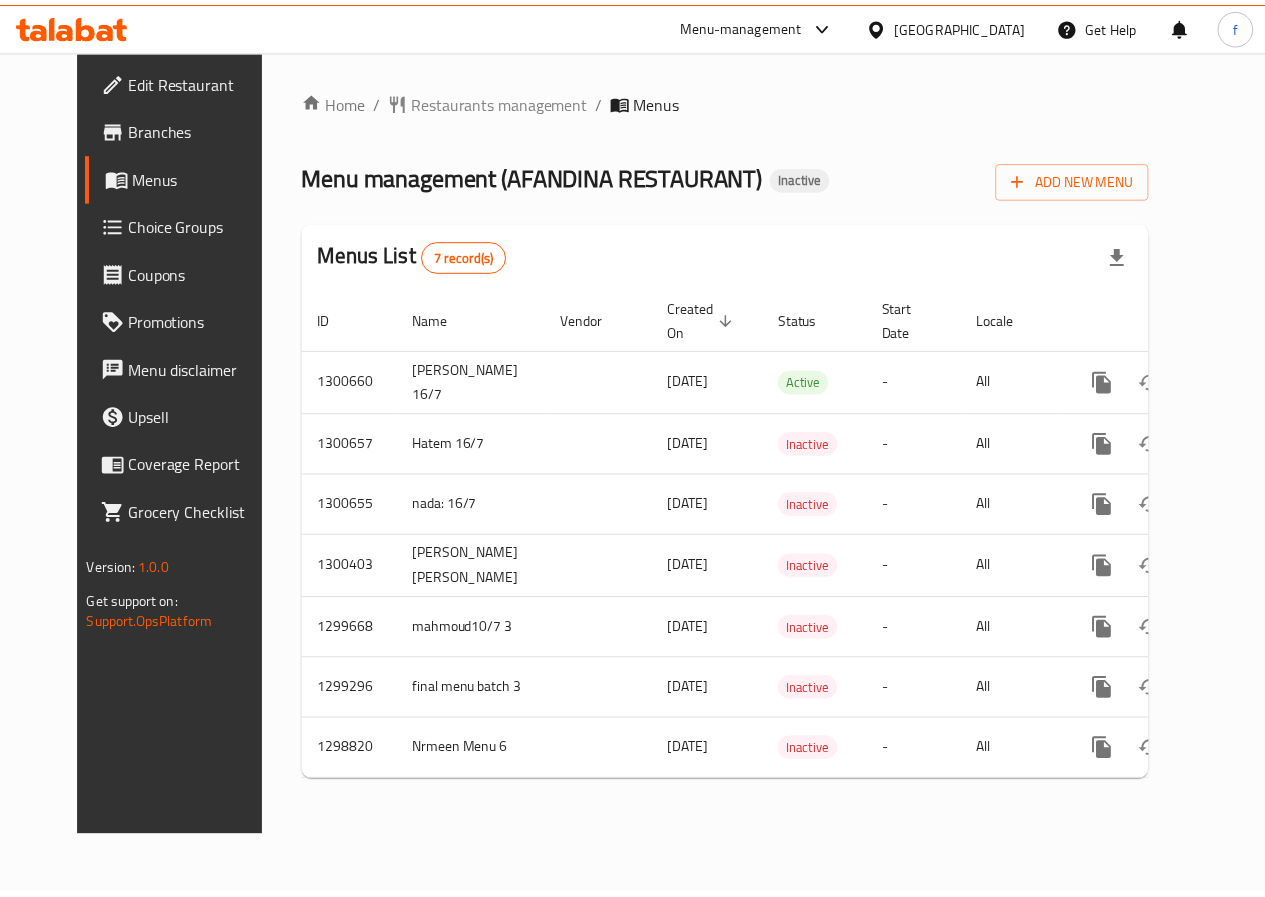 scroll, scrollTop: 0, scrollLeft: 0, axis: both 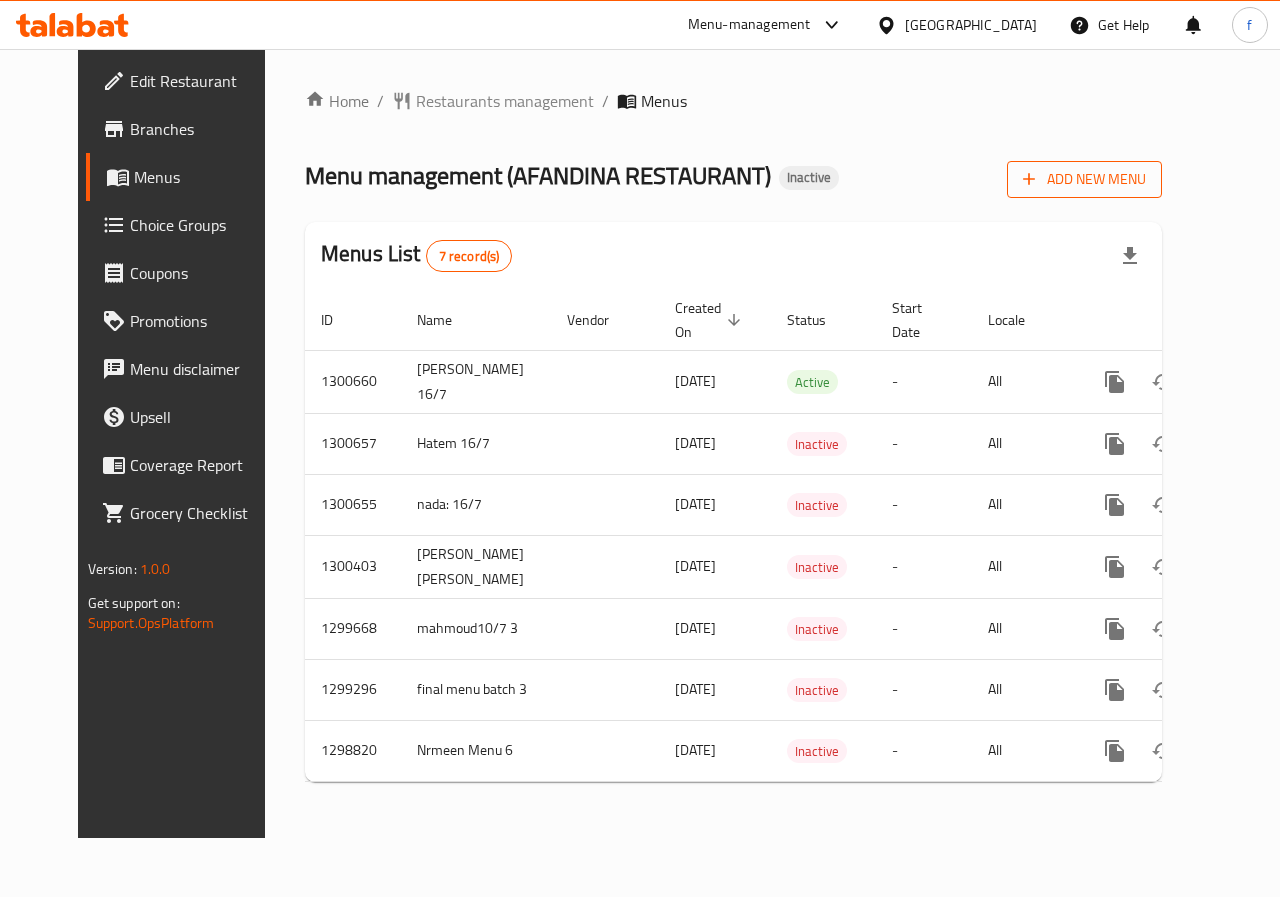 click on "Add New Menu" at bounding box center [1084, 179] 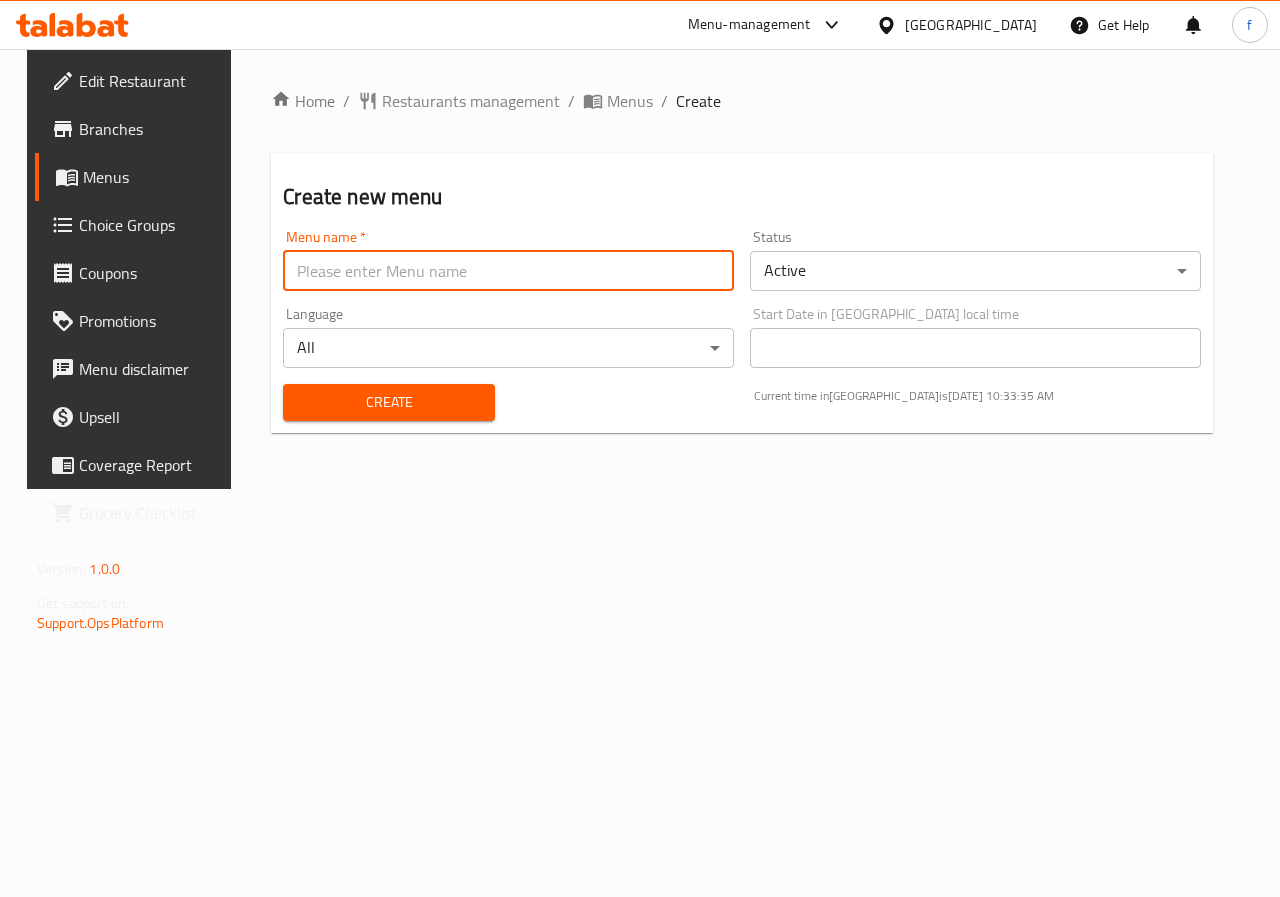 click at bounding box center [508, 271] 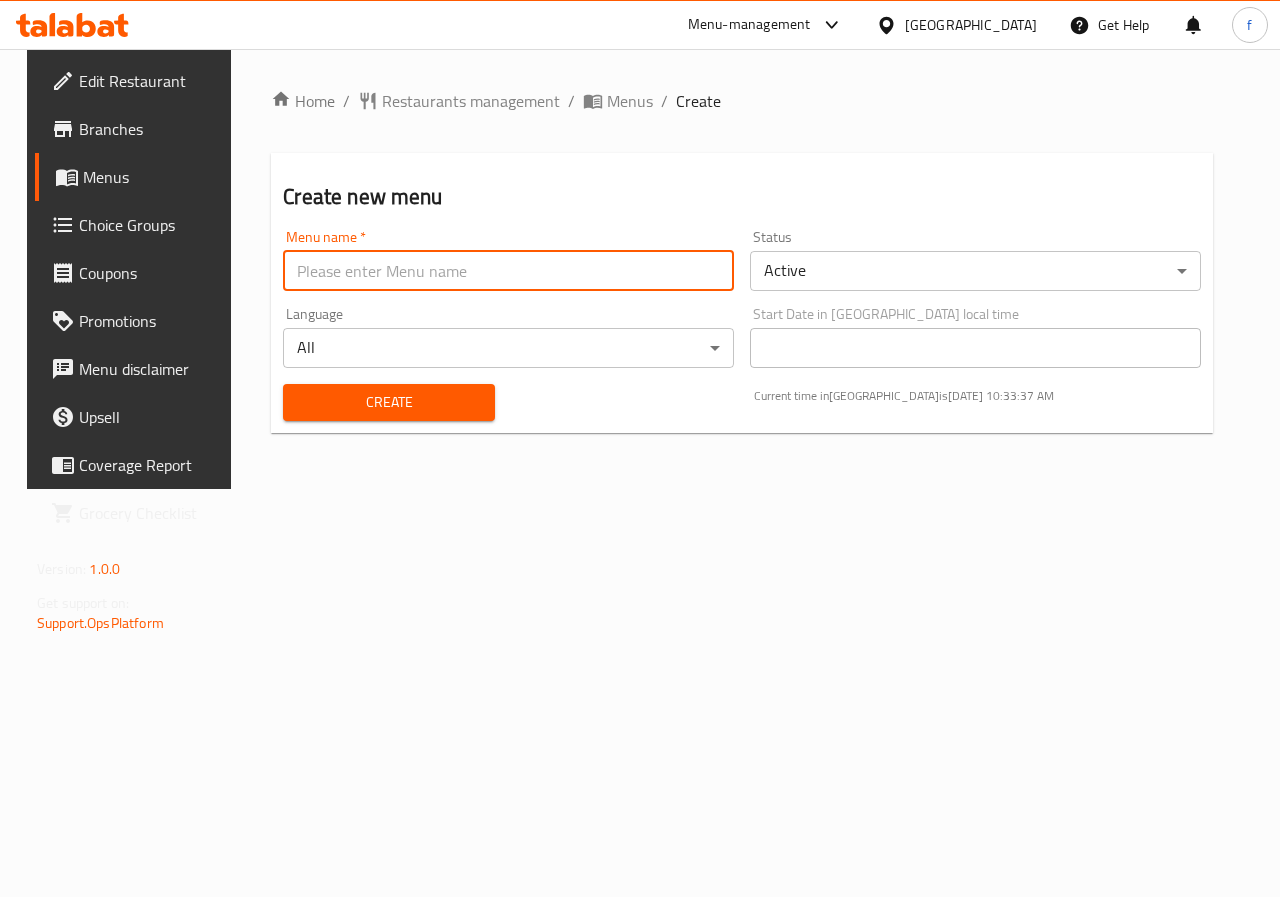 type on "ب" 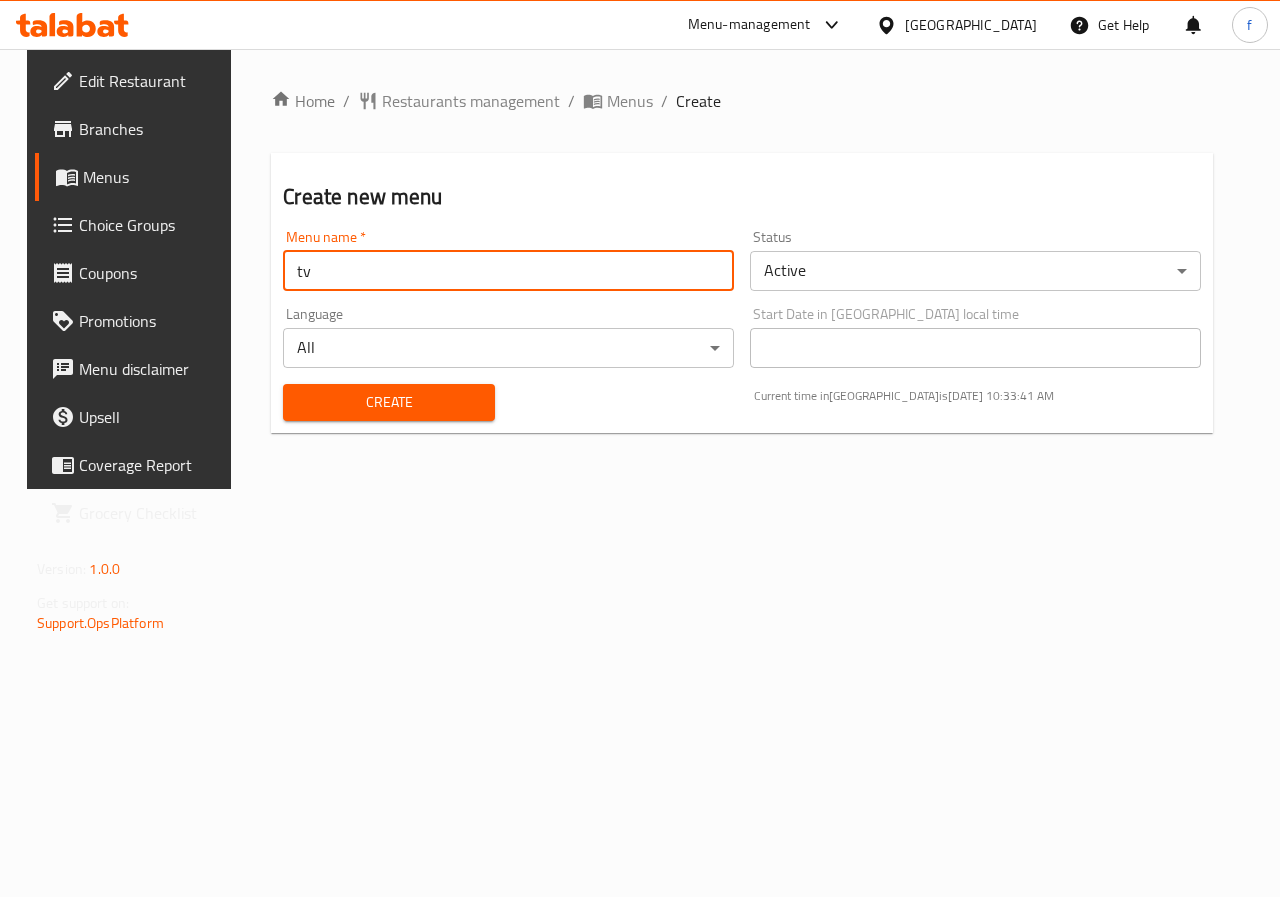 type on "t" 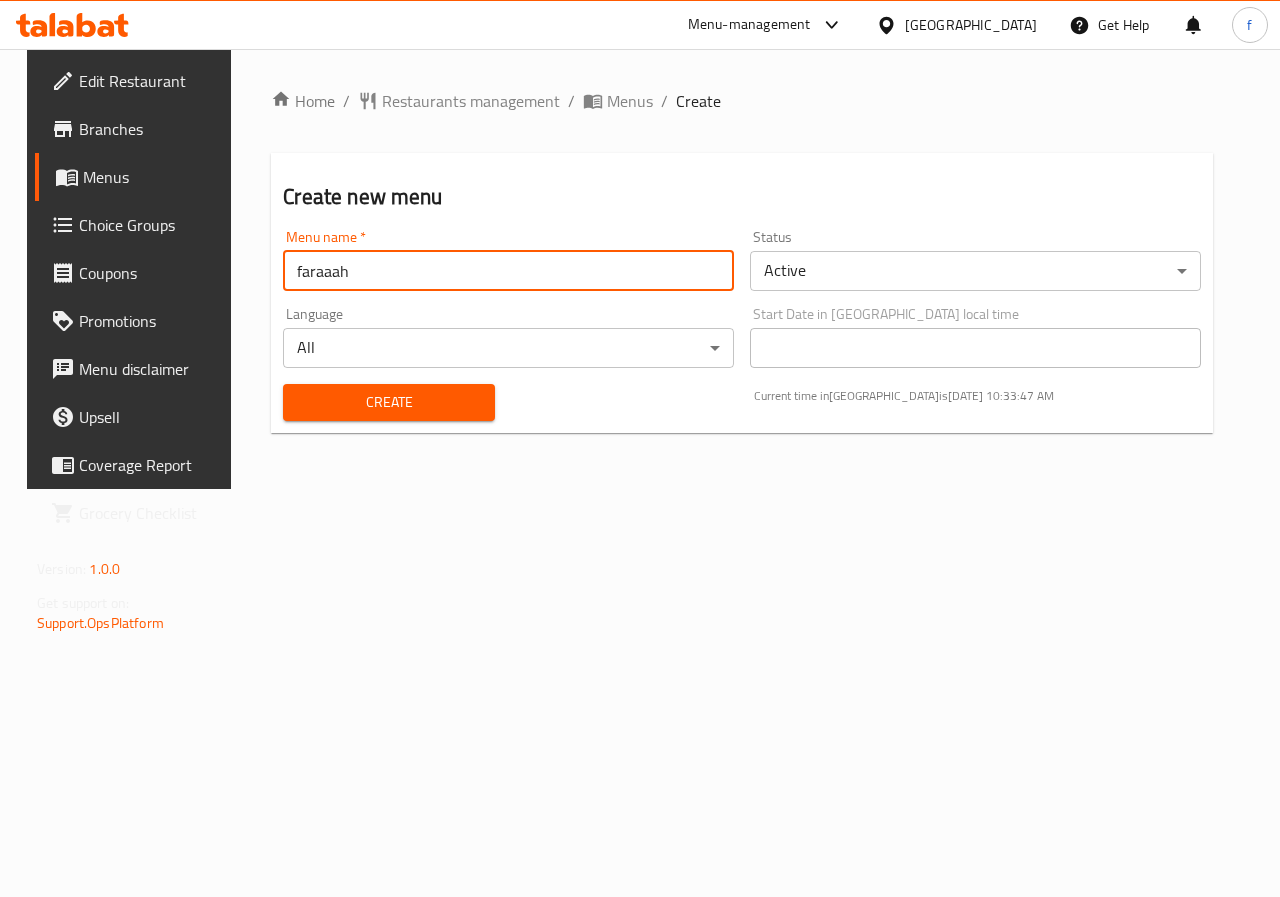 type on "faraaah" 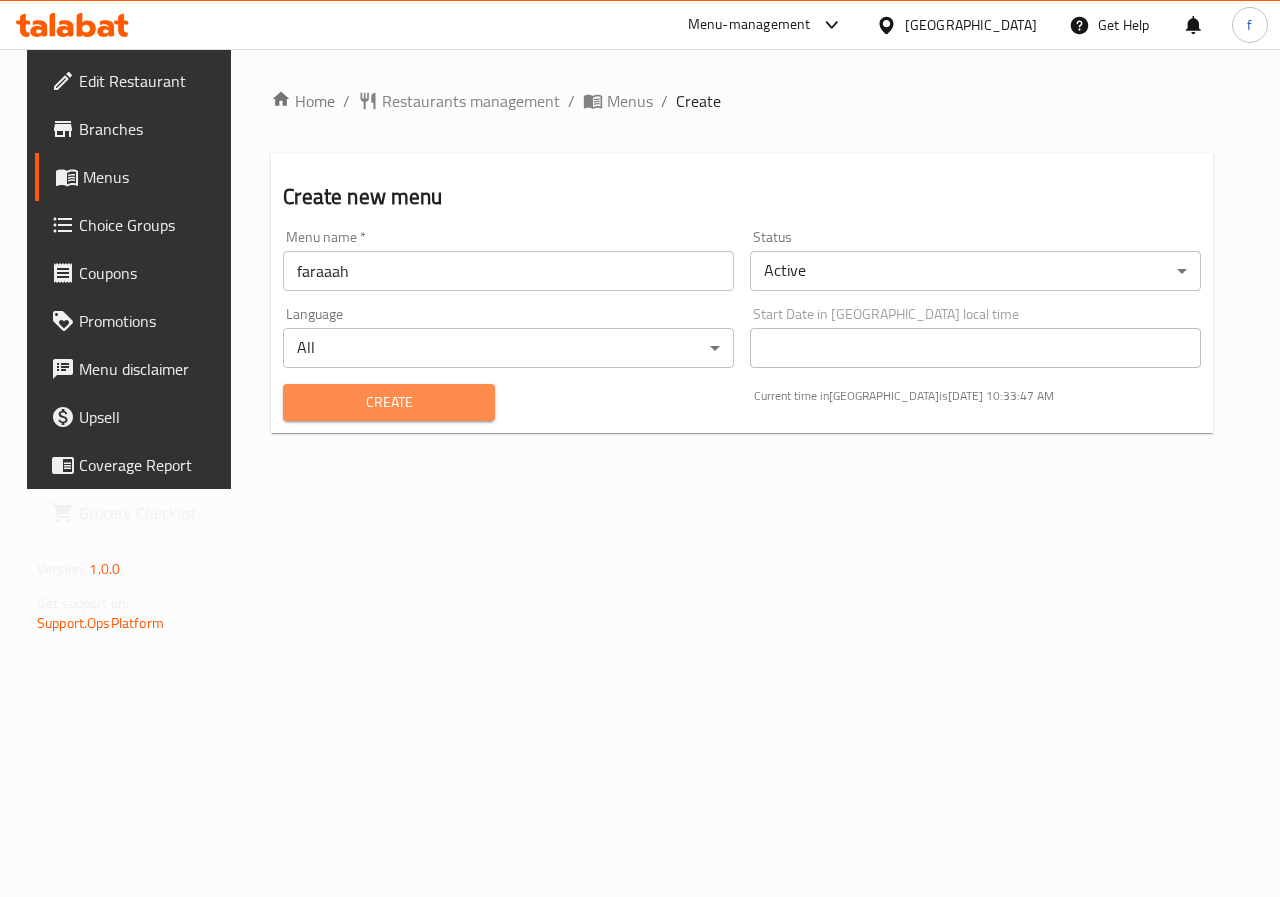 click on "Create" at bounding box center (388, 402) 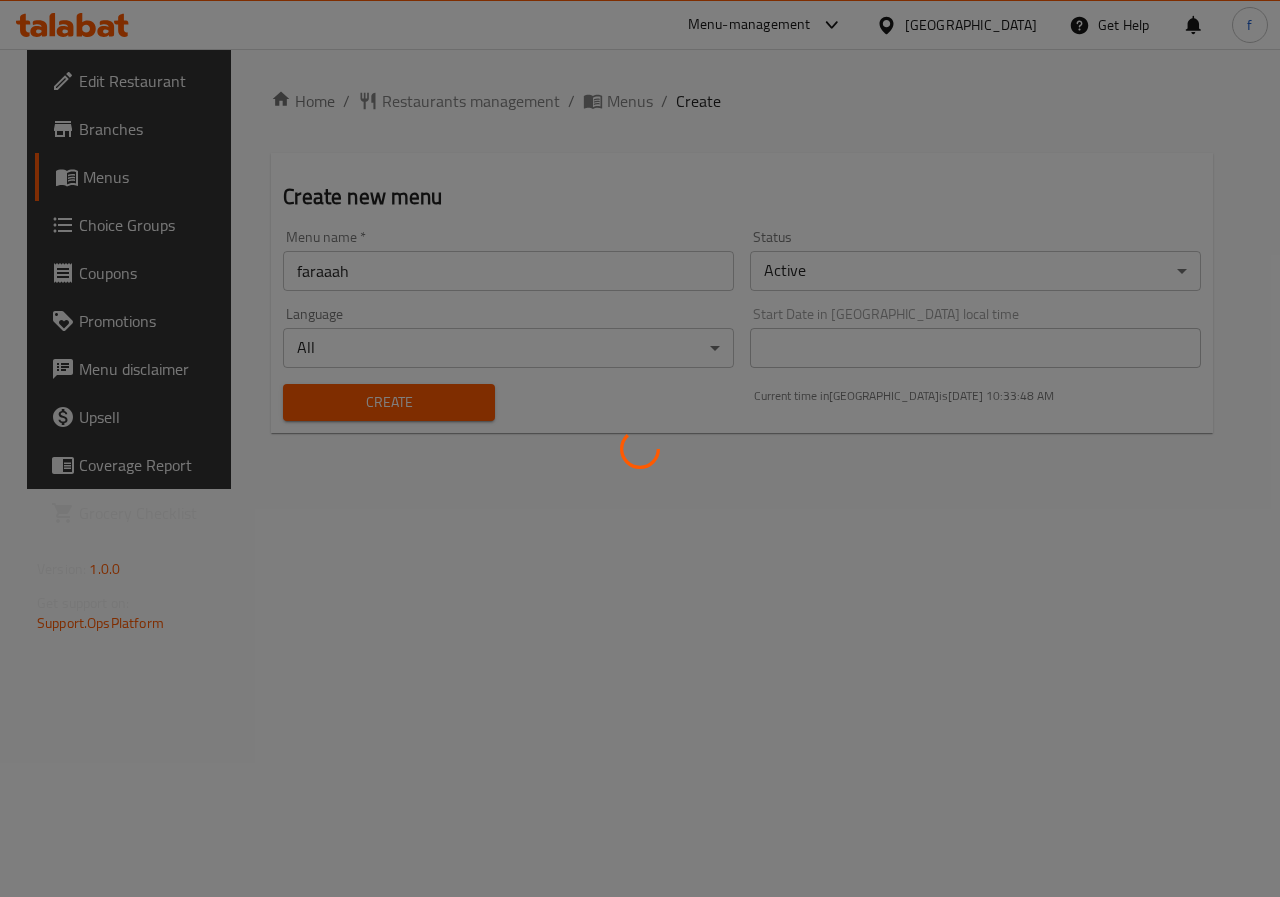 type 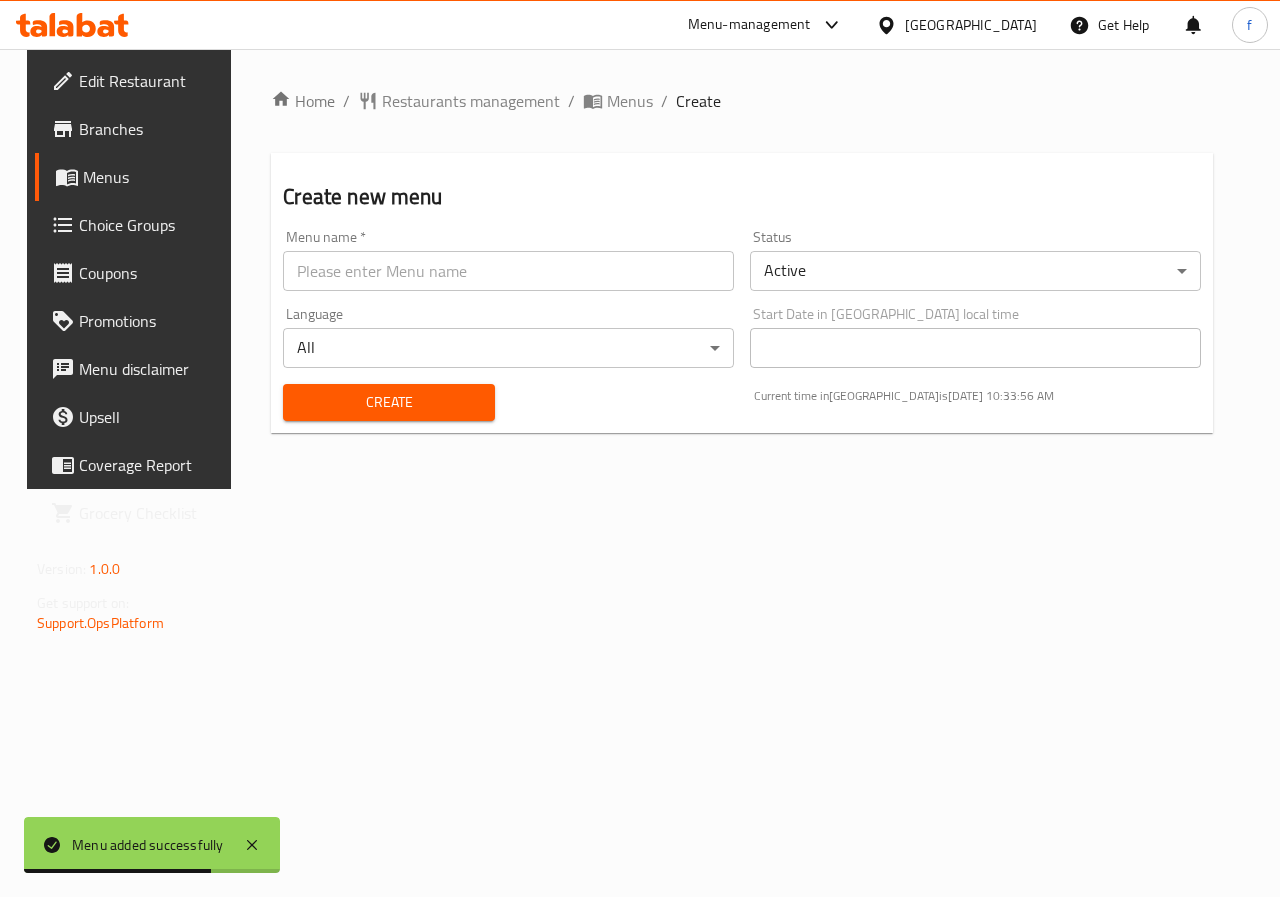 click on "Menus" at bounding box center [154, 177] 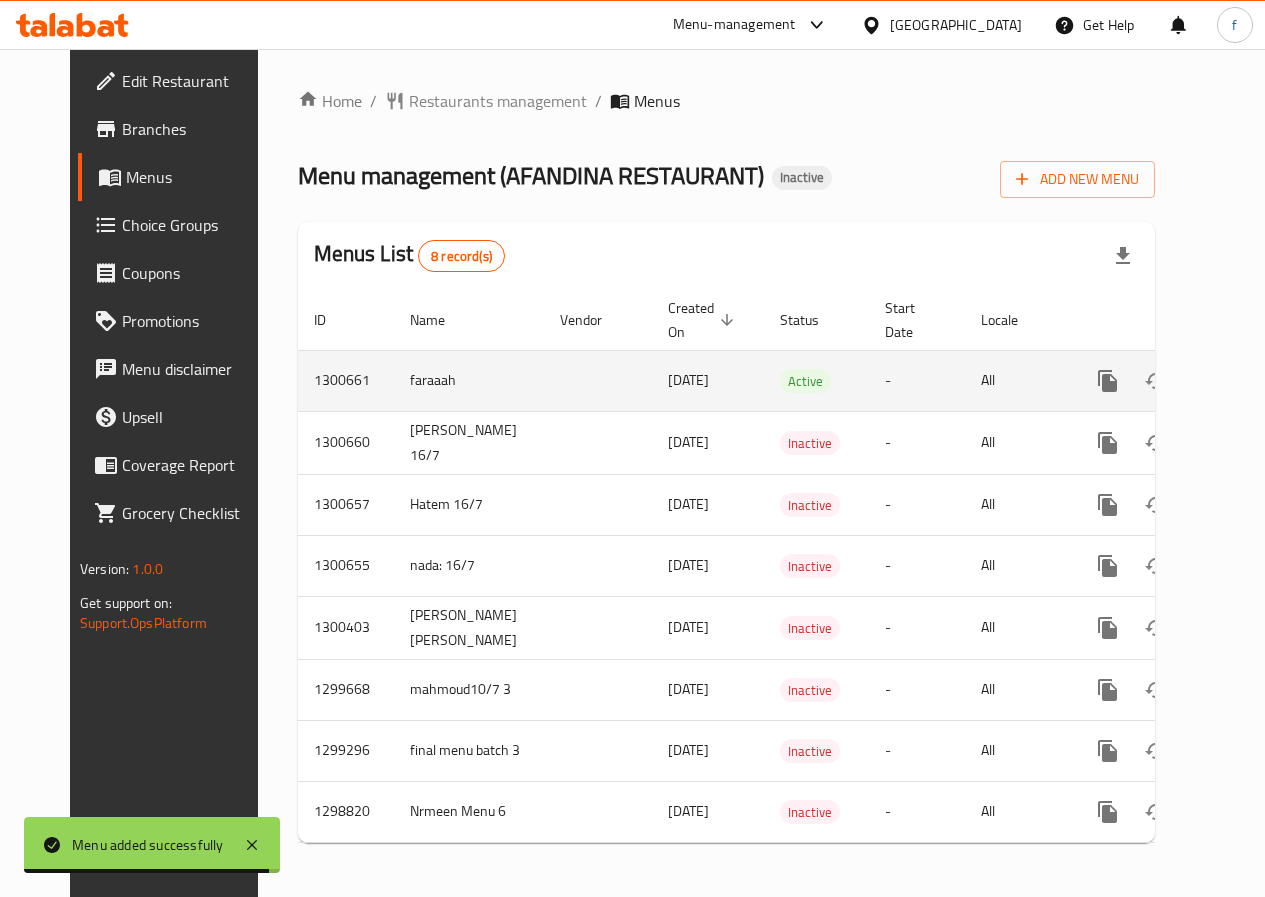 click 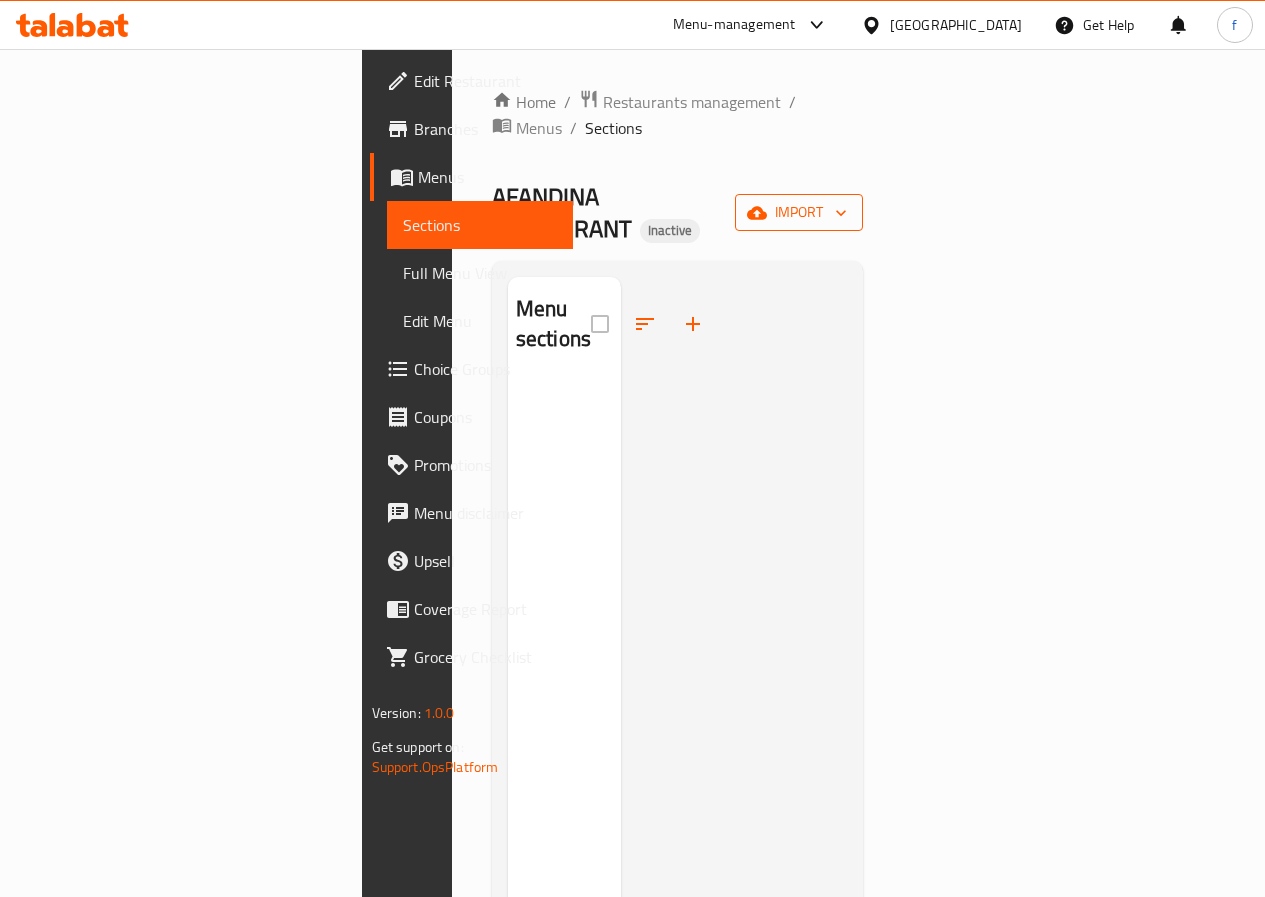 click on "import" at bounding box center [799, 212] 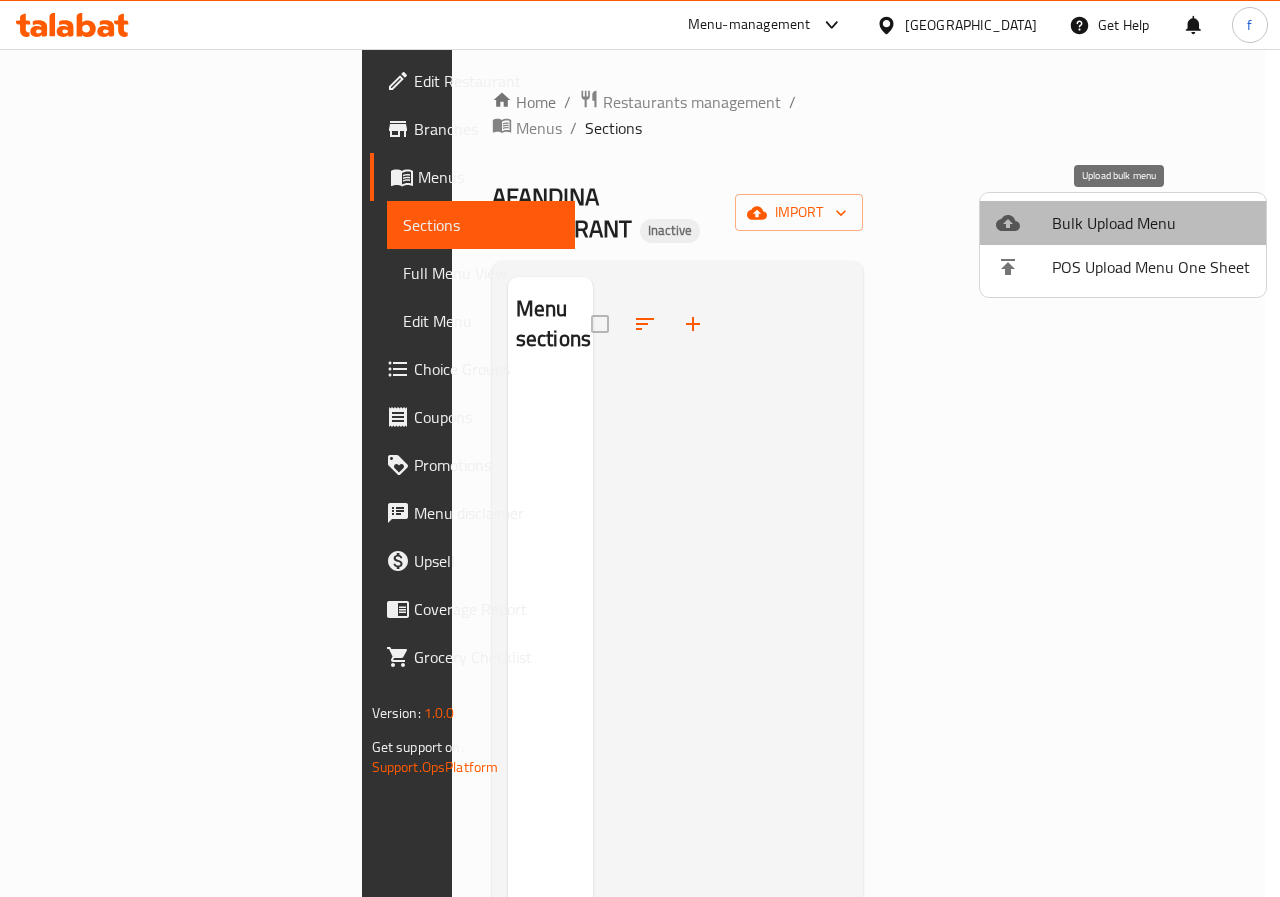 click on "Bulk Upload Menu" at bounding box center (1151, 223) 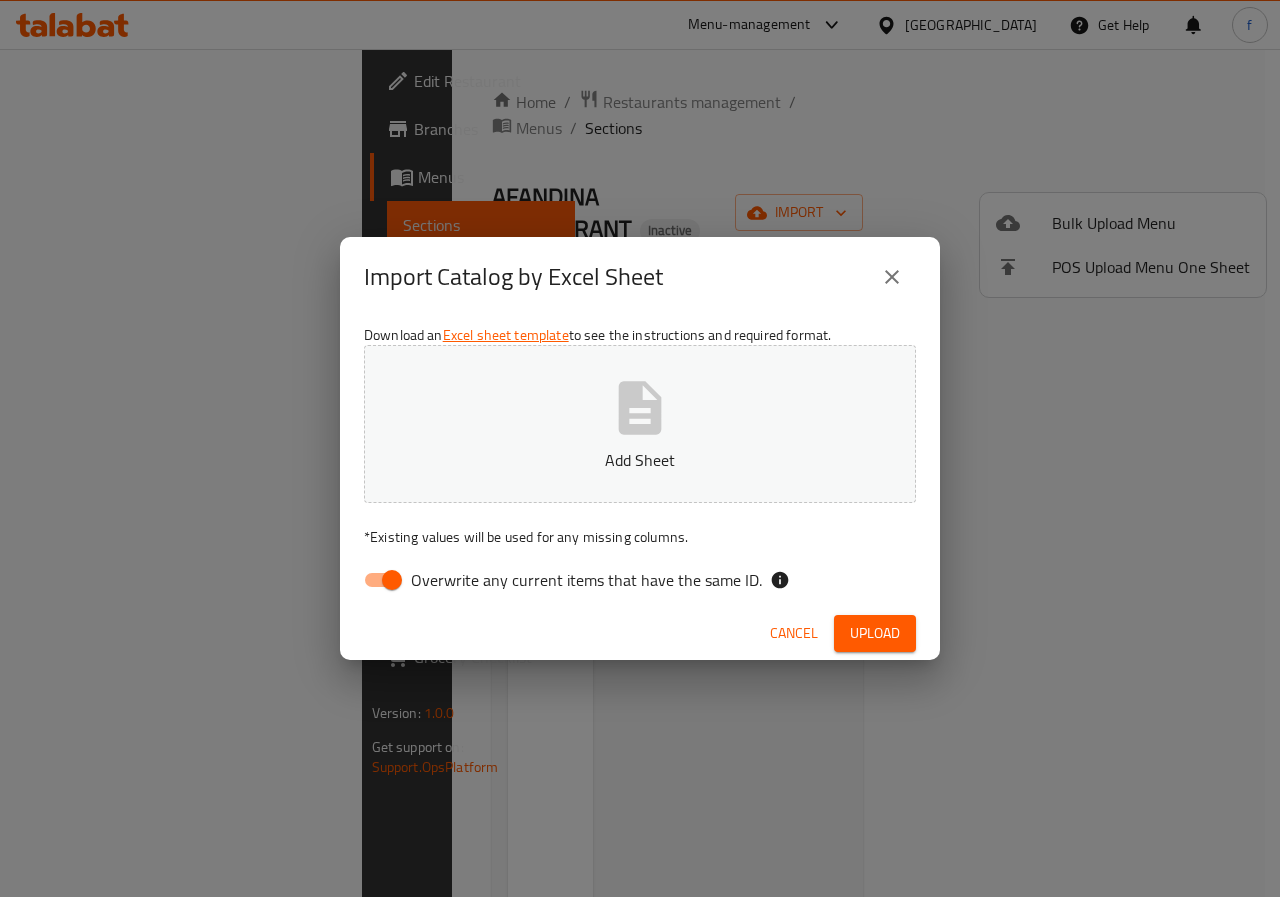 click on "Overwrite any current items that have the same ID." at bounding box center (392, 580) 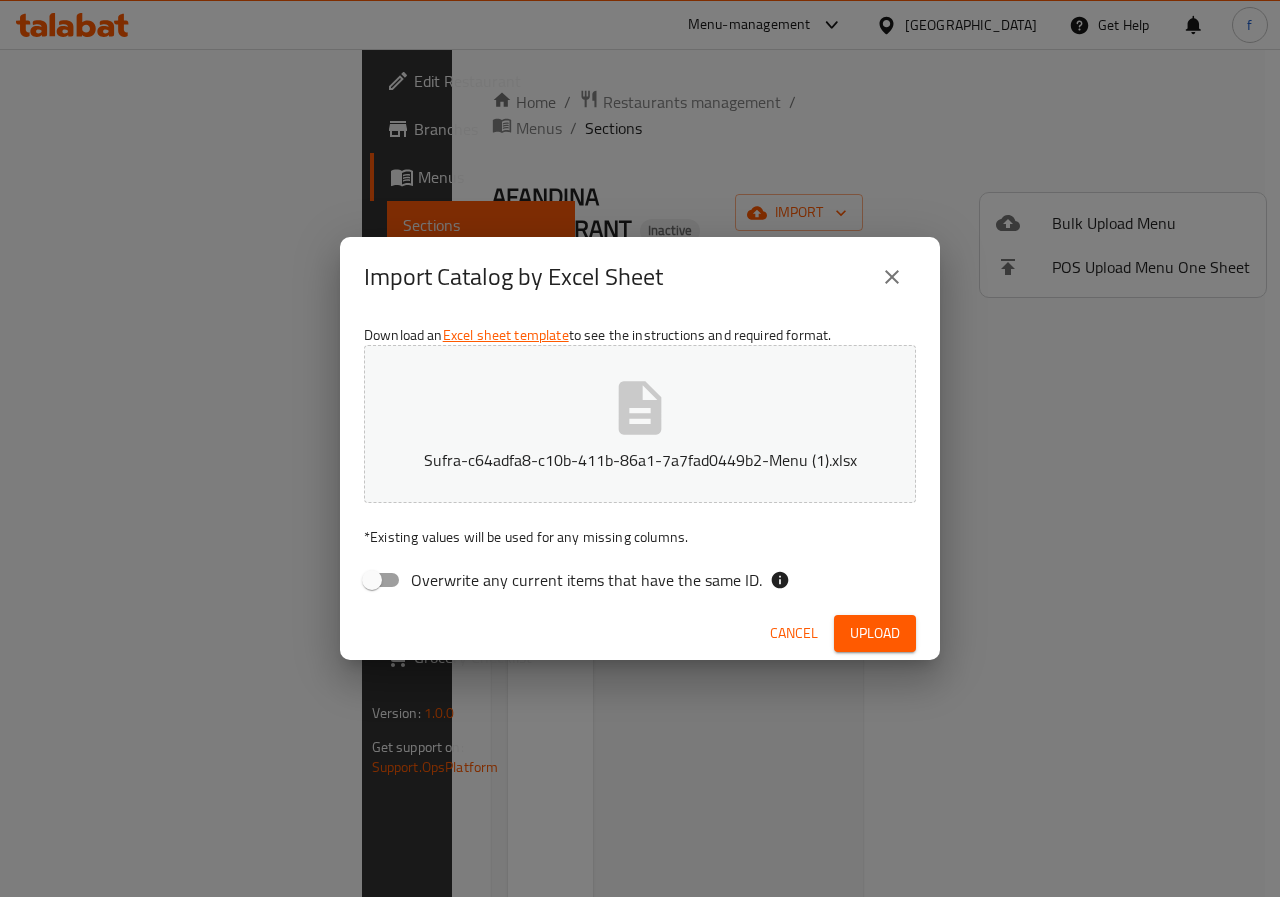 click on "Upload" at bounding box center (875, 633) 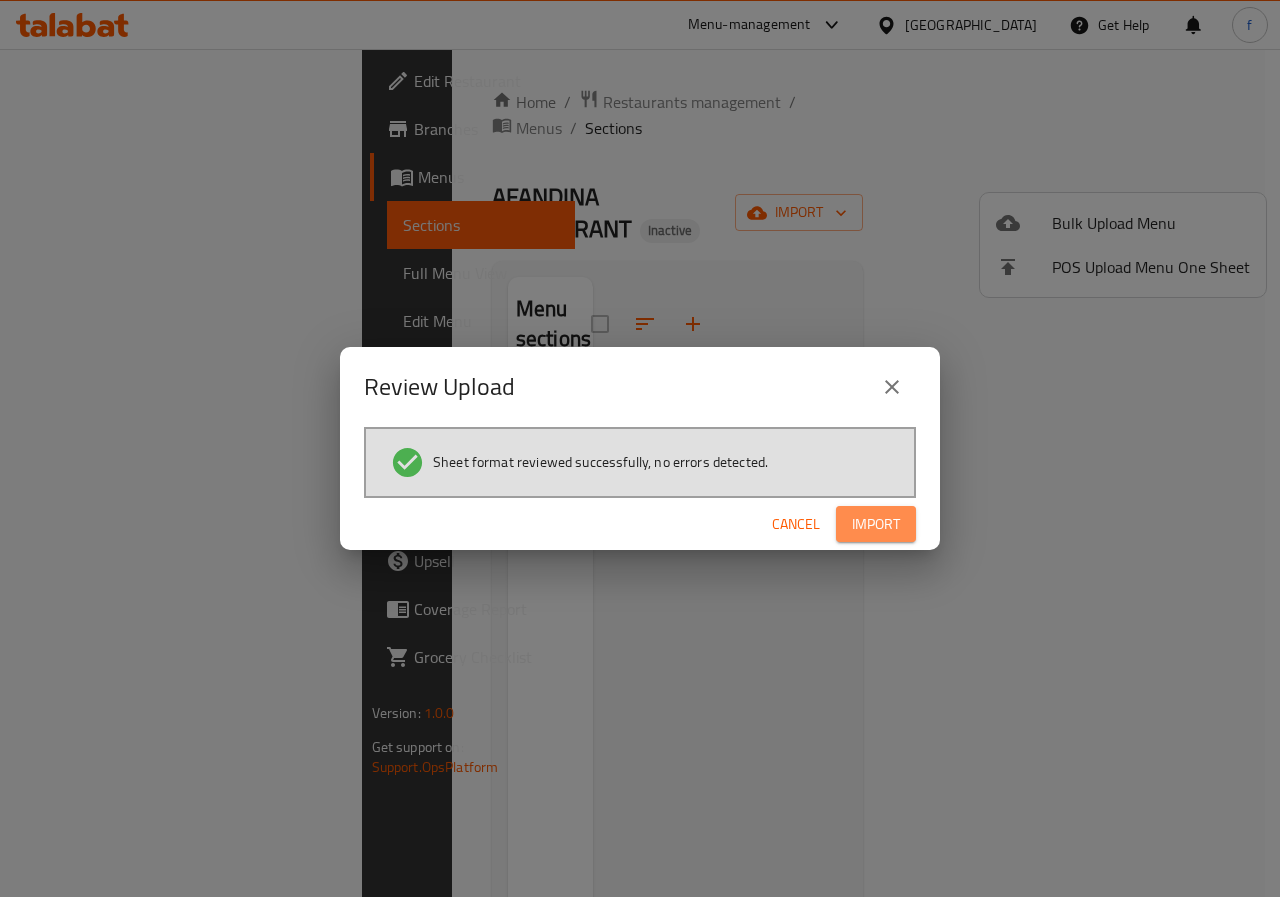 click on "Import" at bounding box center [876, 524] 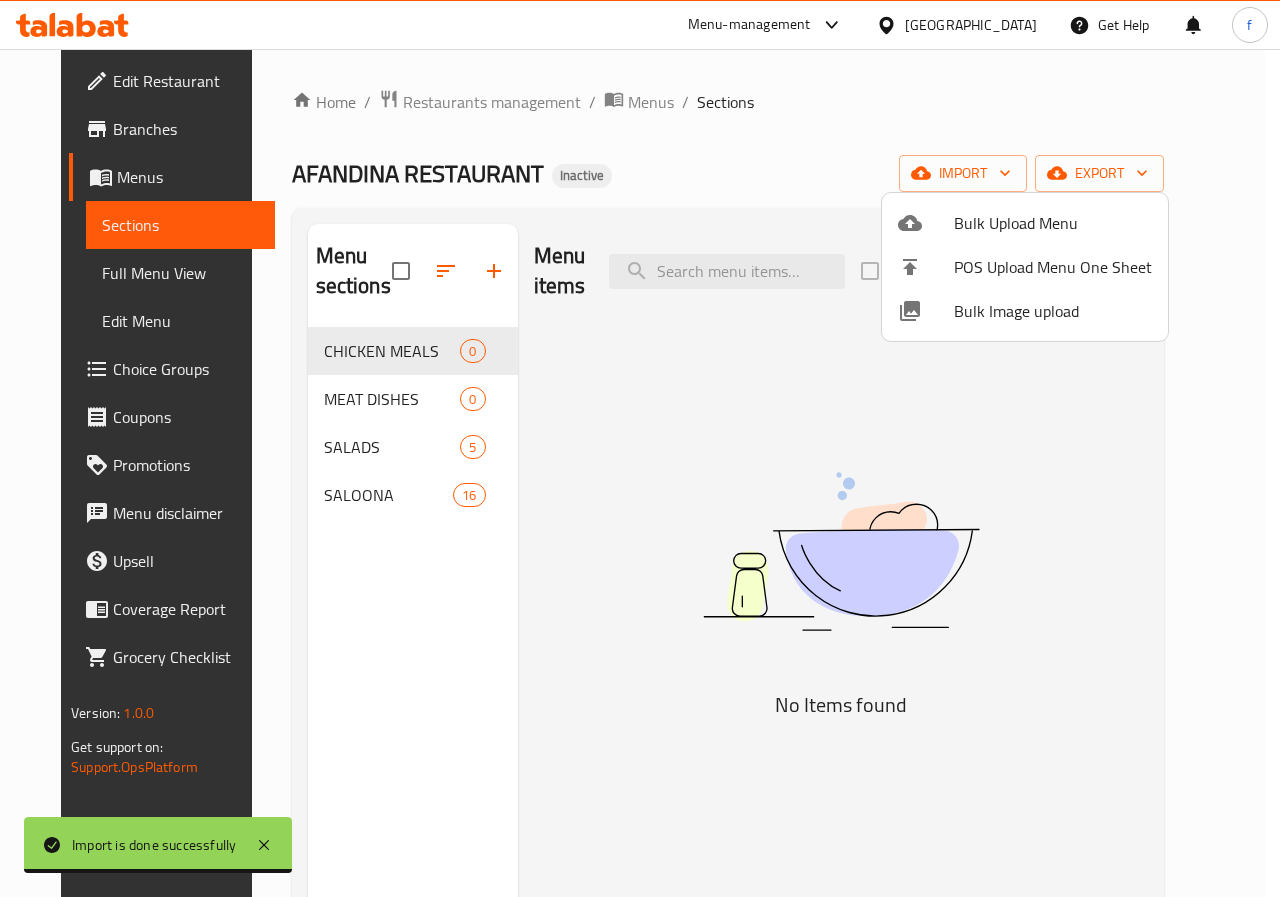 click at bounding box center (640, 448) 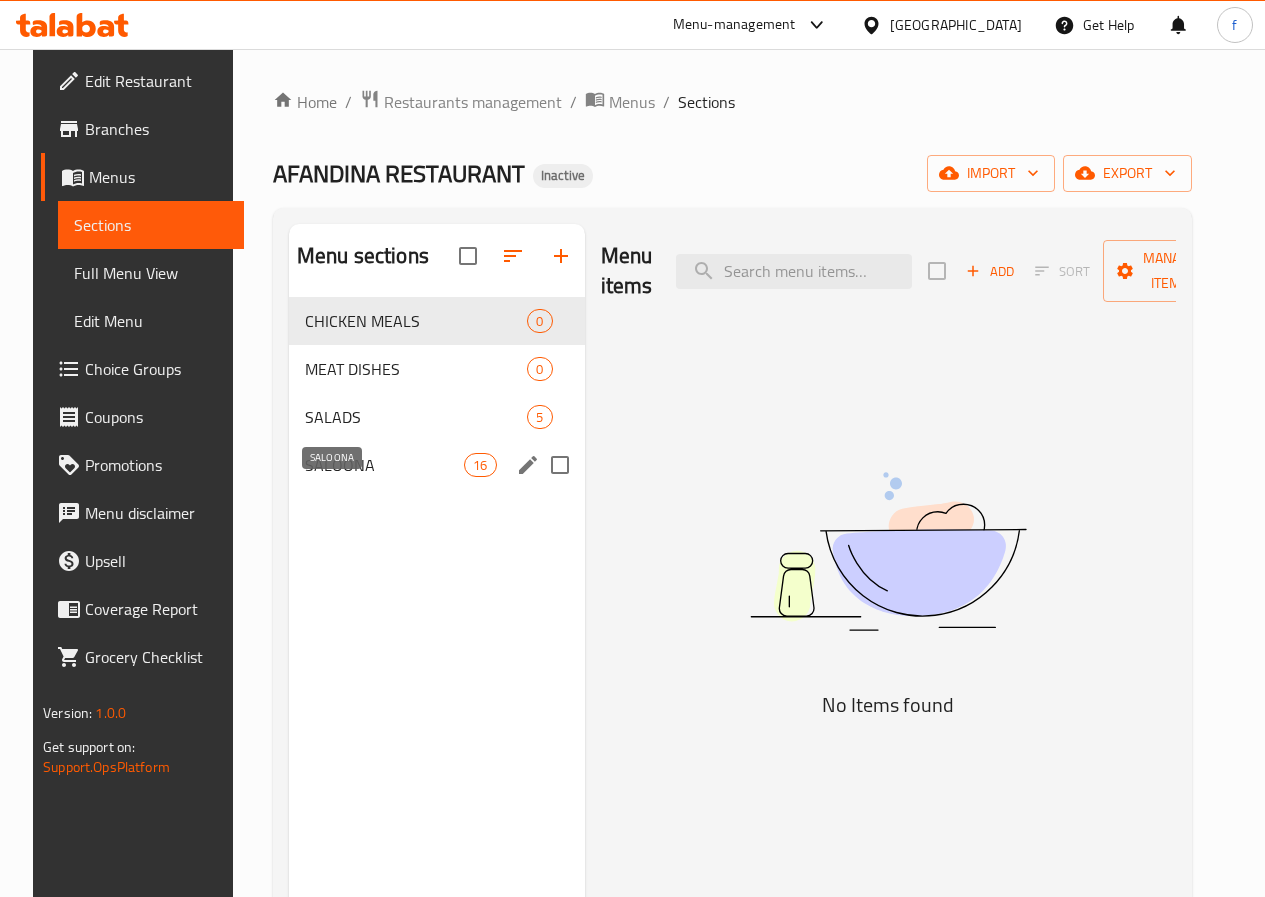 click on "SALOONA" at bounding box center [384, 465] 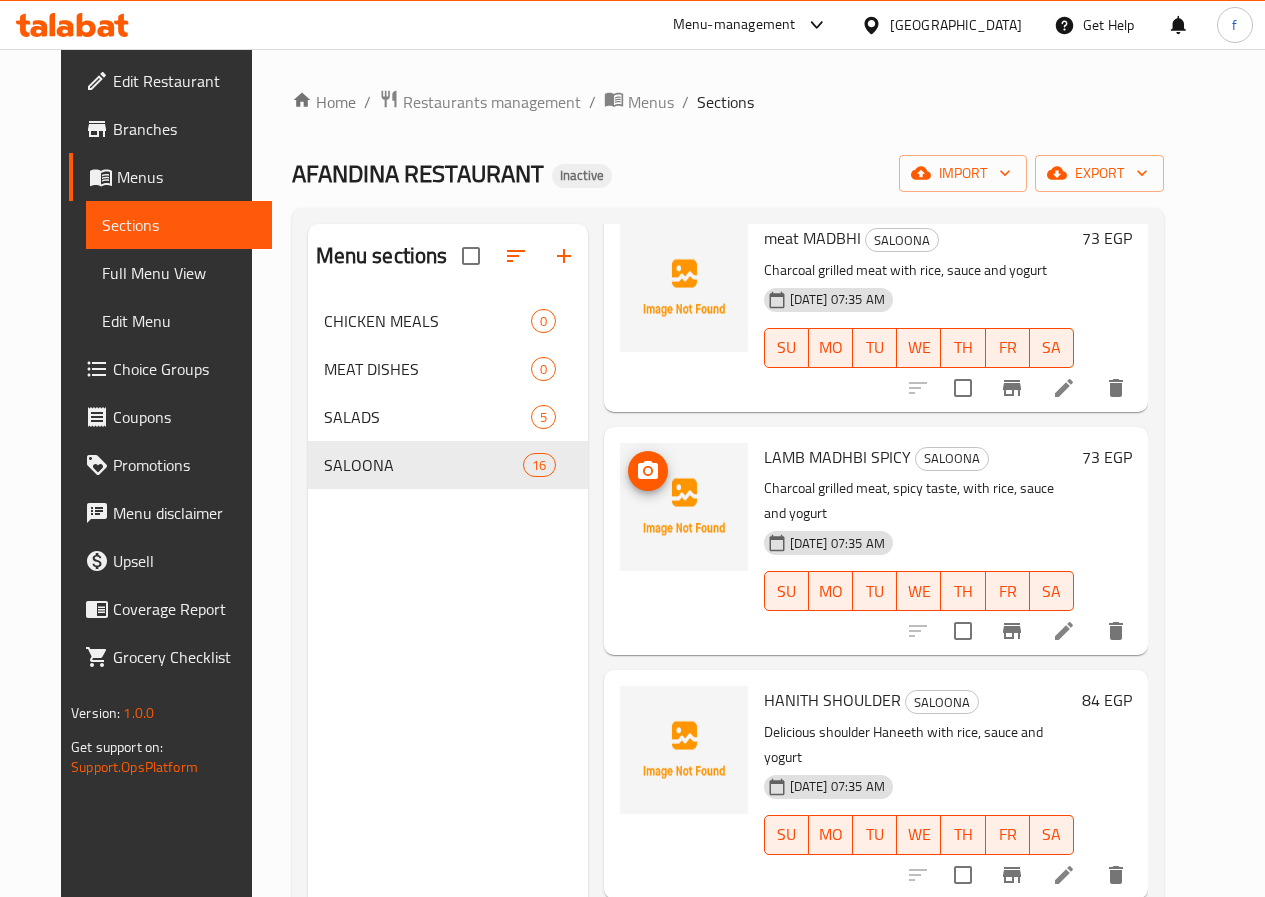 scroll, scrollTop: 878, scrollLeft: 0, axis: vertical 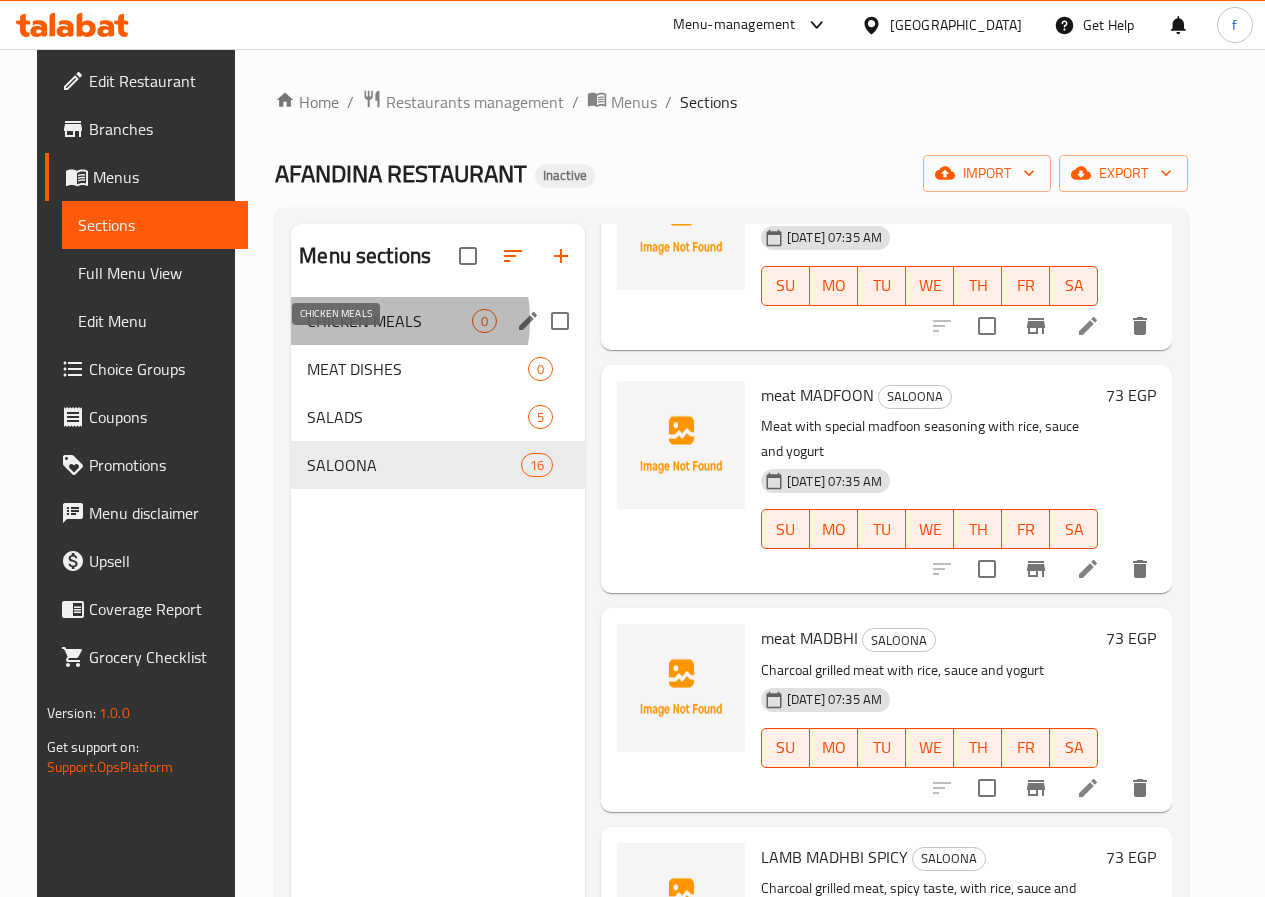 click on "CHICKEN MEALS" at bounding box center (389, 321) 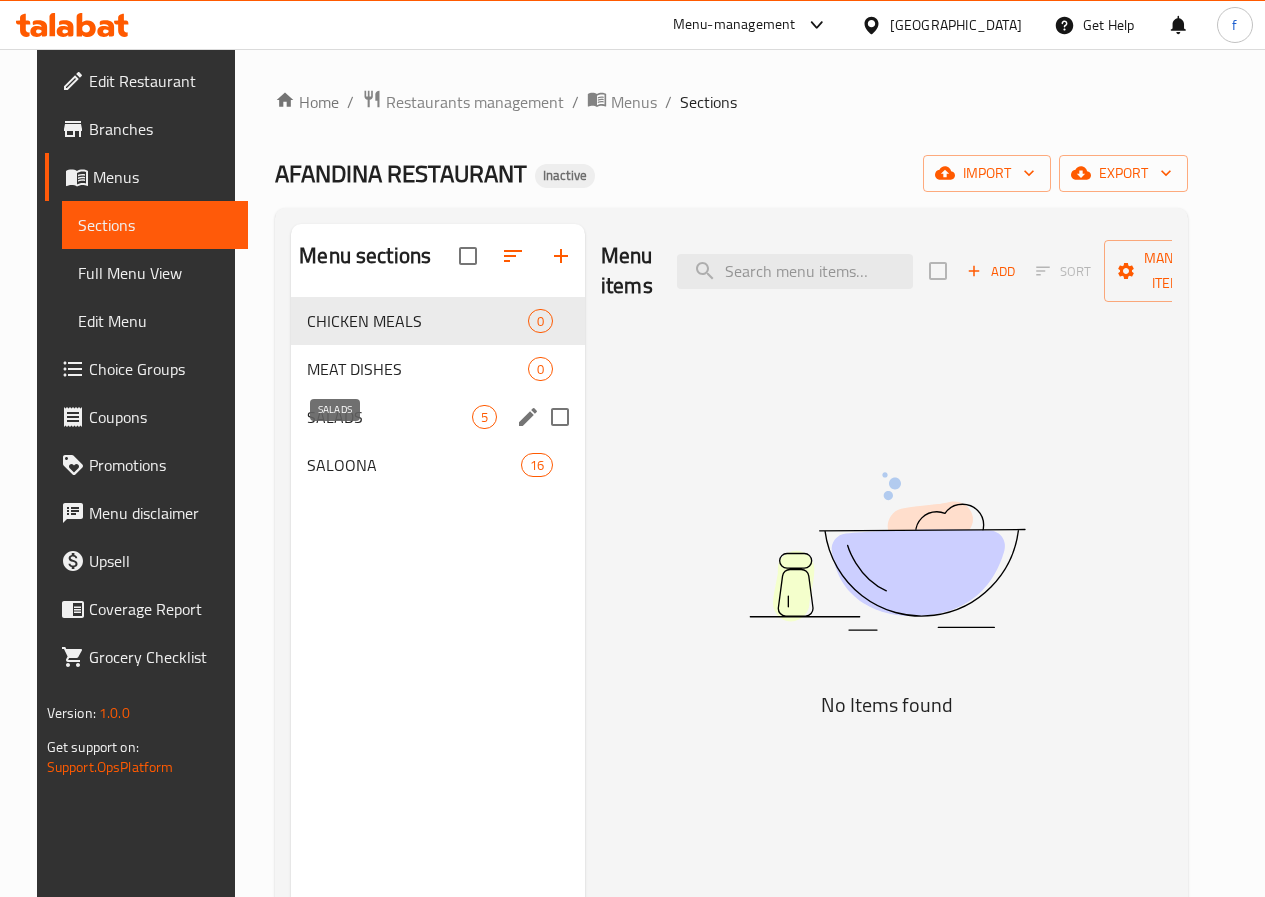 click on "SALADS" at bounding box center (389, 417) 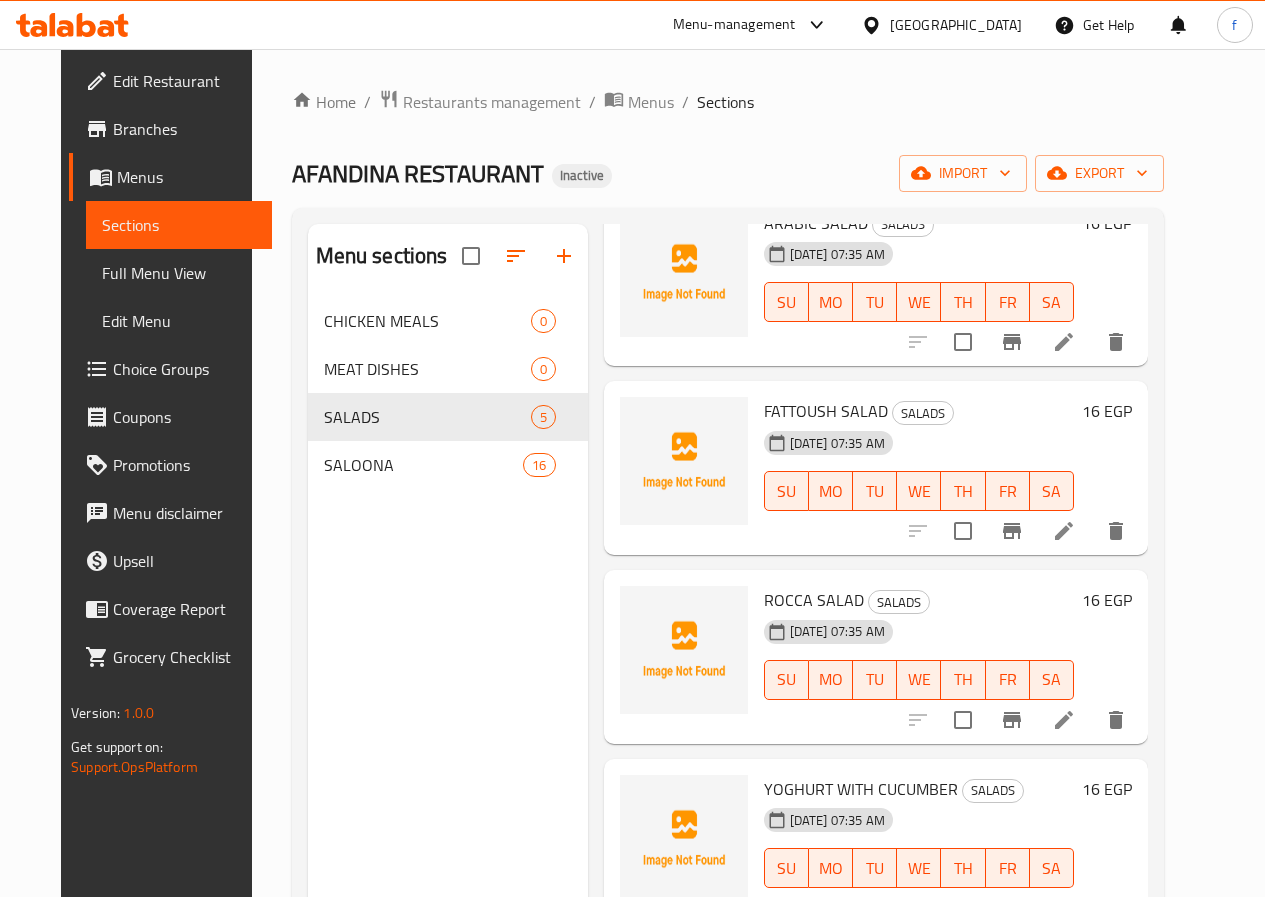 scroll, scrollTop: 0, scrollLeft: 0, axis: both 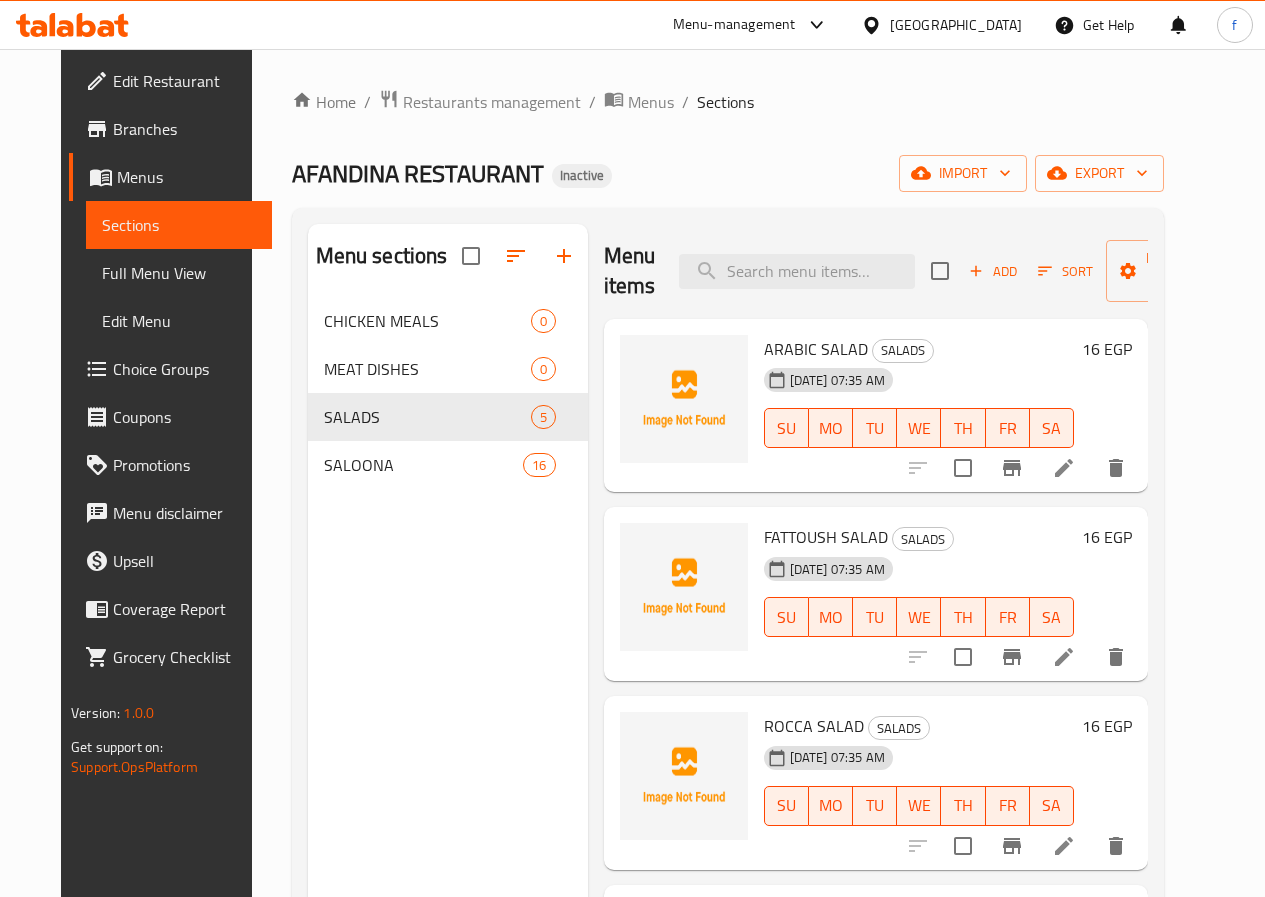 click 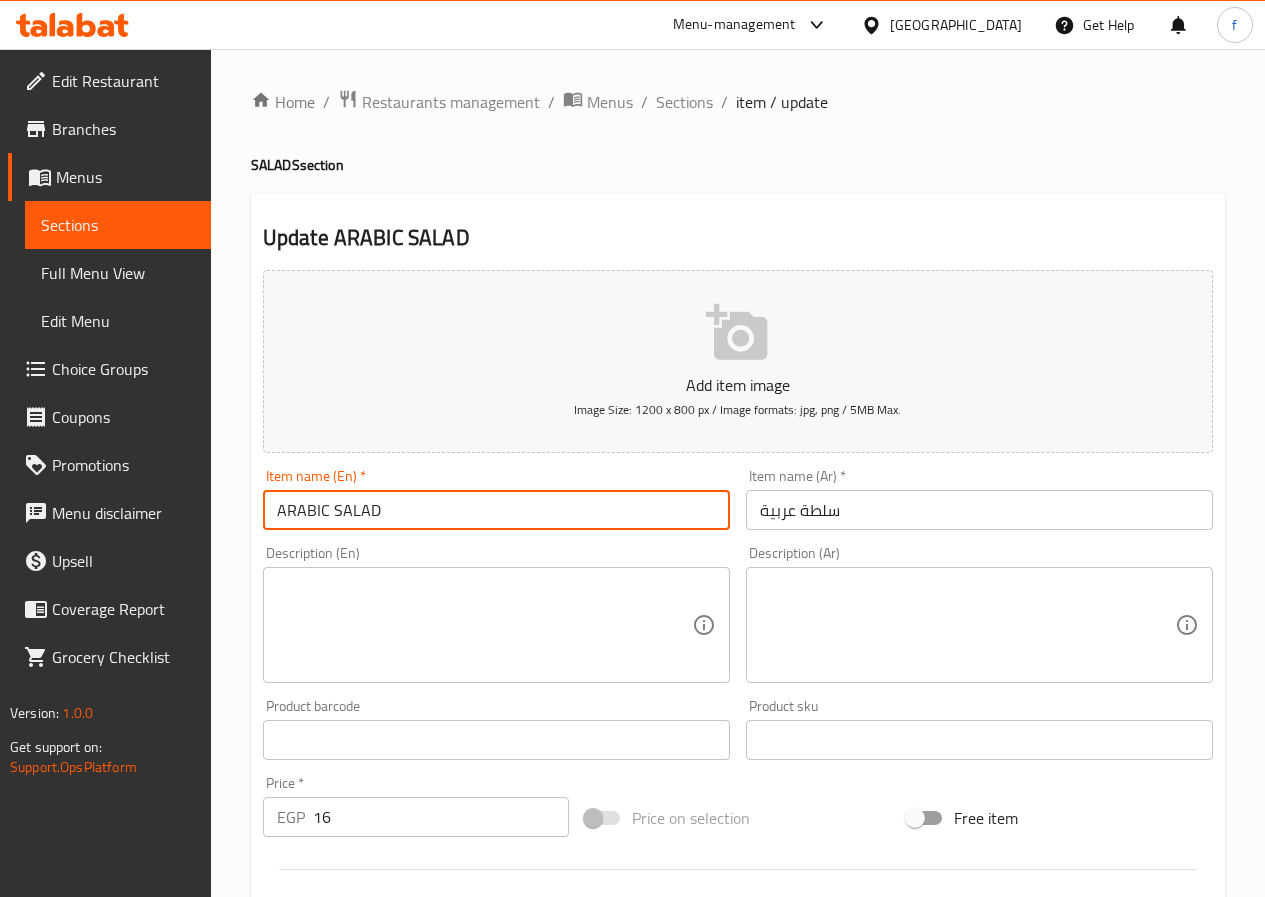 click on "ARABIC SALAD" at bounding box center (496, 510) 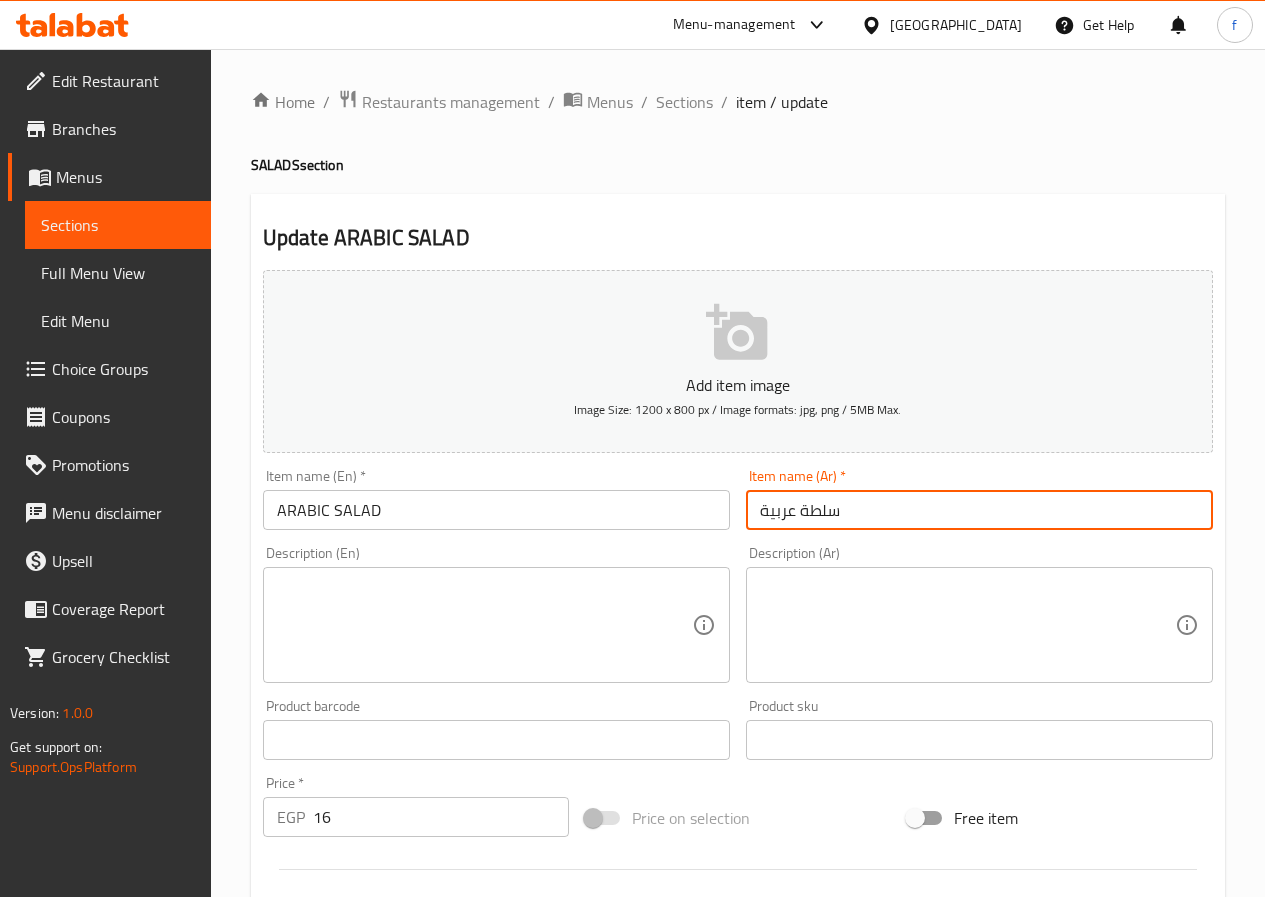 drag, startPoint x: 845, startPoint y: 514, endPoint x: 614, endPoint y: 510, distance: 231.03462 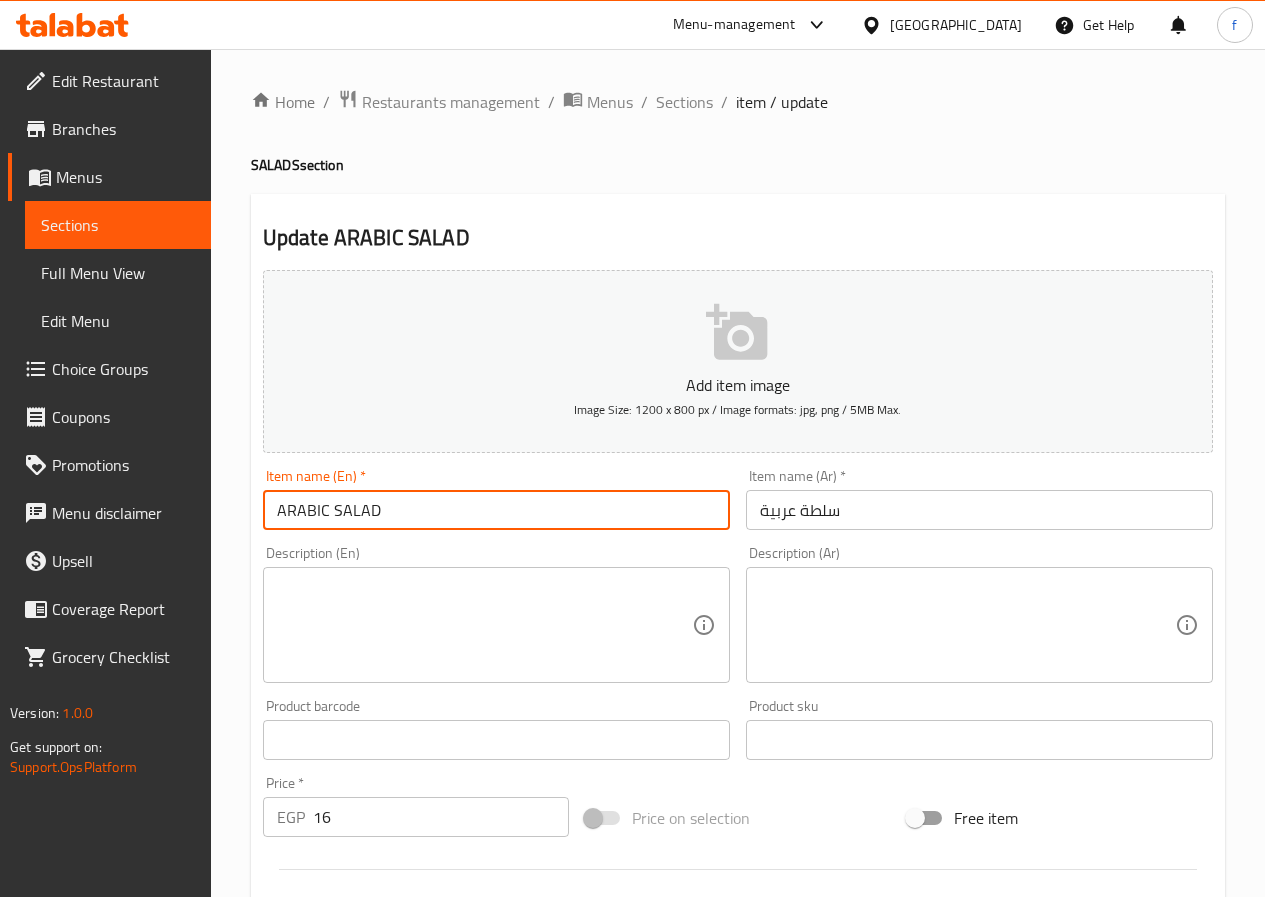 type on "Arabic Salad" 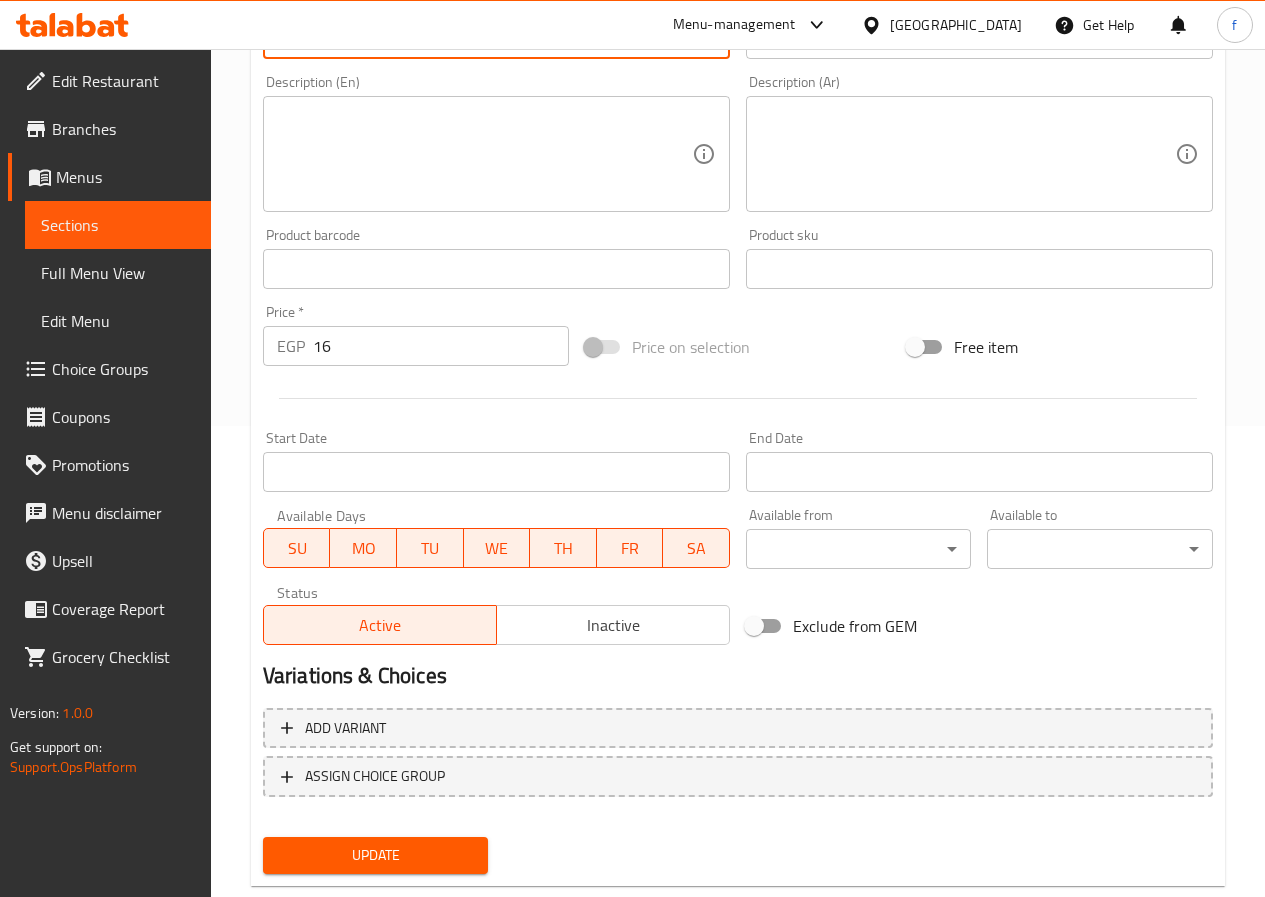 scroll, scrollTop: 516, scrollLeft: 0, axis: vertical 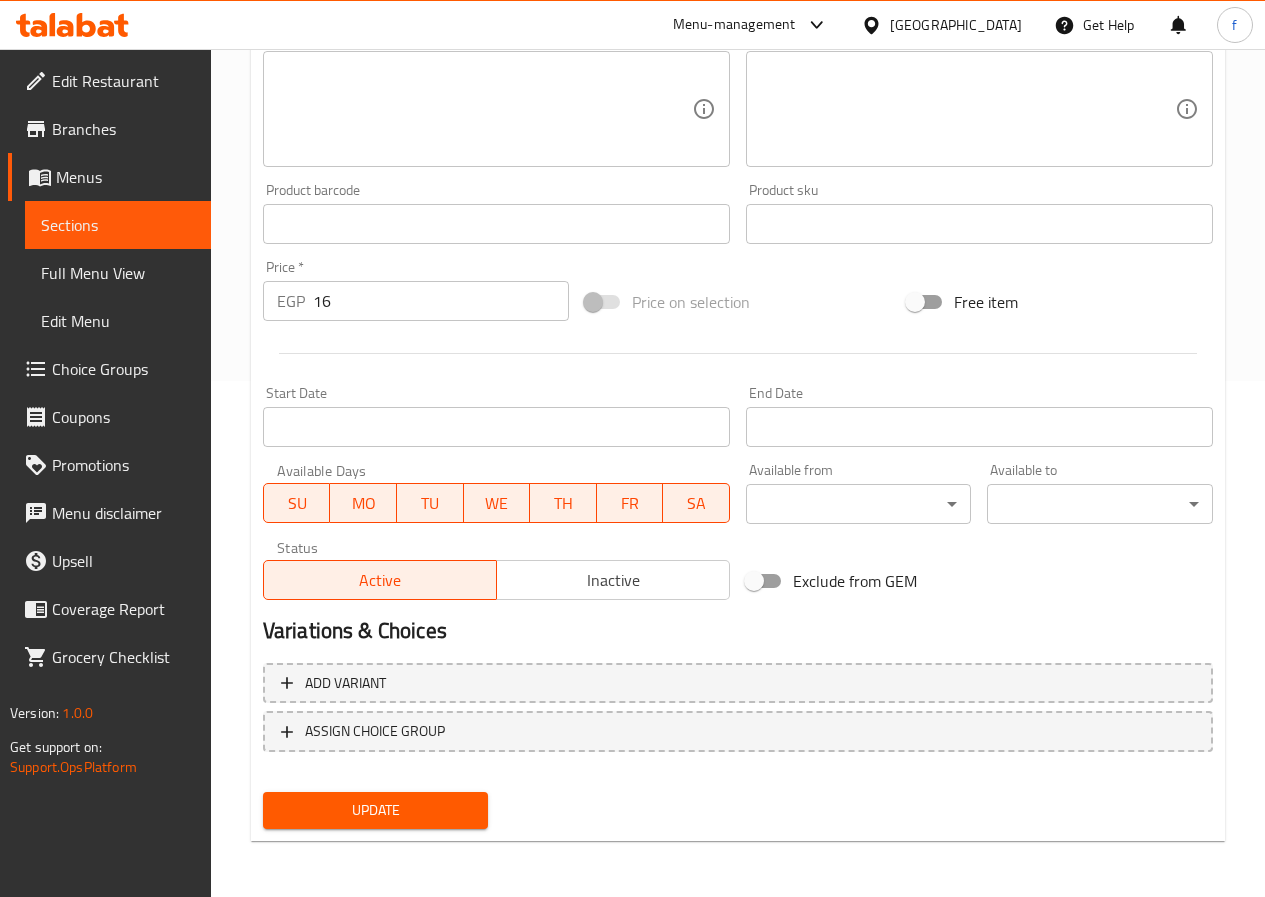 click on "Update" at bounding box center [376, 810] 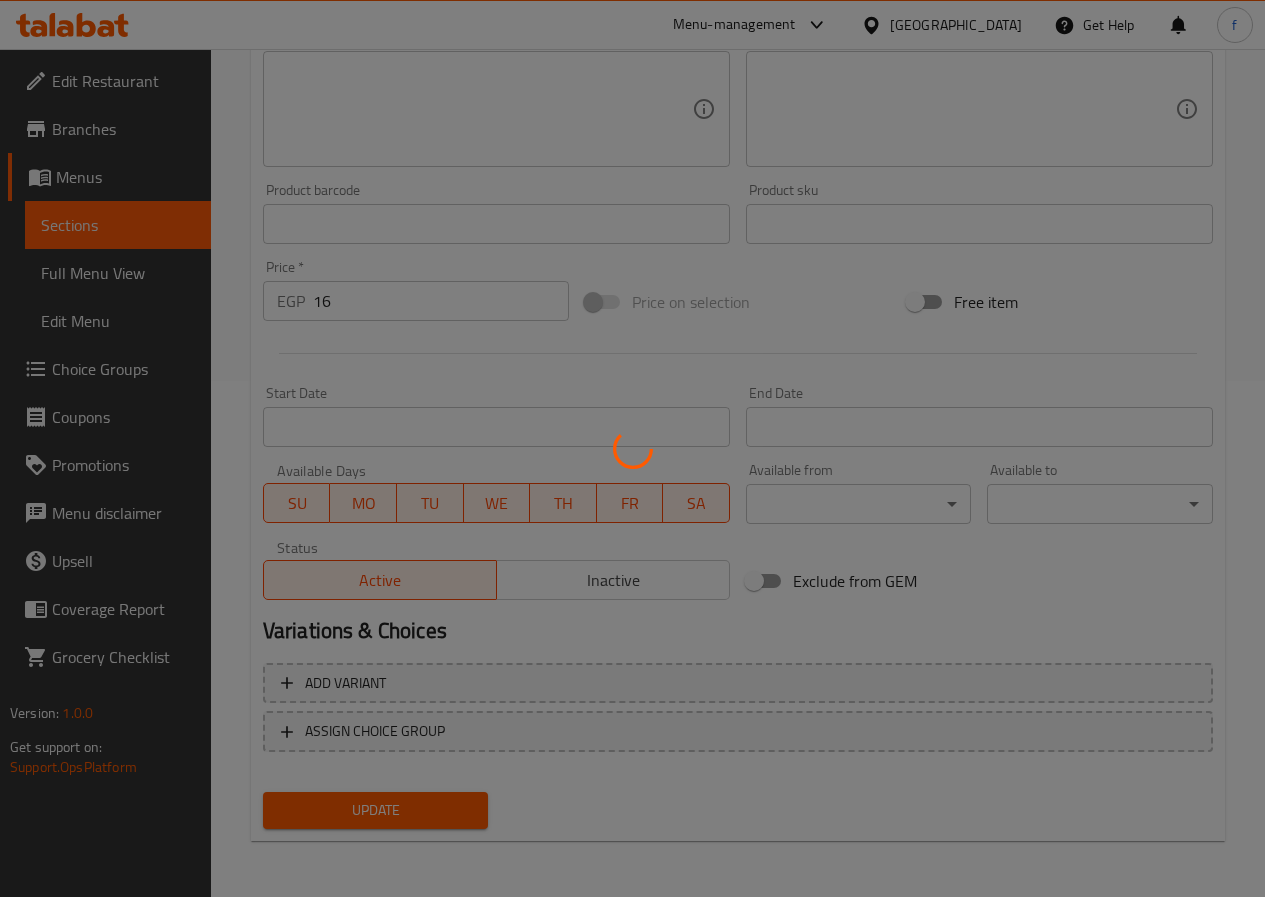 scroll, scrollTop: 0, scrollLeft: 0, axis: both 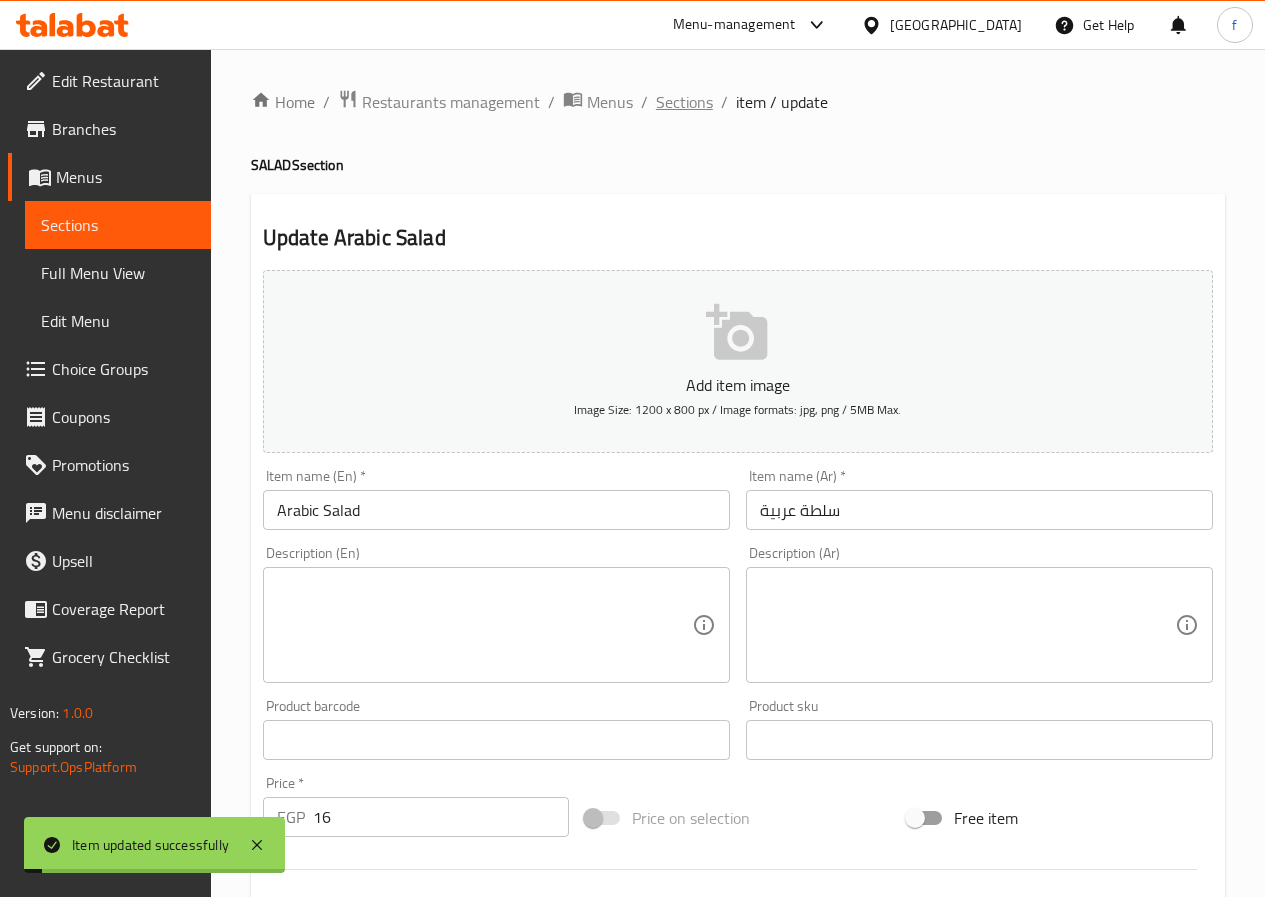 click on "Sections" at bounding box center (684, 102) 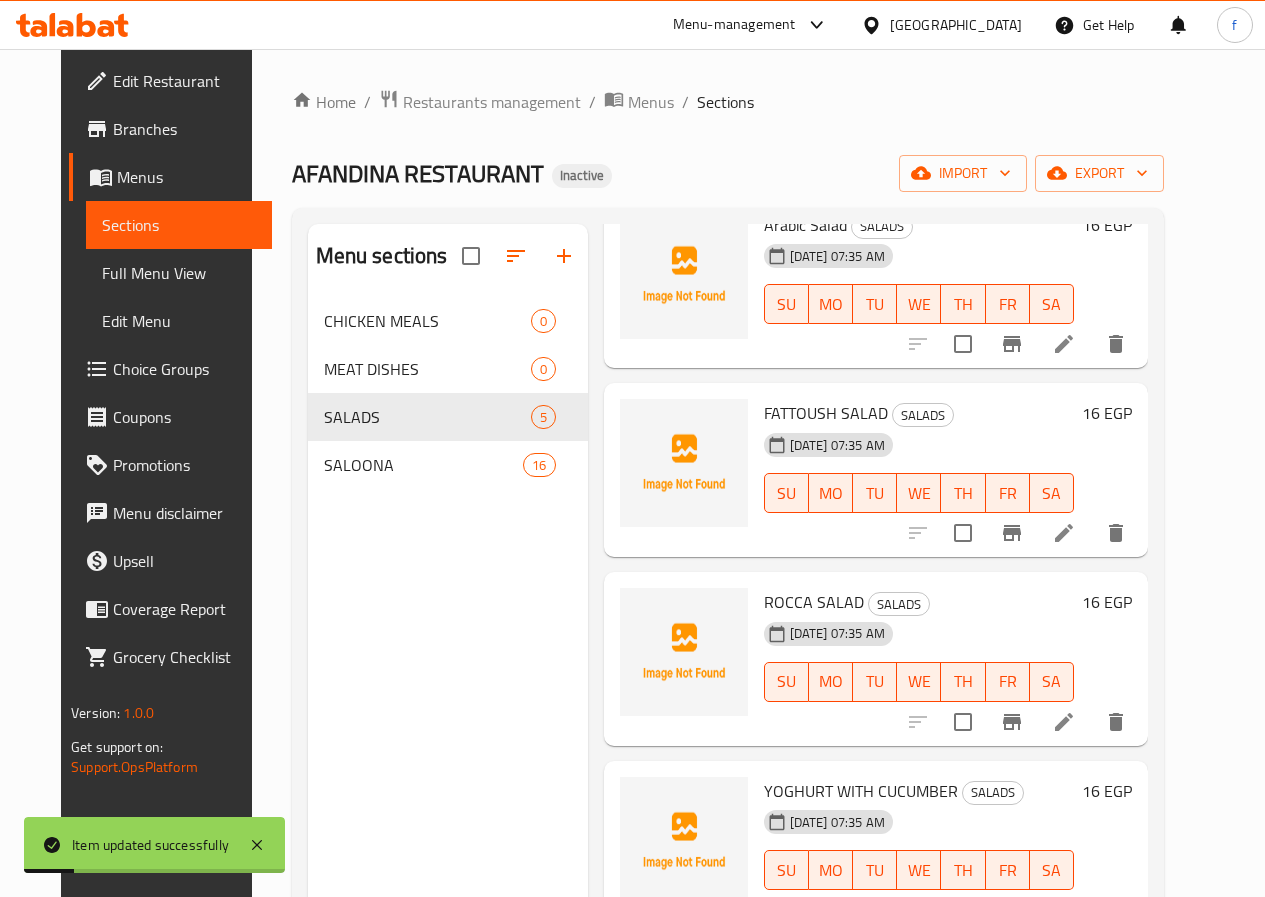 scroll, scrollTop: 126, scrollLeft: 0, axis: vertical 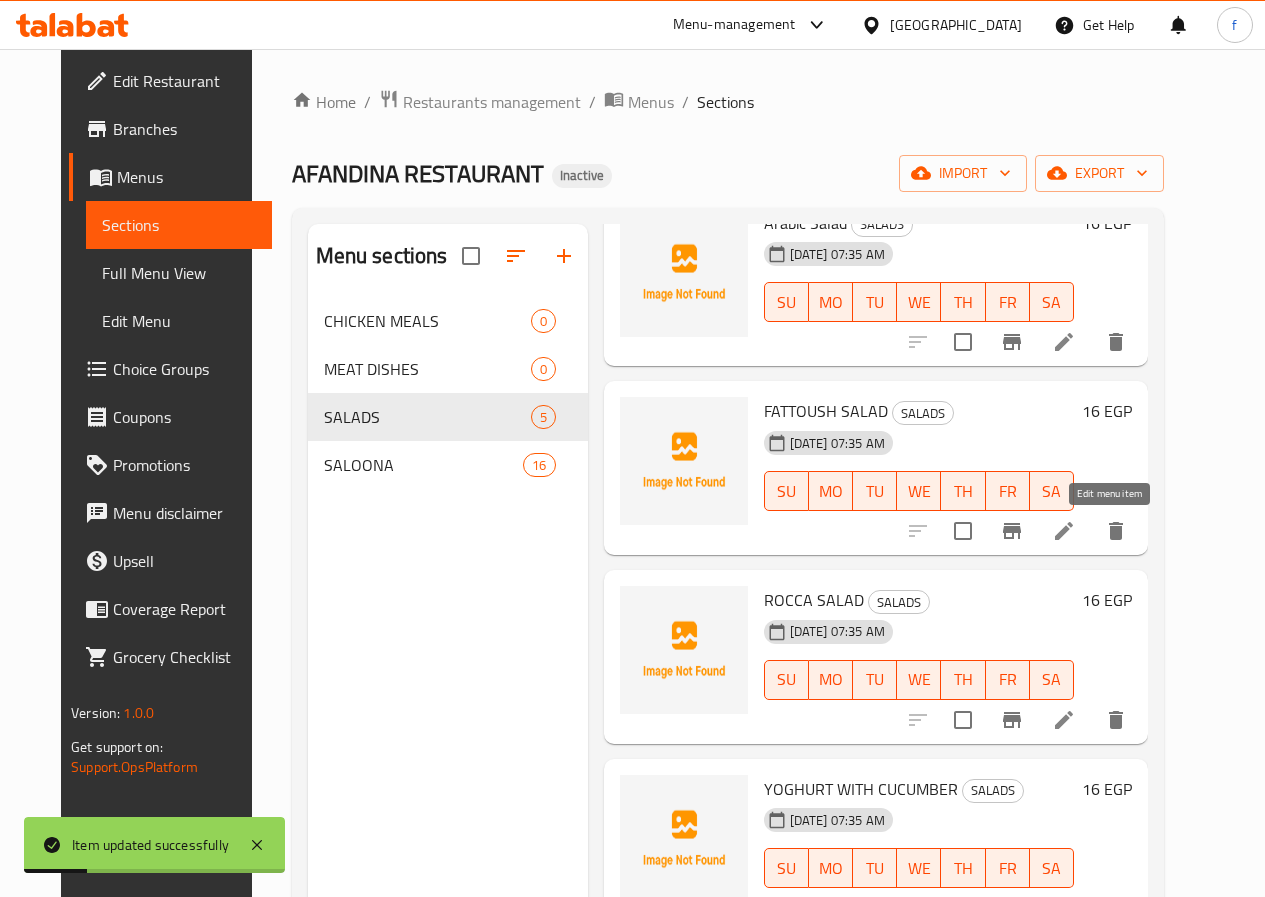 click 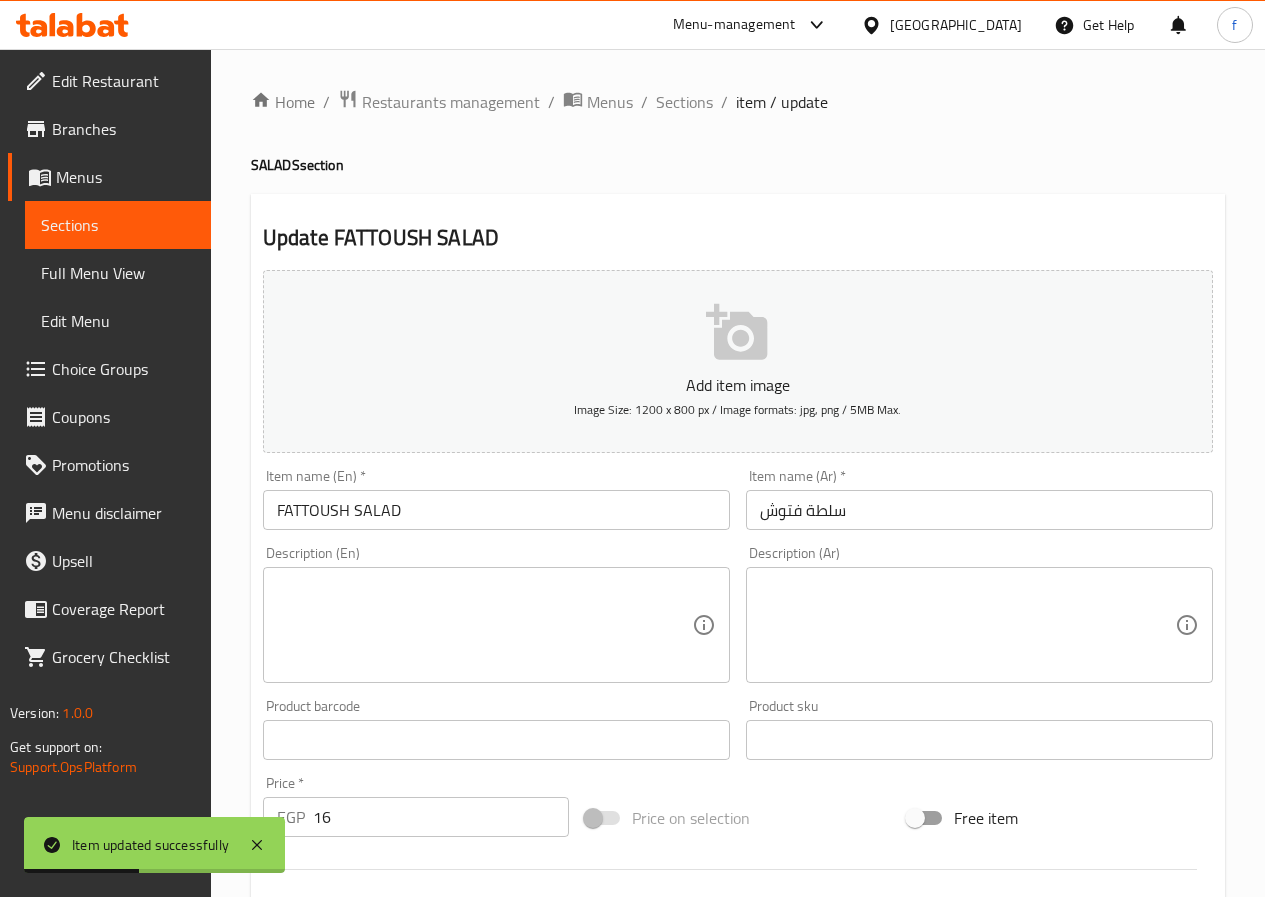 click on "FATTOUSH SALAD" at bounding box center [496, 510] 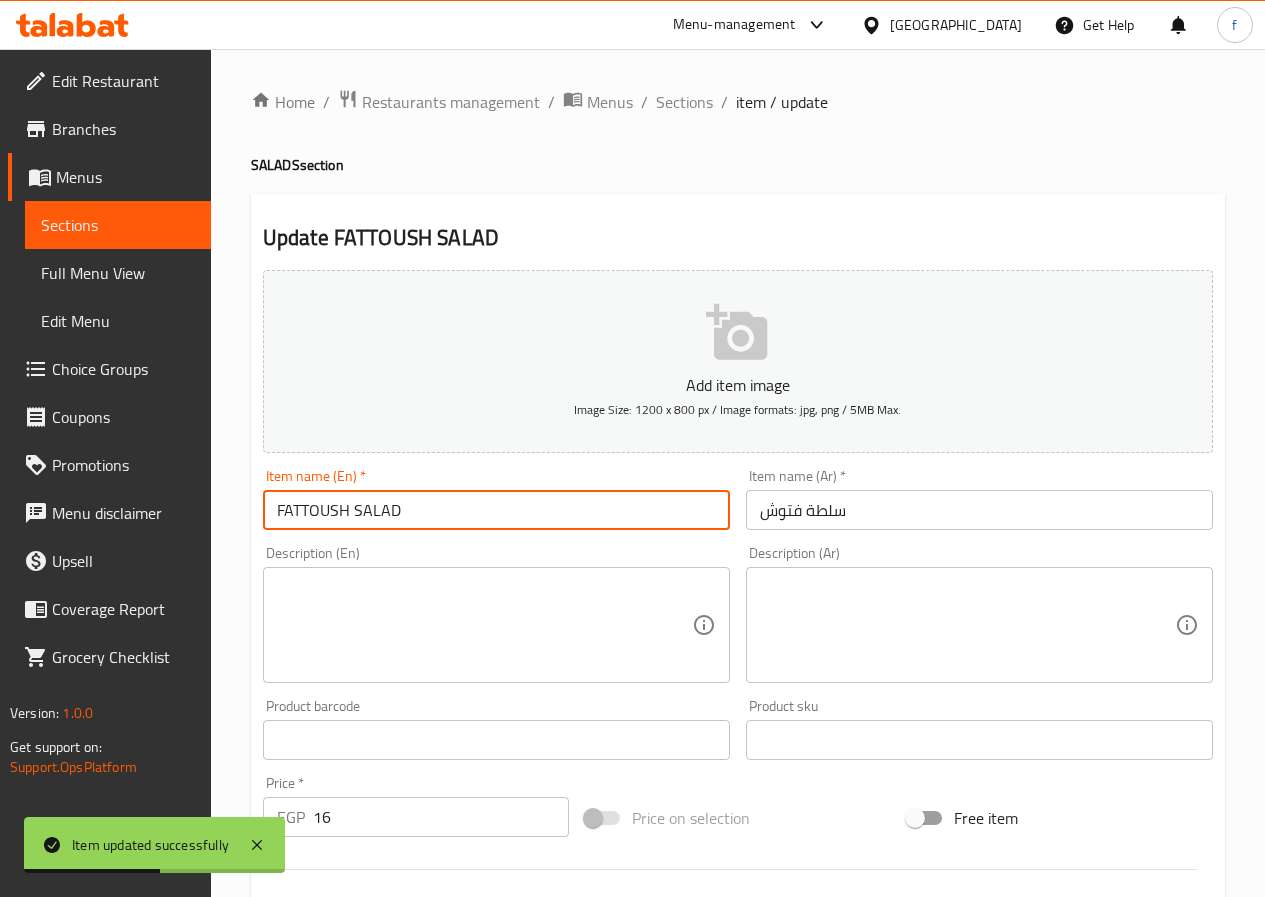 type on "Fattoush salad" 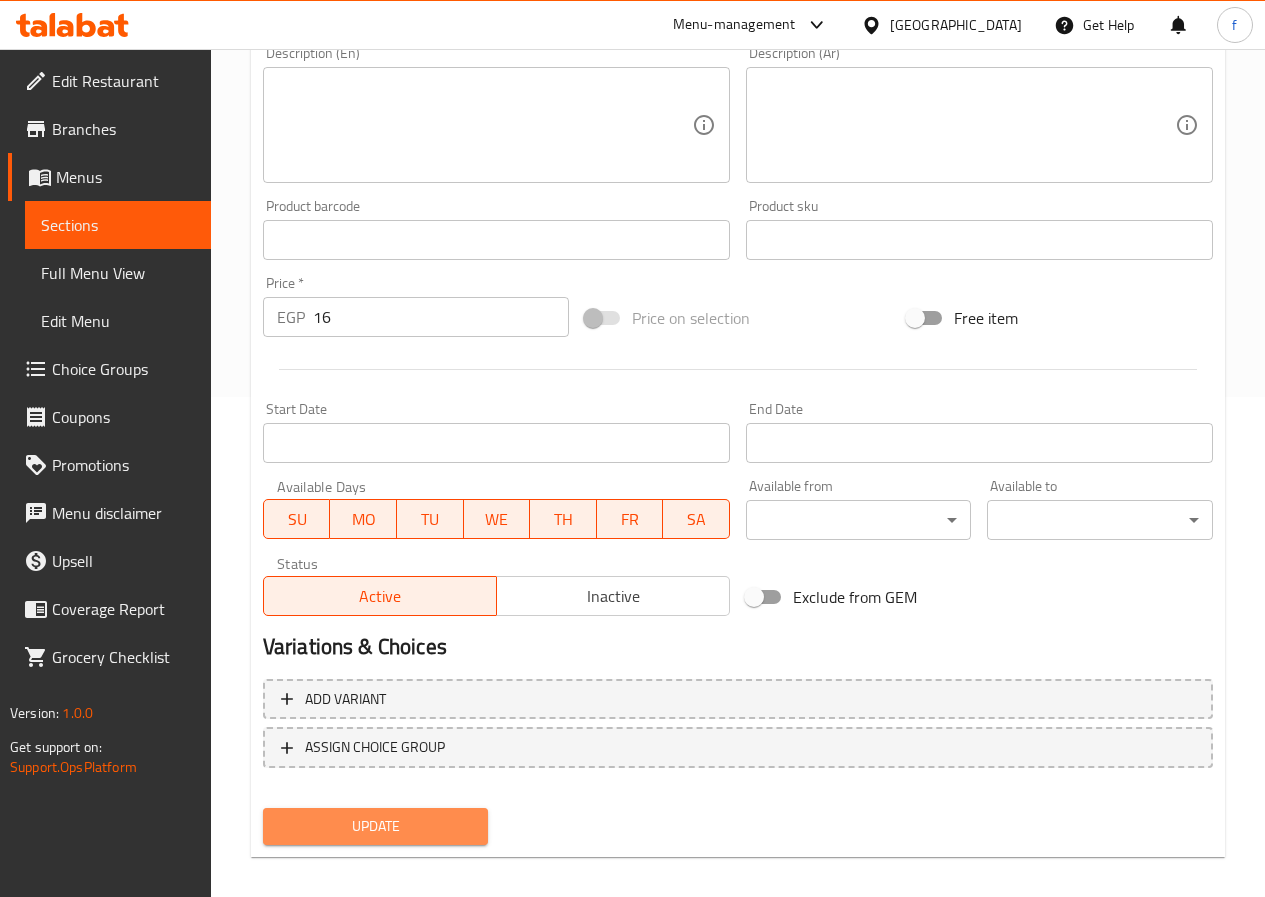 click on "Update" at bounding box center (376, 826) 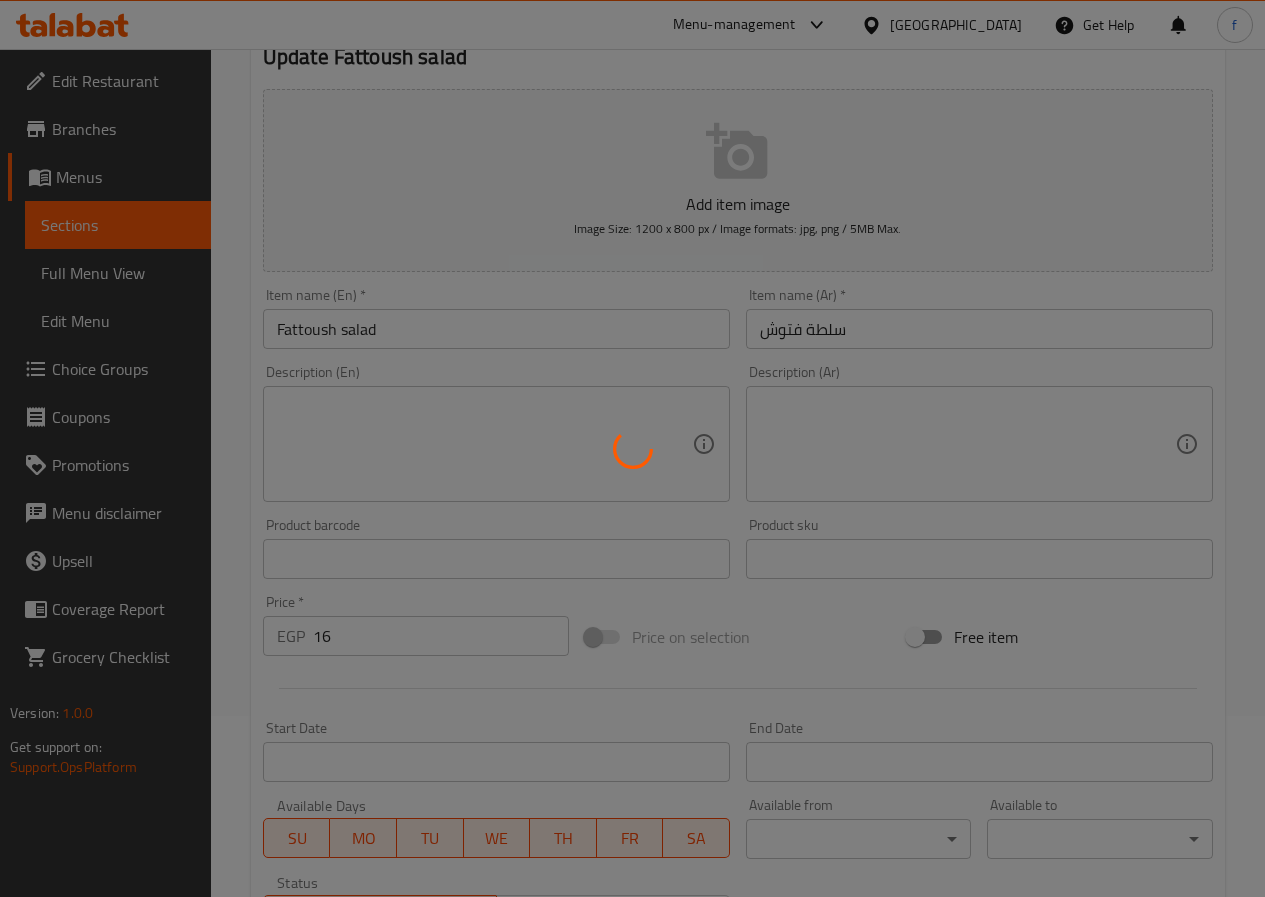 scroll, scrollTop: 0, scrollLeft: 0, axis: both 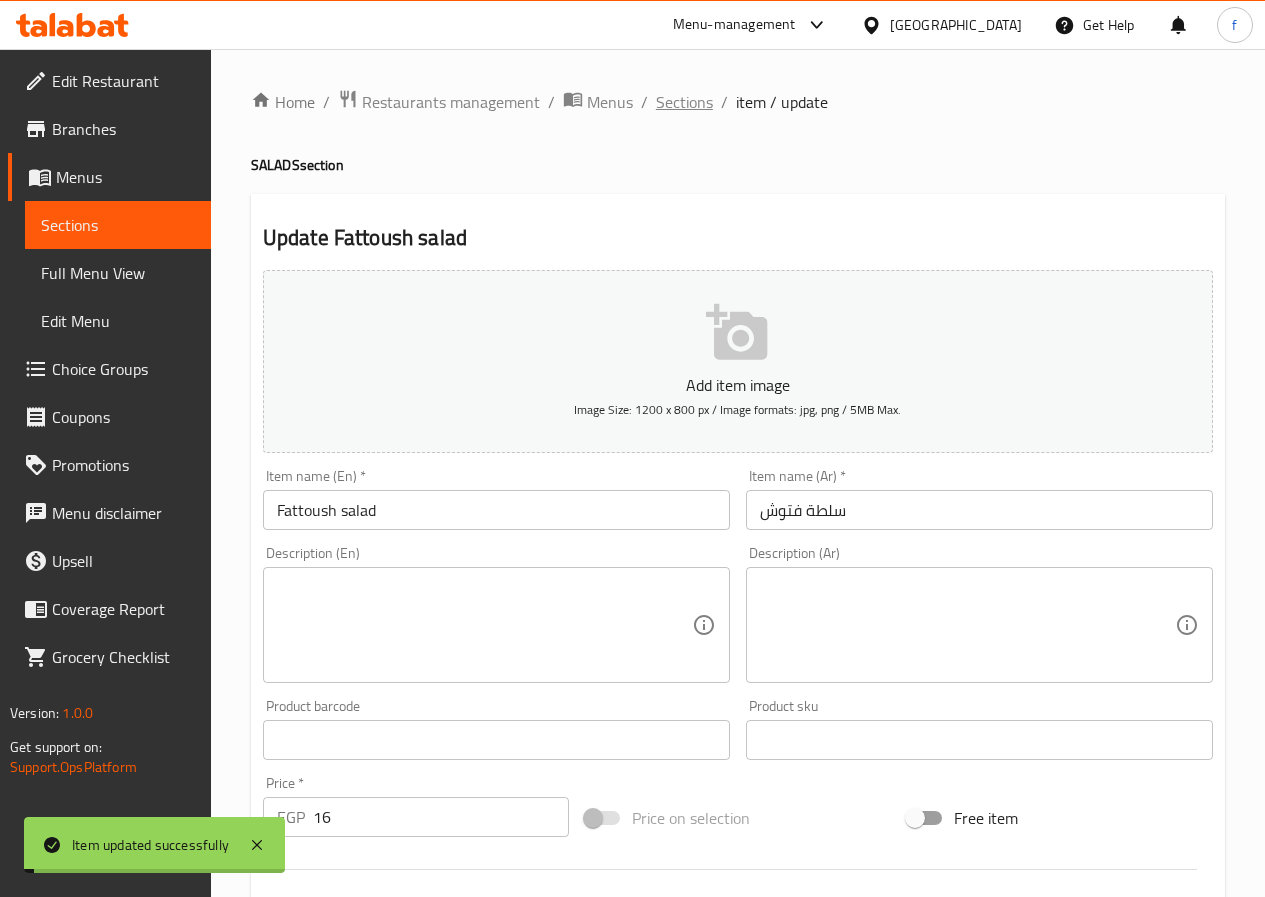 click on "Sections" at bounding box center (684, 102) 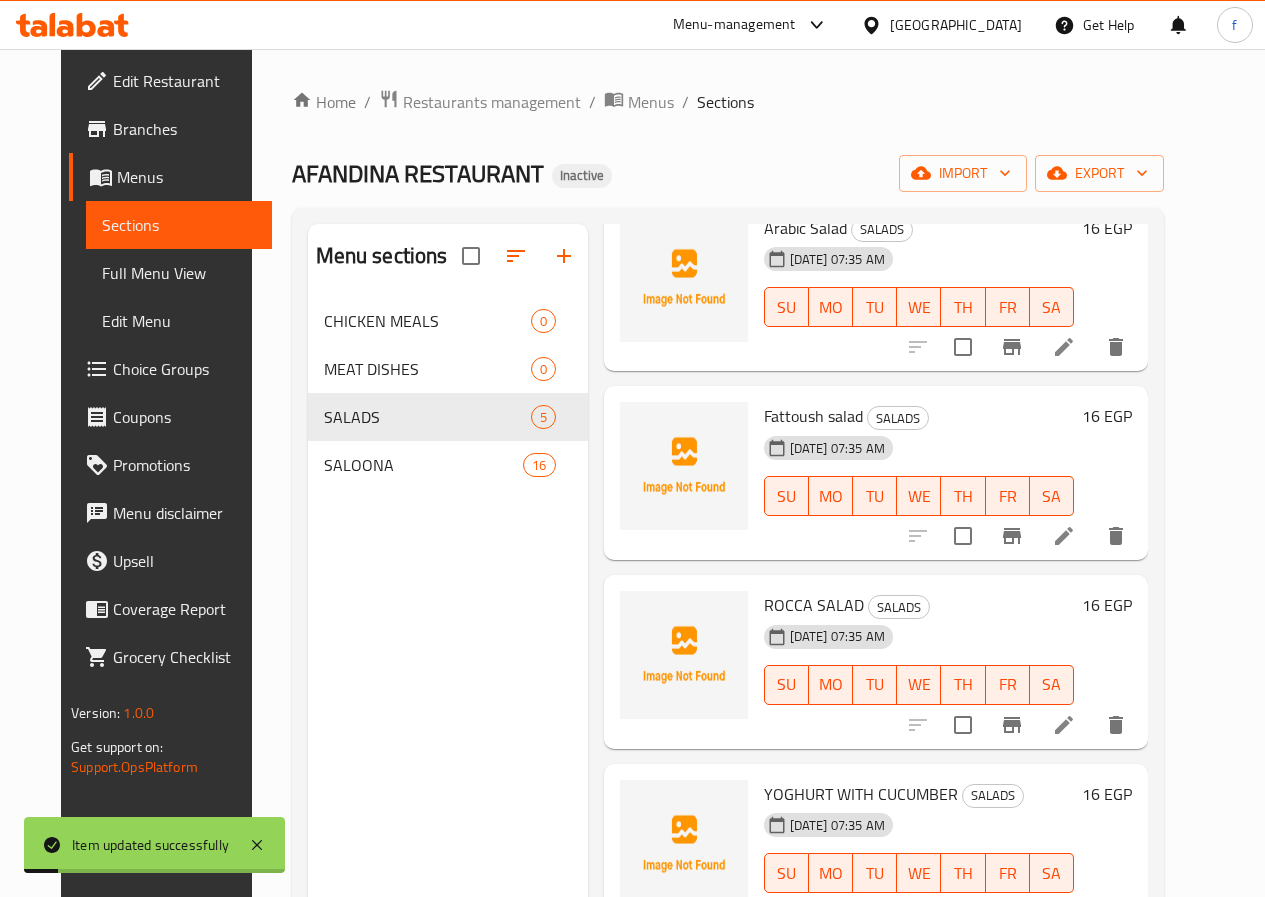 scroll, scrollTop: 126, scrollLeft: 0, axis: vertical 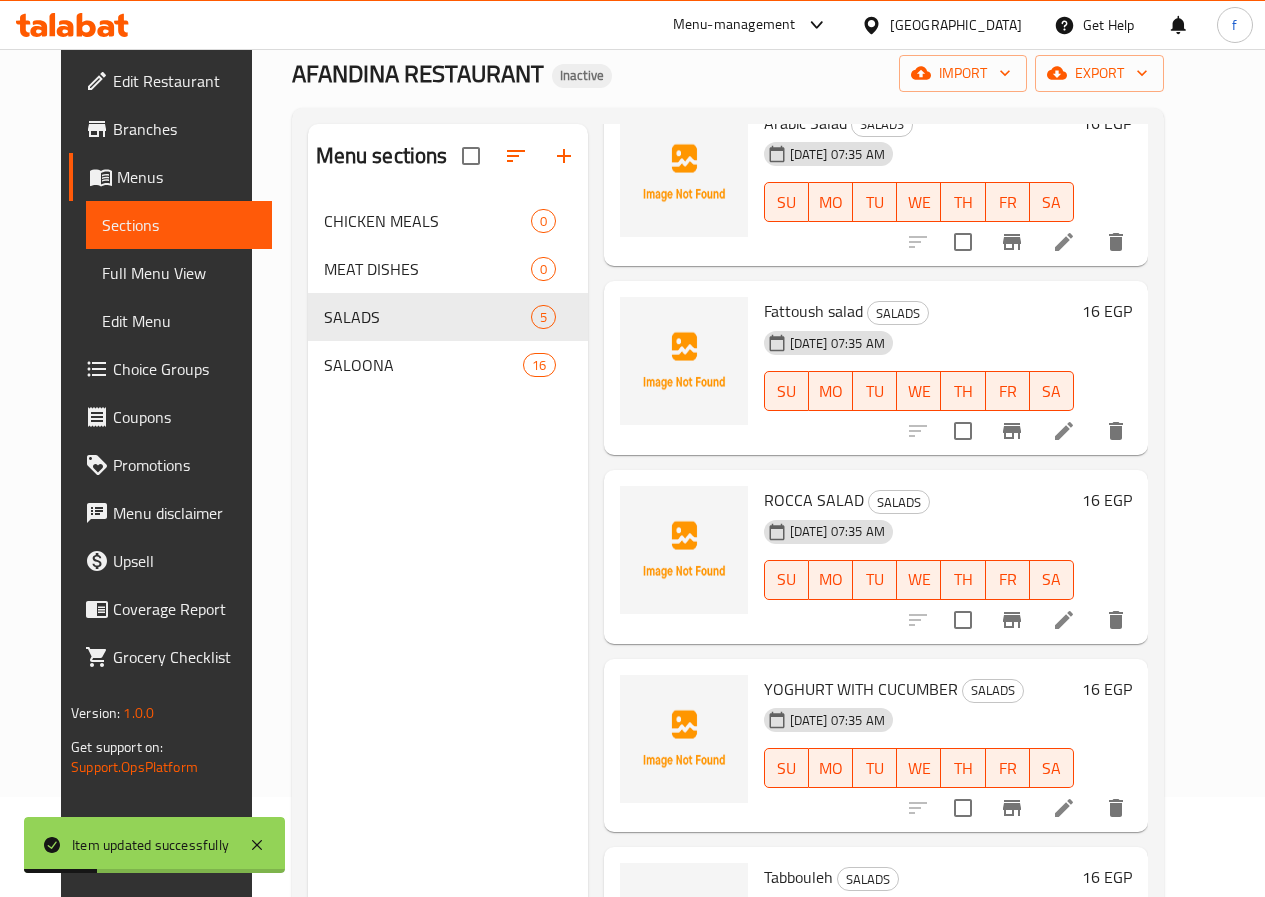 click 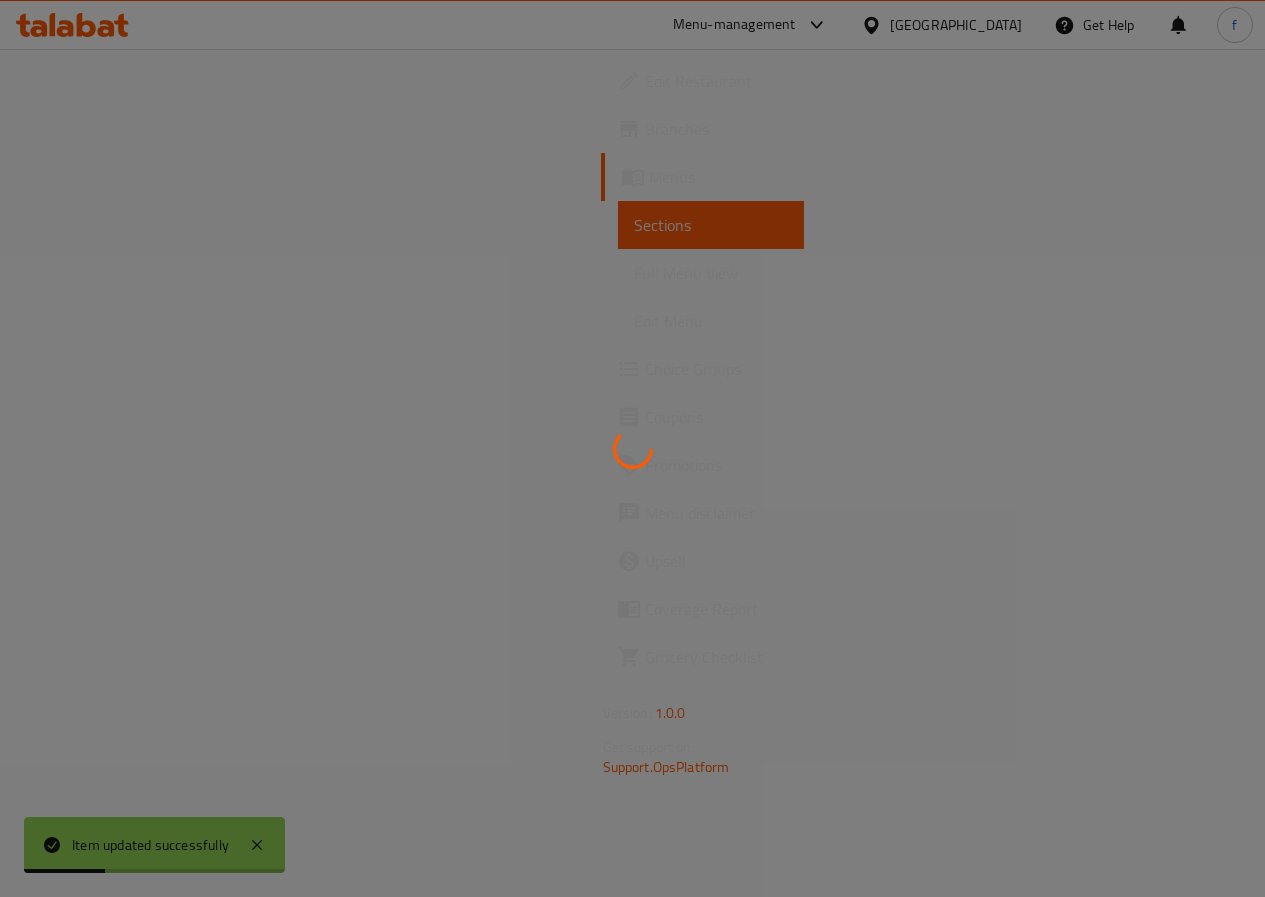 scroll, scrollTop: 0, scrollLeft: 0, axis: both 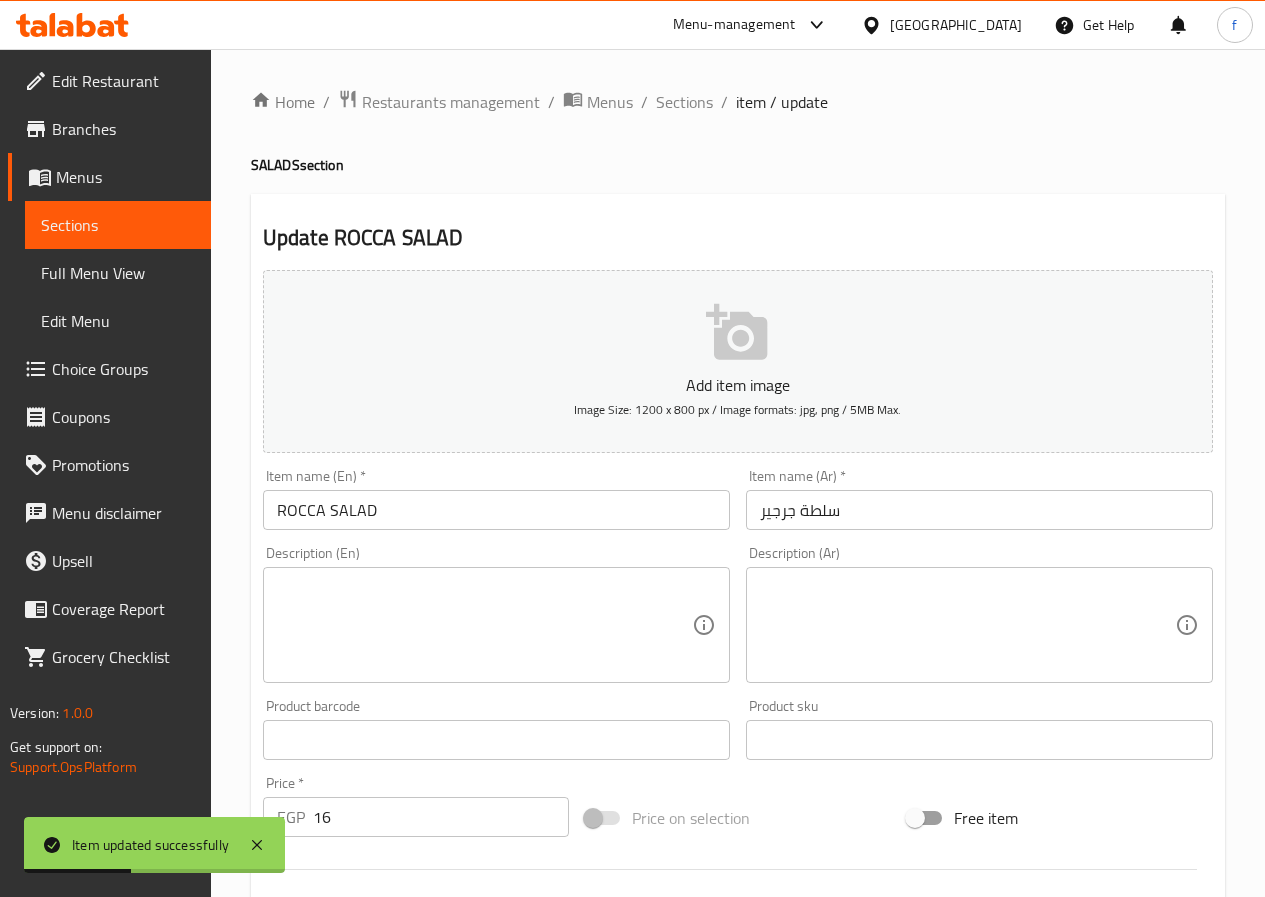click on "ROCCA SALAD" at bounding box center [496, 510] 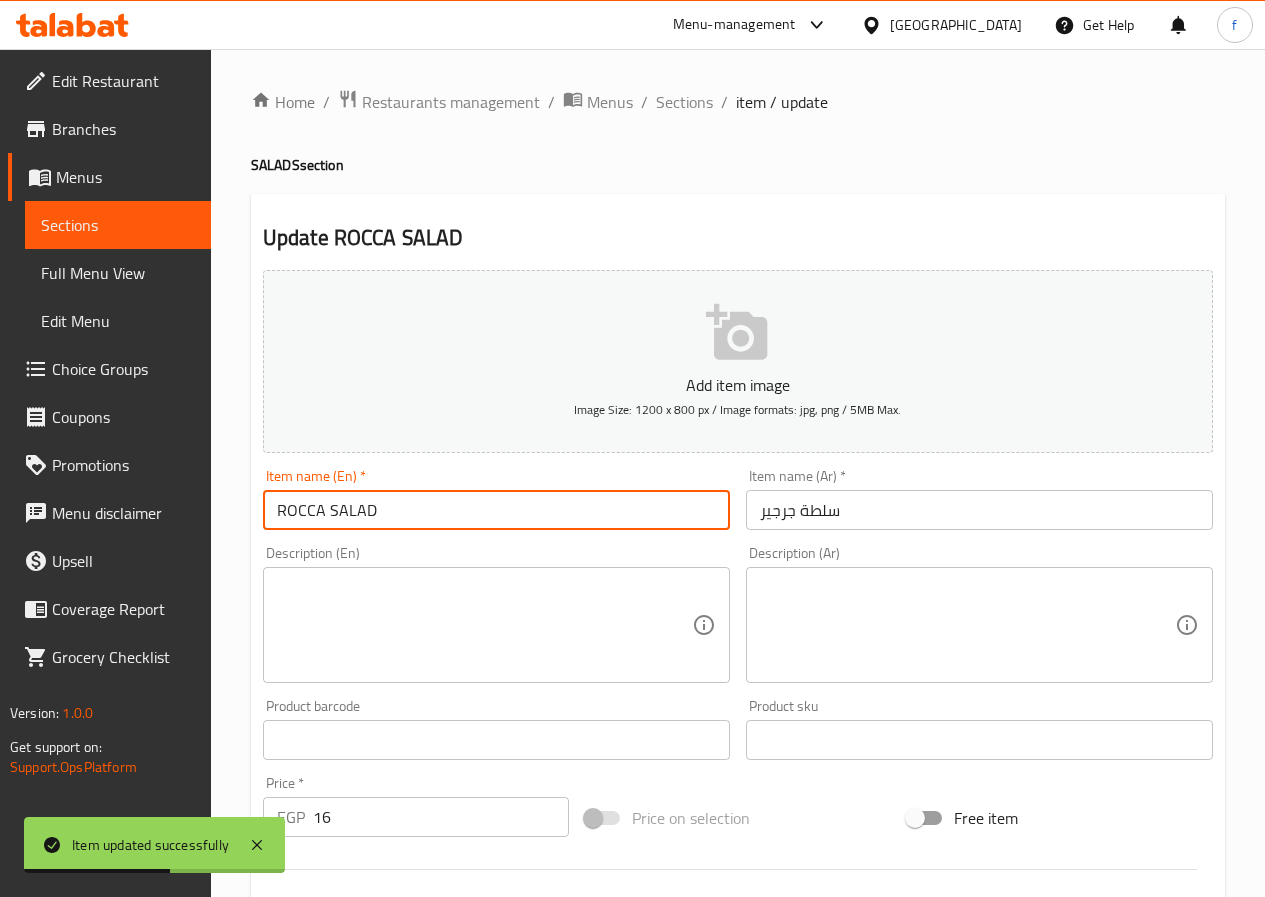 click on "سلطة جرجير" at bounding box center (979, 510) 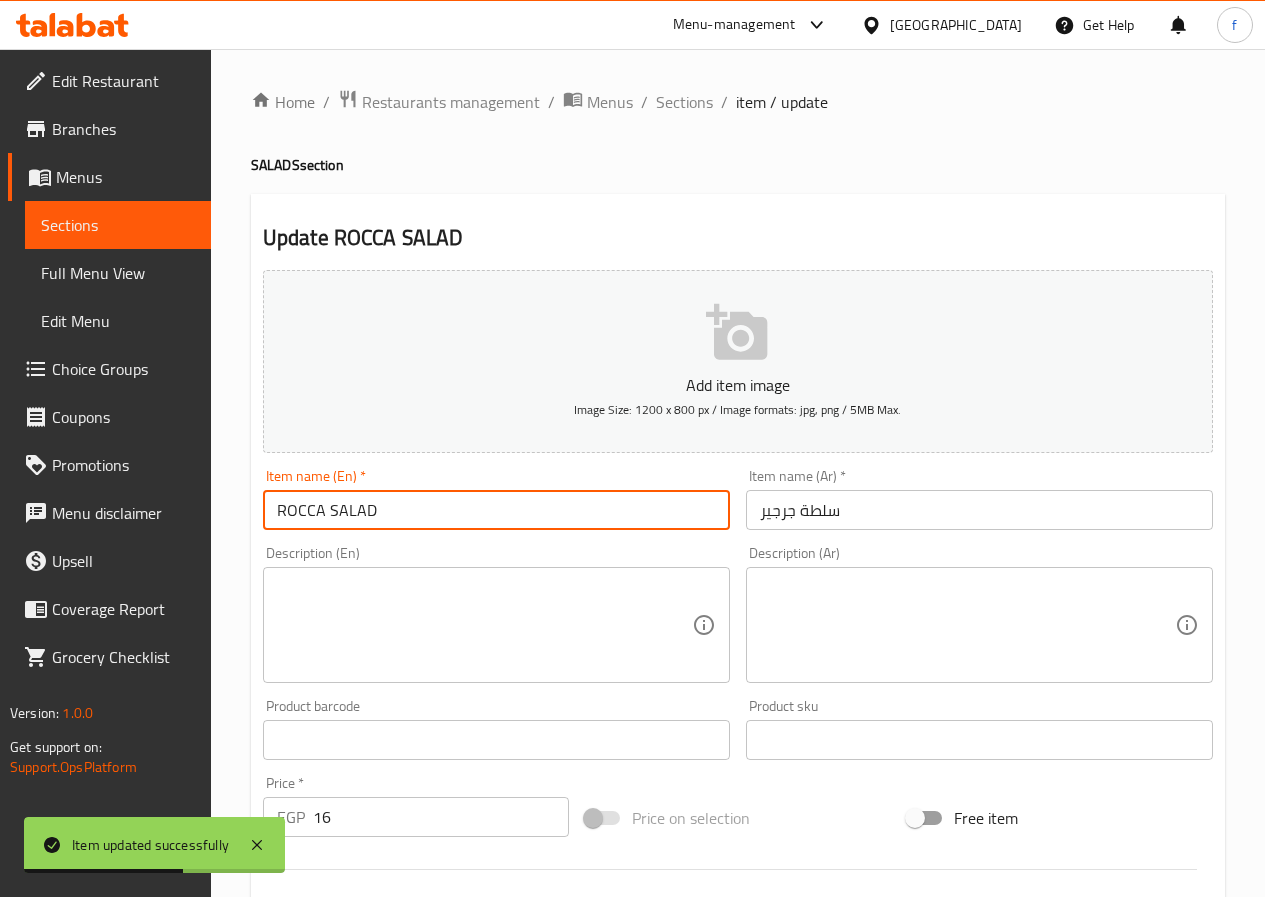 click on "ROCCA SALAD" at bounding box center [496, 510] 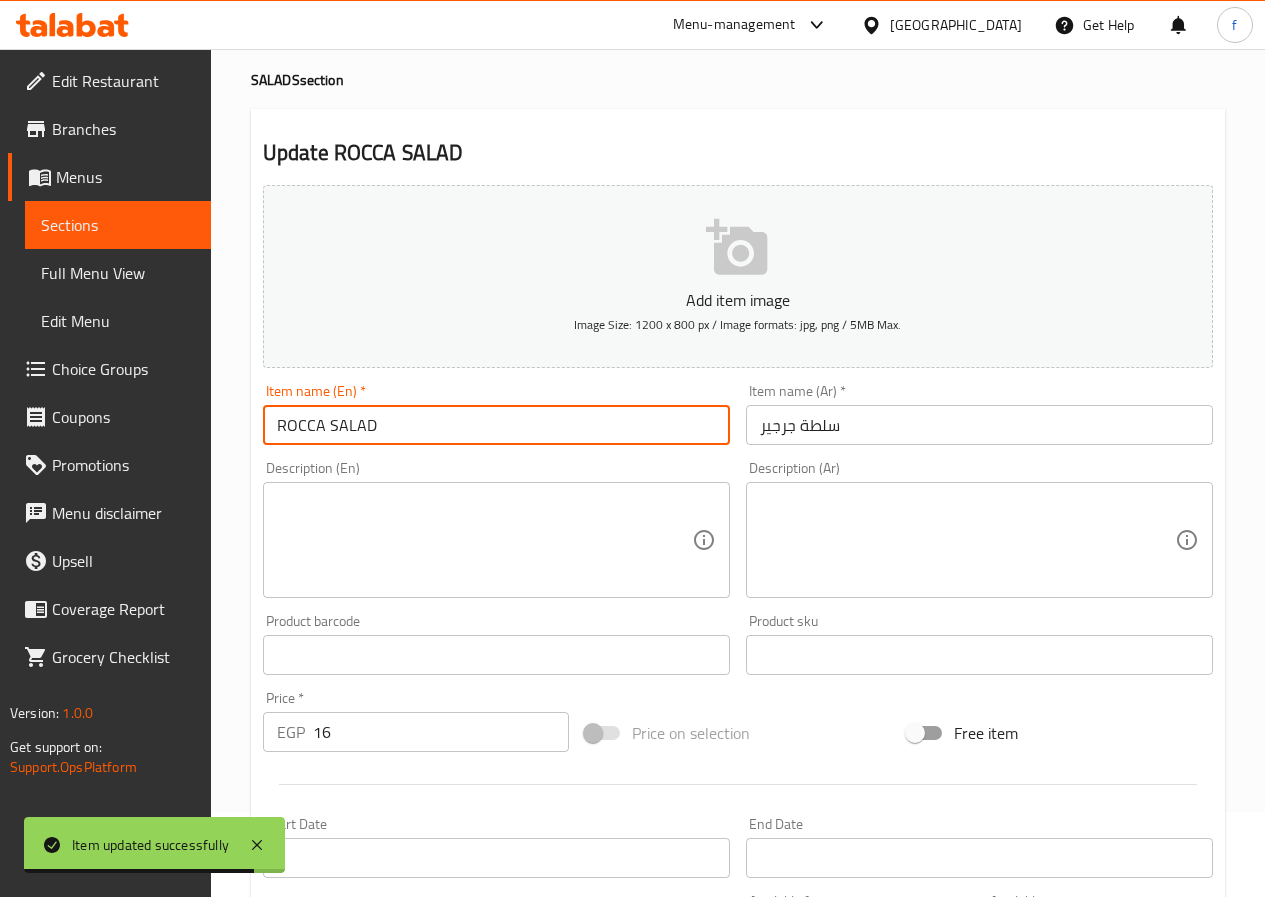 scroll, scrollTop: 0, scrollLeft: 0, axis: both 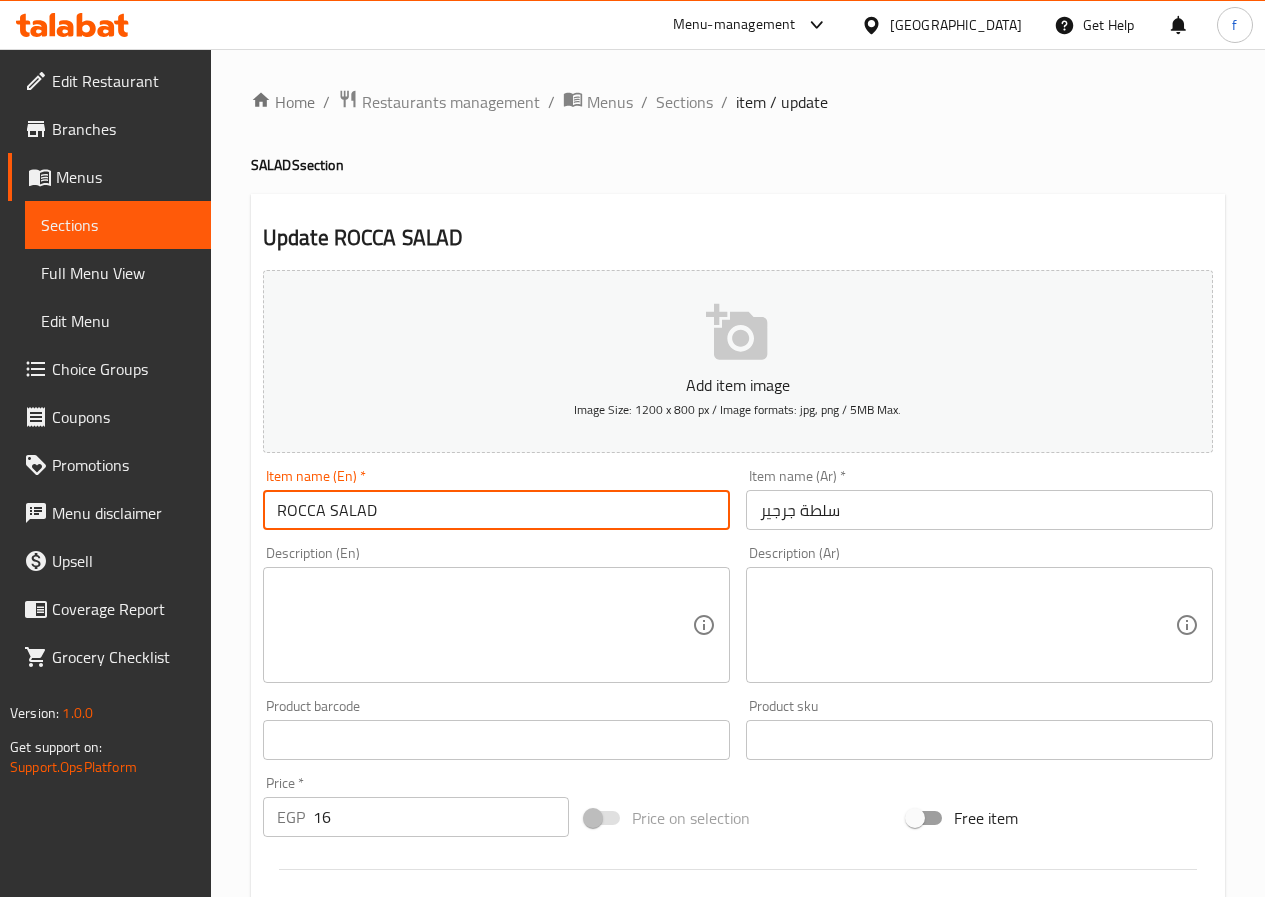 click on "ROCCA SALAD" at bounding box center [496, 510] 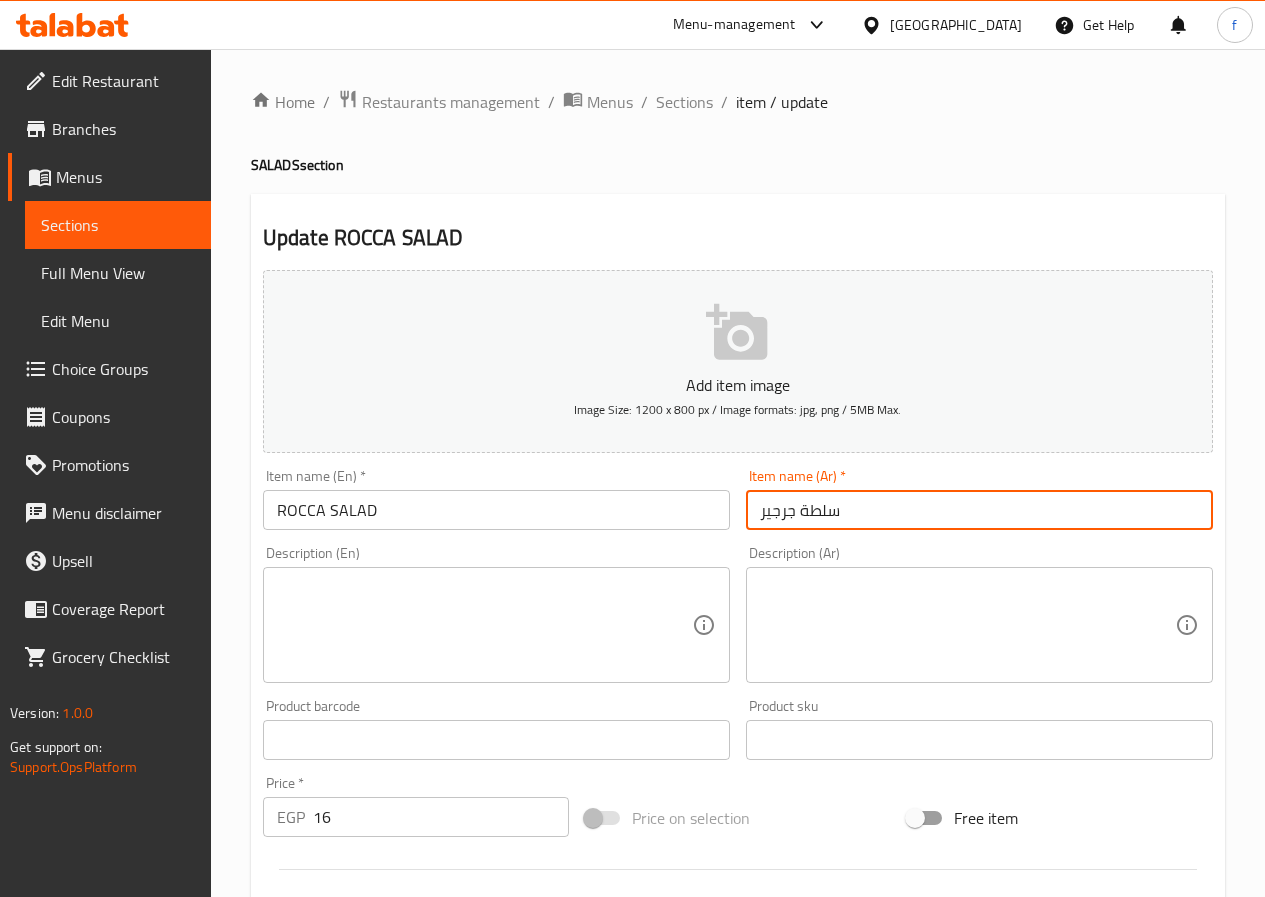click on "سلطة جرجير" at bounding box center (979, 510) 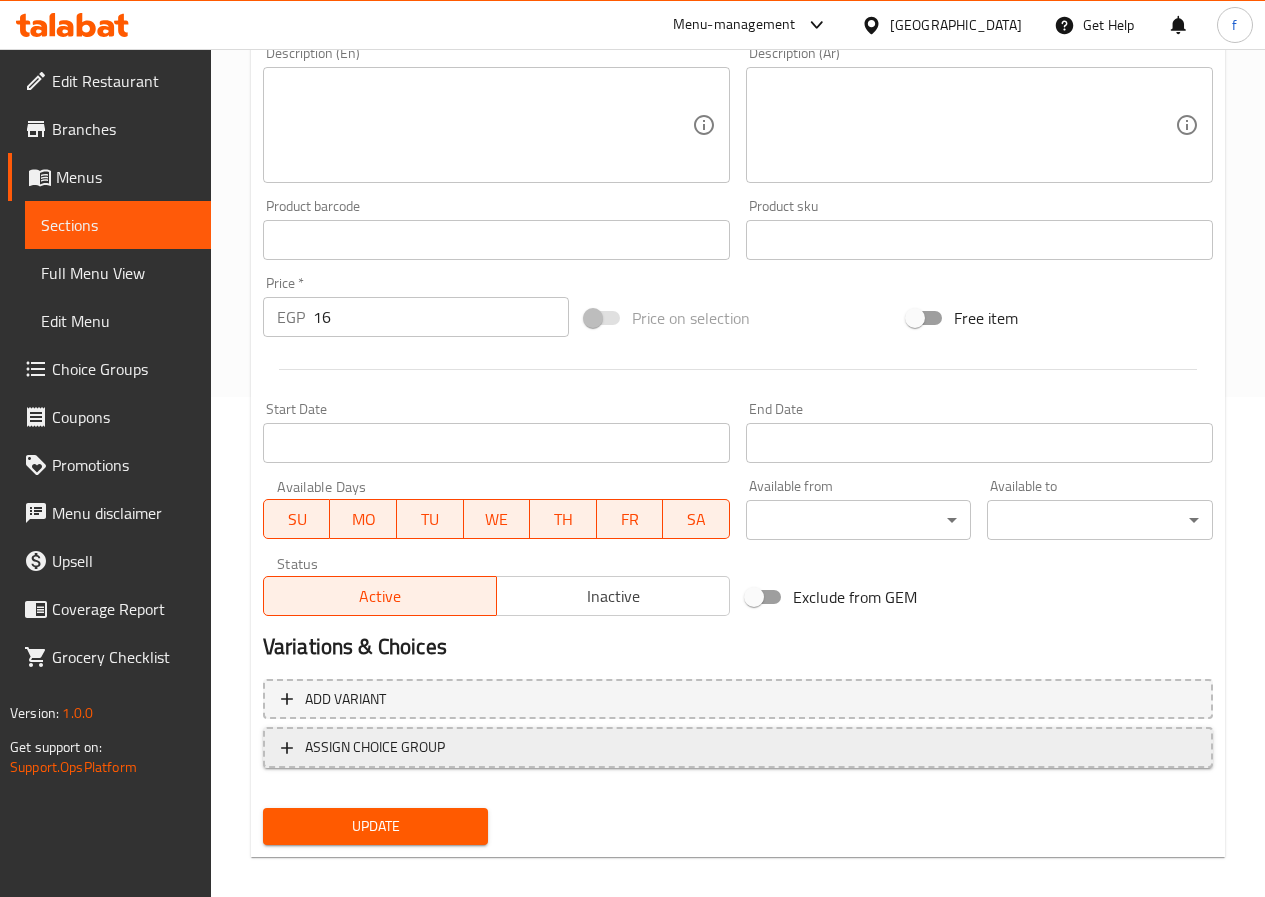 scroll, scrollTop: 0, scrollLeft: 0, axis: both 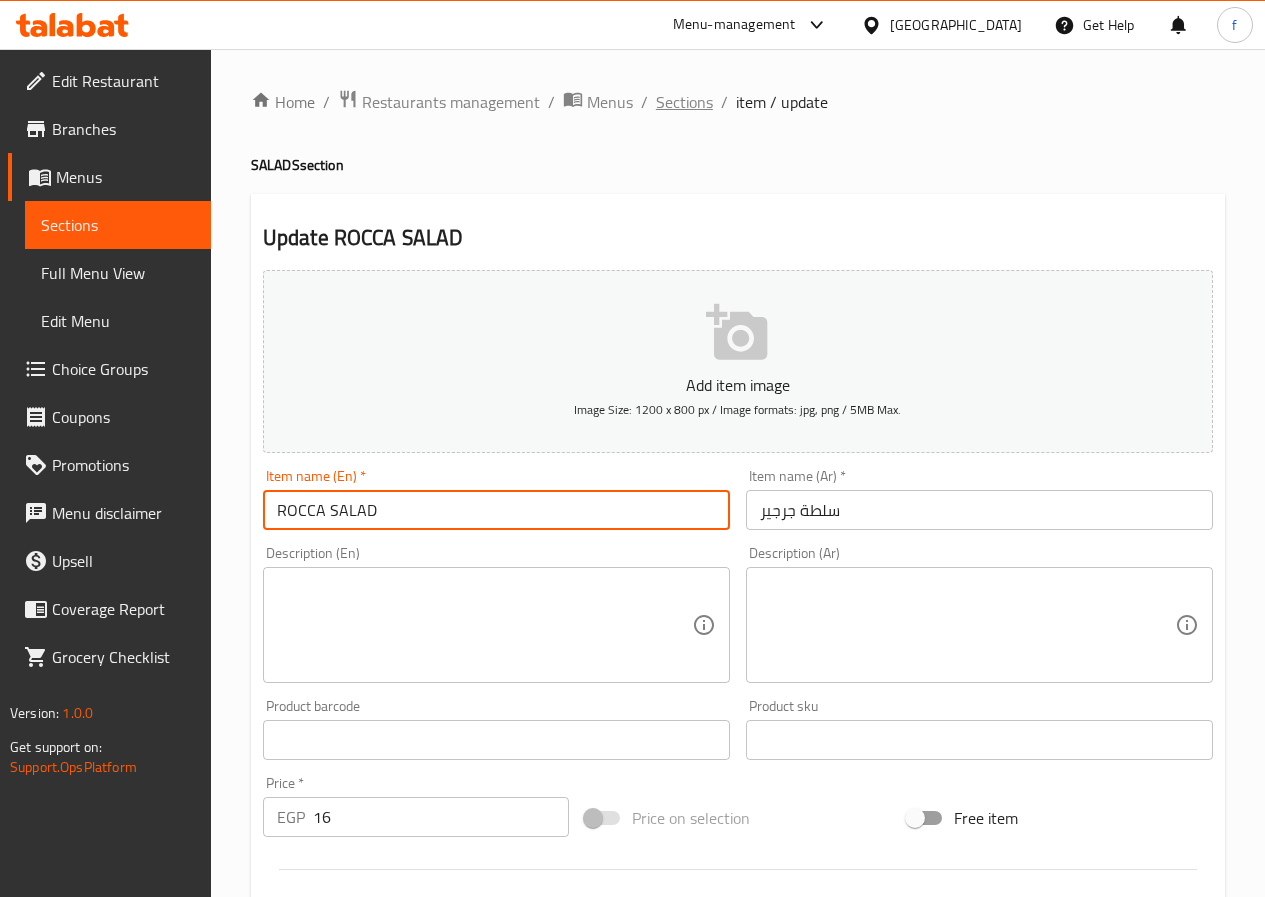 click on "Sections" at bounding box center (684, 102) 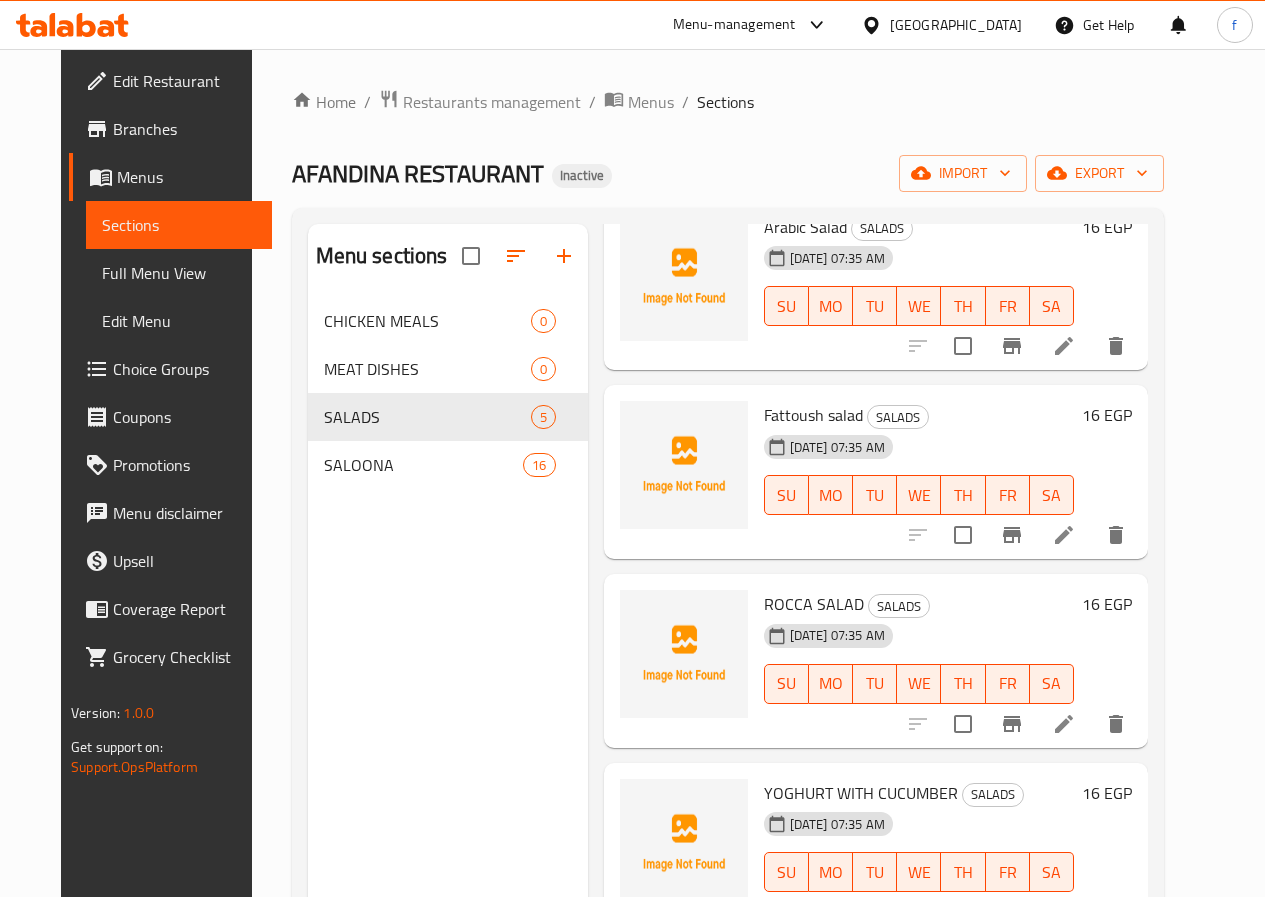scroll, scrollTop: 126, scrollLeft: 0, axis: vertical 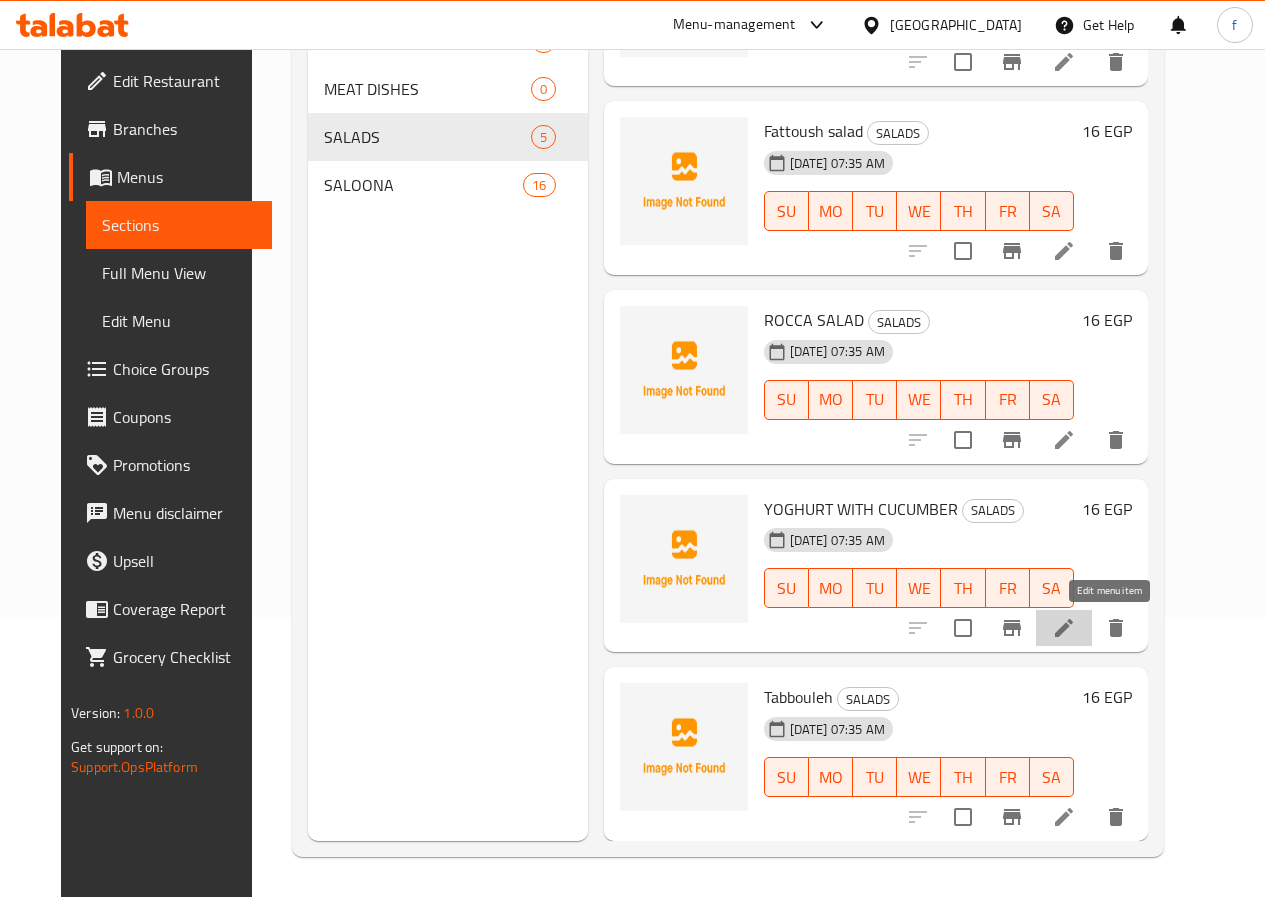 click 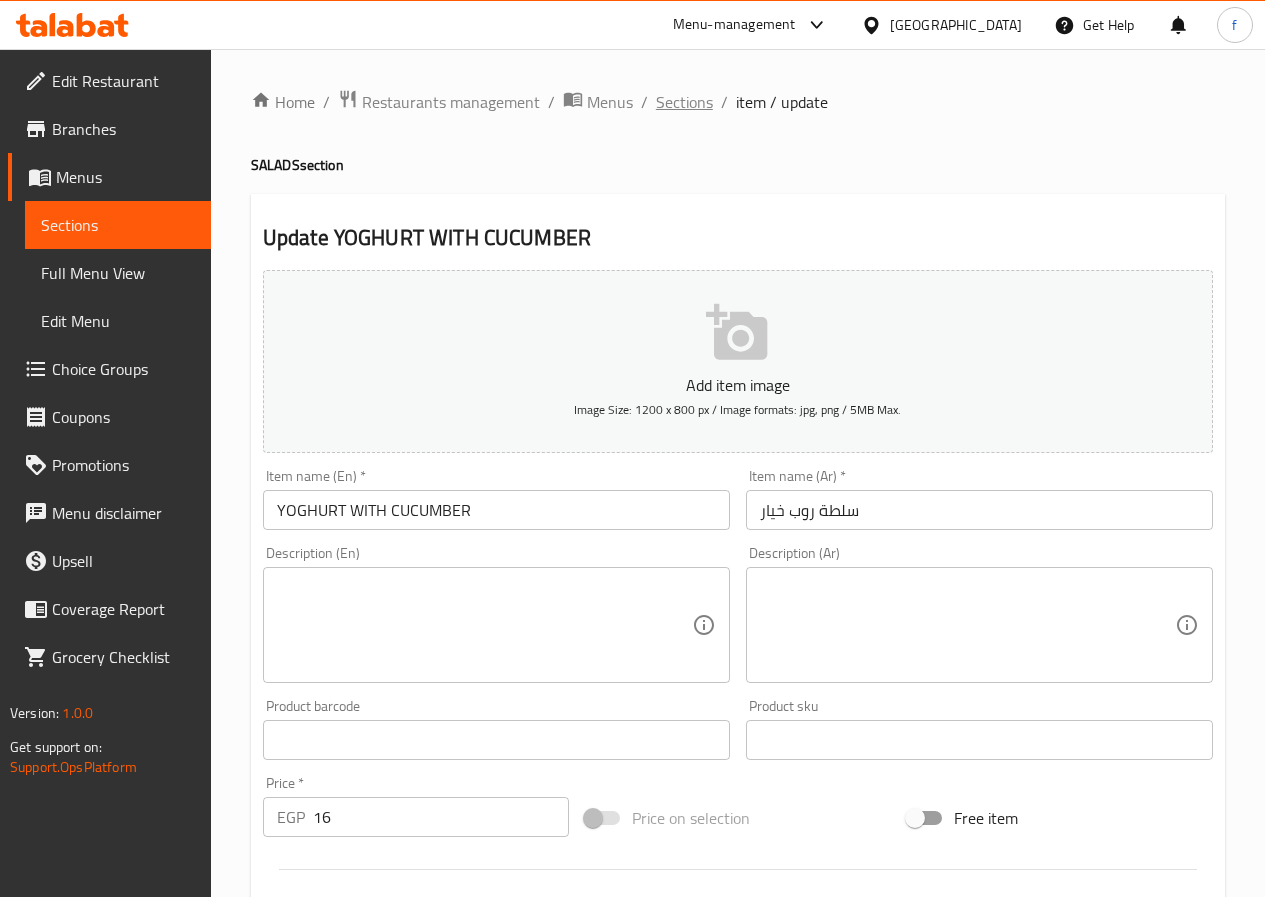 click on "Sections" at bounding box center (684, 102) 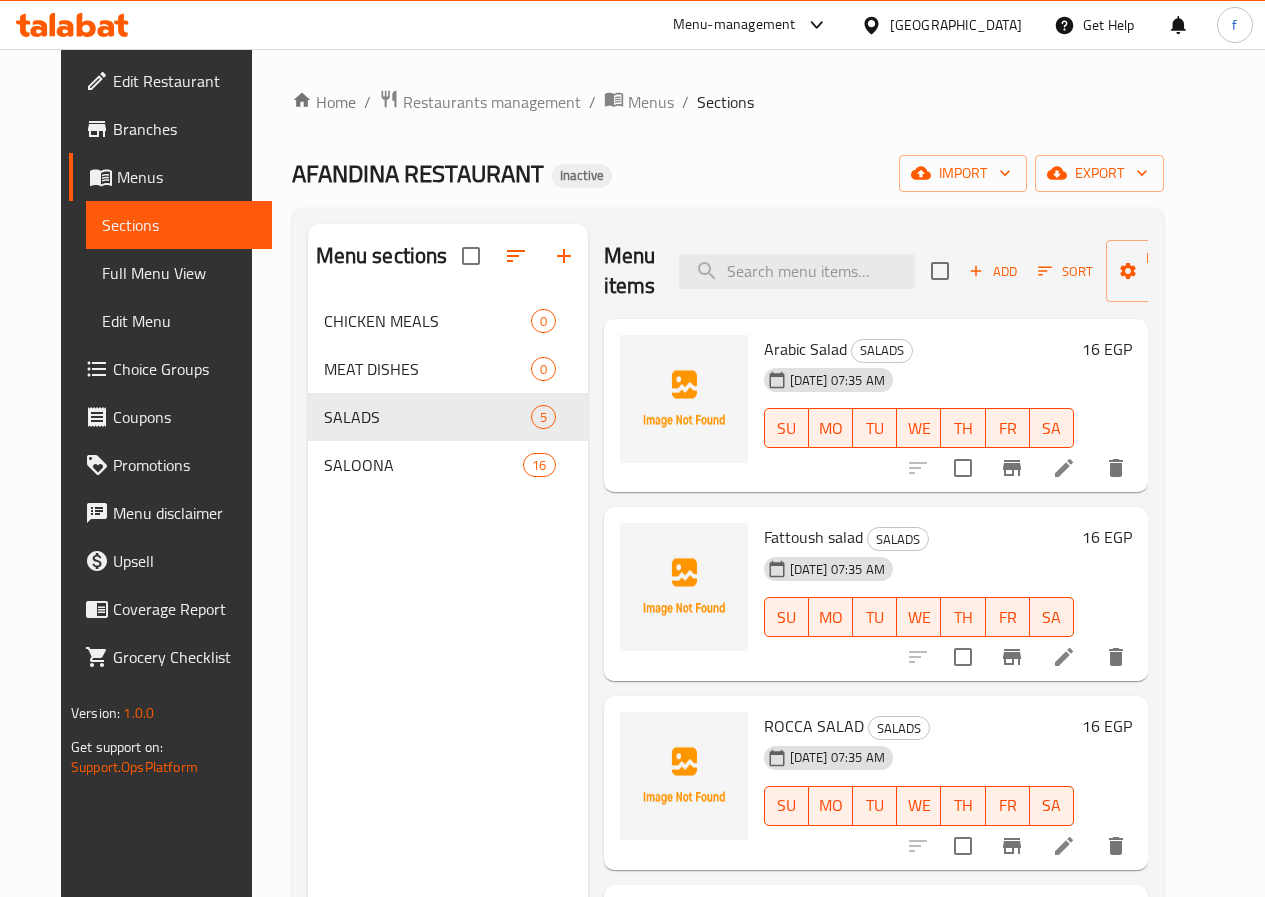 scroll, scrollTop: 126, scrollLeft: 0, axis: vertical 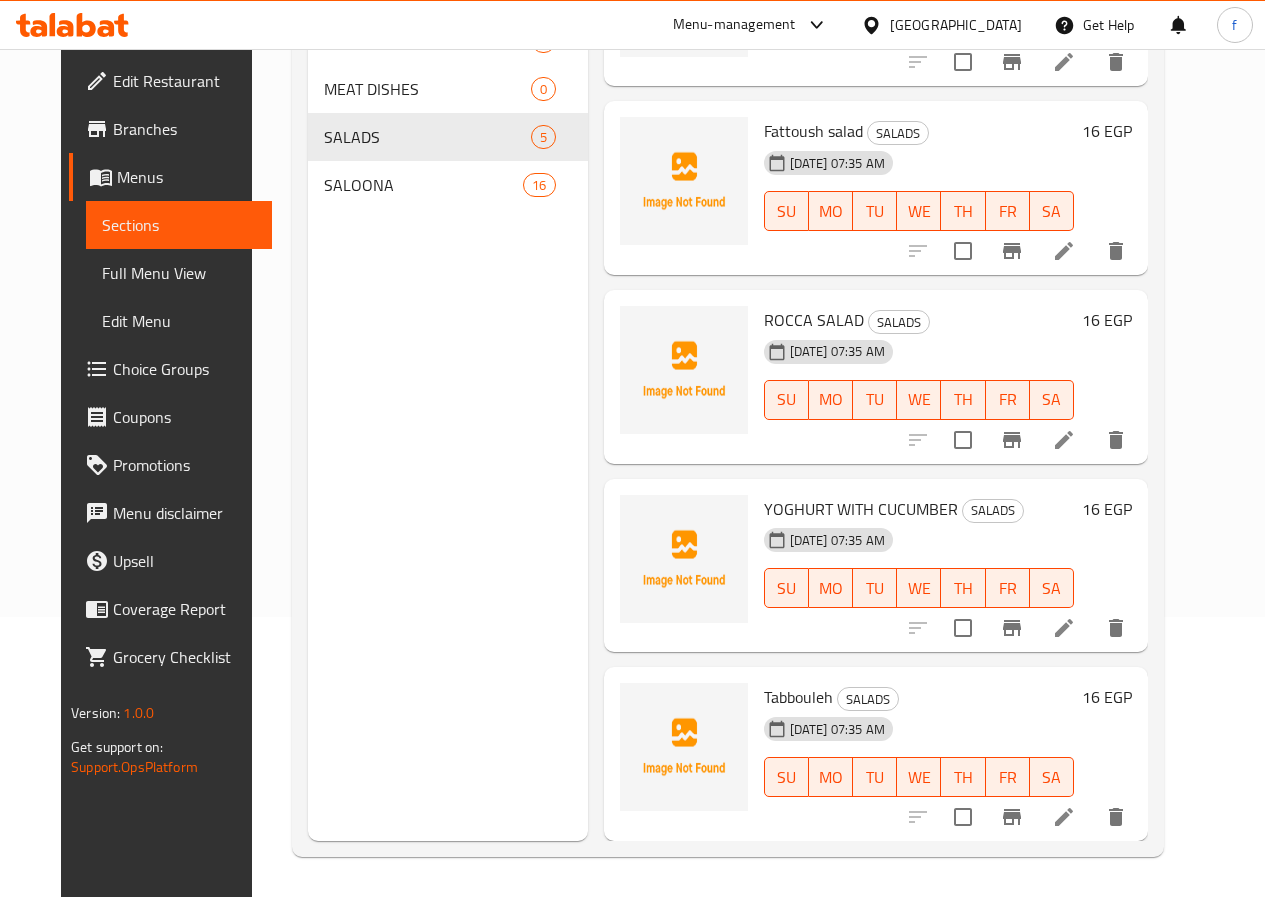 click 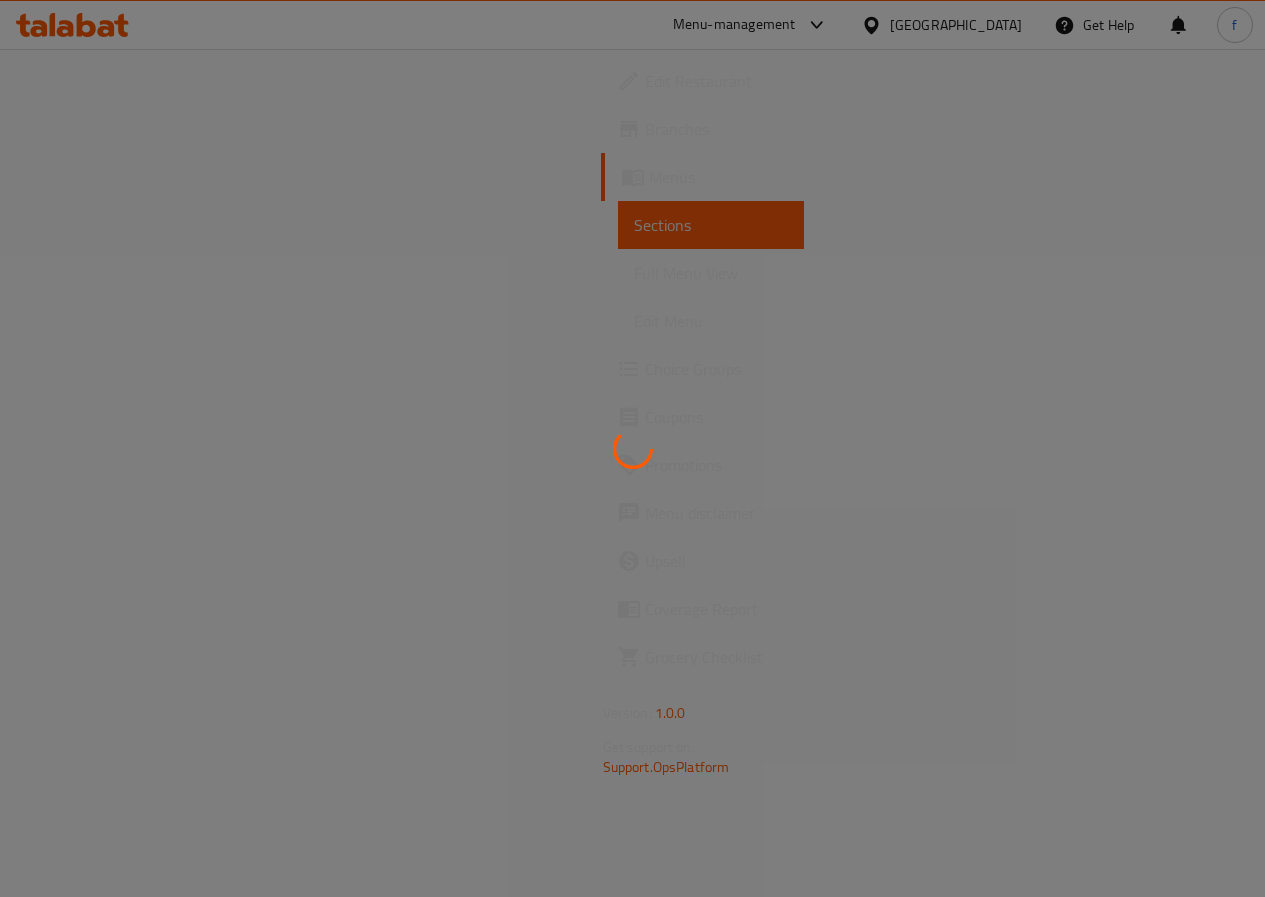 scroll, scrollTop: 0, scrollLeft: 0, axis: both 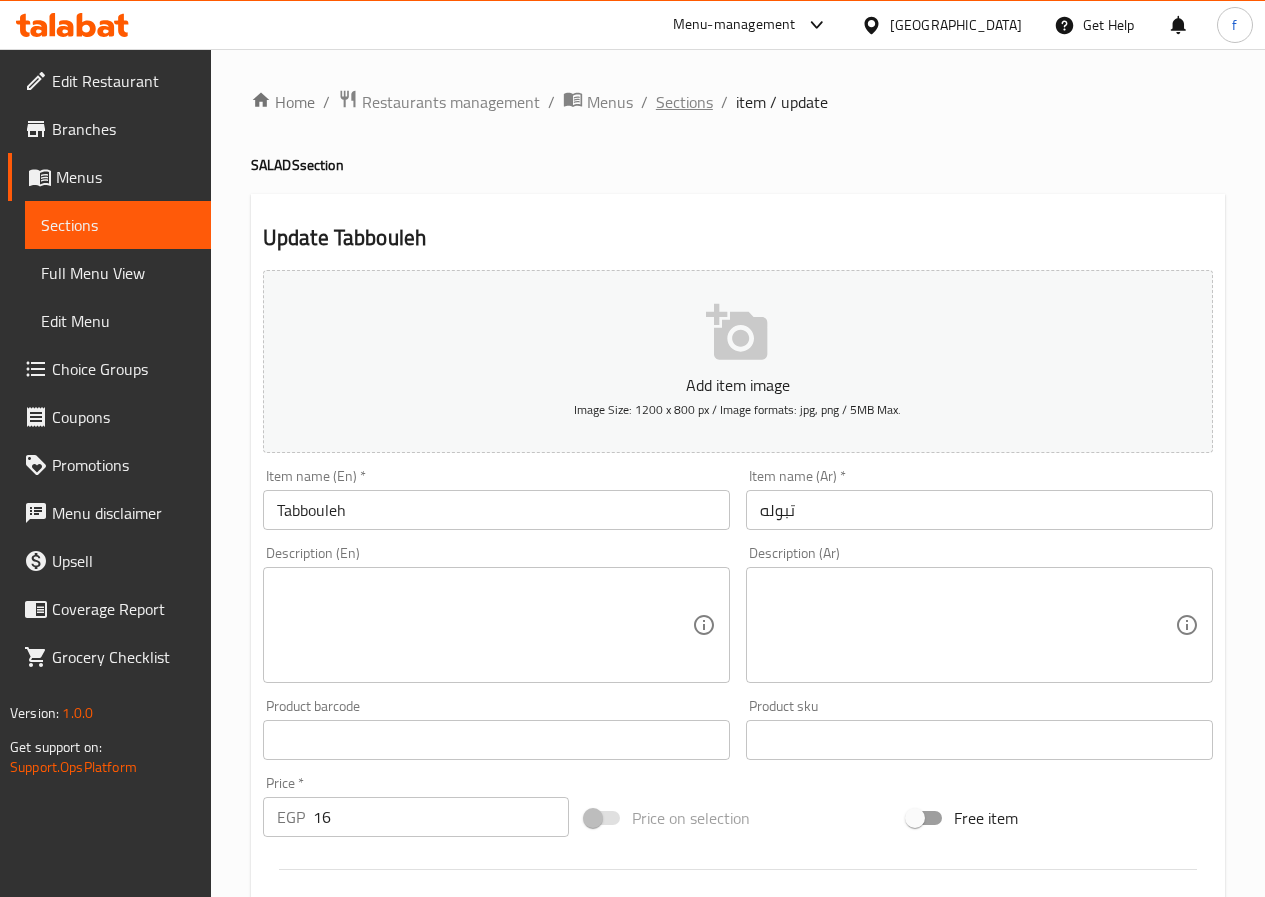 click on "Sections" at bounding box center [684, 102] 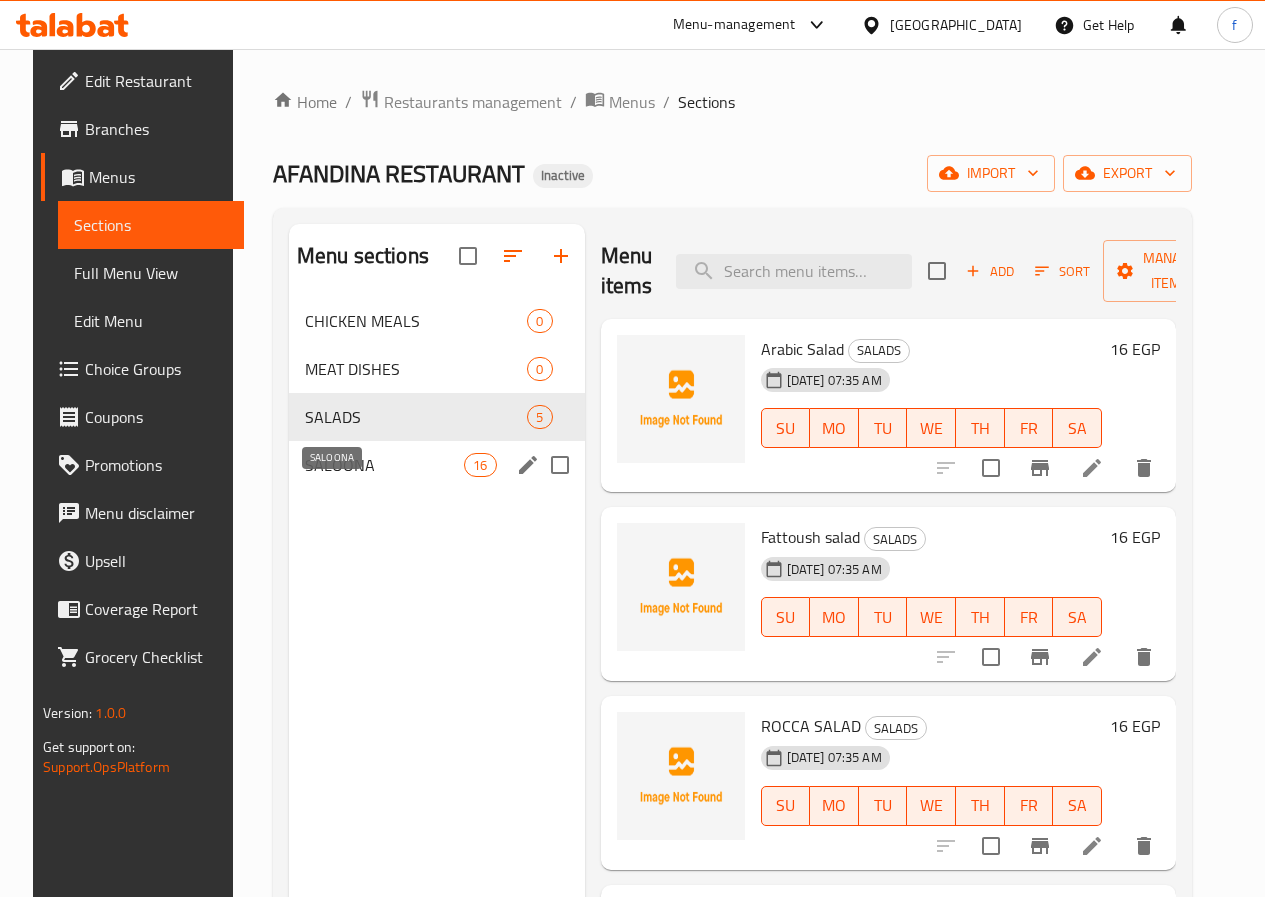 click on "SALOONA" at bounding box center (384, 465) 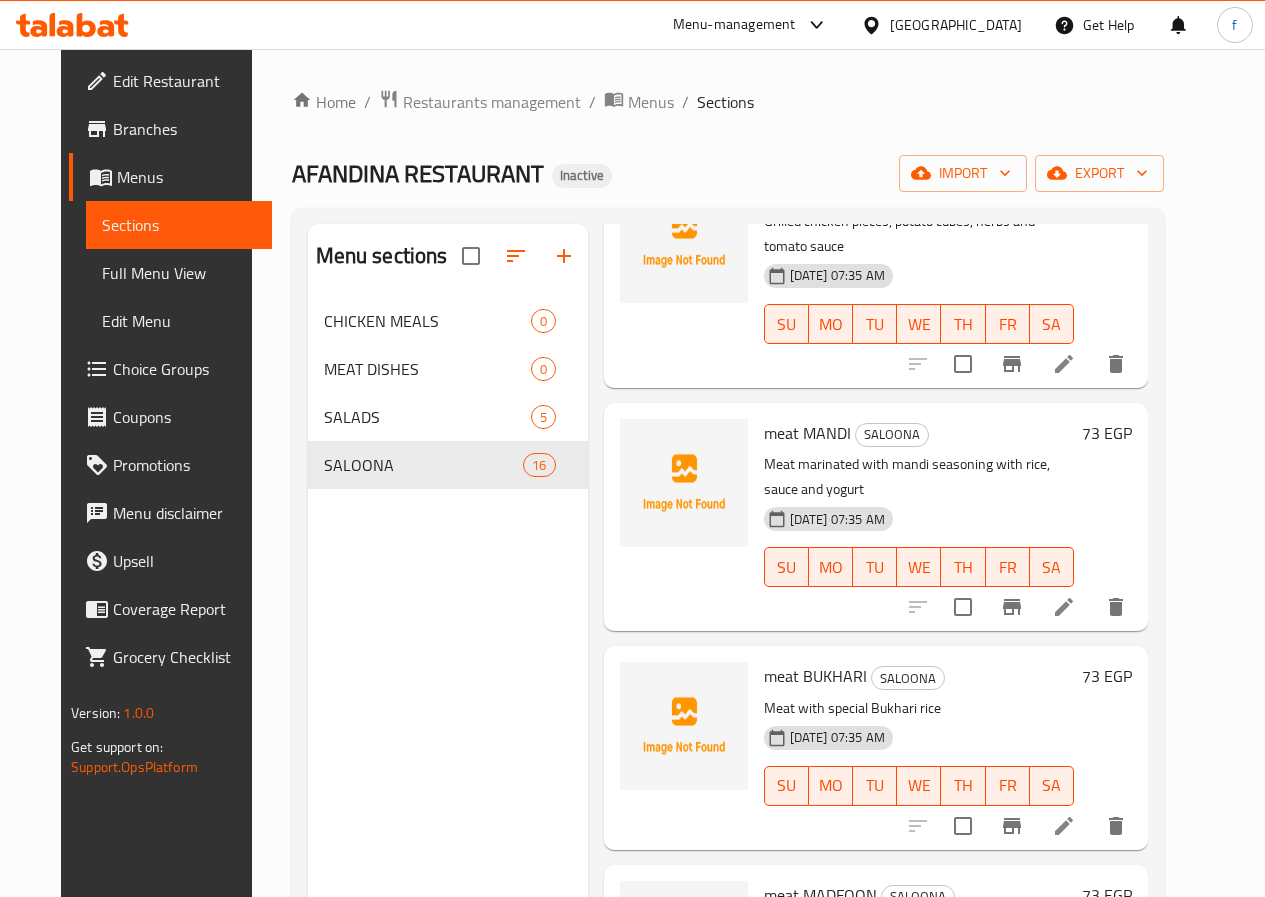 scroll, scrollTop: 0, scrollLeft: 0, axis: both 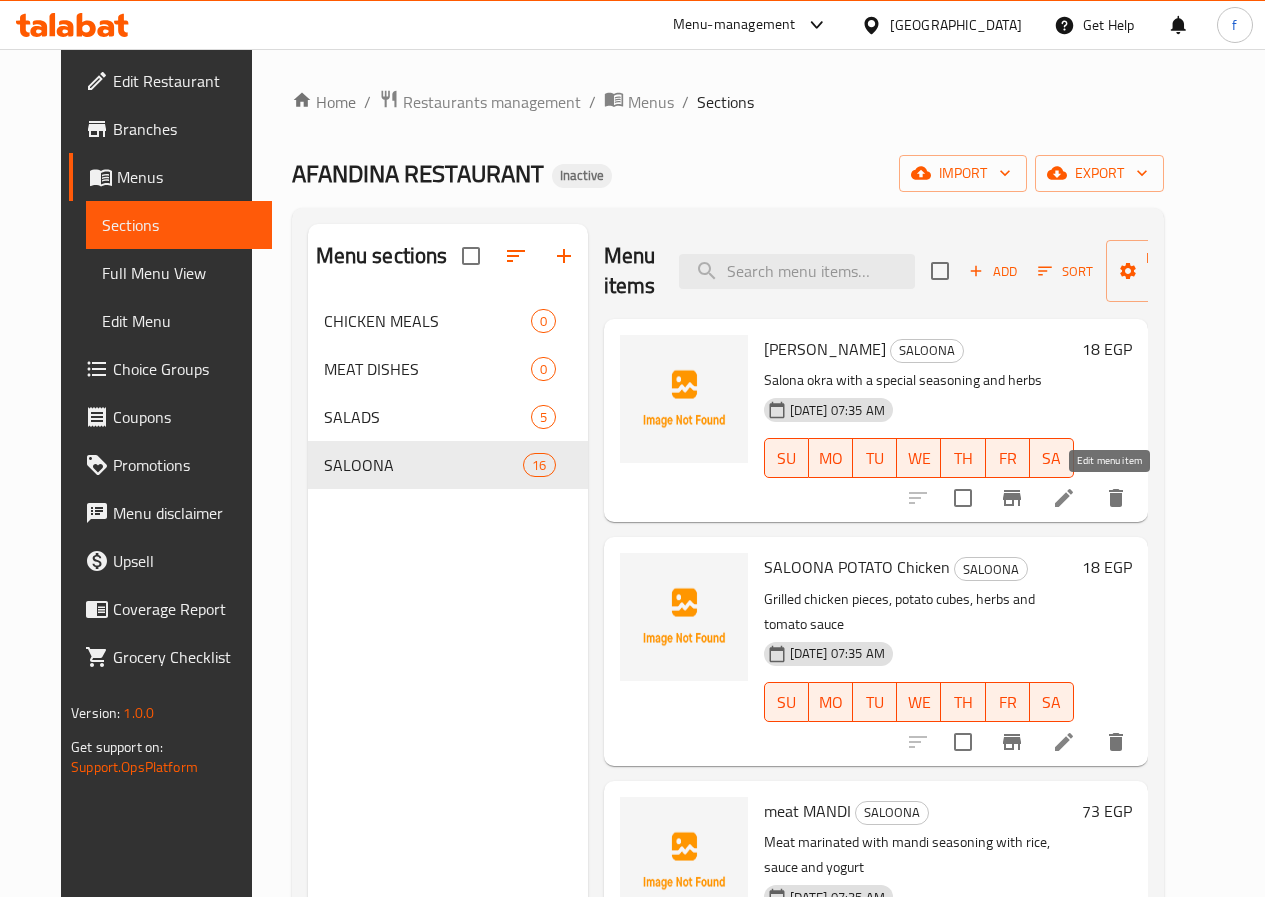 click 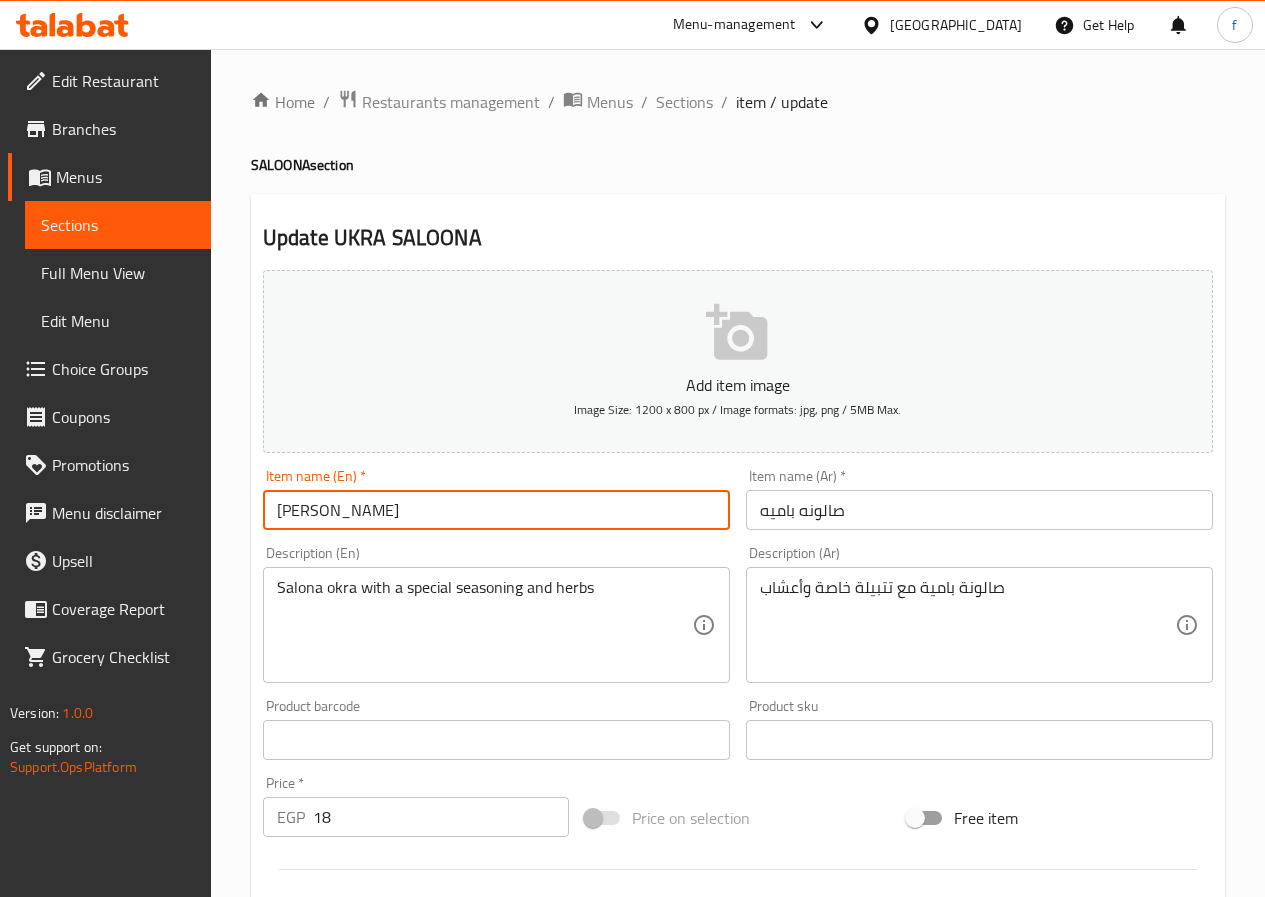 drag, startPoint x: 395, startPoint y: 508, endPoint x: 237, endPoint y: 509, distance: 158.00316 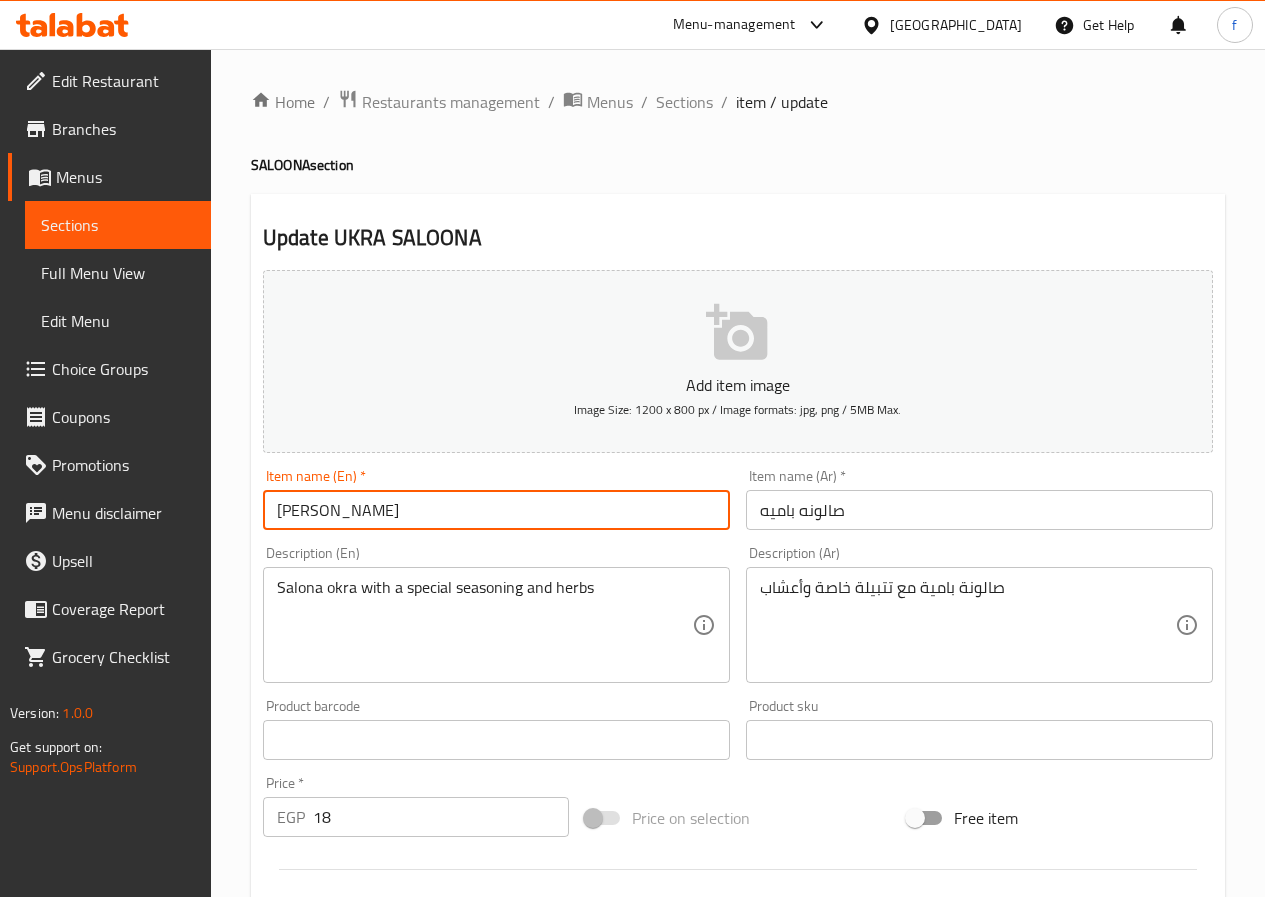 click on "UKRA SALOONA" at bounding box center [496, 510] 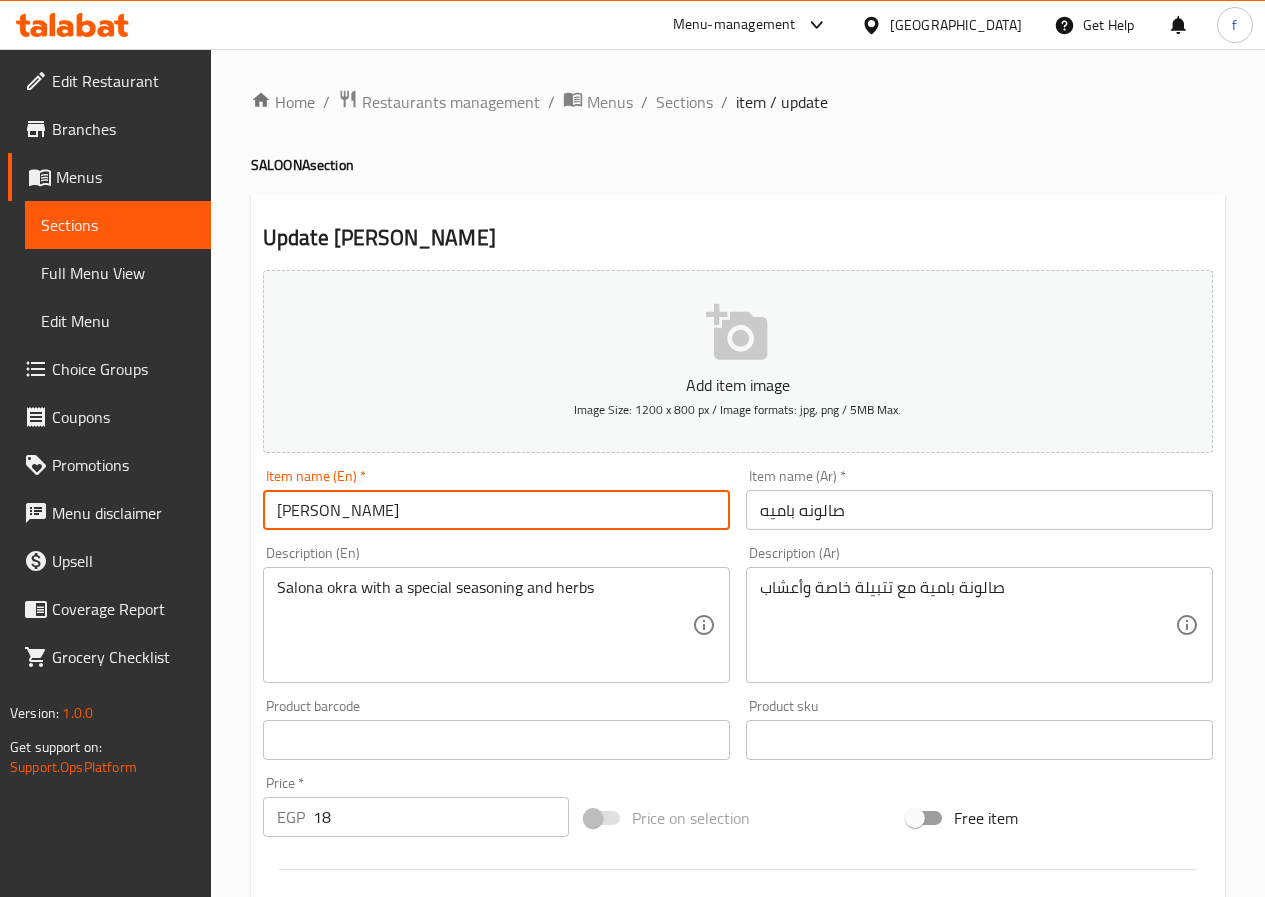 click on "Okra SALOONA" at bounding box center [496, 510] 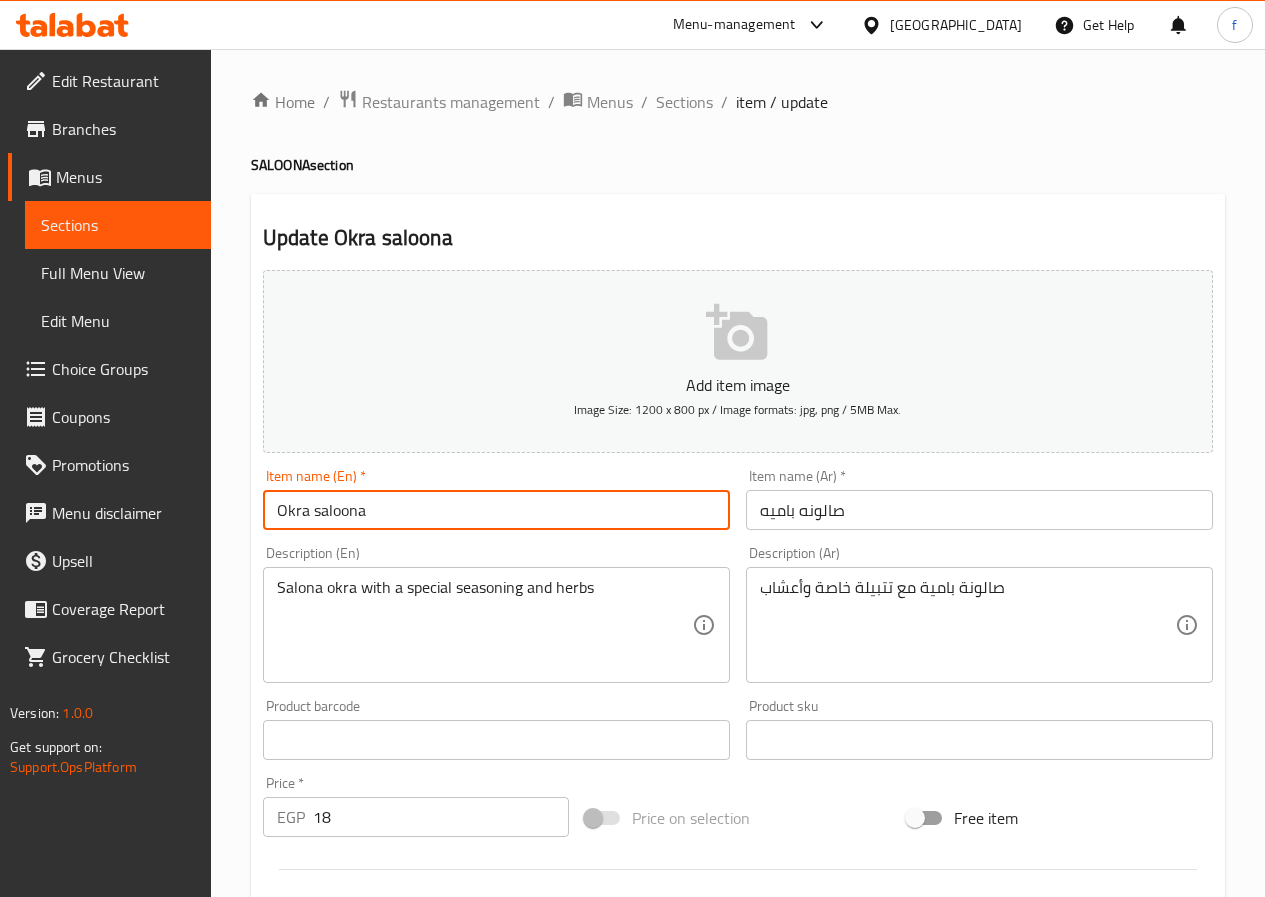 type on "Okra saloona" 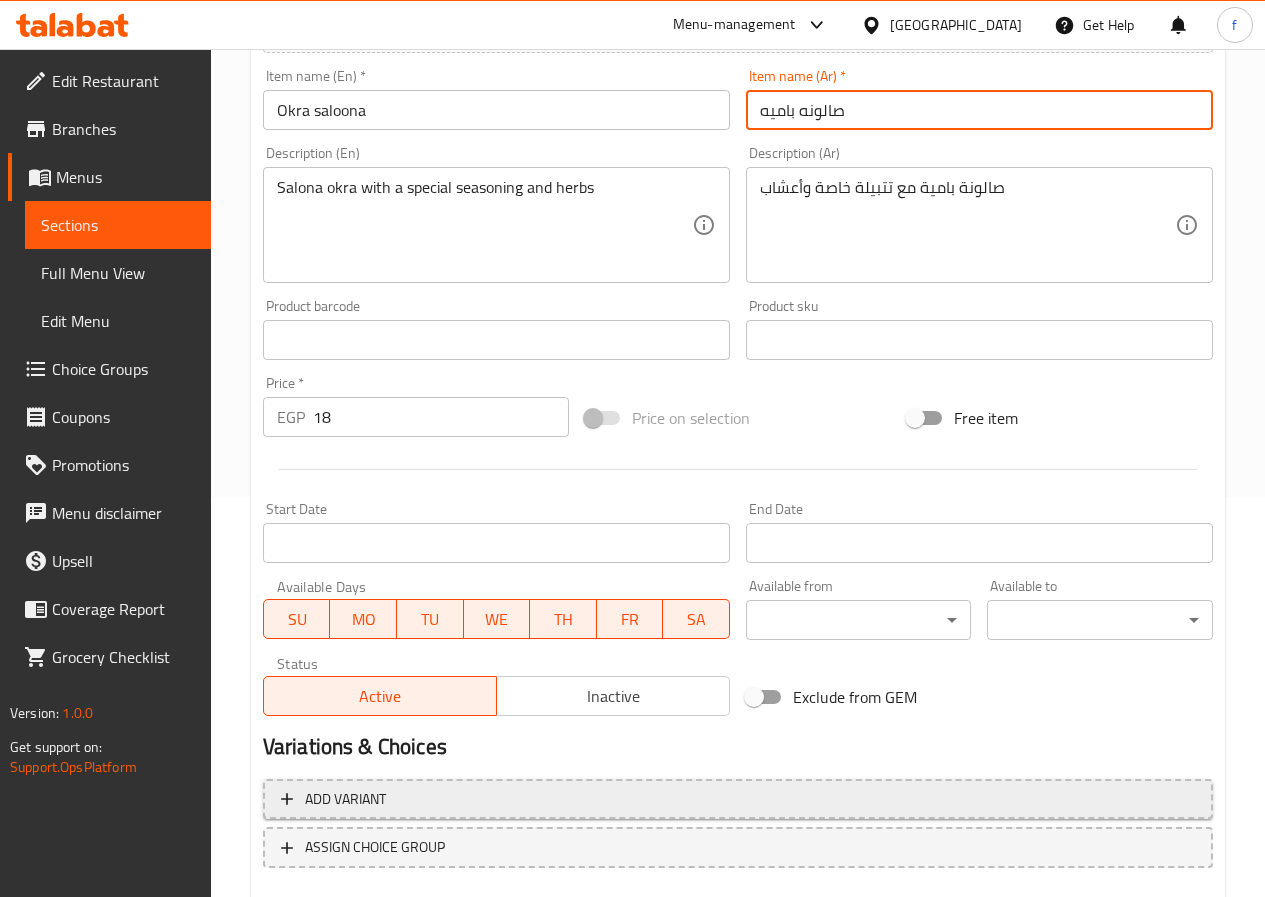scroll, scrollTop: 516, scrollLeft: 0, axis: vertical 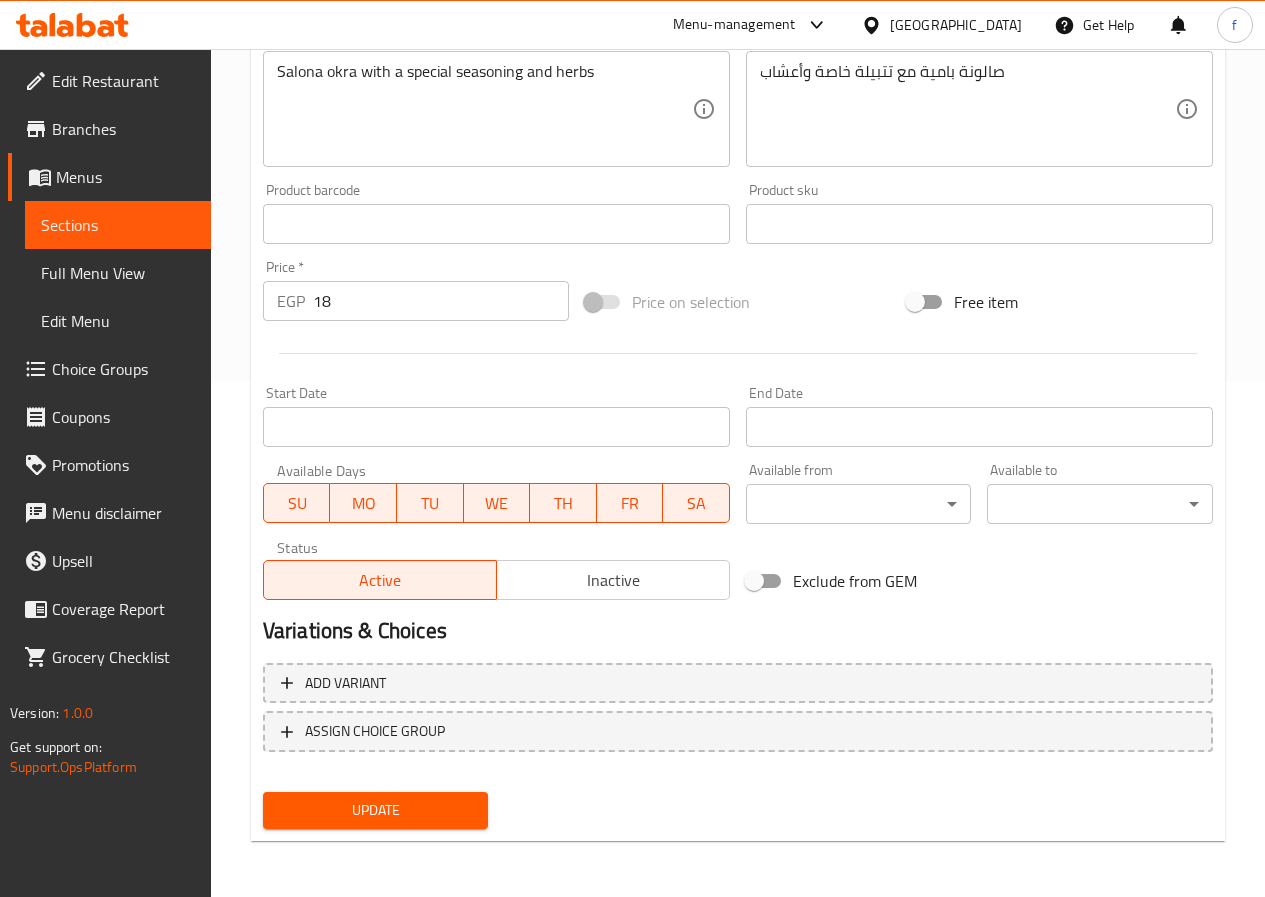 click on "Update" at bounding box center (376, 810) 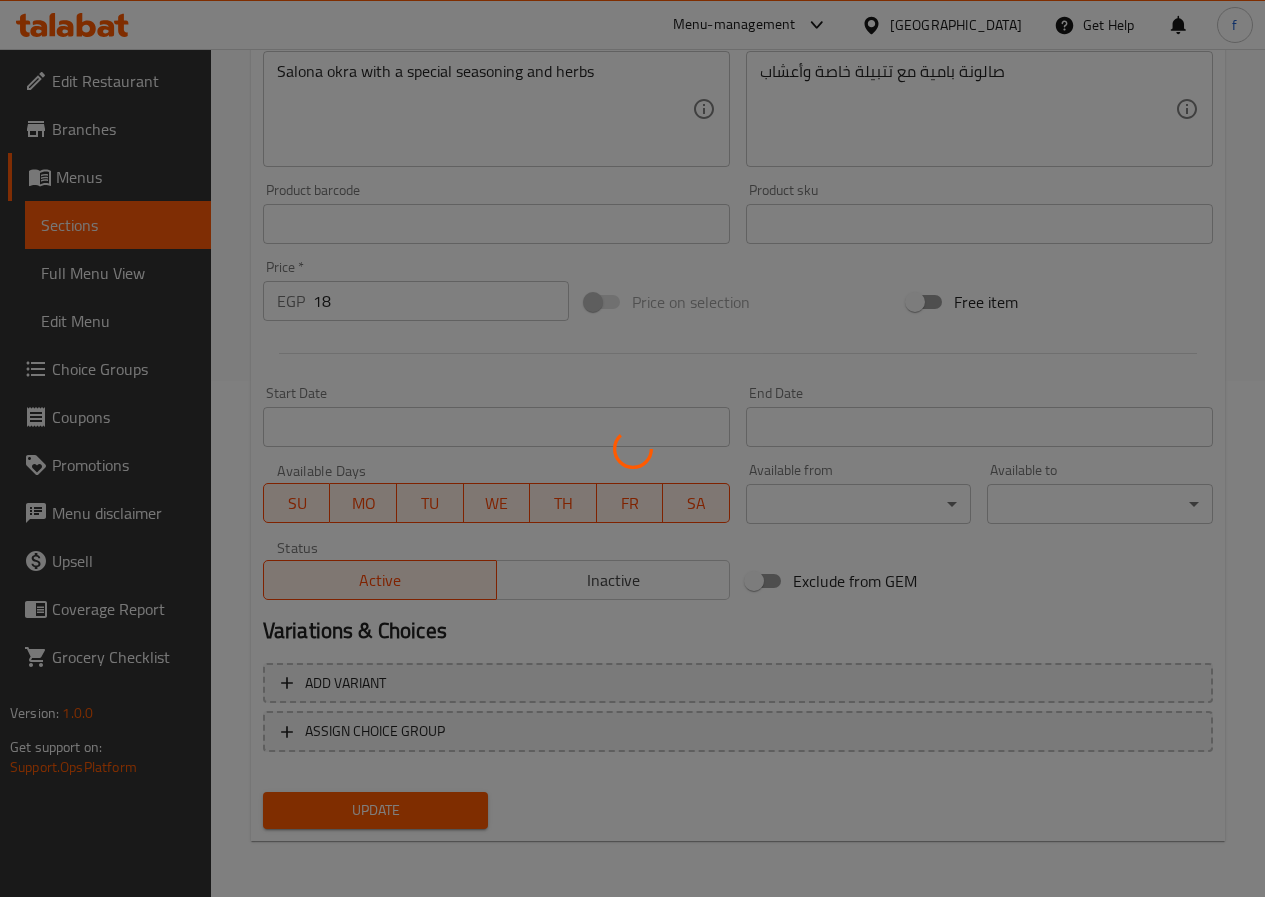 scroll, scrollTop: 0, scrollLeft: 0, axis: both 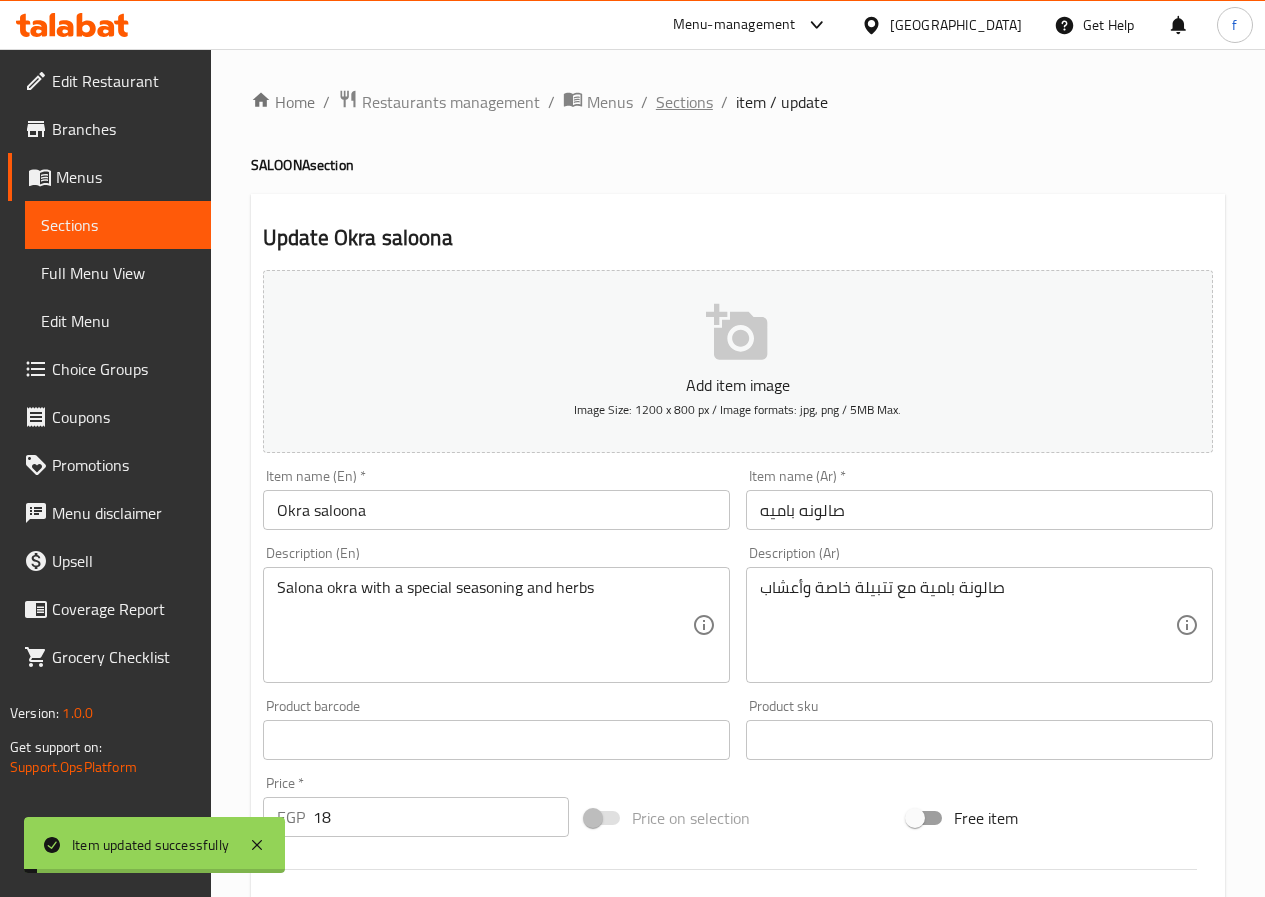 click on "Sections" at bounding box center (684, 102) 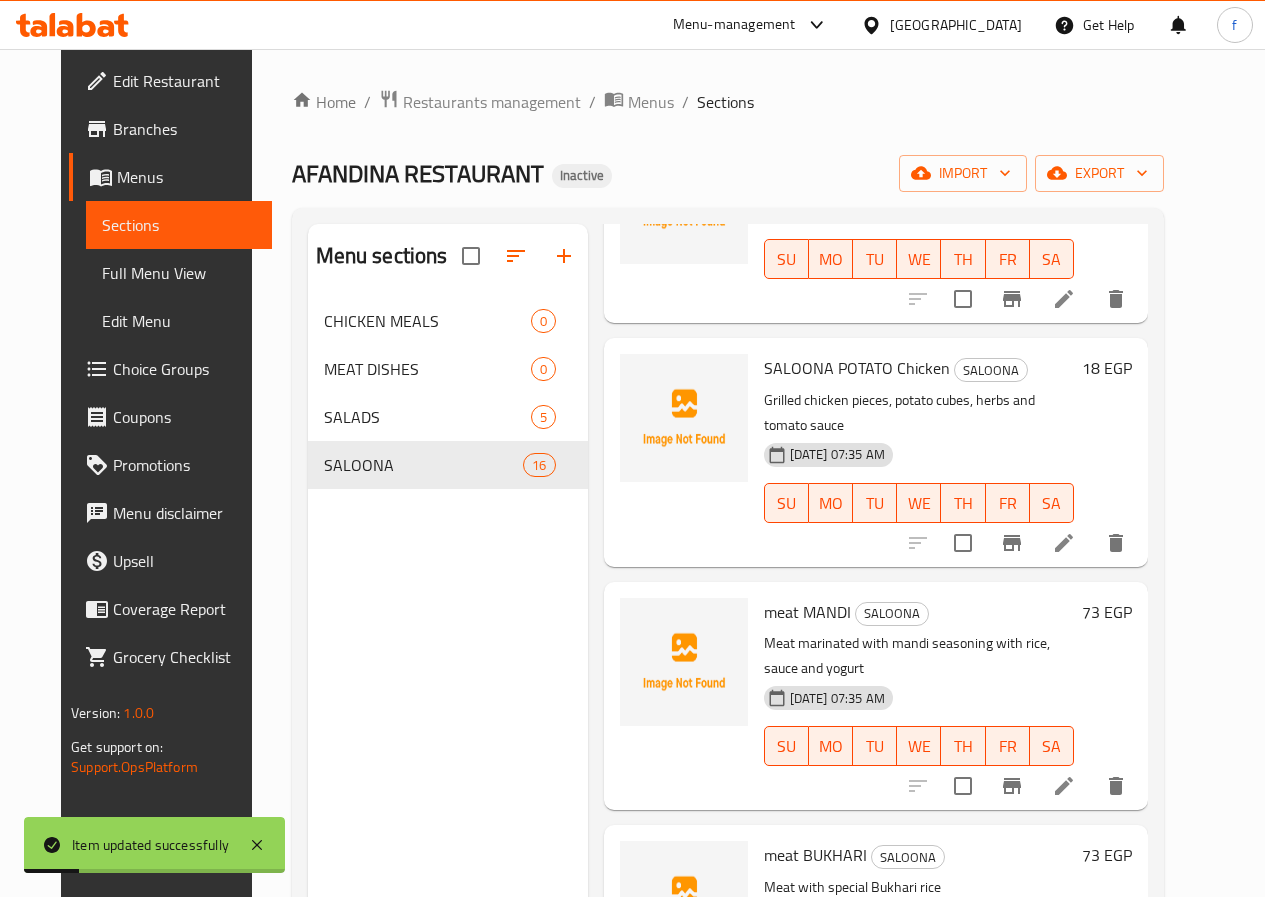 scroll, scrollTop: 200, scrollLeft: 0, axis: vertical 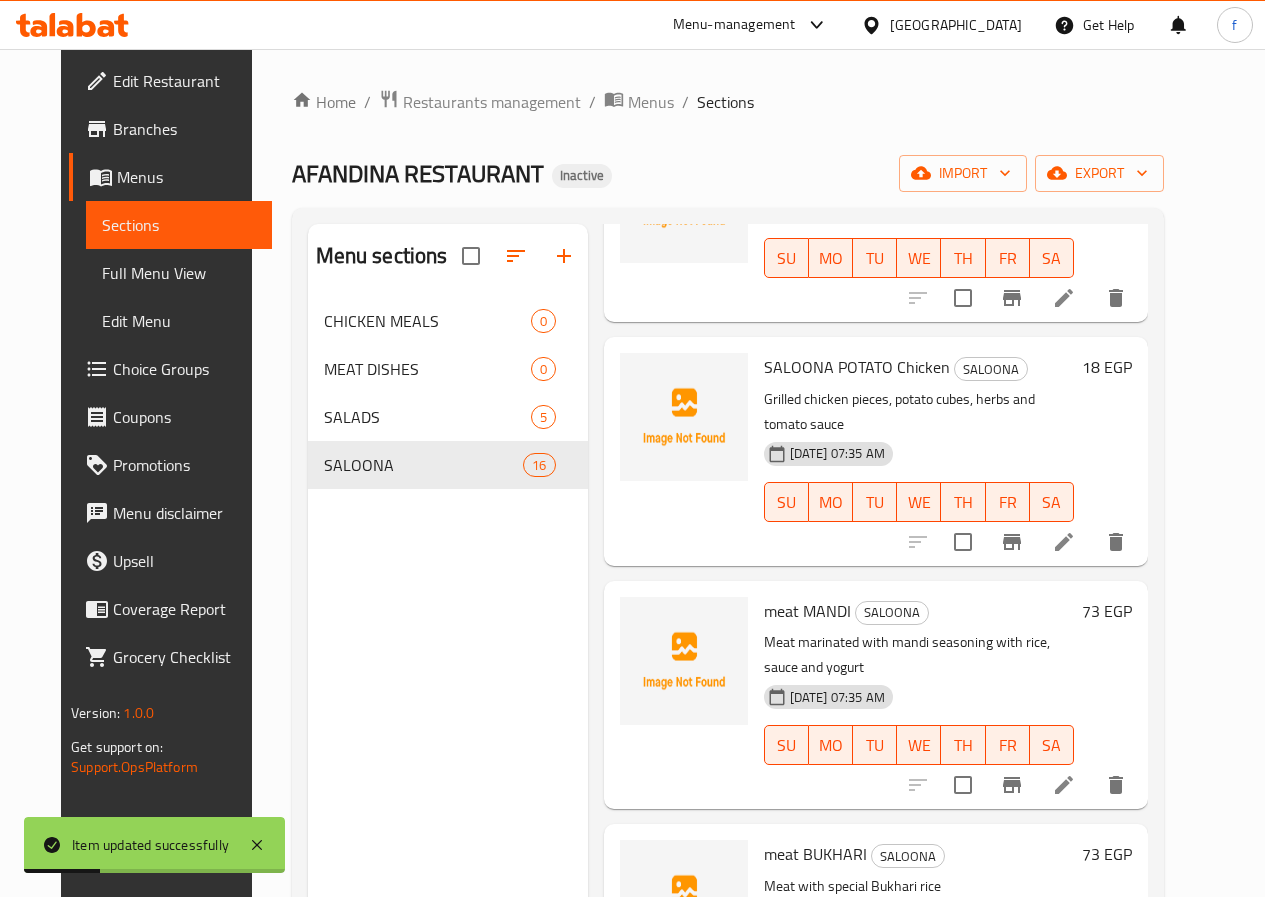 click at bounding box center [1064, 542] 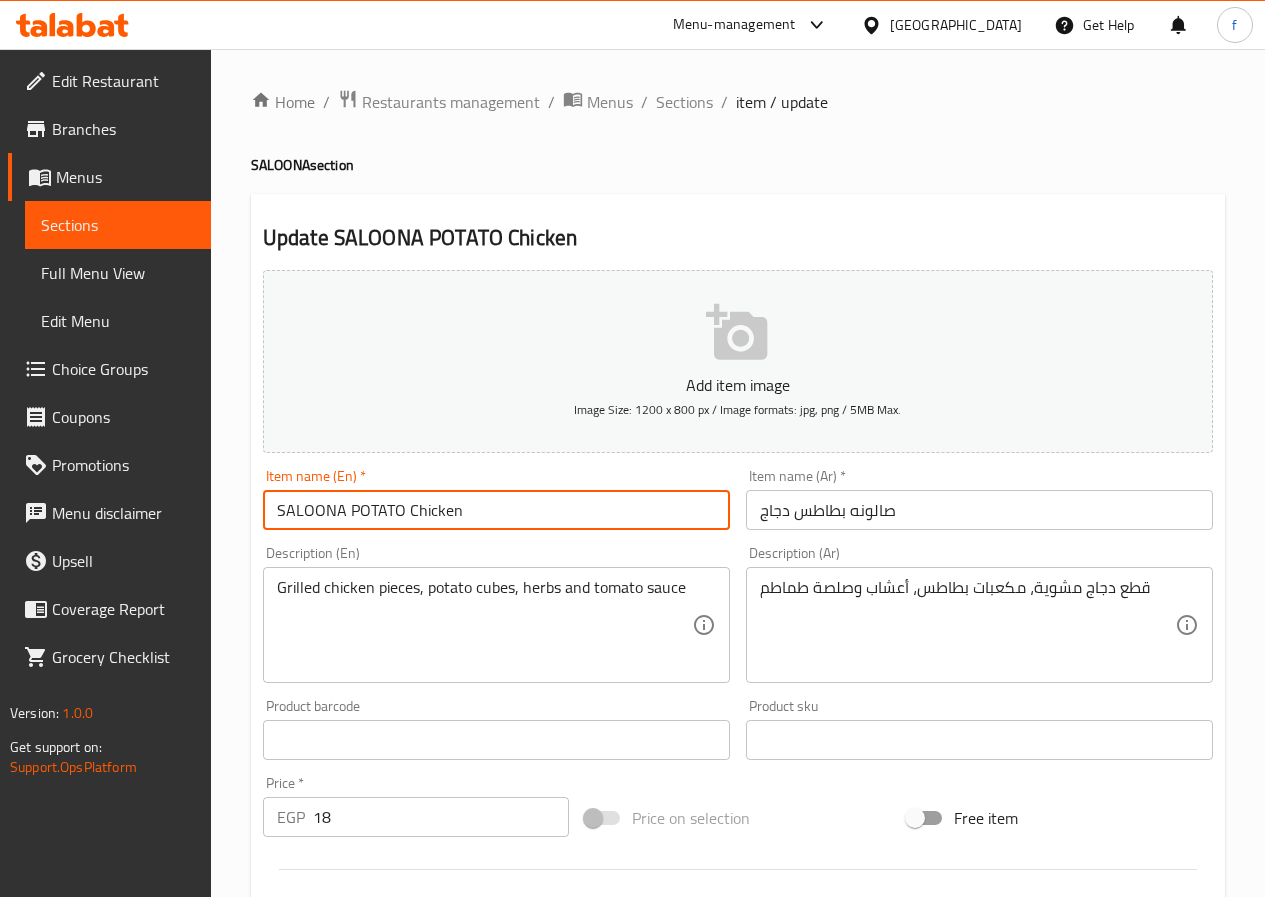 drag, startPoint x: 399, startPoint y: 511, endPoint x: 334, endPoint y: 548, distance: 74.793045 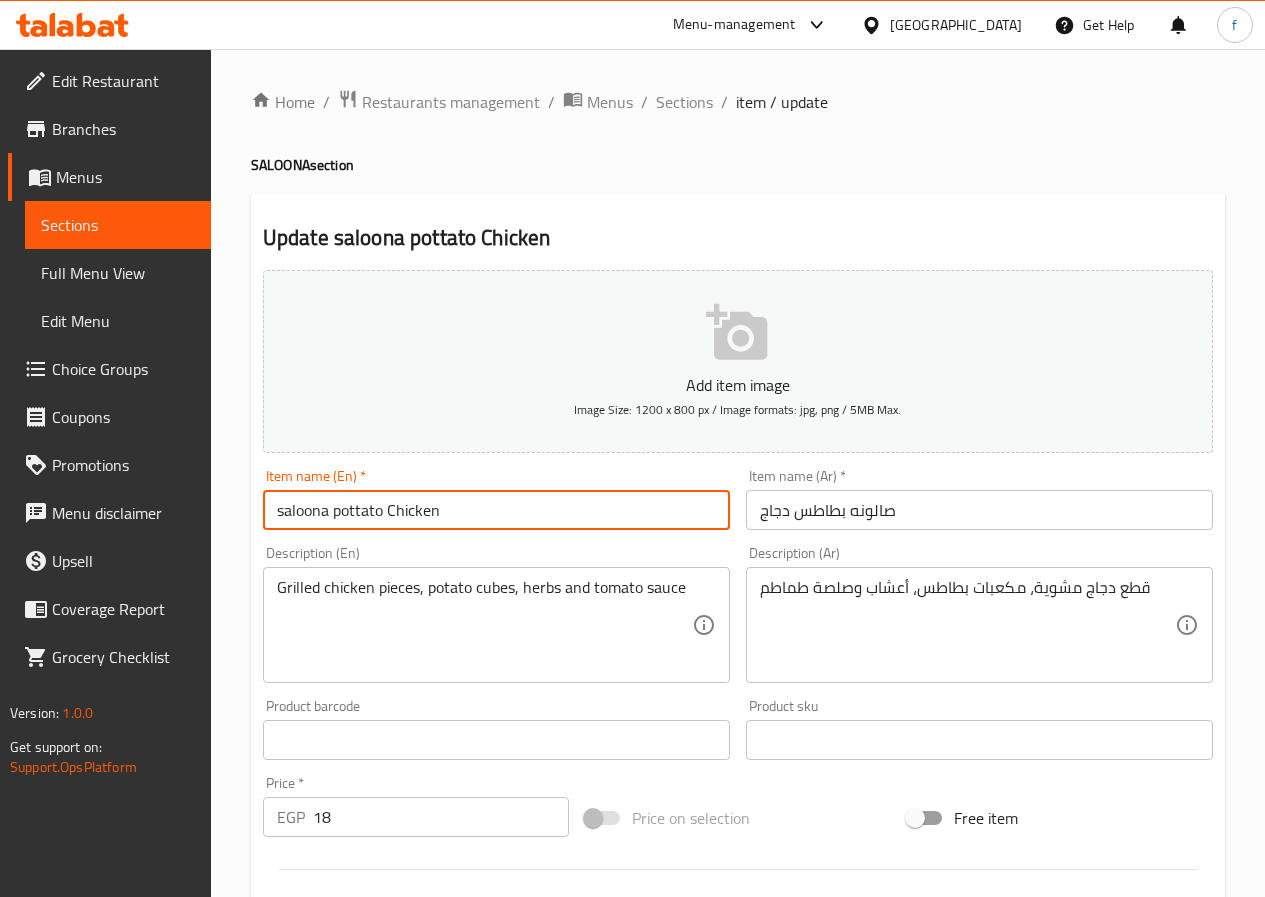 click on "saloona pottato Chicken" at bounding box center [496, 510] 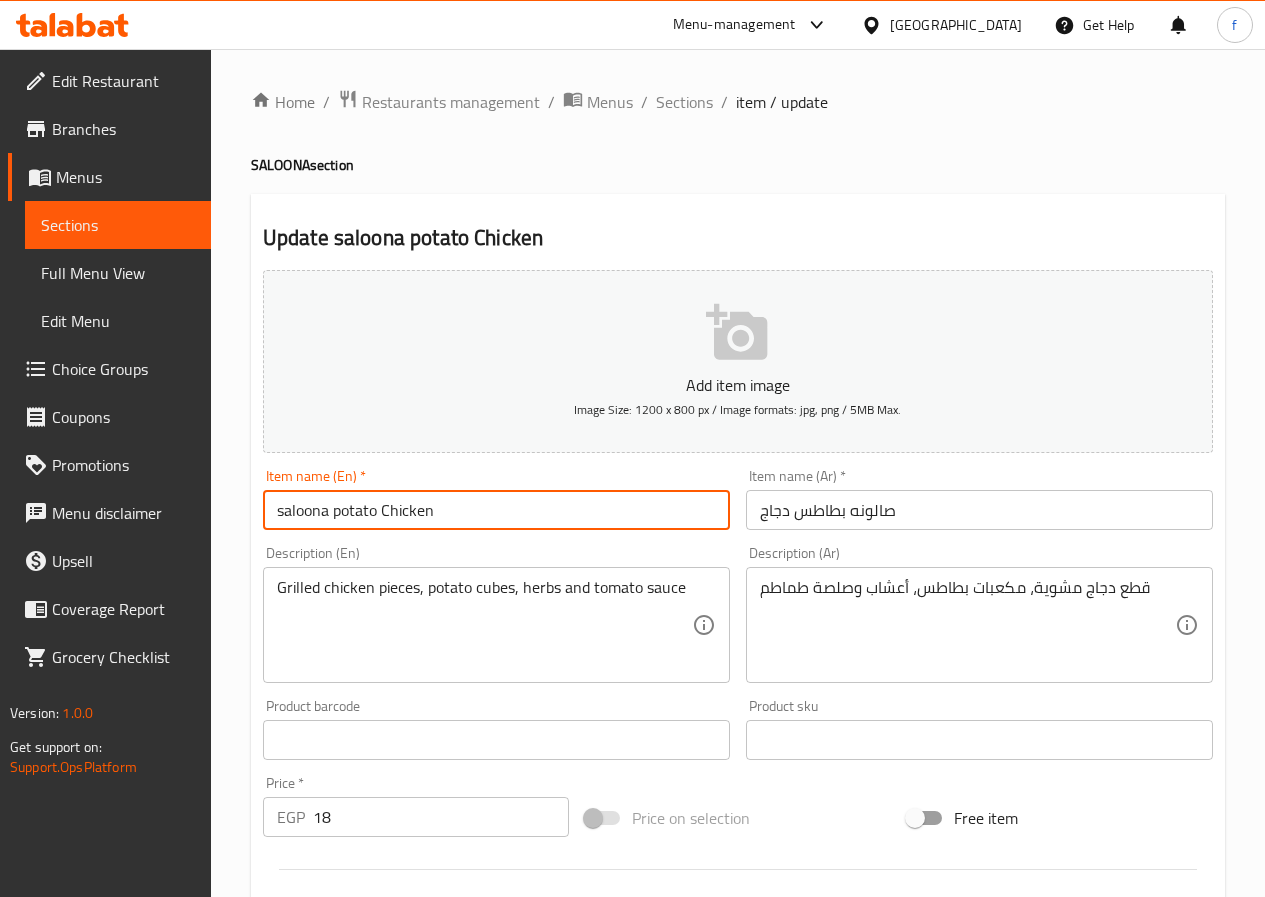 drag, startPoint x: 281, startPoint y: 511, endPoint x: 266, endPoint y: 512, distance: 15.033297 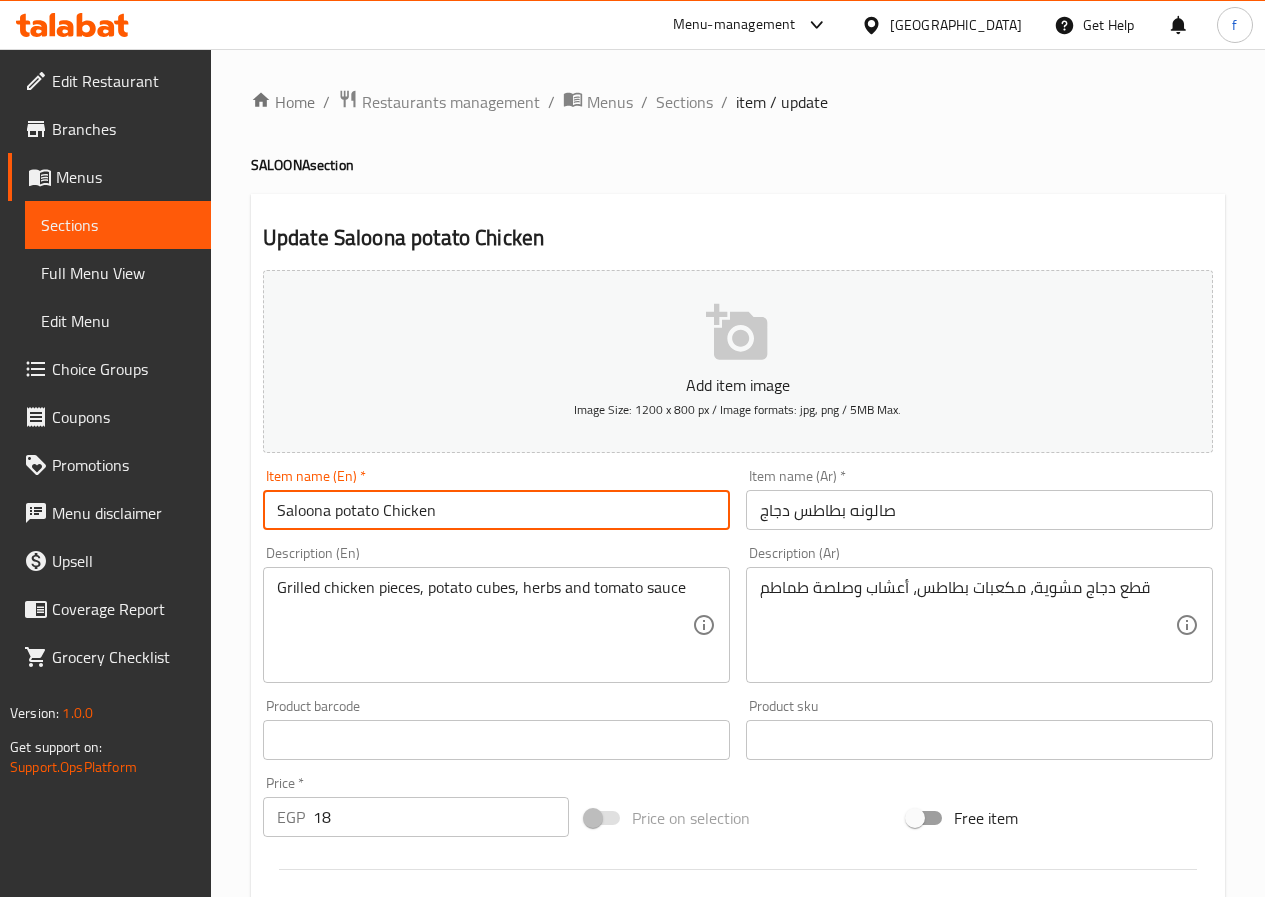 click on "Saloona potato Chicken" at bounding box center [496, 510] 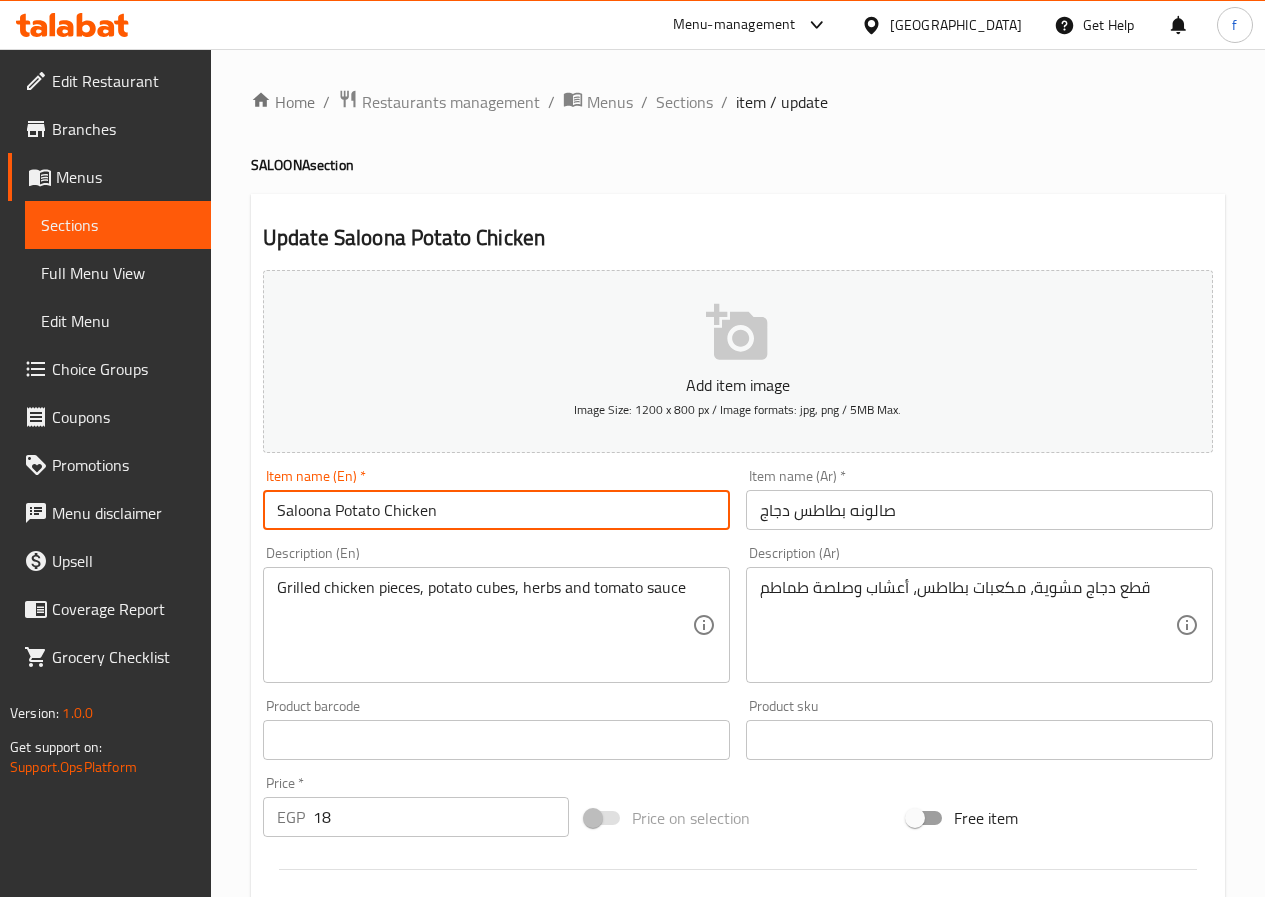 click on "Saloona Potato Chicken" at bounding box center (496, 510) 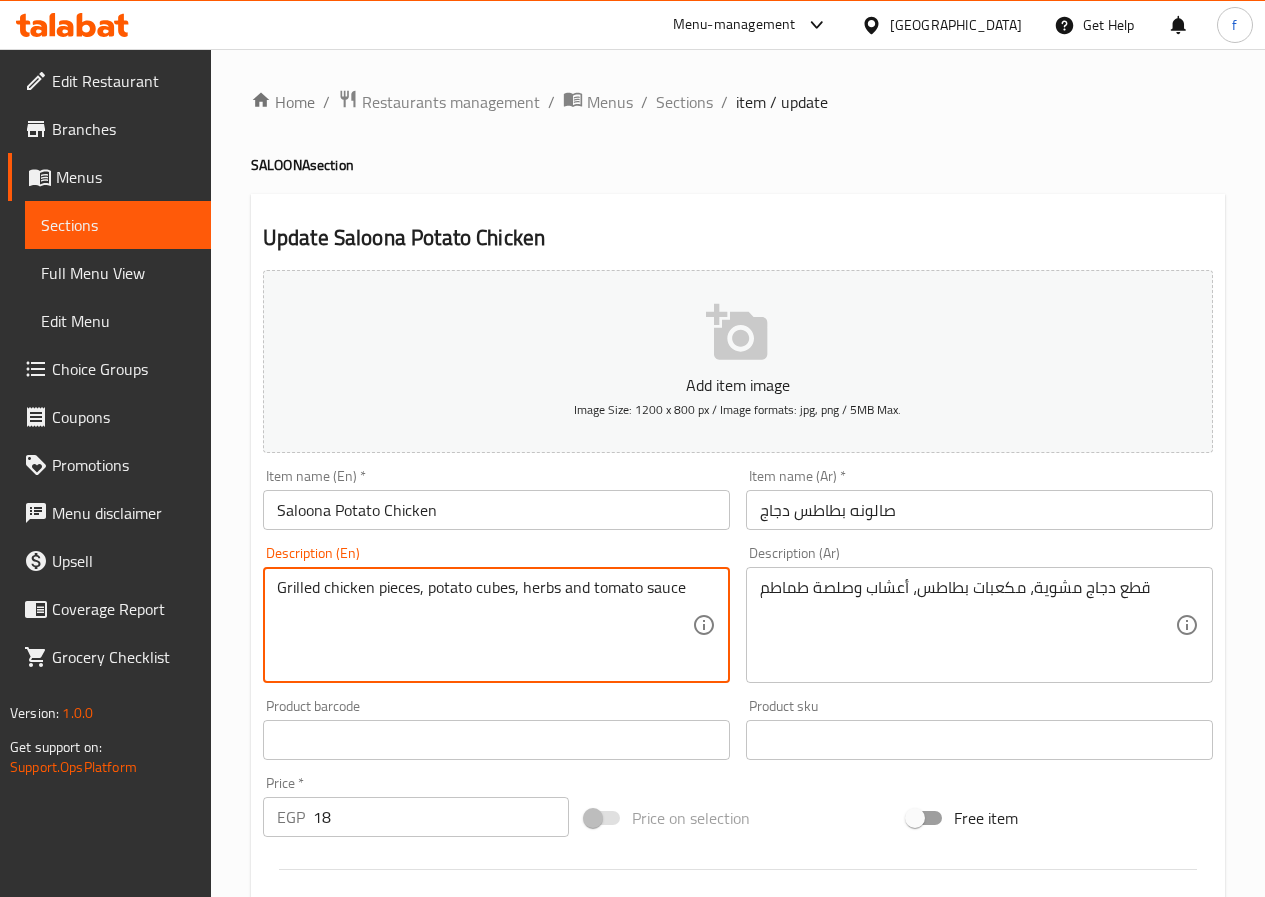 click on "Grilled chicken pieces, potato cubes, herbs and tomato sauce" at bounding box center (484, 625) 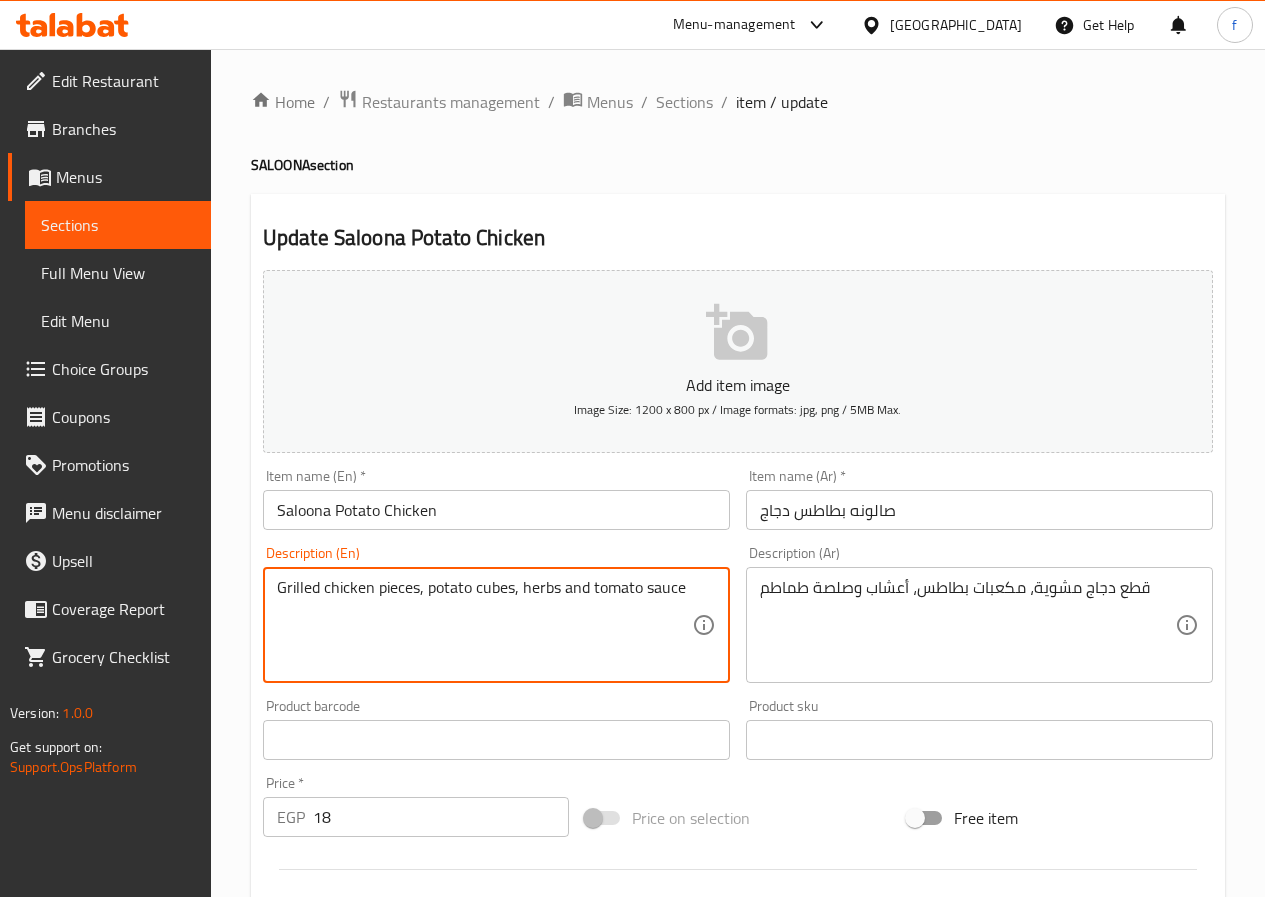 click on "Grilled chicken pieces, potato cubes, herbs and tomato sauce" at bounding box center [484, 625] 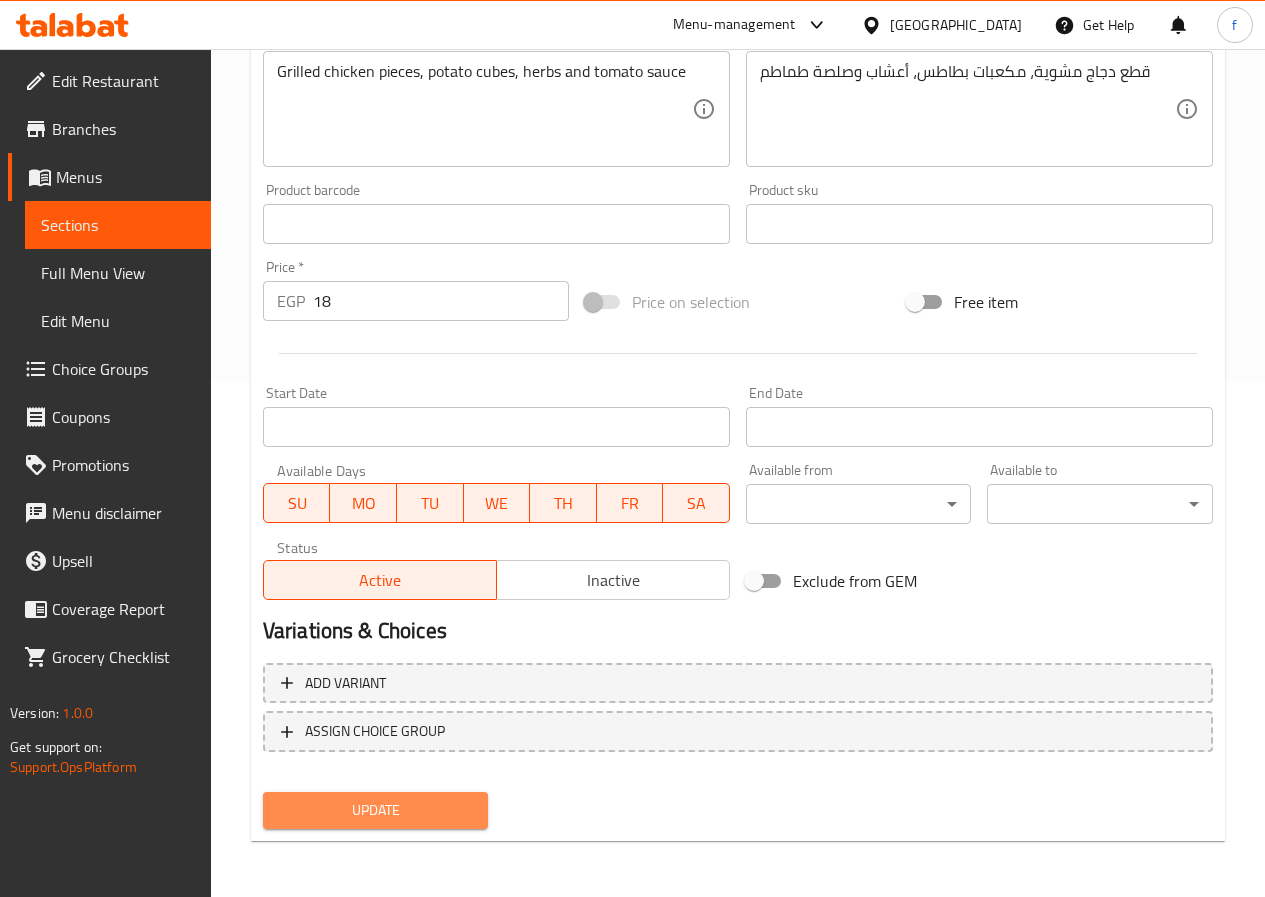 click on "Update" at bounding box center [376, 810] 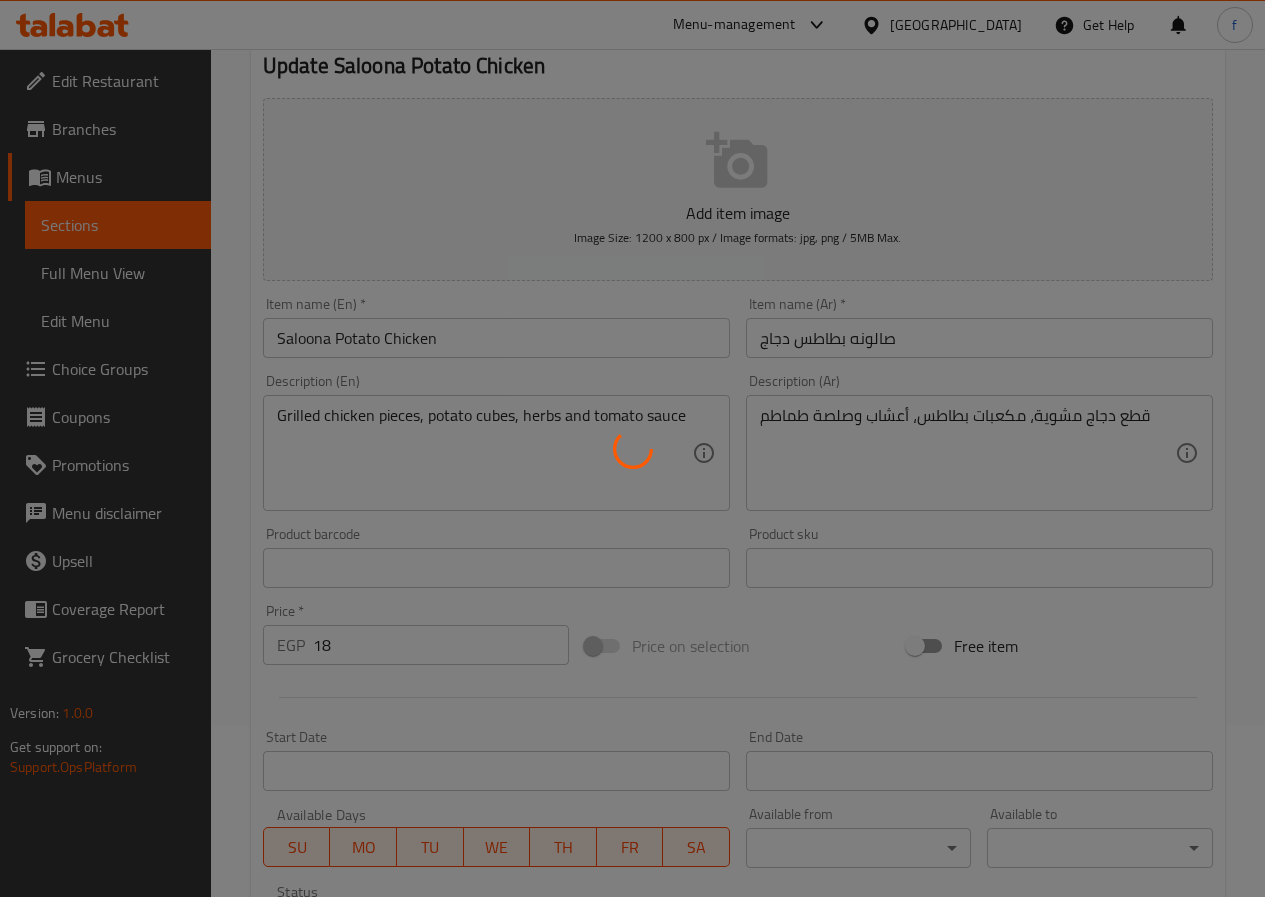 scroll, scrollTop: 0, scrollLeft: 0, axis: both 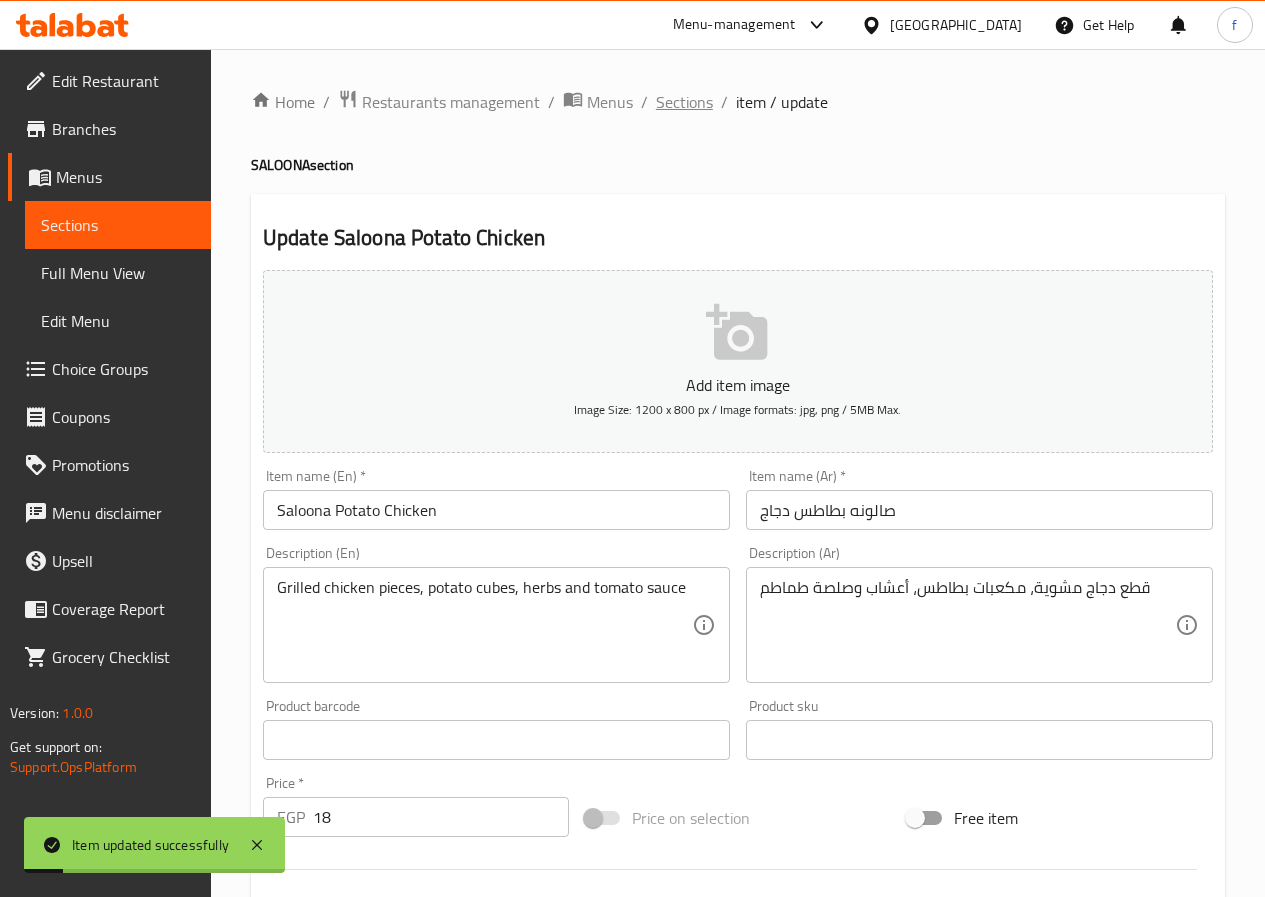 click on "Sections" at bounding box center [684, 102] 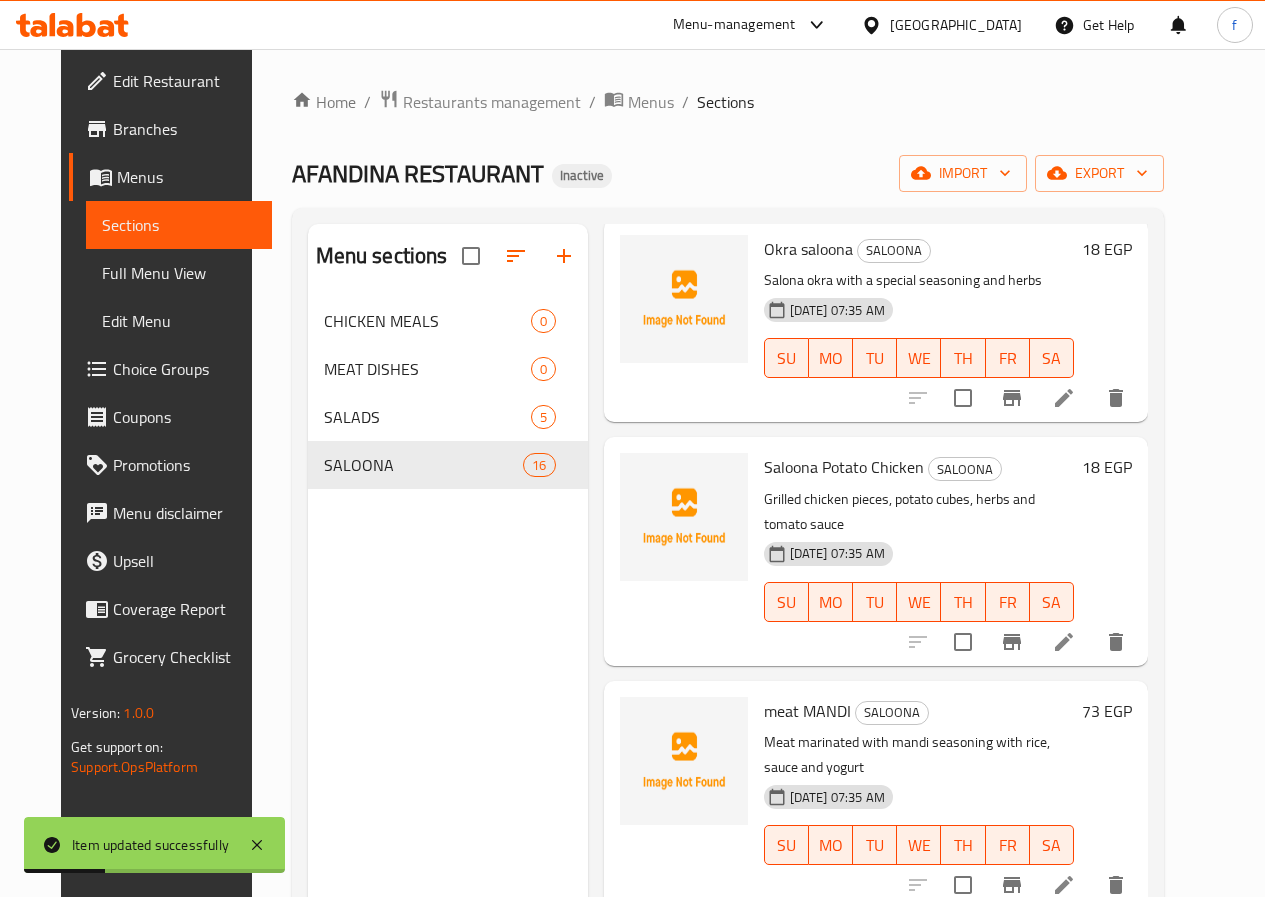 scroll, scrollTop: 300, scrollLeft: 0, axis: vertical 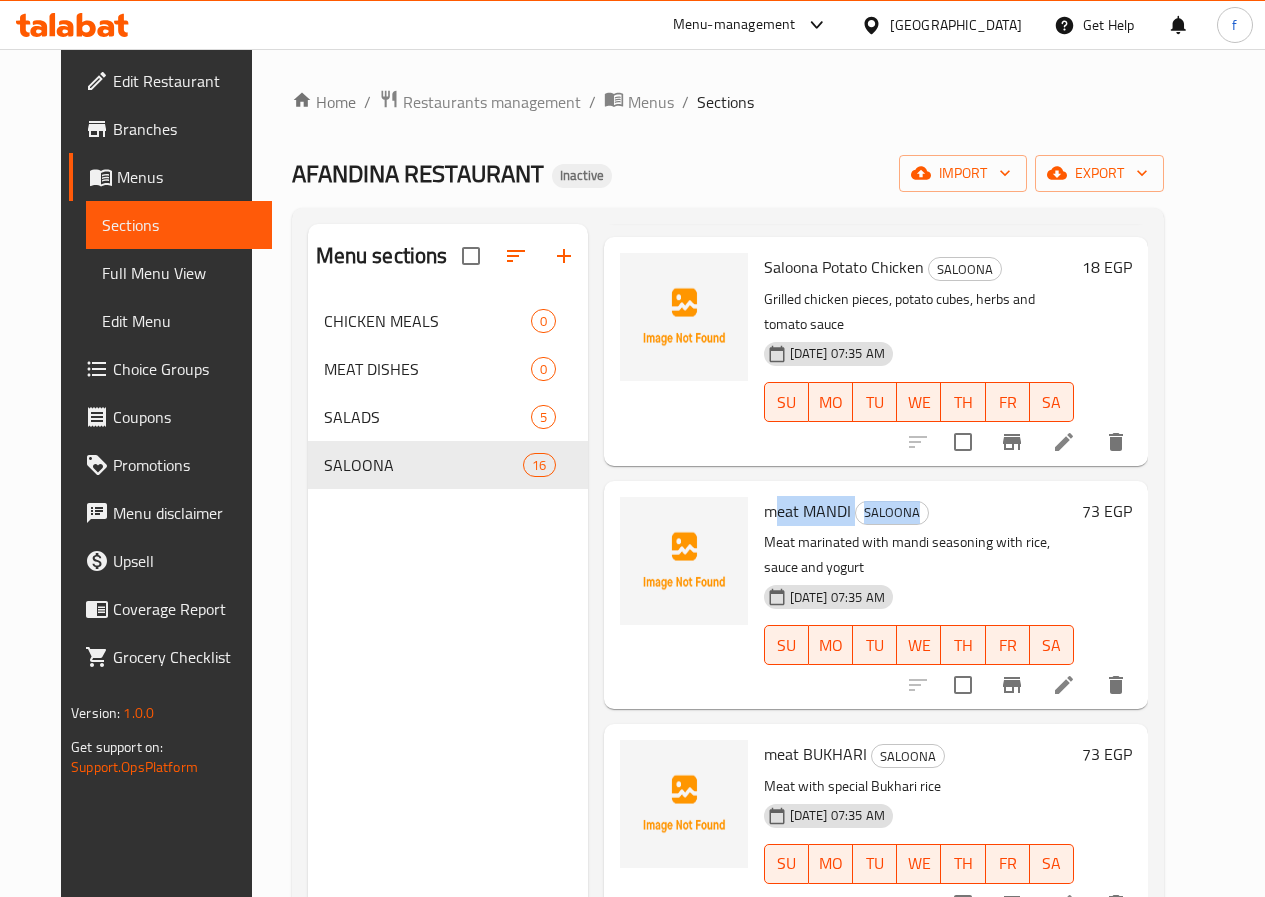 drag, startPoint x: 1033, startPoint y: 454, endPoint x: 694, endPoint y: 471, distance: 339.426 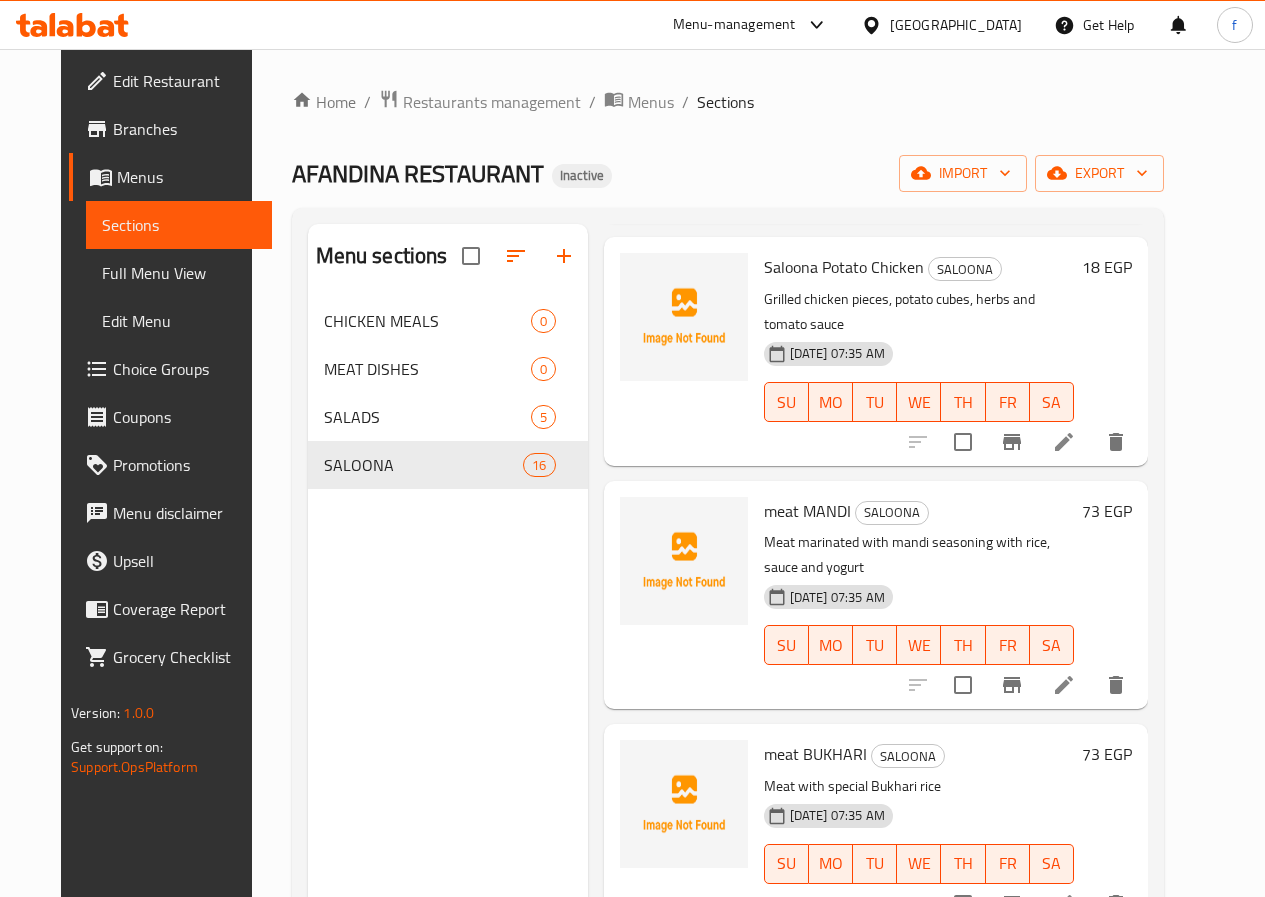 click on "meat MANDI   SALOONA" at bounding box center (919, 511) 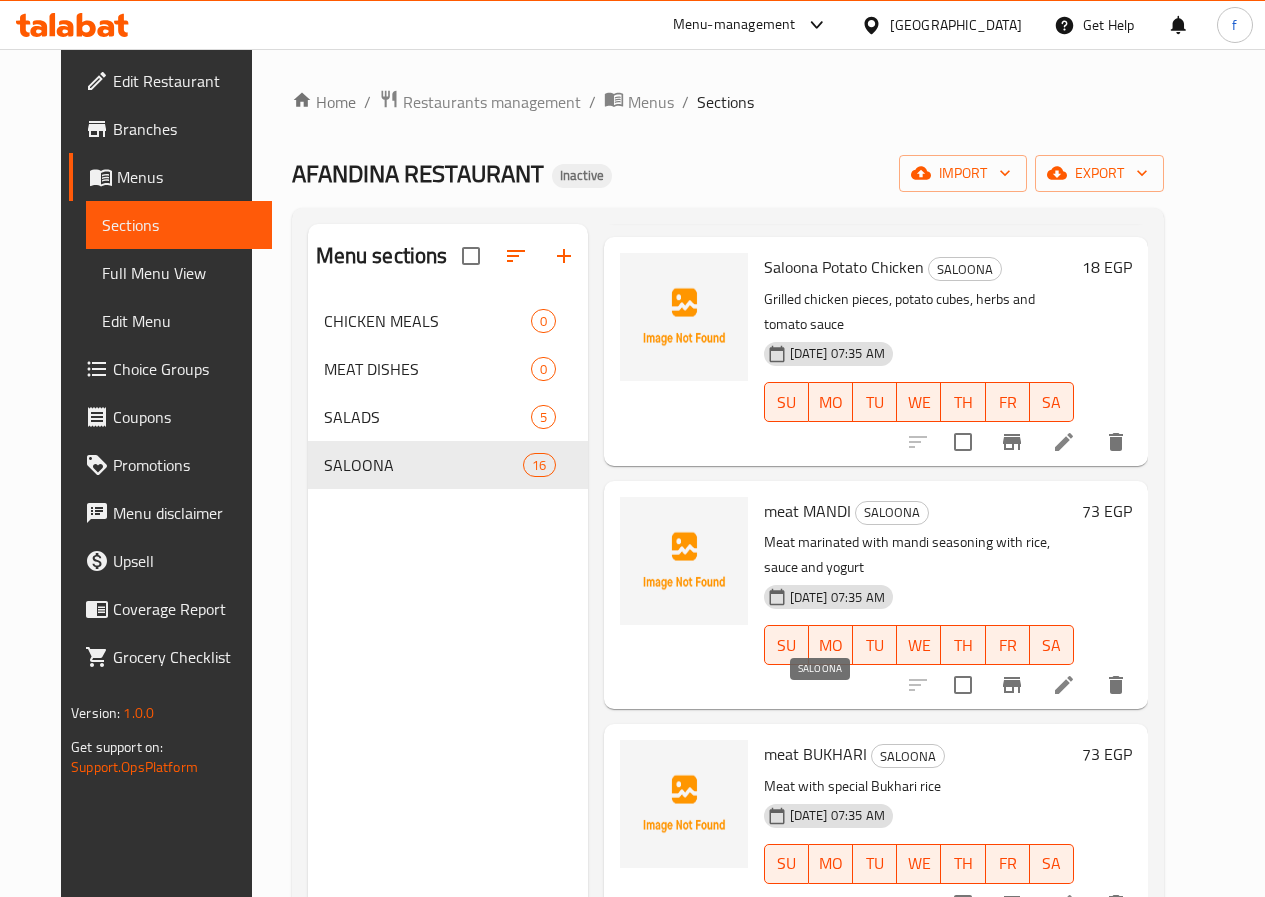 click on "SALOONA" at bounding box center [908, 756] 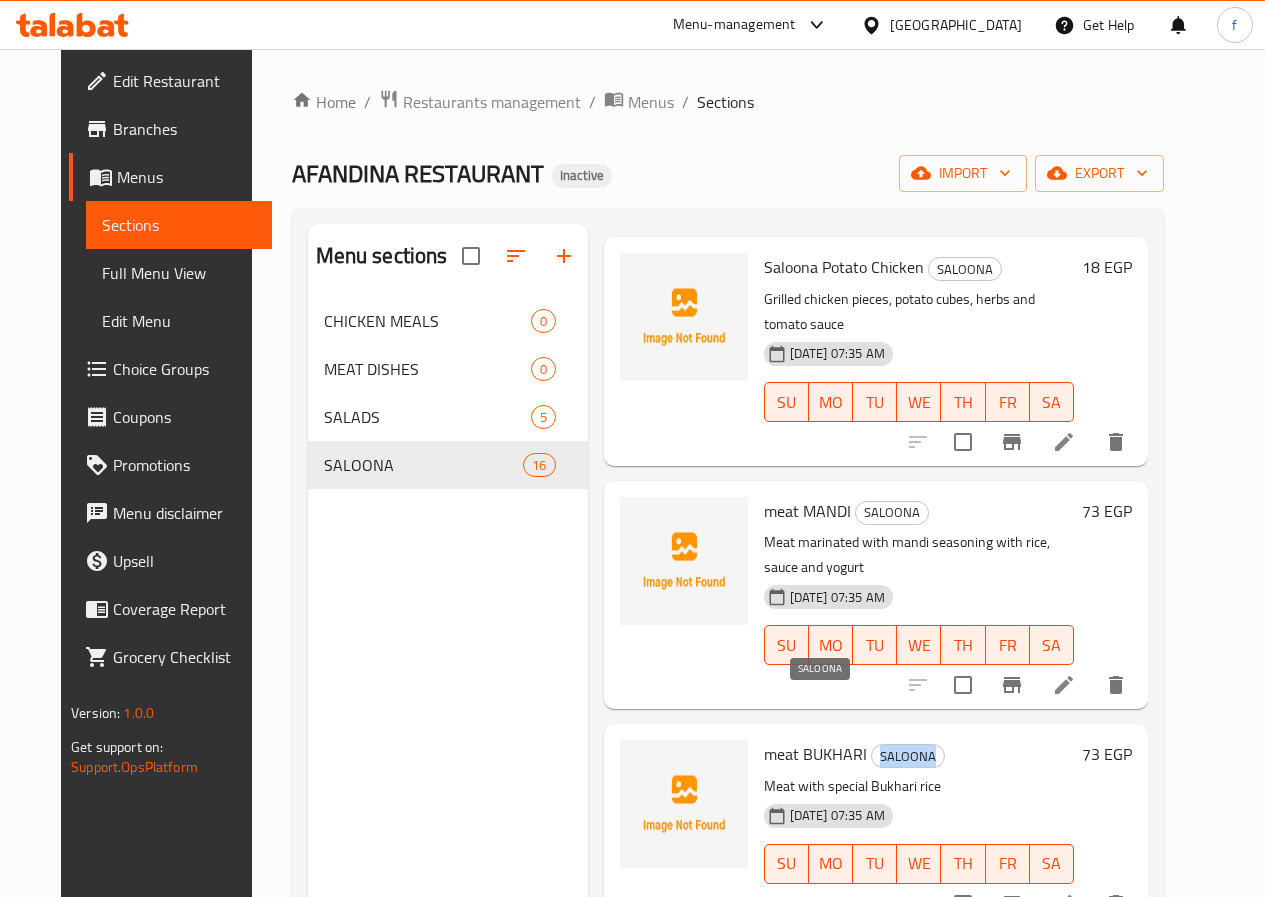 click on "SALOONA" at bounding box center (908, 756) 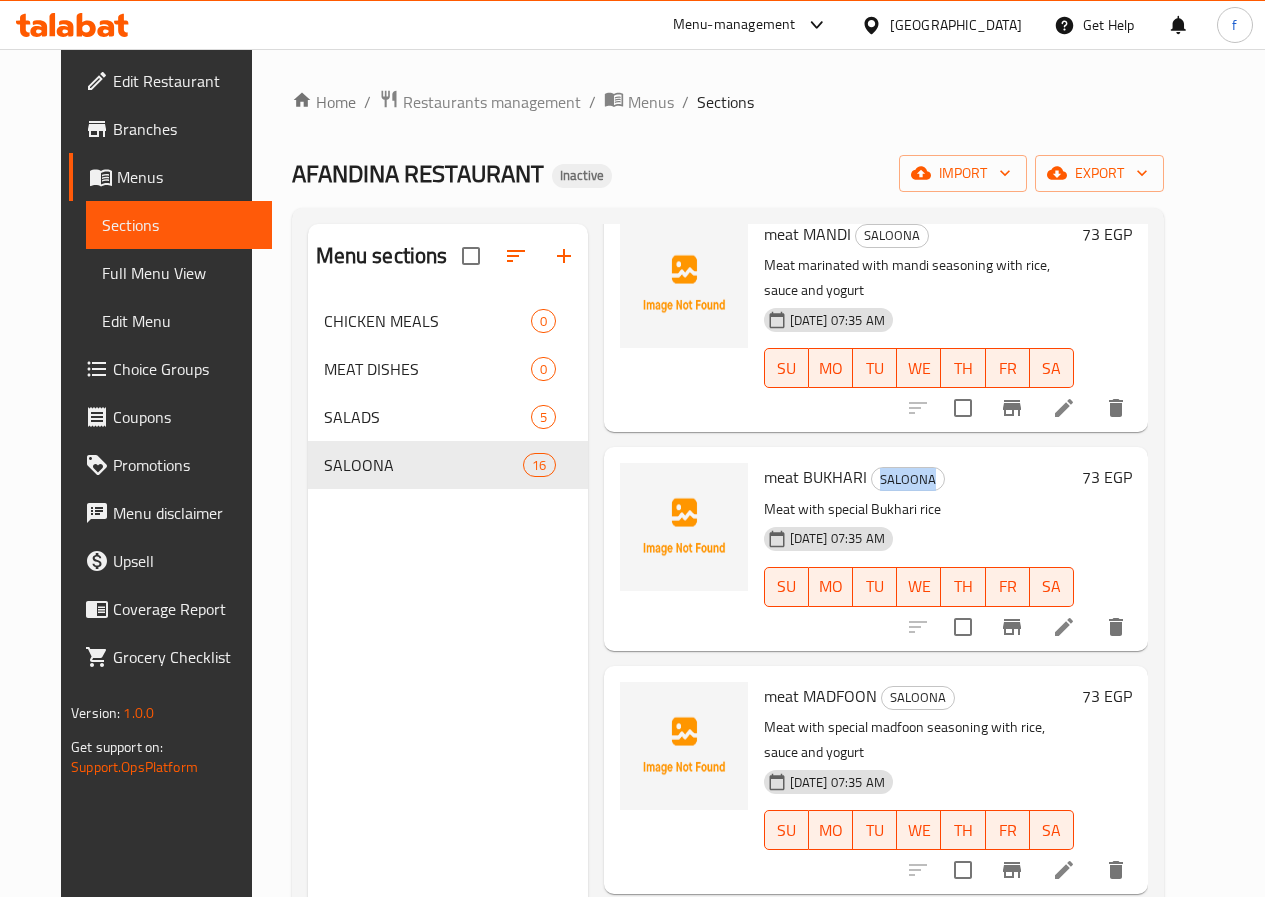 scroll, scrollTop: 600, scrollLeft: 0, axis: vertical 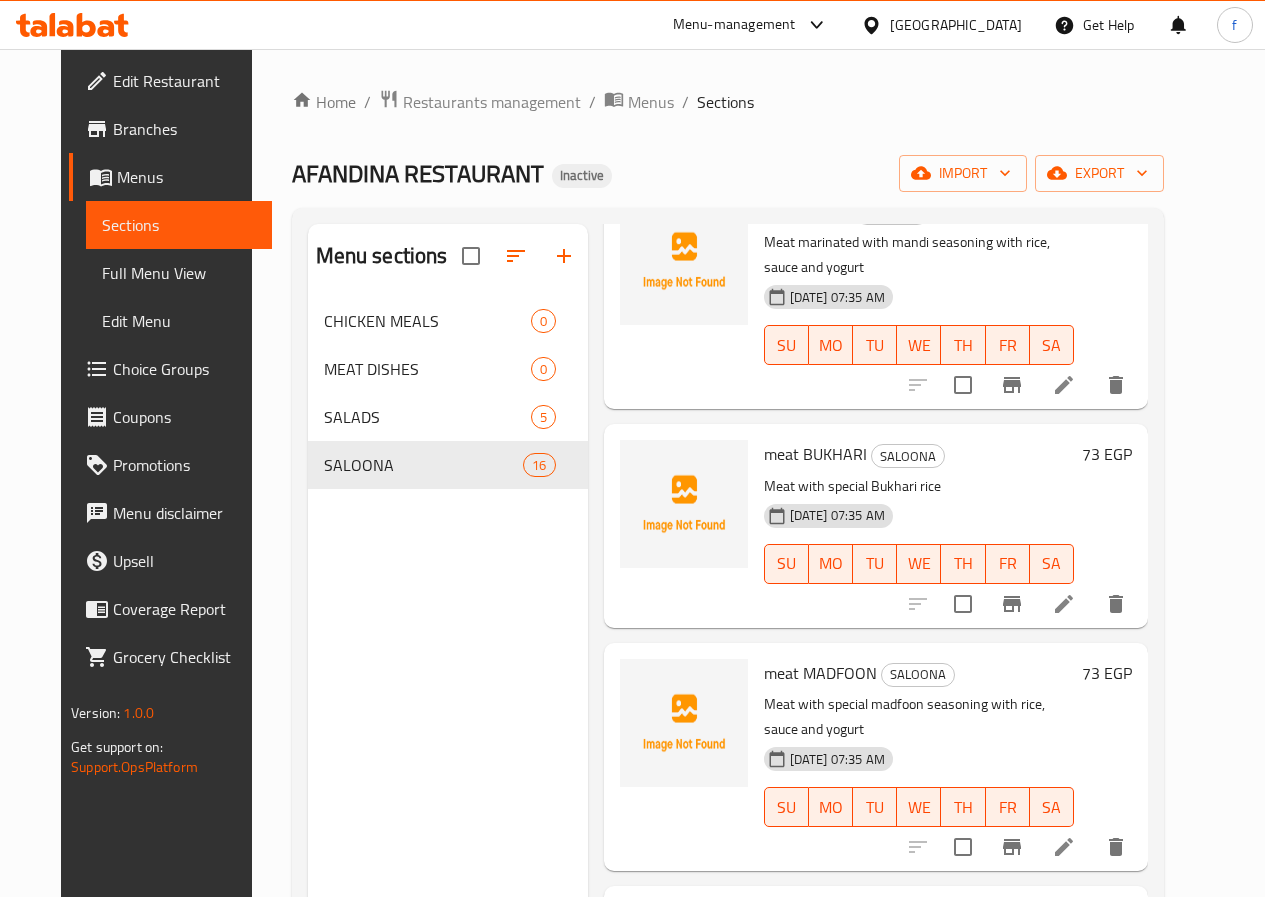 click on "16-07-2025 07:35 AM SU MO TU WE TH FR SA" at bounding box center (919, 550) 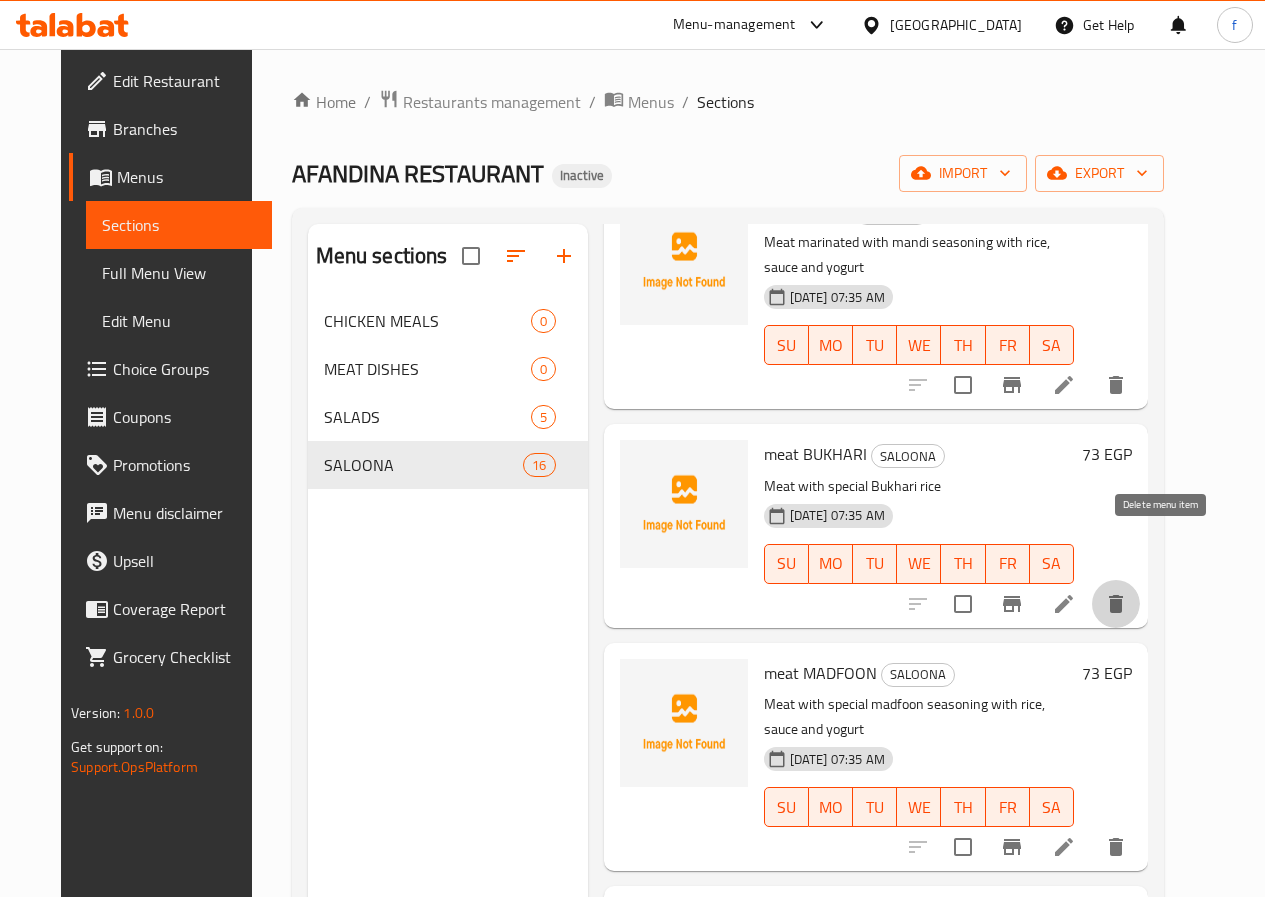 click at bounding box center (1116, 604) 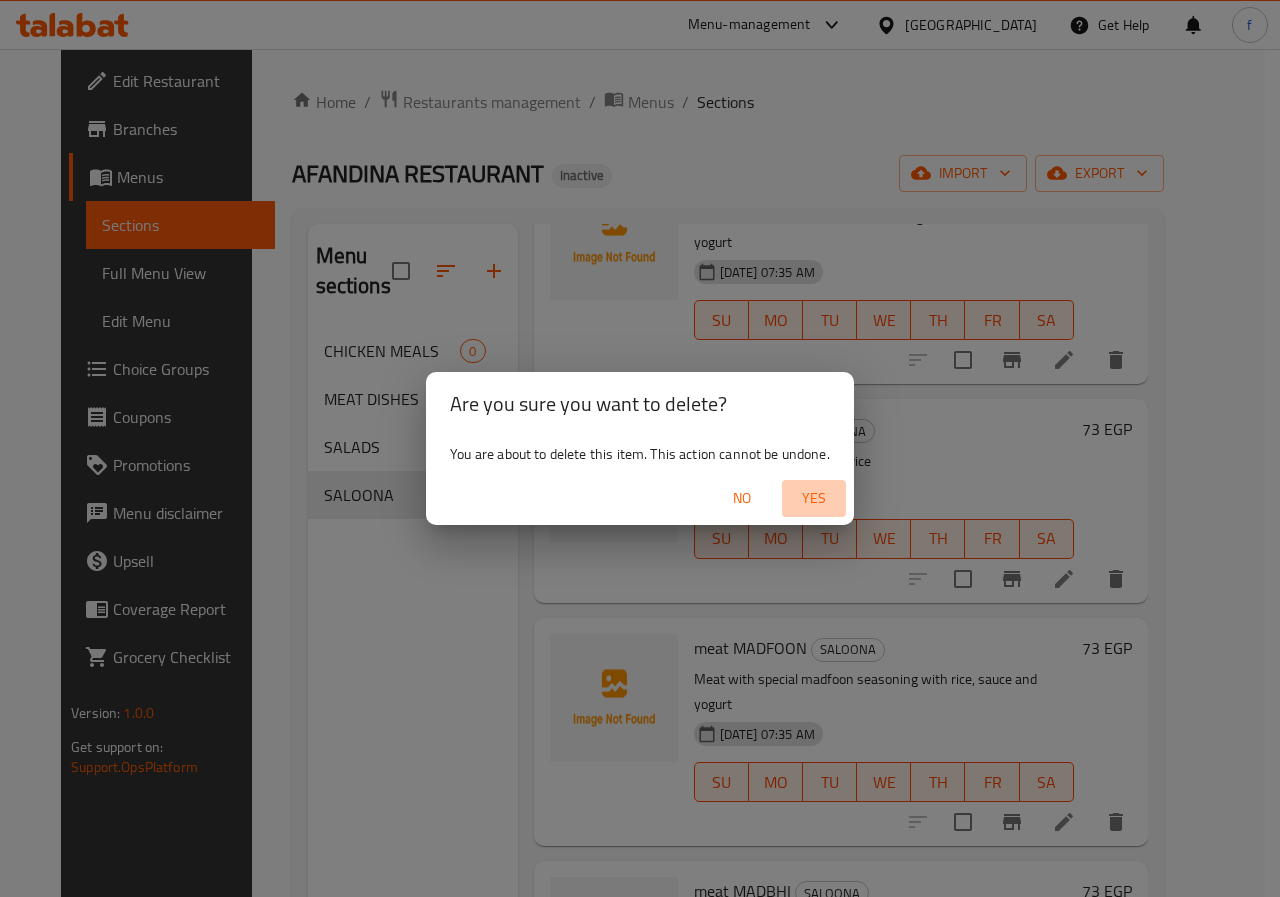 click on "Yes" at bounding box center (814, 498) 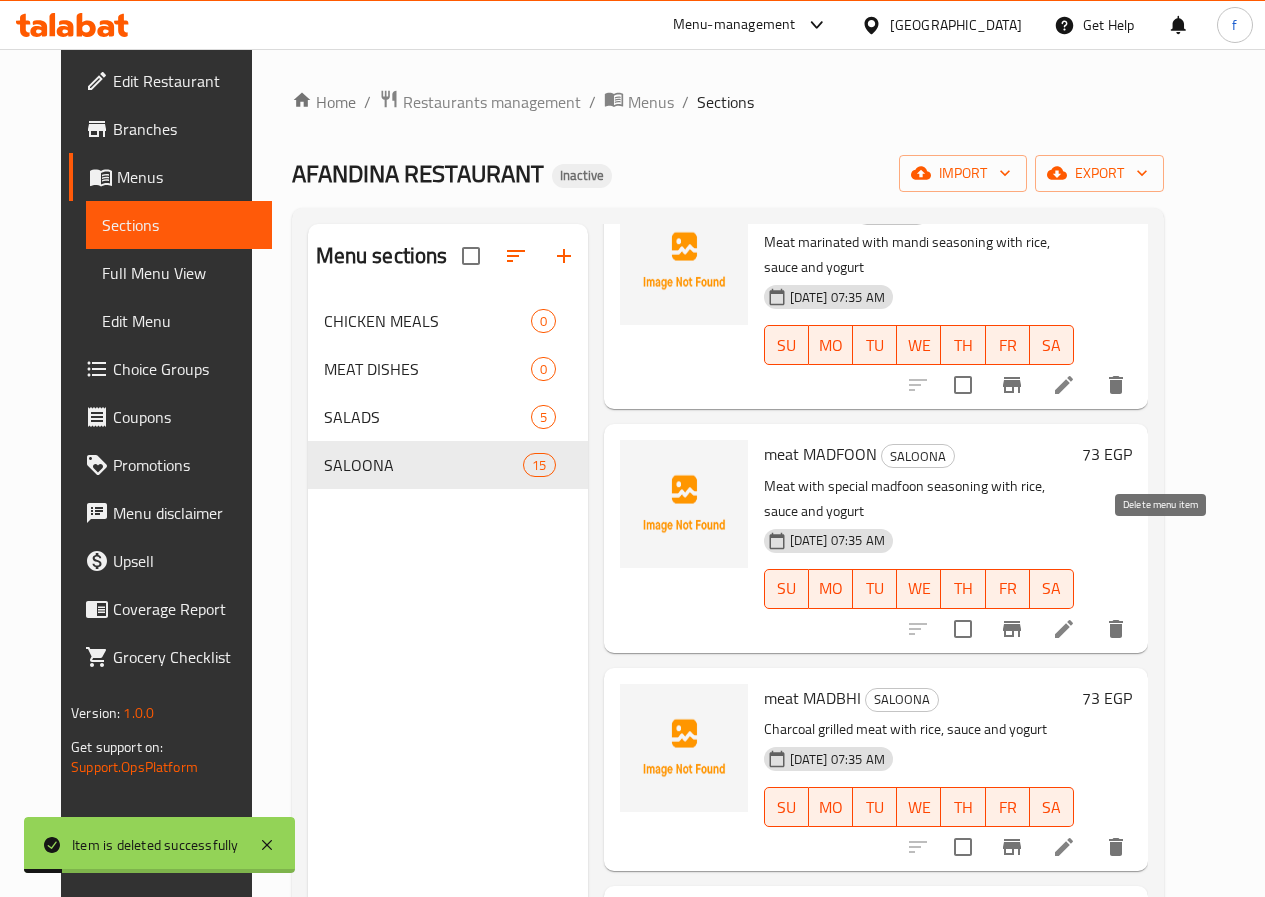 click at bounding box center (1116, 629) 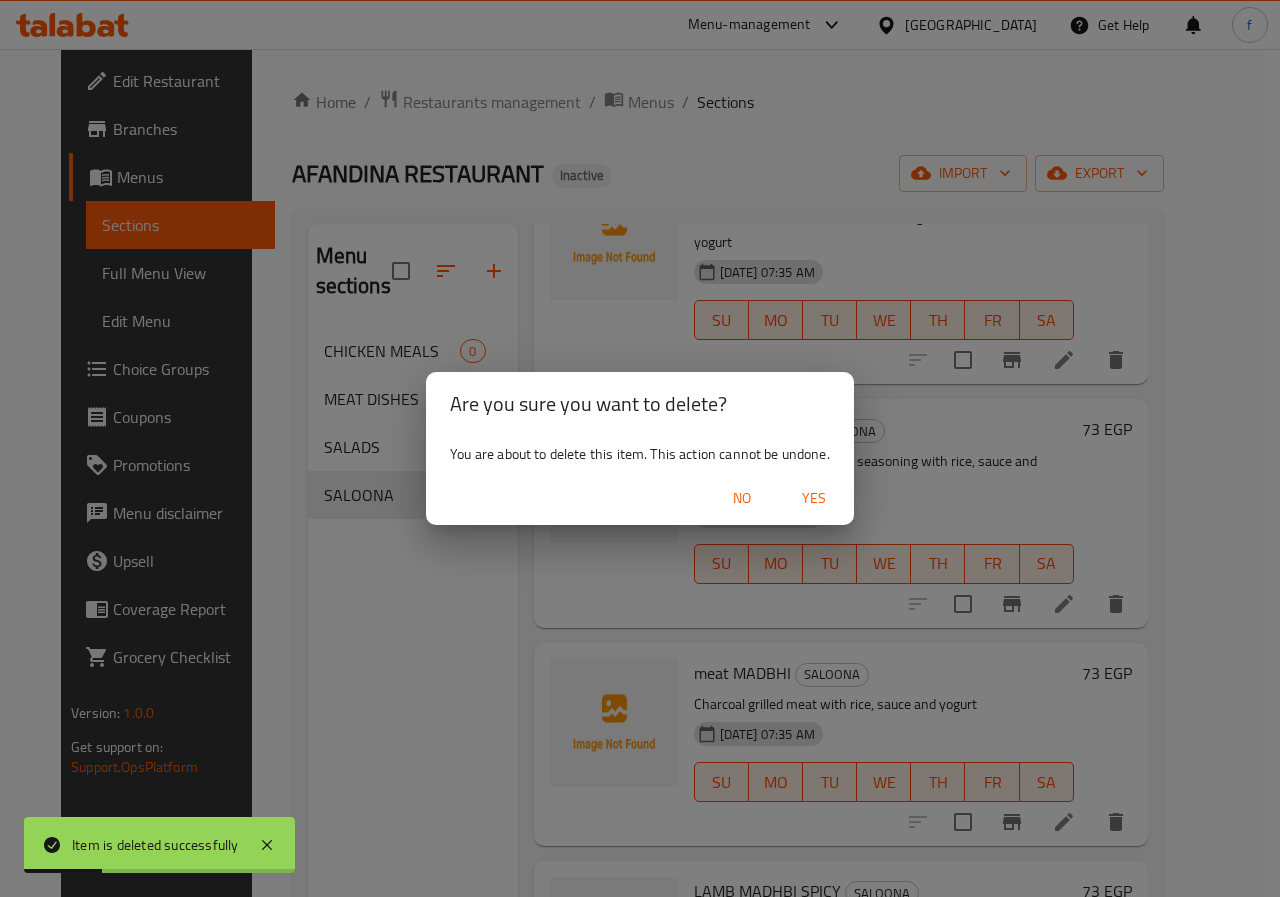 click on "Yes" at bounding box center (814, 498) 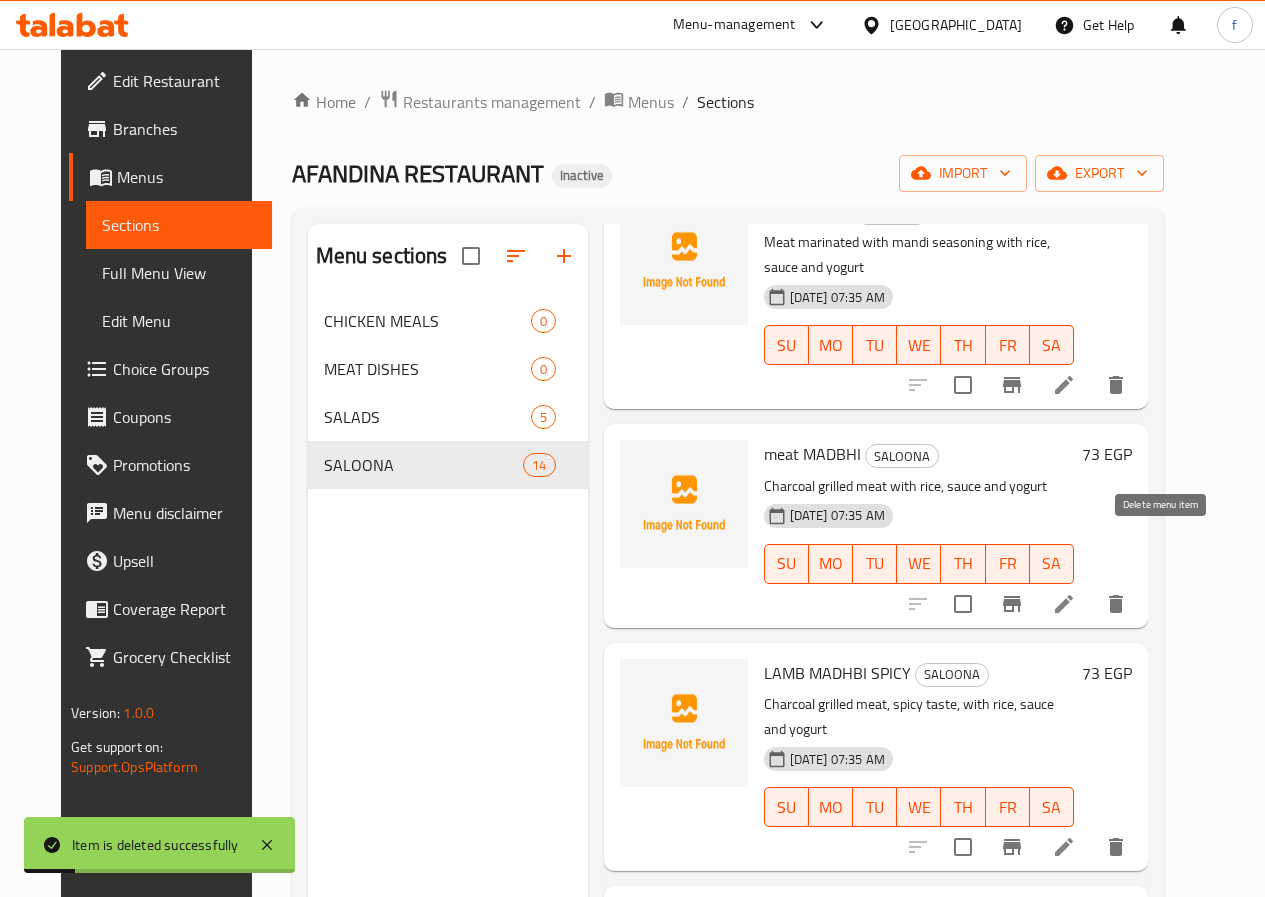click 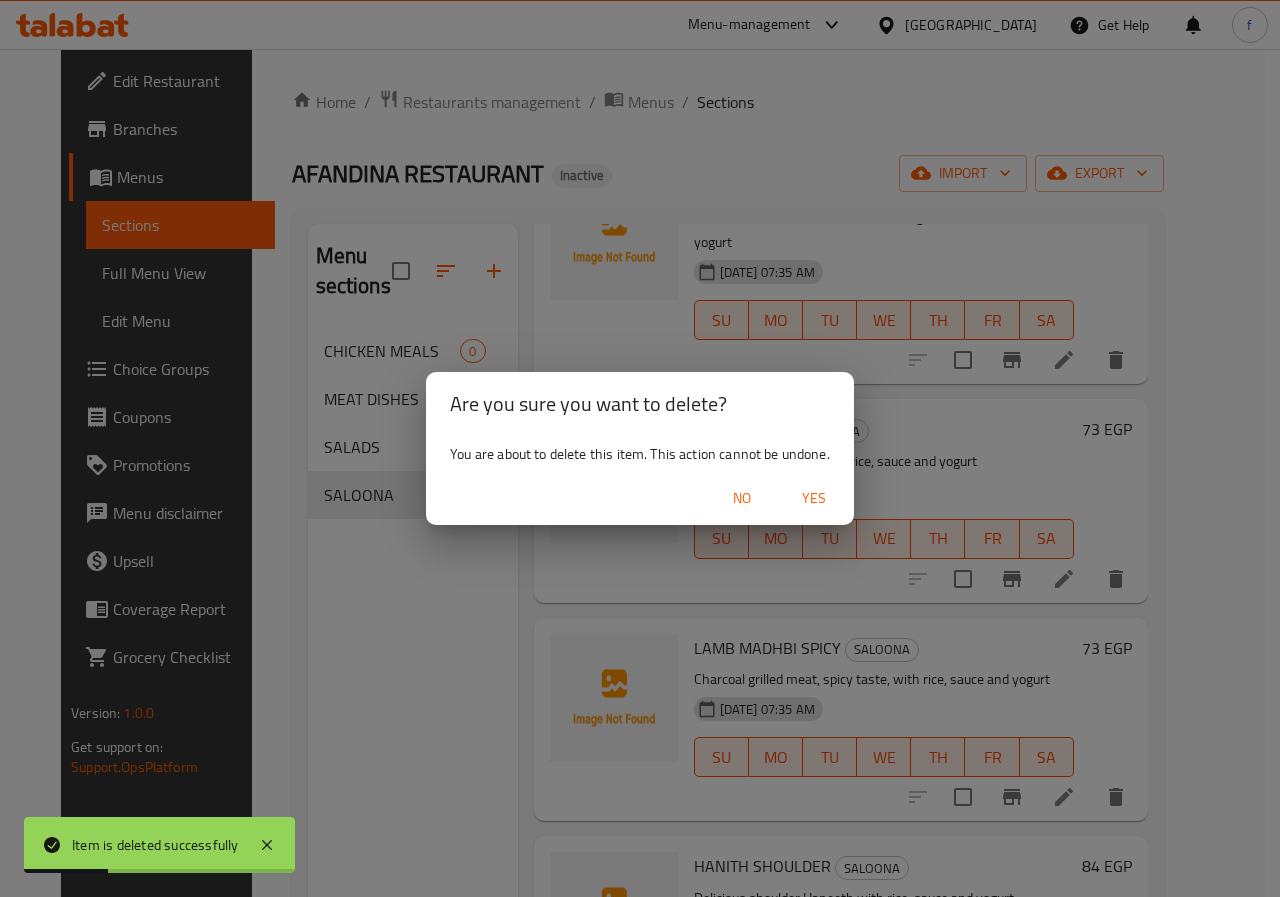 click on "Yes" at bounding box center [814, 498] 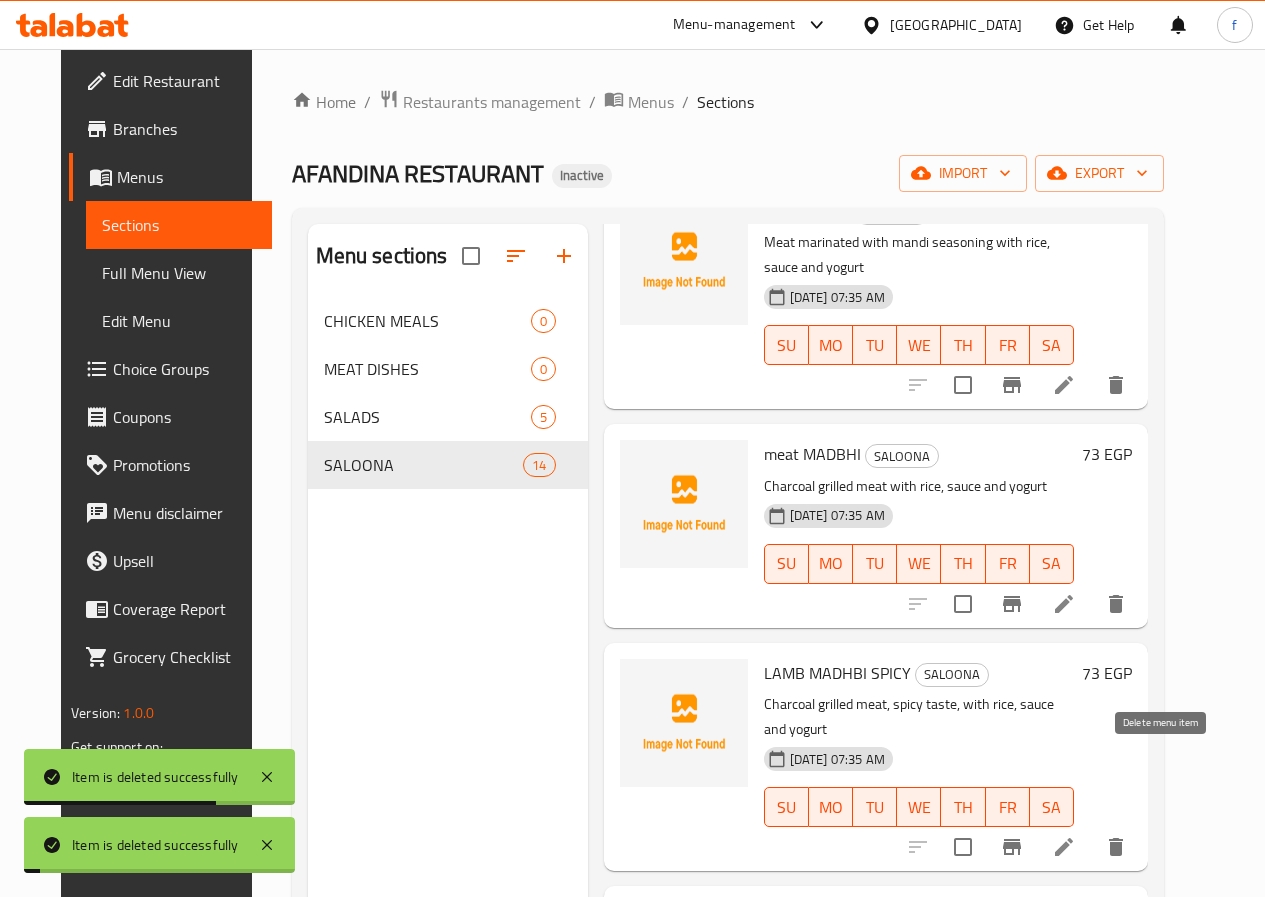 click 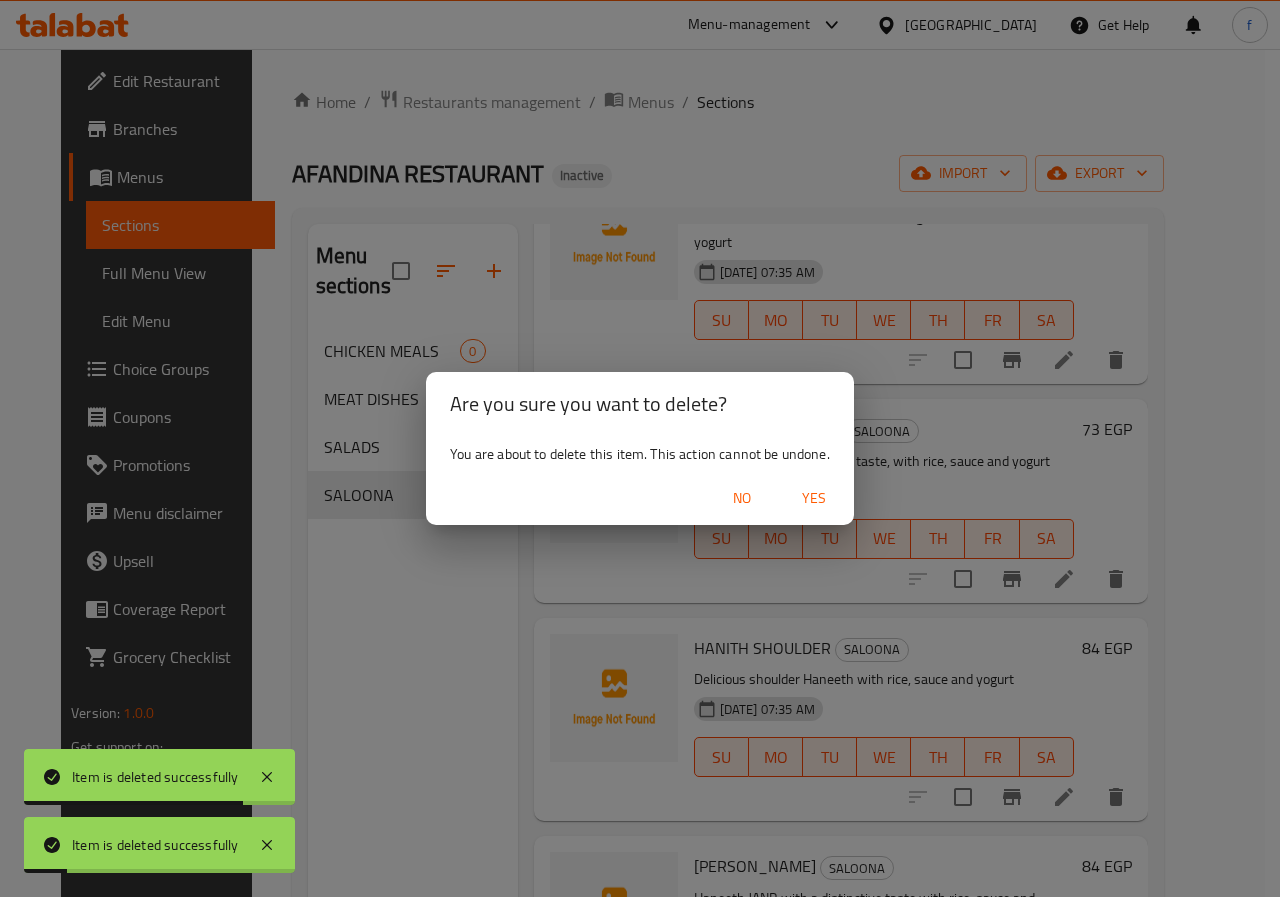 click on "Yes" at bounding box center [814, 498] 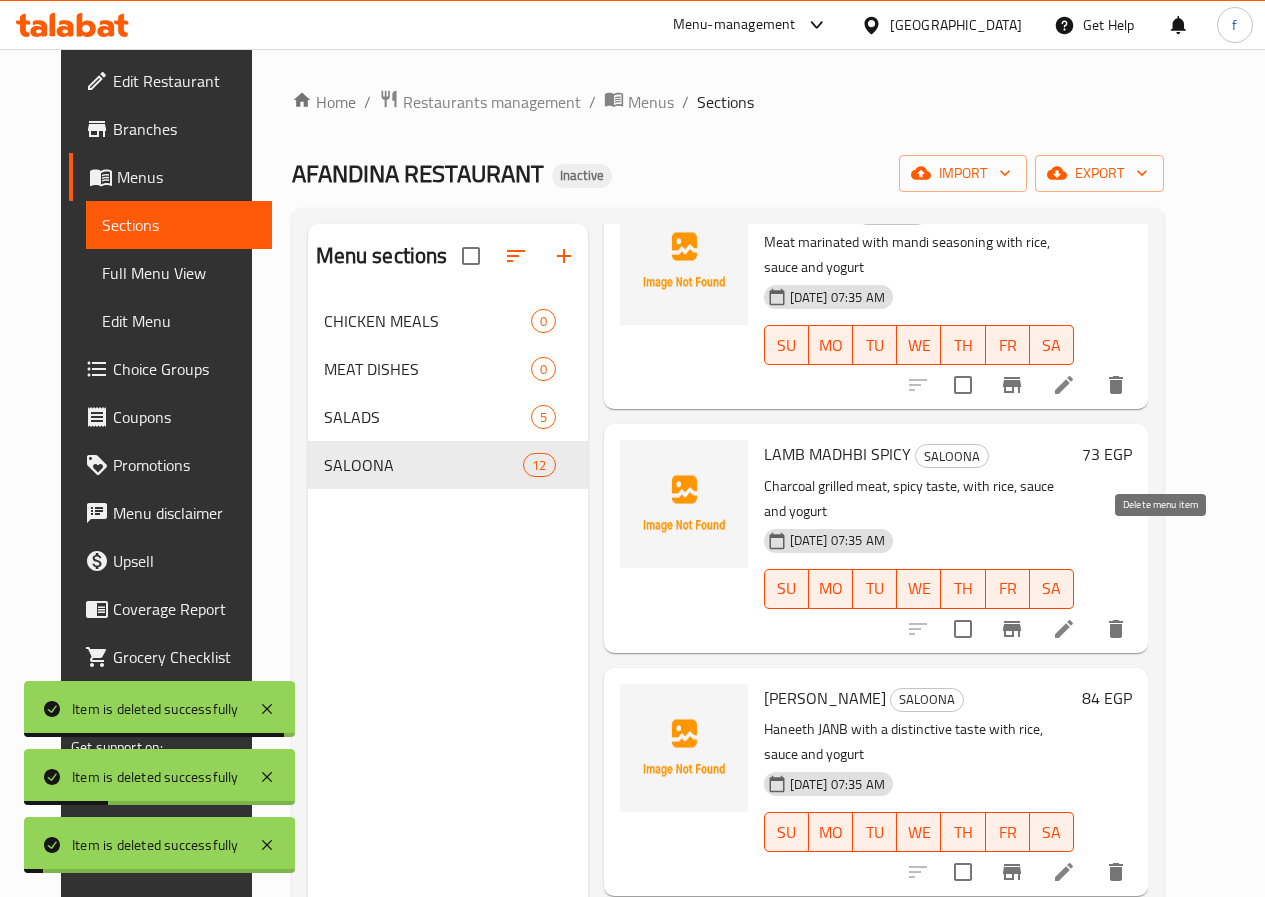 click 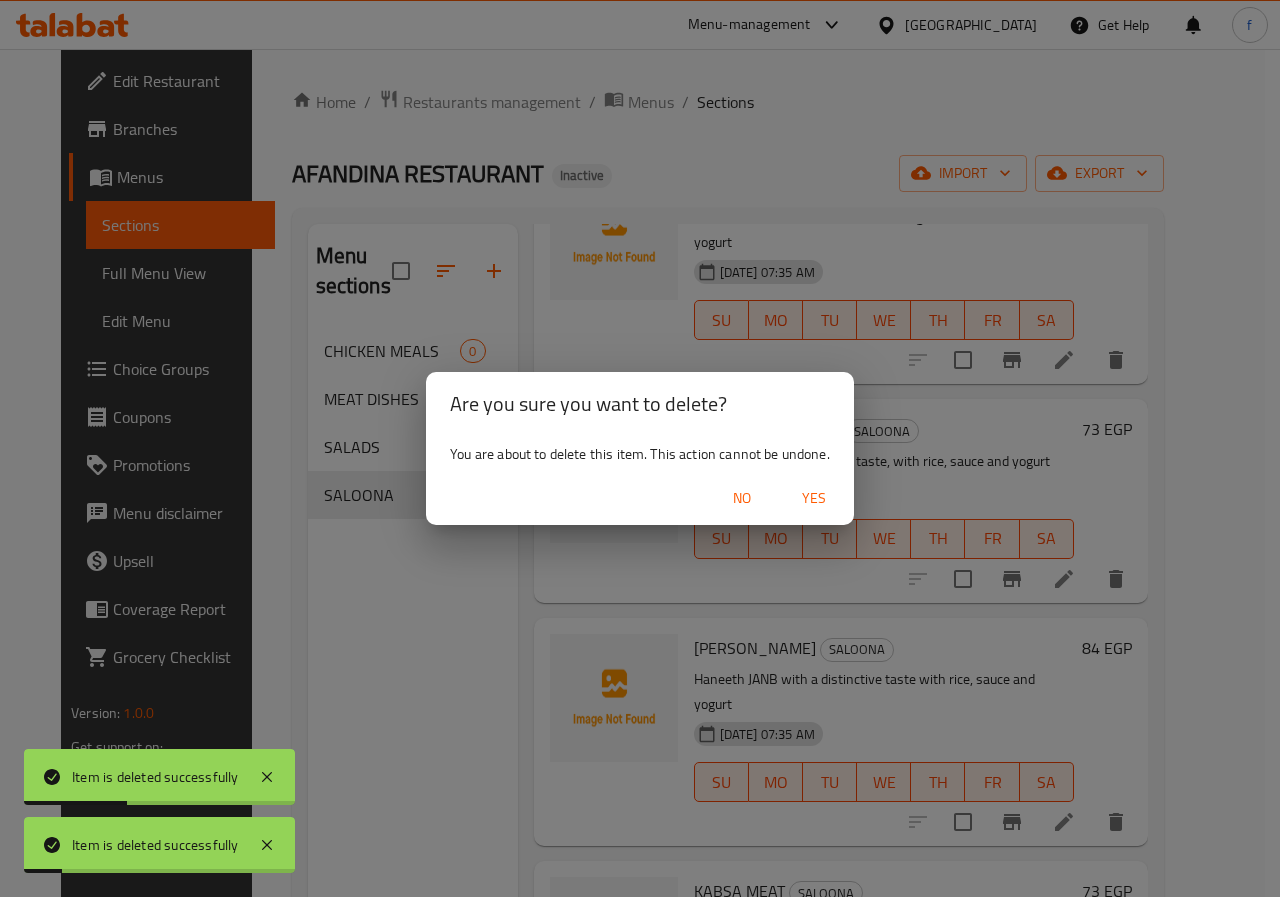 click on "Yes" at bounding box center (814, 498) 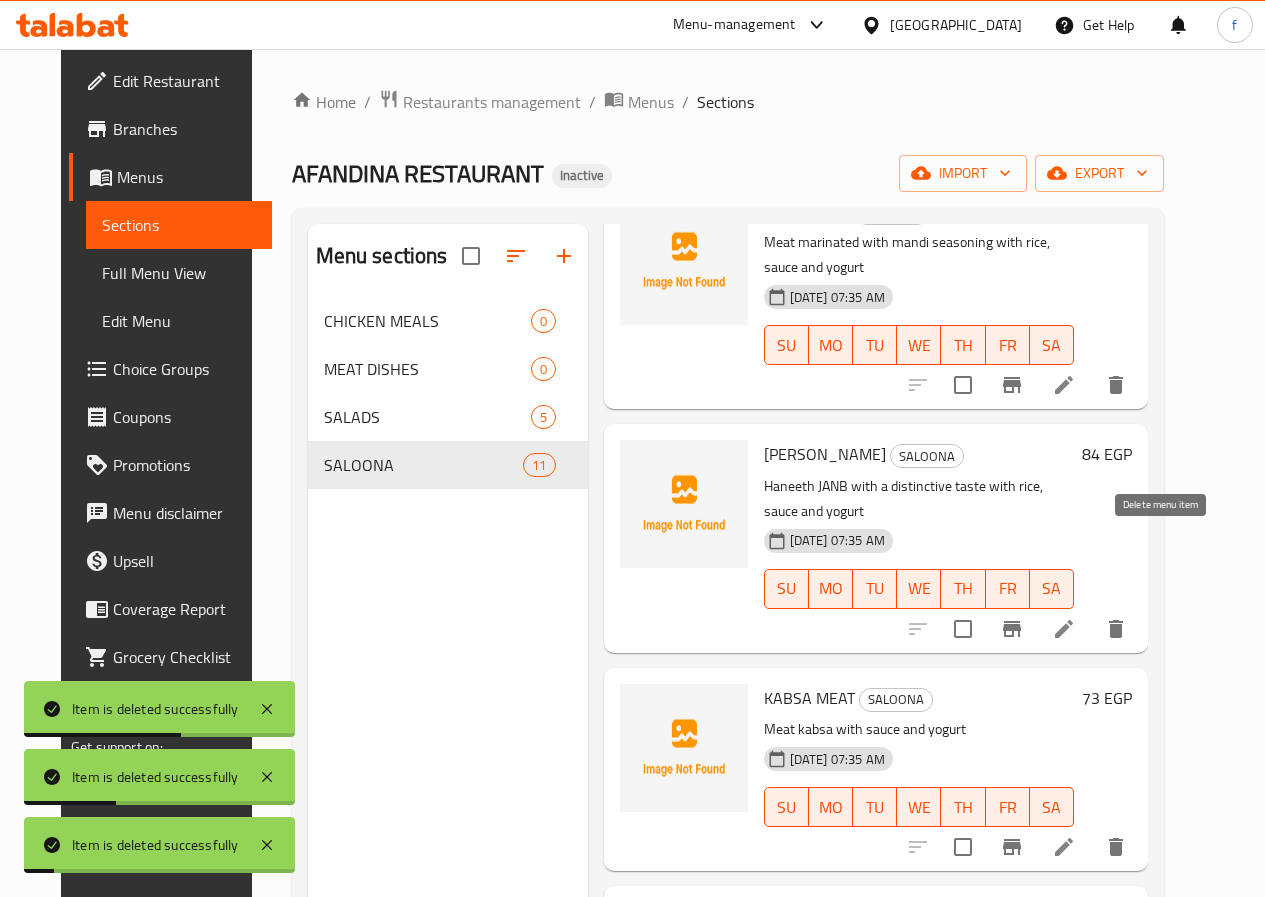 click 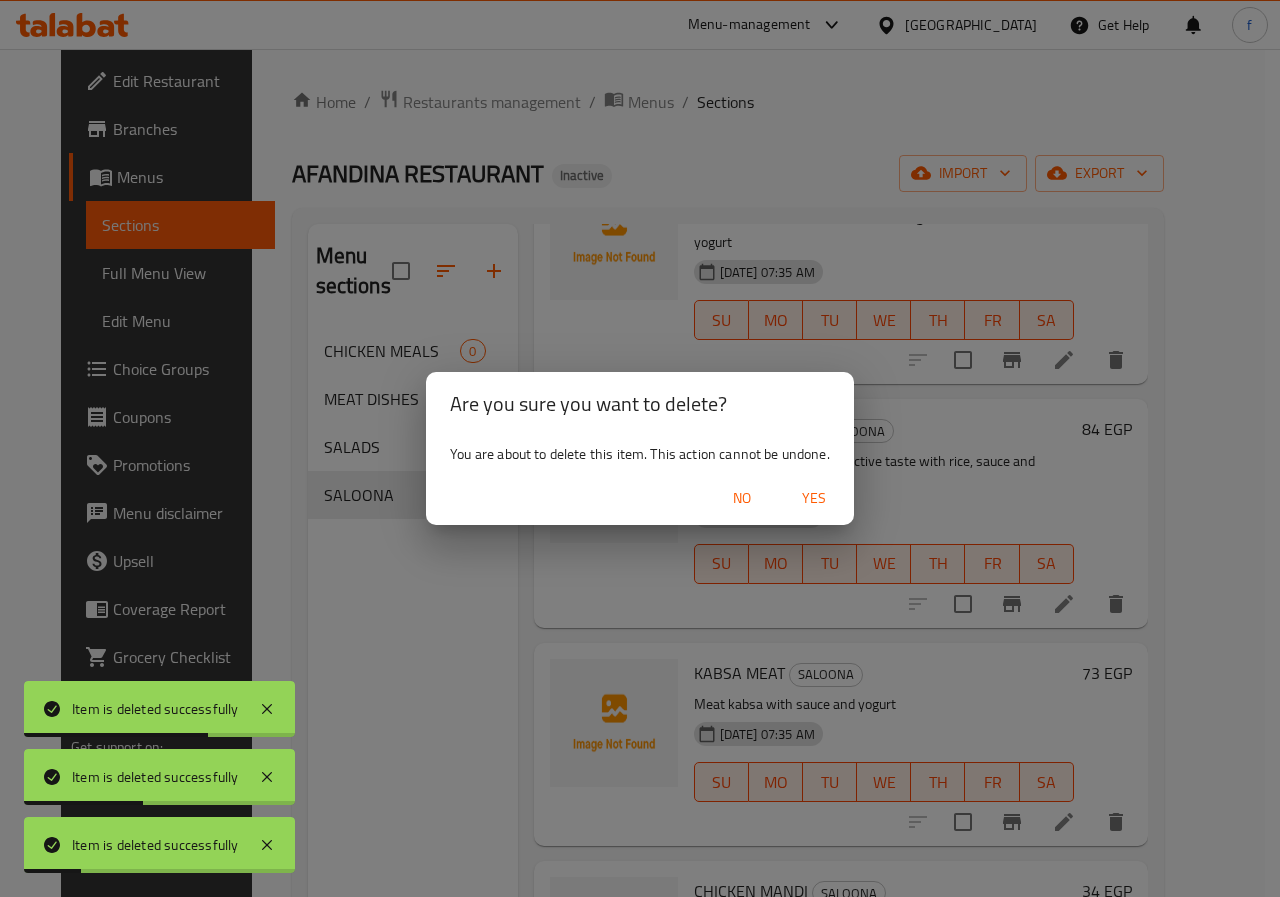 click on "Yes" at bounding box center (814, 498) 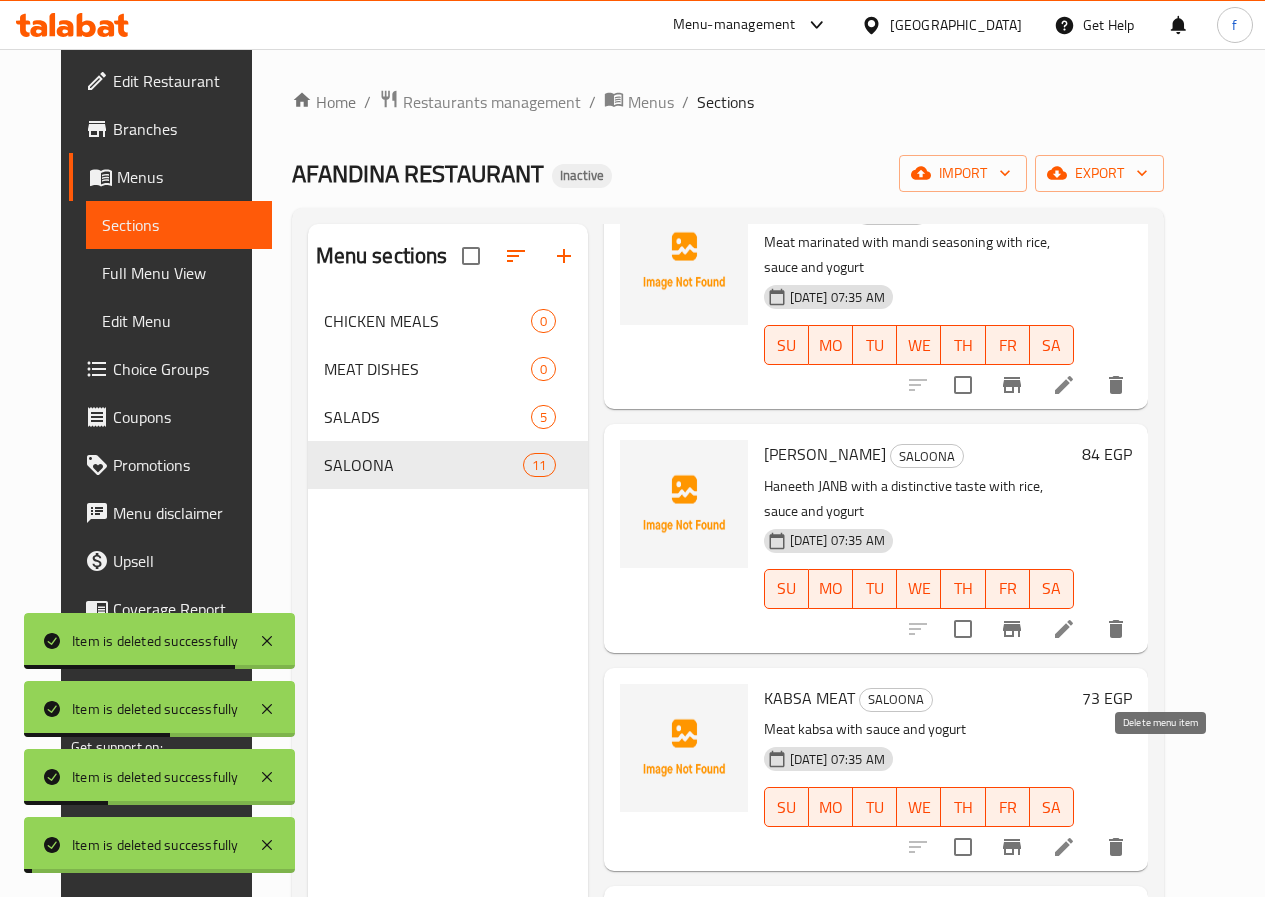 click 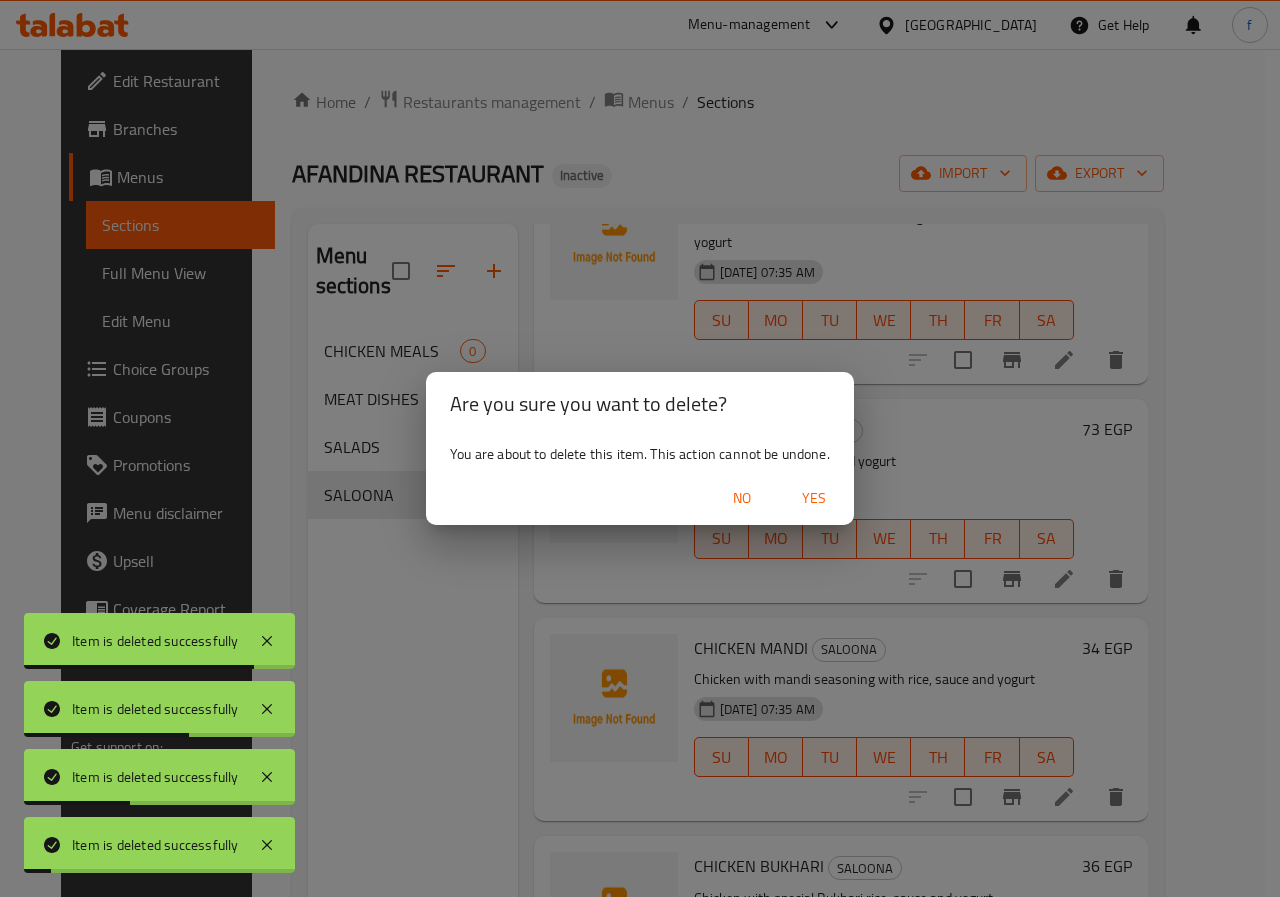 click on "Yes" at bounding box center [814, 498] 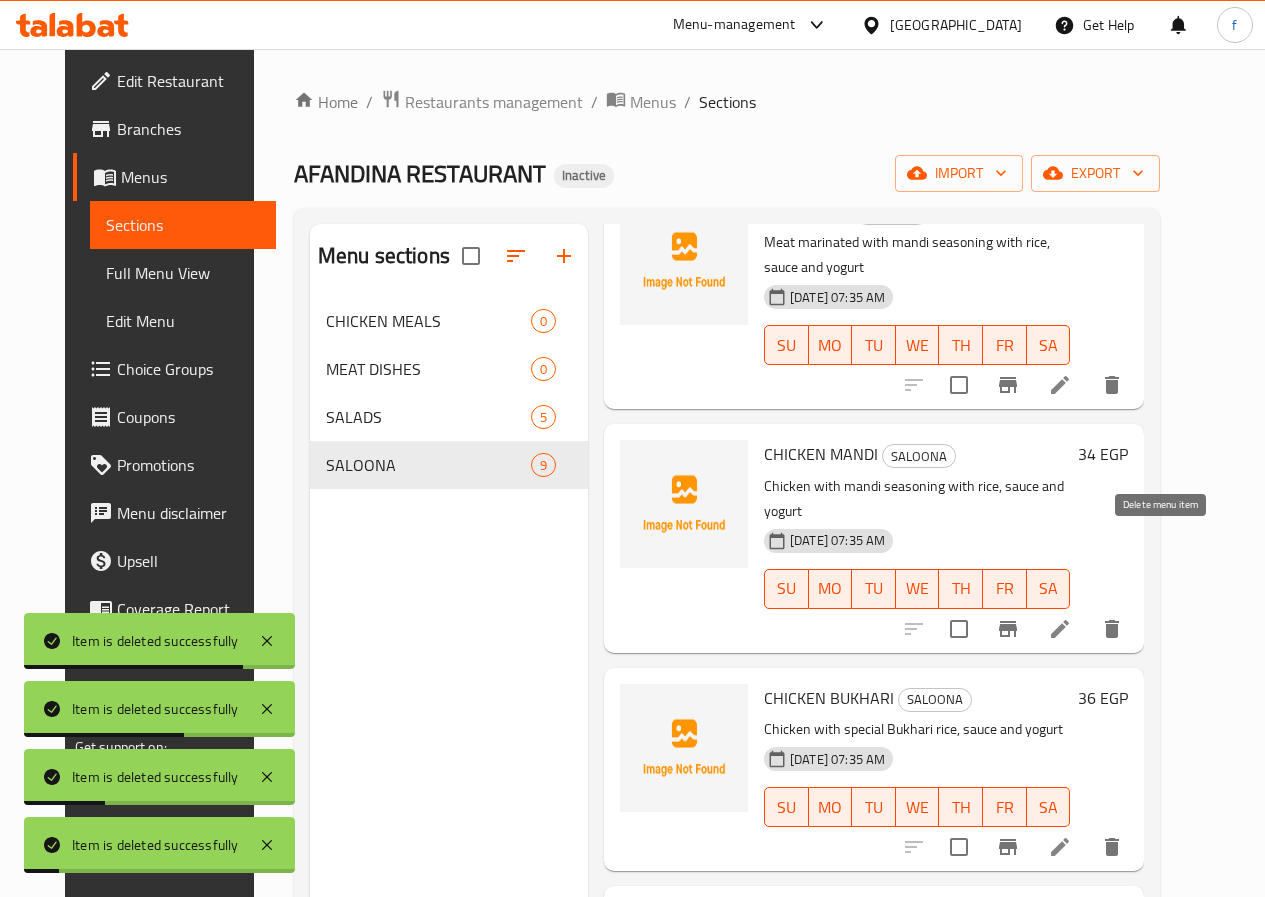 click at bounding box center (1112, 629) 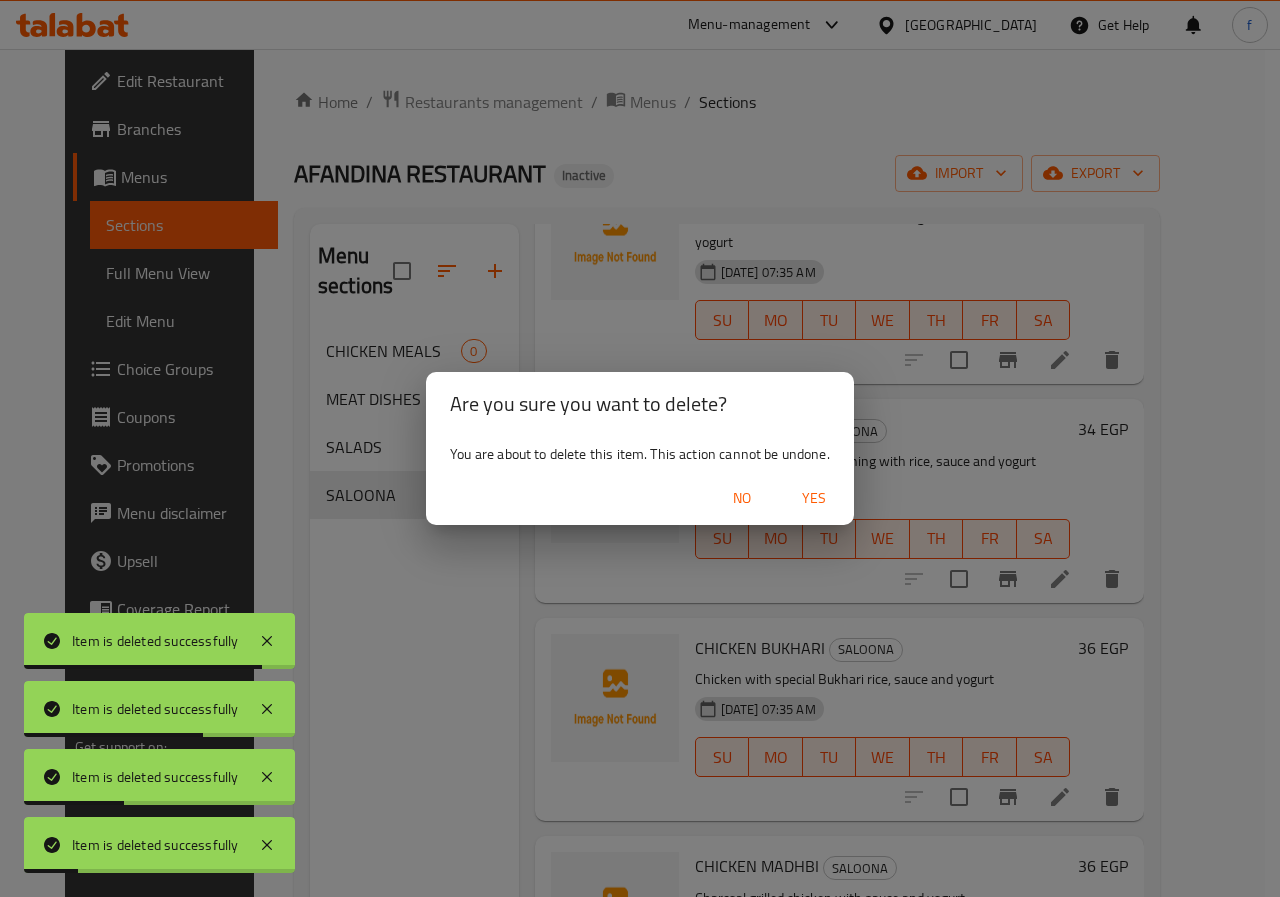click on "Yes" at bounding box center [814, 498] 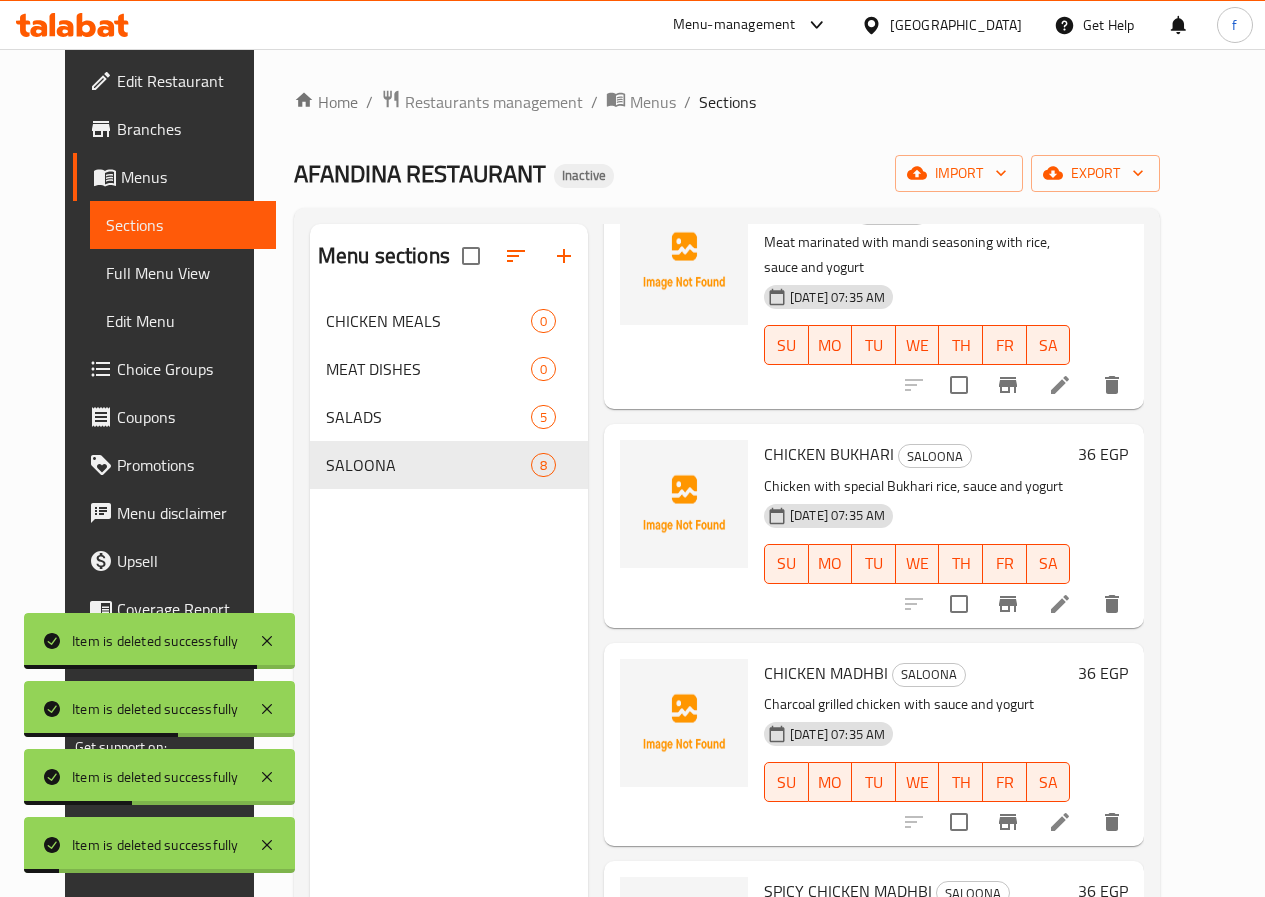 click 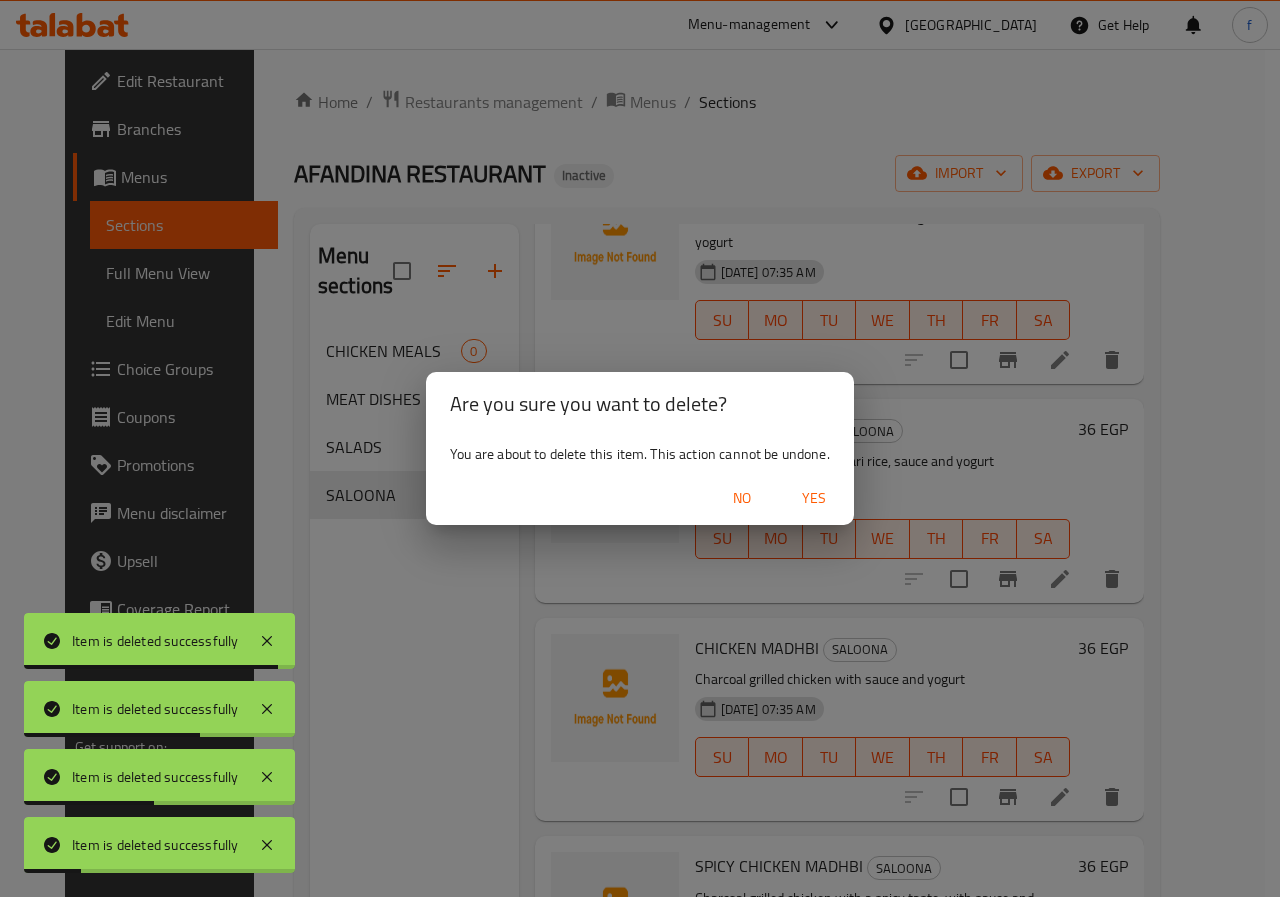 click on "Yes" at bounding box center (814, 498) 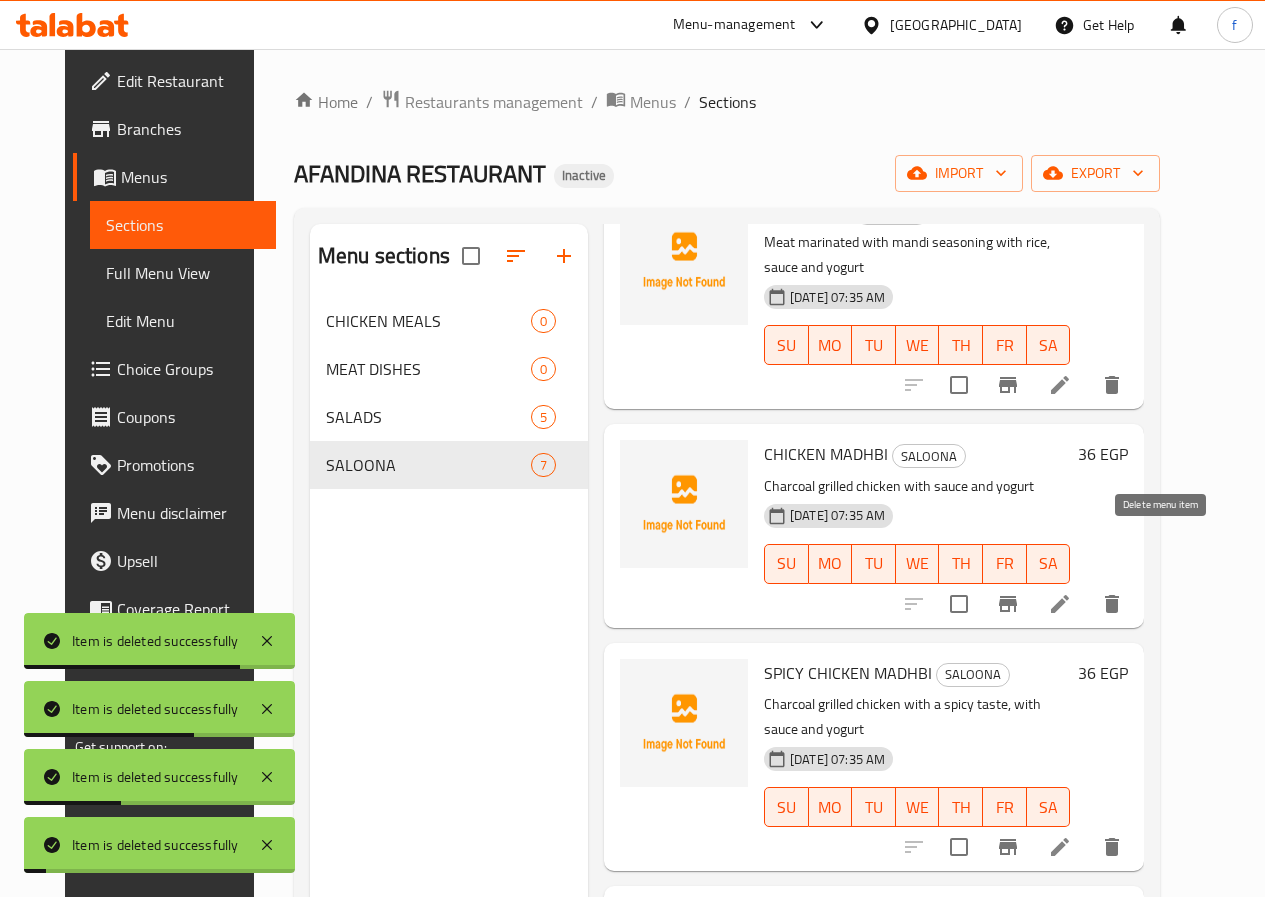click 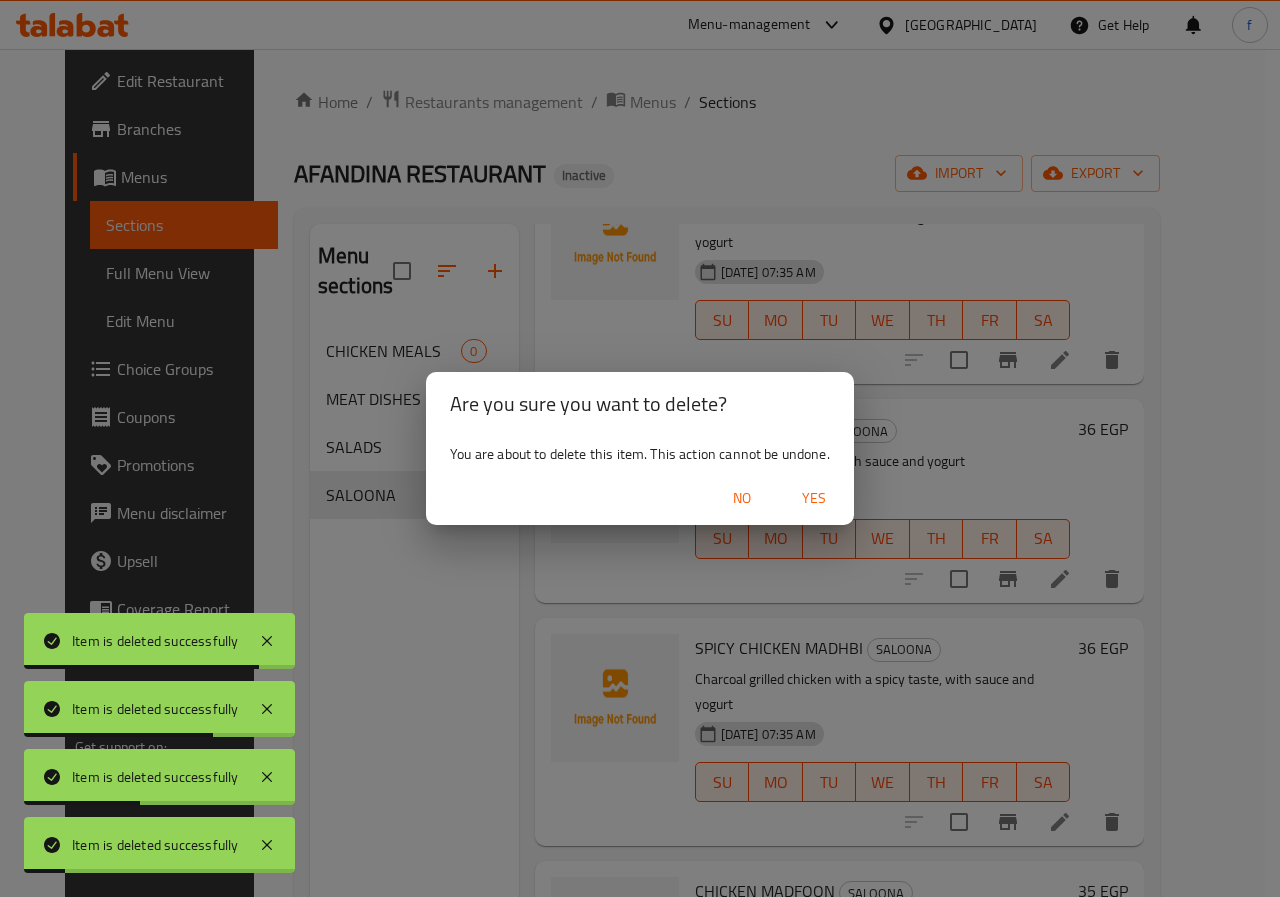 click on "No Yes" at bounding box center [640, 498] 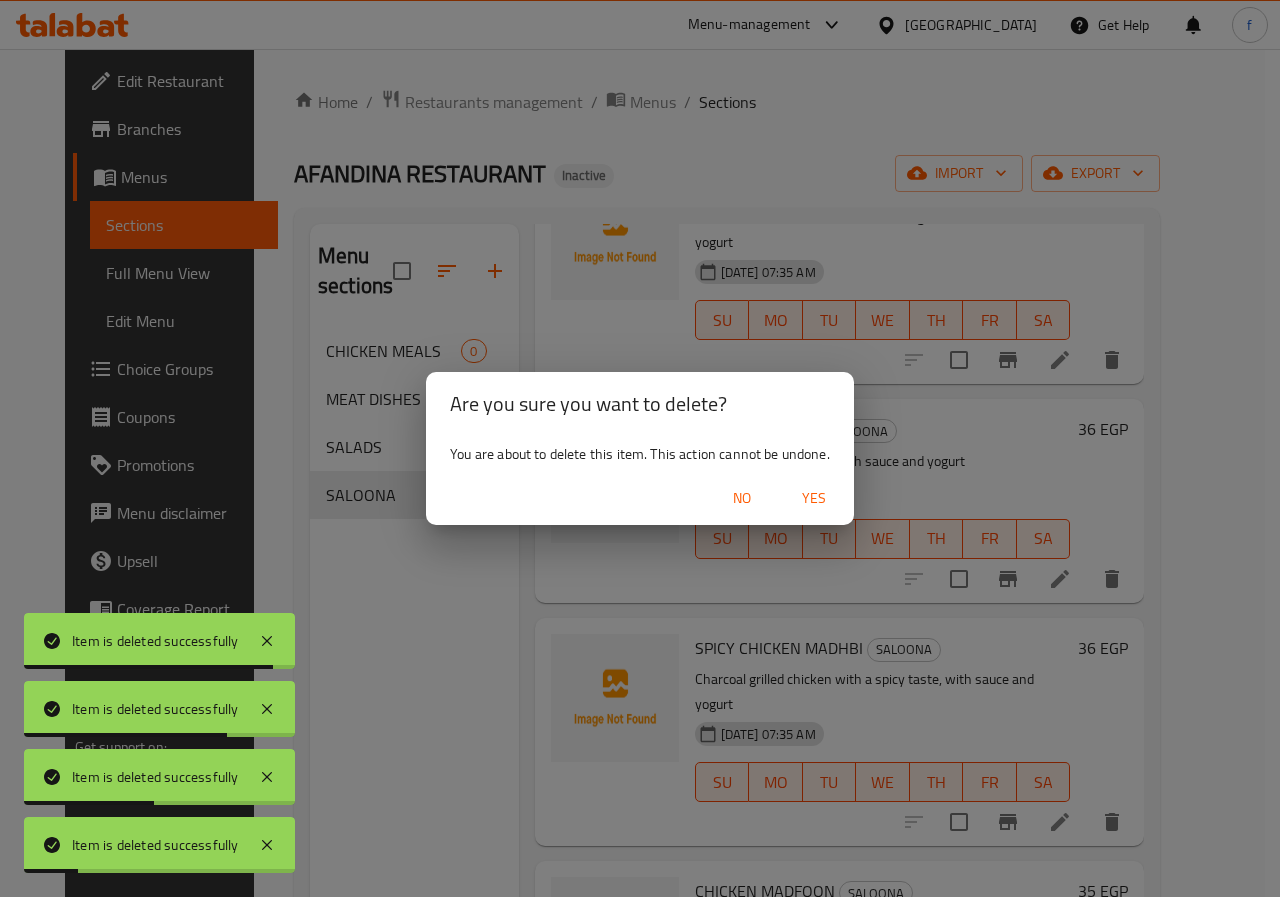 click on "Yes" at bounding box center [814, 498] 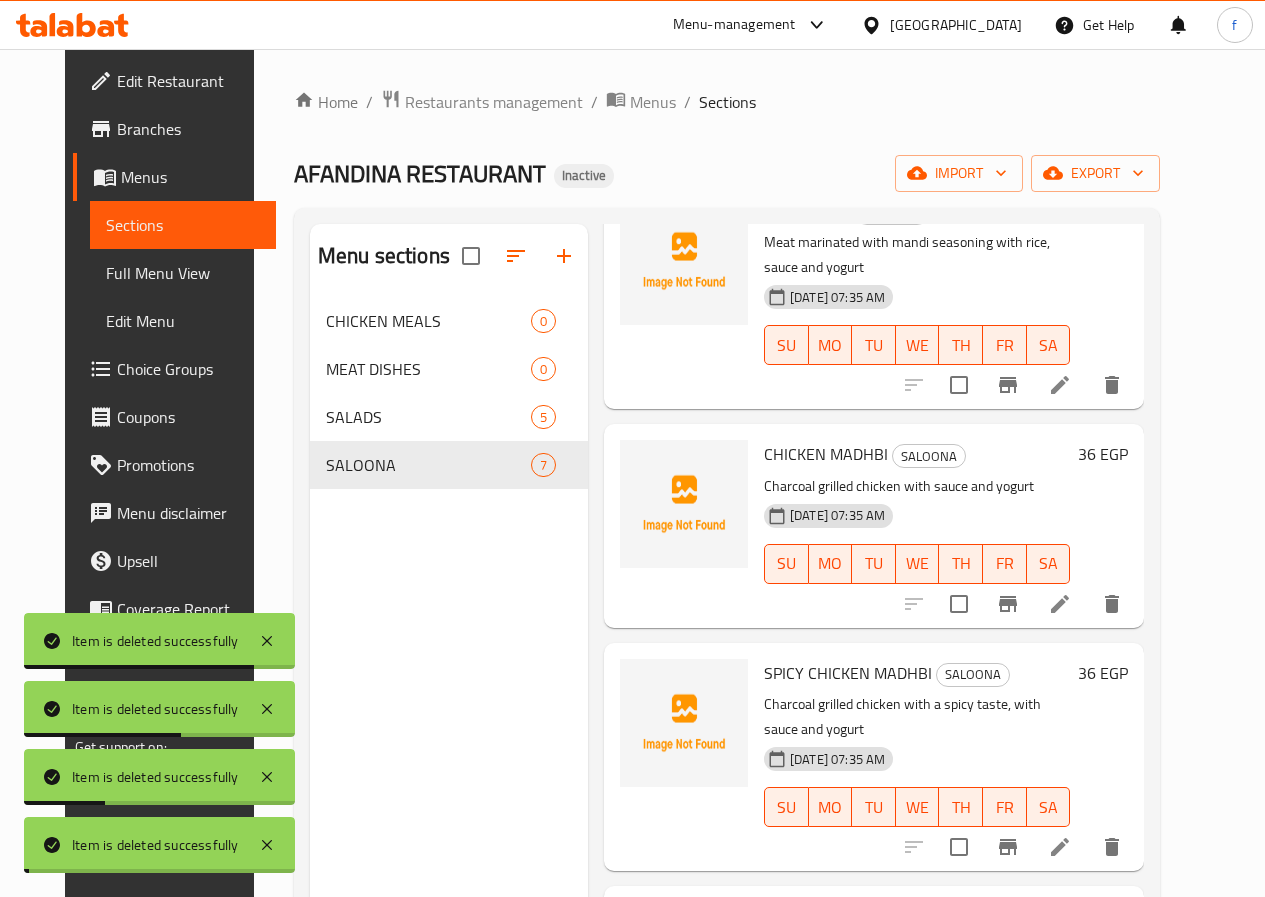 scroll, scrollTop: 494, scrollLeft: 0, axis: vertical 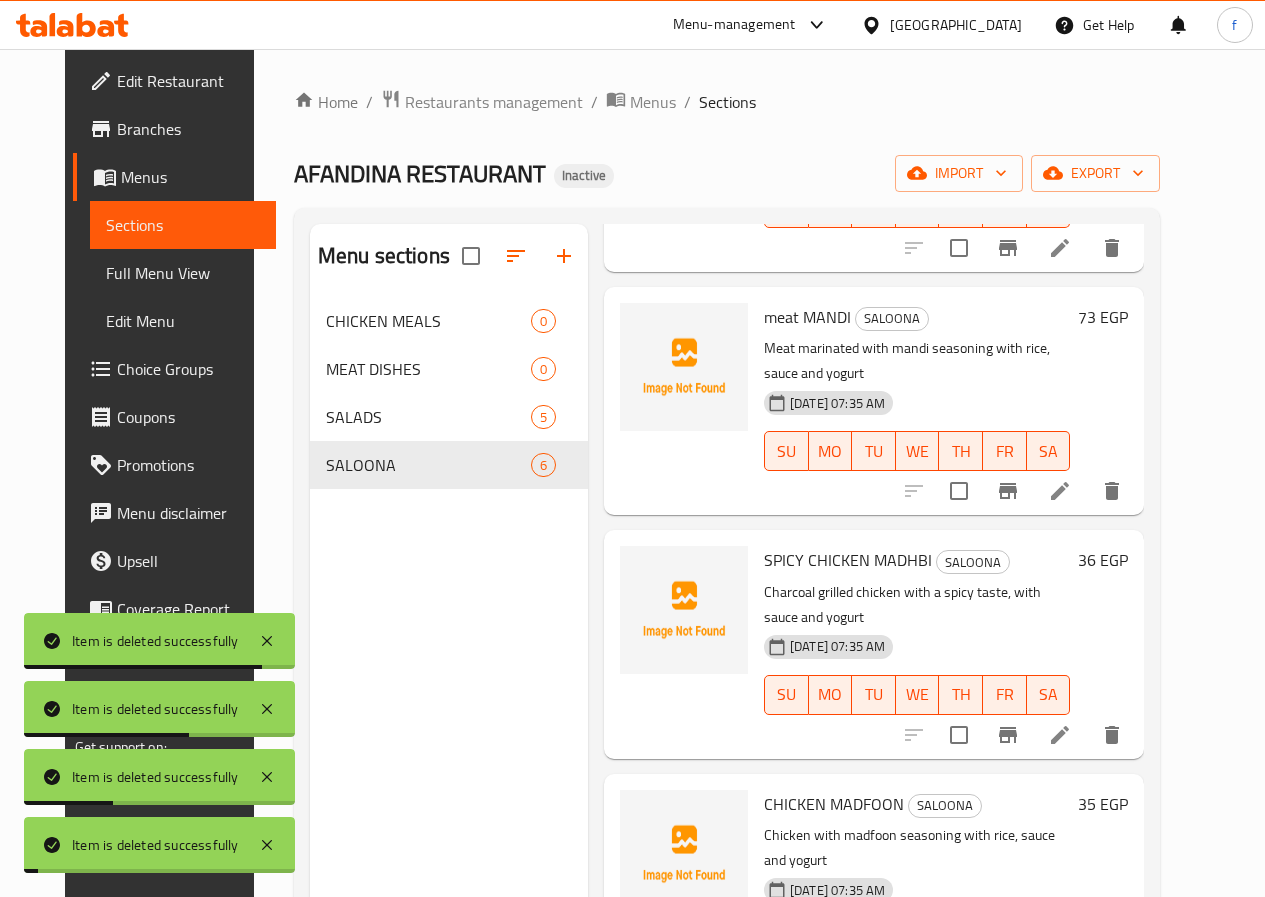 click on "36   EGP" at bounding box center [1099, 644] 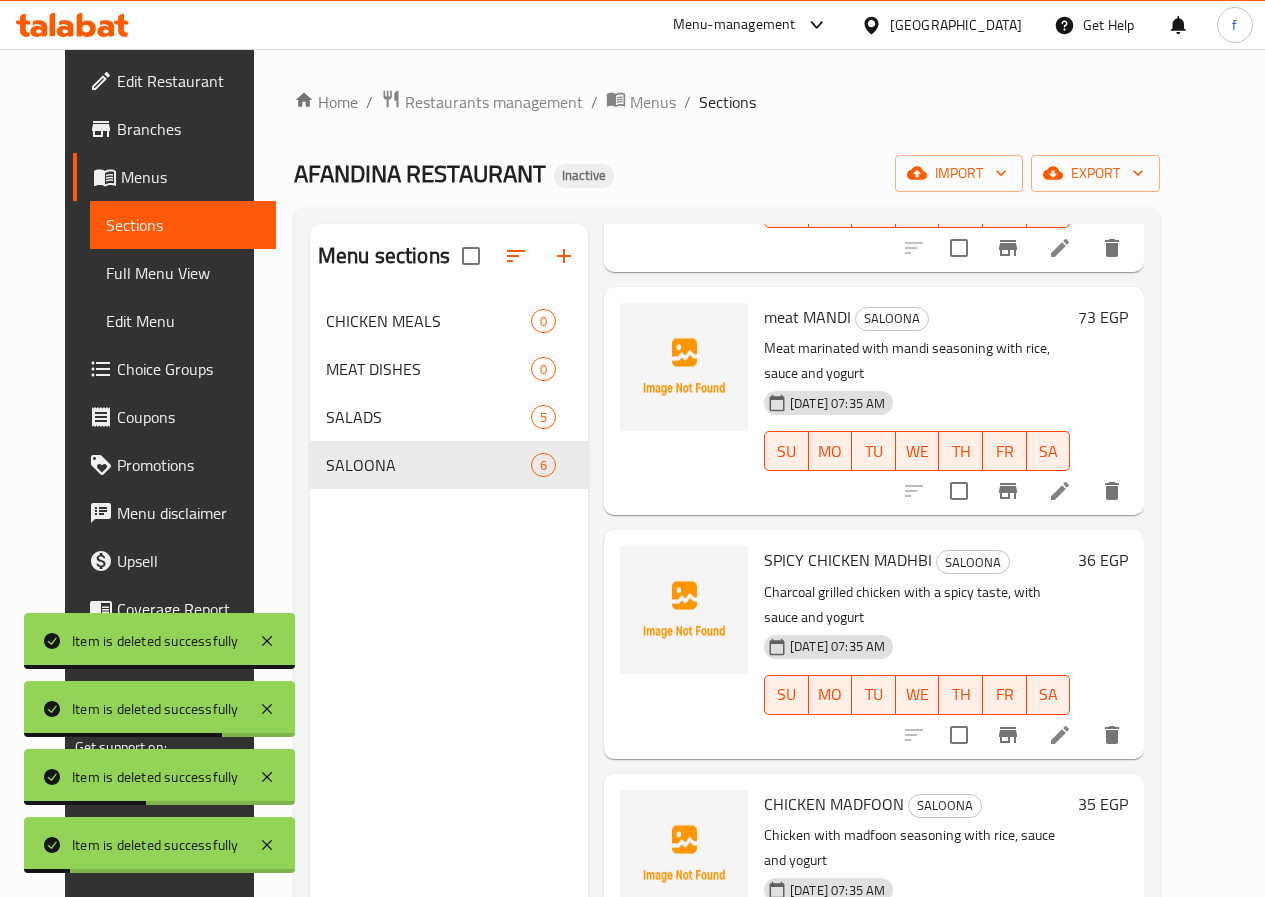 click 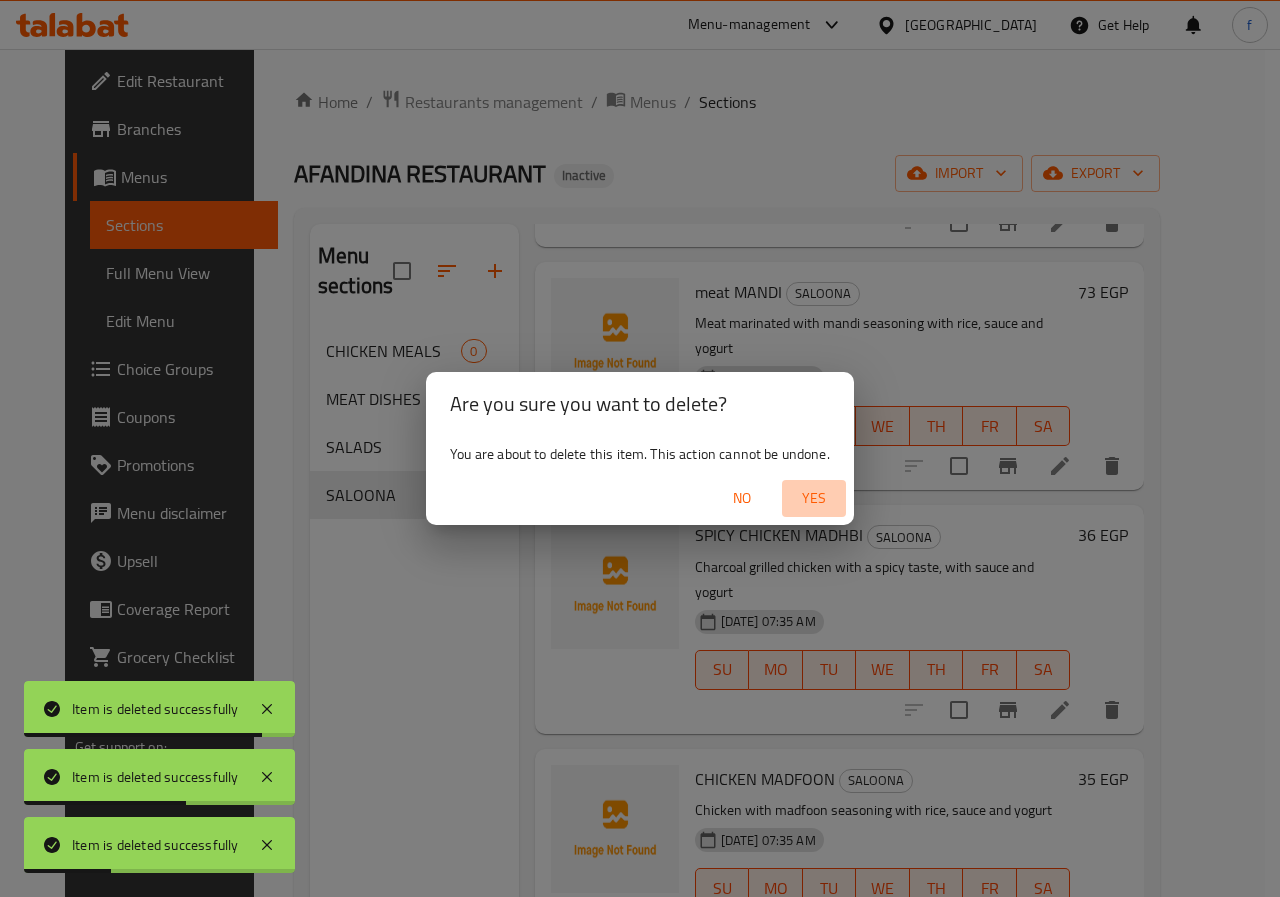 click on "Yes" at bounding box center [814, 498] 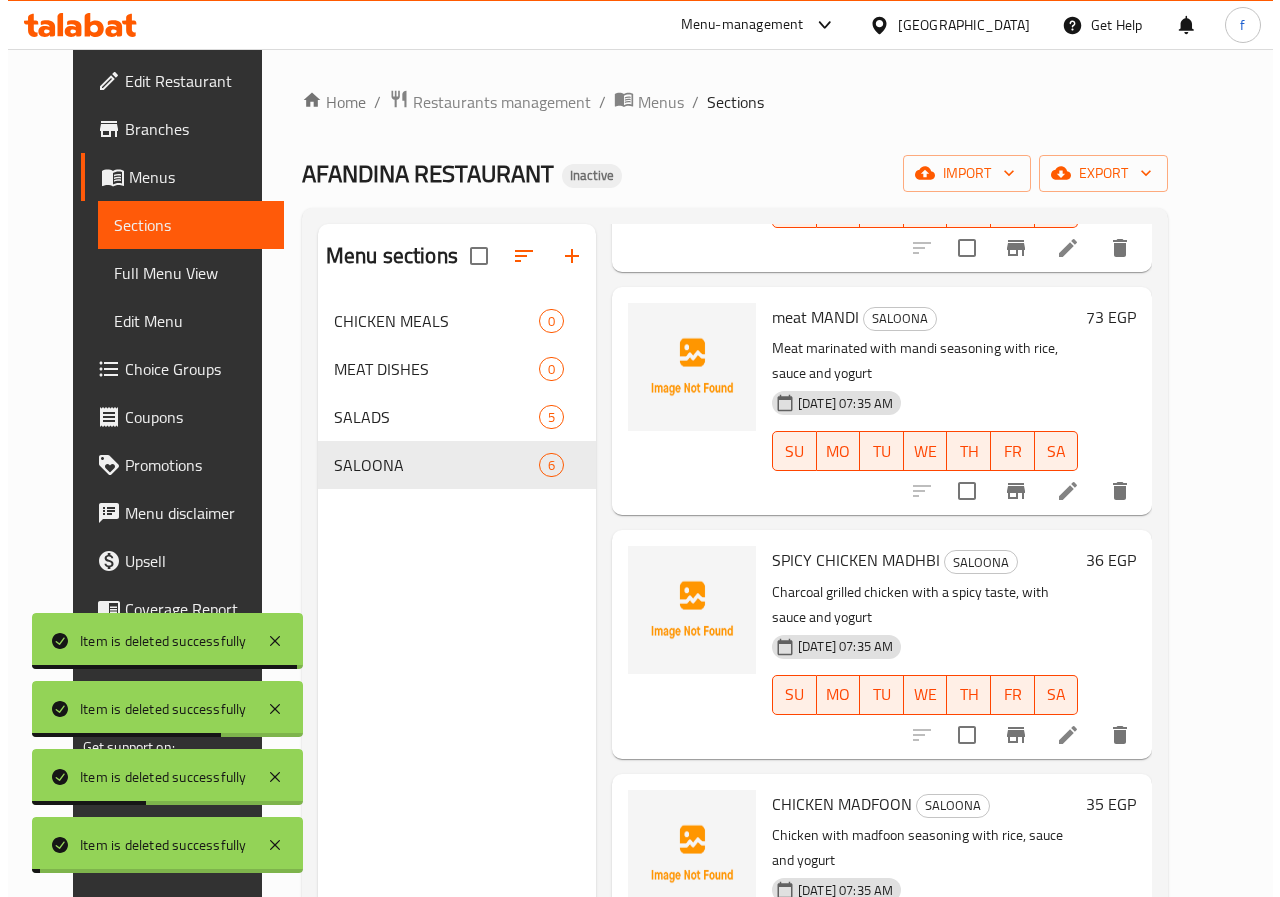 scroll, scrollTop: 275, scrollLeft: 0, axis: vertical 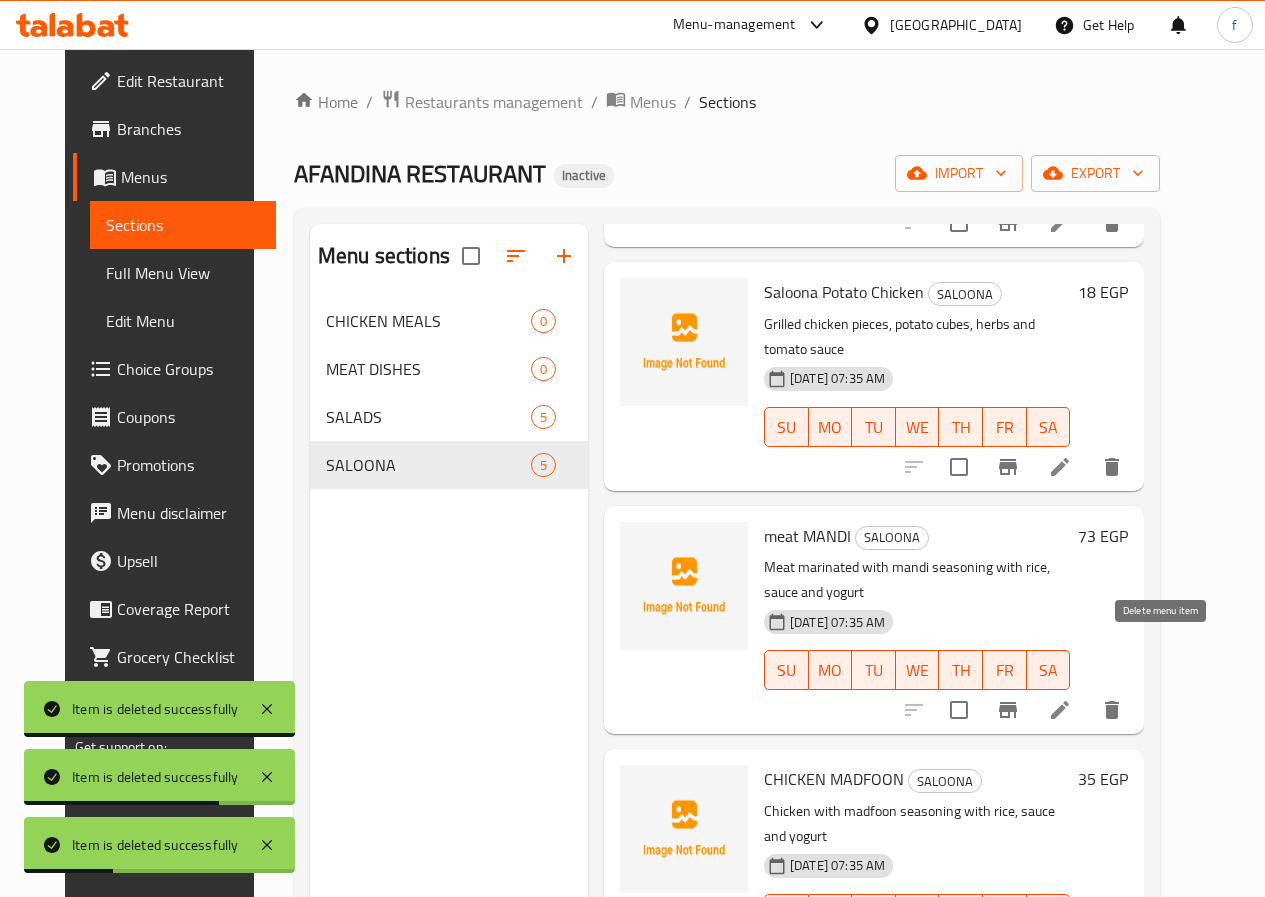 click 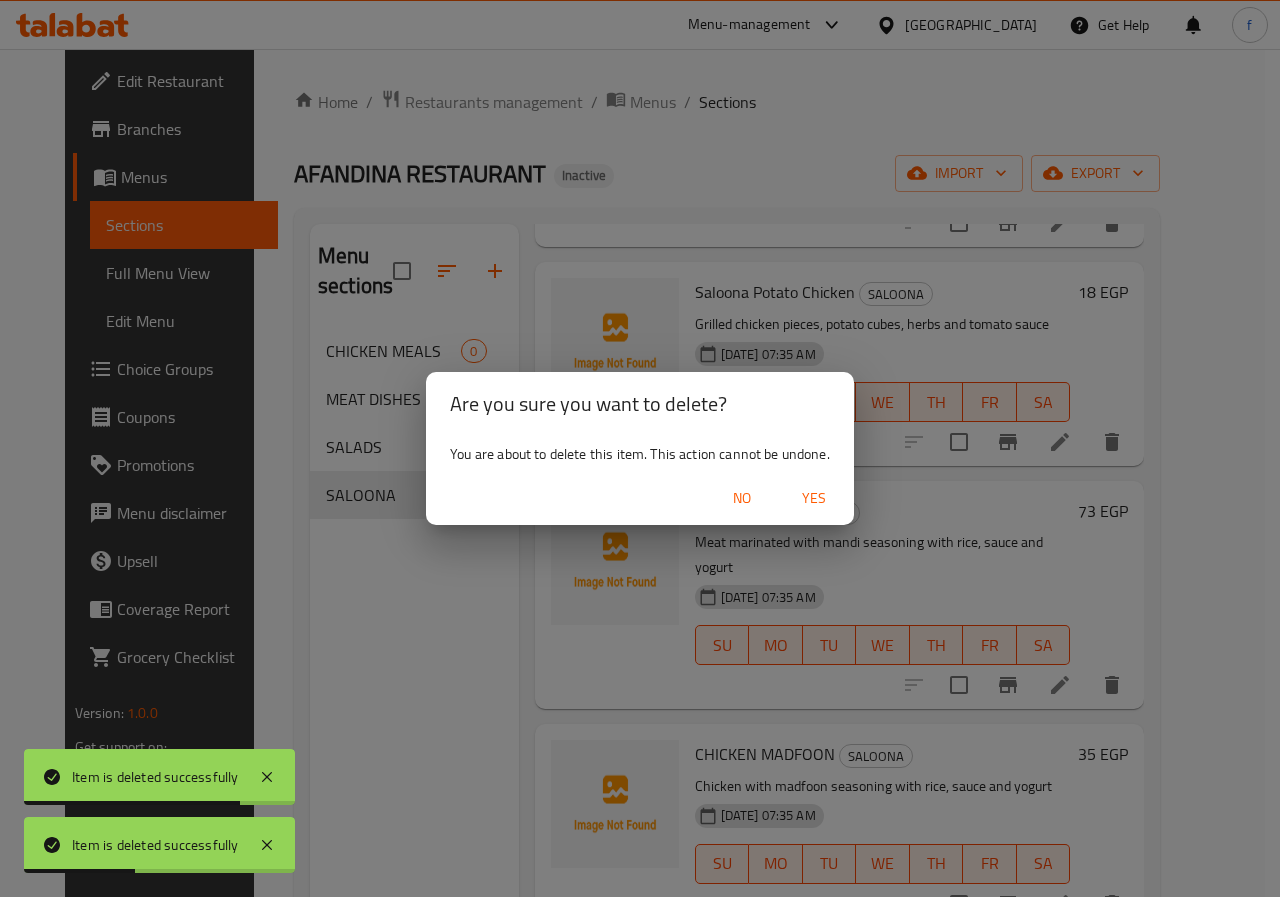 click on "Yes" at bounding box center [814, 498] 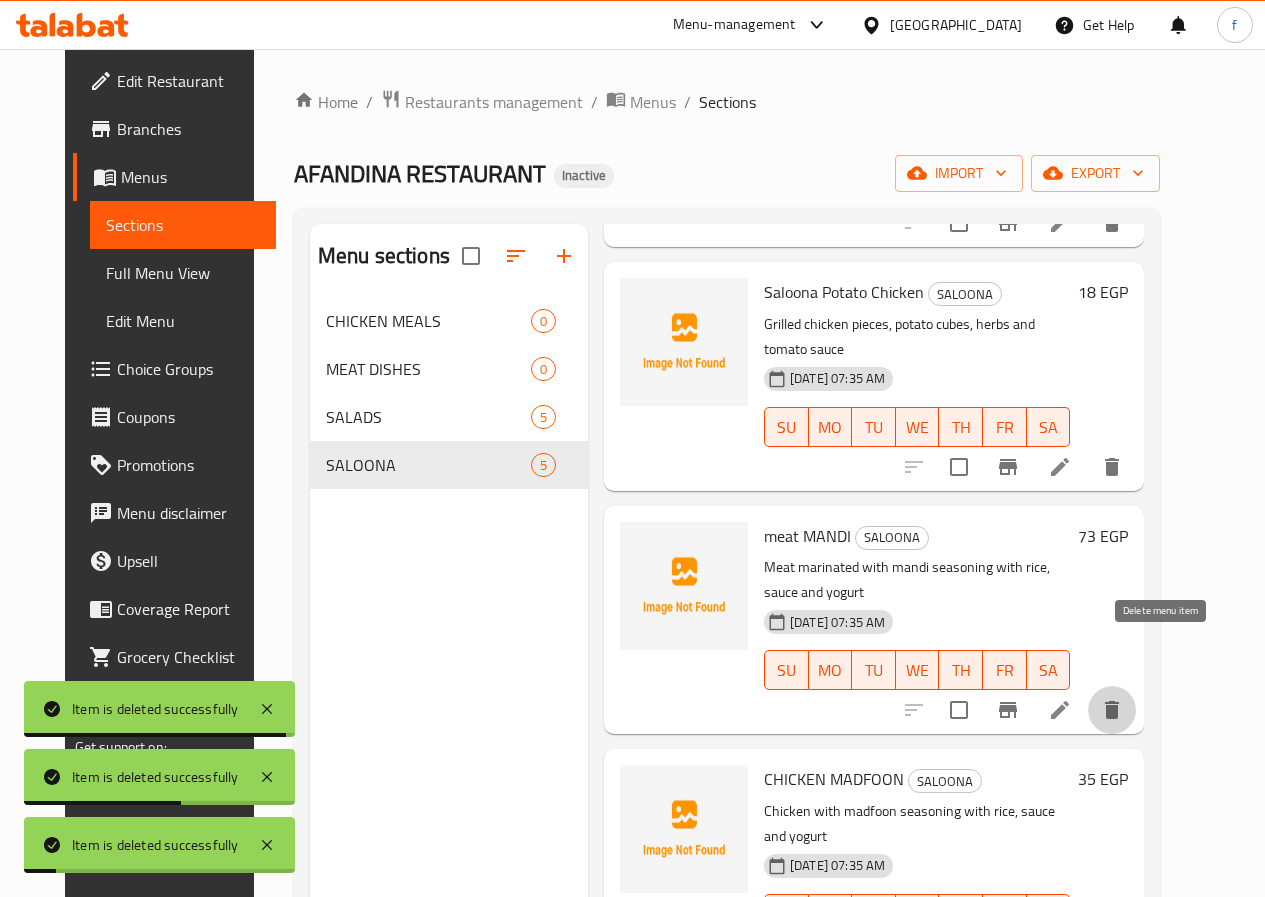 click 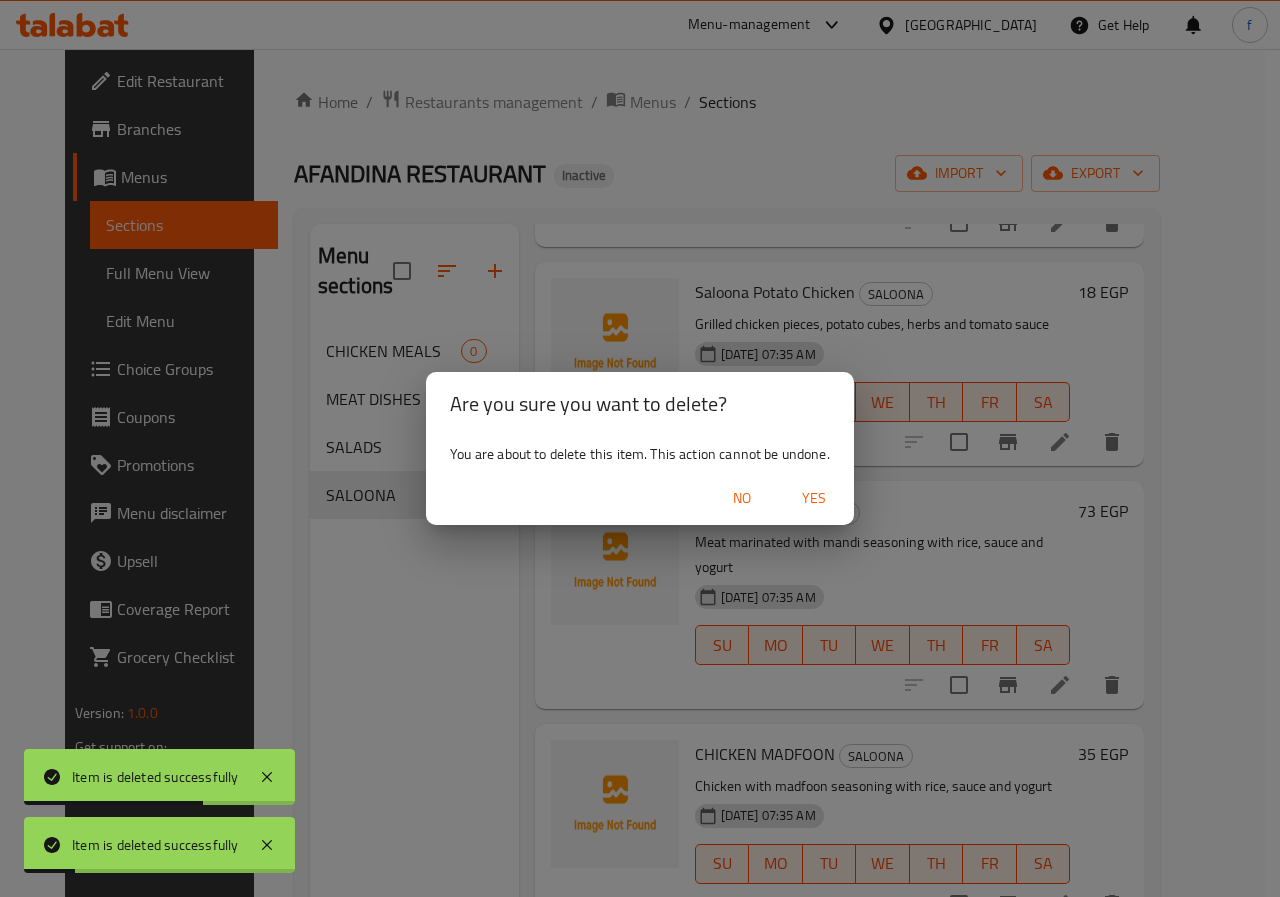 click on "Yes" at bounding box center (814, 498) 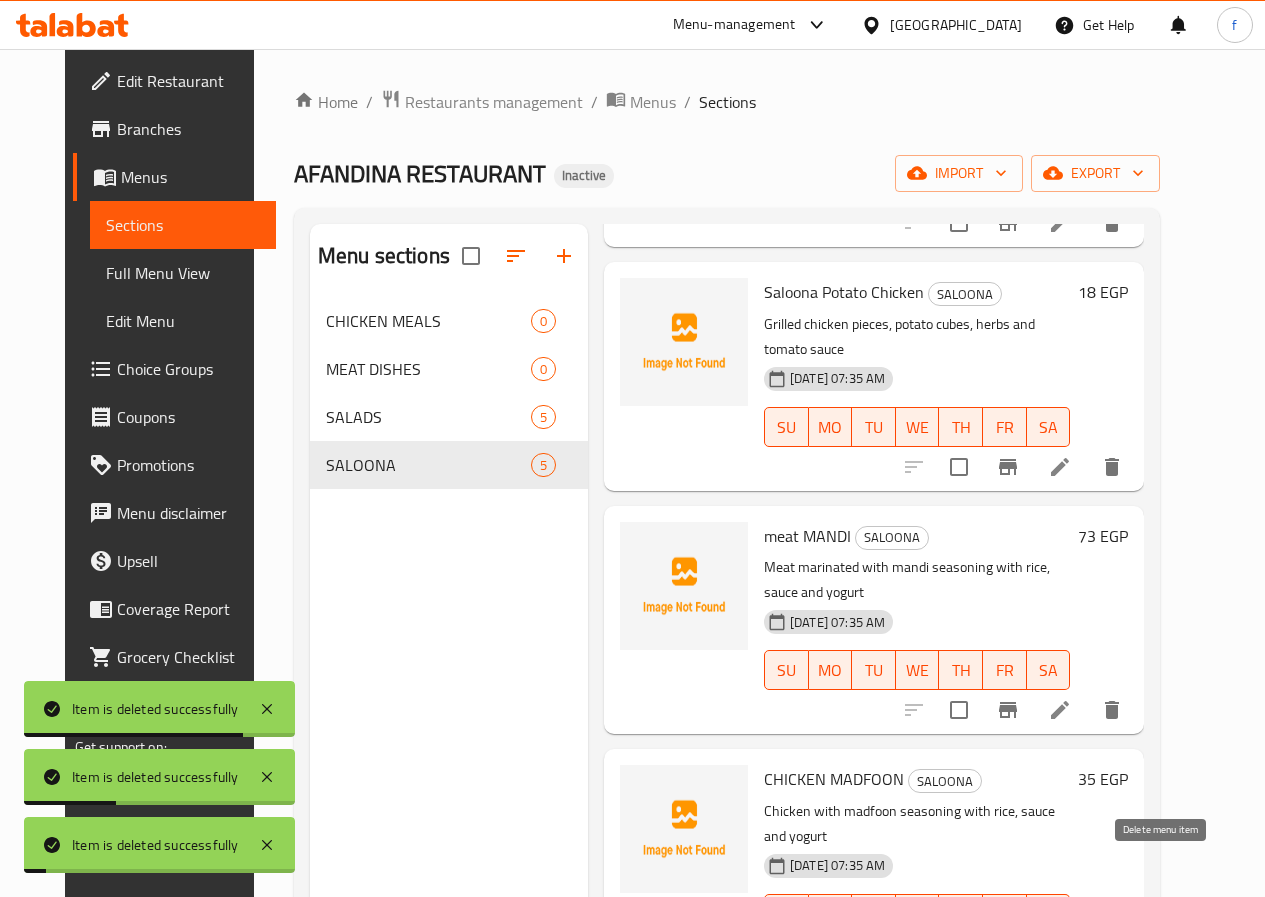 click 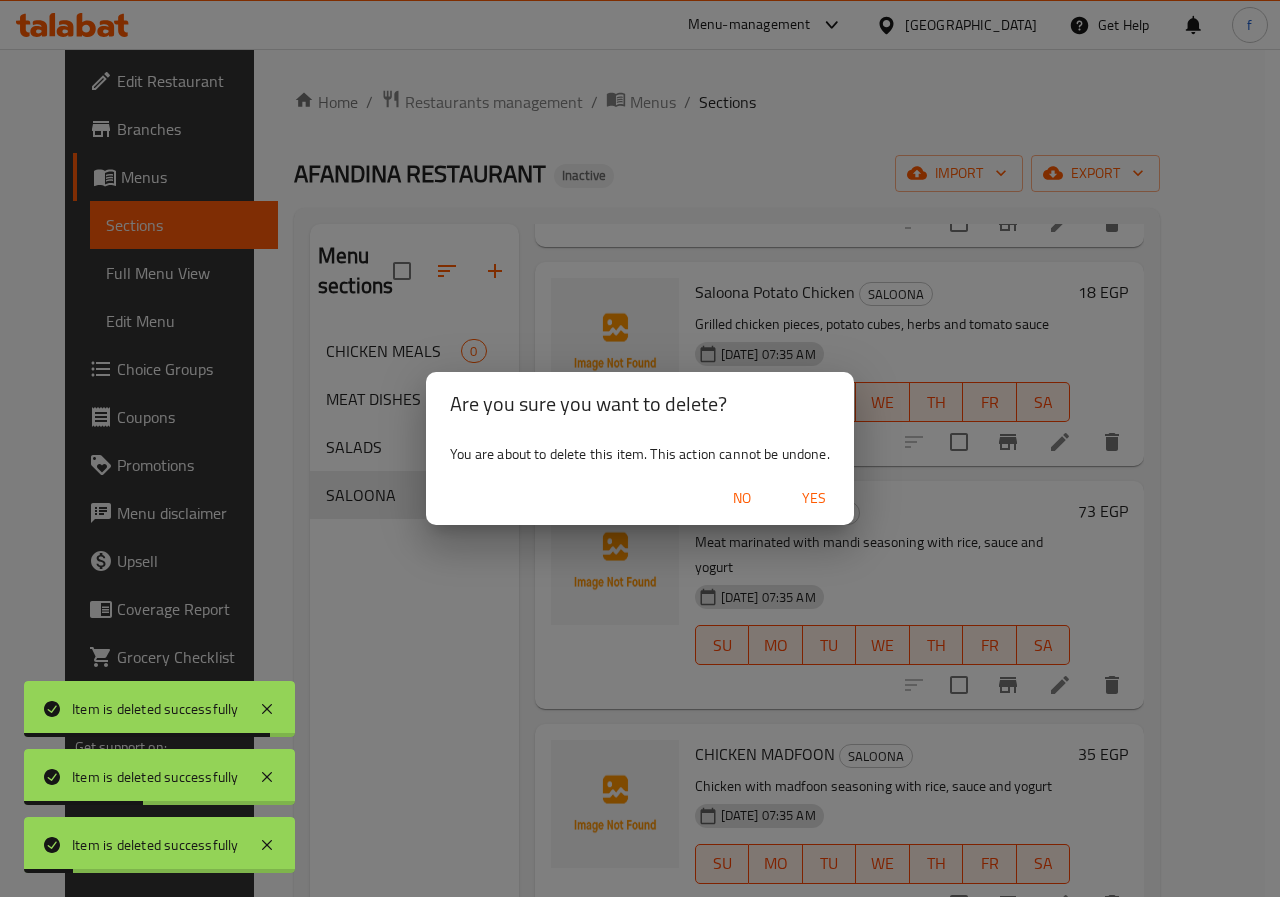 click on "Yes" at bounding box center [814, 498] 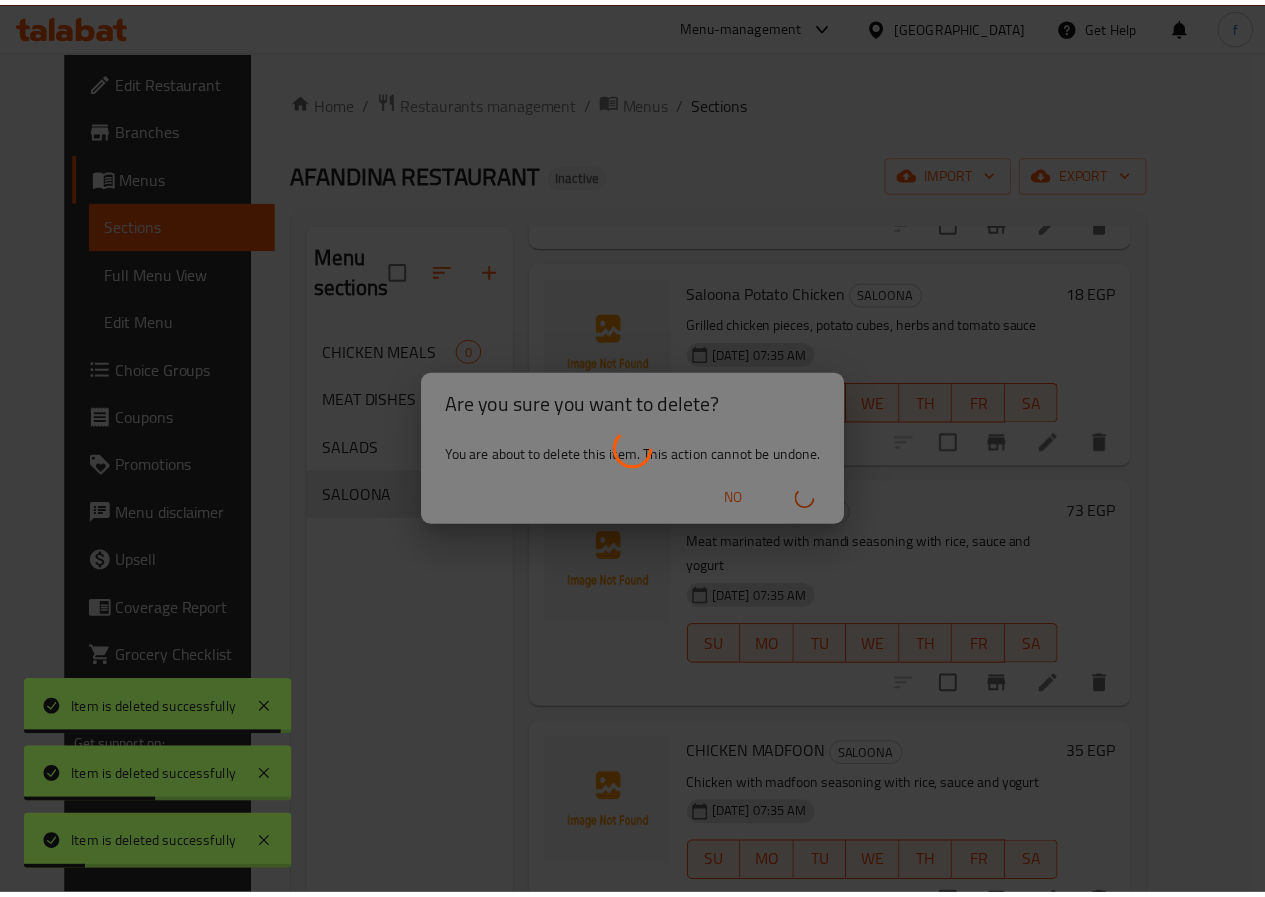 scroll, scrollTop: 6, scrollLeft: 0, axis: vertical 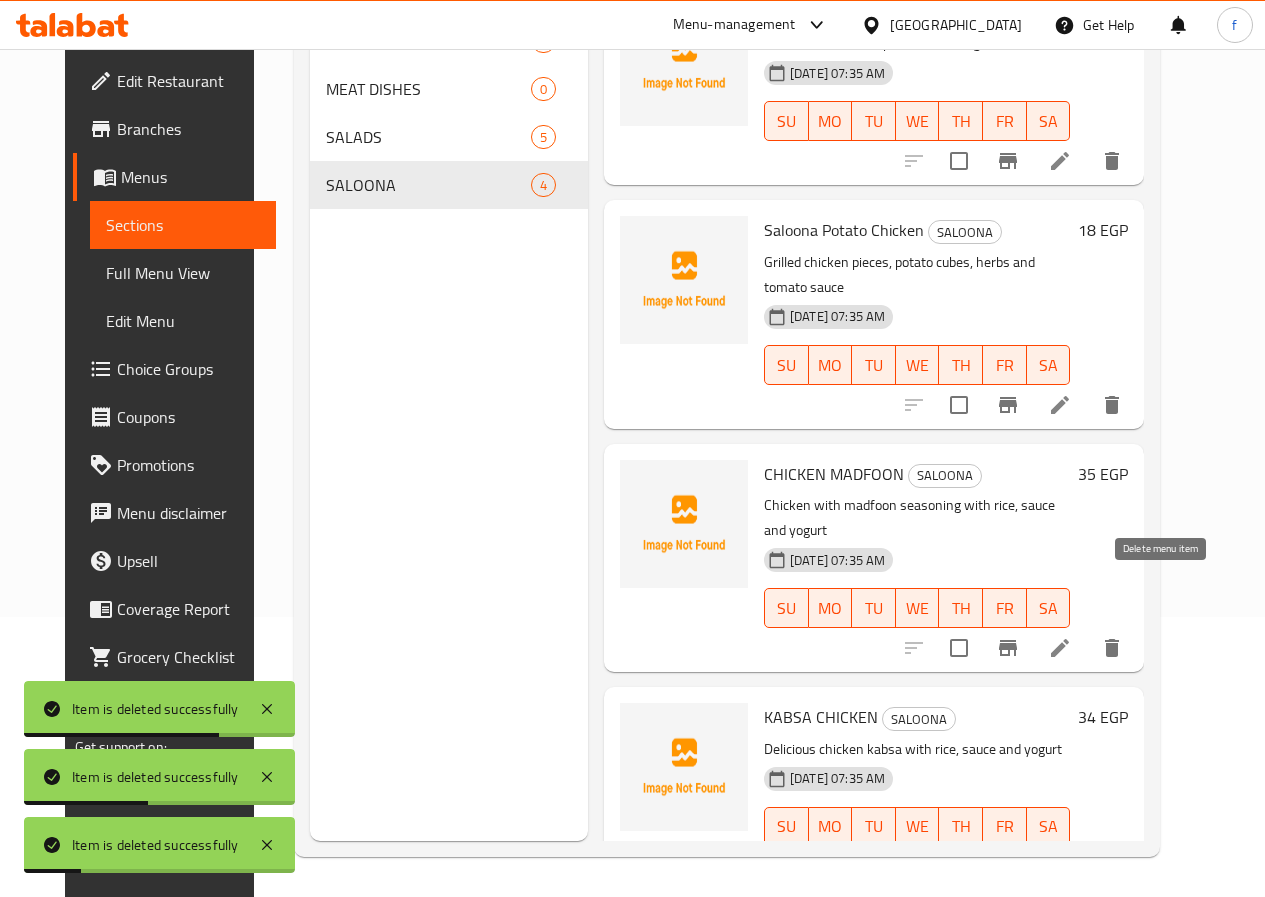 click at bounding box center (1112, 648) 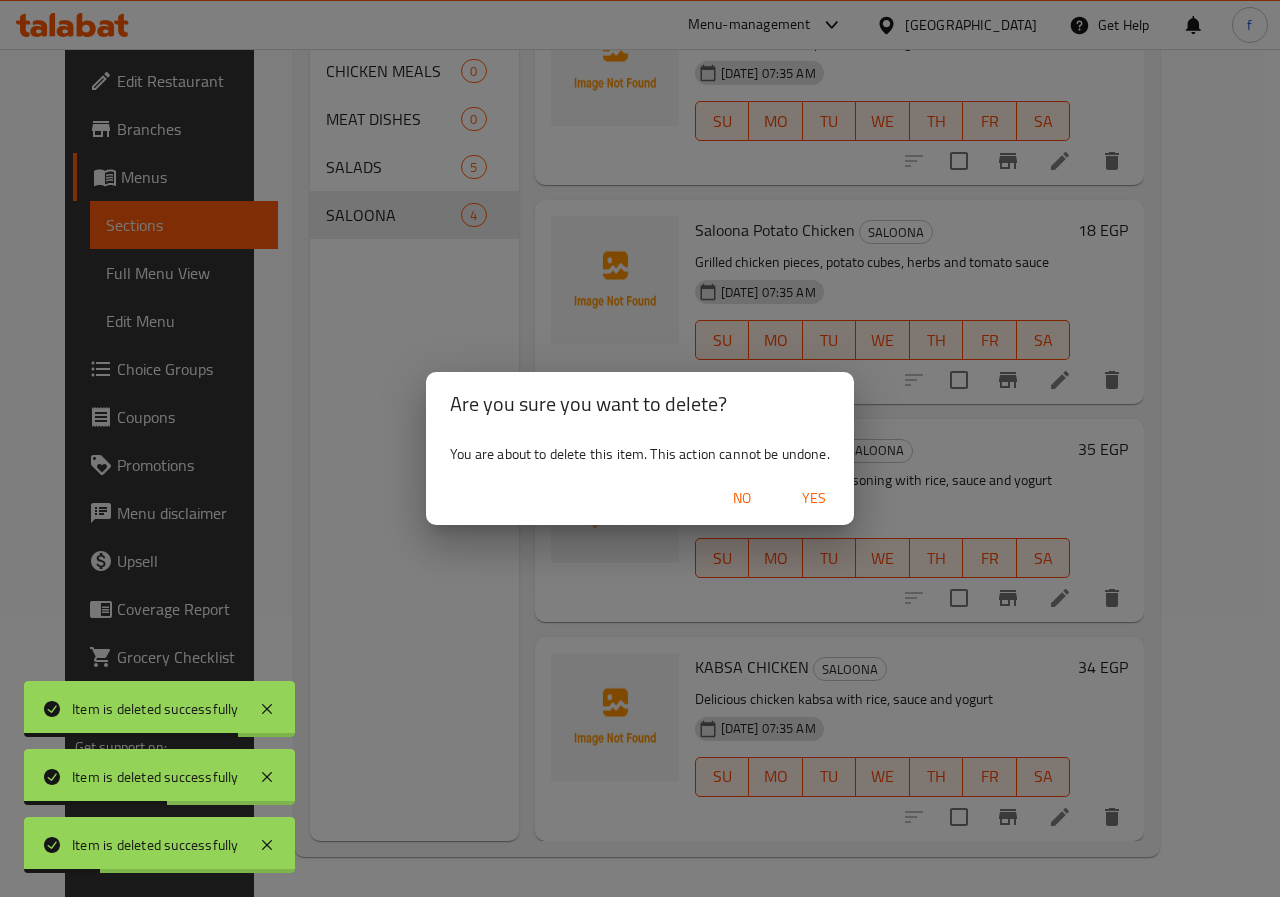 click on "Yes" at bounding box center (814, 498) 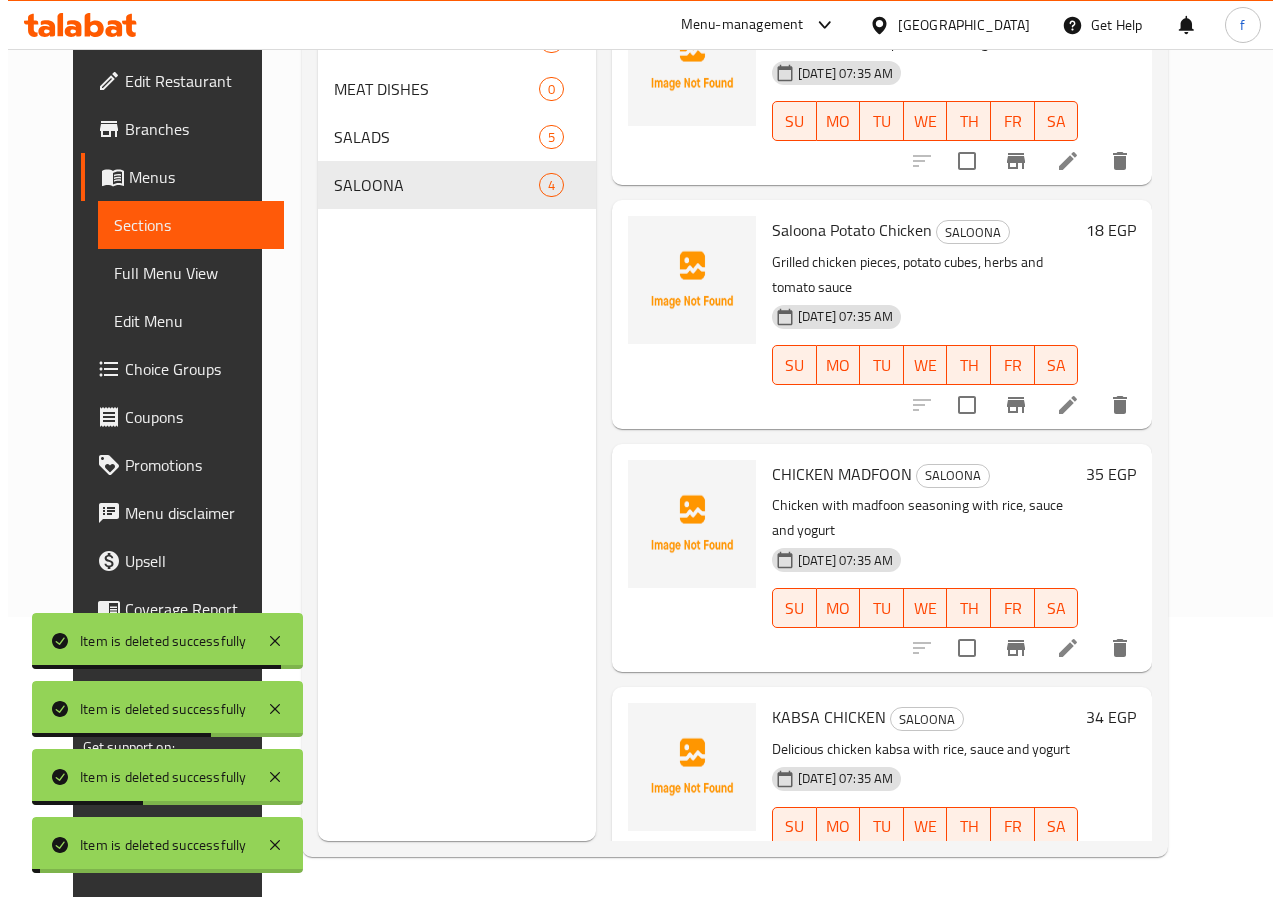 scroll, scrollTop: 0, scrollLeft: 0, axis: both 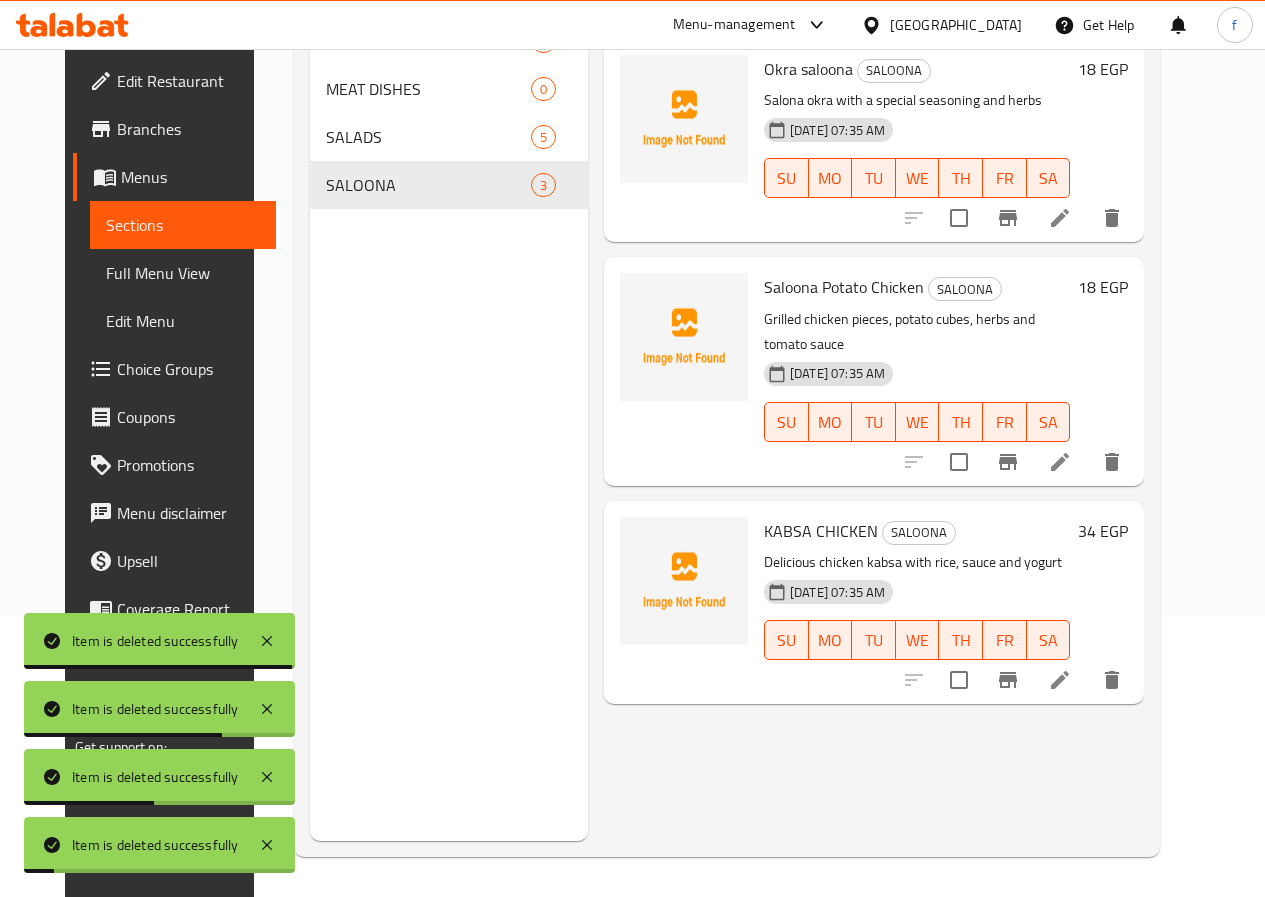 click at bounding box center [1112, 680] 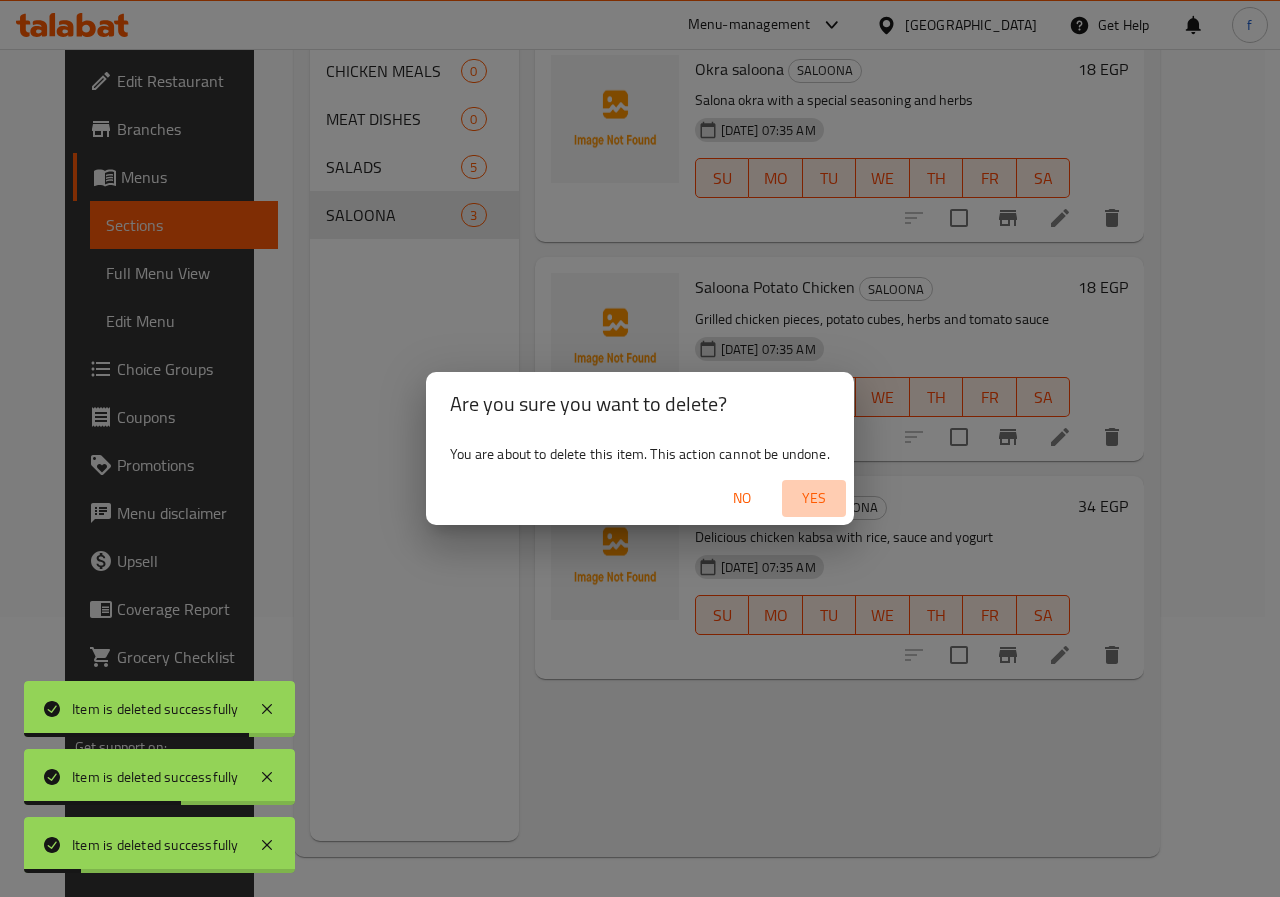 click on "Yes" at bounding box center (814, 498) 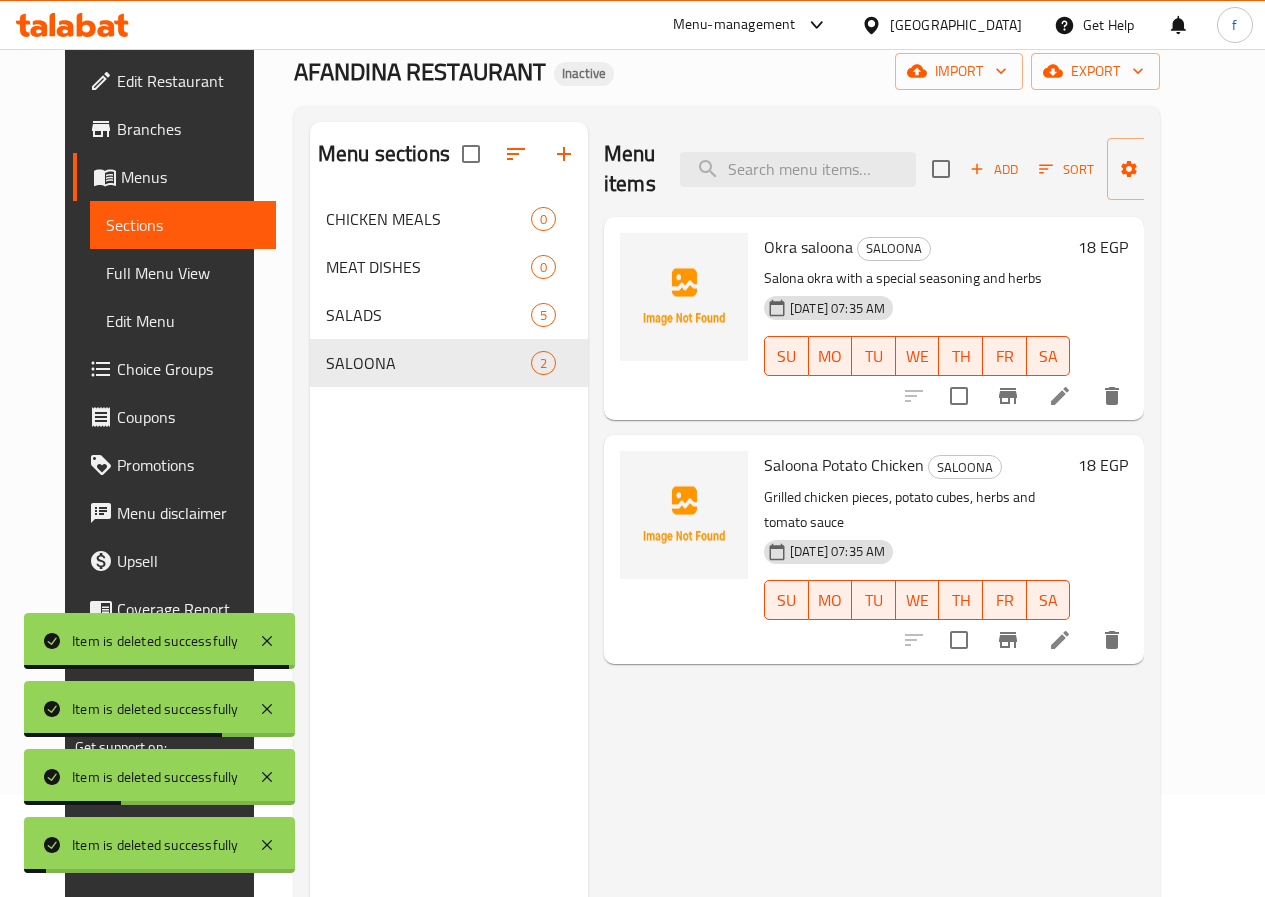 scroll, scrollTop: 0, scrollLeft: 0, axis: both 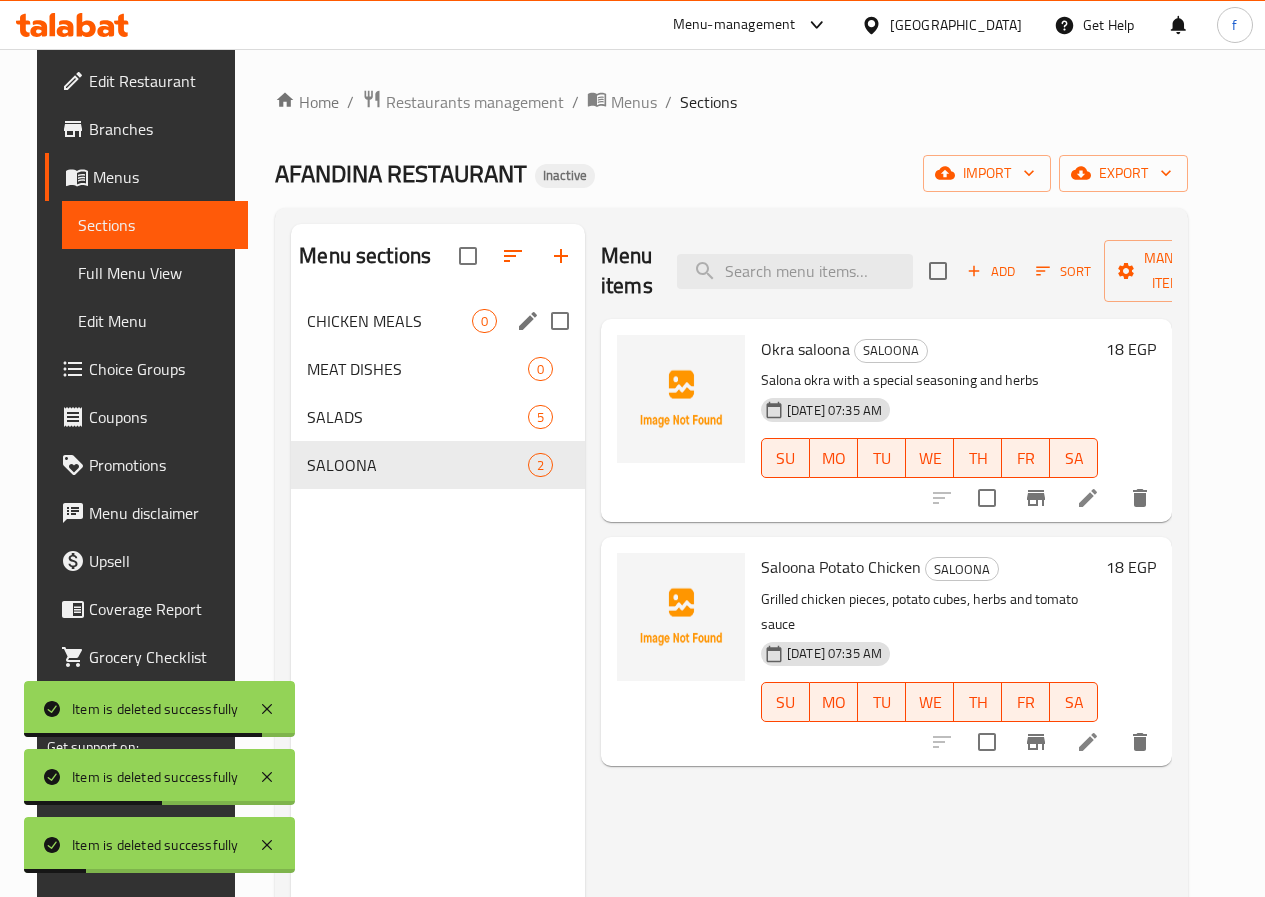 click on "CHICKEN MEALS 0" at bounding box center (438, 321) 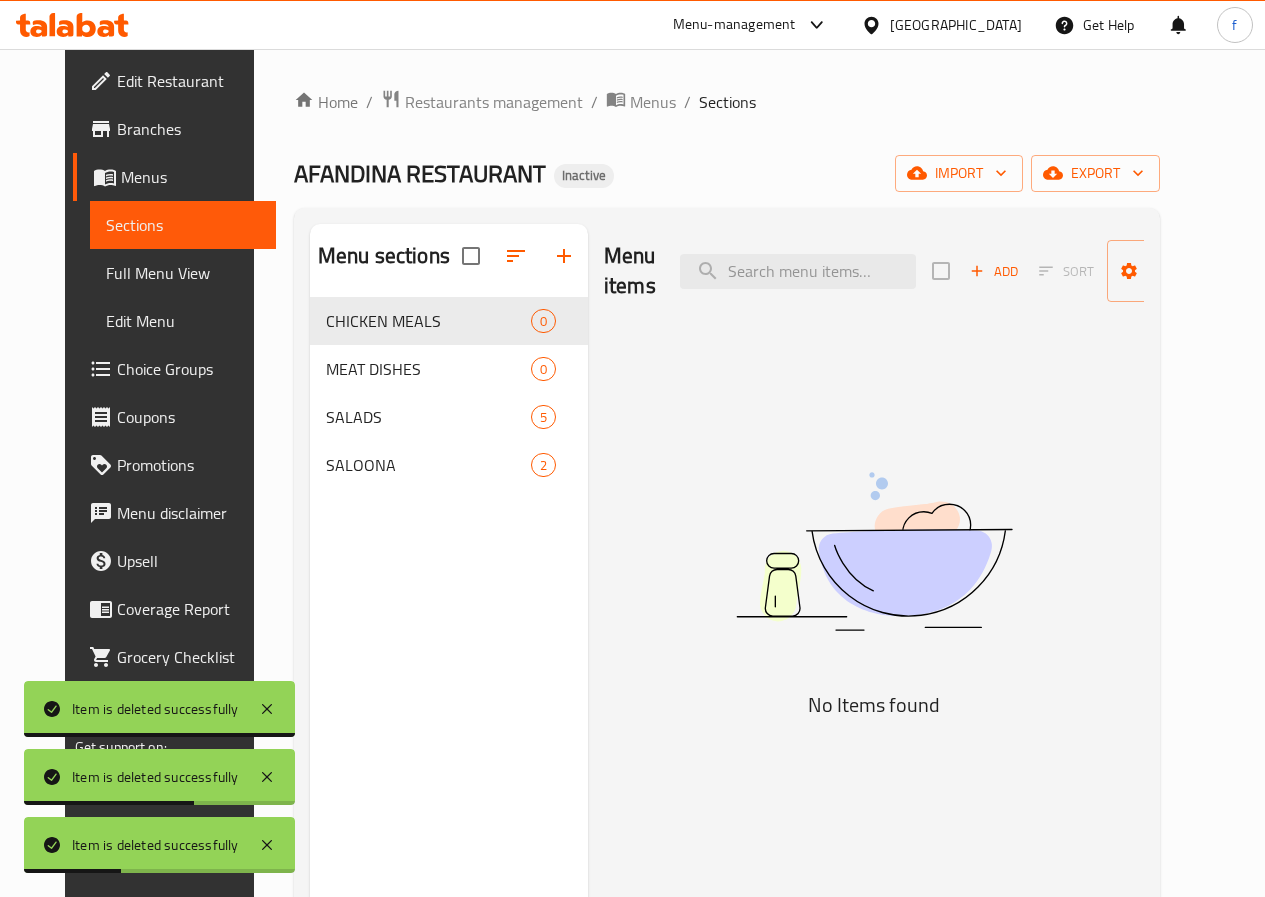 click on "Add" at bounding box center (994, 271) 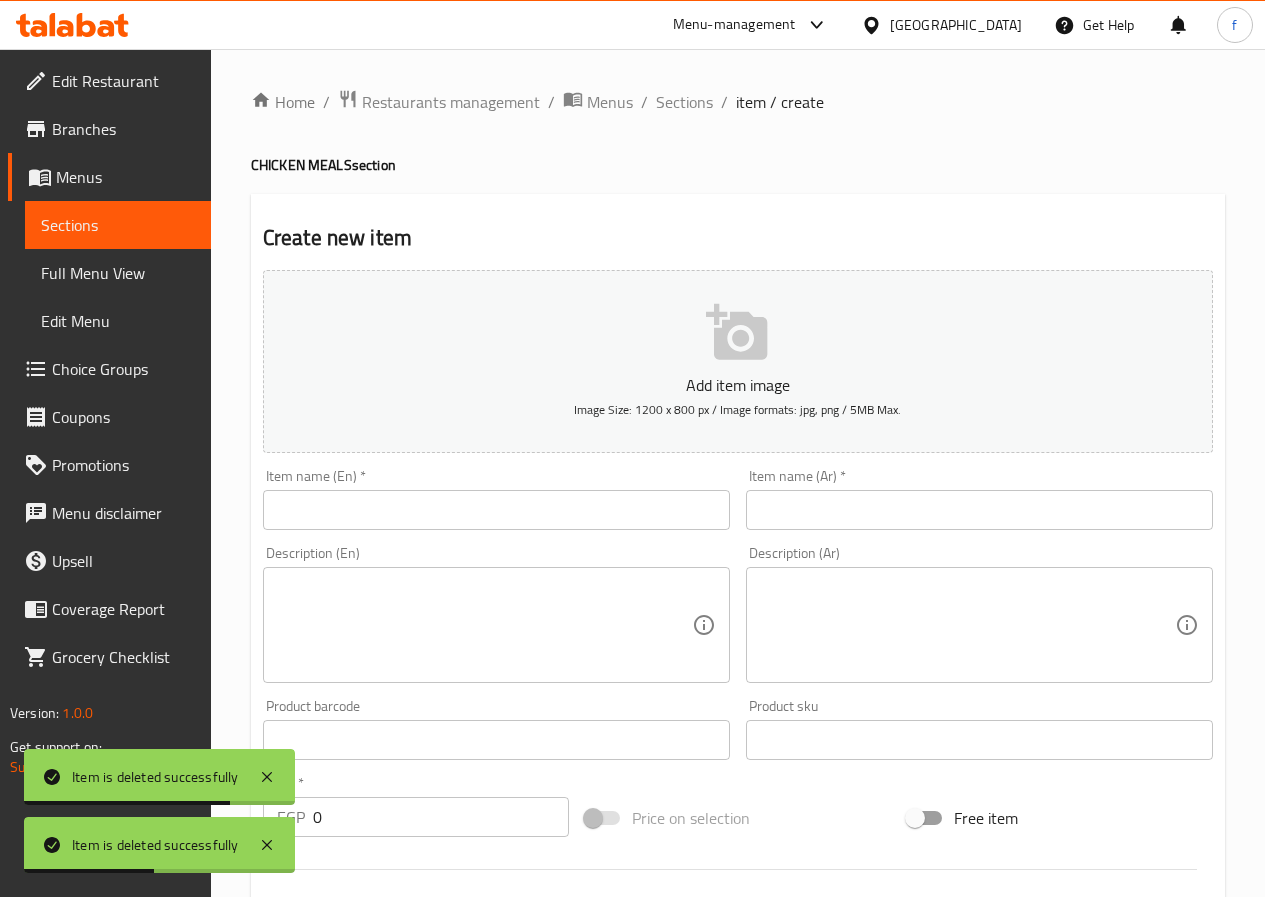 click at bounding box center [496, 510] 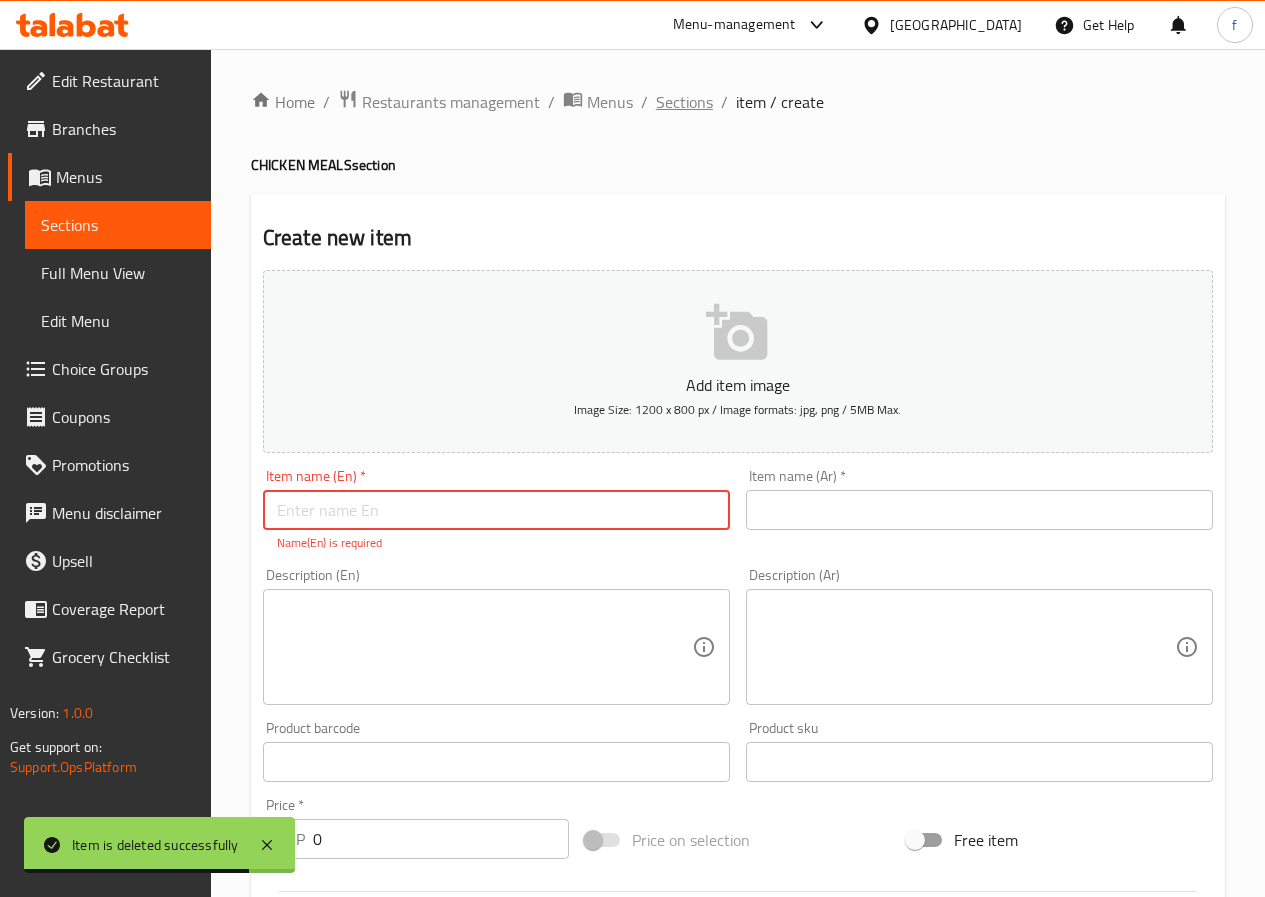 click on "Sections" at bounding box center (684, 102) 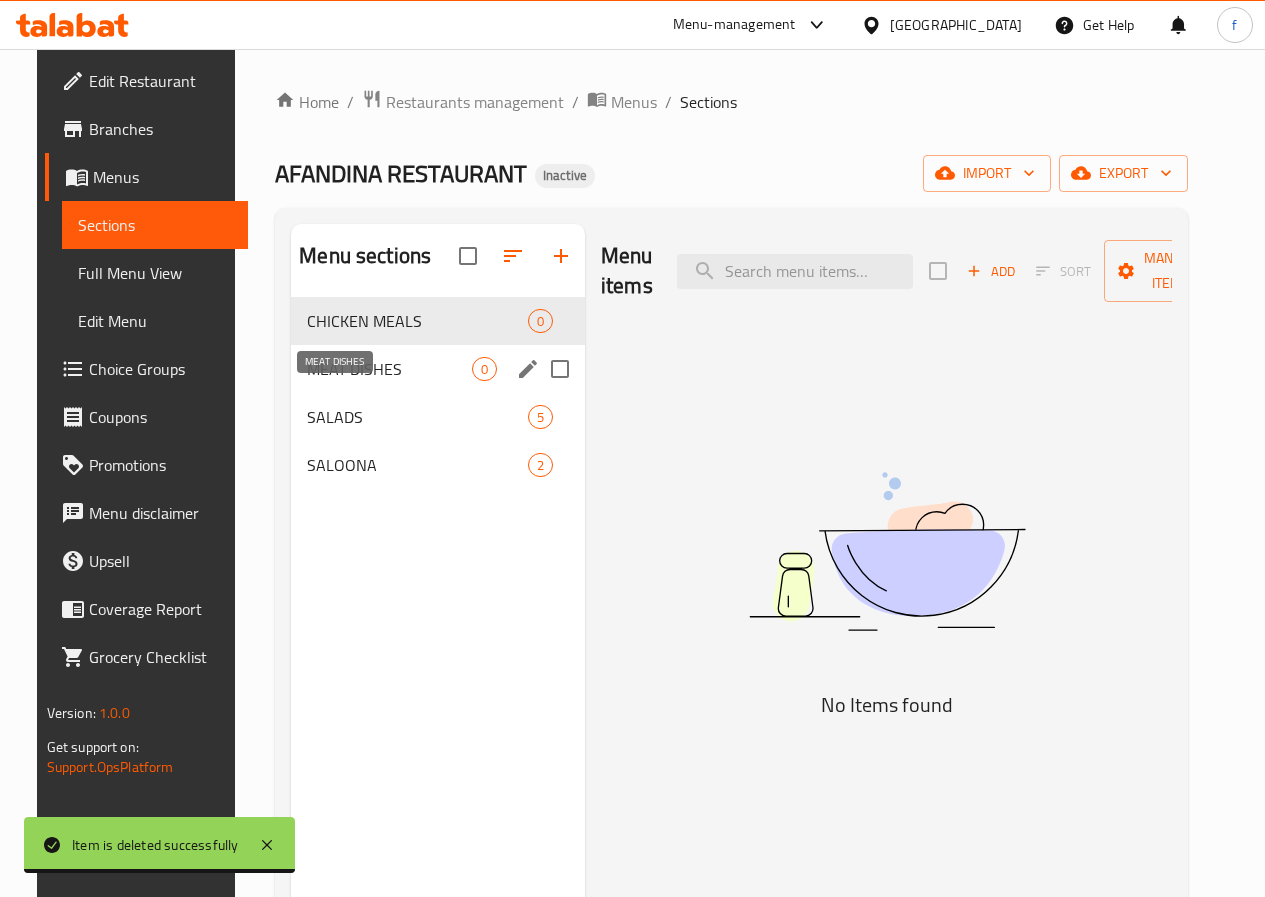 click on "MEAT DISHES" at bounding box center [389, 369] 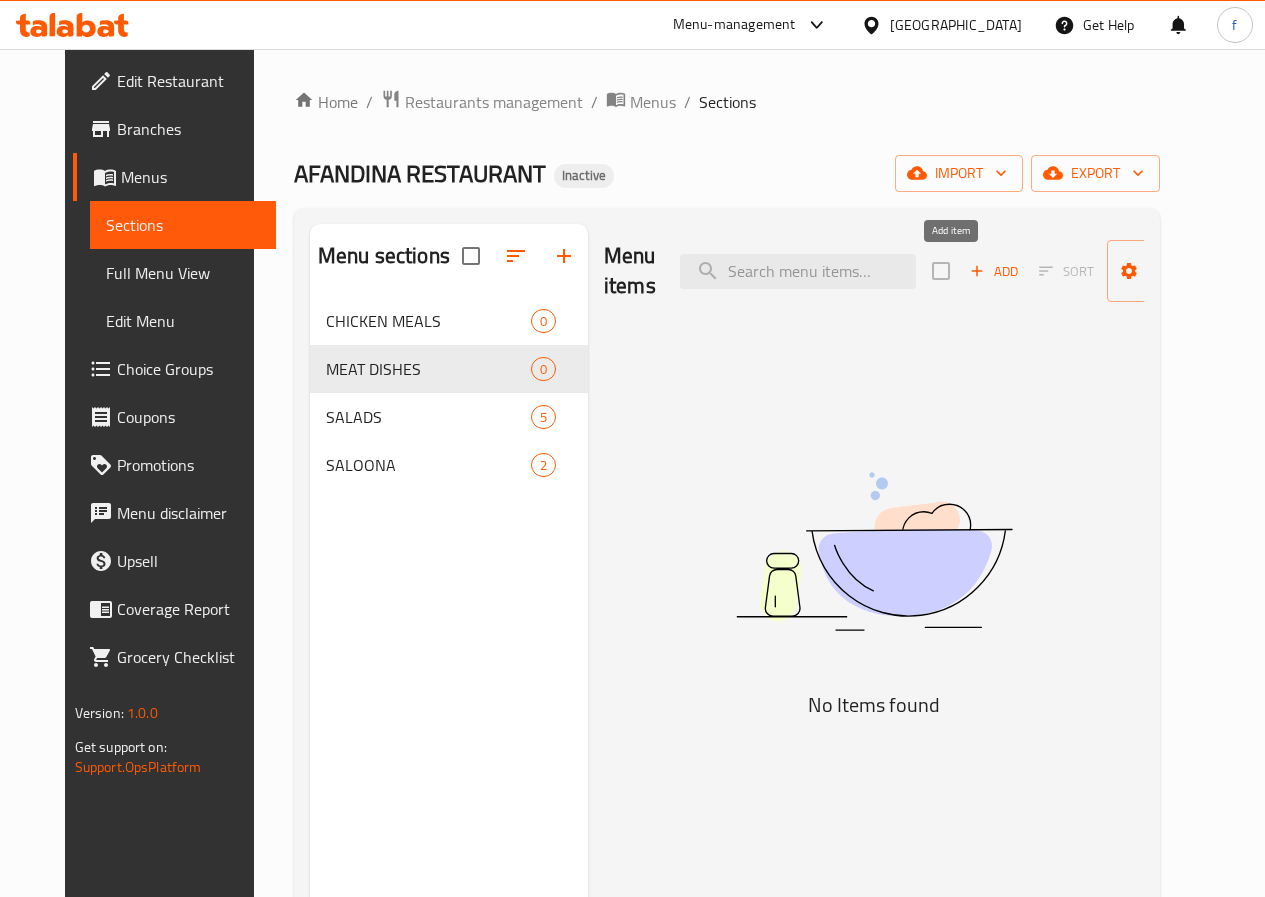 click on "Add" at bounding box center (994, 271) 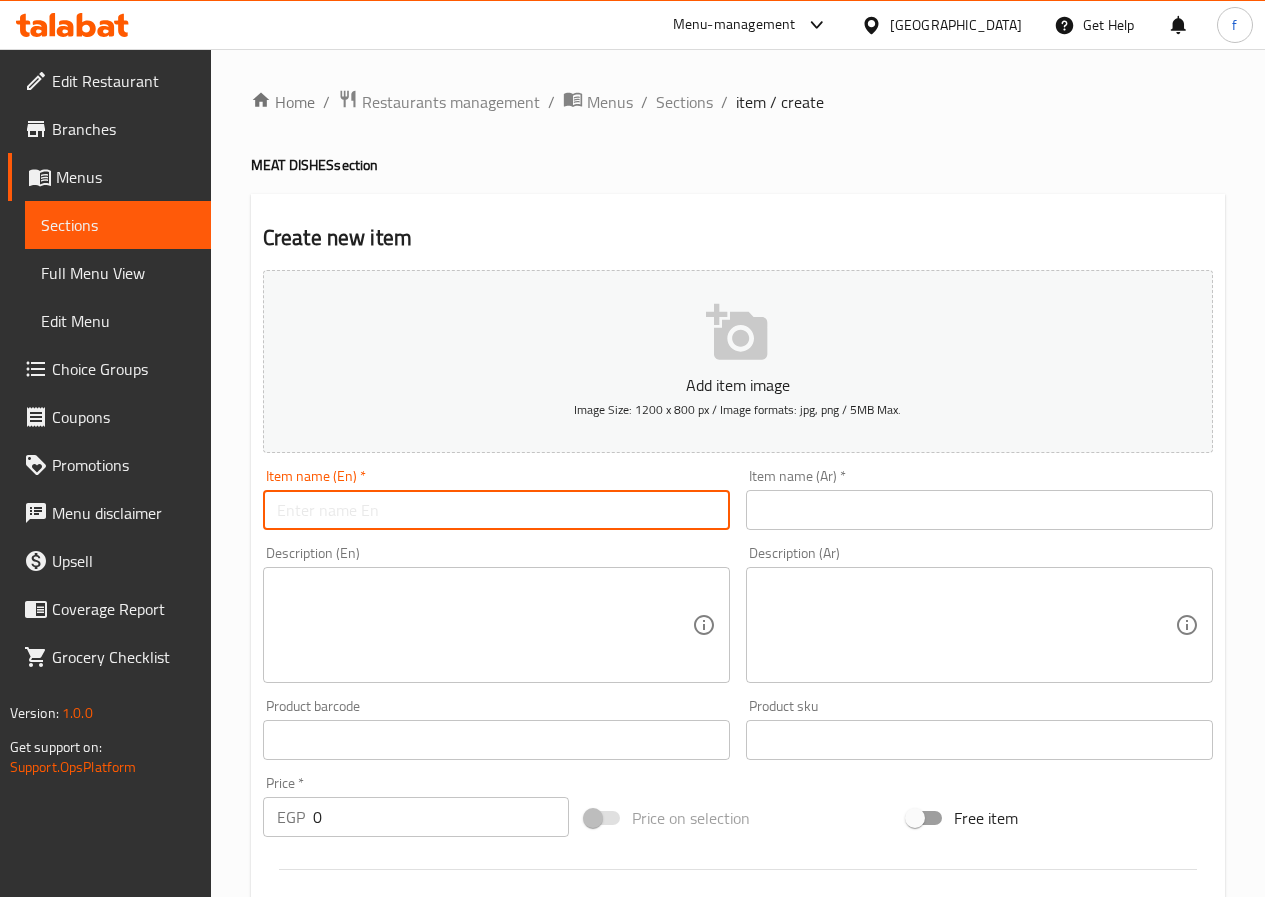 click at bounding box center (496, 510) 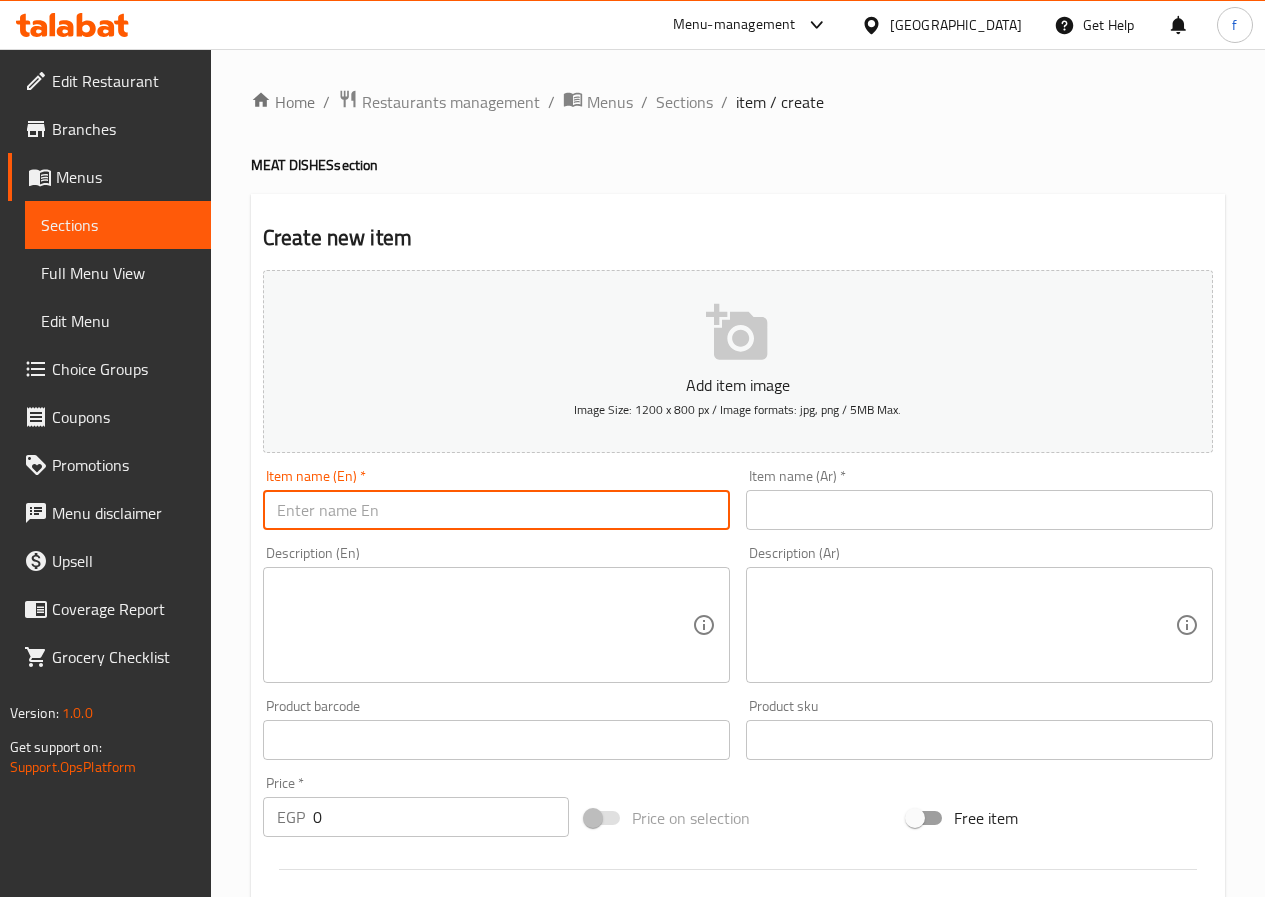 paste on "meat MANDI" 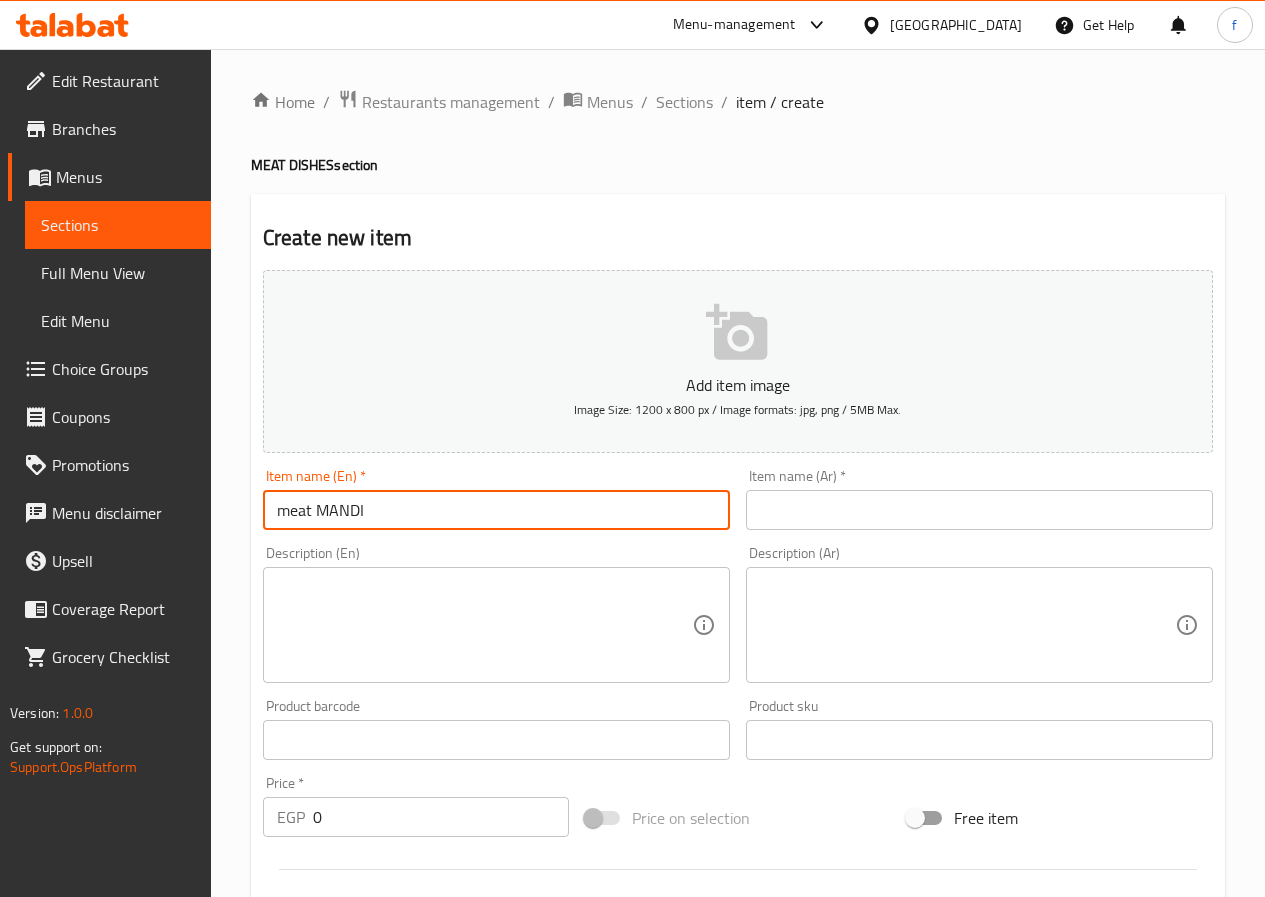 drag, startPoint x: 366, startPoint y: 509, endPoint x: 317, endPoint y: 506, distance: 49.09175 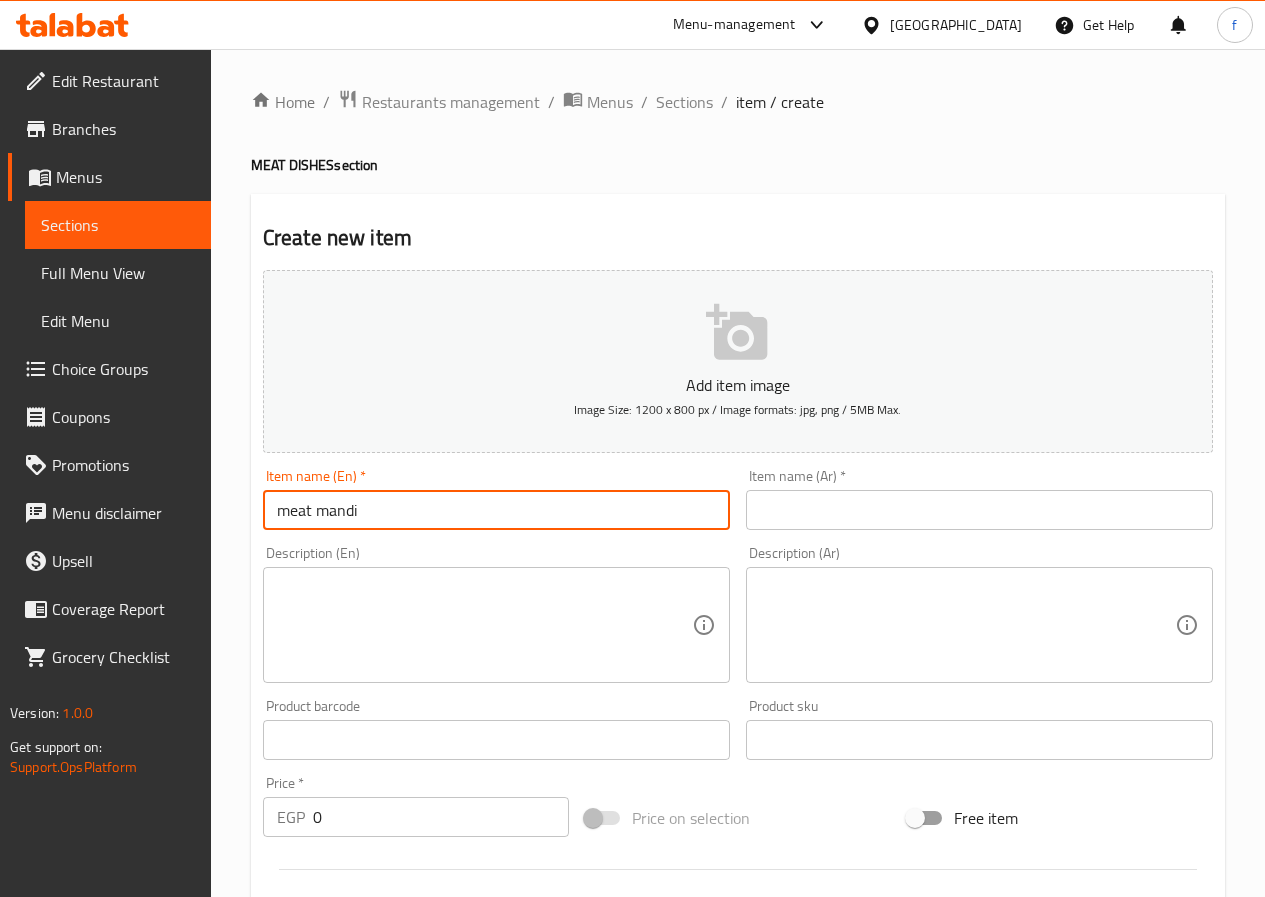 type on "meat mandi" 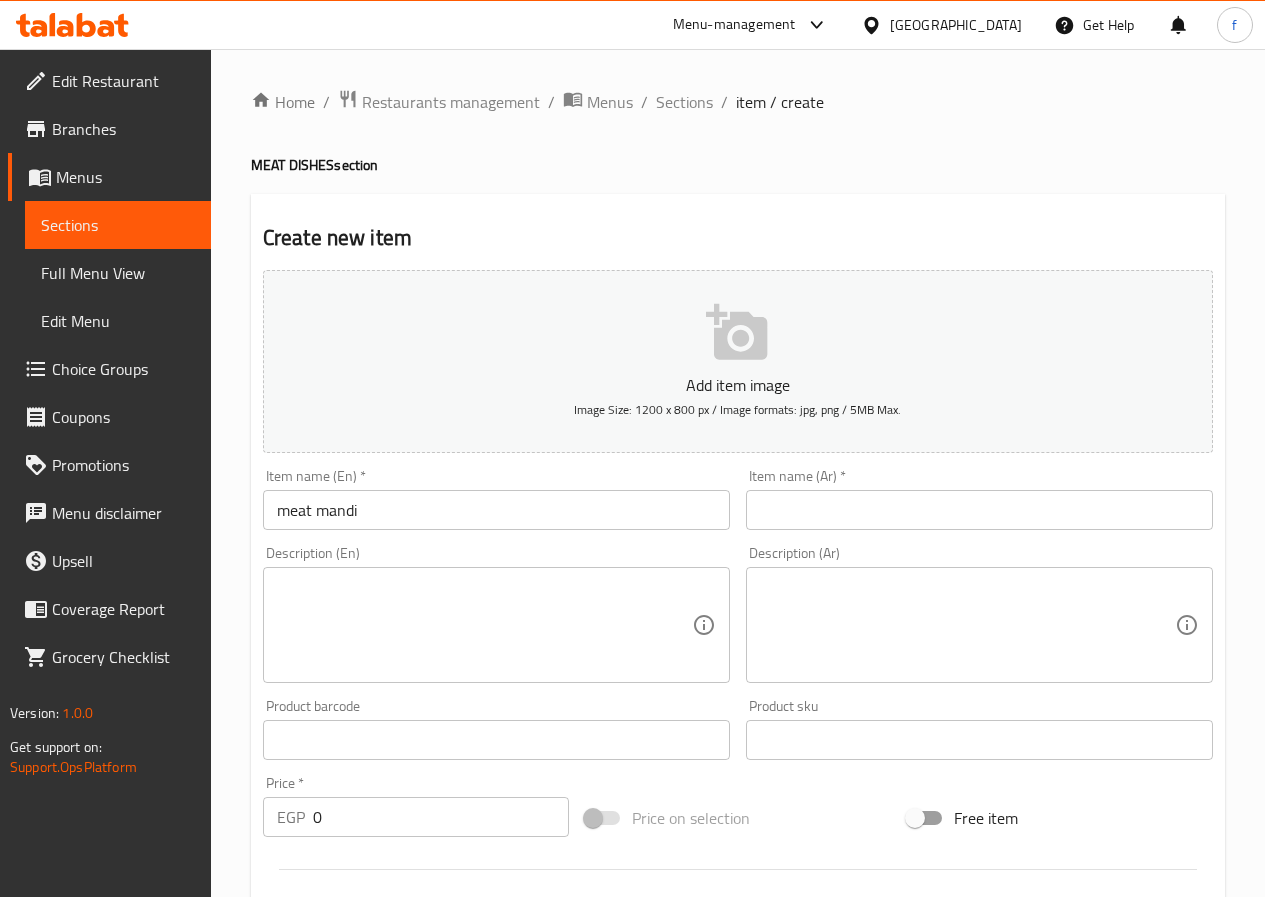 click at bounding box center [979, 510] 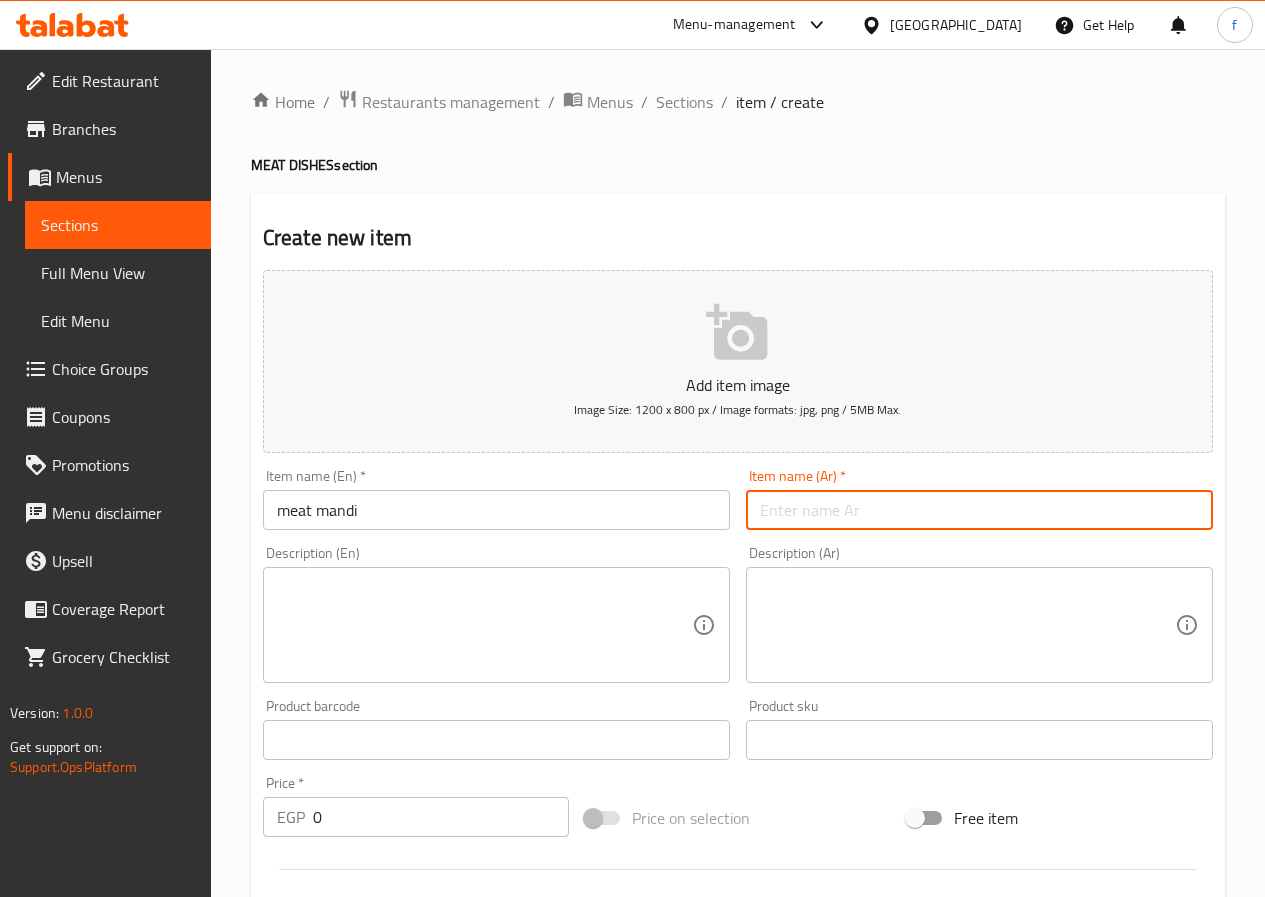 paste on "لحم مندى" 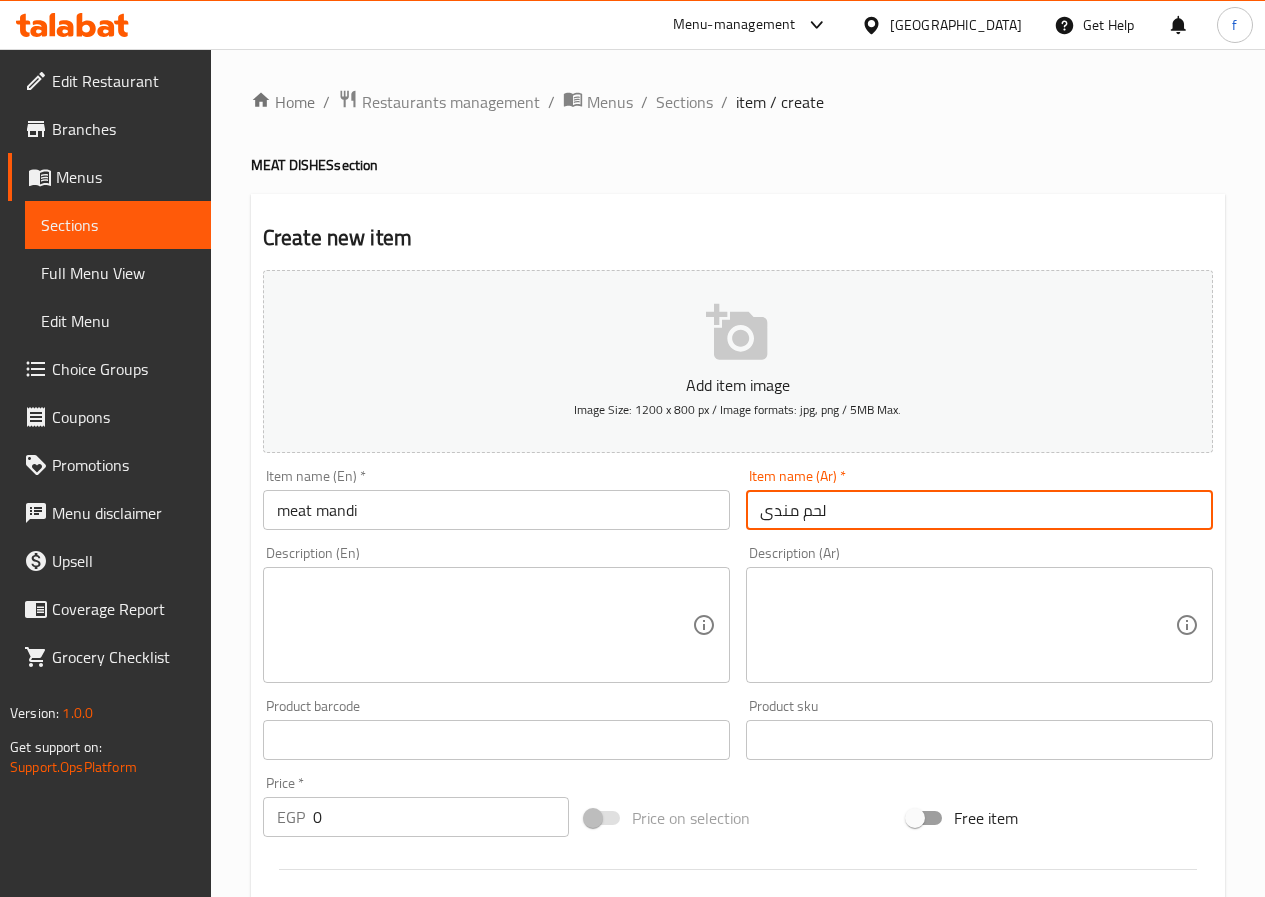 type on "لحم مندى" 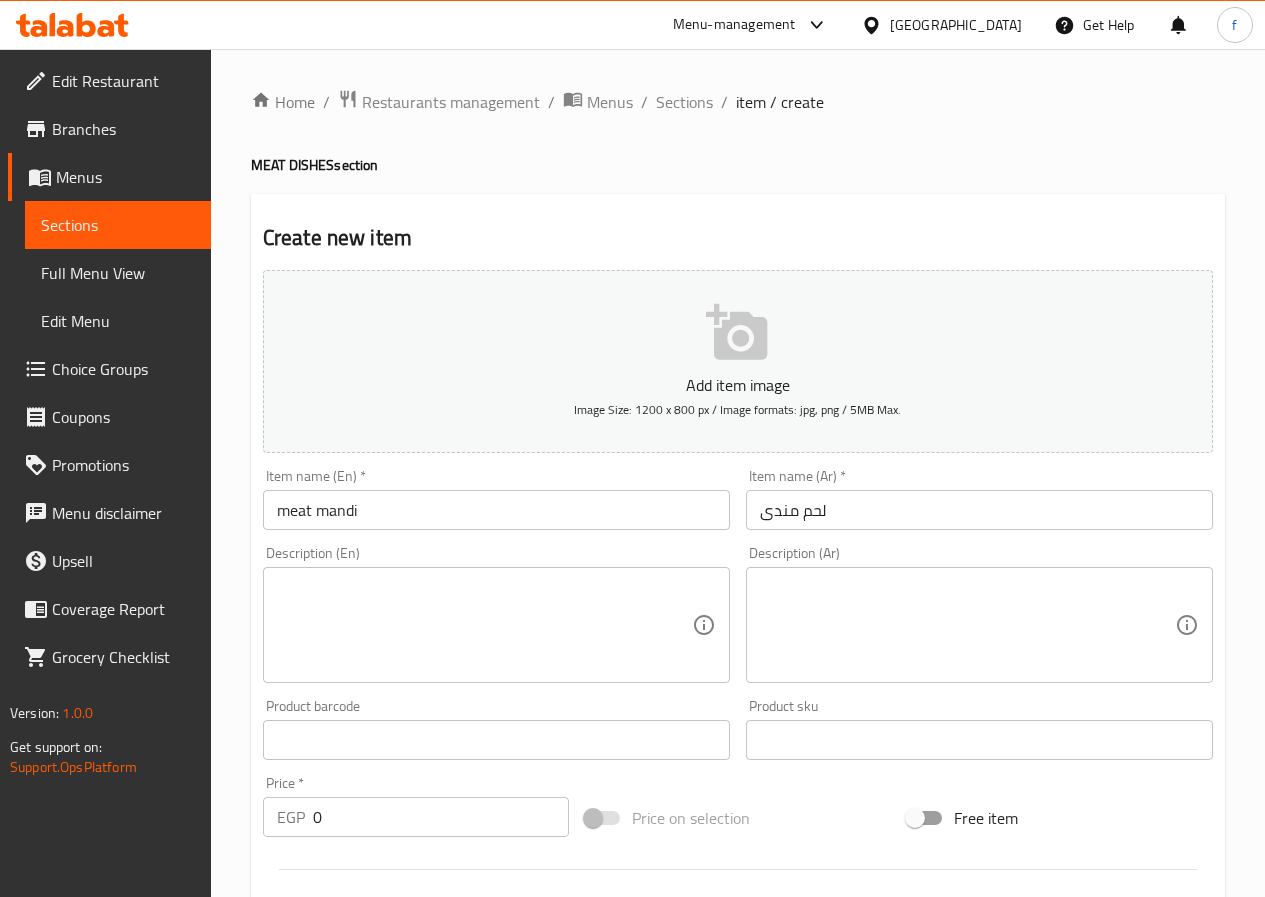 click at bounding box center [484, 625] 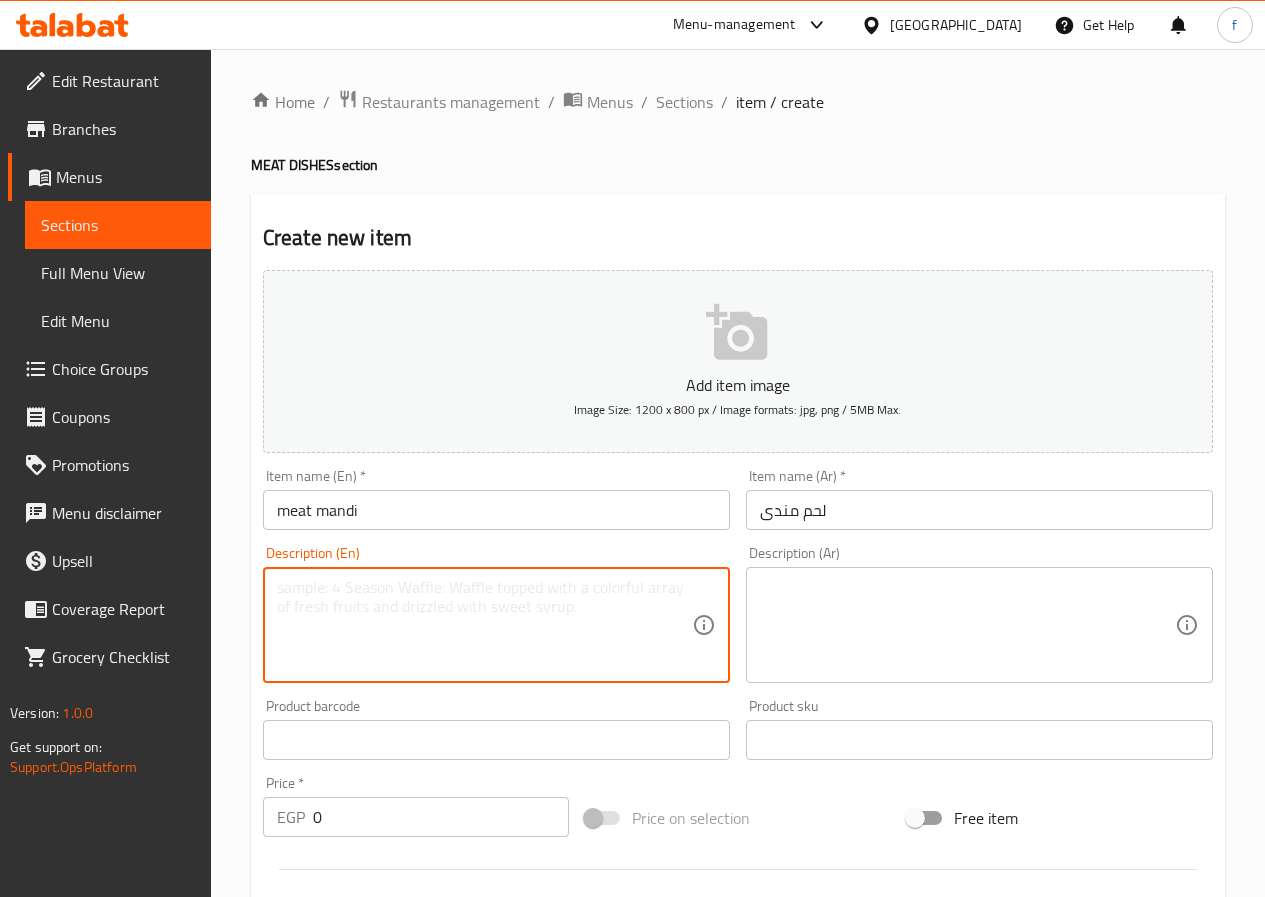 paste on "Meat marinated with mandi seasoning with rice, sauce and yogurt" 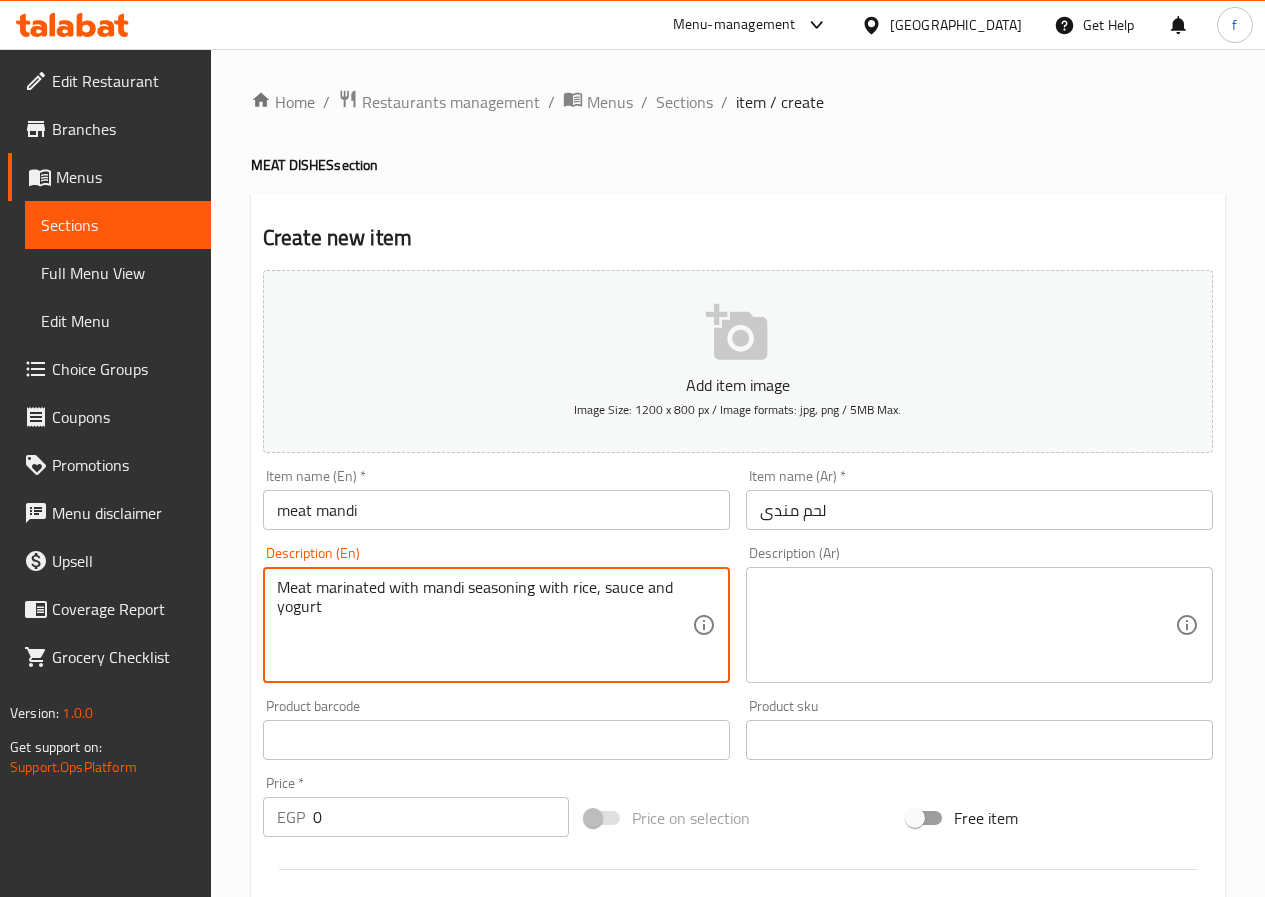 type on "Meat marinated with mandi seasoning with rice, sauce and yogurt" 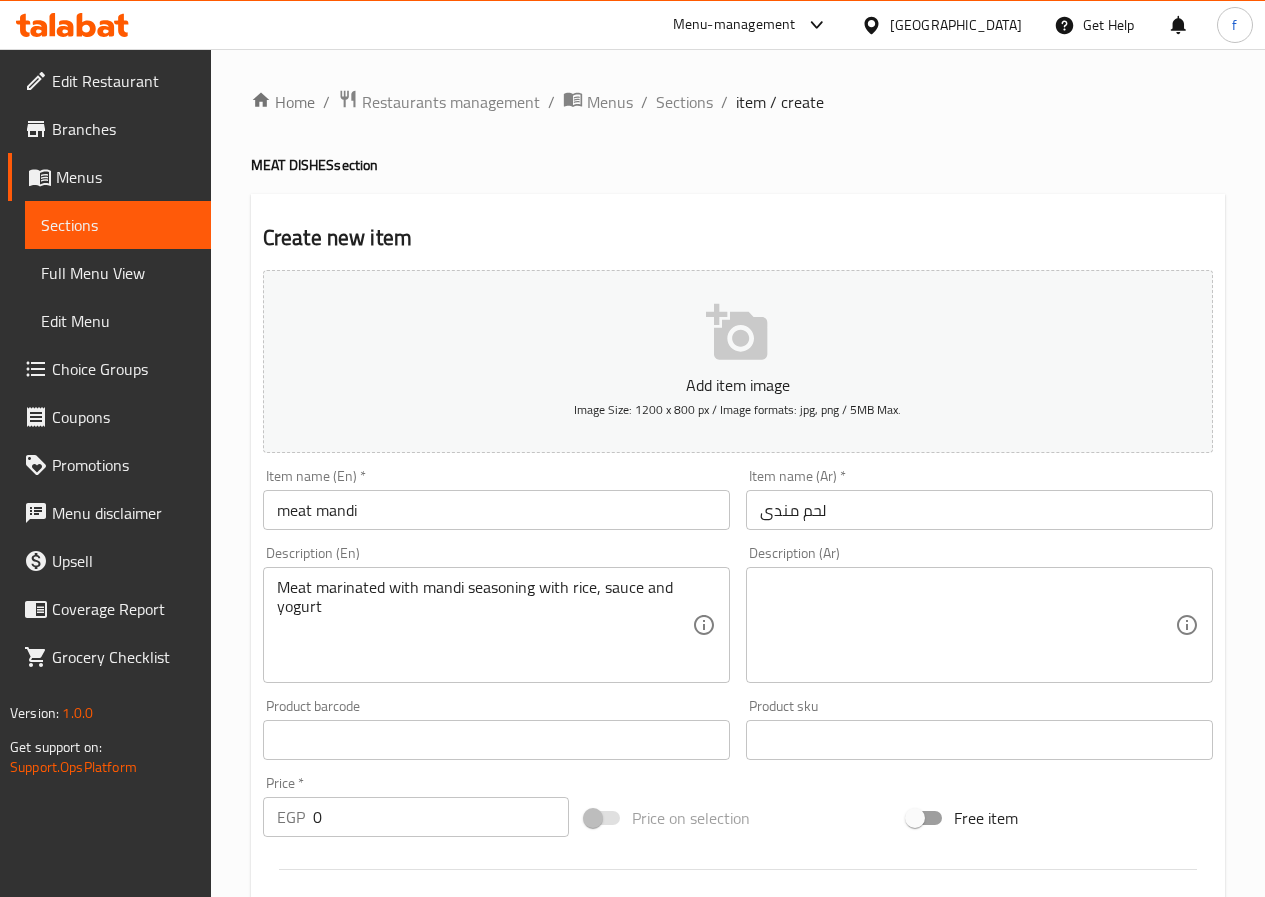 click at bounding box center (967, 625) 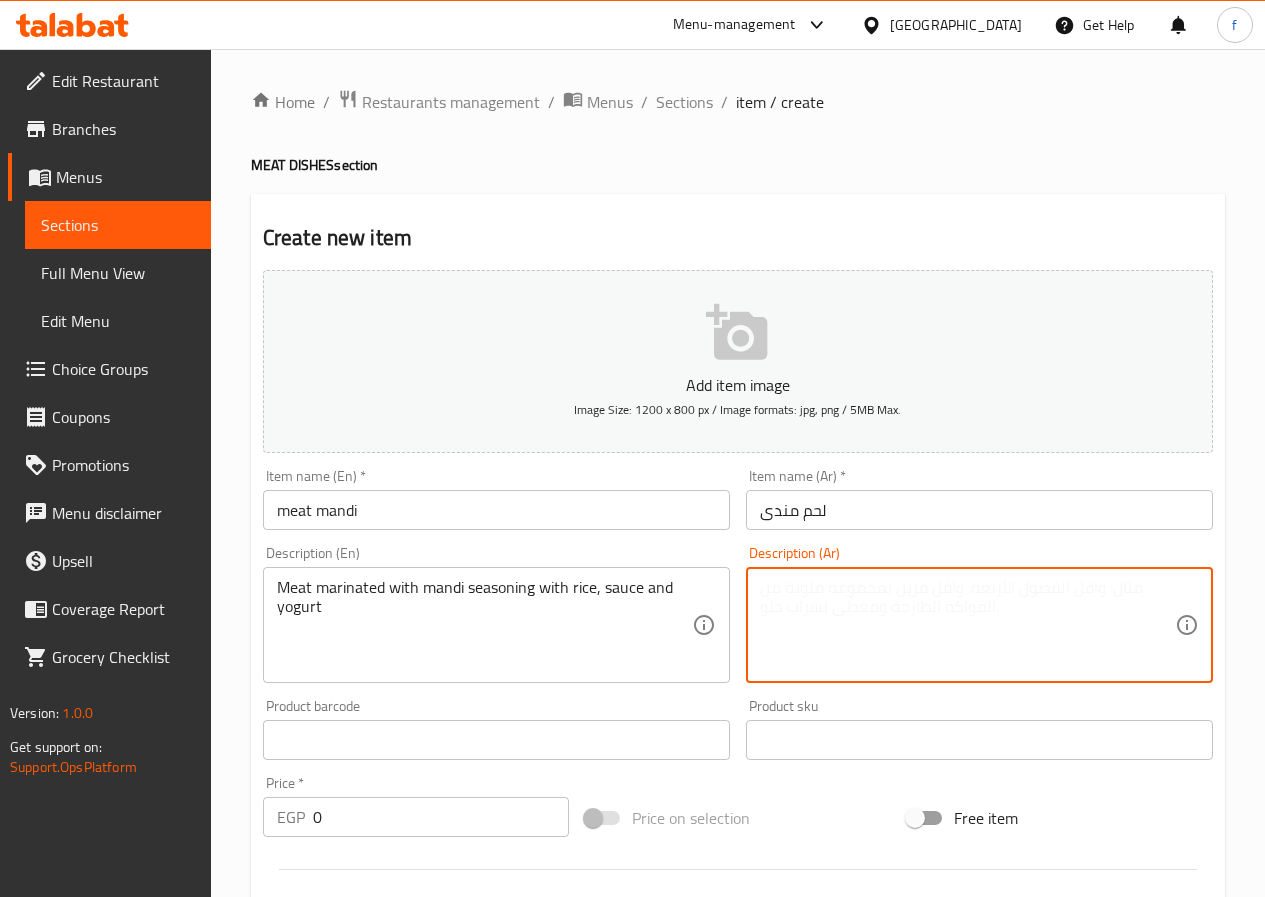 paste on "لحم متبل بتتبيلة المندي مع الأرز والصلصة والزبادي" 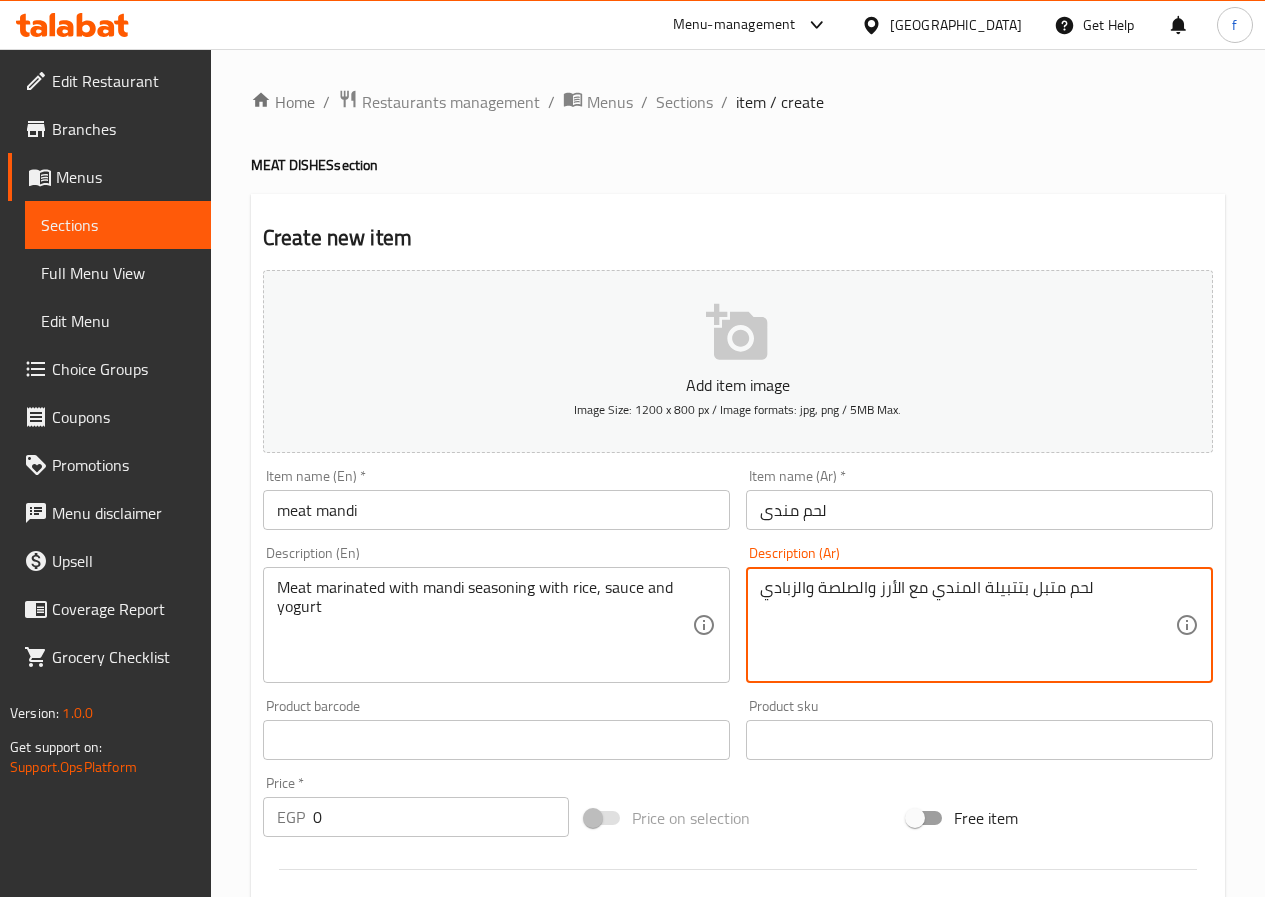 type on "لحم متبل بتتبيلة المندي مع الأرز والصلصة والزبادي" 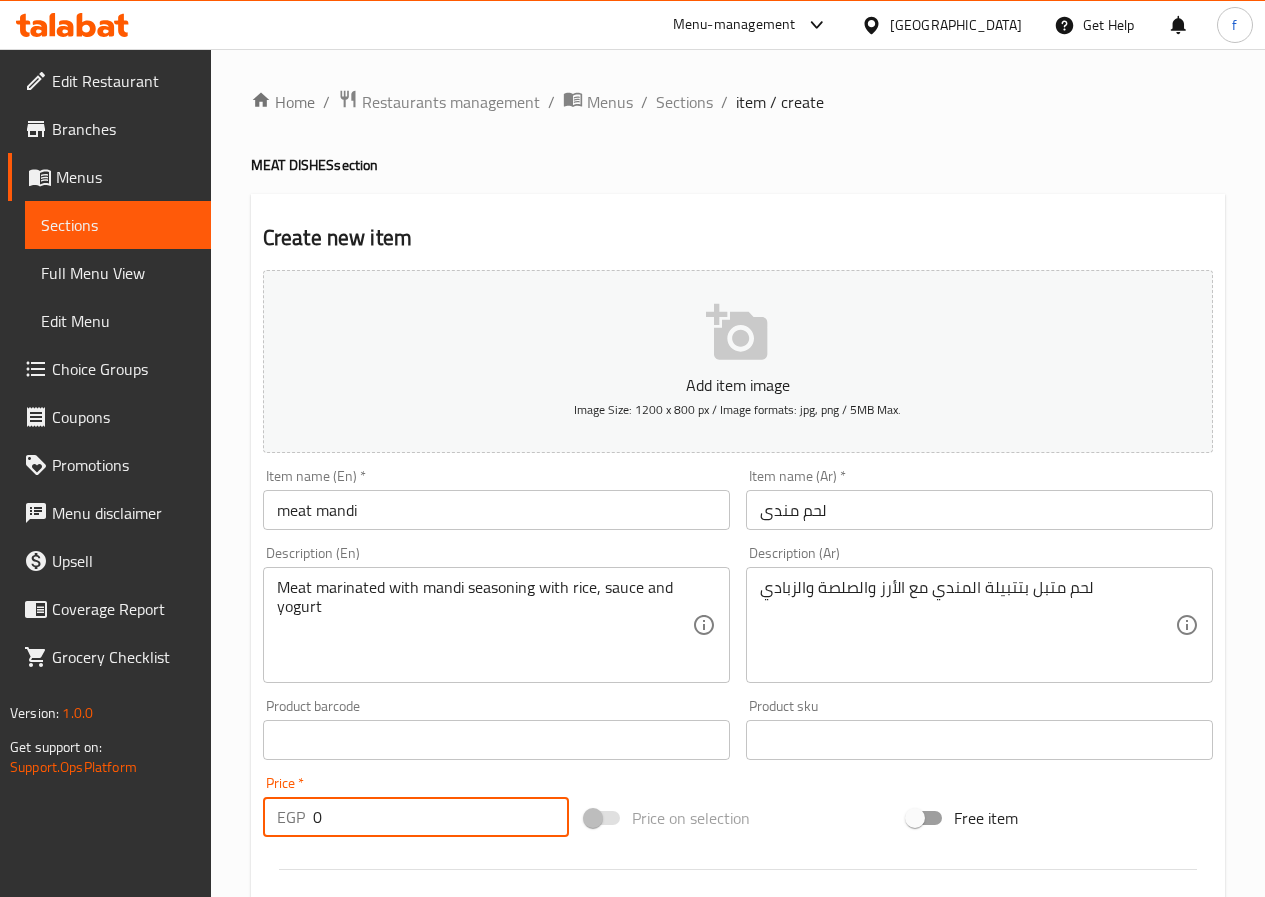 drag, startPoint x: 326, startPoint y: 818, endPoint x: 302, endPoint y: 824, distance: 24.738634 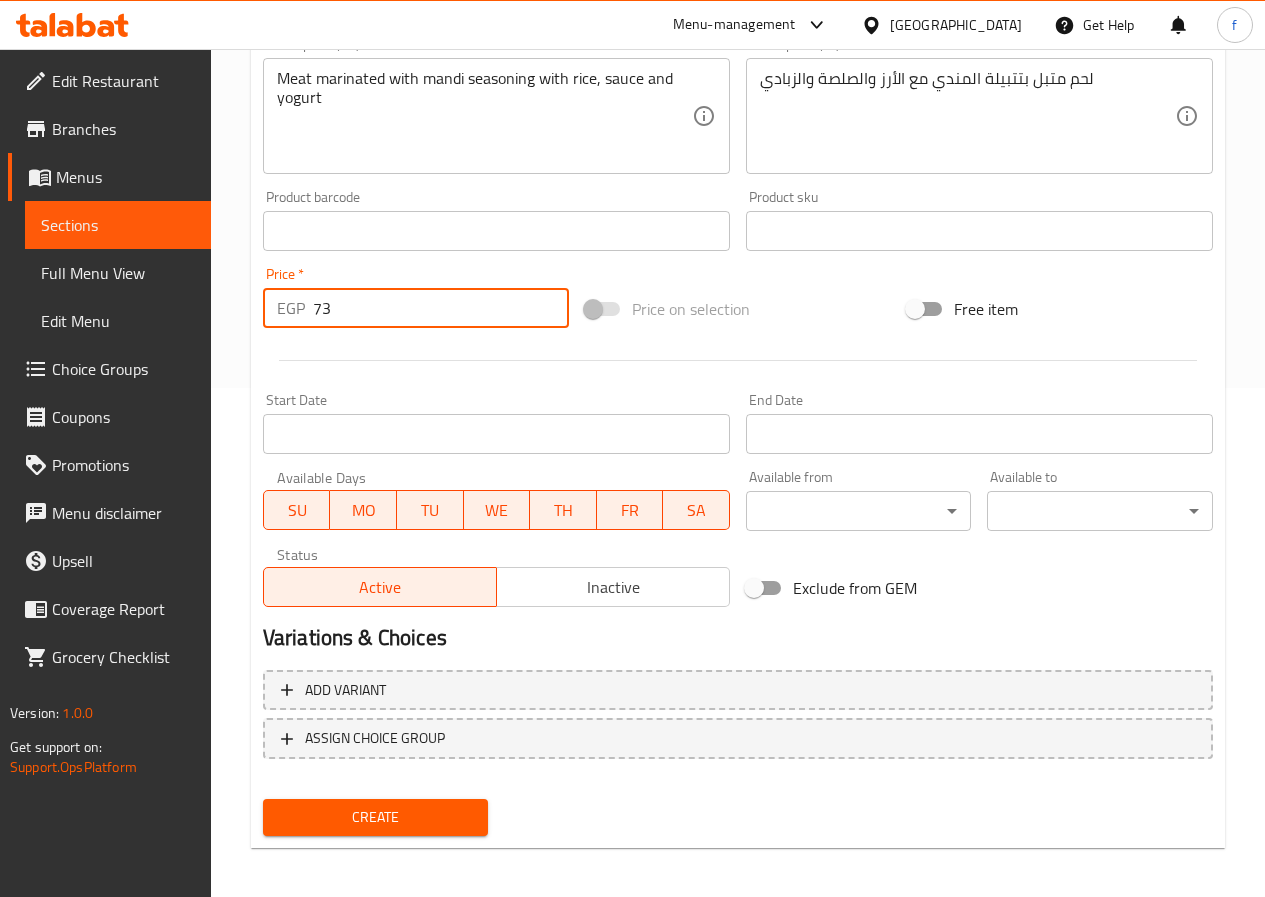scroll, scrollTop: 516, scrollLeft: 0, axis: vertical 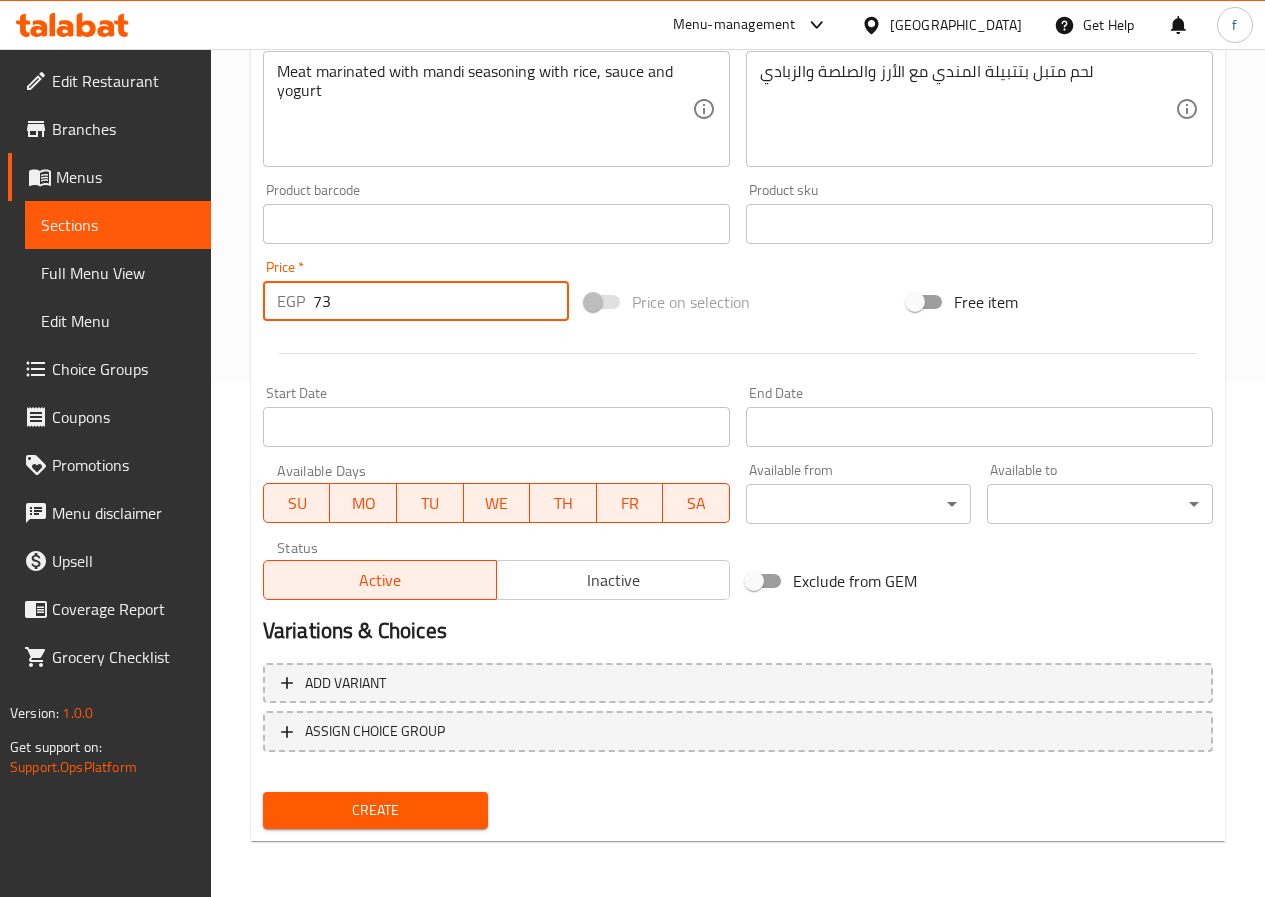 type on "73" 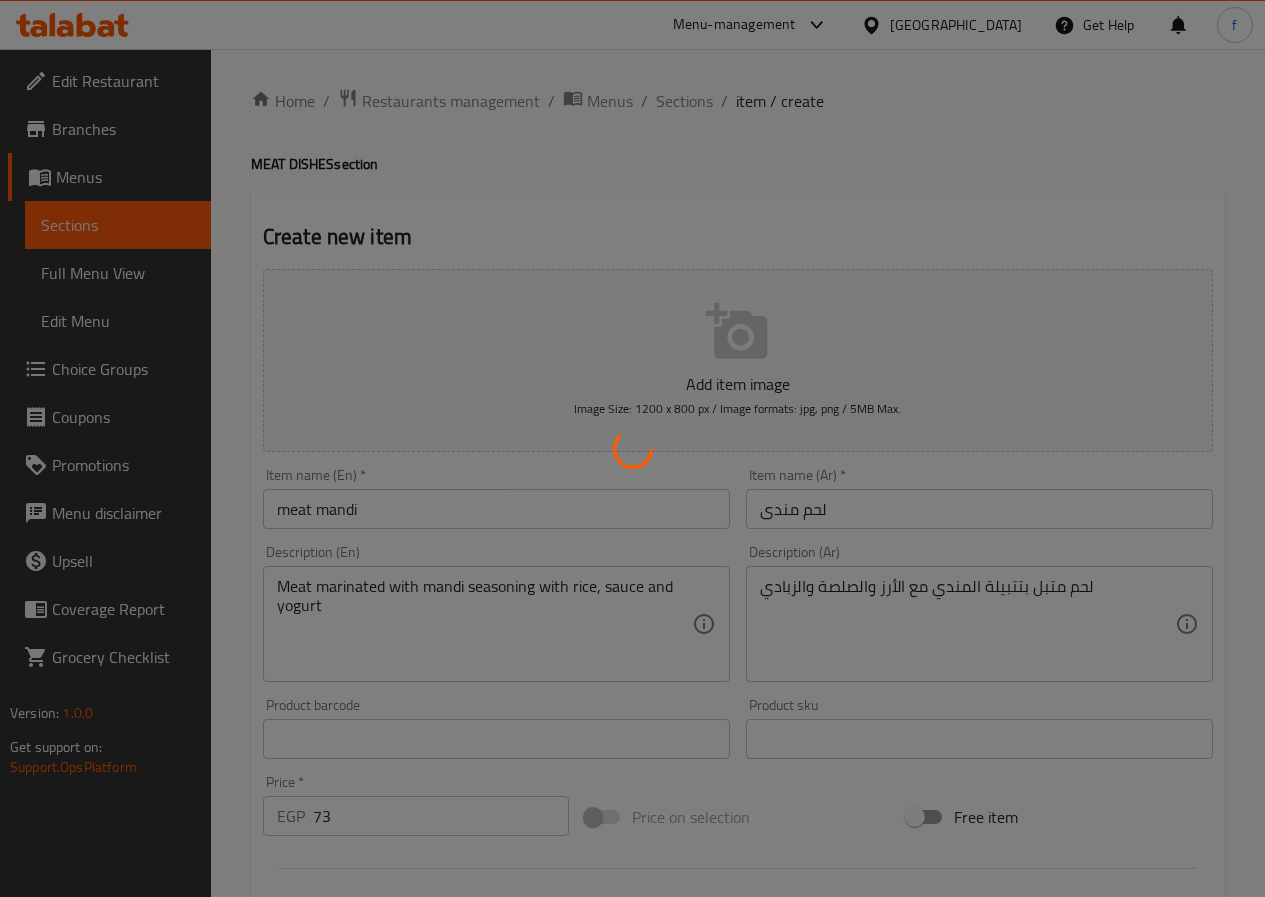 scroll, scrollTop: 0, scrollLeft: 0, axis: both 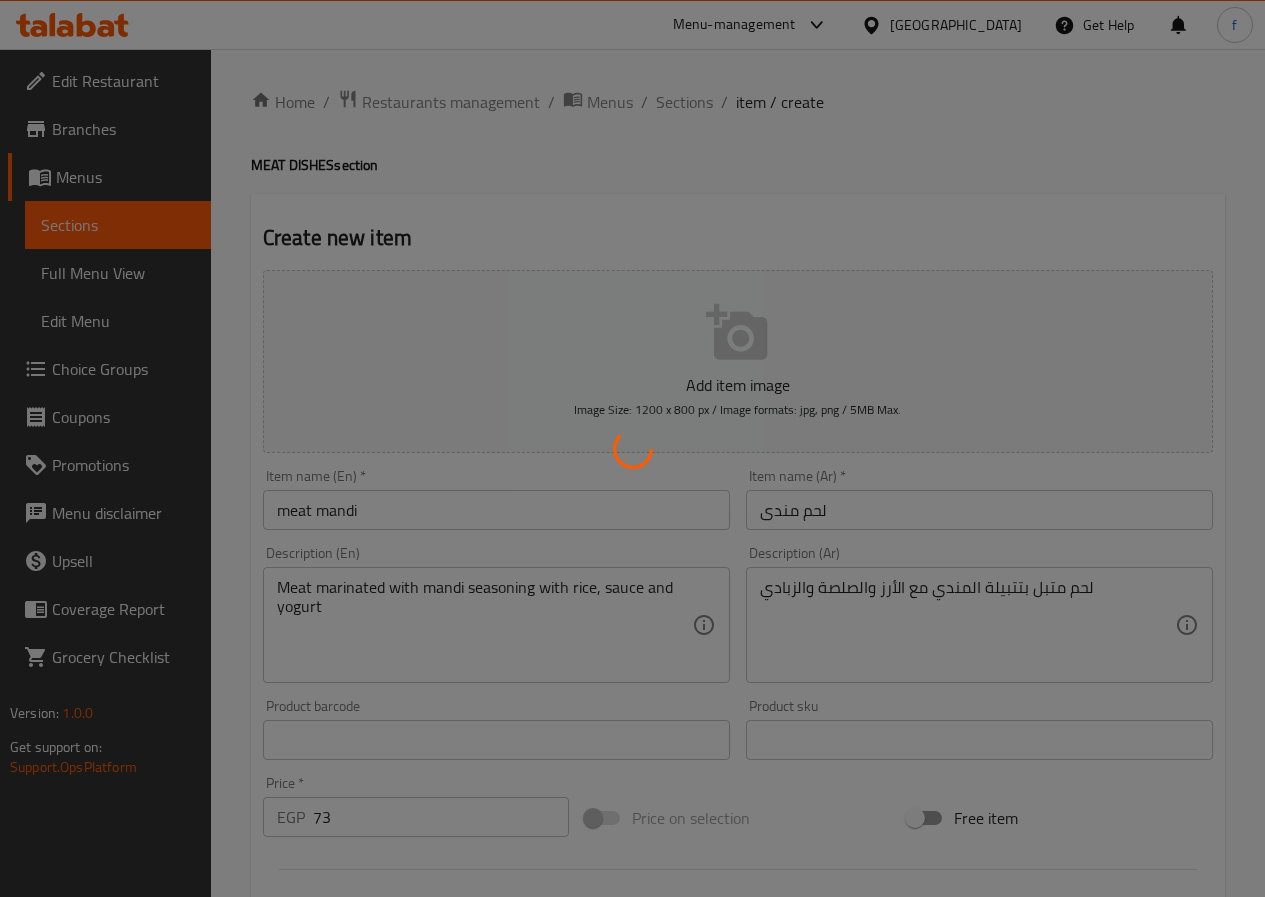 type 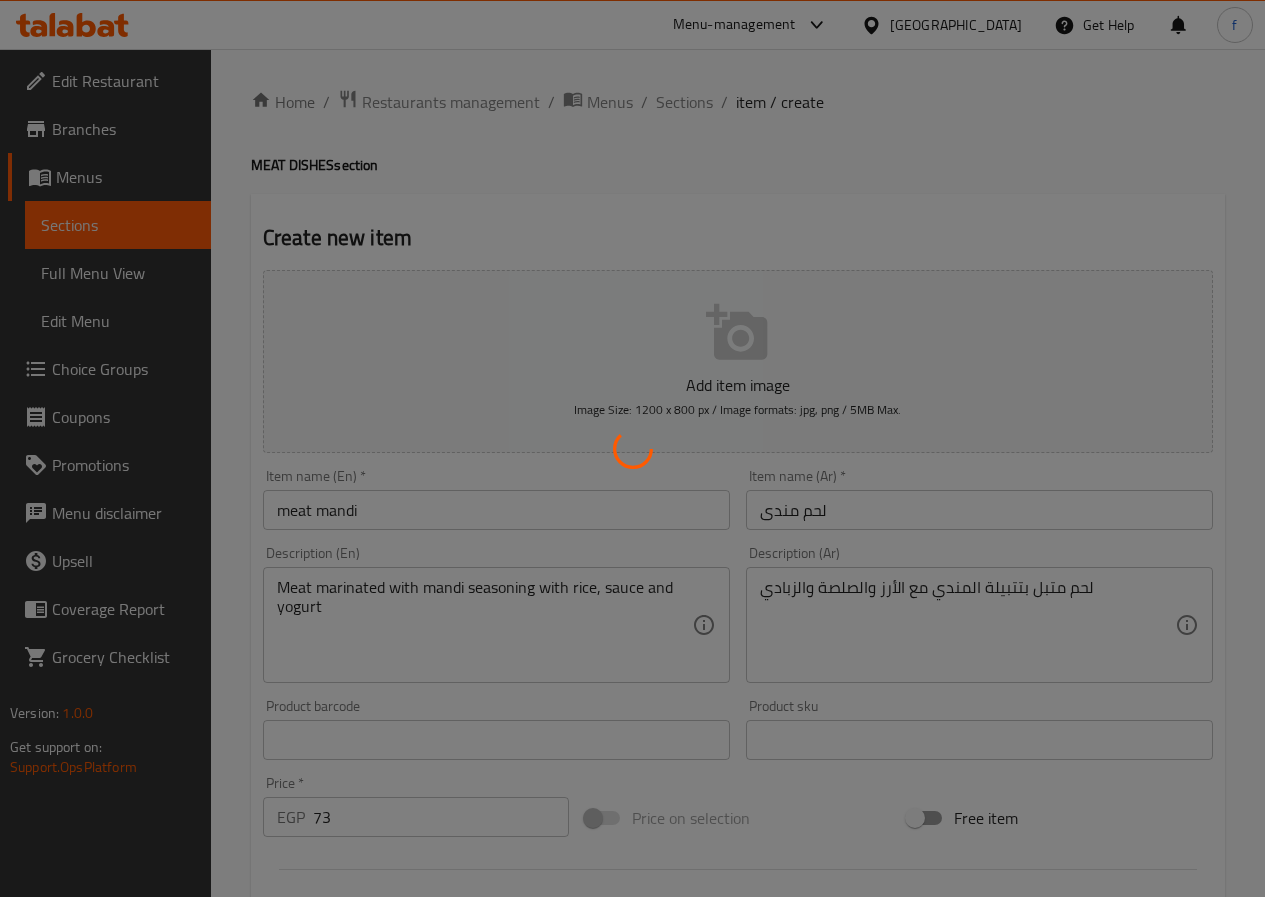 type 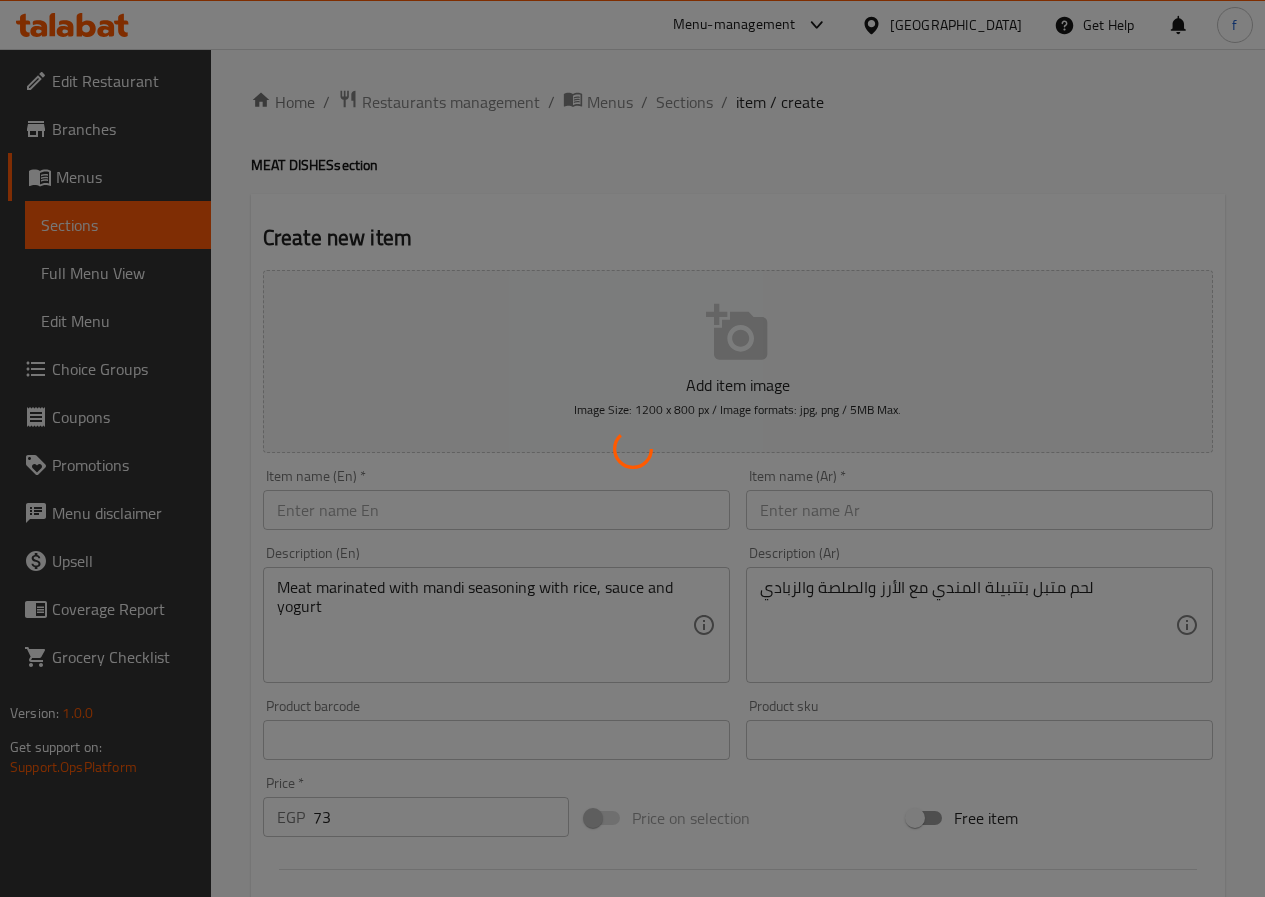 type 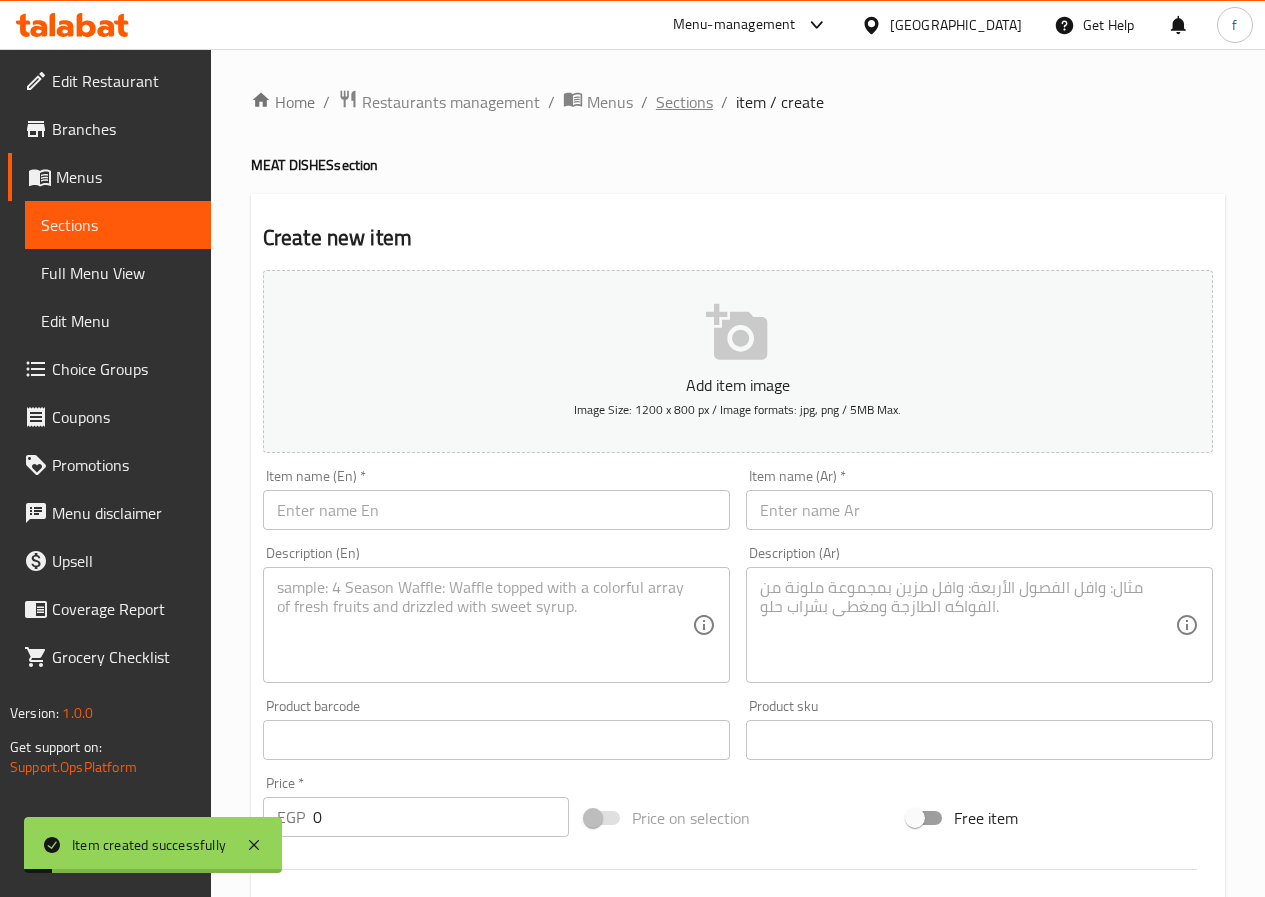 click on "Sections" at bounding box center (684, 102) 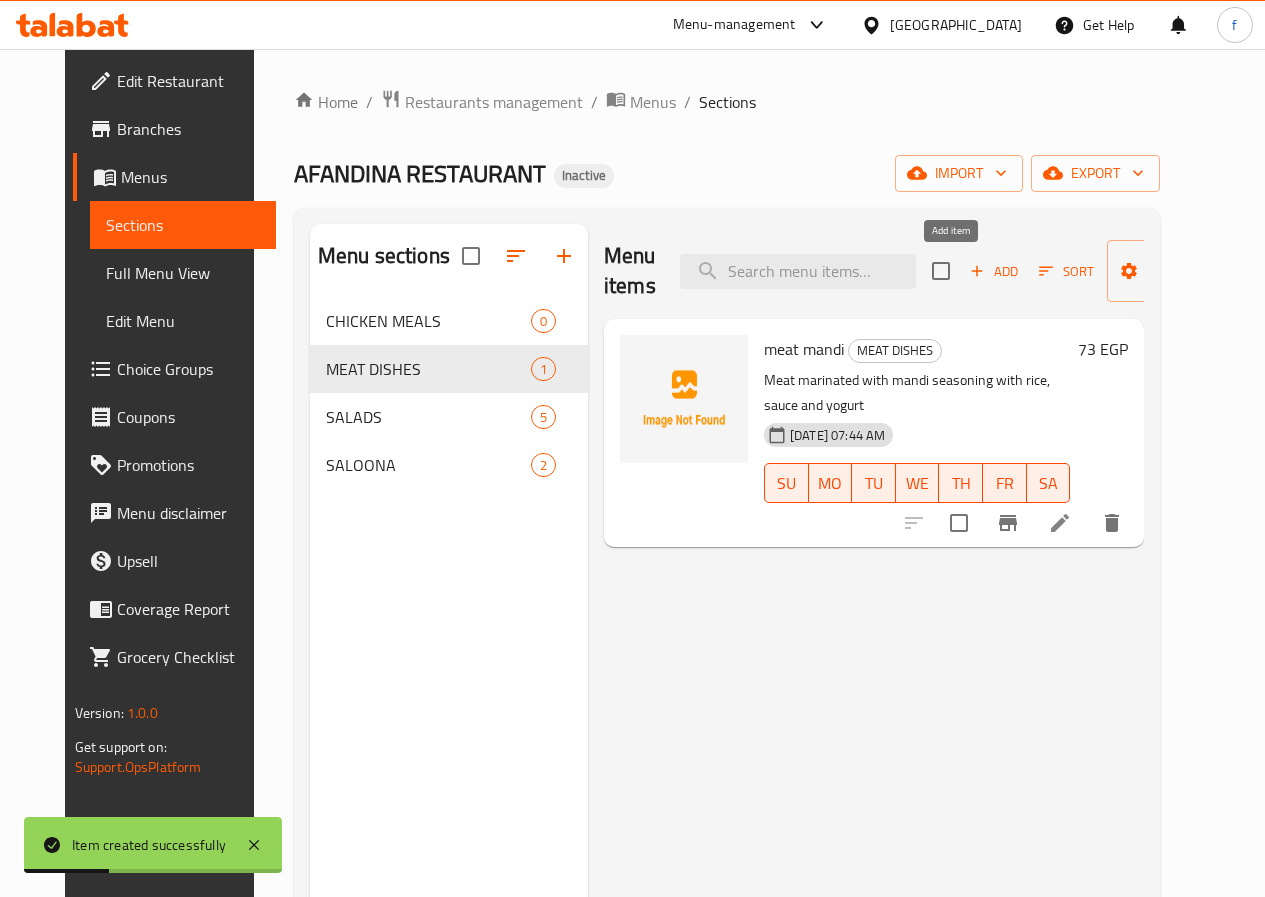 click on "Add" at bounding box center [994, 271] 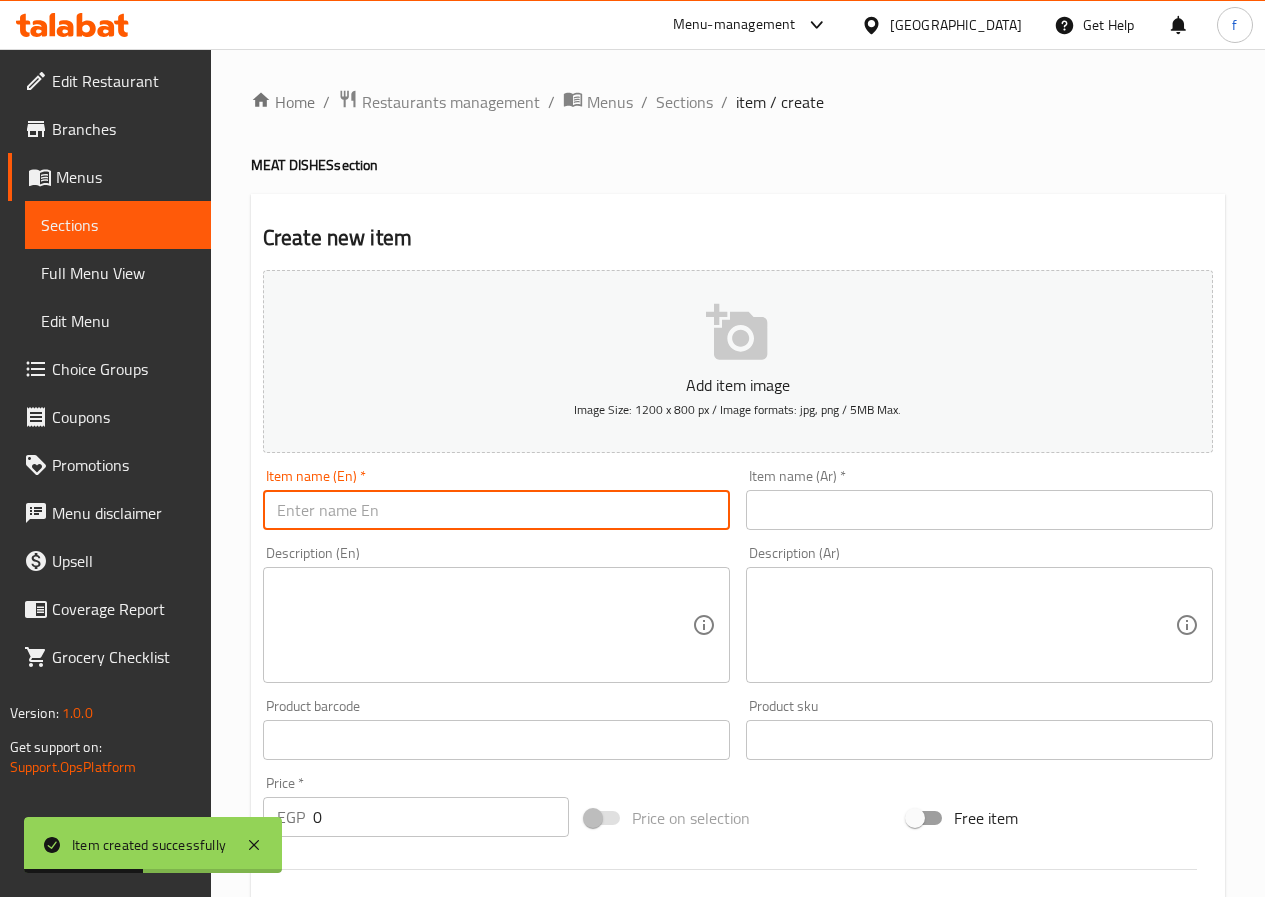 click at bounding box center (496, 510) 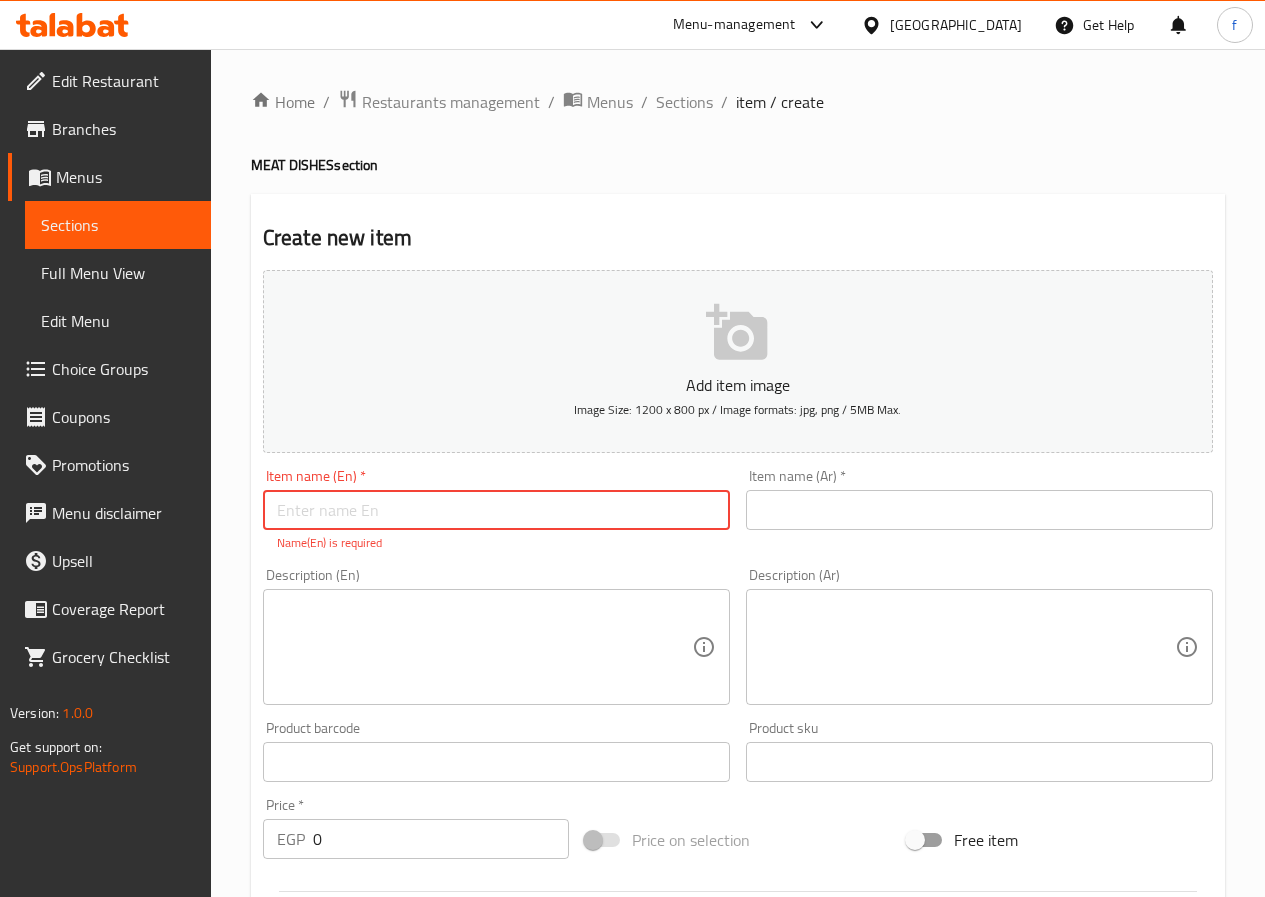 paste on "meat BUKHARI" 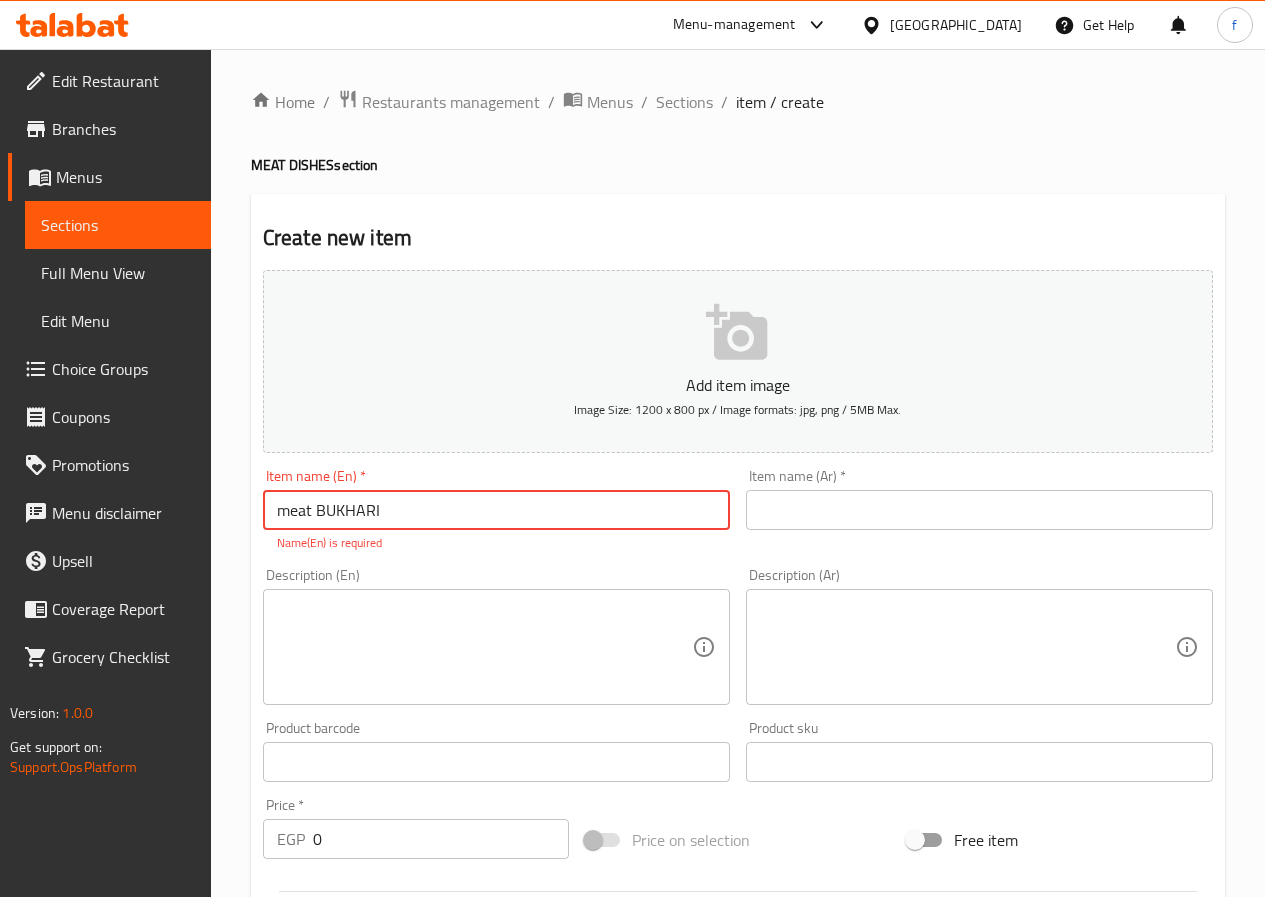 type on "meat BUKHARI" 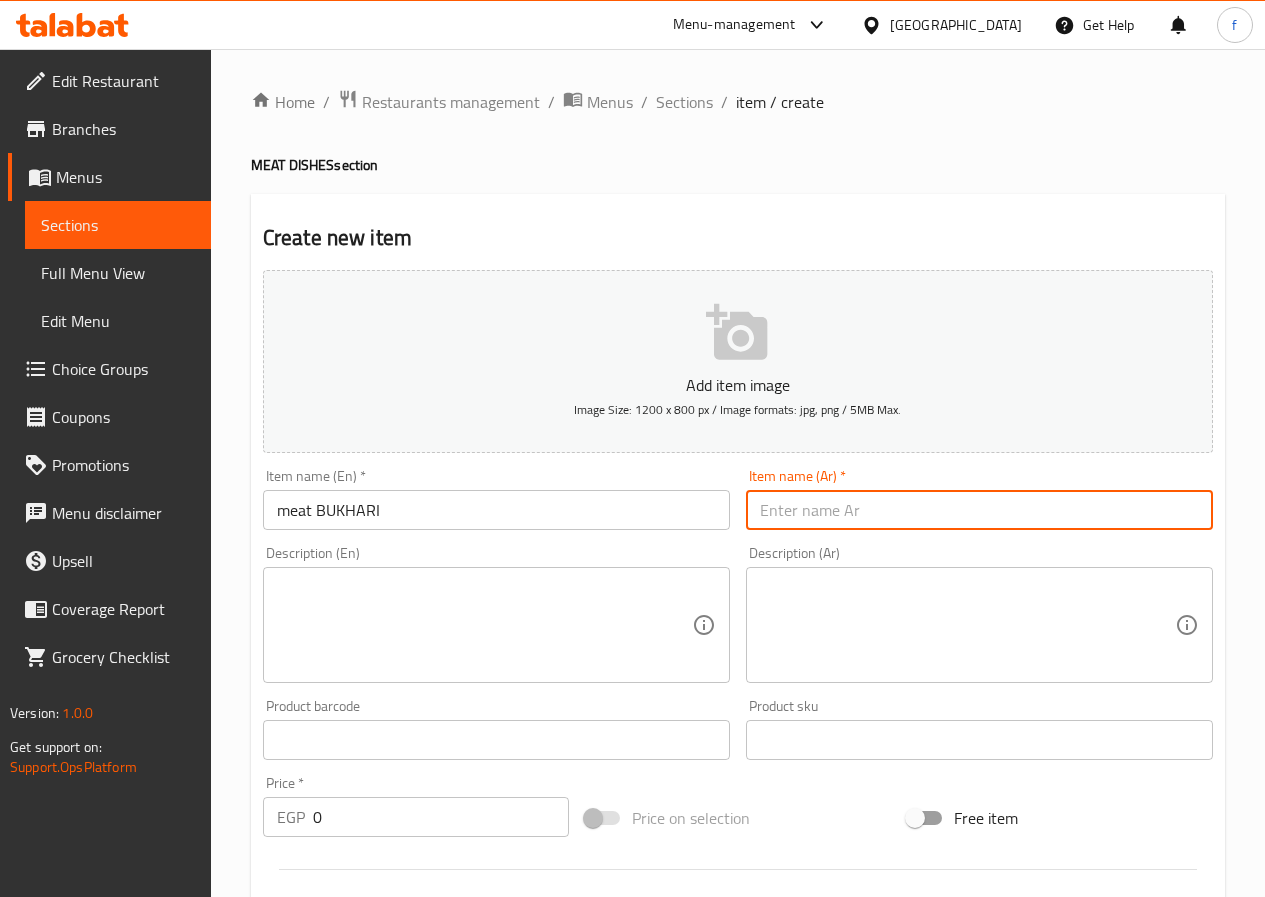 click at bounding box center (979, 510) 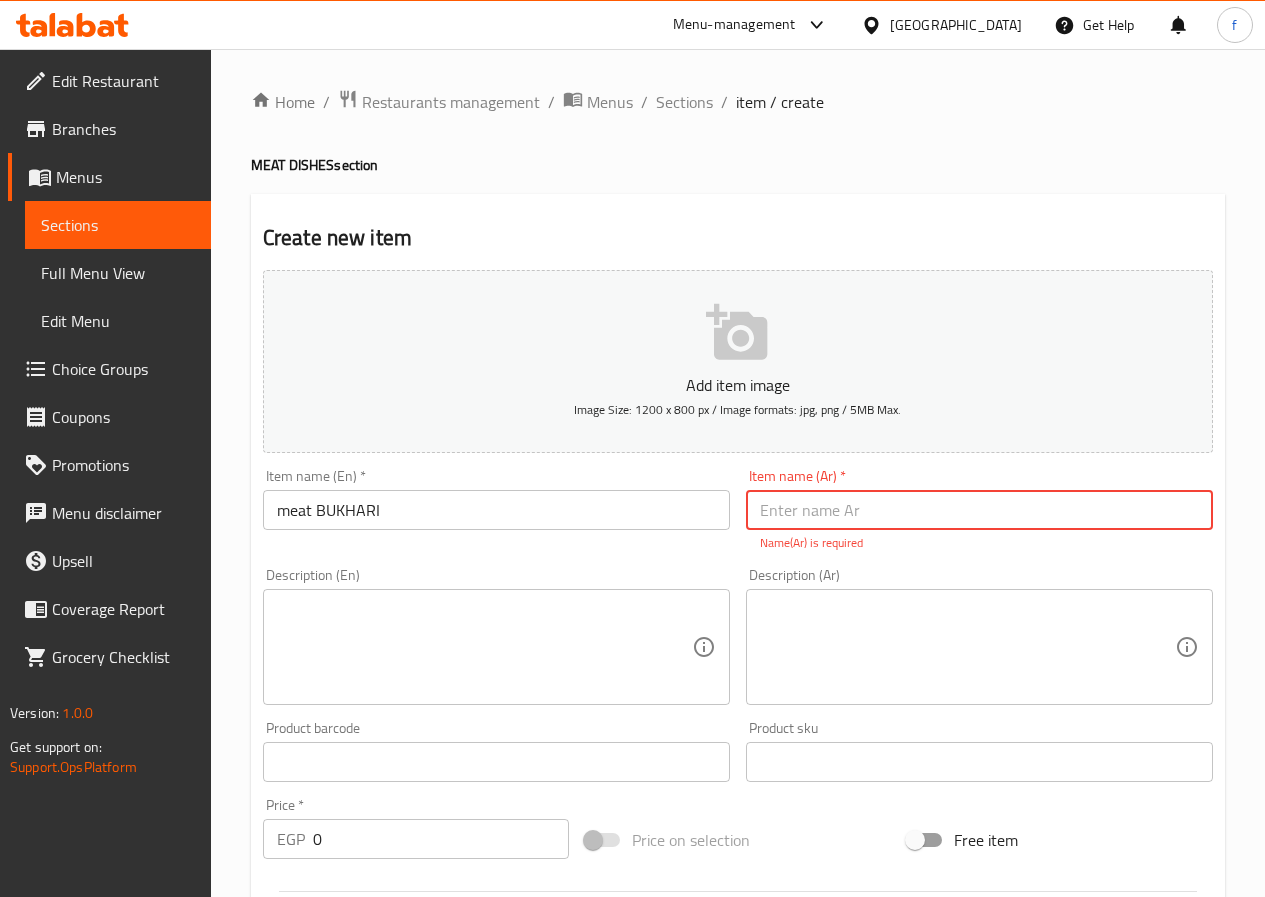 click at bounding box center [979, 510] 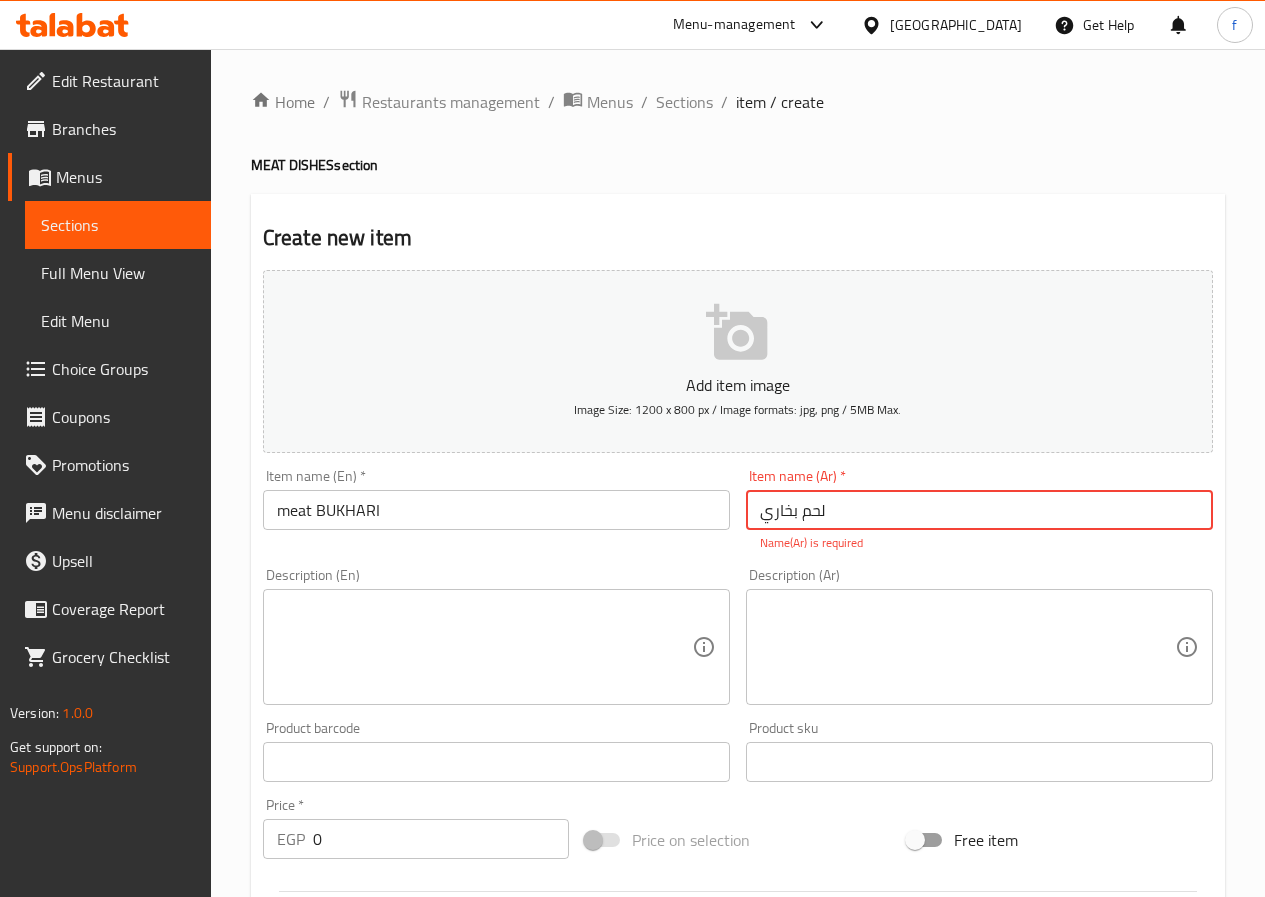 type on "لحم بخاري" 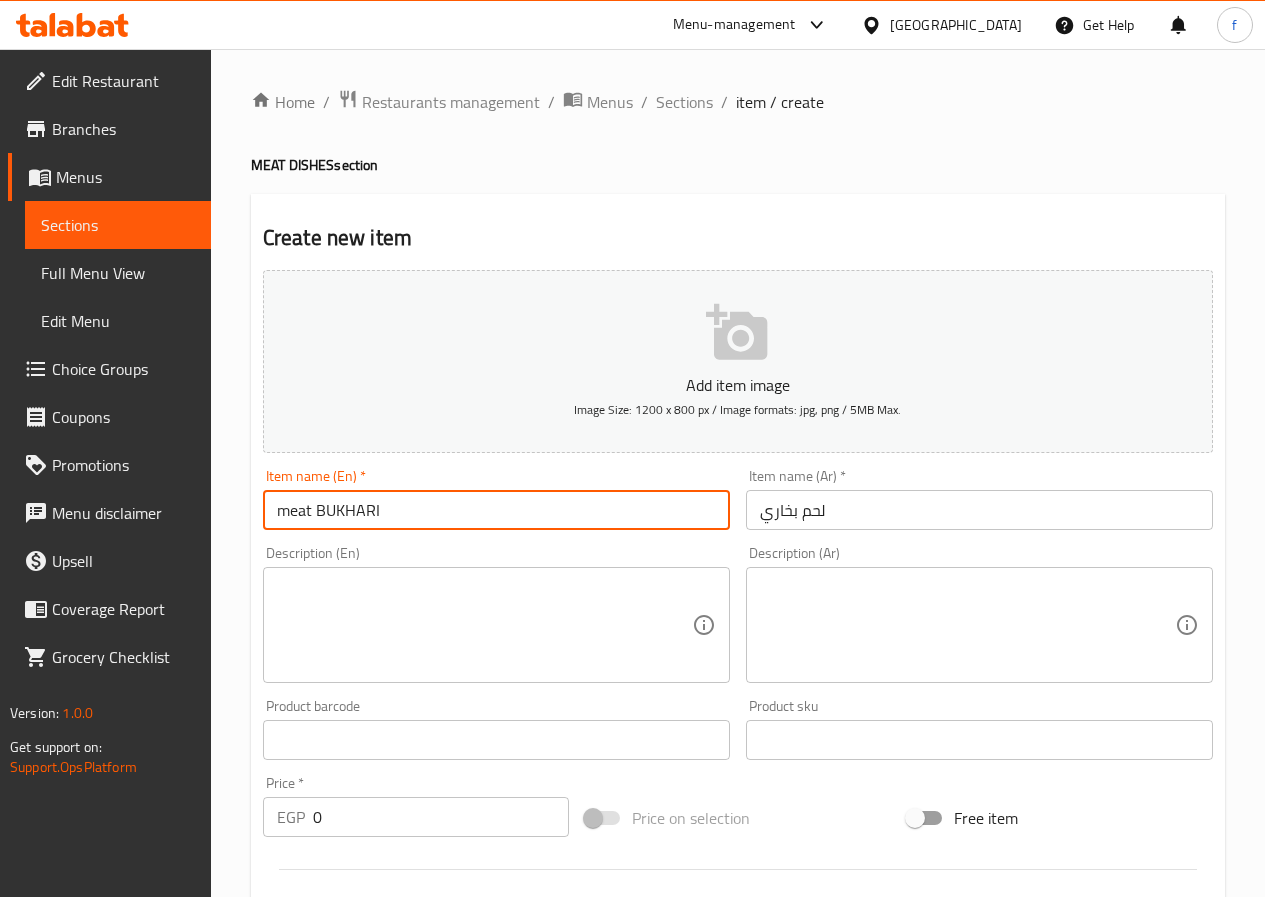 drag, startPoint x: 384, startPoint y: 510, endPoint x: 315, endPoint y: 512, distance: 69.02898 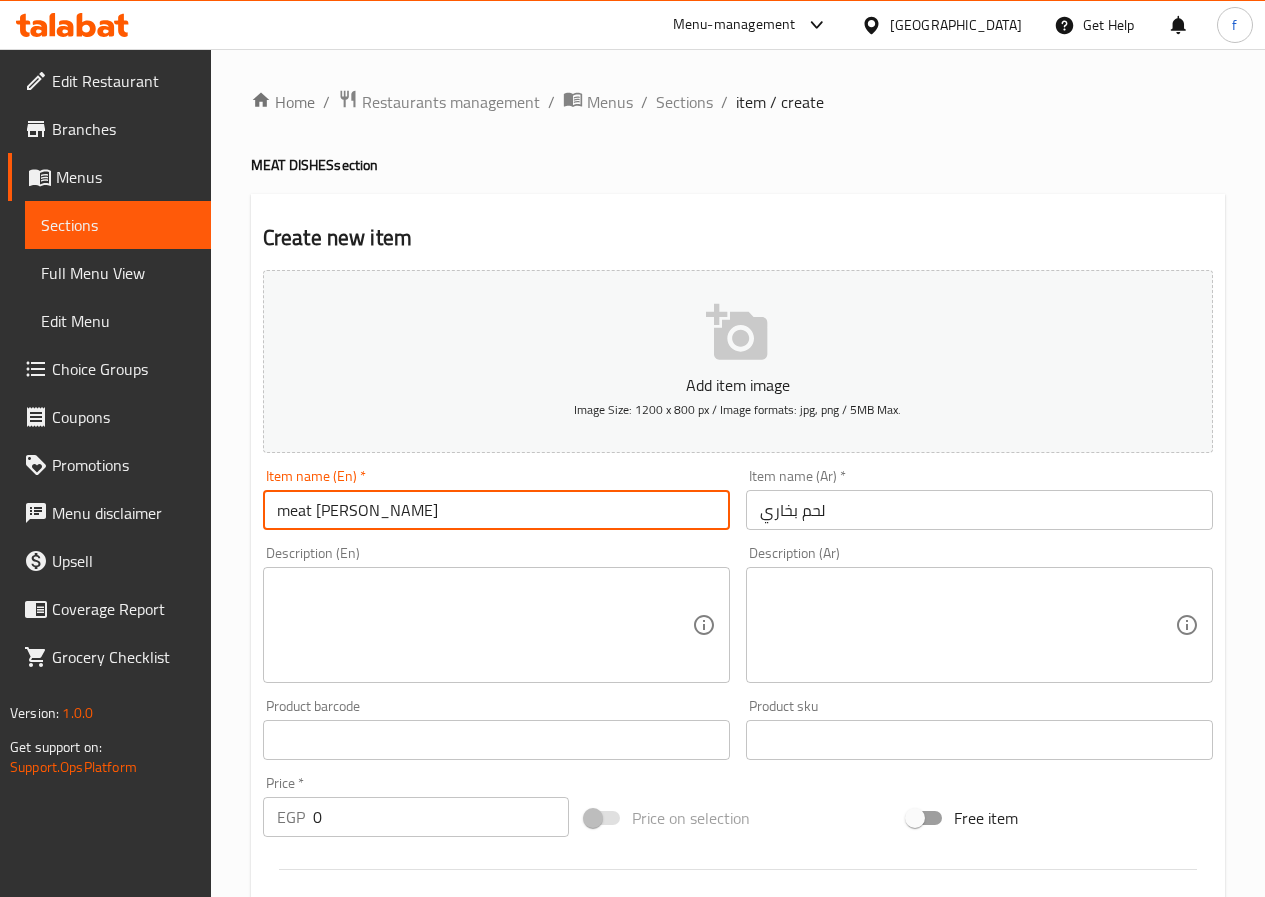 click on "meat BUKHARI Bukhari" at bounding box center (496, 510) 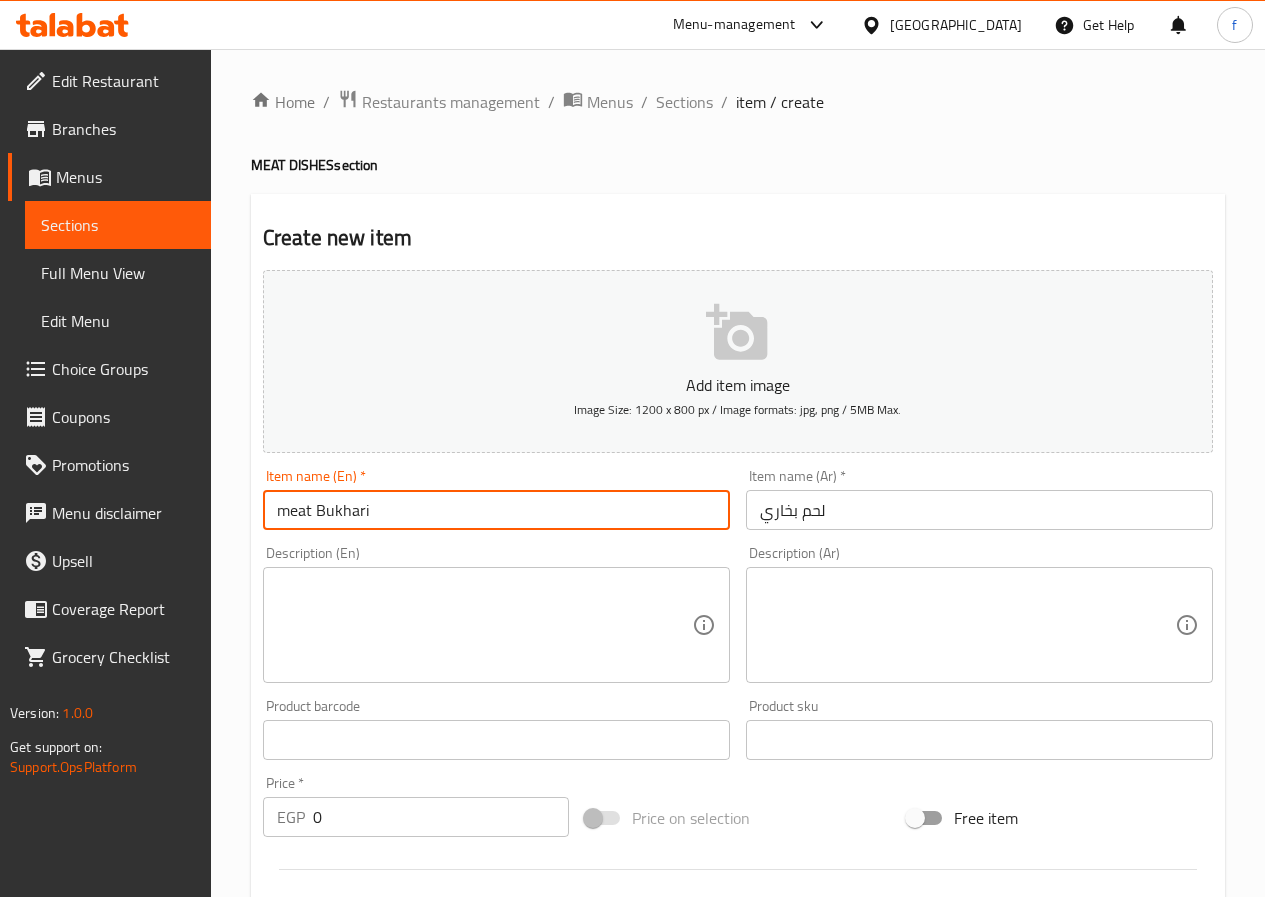 click on "meat Bukhari" at bounding box center [496, 510] 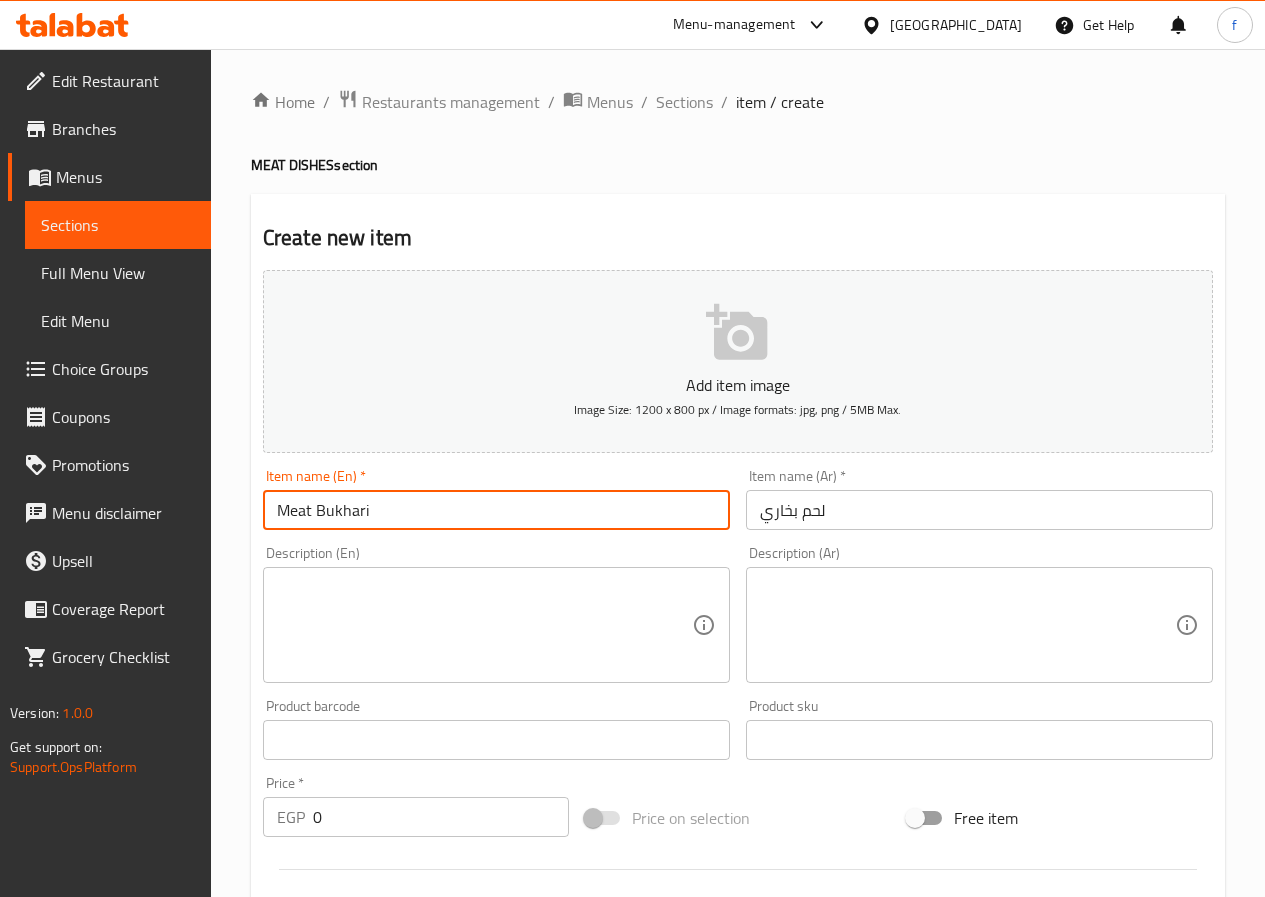type on "Meat Bukhari" 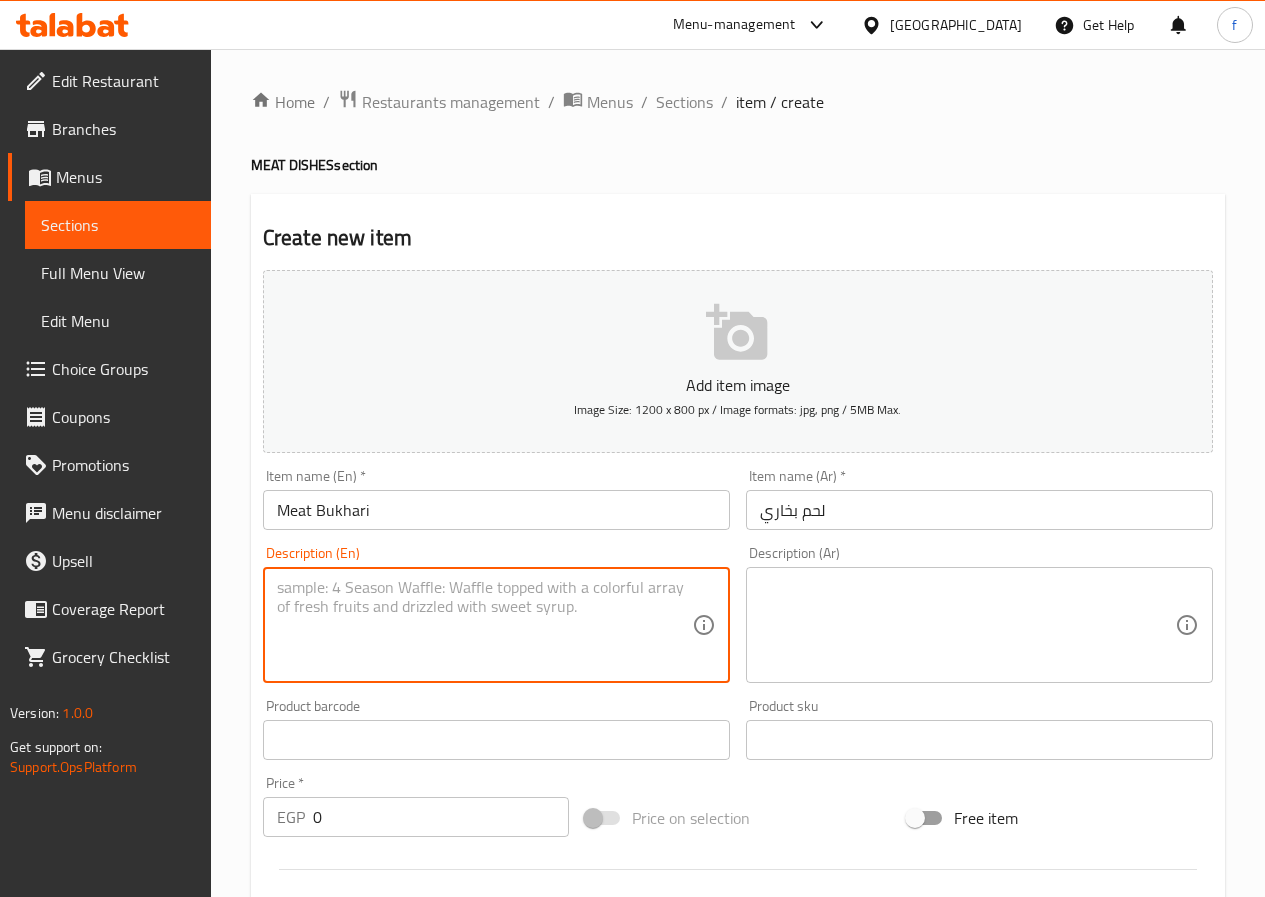 click at bounding box center [484, 625] 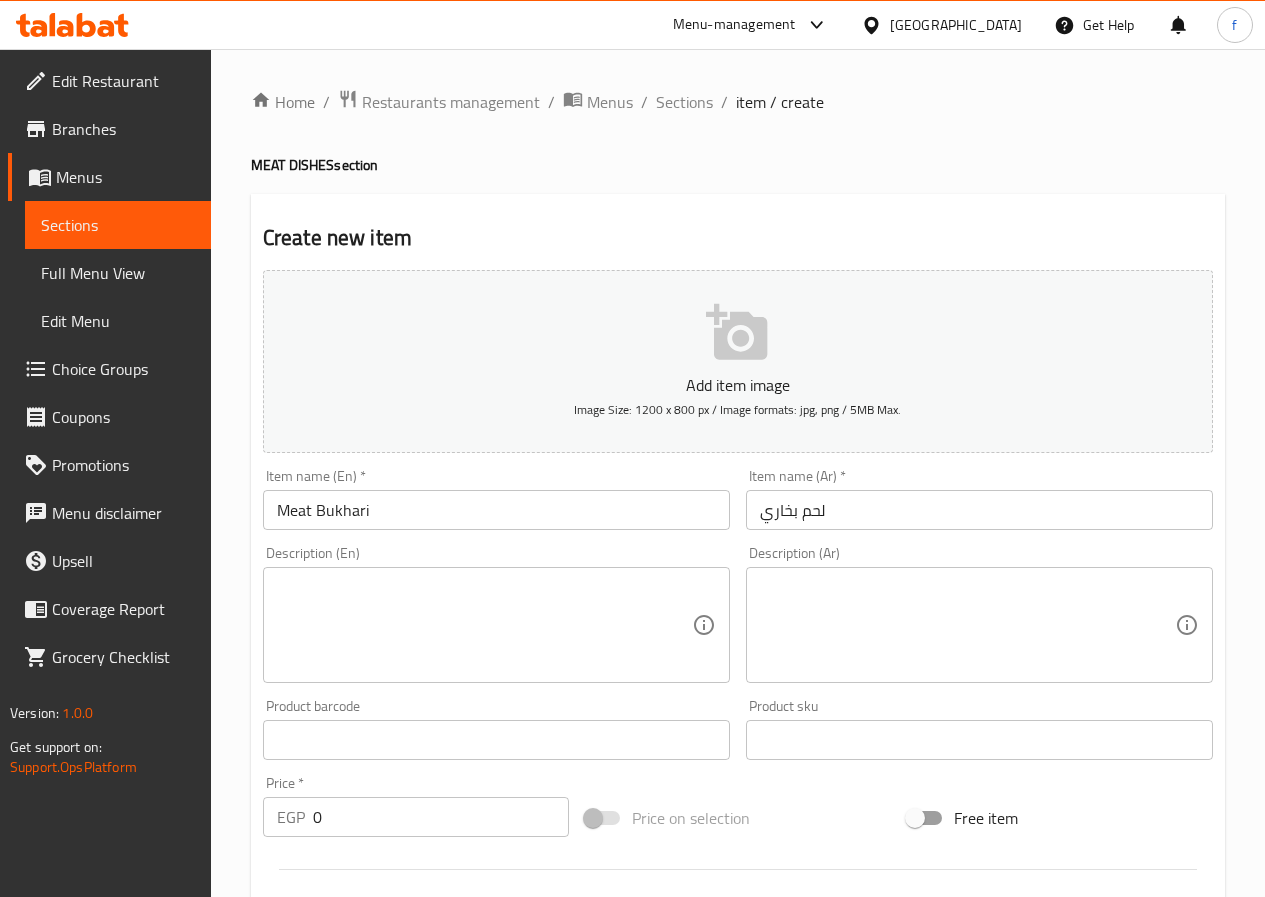 click at bounding box center (484, 625) 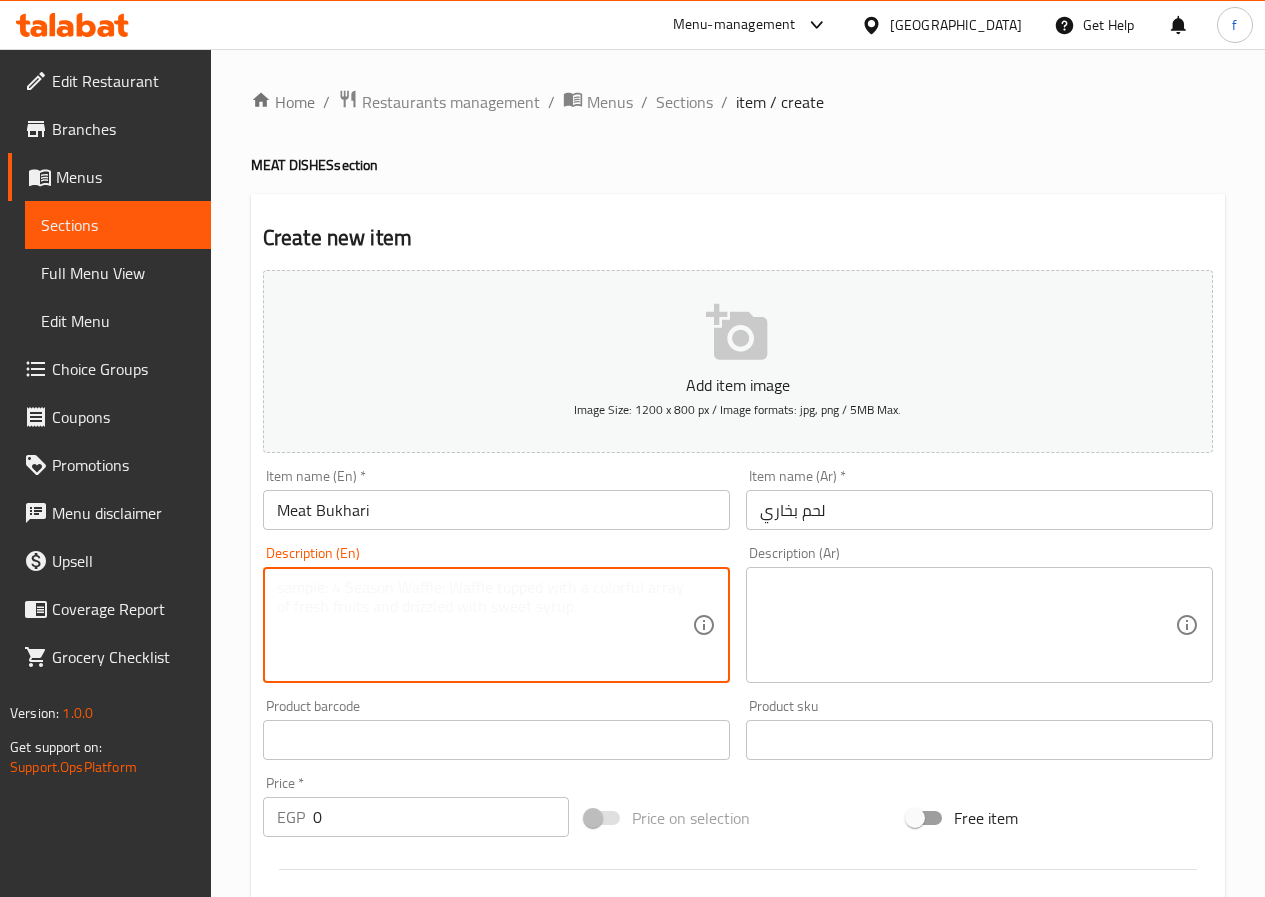 paste on "Meat with special Bukhari rice" 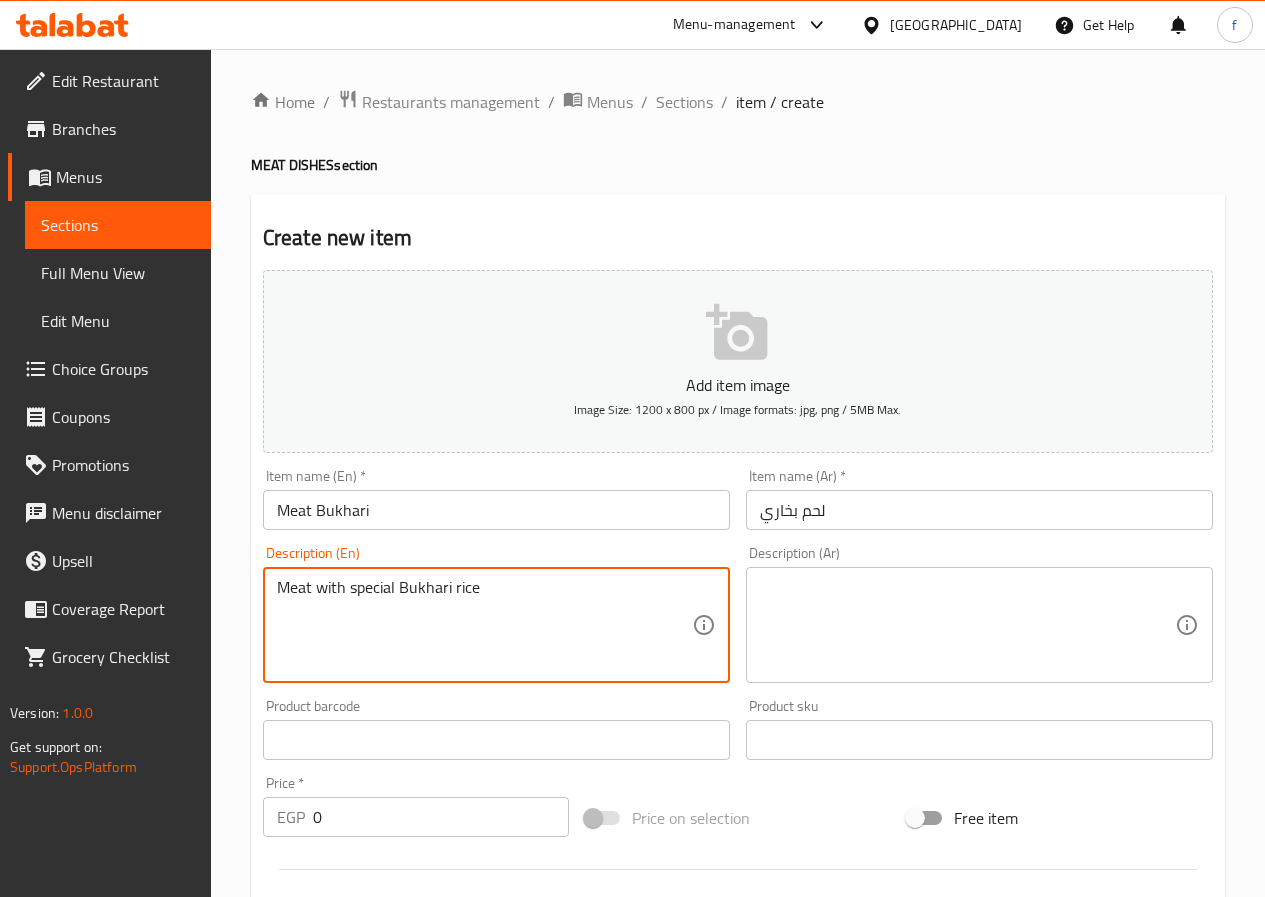 type on "Meat with special Bukhari rice" 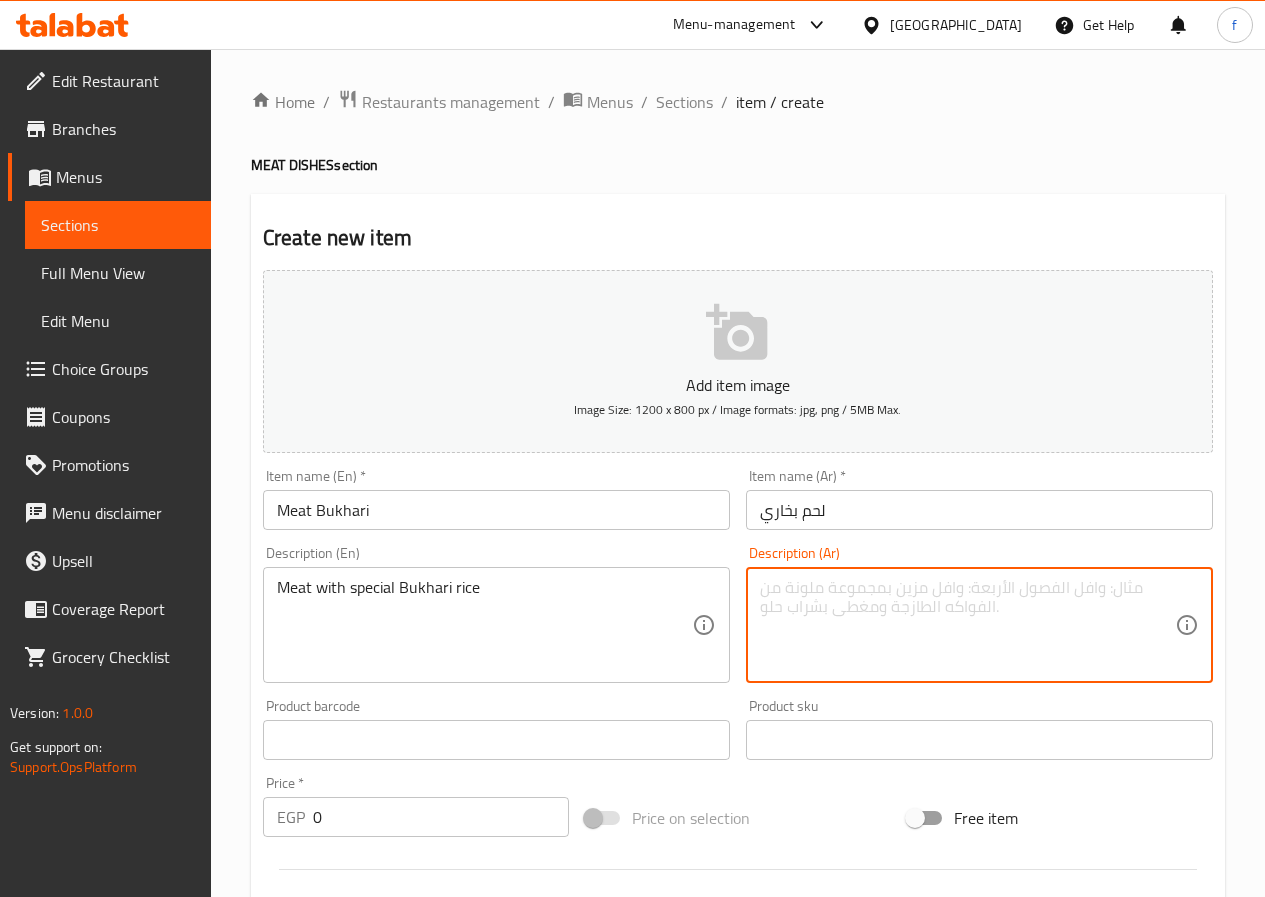 click at bounding box center (967, 625) 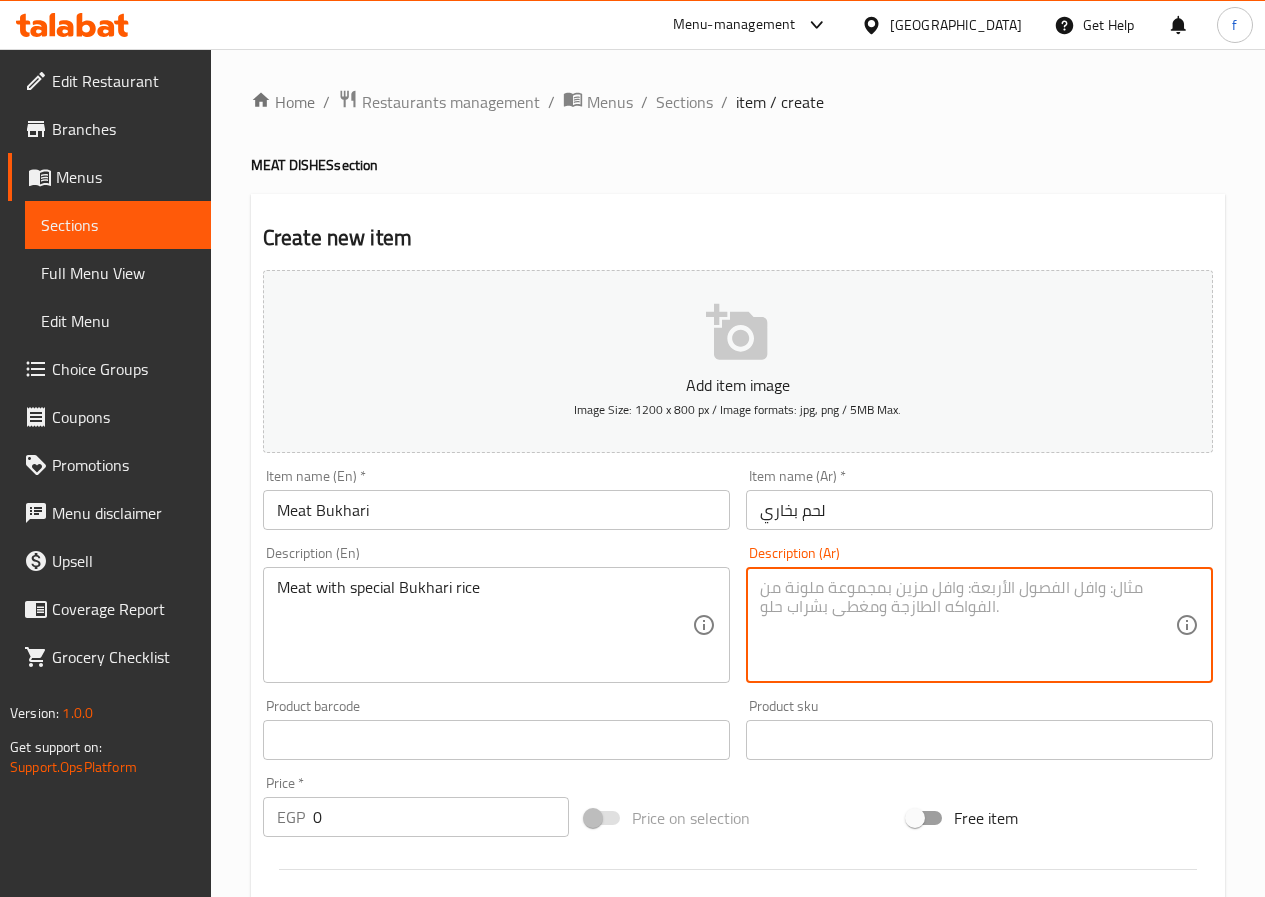 paste on "لحم مع الأرز البخاري المميز" 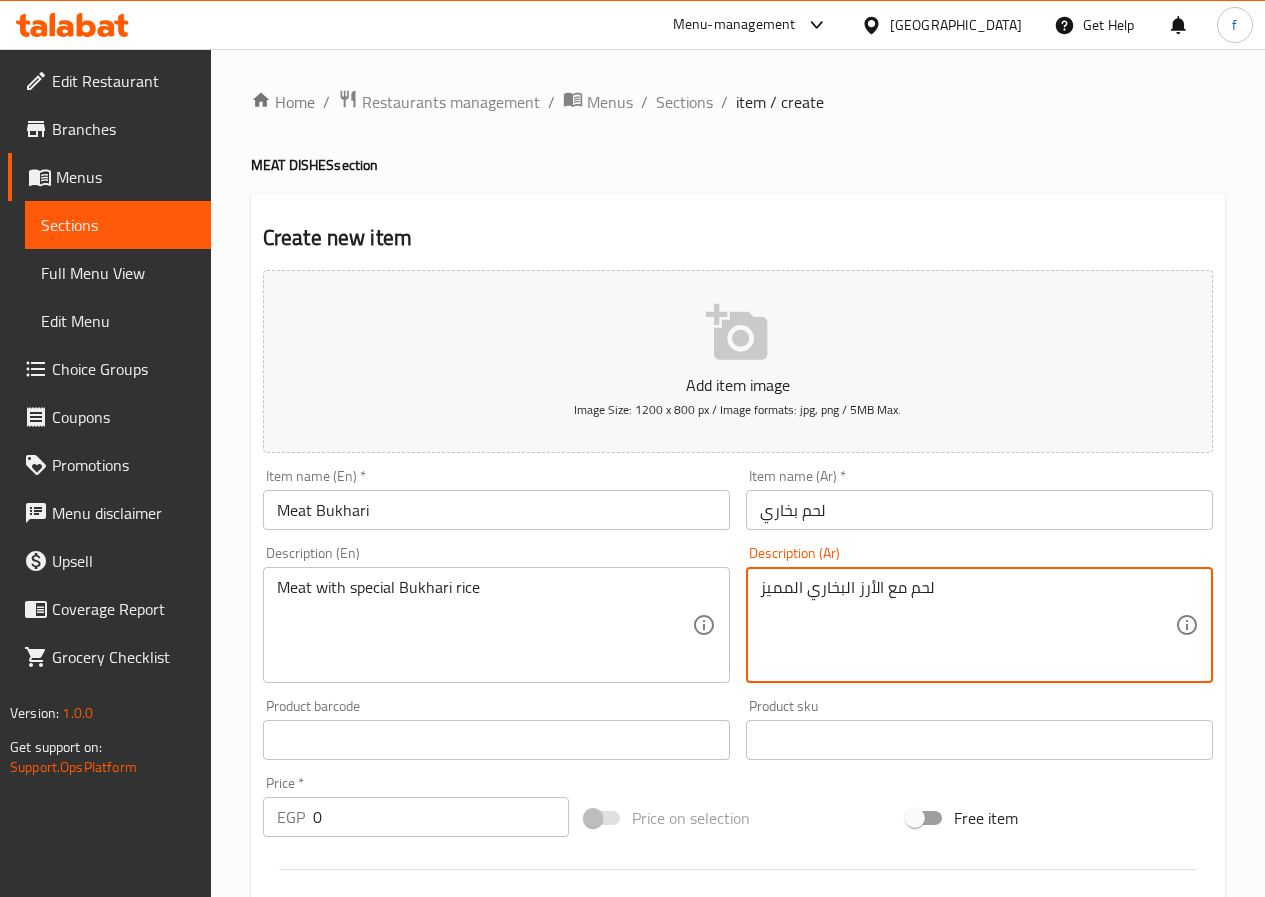 type on "لحم مع الأرز البخاري المميز" 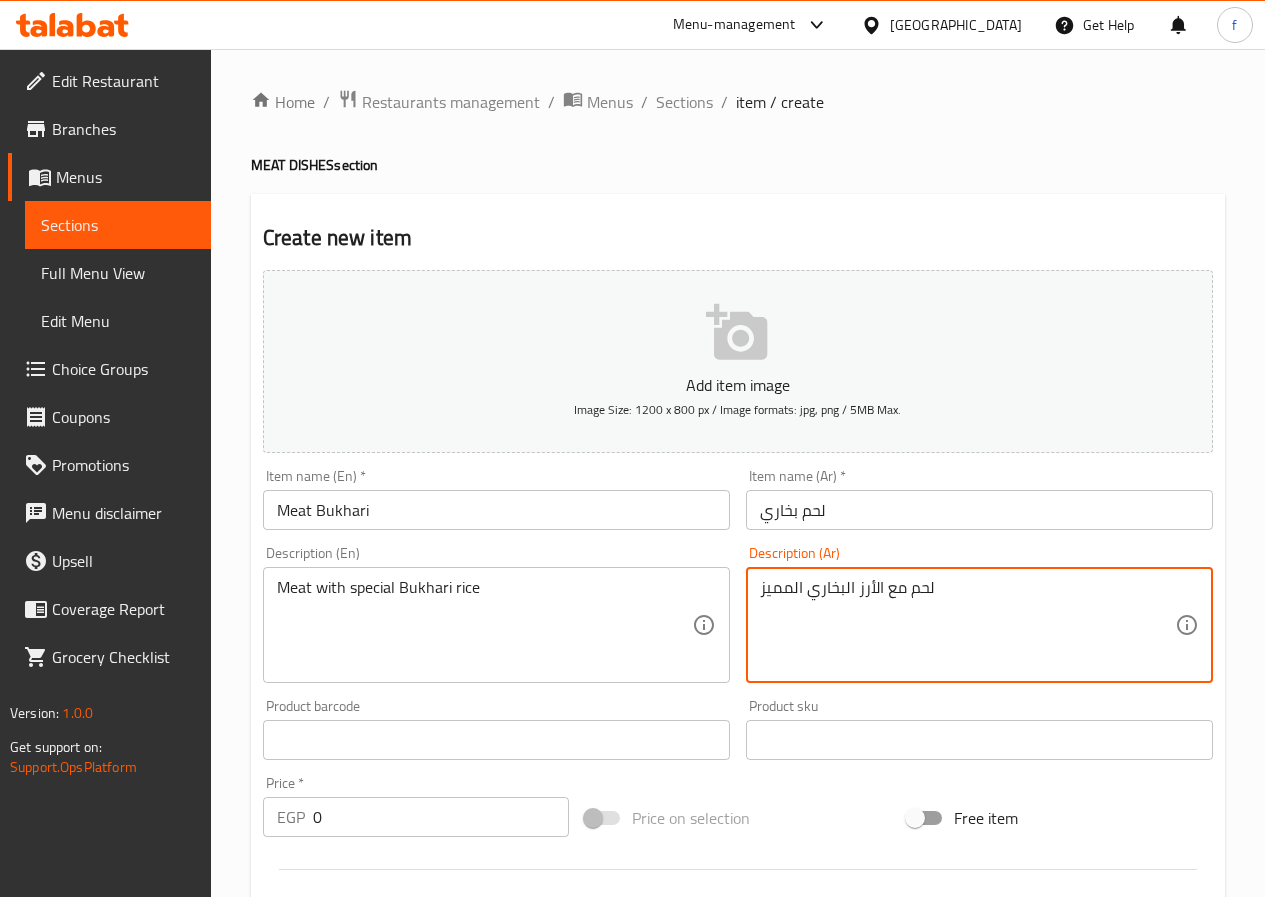 click on "EGP 0 Price  *" at bounding box center (416, 817) 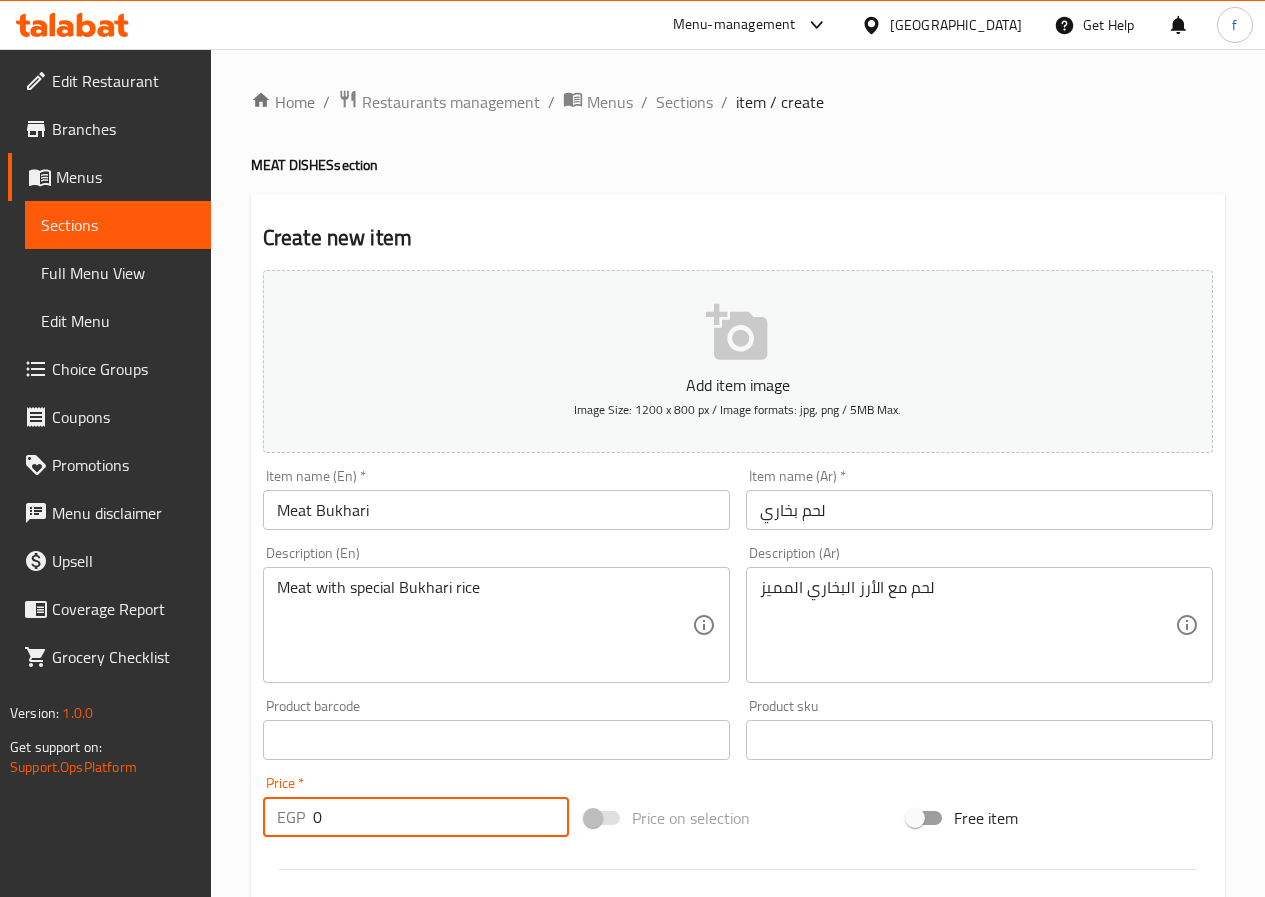 click on "0" at bounding box center (441, 817) 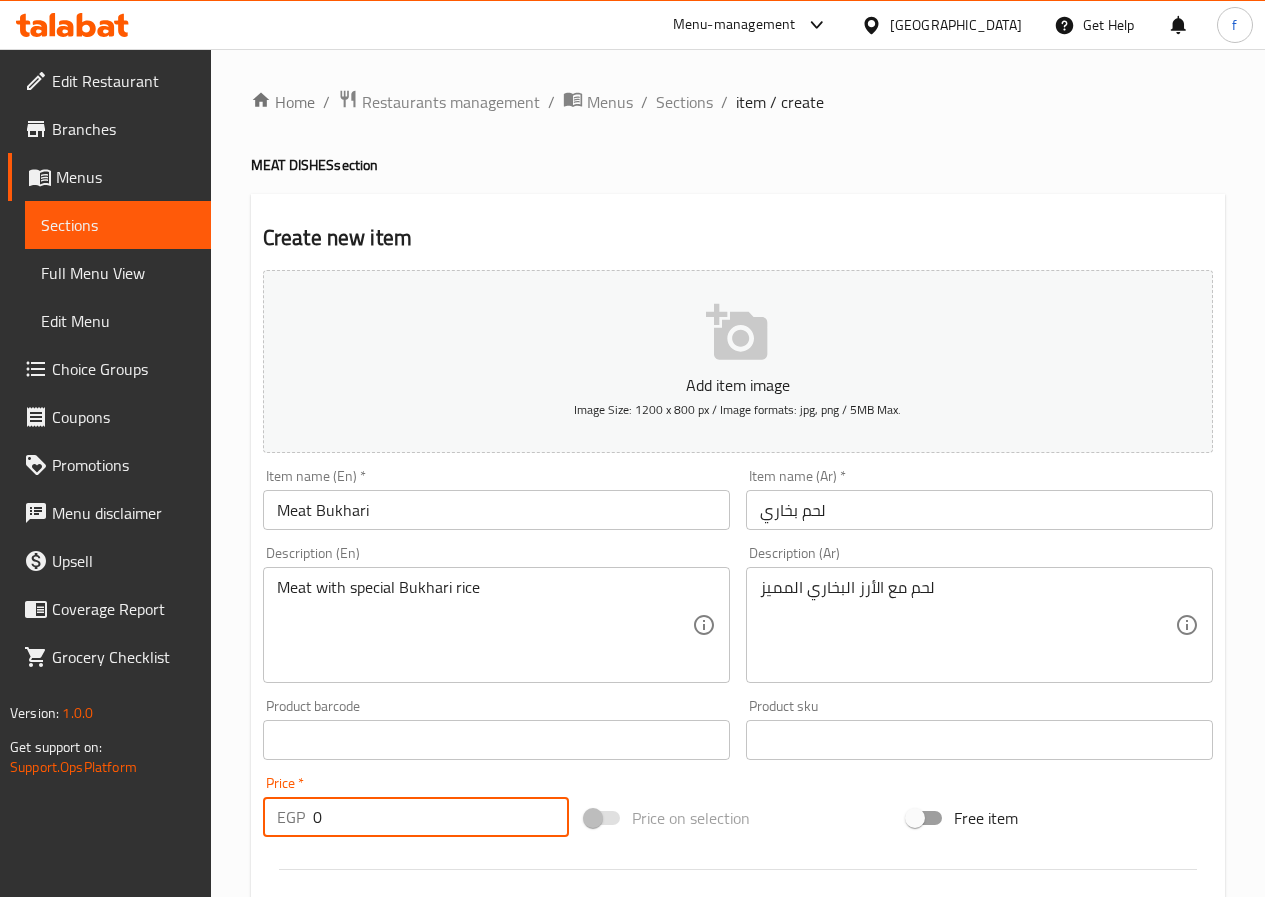 click on "0" at bounding box center [441, 817] 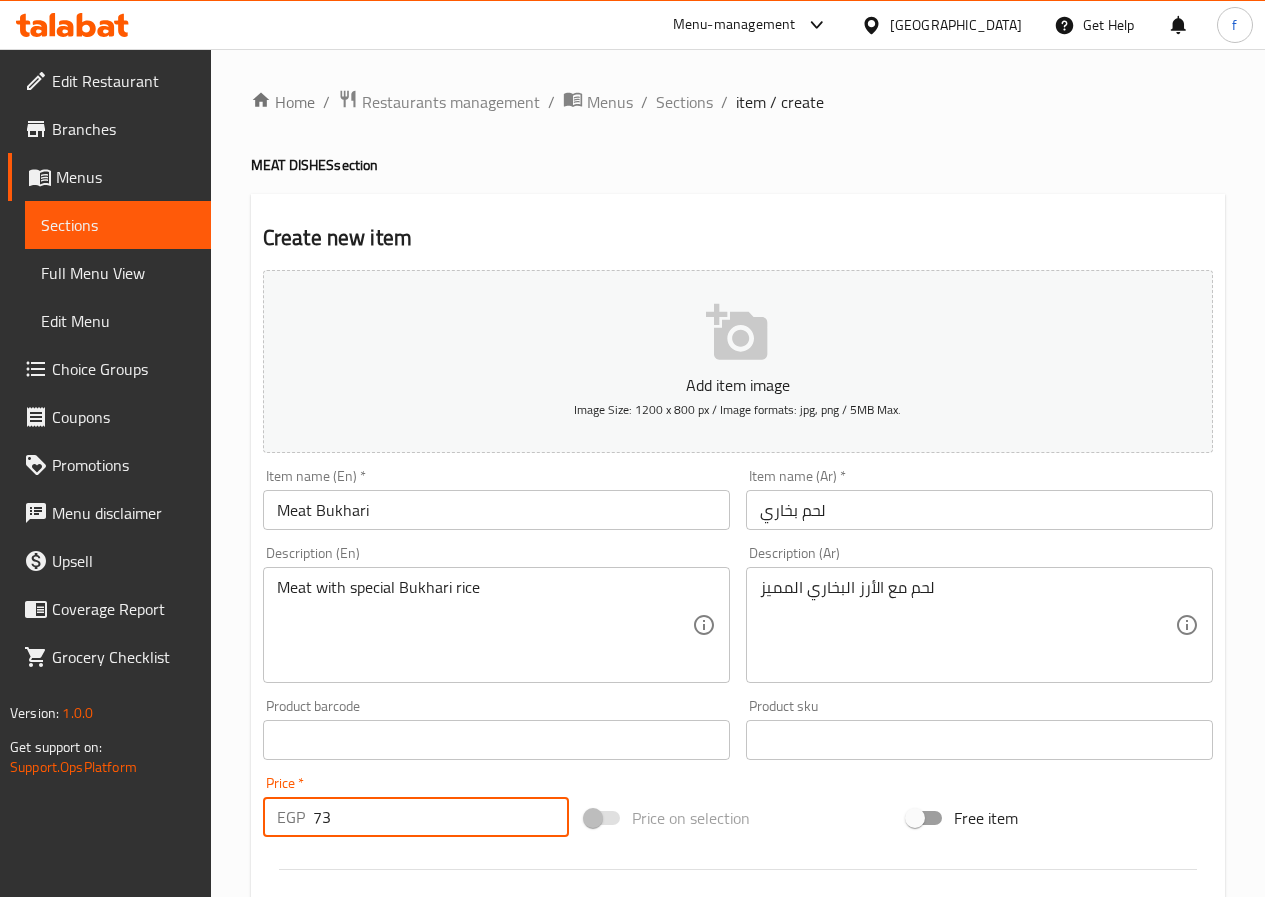 scroll, scrollTop: 500, scrollLeft: 0, axis: vertical 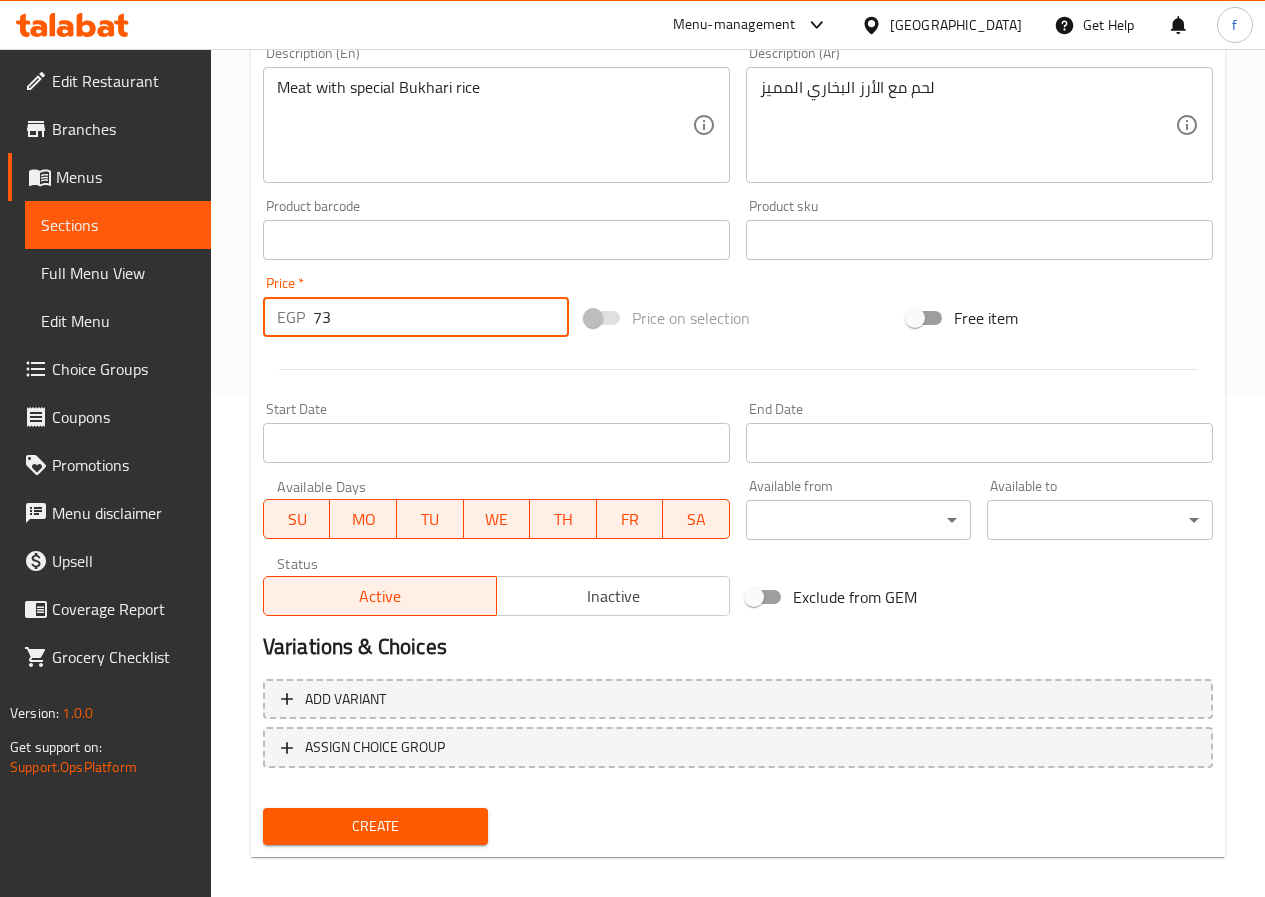 type on "73" 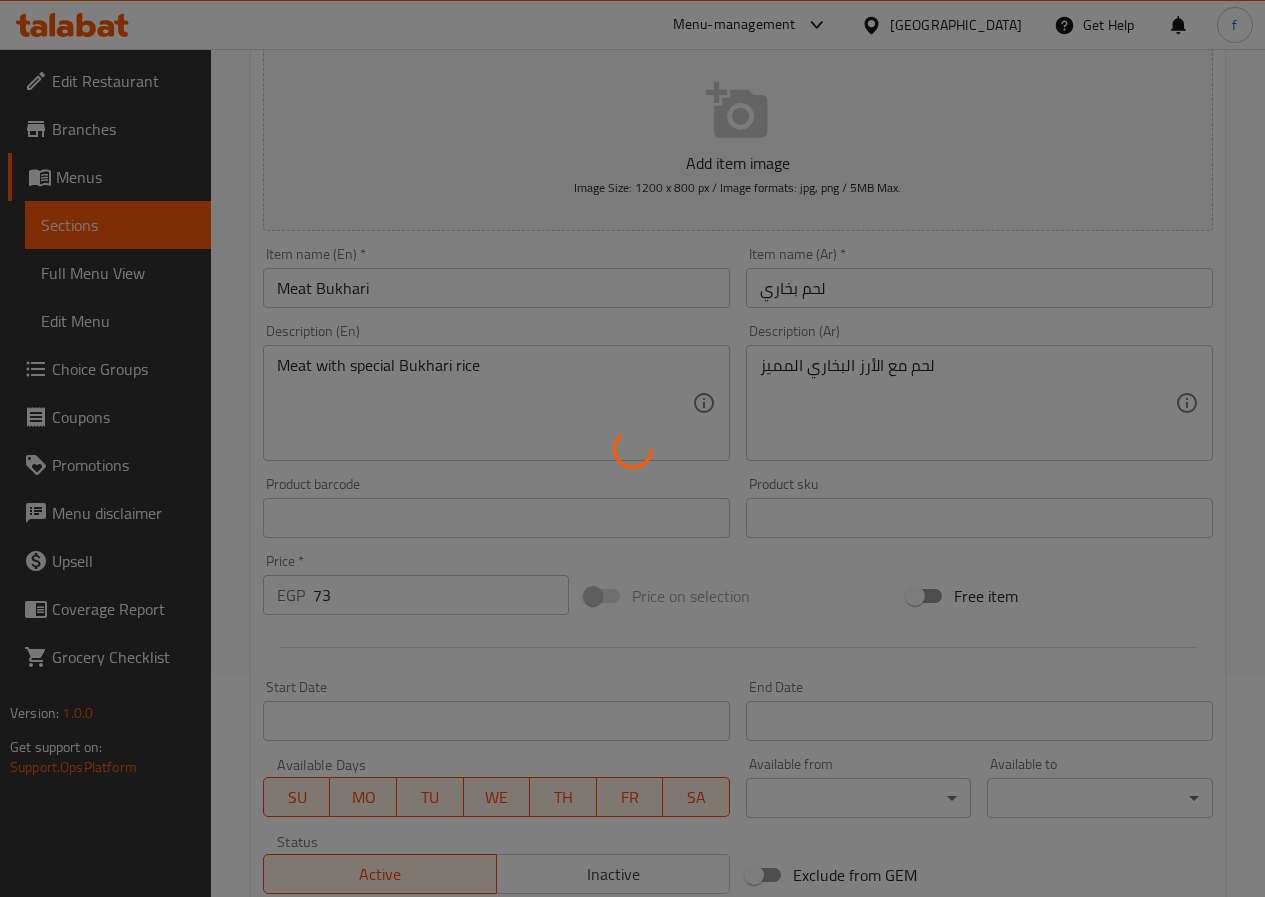 scroll, scrollTop: 0, scrollLeft: 0, axis: both 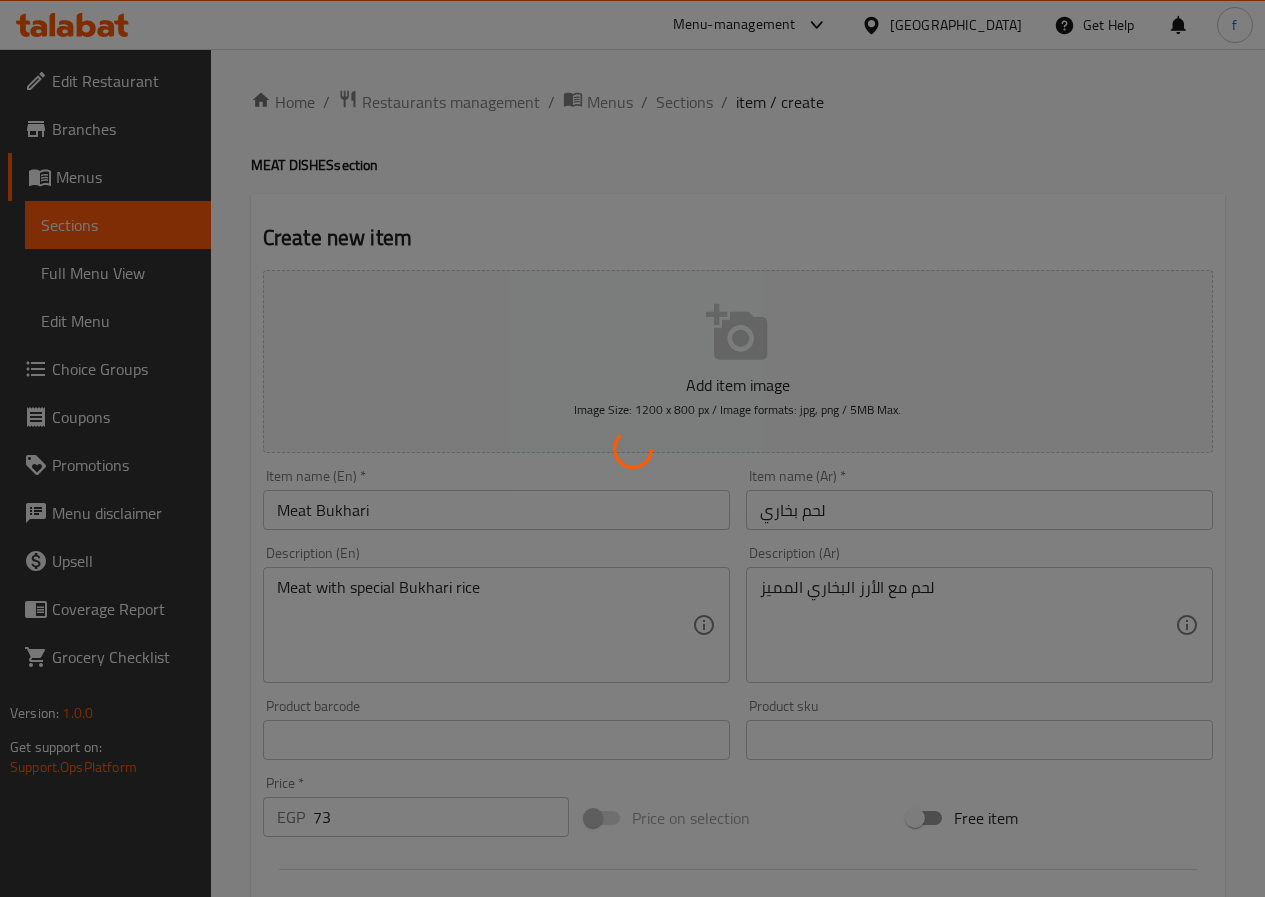 type 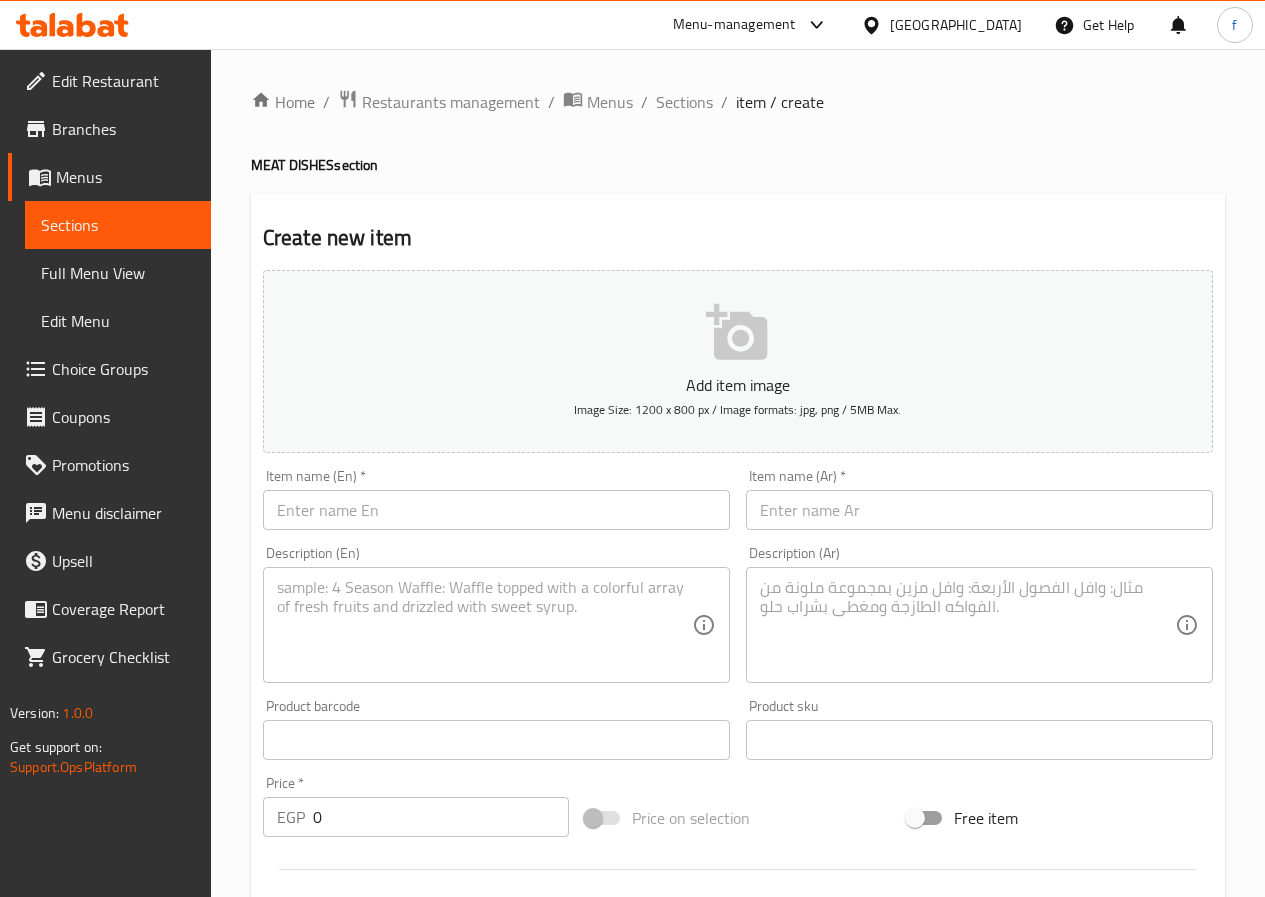 click at bounding box center (496, 510) 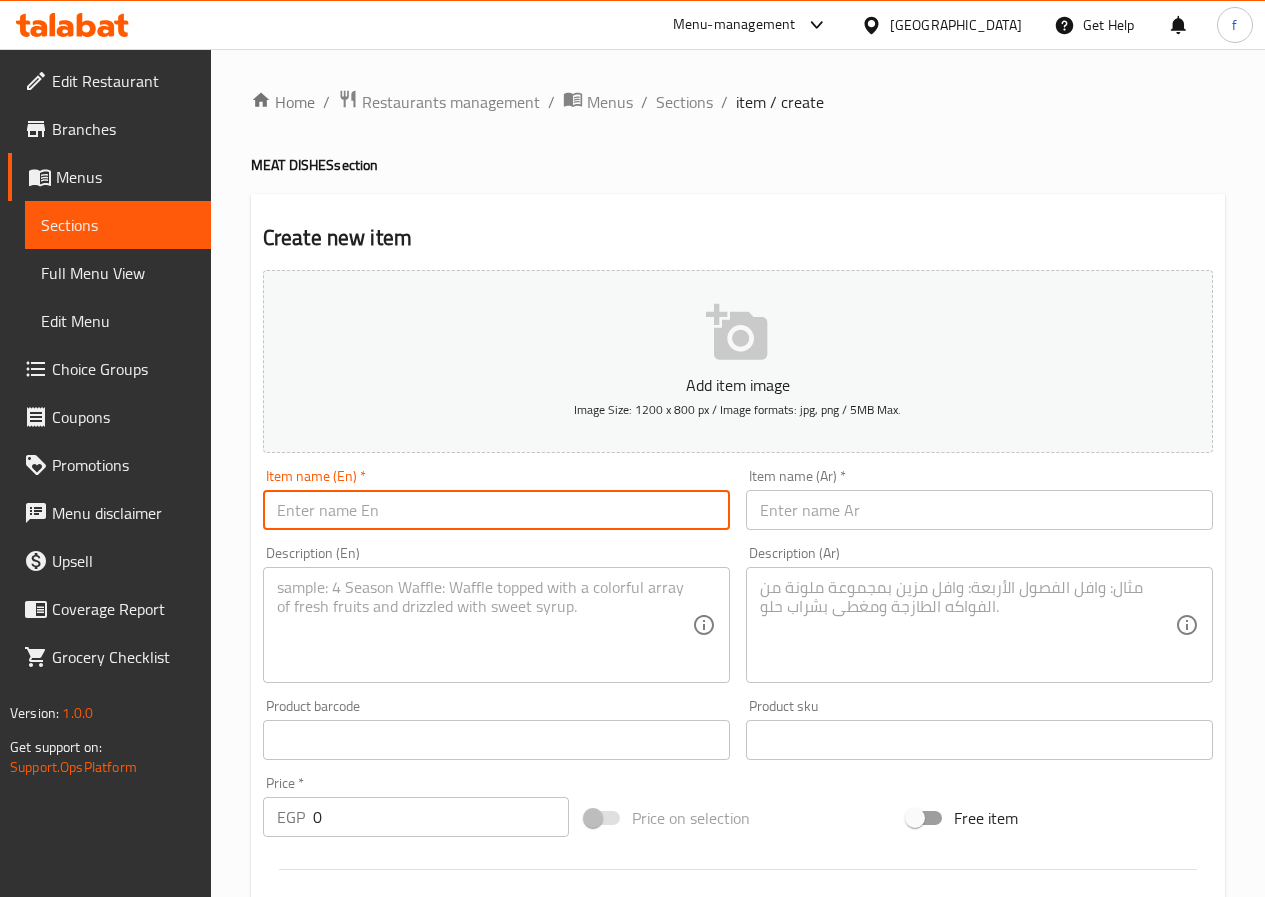 paste on "meat MADFOON" 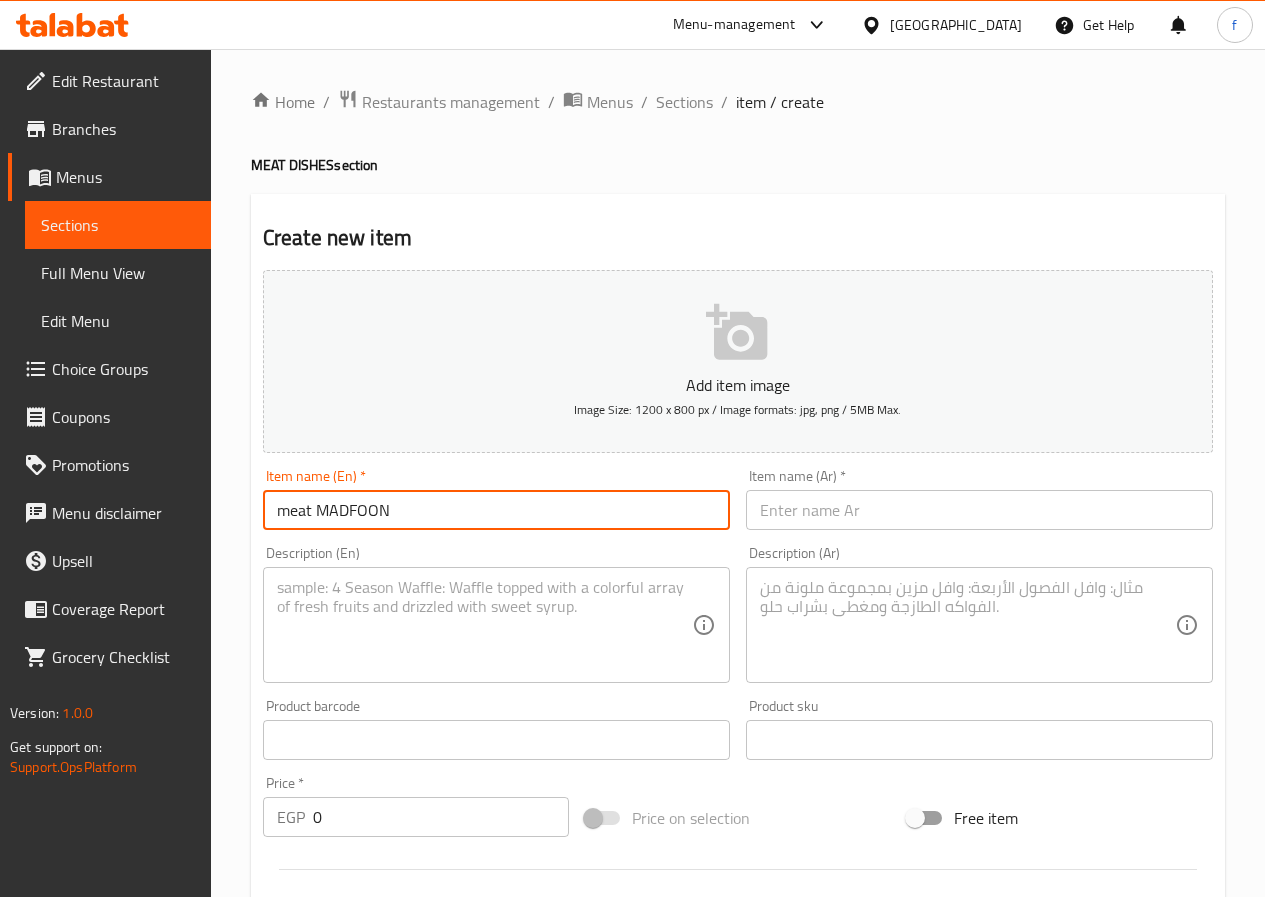 drag, startPoint x: 290, startPoint y: 506, endPoint x: 272, endPoint y: 507, distance: 18.027756 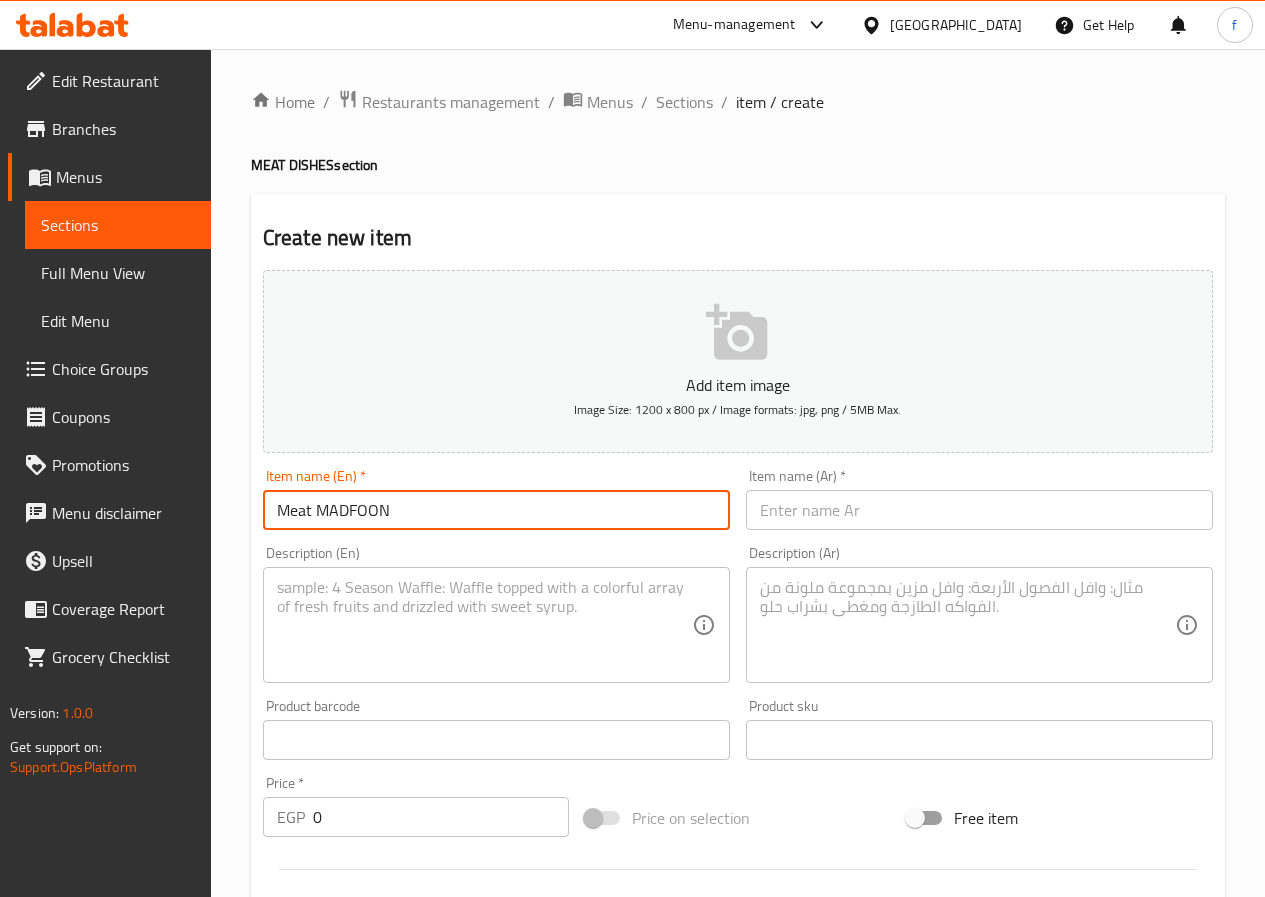 drag, startPoint x: 381, startPoint y: 505, endPoint x: 333, endPoint y: 510, distance: 48.259712 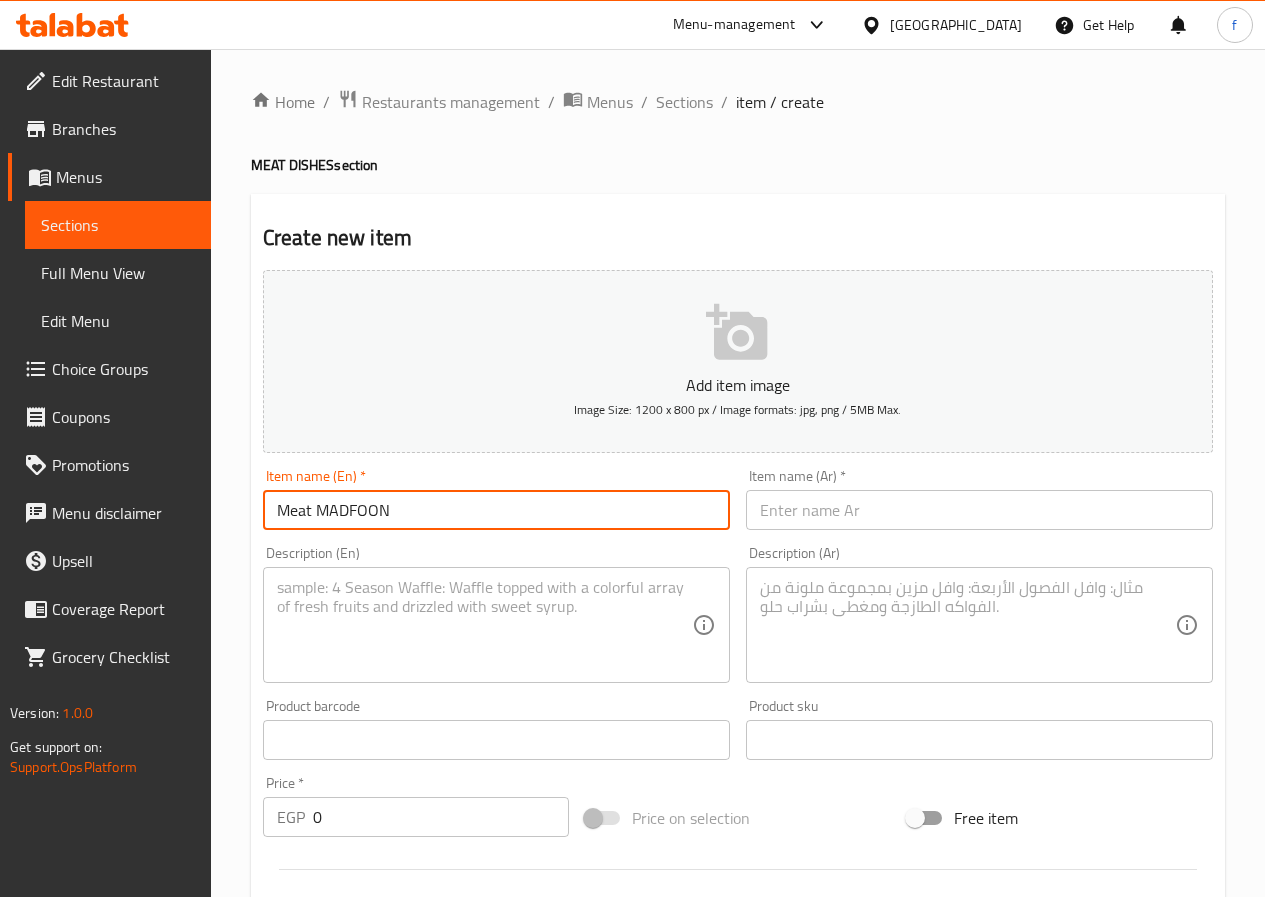 drag, startPoint x: 396, startPoint y: 511, endPoint x: 313, endPoint y: 519, distance: 83.38465 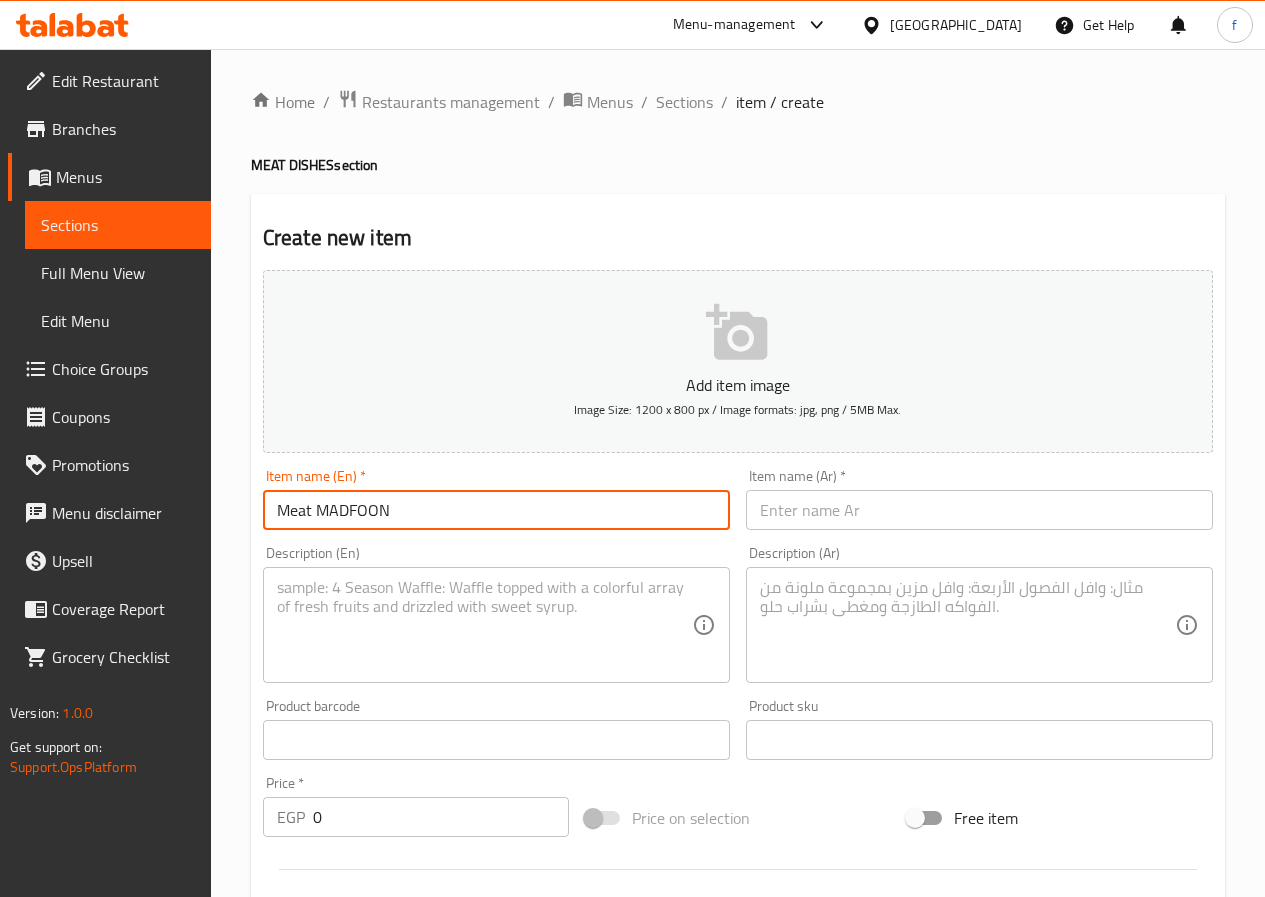 click on "Meat MADFOON" at bounding box center (496, 510) 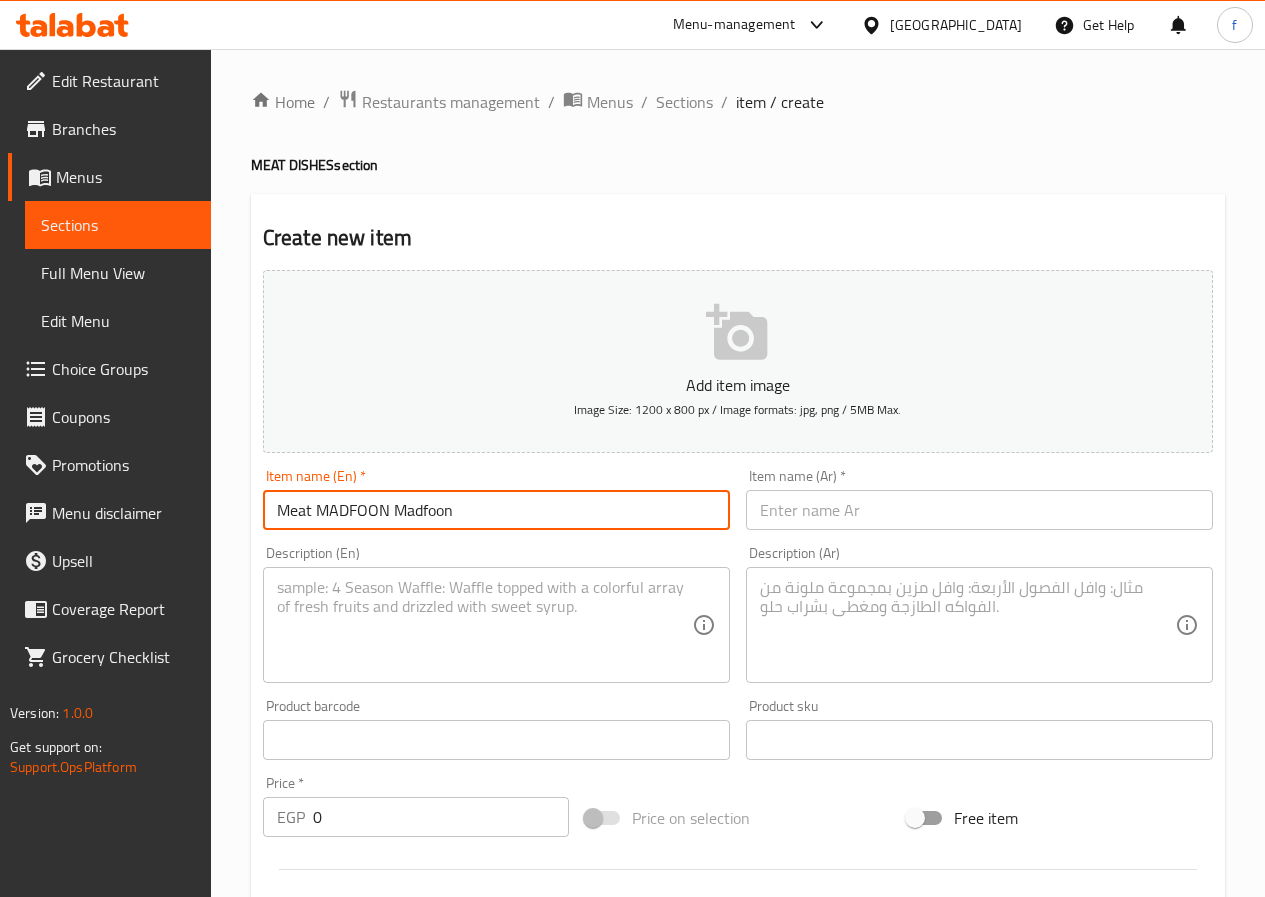 click on "Meat MADFOON Madfoon" at bounding box center (496, 510) 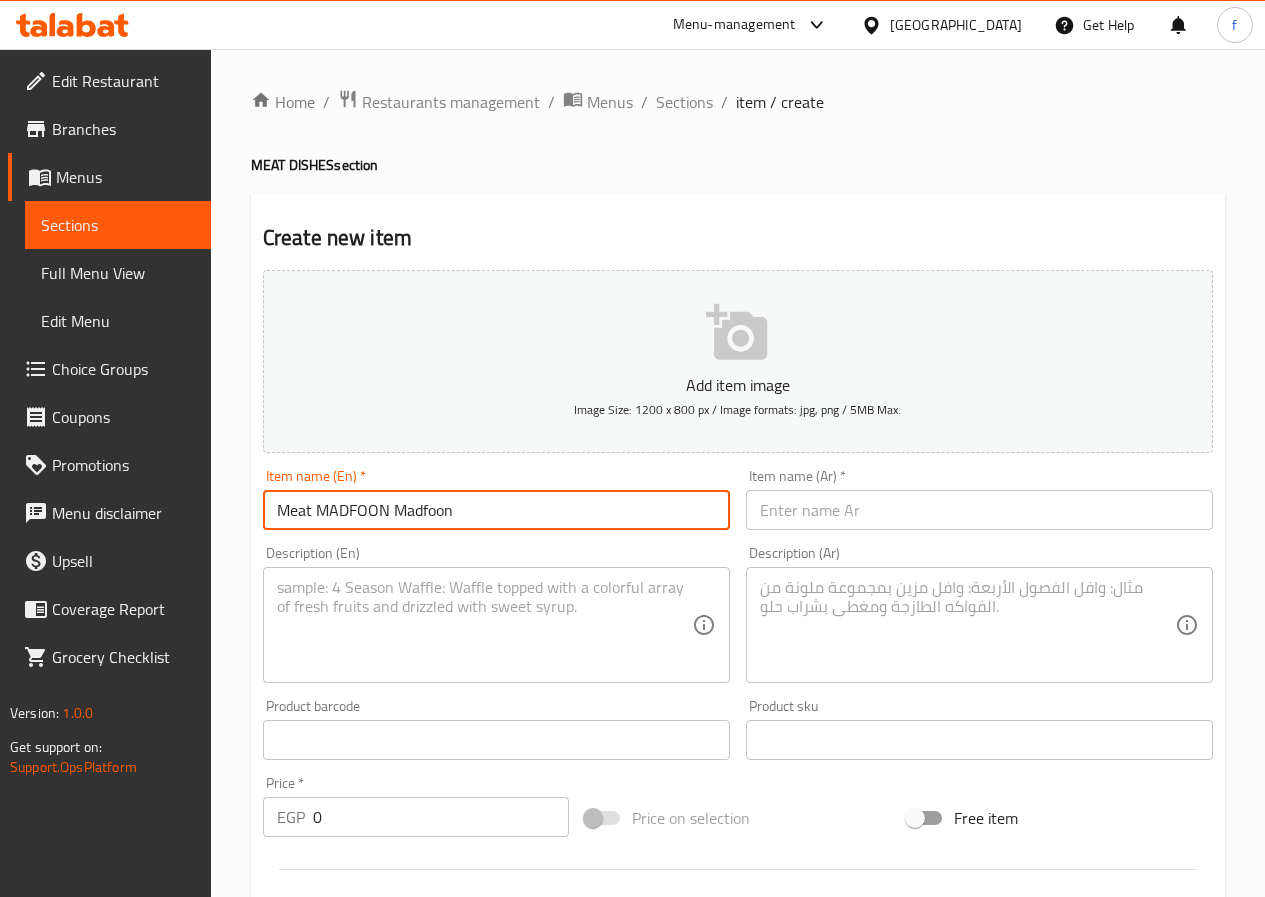 click on "Meat MADFOON Madfoon" at bounding box center (496, 510) 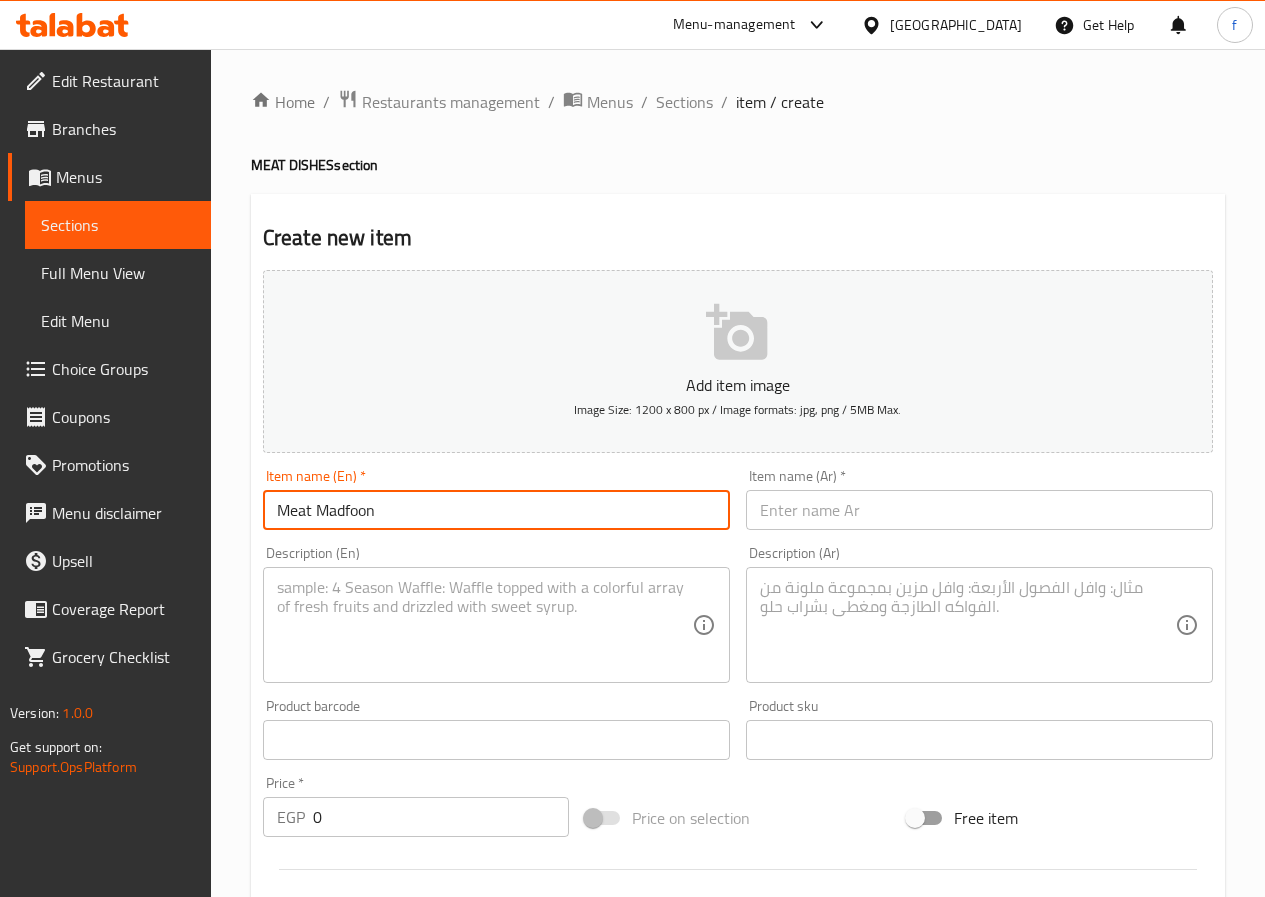 type on "Meat Madfoon" 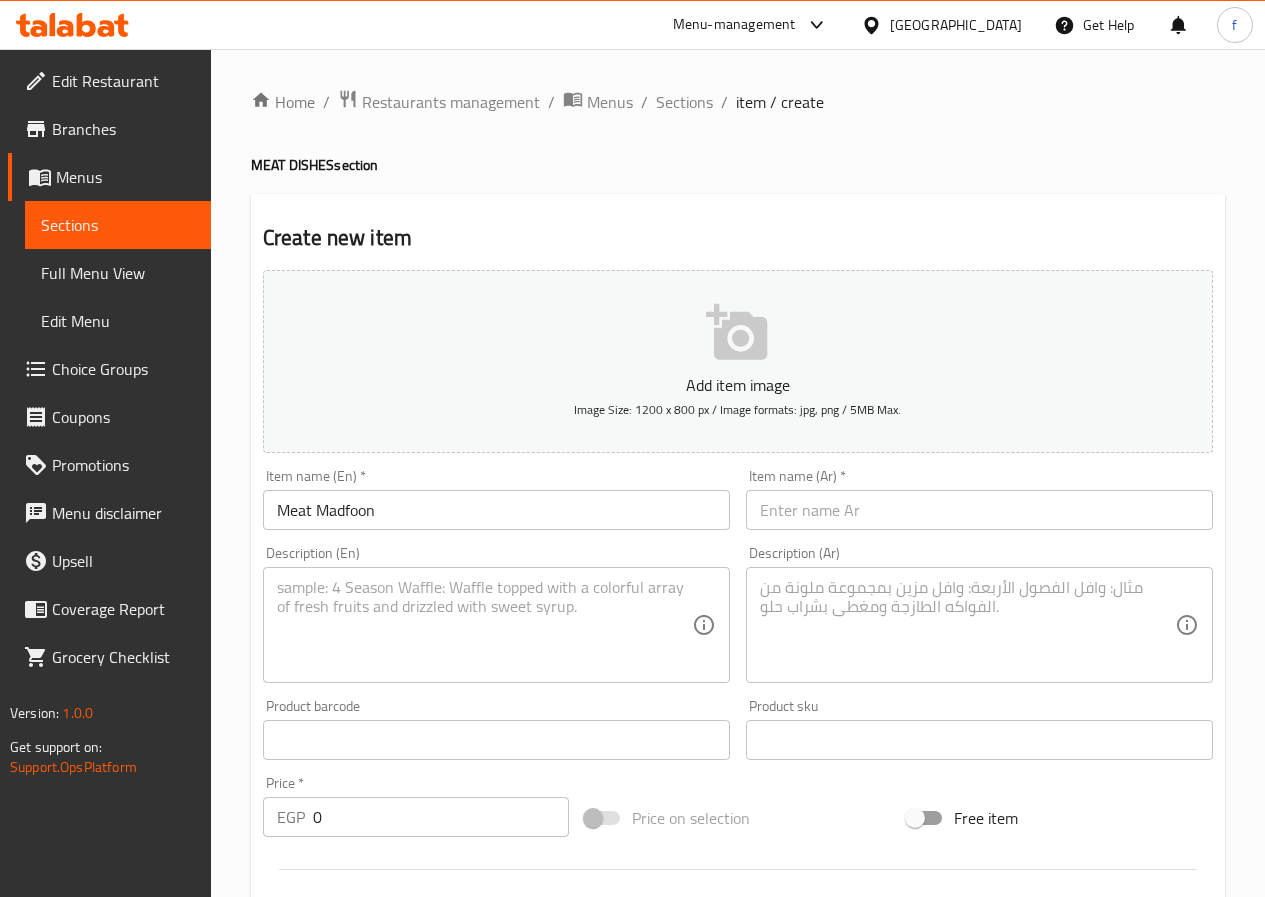 click at bounding box center [979, 510] 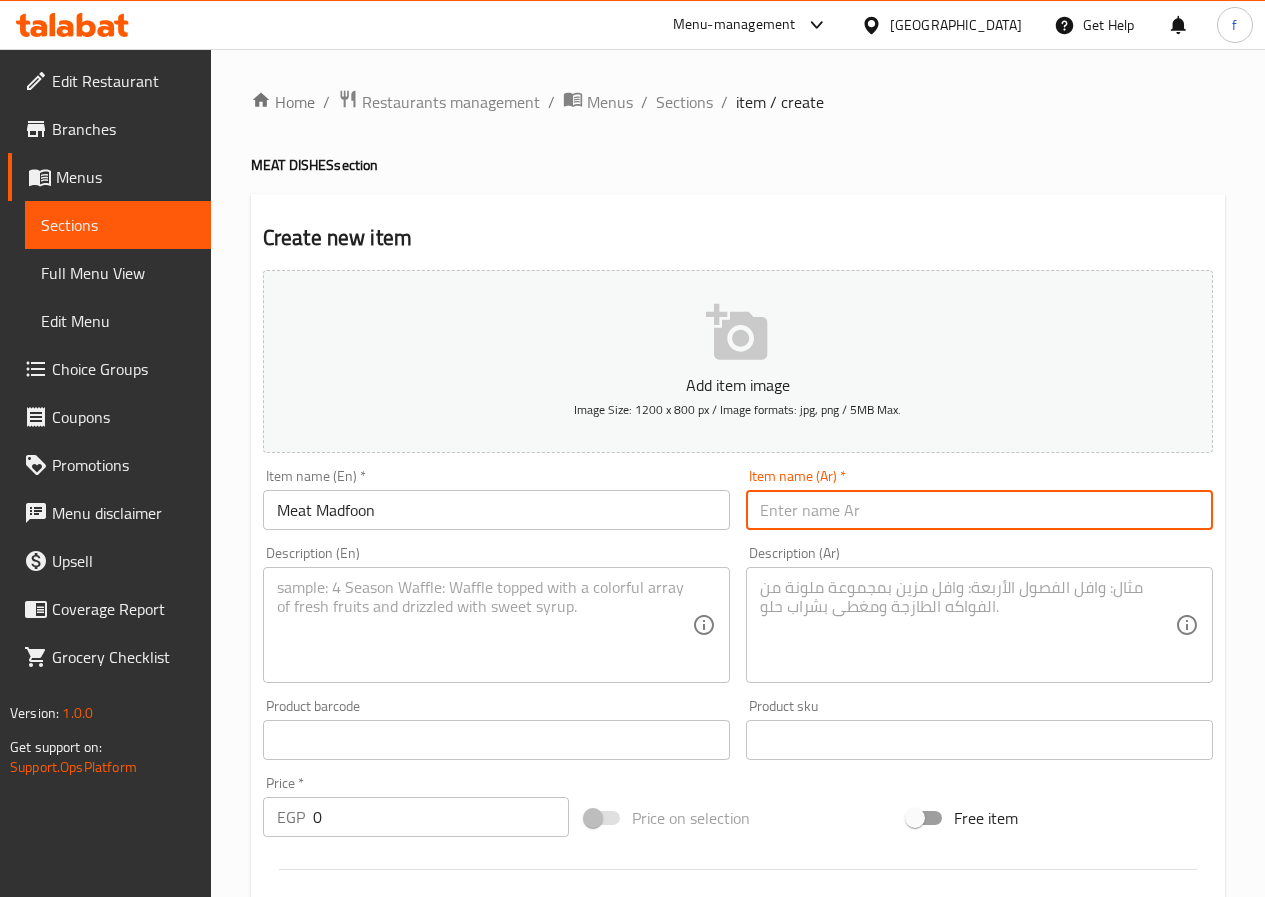 paste on "لحم مدفون" 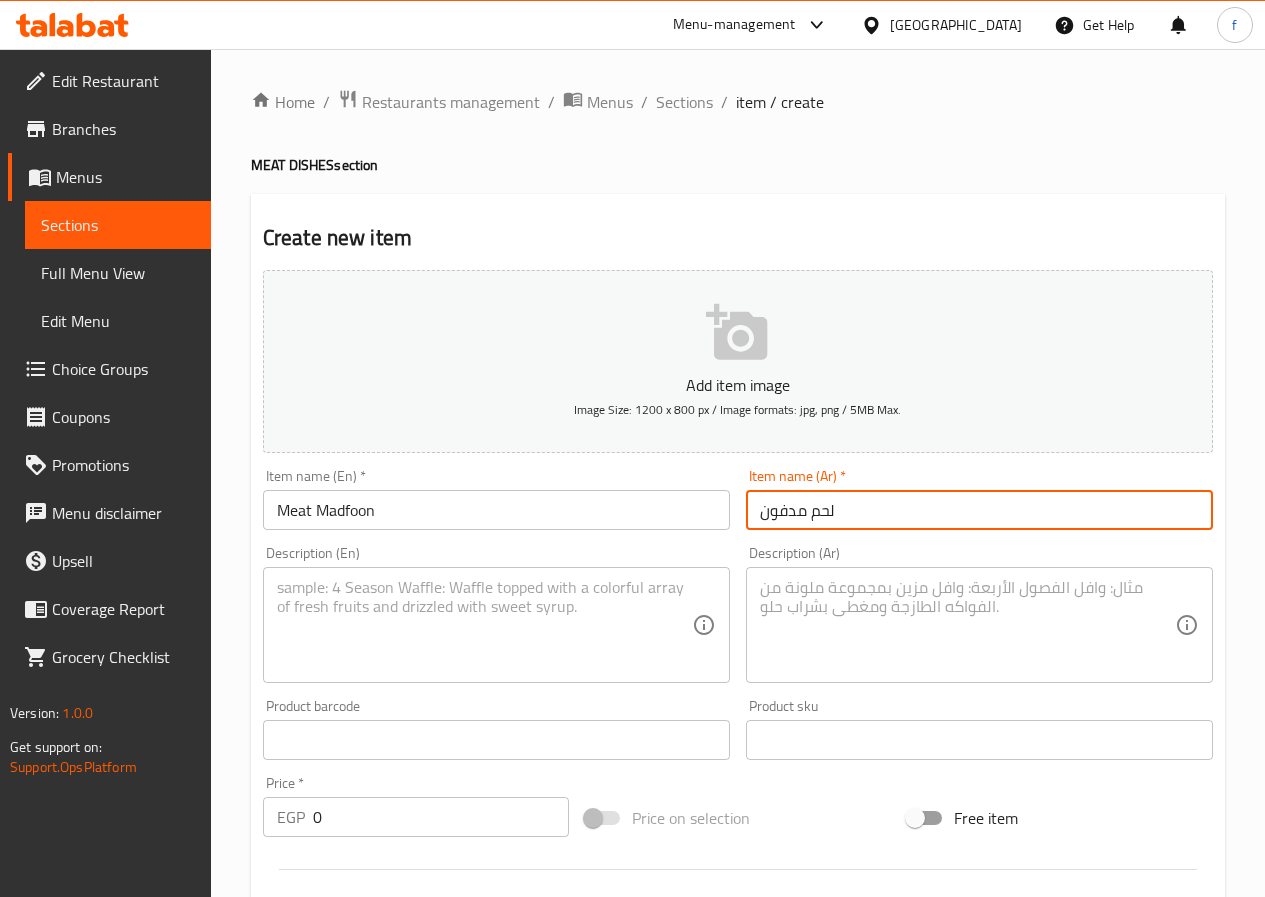 type on "لحم مدفون" 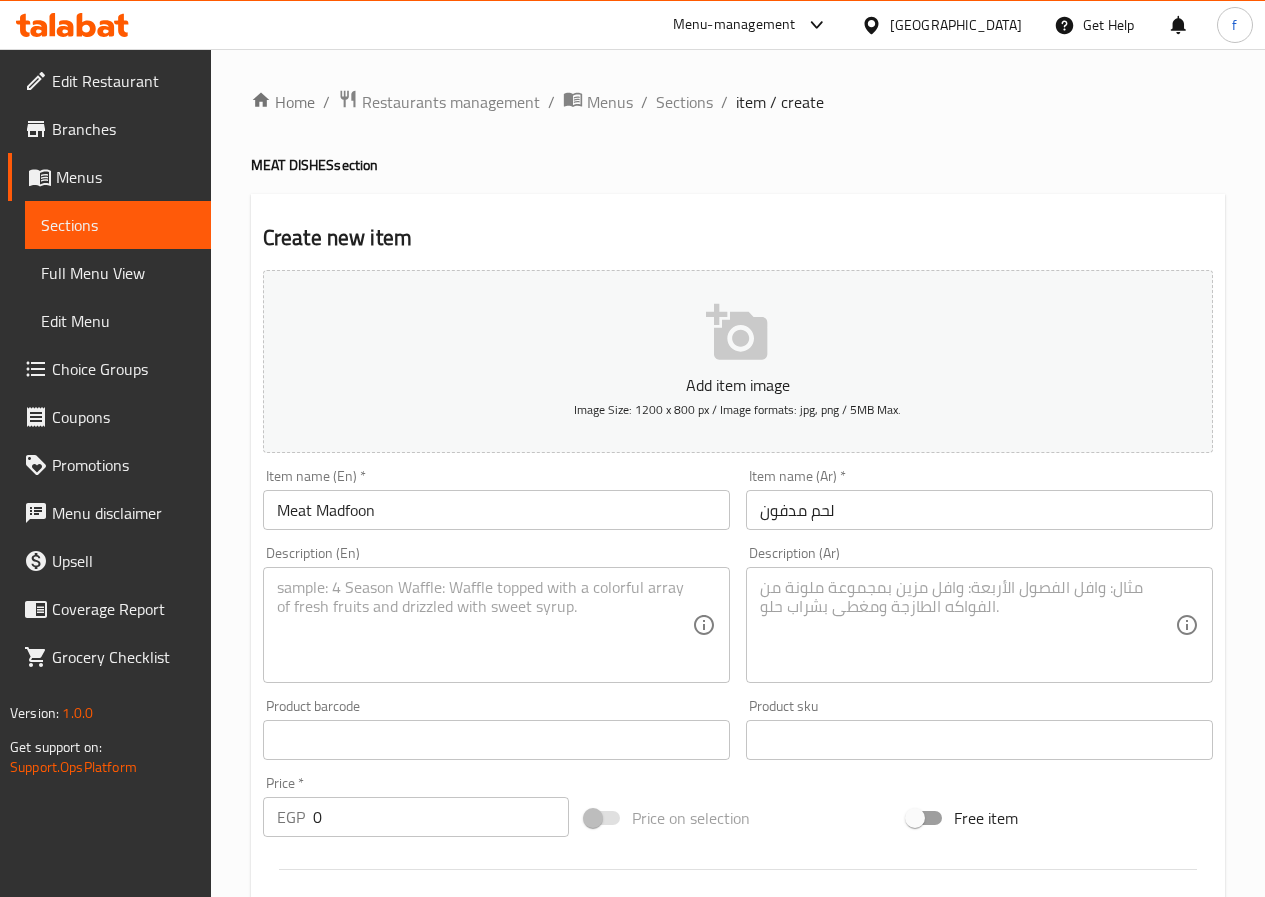 click at bounding box center [484, 625] 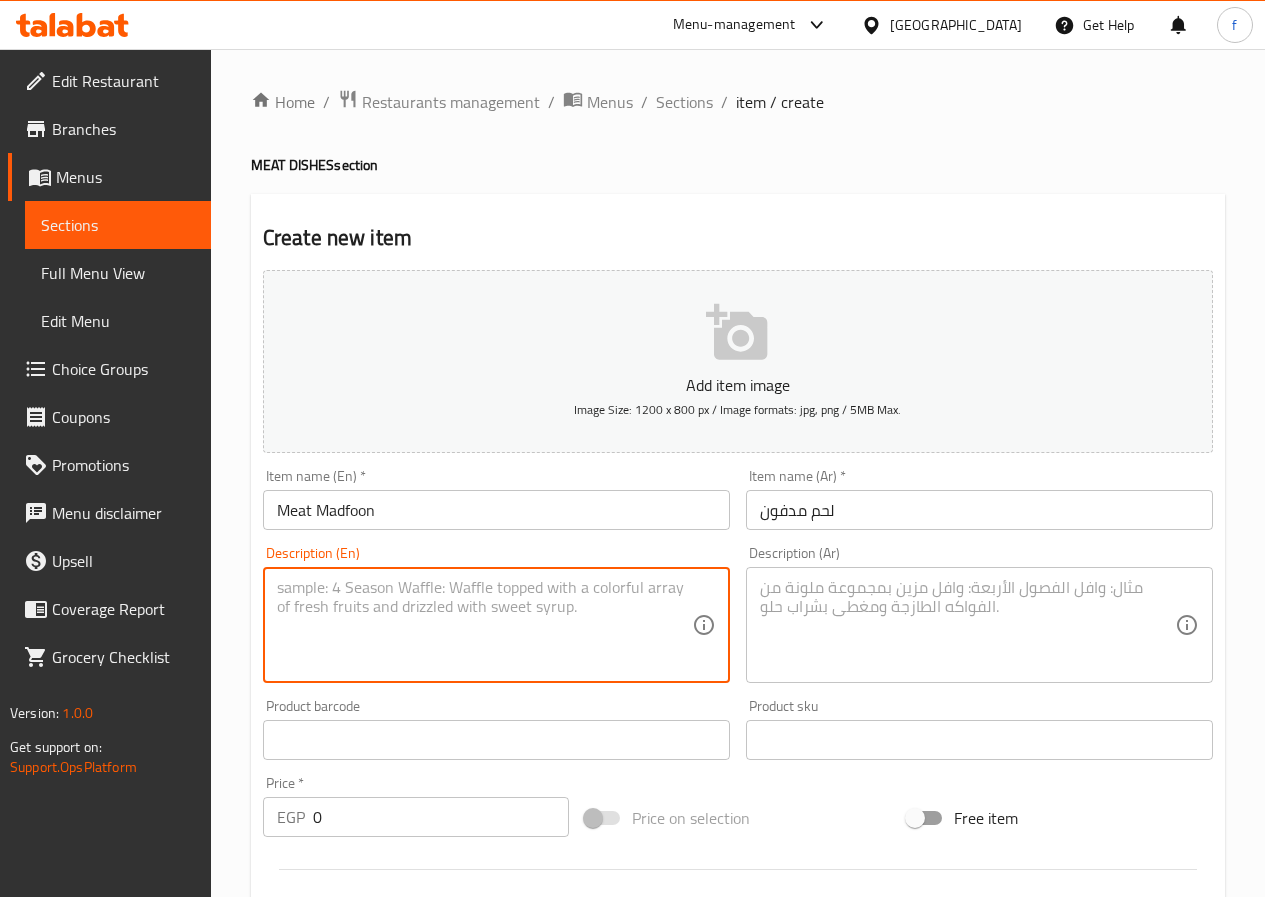 paste on "Meat with special madfoon seasoning with rice, sauce and yogurt" 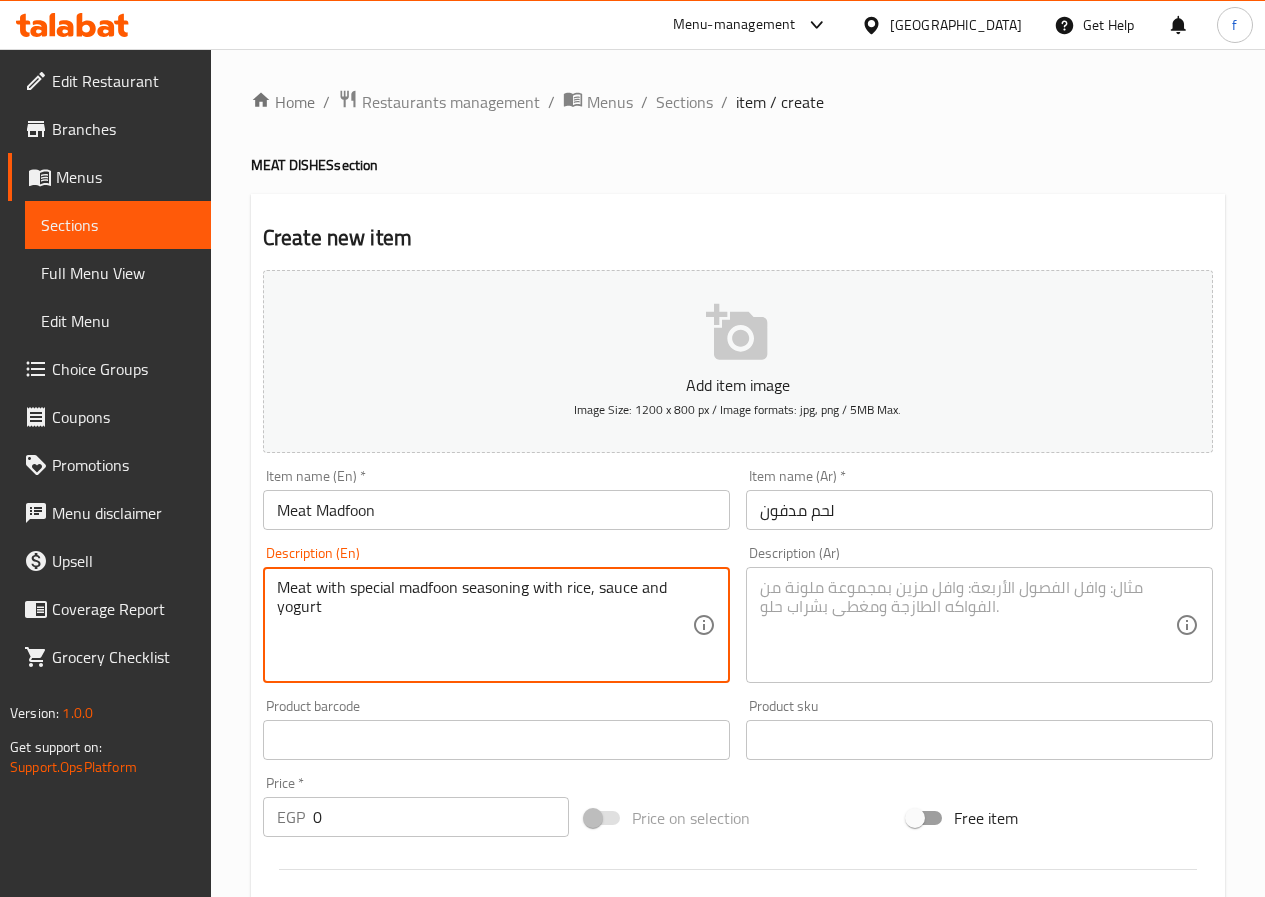 type on "Meat with special madfoon seasoning with rice, sauce and yogurt" 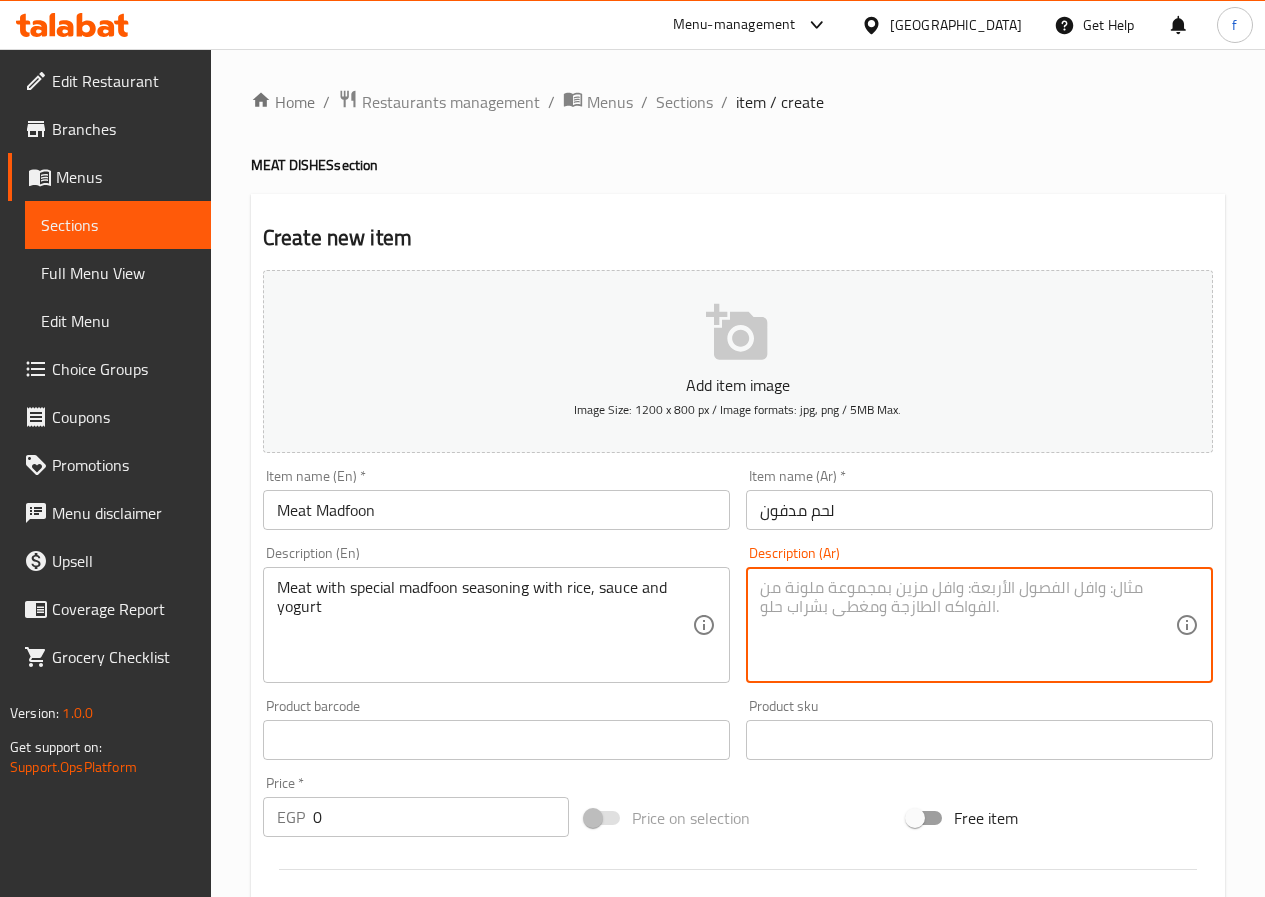 click at bounding box center (967, 625) 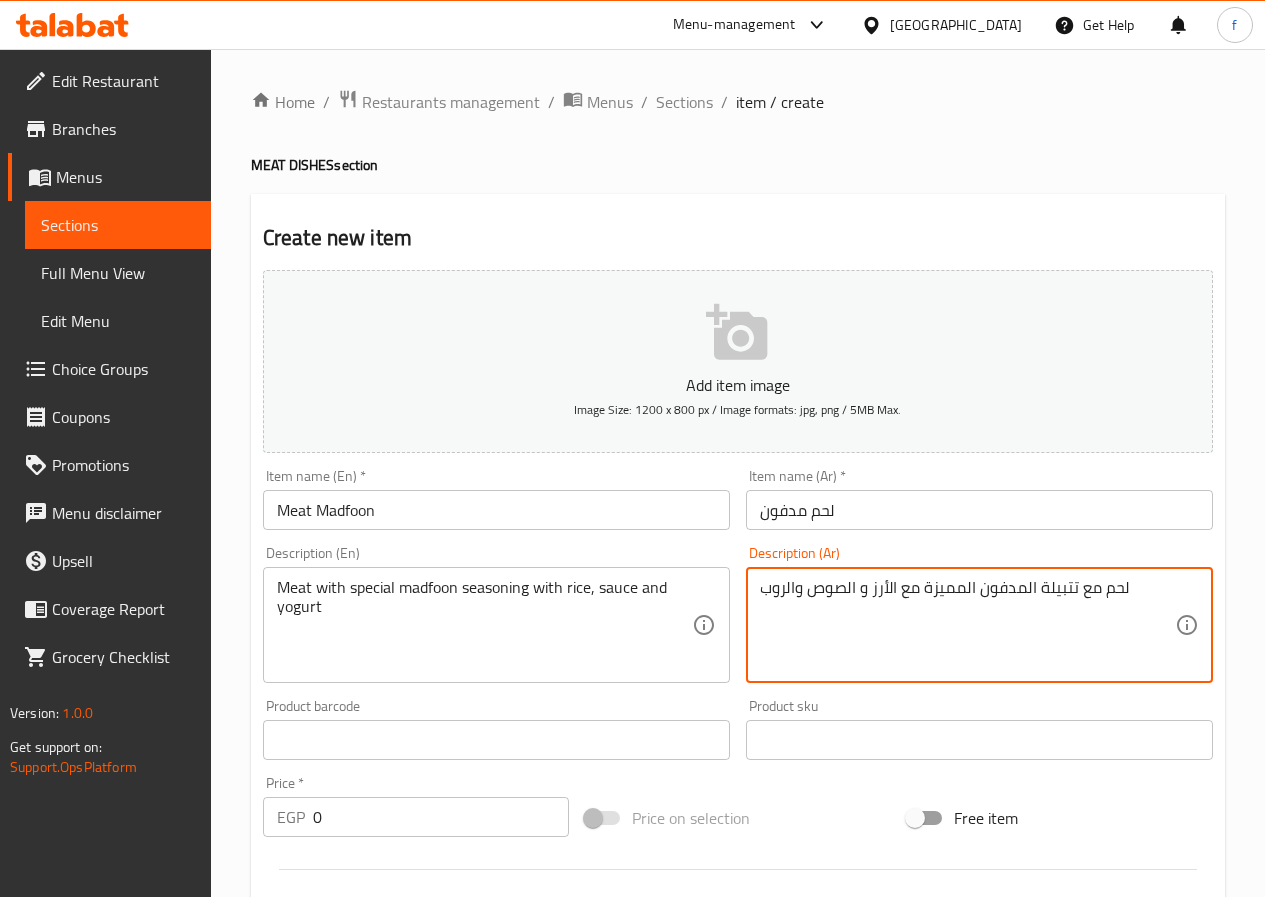 type on "لحم مع تتبيلة المدفون المميزة مع الأرز و الصوص والروب" 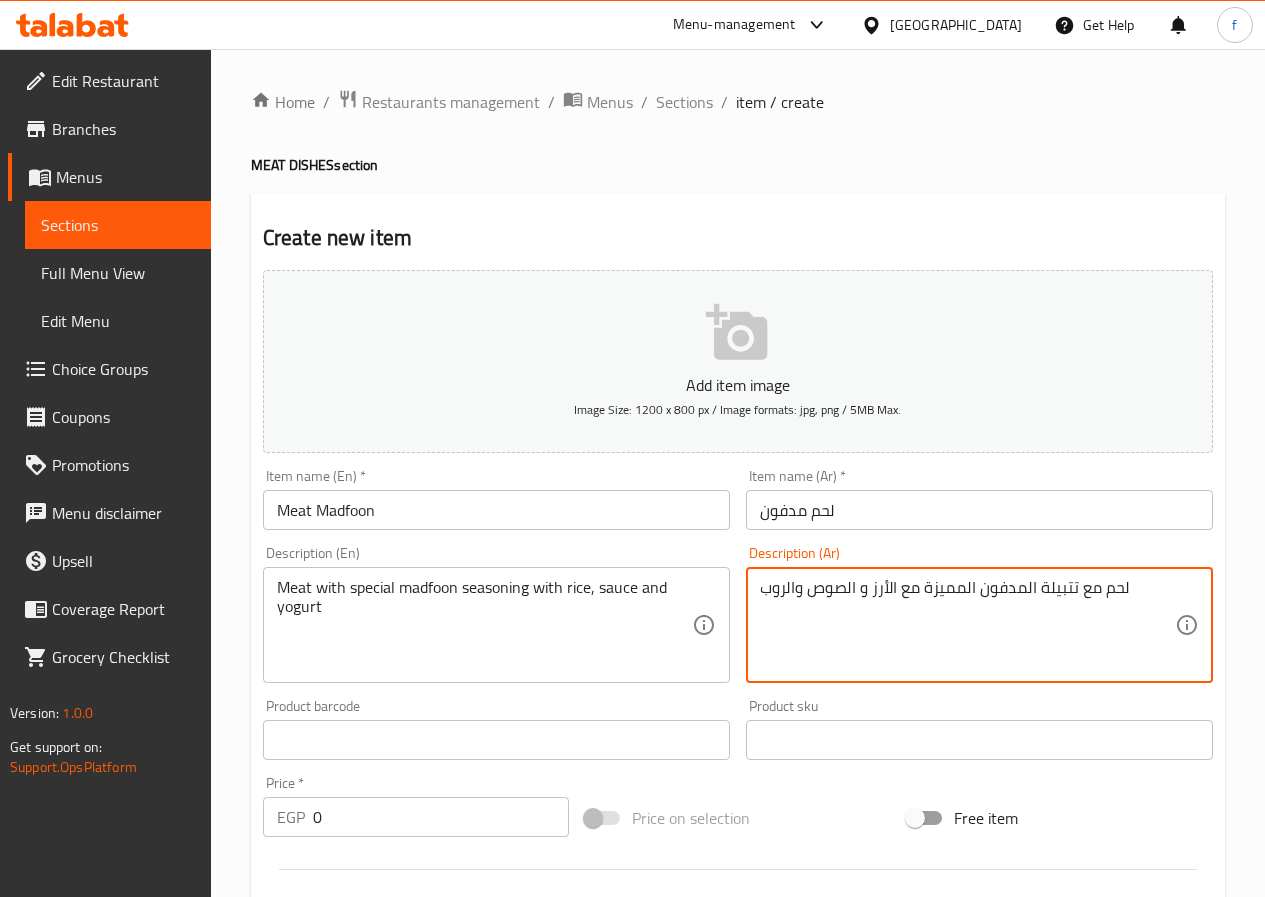 click on "0" at bounding box center [441, 817] 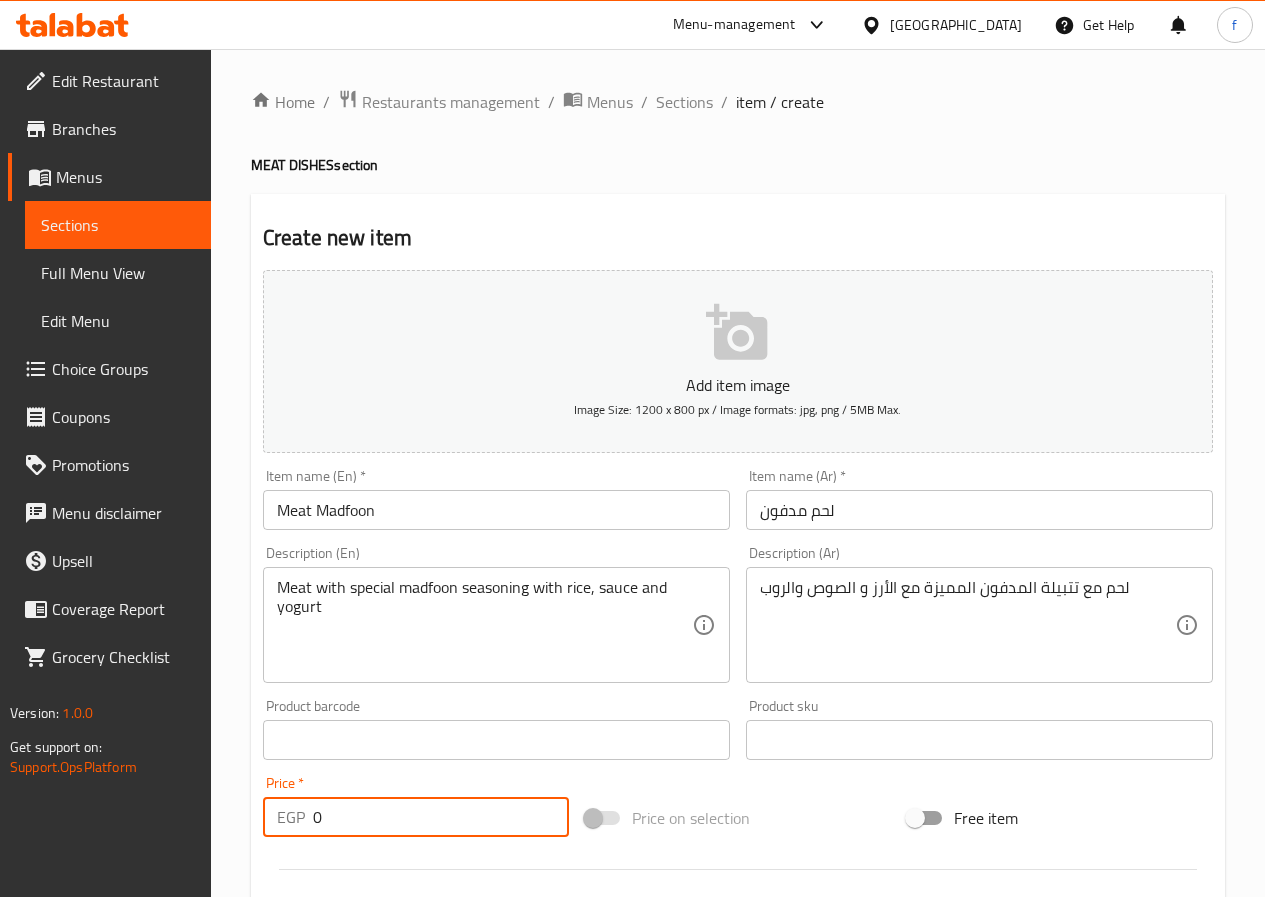 click on "0" at bounding box center (441, 817) 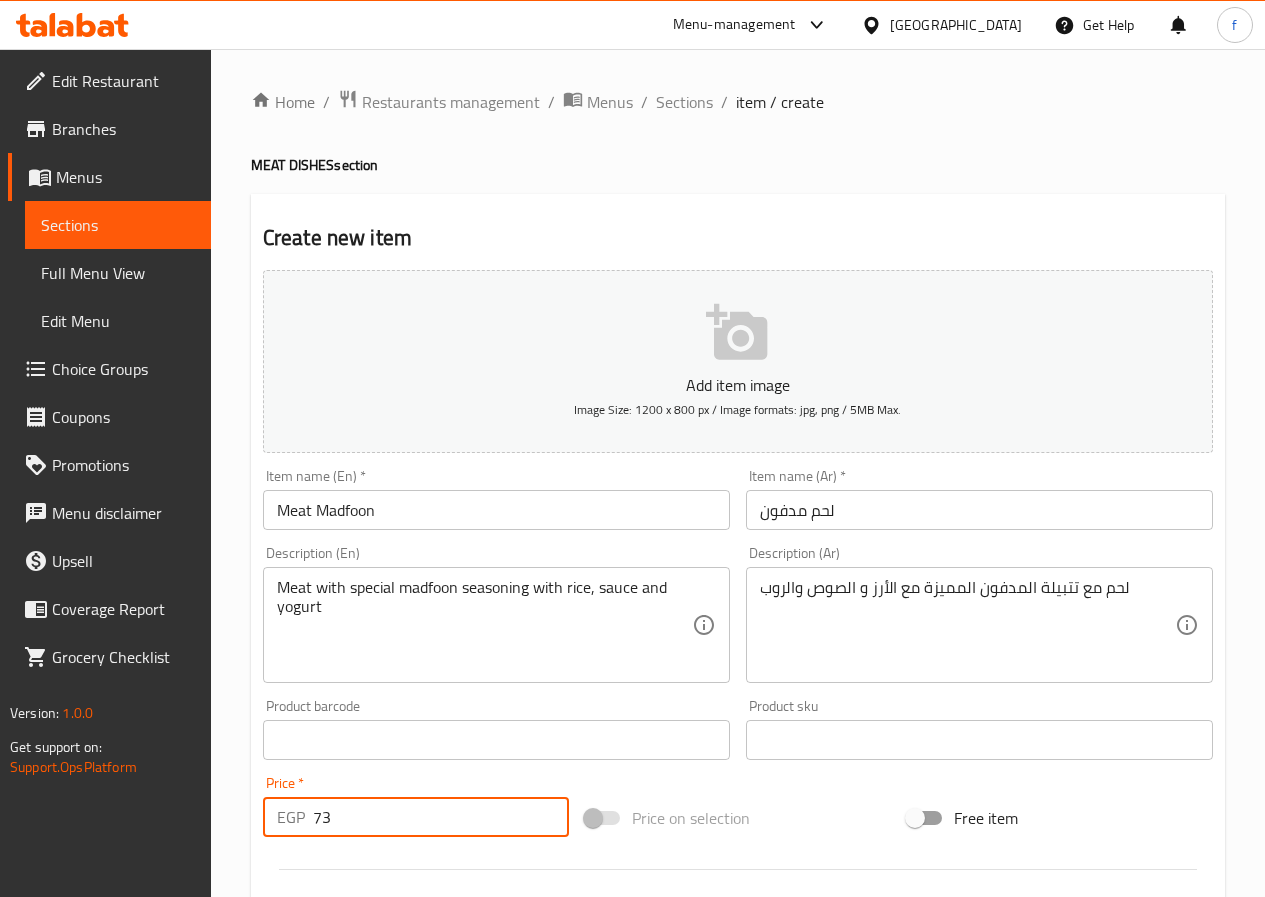 type on "73" 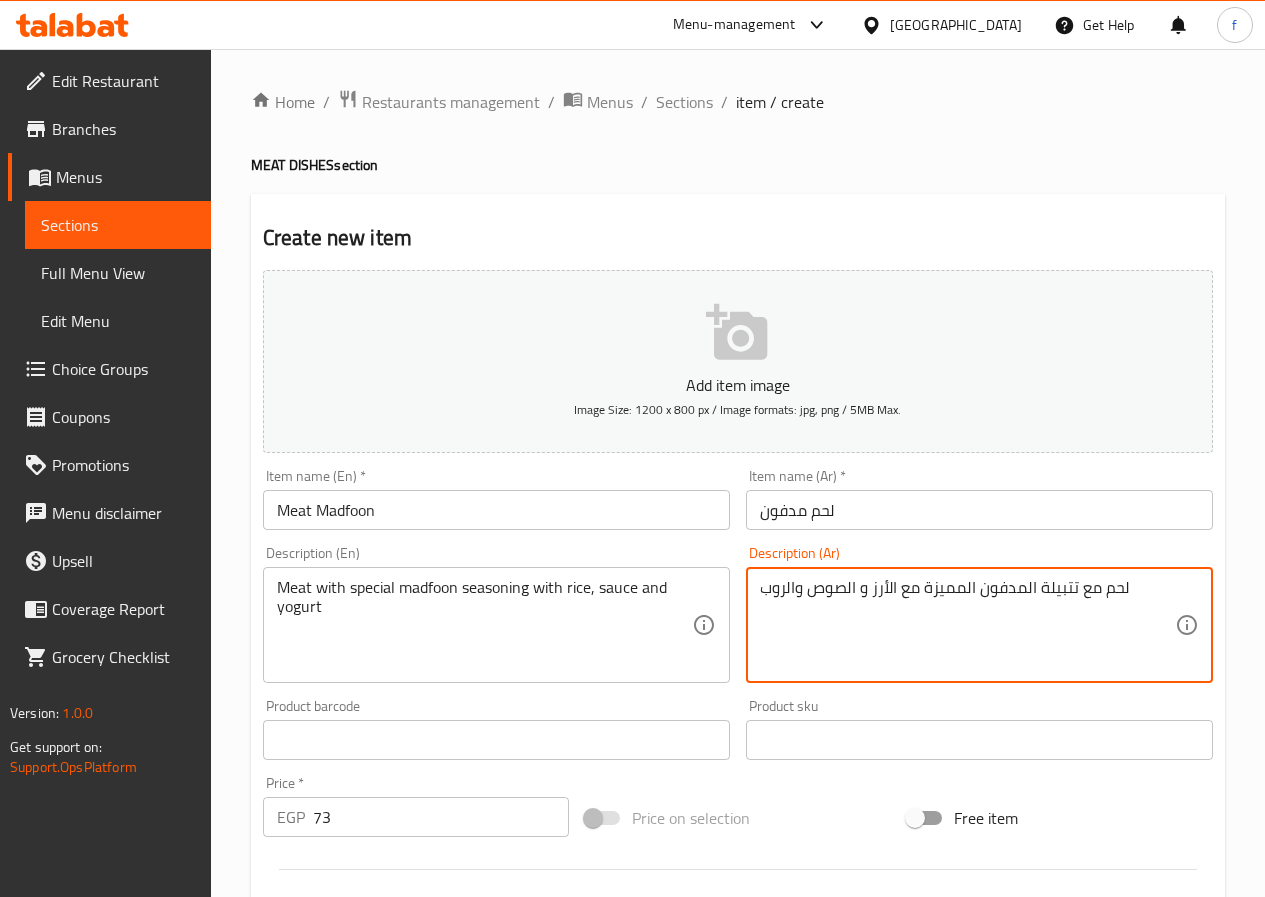 drag, startPoint x: 1102, startPoint y: 579, endPoint x: 721, endPoint y: 597, distance: 381.42496 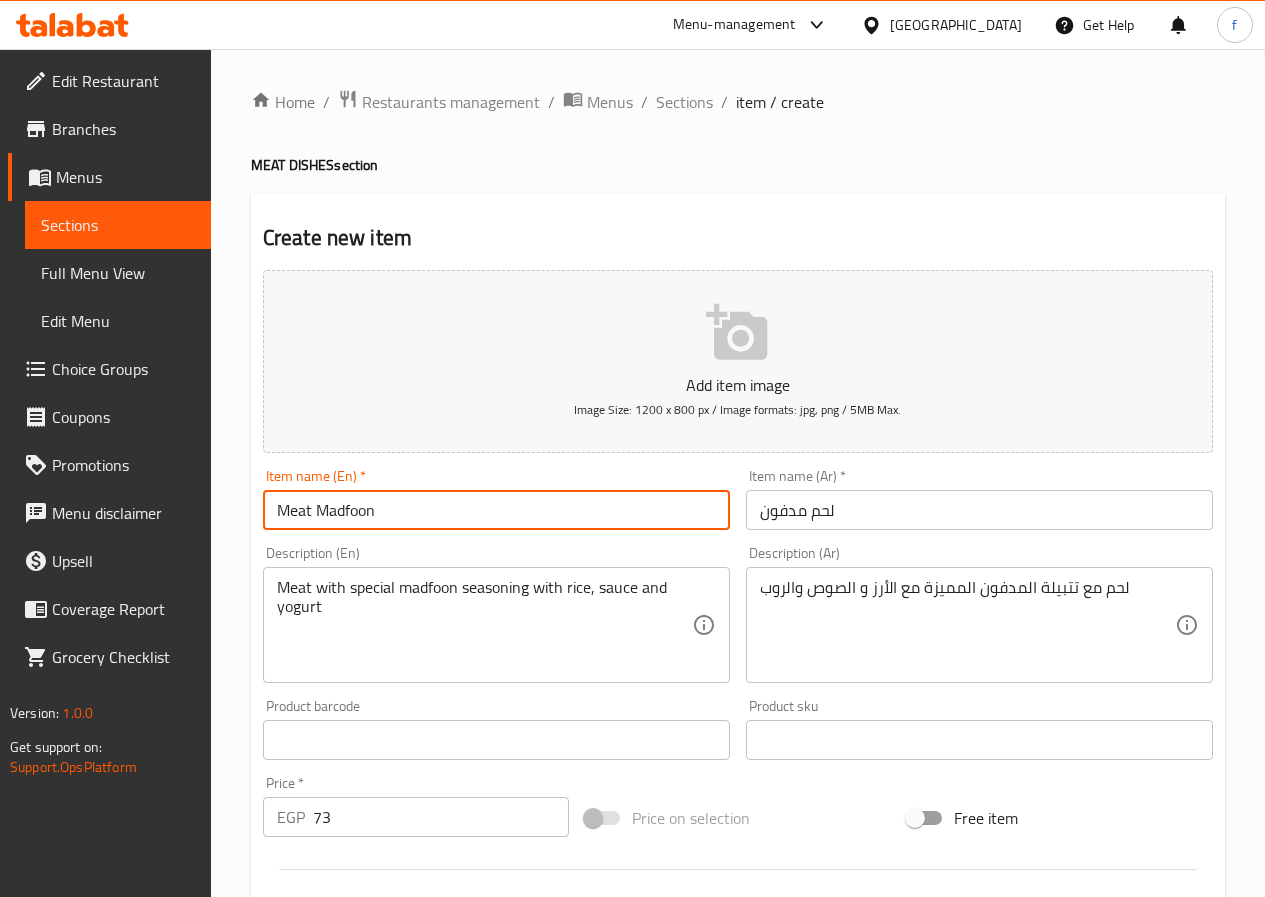 click on "Meat Madfoon" at bounding box center [496, 510] 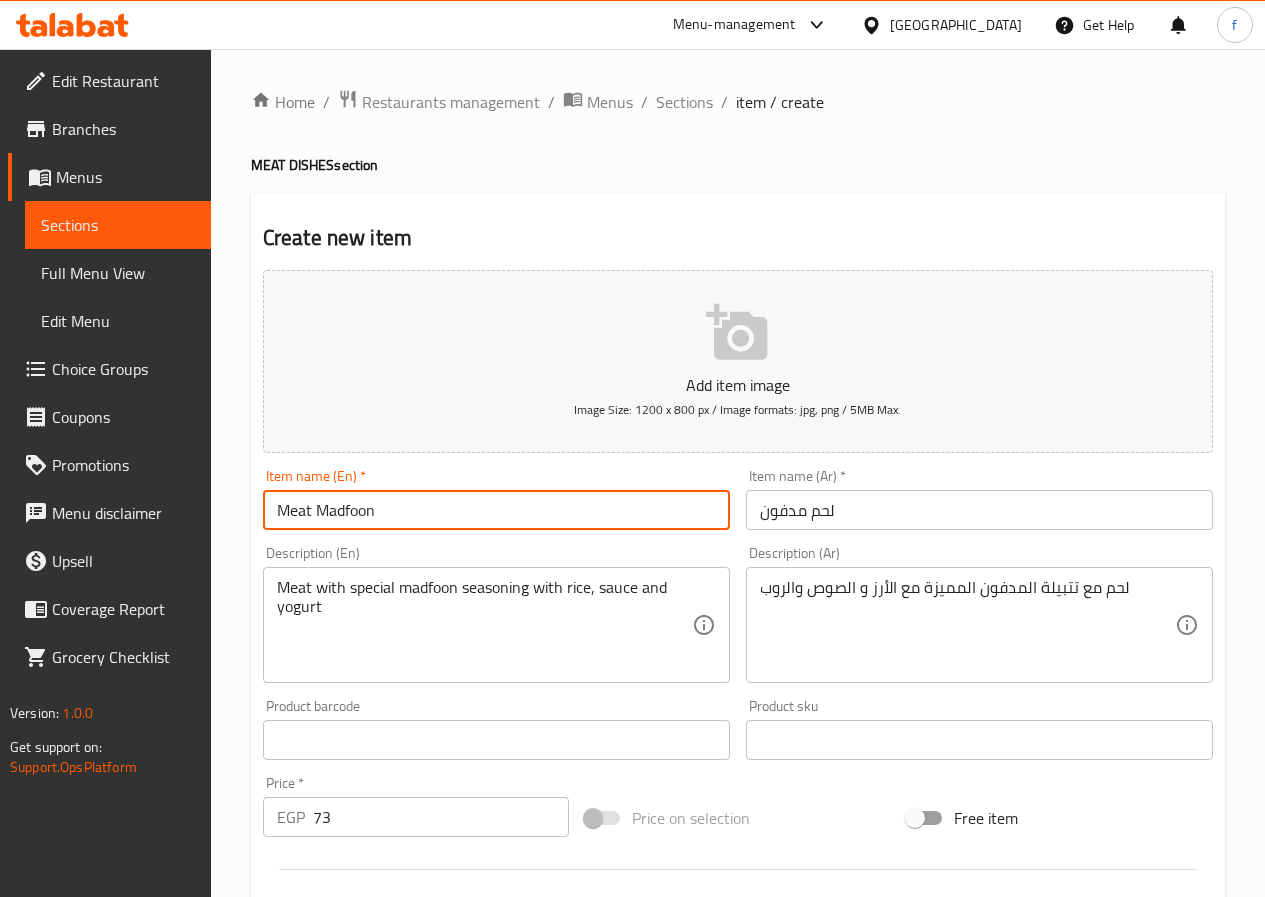 click on "Meat Madfoon" at bounding box center (496, 510) 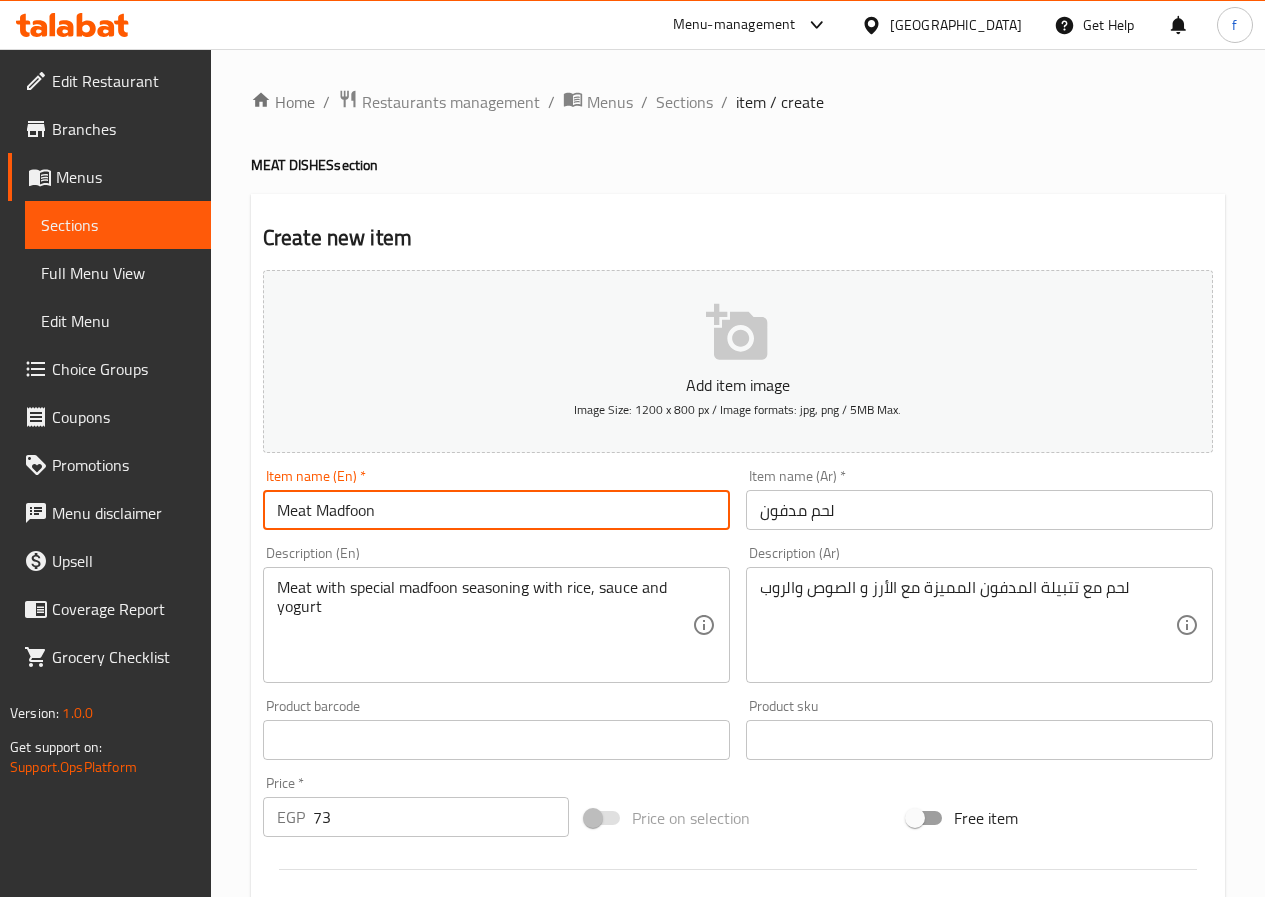 click on "Meat Madfoon" at bounding box center [496, 510] 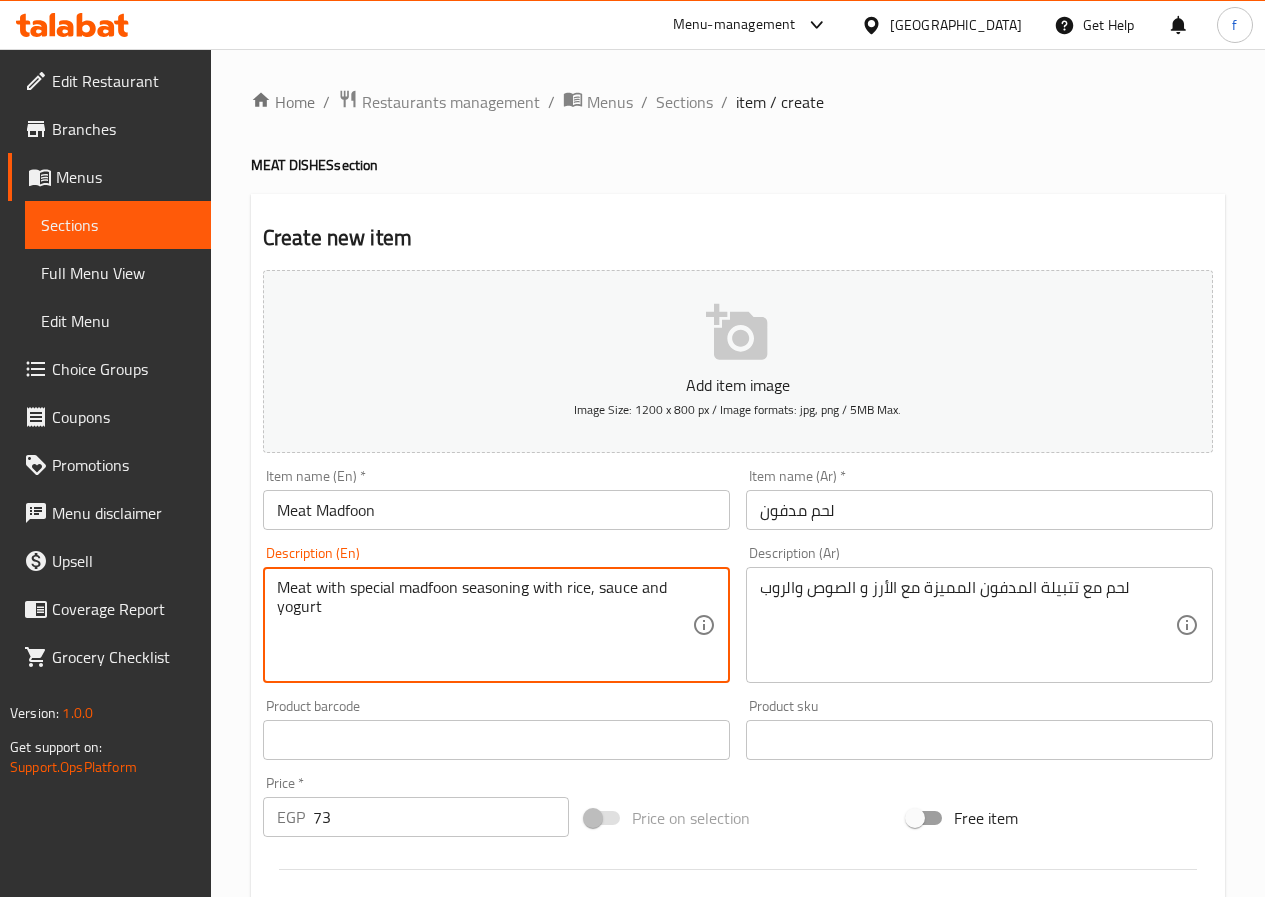 scroll, scrollTop: 516, scrollLeft: 0, axis: vertical 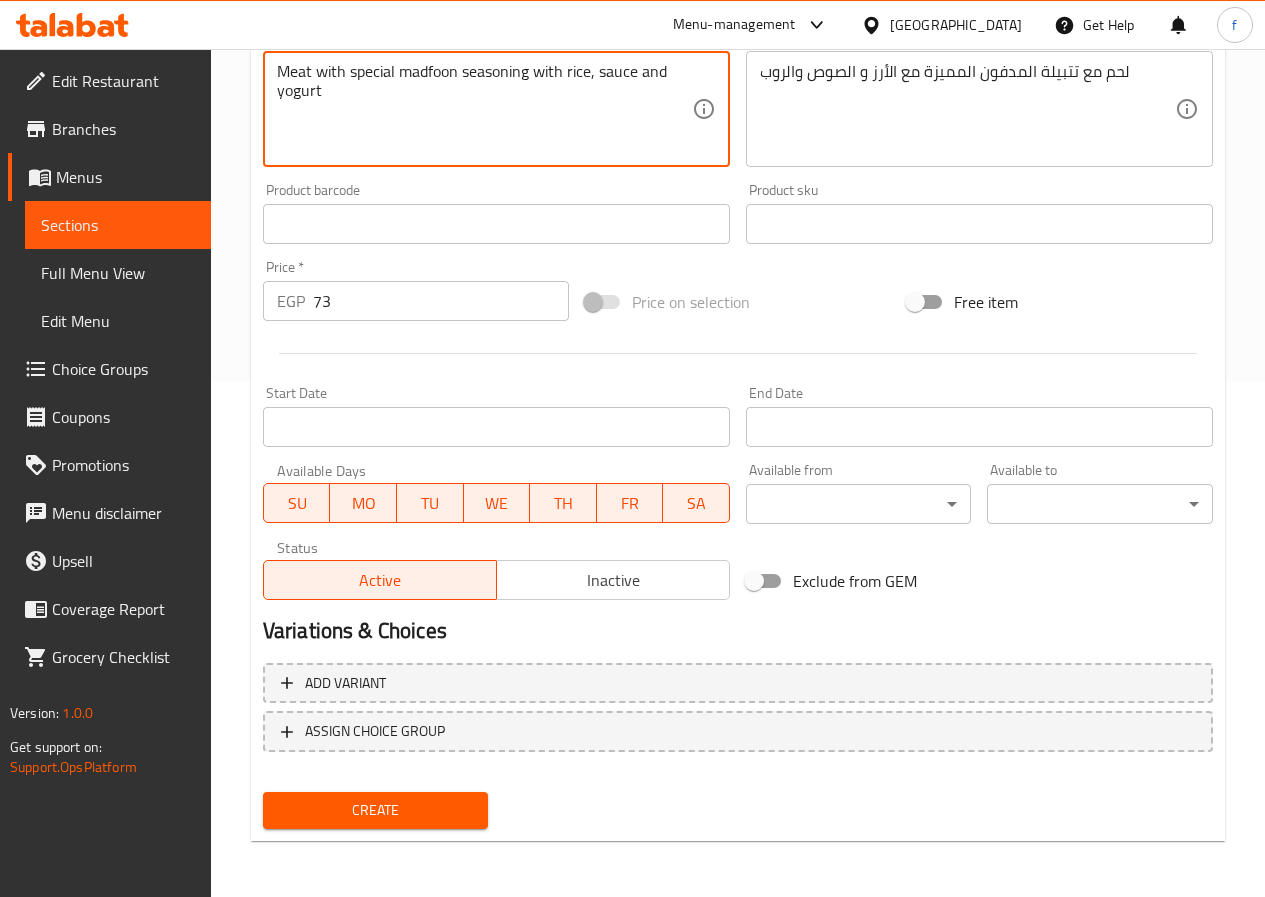 type on "Meat with special madfoon seasoning with rice, sauce and yogurt" 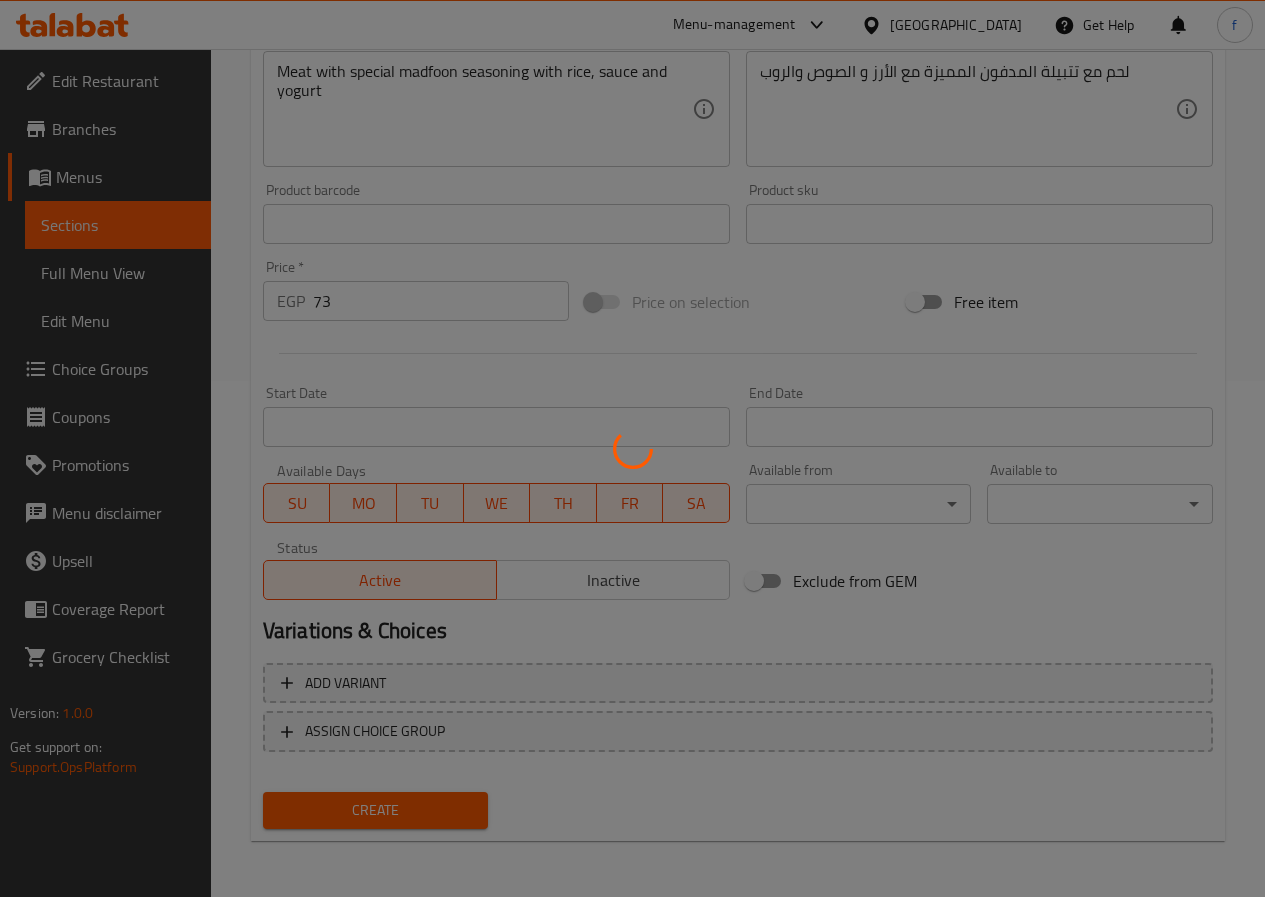 scroll, scrollTop: 0, scrollLeft: 0, axis: both 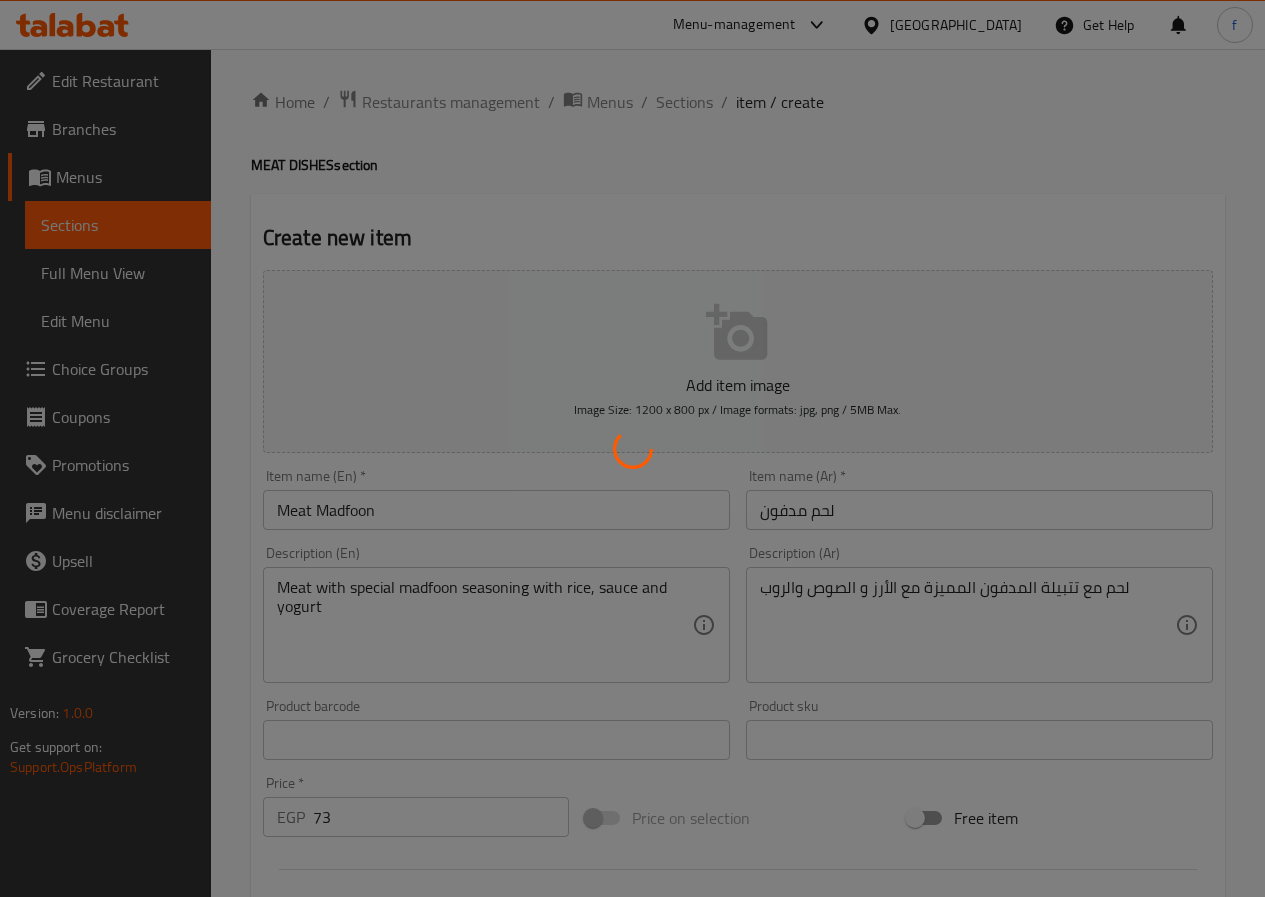type 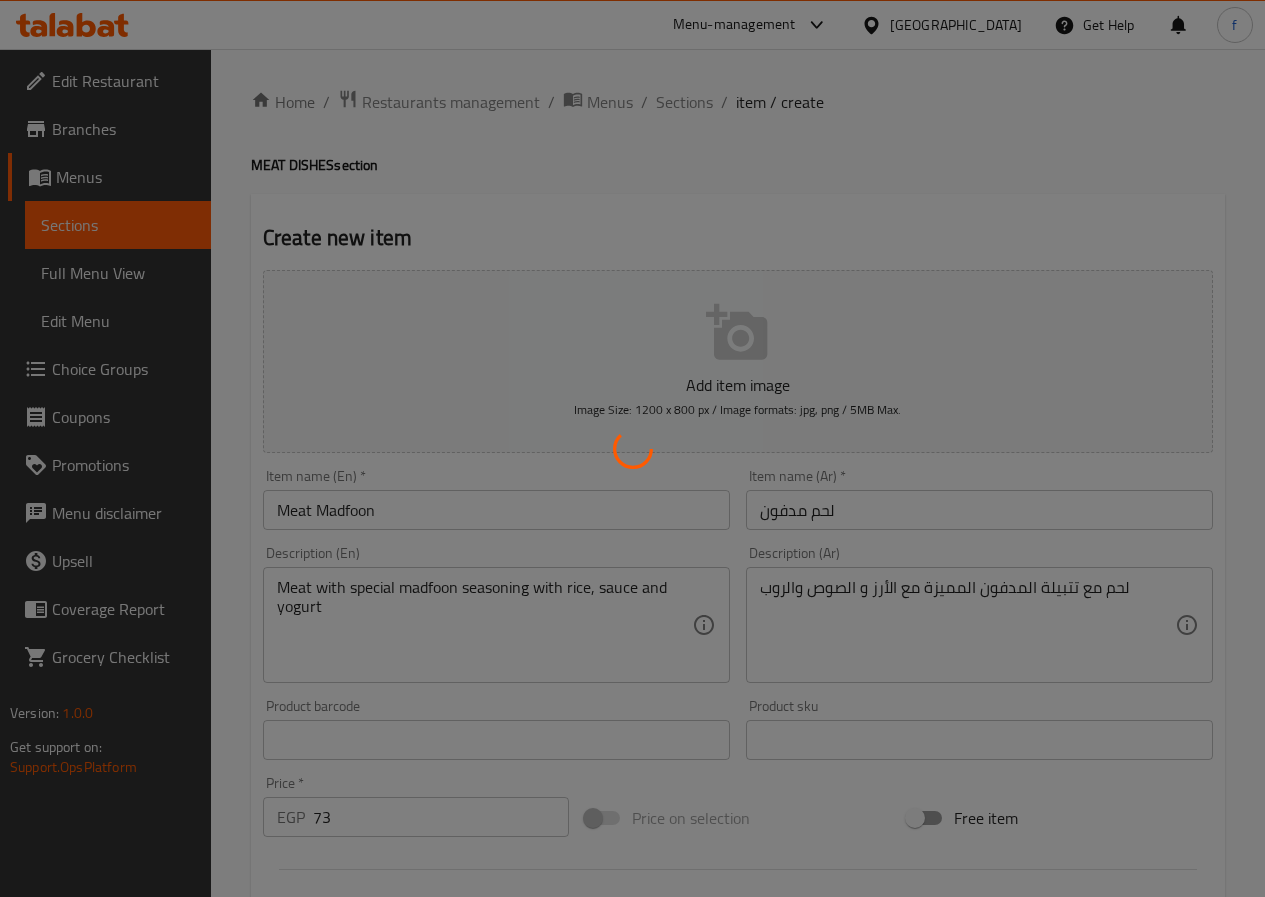 type 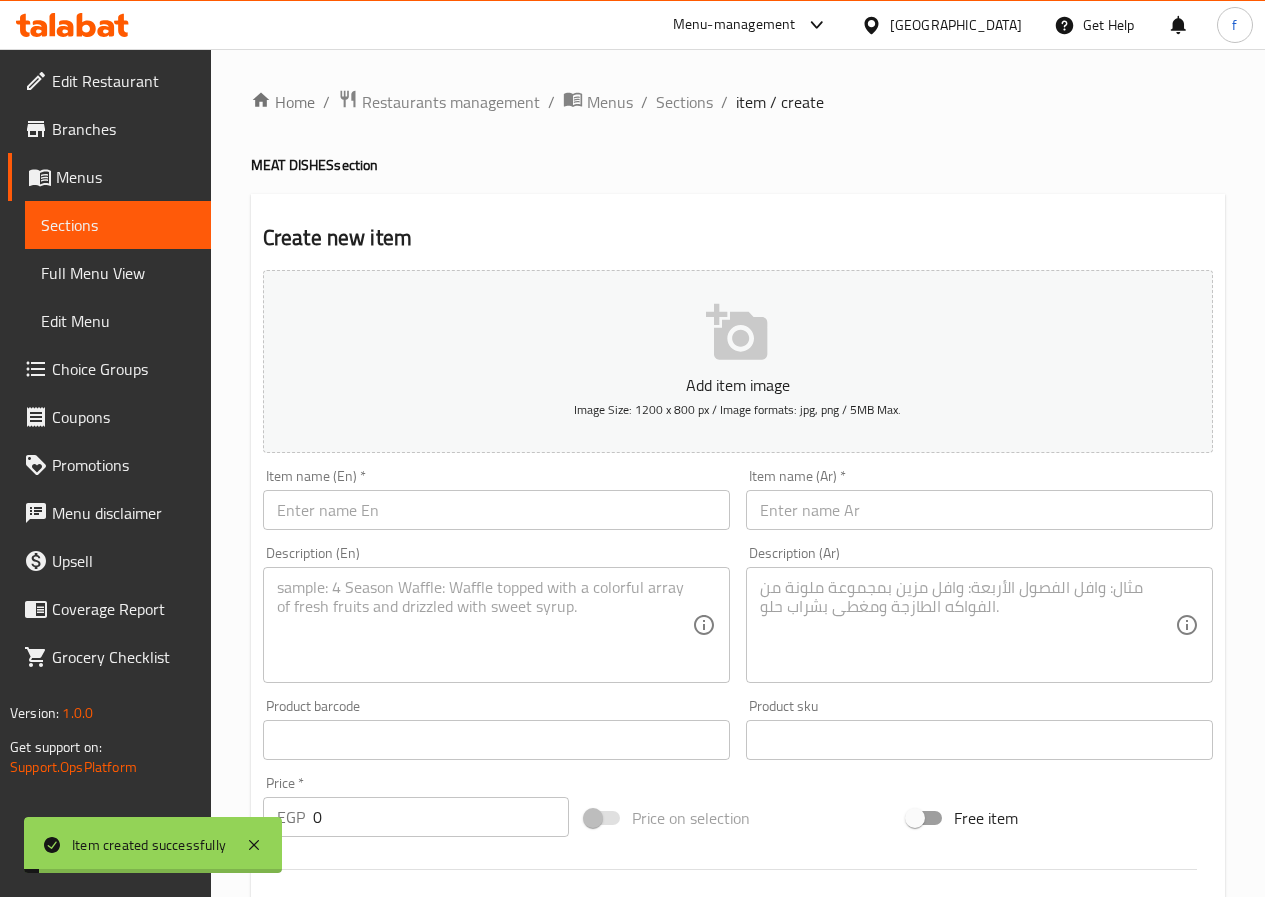 click on "Sections" at bounding box center (684, 102) 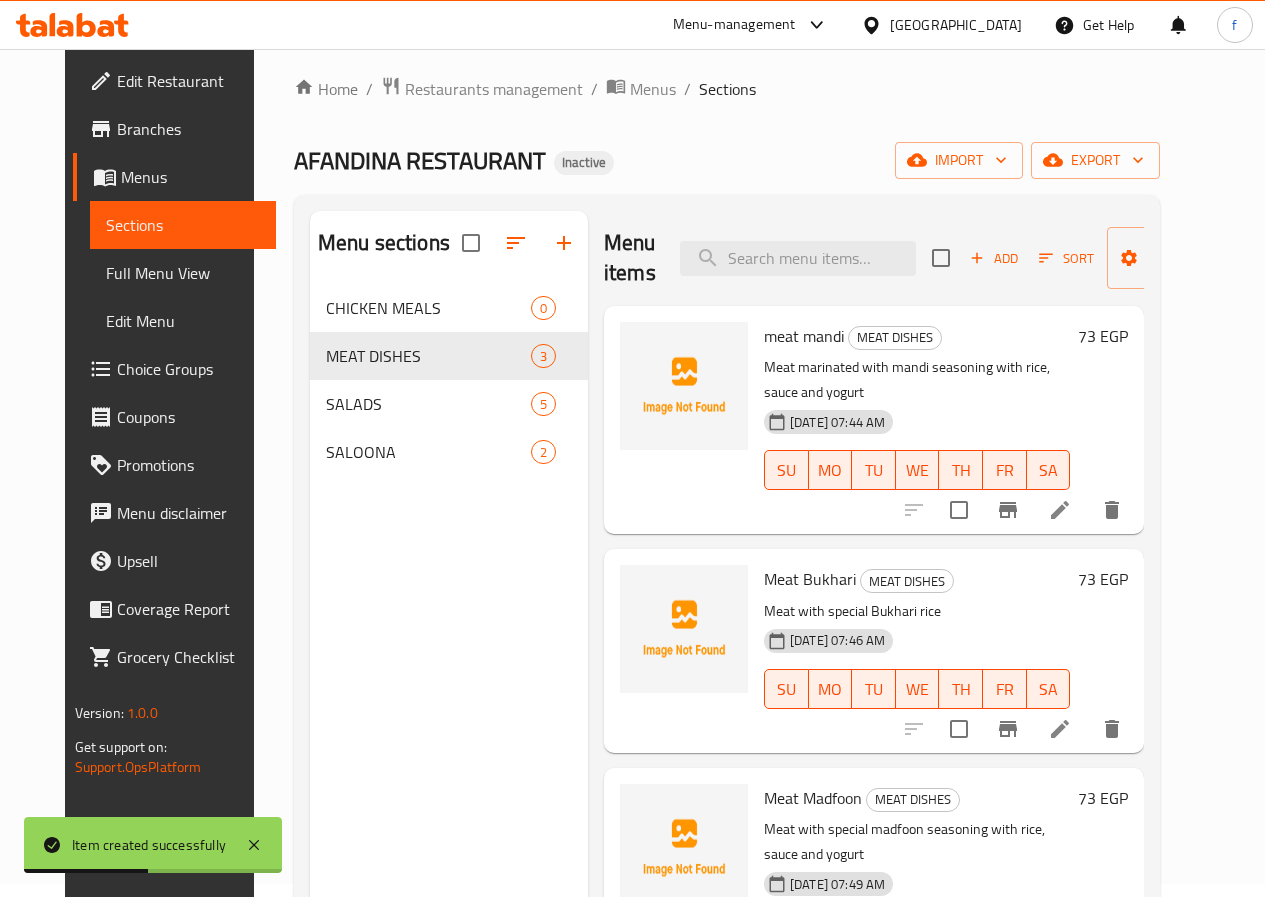 scroll, scrollTop: 0, scrollLeft: 0, axis: both 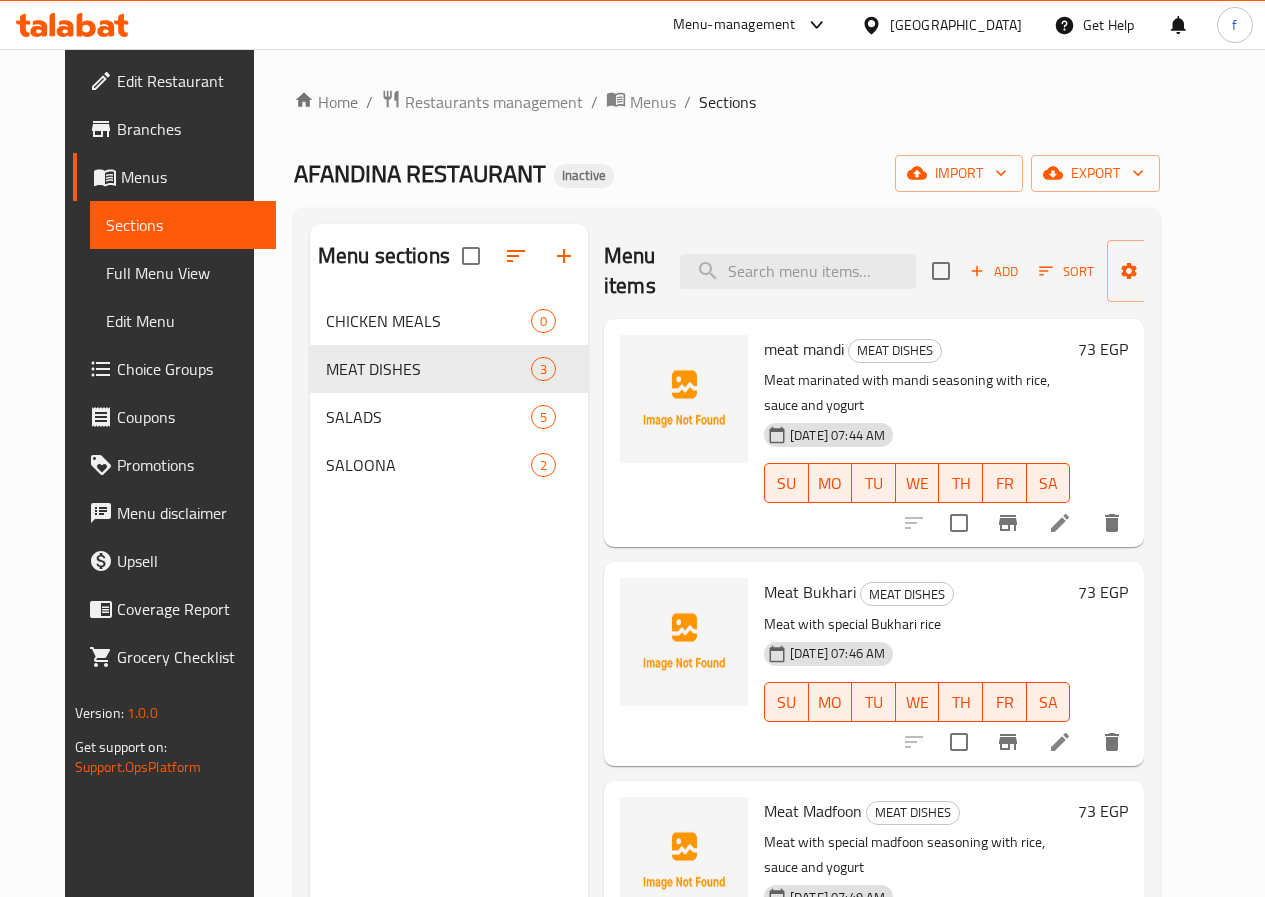 click on "Add" at bounding box center (994, 271) 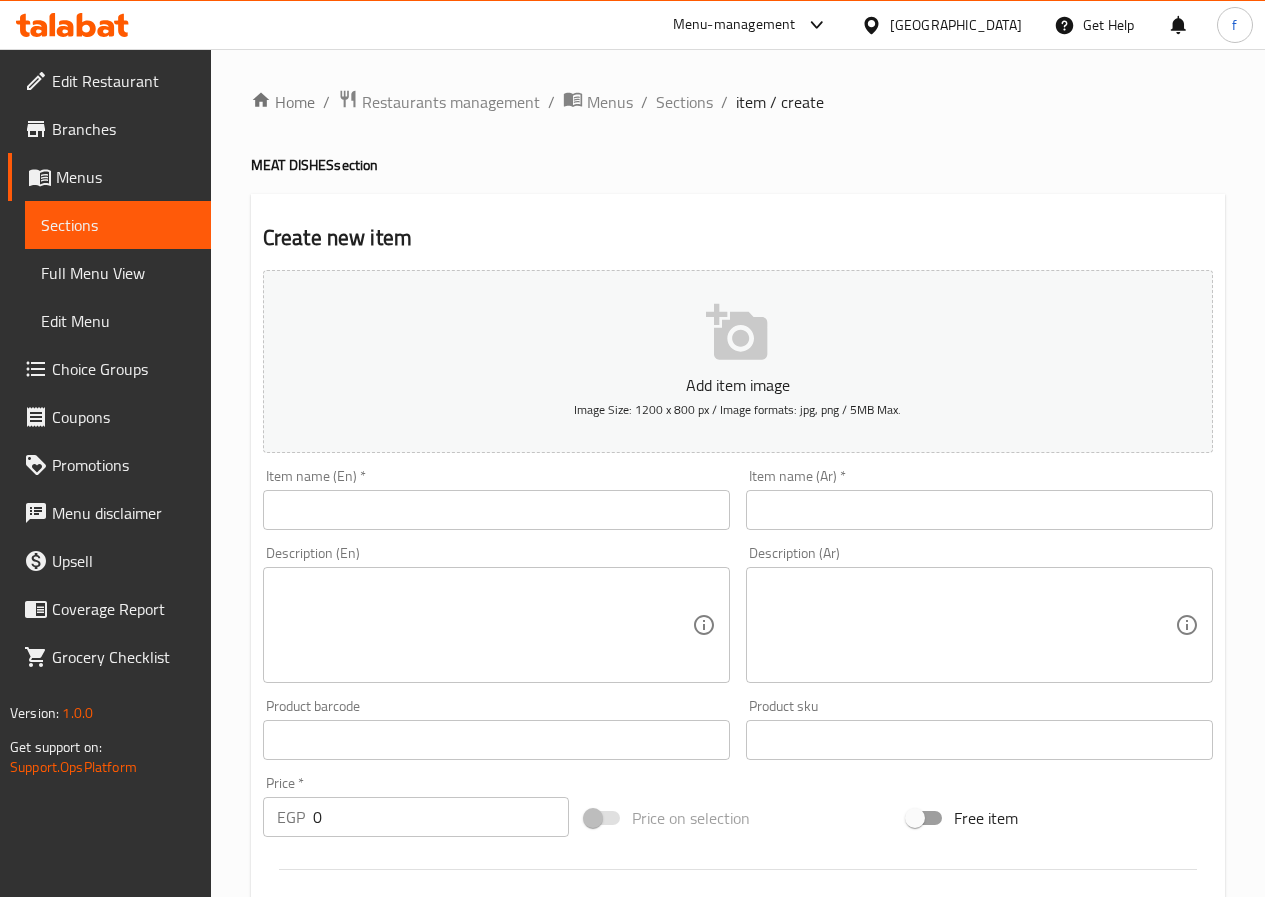 click at bounding box center (496, 510) 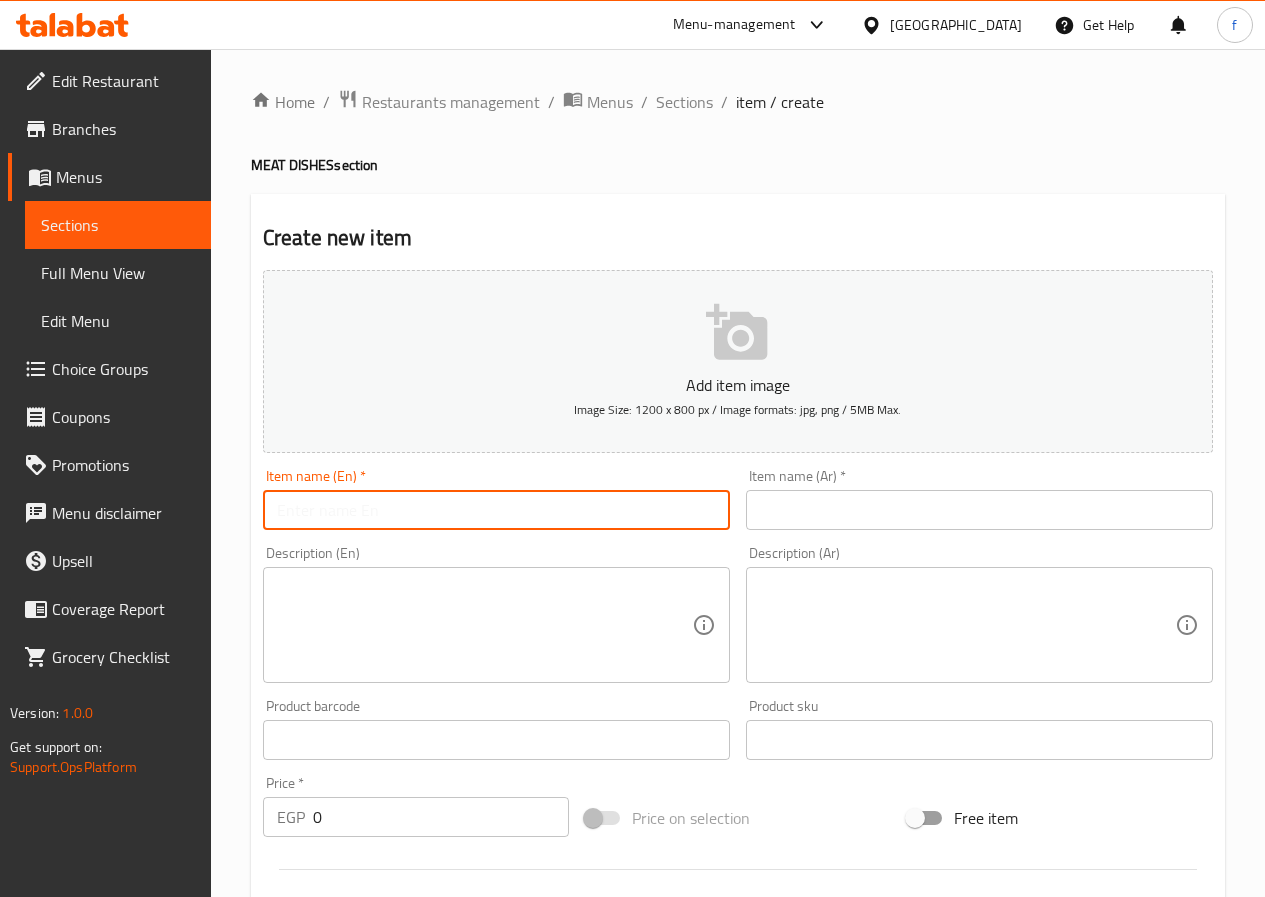 paste on "meat MADBHI" 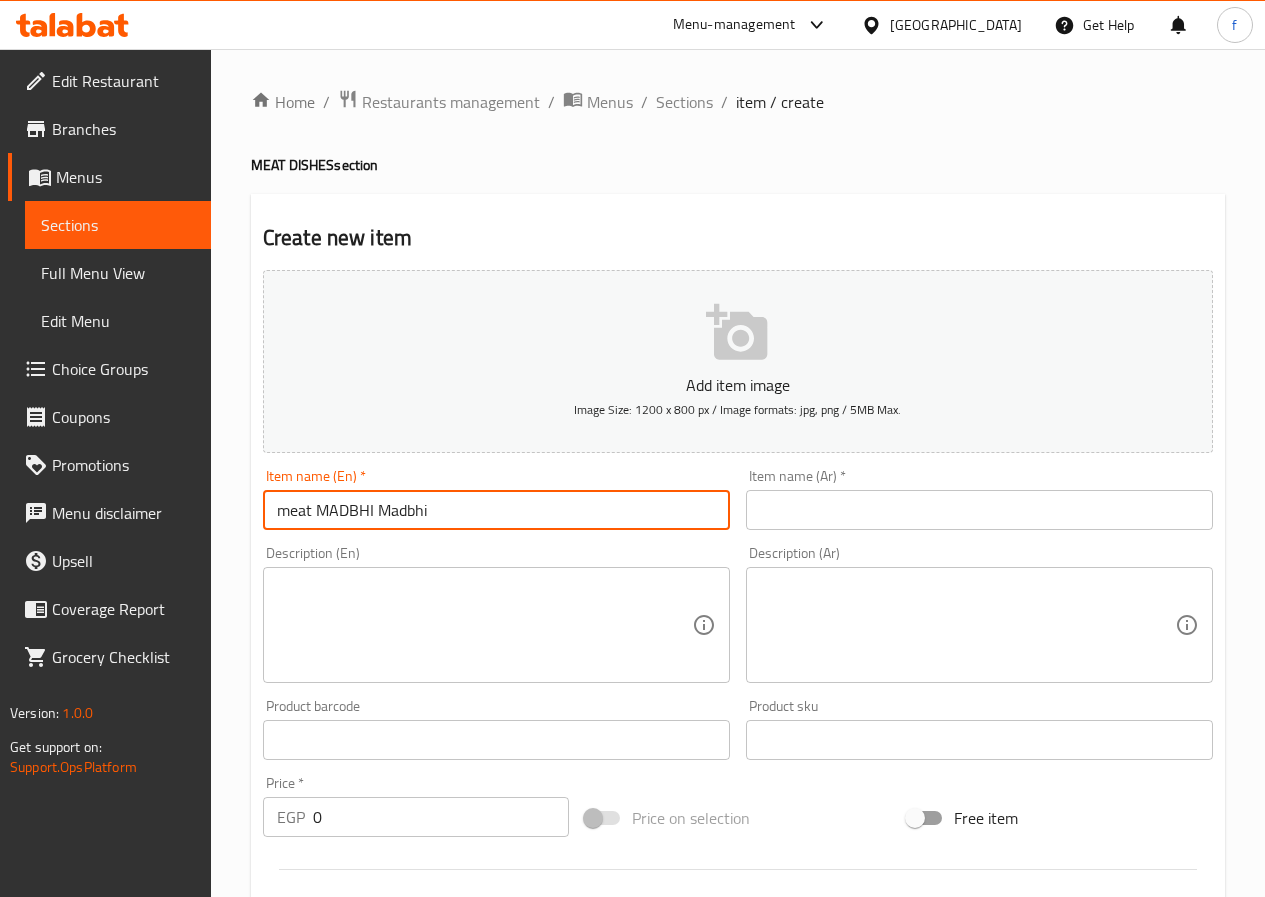 click on "meat MADBHI Madbhi" at bounding box center [496, 510] 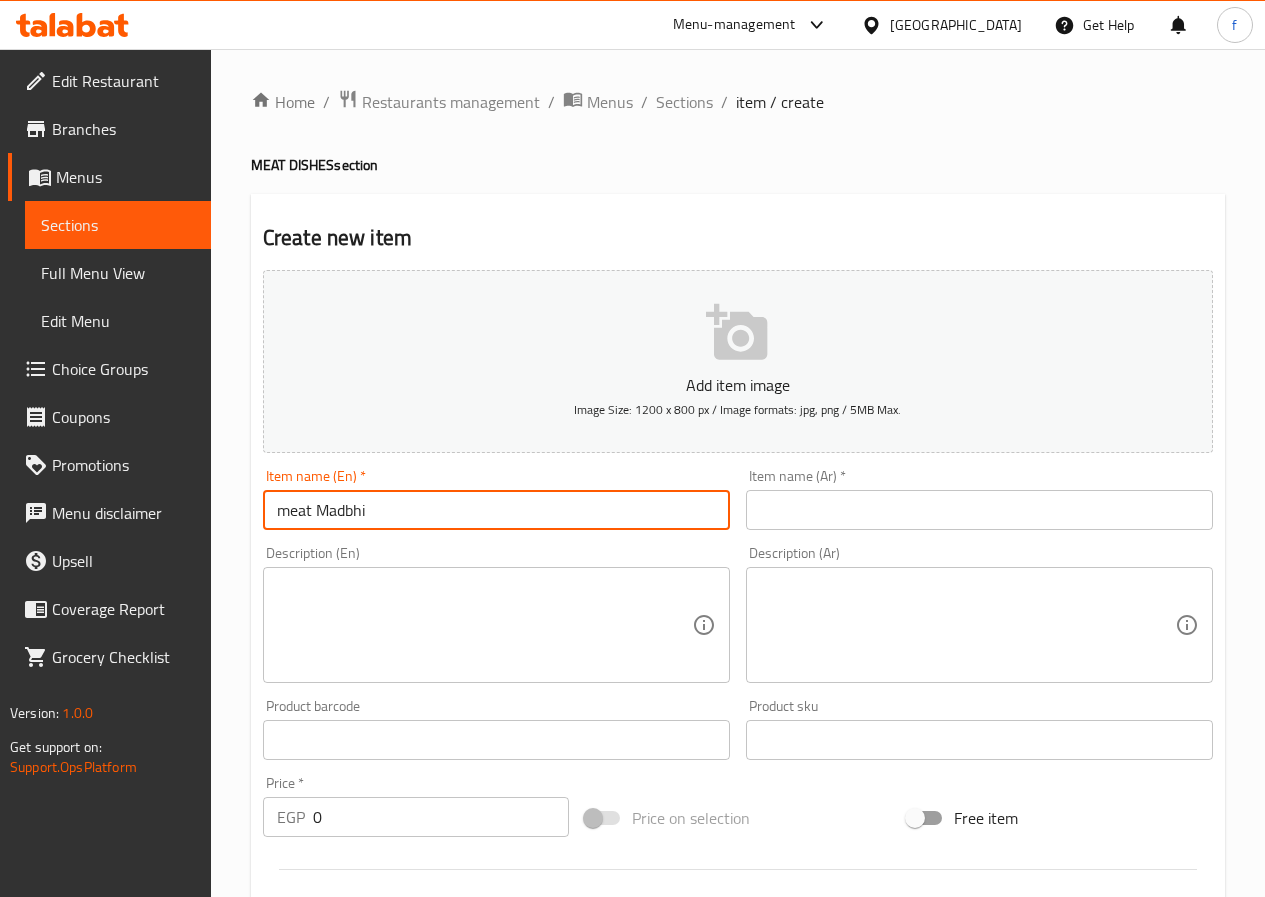 type on "meat Madbhi" 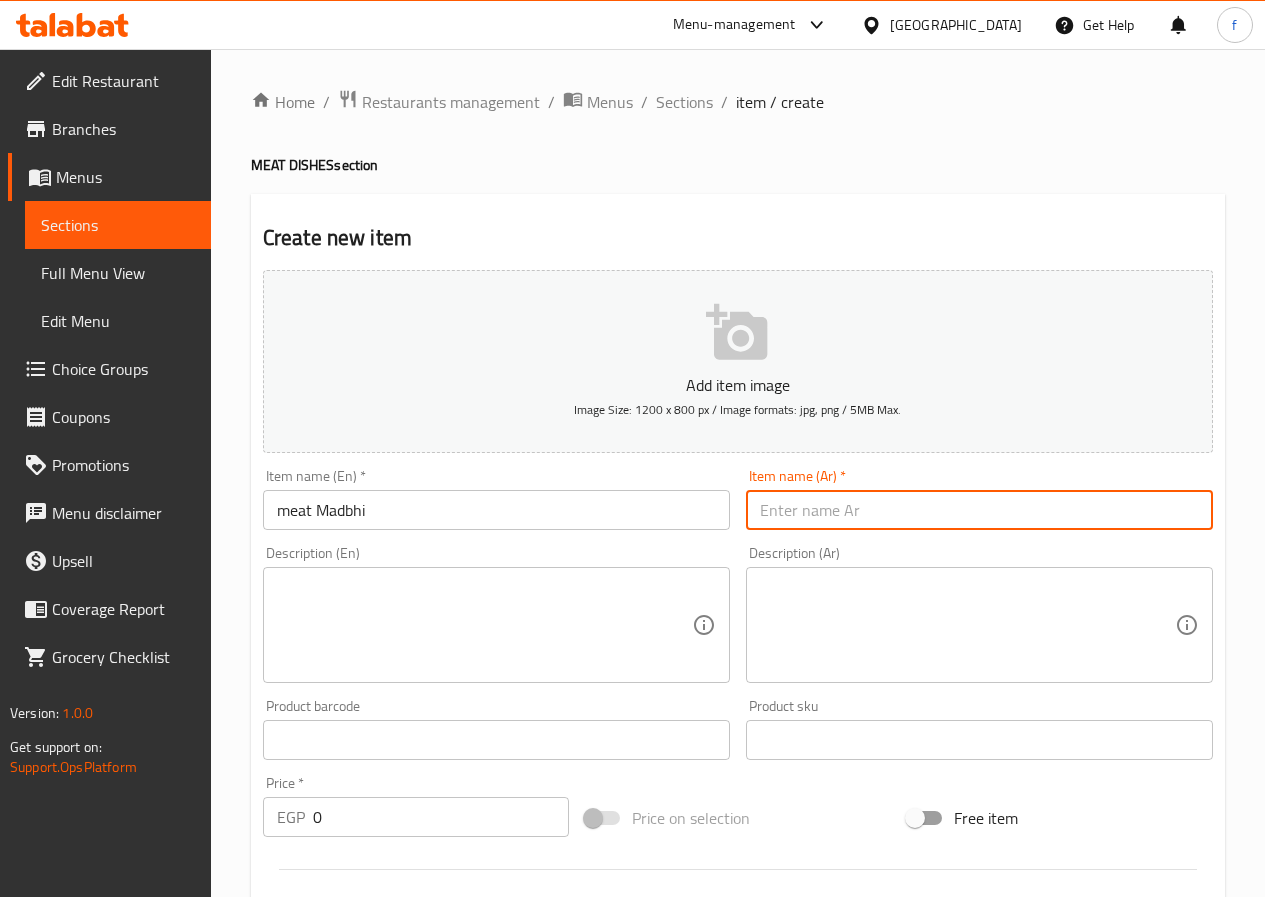 click at bounding box center [979, 510] 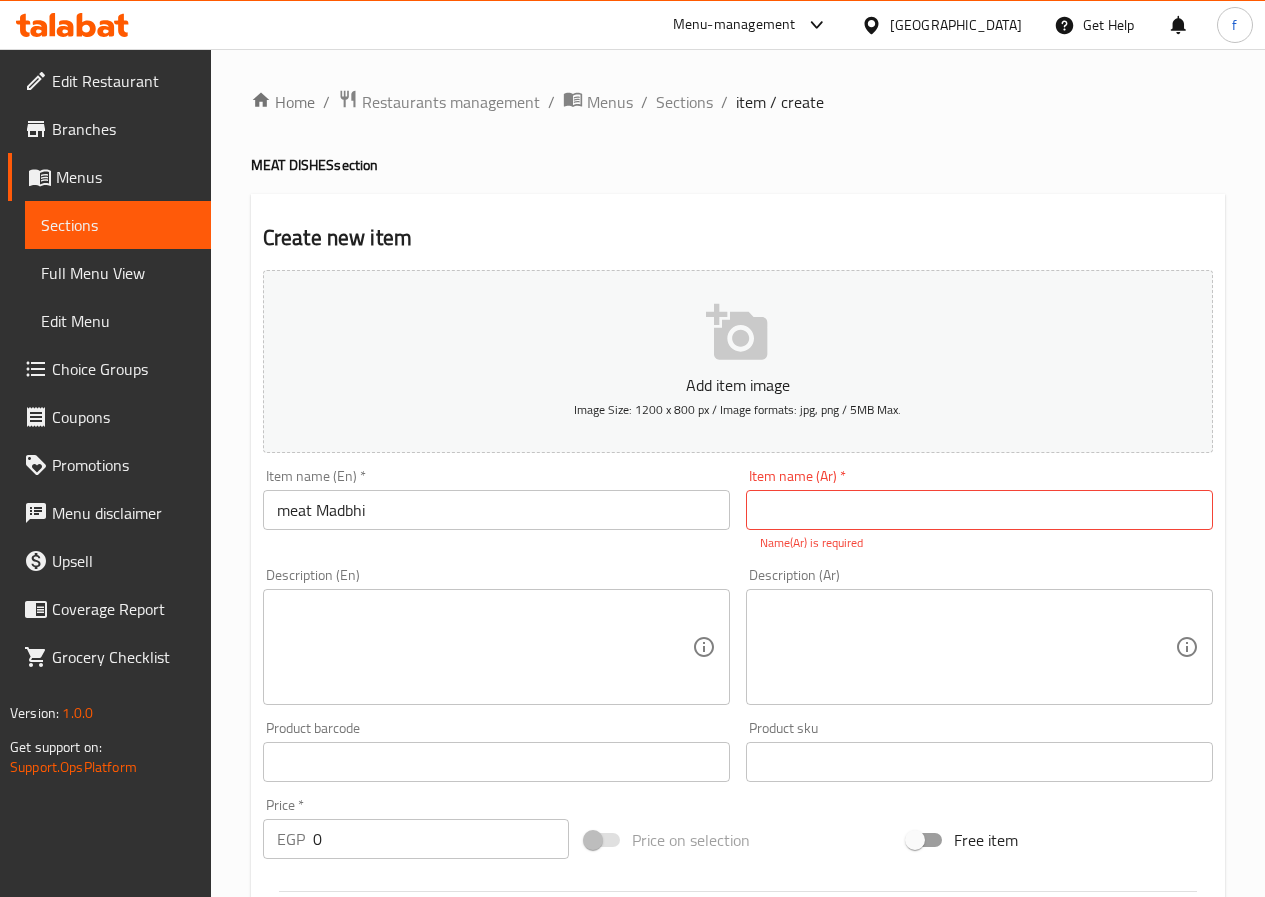 click at bounding box center (979, 510) 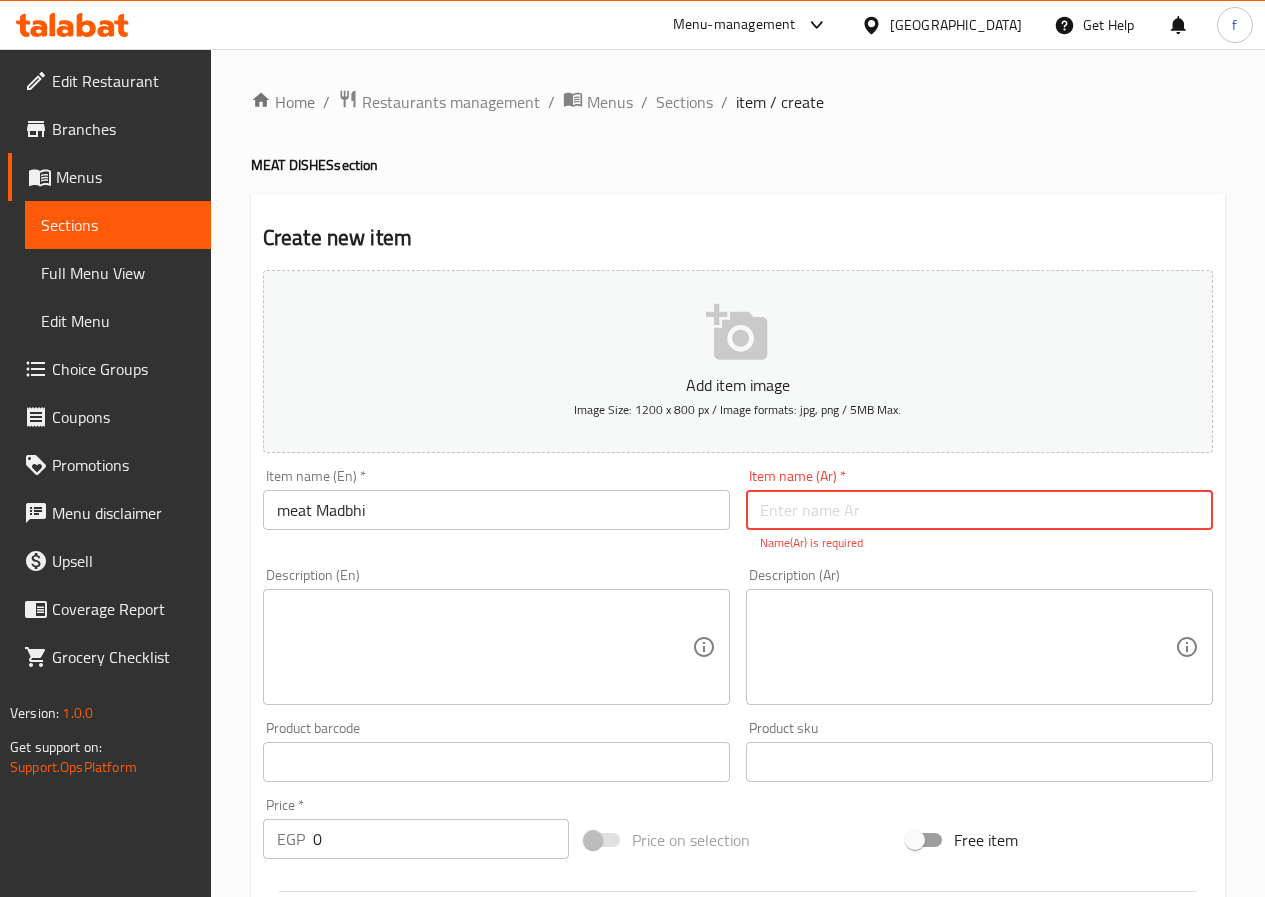 paste on "لحم مظبي" 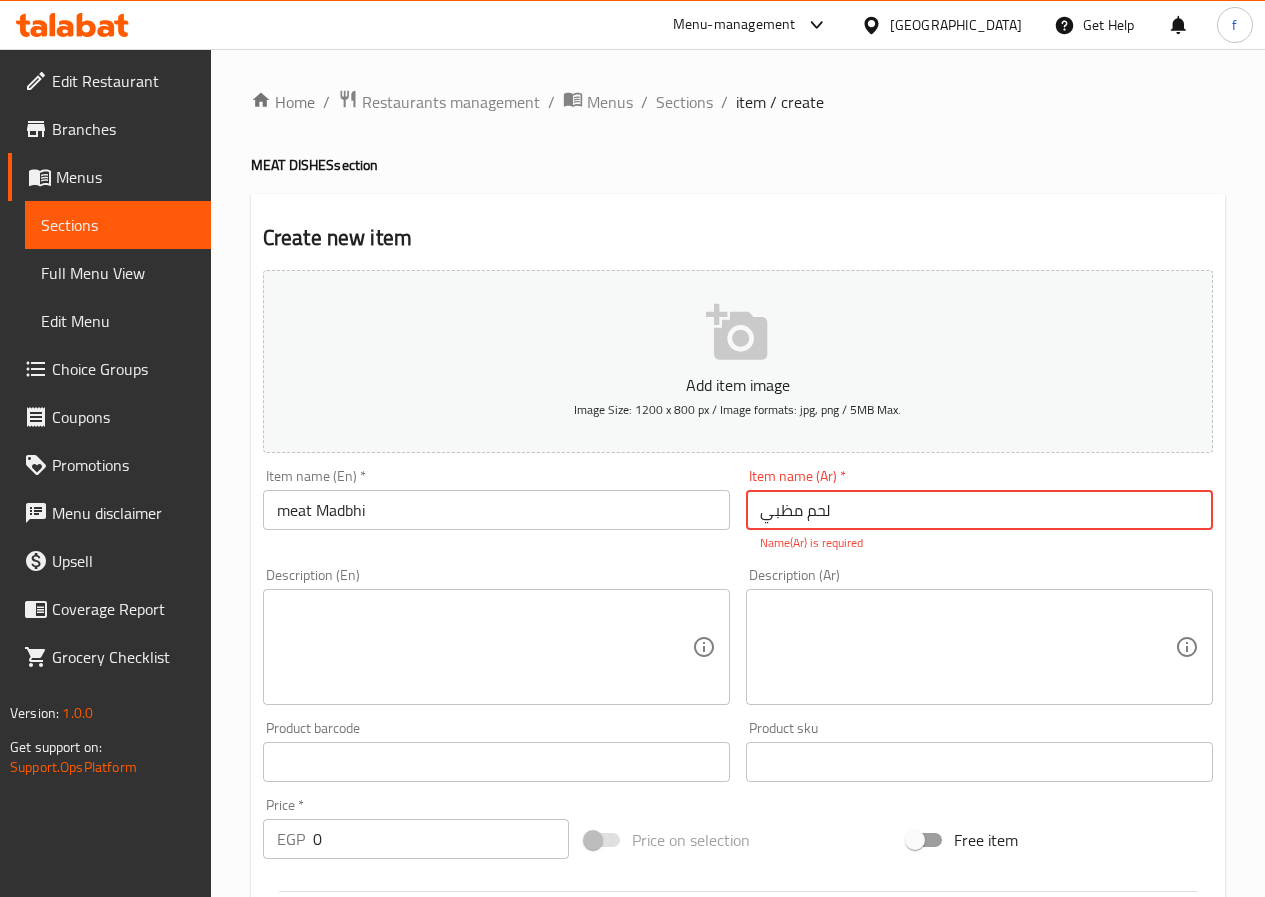 type on "لحم مظبي" 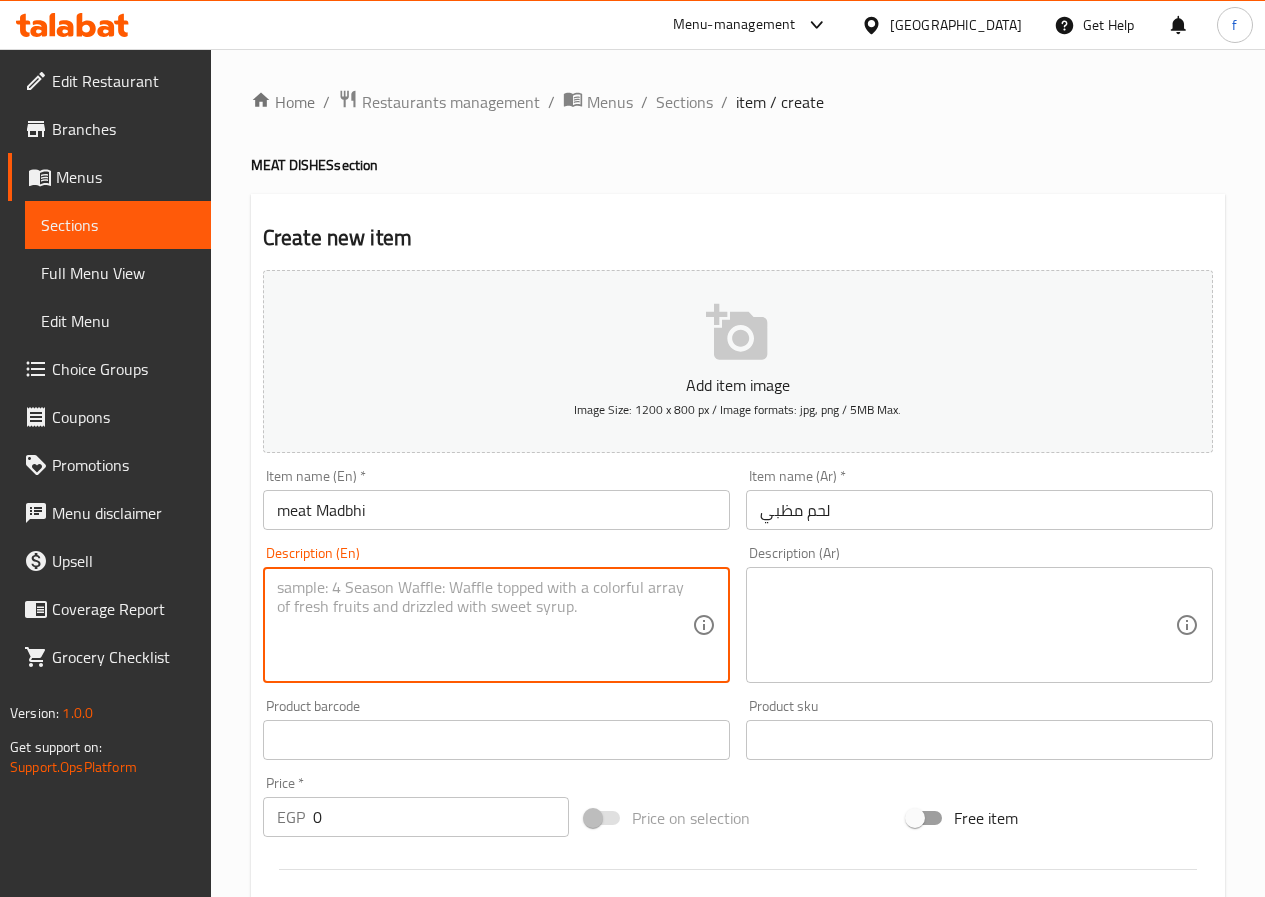 click at bounding box center [484, 625] 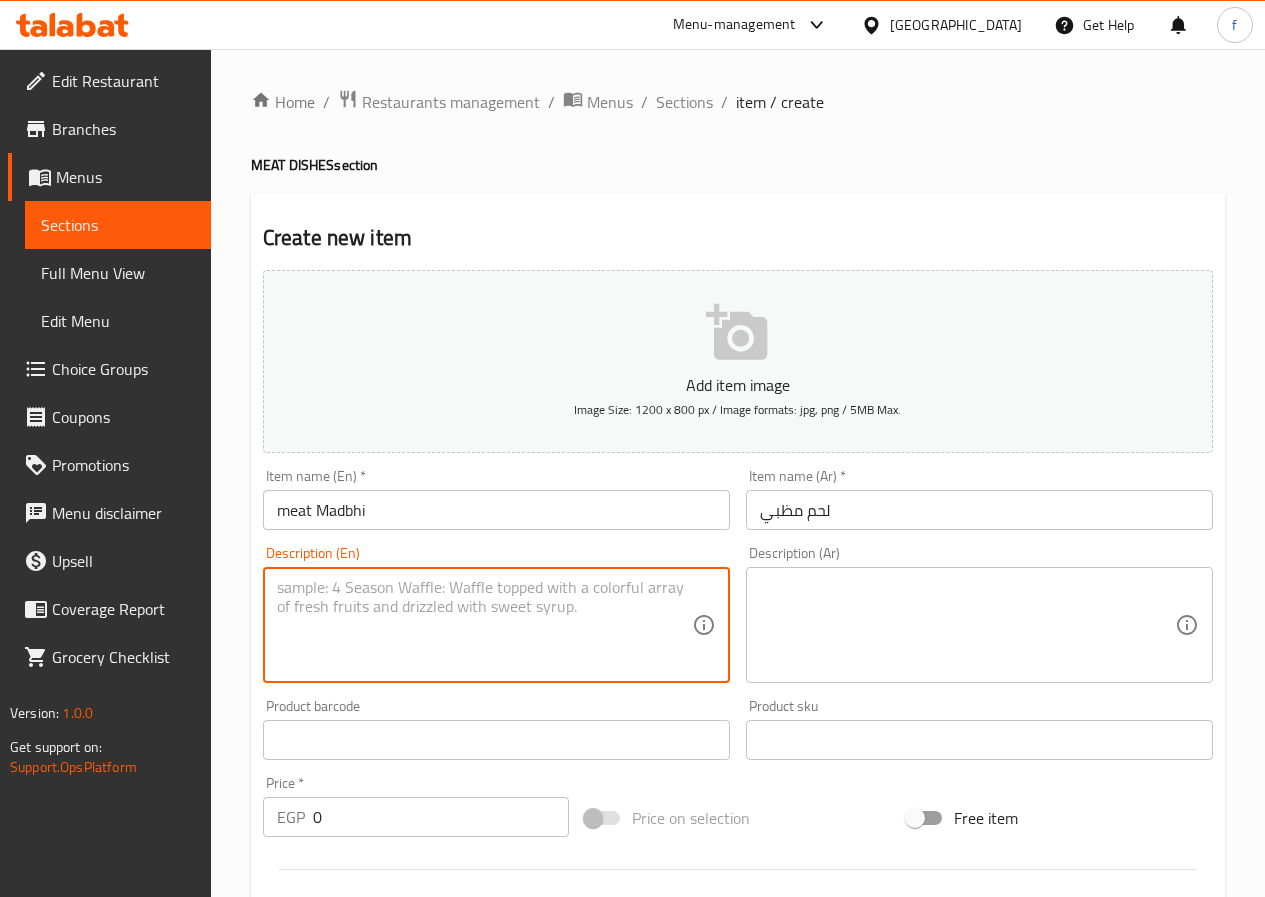 paste on "Charcoal grilled meat with rice, sauce and yogurt" 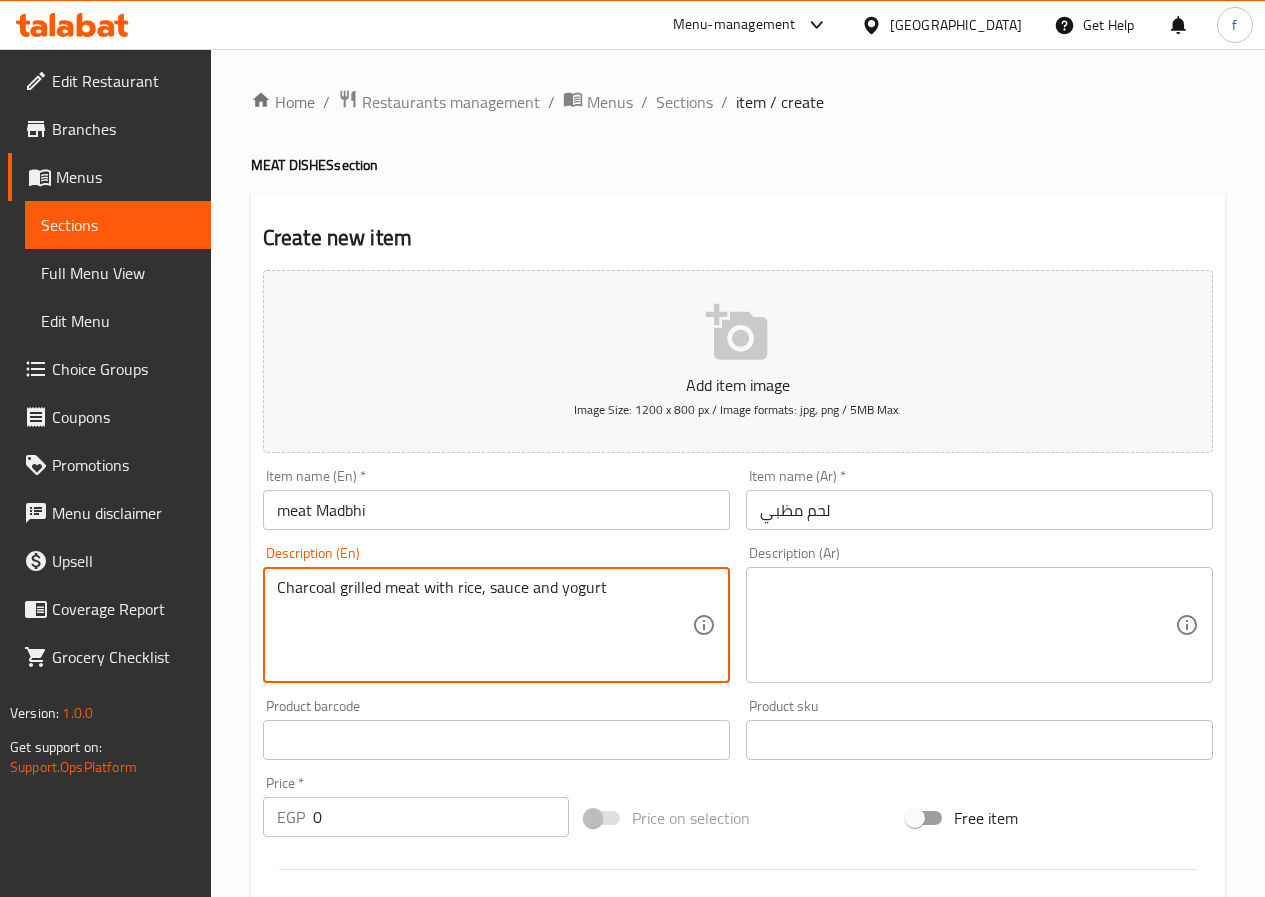 type on "Charcoal grilled meat with rice, sauce and yogurt" 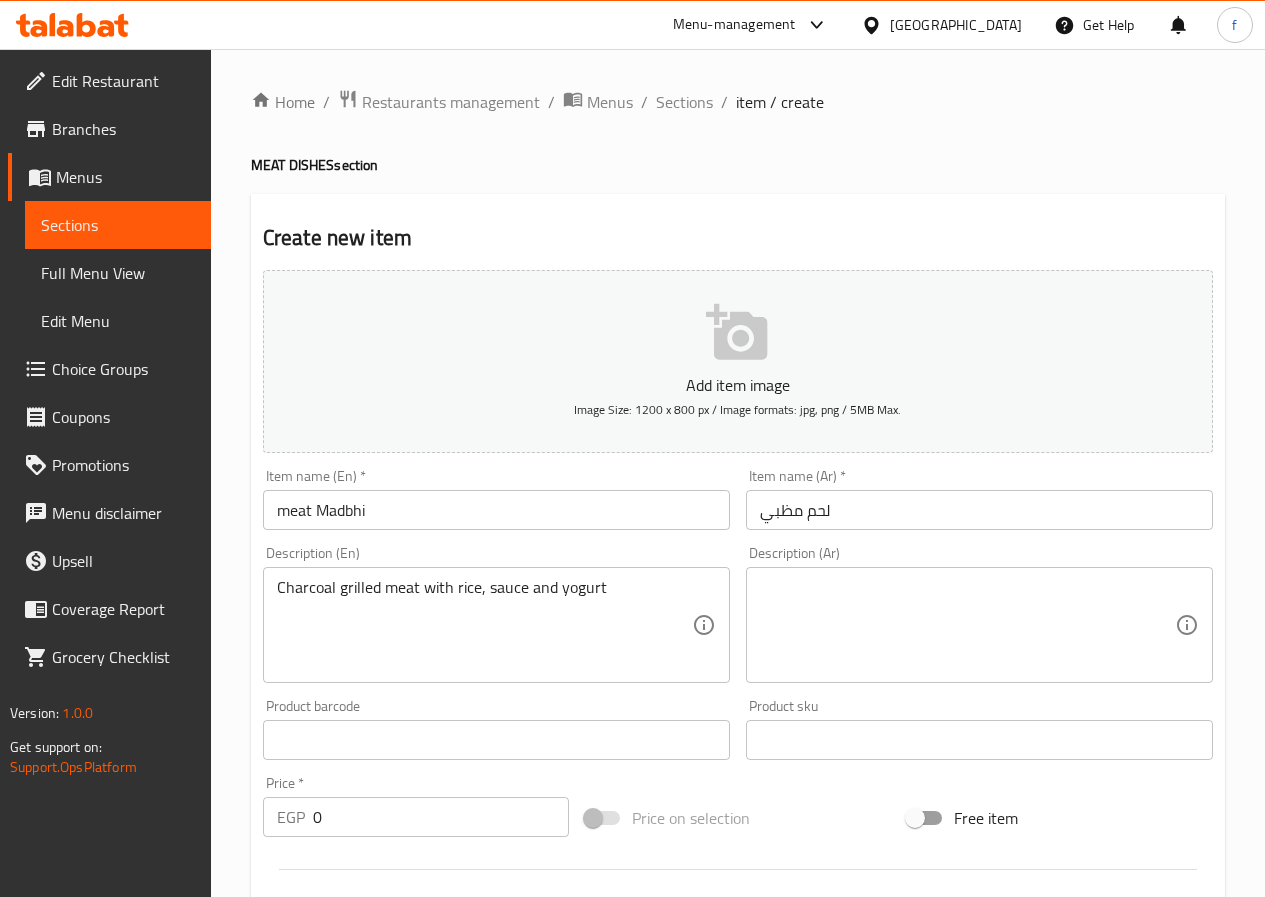 click on "Description (Ar) Description (Ar)" at bounding box center (979, 614) 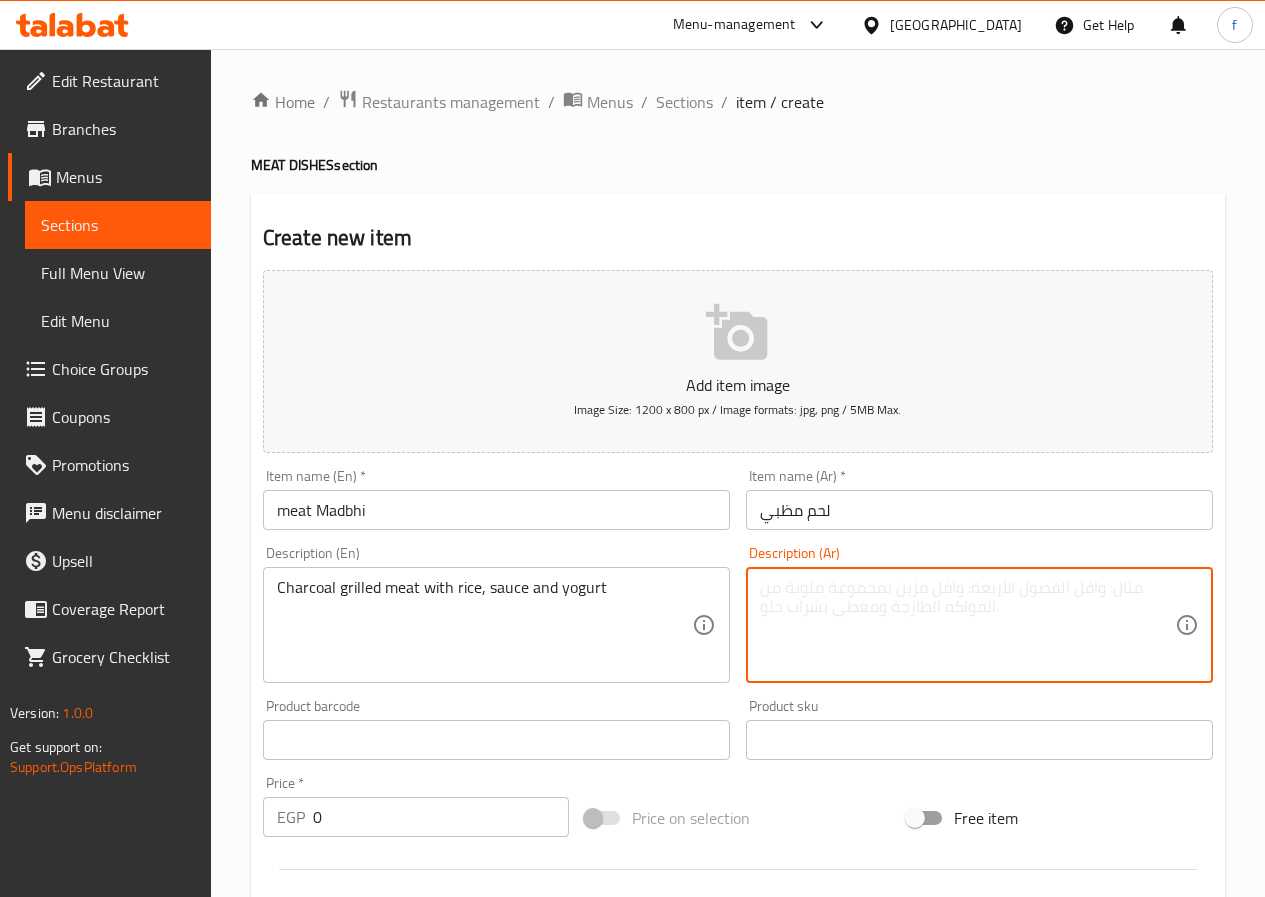 paste on "لحم مشوي على الفحم مع الأرز، الصلصة والروب" 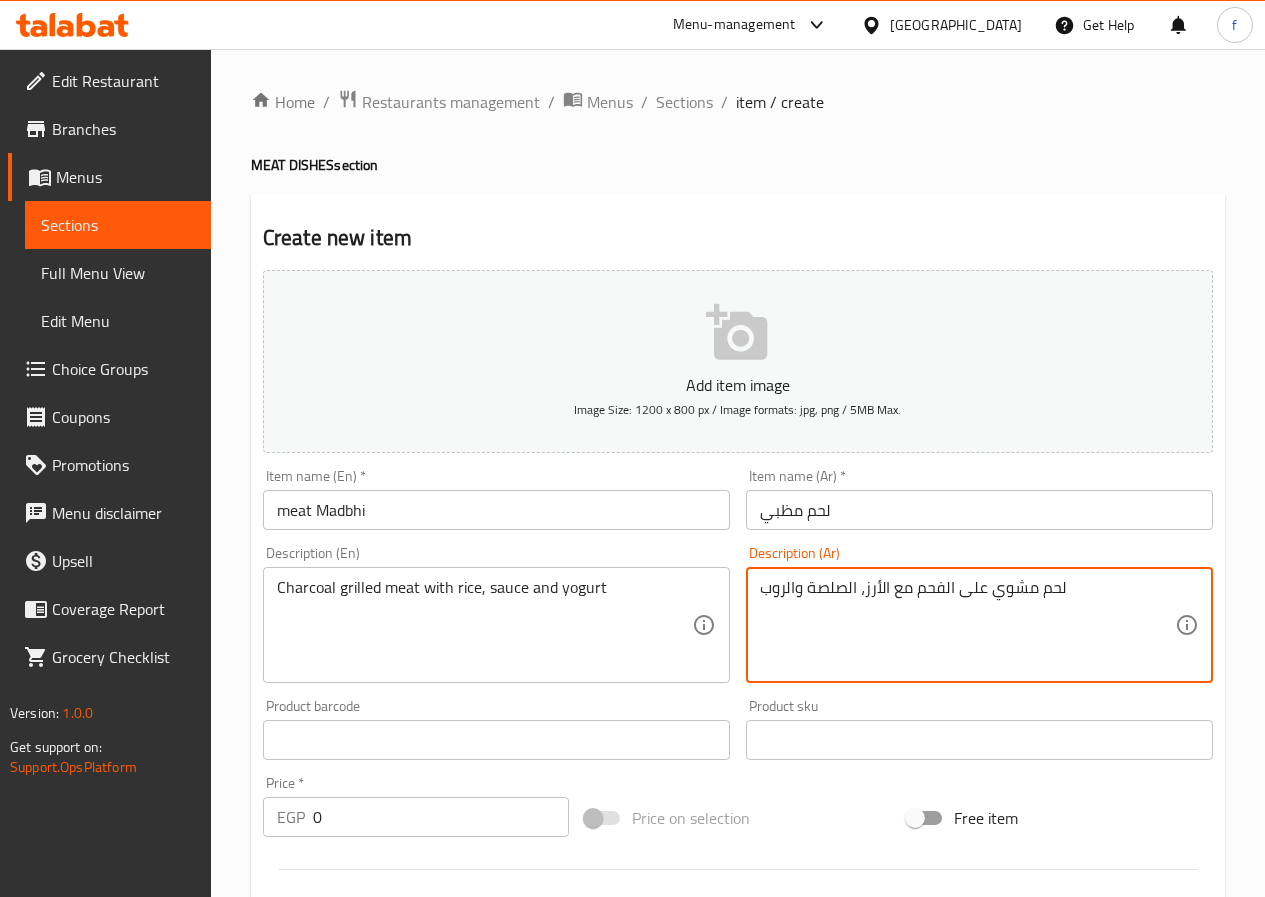 type on "لحم مشوي على الفحم مع الأرز، الصلصة والروب" 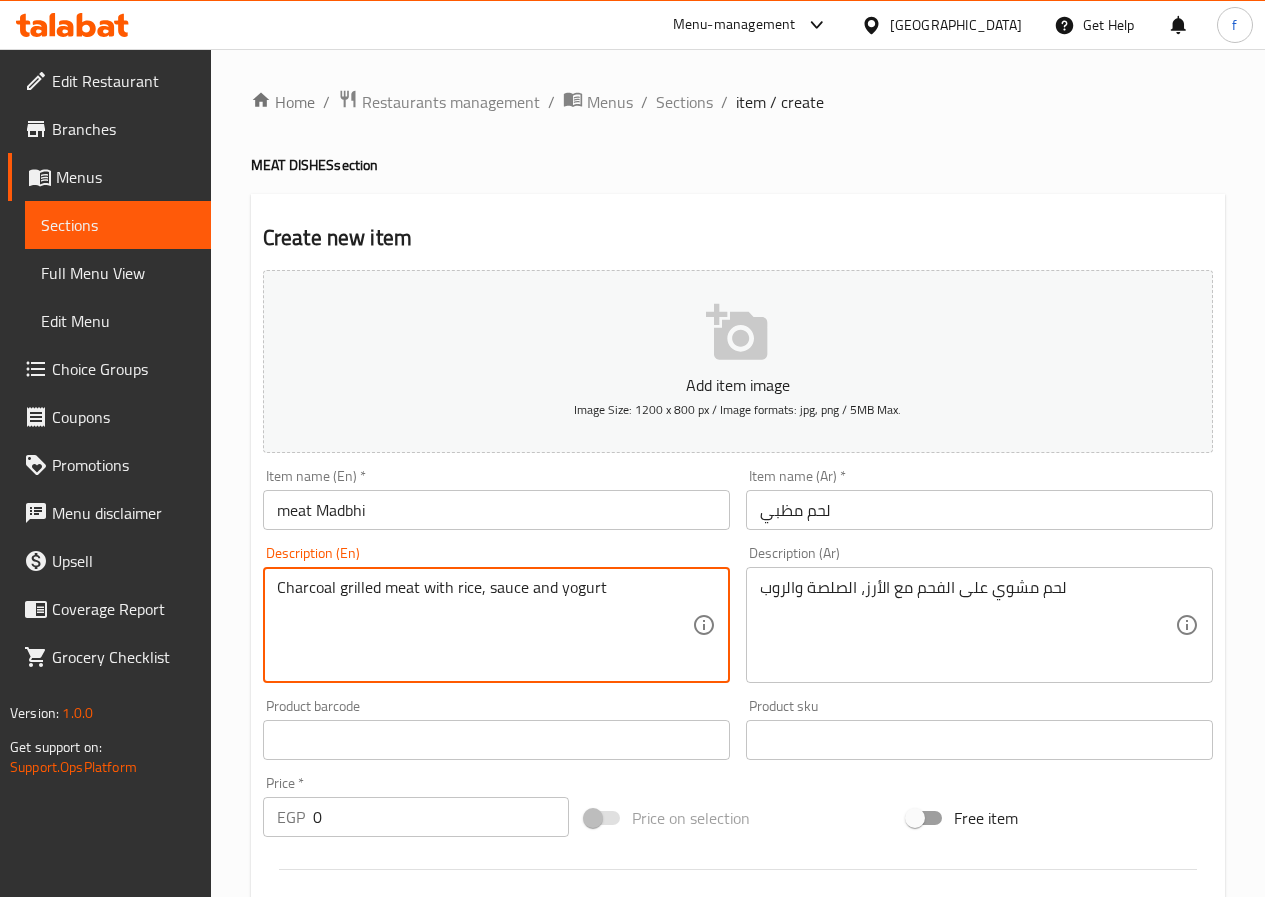 click on "Charcoal grilled meat with rice, sauce and yogurt" at bounding box center [484, 625] 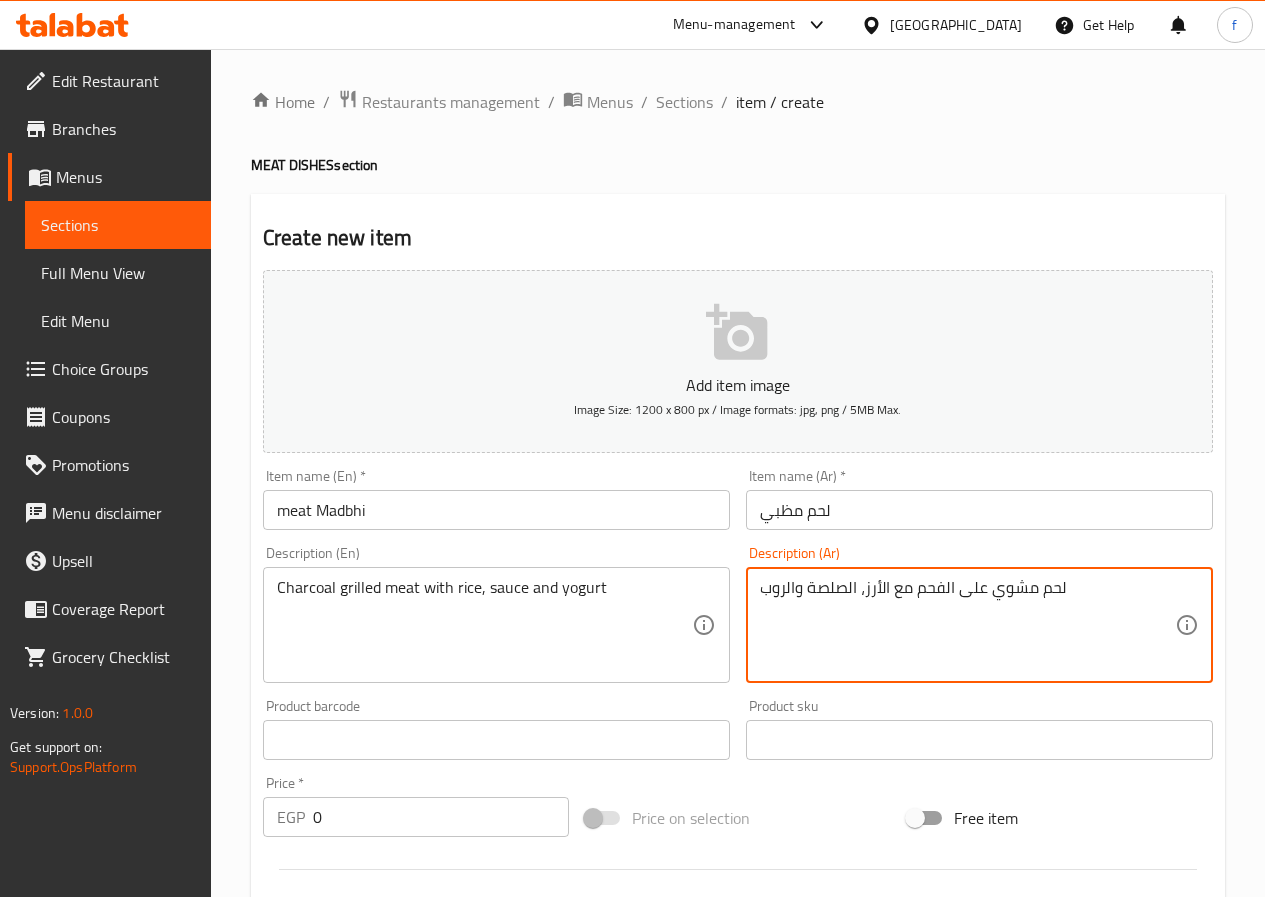 drag, startPoint x: 1061, startPoint y: 586, endPoint x: 748, endPoint y: 608, distance: 313.77222 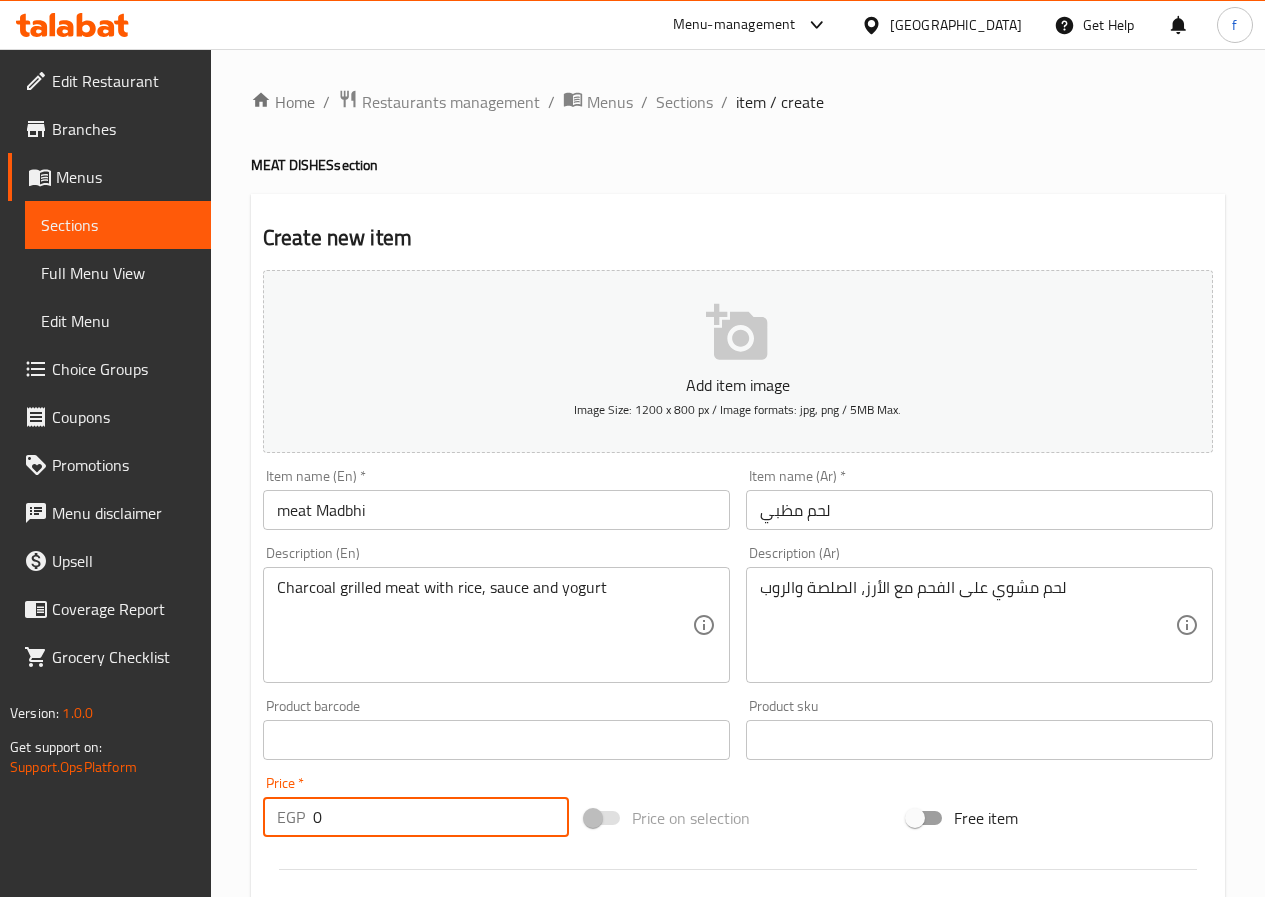 click on "0" at bounding box center (441, 817) 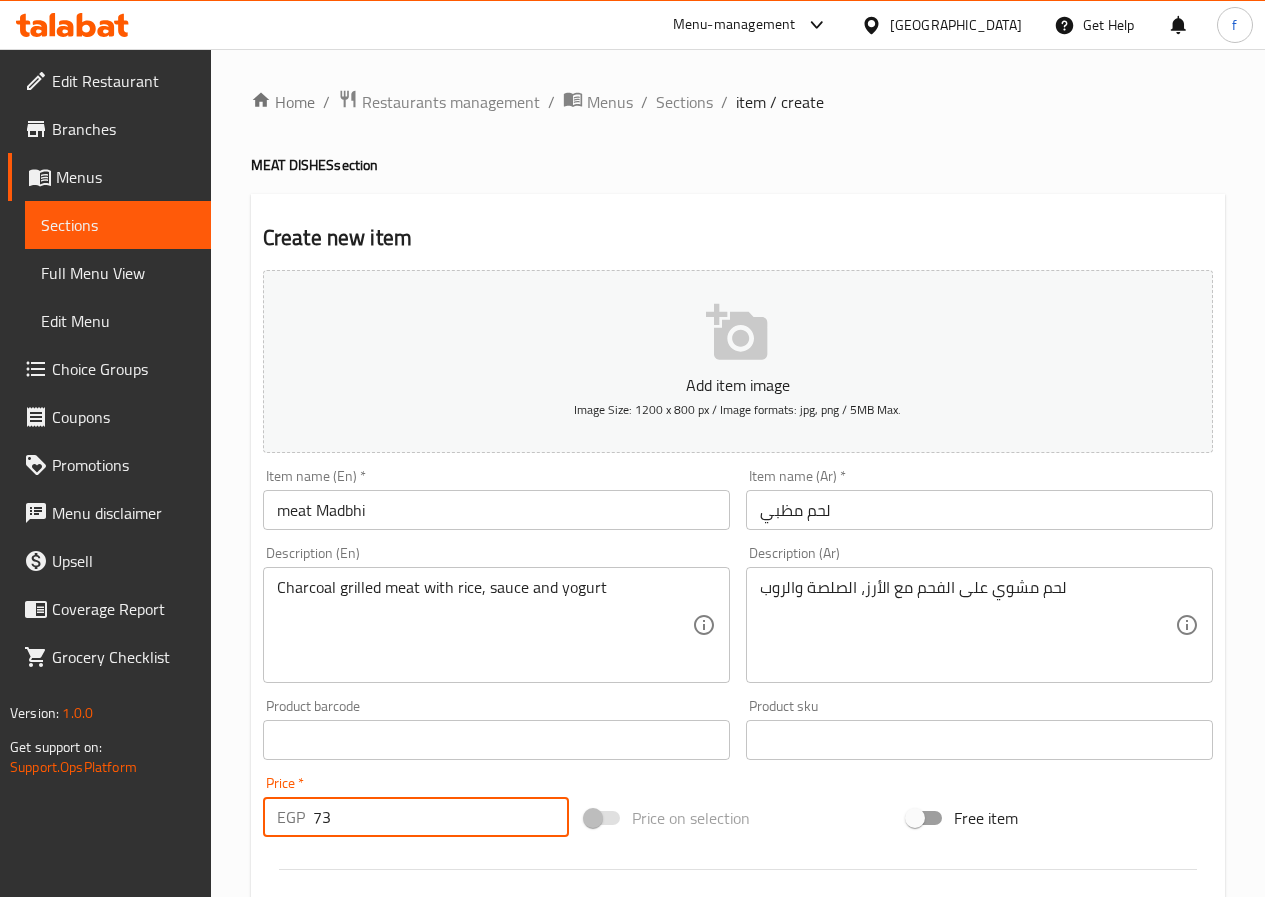type on "73" 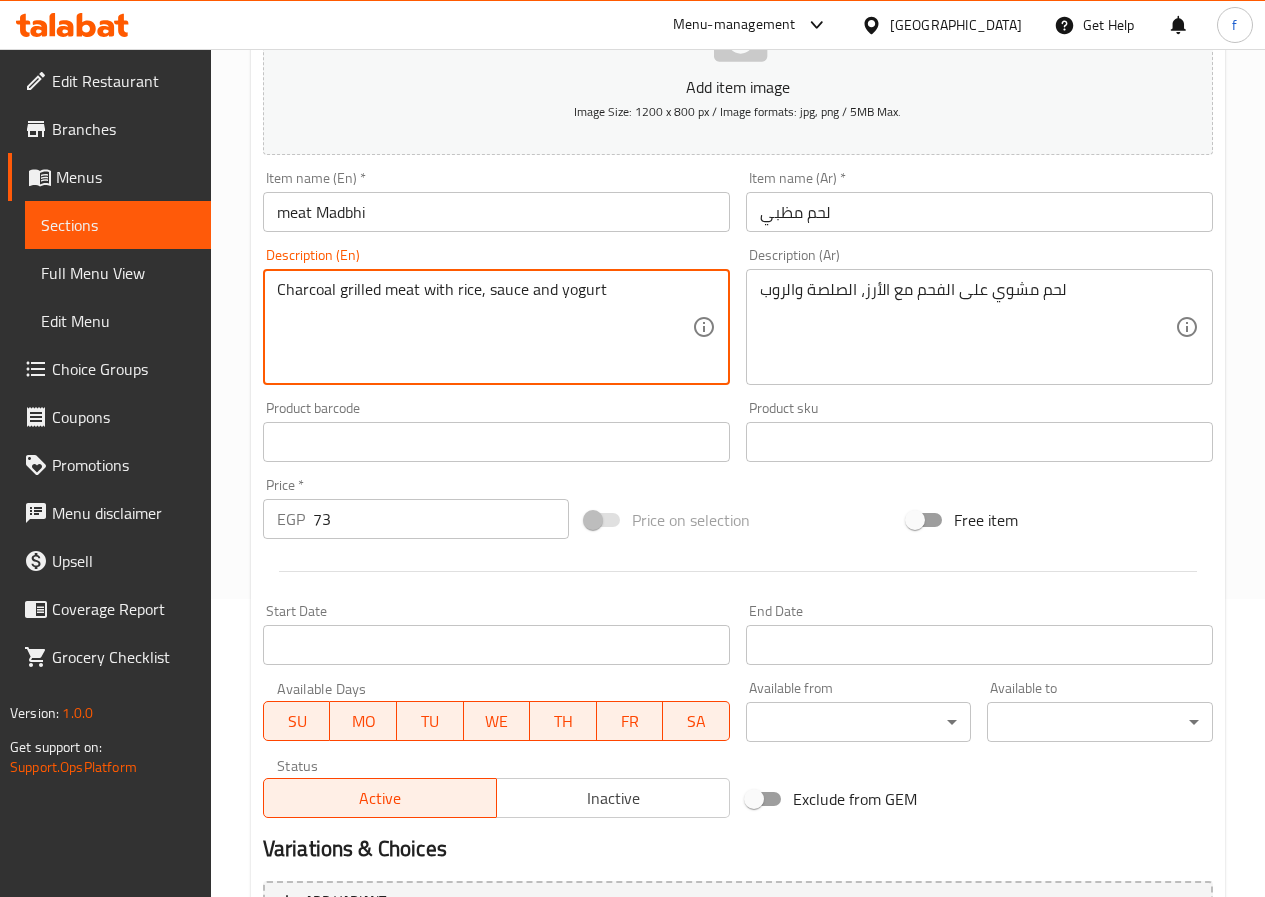 scroll, scrollTop: 516, scrollLeft: 0, axis: vertical 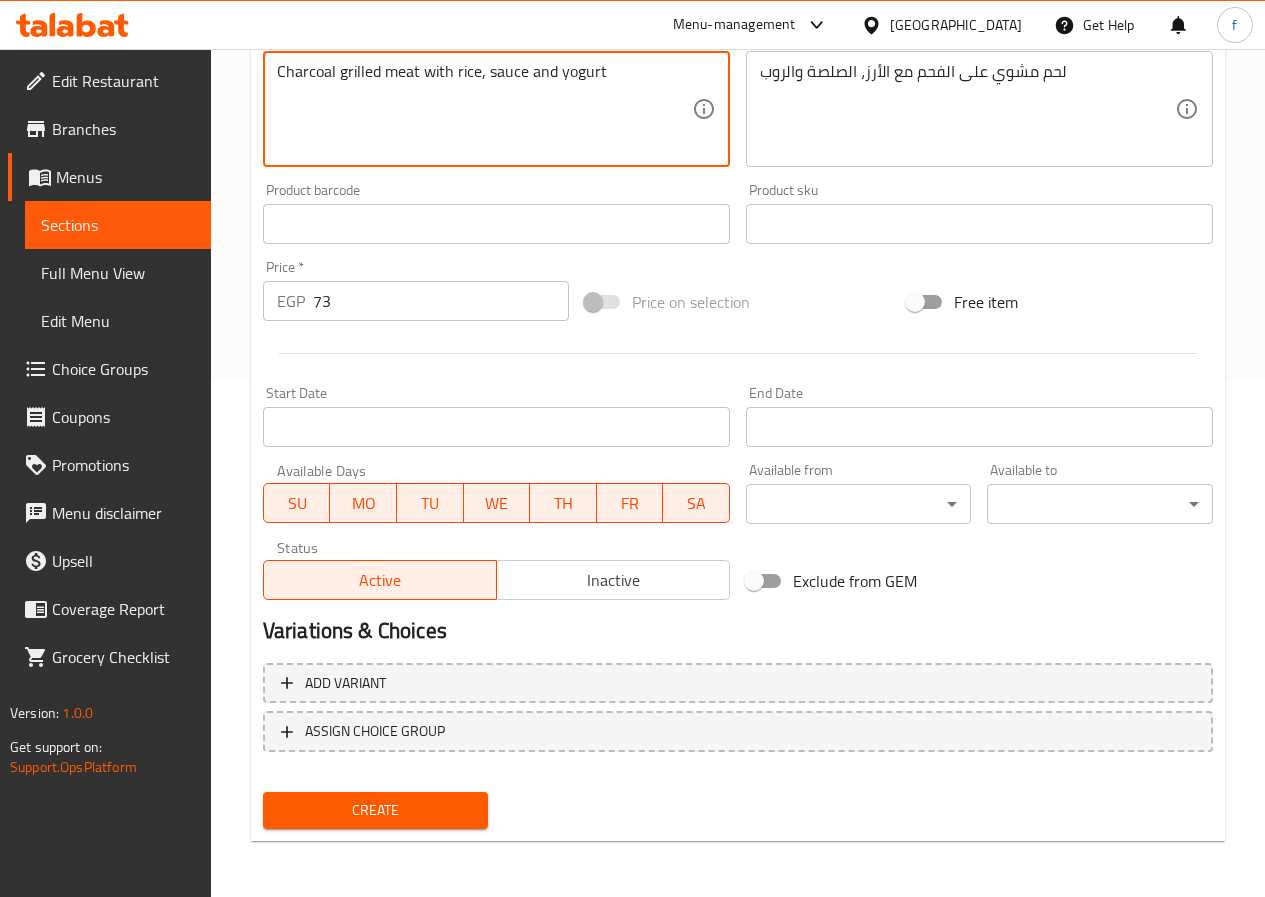 click on "Home / Restaurants management / Menus / Sections / item / create MEAT DISHES  section Create new item Add item image Image Size: 1200 x 800 px / Image formats: jpg, png / 5MB Max. Item name (En)   * meat Madbhi Item name (En)  * Item name (Ar)   * لحم مظبي Item name (Ar)  * Description (En) Charcoal grilled meat with rice, sauce and yogurt Description (En) Description (Ar) لحم مشوي على الفحم مع الأرز، الصلصة والروب Description (Ar) Product barcode Product barcode Product sku Product sku Price   * EGP 73 Price  * Price on selection Free item Start Date Start Date End Date End Date Available Days SU MO TU WE TH FR SA Available from ​ ​ Available to ​ ​ Status Active Inactive Exclude from GEM Variations & Choices Add variant ASSIGN CHOICE GROUP Create" at bounding box center (738, 215) 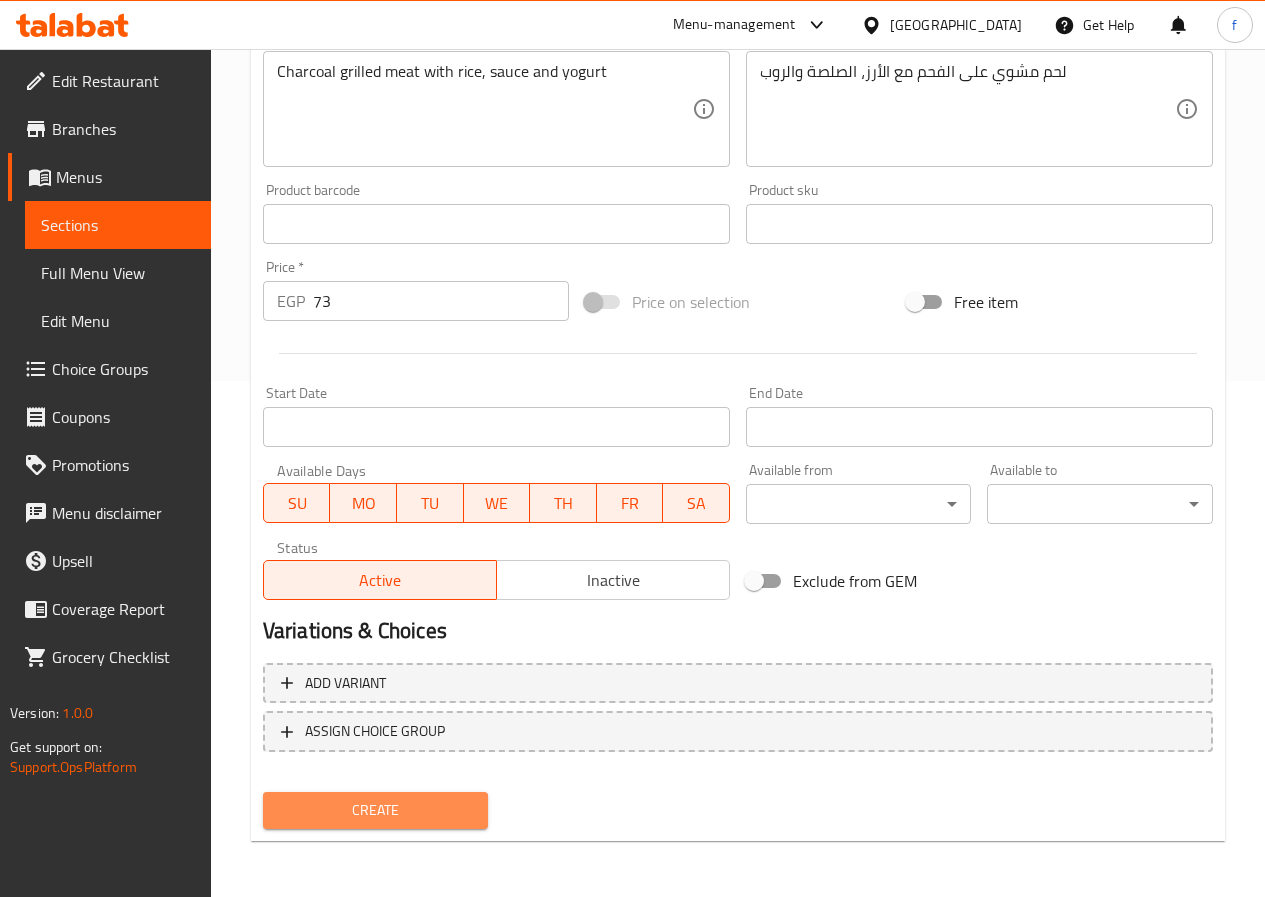 click on "Create" at bounding box center (376, 810) 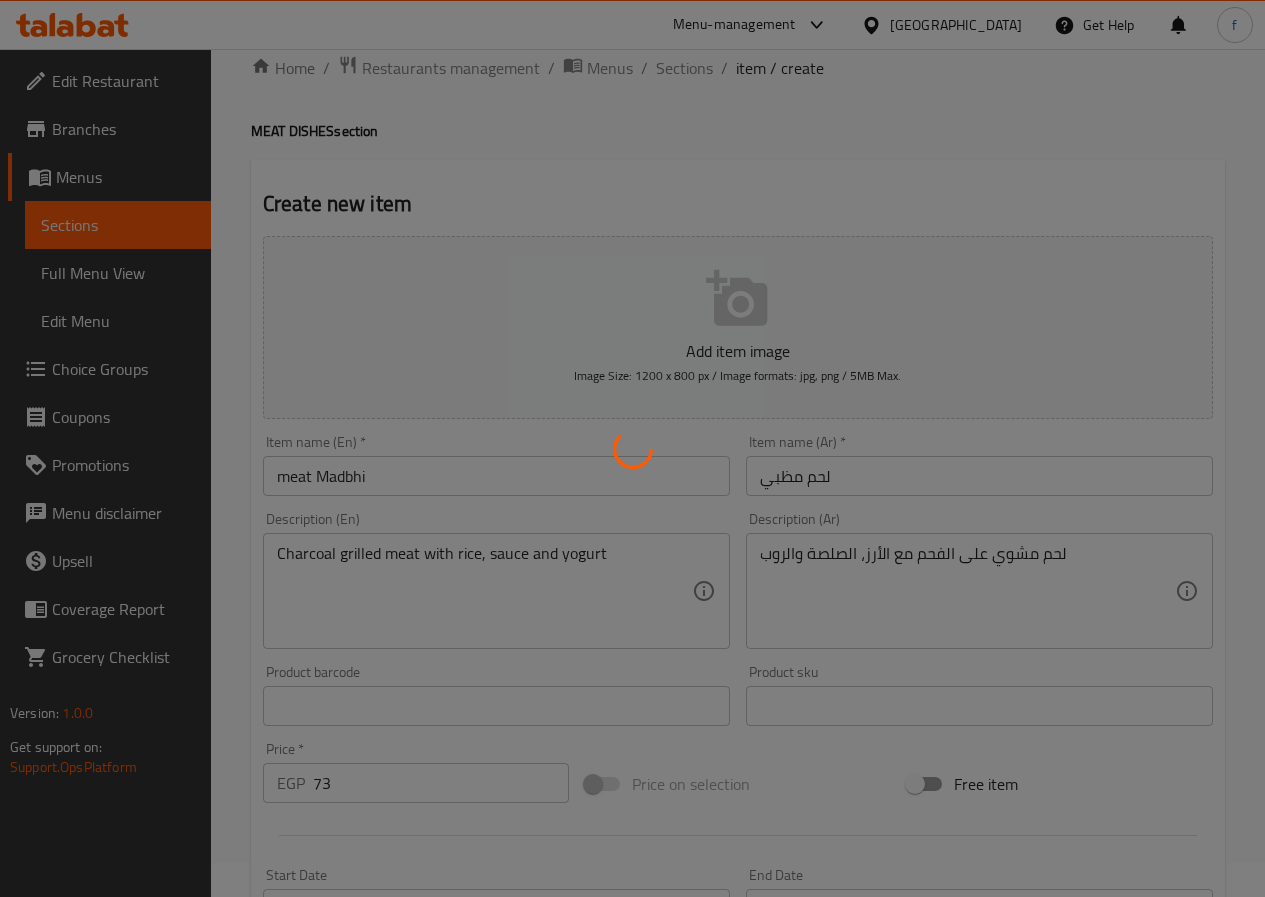 type 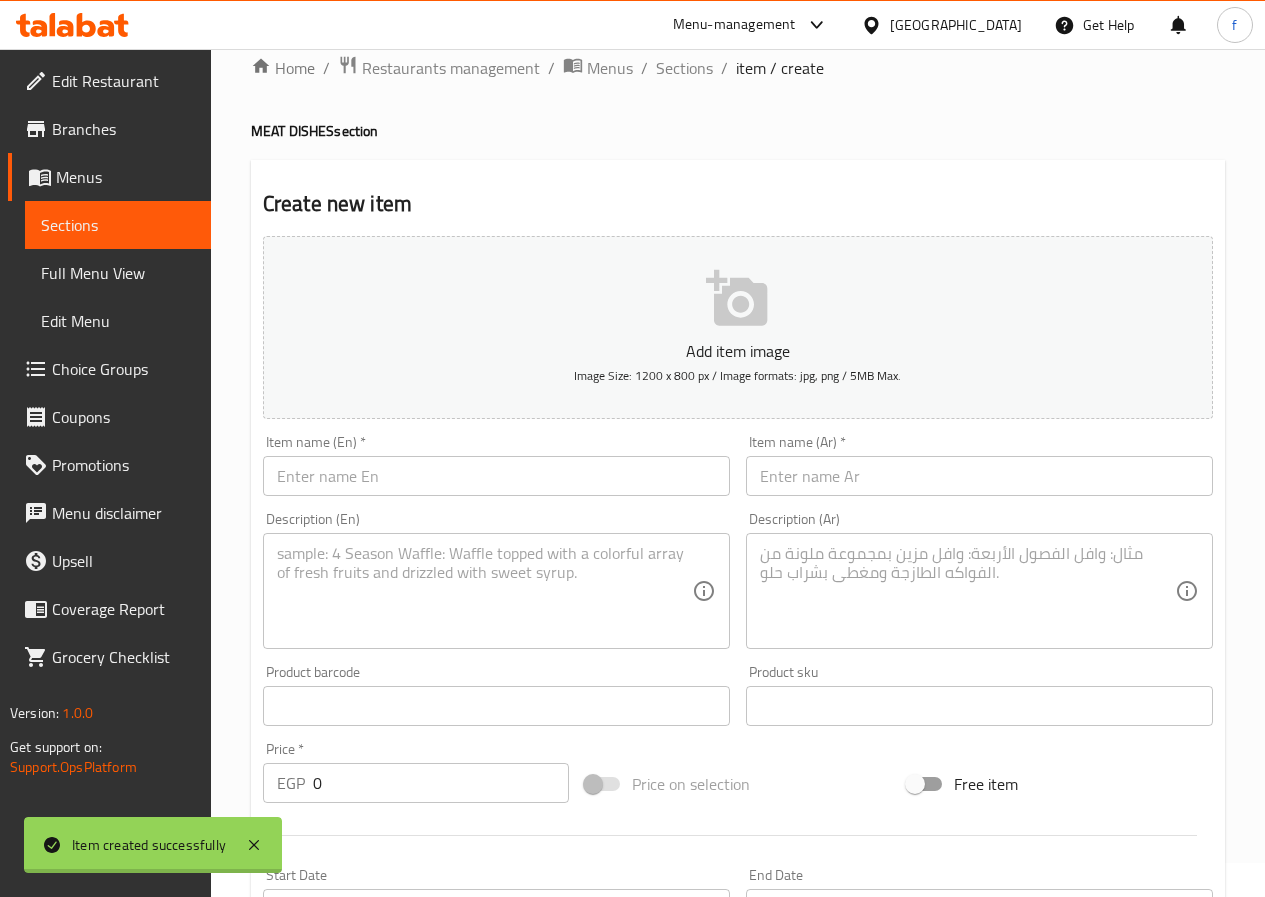 scroll, scrollTop: 16, scrollLeft: 0, axis: vertical 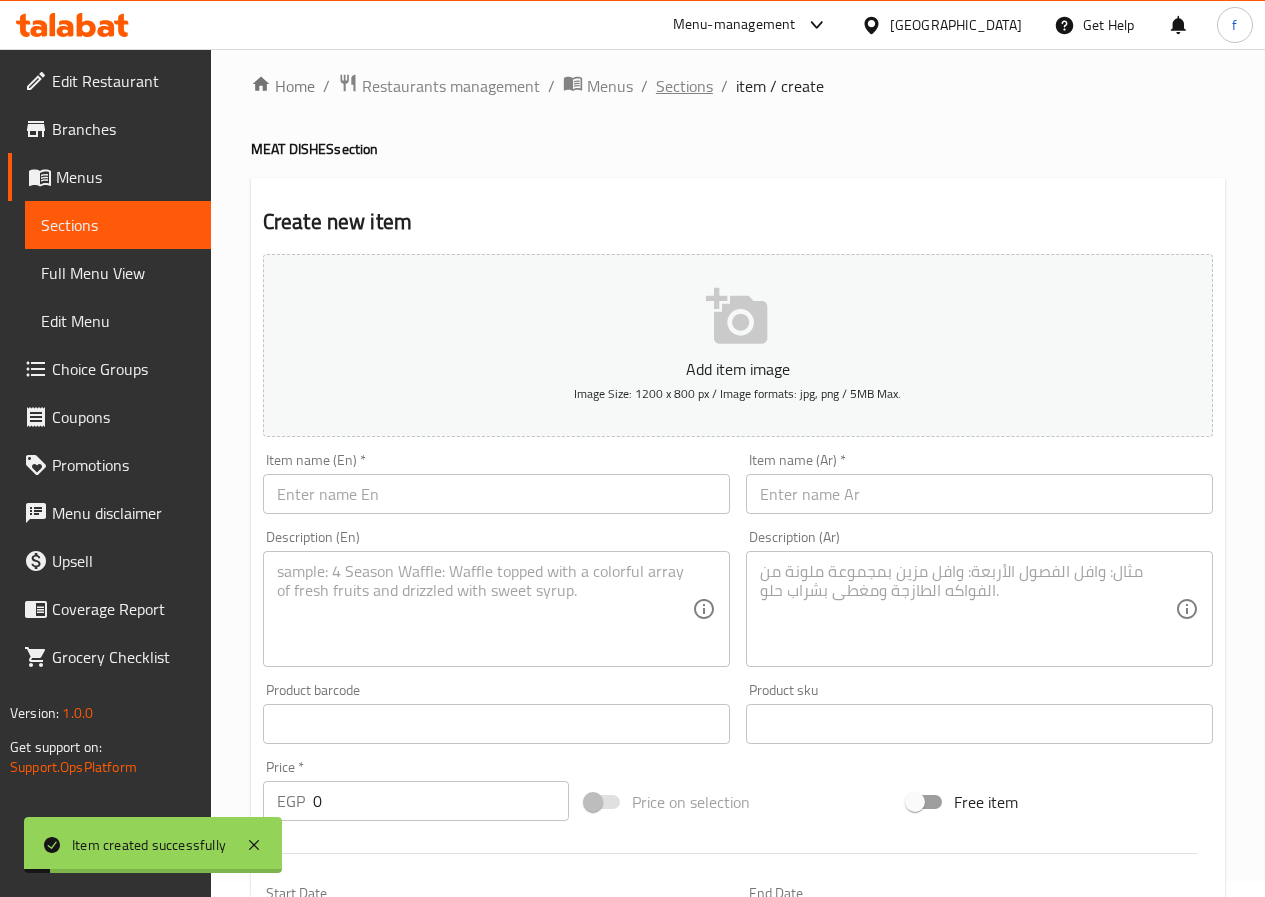 click on "Sections" at bounding box center (684, 86) 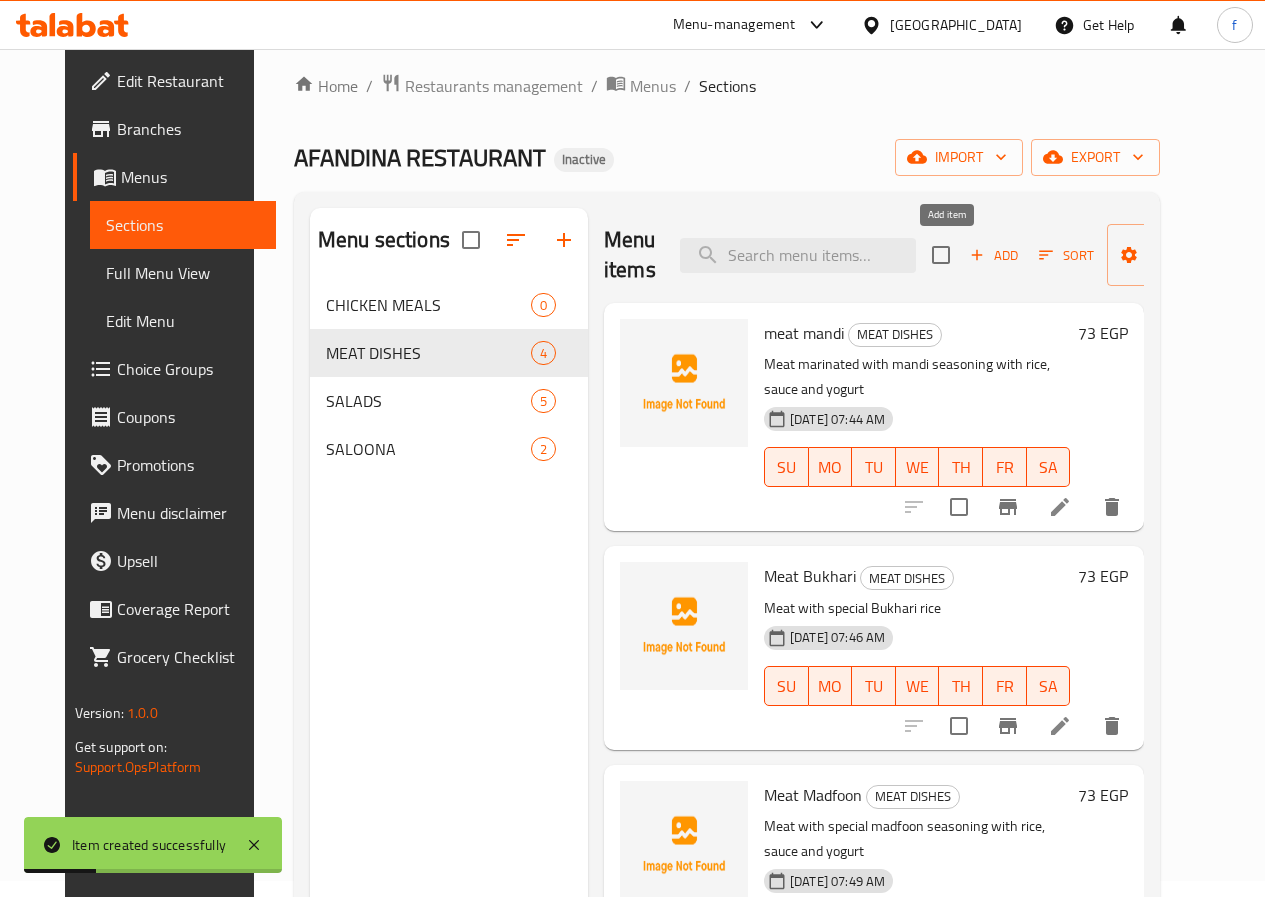 click on "Add" at bounding box center [994, 255] 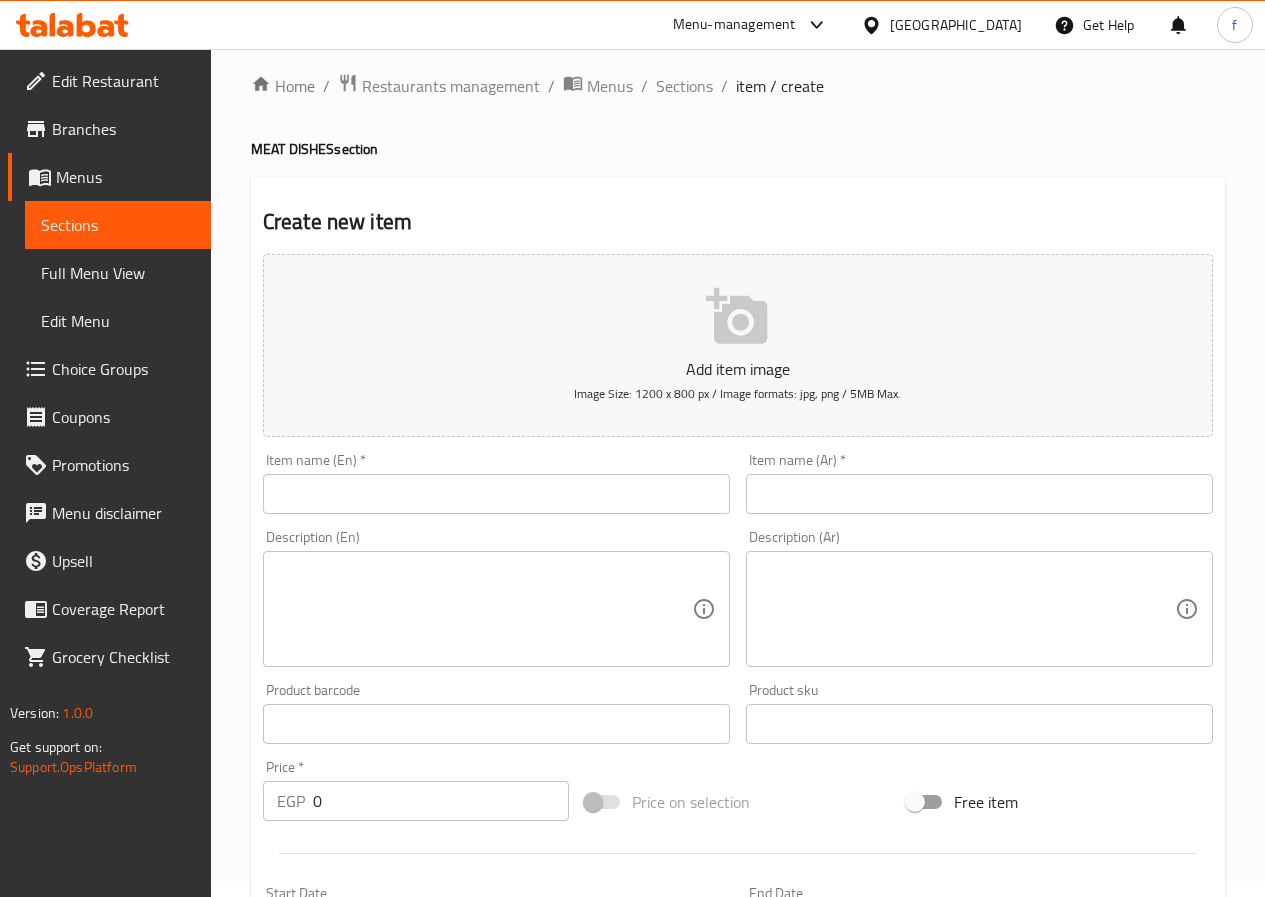 click at bounding box center [496, 494] 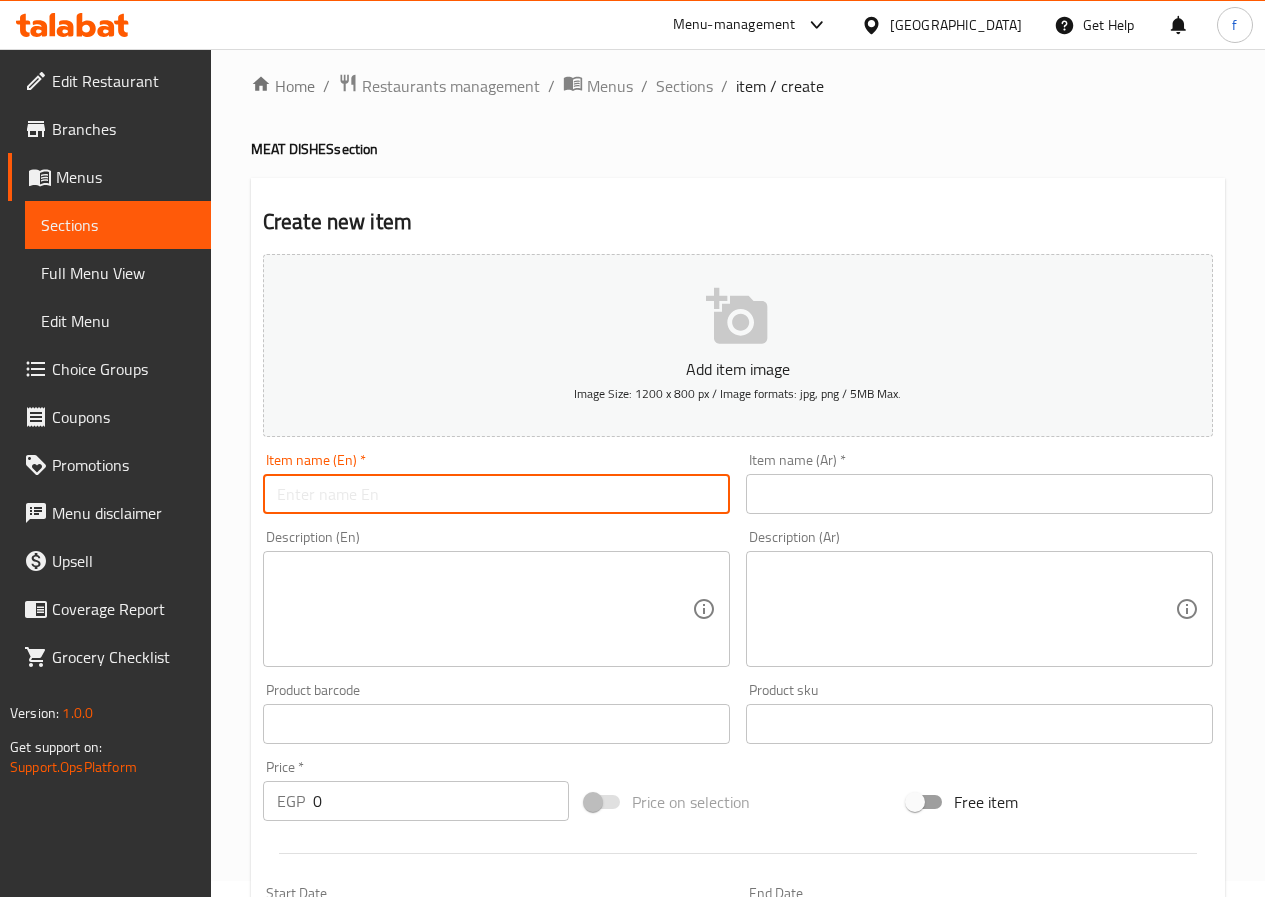 paste on "LAMB MADHBI SPICY" 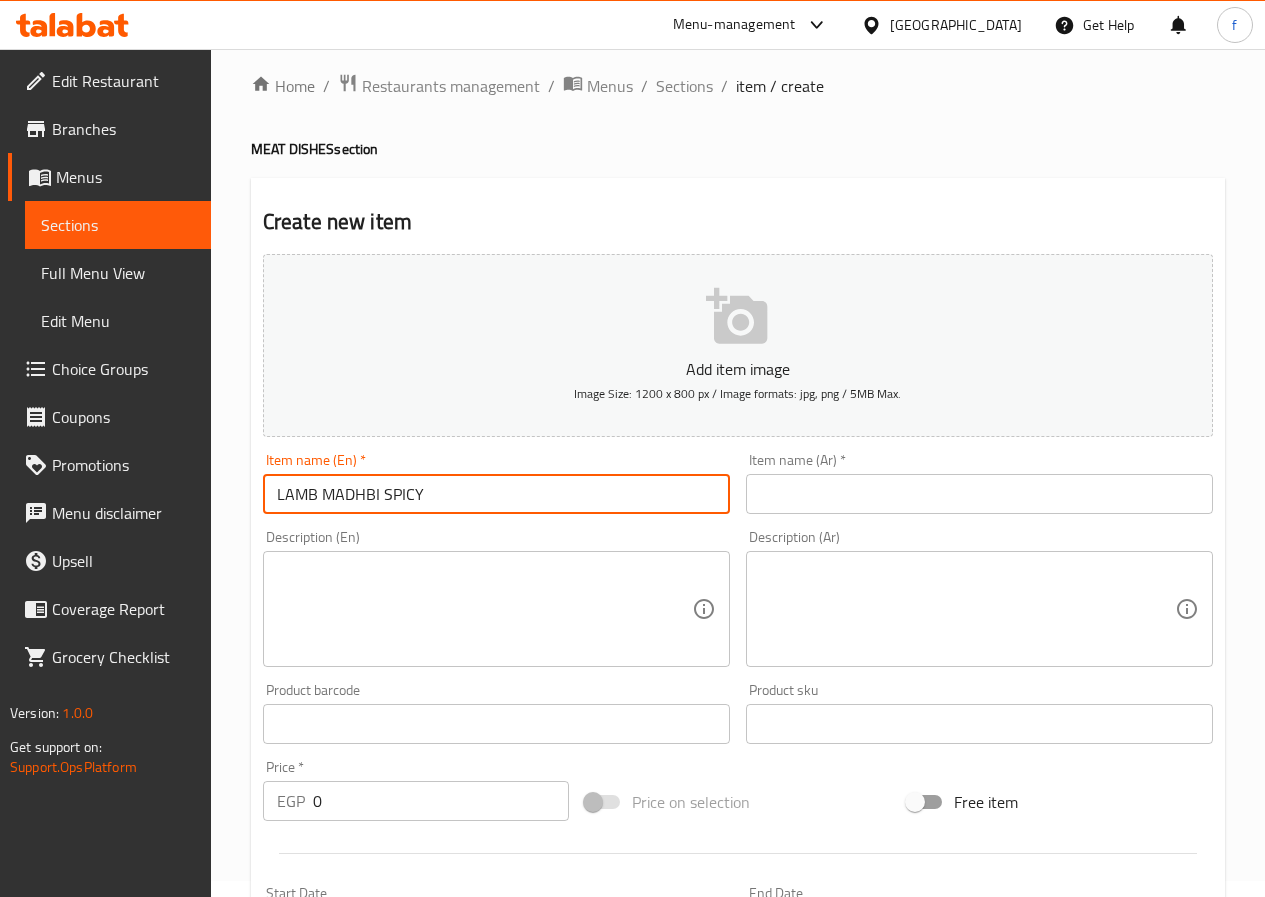 type on "LAMB MADHBI SPICY" 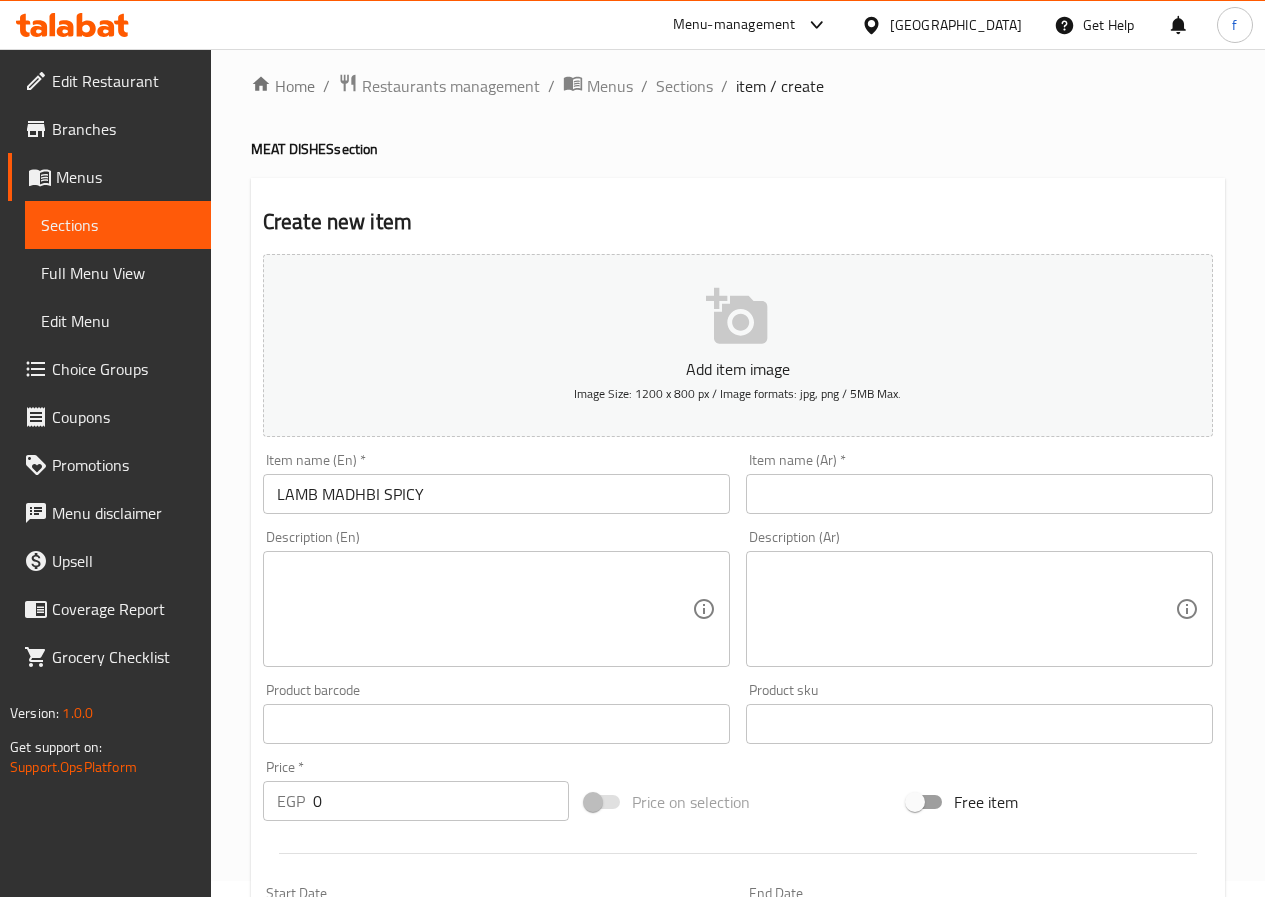 click at bounding box center [979, 494] 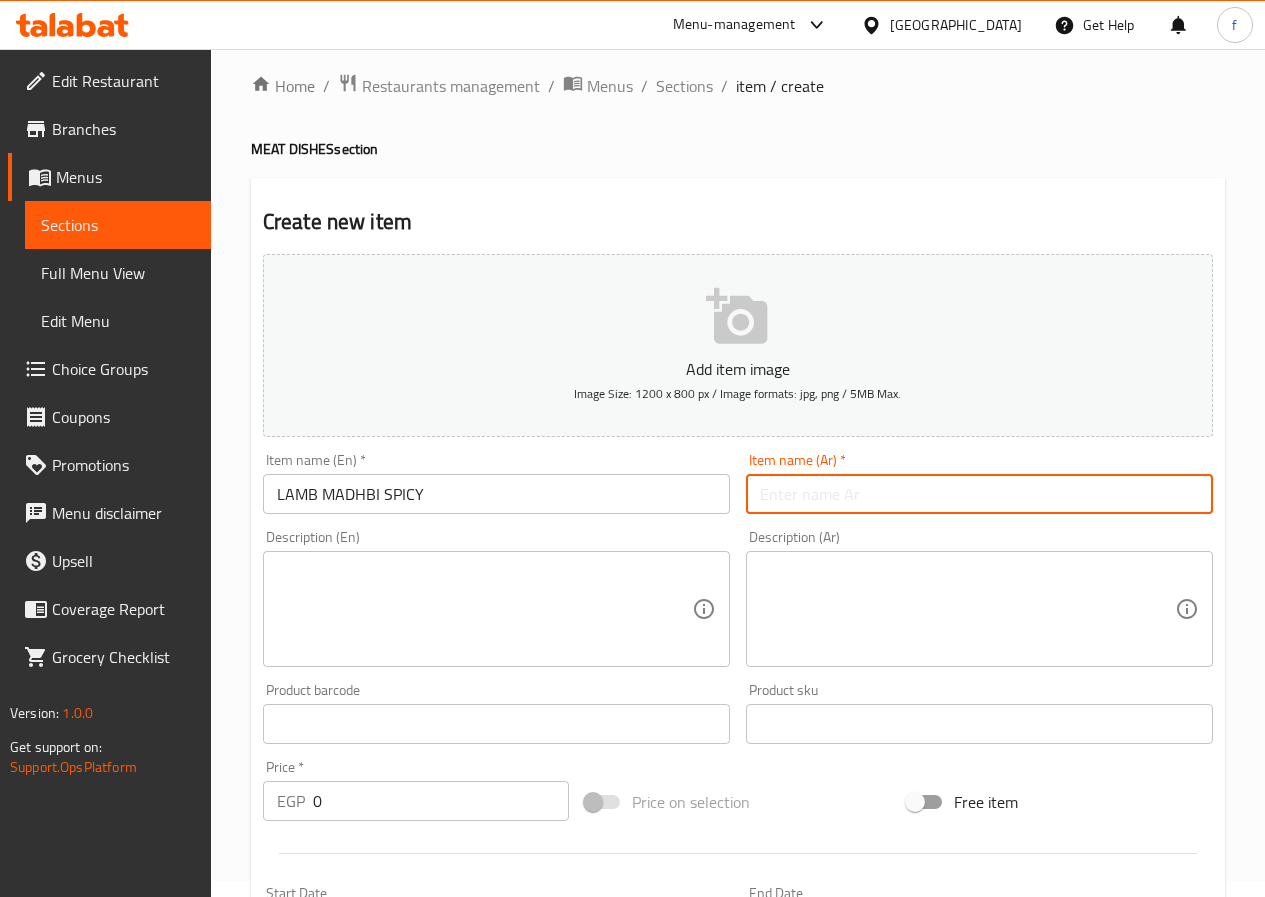 paste on "لحم مظبي حار" 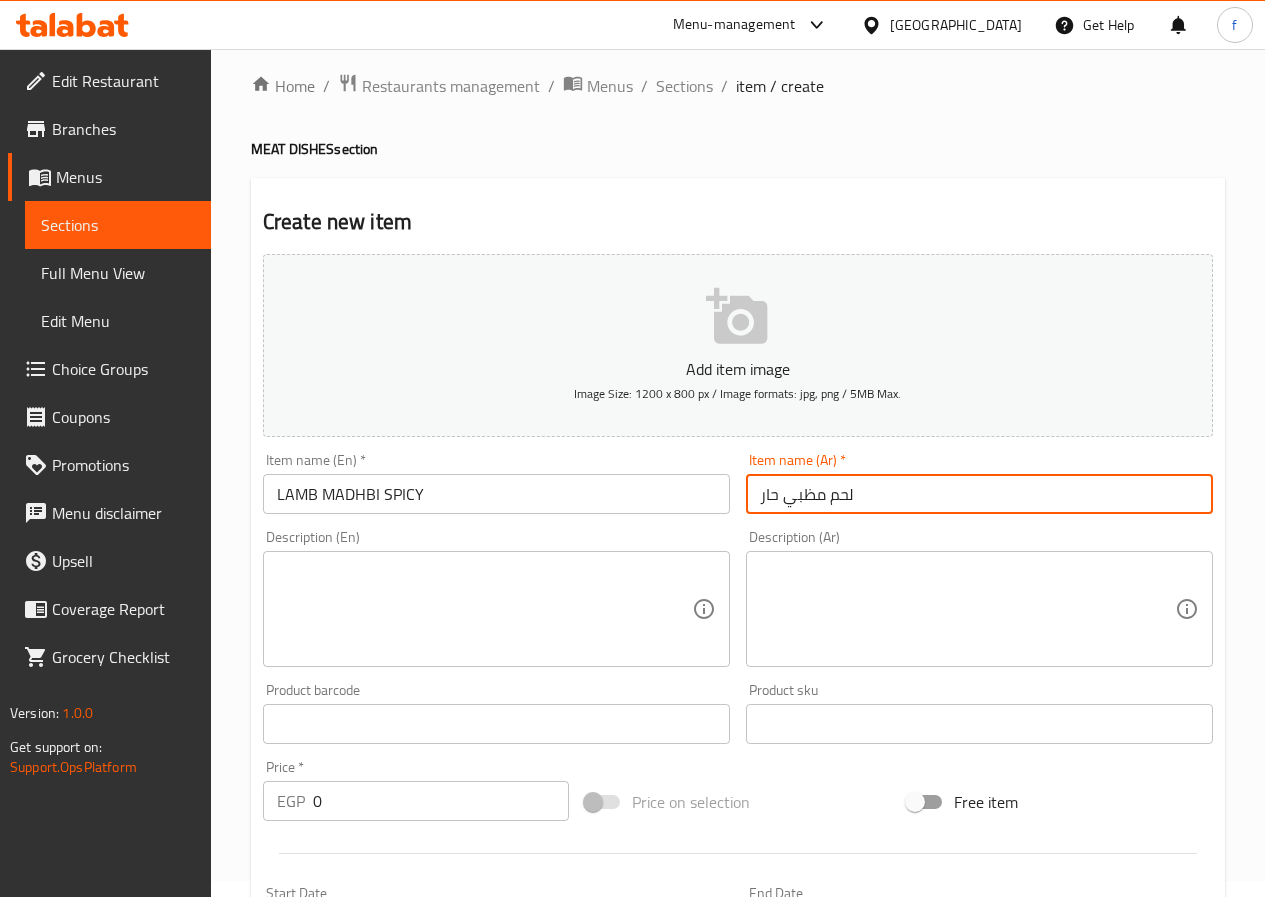type on "لحم مظبي حار" 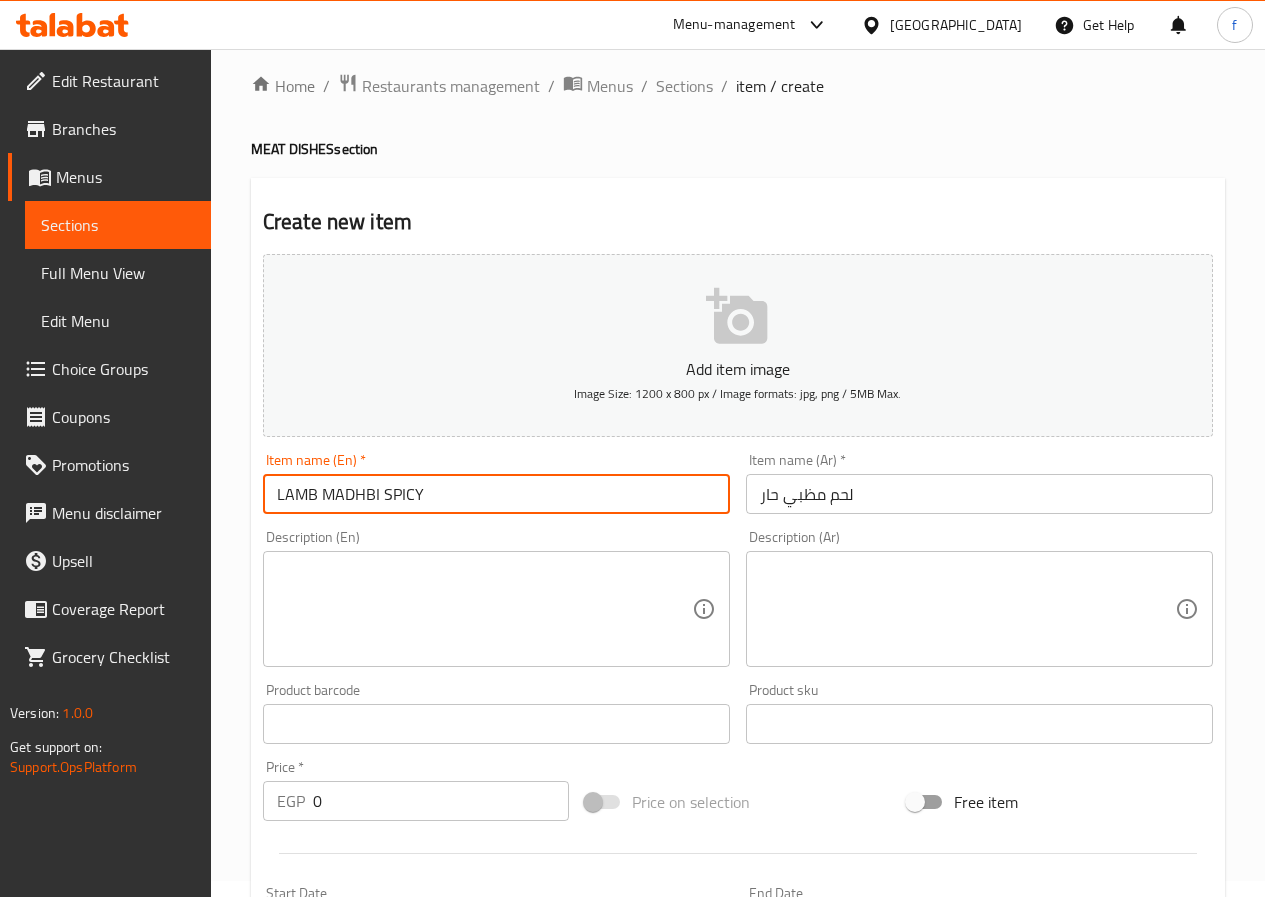 click on "LAMB MADHBI SPICY" at bounding box center [496, 494] 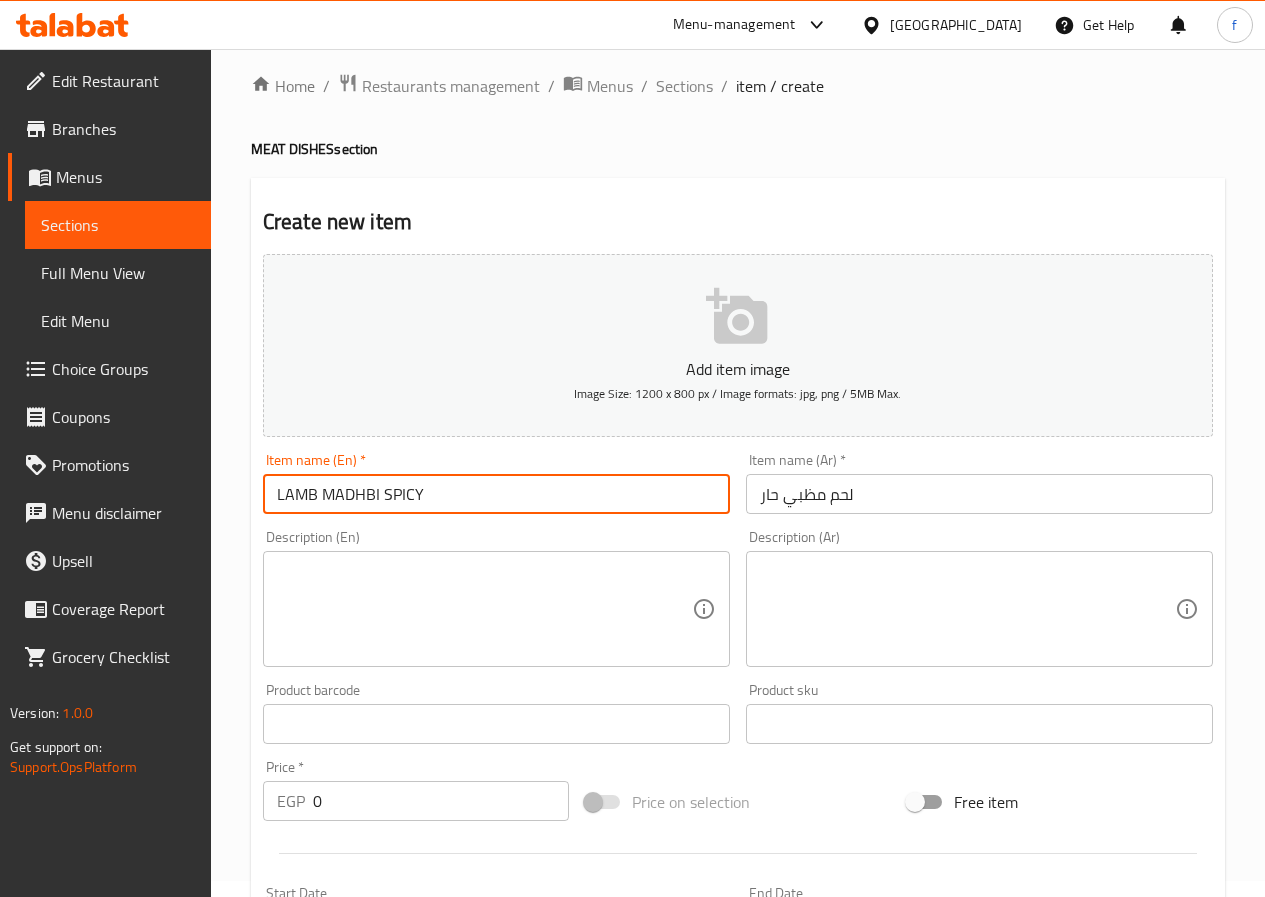 click on "LAMB MADHBI SPICY" at bounding box center [496, 494] 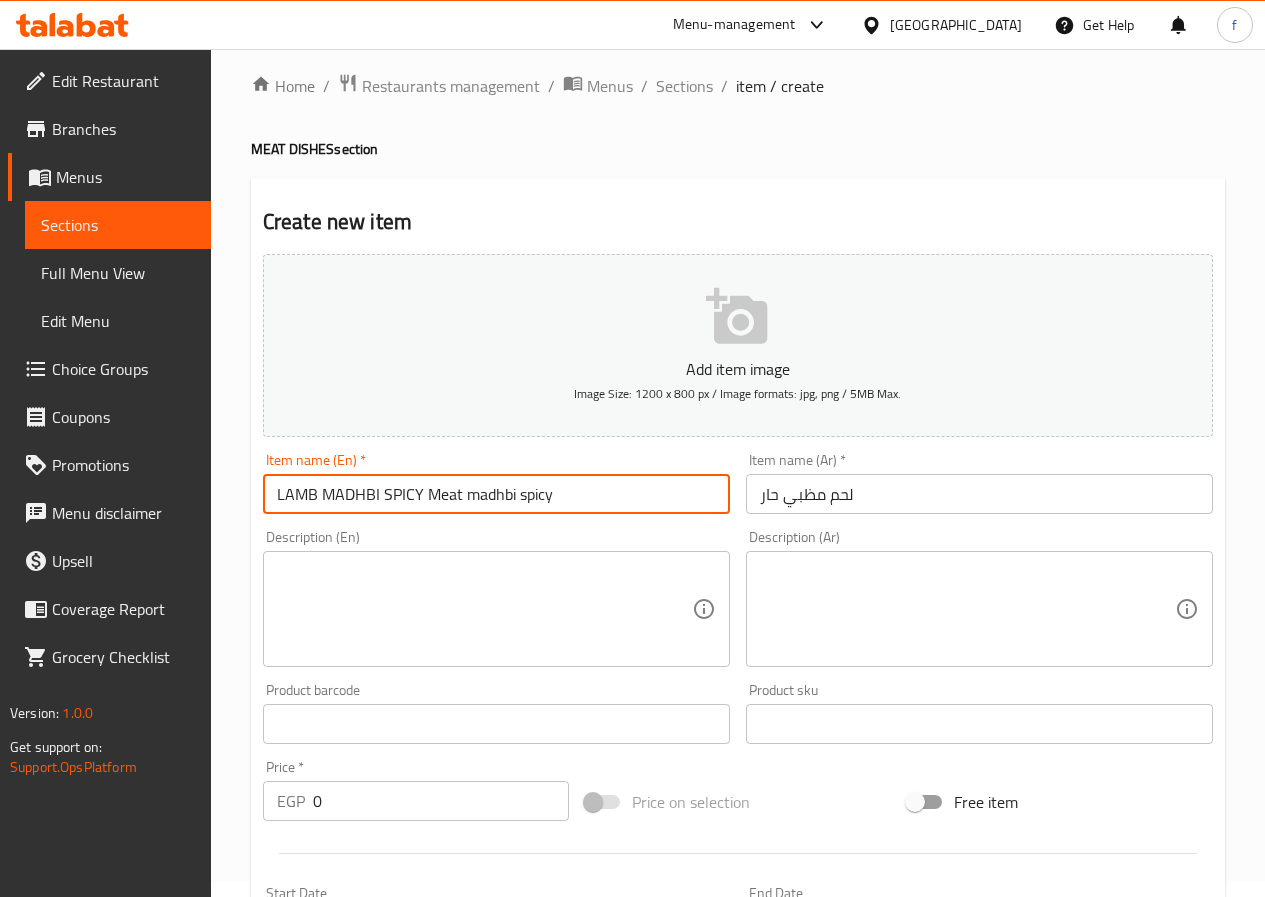 drag, startPoint x: 414, startPoint y: 494, endPoint x: 405, endPoint y: 489, distance: 10.29563 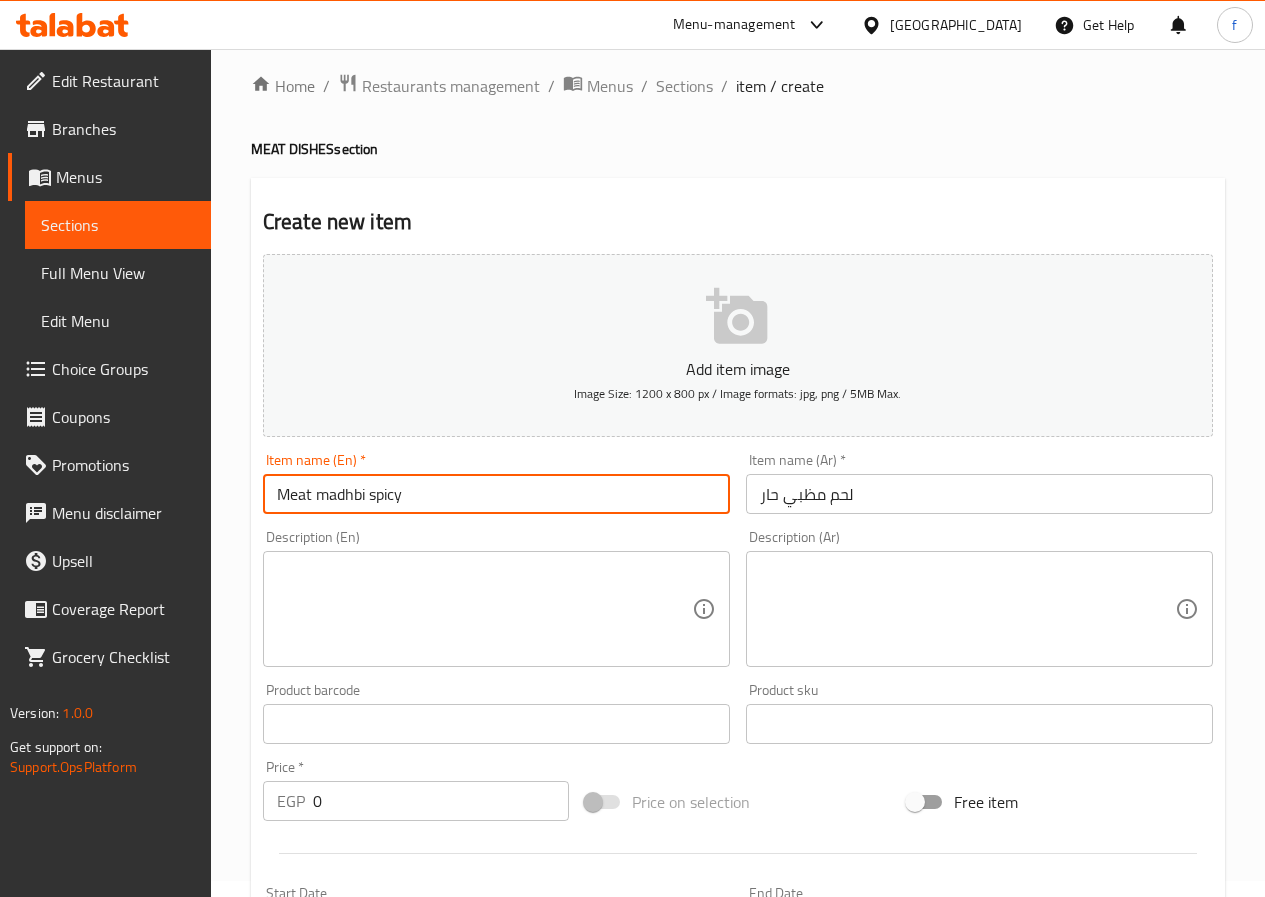 type on "Meat madhbi spicy" 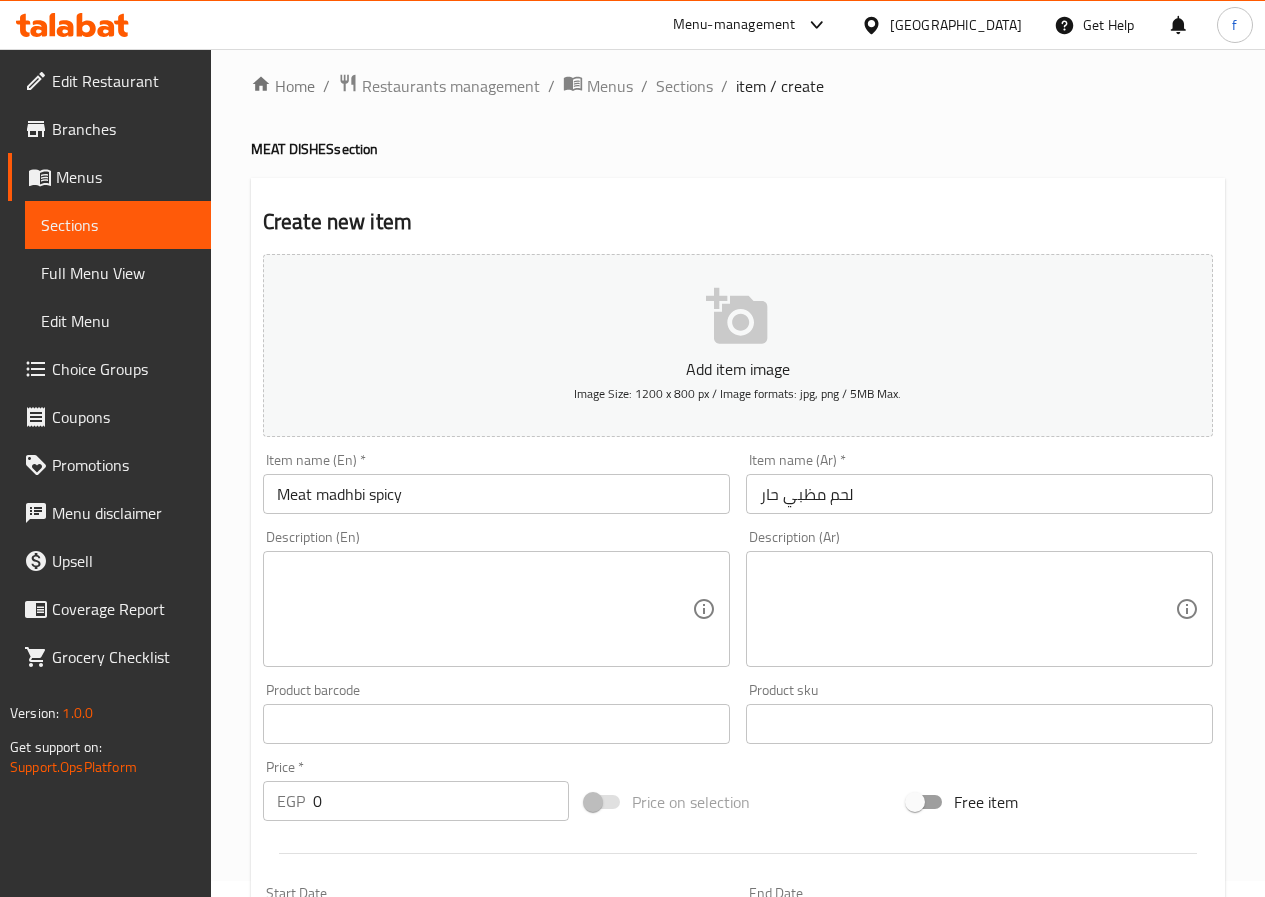 drag, startPoint x: 451, startPoint y: 627, endPoint x: 620, endPoint y: 663, distance: 172.79178 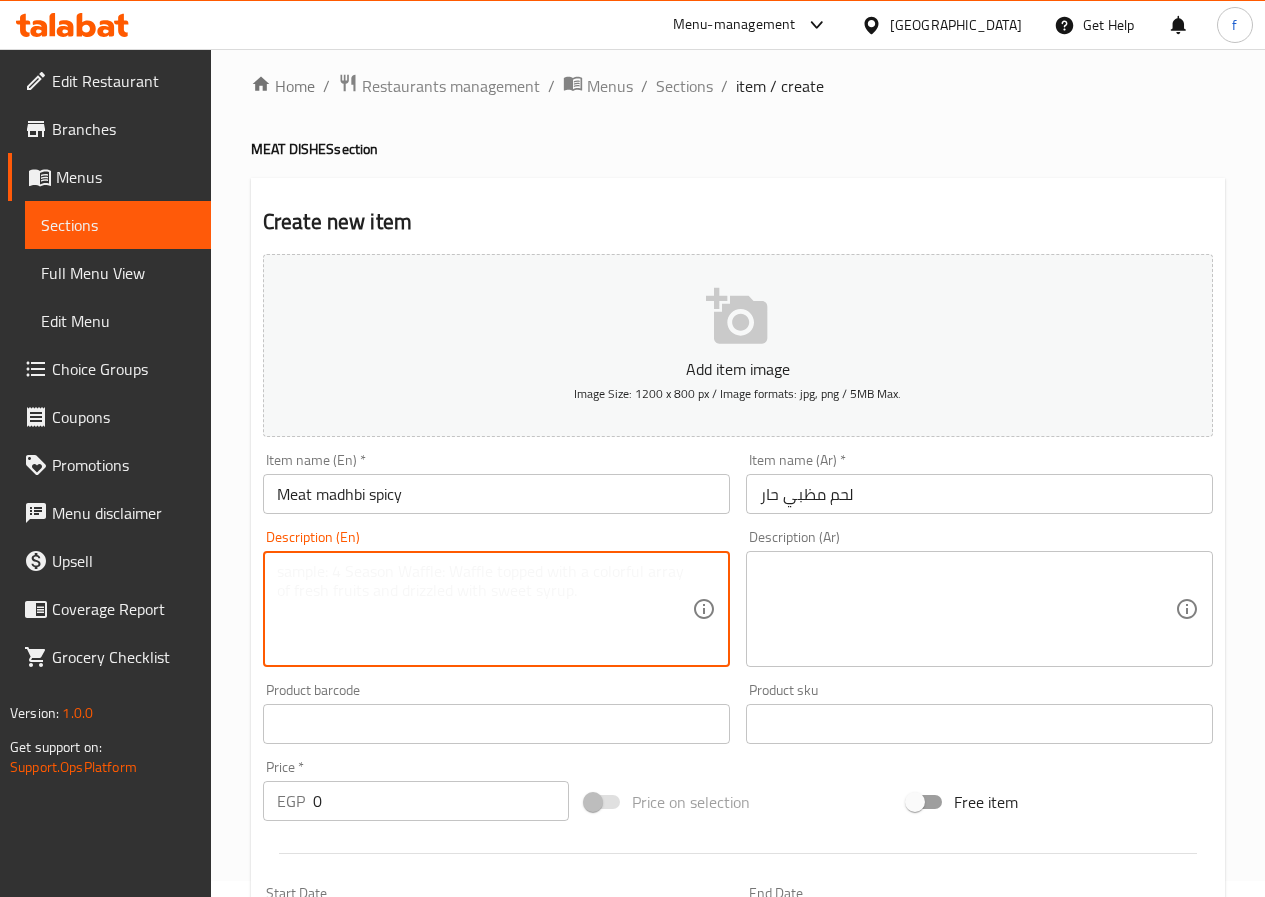 paste on "Charcoal grilled meat, spicy taste, with rice, sauce and yogurt" 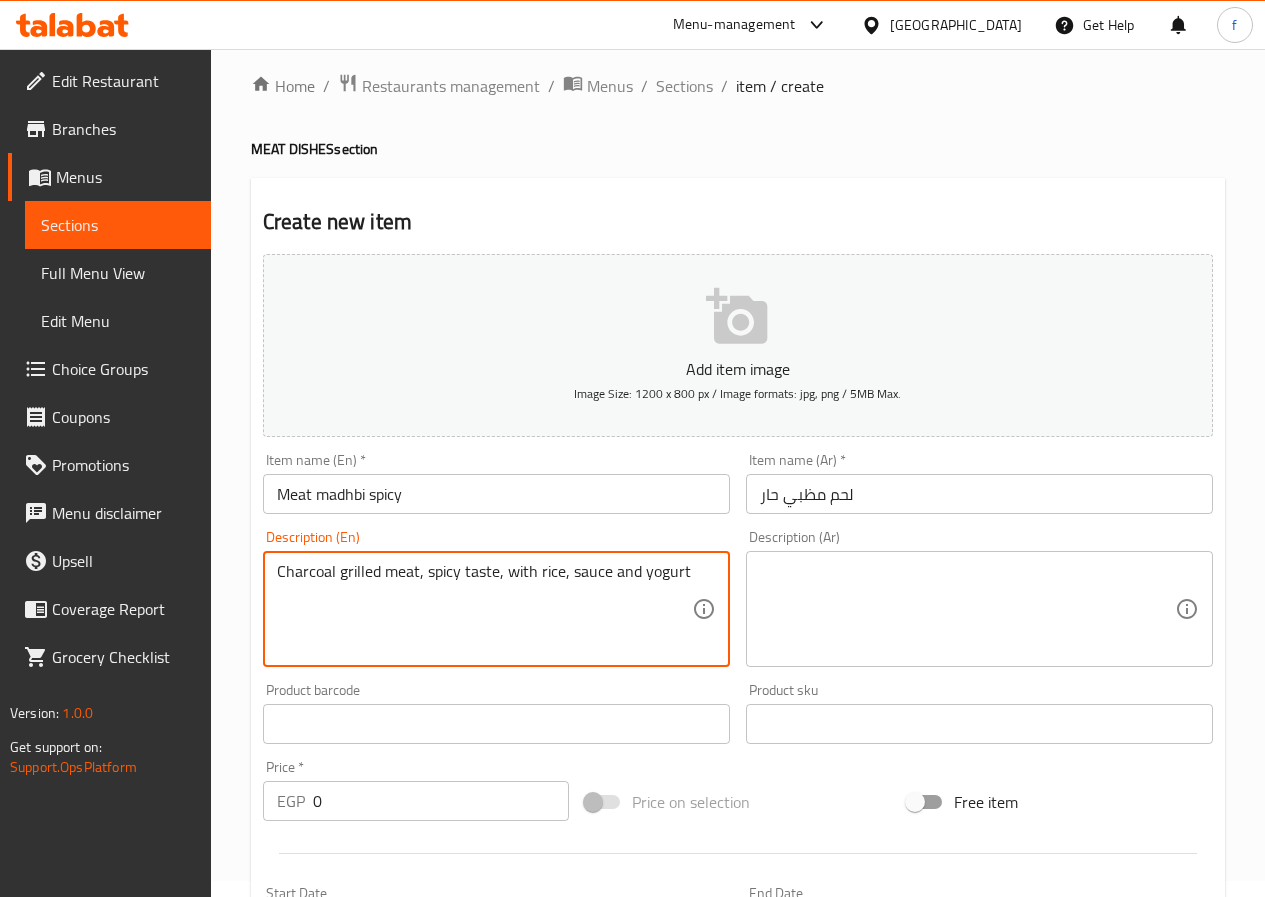 type on "Charcoal grilled meat, spicy taste, with rice, sauce and yogurt" 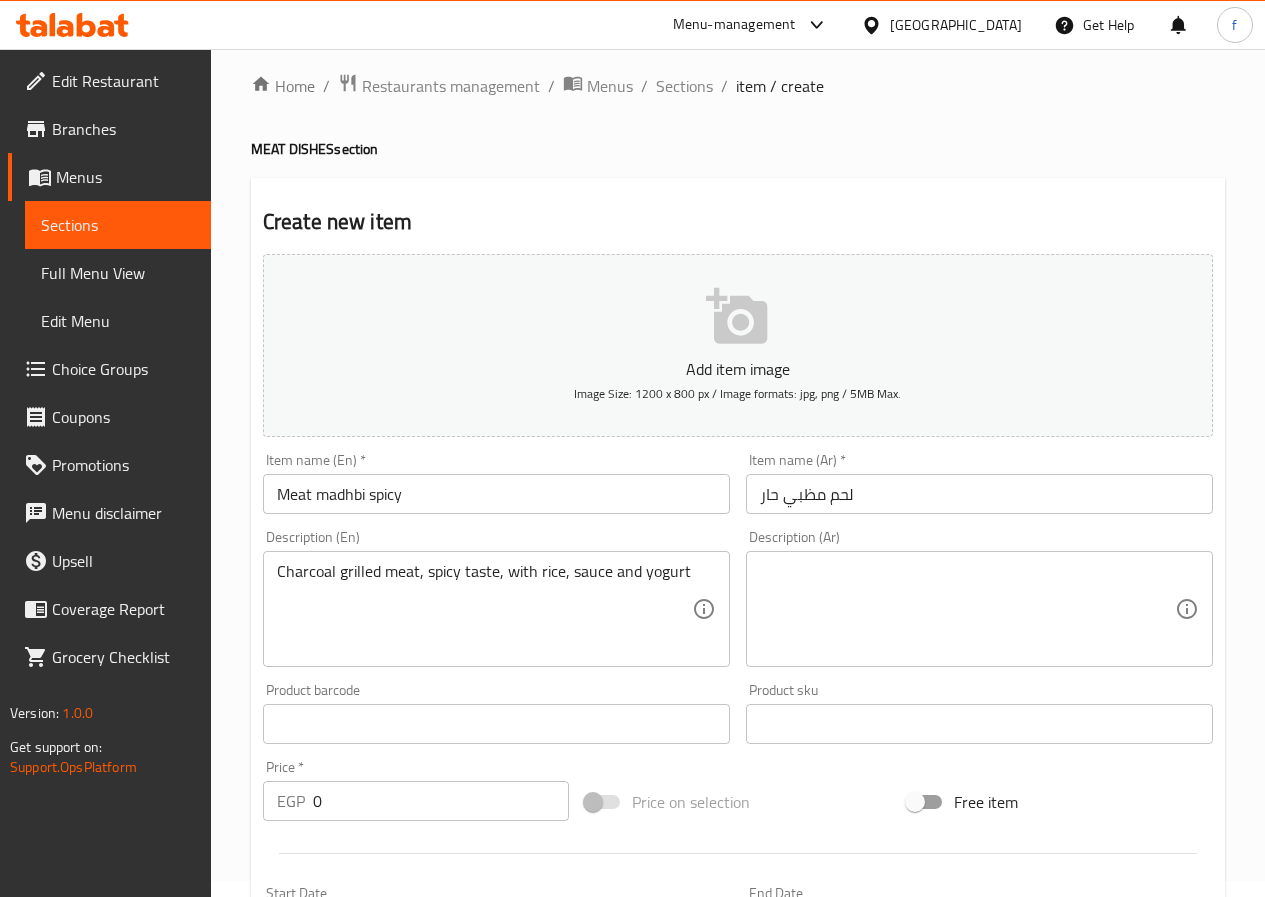 drag, startPoint x: 893, startPoint y: 634, endPoint x: 913, endPoint y: 639, distance: 20.615528 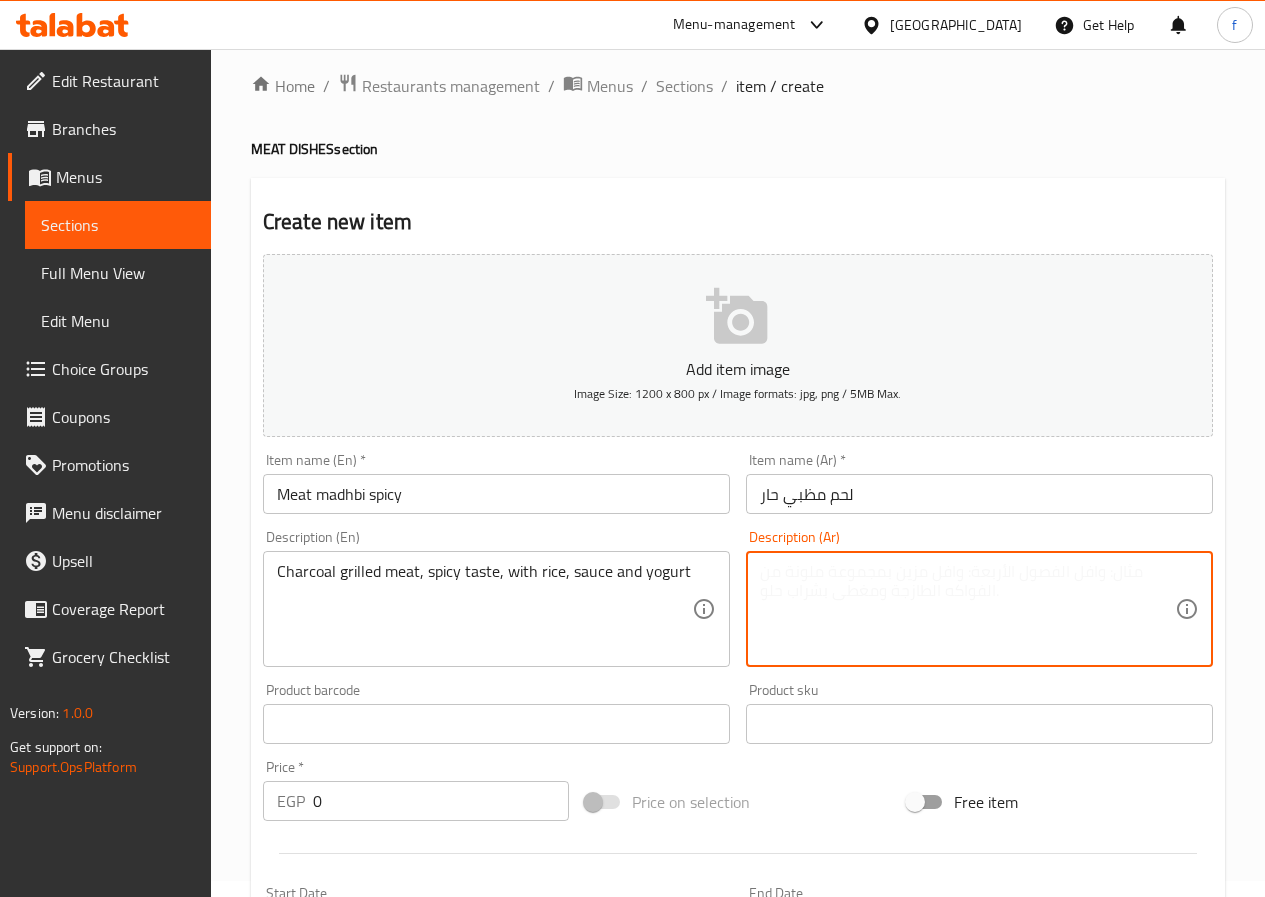 paste on "لحم مشوى على الفحم مذاق حار مع الأرز والصوص والروب" 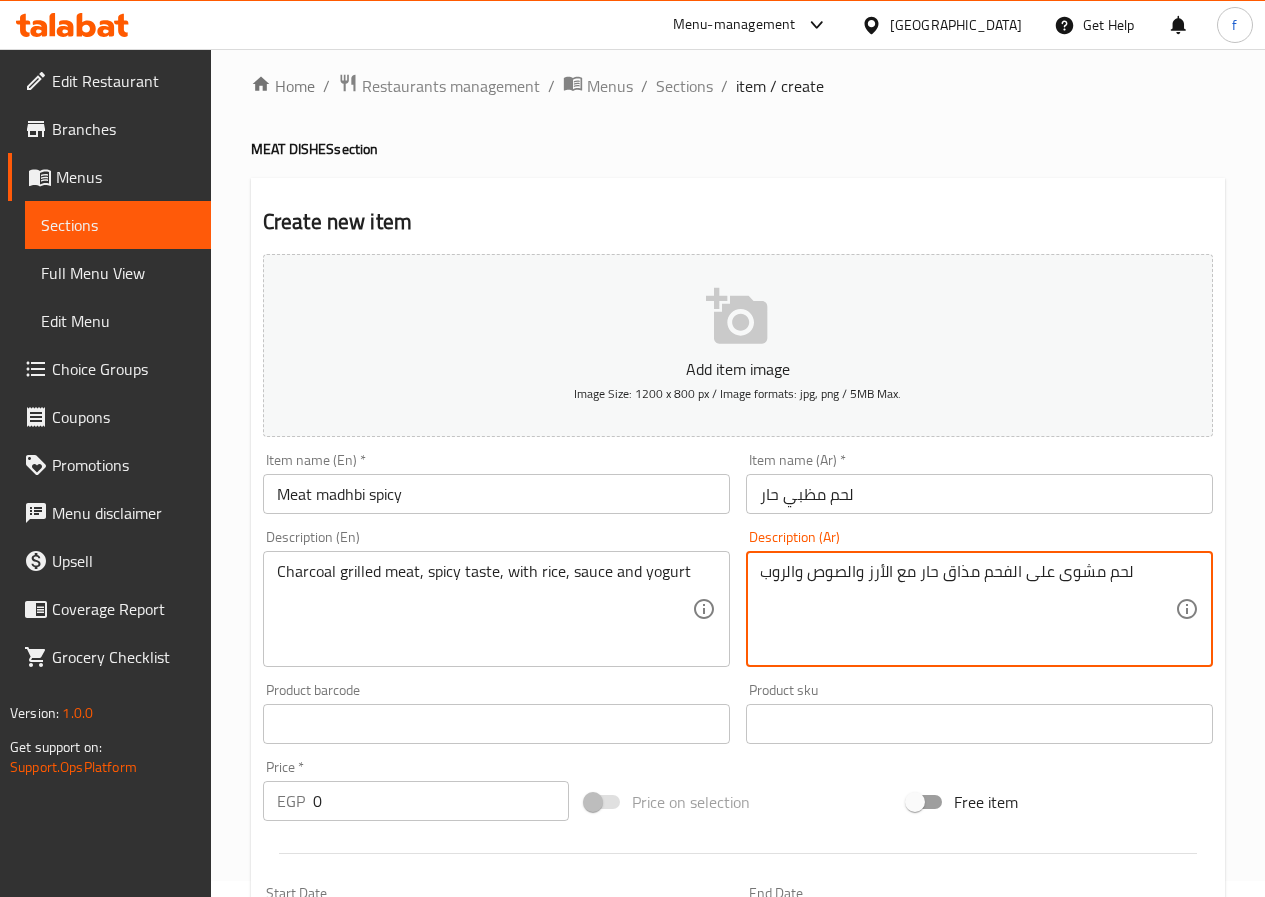 type on "لحم مشوى على الفحم مذاق حار مع الأرز والصوص والروب" 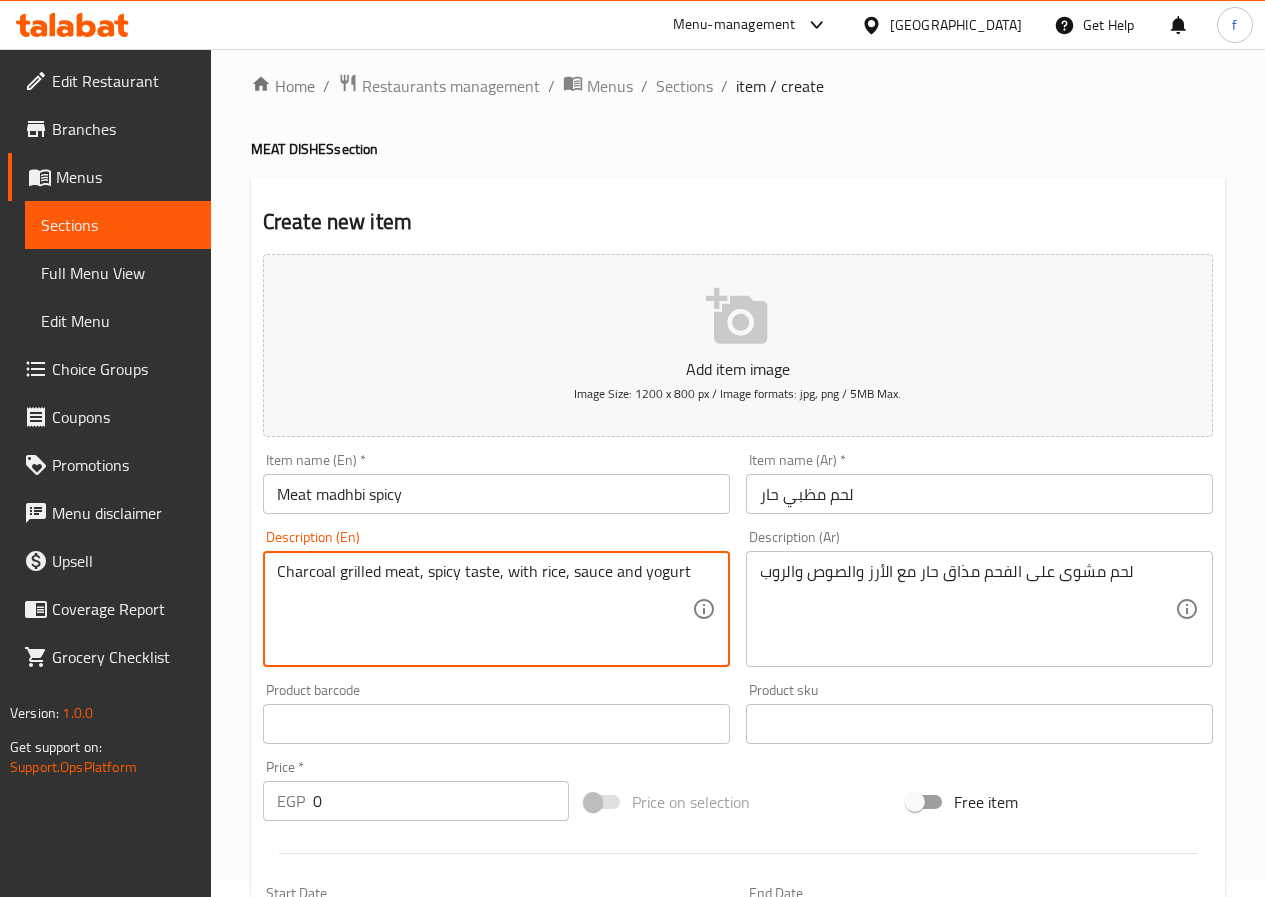 click on "Charcoal grilled meat, spicy taste, with rice, sauce and yogurt" at bounding box center (484, 609) 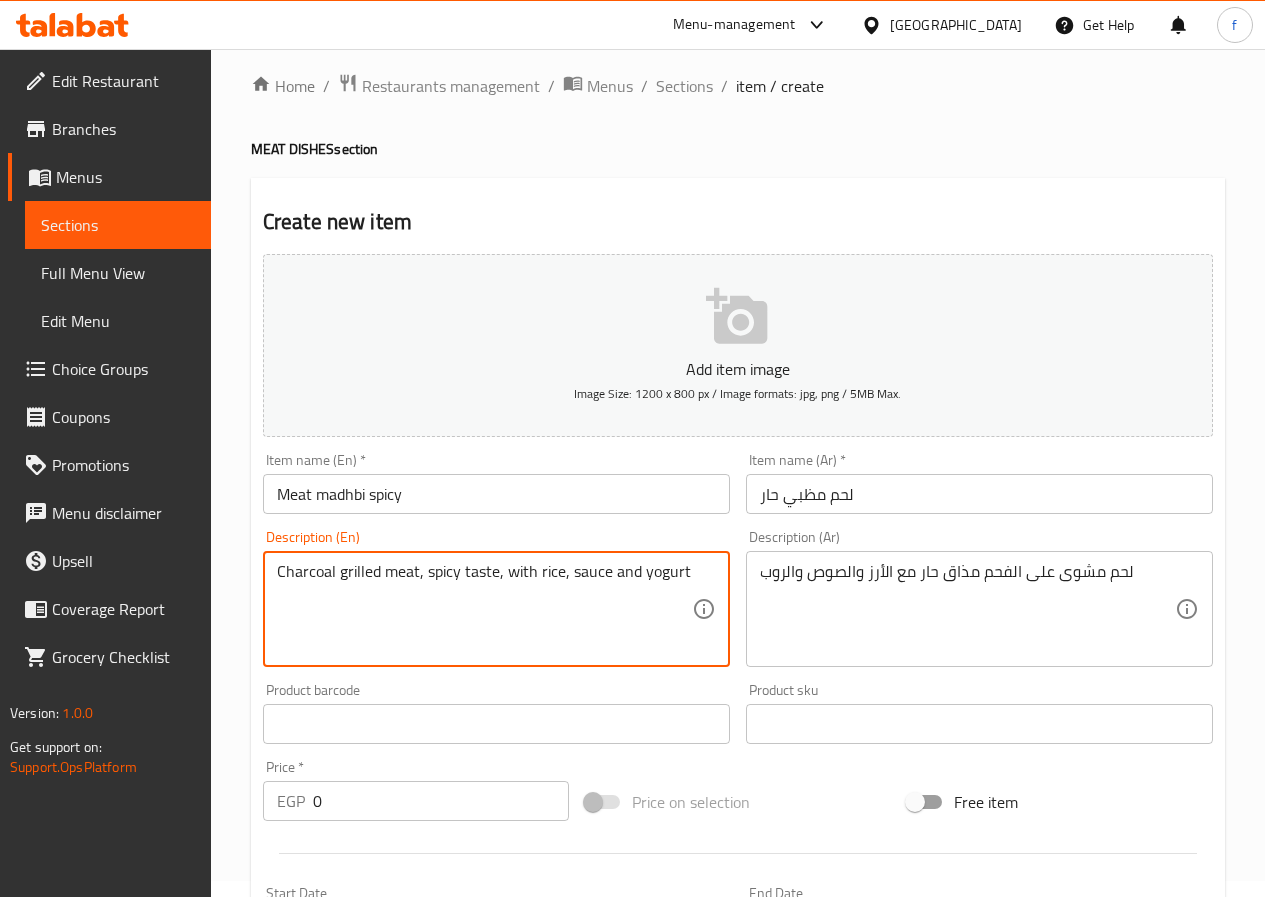 click on "Charcoal grilled meat, spicy taste, with rice, sauce and yogurt" at bounding box center (484, 609) 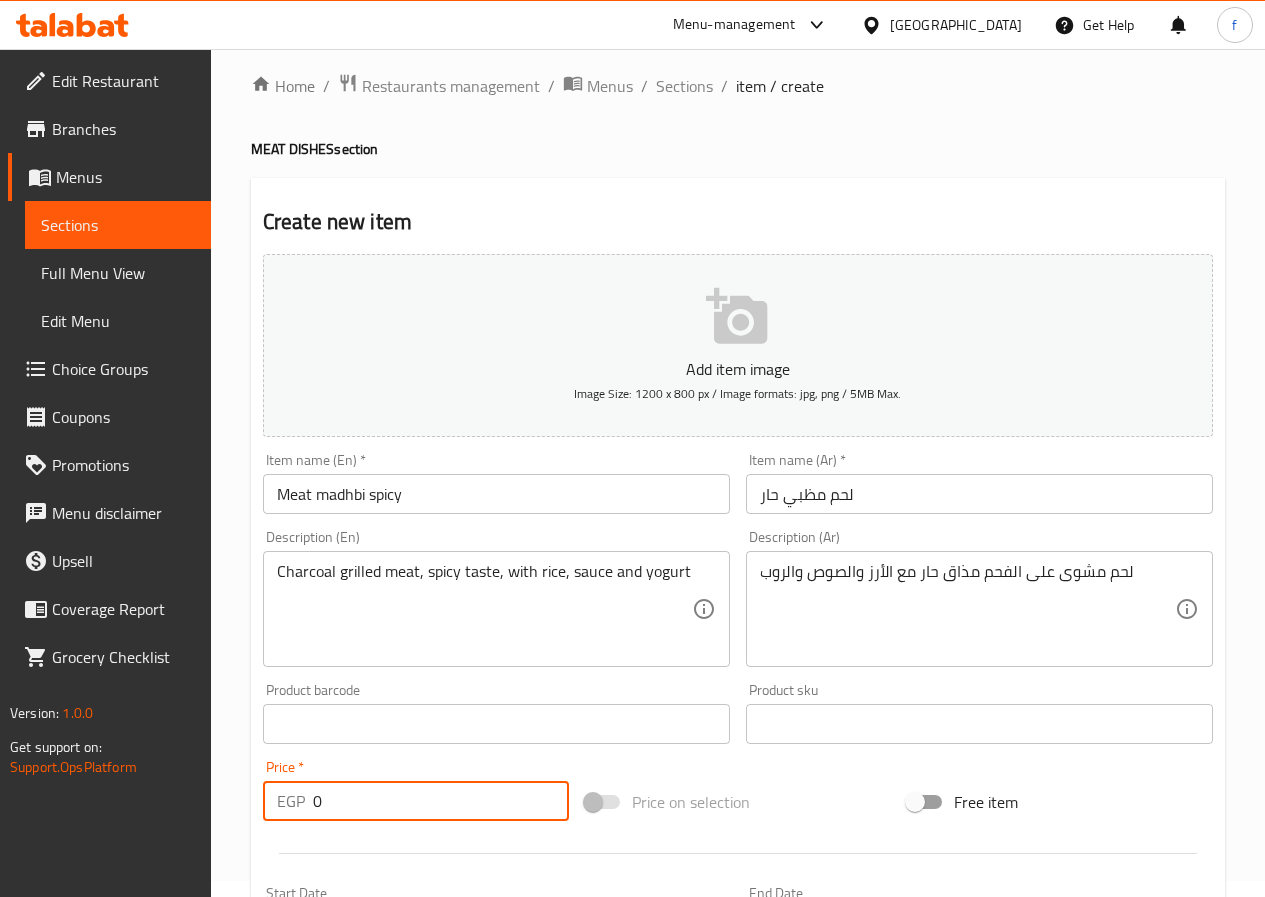 click on "0" at bounding box center [441, 801] 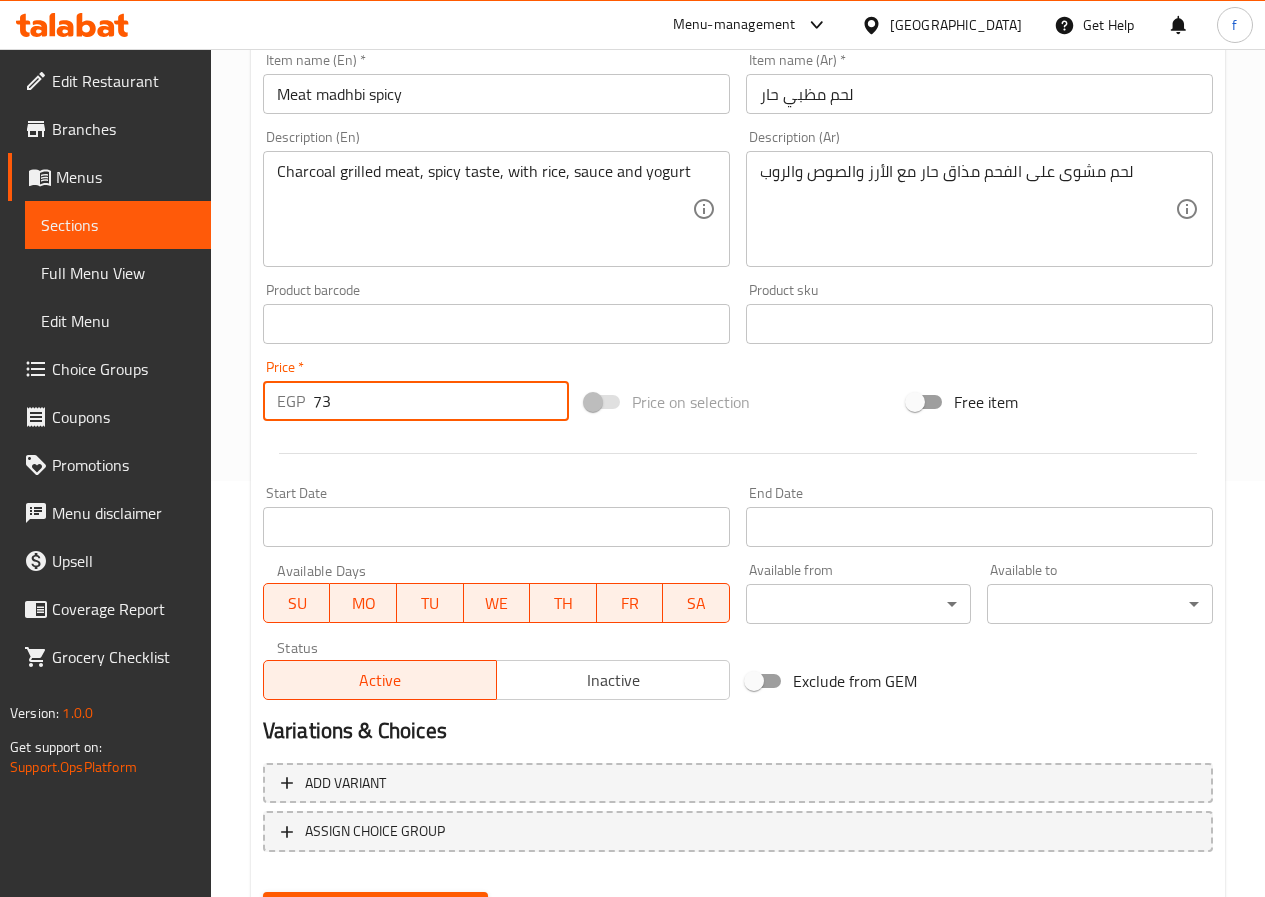 scroll, scrollTop: 0, scrollLeft: 0, axis: both 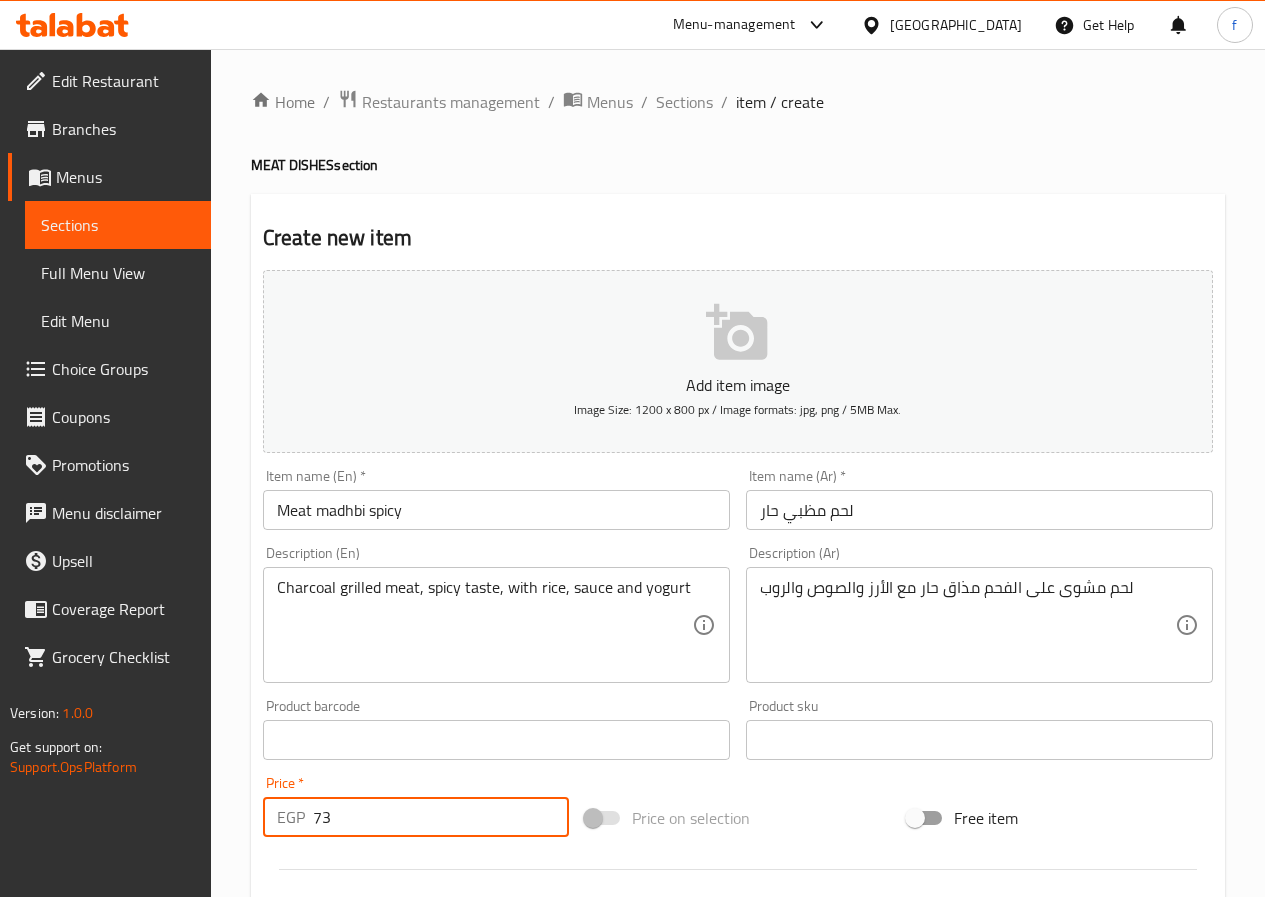type on "73" 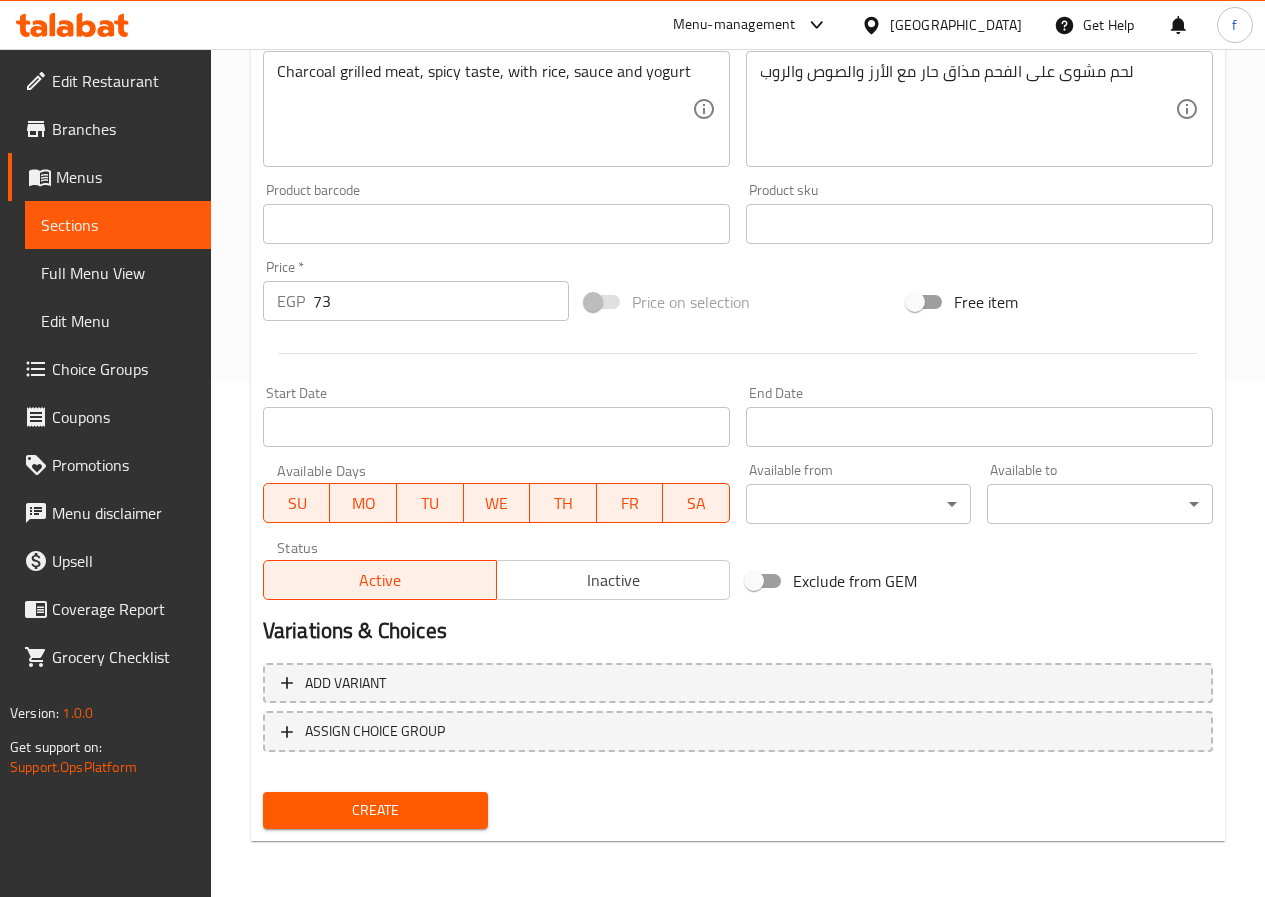 click on "Create" at bounding box center (376, 810) 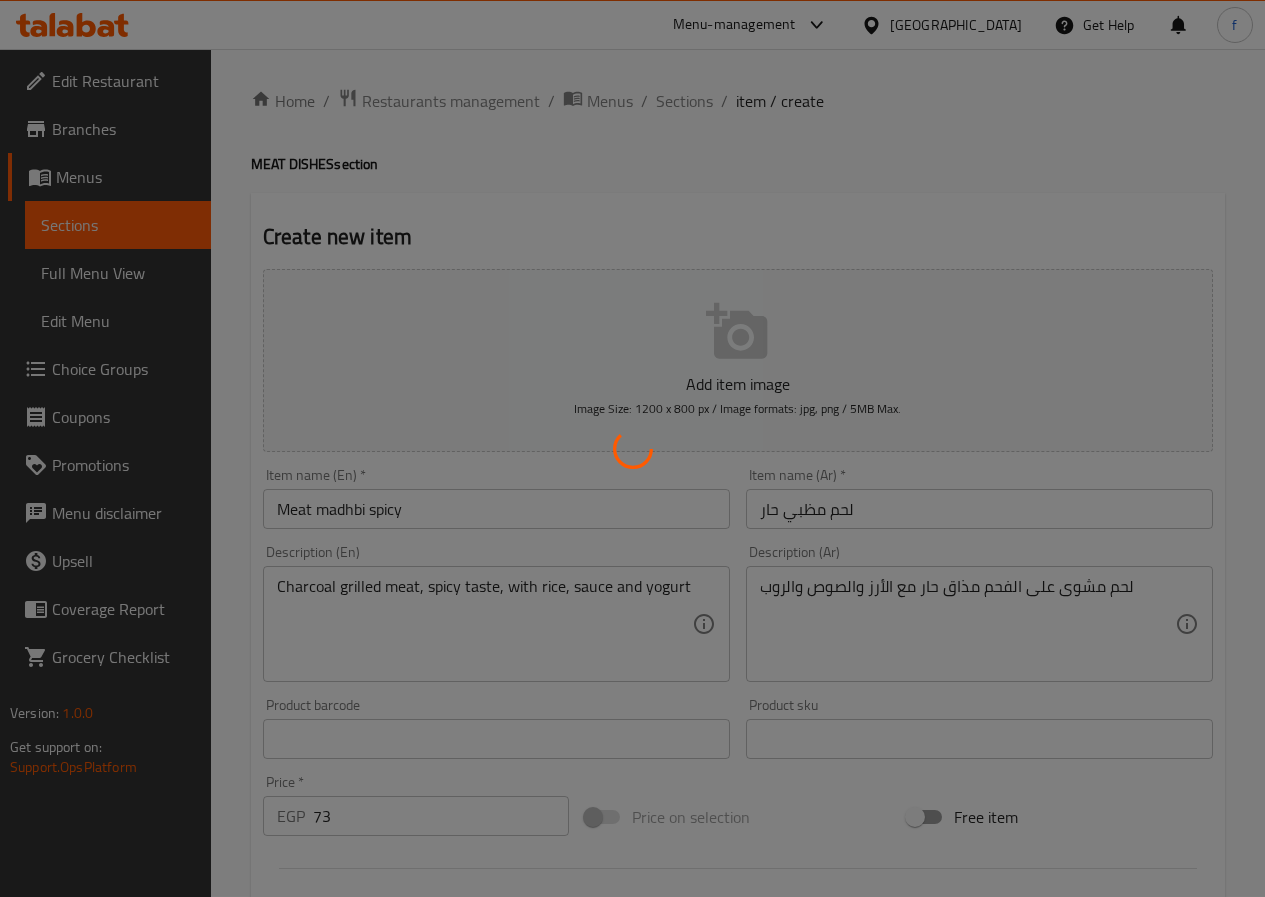 scroll, scrollTop: 0, scrollLeft: 0, axis: both 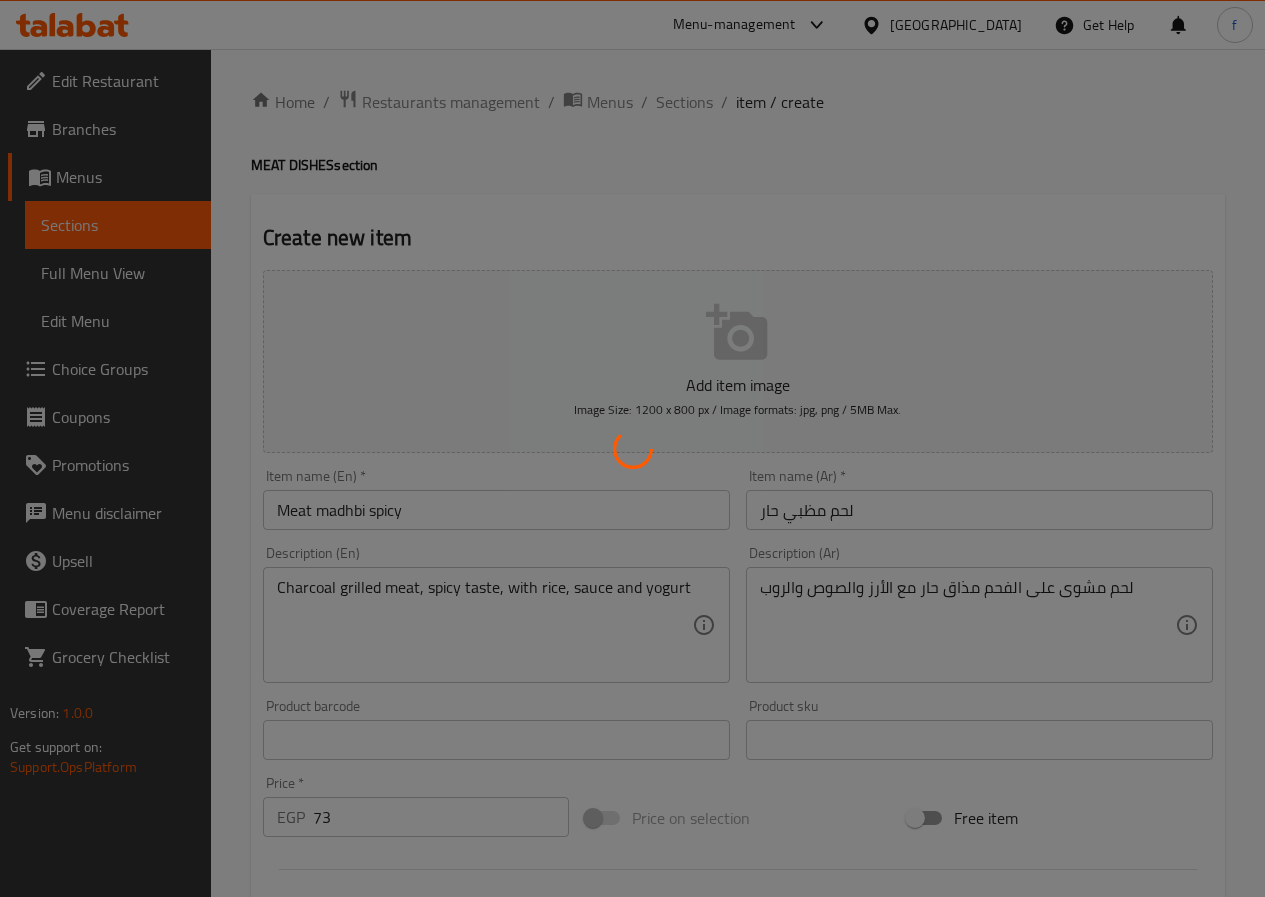 type 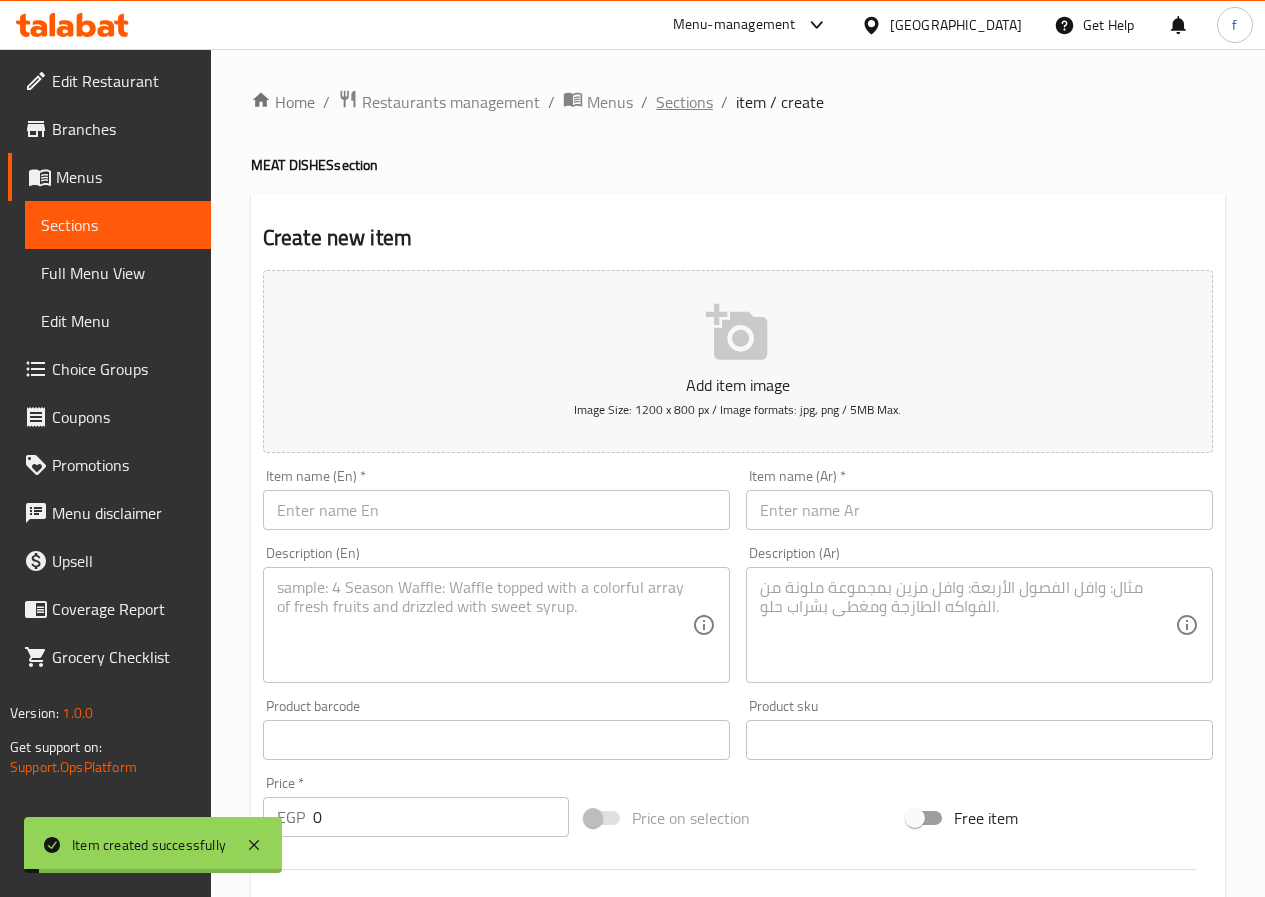 click on "Sections" at bounding box center [684, 102] 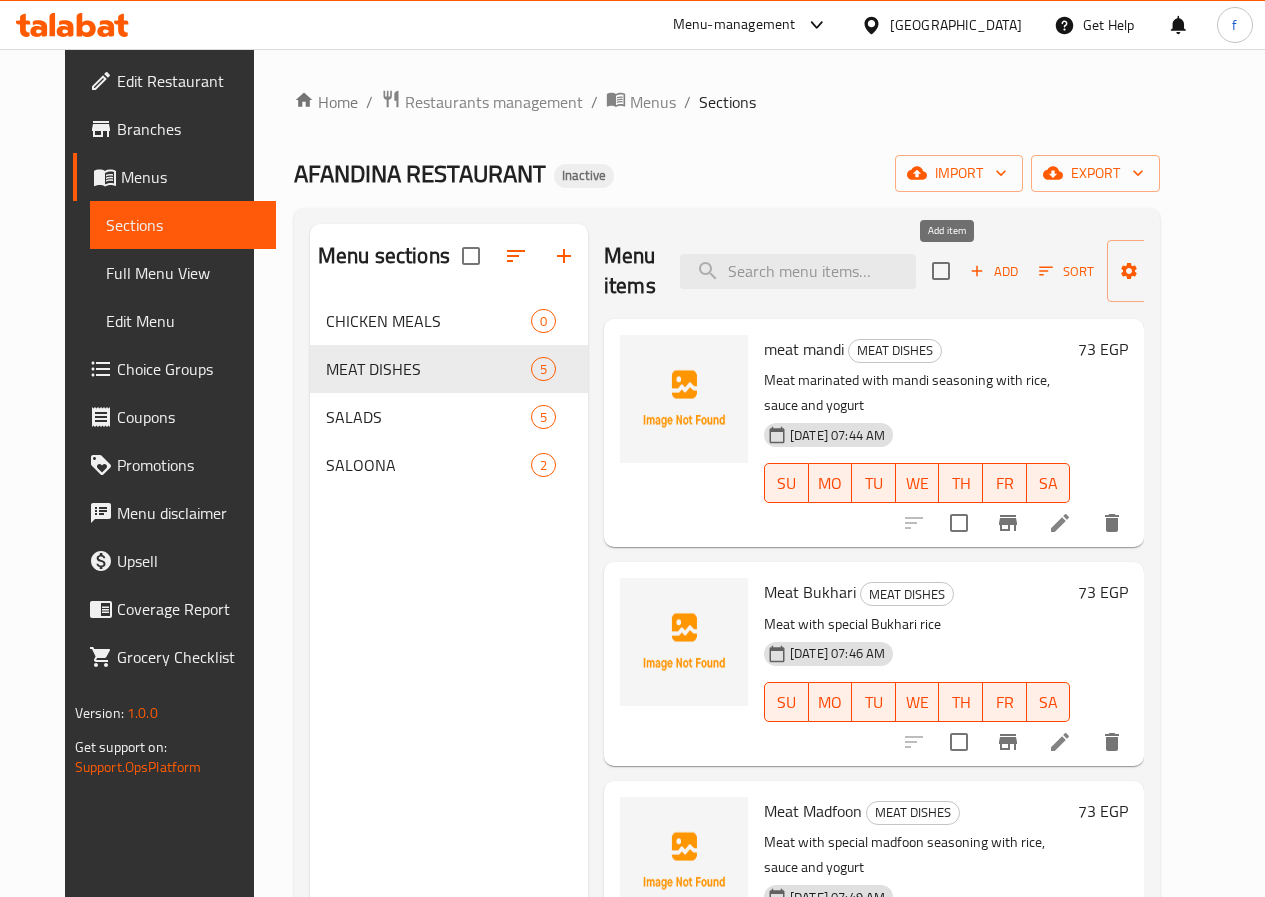 click 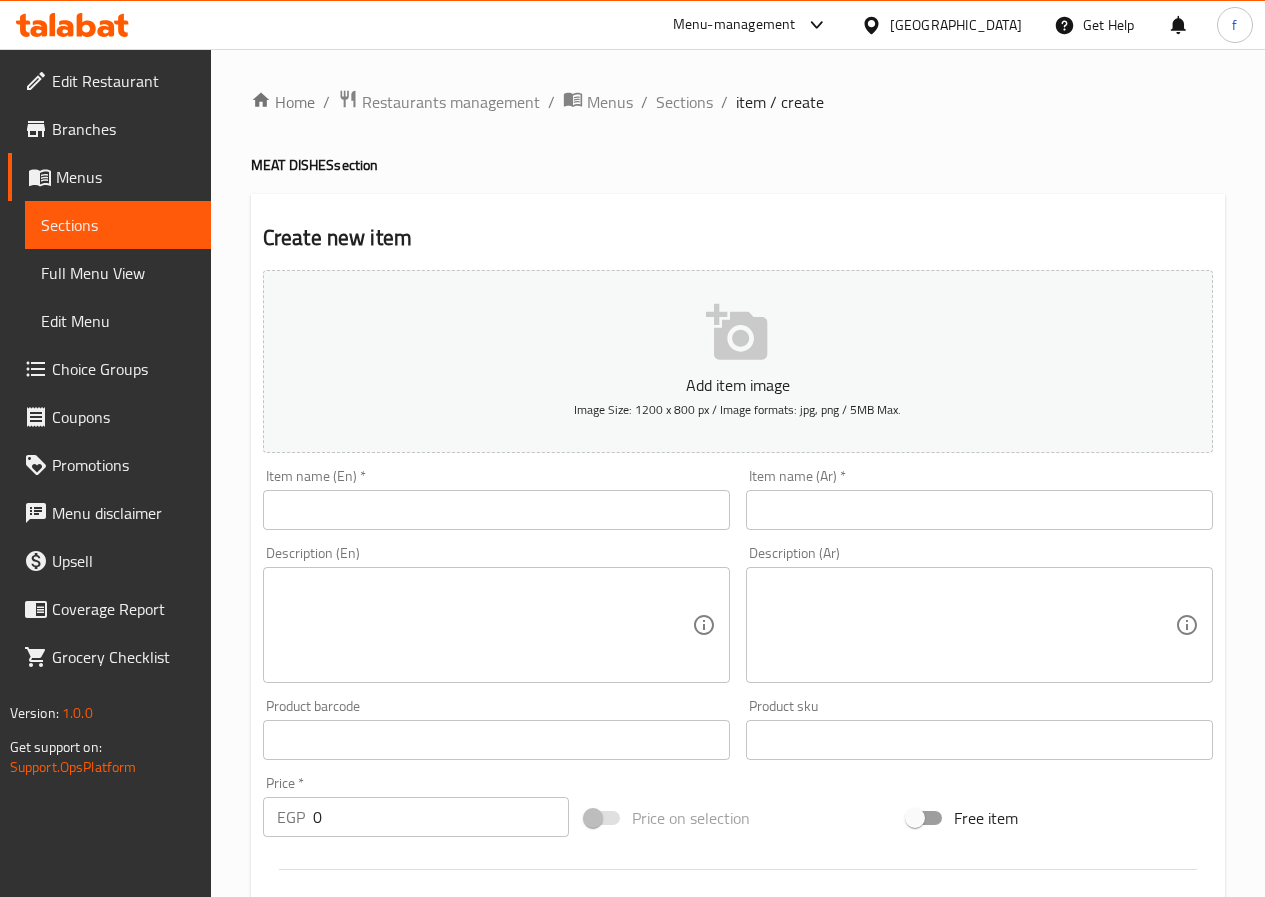 click at bounding box center (496, 510) 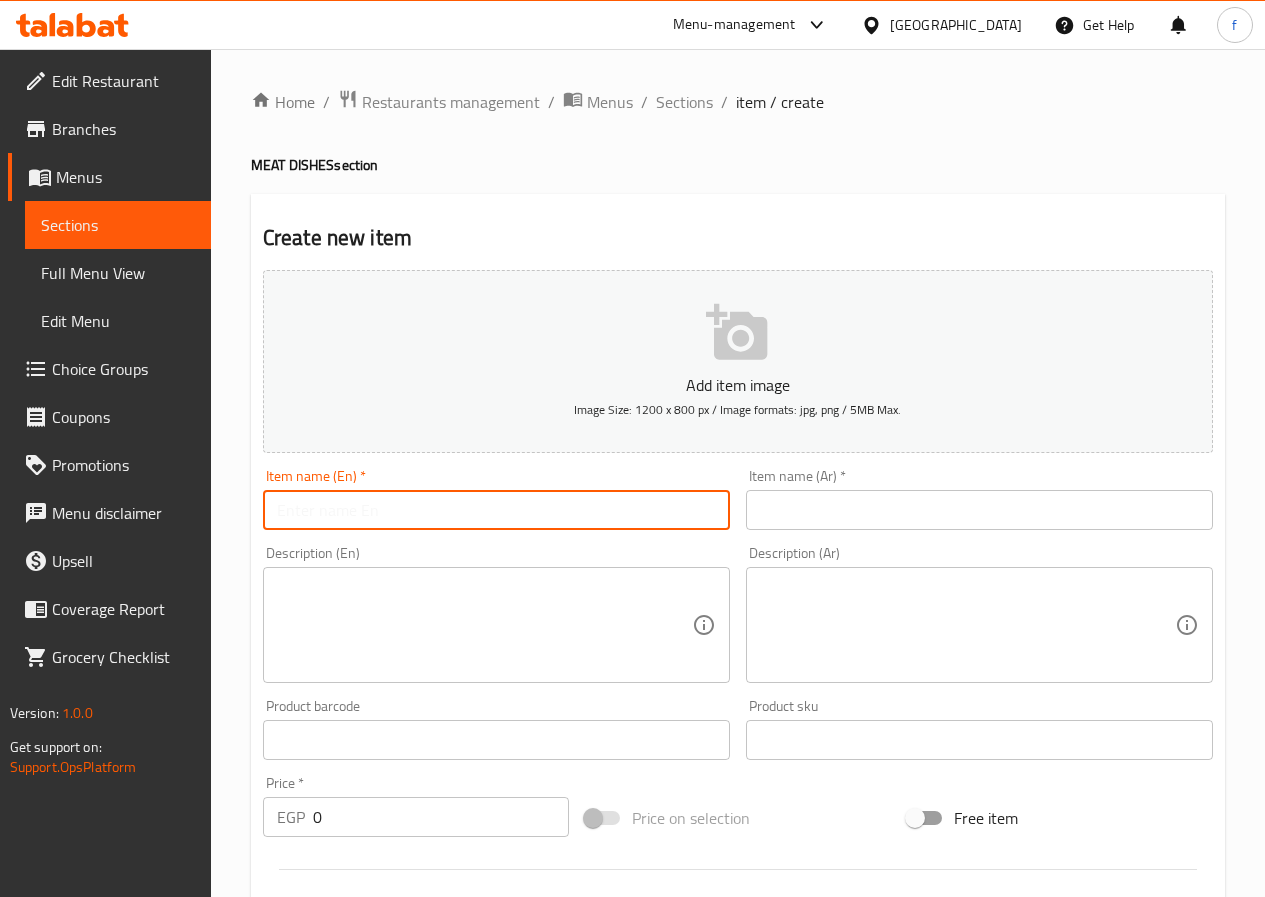 paste on "HANITH SHOULDER" 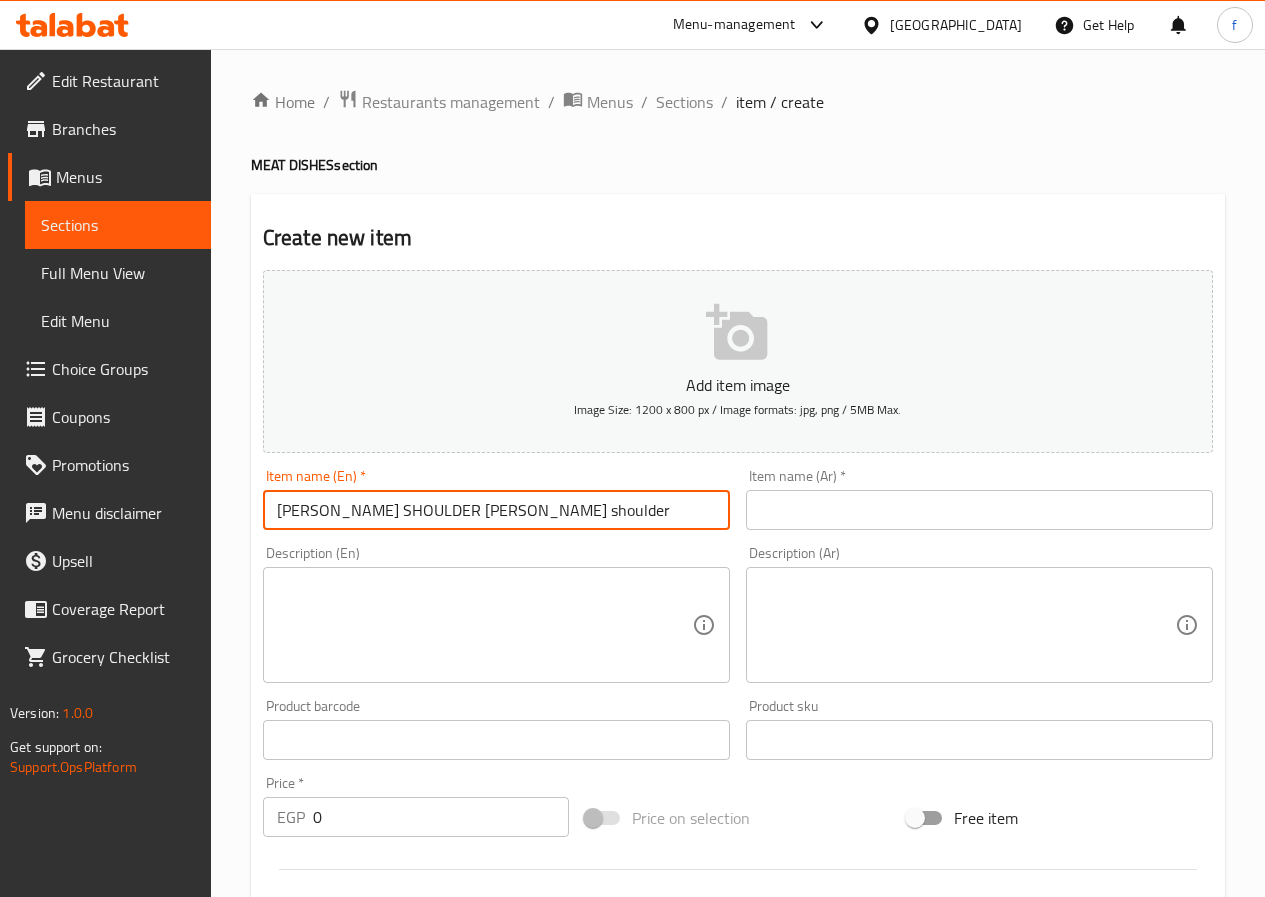 drag, startPoint x: 413, startPoint y: 506, endPoint x: 254, endPoint y: 525, distance: 160.1312 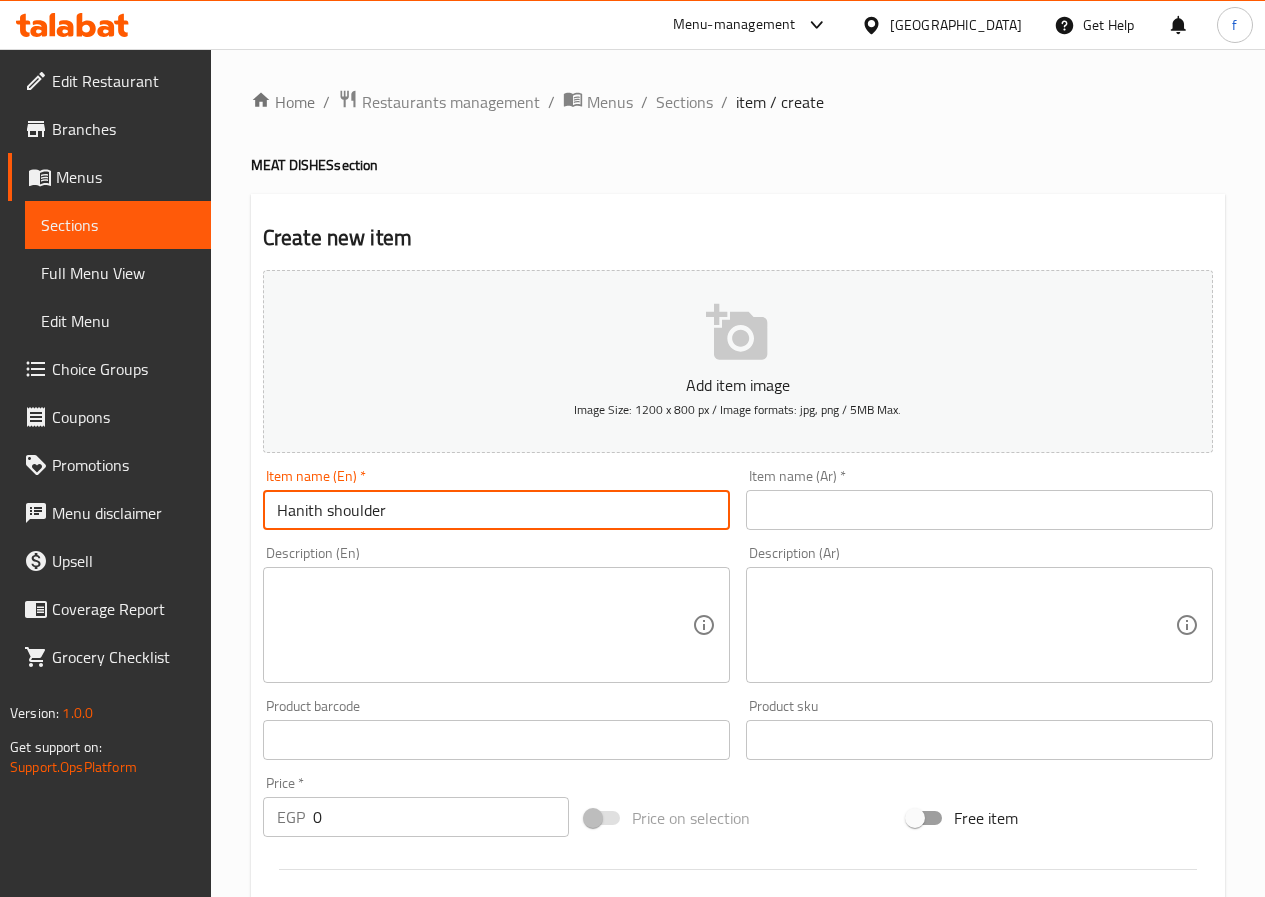 type on "Hanith shoulder" 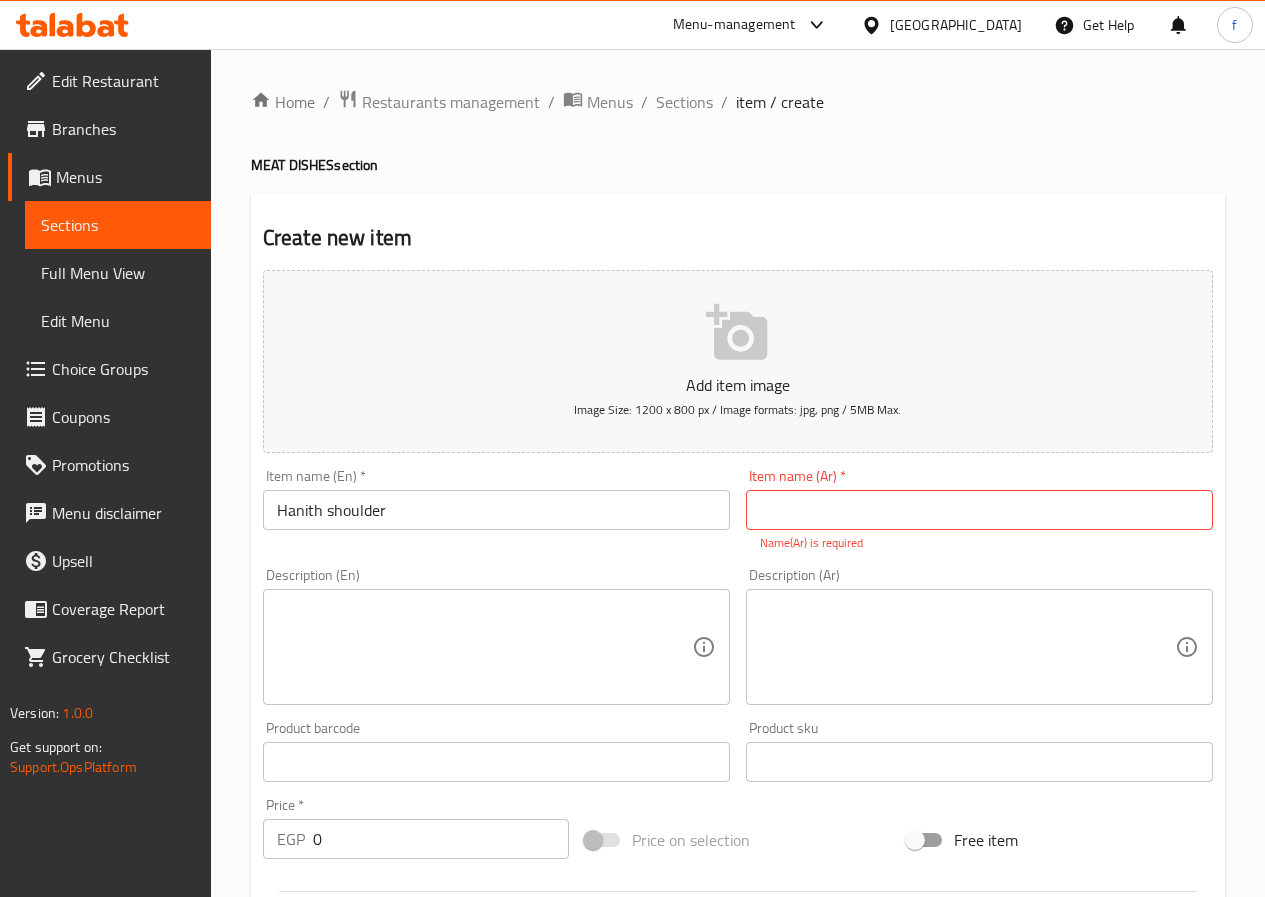 click at bounding box center [979, 510] 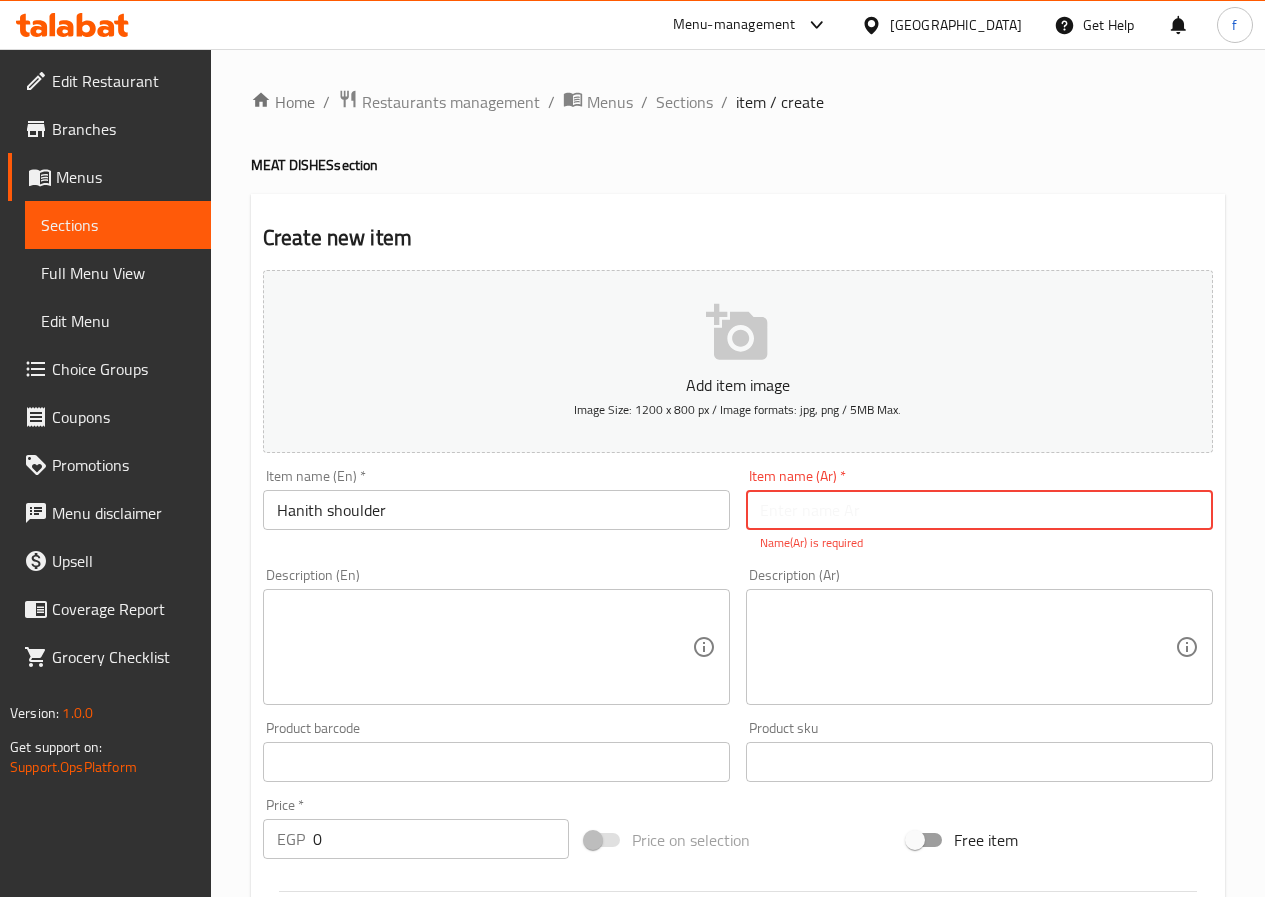 paste on "حنيذ زند" 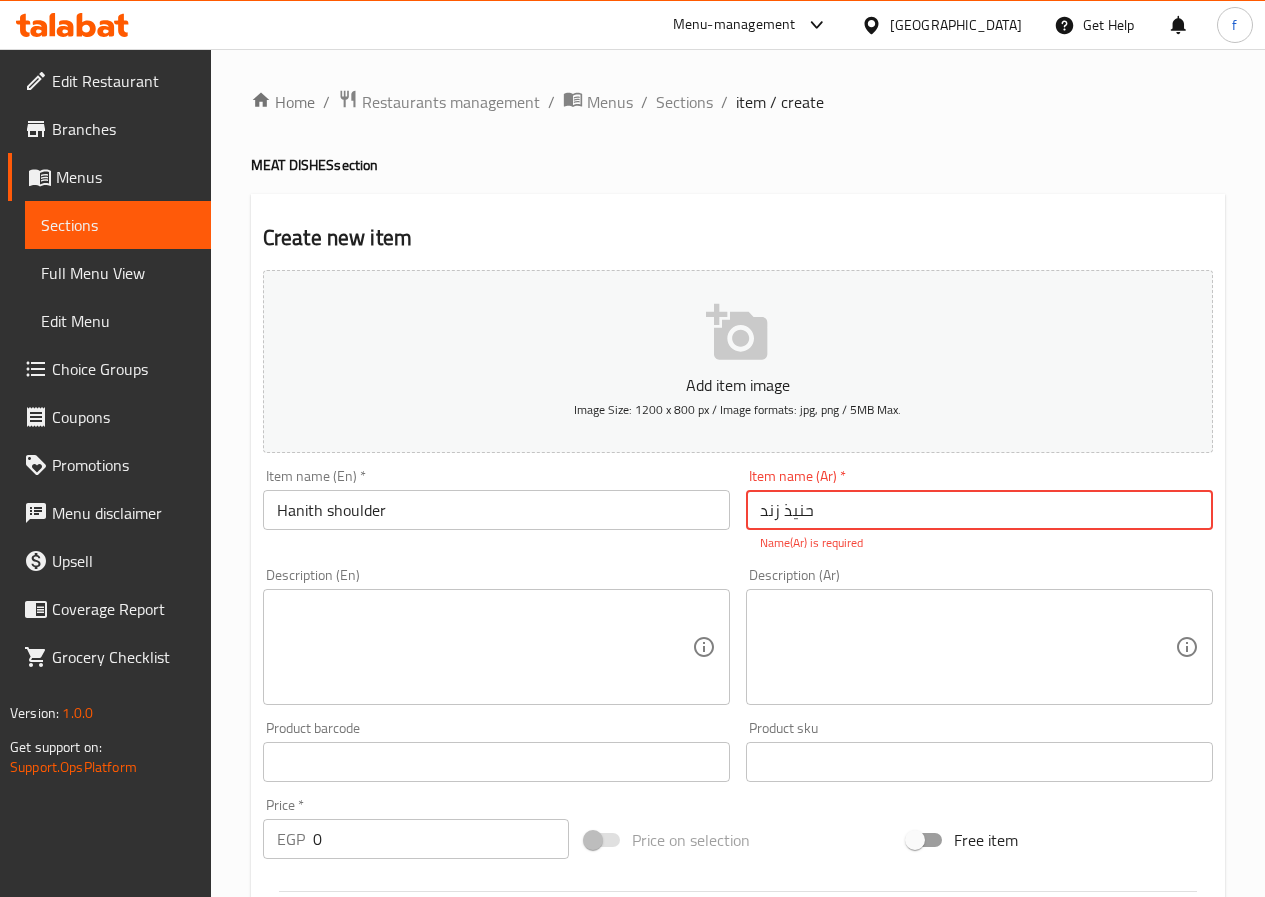 type on "حنيذ زند" 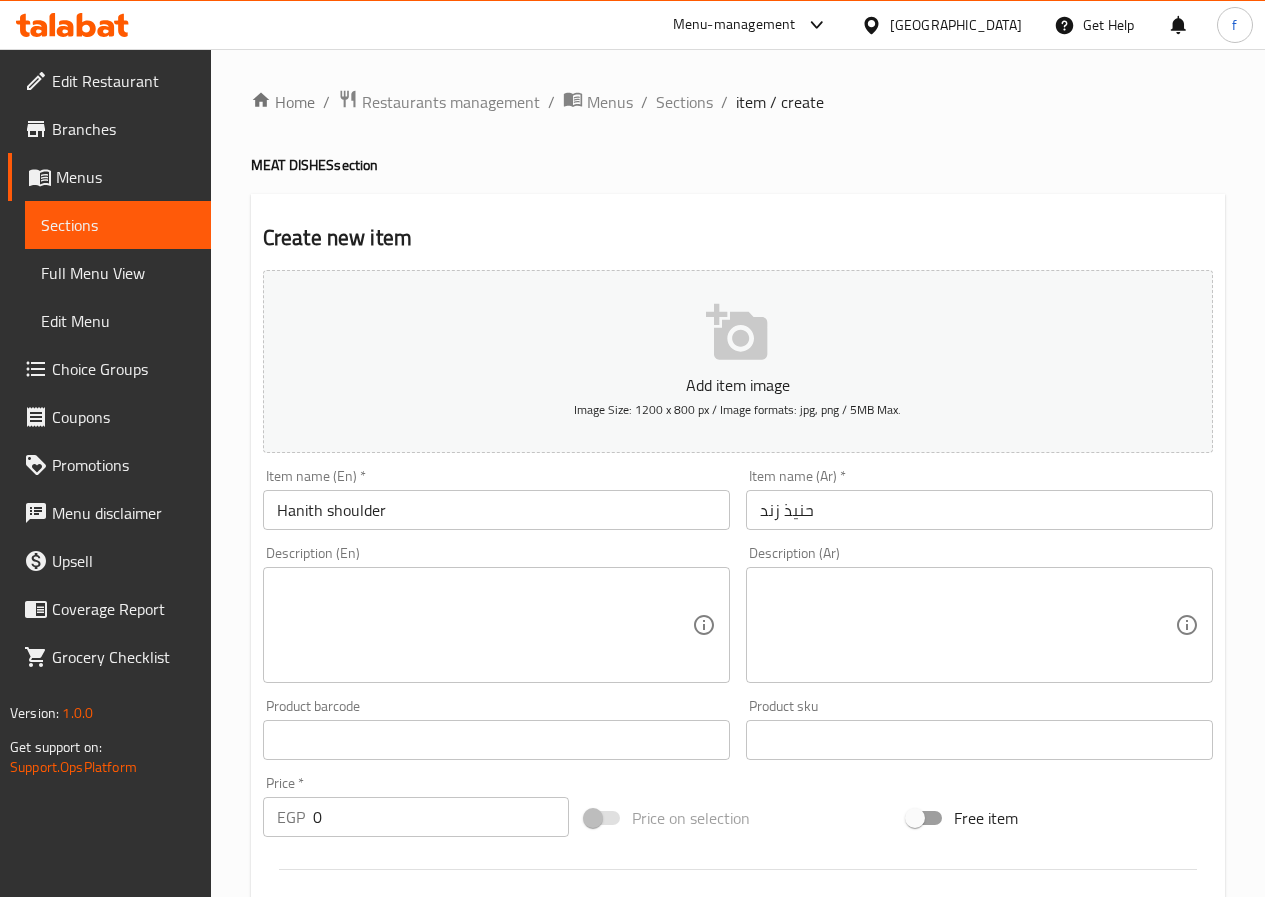 click on "Description (En) Description (En)" at bounding box center [496, 614] 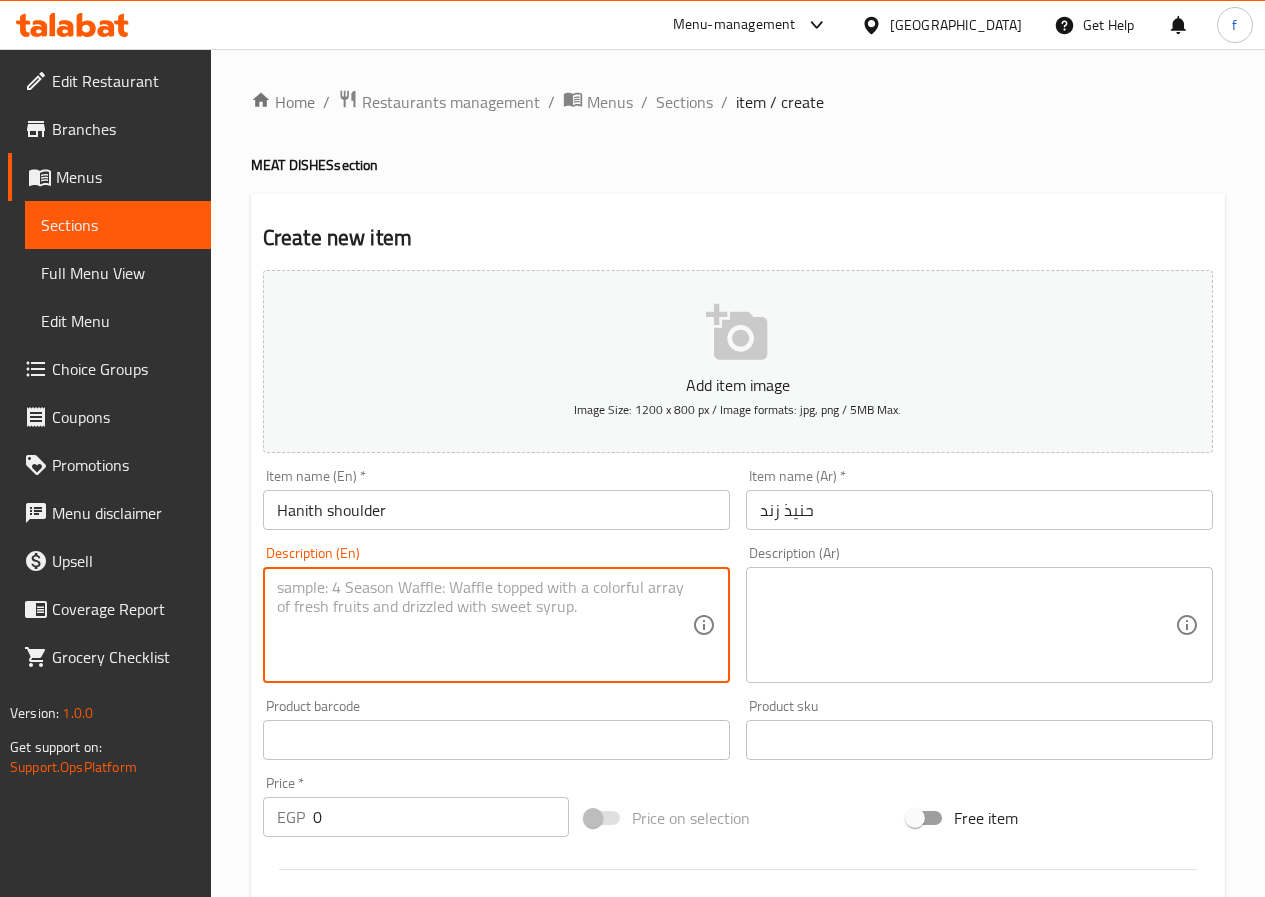 click at bounding box center (484, 625) 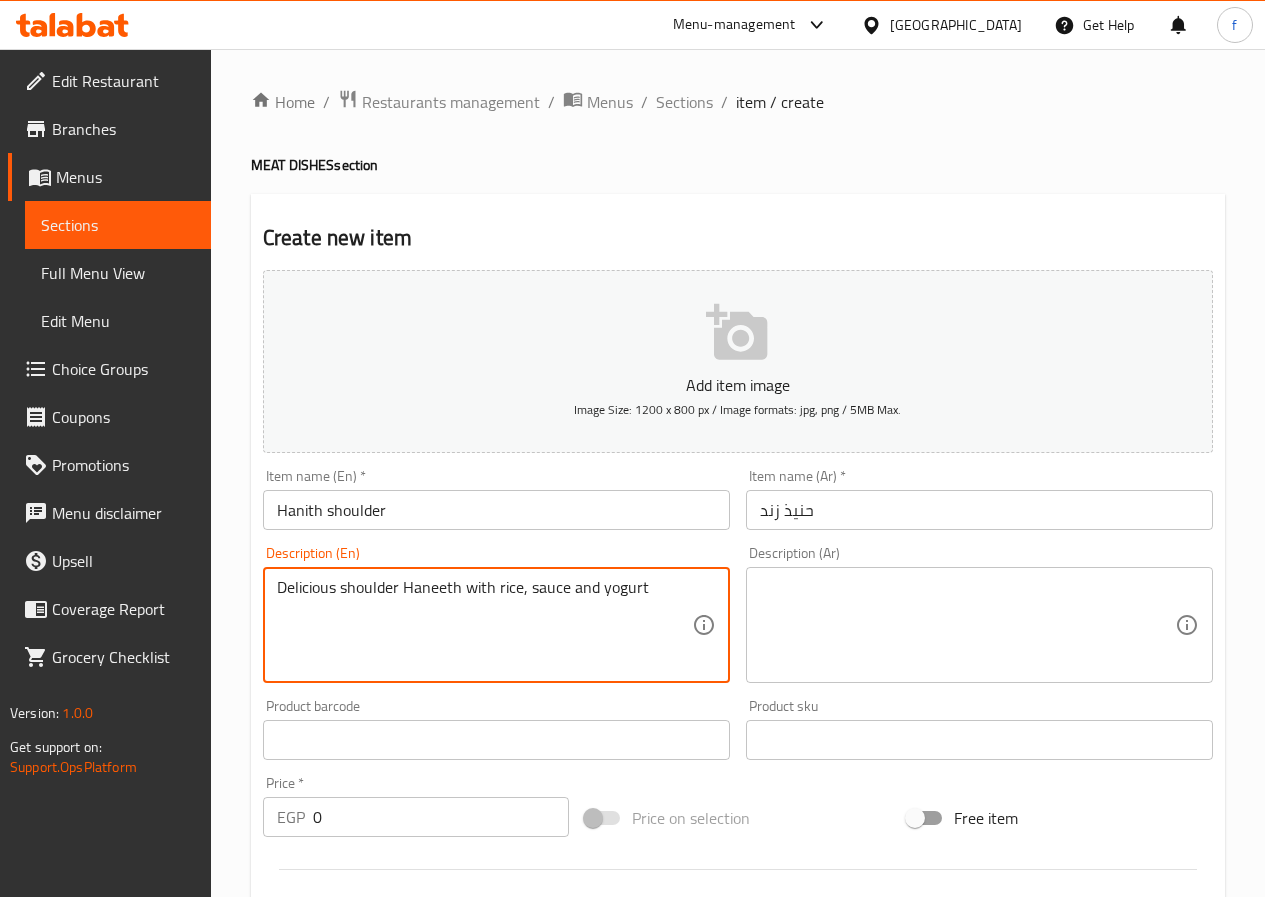 type on "Delicious shoulder Haneeth with rice, sauce and yogurt" 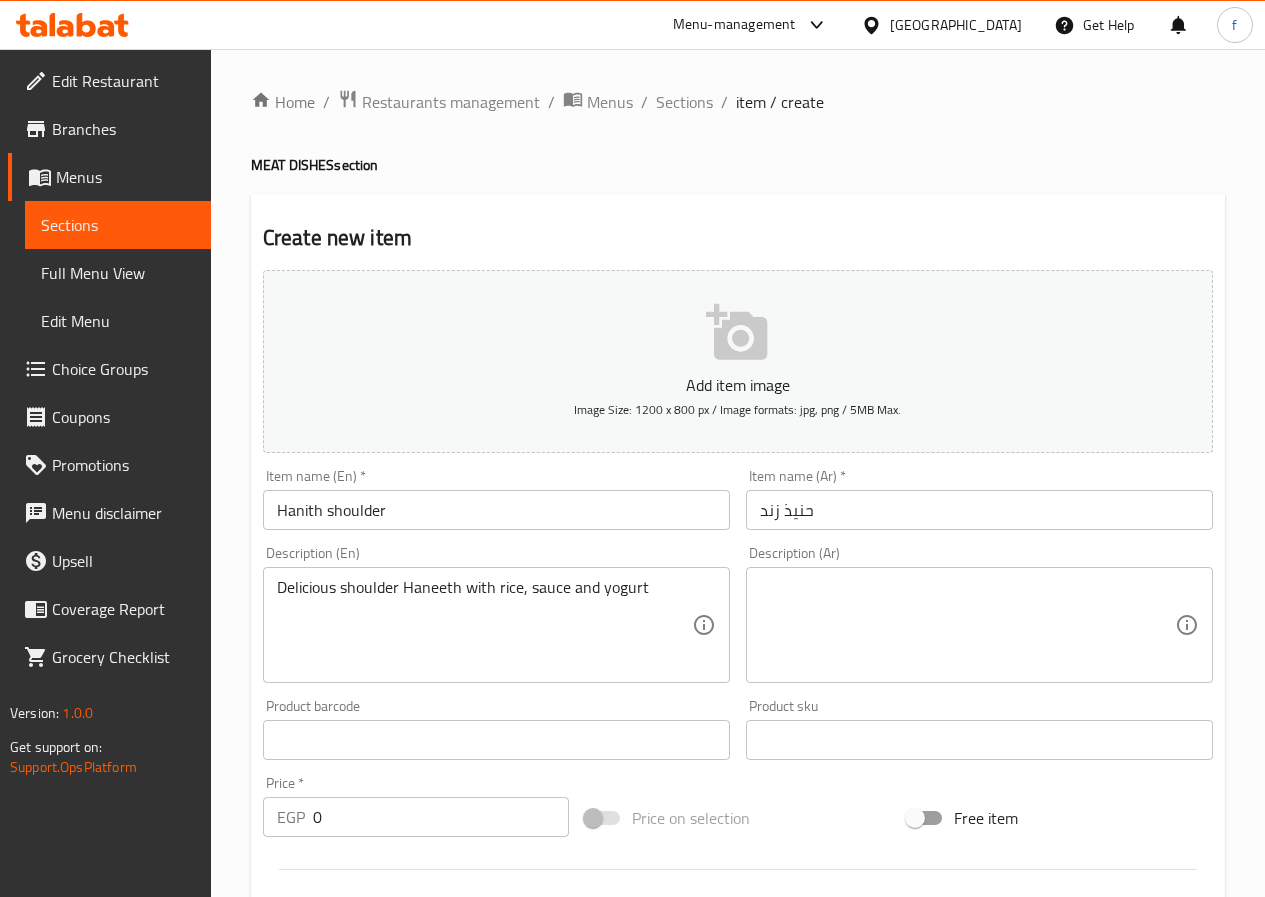 click at bounding box center (967, 625) 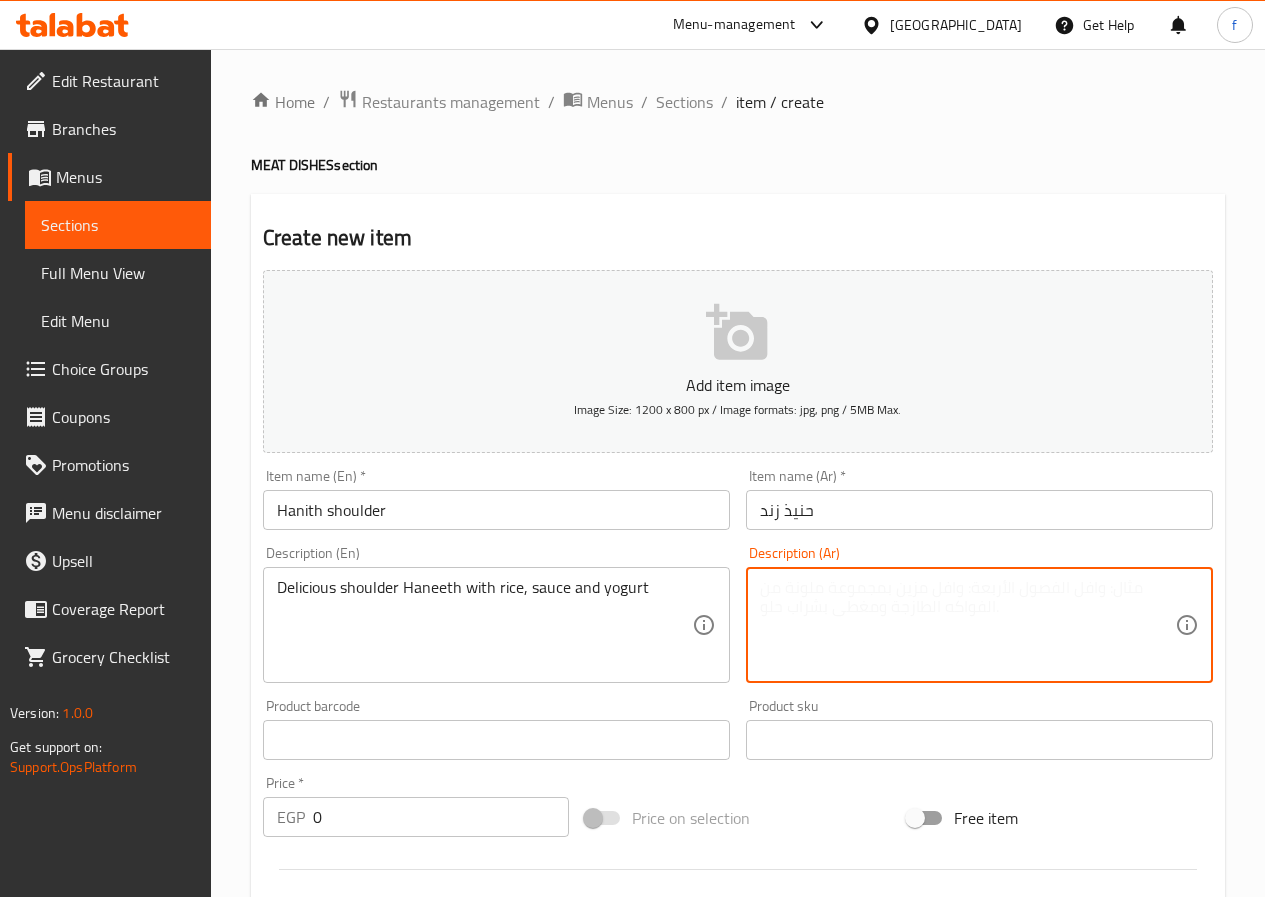 paste on "كتف حنيذ لذيذ مع الأرز والصلصة والزبادي" 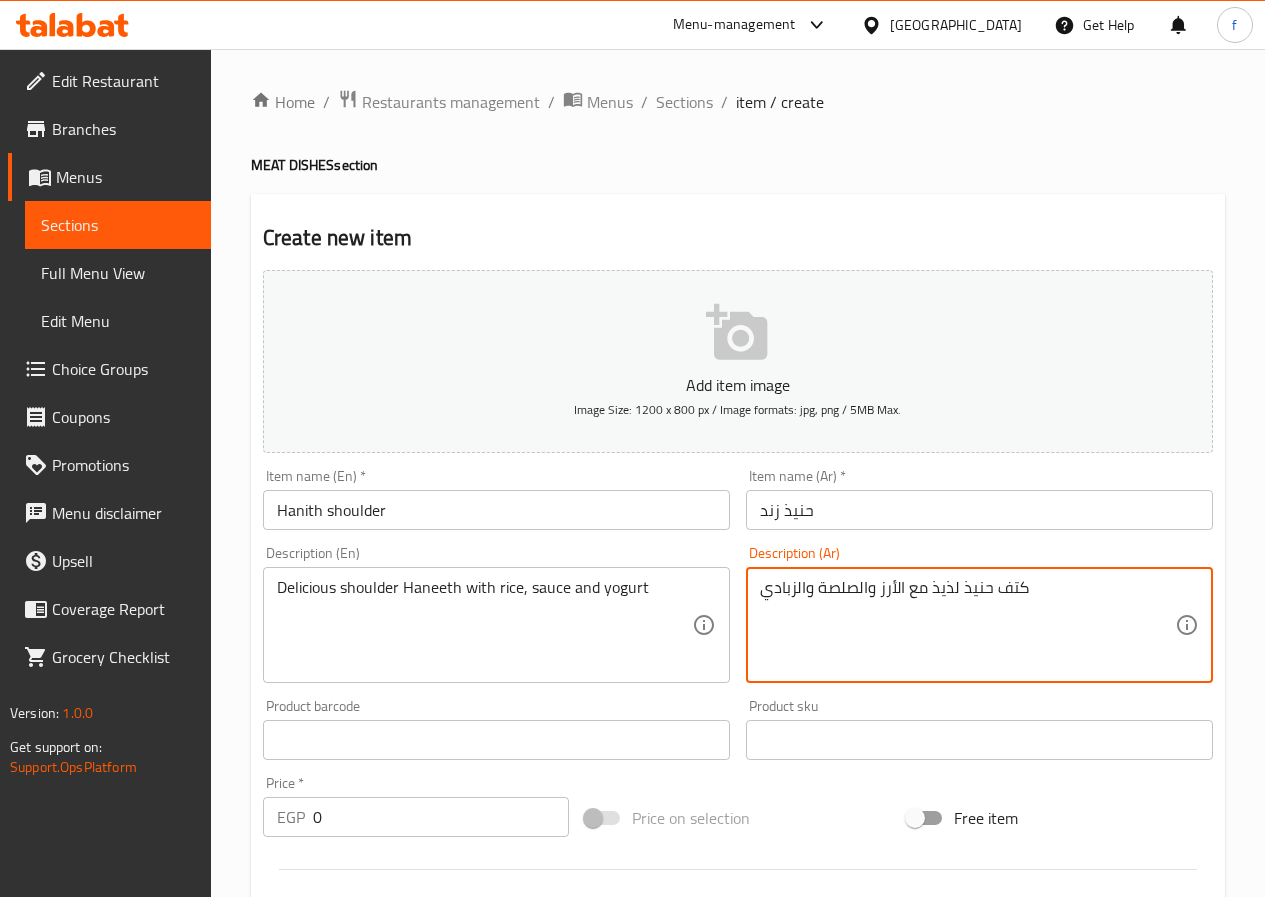 drag, startPoint x: 1031, startPoint y: 587, endPoint x: 996, endPoint y: 589, distance: 35.057095 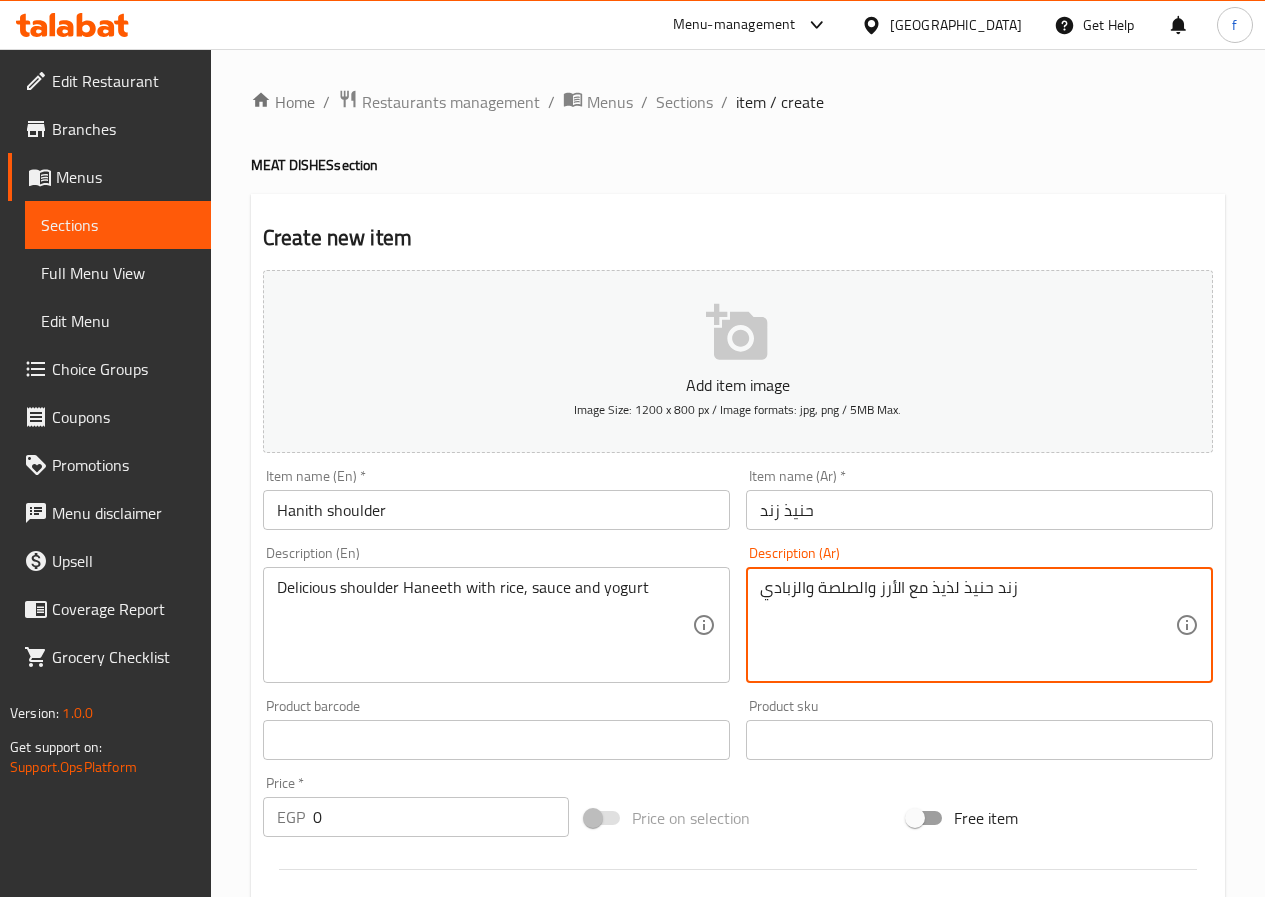 type on "زند حنيذ لذيذ مع الأرز والصلصة والزبادي" 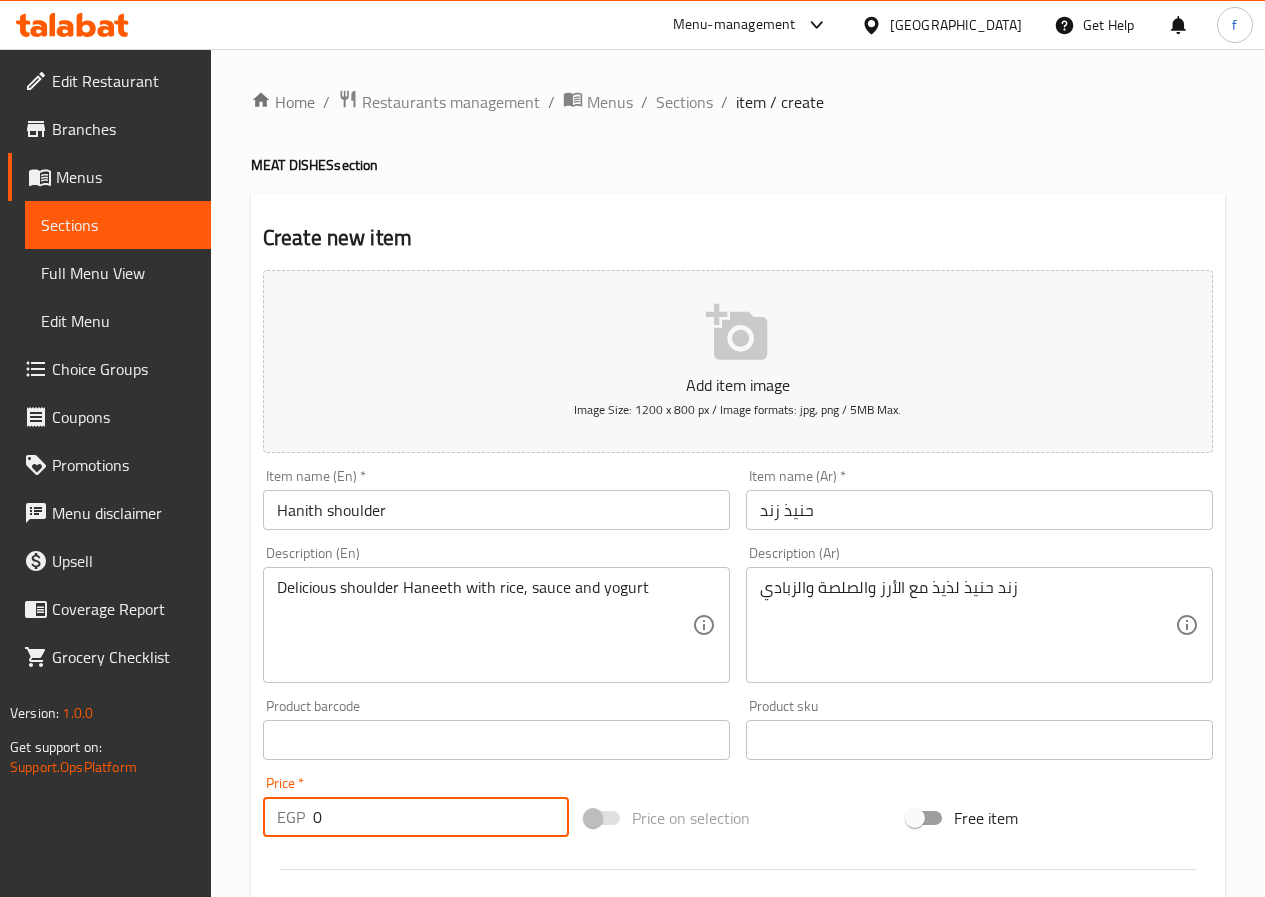 click on "0" at bounding box center (441, 817) 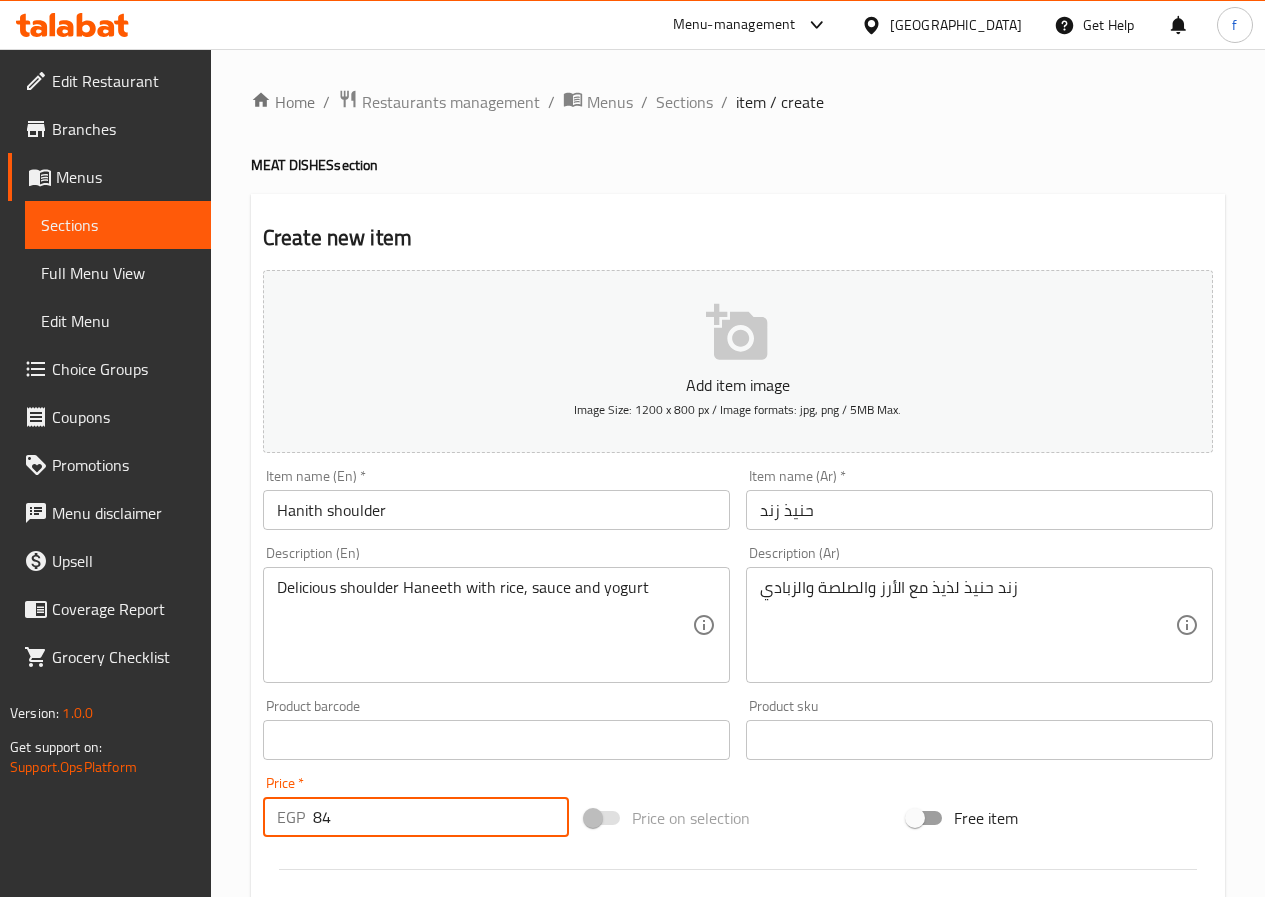 scroll, scrollTop: 500, scrollLeft: 0, axis: vertical 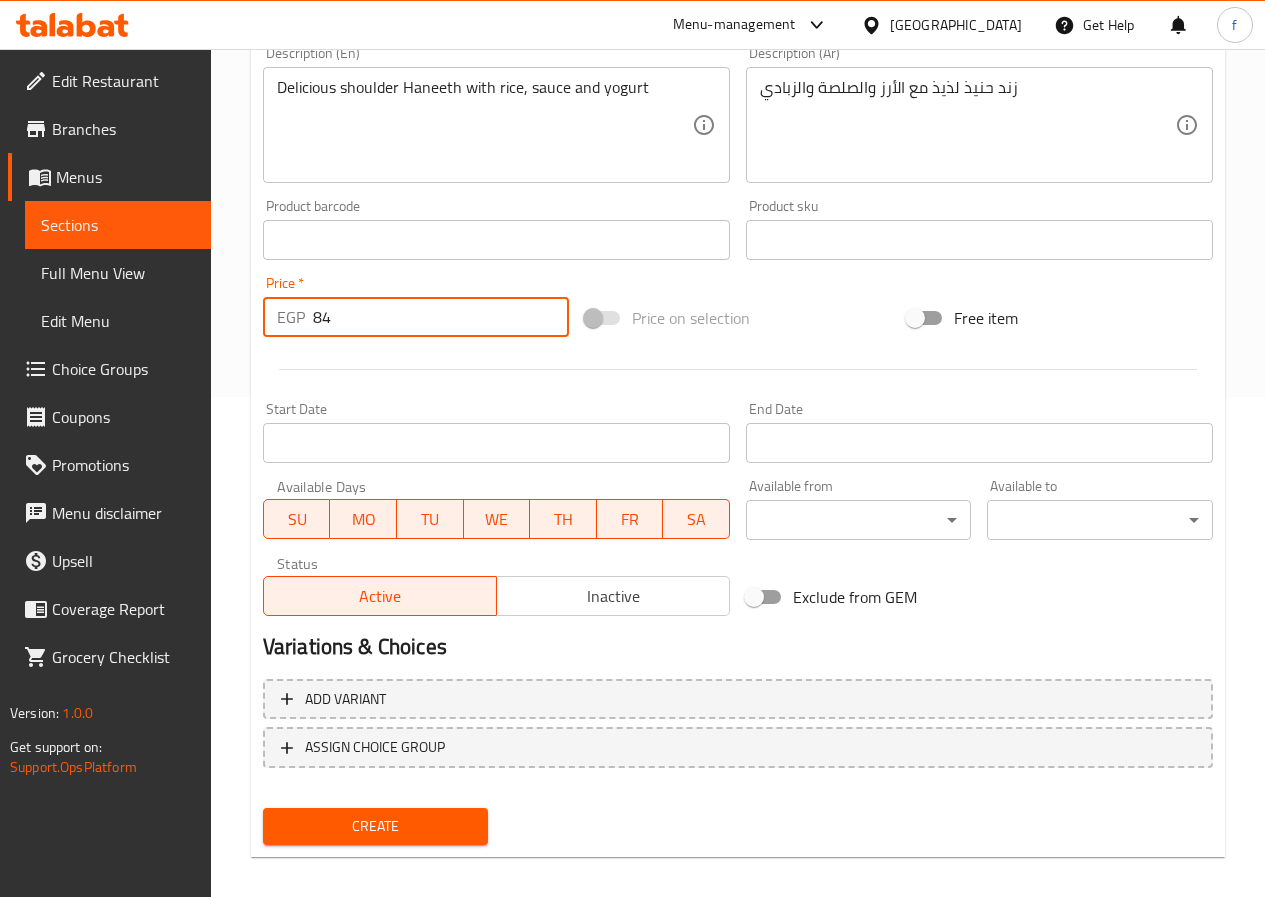 type on "84" 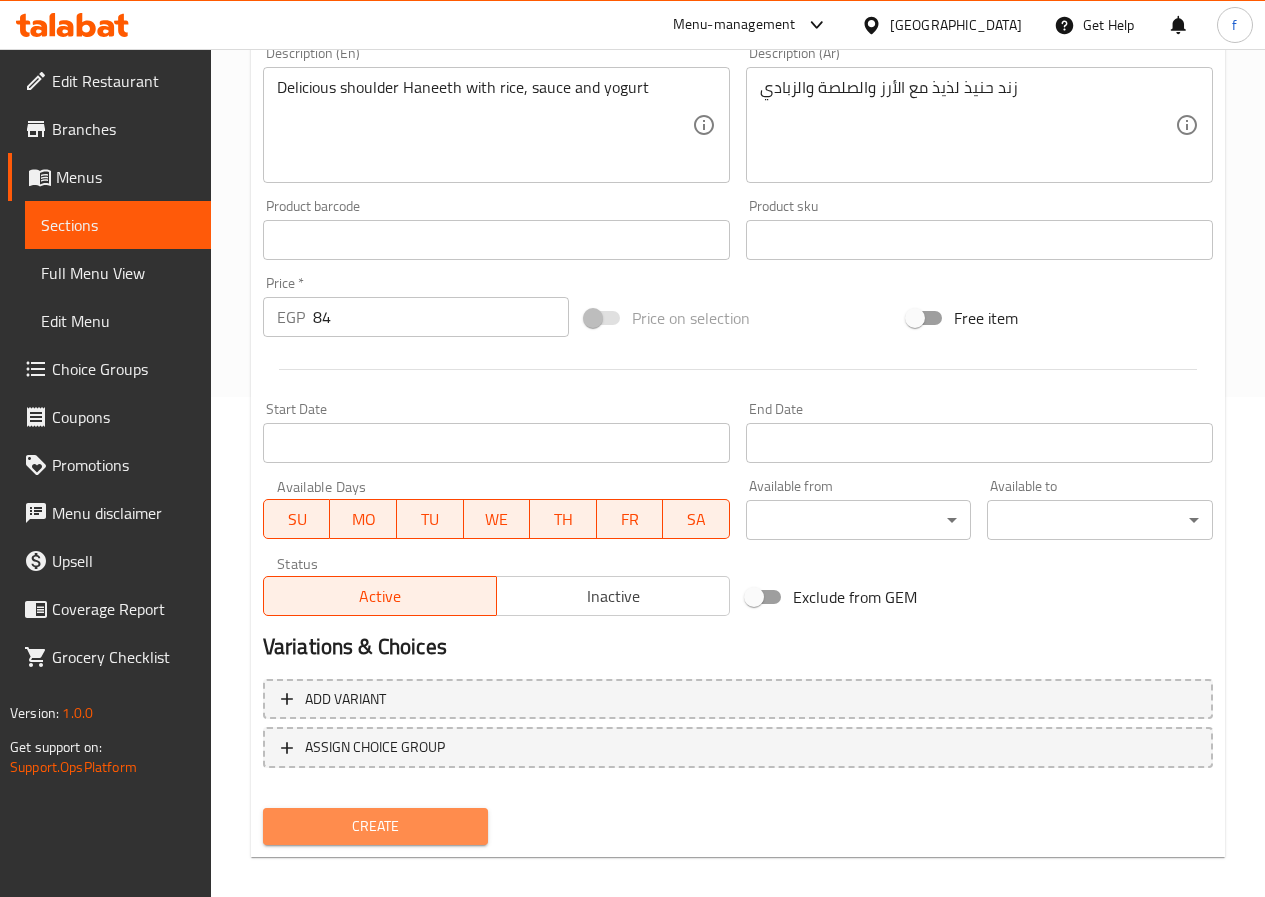 click on "Create" at bounding box center [376, 826] 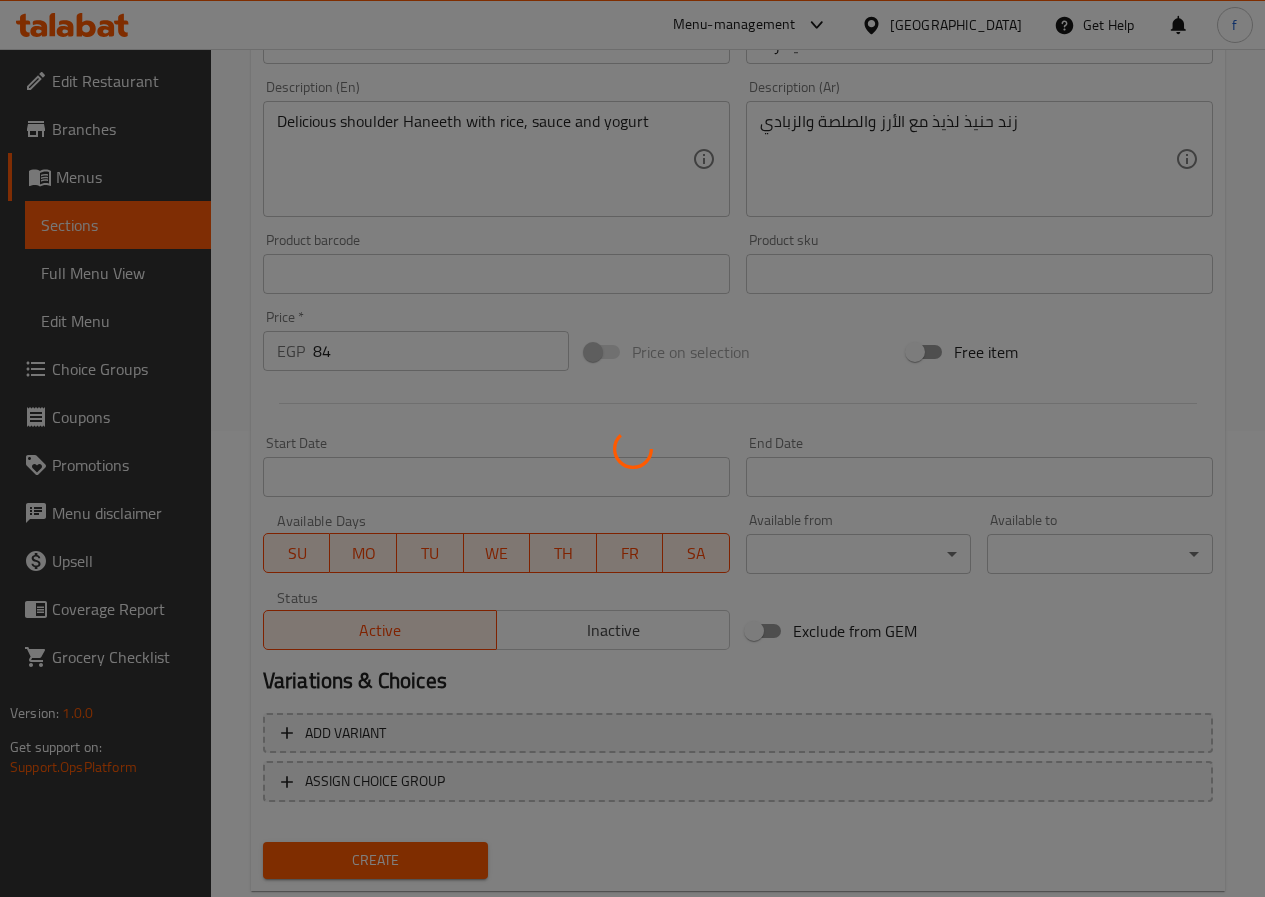 scroll, scrollTop: 0, scrollLeft: 0, axis: both 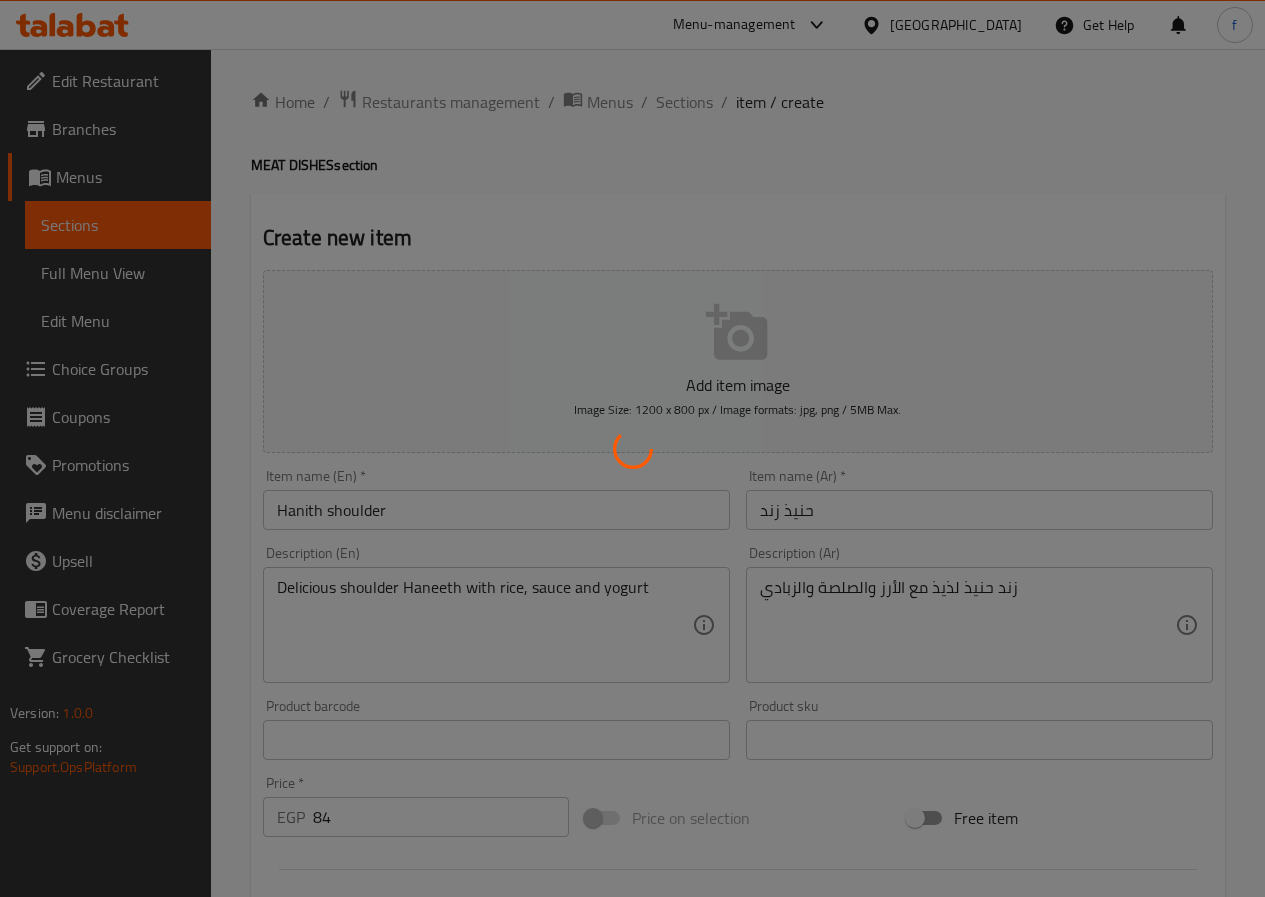 type 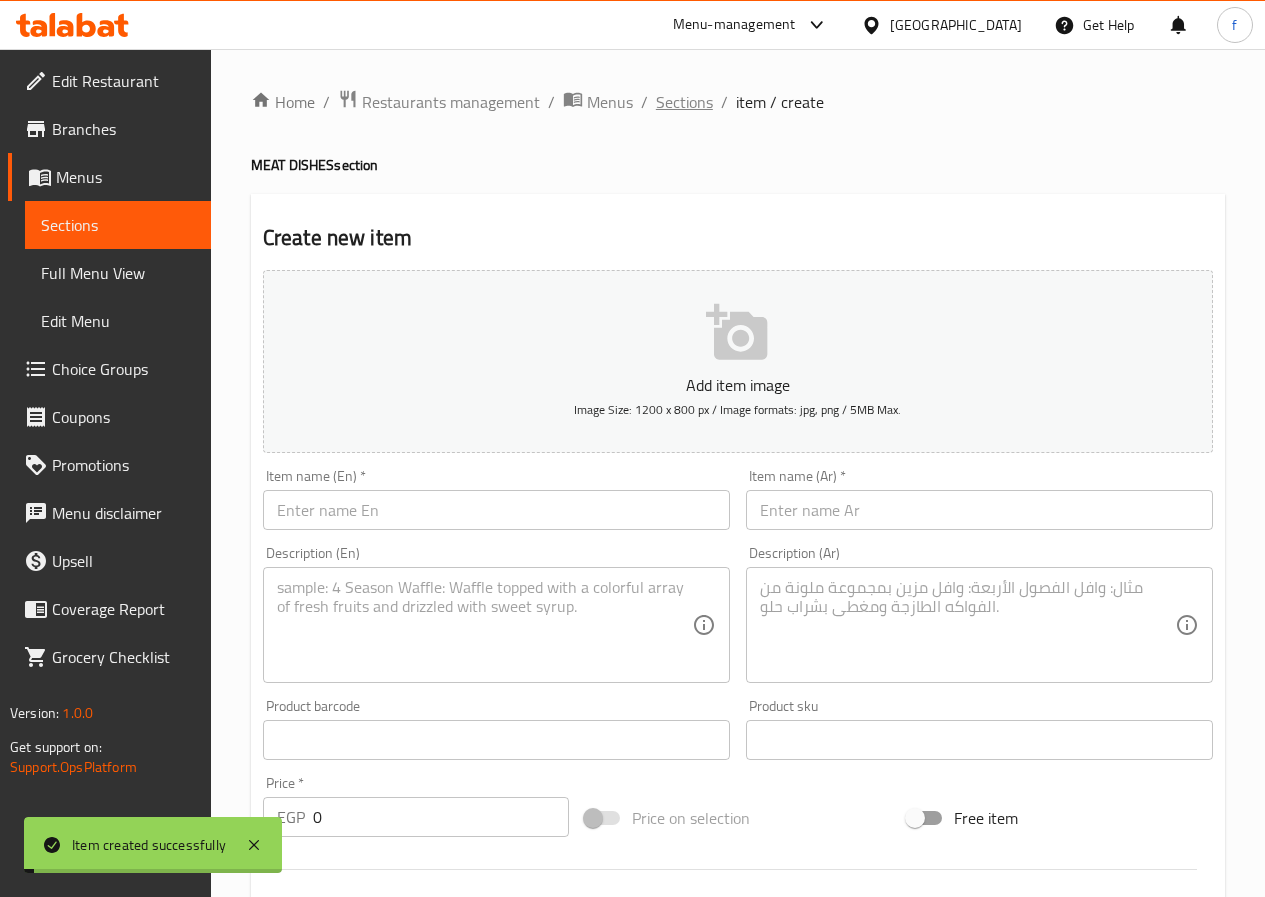 click on "Sections" at bounding box center [684, 102] 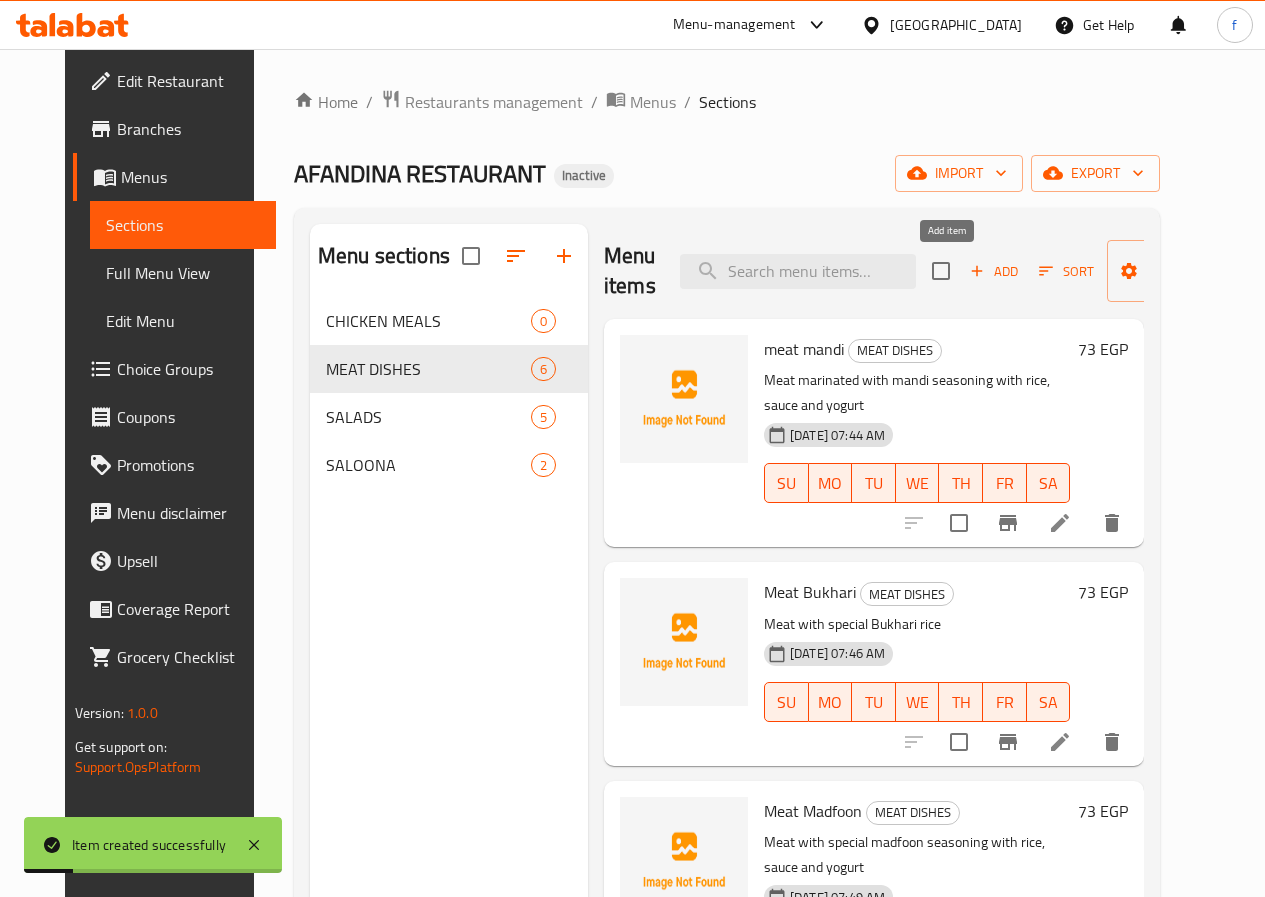 click on "Add" at bounding box center [994, 271] 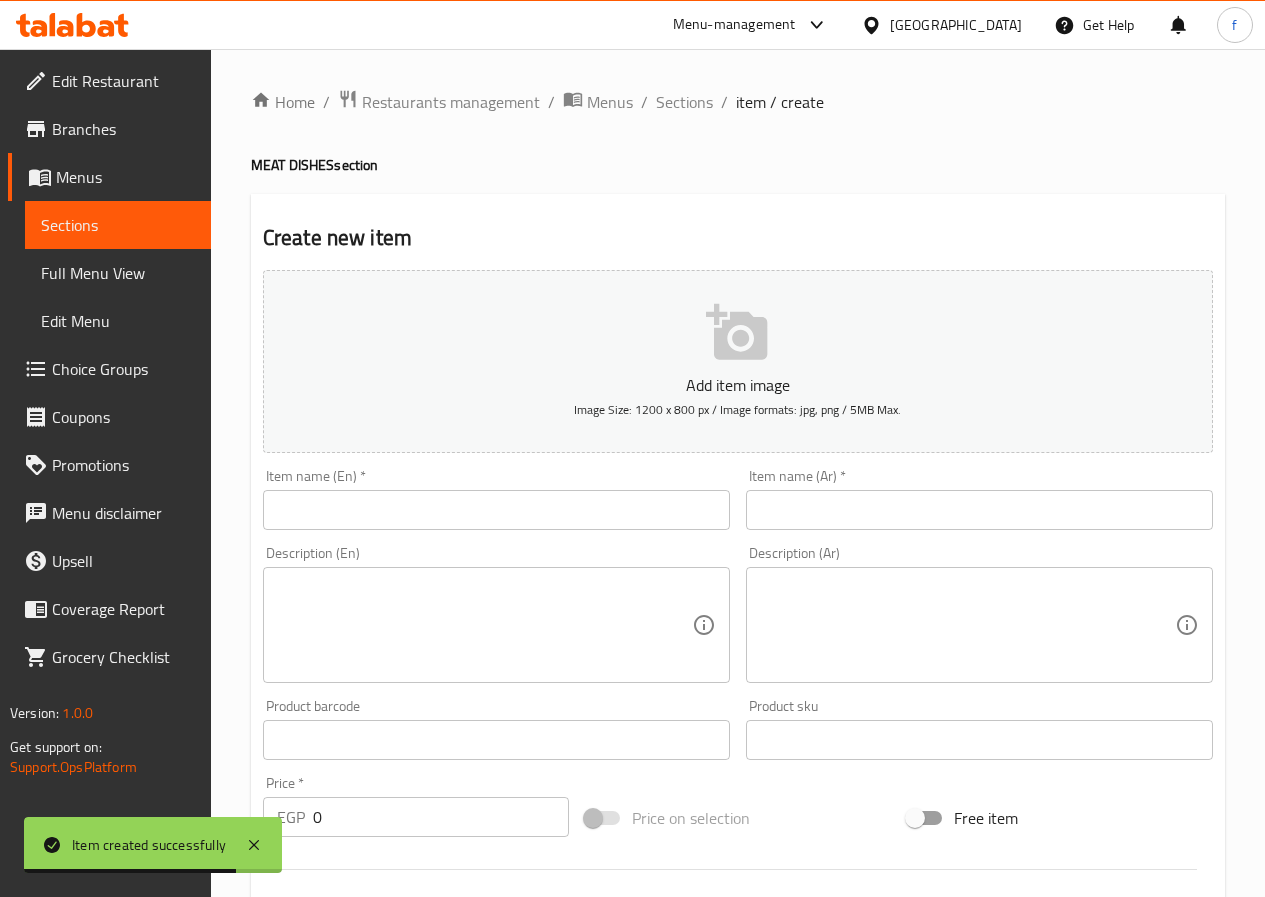 click at bounding box center (496, 510) 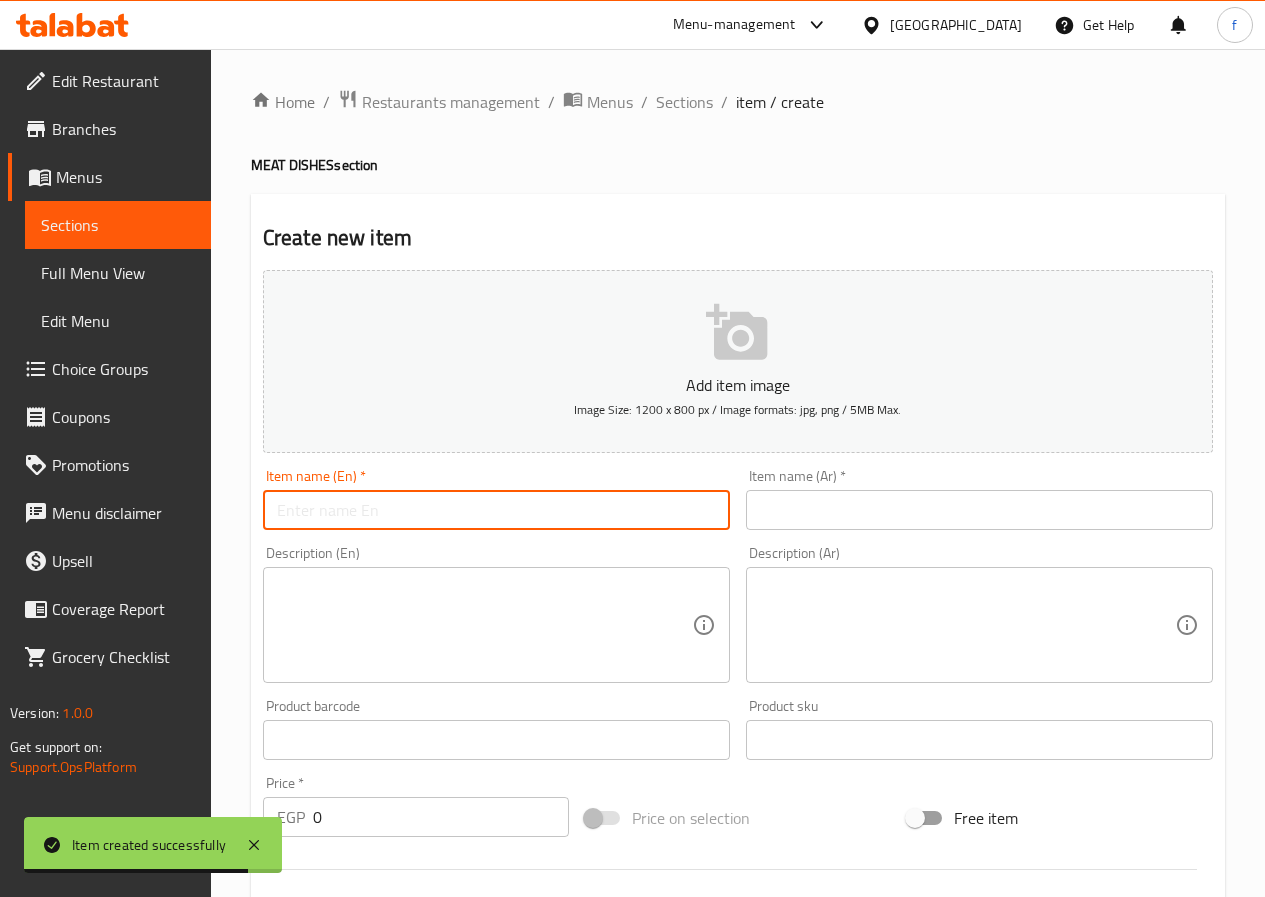 paste on "HANITH JANB" 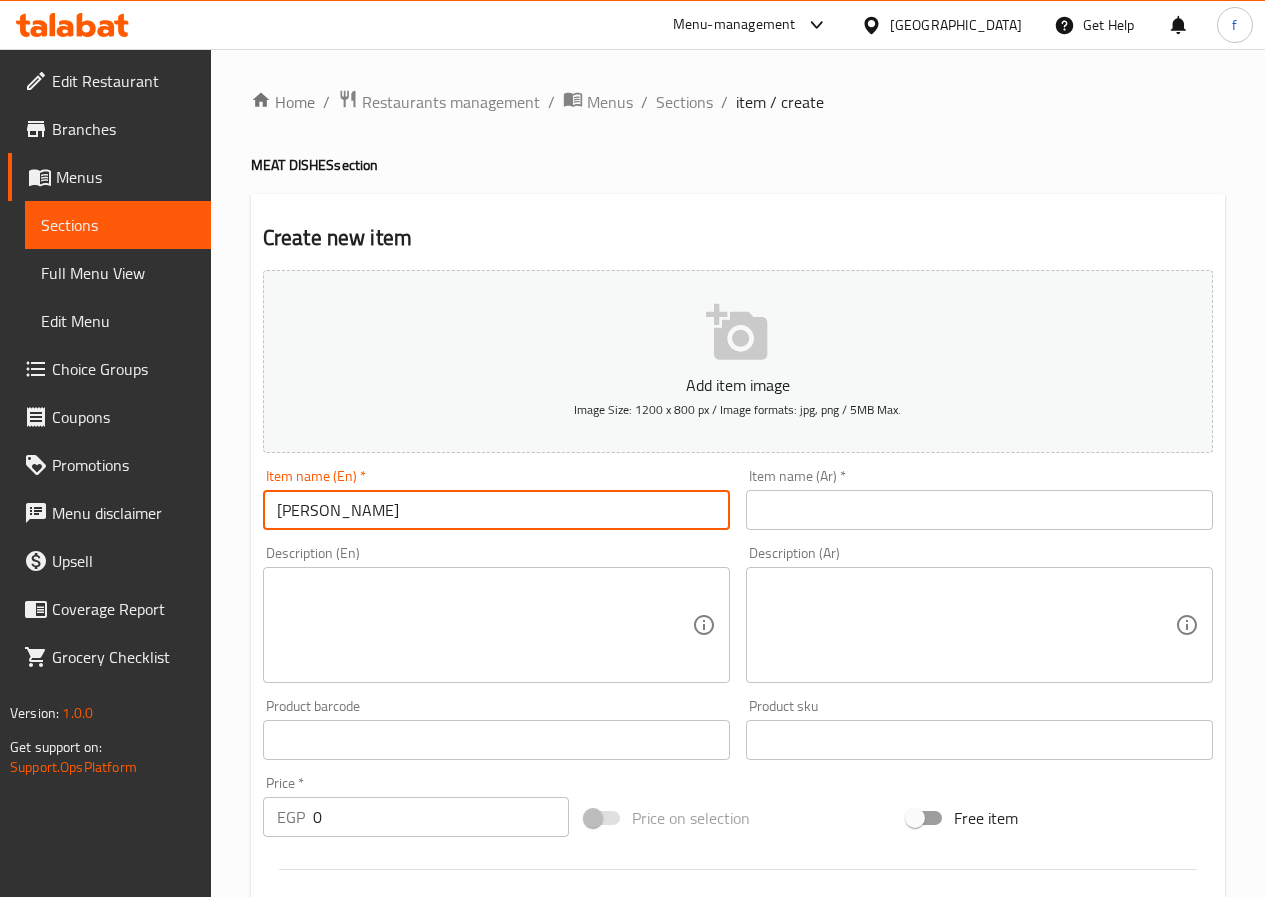 type on "HANITH JANB" 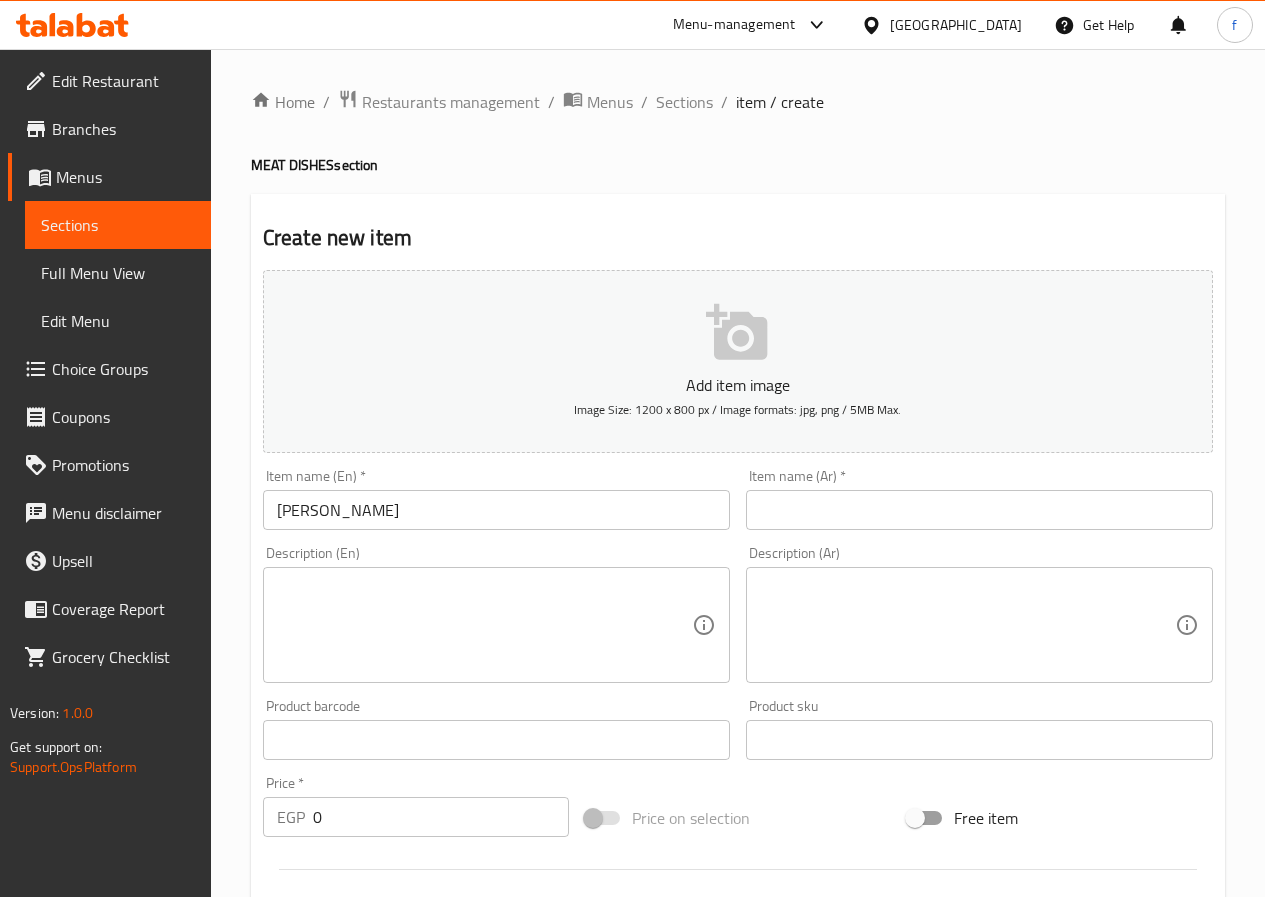 click at bounding box center (979, 510) 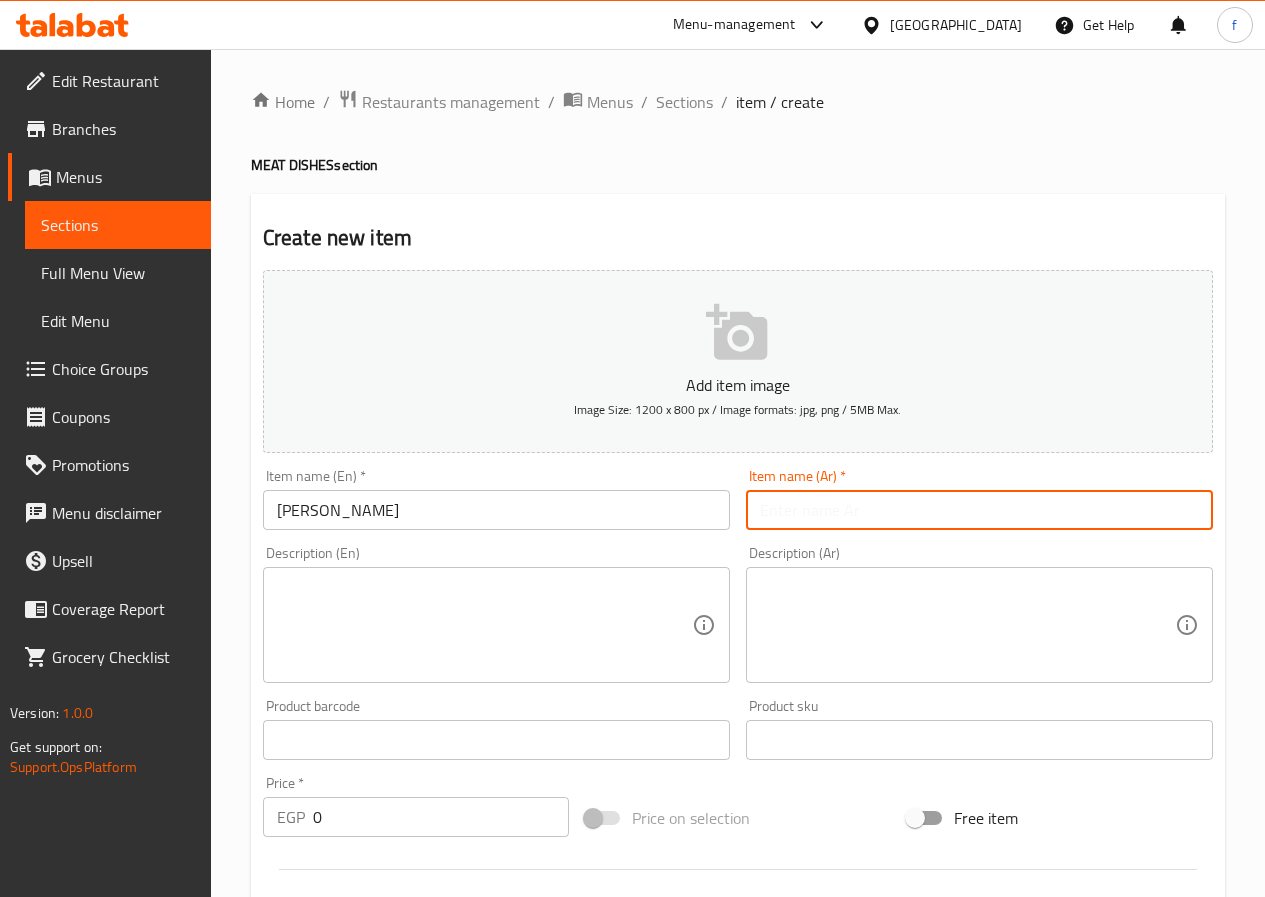 paste on "حنيذ جنب" 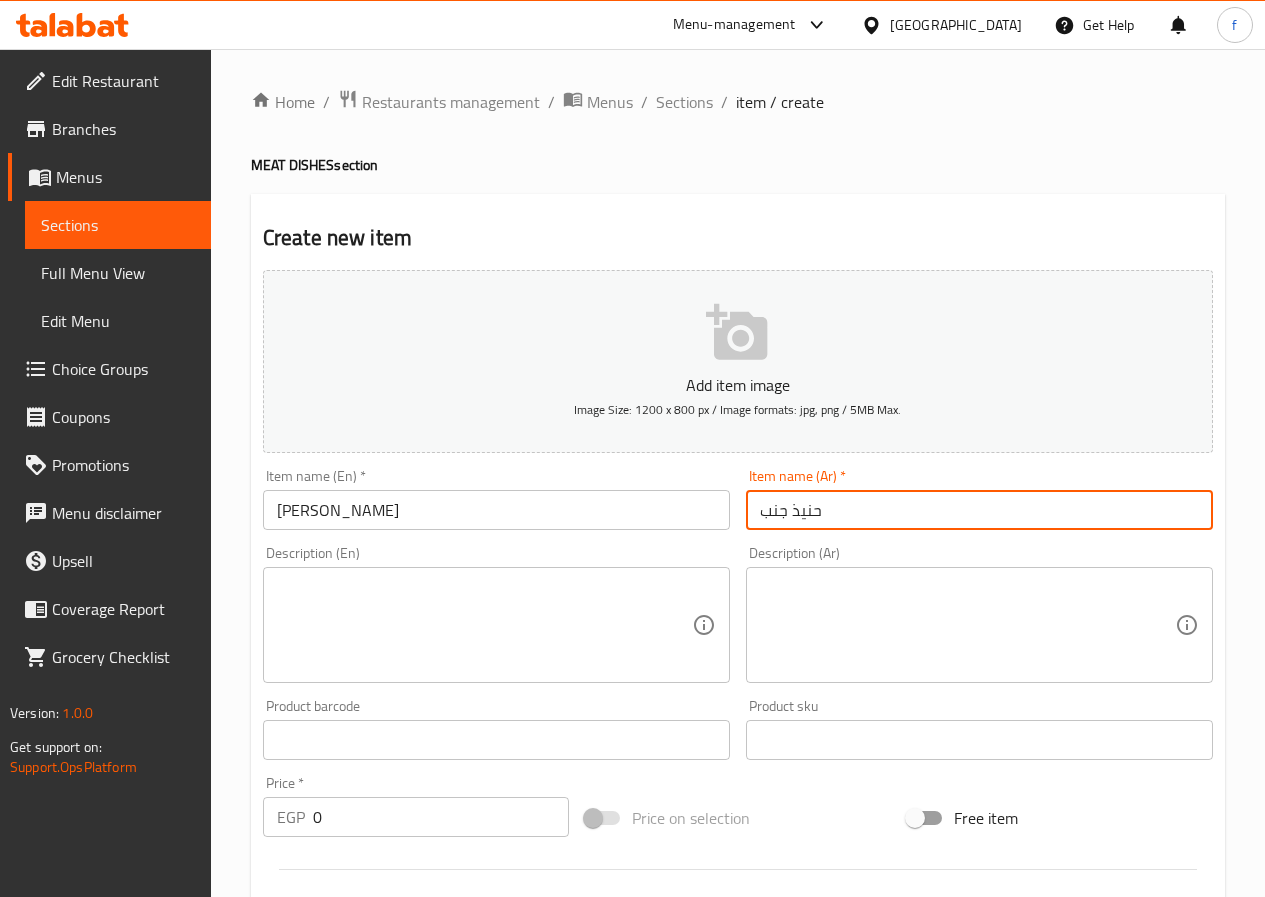 type on "حنيذ جنب" 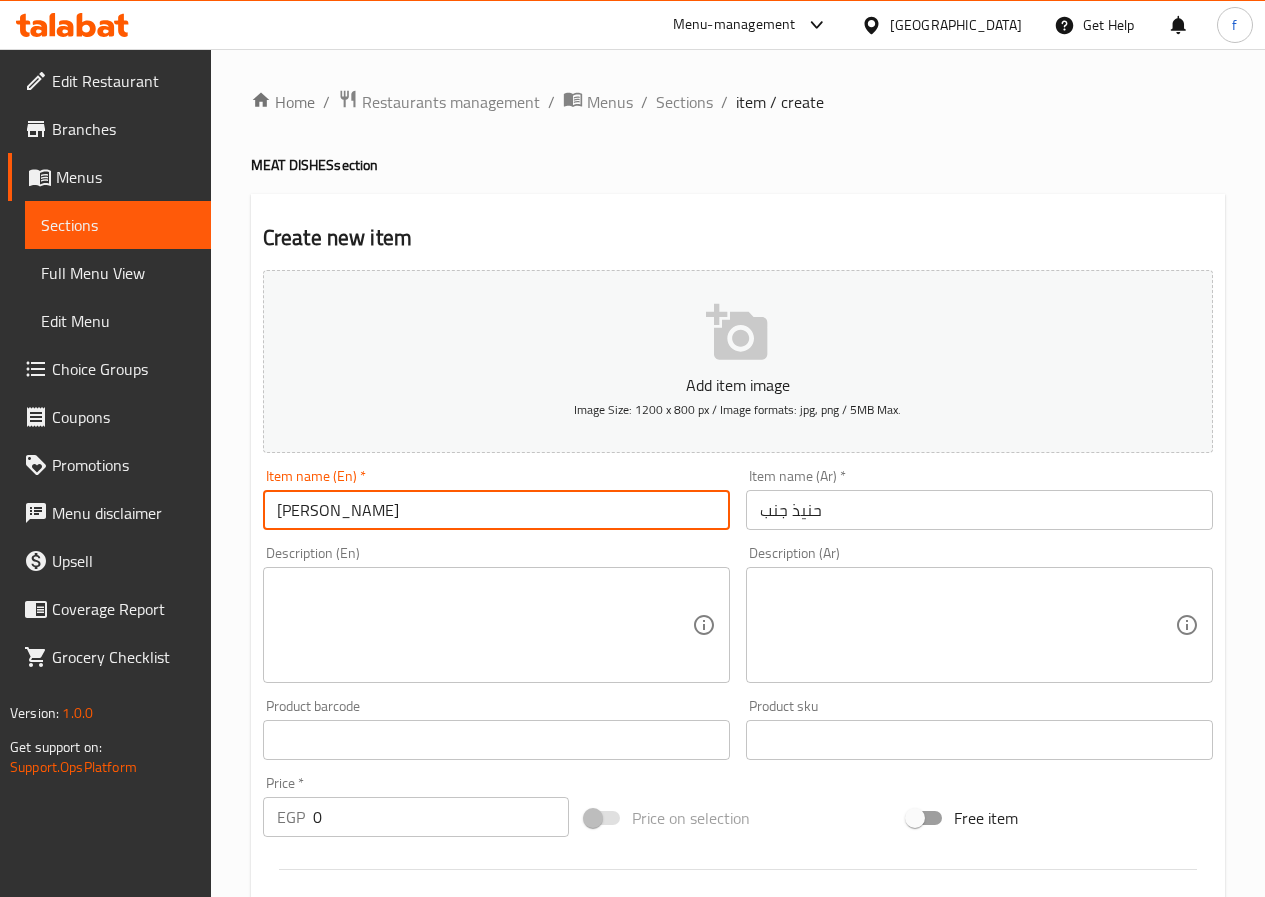 click on "HANITH JANB" at bounding box center (496, 510) 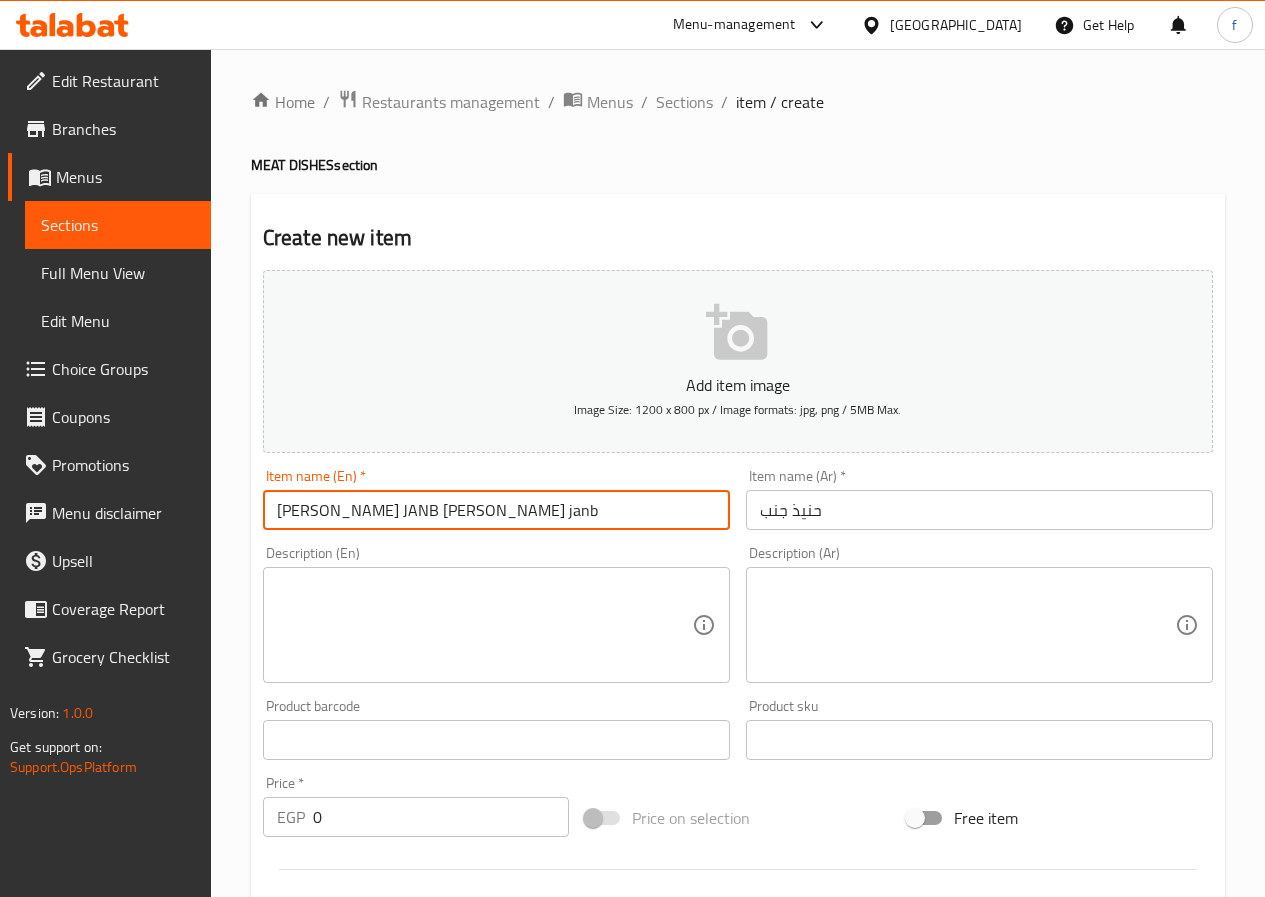 click on "HANITH JANB Hanith janb" at bounding box center (496, 510) 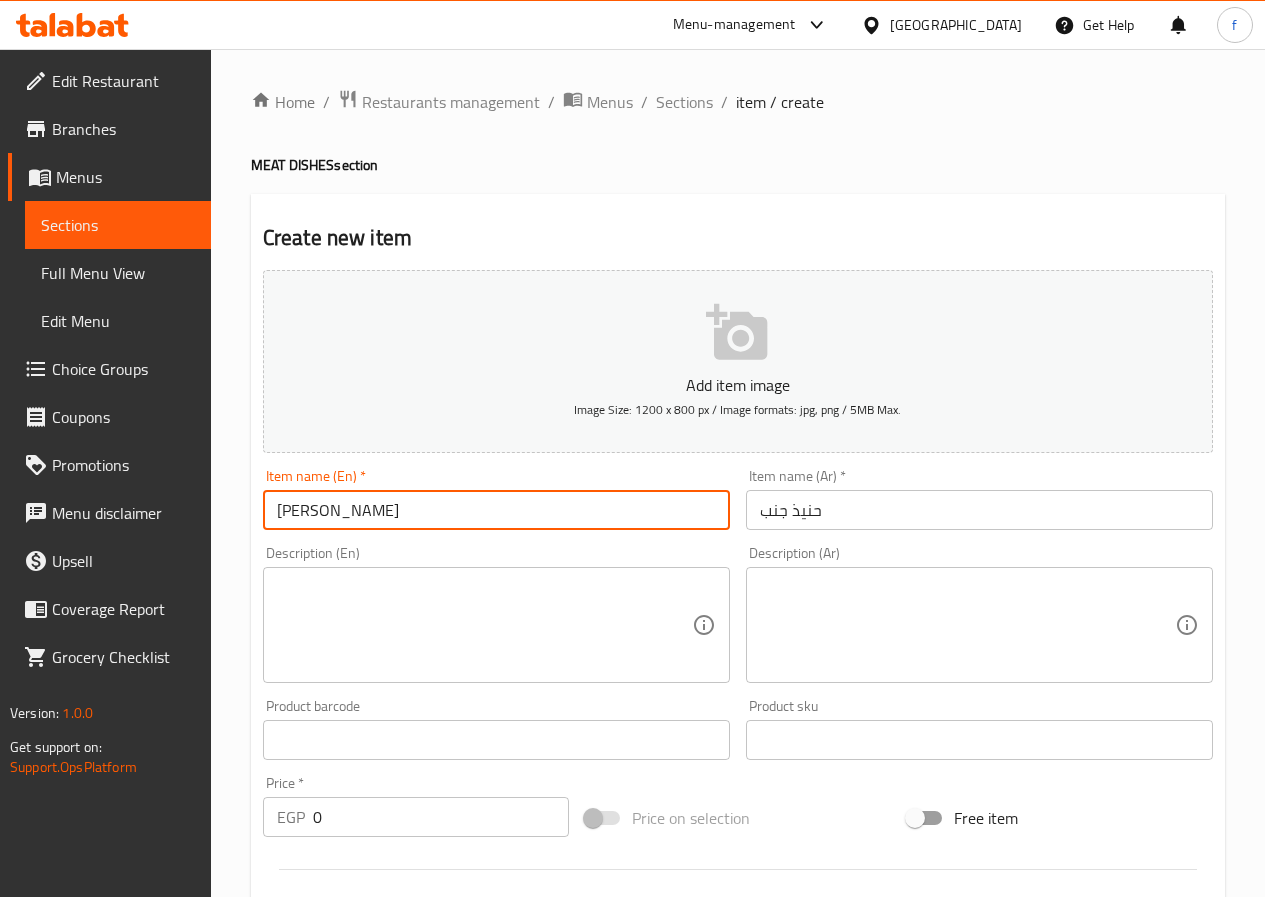 type on "[PERSON_NAME]" 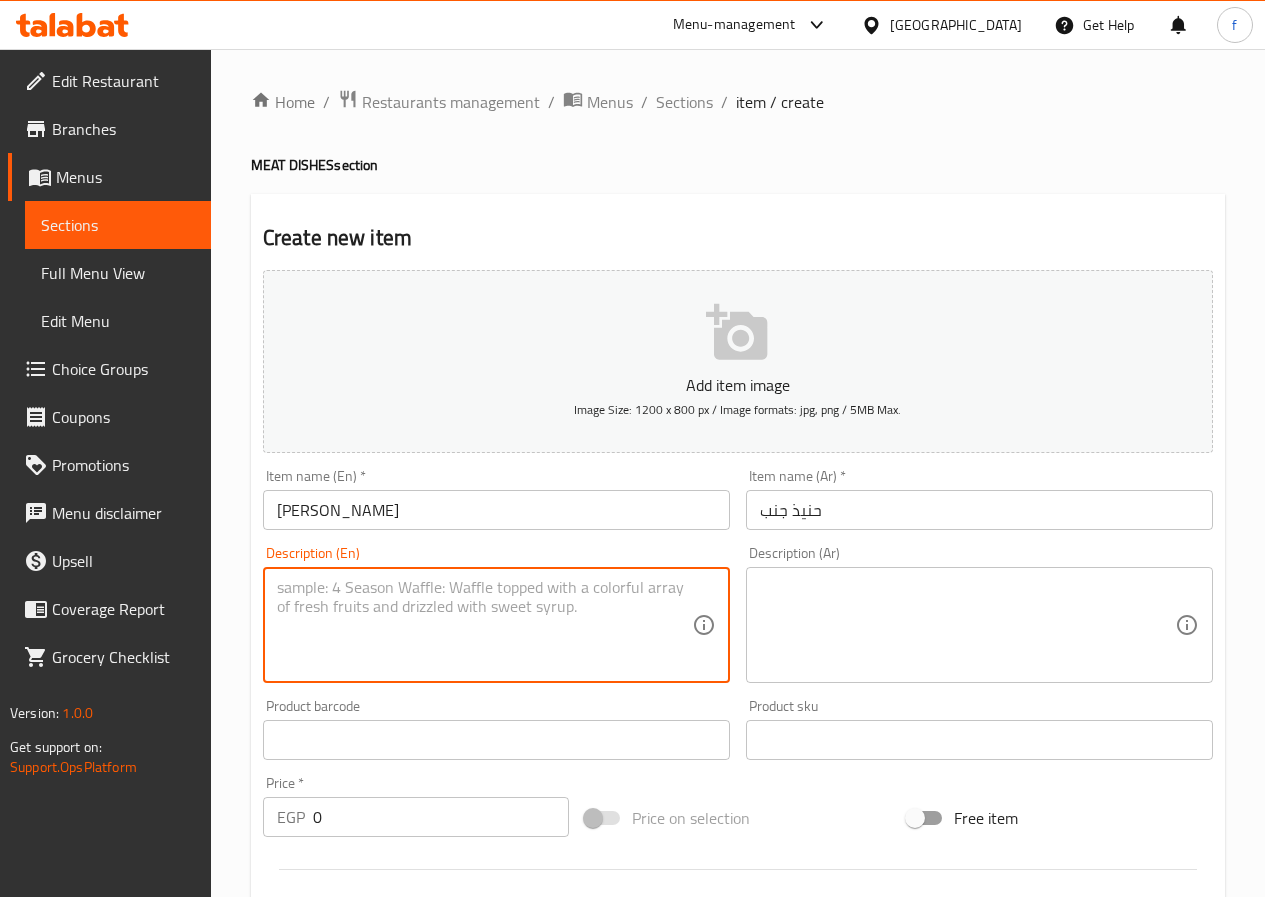 click at bounding box center [484, 625] 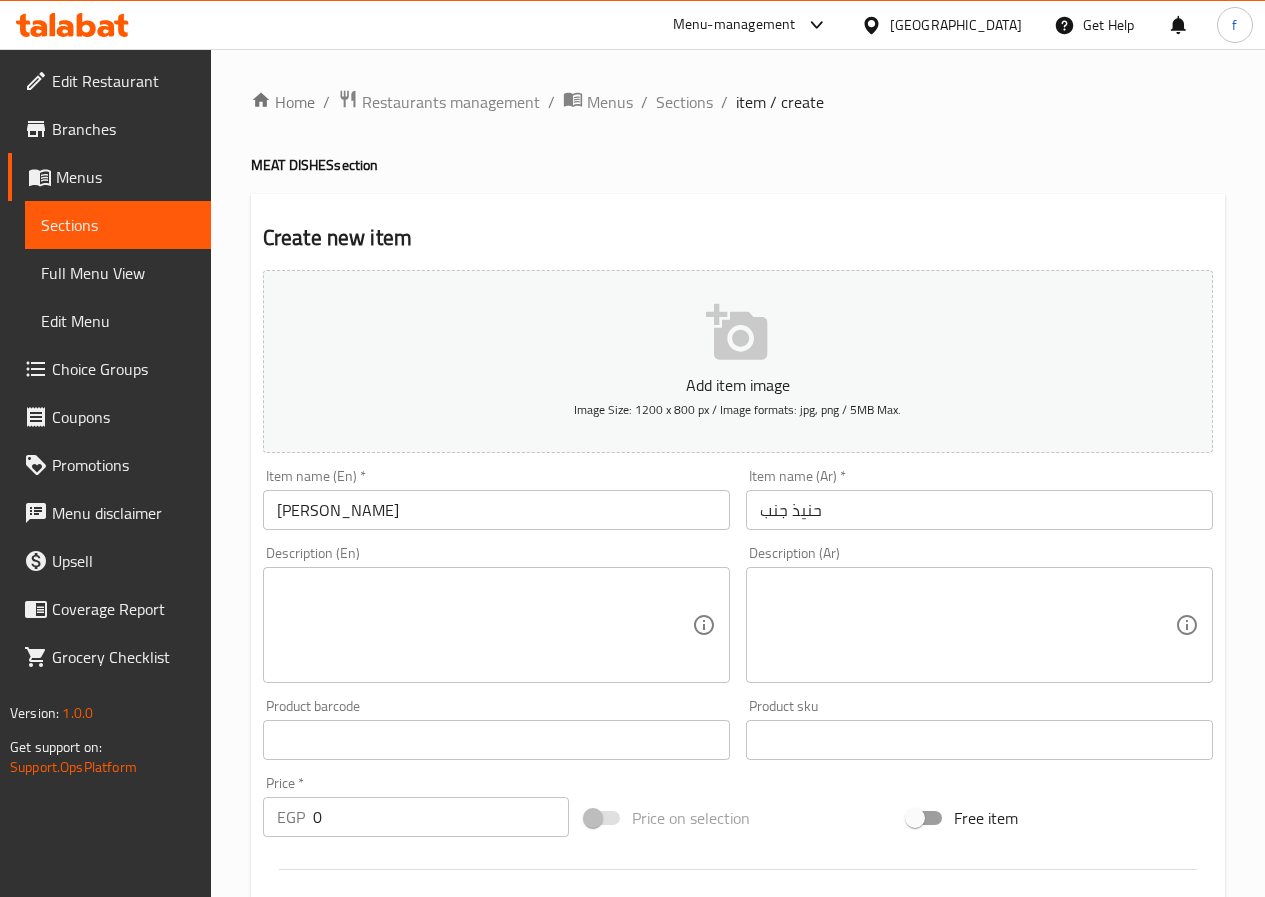 click at bounding box center (484, 625) 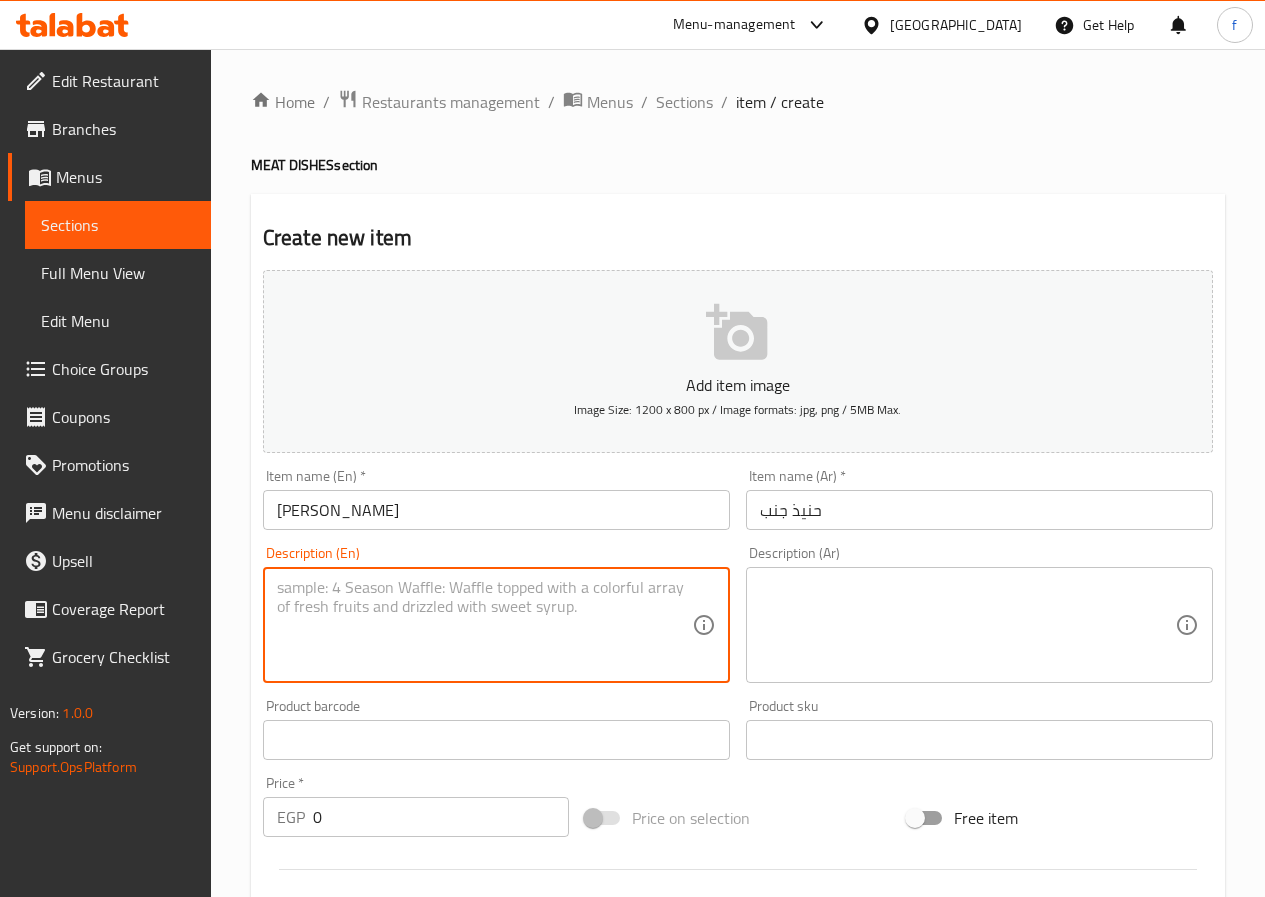 paste on "Haneeth JANB with a distinctive taste with rice, sauce and yogurt" 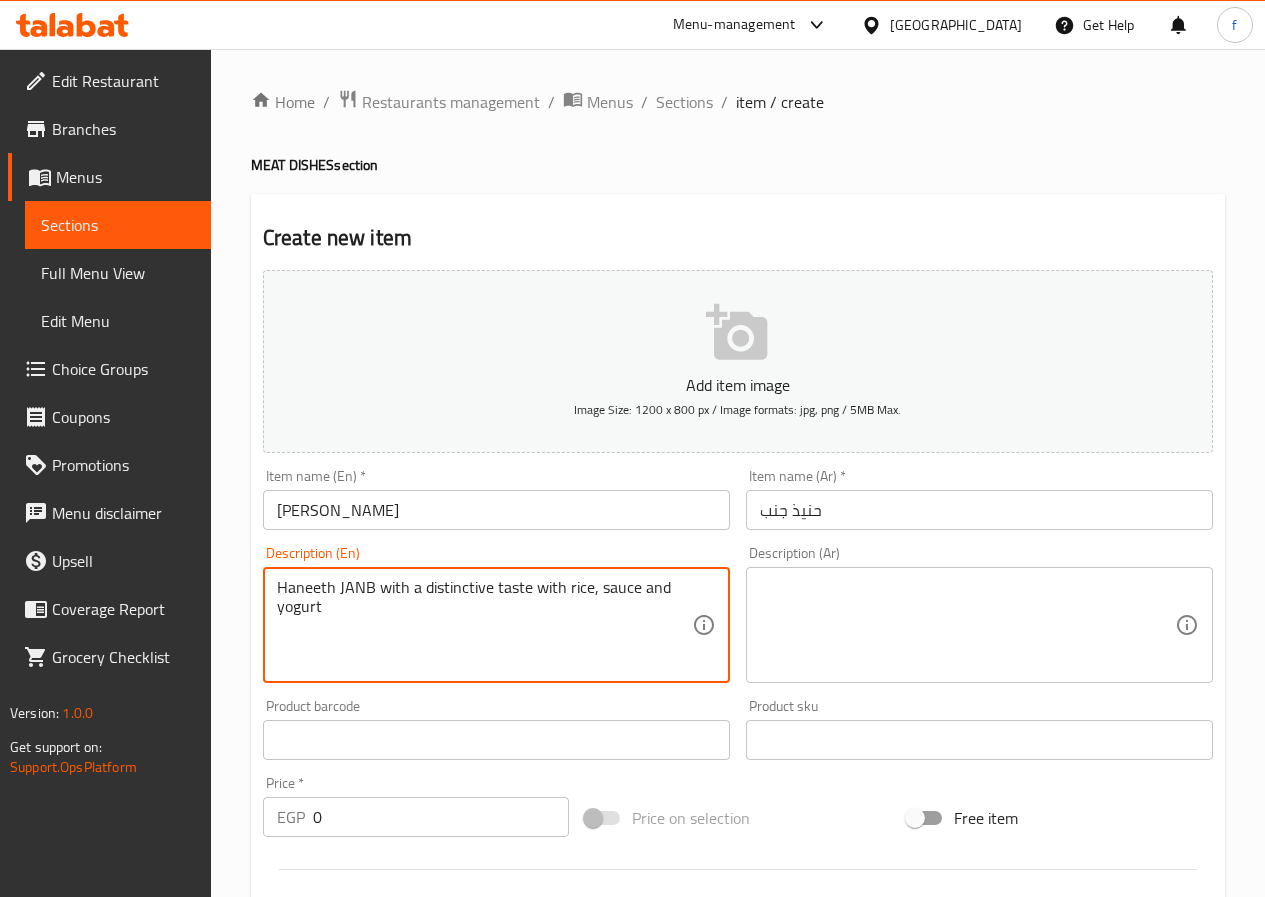 type on "Haneeth JANB with a distinctive taste with rice, sauce and yogurt" 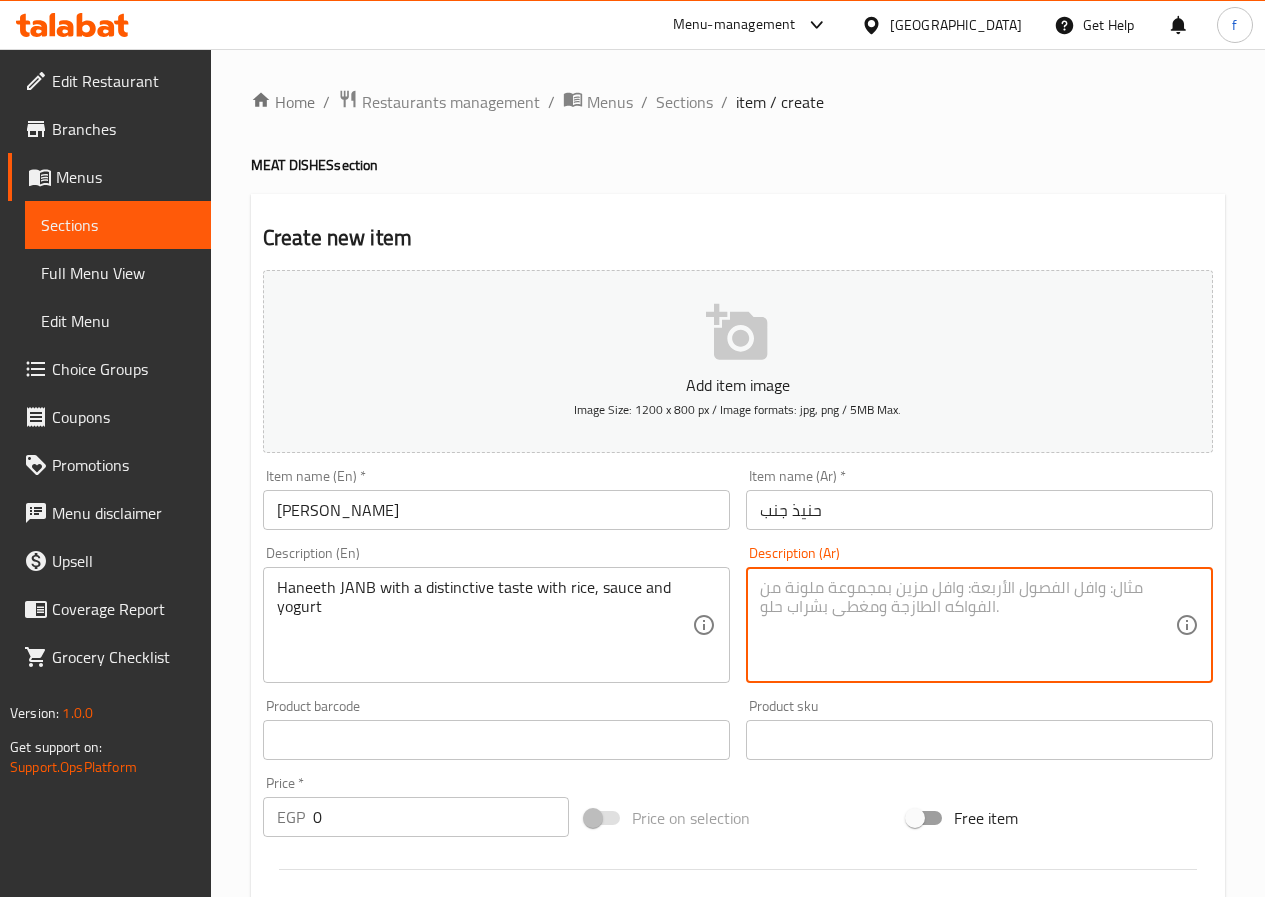 click at bounding box center [967, 625] 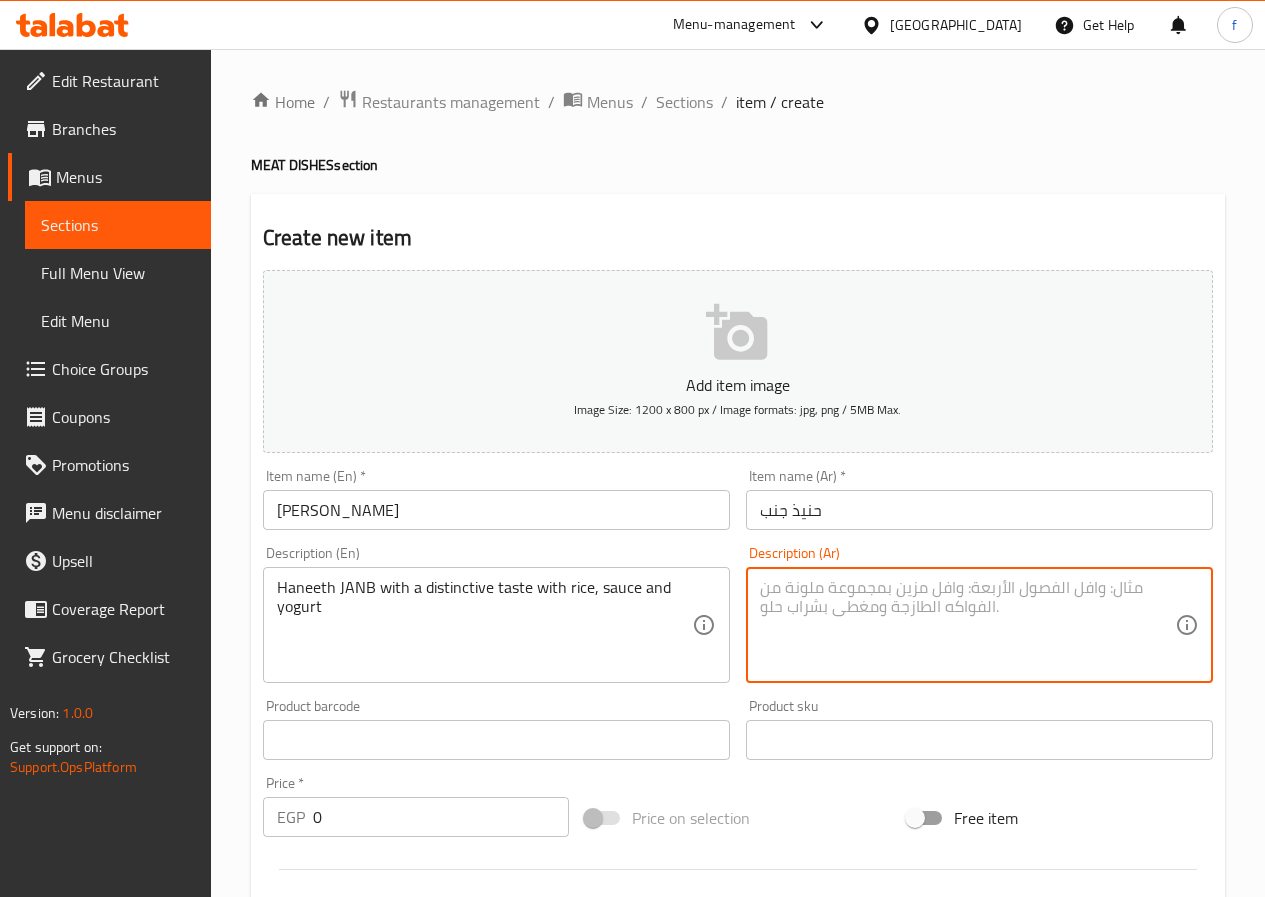 paste on "حنيذ جنب بطعم مميز مع الأرز والصلصة والزبادي" 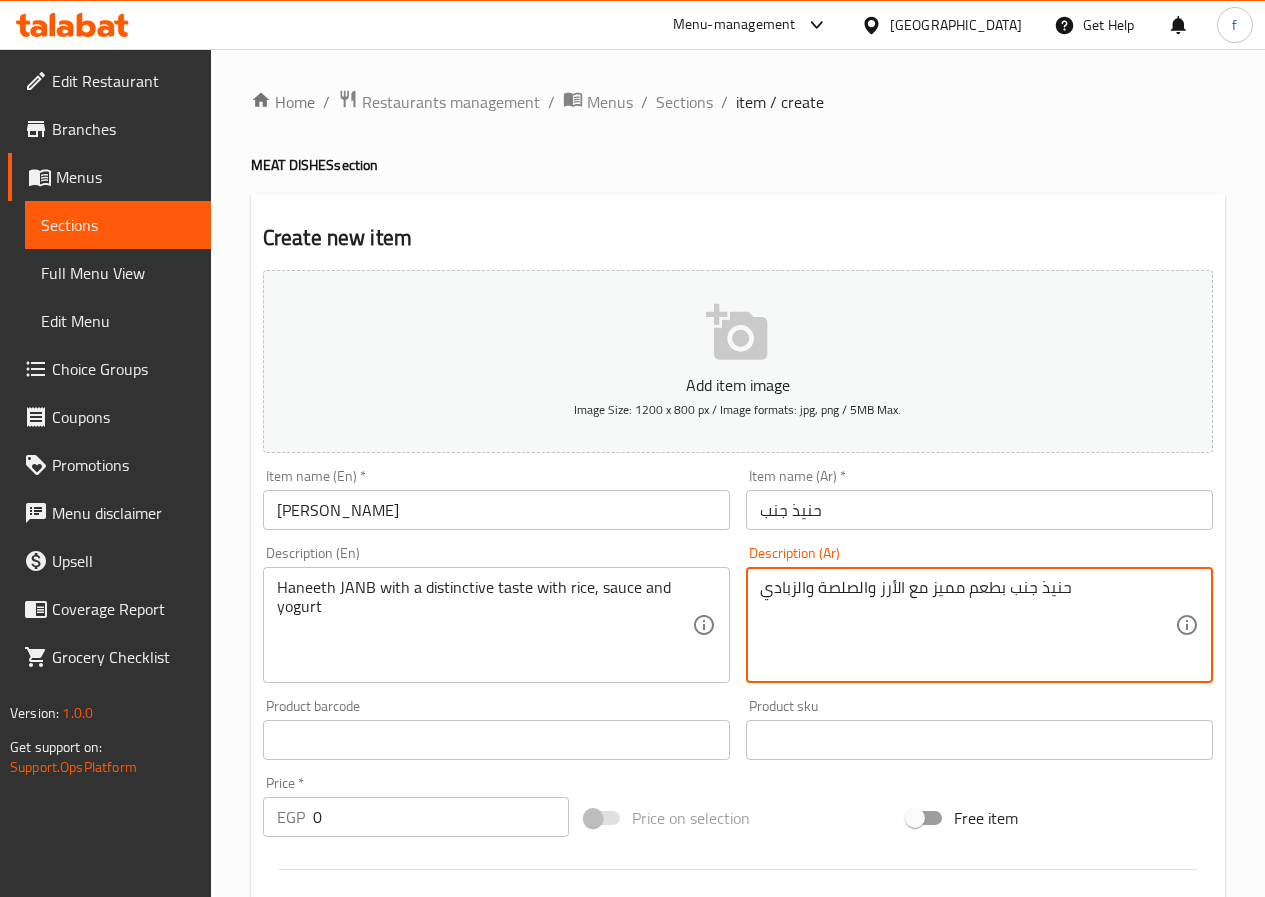 type on "حنيذ جنب بطعم مميز مع الأرز والصلصة والزبادي" 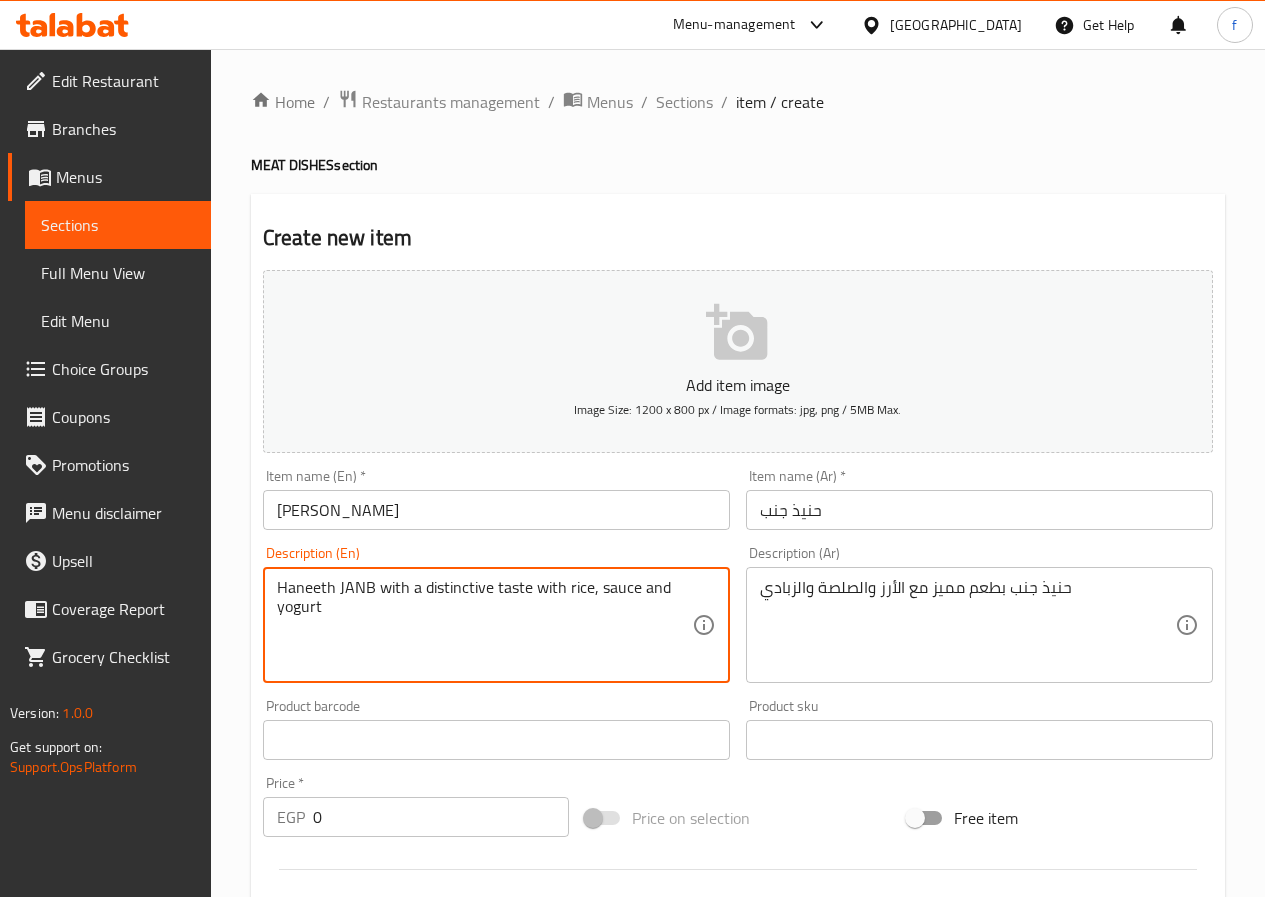 drag, startPoint x: 374, startPoint y: 588, endPoint x: 337, endPoint y: 590, distance: 37.054016 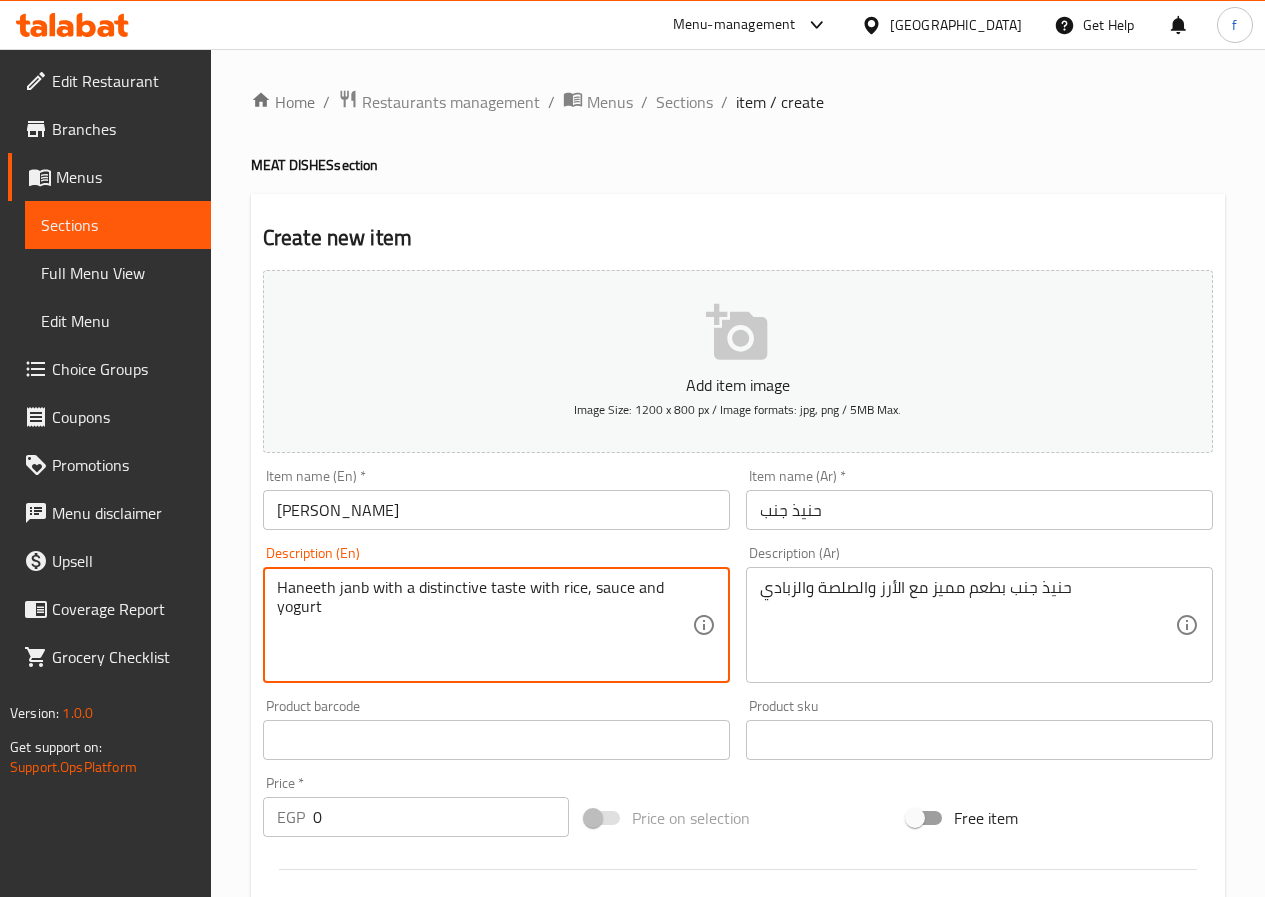 click on "Haneeth janb with a distinctive taste with rice, sauce and yogurt" at bounding box center (484, 625) 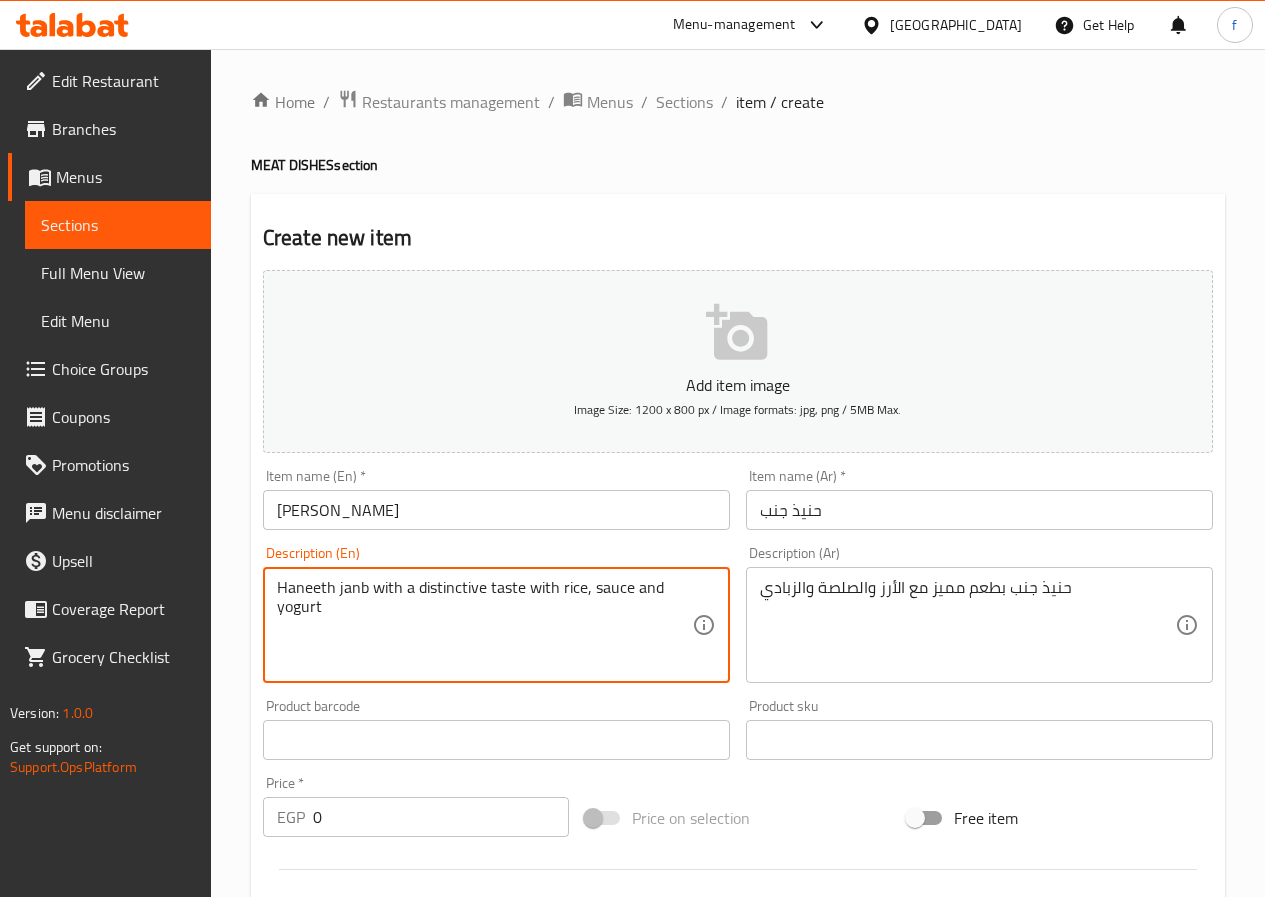 type on "Haneeth janb with a distinctive taste with rice, sauce and yogurt" 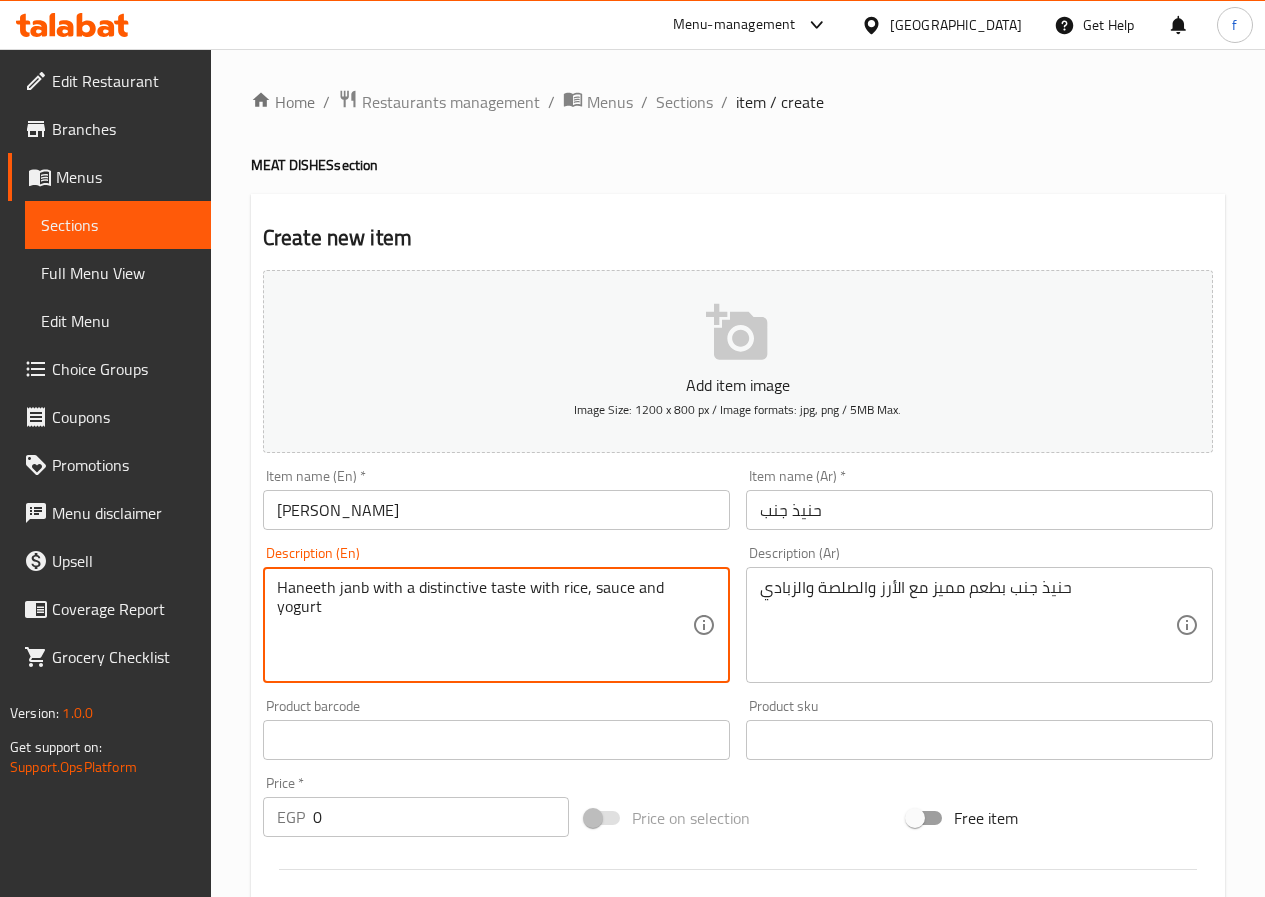 click on "Haneeth janb with a distinctive taste with rice, sauce and yogurt" at bounding box center (484, 625) 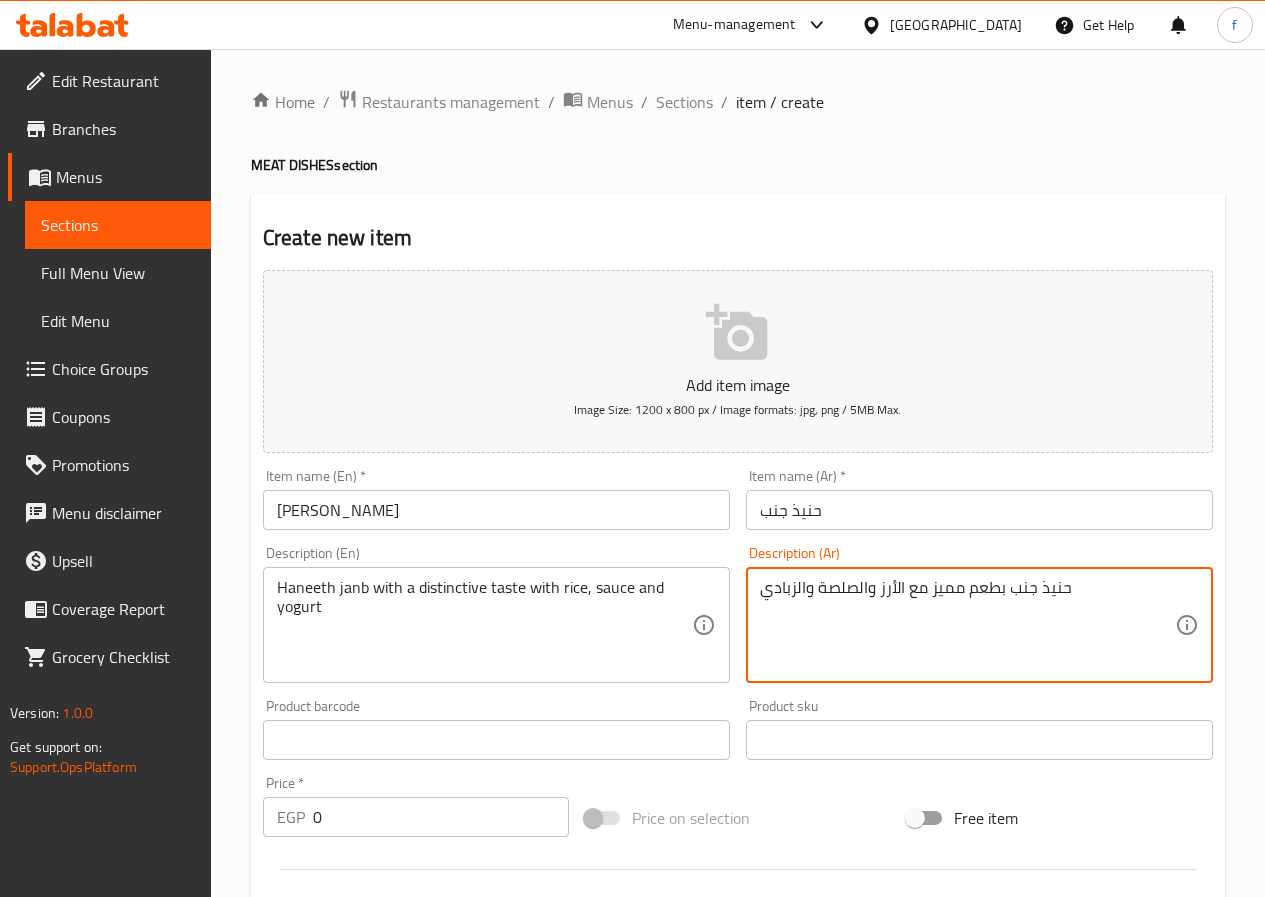 drag, startPoint x: 1007, startPoint y: 587, endPoint x: 932, endPoint y: 589, distance: 75.026665 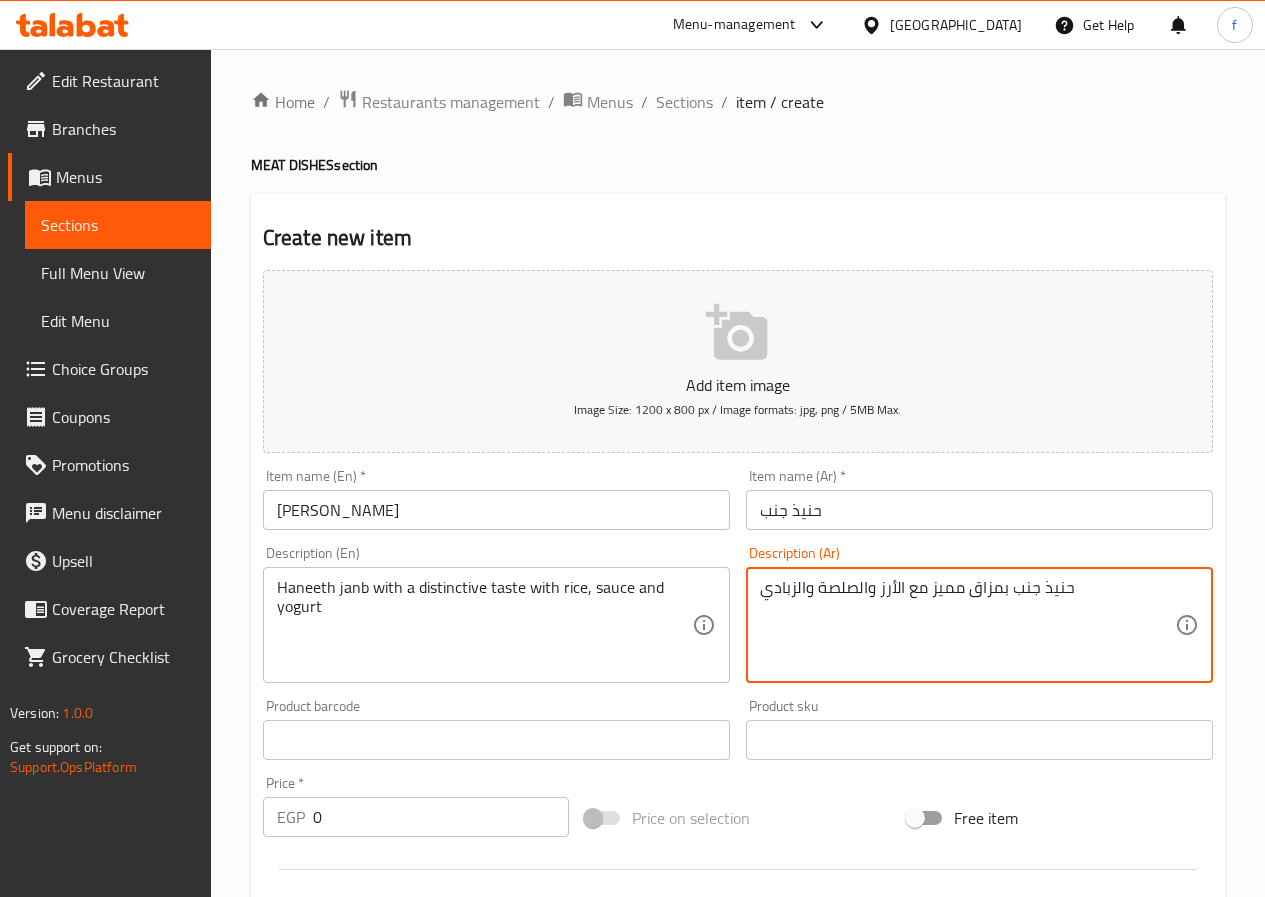 type on "حنيذ جنب بمزاق مميز مع الأرز والصلصة والزبادي" 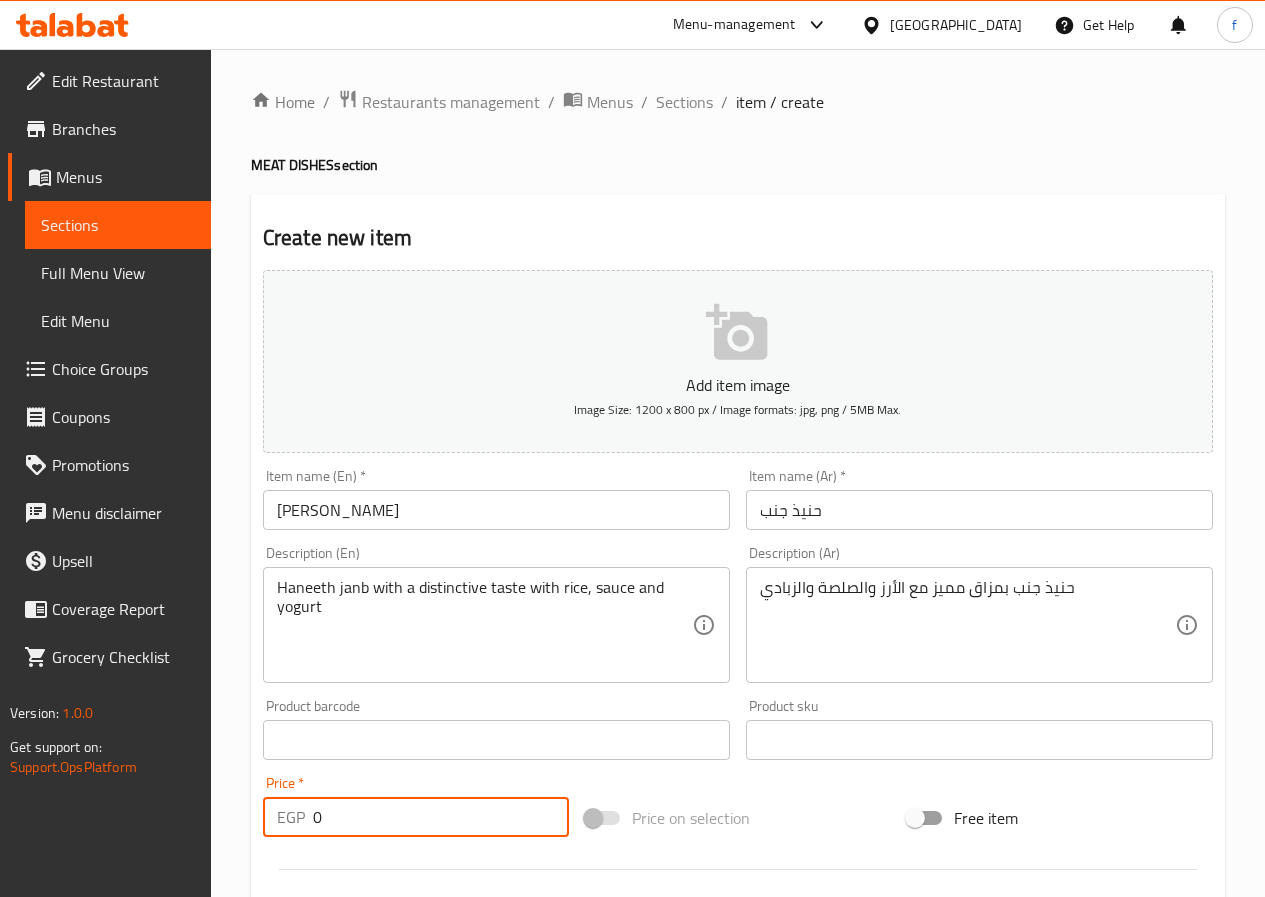 click on "0" at bounding box center (441, 817) 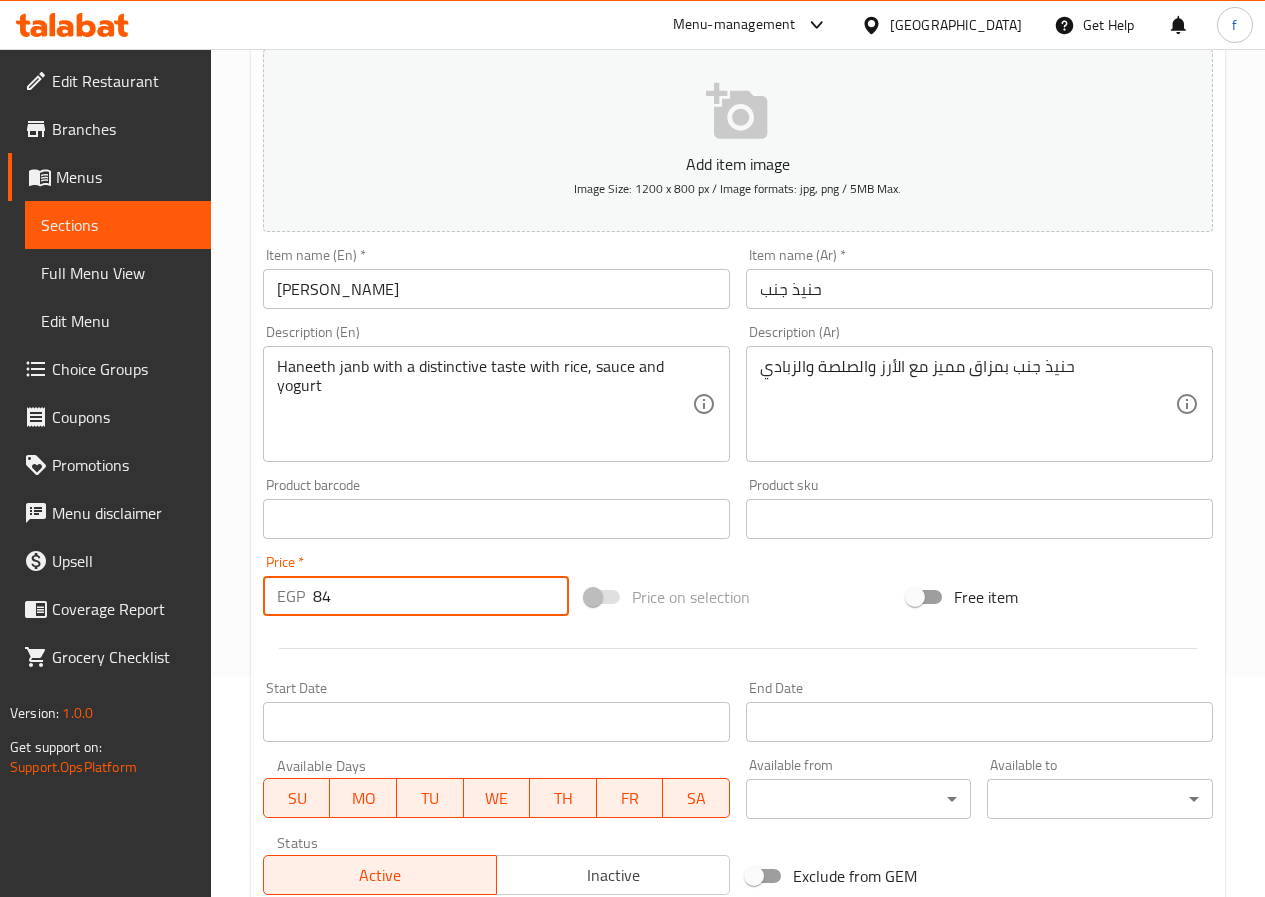 scroll, scrollTop: 516, scrollLeft: 0, axis: vertical 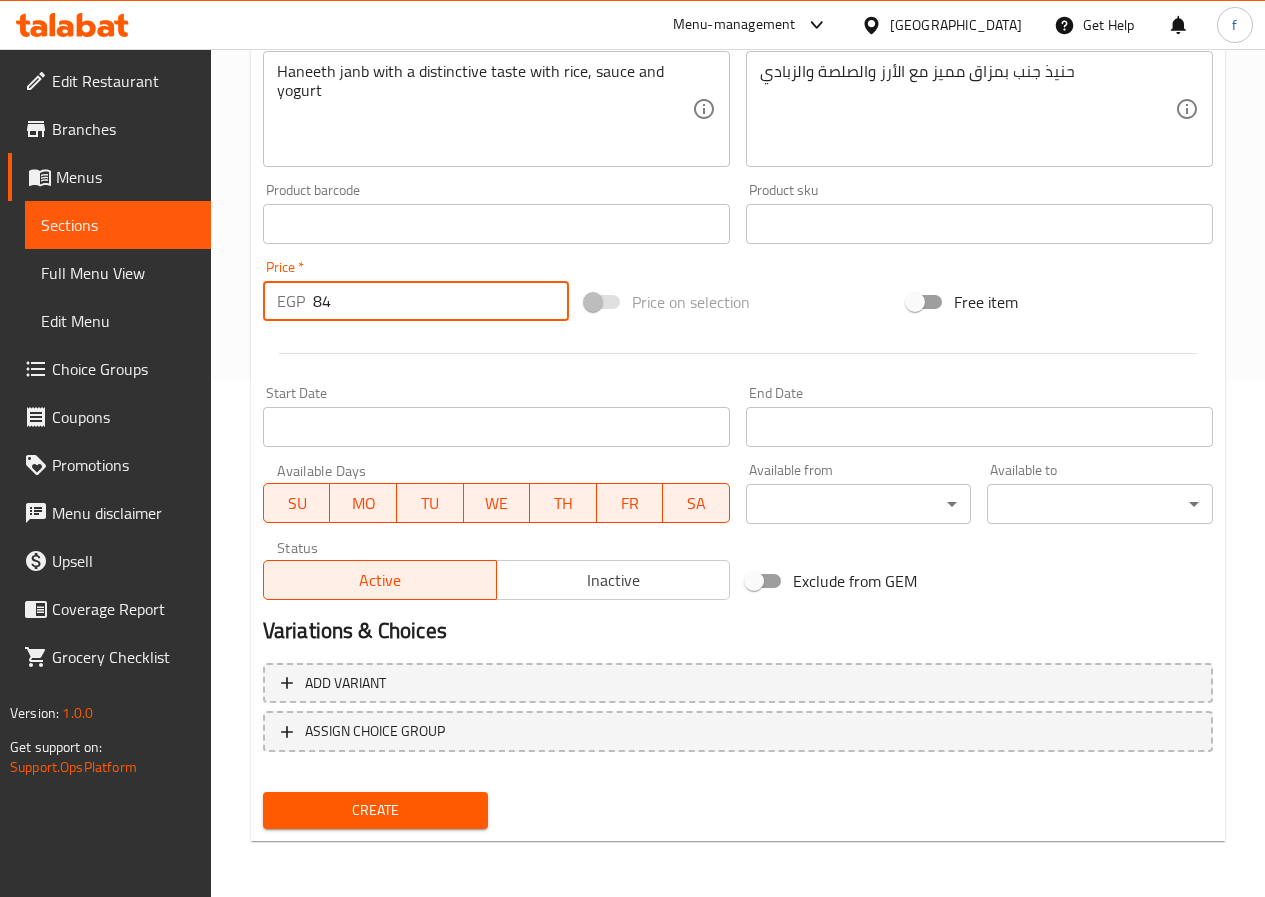type on "84" 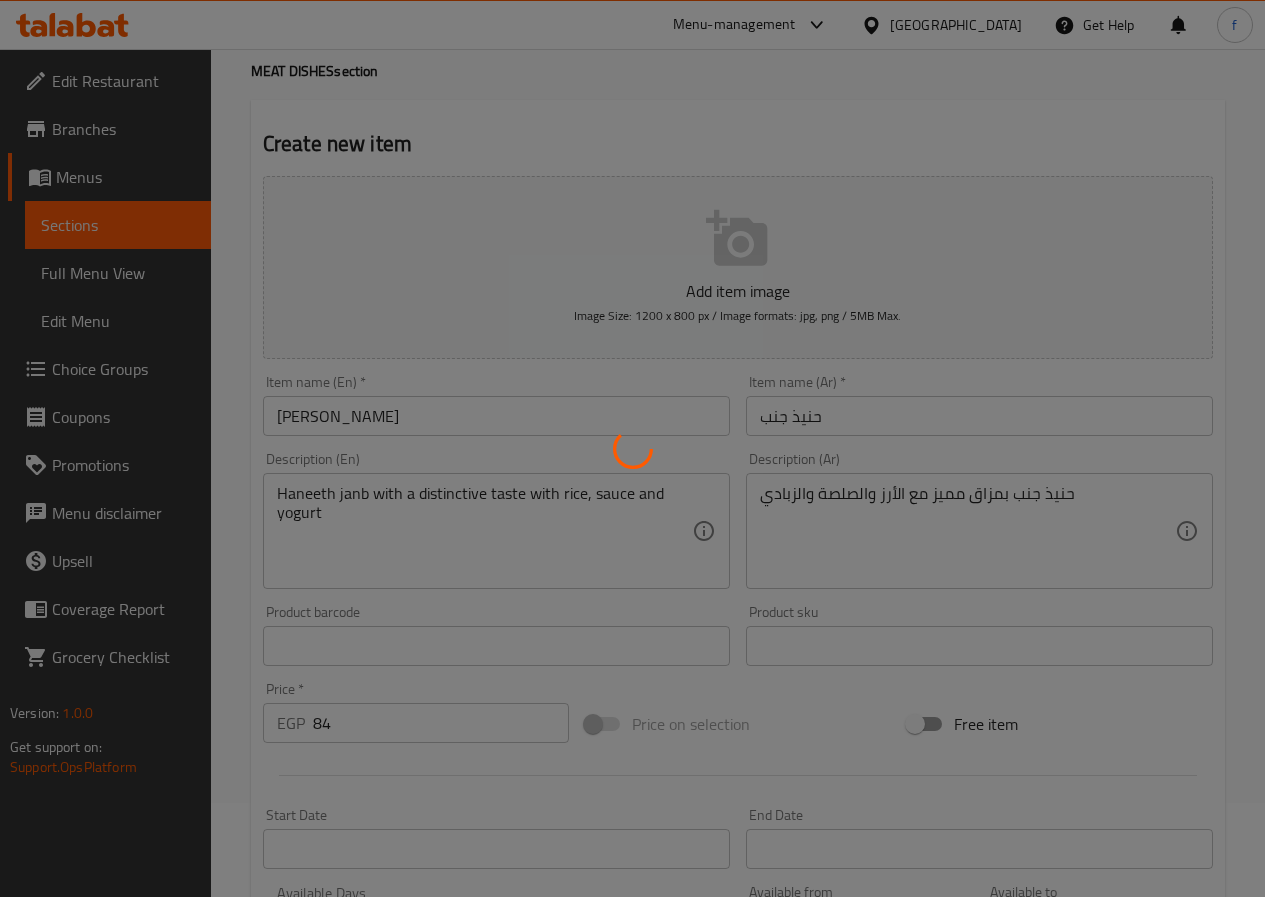 scroll, scrollTop: 0, scrollLeft: 0, axis: both 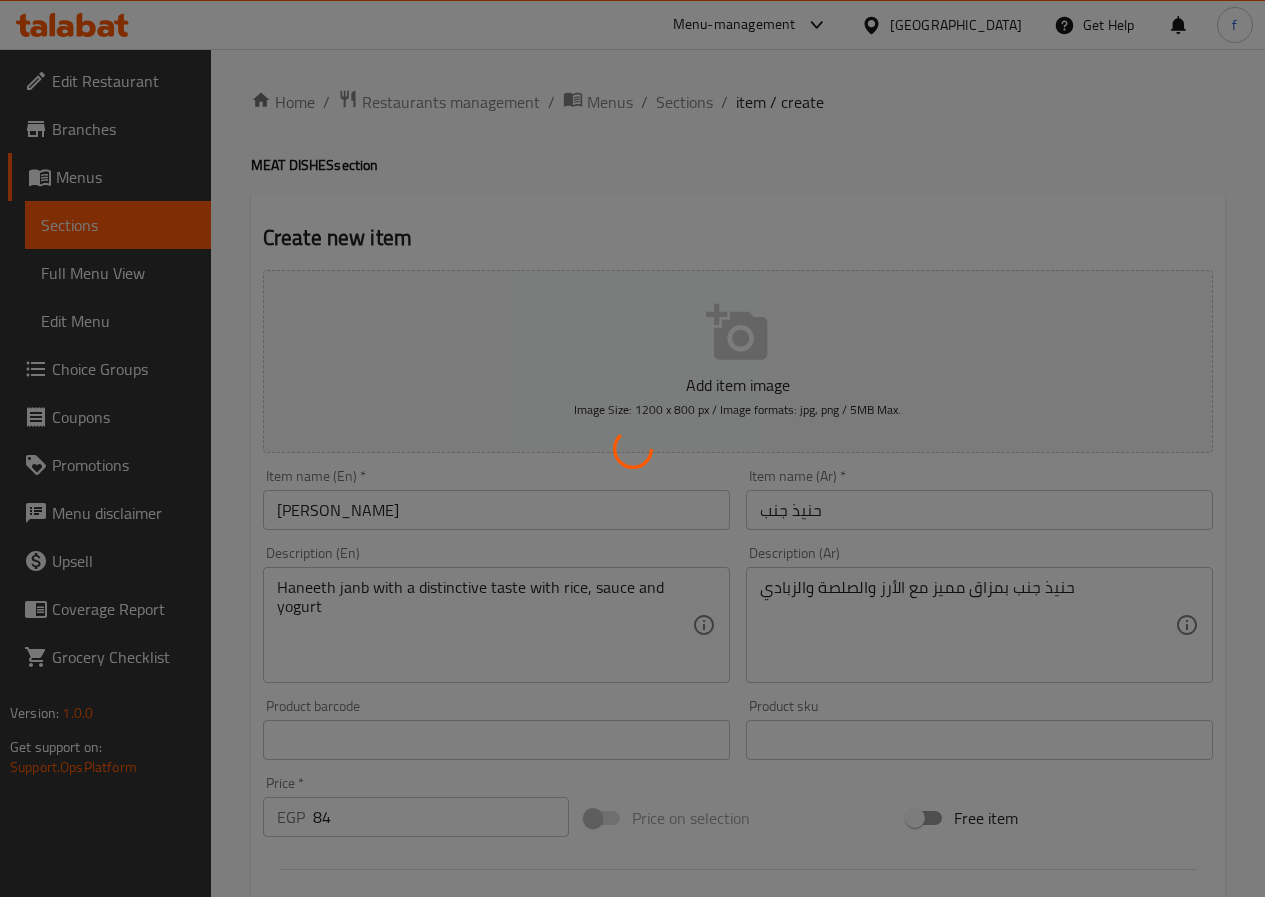 type 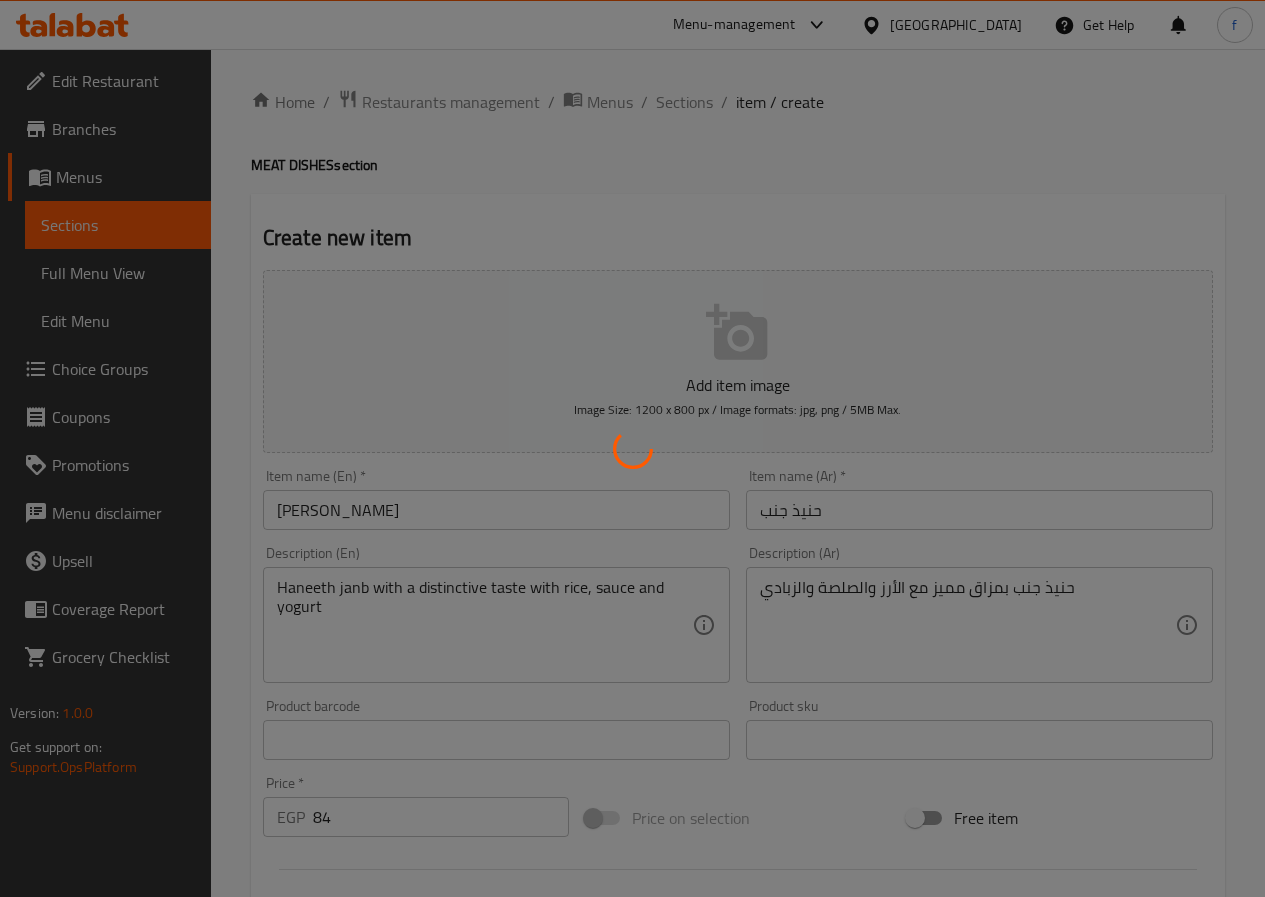 type 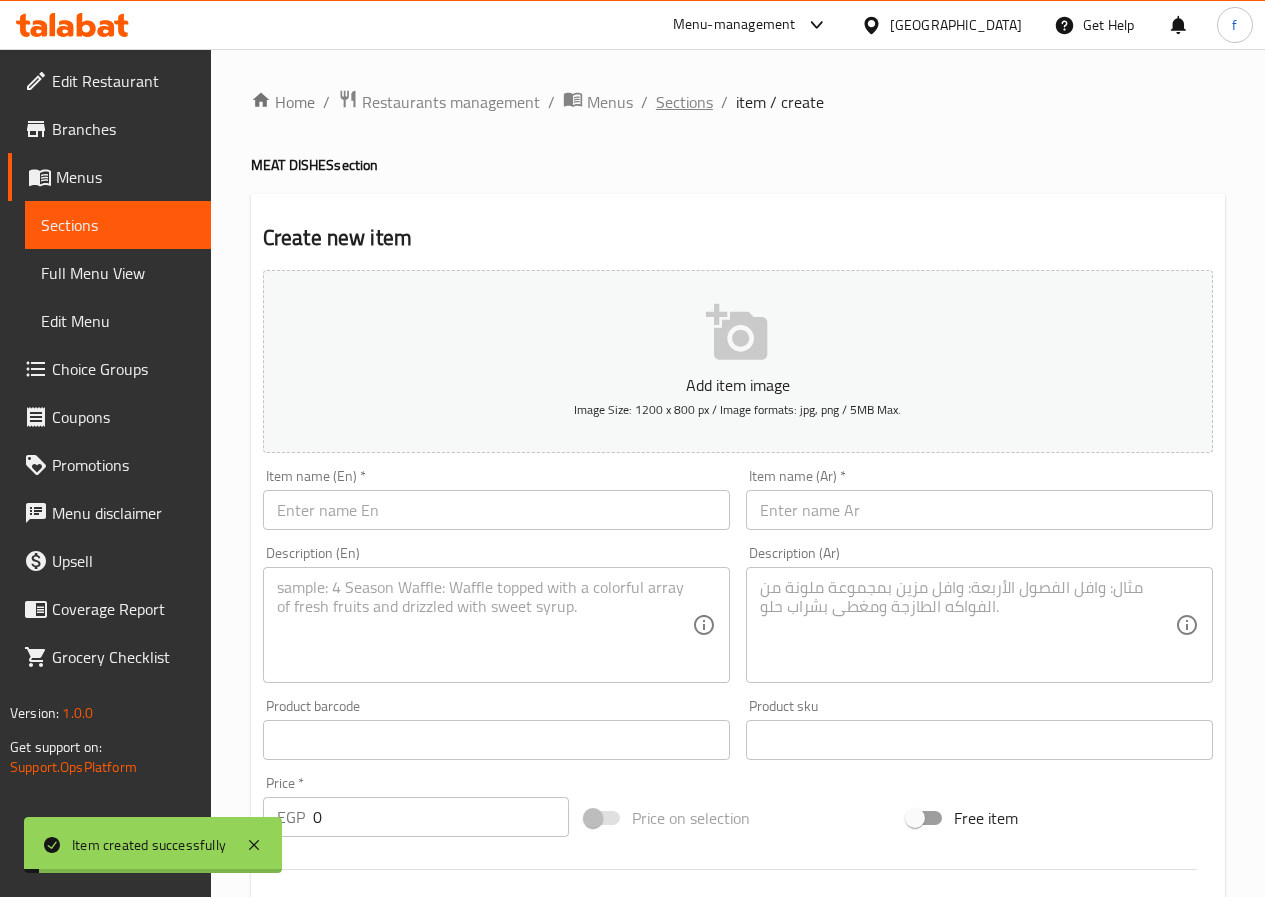 click on "Sections" at bounding box center [684, 102] 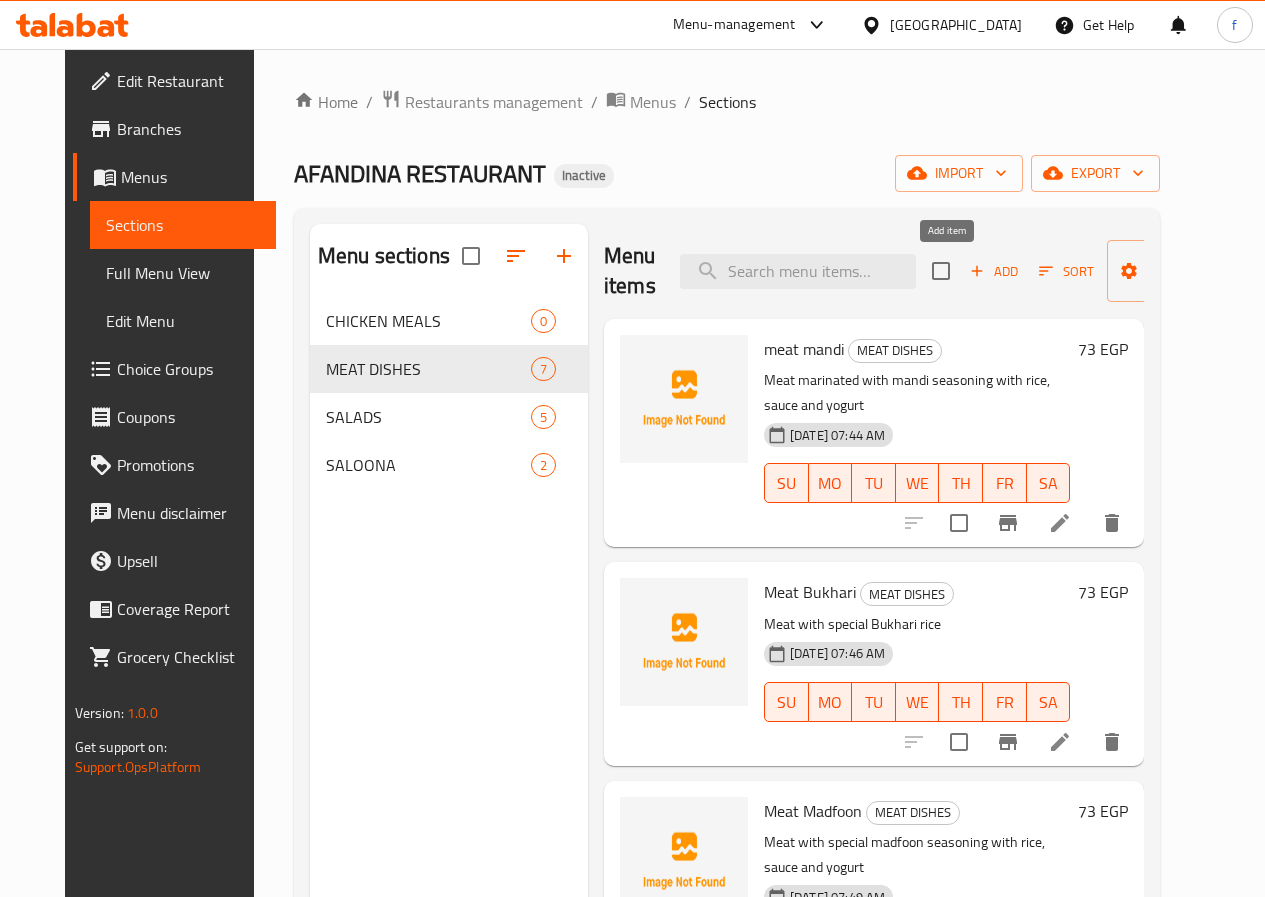 click on "Add" at bounding box center [994, 271] 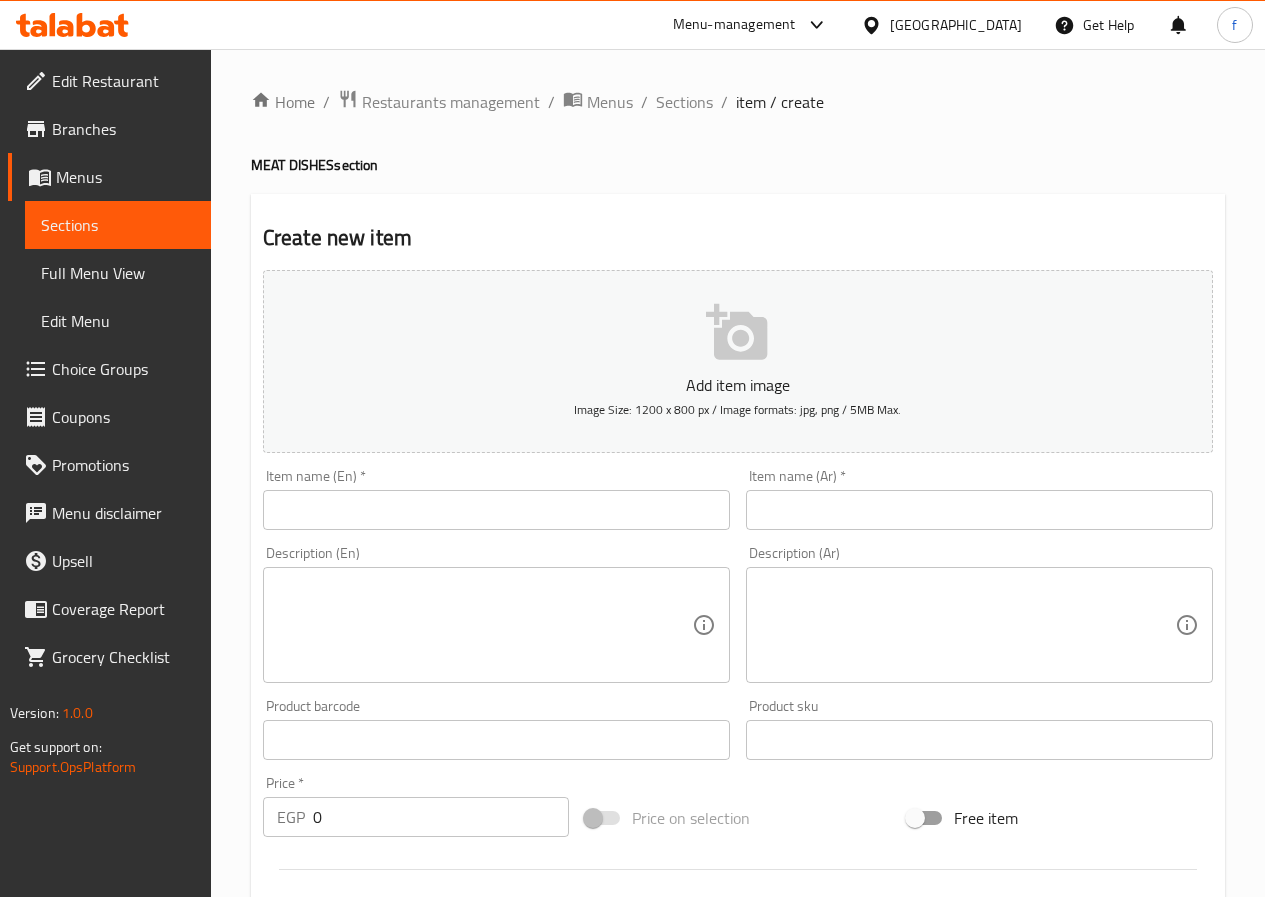 click at bounding box center [496, 510] 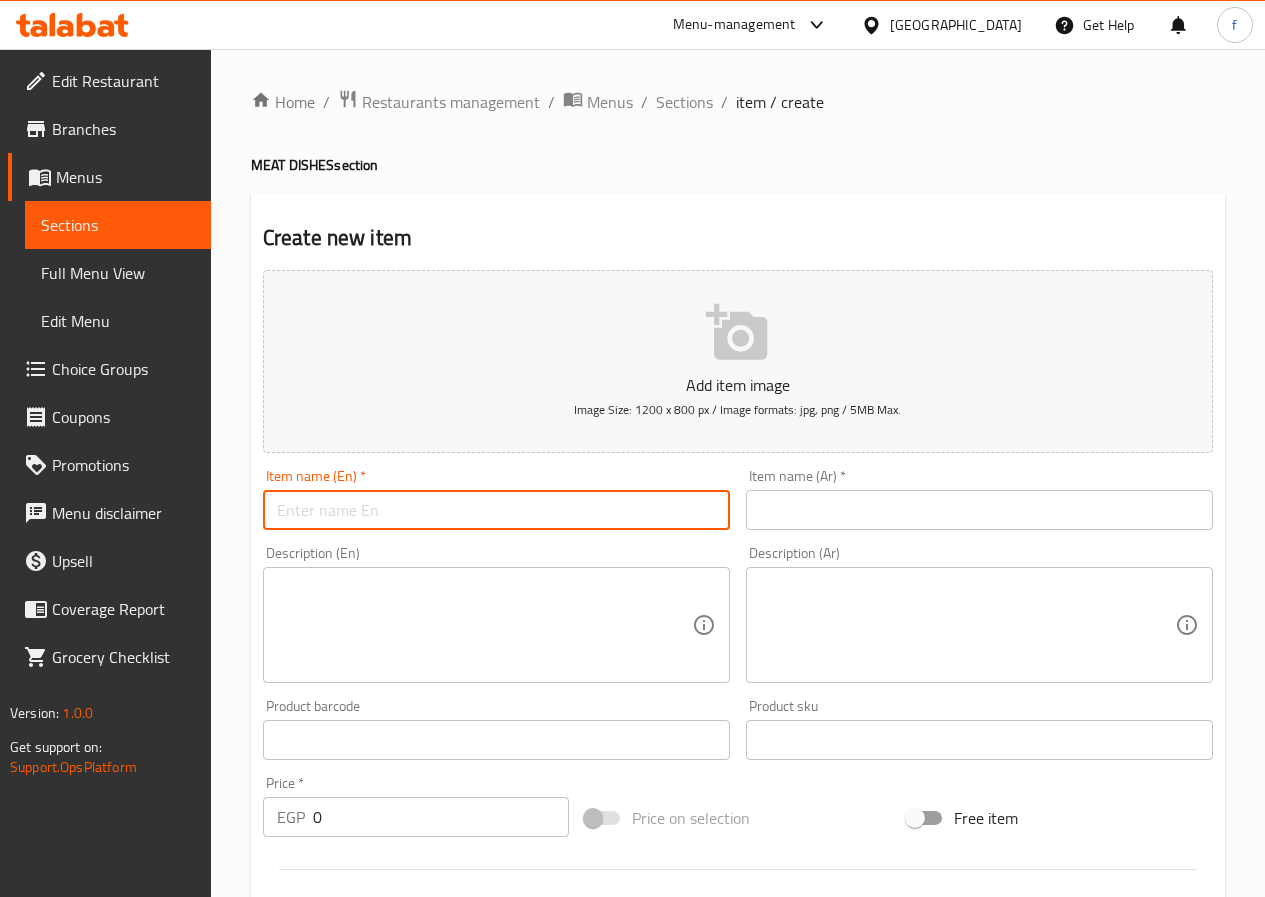 paste on "KABSA MEAT" 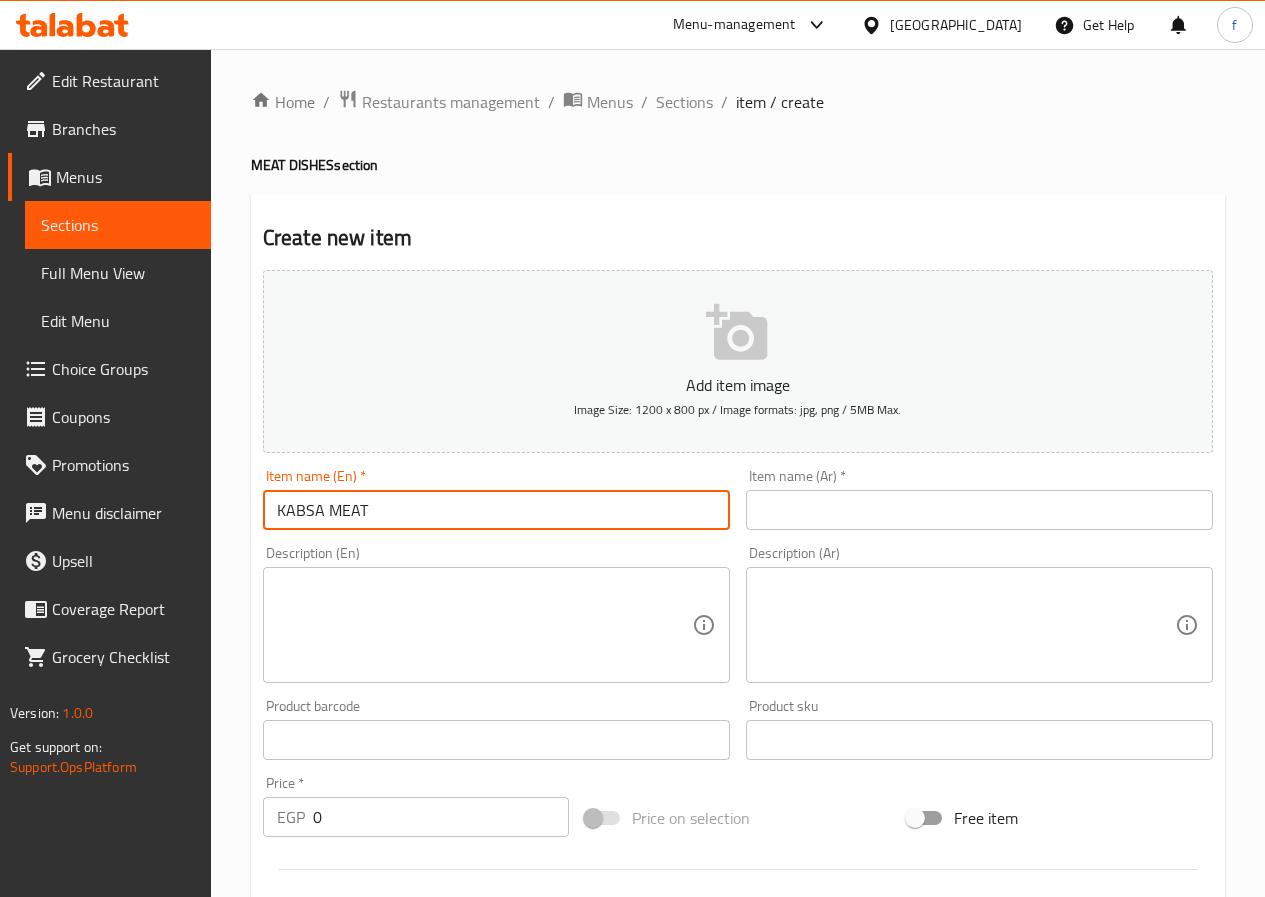 type on "KABSA MEAT" 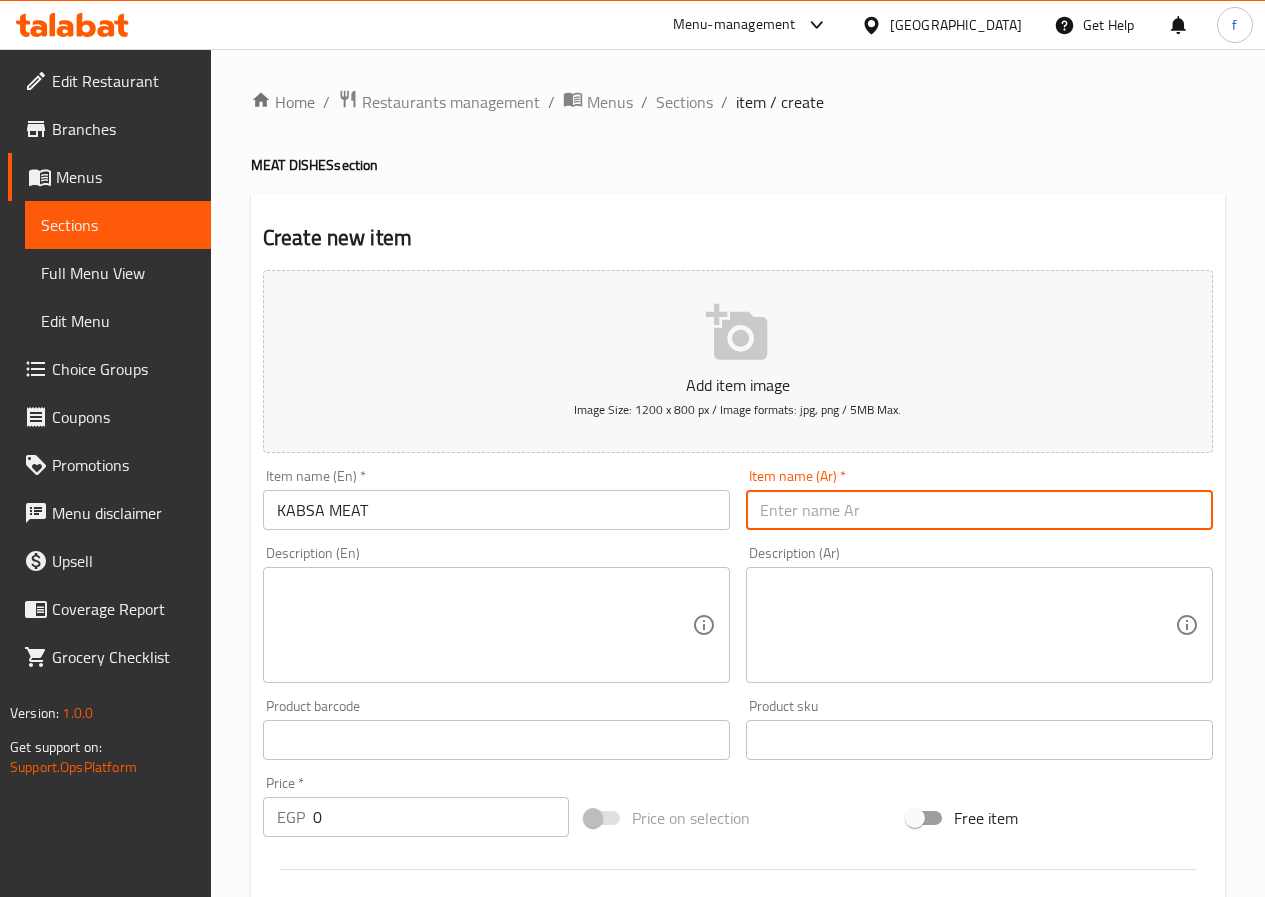 click at bounding box center (979, 510) 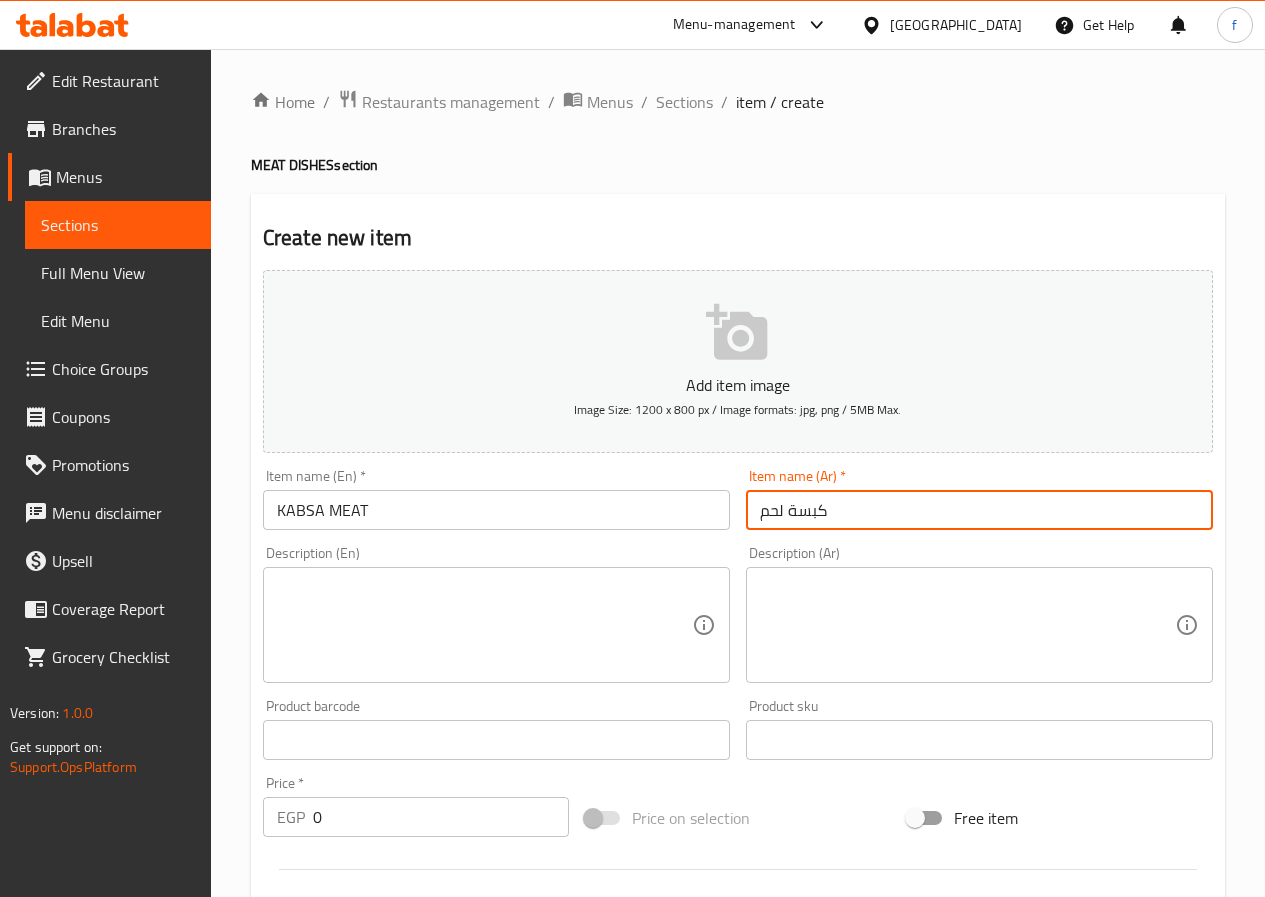 type on "كبسة لحم" 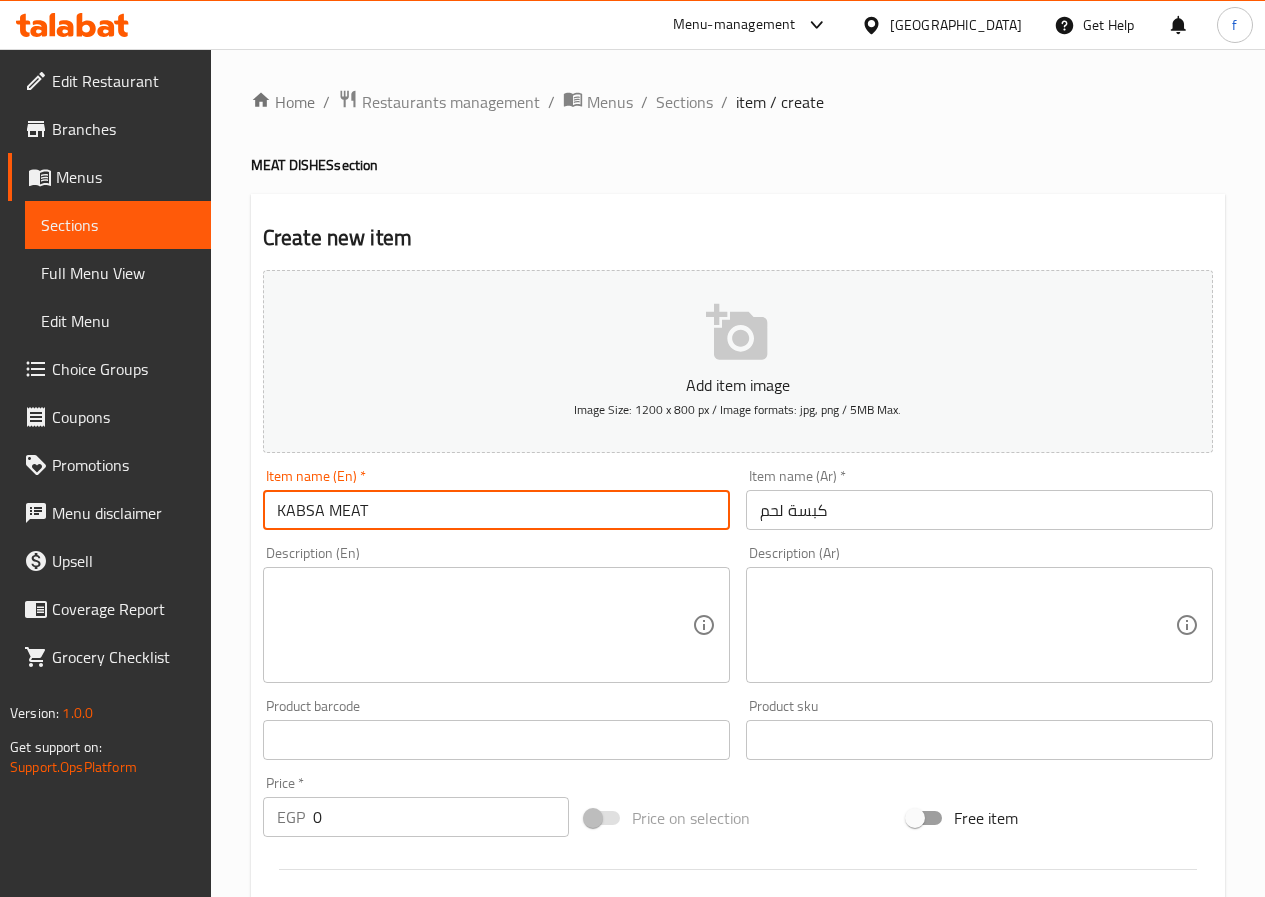 click on "KABSA MEAT" at bounding box center (496, 510) 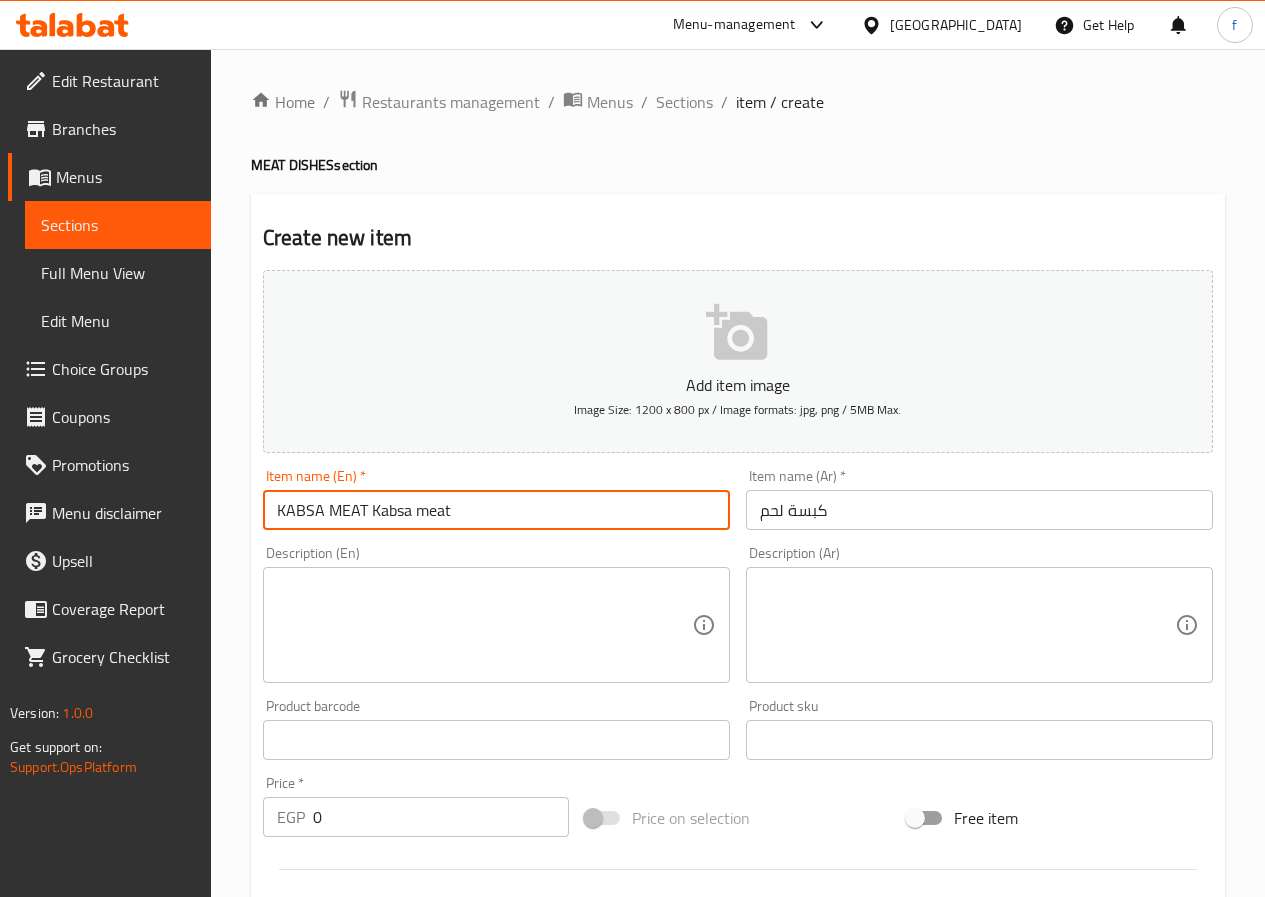 drag, startPoint x: 370, startPoint y: 514, endPoint x: 247, endPoint y: 531, distance: 124.16924 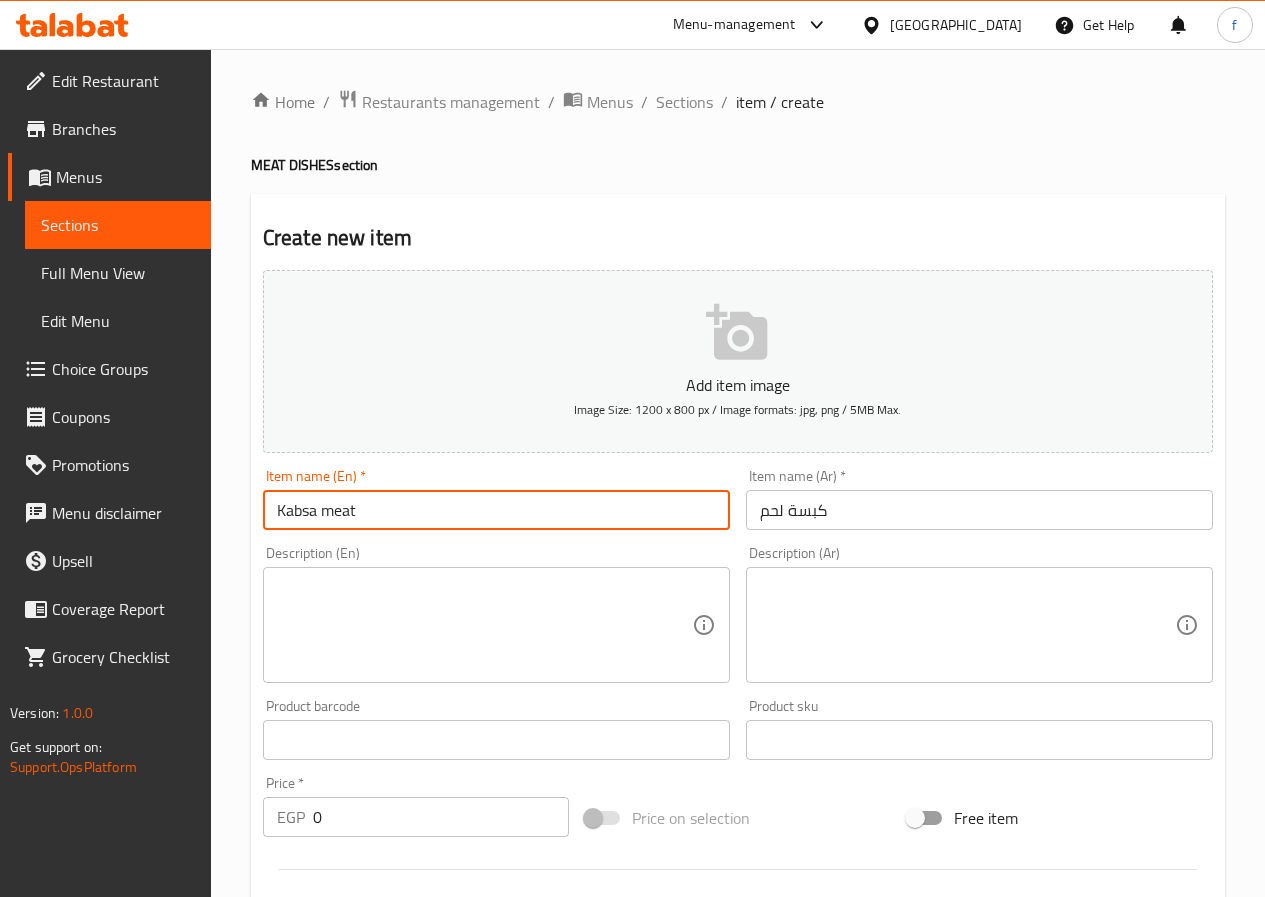 type on "Kabsa meat" 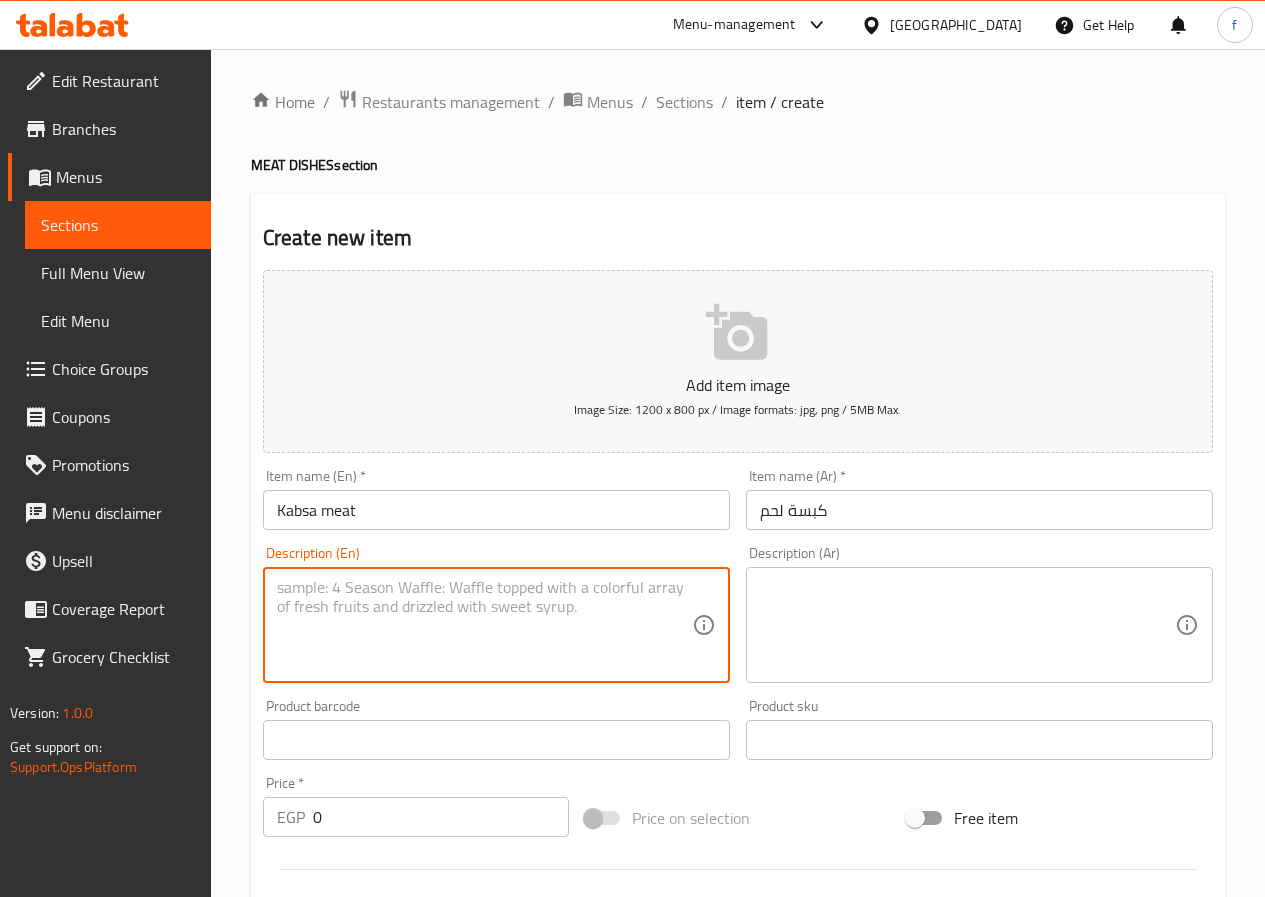 click at bounding box center [484, 625] 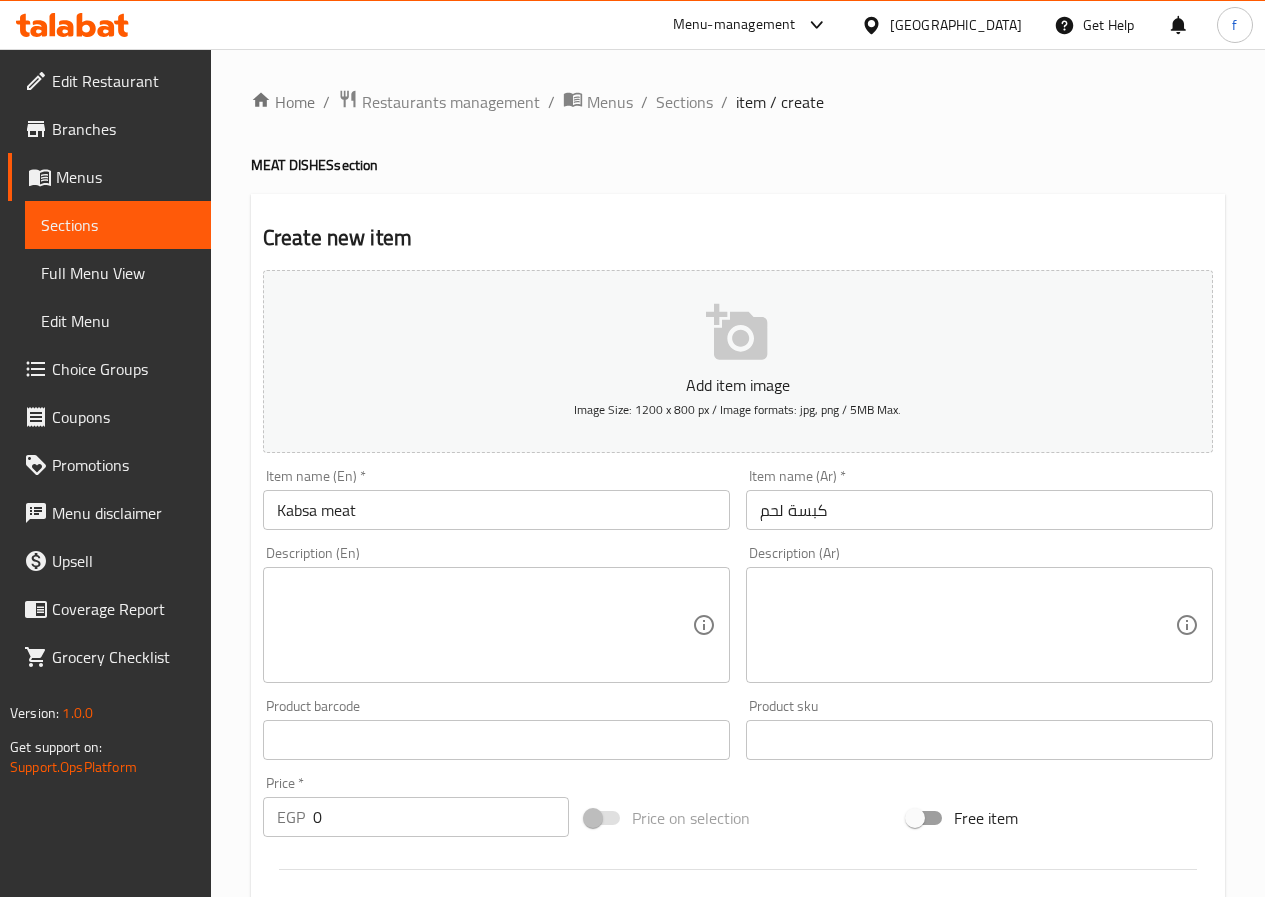 click at bounding box center [484, 625] 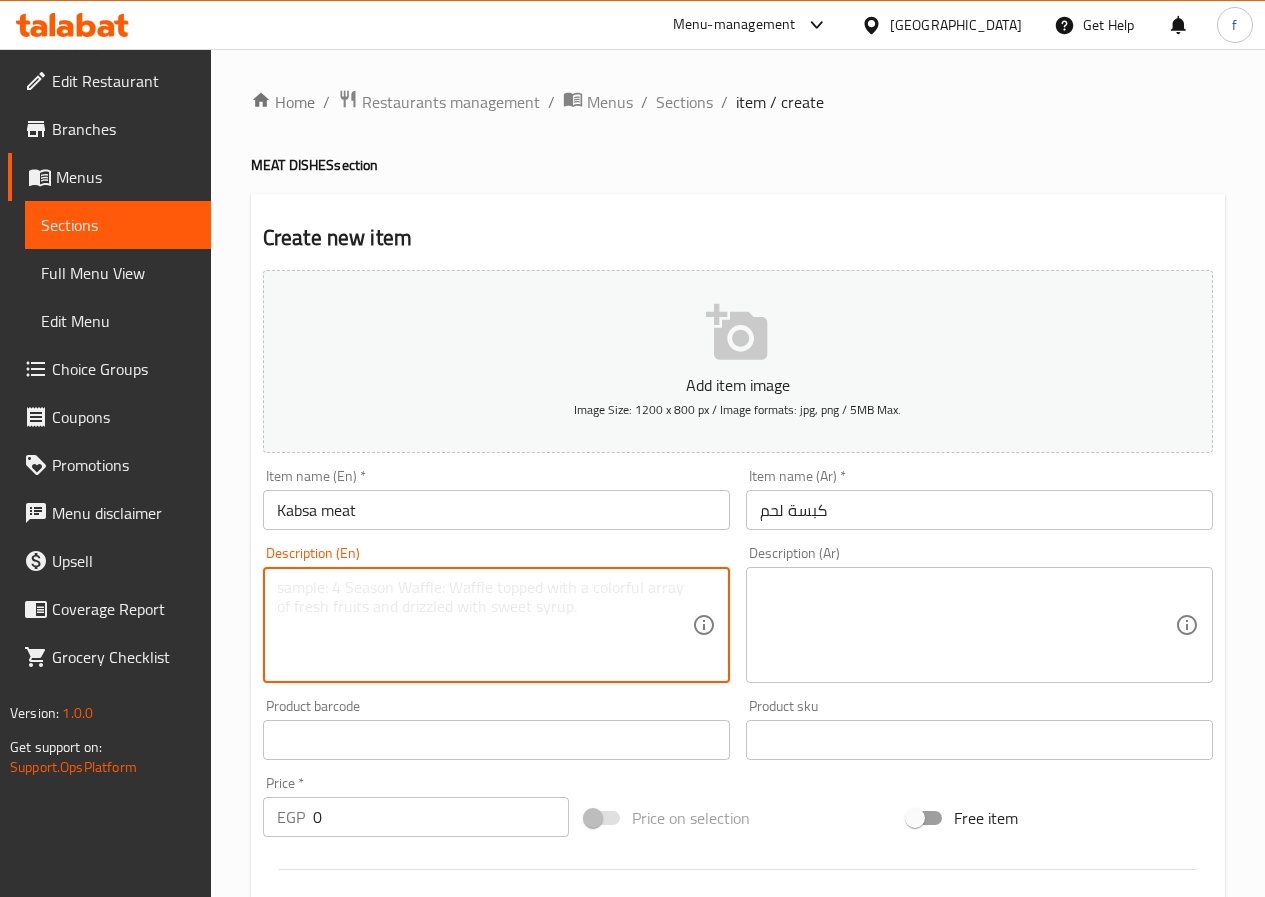 paste on "Meat kabsa with sauce and yogurt" 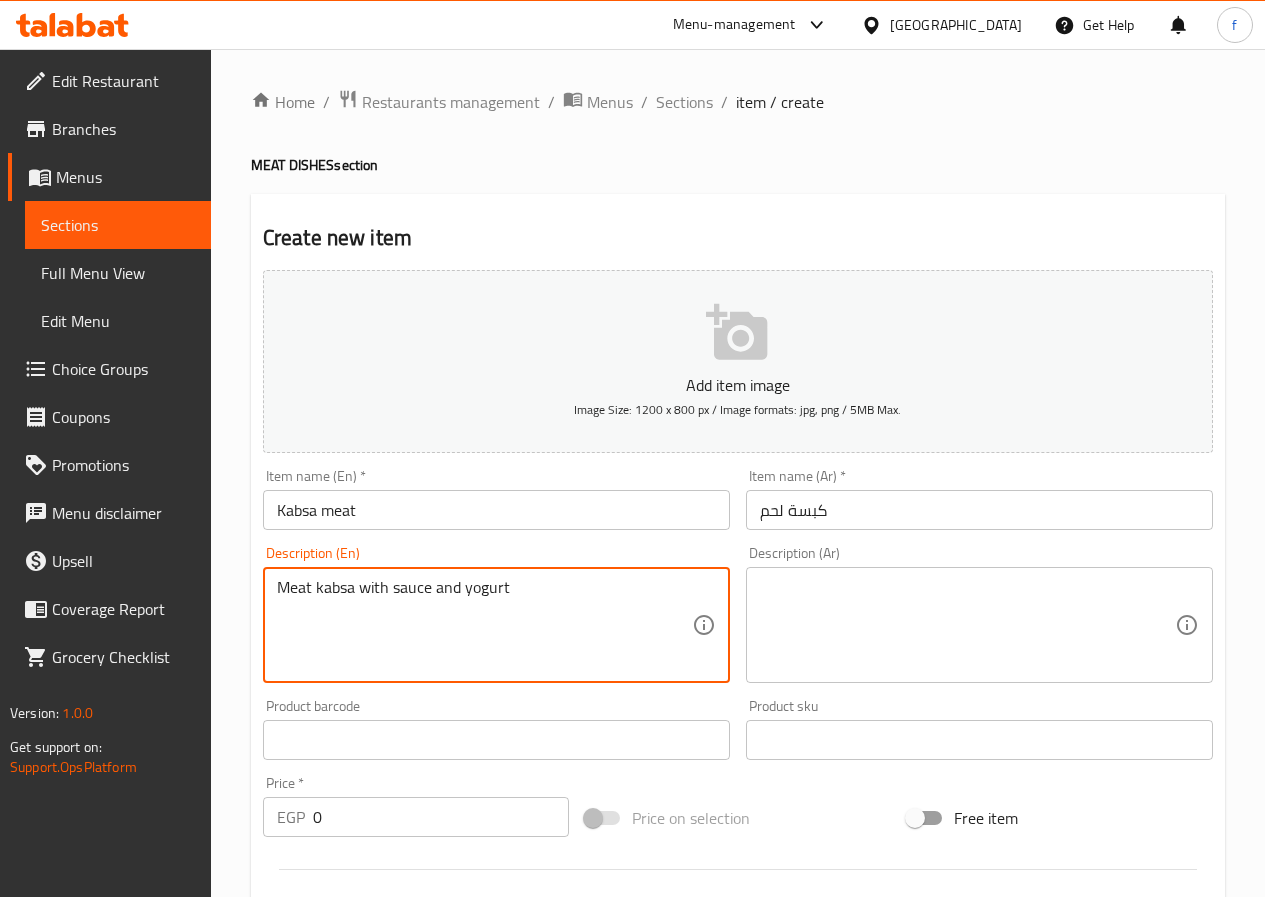 type on "Meat kabsa with sauce and yogurt" 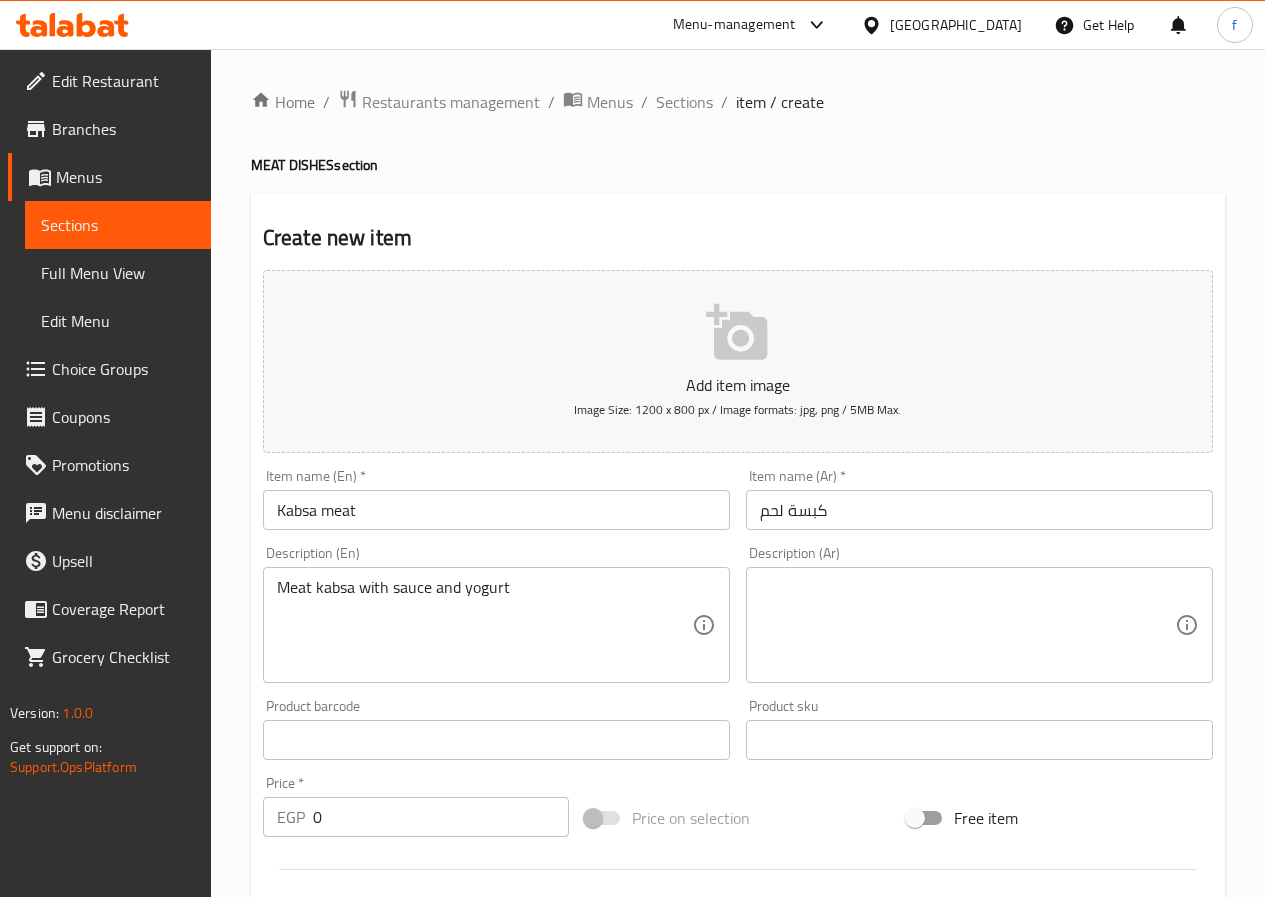click at bounding box center [967, 625] 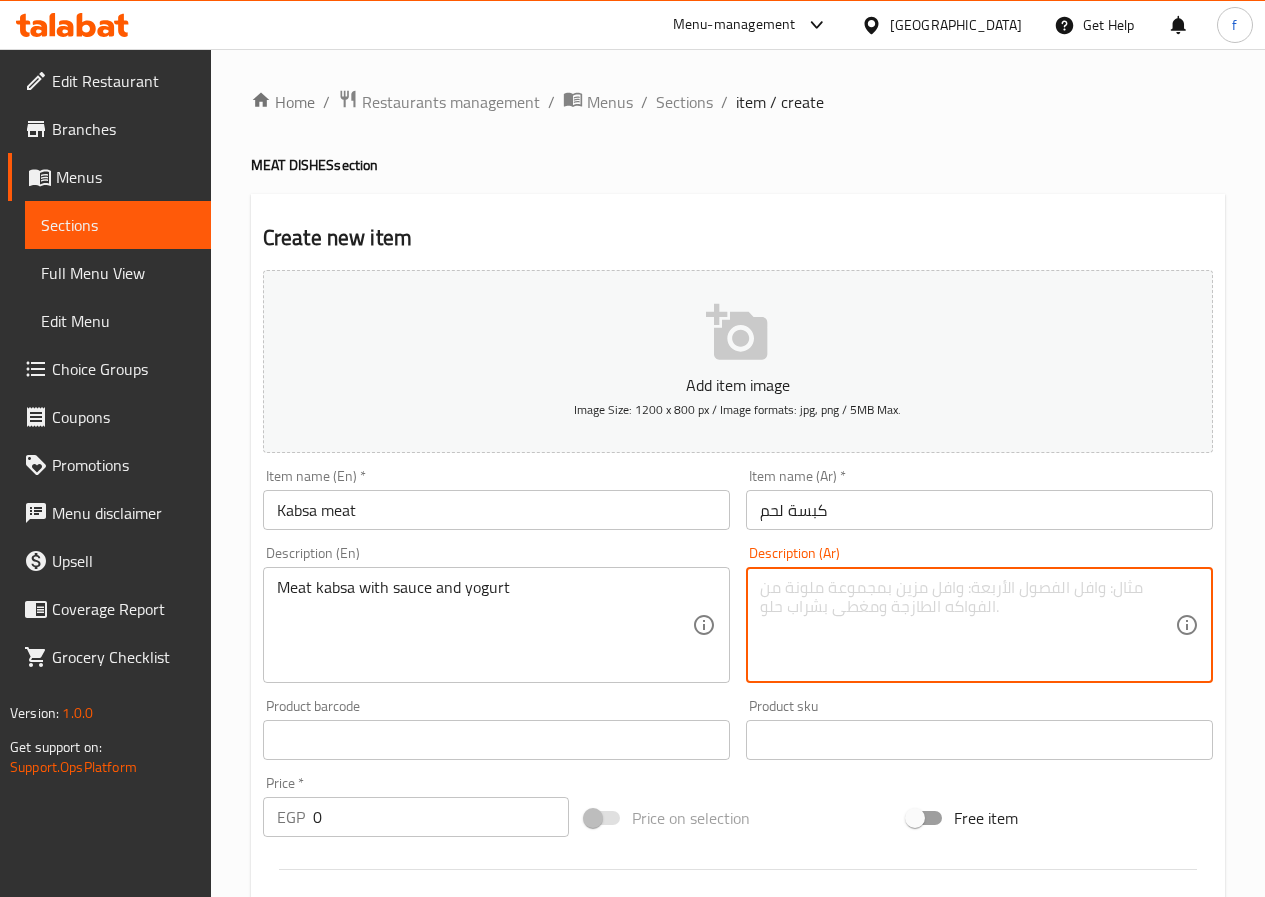 paste on "كبسة لحم مع الصلصة والروب" 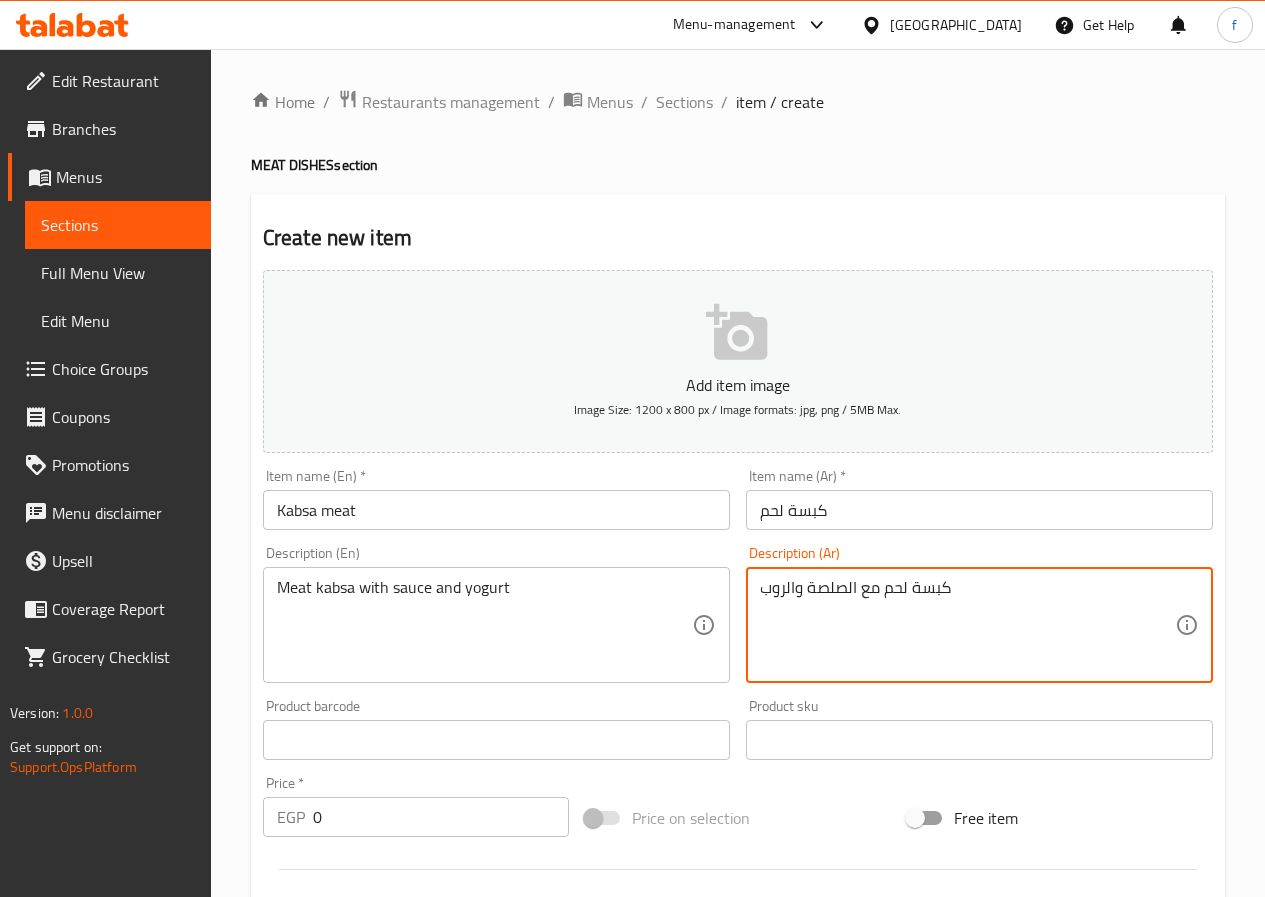drag, startPoint x: 793, startPoint y: 585, endPoint x: 774, endPoint y: 594, distance: 21.023796 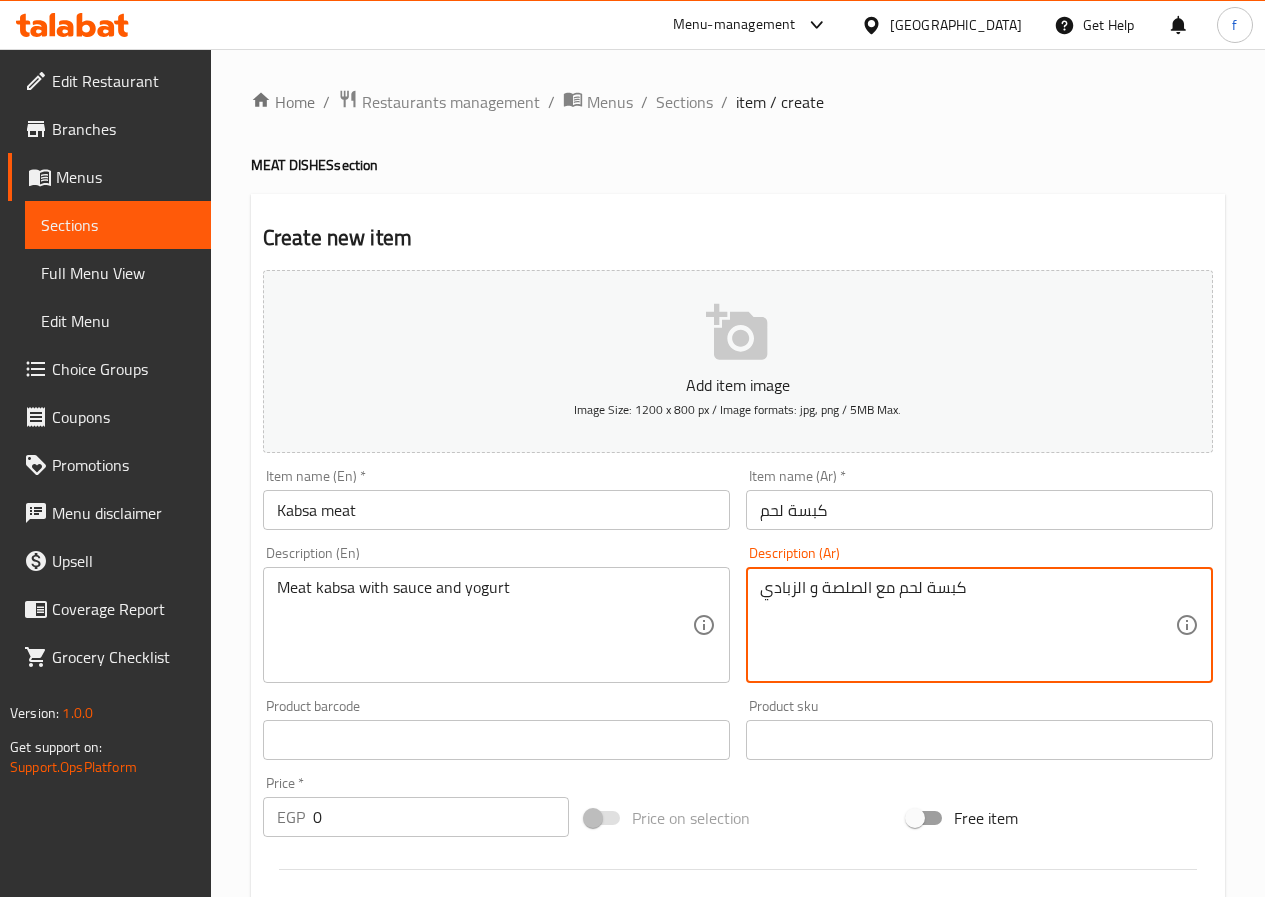 type on "كبسة لحم مع الصلصة و الزبادي" 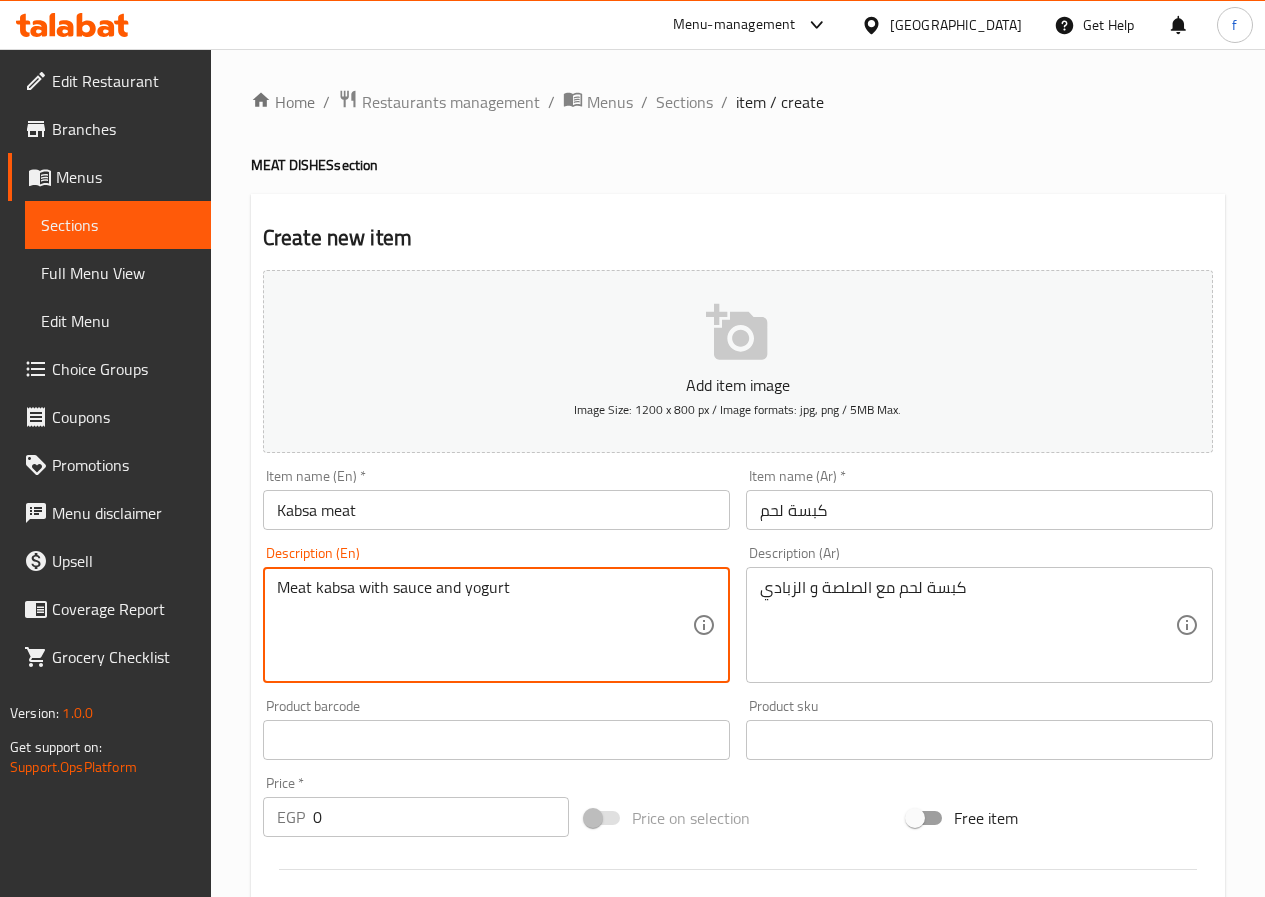 click on "0" at bounding box center (441, 817) 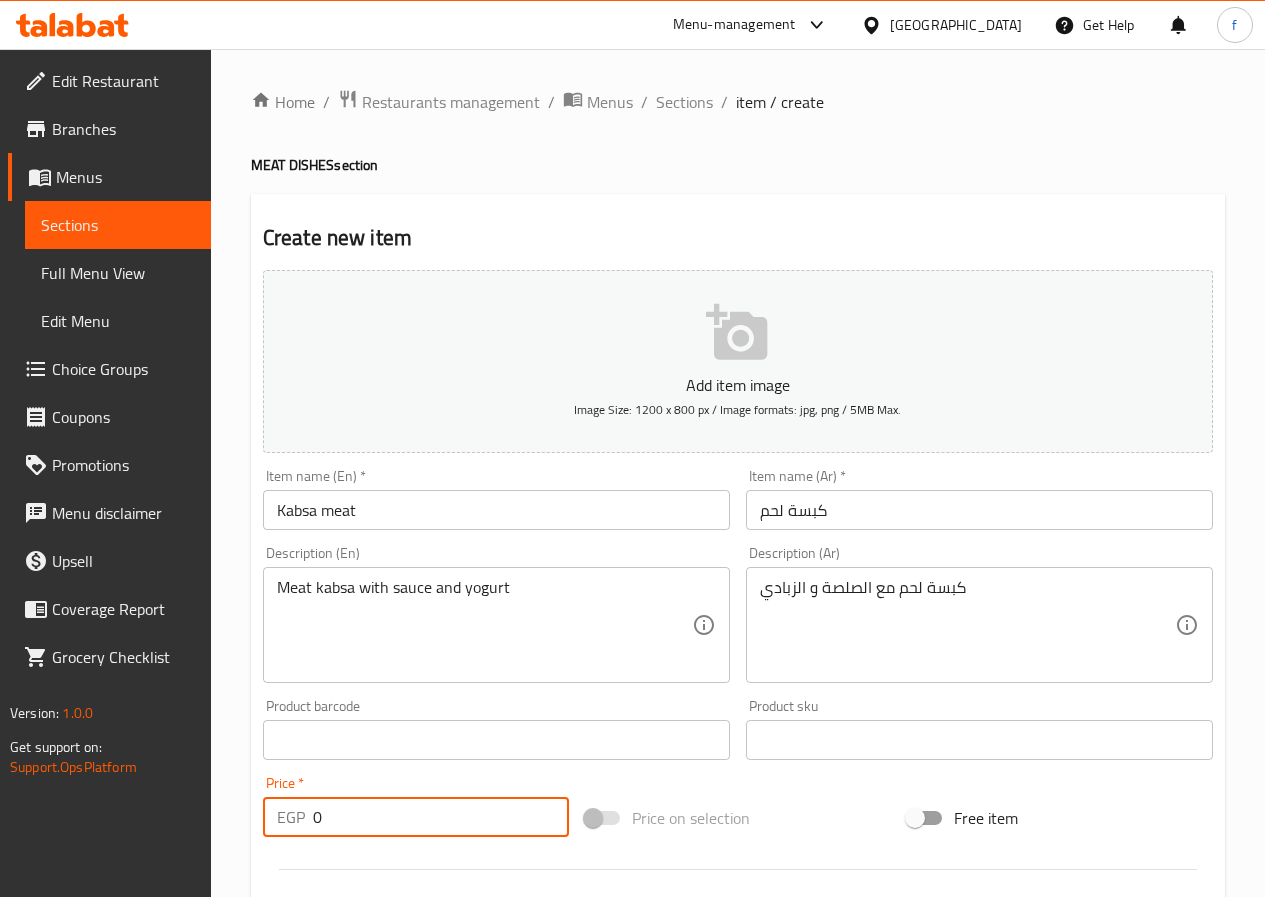 click on "0" at bounding box center (441, 817) 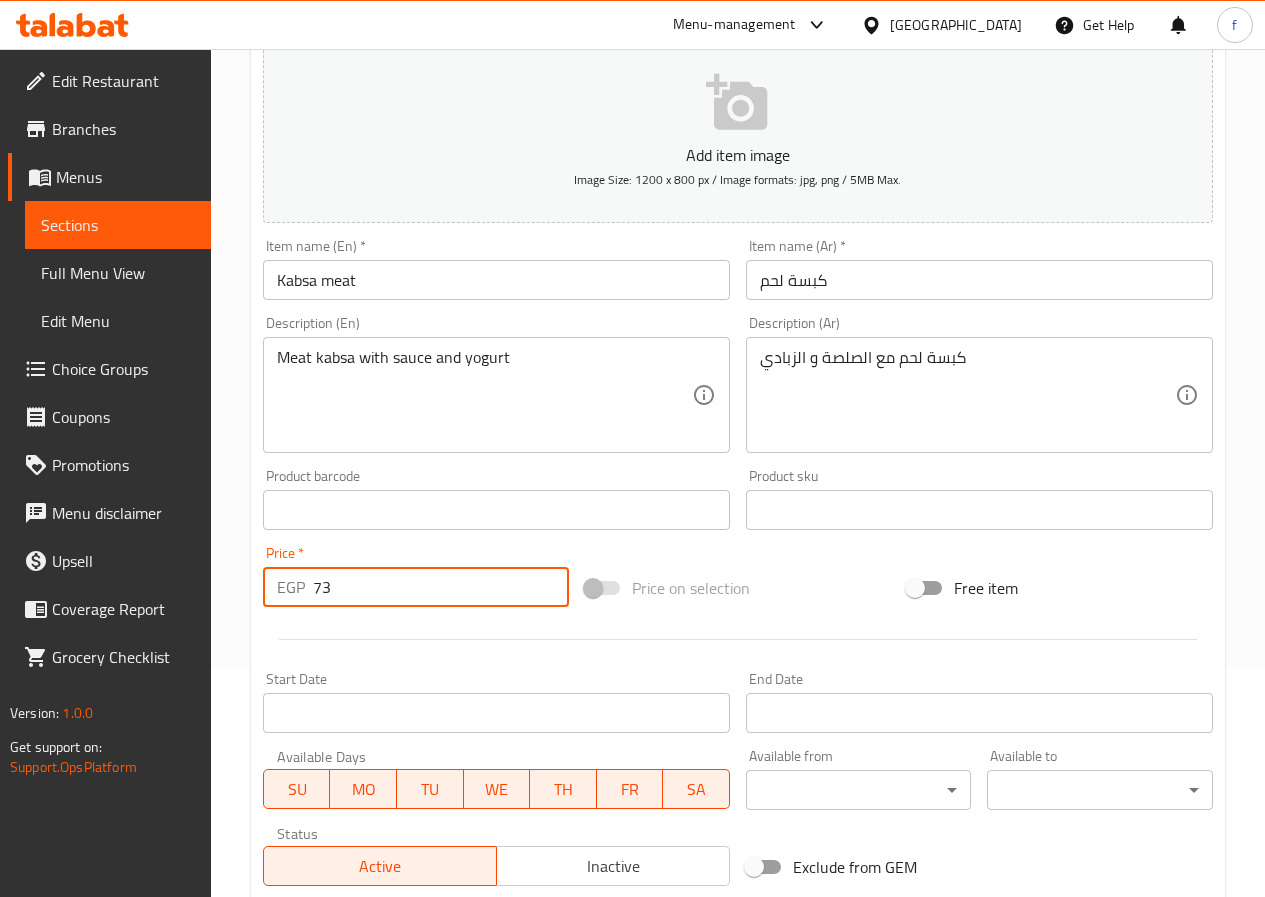 scroll, scrollTop: 0, scrollLeft: 0, axis: both 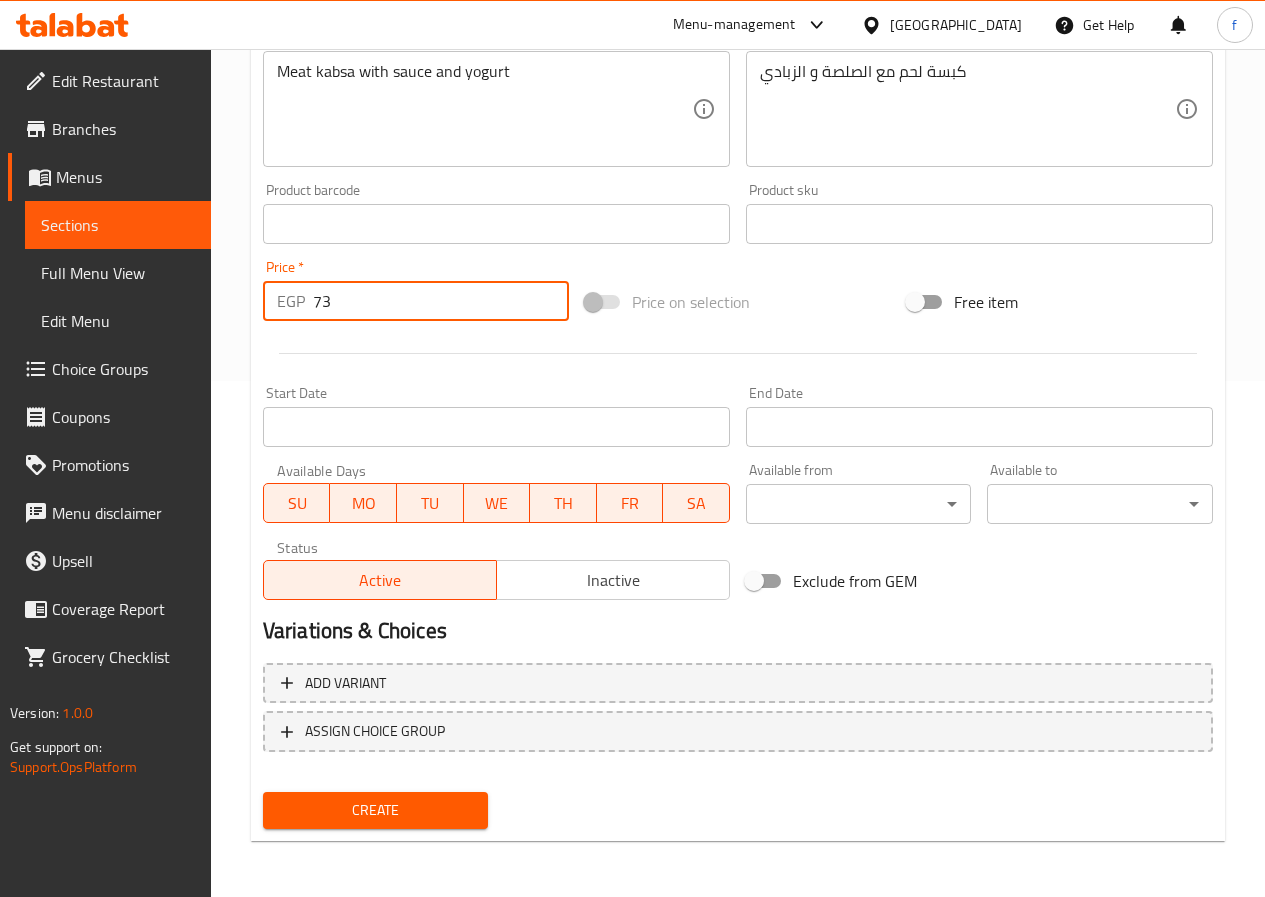 type on "73" 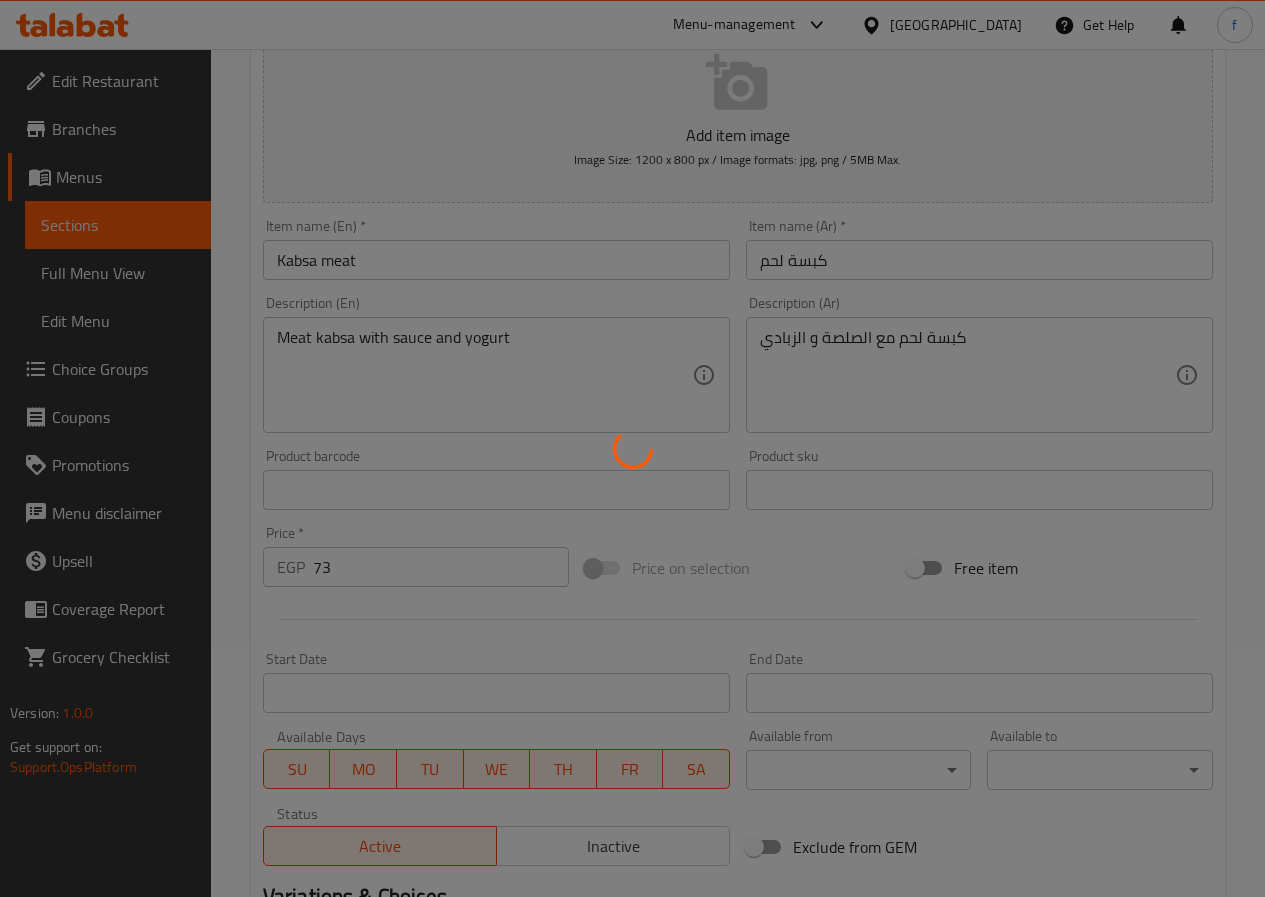 scroll, scrollTop: 0, scrollLeft: 0, axis: both 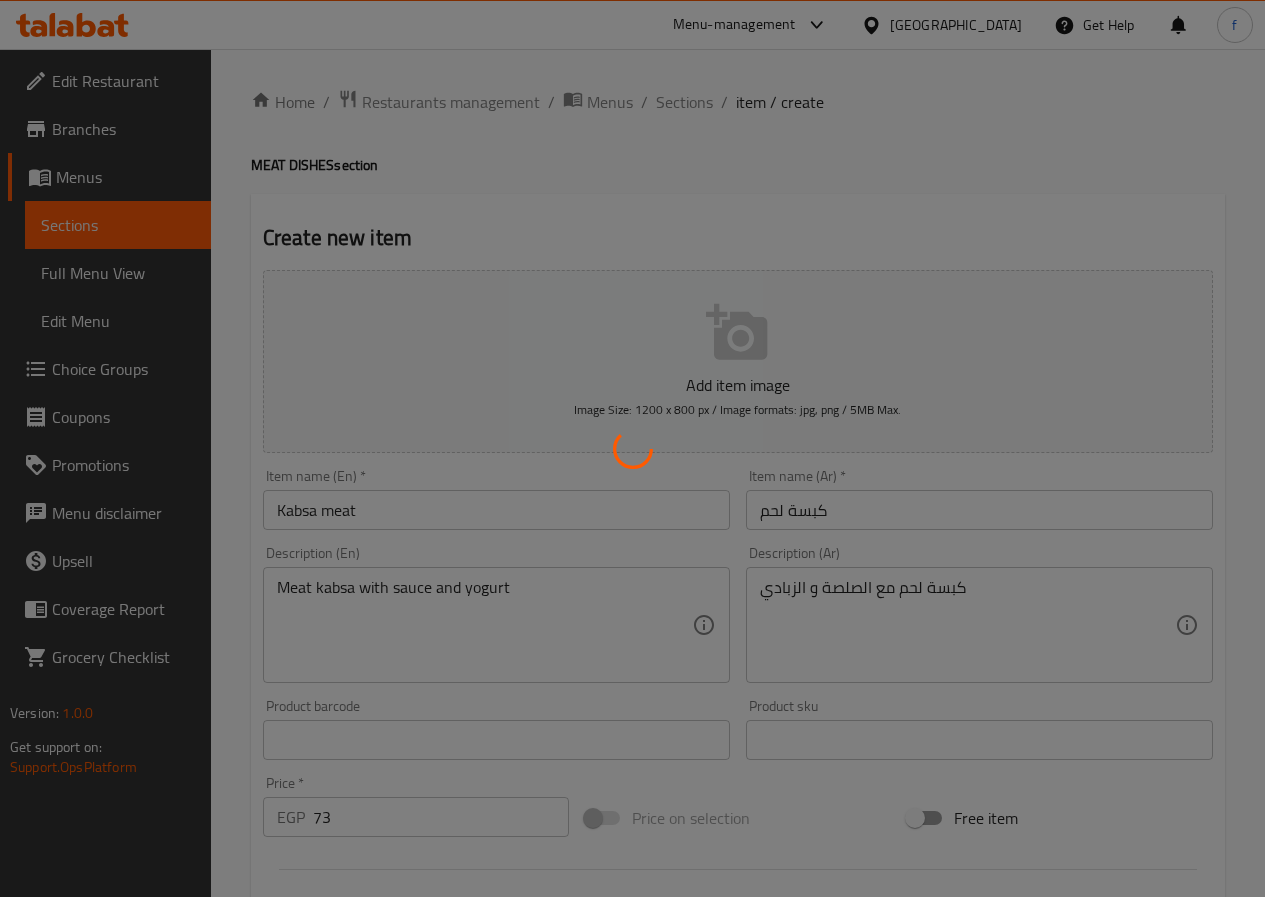type 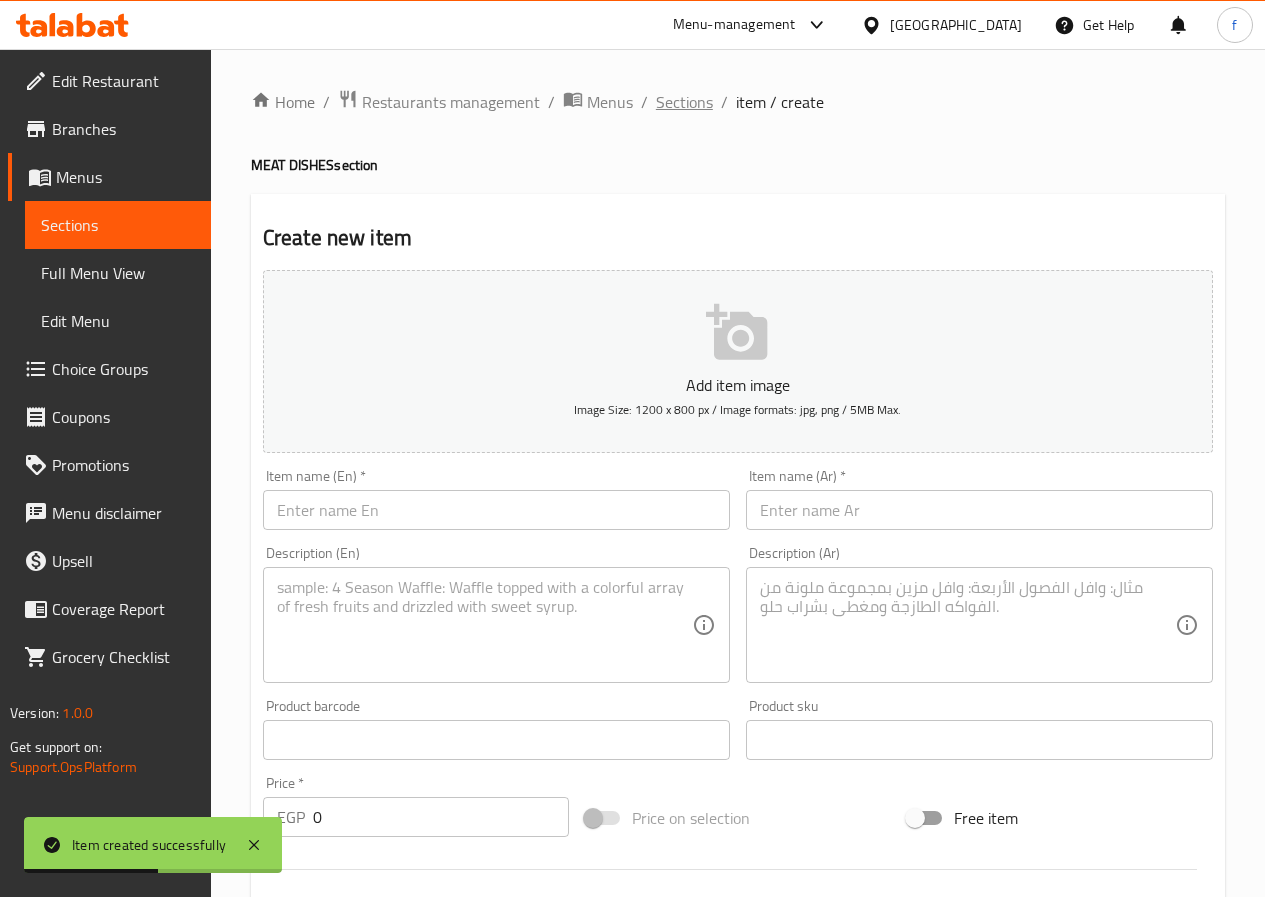 click on "Sections" at bounding box center (684, 102) 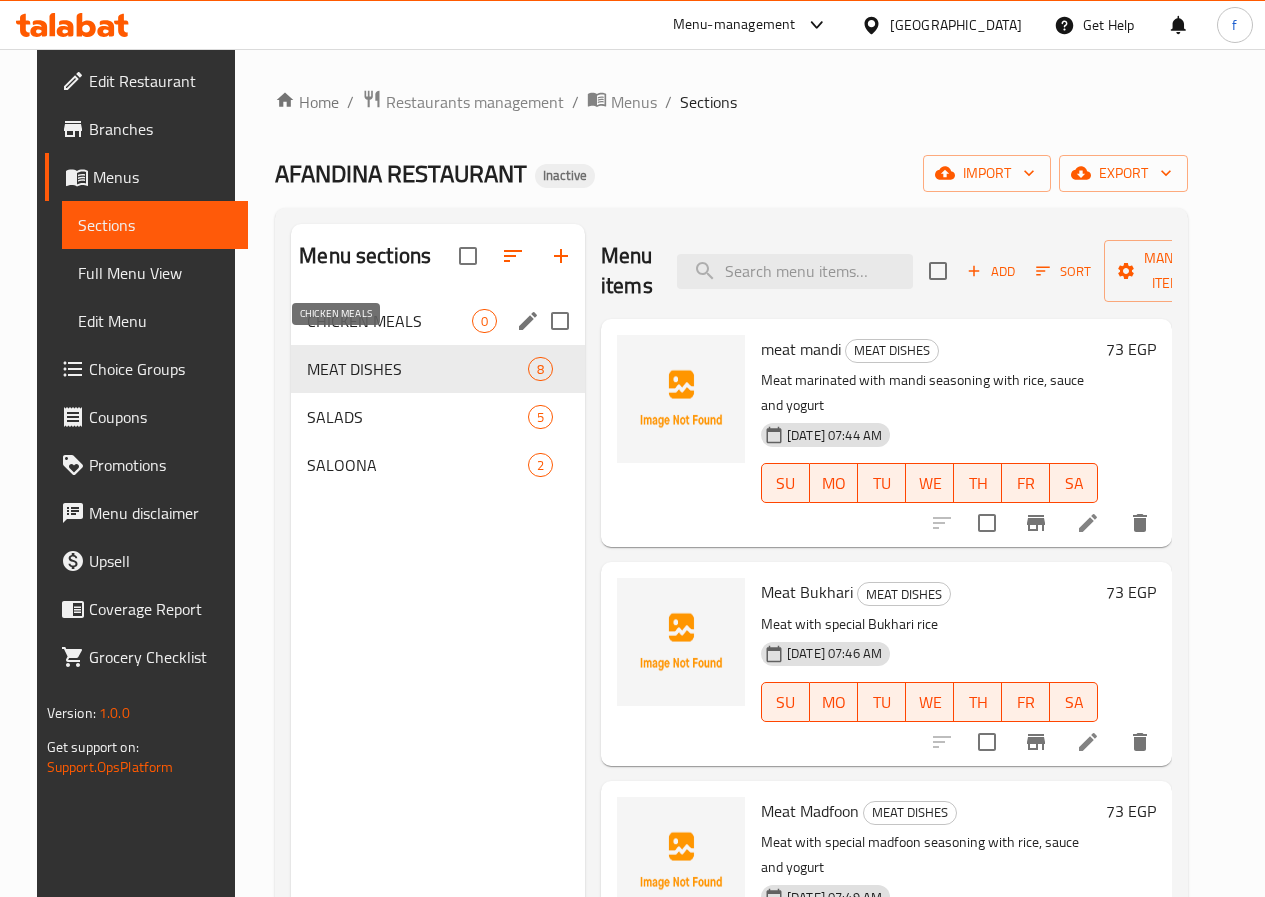 click on "CHICKEN MEALS" at bounding box center [389, 321] 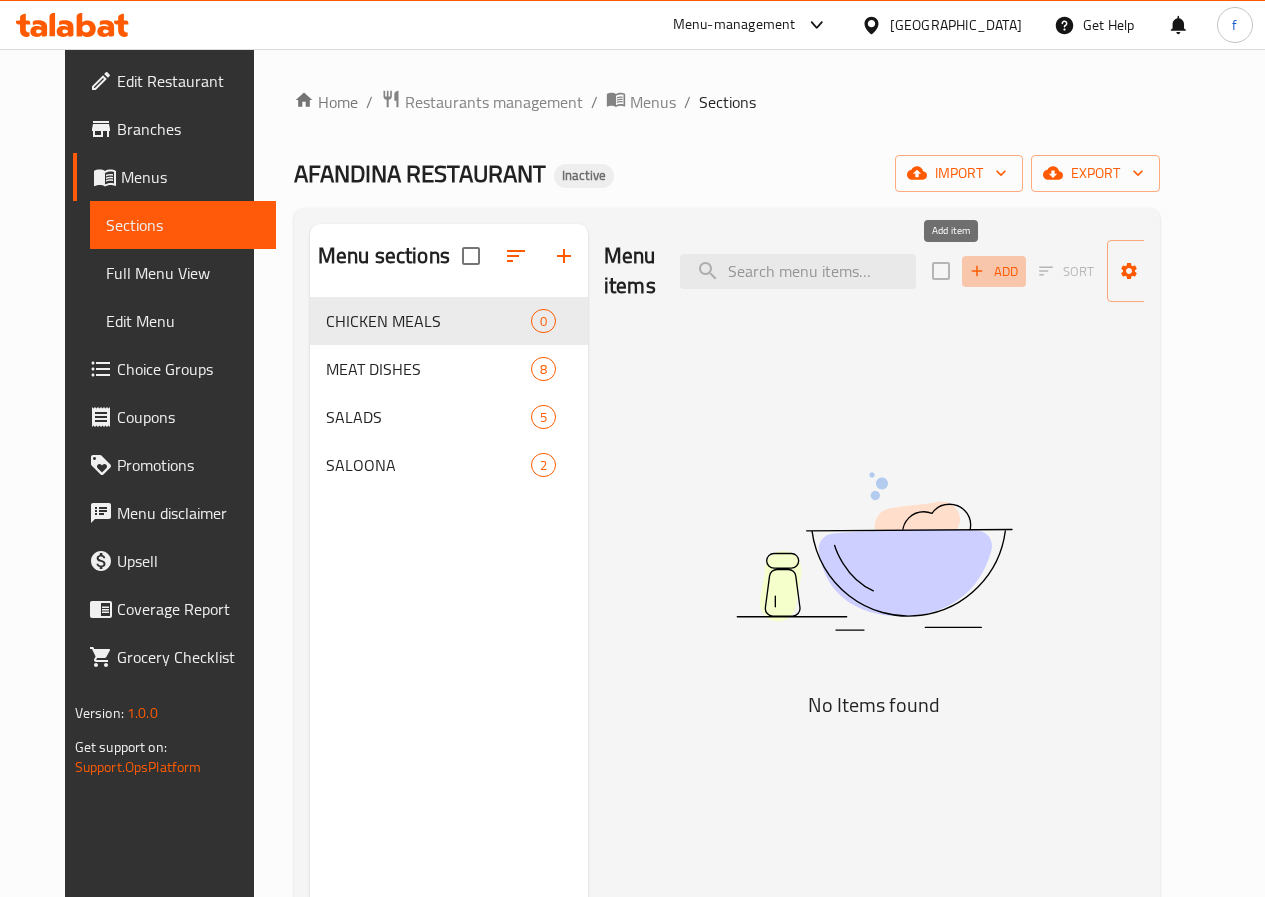 click on "Add" at bounding box center (994, 271) 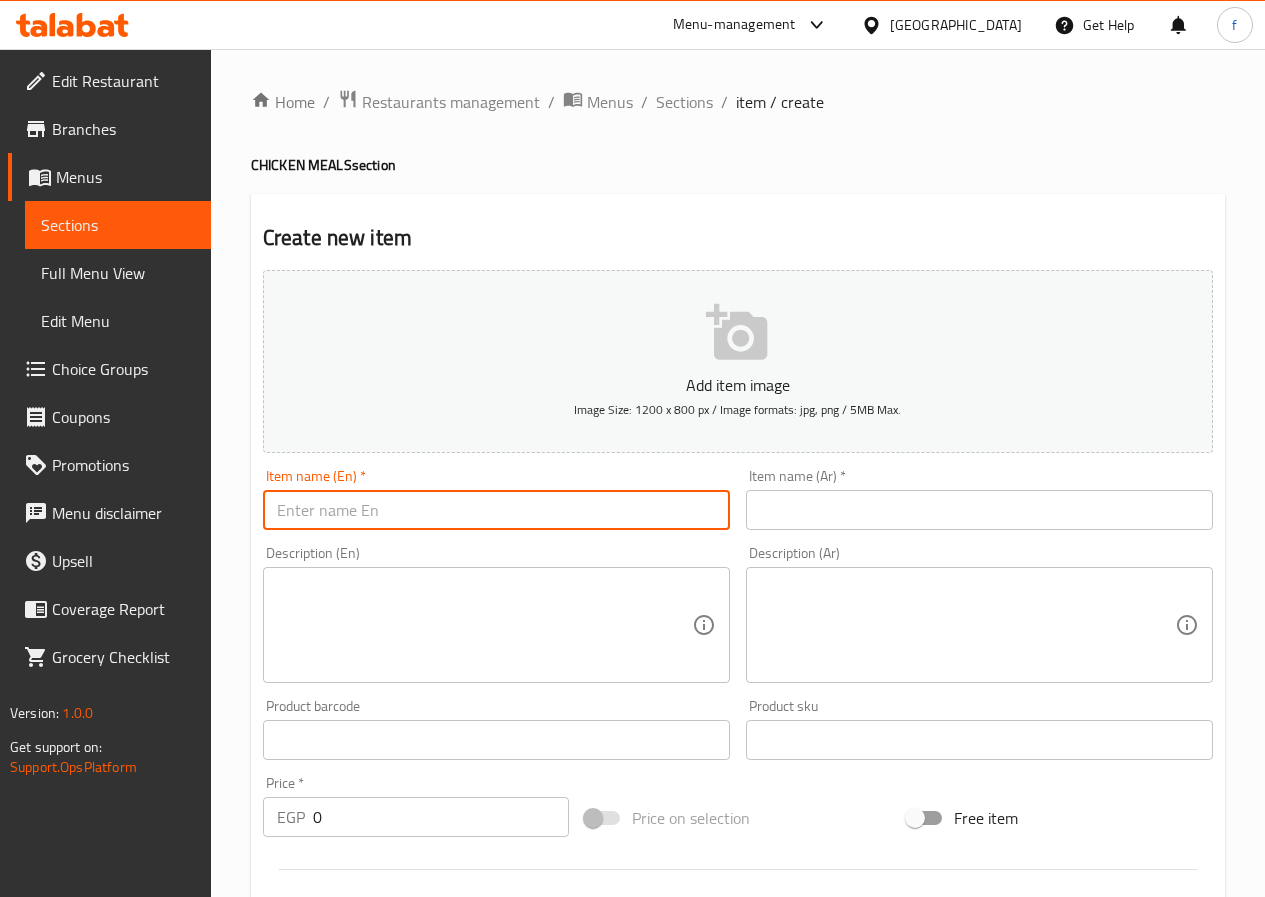 click at bounding box center (496, 510) 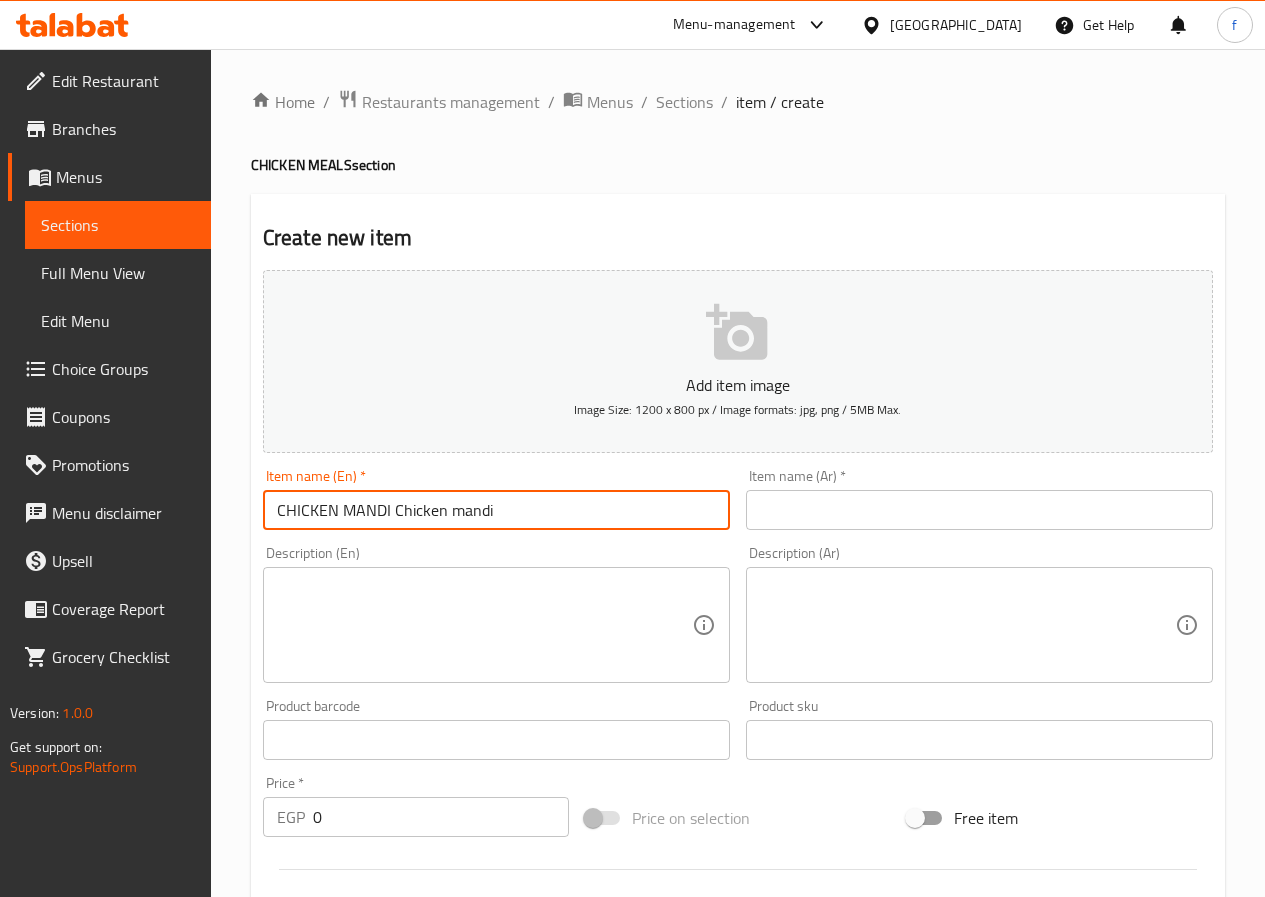 drag, startPoint x: 389, startPoint y: 508, endPoint x: 226, endPoint y: 504, distance: 163.04907 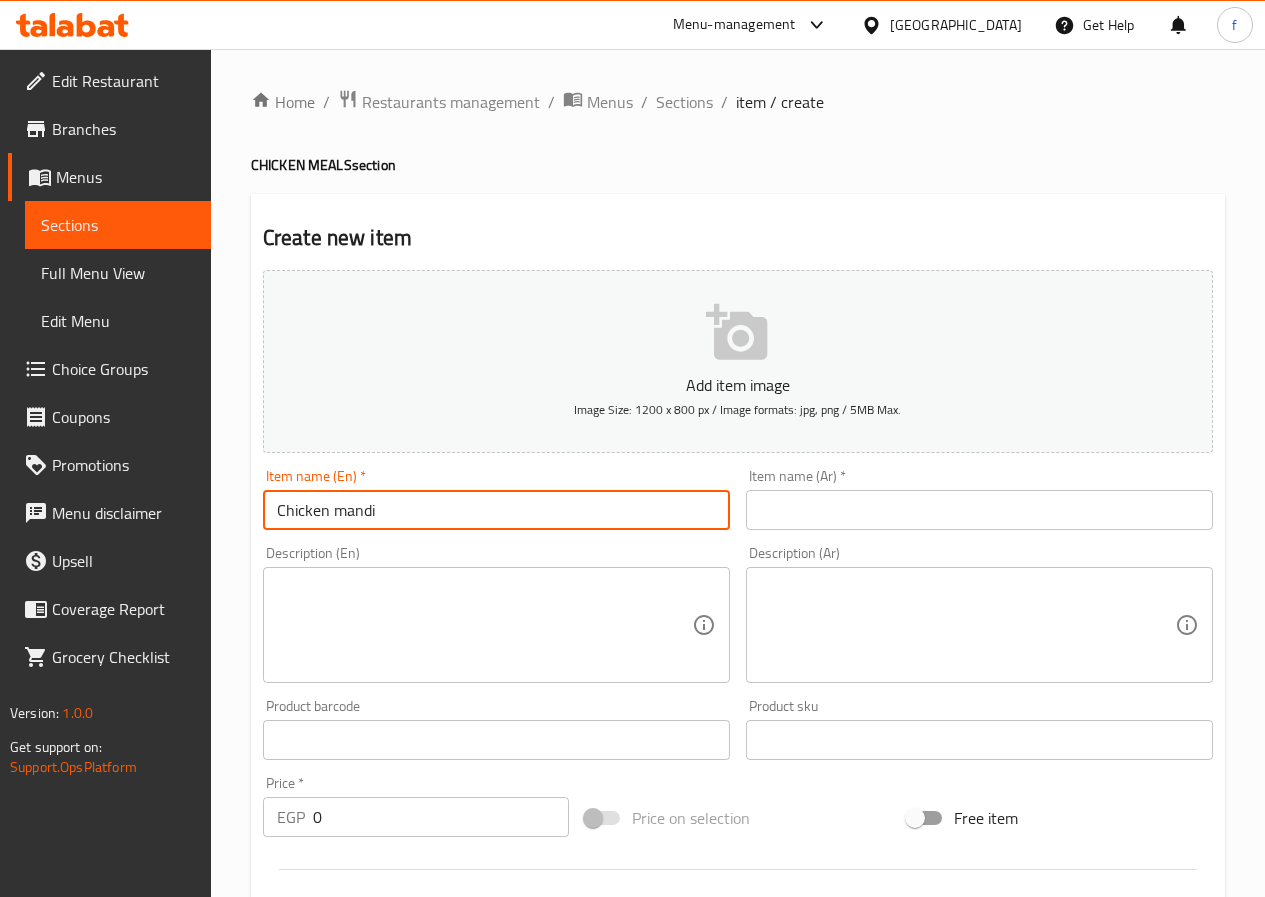 click on "Chicken mandi" at bounding box center (496, 510) 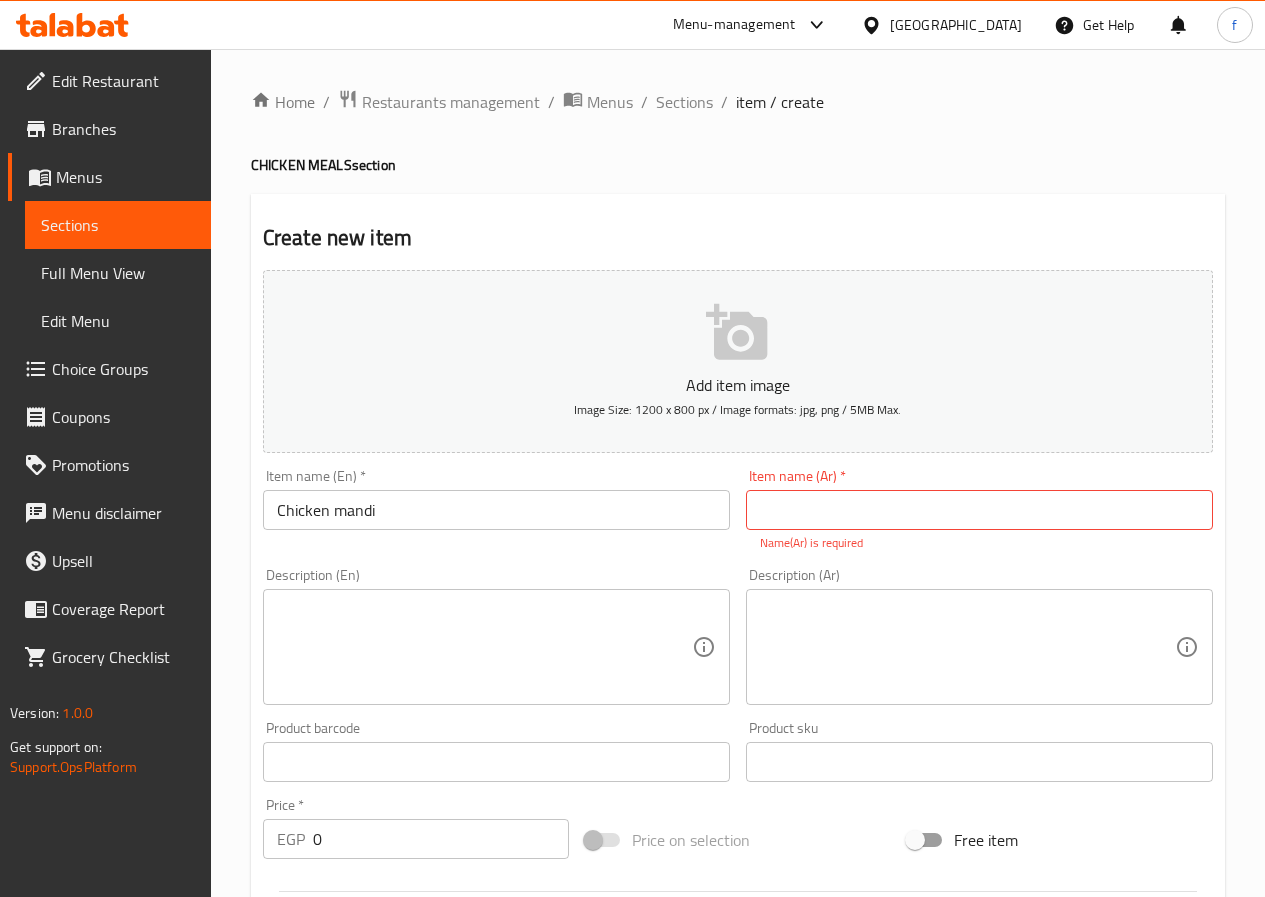 click on "Item name (Ar)   * Item name (Ar)  * Name(Ar) is required" at bounding box center [979, 510] 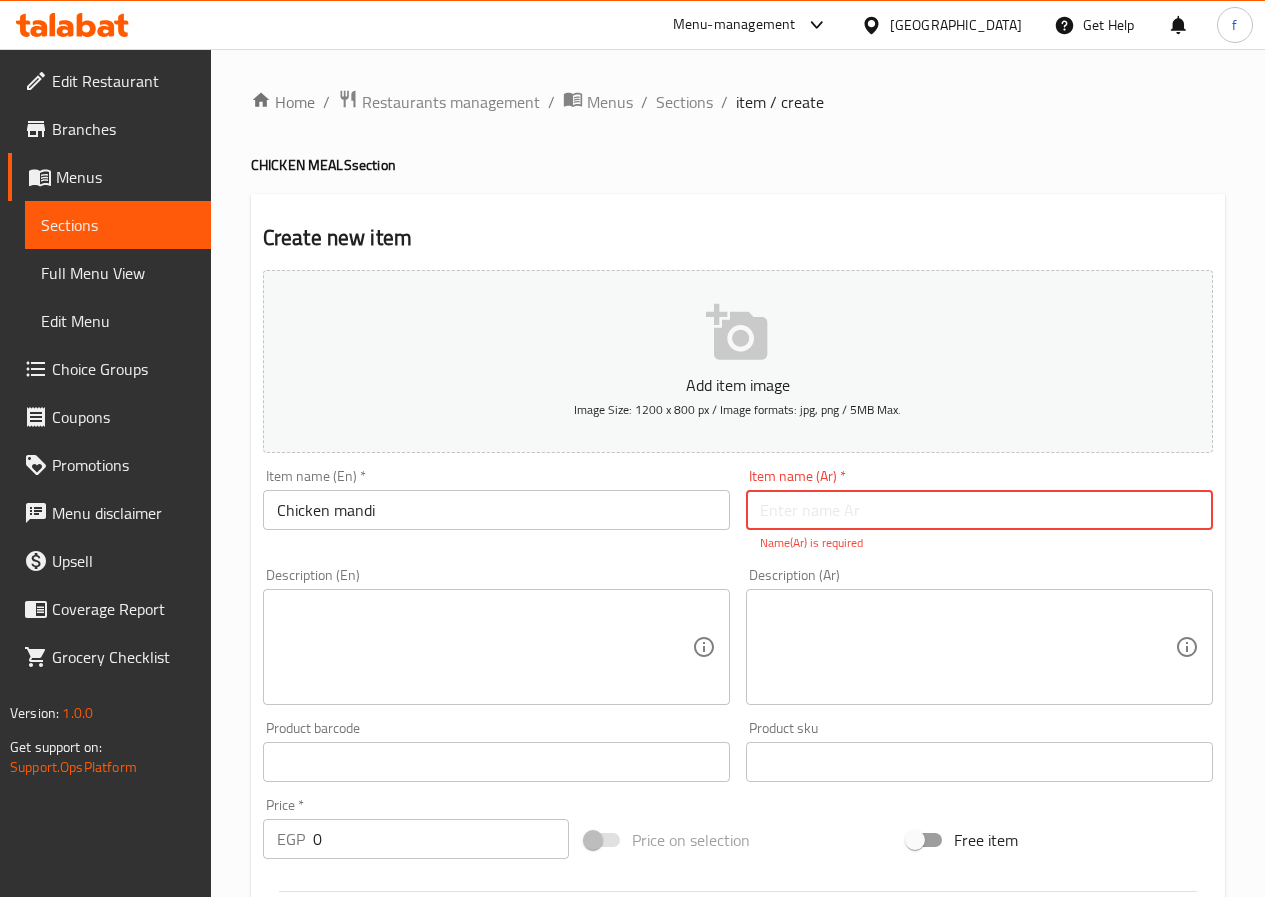 paste on "دجاج مندى" 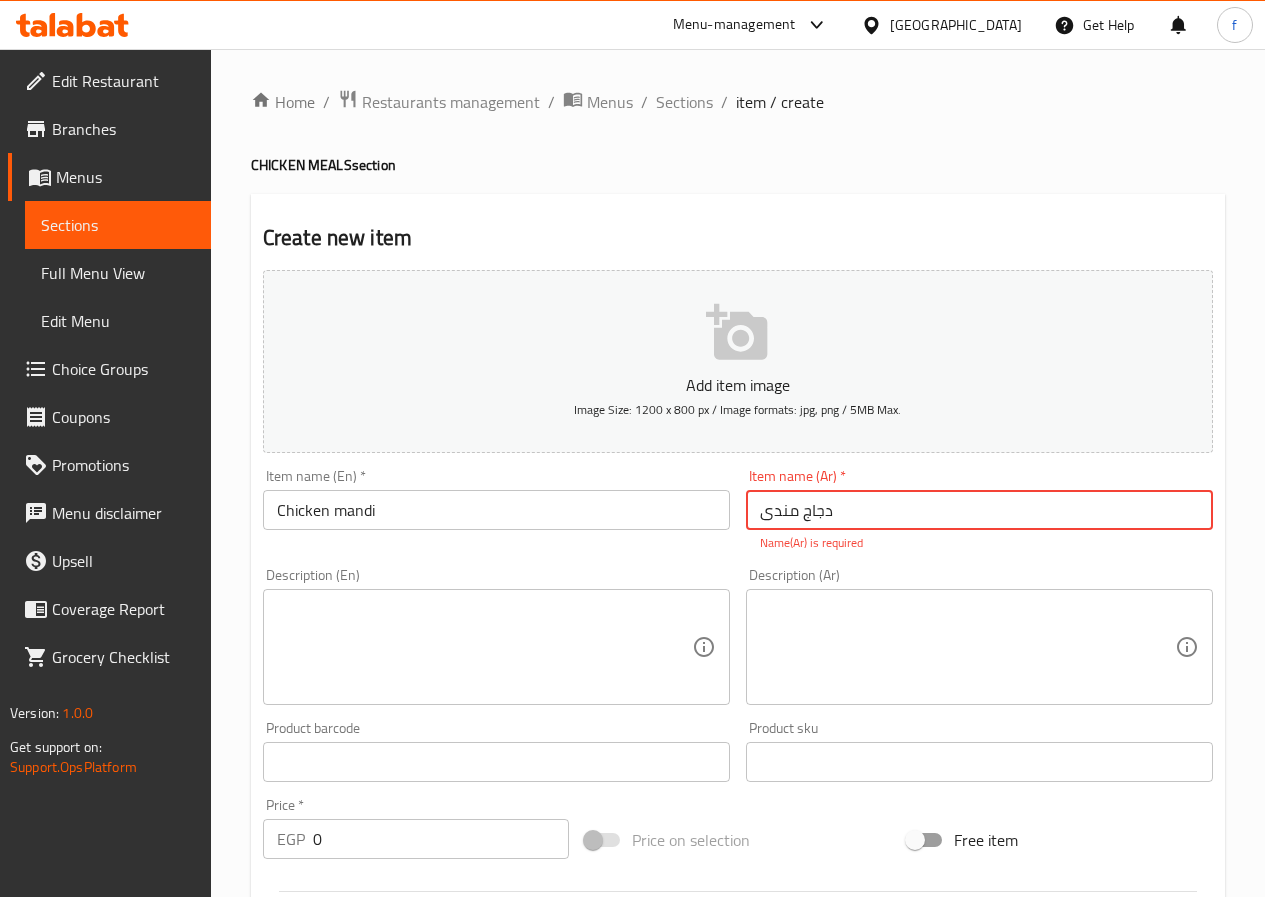 type on "دجاج مندى" 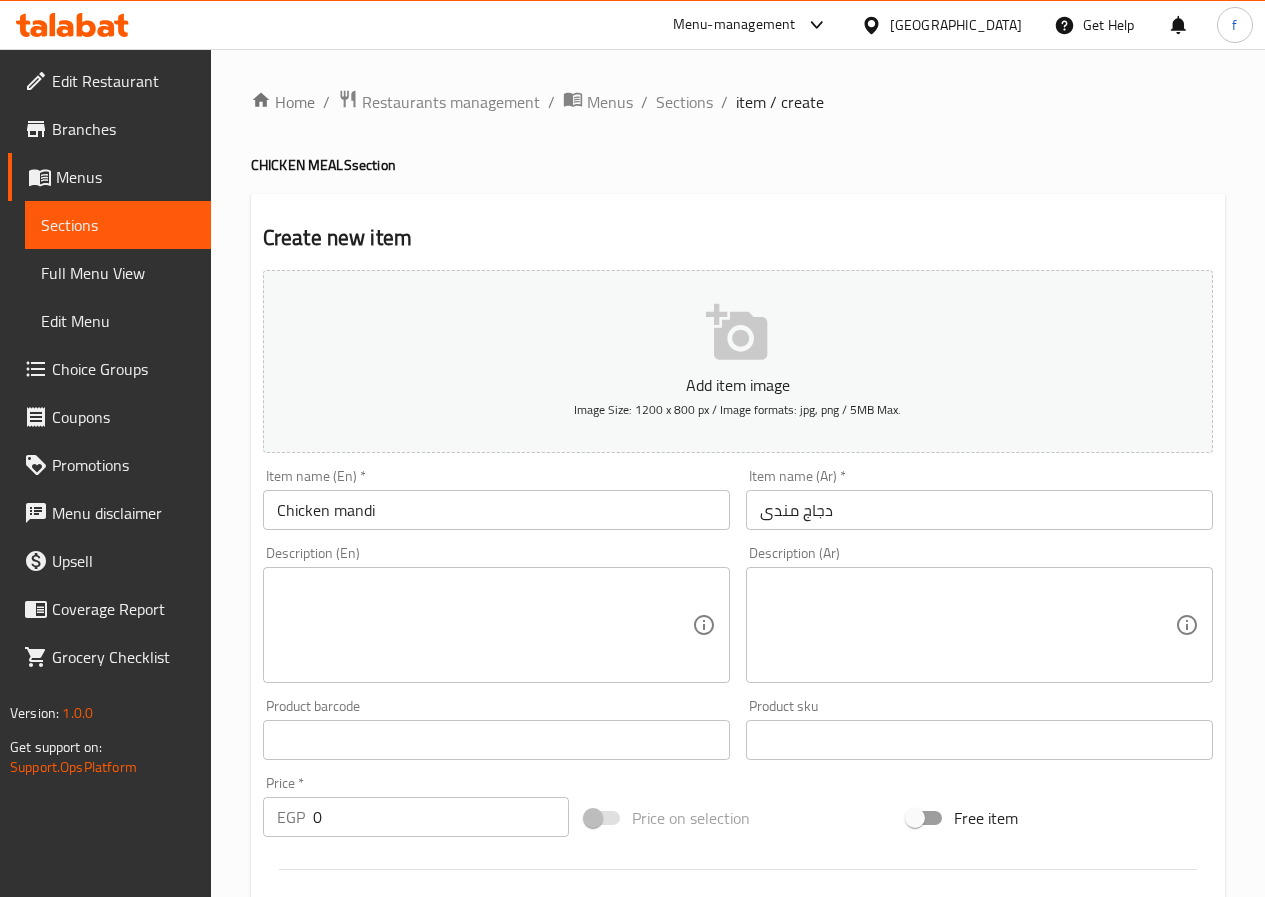 click at bounding box center (484, 625) 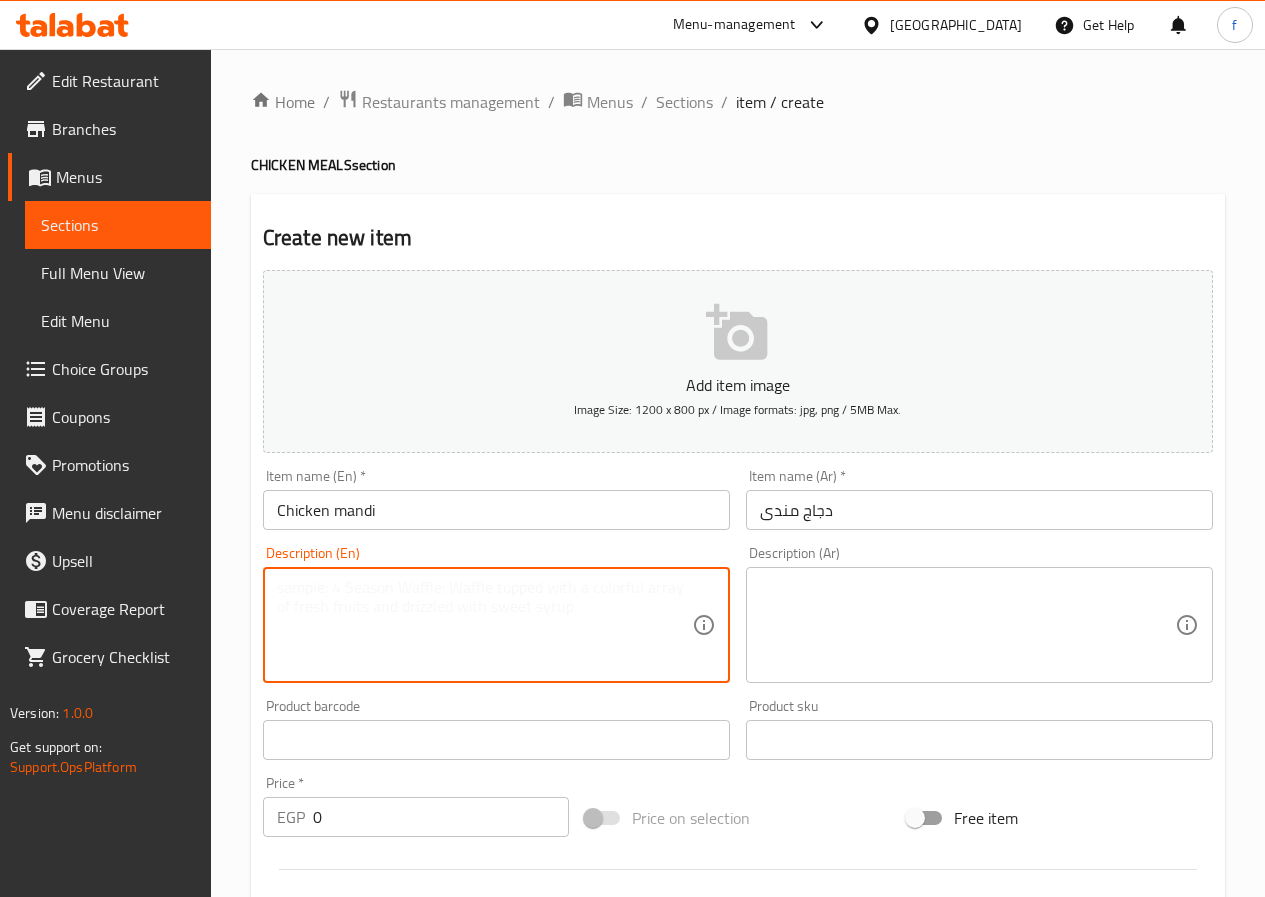 paste on "Chicken with mandi seasoning with rice, sauce and yogurt" 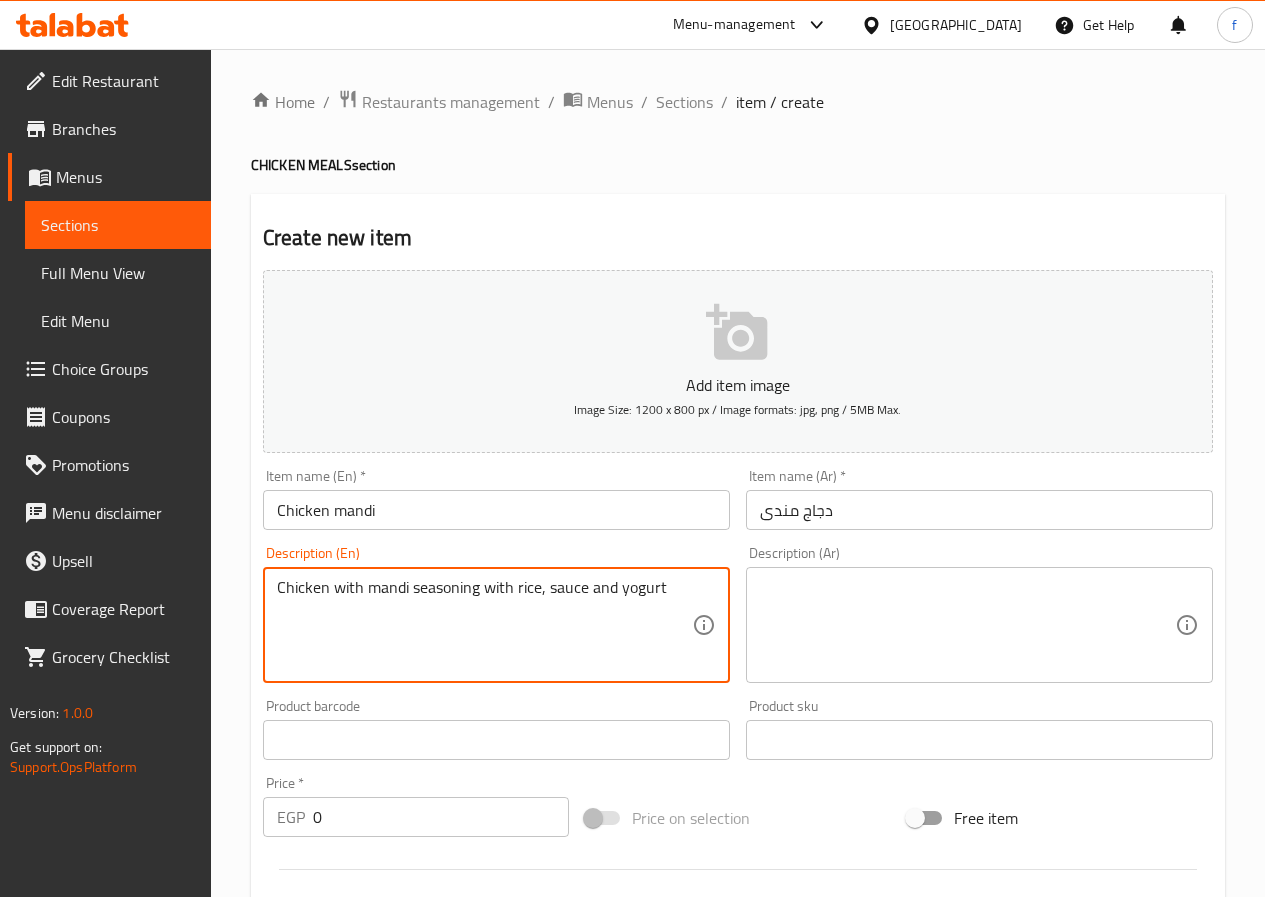 type on "Chicken with mandi seasoning with rice, sauce and yogurt" 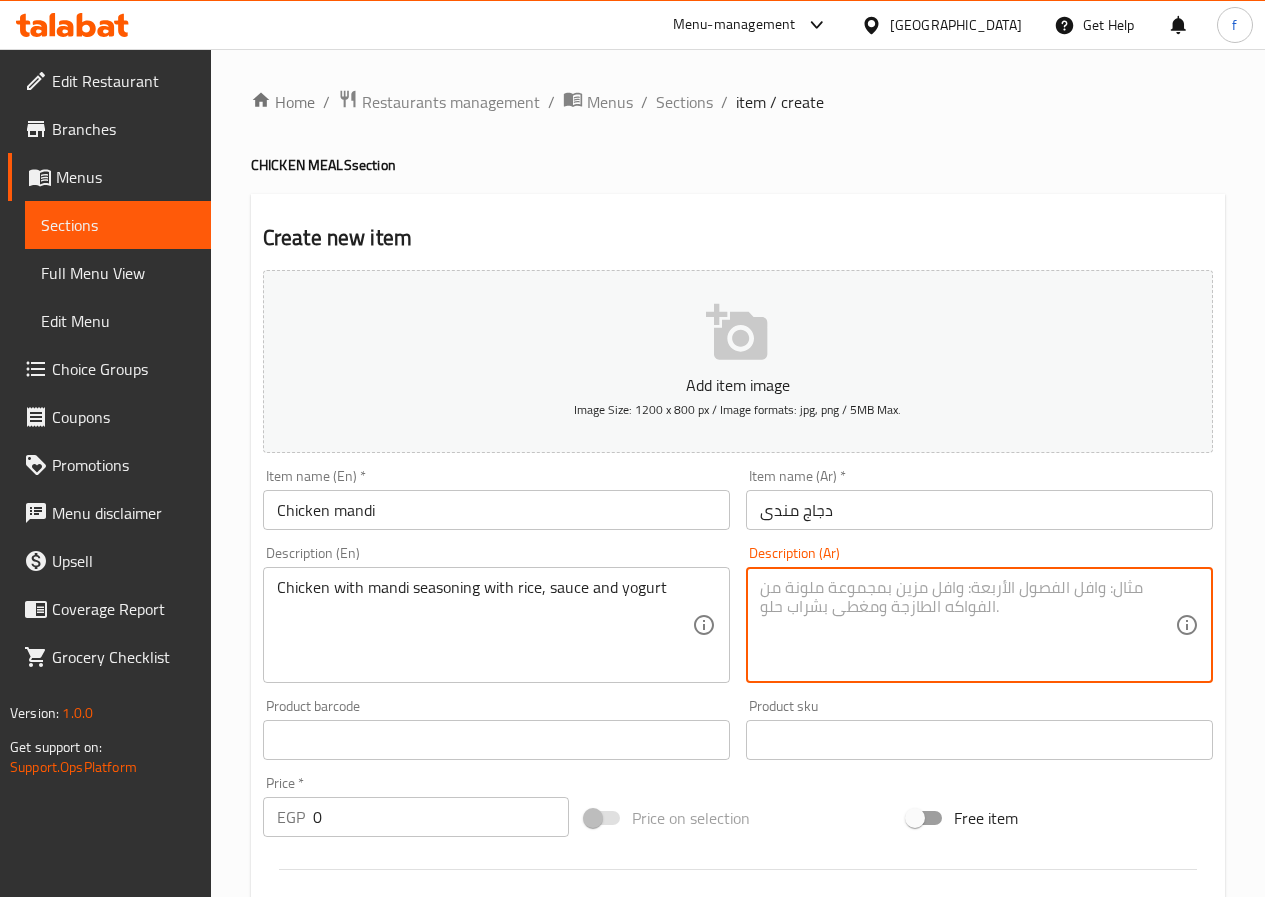 click at bounding box center (967, 625) 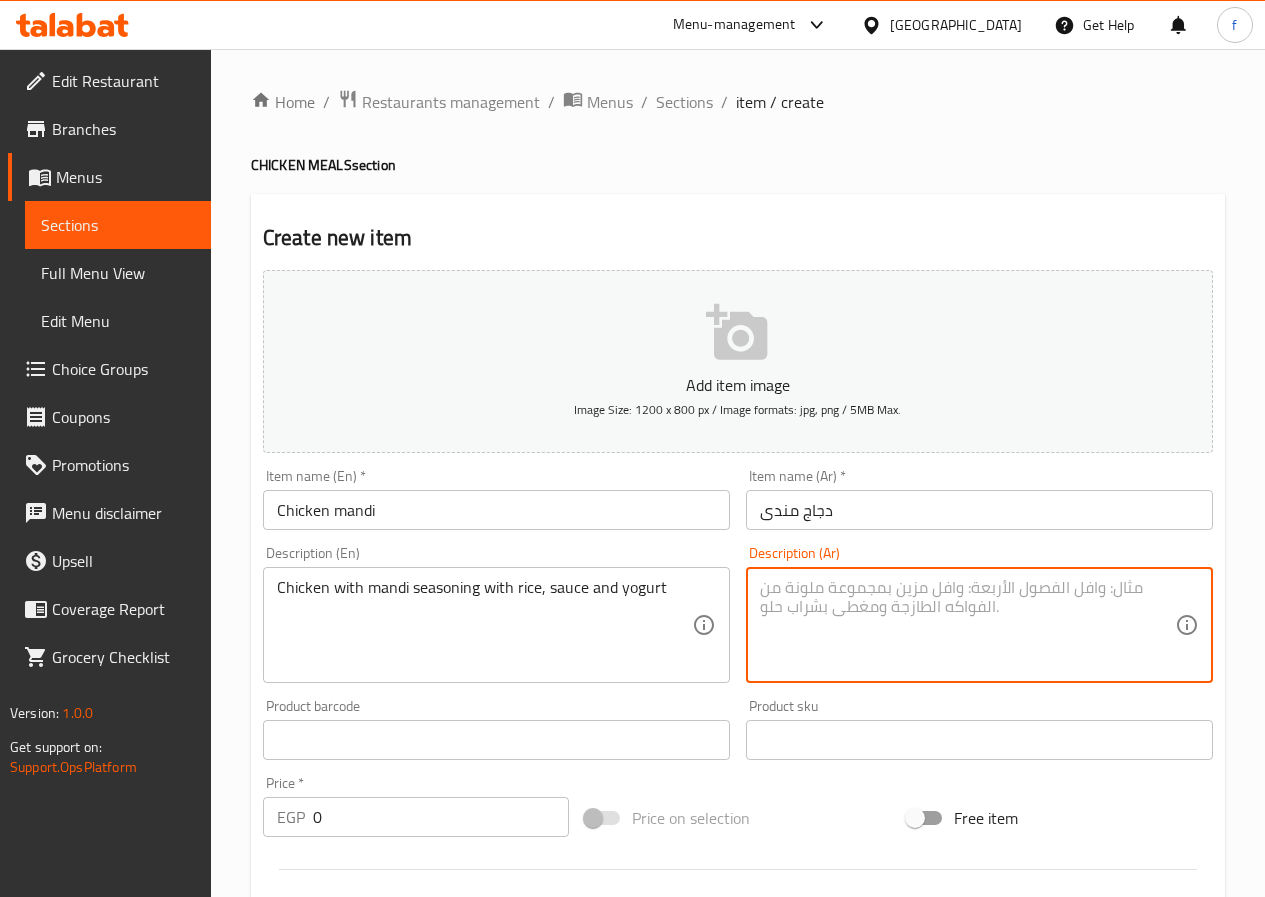 paste on "دجاج مع تتبيلة المندي مع الأرز و الصوص والزبادي" 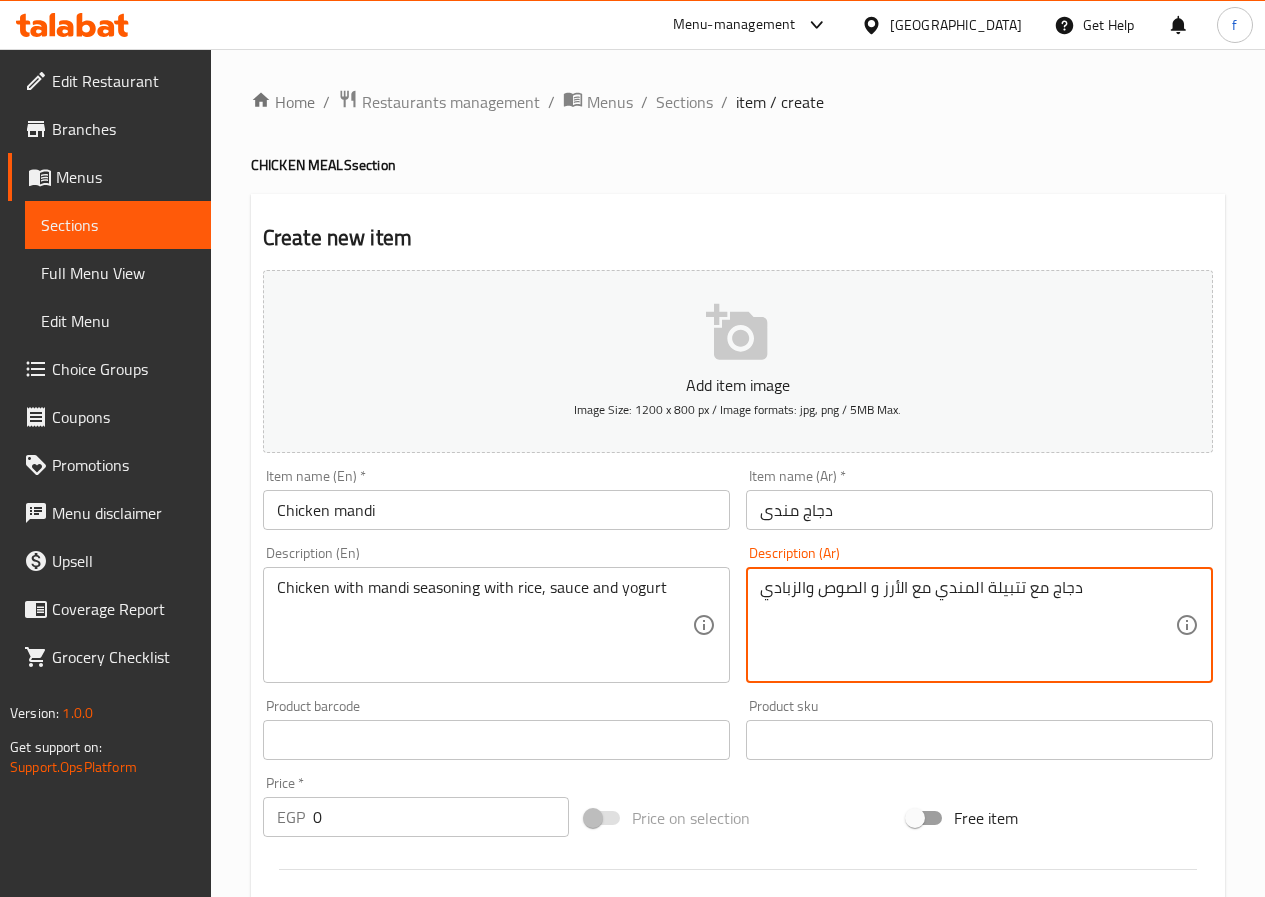drag, startPoint x: 1104, startPoint y: 585, endPoint x: 981, endPoint y: 596, distance: 123.49089 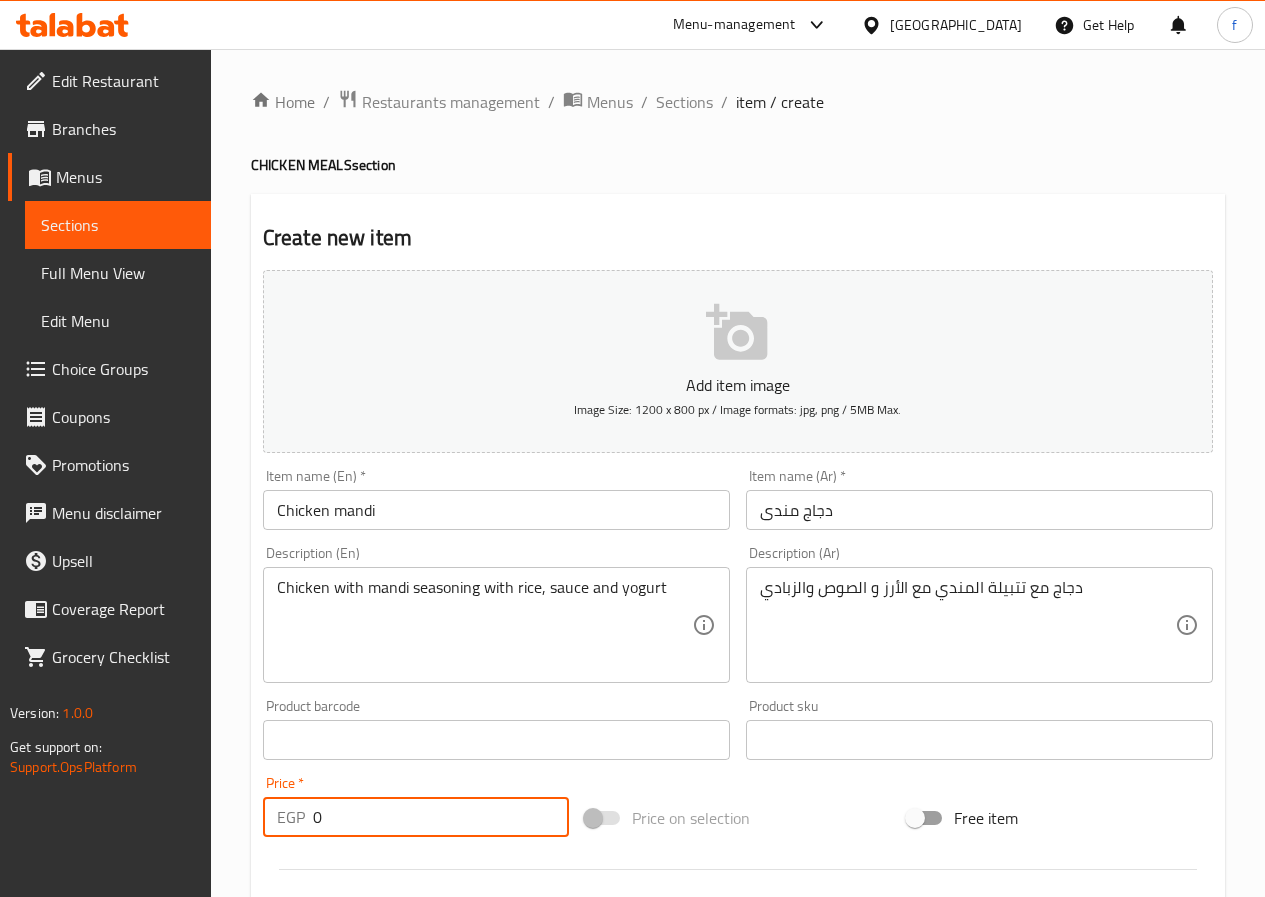 click on "0" at bounding box center (441, 817) 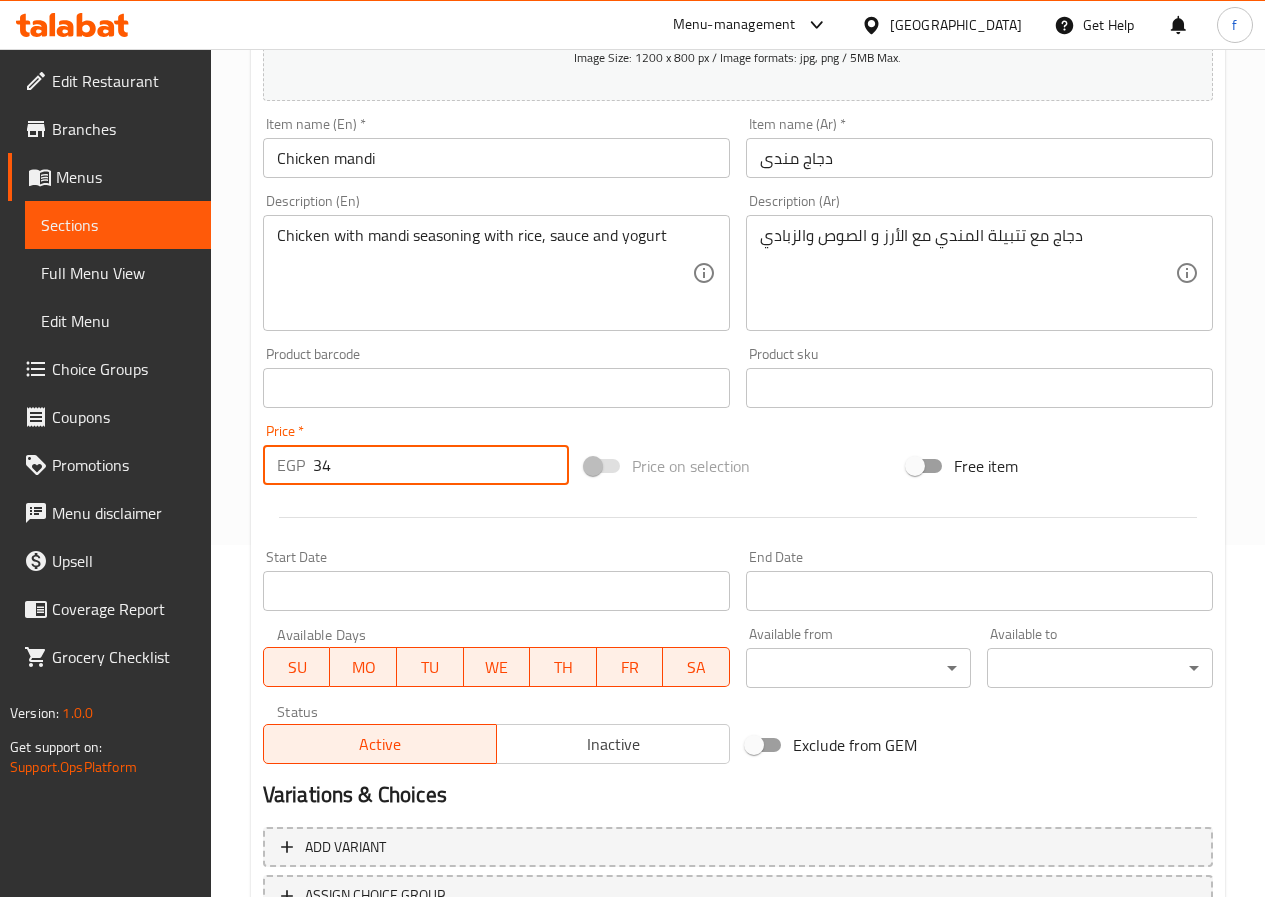 scroll, scrollTop: 516, scrollLeft: 0, axis: vertical 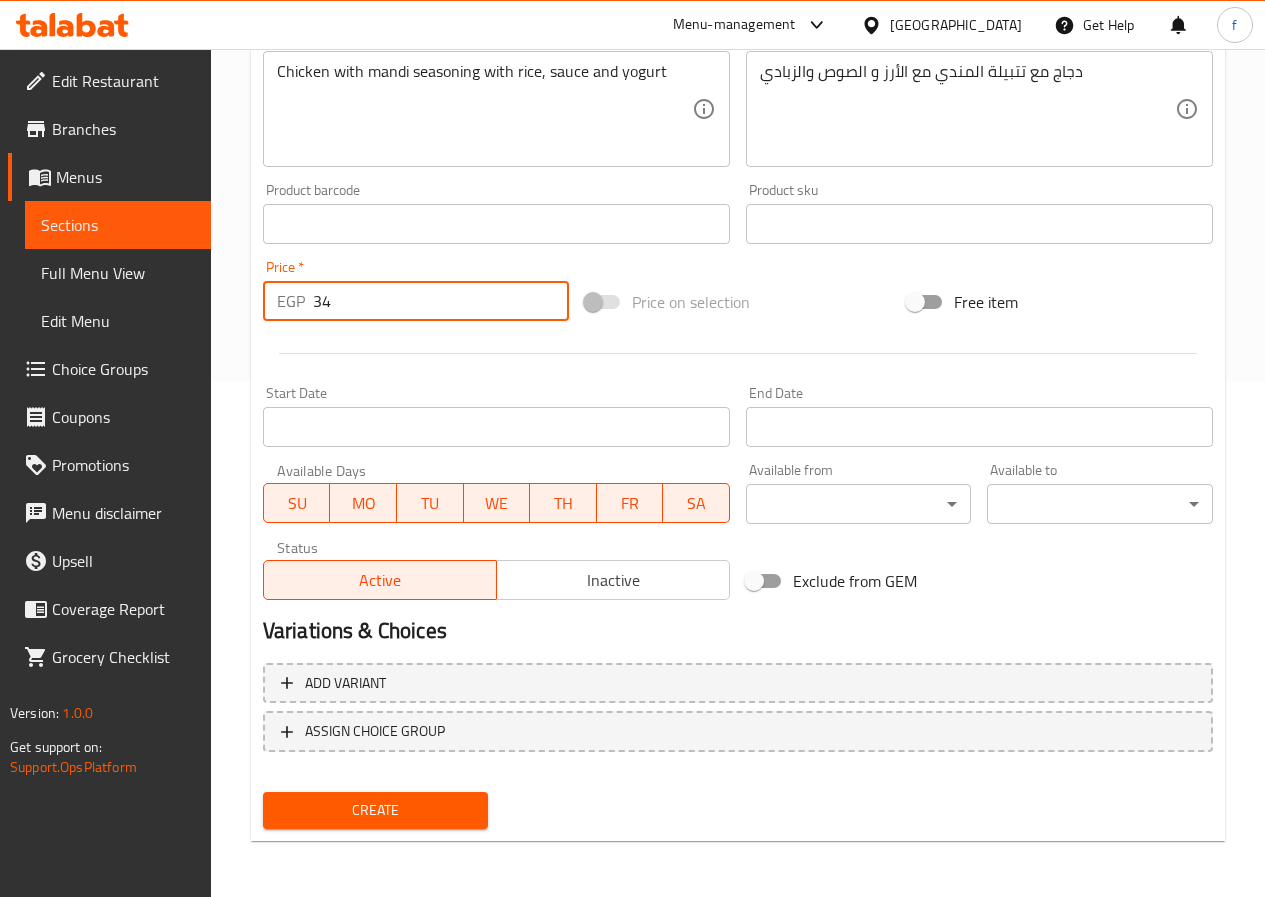 type on "34" 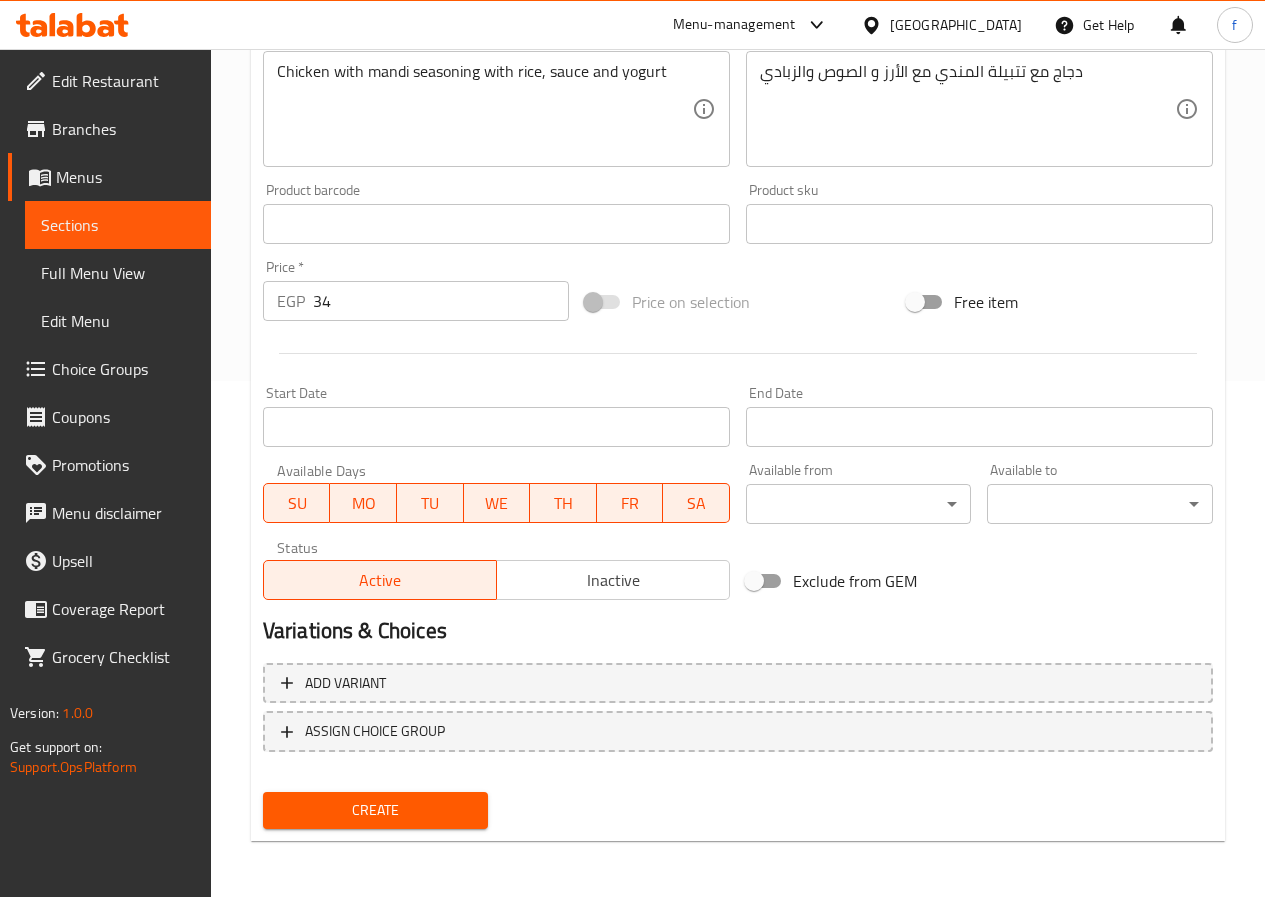 click on "Create" at bounding box center (376, 810) 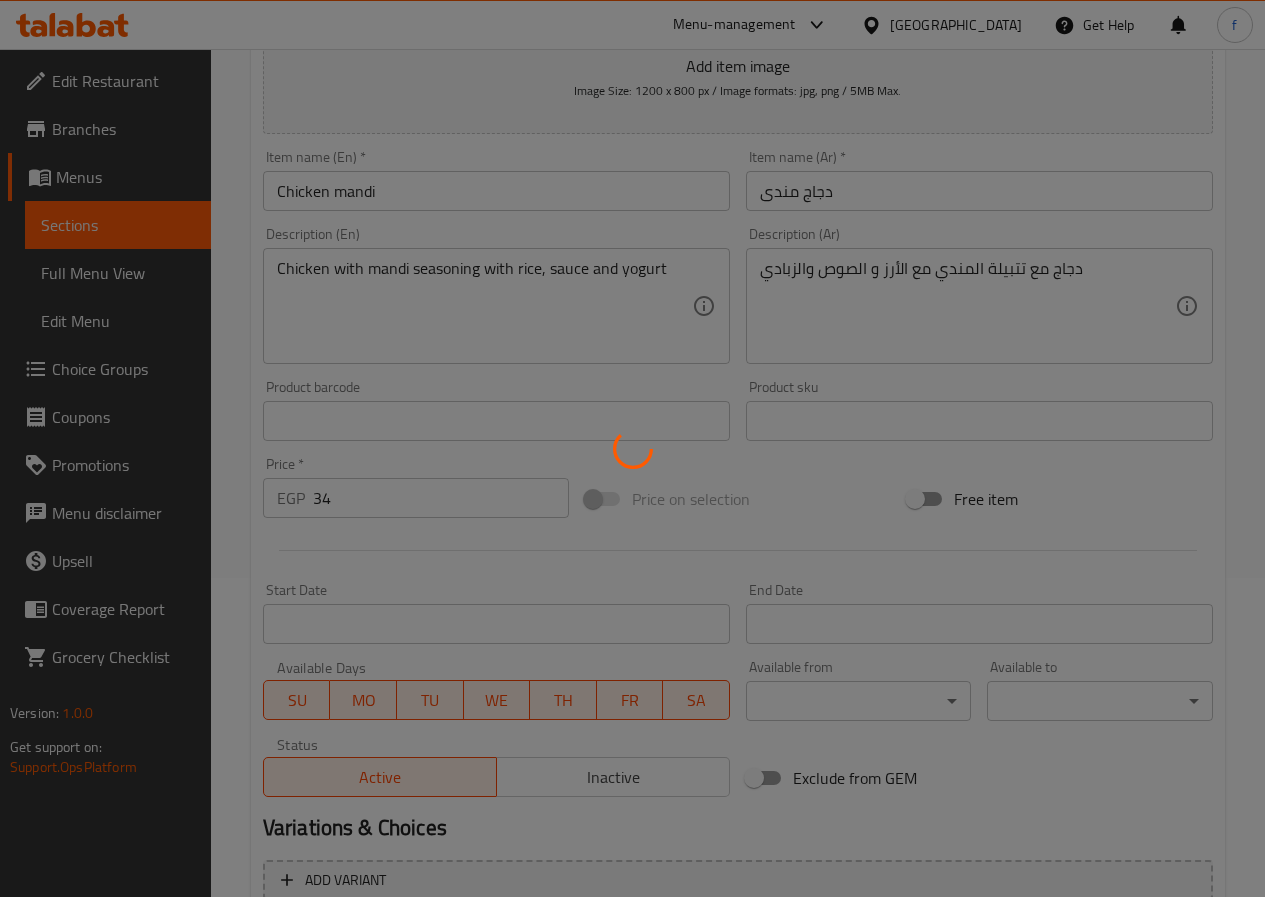 scroll, scrollTop: 16, scrollLeft: 0, axis: vertical 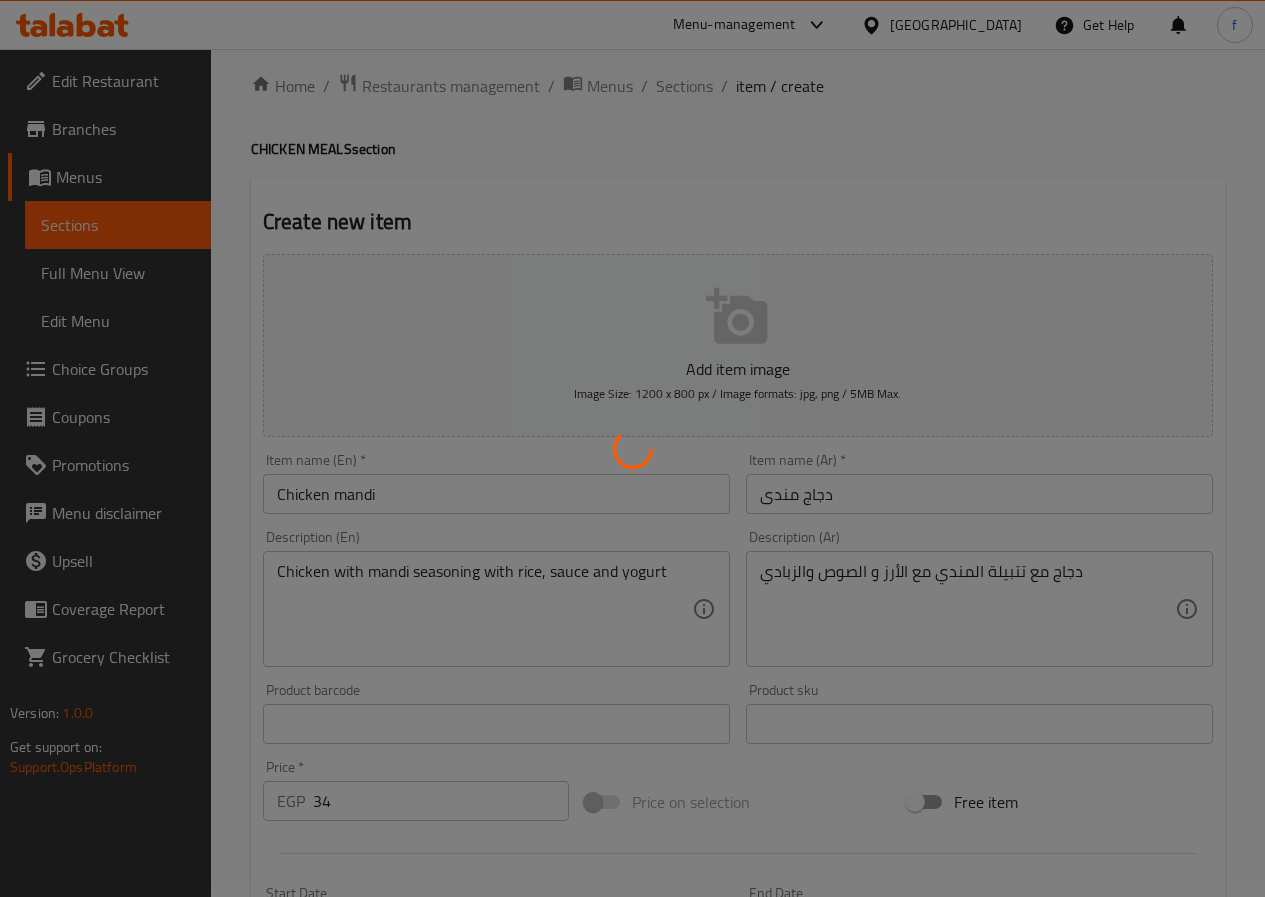 type 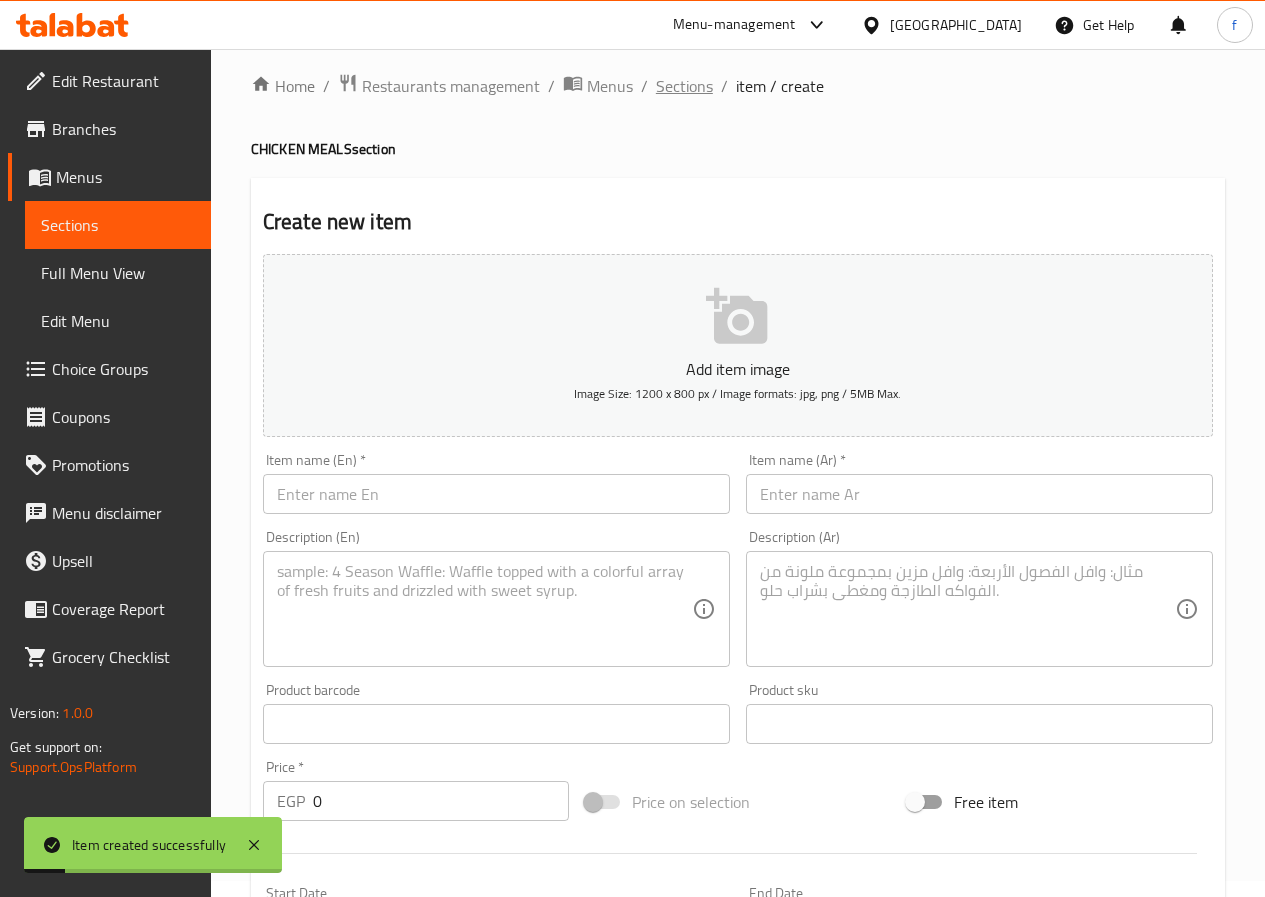 click on "Sections" at bounding box center (684, 86) 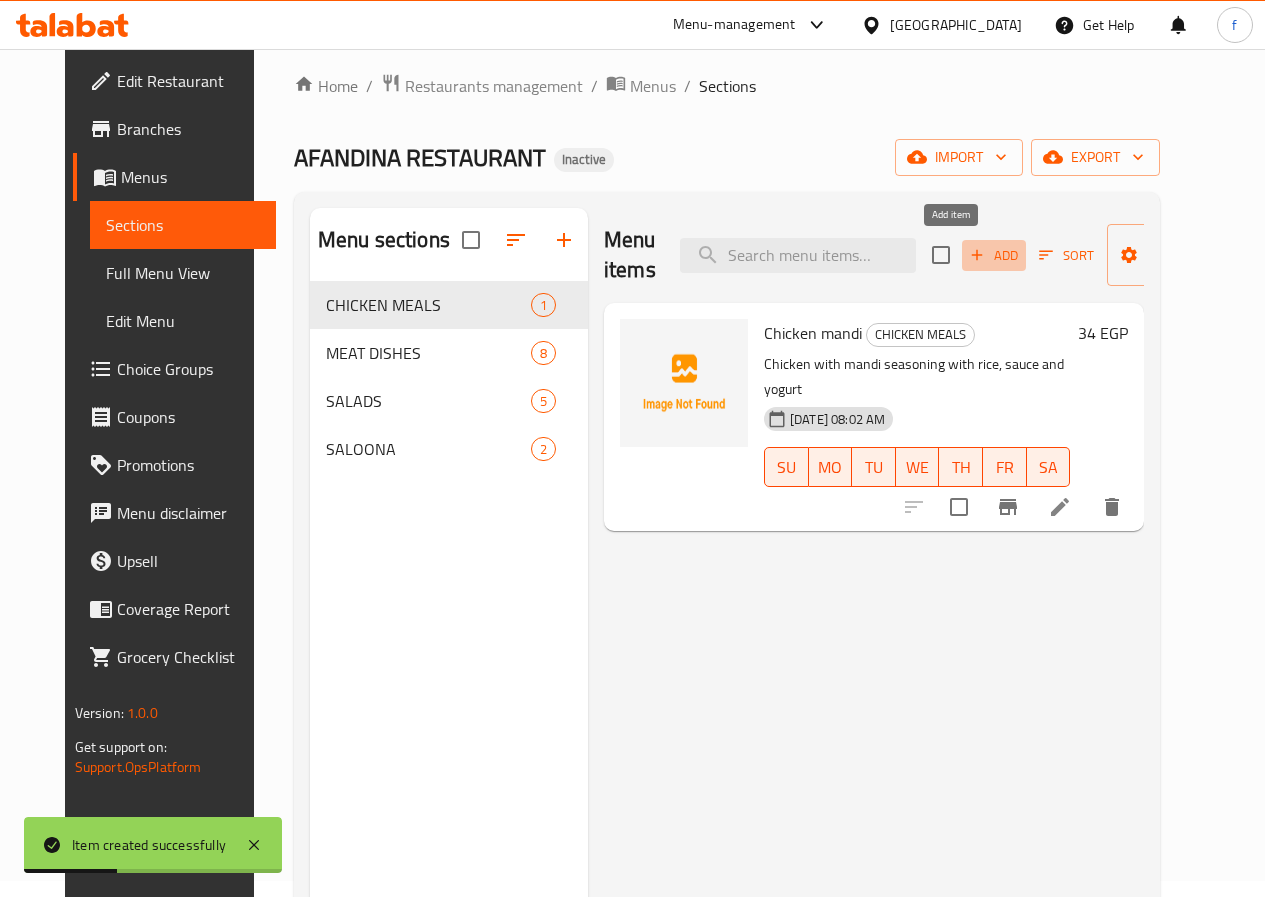 click on "Add" at bounding box center (994, 255) 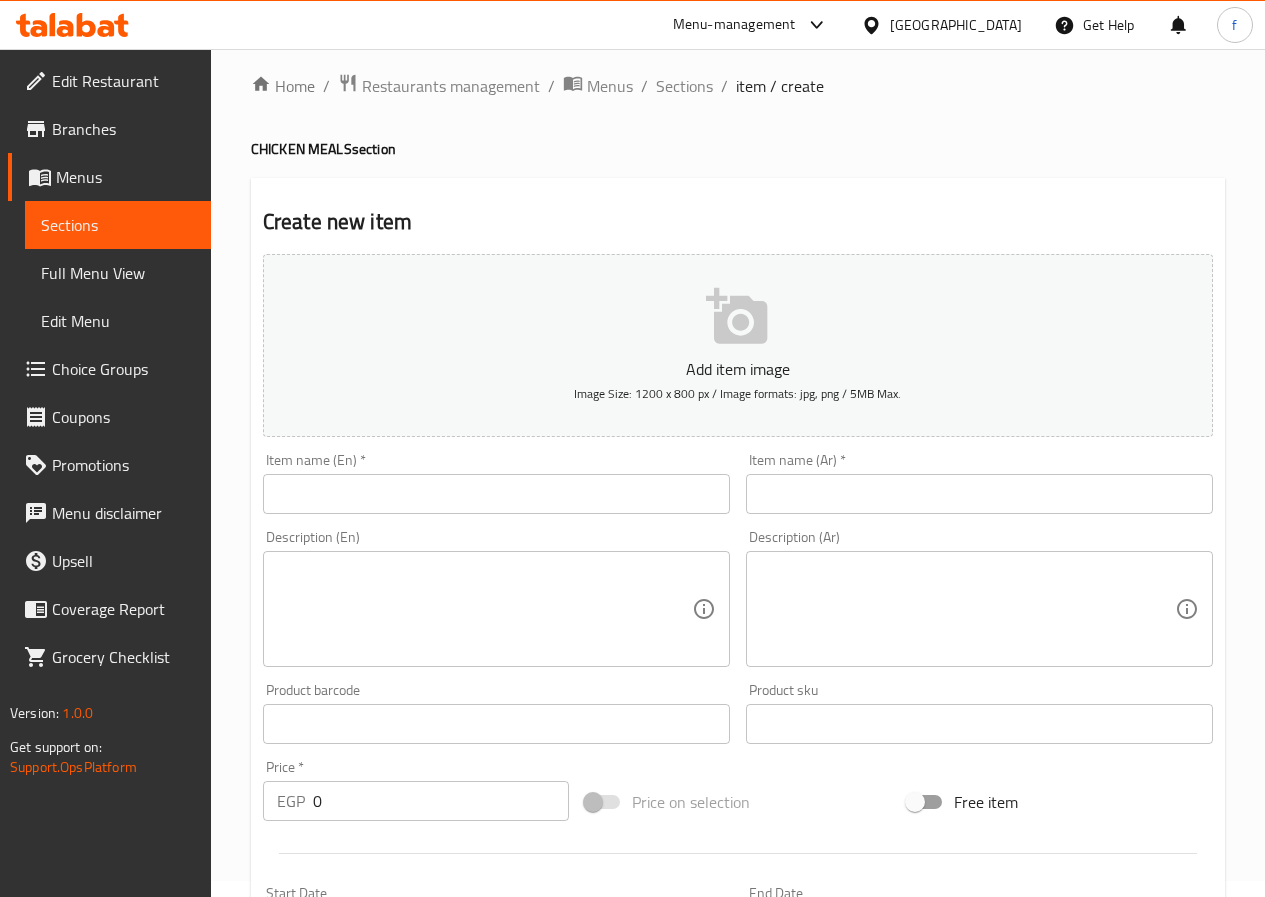 click at bounding box center (496, 494) 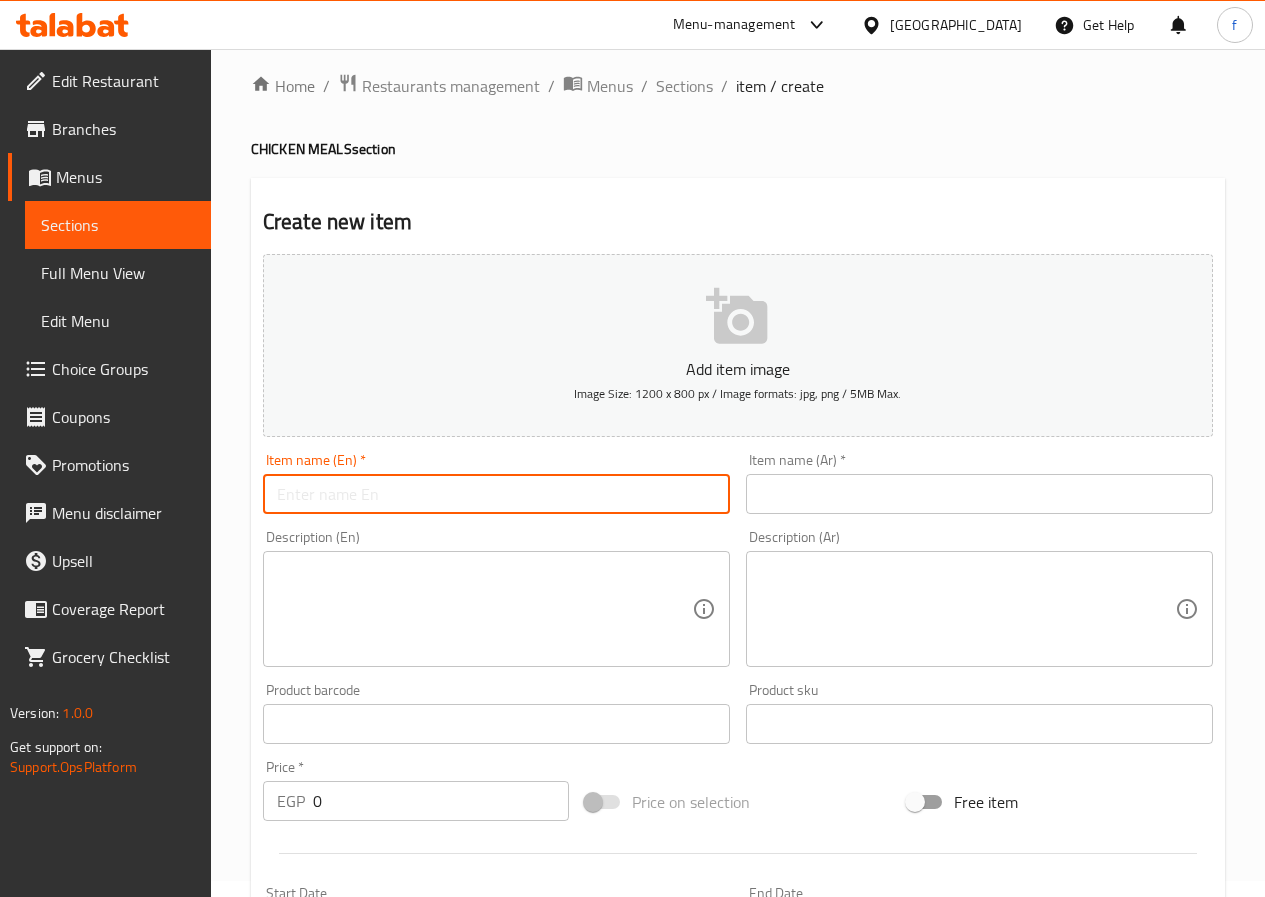 paste on "CHICKEN BUKHARI" 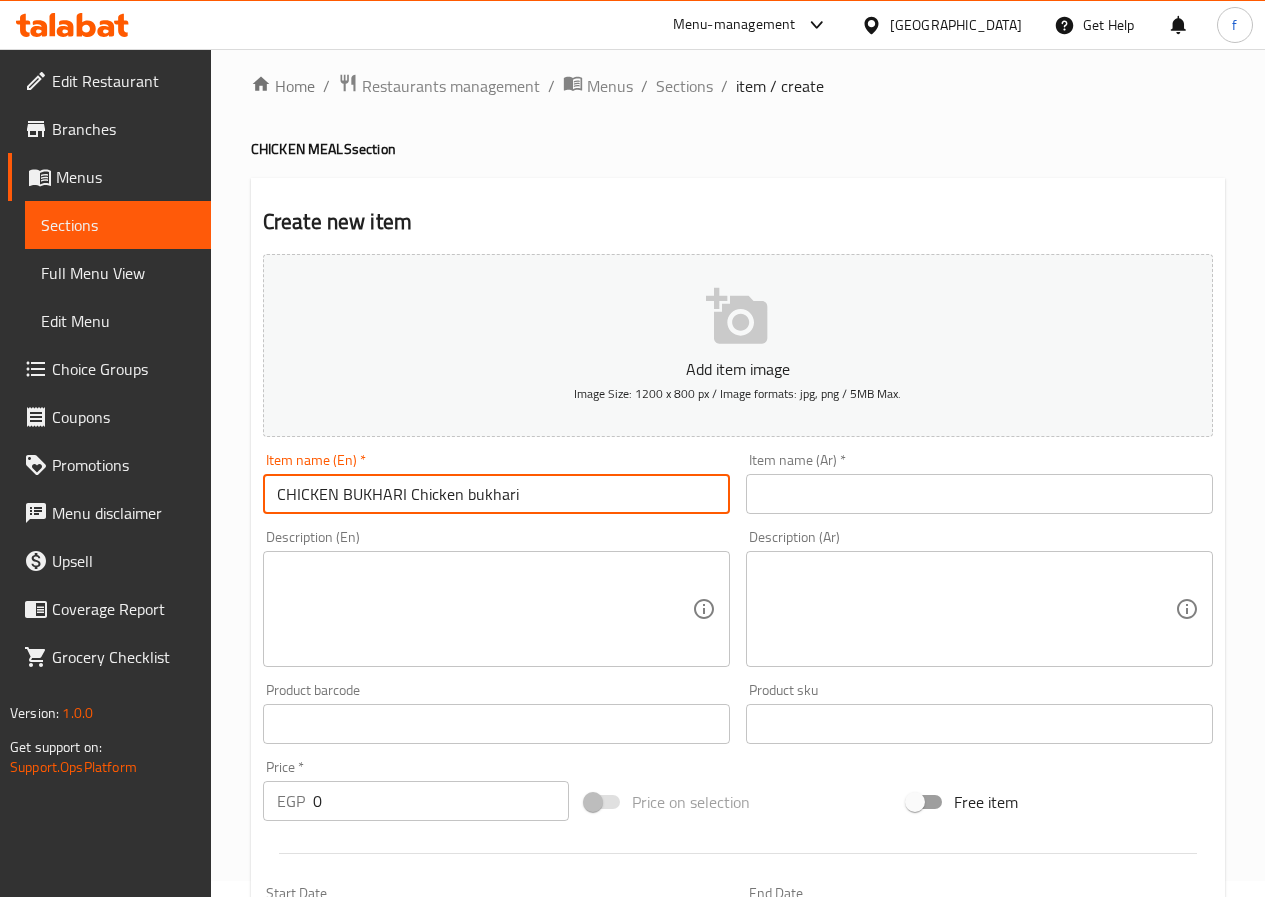 click on "Create new item Add item image Image Size: 1200 x 800 px / Image formats: jpg, png / 5MB Max. Item name (En)   * CHICKEN BUKHARI Chicken bukhari Item name (En)  * Item name (Ar)   * Item name (Ar)  * Description (En) Description (En) Description (Ar) Description (Ar) Product barcode Product barcode Product sku Product sku Price   * EGP 0 Price  * Price on selection Free item Start Date Start Date End Date End Date Available Days SU MO TU WE TH FR SA Available from ​ ​ Available to ​ ​ Status Active Inactive Exclude from GEM Variations & Choices Add variant ASSIGN CHOICE GROUP Create" at bounding box center (738, 760) 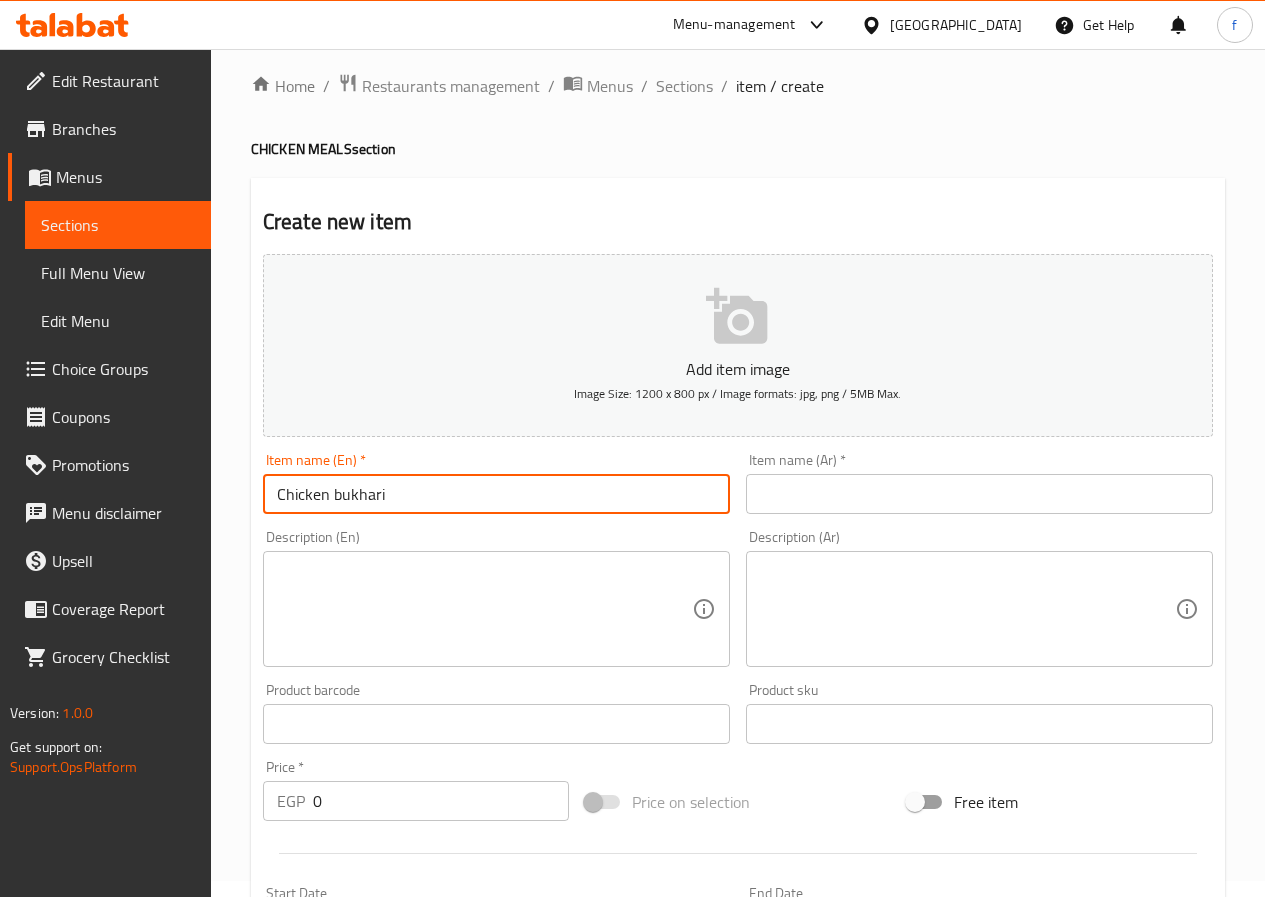 type on "Chicken bukhari" 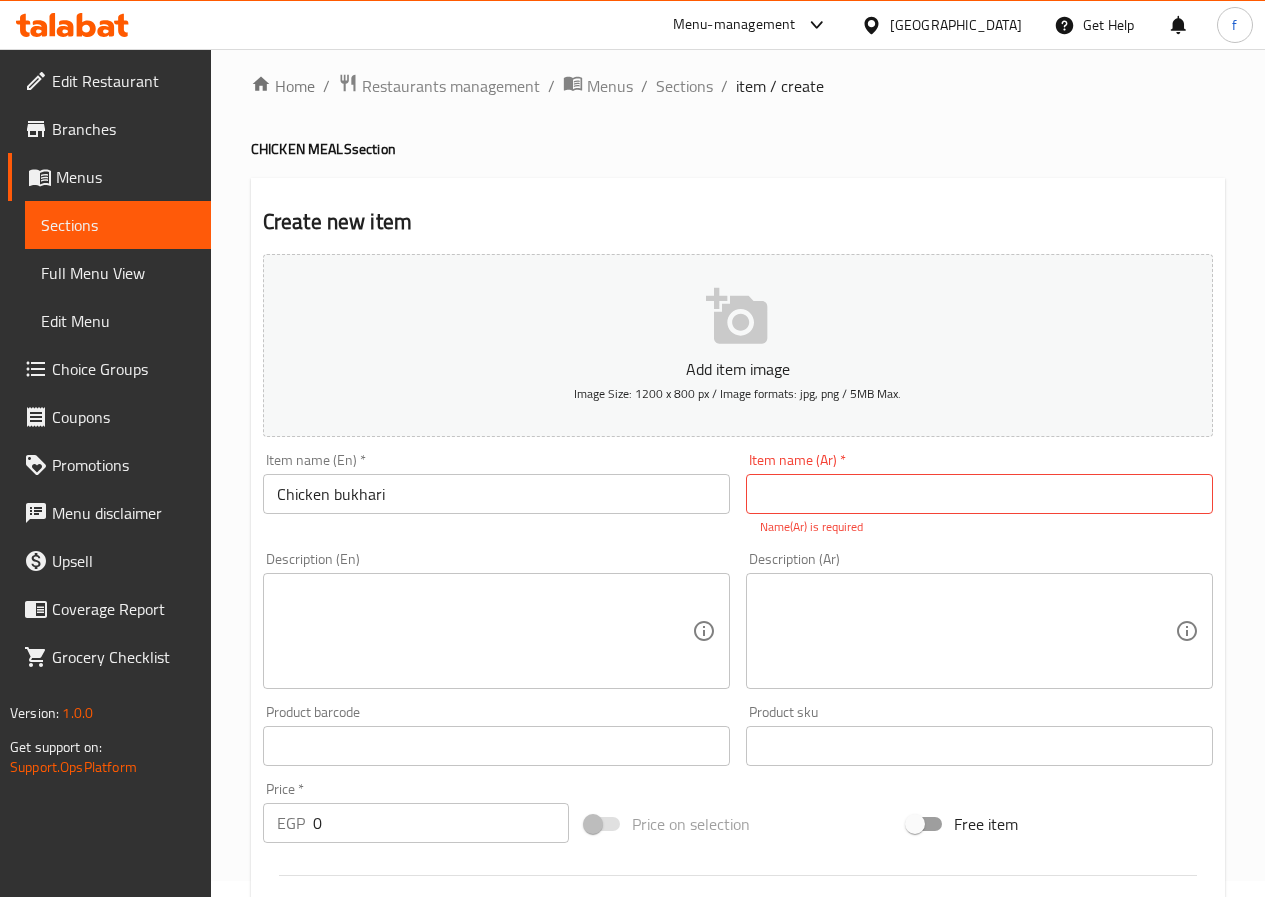 click on "Item name (Ar)   * Item name (Ar)  * Name(Ar) is required" at bounding box center (979, 494) 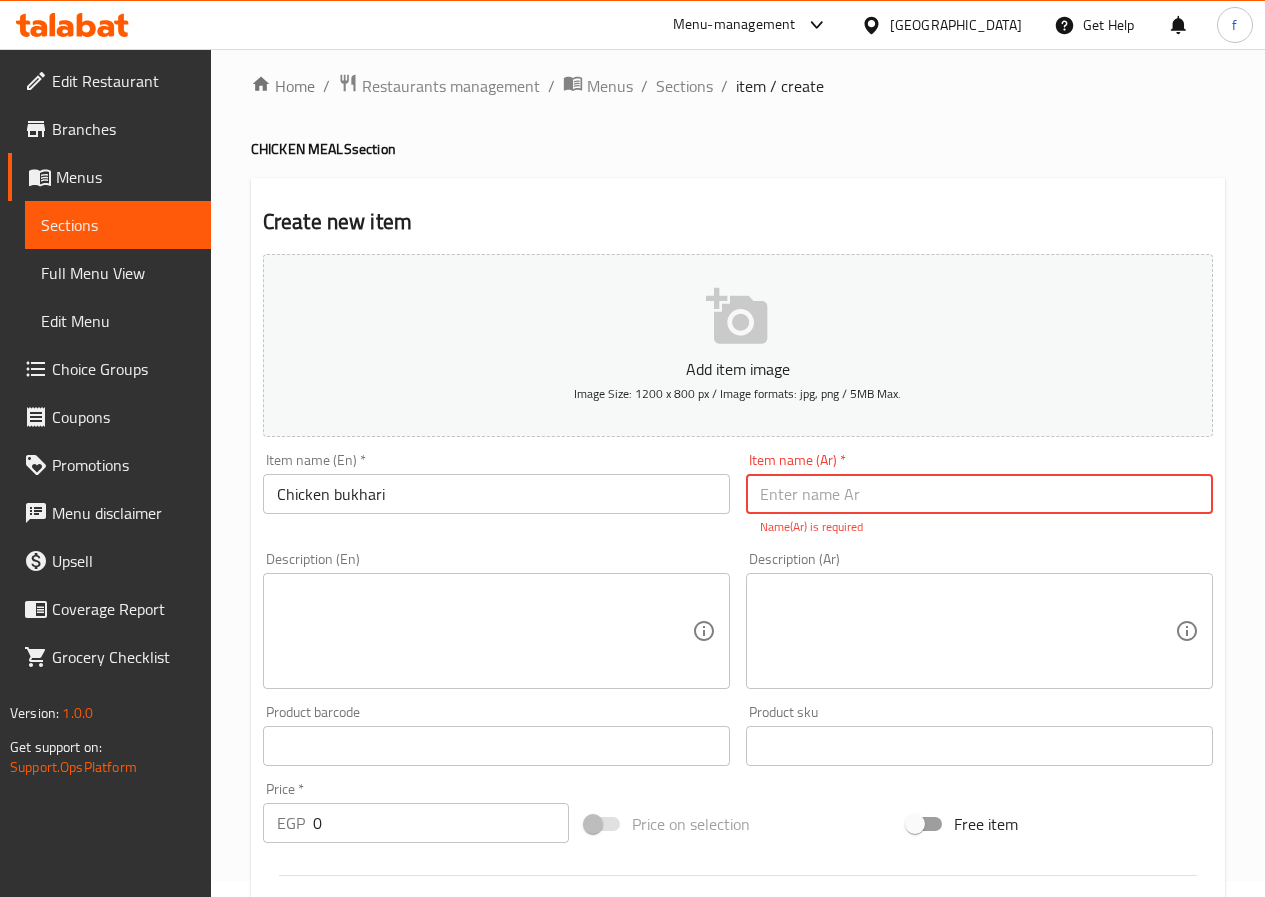 click at bounding box center [979, 494] 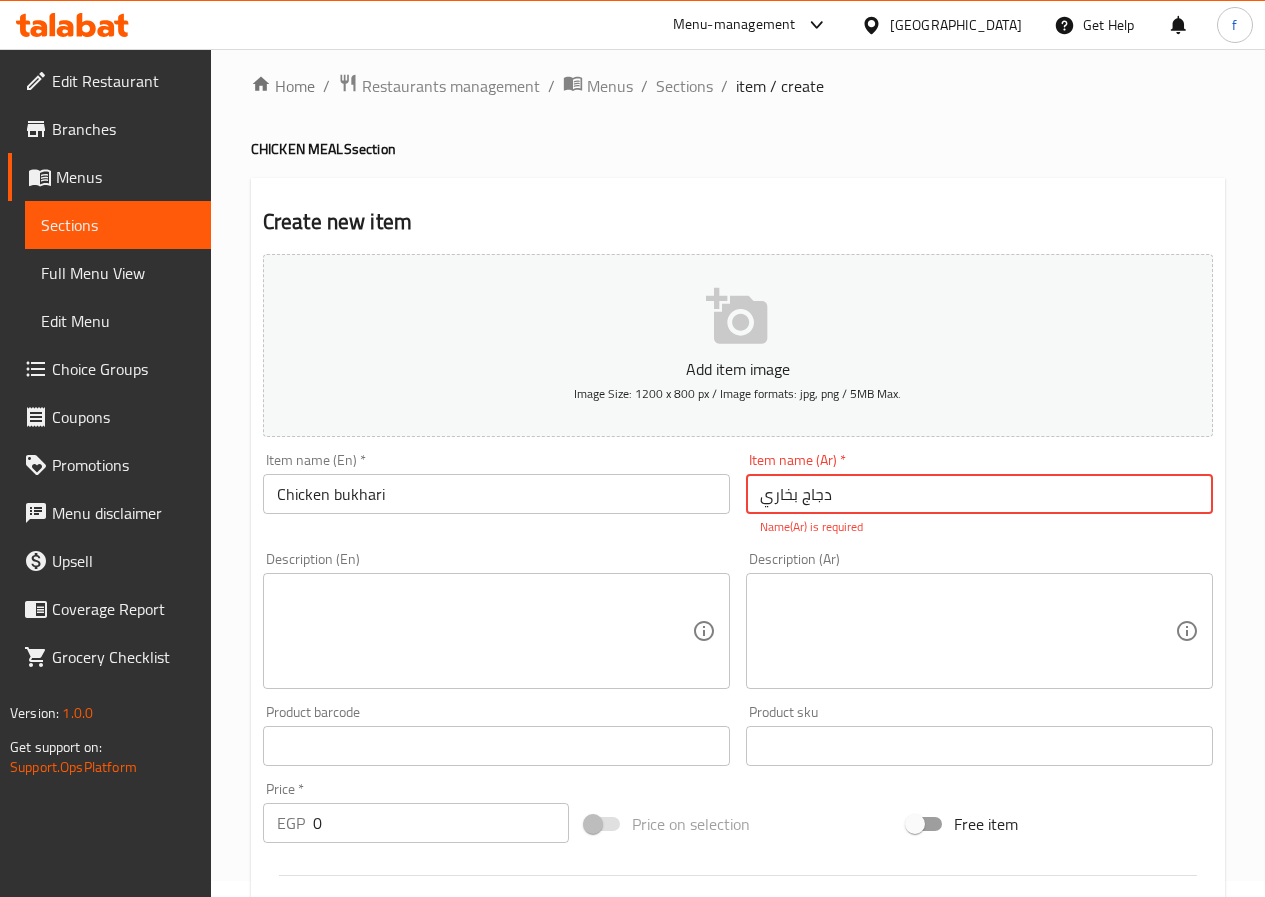 type on "دجاج بخاري" 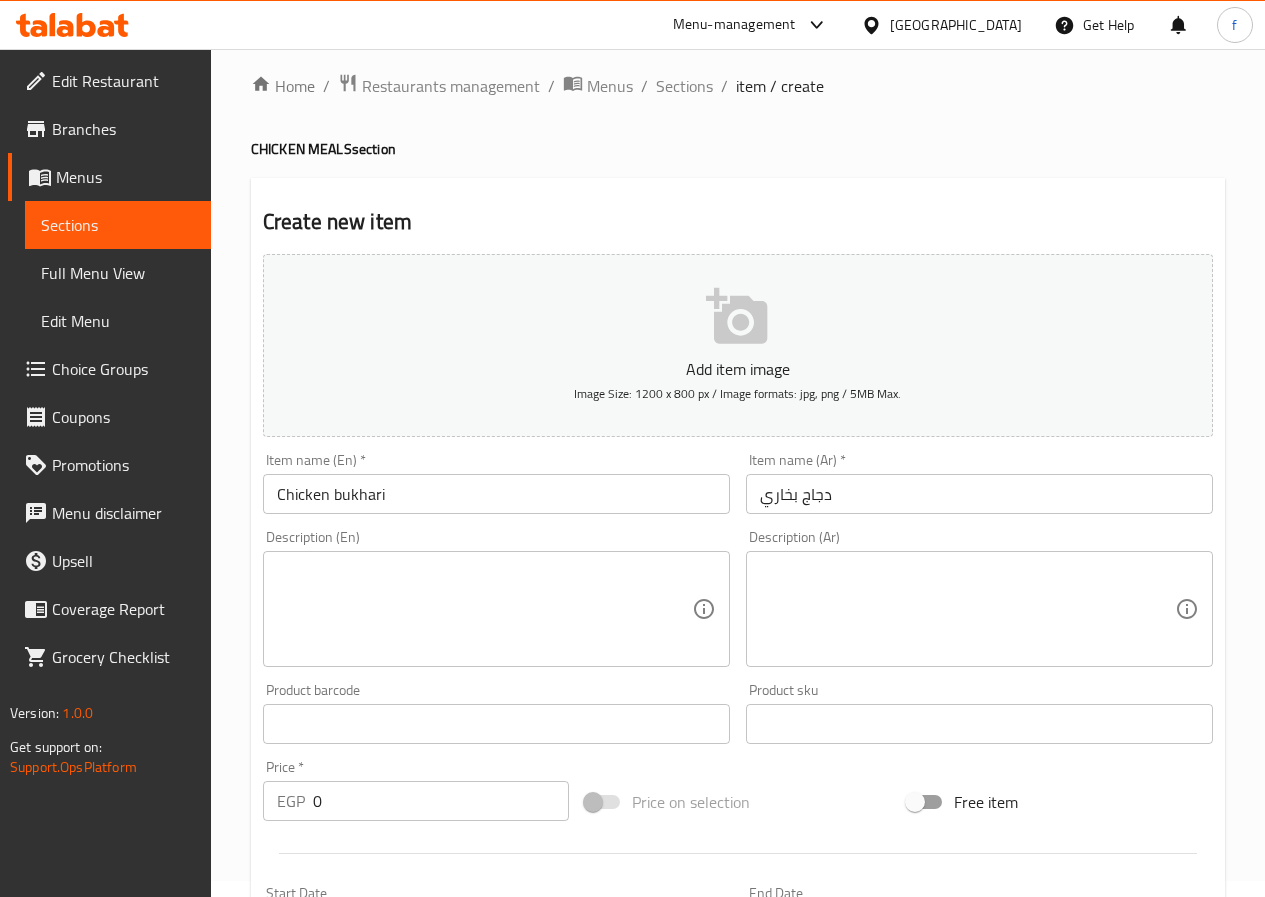 click at bounding box center (484, 609) 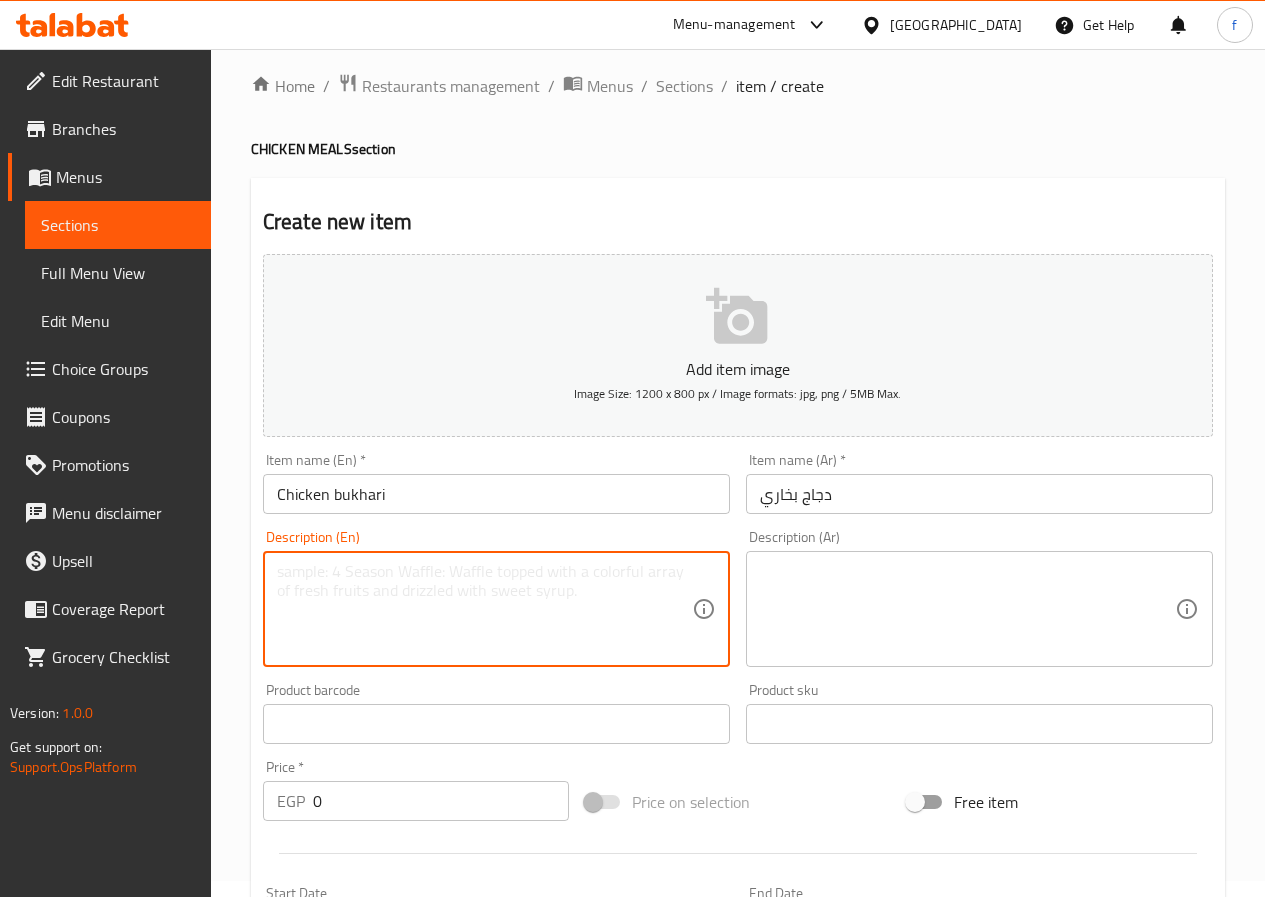paste on "Chicken with special Bukhari rice, sauce and yogurt" 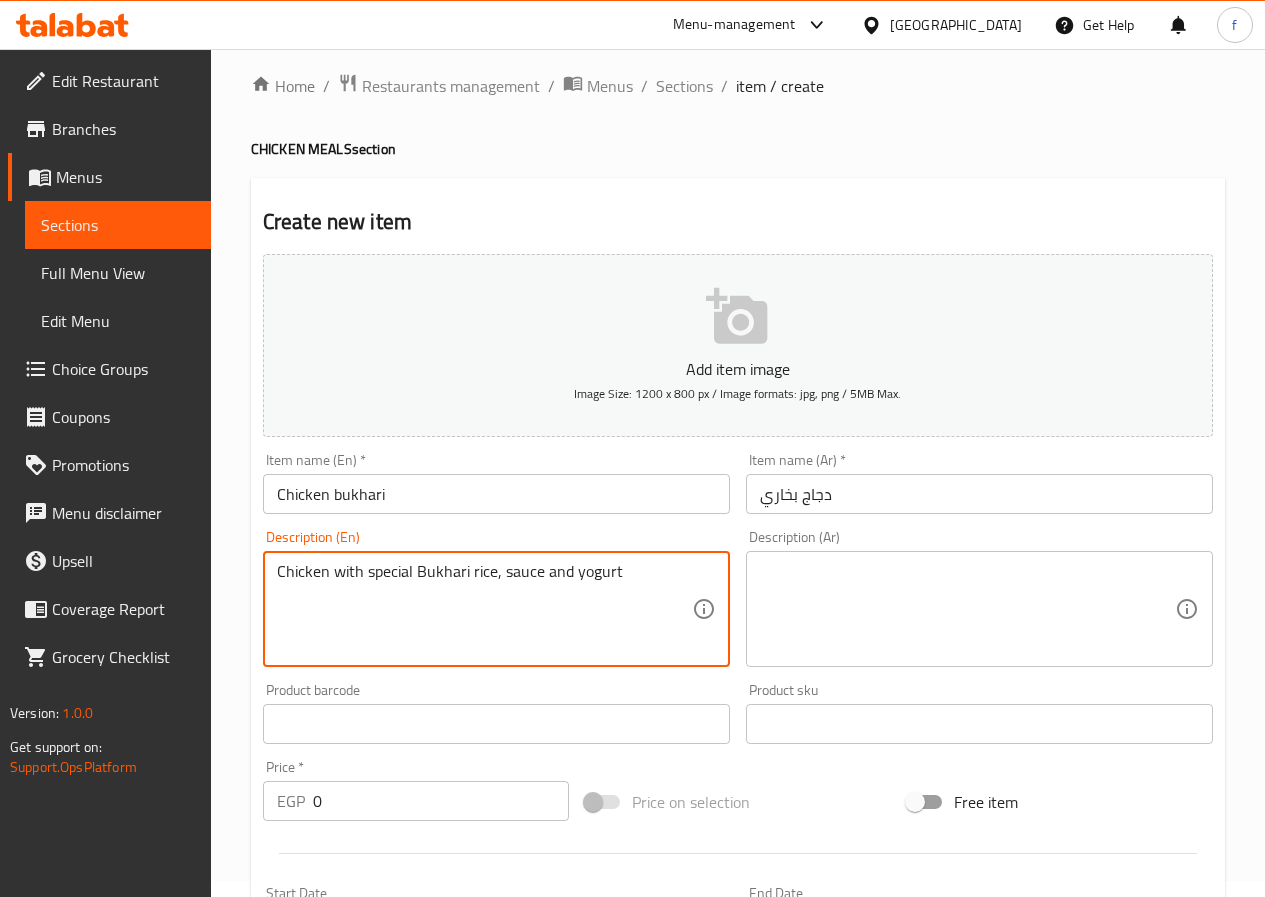 type on "Chicken with special Bukhari rice, sauce and yogurt" 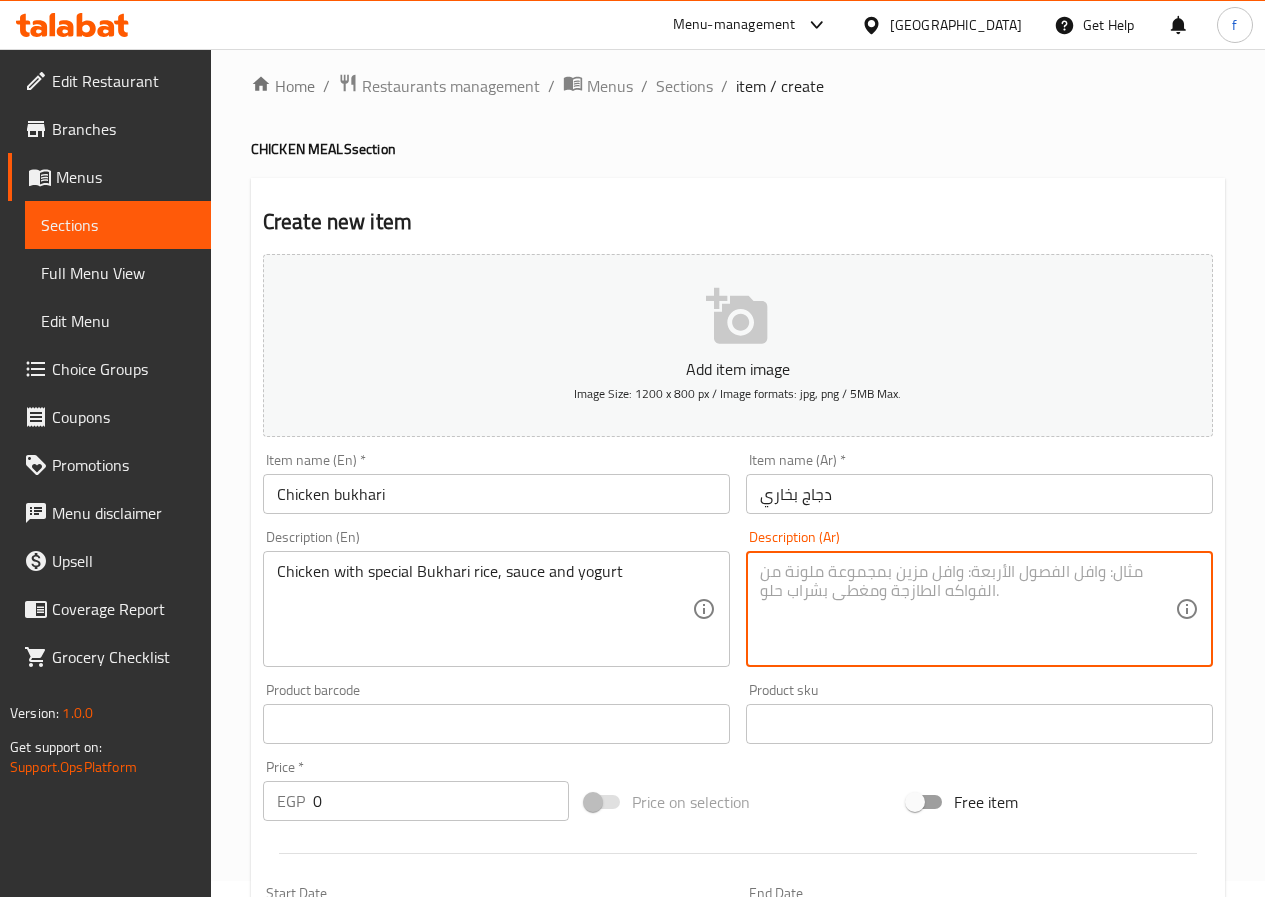 click at bounding box center (967, 609) 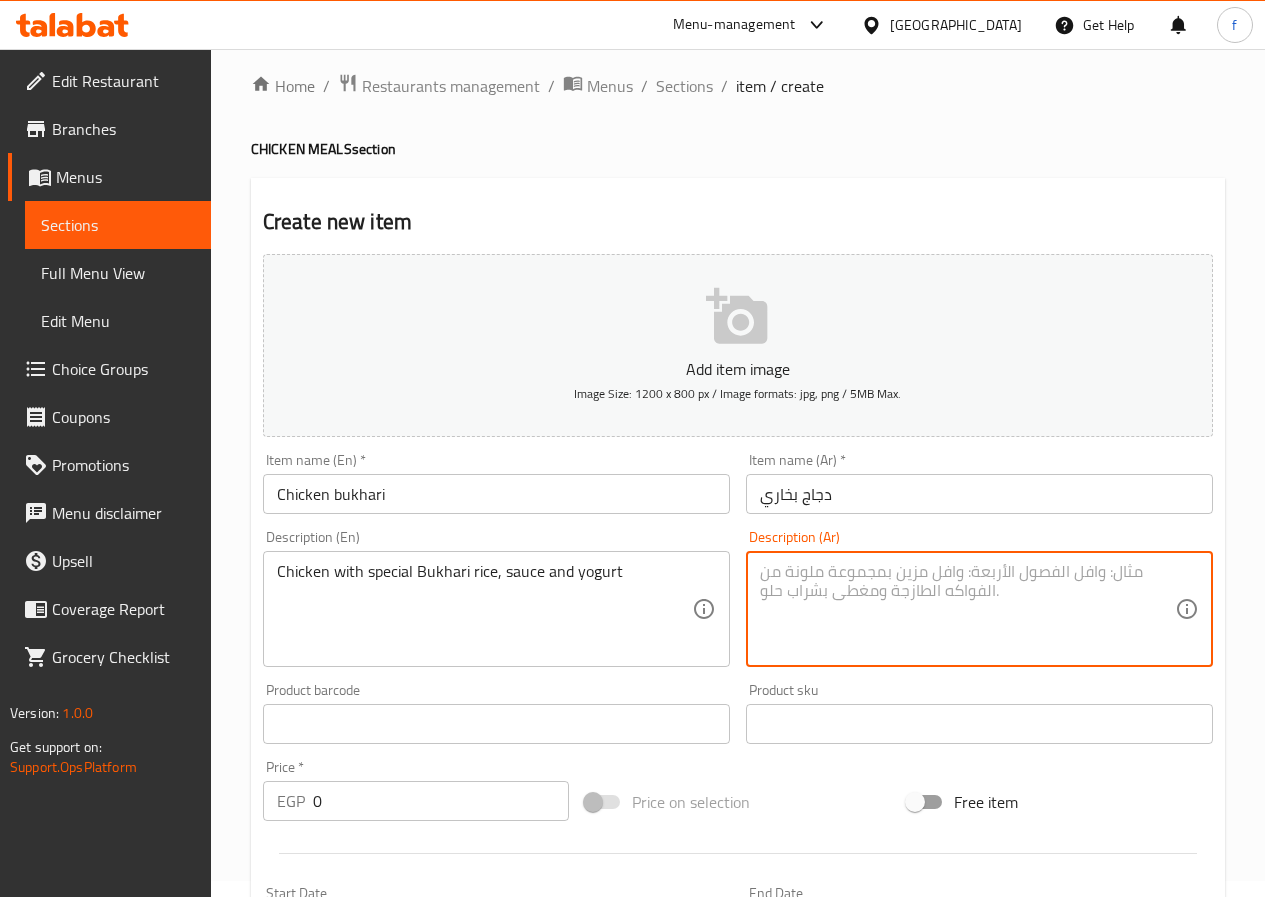 paste on "دجاج مع أرز بخاري خاص وصوص وروب" 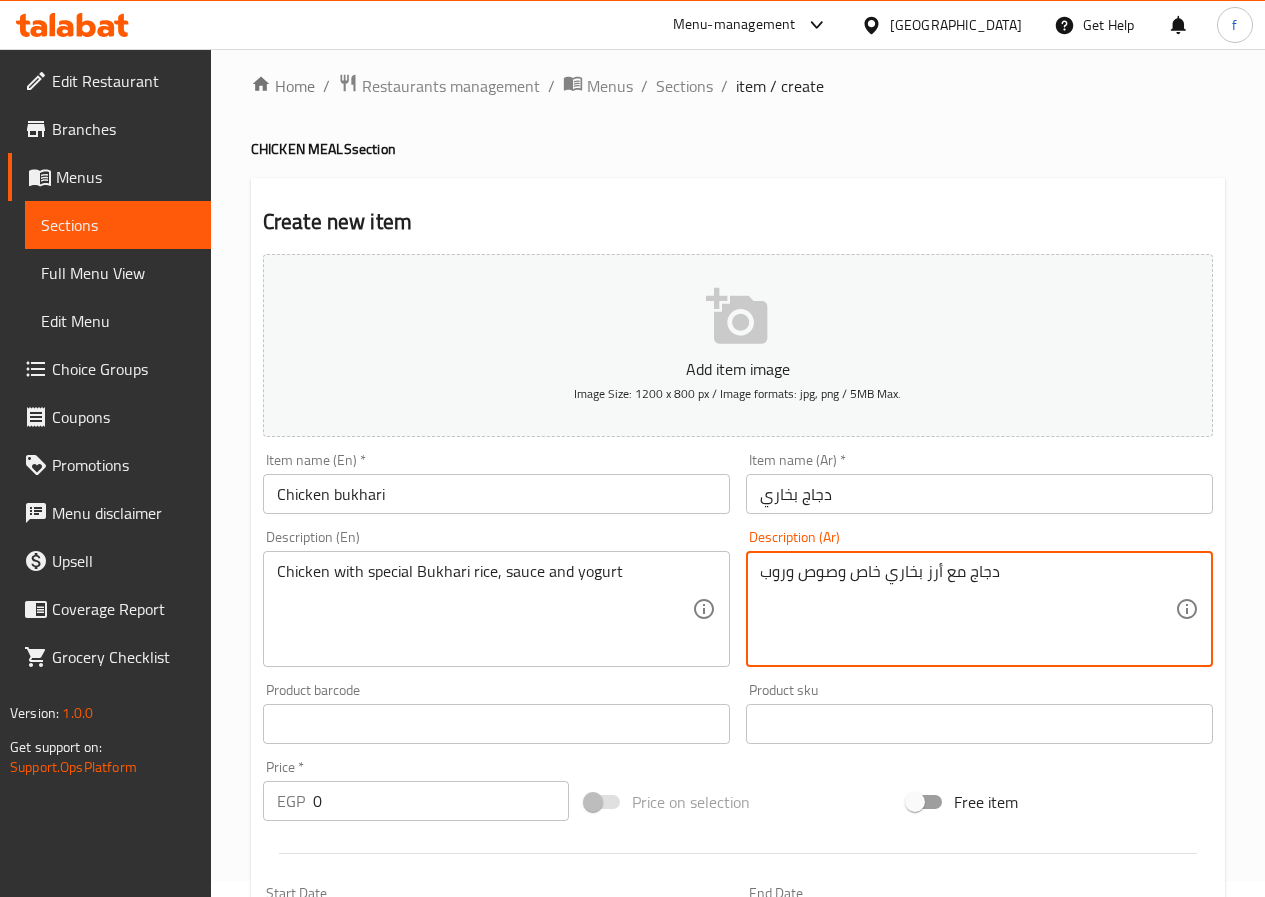 drag, startPoint x: 784, startPoint y: 572, endPoint x: 753, endPoint y: 585, distance: 33.61547 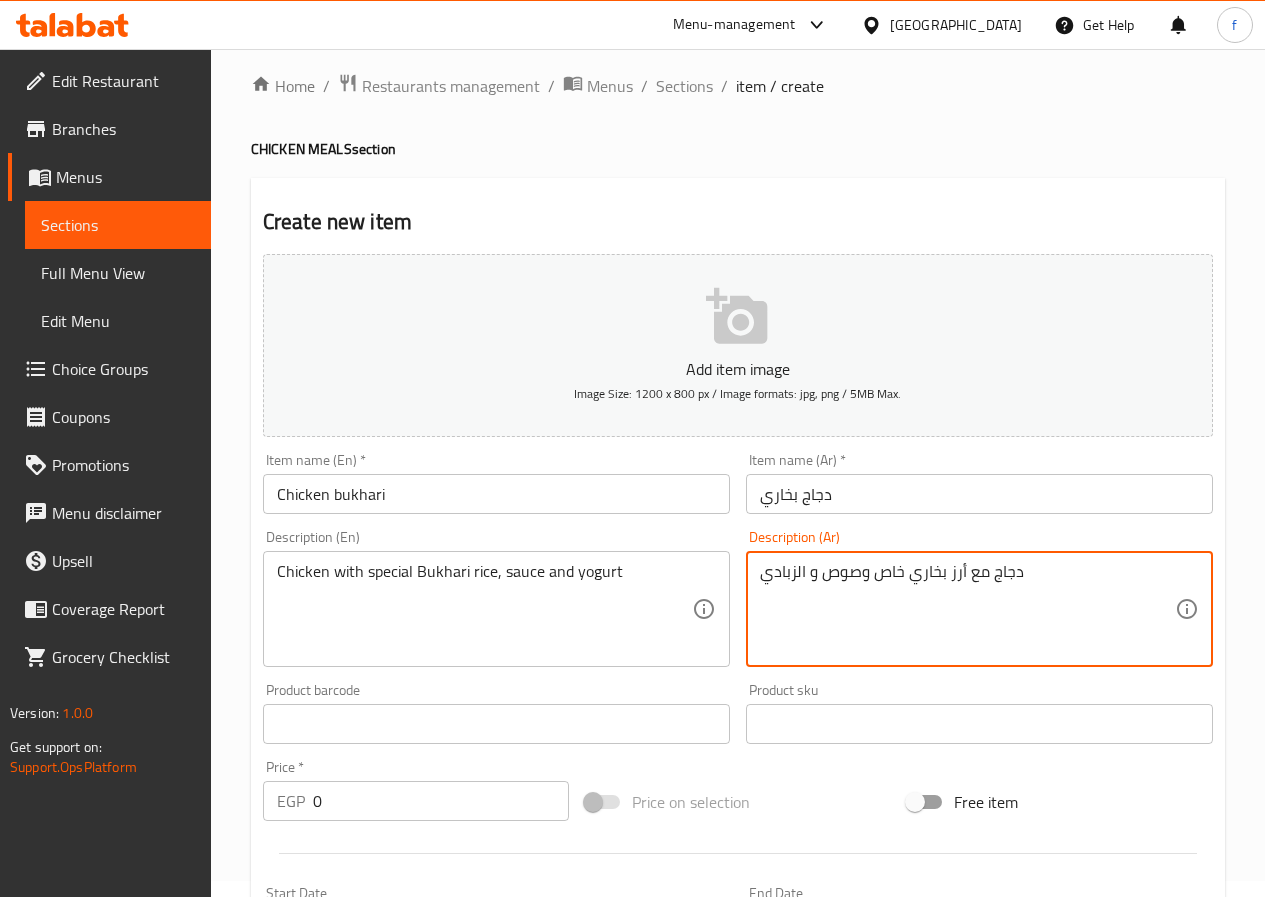 type on "دجاج مع أرز بخاري خاص وصوص و الزبادي" 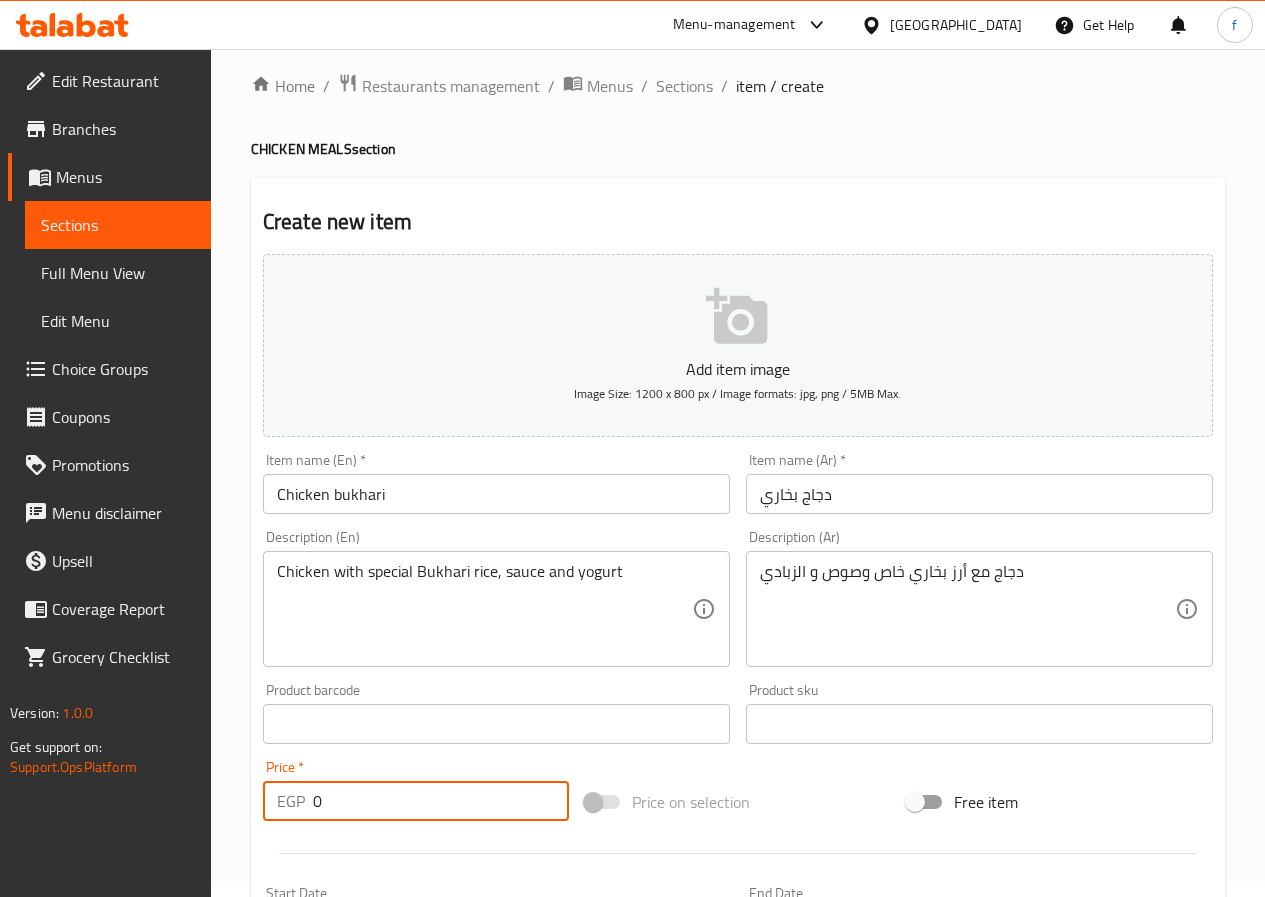 click on "0" at bounding box center [441, 801] 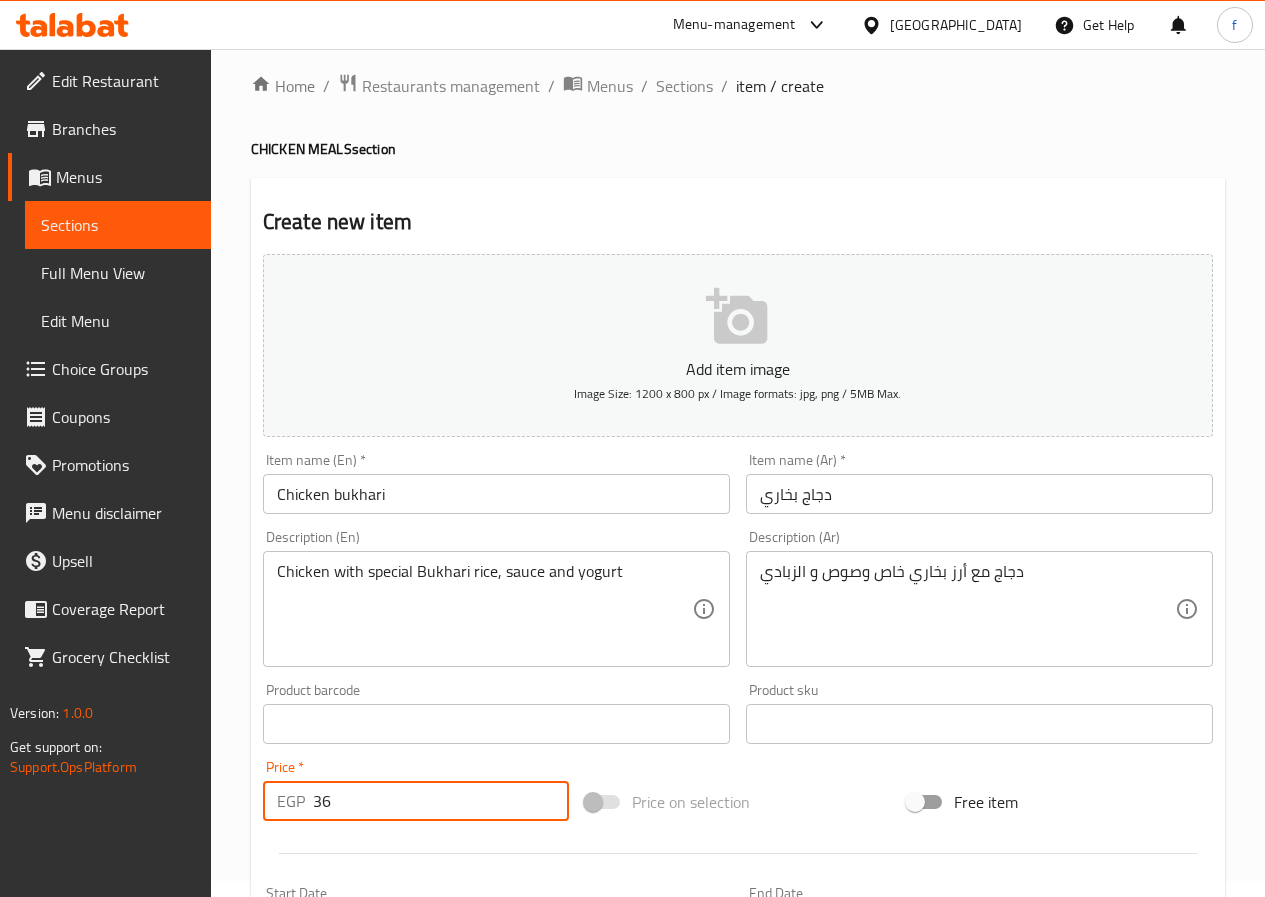 type on "36" 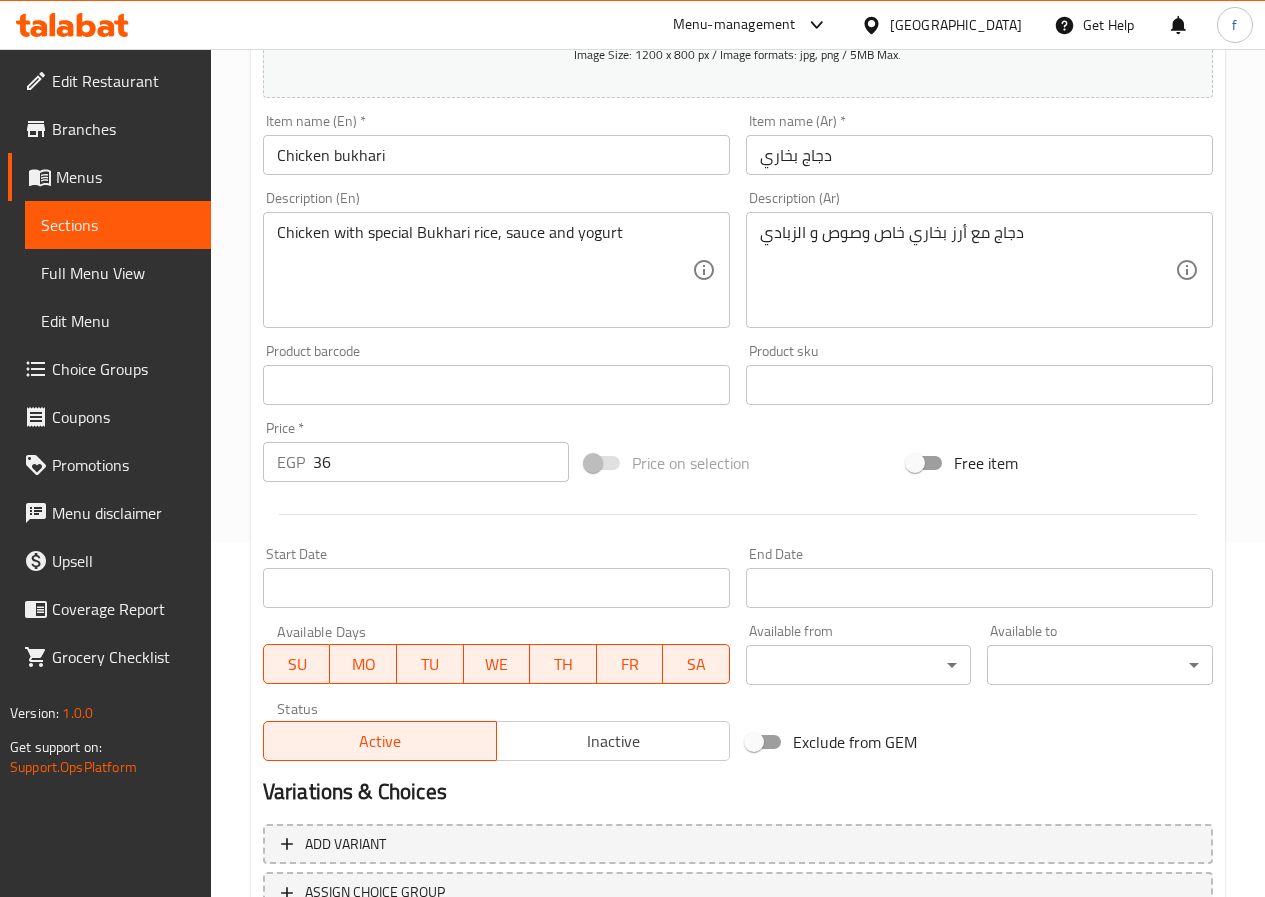 scroll, scrollTop: 516, scrollLeft: 0, axis: vertical 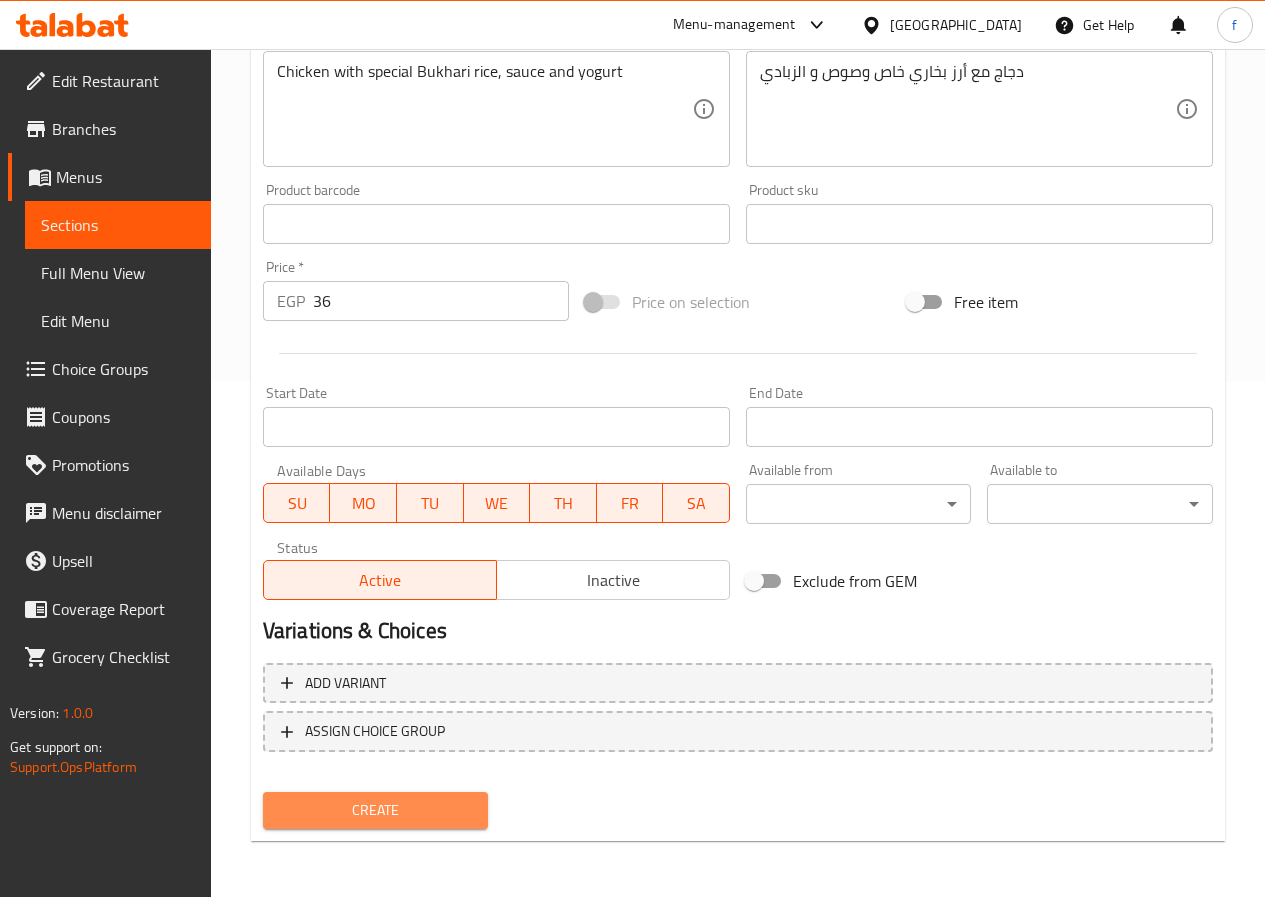 click on "Create" at bounding box center [376, 810] 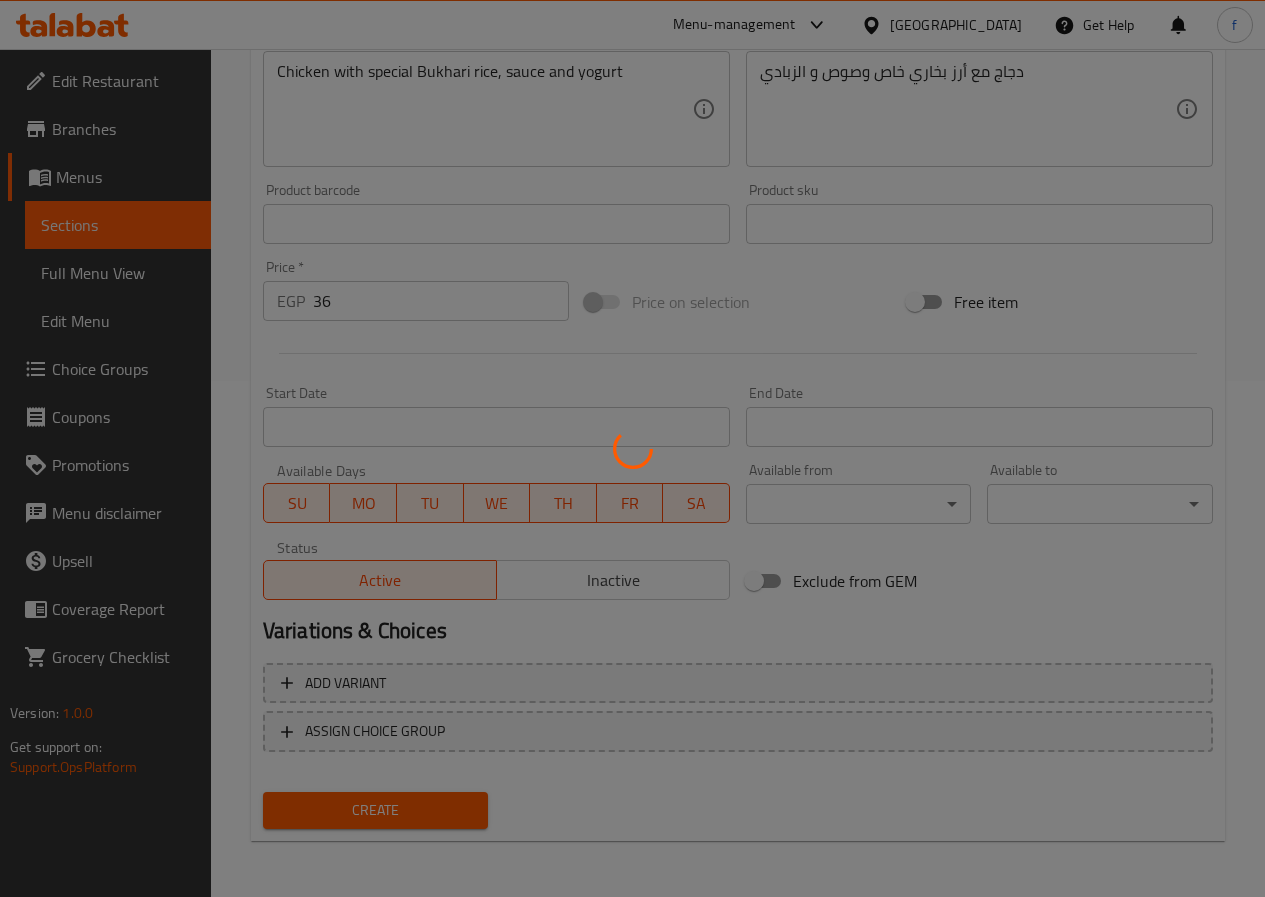 scroll, scrollTop: 0, scrollLeft: 0, axis: both 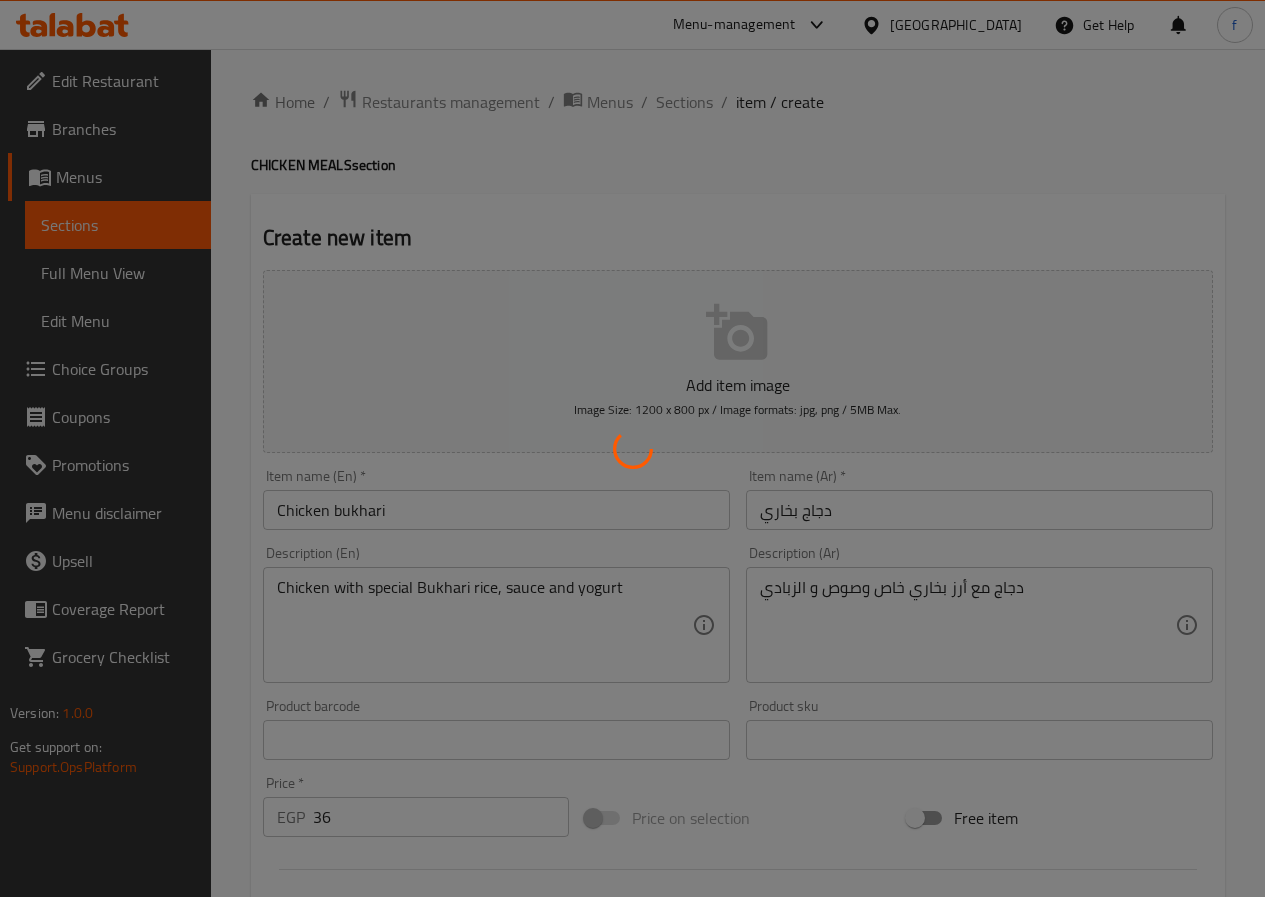 type 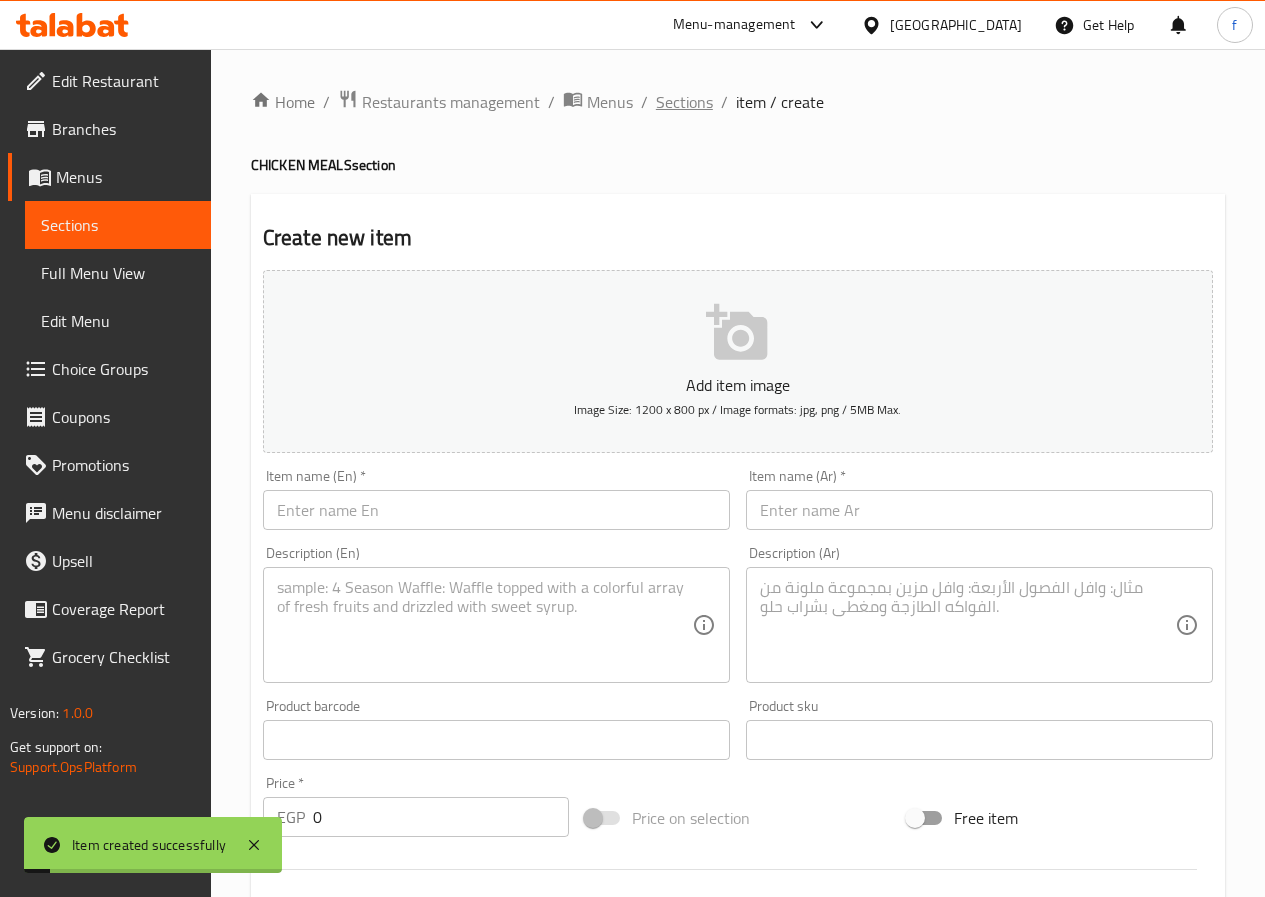 click on "Sections" at bounding box center [684, 102] 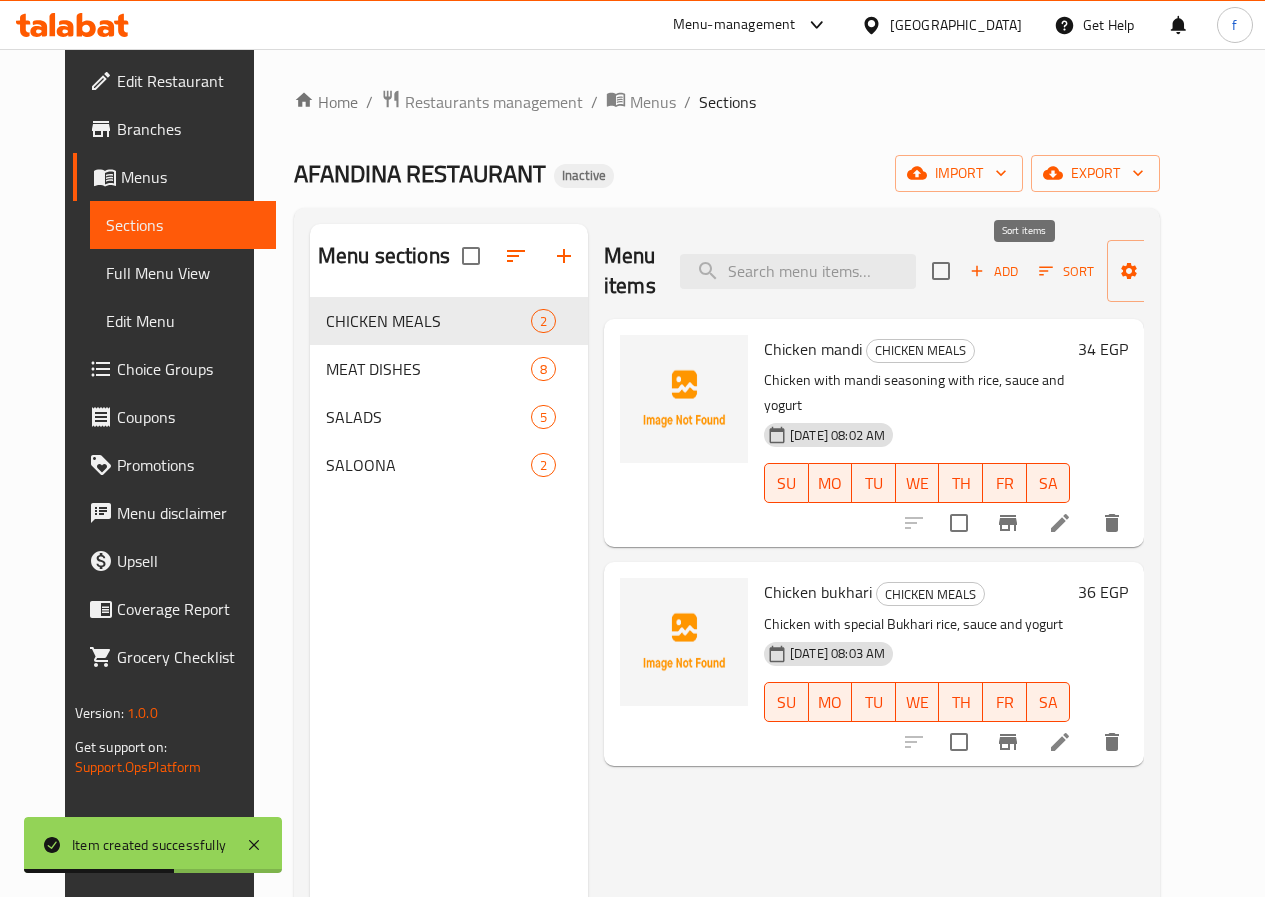 click on "Add" at bounding box center (994, 271) 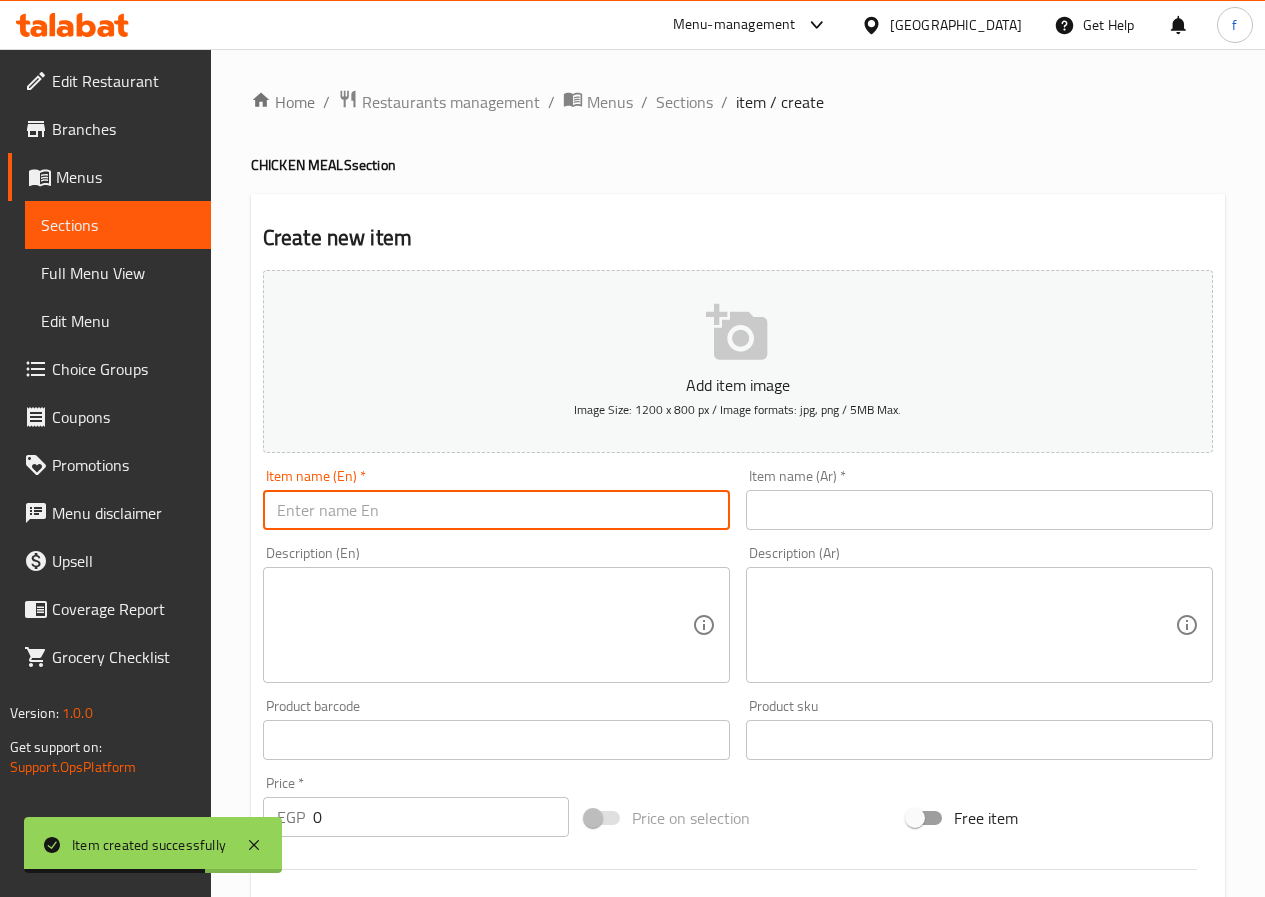click at bounding box center (496, 510) 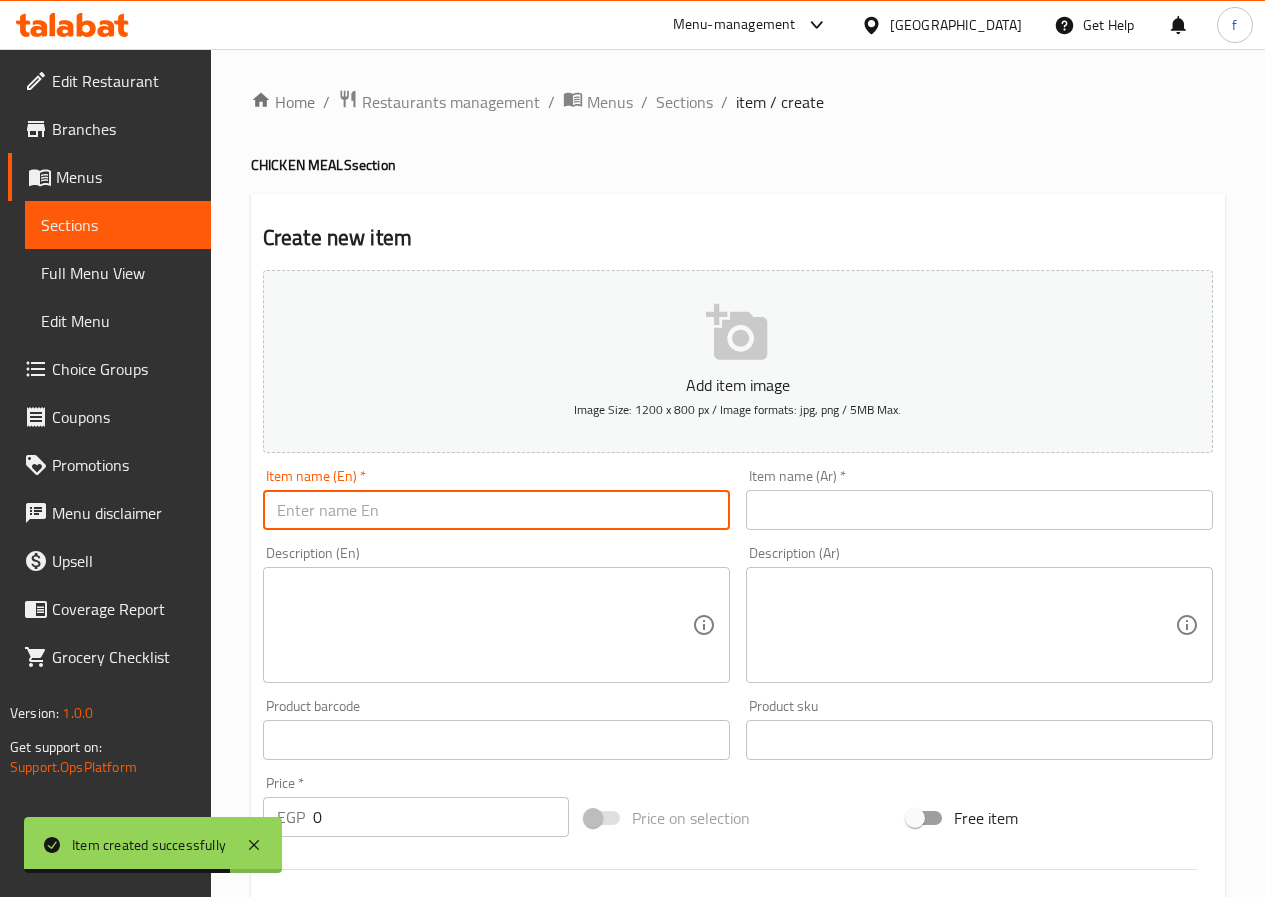 paste on "CHICKEN MADHBI" 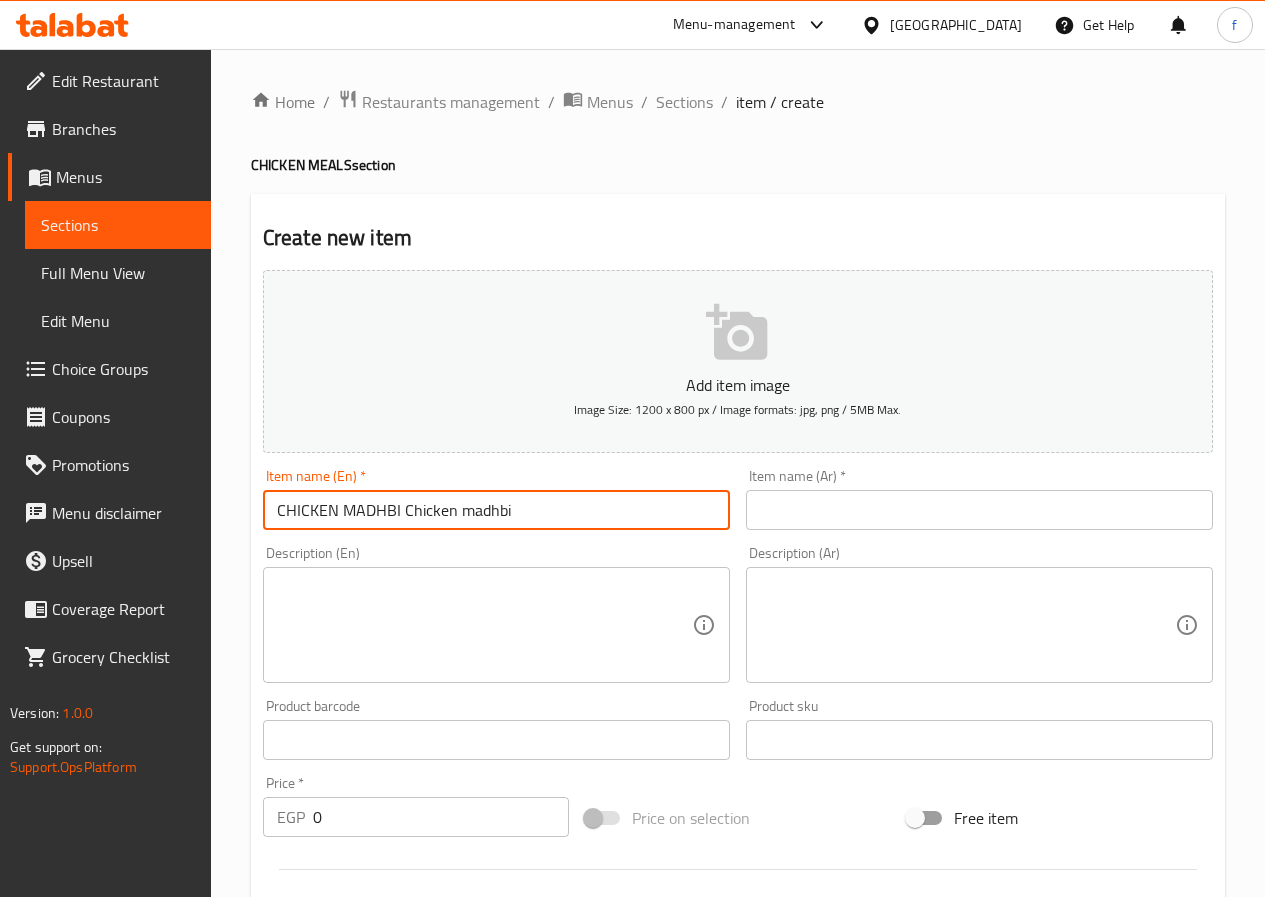 drag, startPoint x: 398, startPoint y: 503, endPoint x: 205, endPoint y: 517, distance: 193.50711 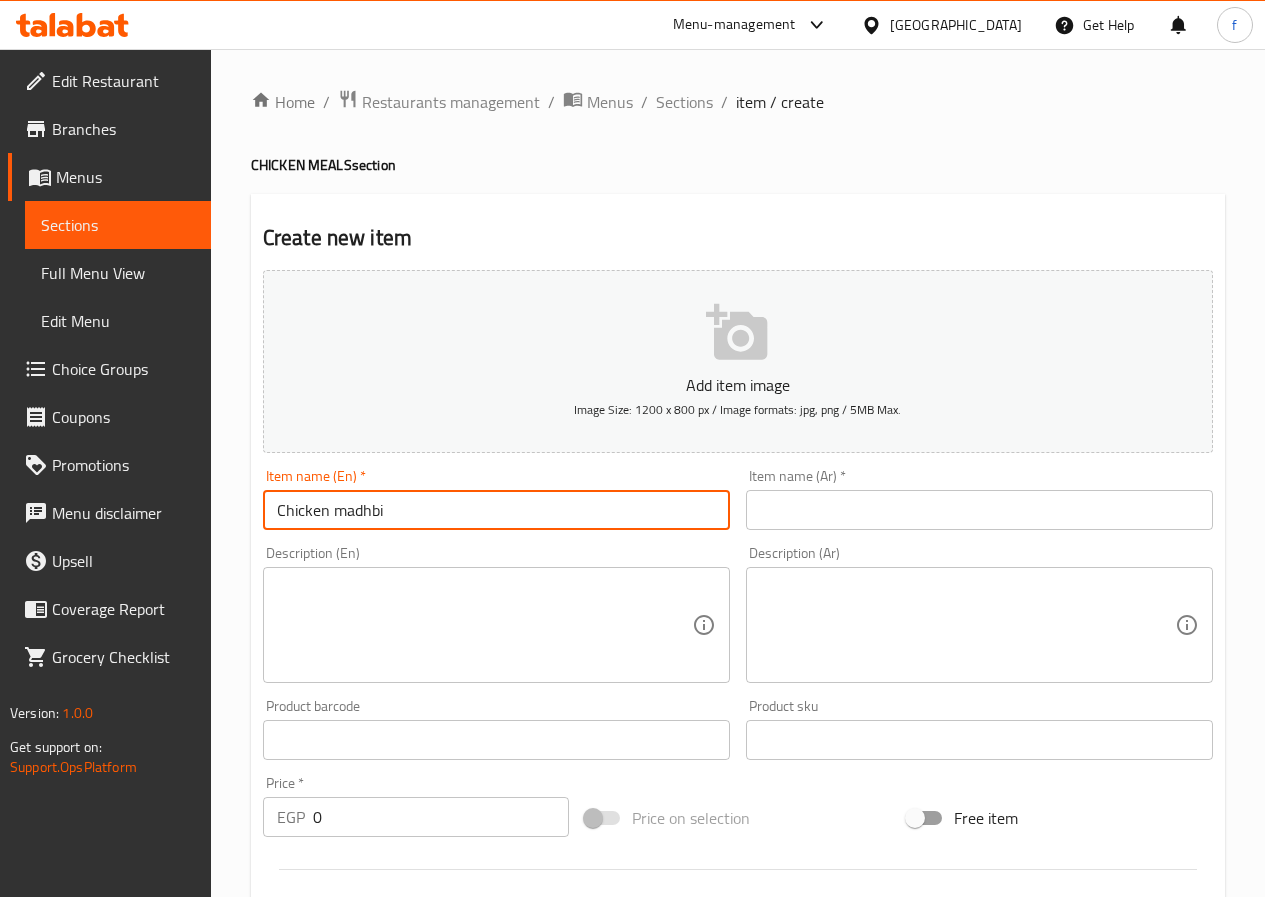 type on "Chicken madhbi" 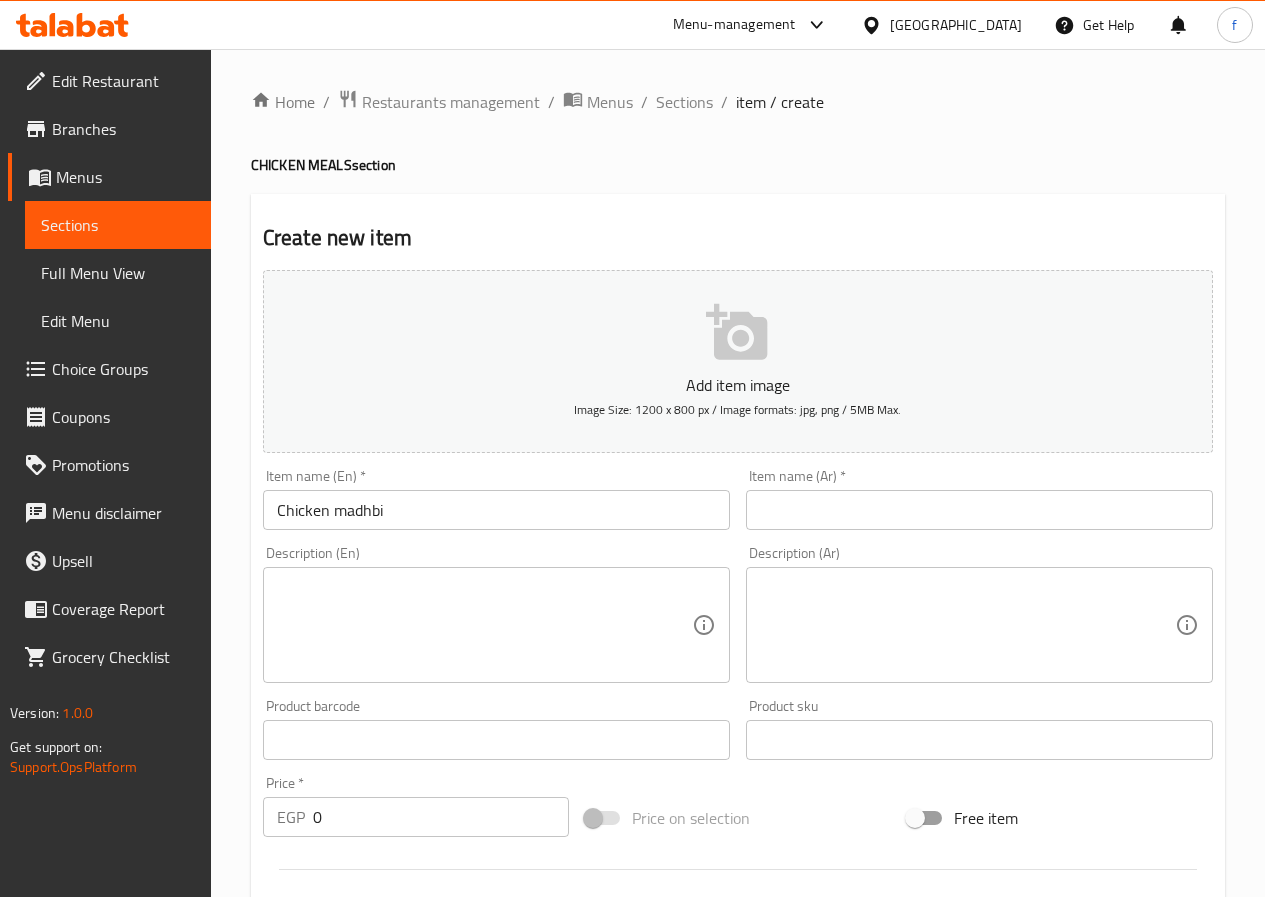 click on "Item name (Ar)   * Item name (Ar)  *" at bounding box center [979, 499] 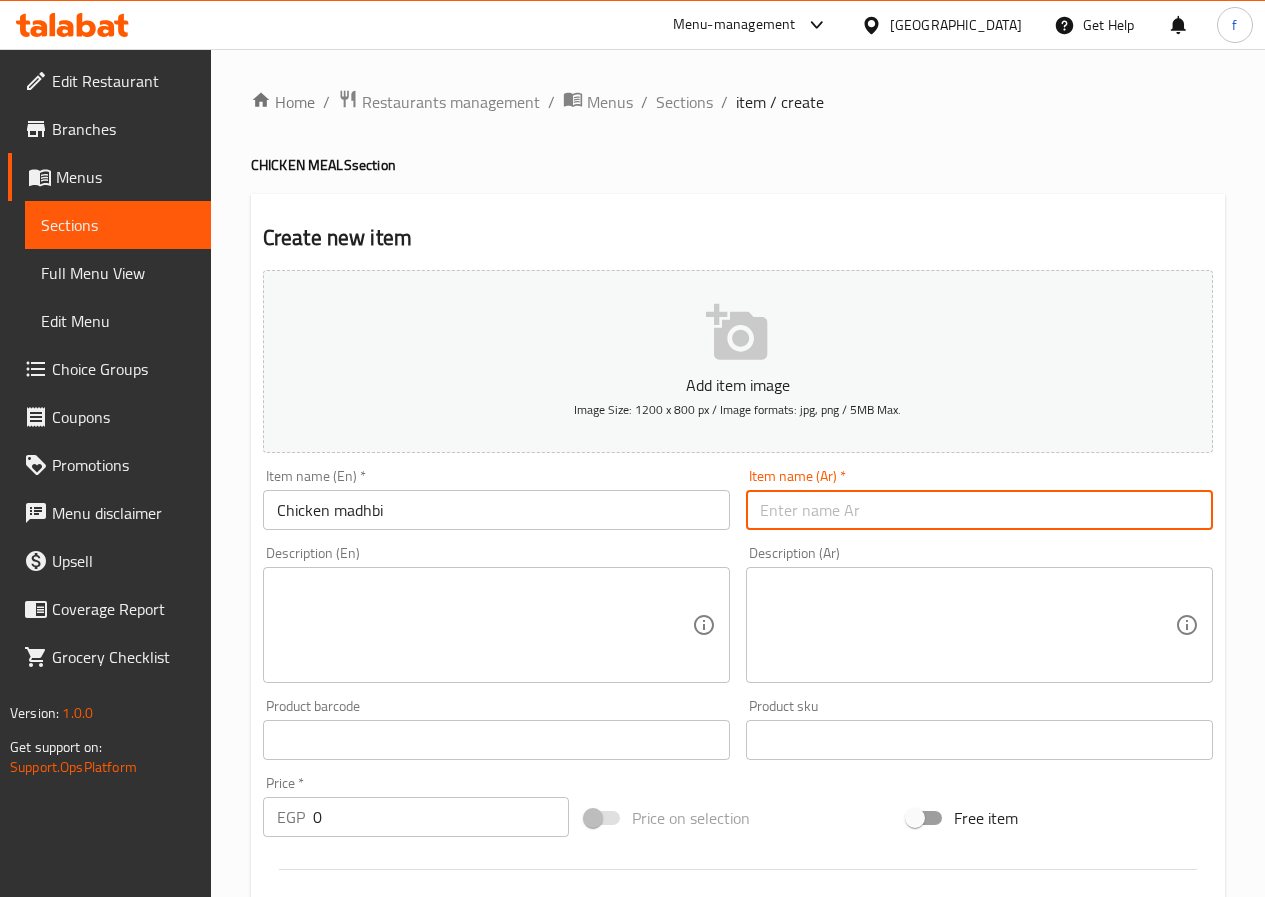 paste on "دجاج مظبي" 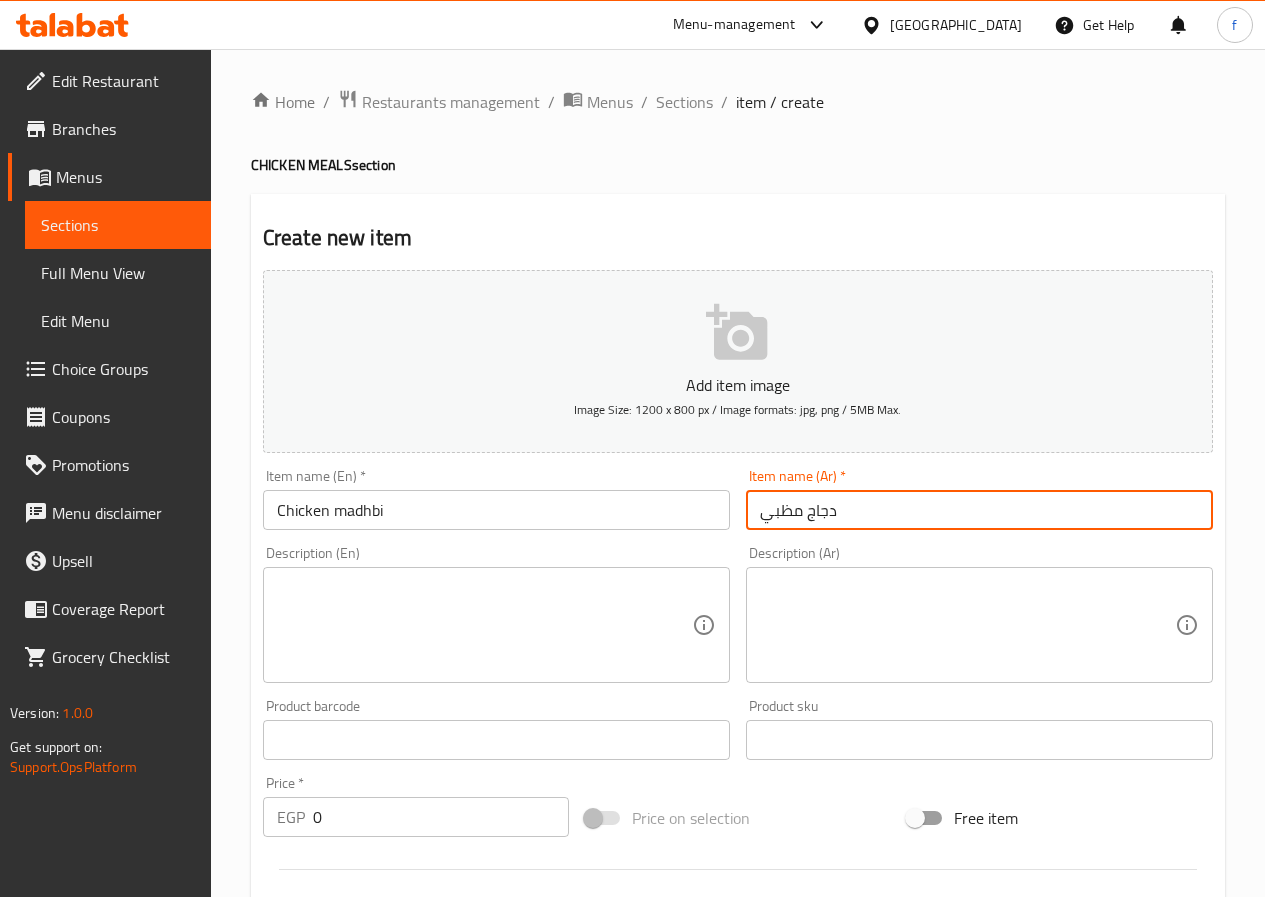 type on "دجاج مظبي" 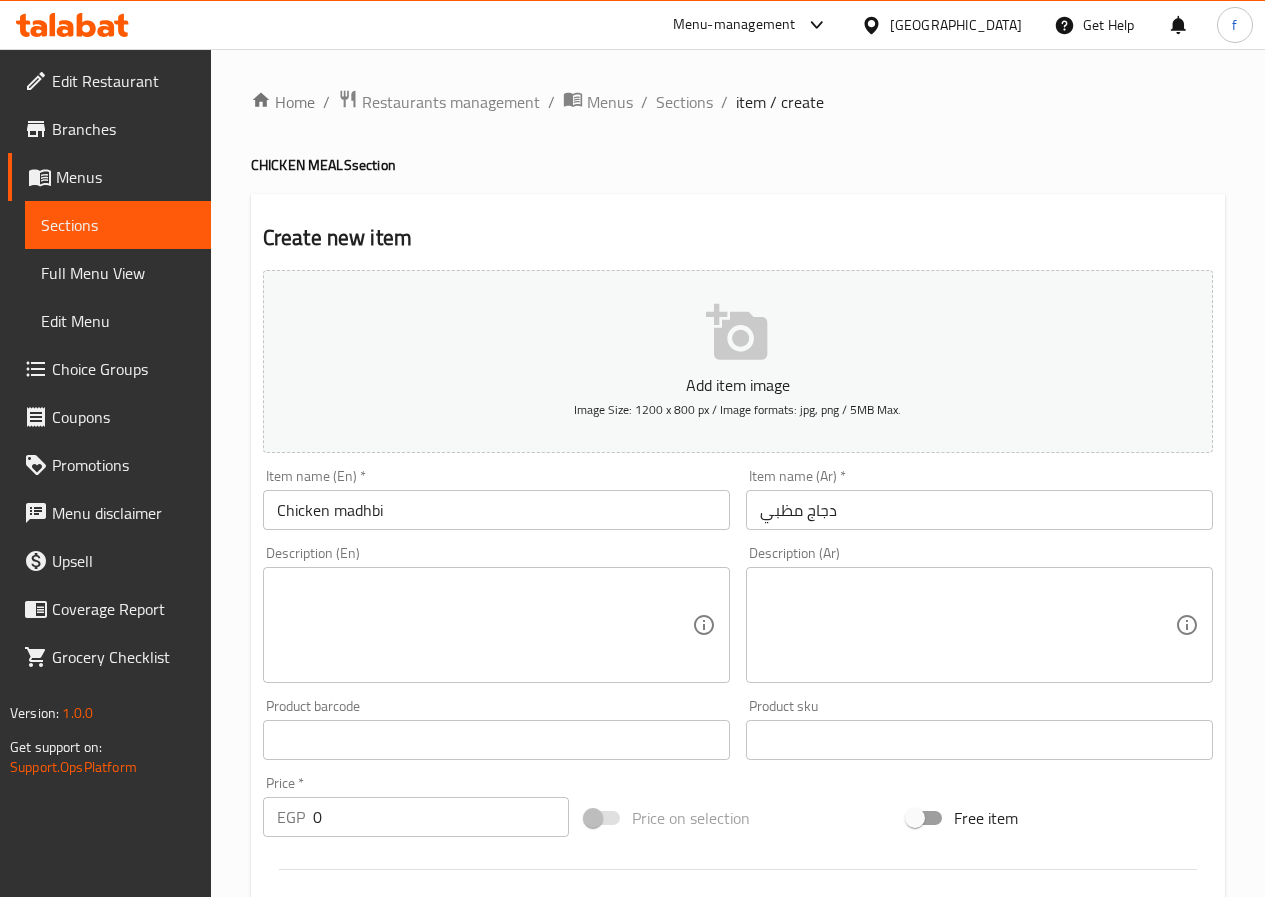 click at bounding box center [484, 625] 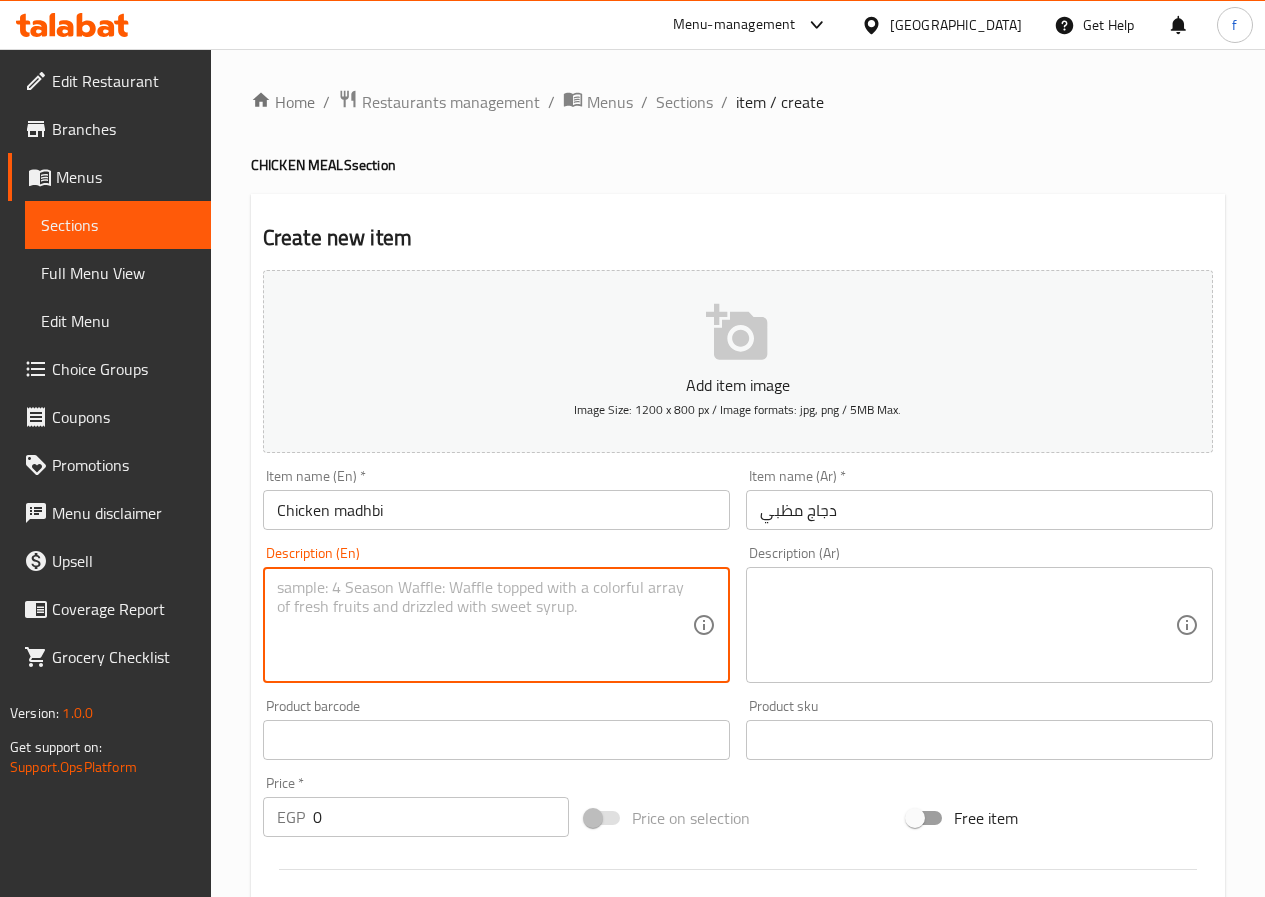 paste on "Charcoal grilled chicken with sauce and yogurt" 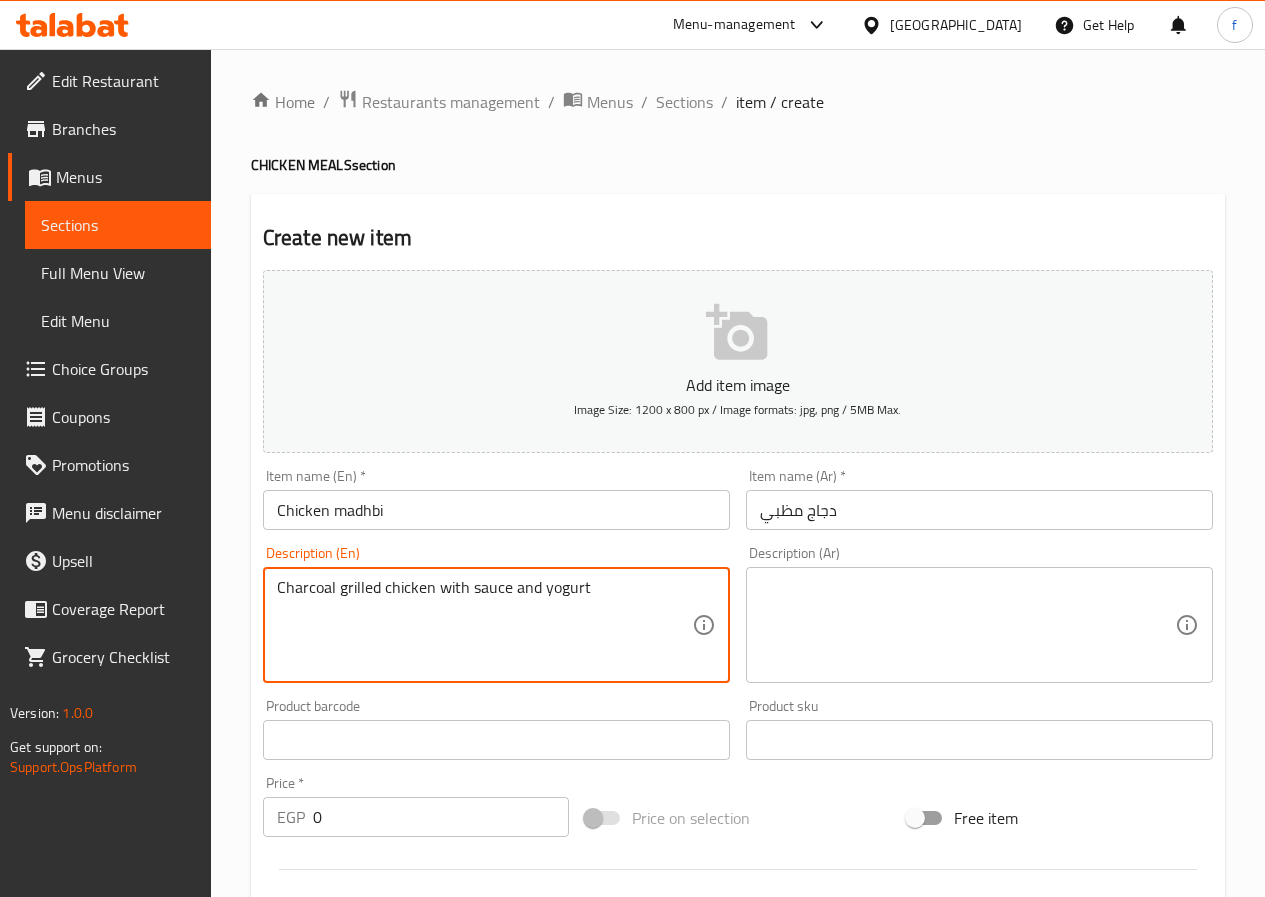 type on "Charcoal grilled chicken with sauce and yogurt" 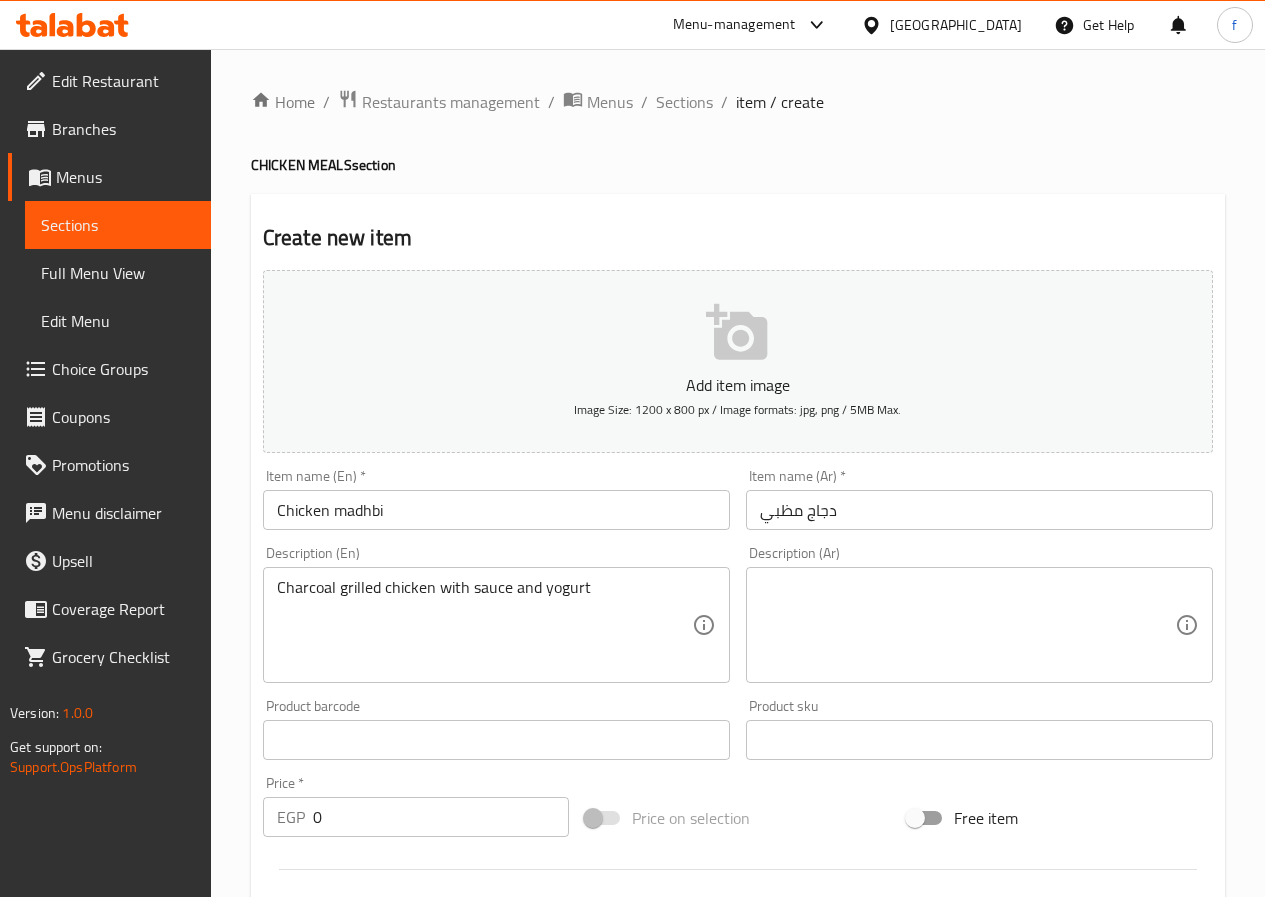 click on "Description (Ar) Description (Ar)" at bounding box center (979, 614) 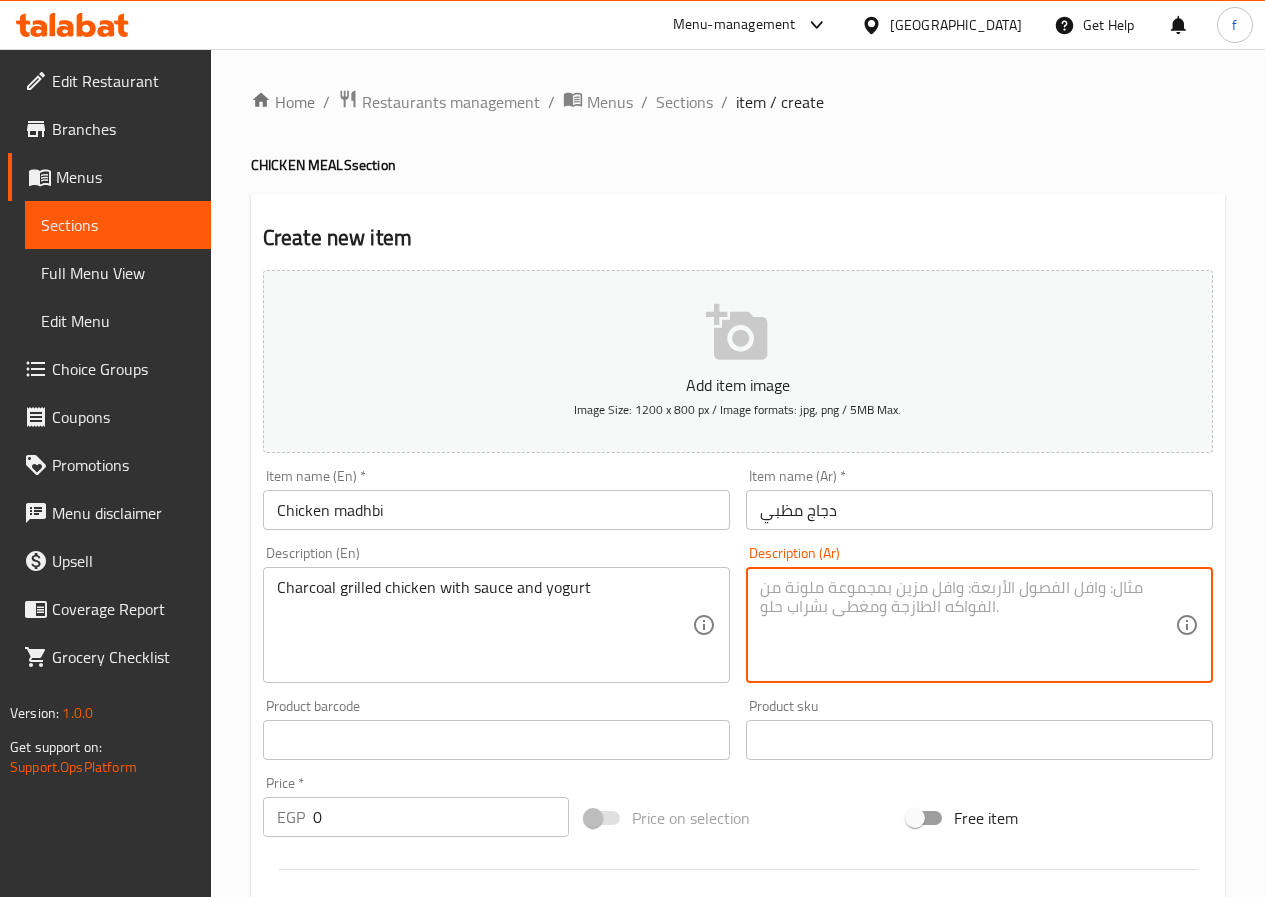click at bounding box center [967, 625] 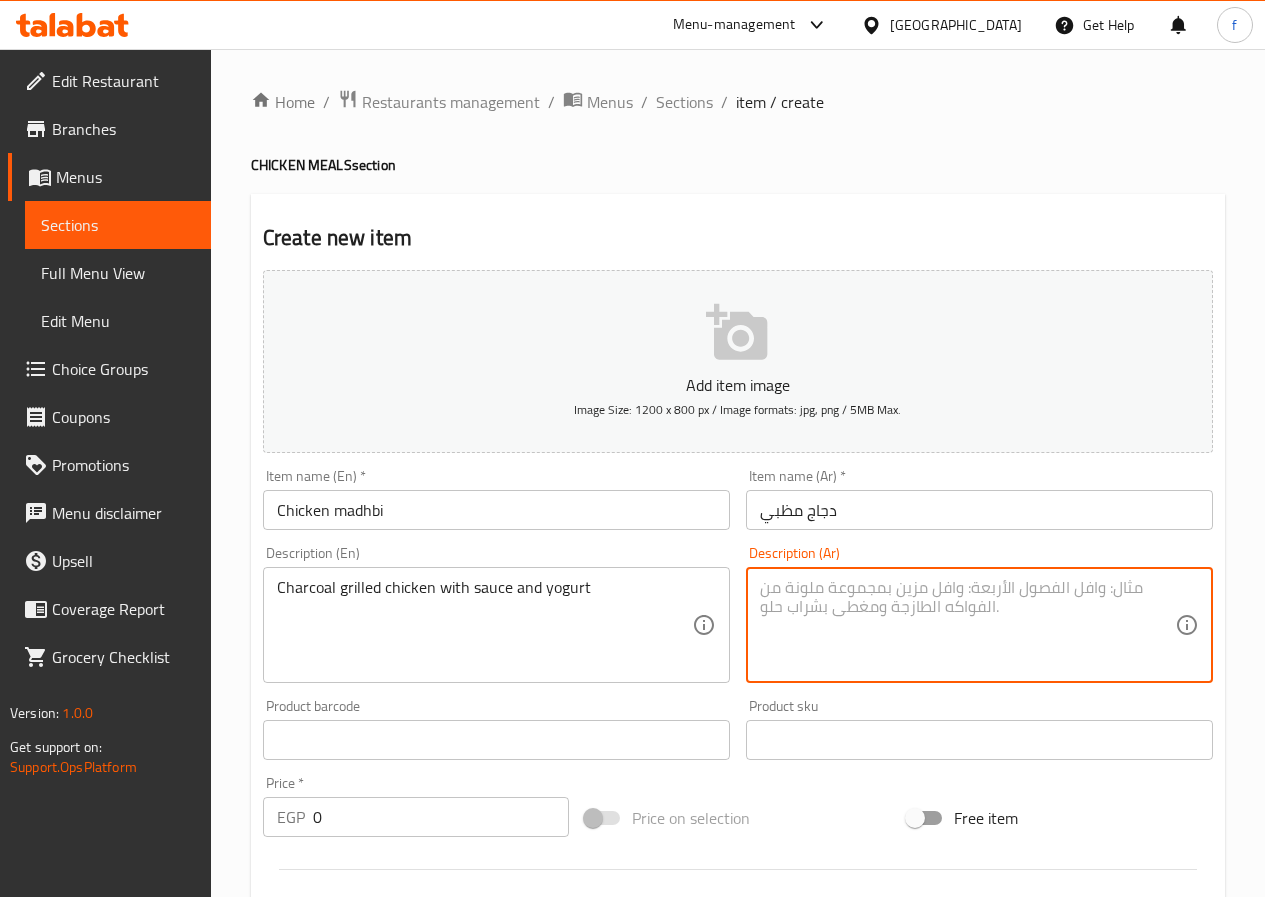 paste on "دجاج مشوي على الفحم مع صوص زبادي" 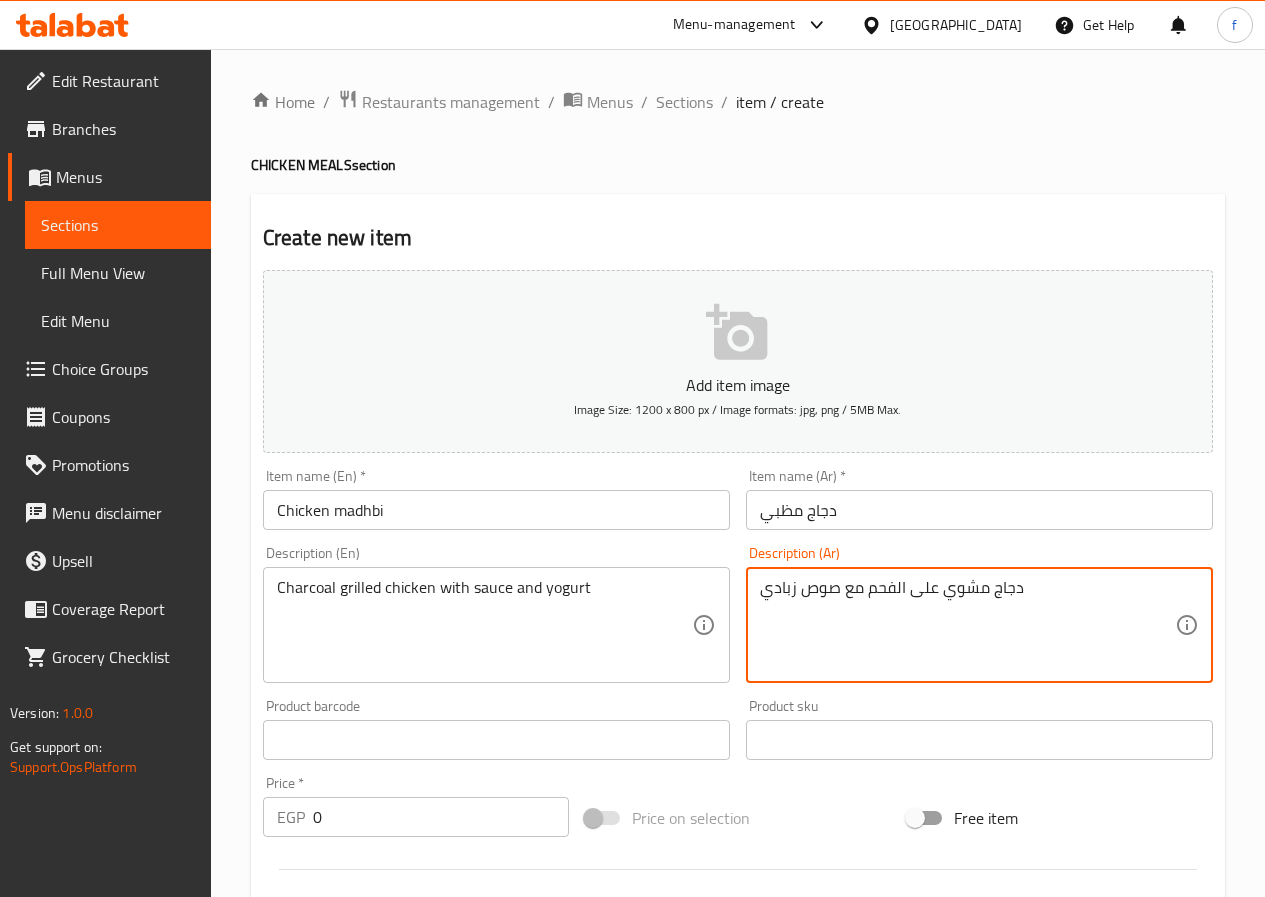 type on "دجاج مشوي على الفحم مع صوص زبادي" 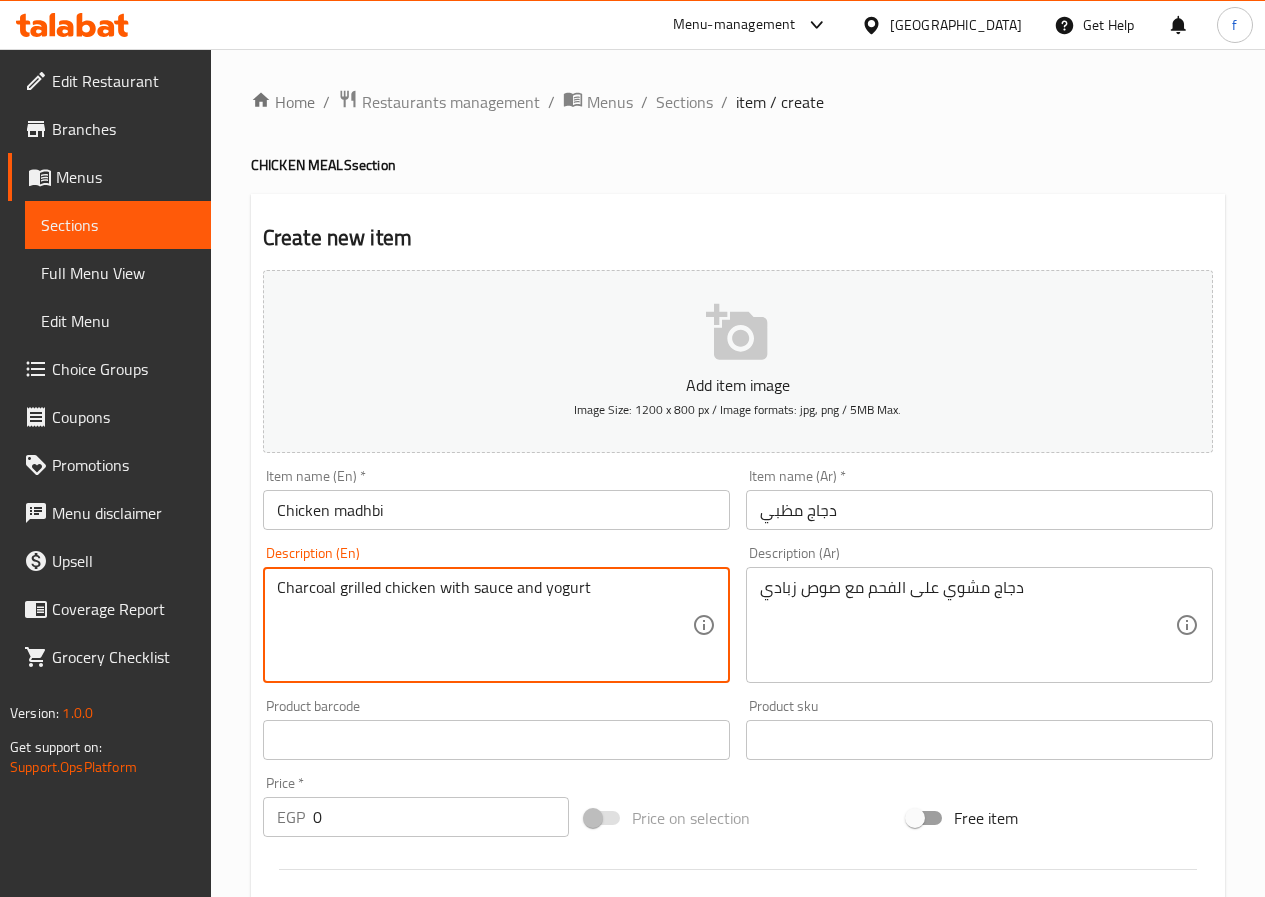 click on "Charcoal grilled chicken with sauce and yogurt Description (En)" at bounding box center [496, 625] 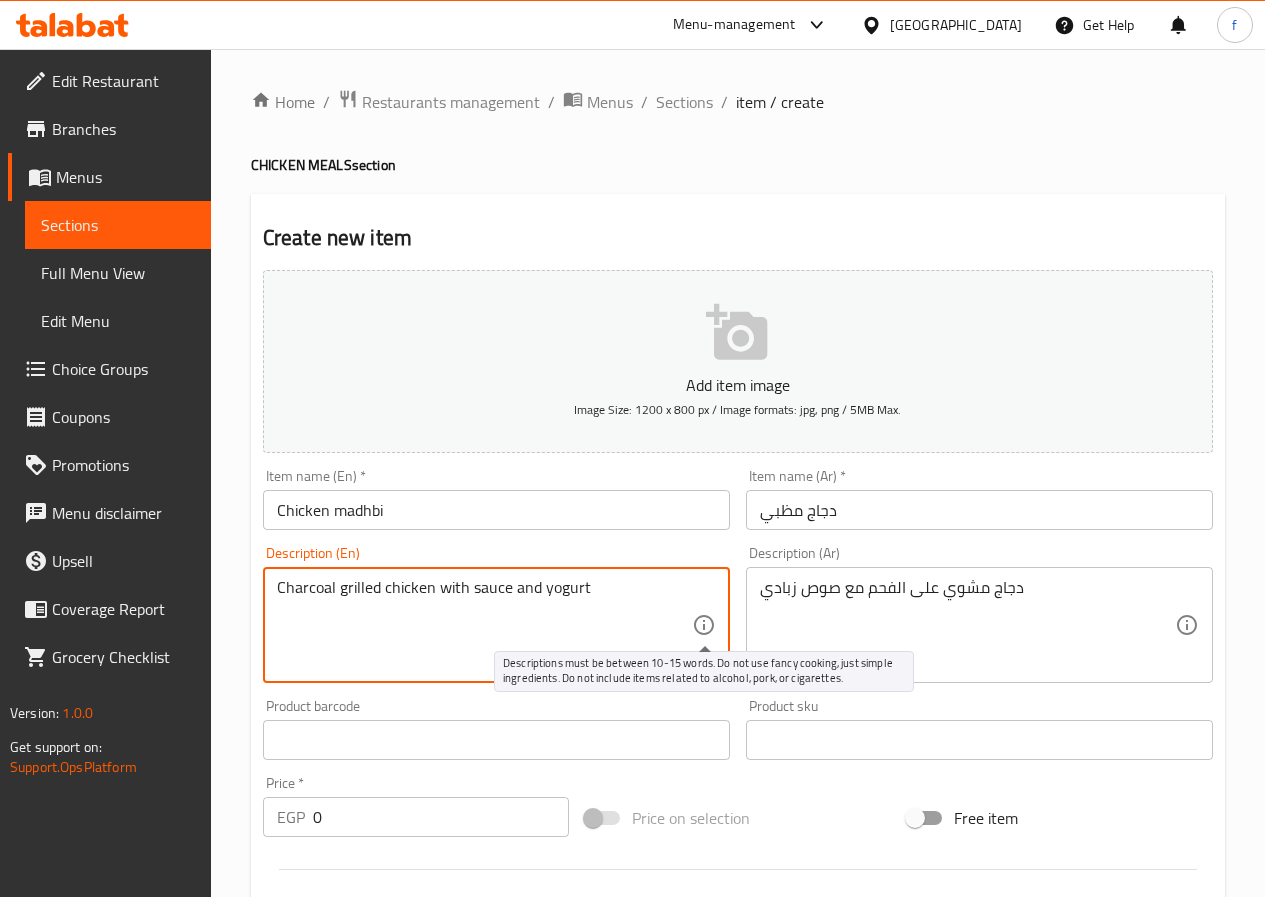 click on "Charcoal grilled chicken with sauce and yogurt" at bounding box center (484, 625) 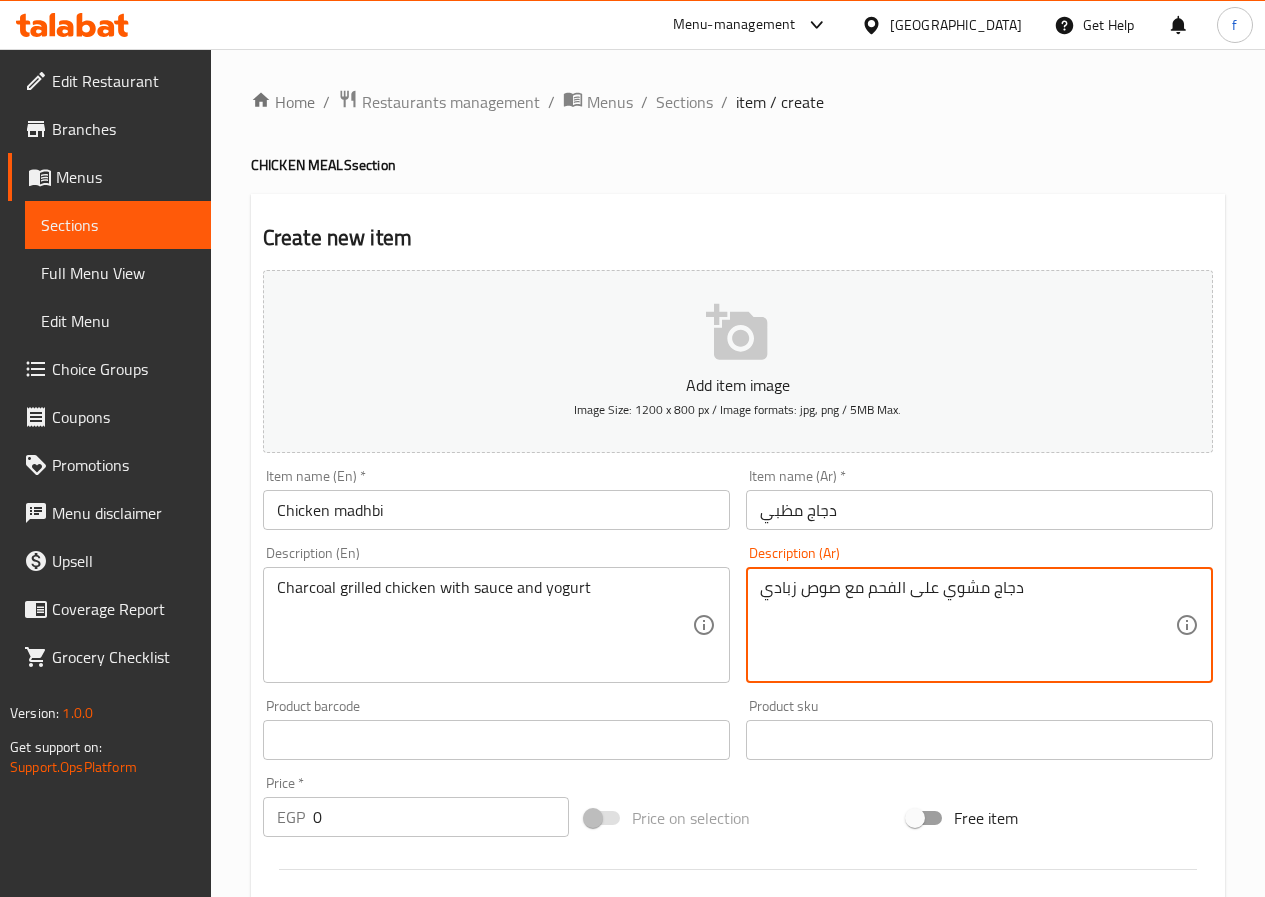 click on "0" at bounding box center [441, 817] 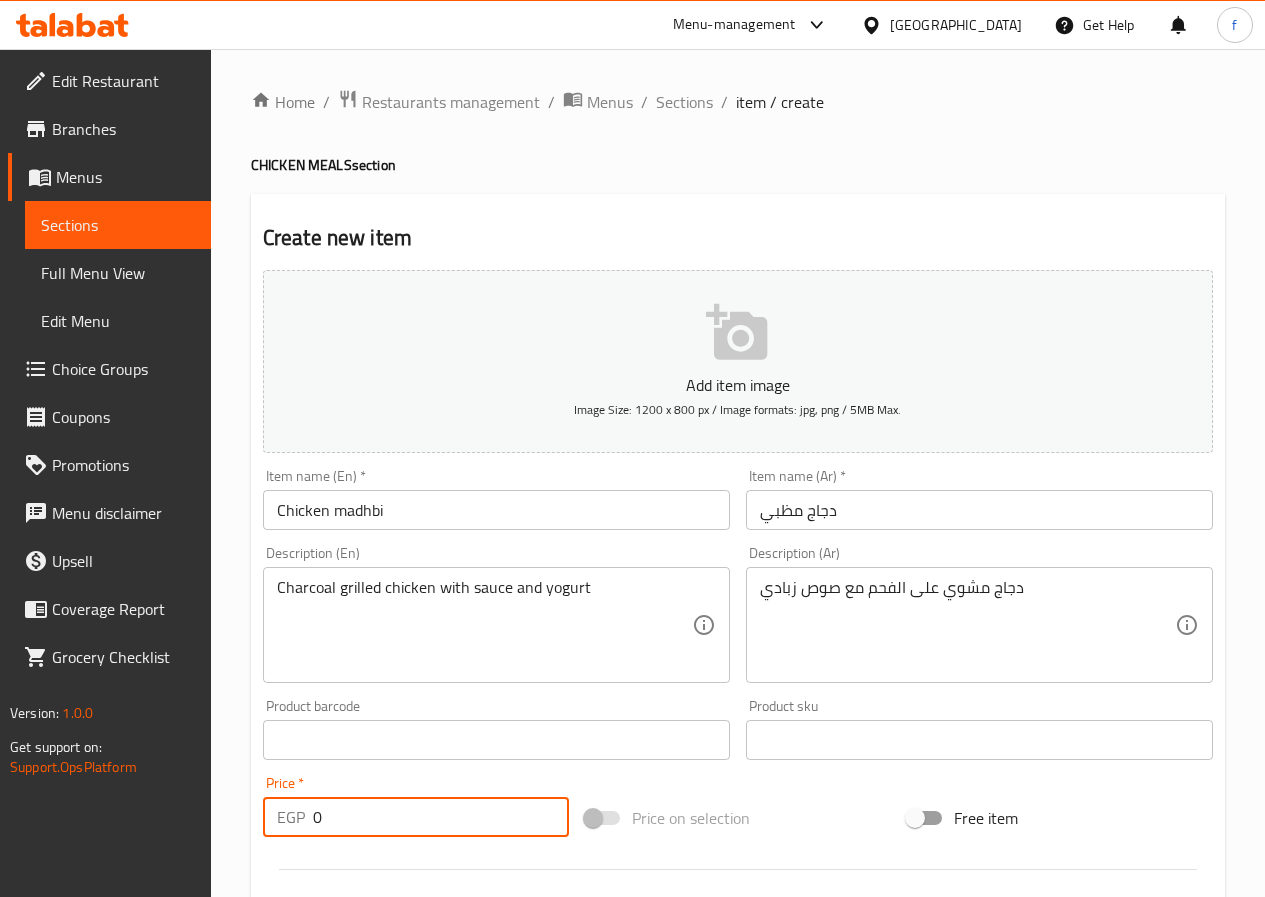 click on "0" at bounding box center [441, 817] 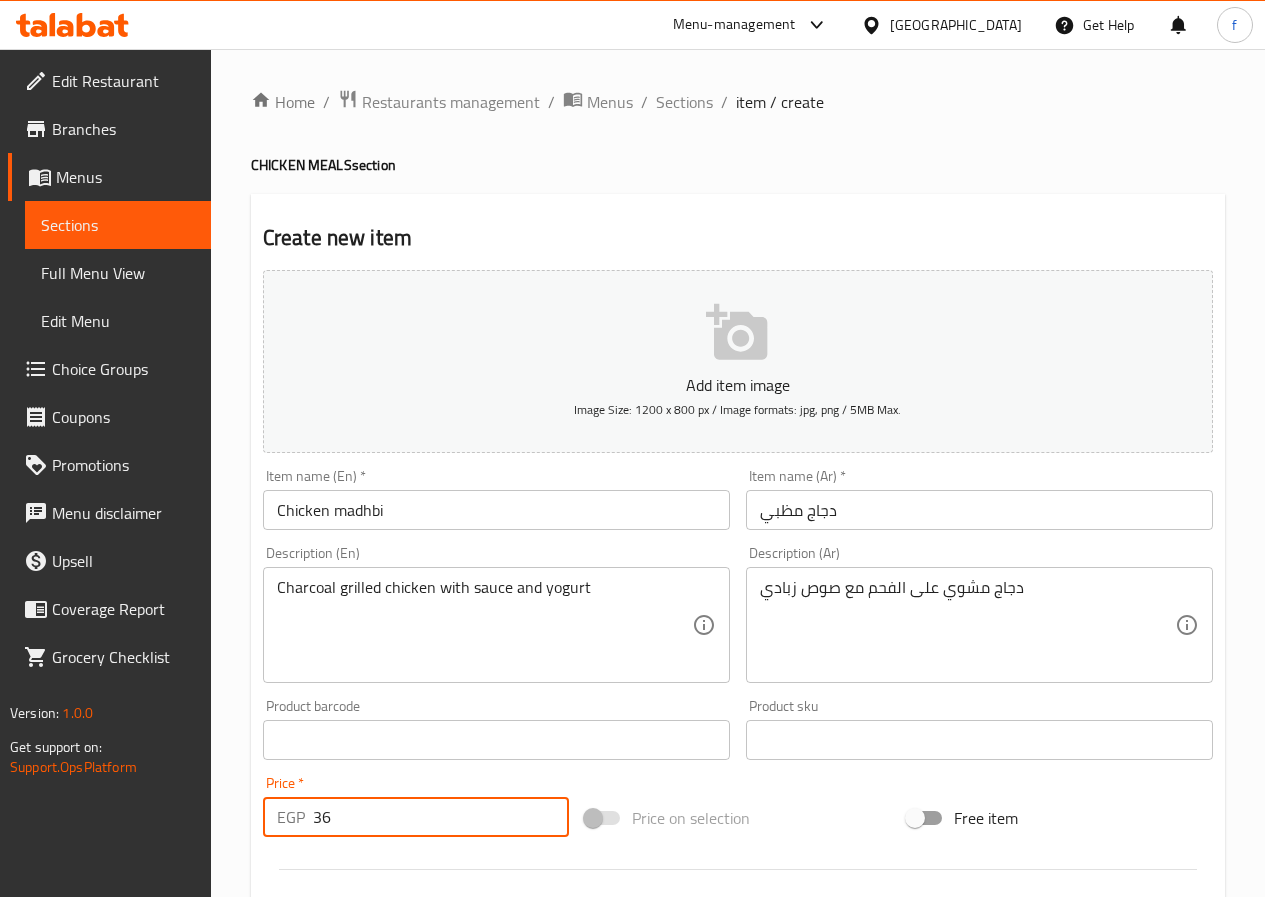 scroll, scrollTop: 516, scrollLeft: 0, axis: vertical 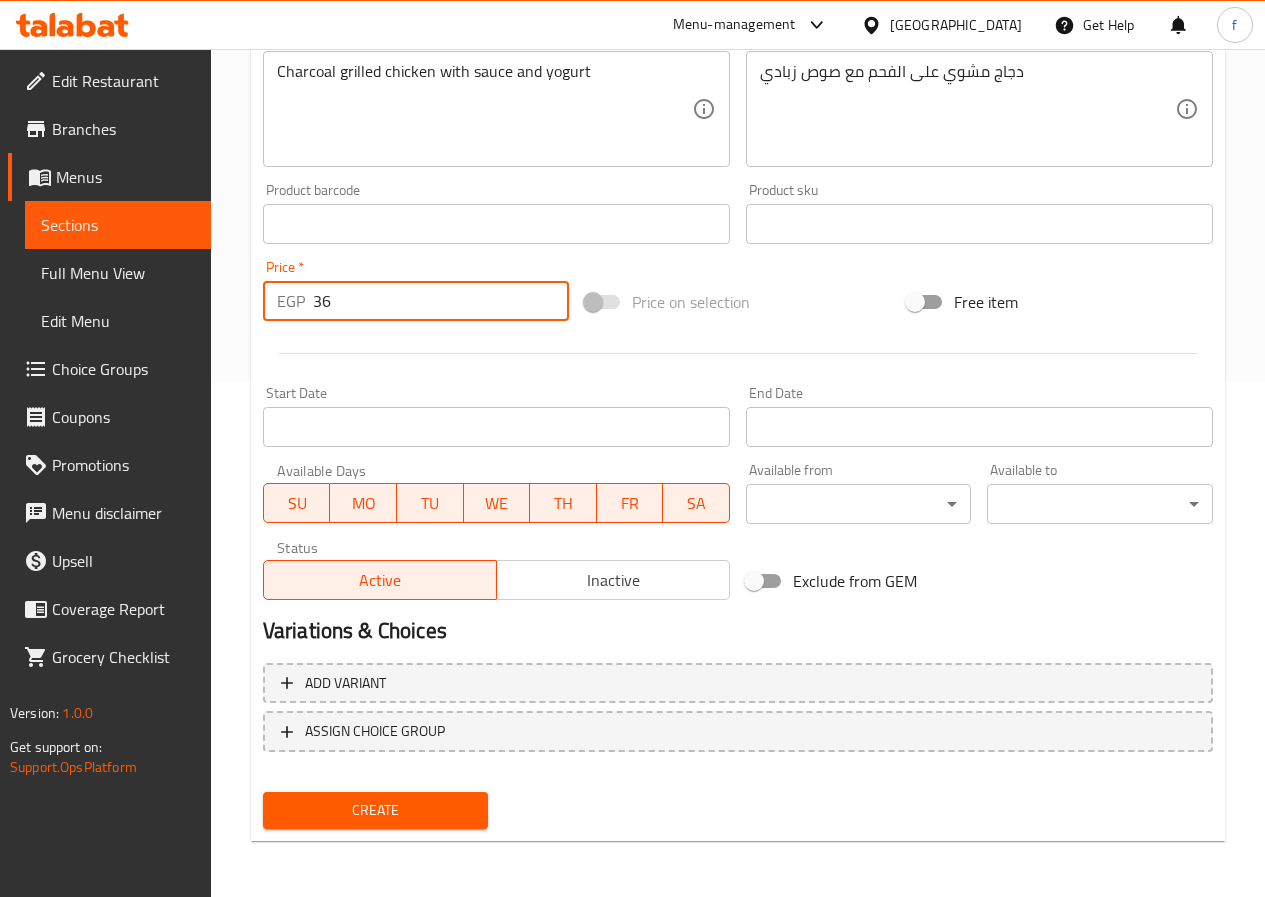 type on "36" 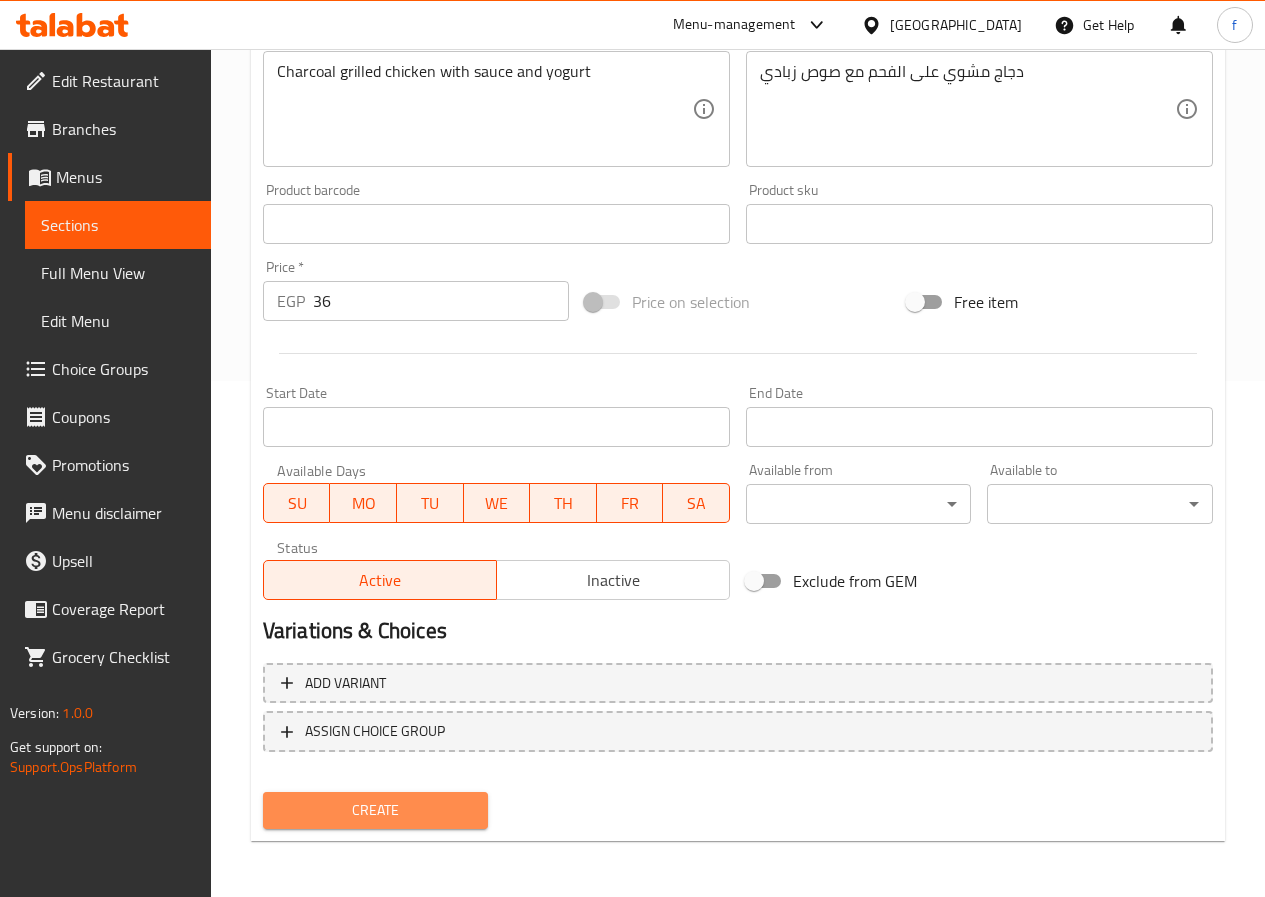 click on "Create" at bounding box center (376, 810) 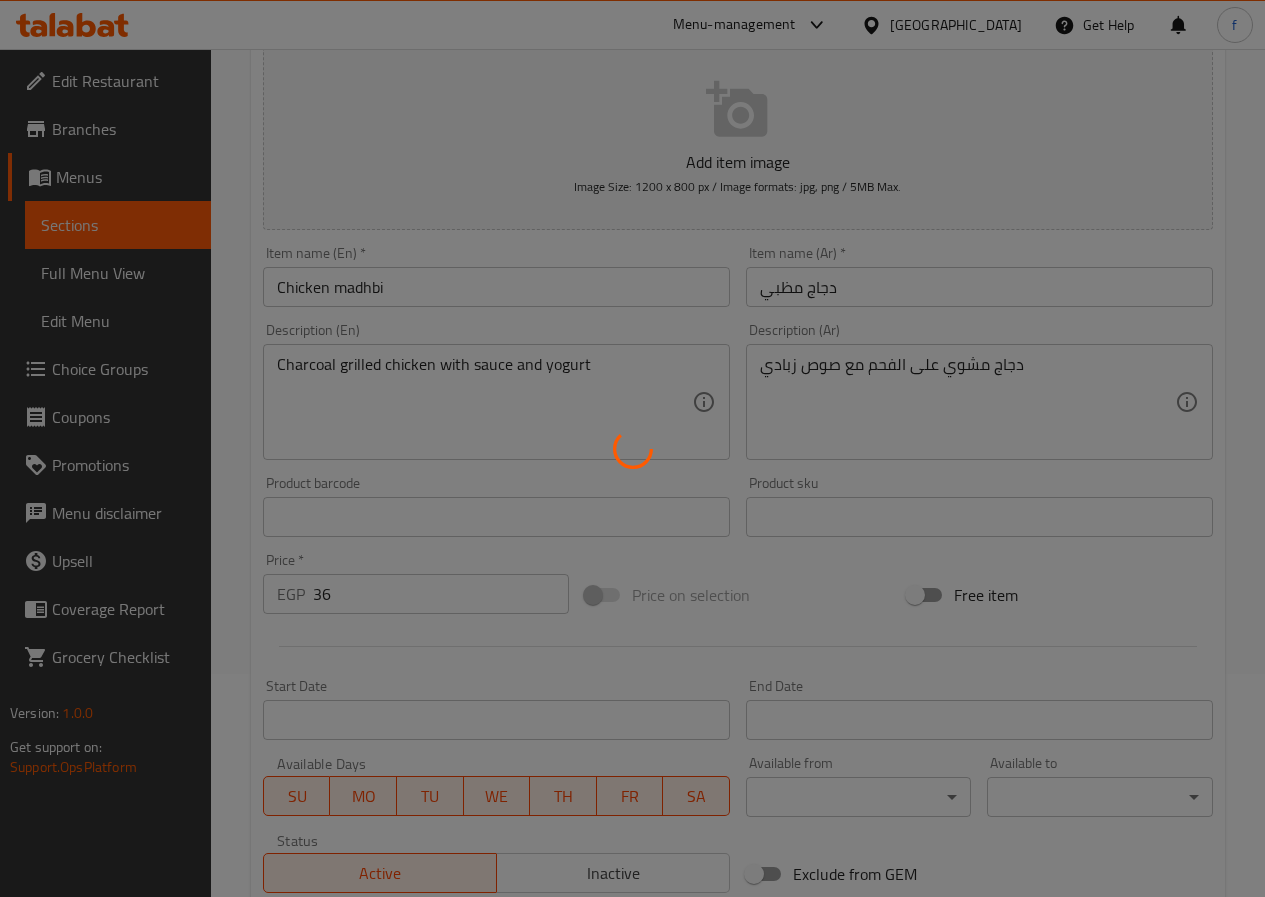 scroll, scrollTop: 0, scrollLeft: 0, axis: both 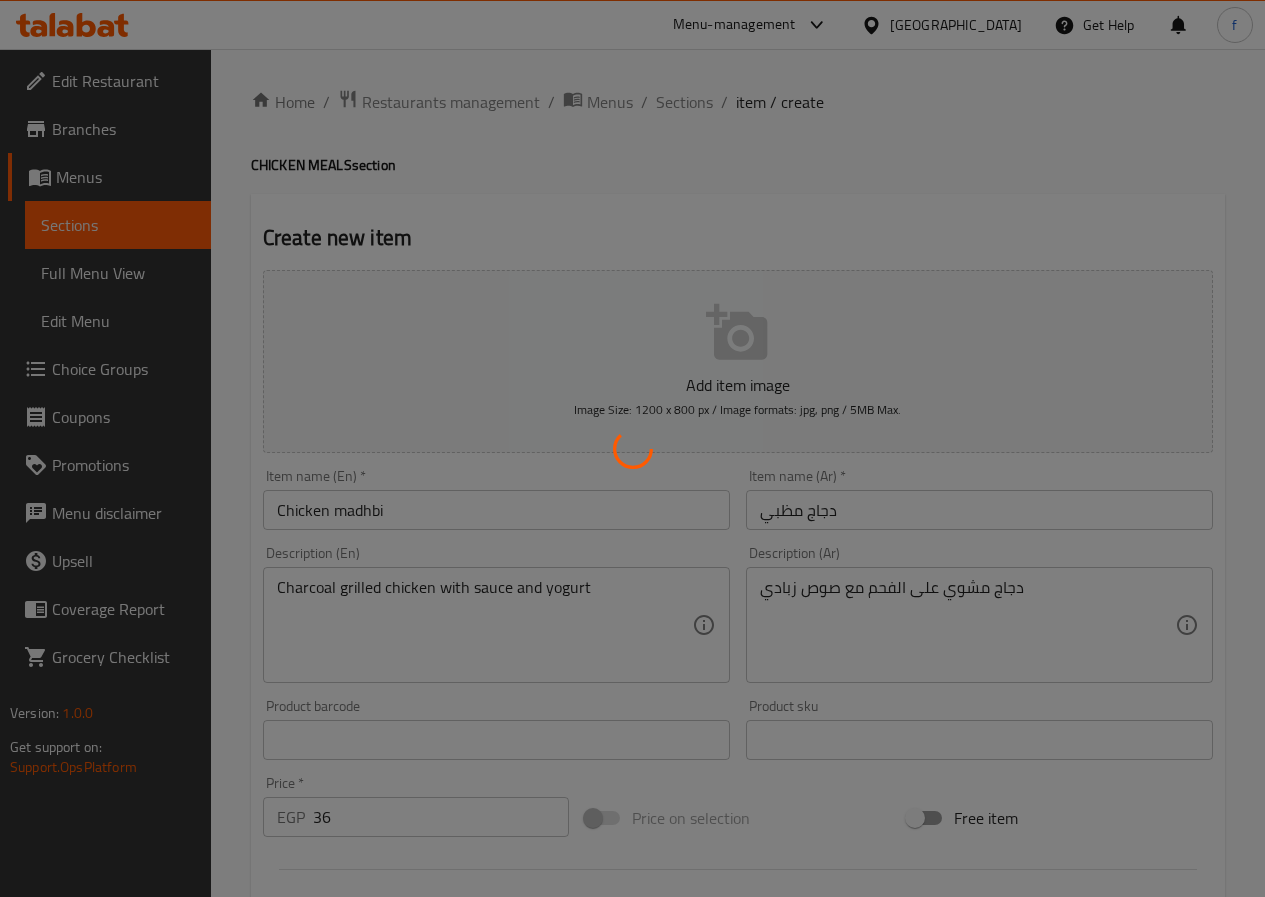 type 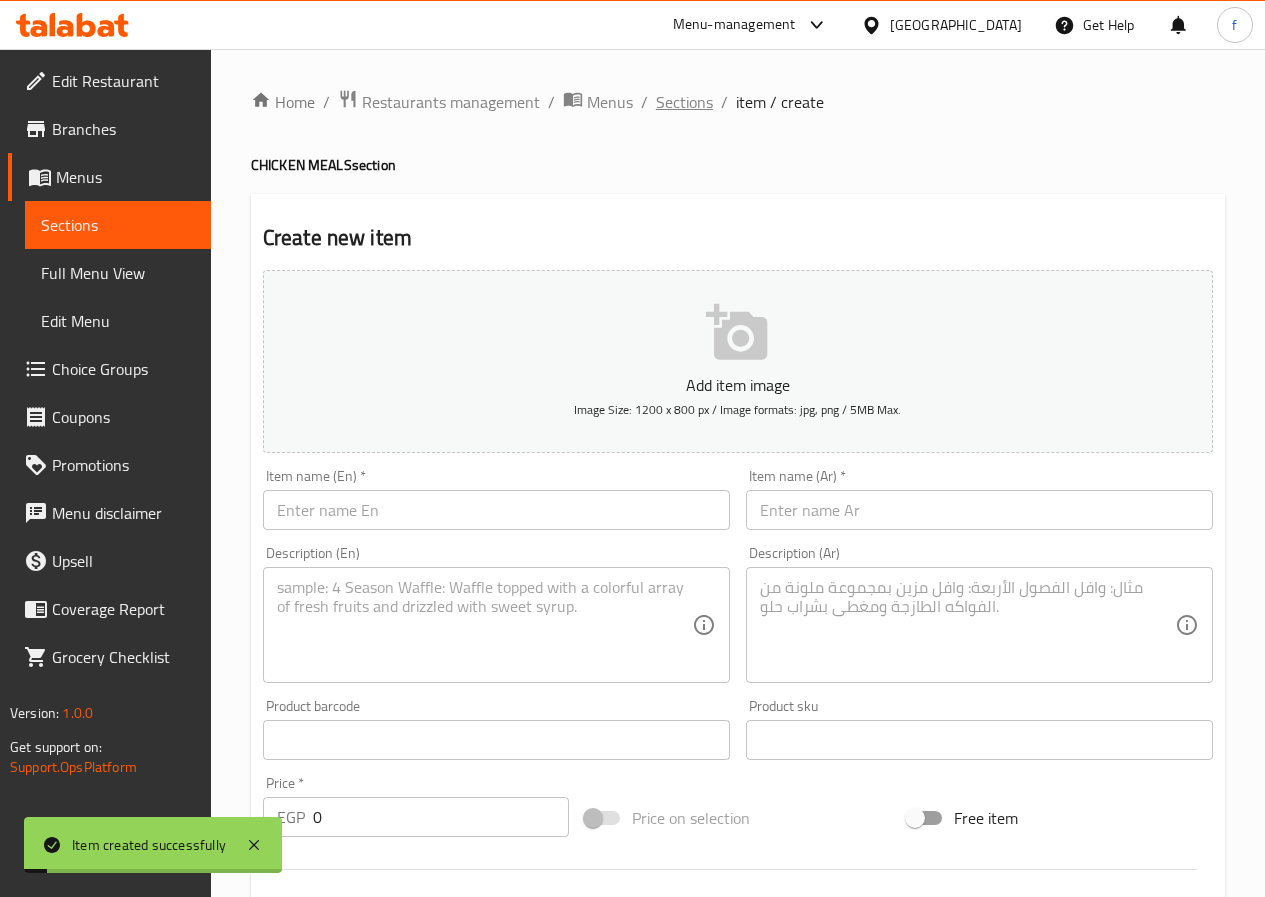 click on "Sections" at bounding box center [684, 102] 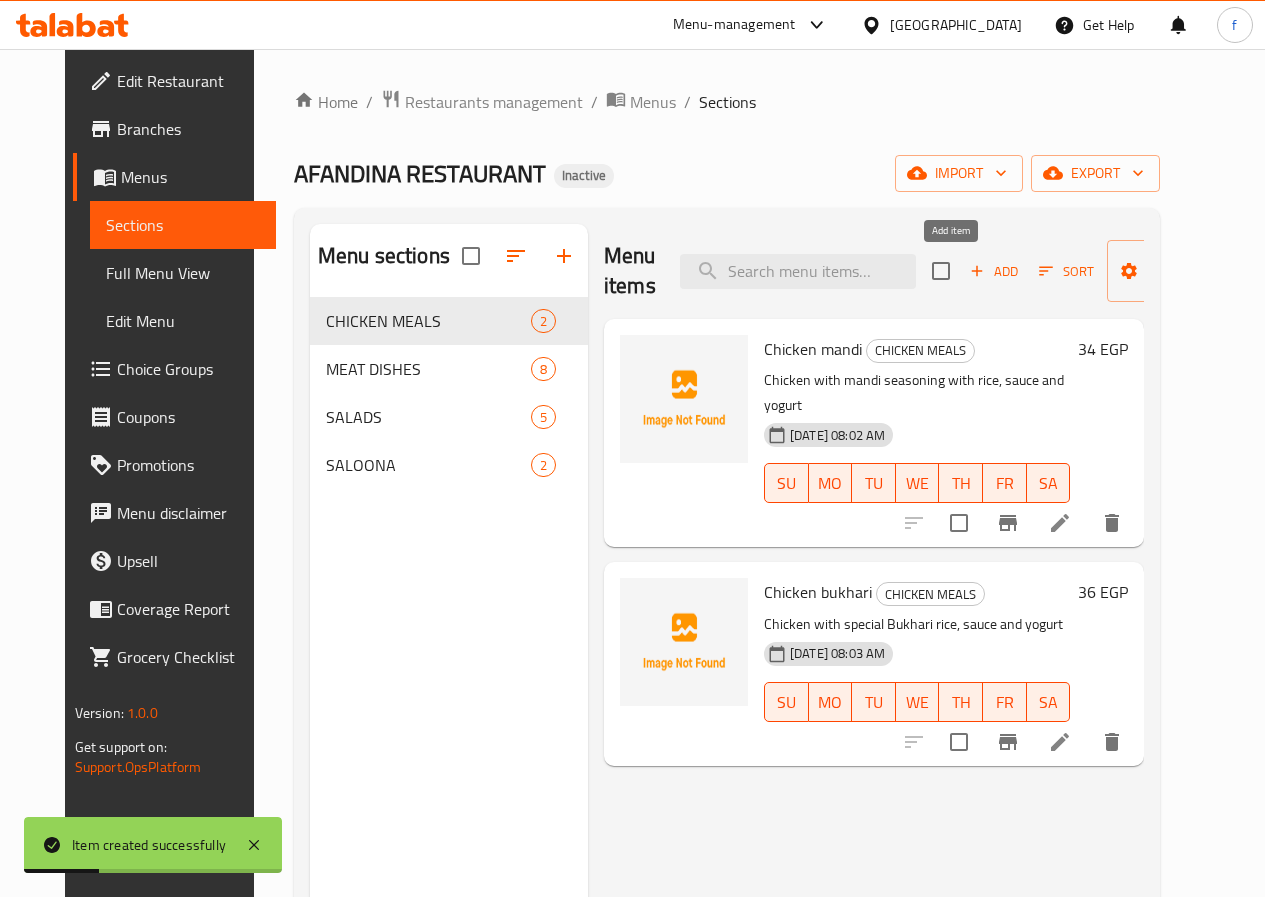 click on "Add" at bounding box center (994, 271) 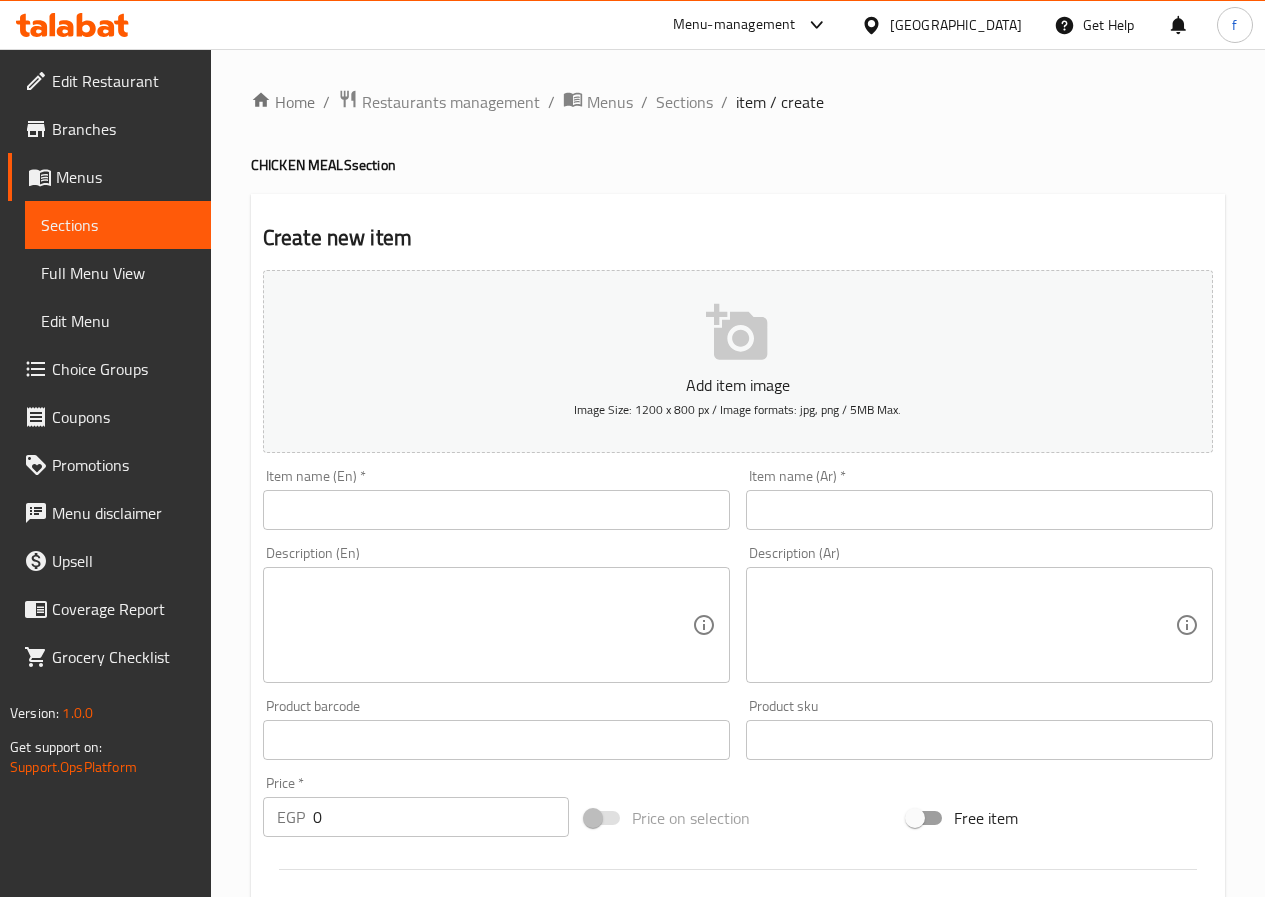 click at bounding box center (496, 510) 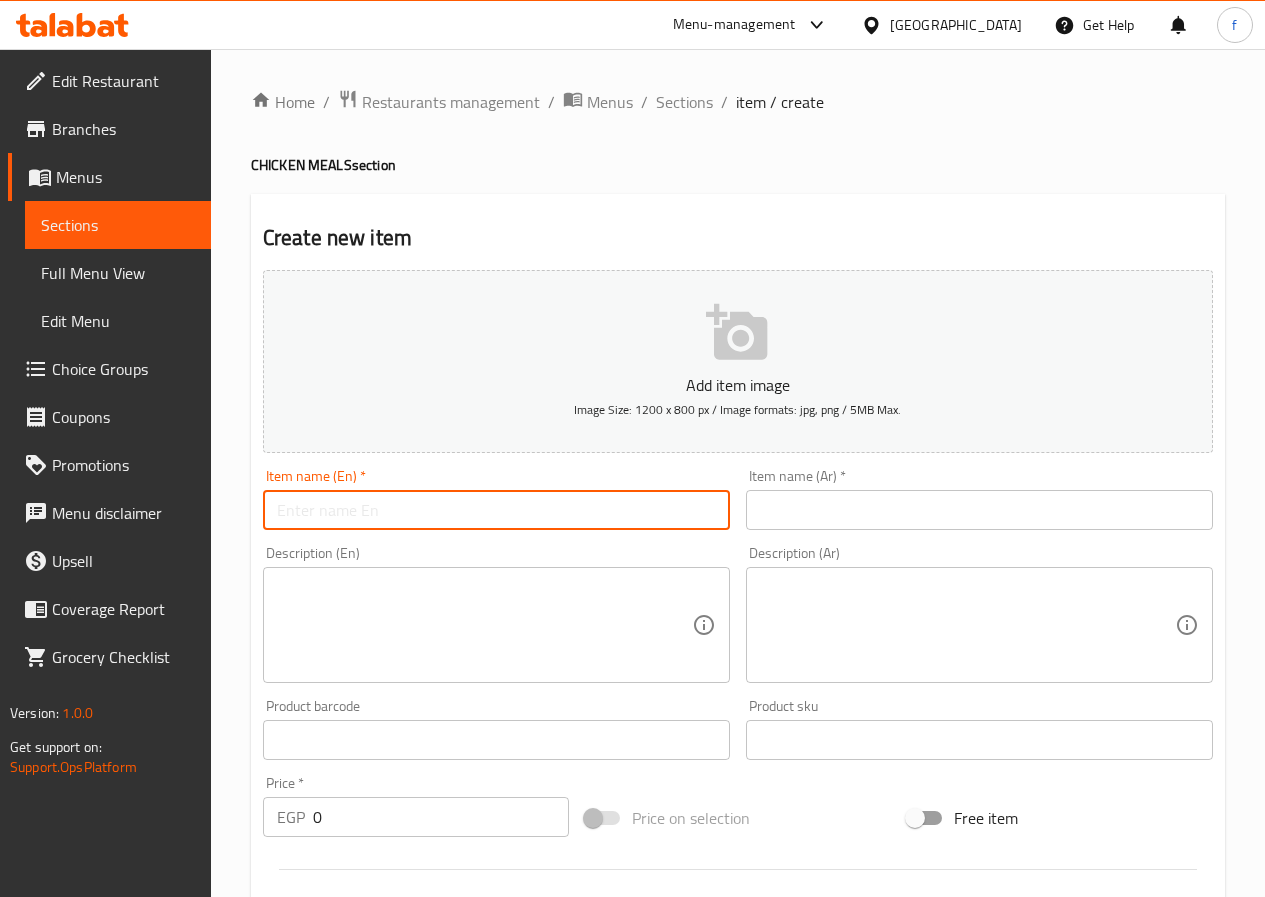 paste on "SPICY CHICKEN MADHBI" 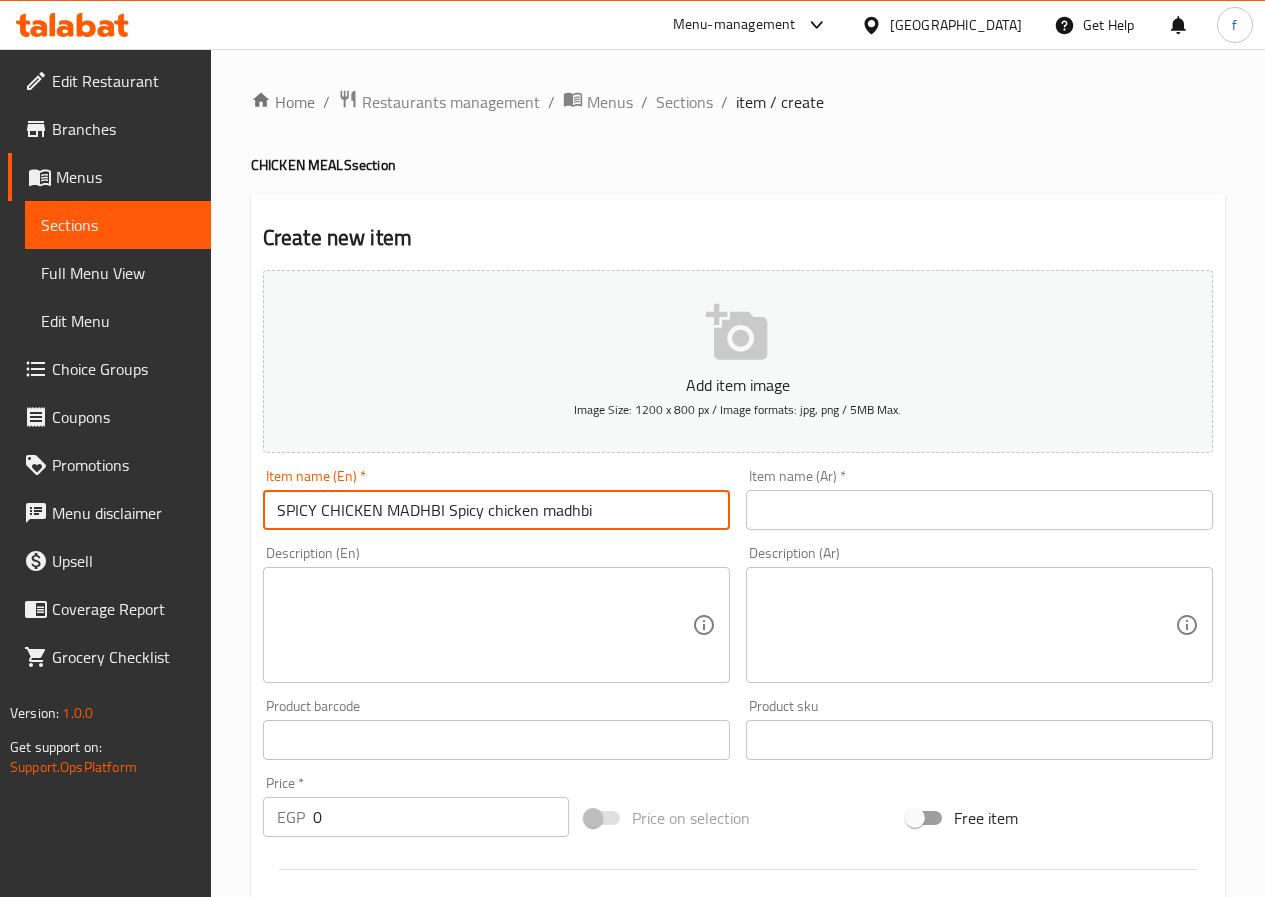 drag, startPoint x: 443, startPoint y: 506, endPoint x: 249, endPoint y: 503, distance: 194.0232 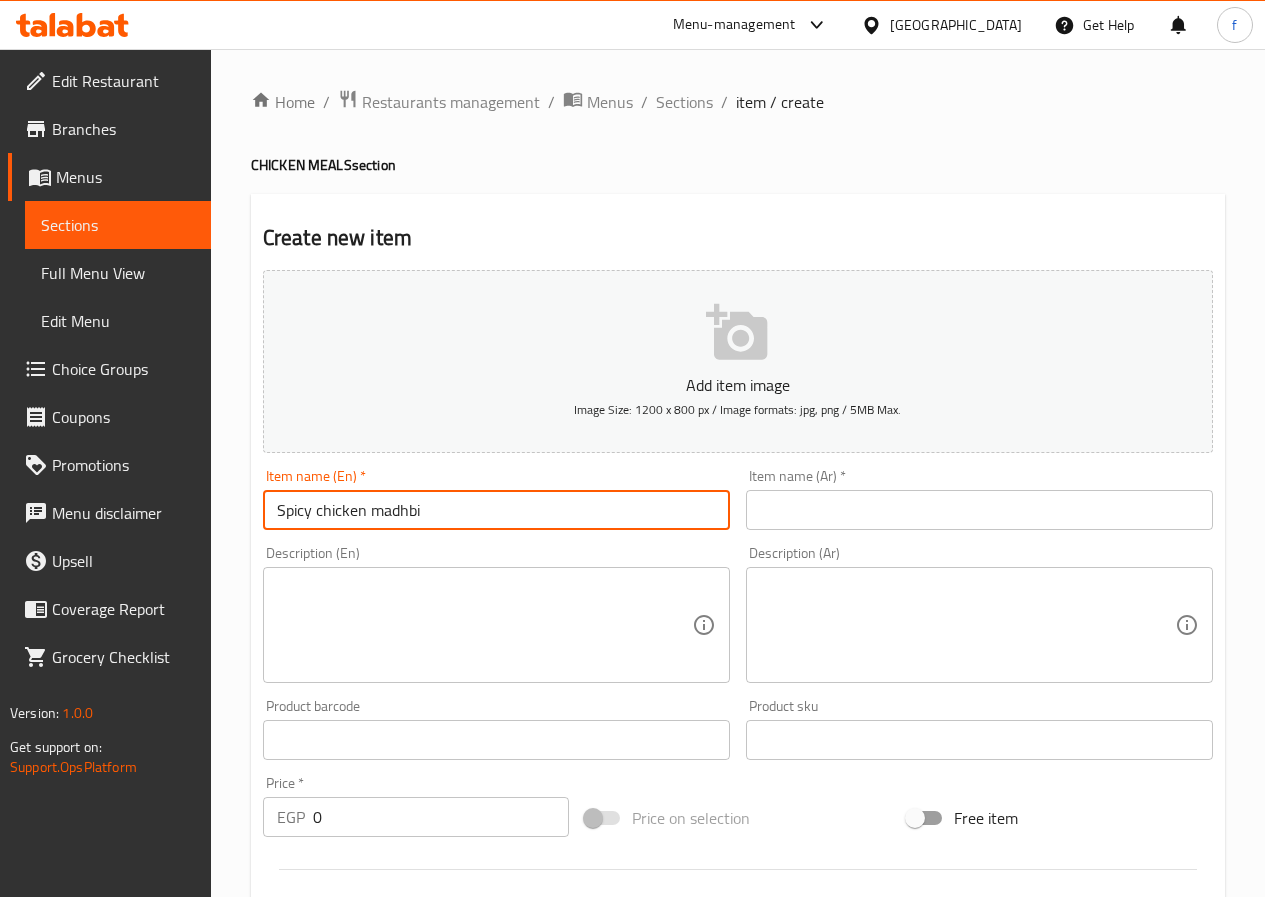type on "Spicy chicken madhbi" 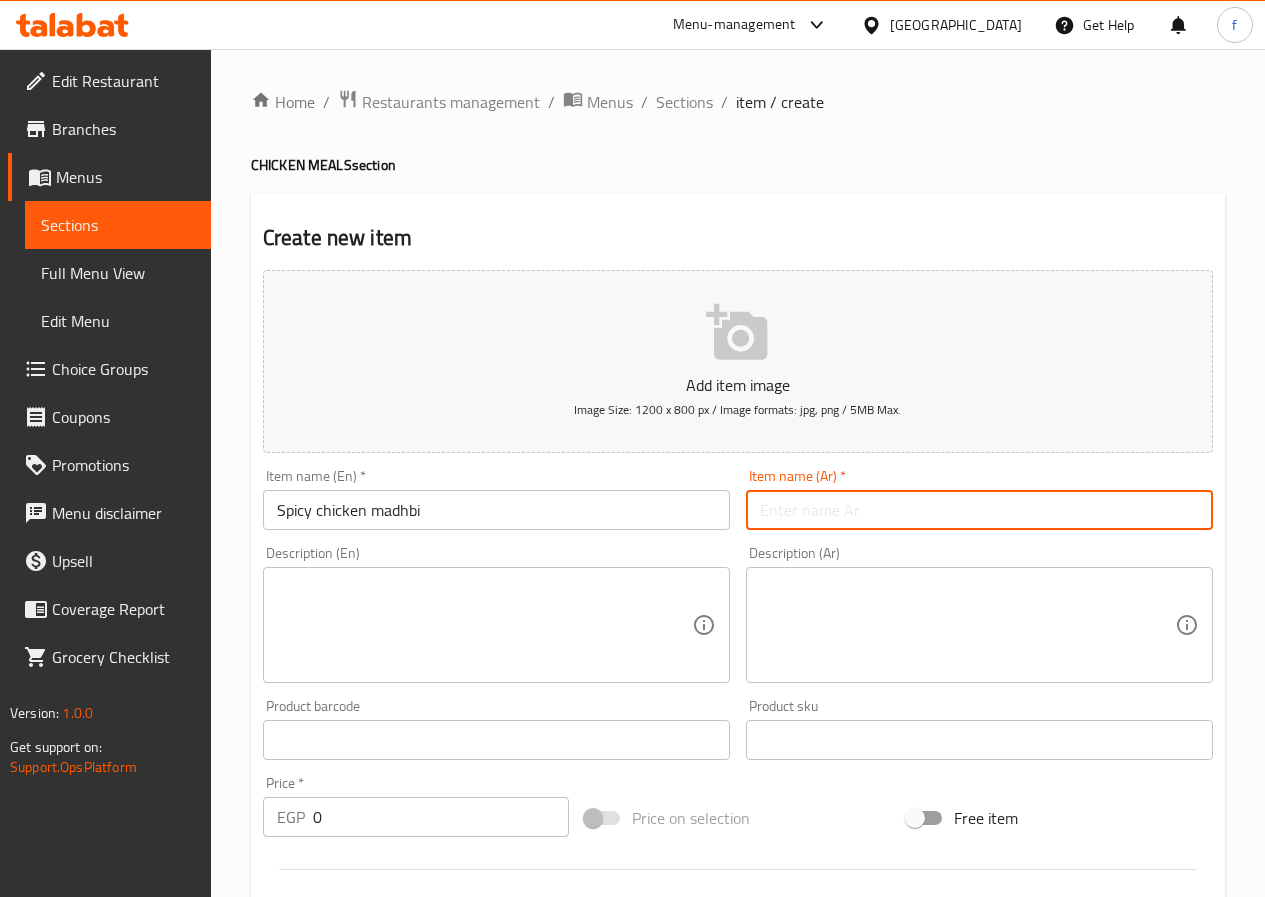 type on "]" 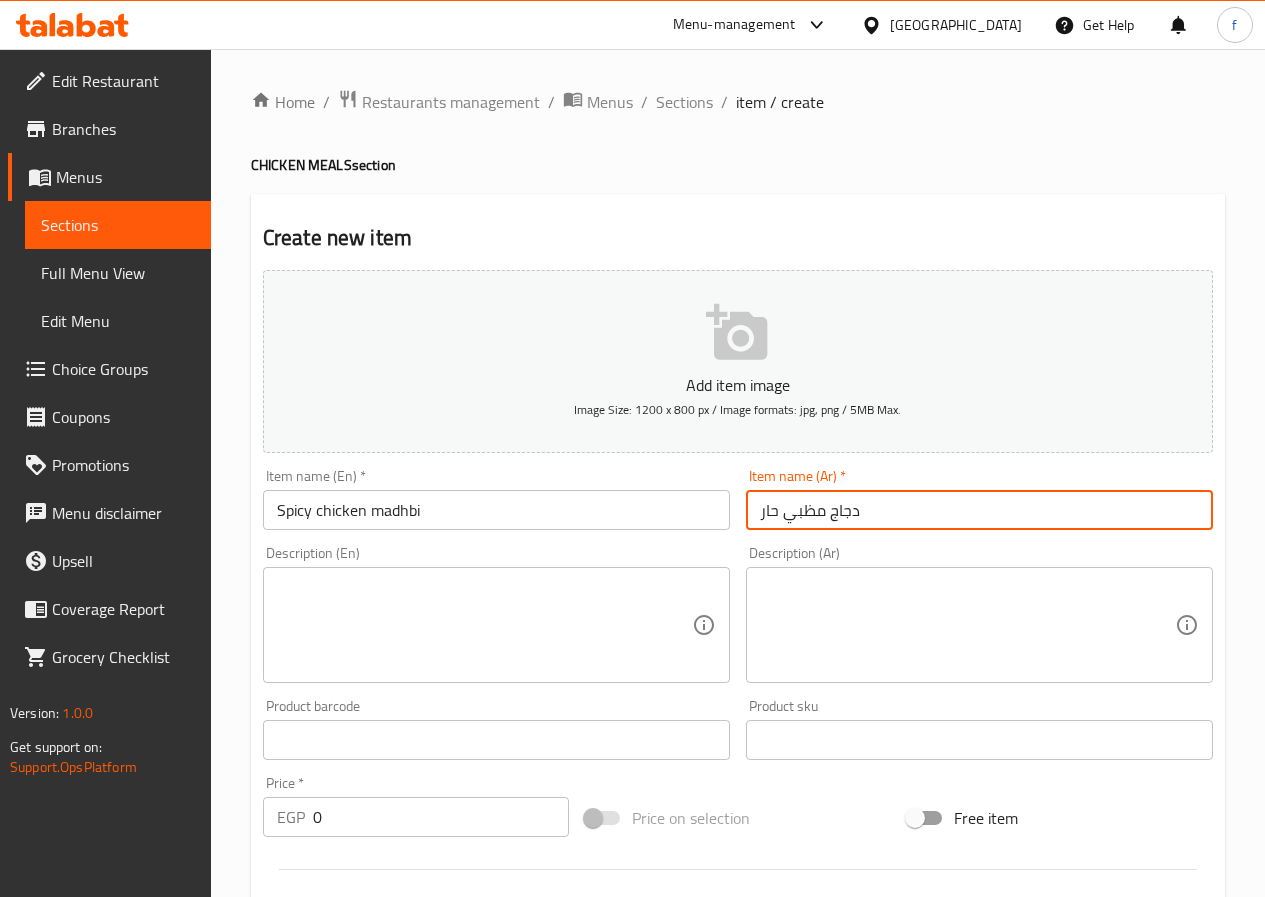 type on "دجاج مظبي حار" 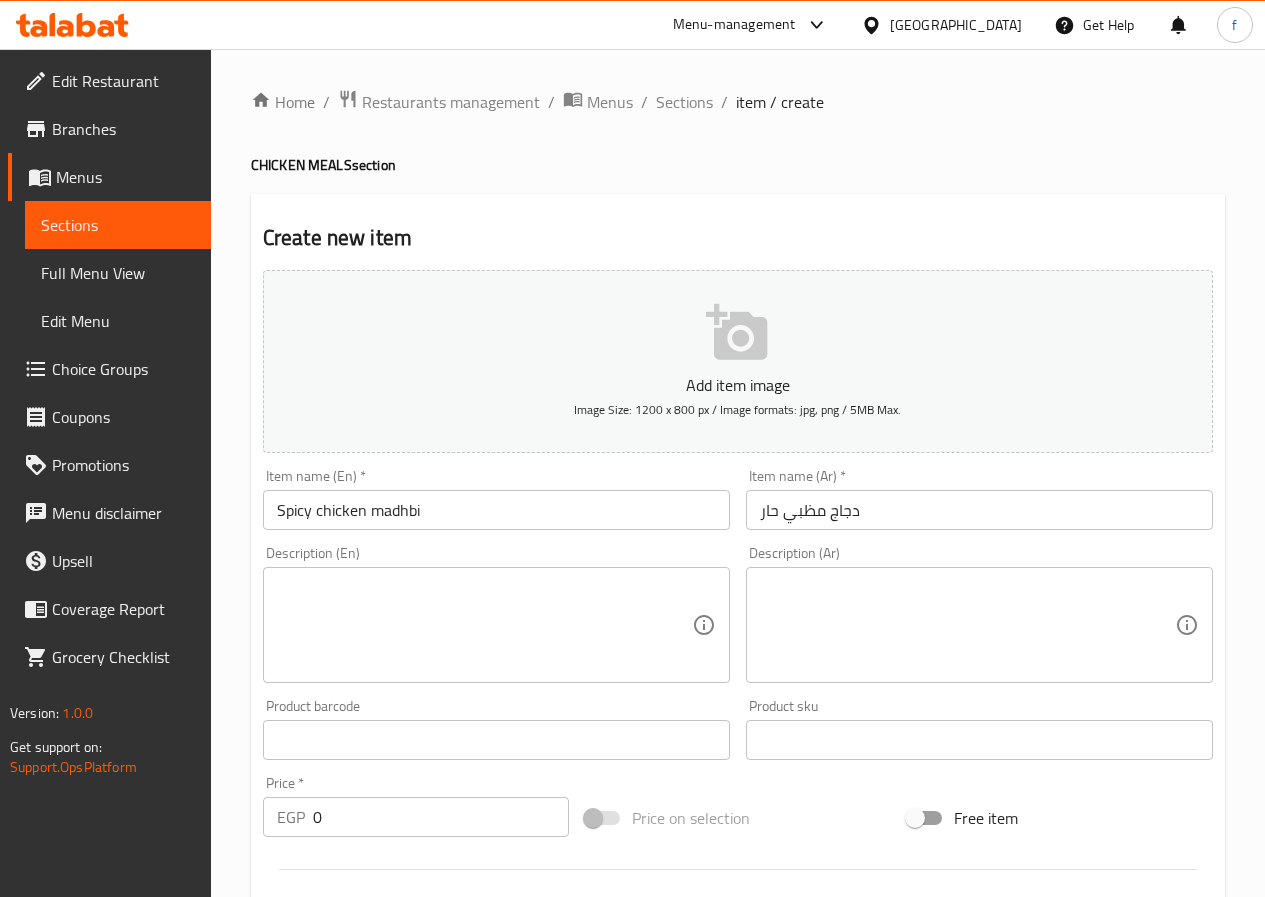 click at bounding box center [484, 625] 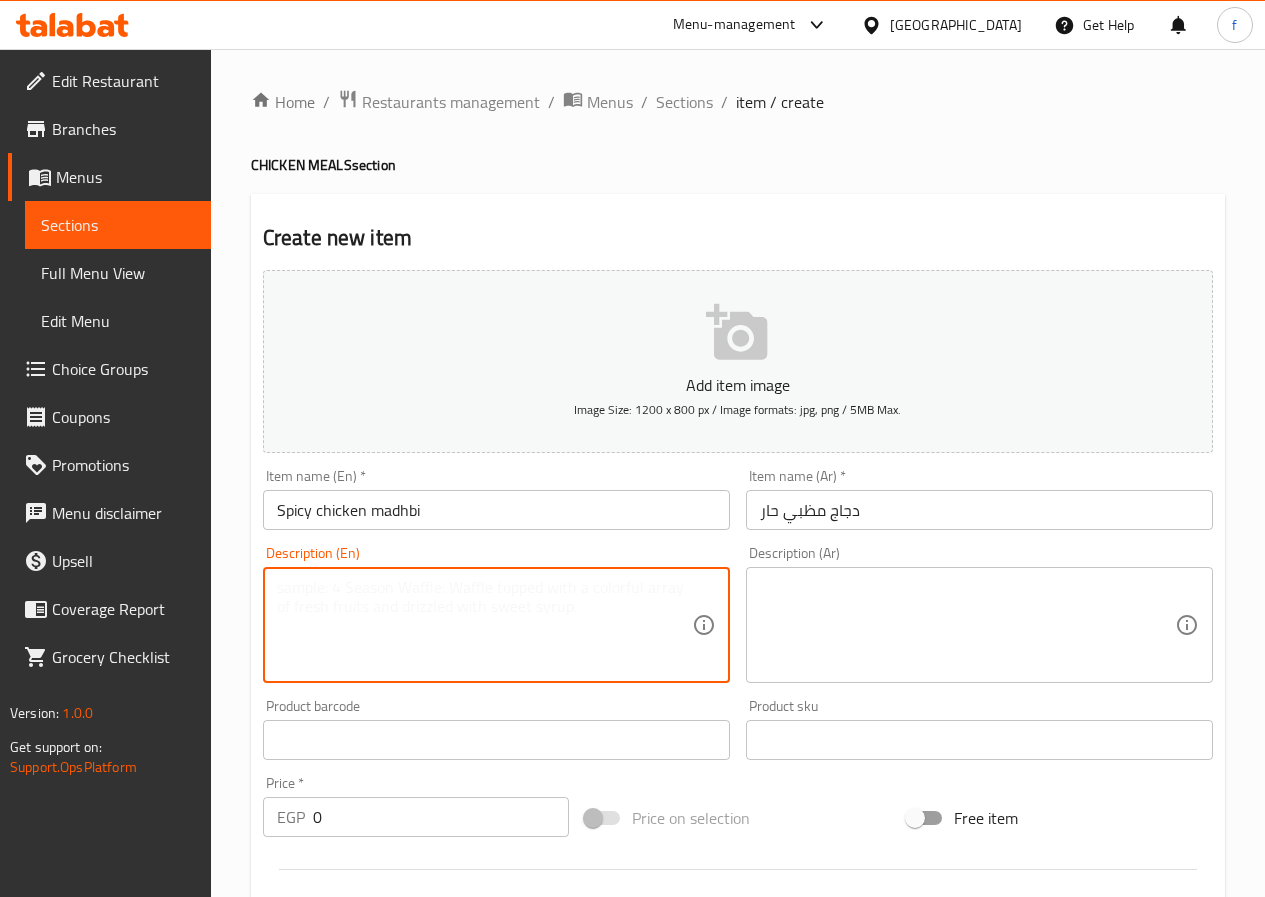 paste on "Charcoal grilled chicken with a spicy taste, with sauce and yogurt" 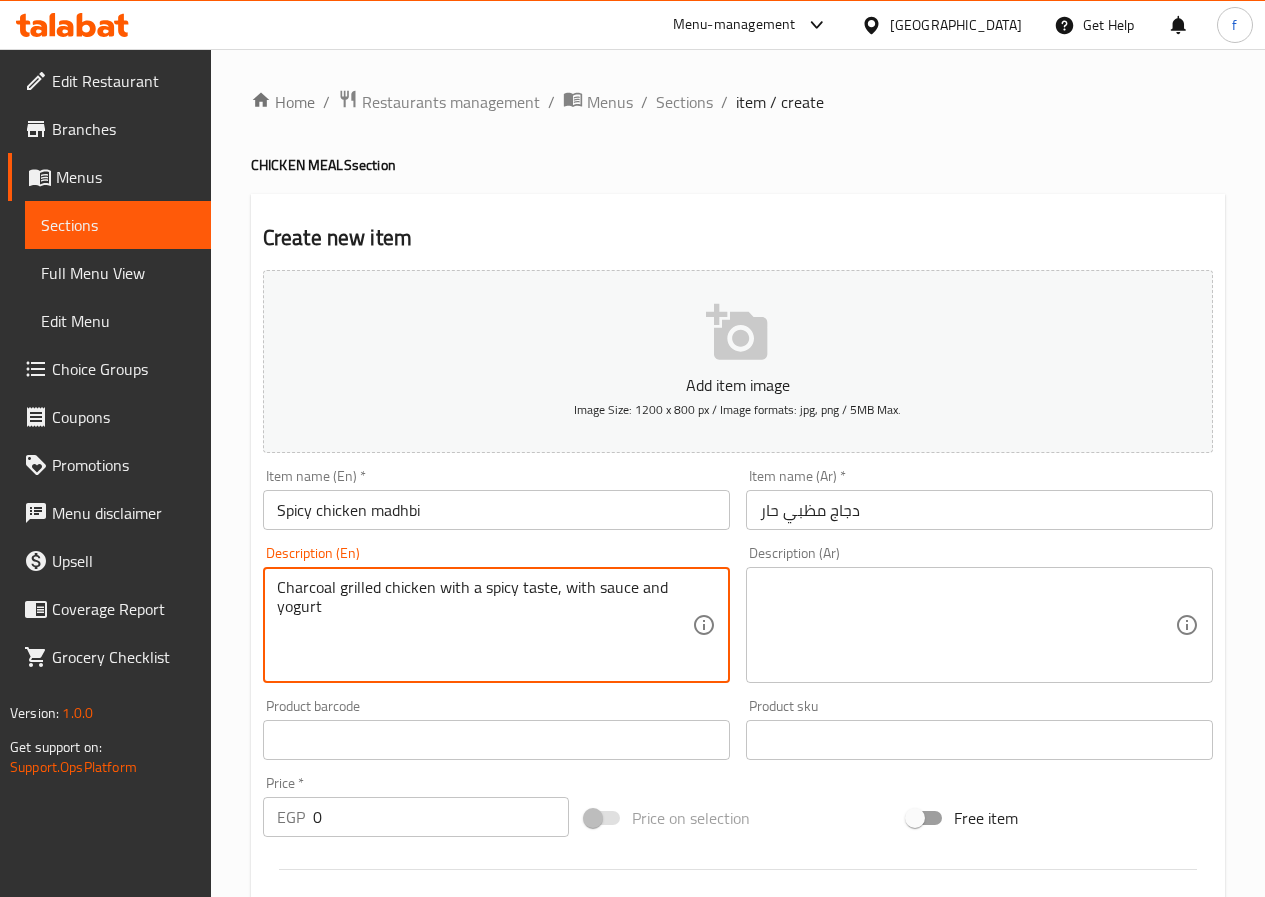 type on "Charcoal grilled chicken with a spicy taste, with sauce and yogurt" 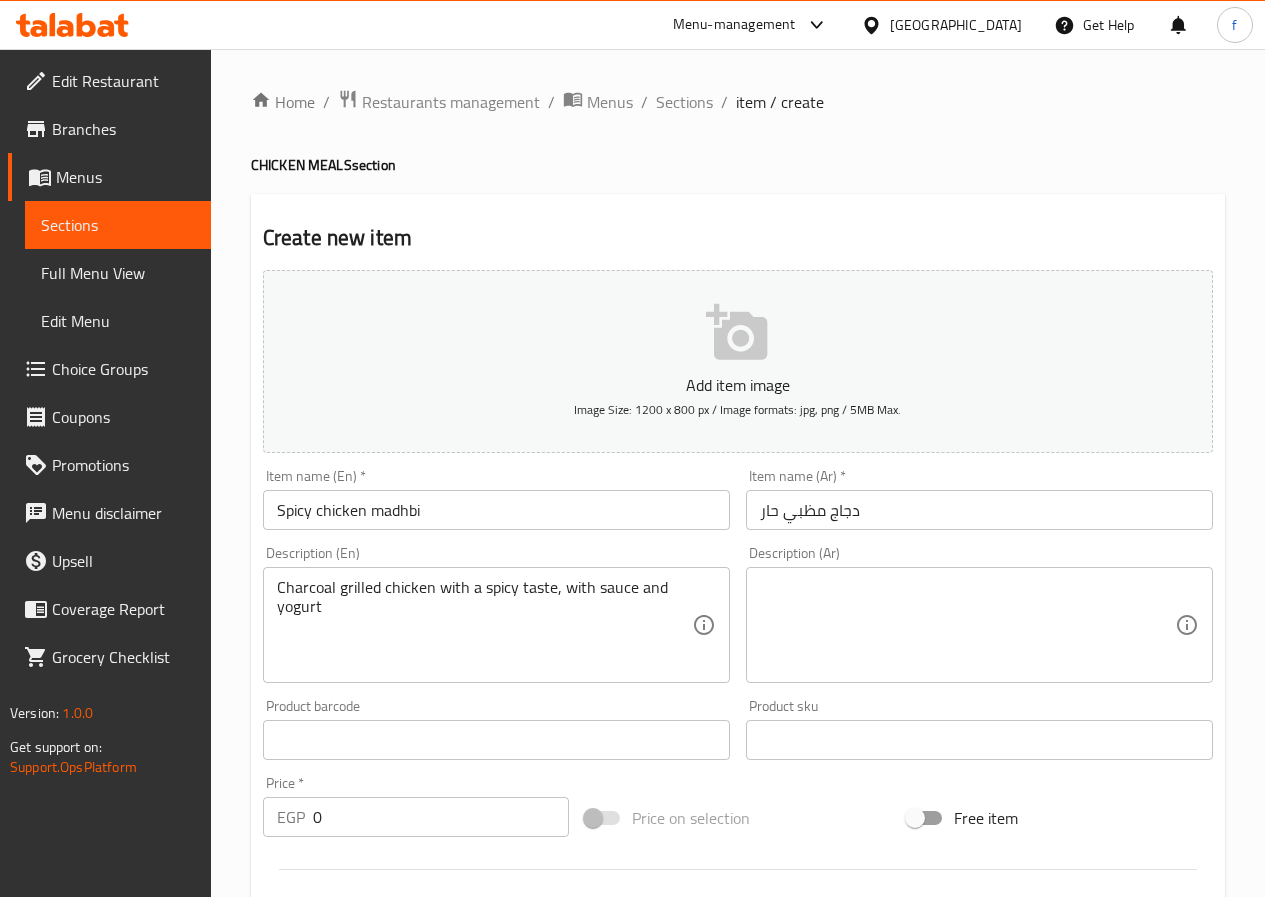 click at bounding box center (967, 625) 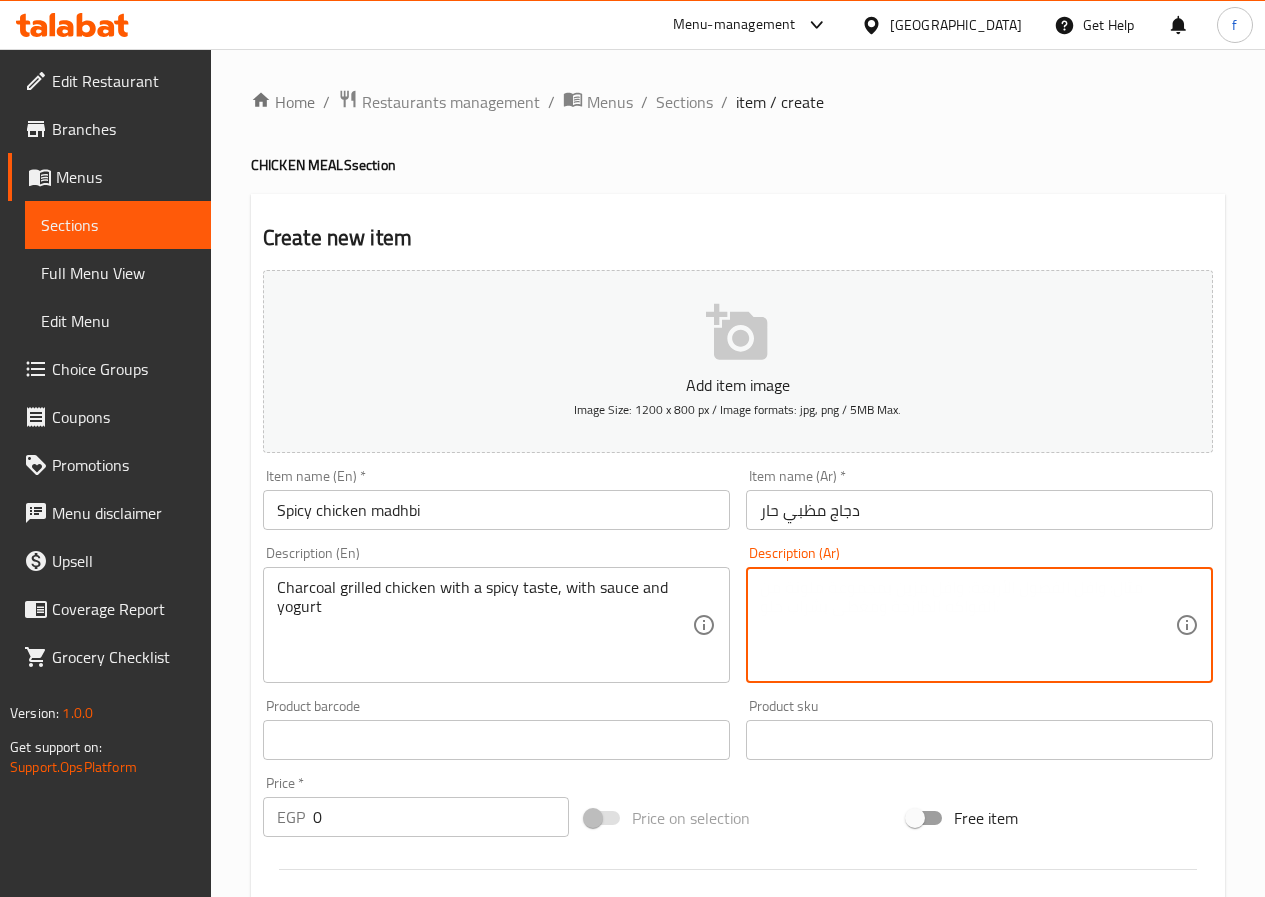 paste on "دجاج مشوي على الفحم مذاق حار مع صوص وروب" 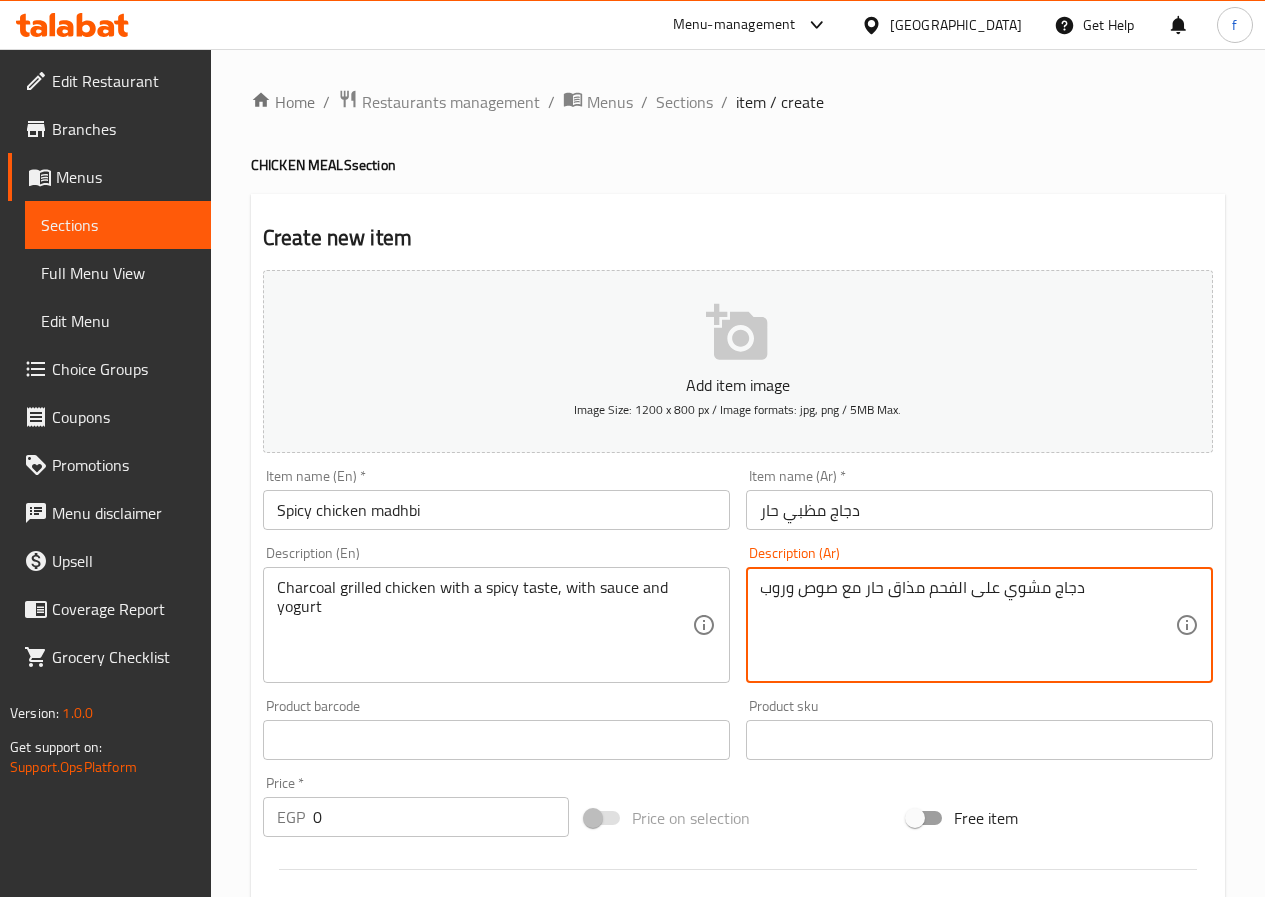 drag, startPoint x: 789, startPoint y: 593, endPoint x: 752, endPoint y: 599, distance: 37.48333 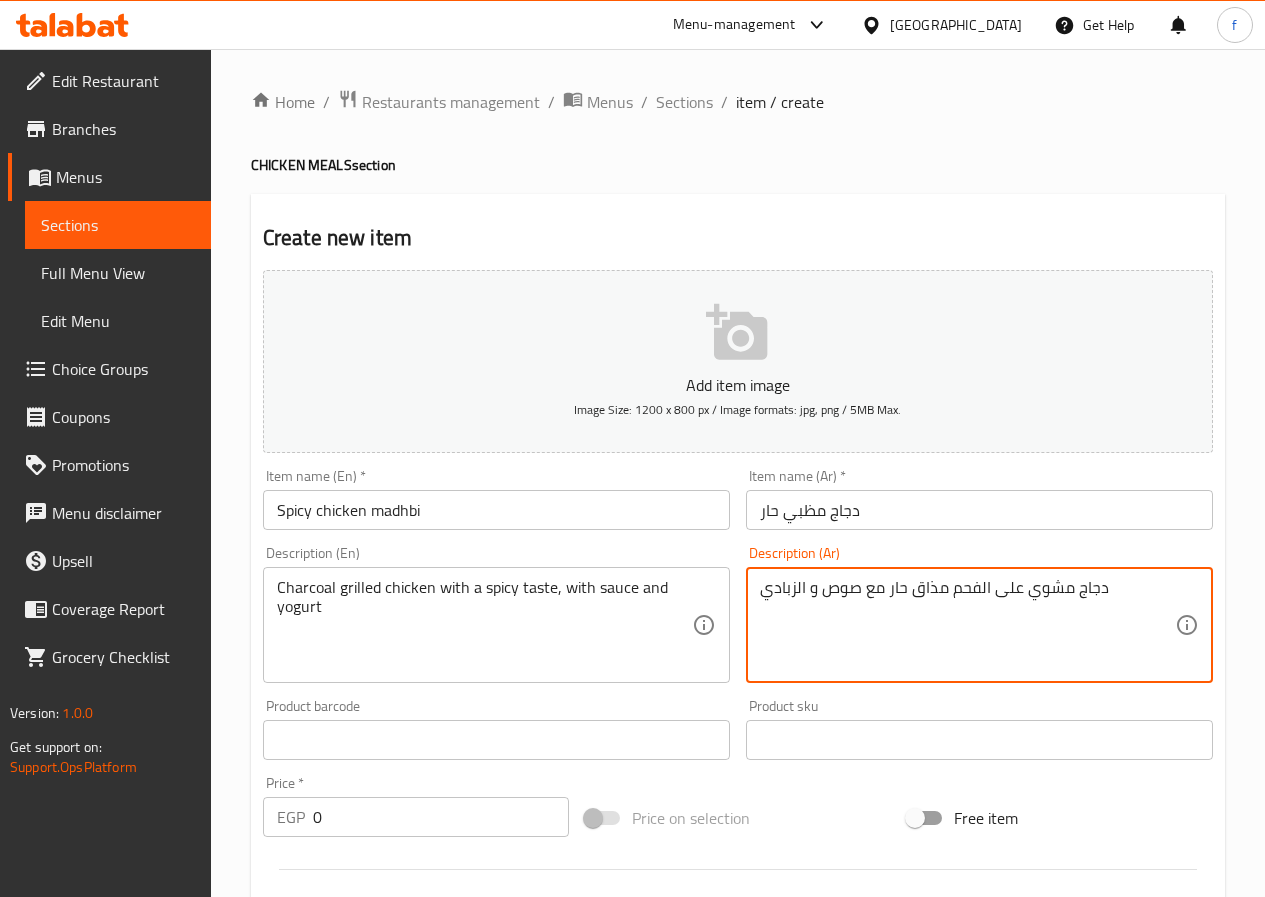 type on "دجاج مشوي على الفحم مذاق حار مع صوص و الزبادي" 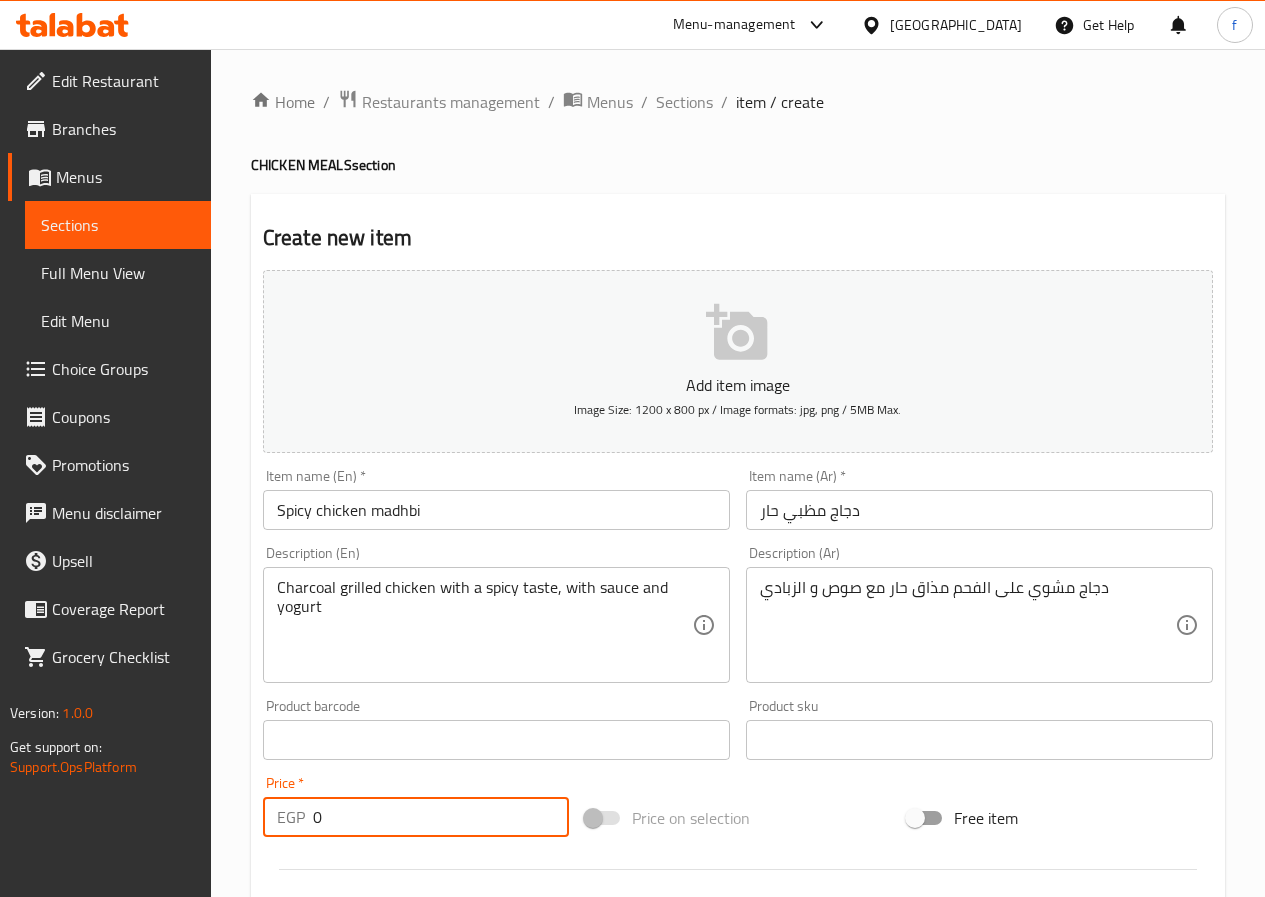 drag, startPoint x: 315, startPoint y: 806, endPoint x: 324, endPoint y: 820, distance: 16.643316 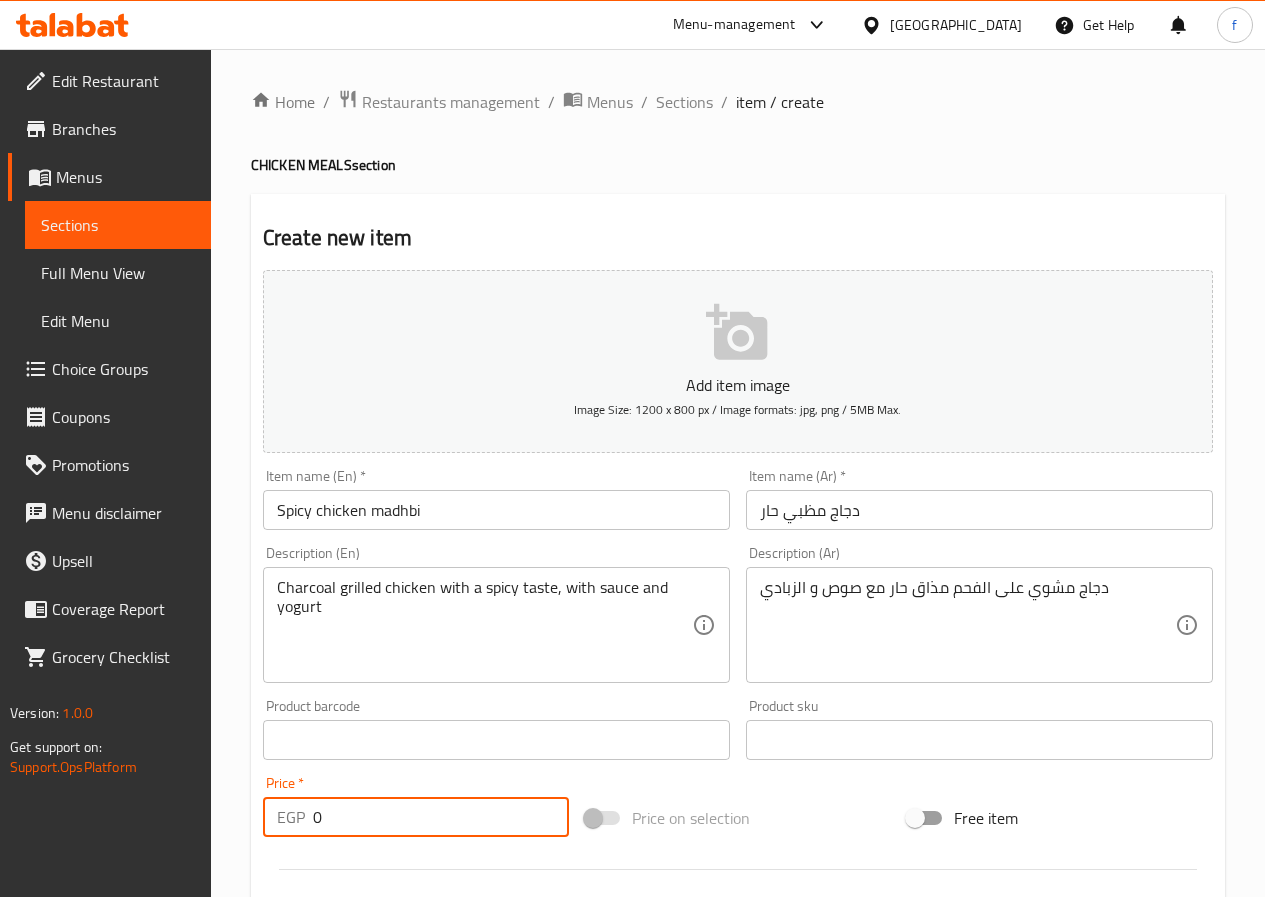 click on "0" at bounding box center [441, 817] 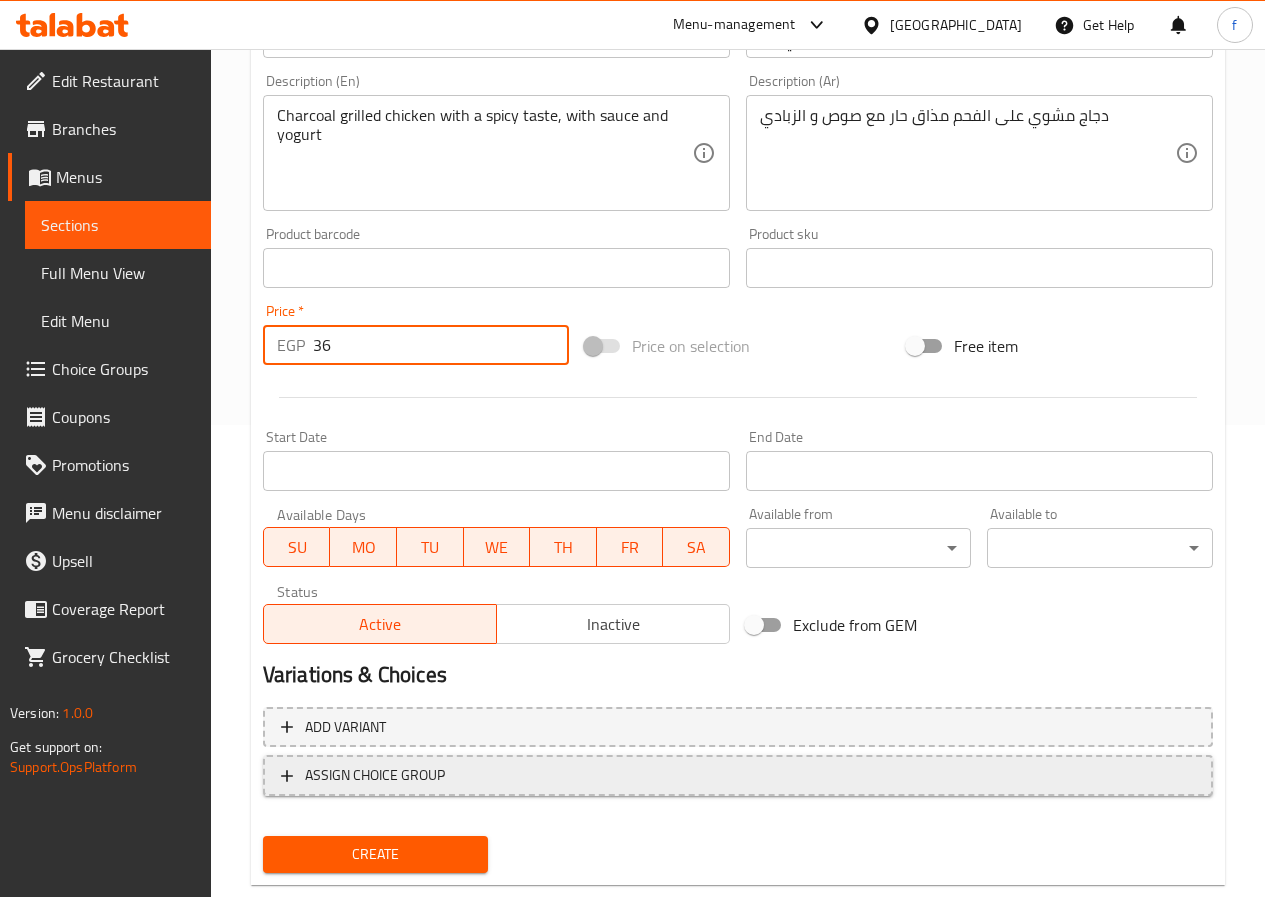 scroll, scrollTop: 500, scrollLeft: 0, axis: vertical 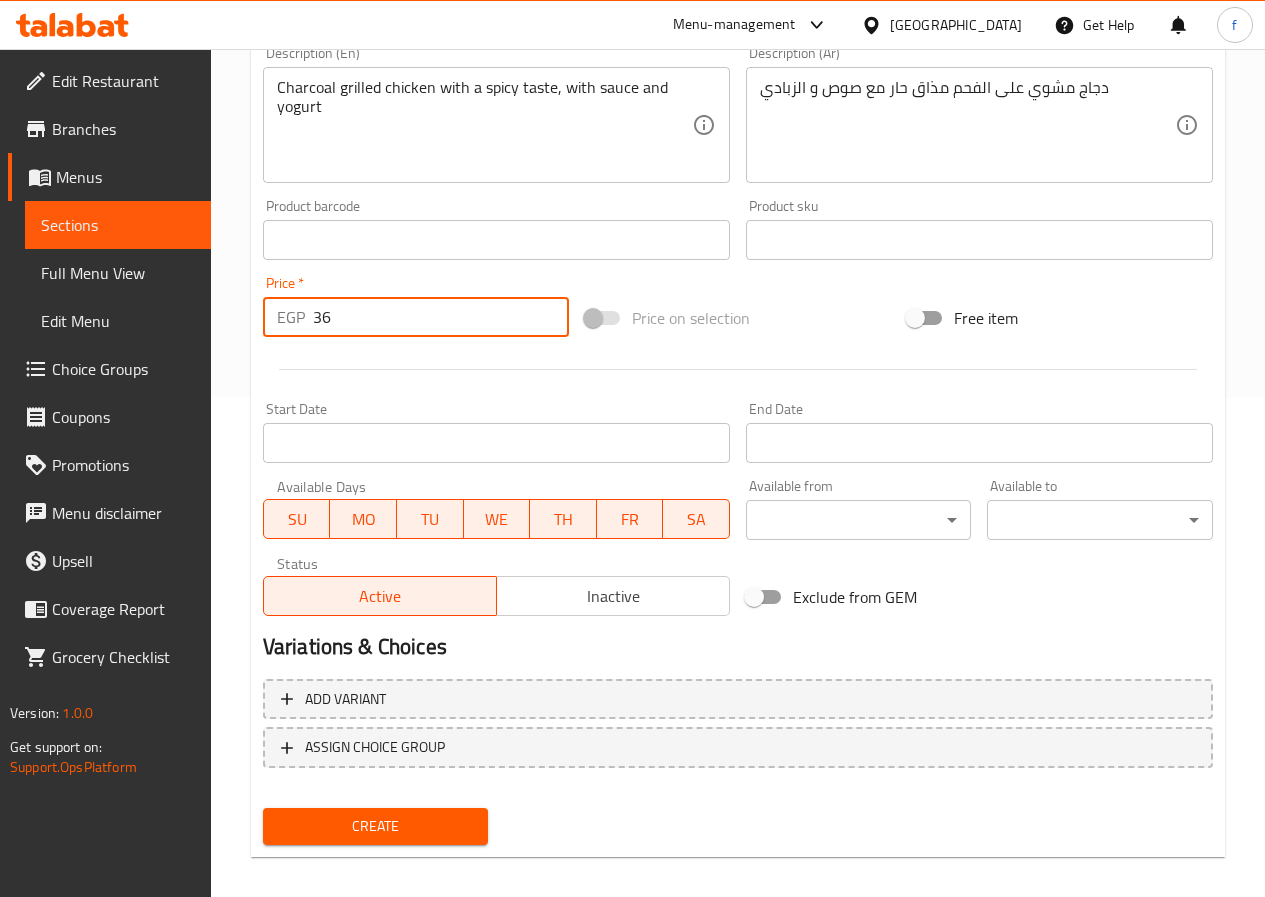 type on "36" 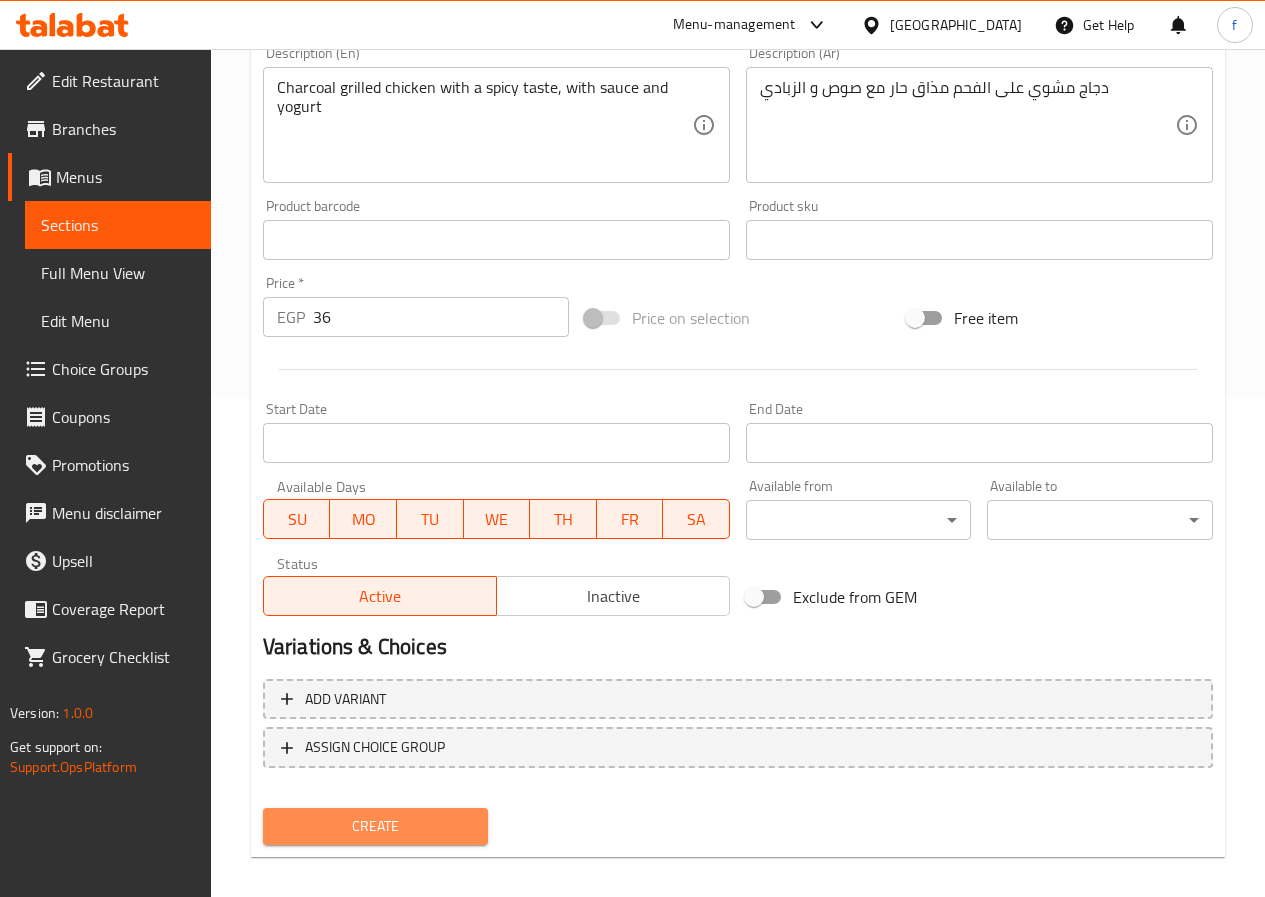 click on "Create" at bounding box center [376, 826] 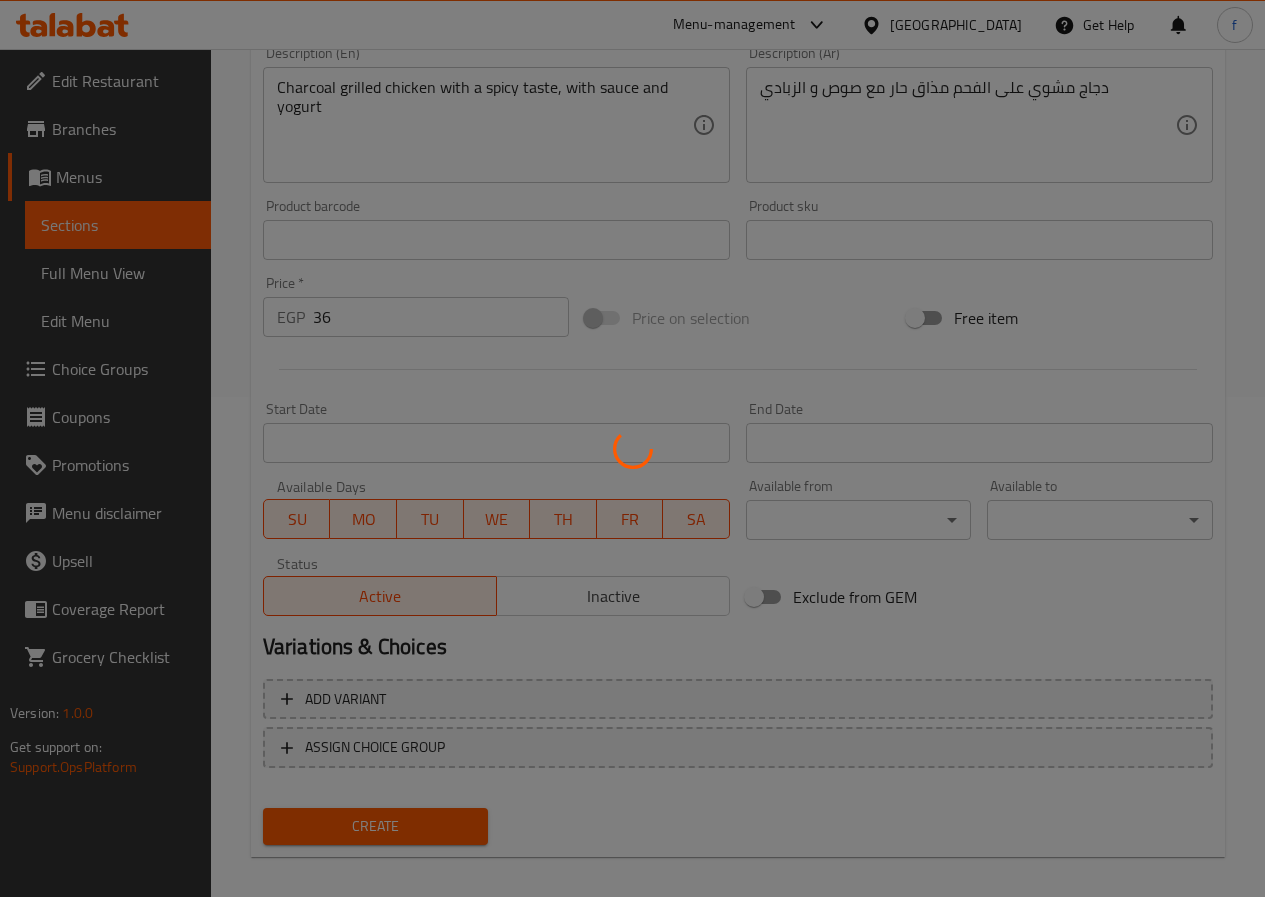 scroll, scrollTop: 0, scrollLeft: 0, axis: both 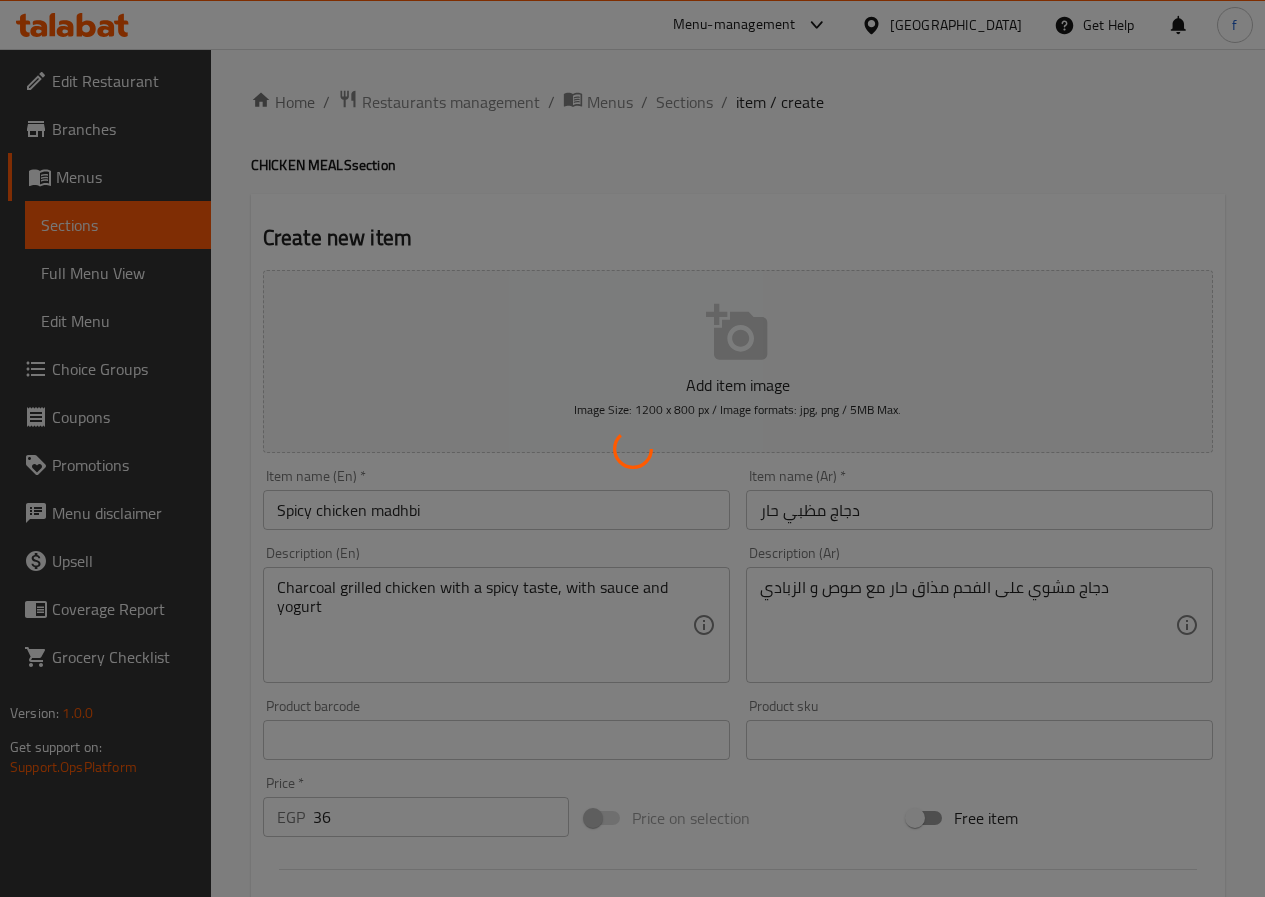 type 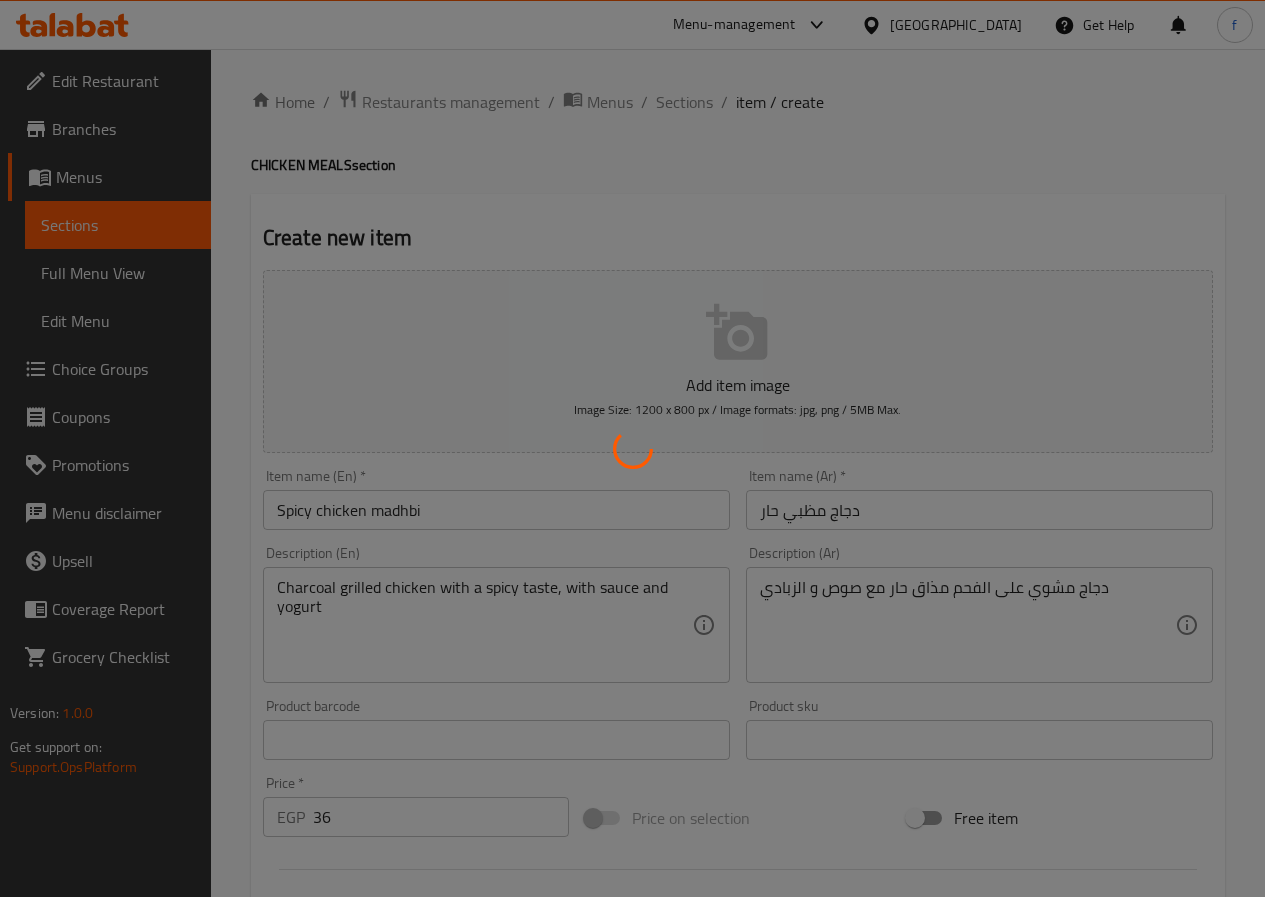 type 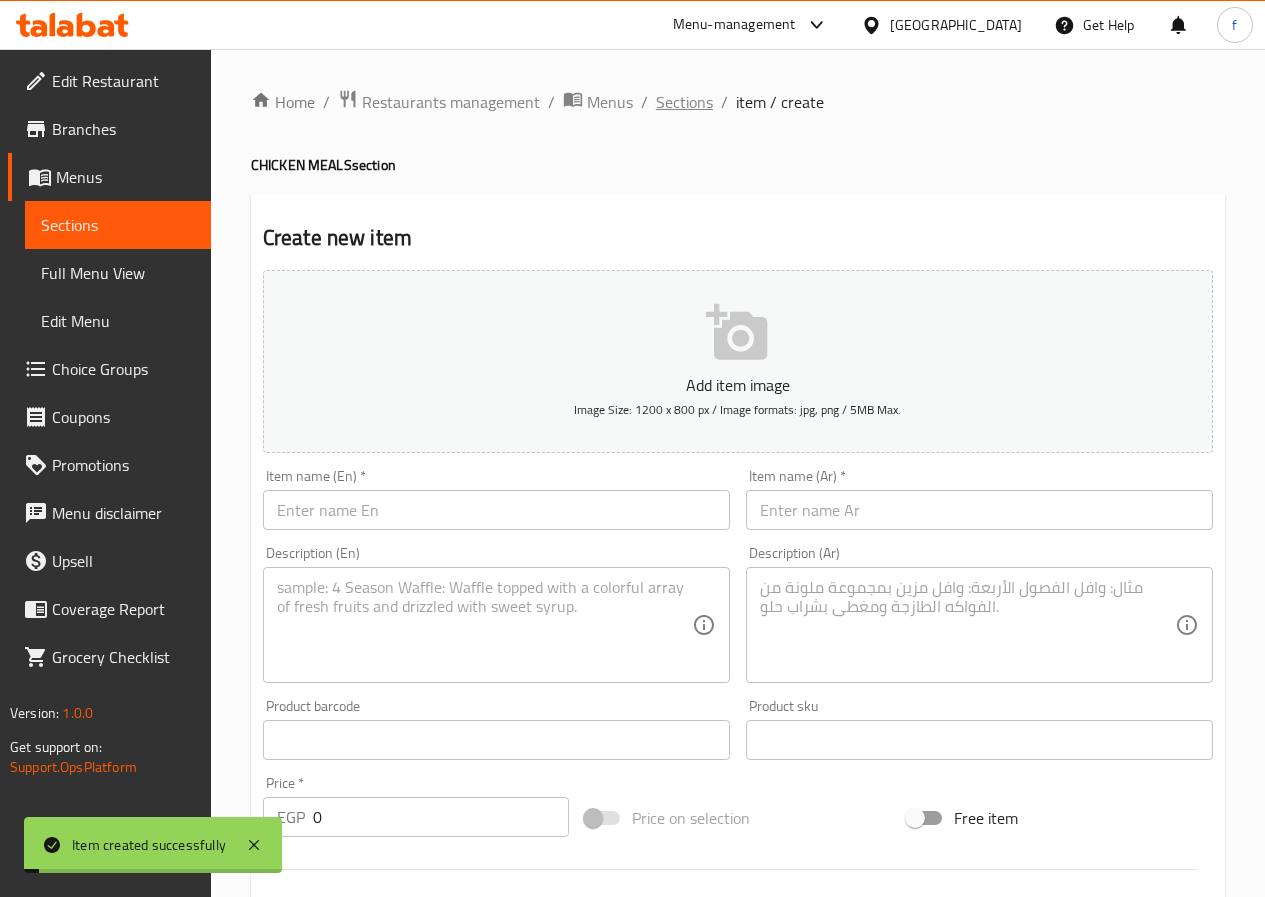 click on "Sections" at bounding box center [684, 102] 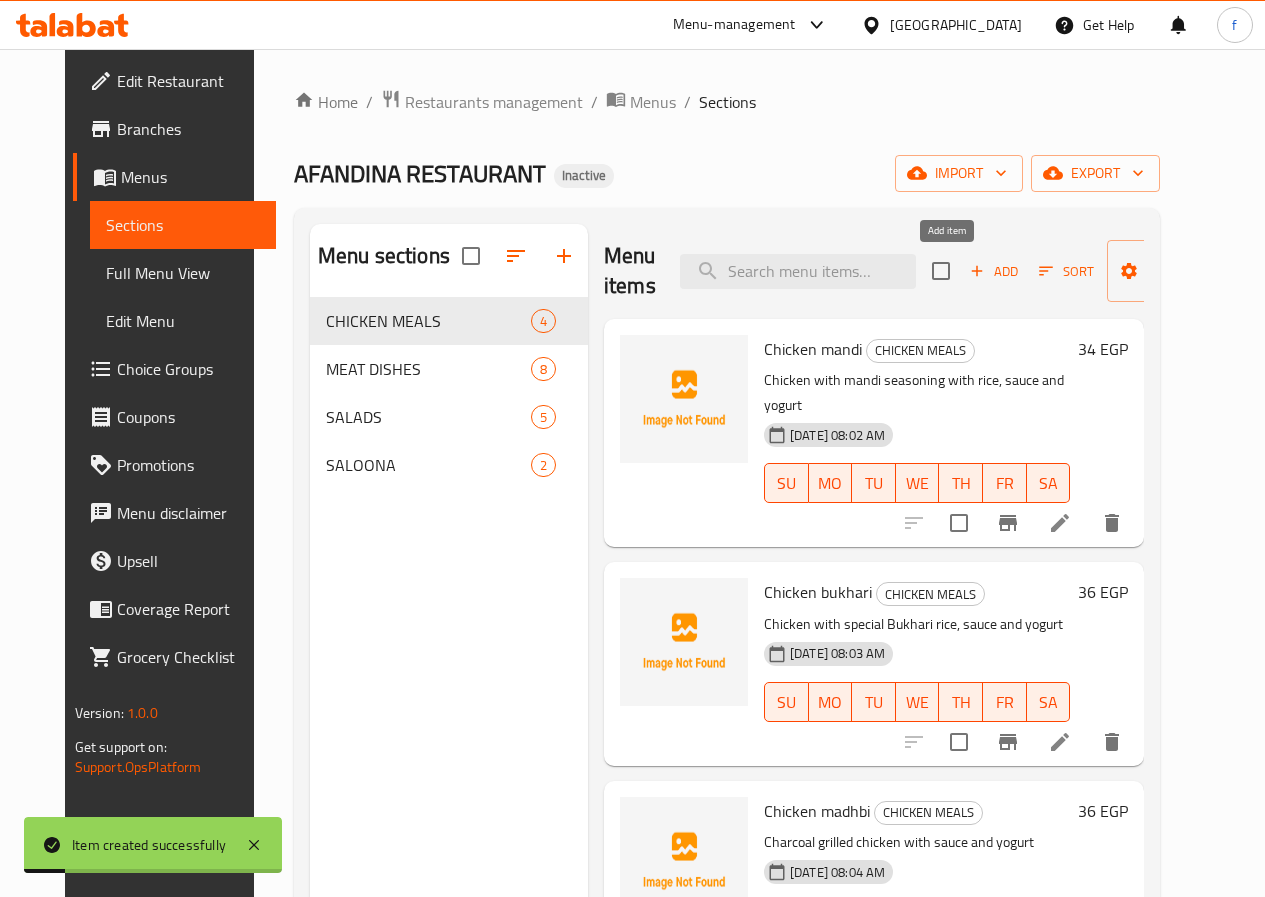 click on "Add" at bounding box center (994, 271) 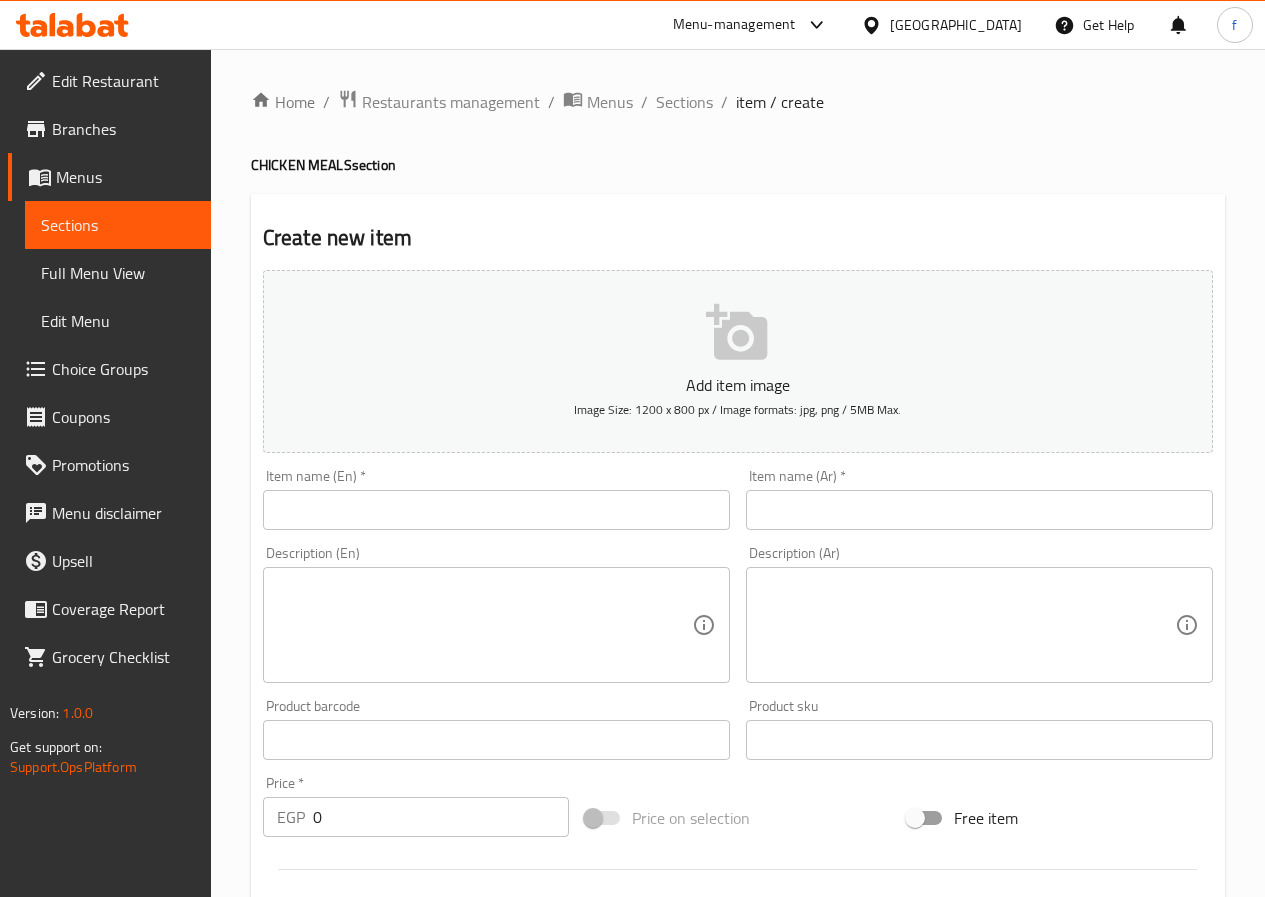 click at bounding box center [496, 510] 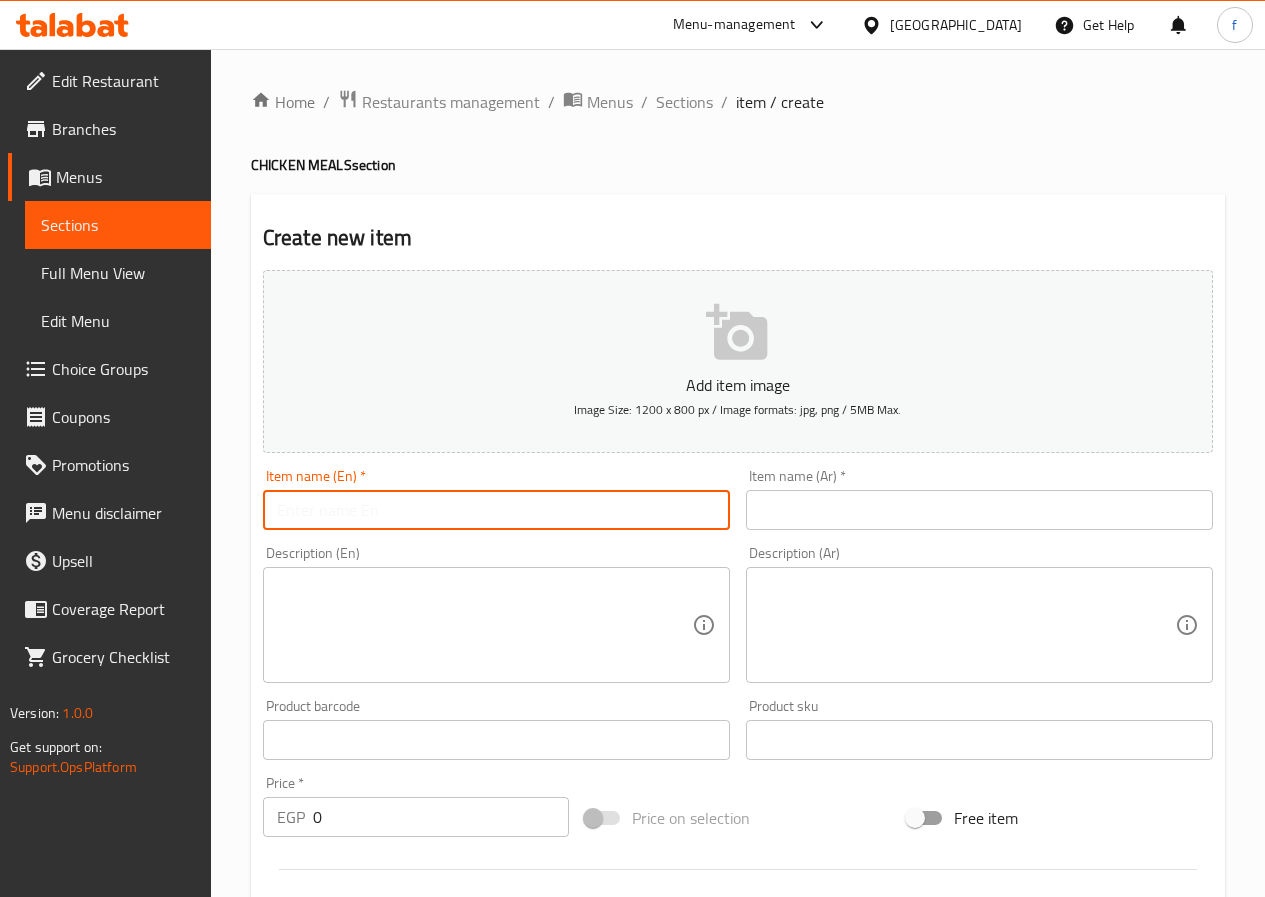 paste on "CHICKEN MADFOON" 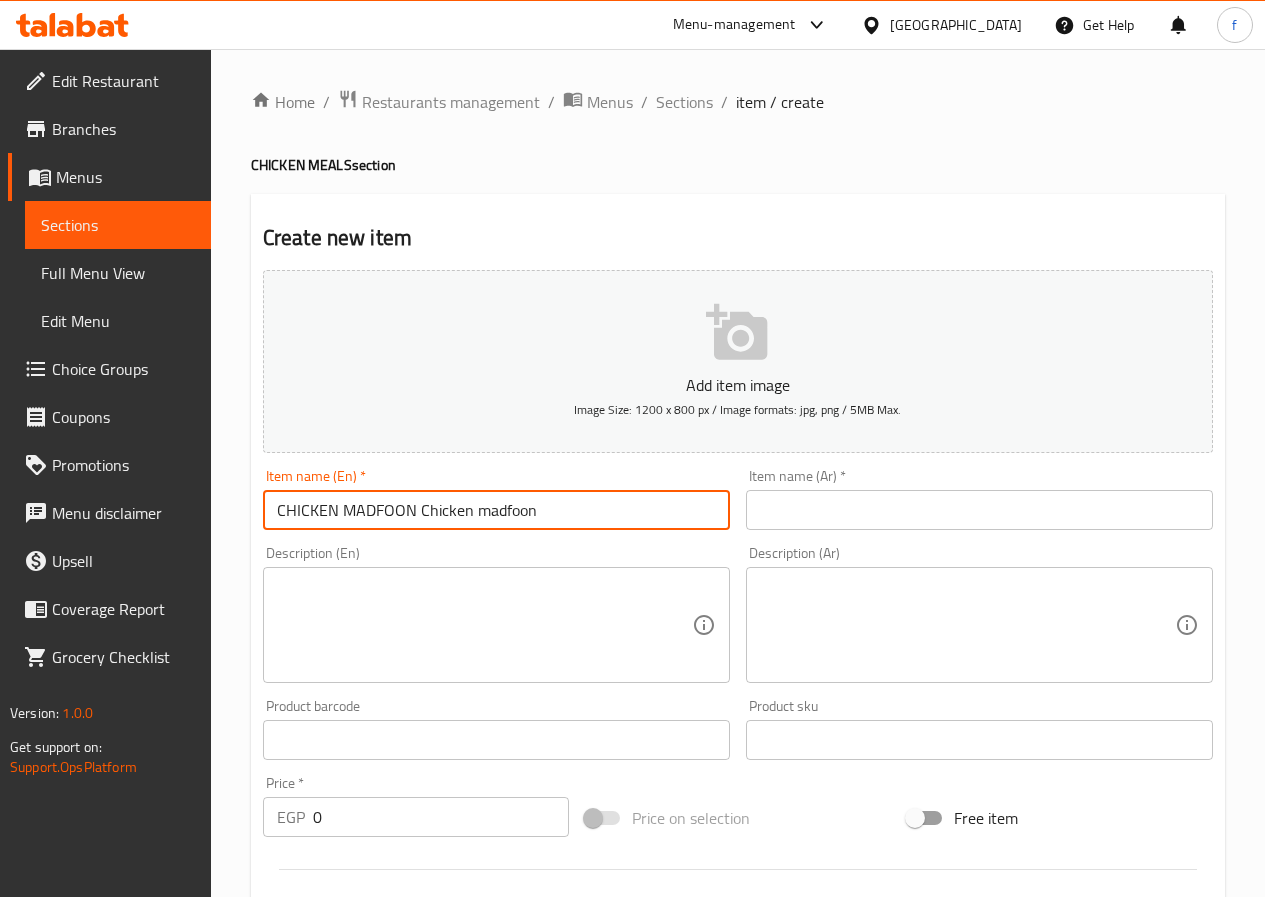 drag, startPoint x: 415, startPoint y: 504, endPoint x: 241, endPoint y: 501, distance: 174.02586 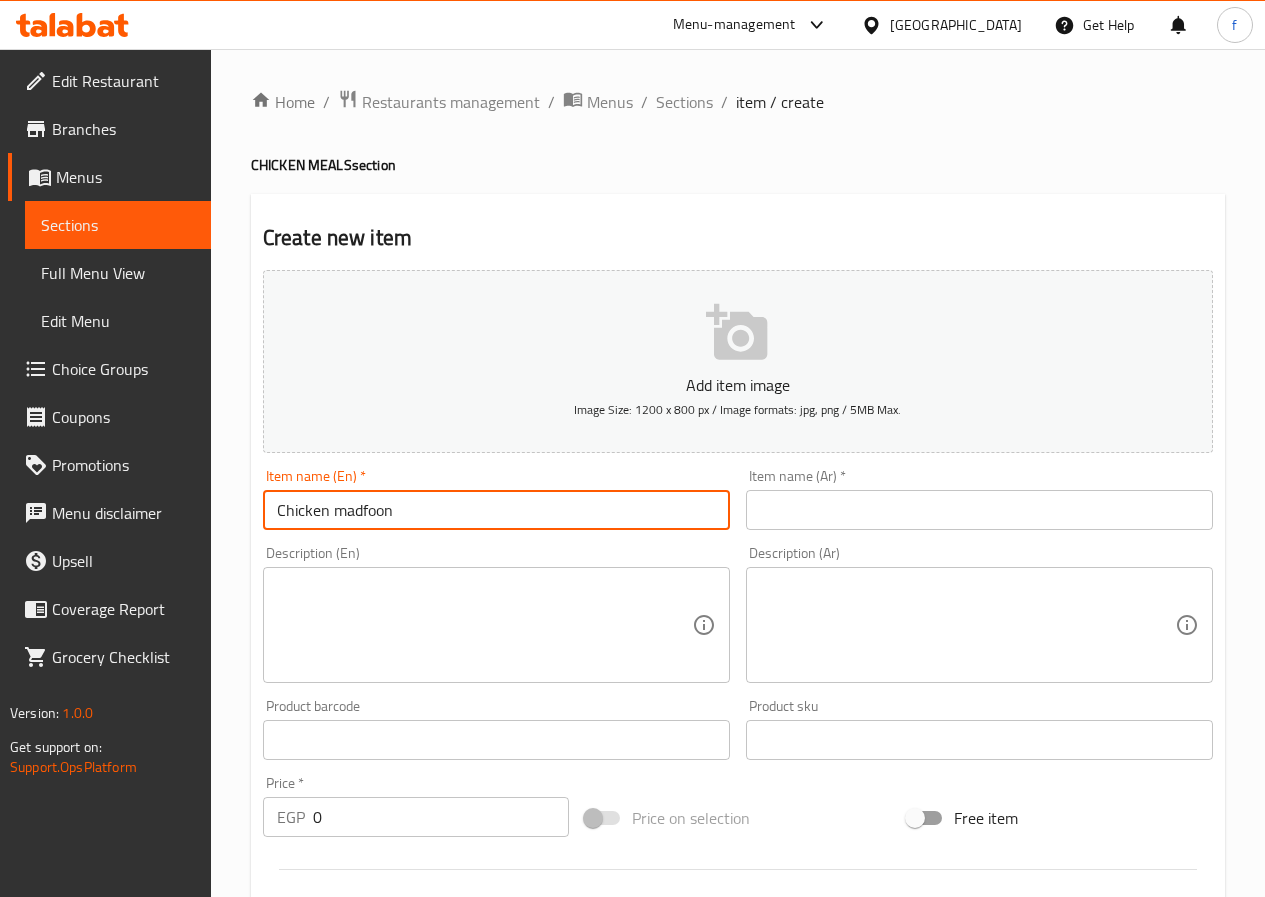 type on "Chicken madfoon" 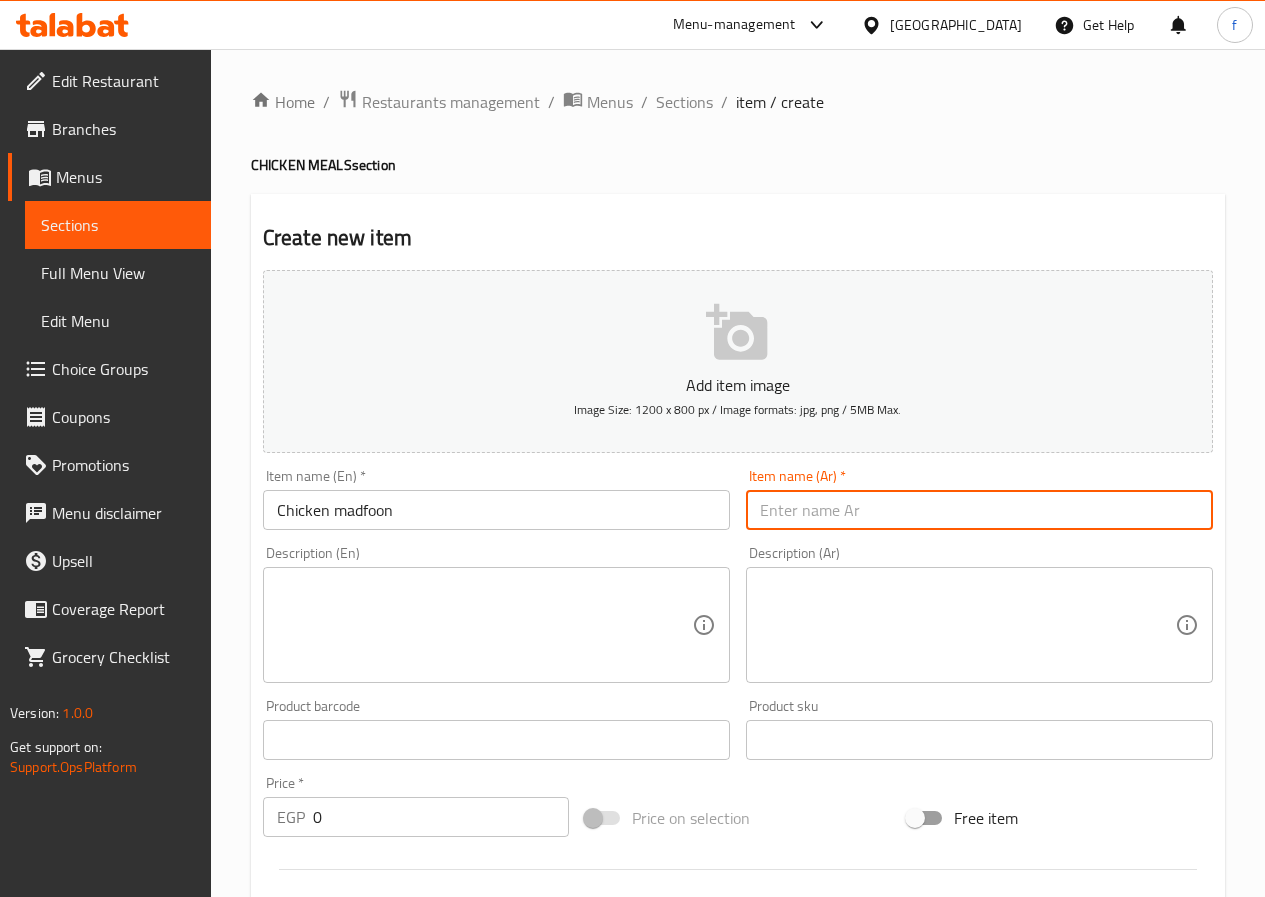 click at bounding box center (979, 510) 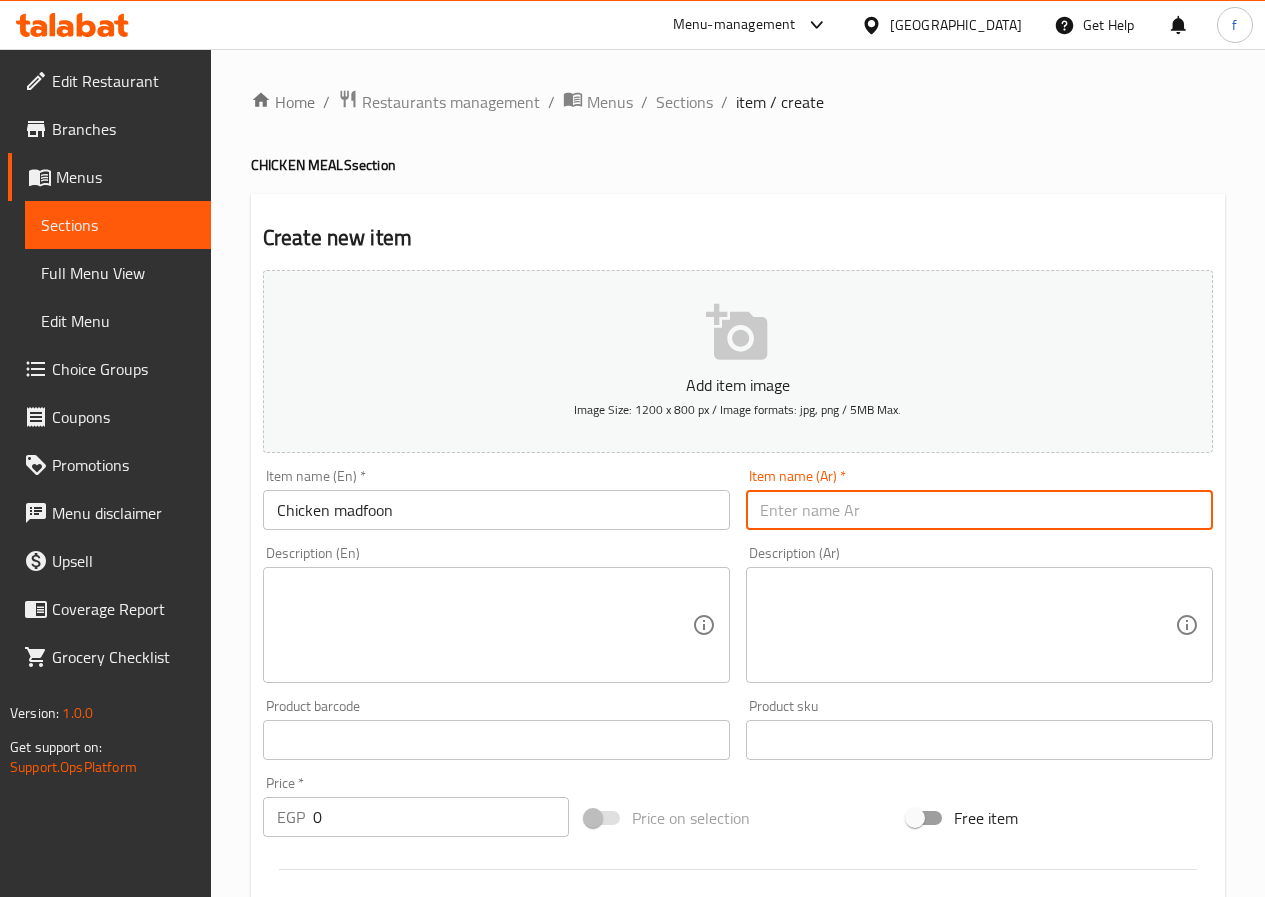 type on "ج" 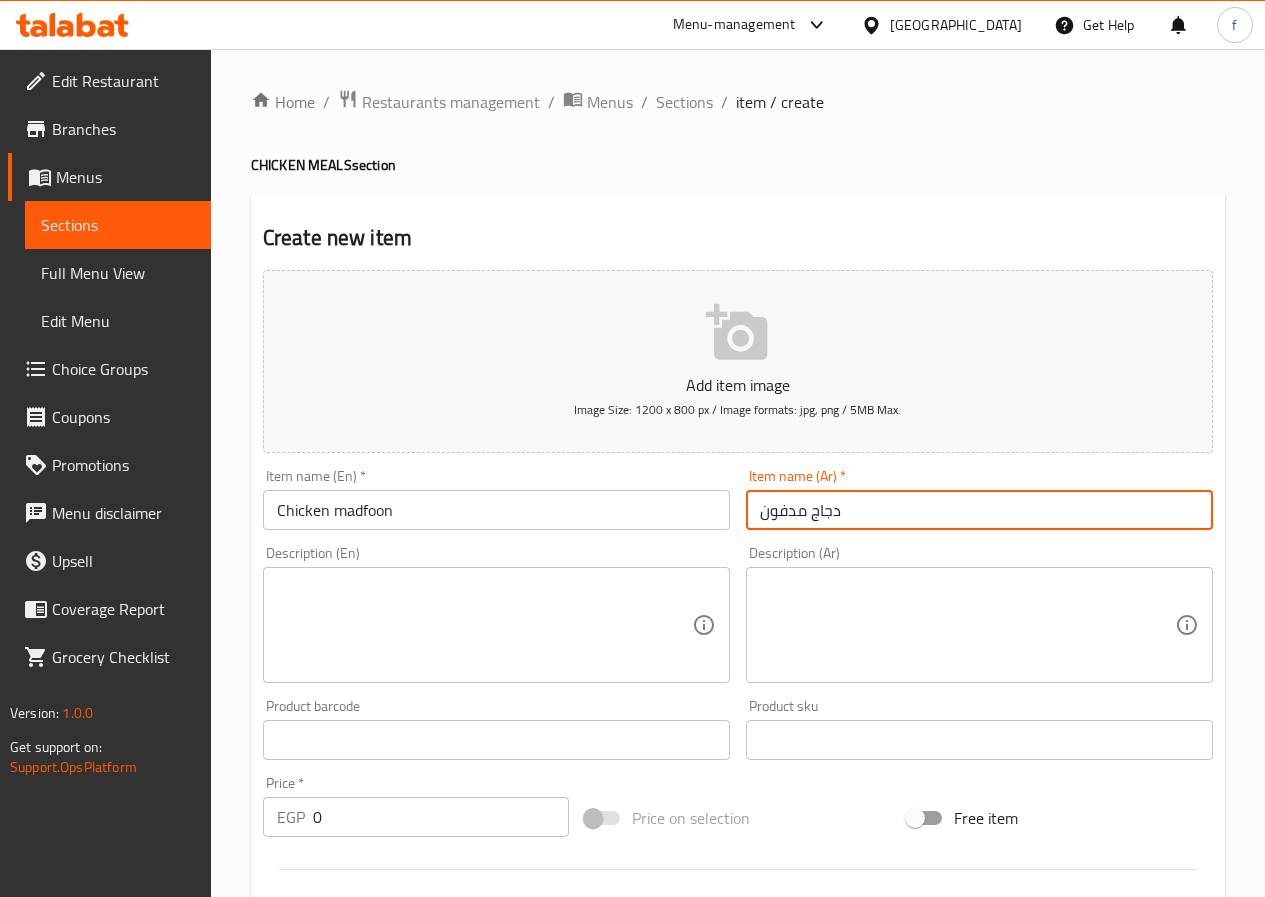 type on "دجاج مدفون" 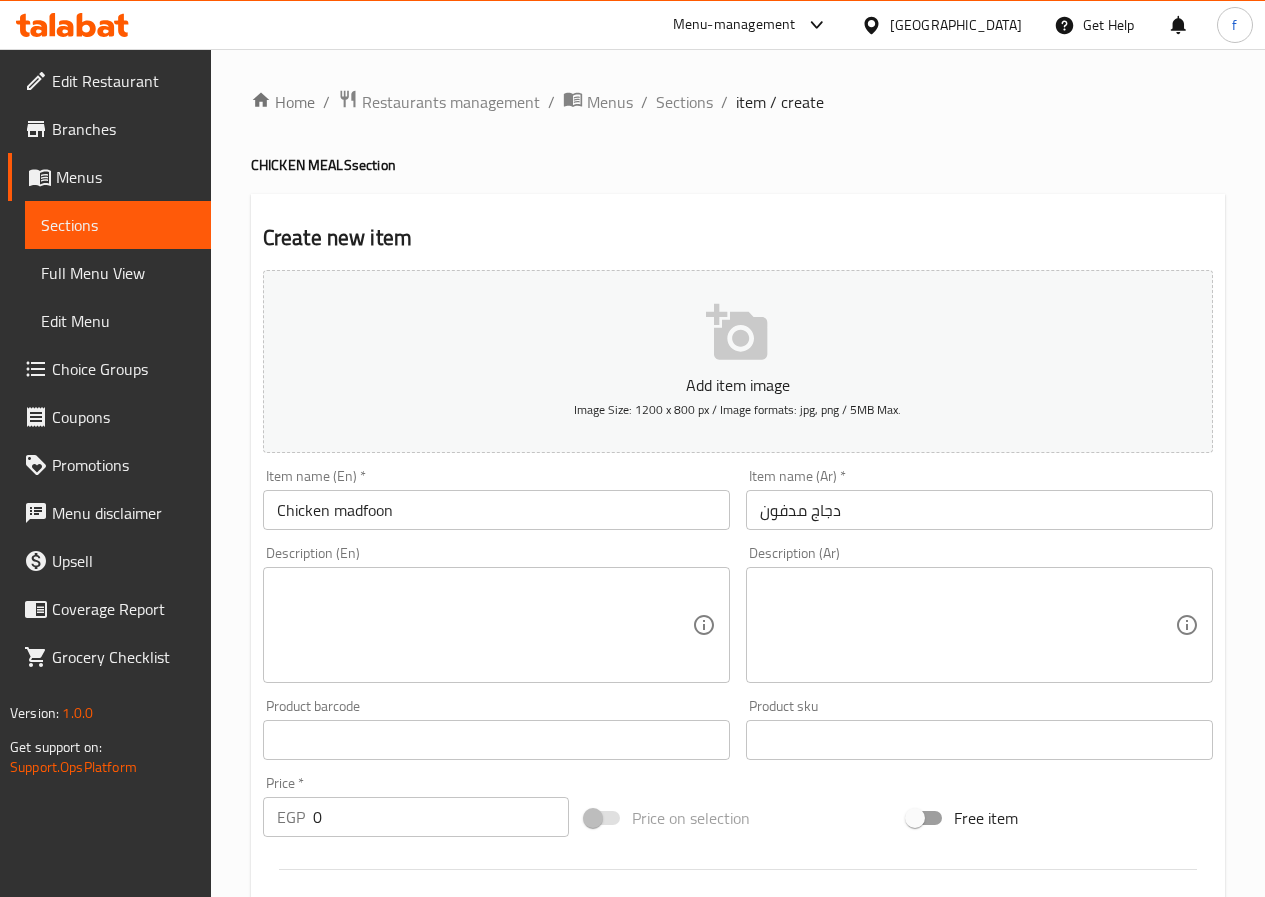 click at bounding box center (484, 625) 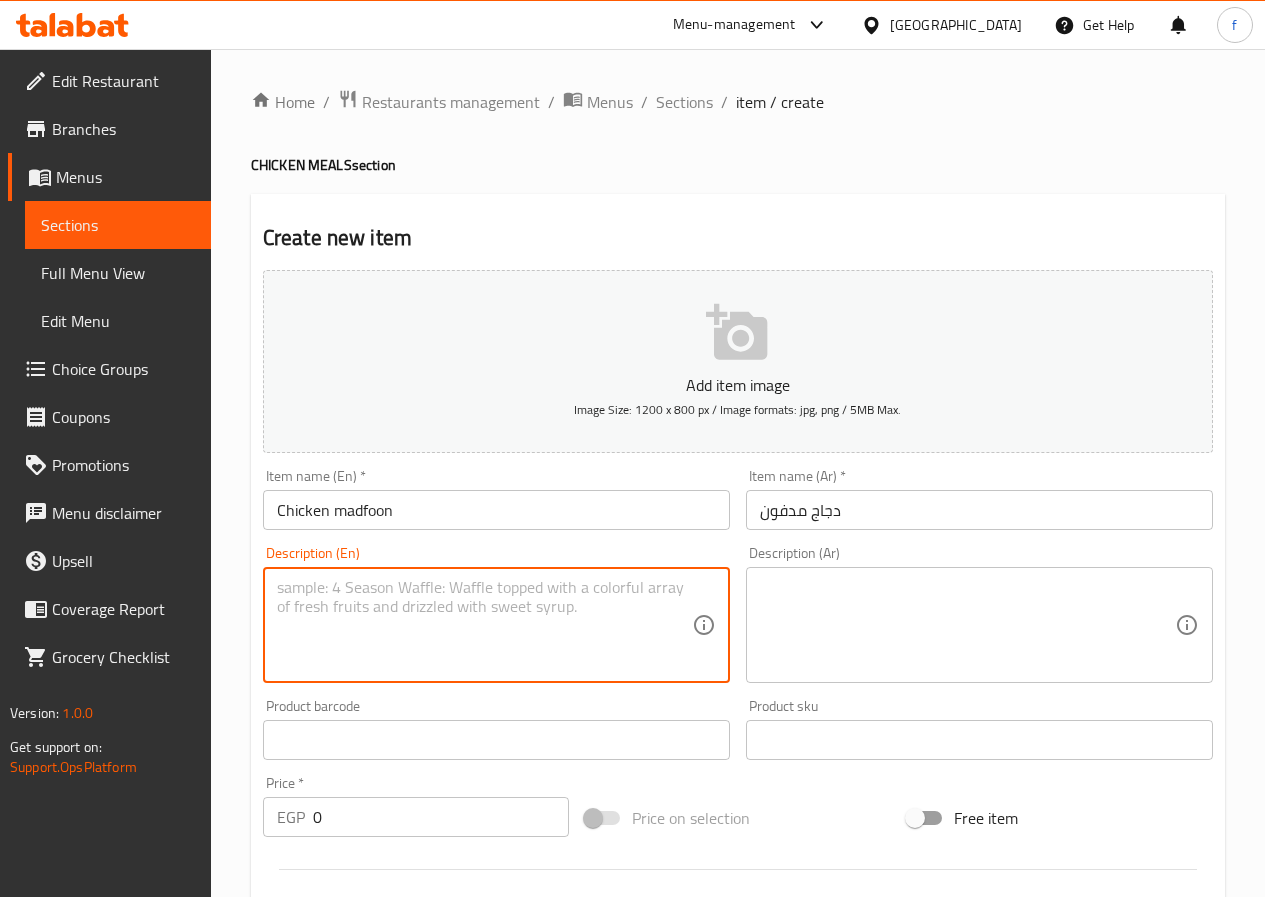 paste on "Chicken with madfoon seasoning with rice, sauce and yogurt" 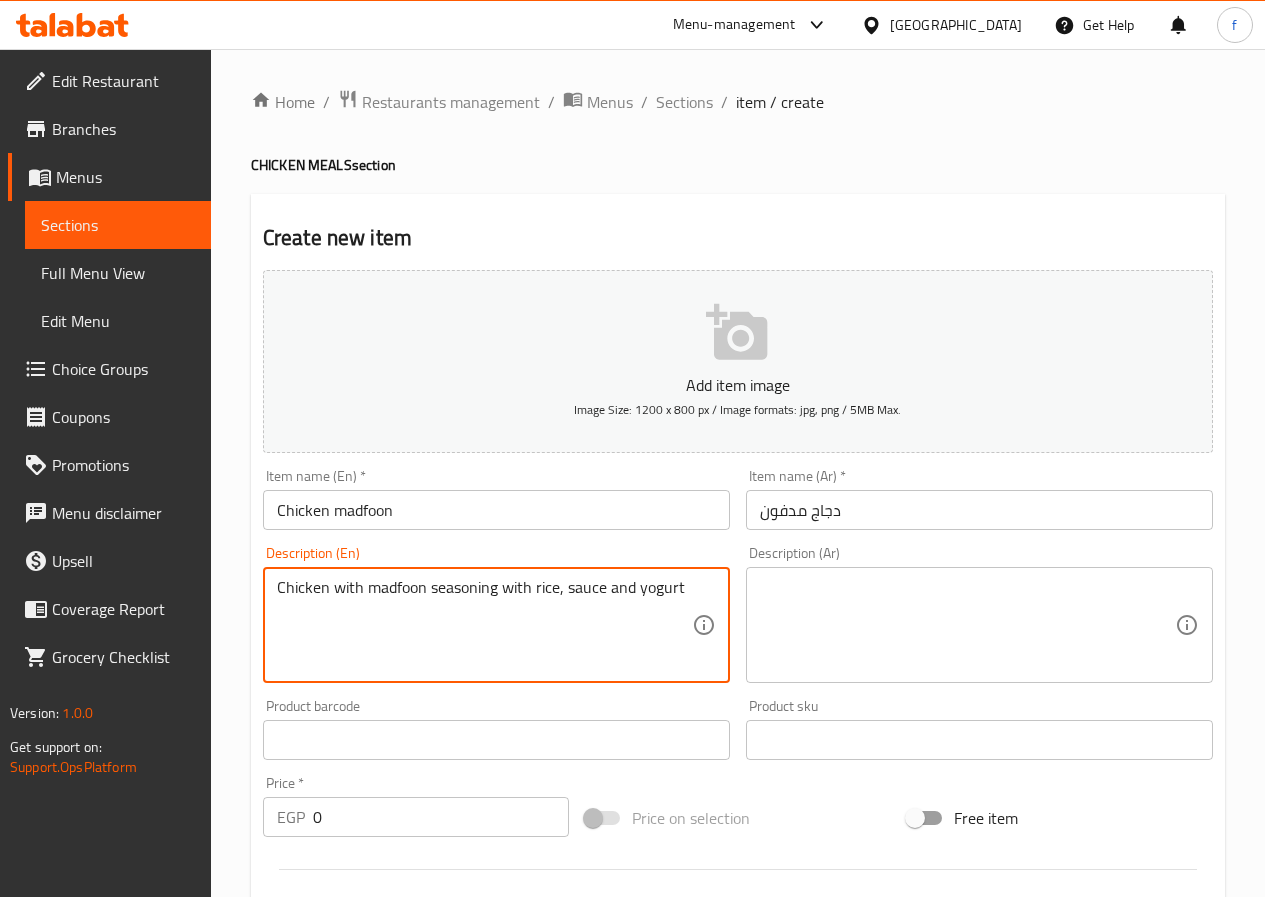 type on "Chicken with madfoon seasoning with rice, sauce and yogurt" 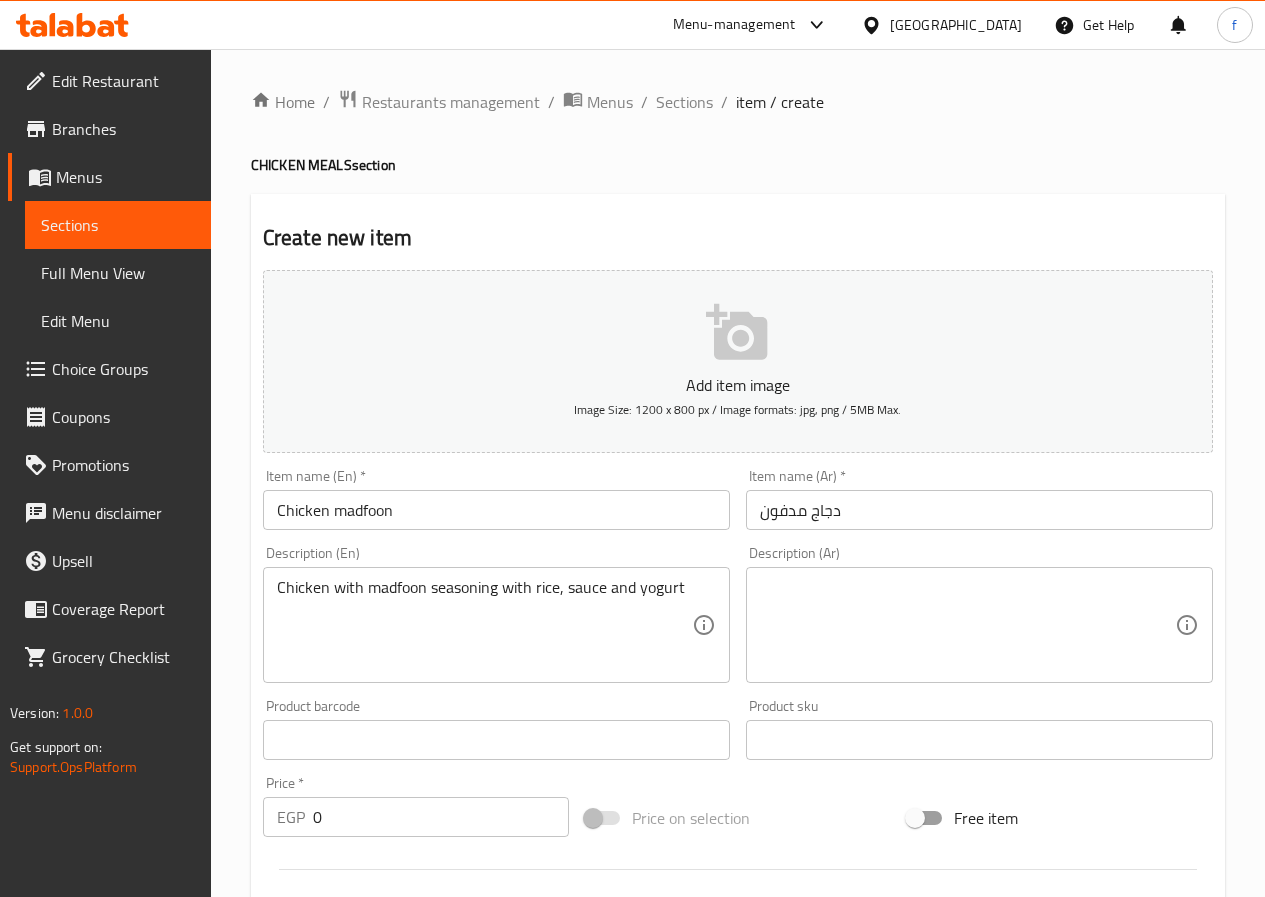 click at bounding box center (967, 625) 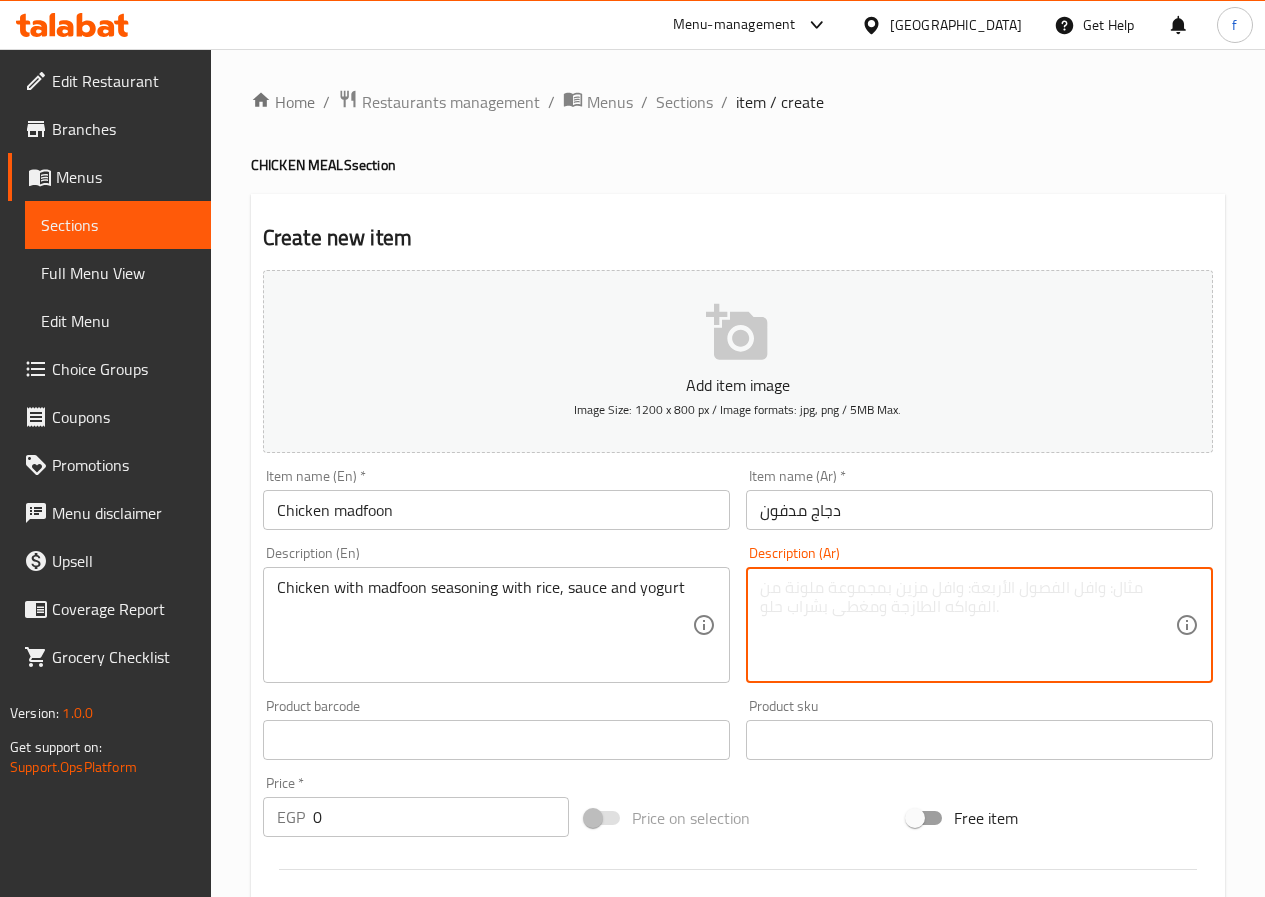 paste on "دجاج بتتبيلة المدفون مع الأرز والصوص والروب" 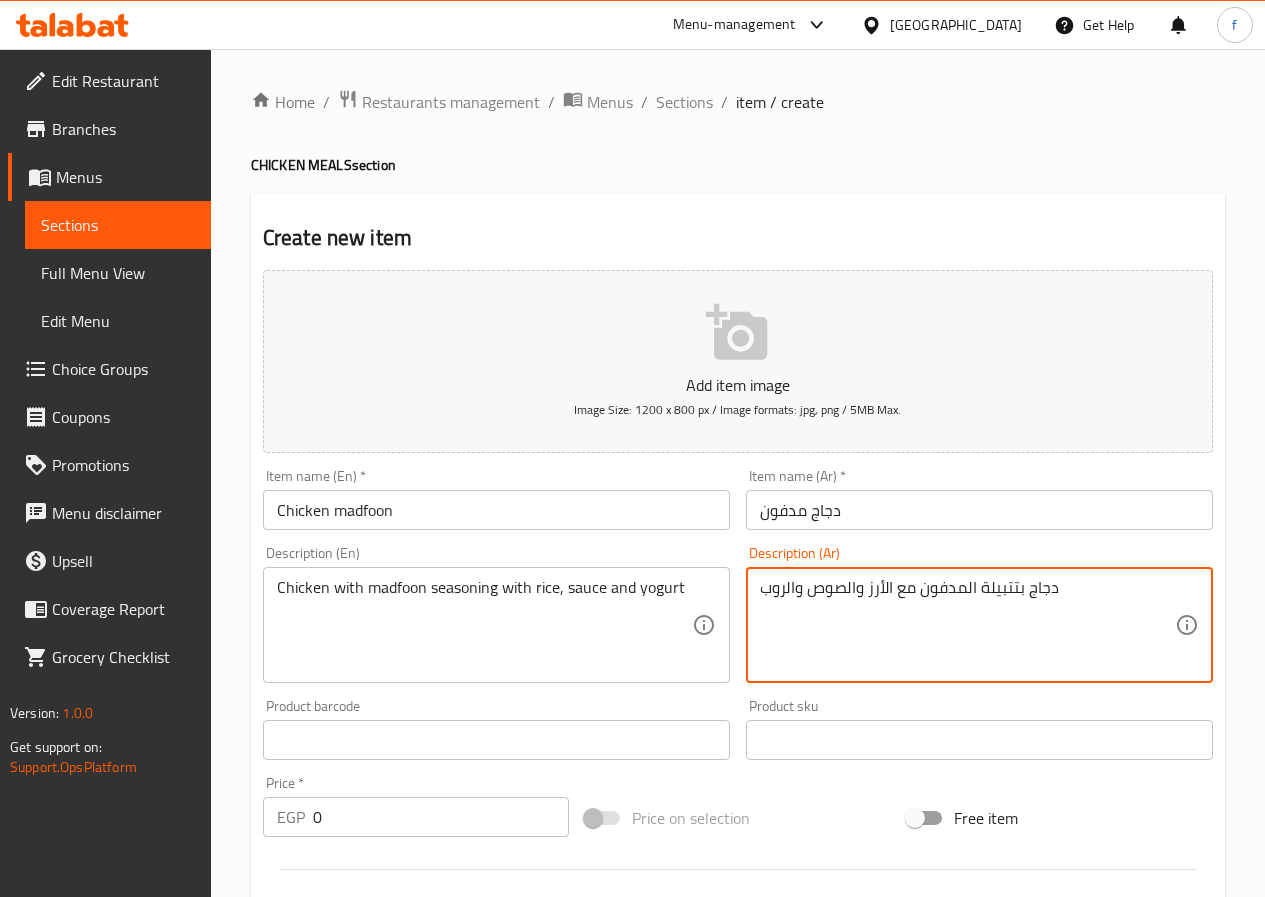 click on "دجاج بتتبيلة المدفون مع الأرز والصوص والروب" at bounding box center [967, 625] 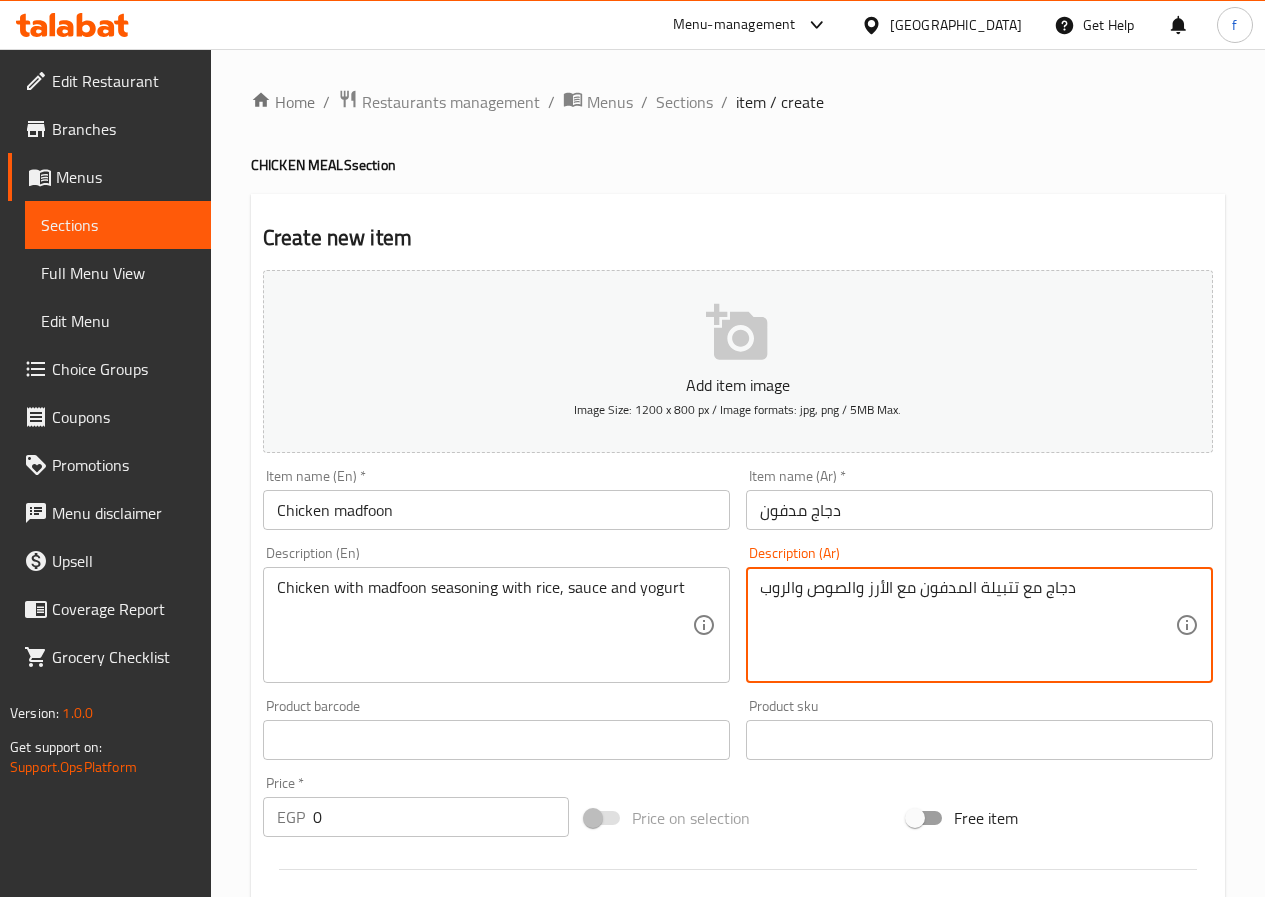 drag, startPoint x: 787, startPoint y: 590, endPoint x: 732, endPoint y: 593, distance: 55.081757 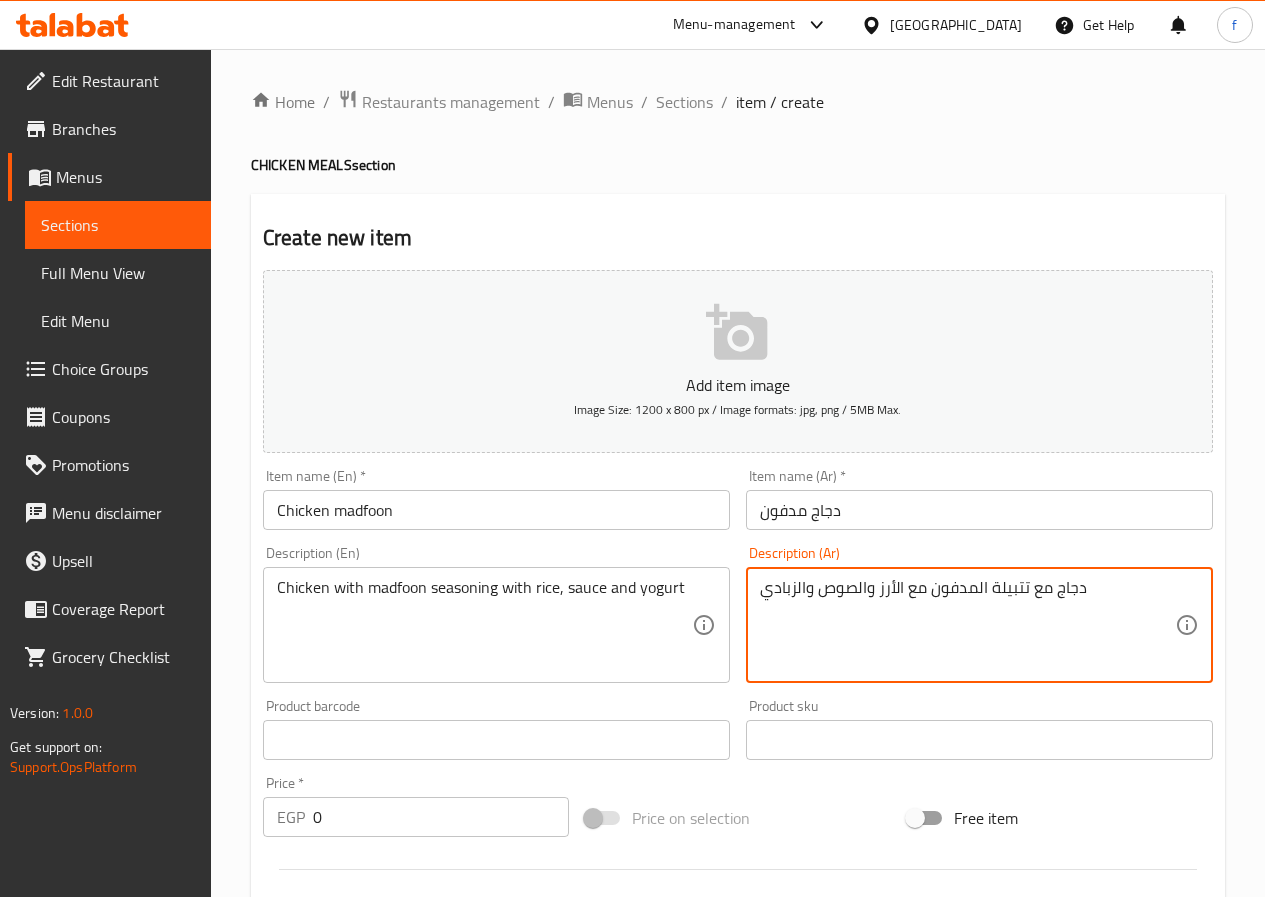 type on "دجاج مع تتبيلة المدفون مع الأرز والصوص والزبادي" 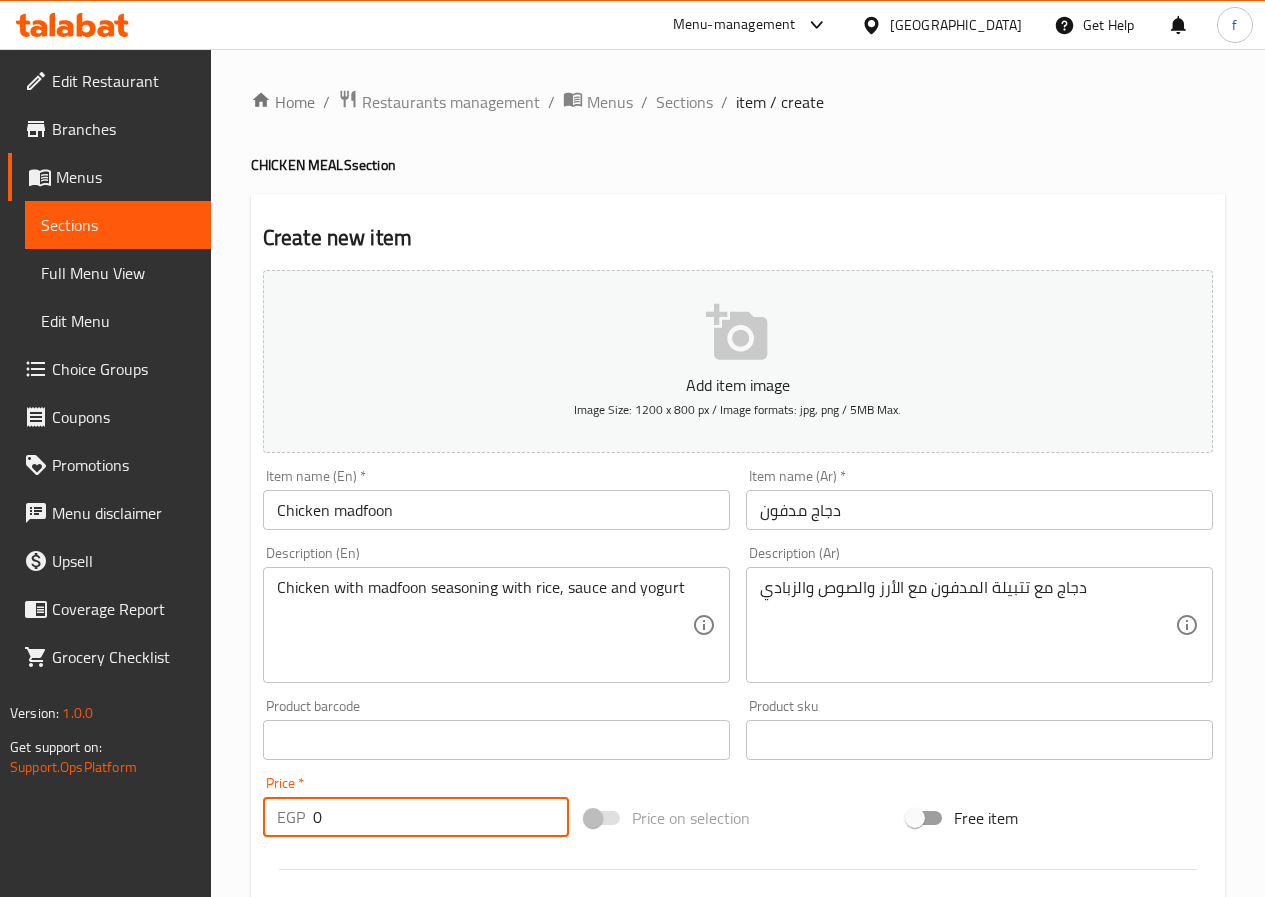 click on "0" at bounding box center (441, 817) 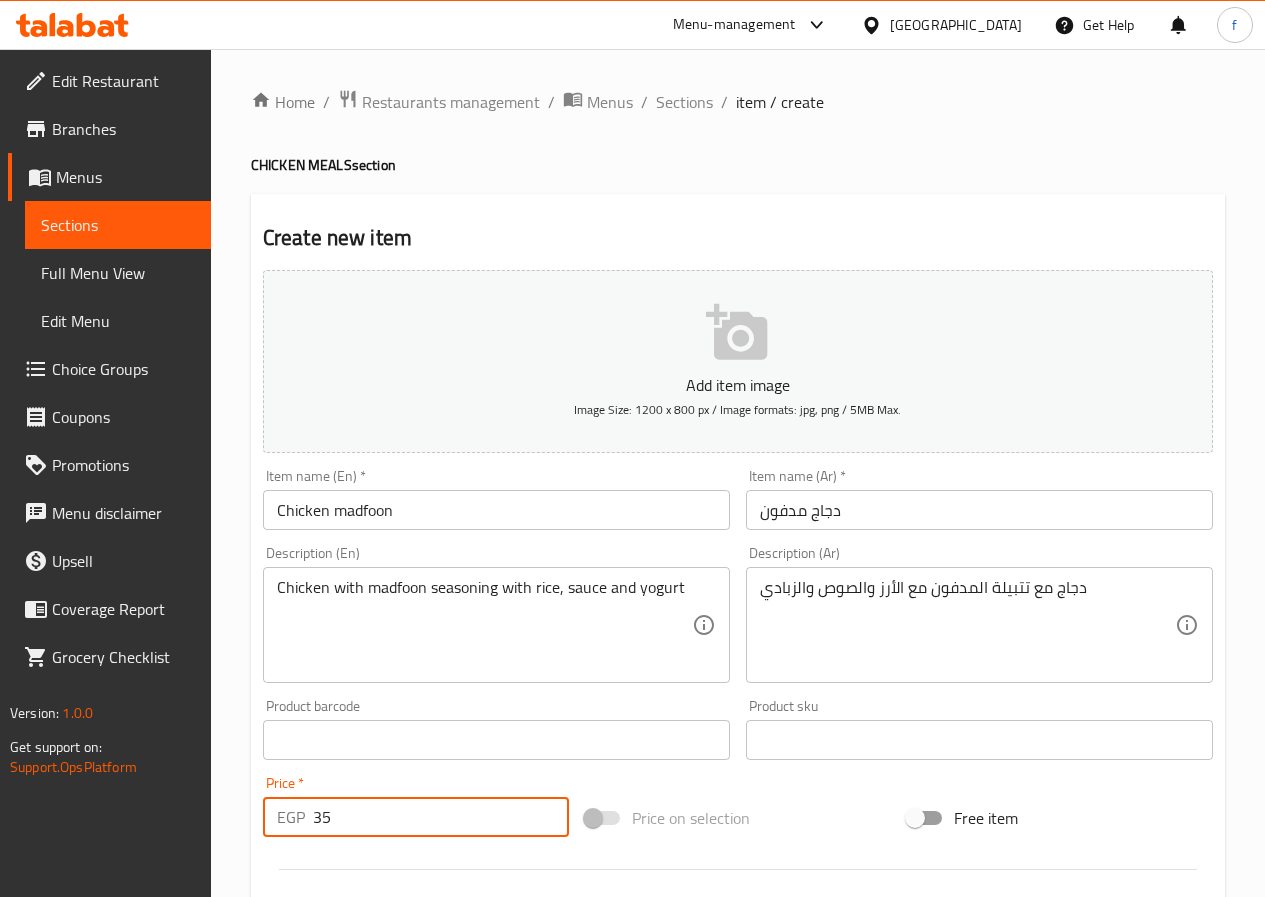 type on "35" 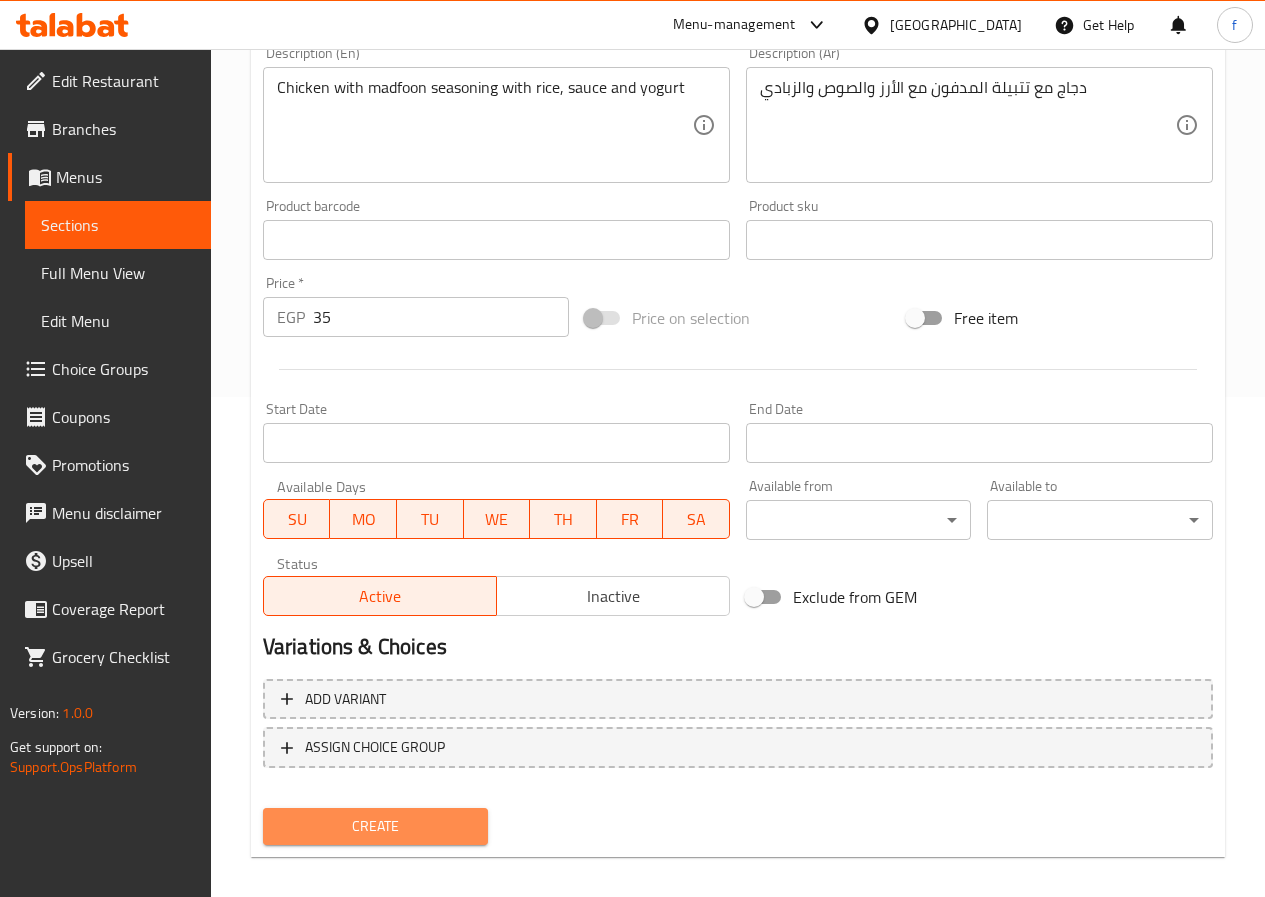 drag, startPoint x: 407, startPoint y: 832, endPoint x: 417, endPoint y: 812, distance: 22.36068 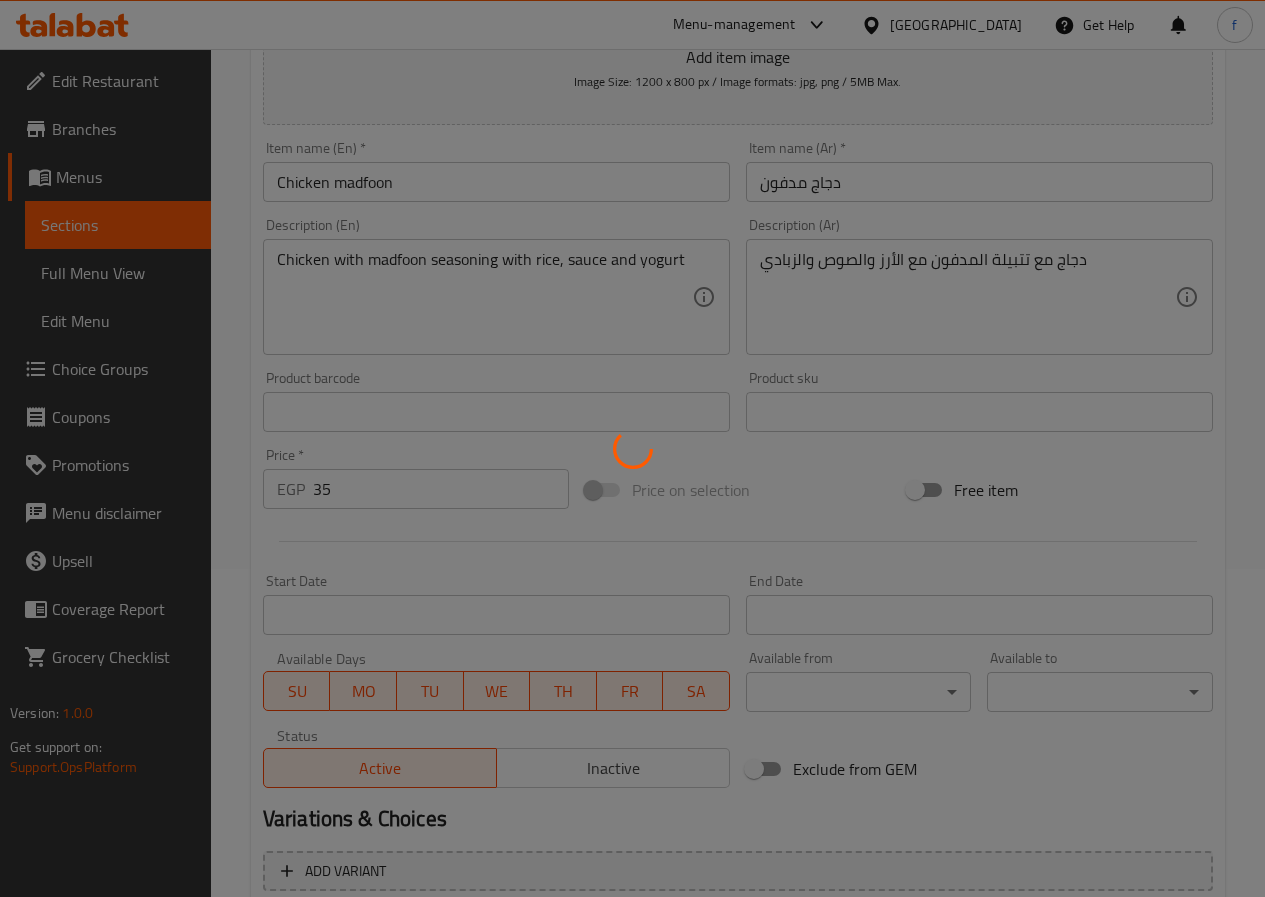 scroll, scrollTop: 0, scrollLeft: 0, axis: both 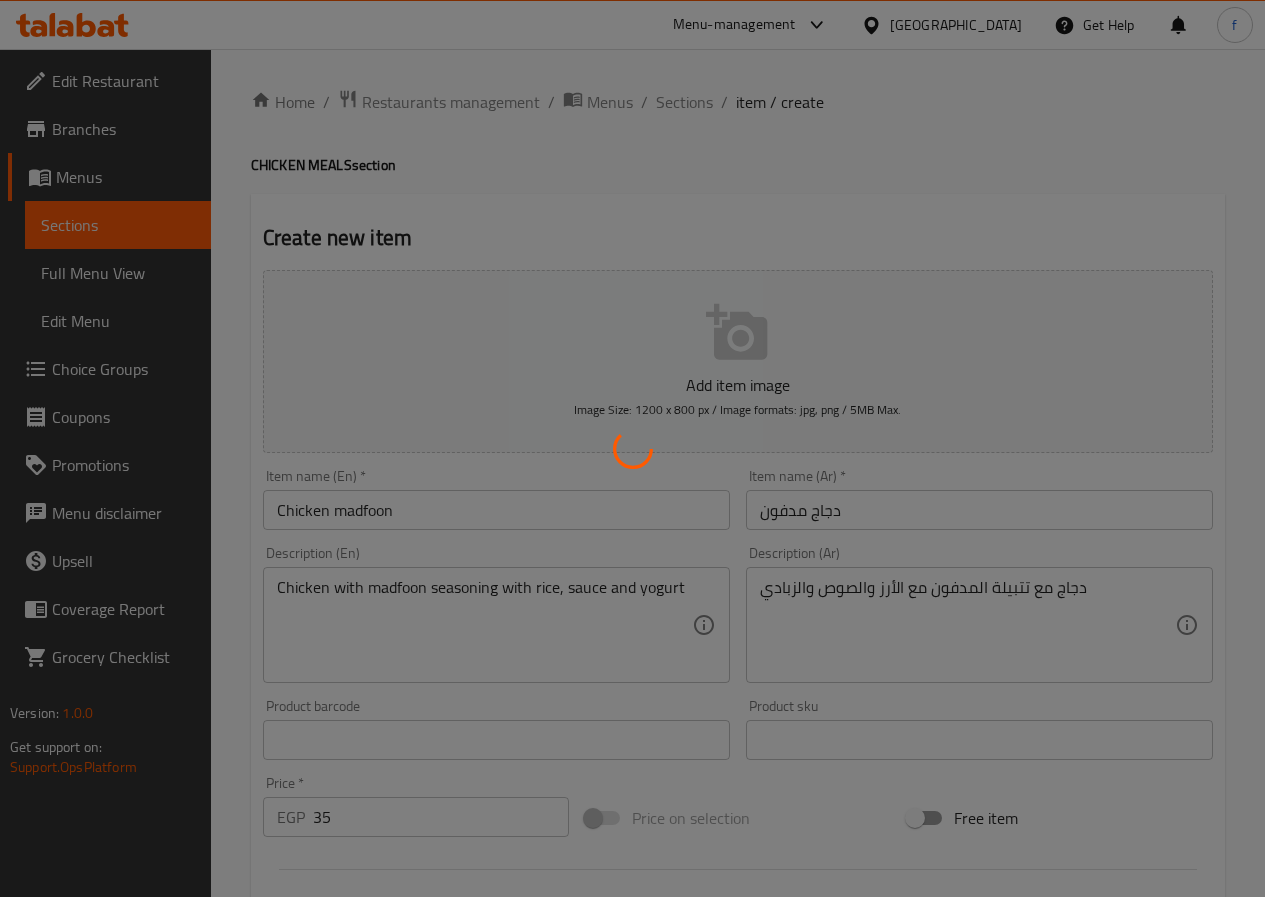 type 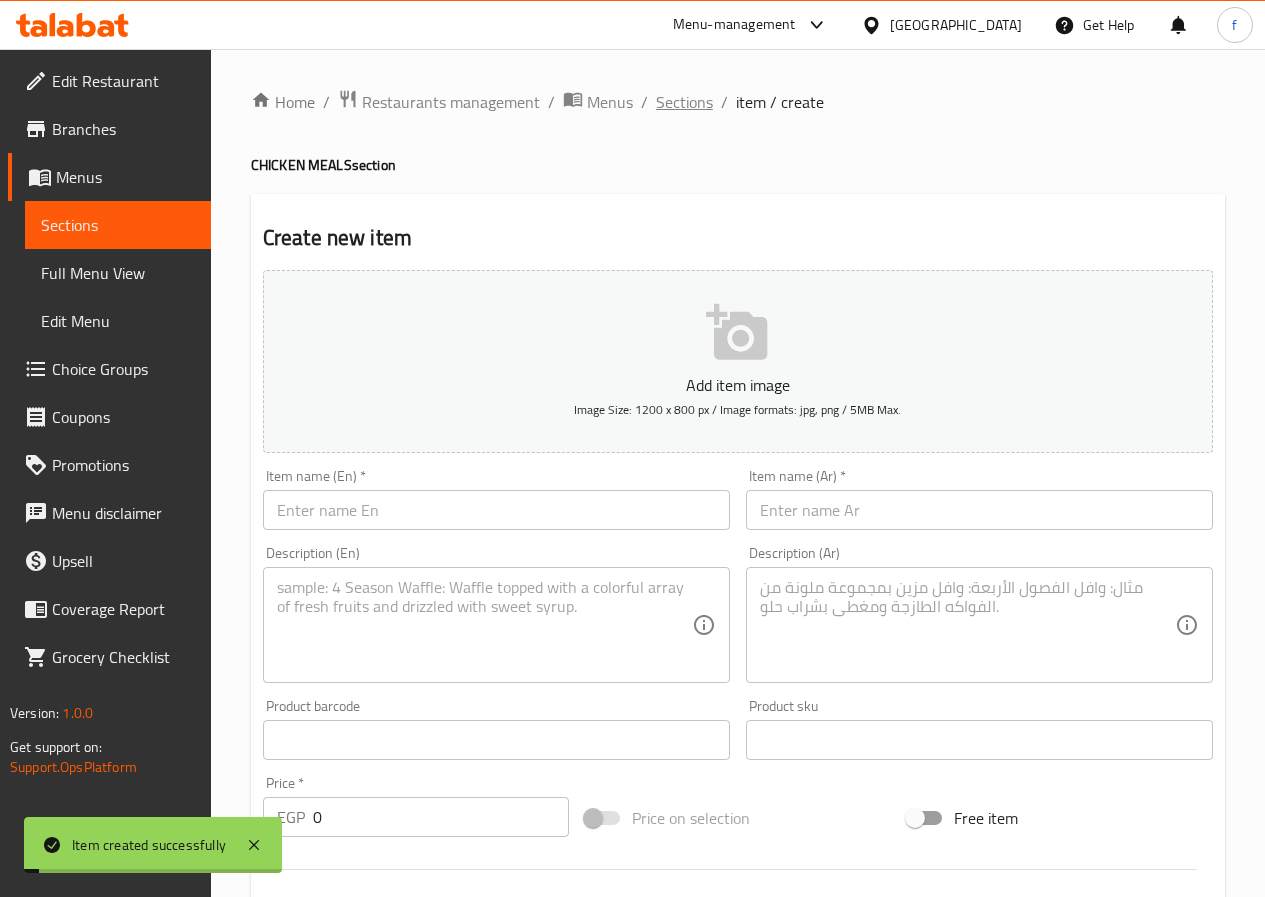 click on "Sections" at bounding box center (684, 102) 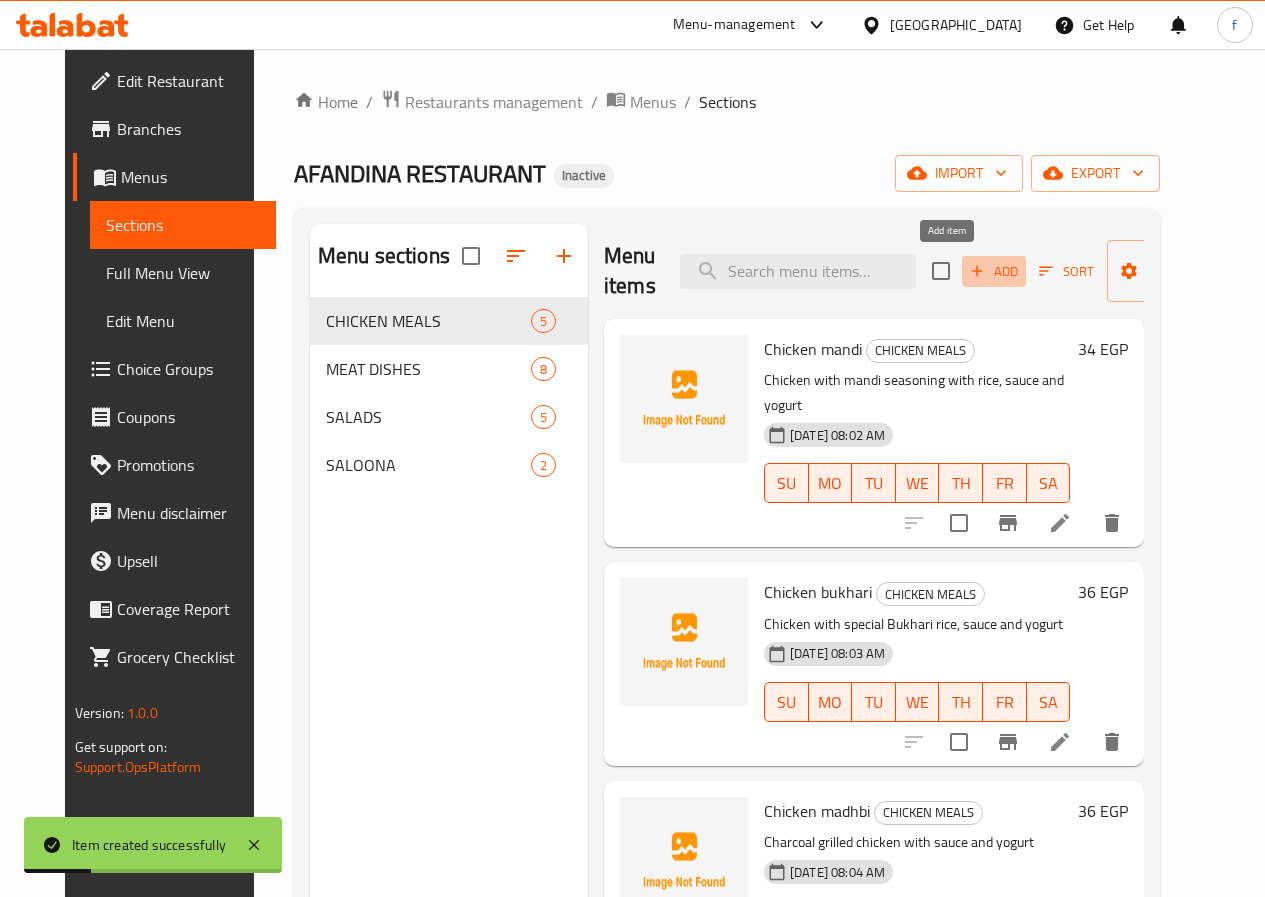 click on "Add" at bounding box center (994, 271) 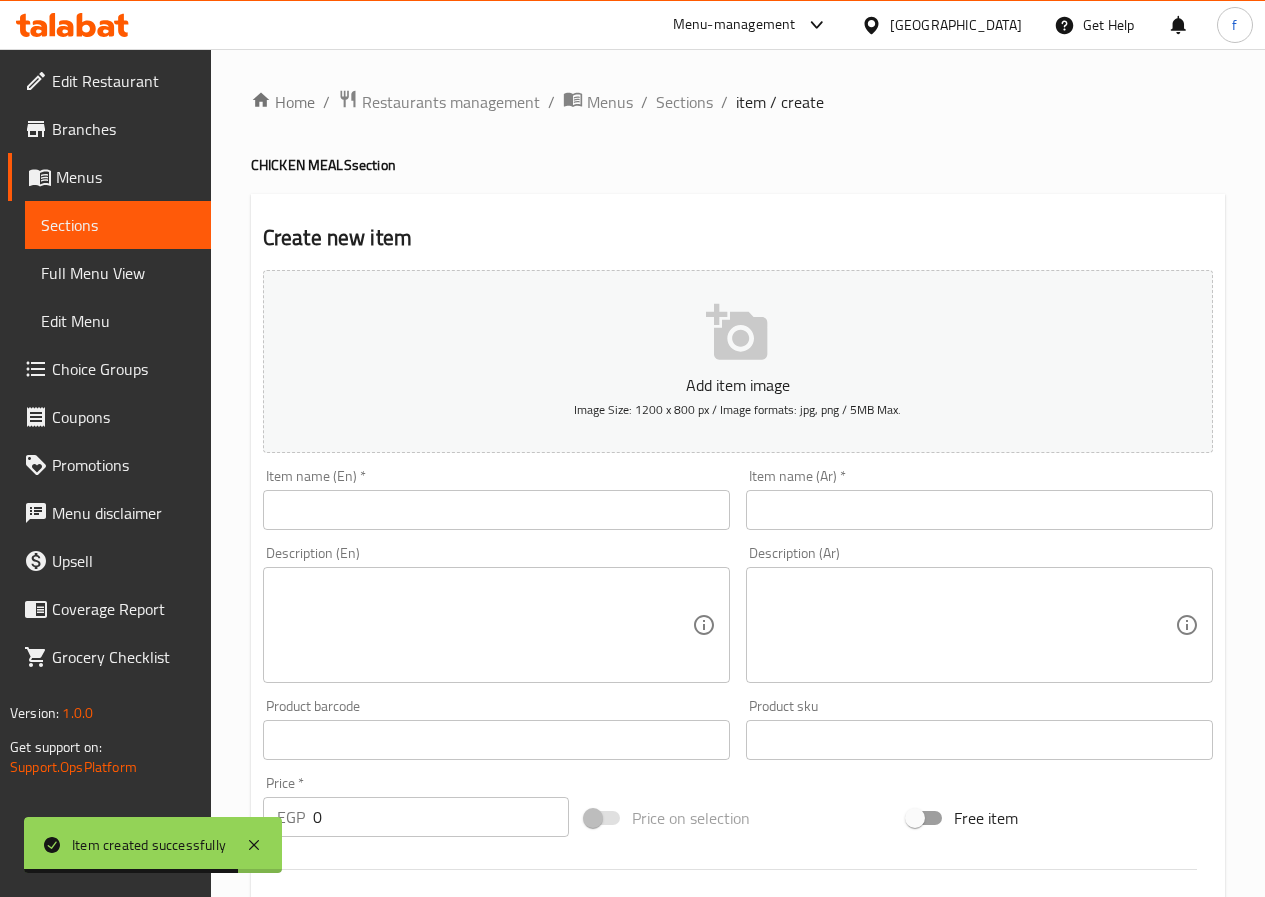 click at bounding box center (496, 510) 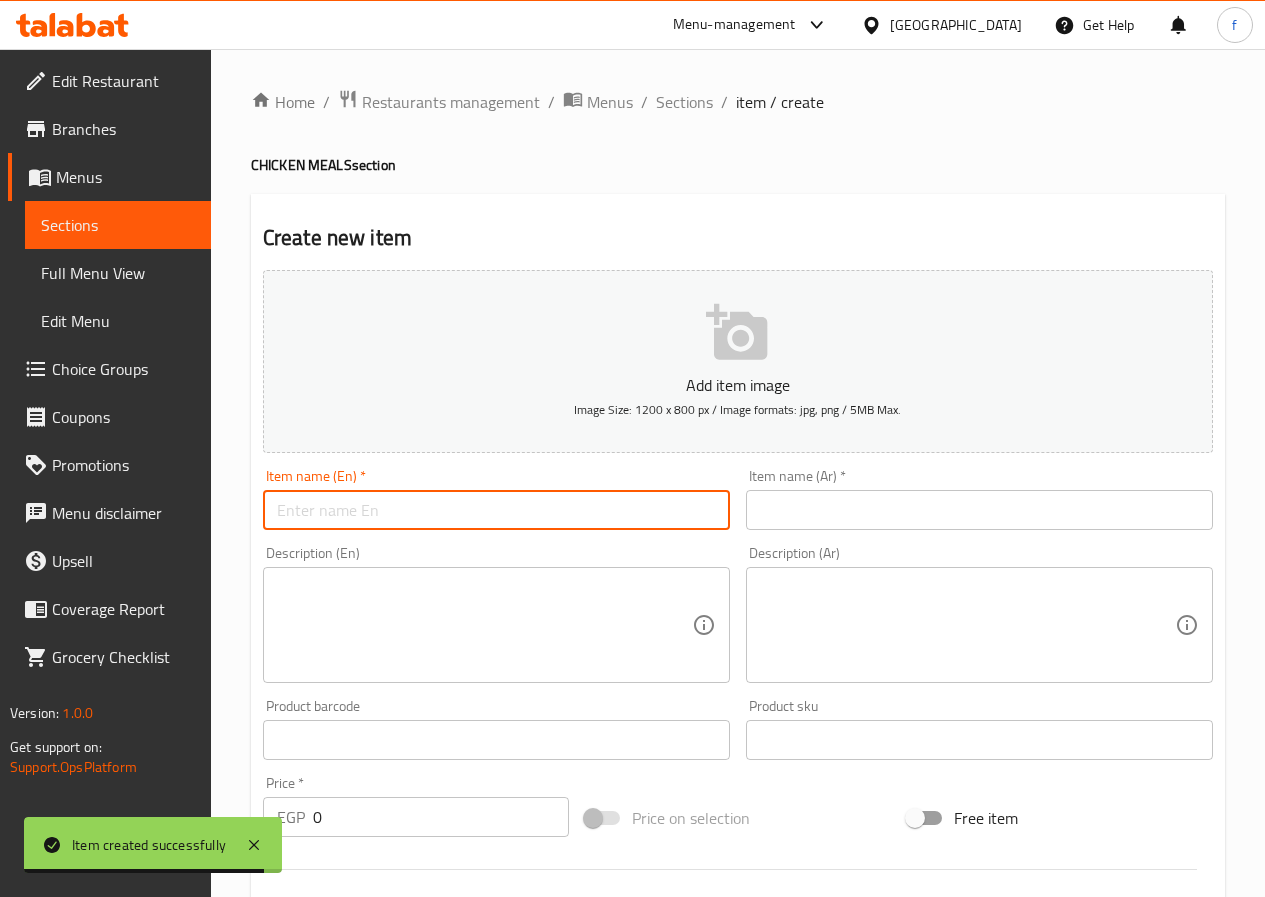 paste on "KABSA CHICKEN" 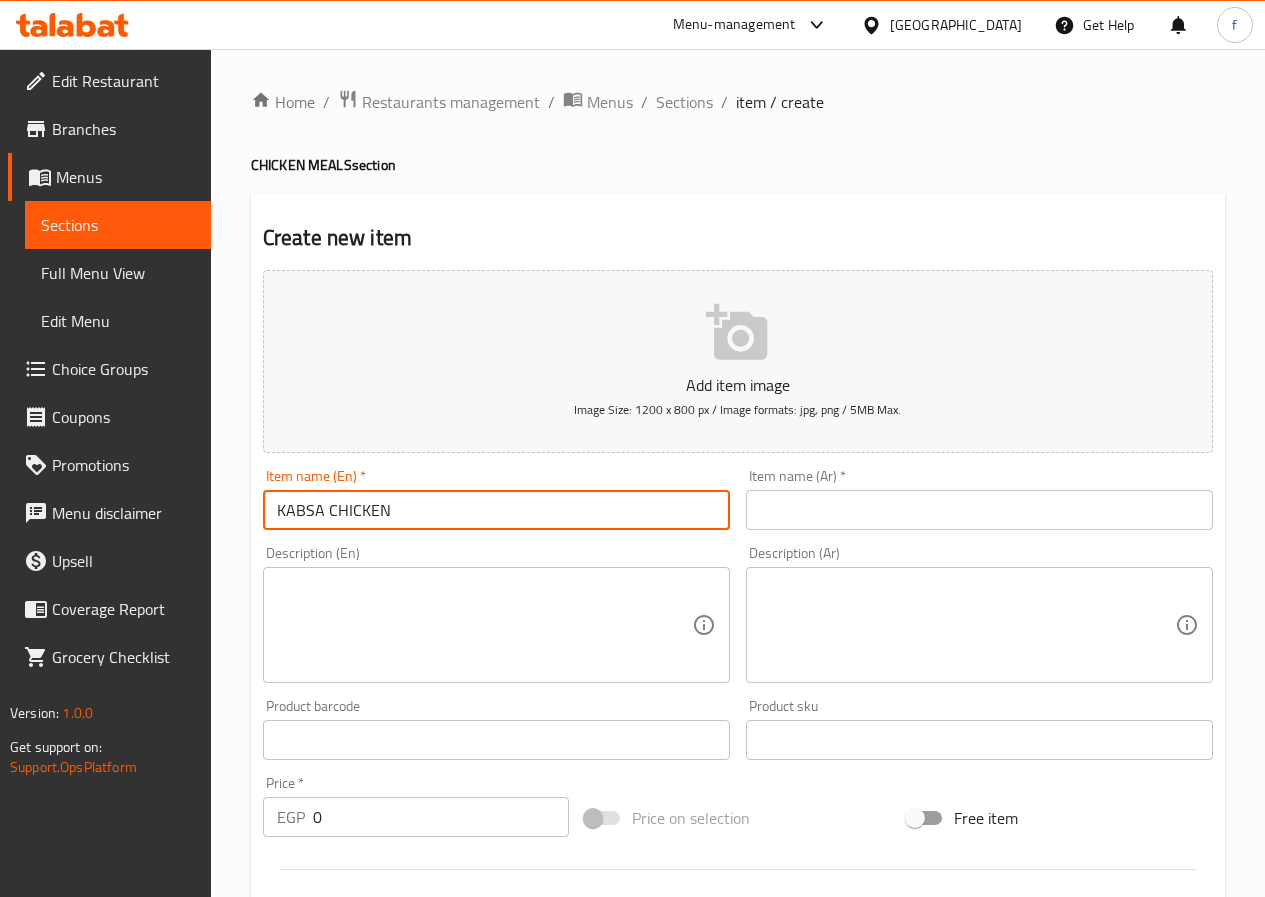 type on "KABSA CHICKEN" 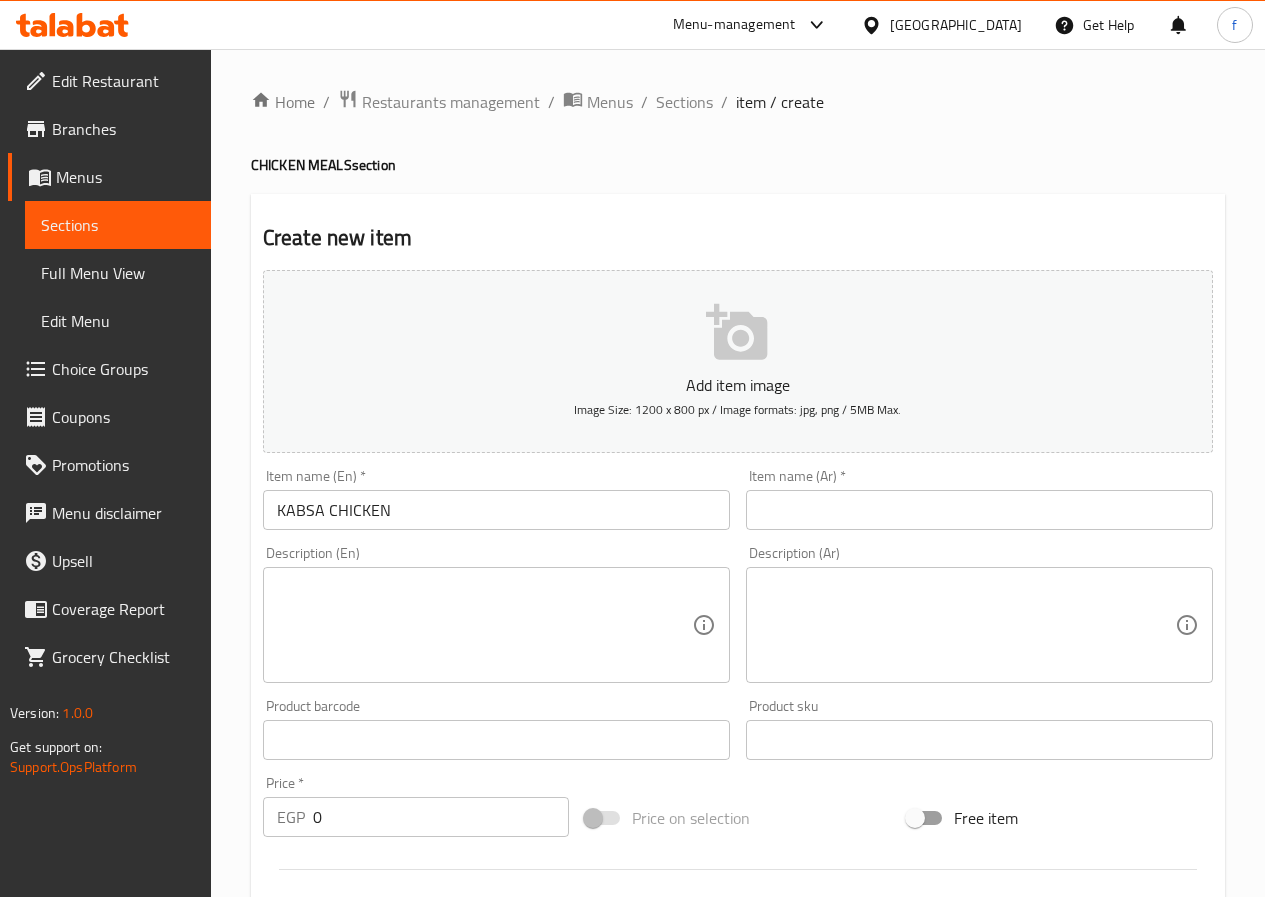 click on "Description (Ar) Description (Ar)" at bounding box center (979, 614) 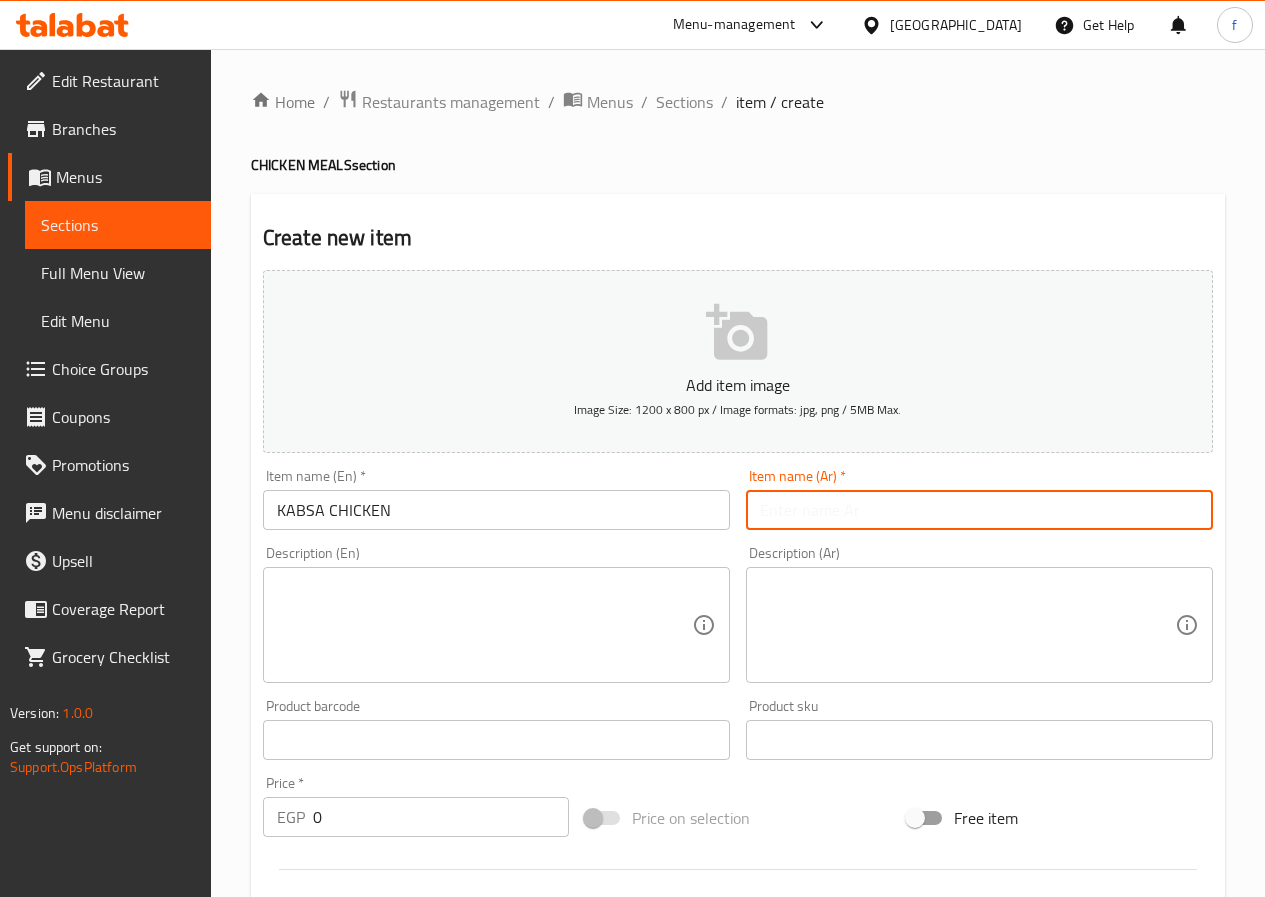 paste on "كبسة دجاج" 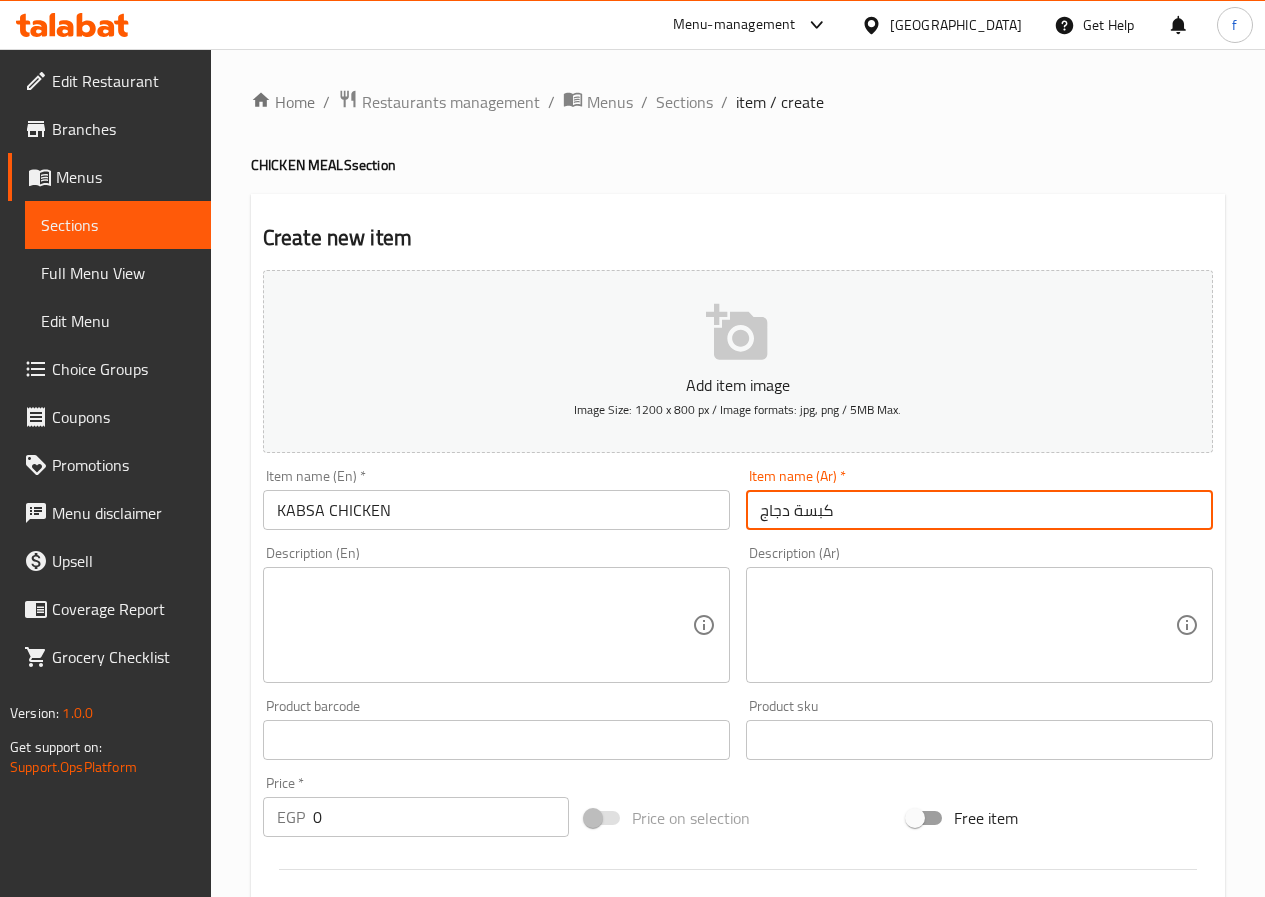 type on "كبسة دجاج" 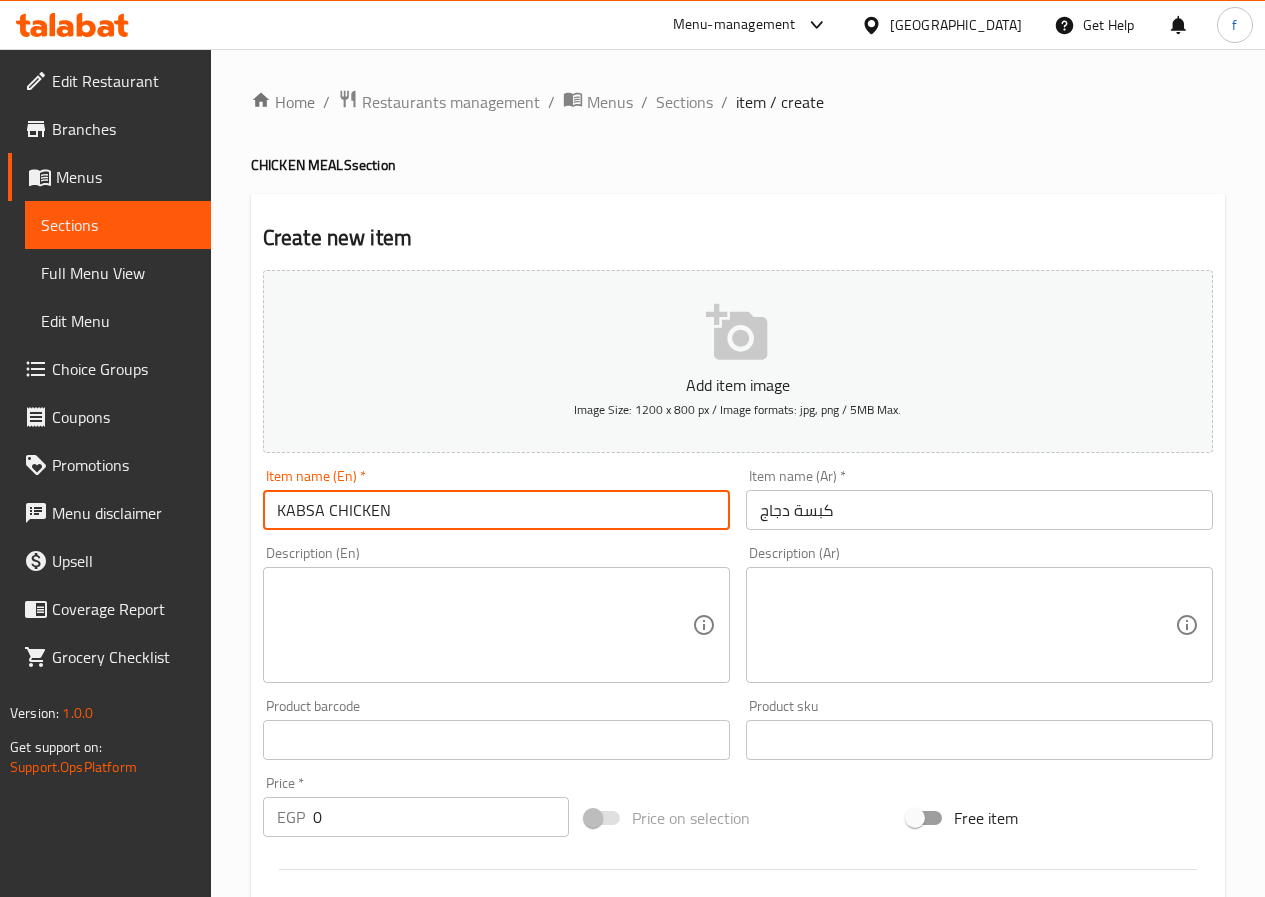 click on "KABSA CHICKEN" at bounding box center [496, 510] 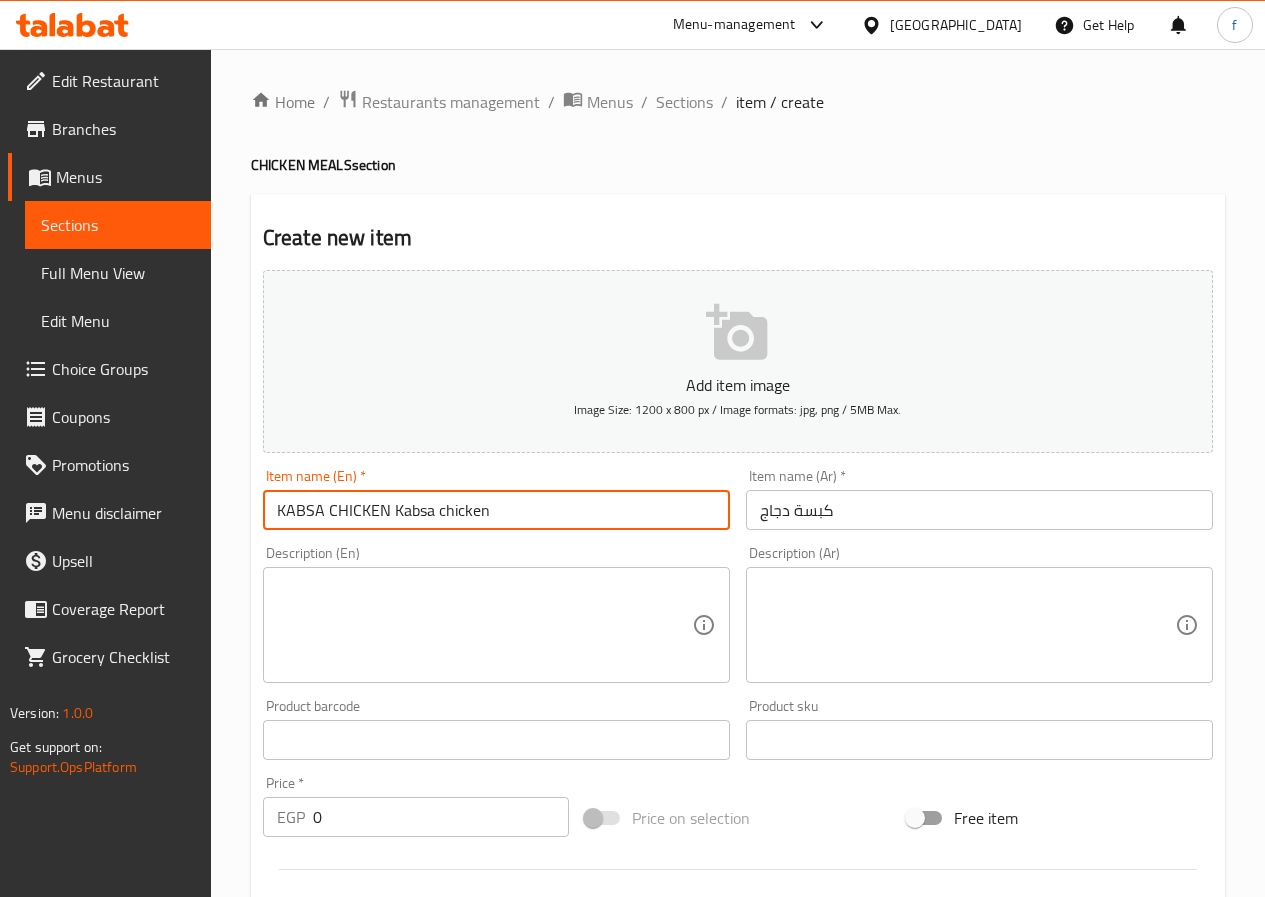 drag, startPoint x: 387, startPoint y: 513, endPoint x: 250, endPoint y: 515, distance: 137.0146 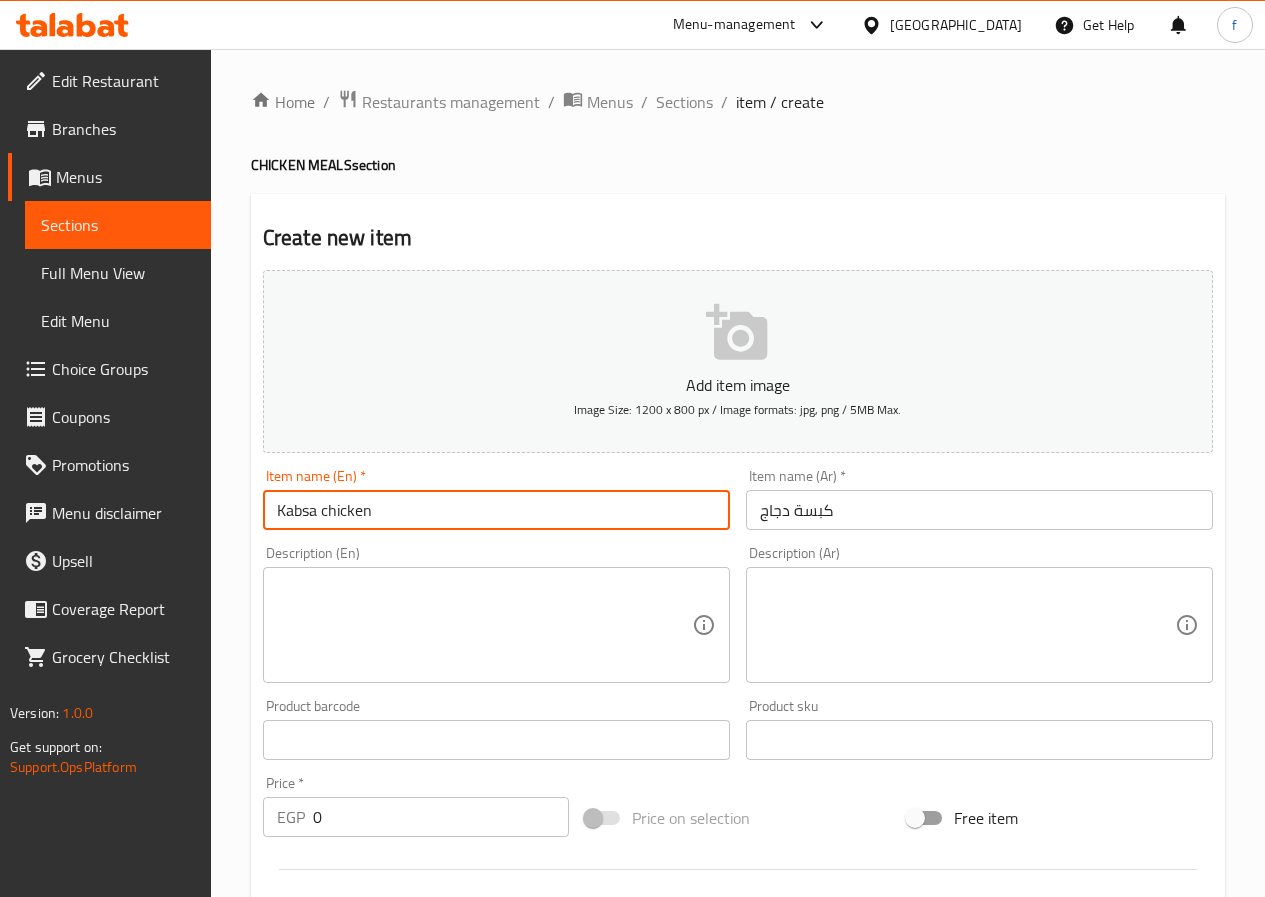 click on "Kabsa chicken" at bounding box center [496, 510] 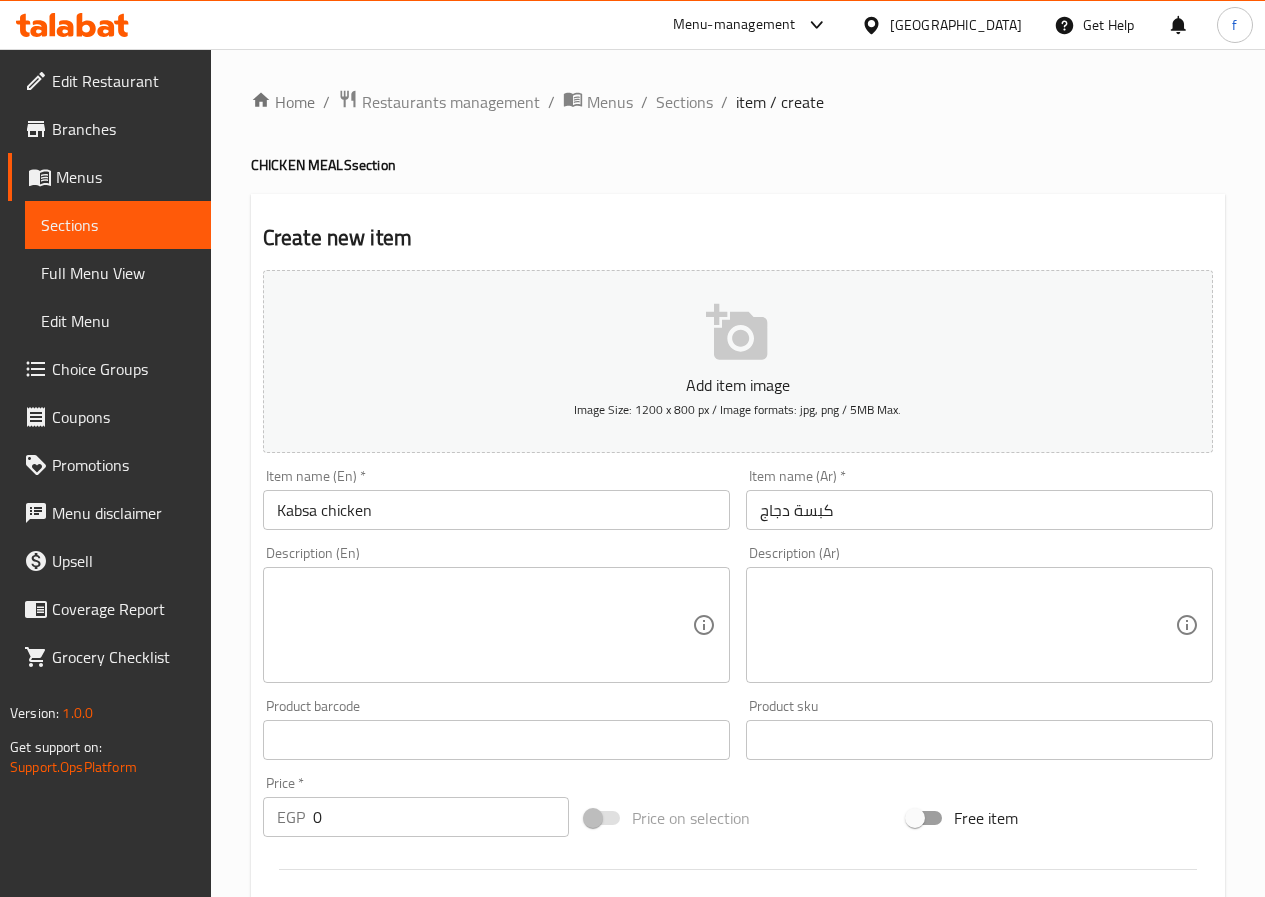click at bounding box center [484, 625] 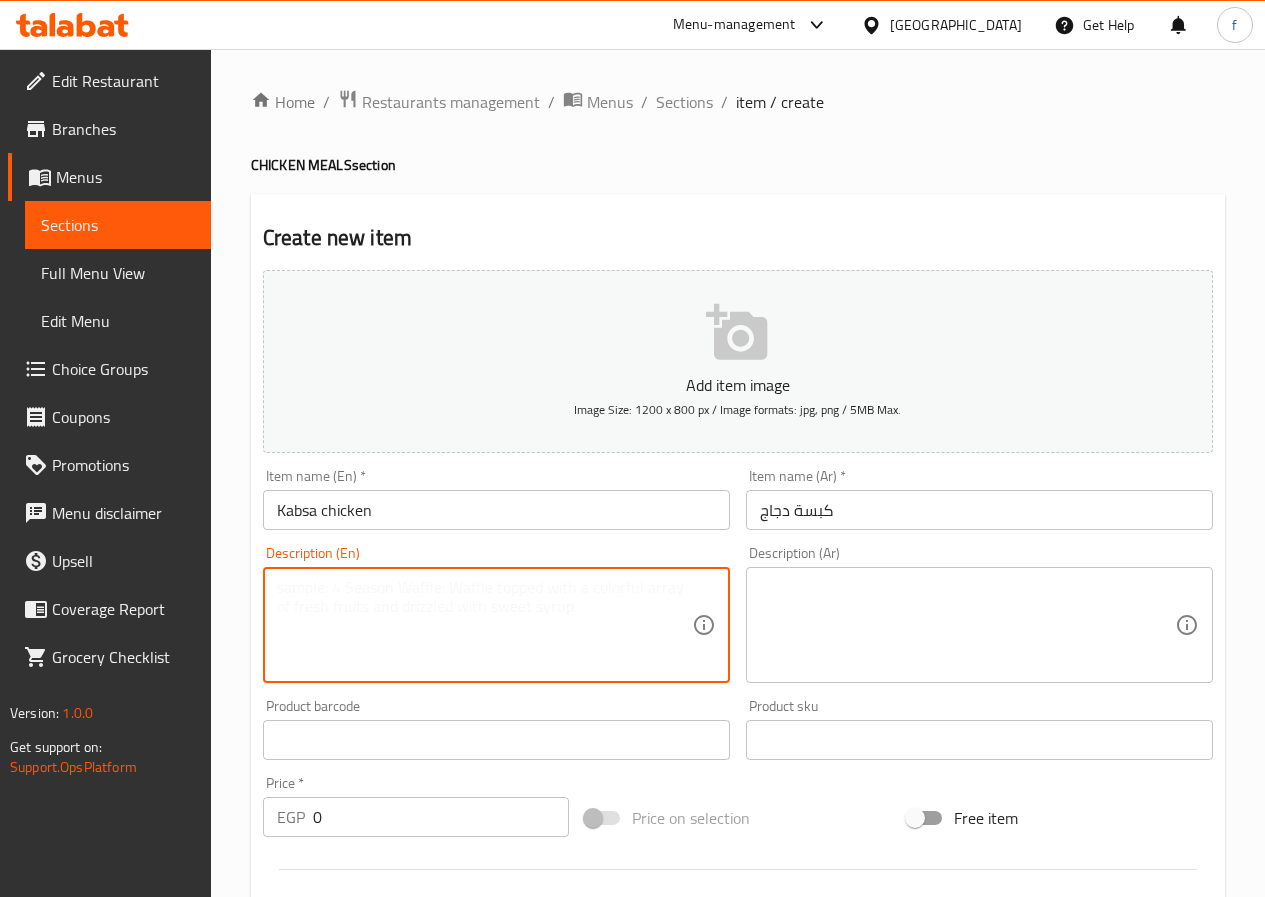 paste on "Delicious chicken kabsa with rice, sauce and yogurt" 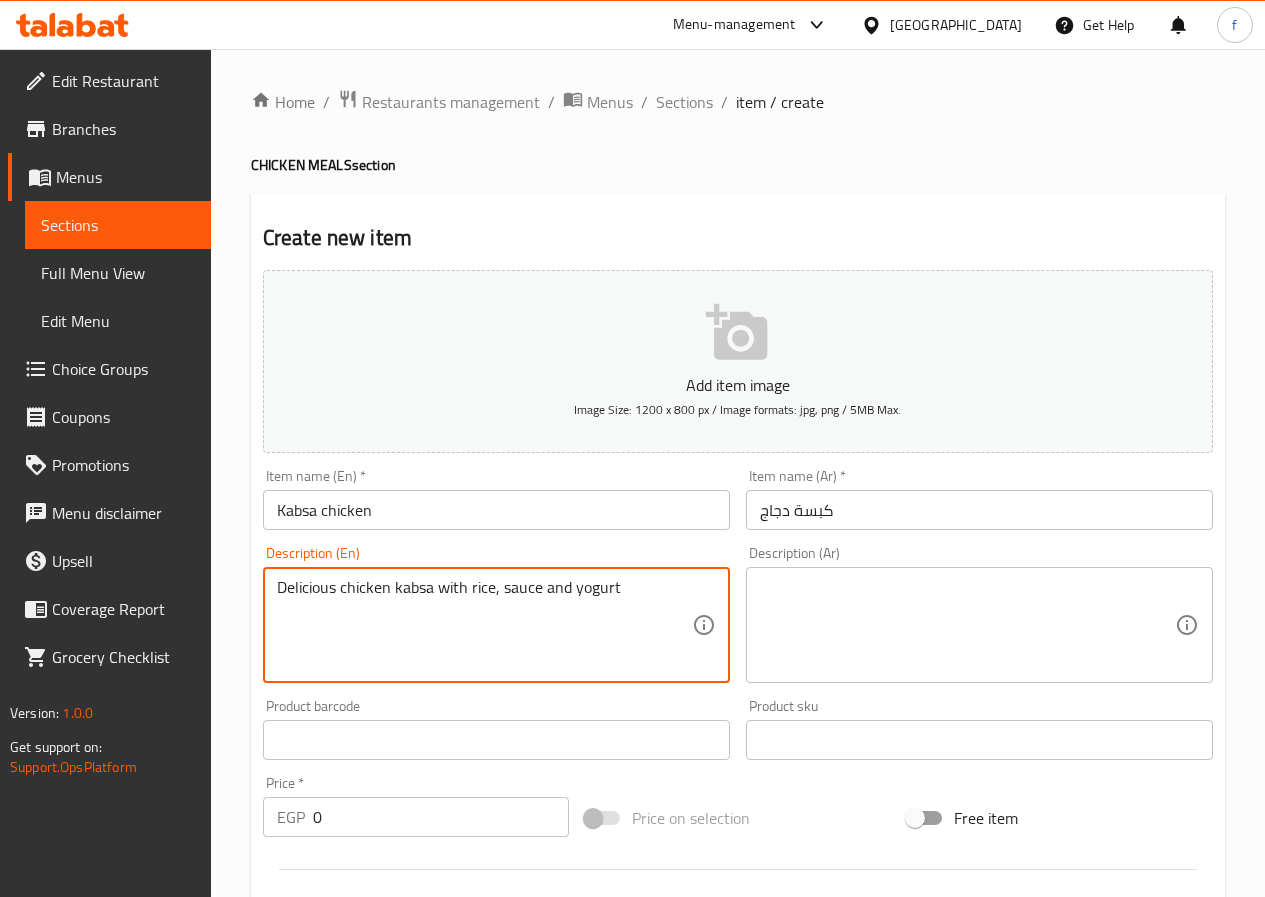 type on "Delicious chicken kabsa with rice, sauce and yogurt" 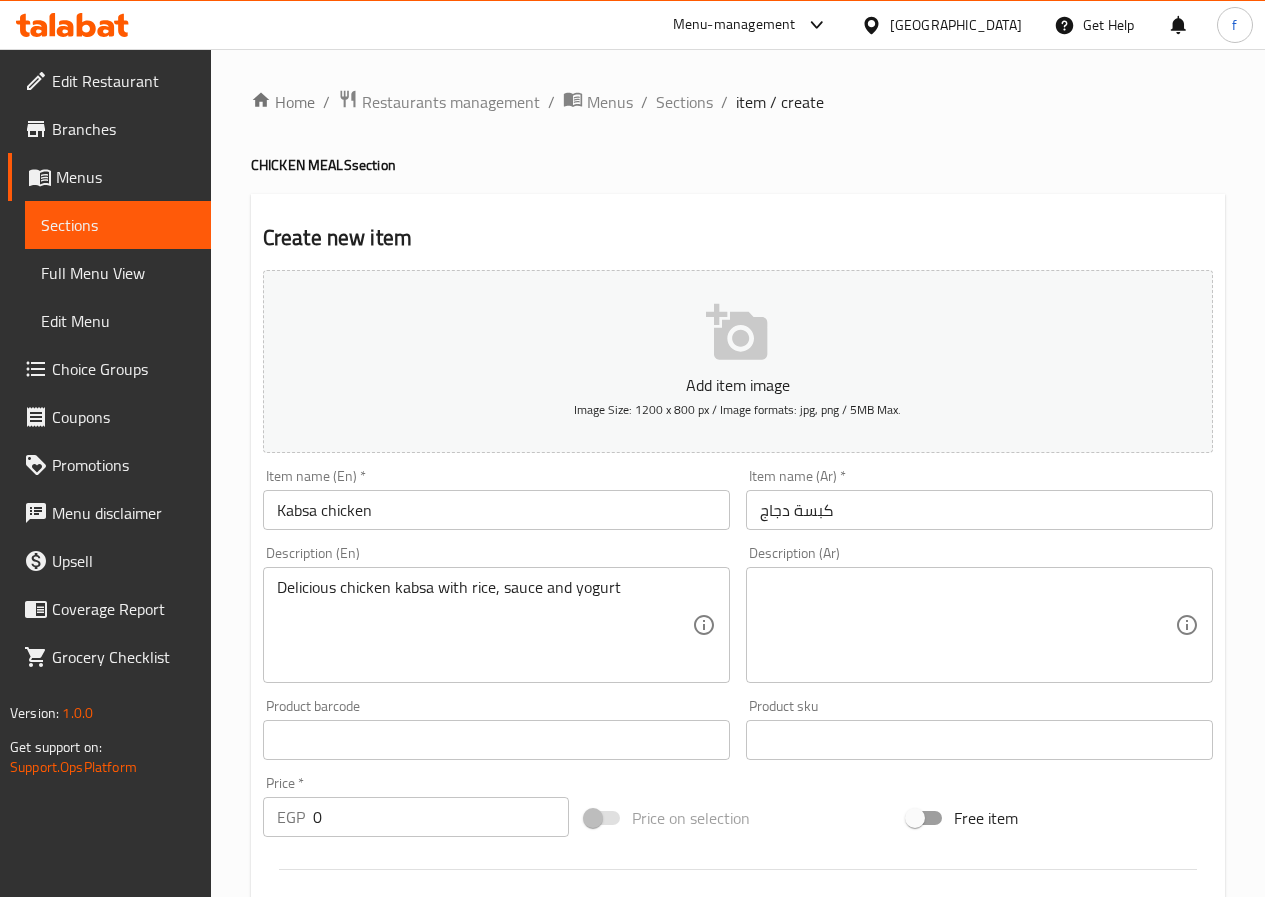 click at bounding box center (967, 625) 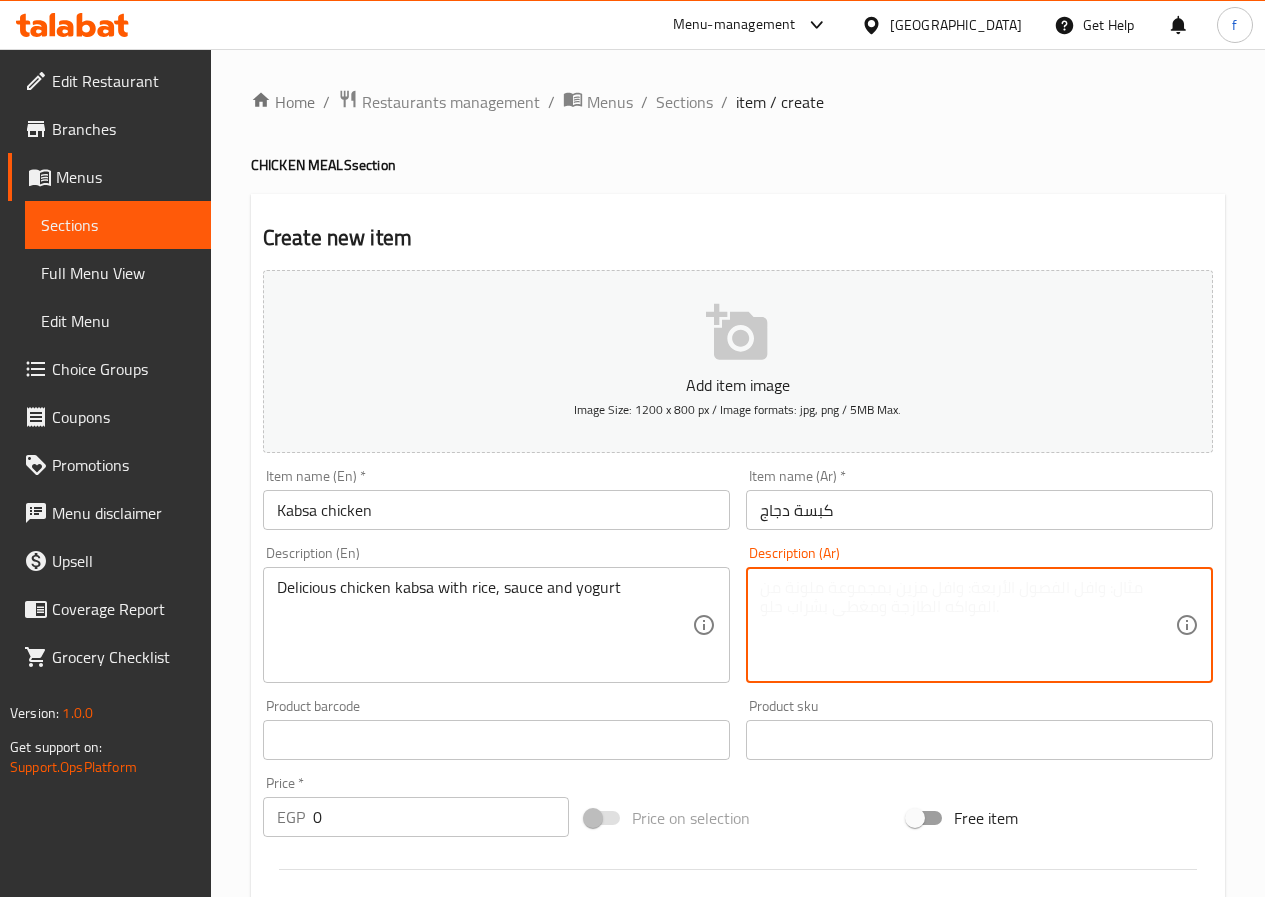 paste on "كبسة دجاج لذيذة مع الأرز والصلصة والزبادي" 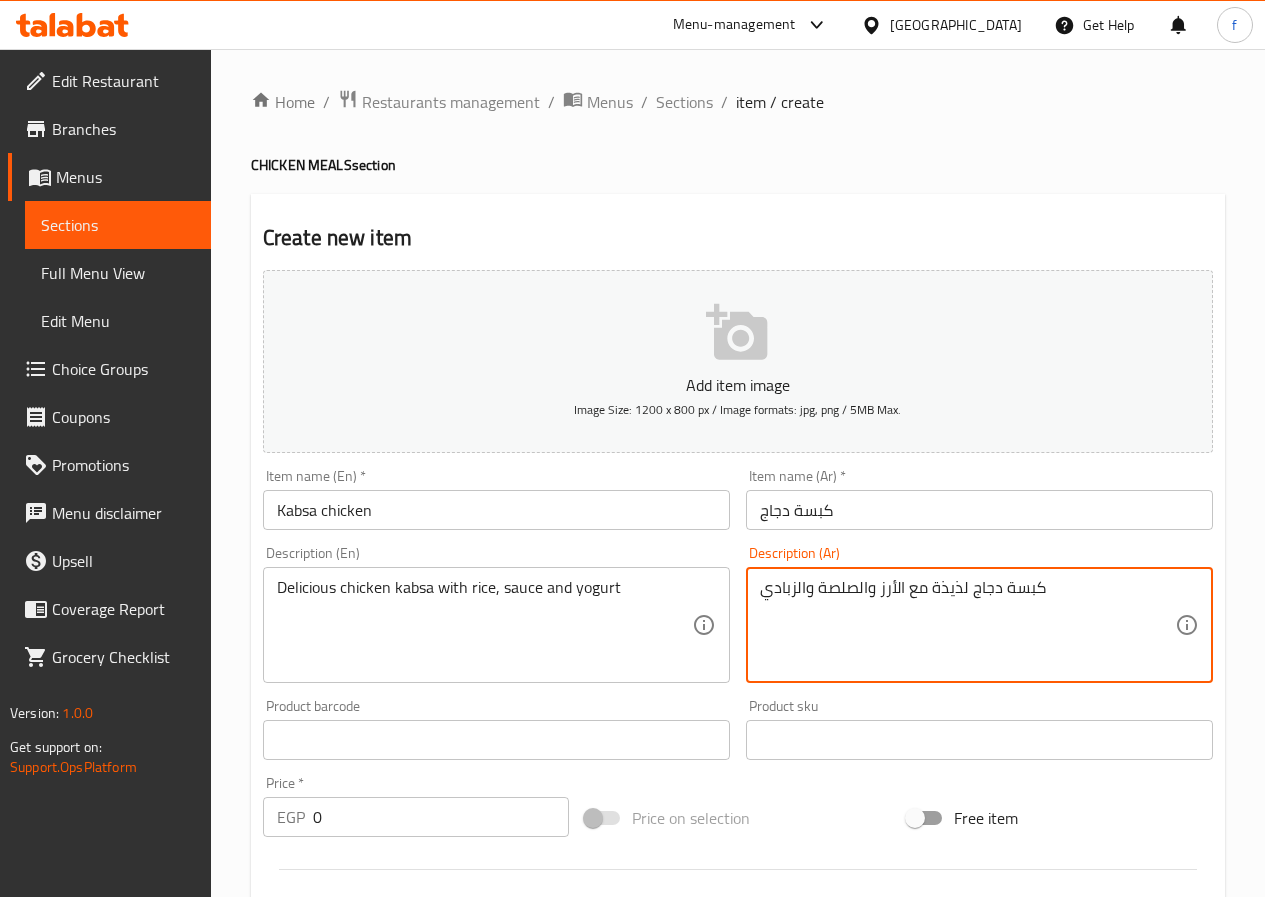 click on "كبسة دجاج لذيذة مع الأرز والصلصة والزبادي" at bounding box center (967, 625) 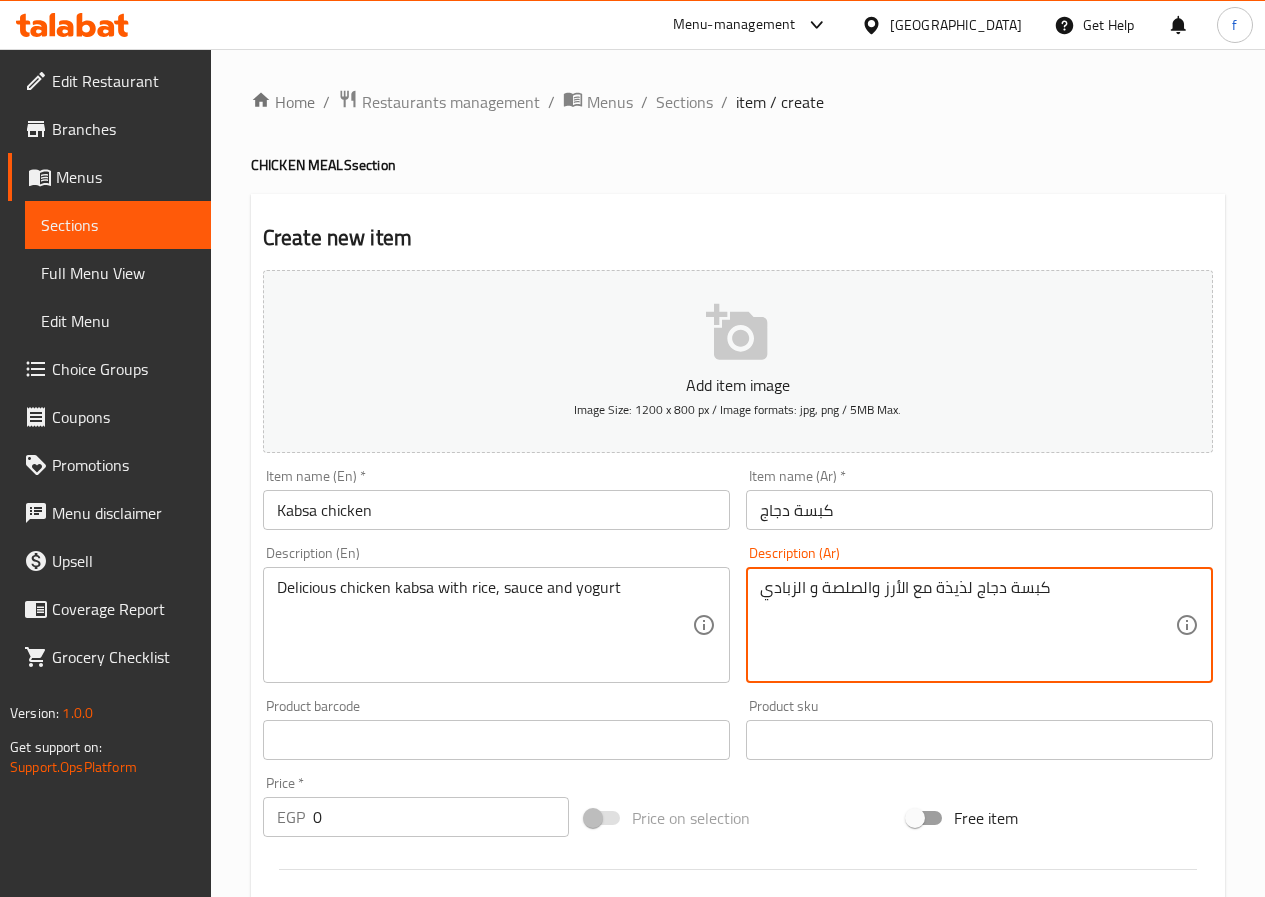 type on "كبسة دجاج لذيذة مع الأرز والصلصة و الزبادي" 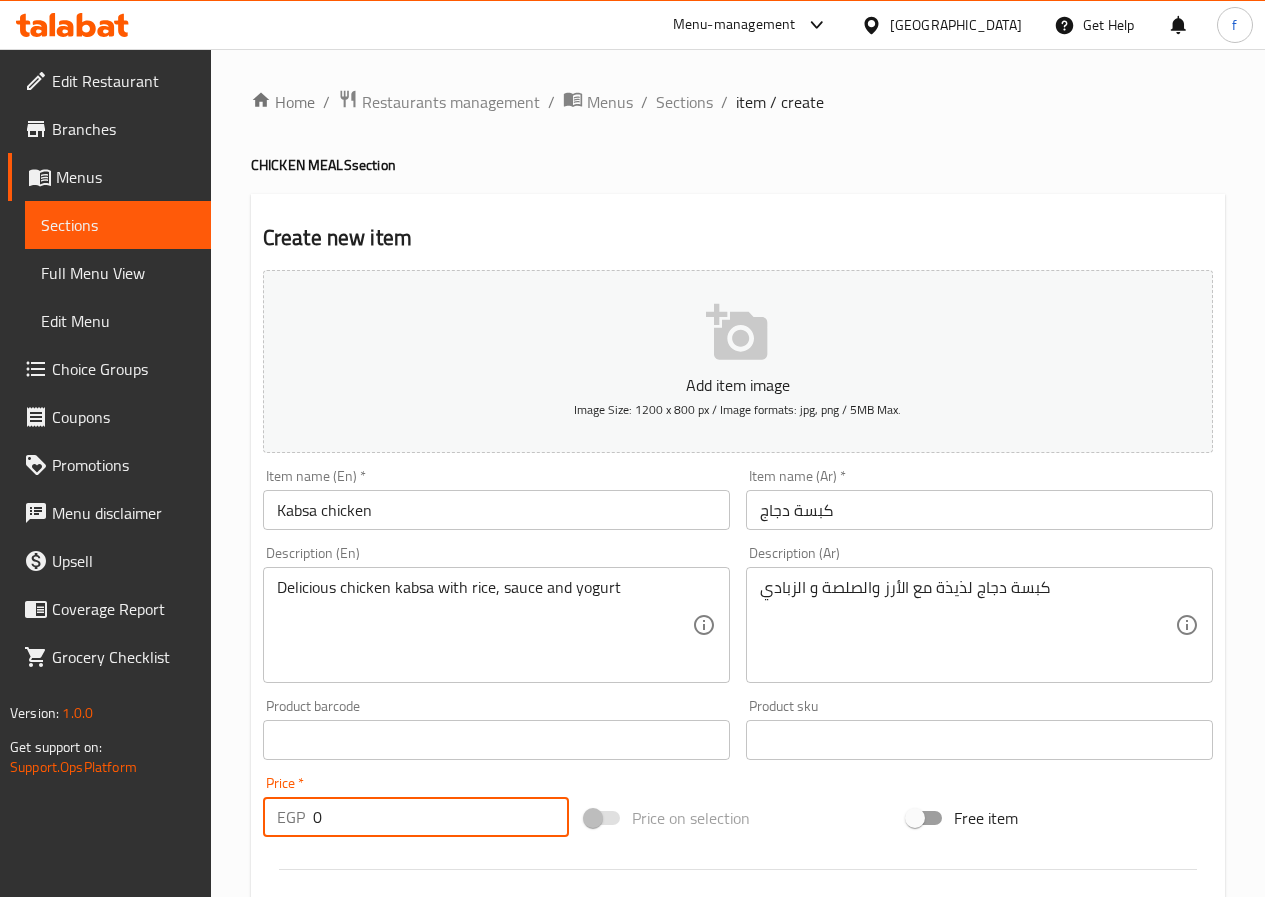 click on "0" at bounding box center (441, 817) 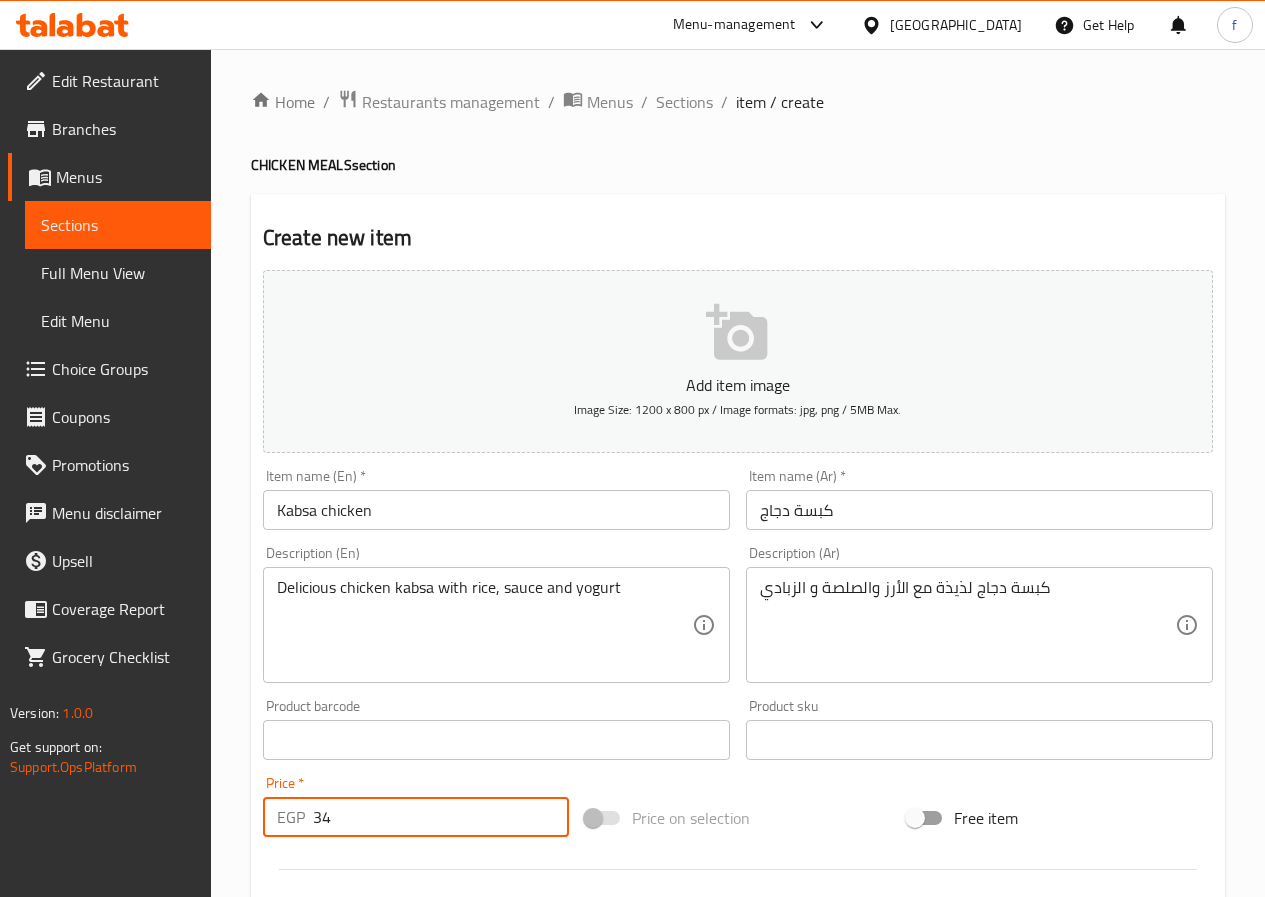 scroll, scrollTop: 516, scrollLeft: 0, axis: vertical 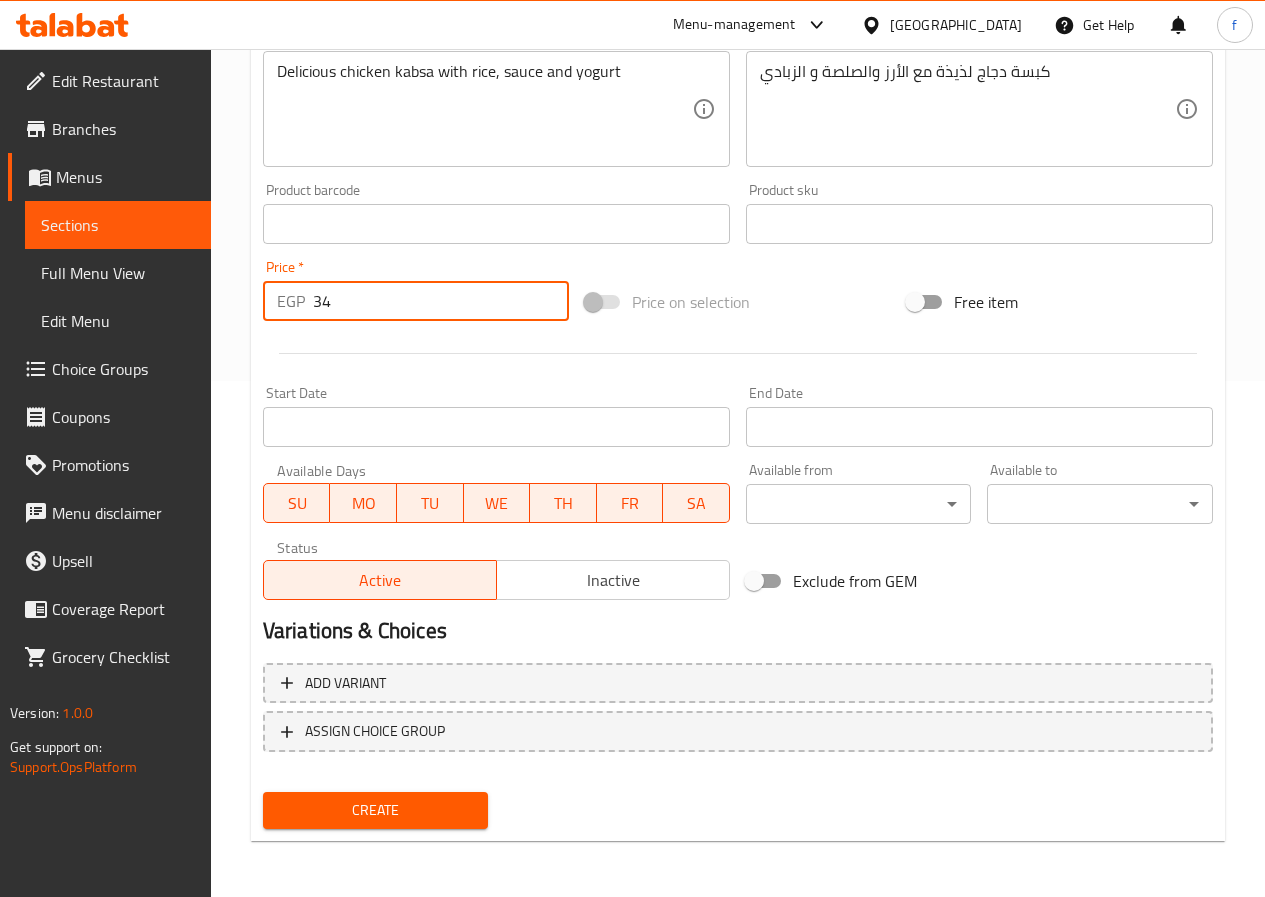 type on "34" 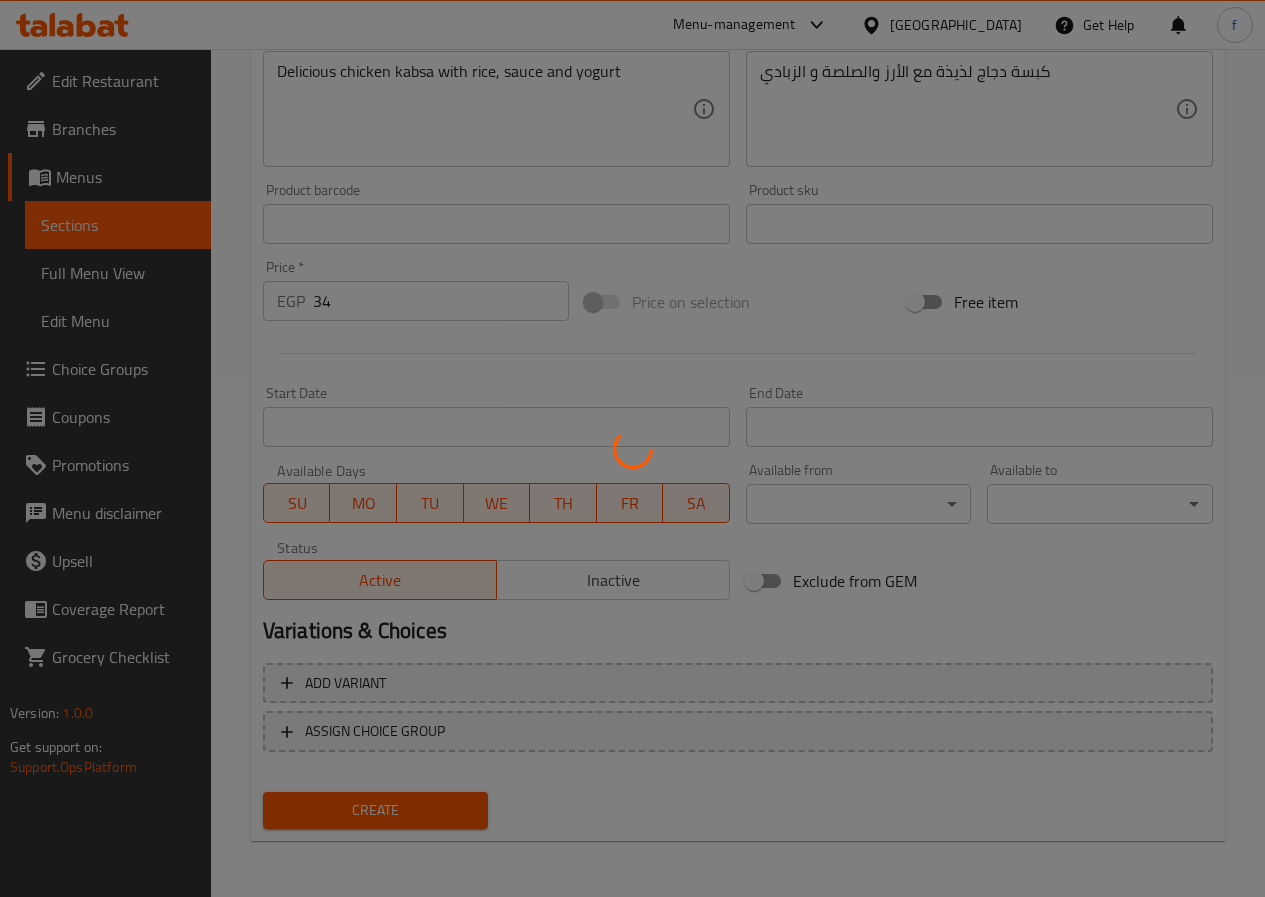 scroll, scrollTop: 0, scrollLeft: 0, axis: both 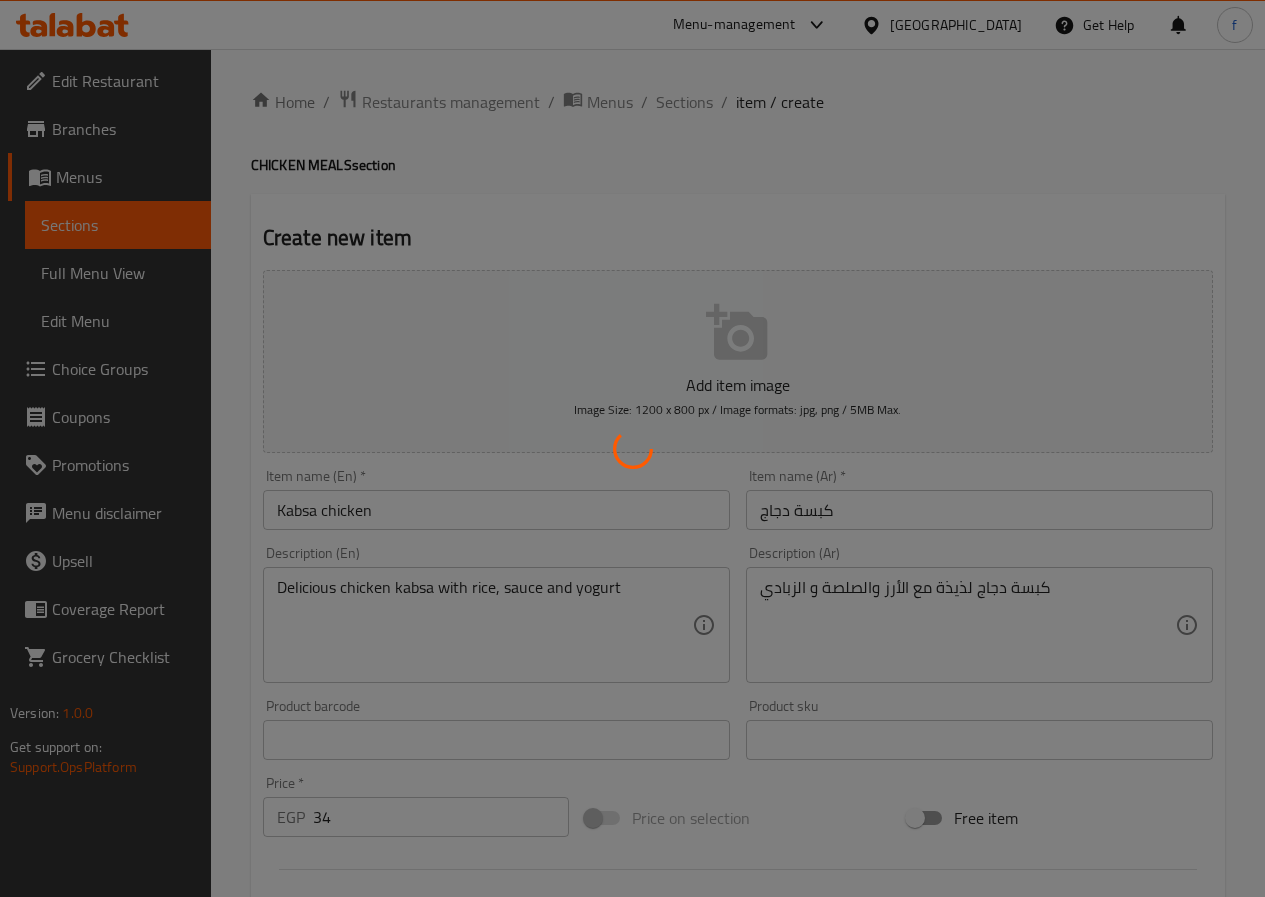 type 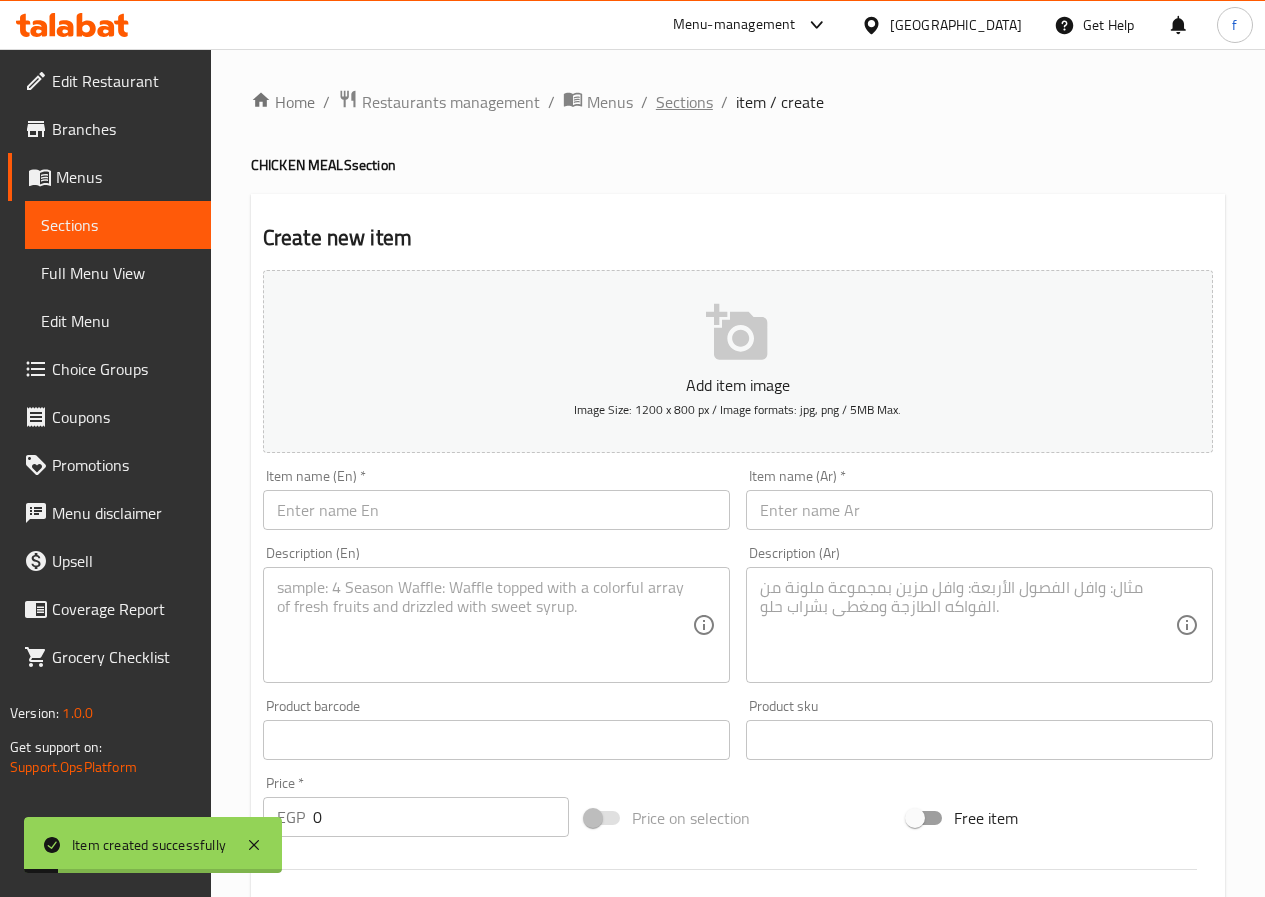 click on "Sections" at bounding box center (684, 102) 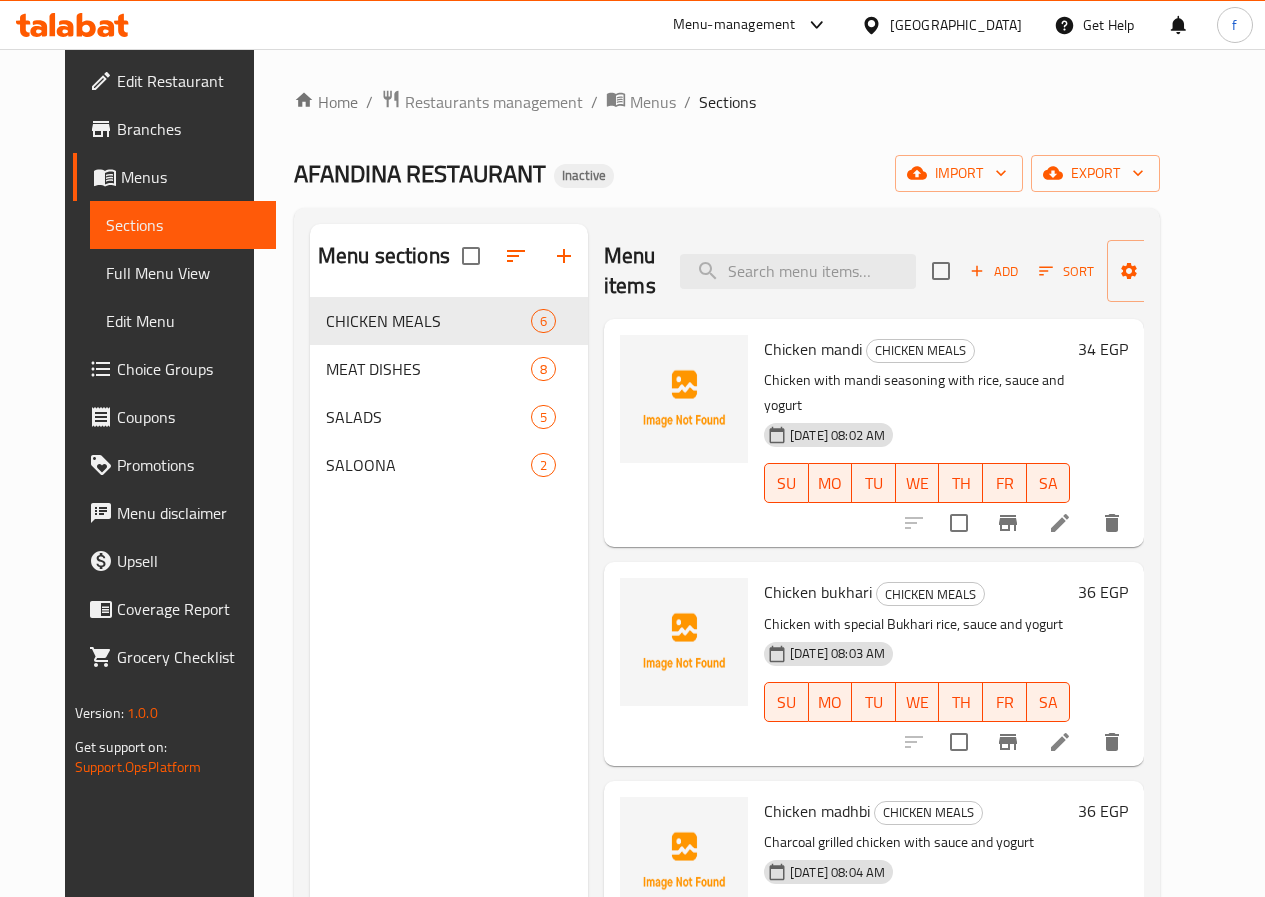 drag, startPoint x: 123, startPoint y: 280, endPoint x: 218, endPoint y: 306, distance: 98.49365 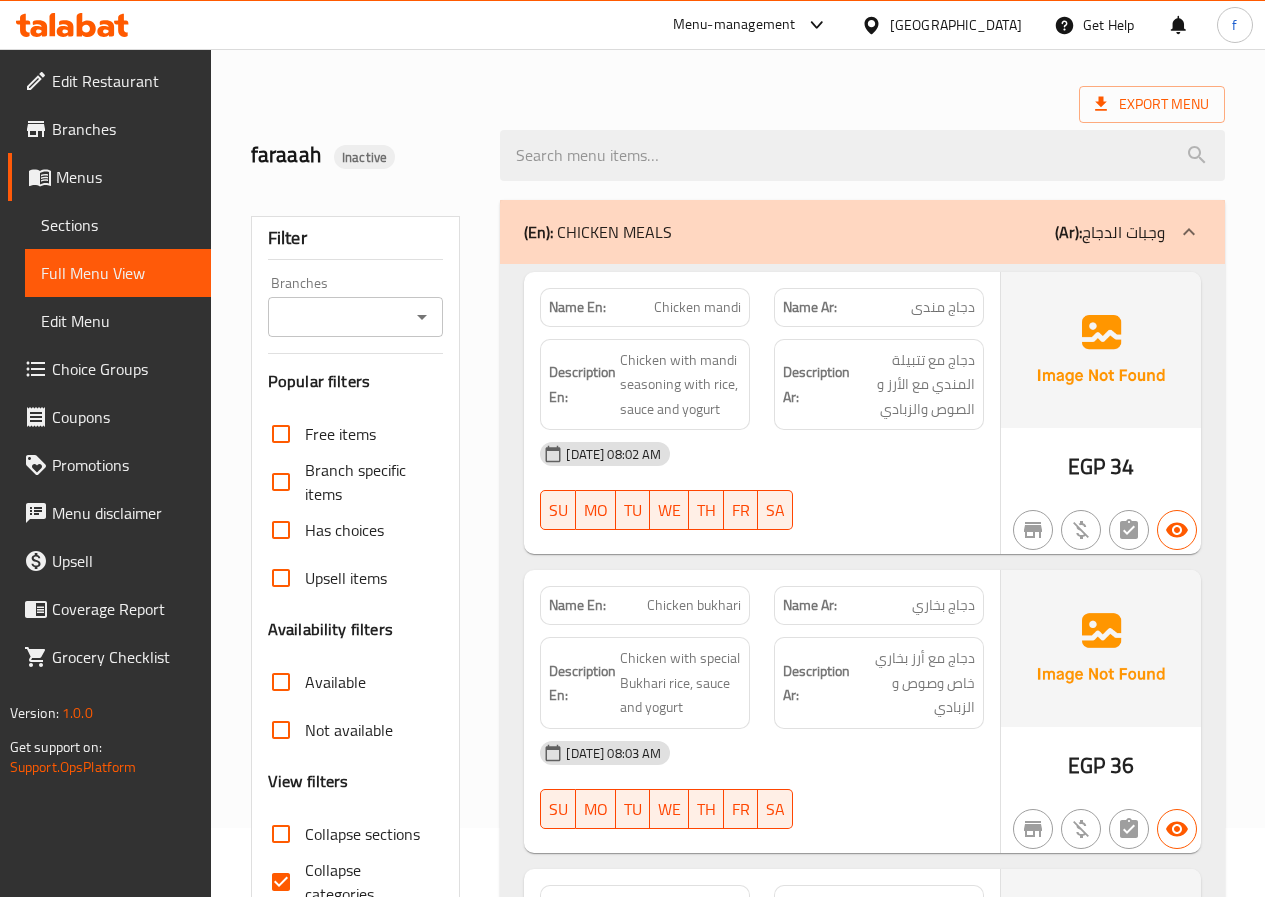 scroll, scrollTop: 100, scrollLeft: 0, axis: vertical 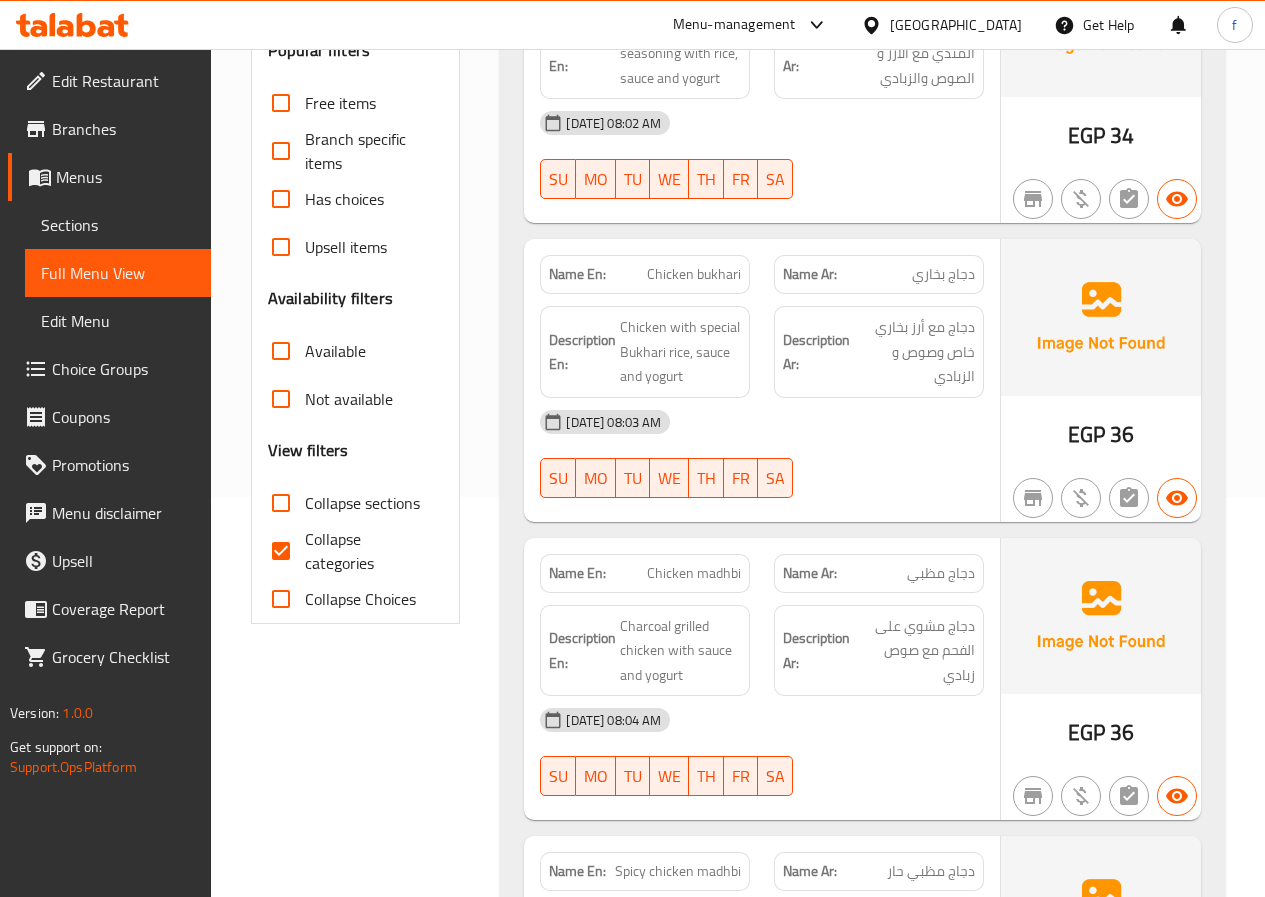 click on "Collapse sections" at bounding box center (362, 503) 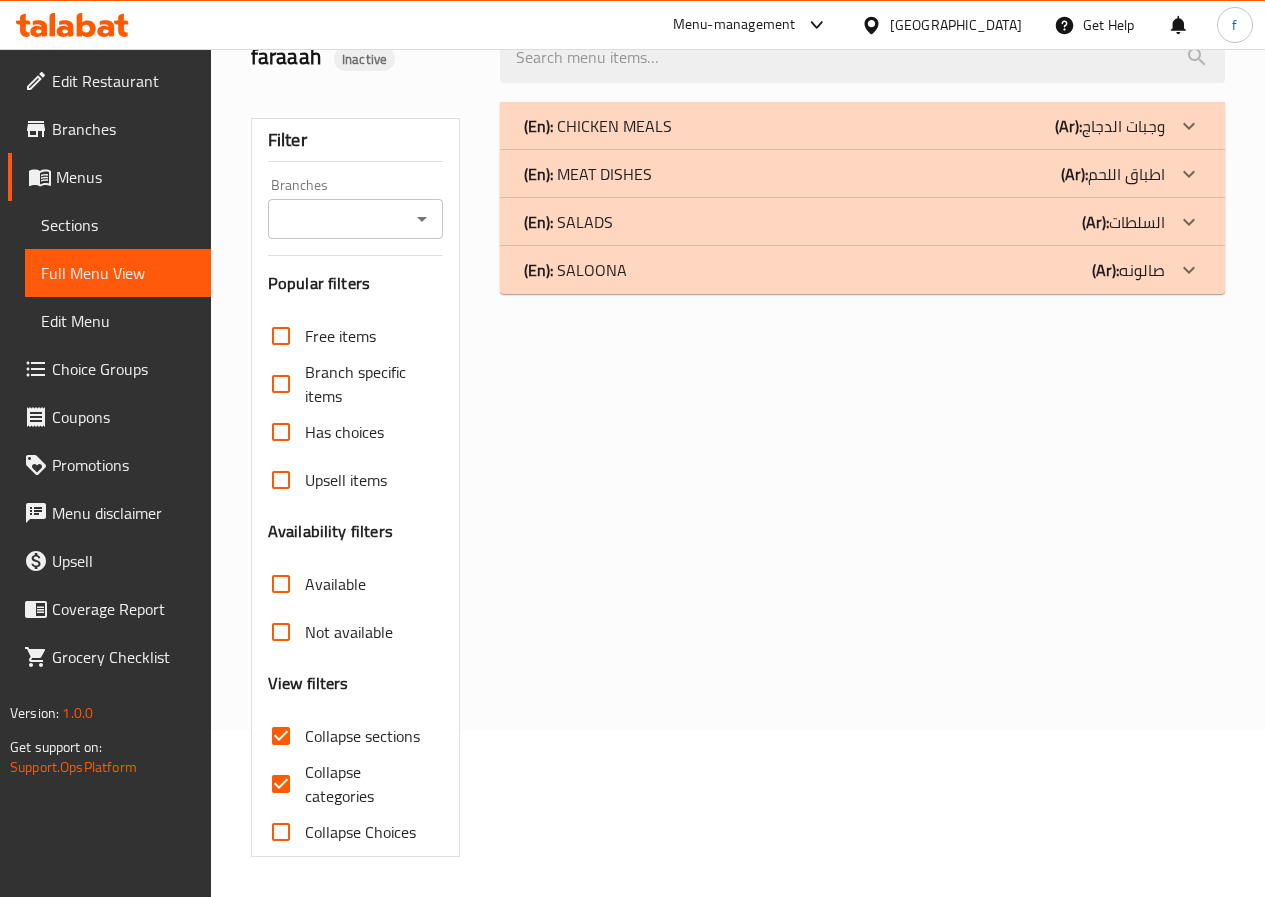 scroll, scrollTop: 0, scrollLeft: 0, axis: both 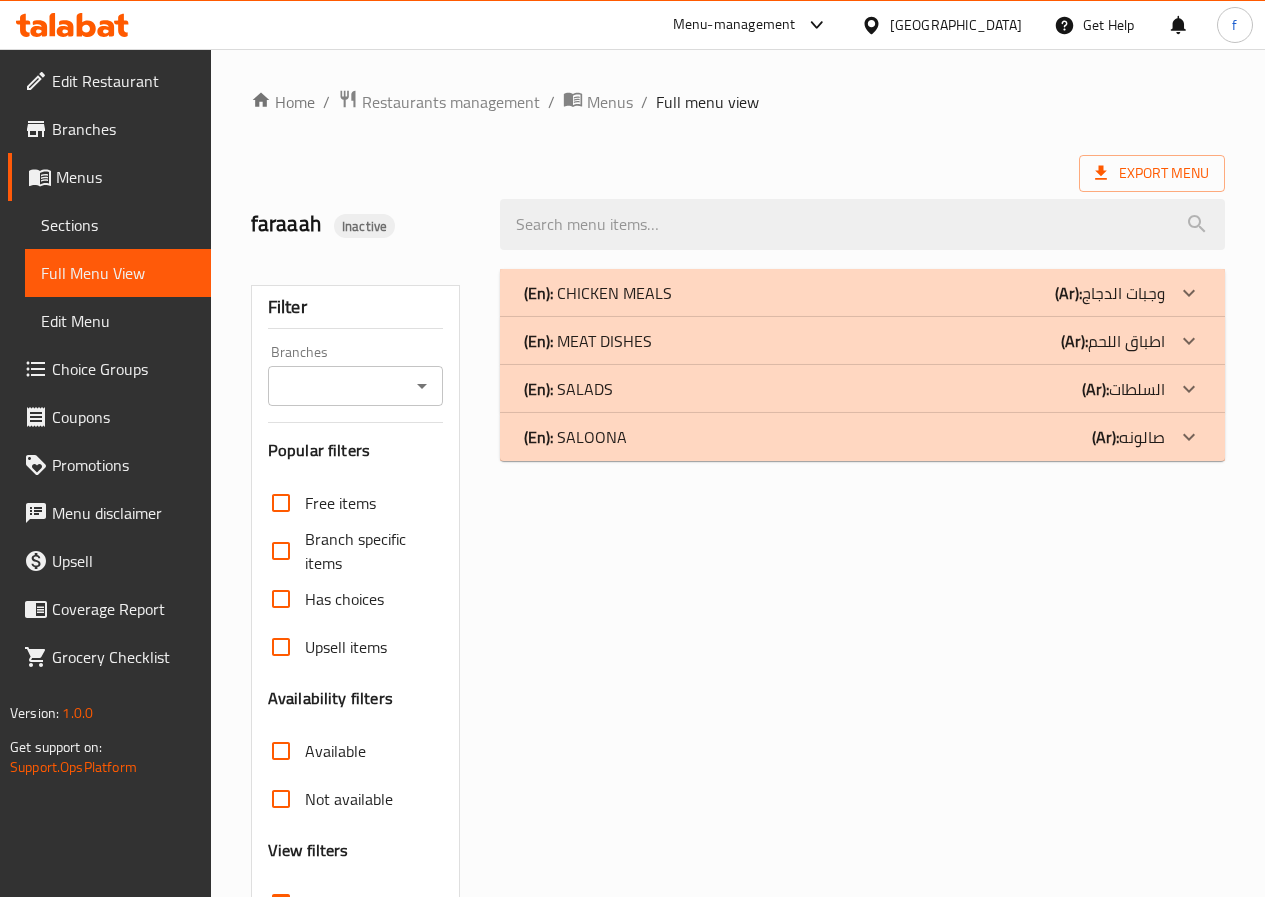 click on "(En):   SALOONA  (Ar): صالونه" at bounding box center [844, 293] 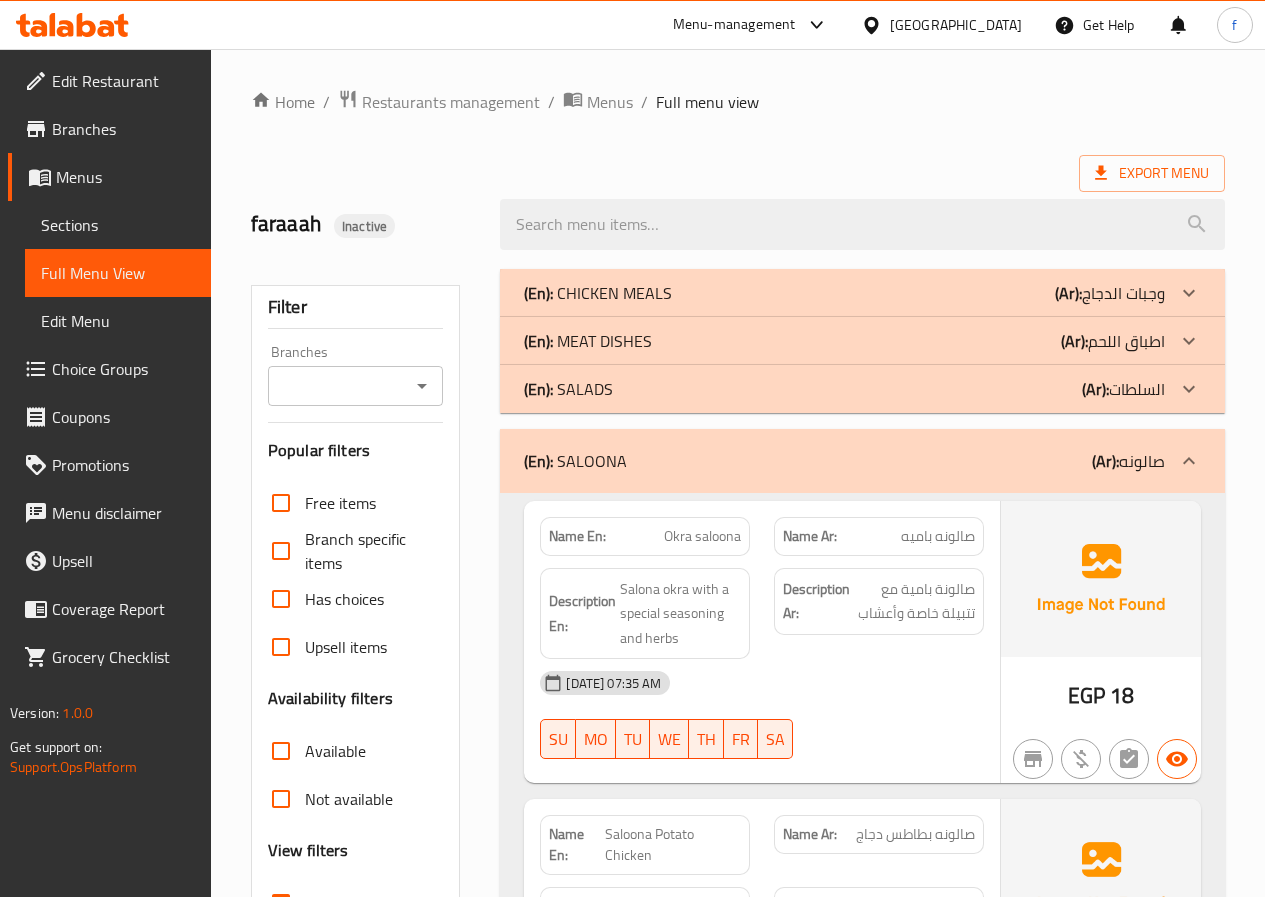click on "(En):   SALADS (Ar): السلطات" at bounding box center [844, 293] 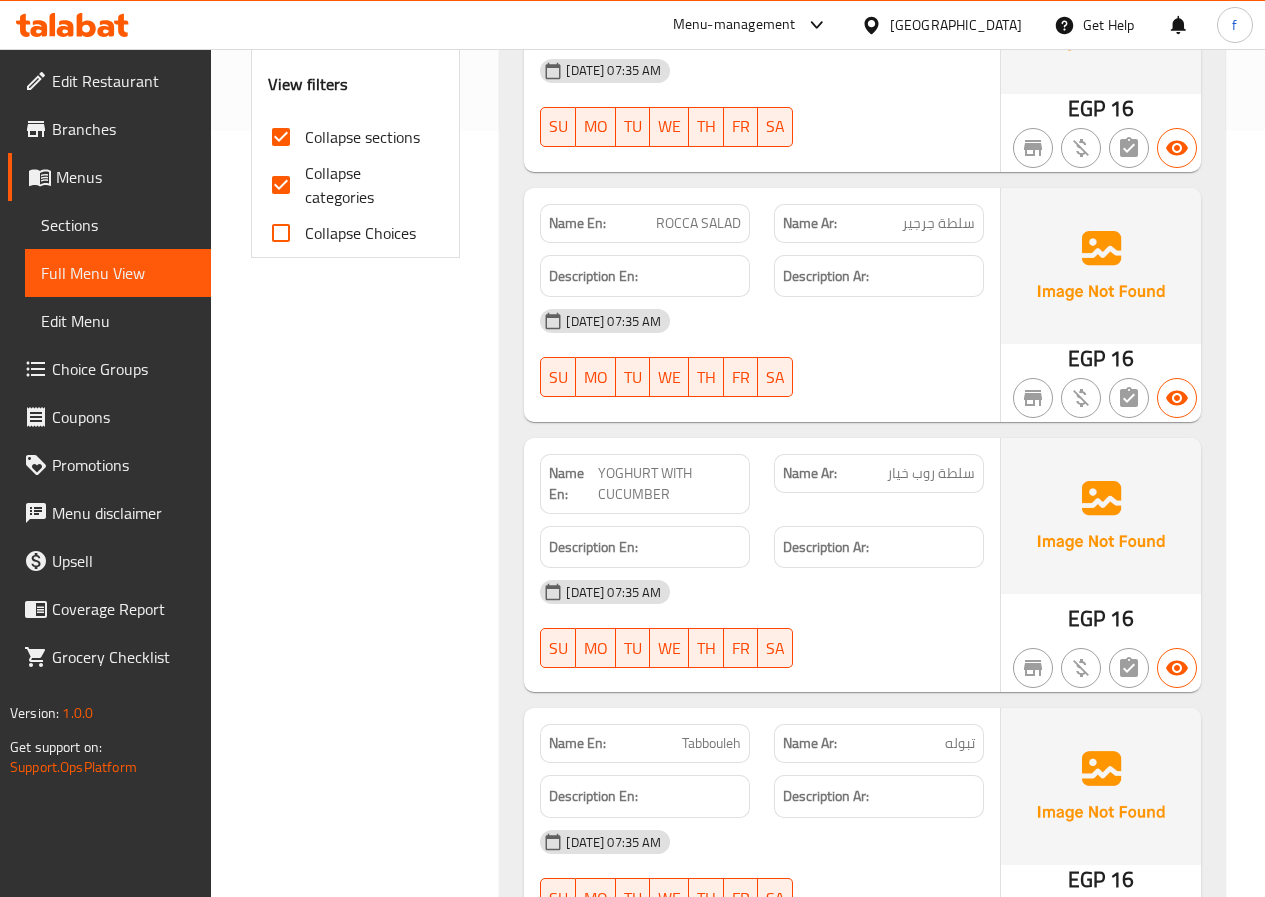 scroll, scrollTop: 800, scrollLeft: 0, axis: vertical 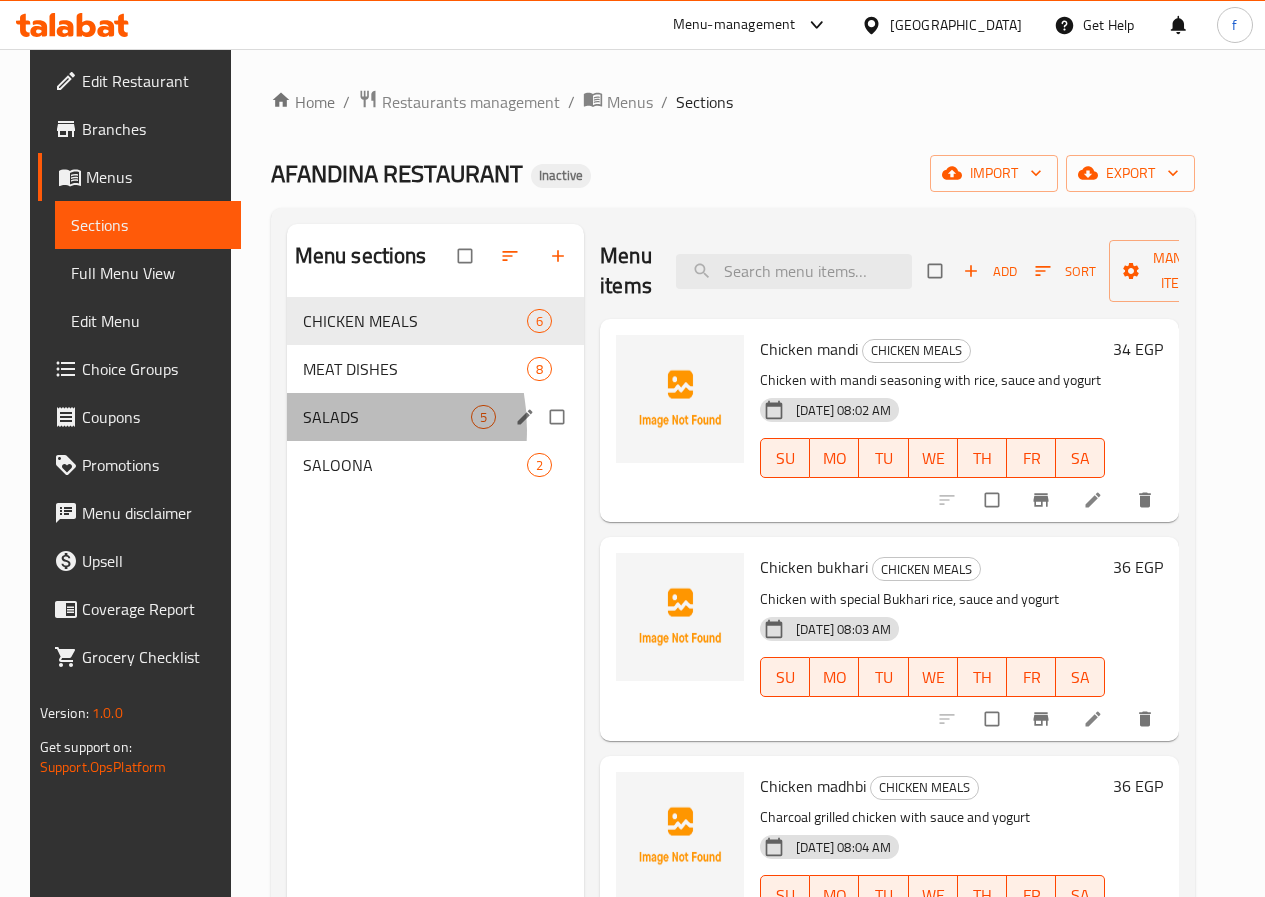 click on "SALADS 5" at bounding box center (436, 417) 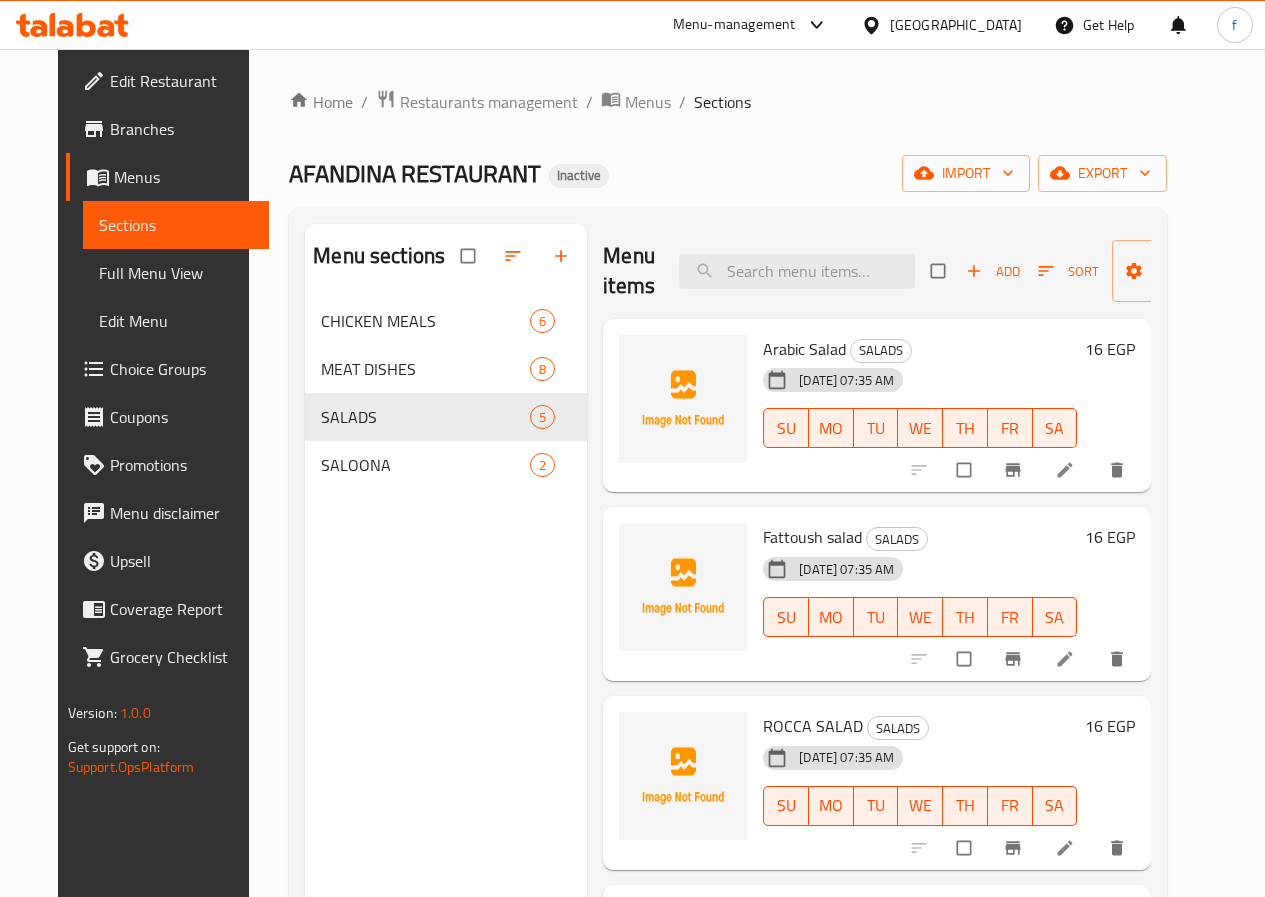 scroll, scrollTop: 100, scrollLeft: 0, axis: vertical 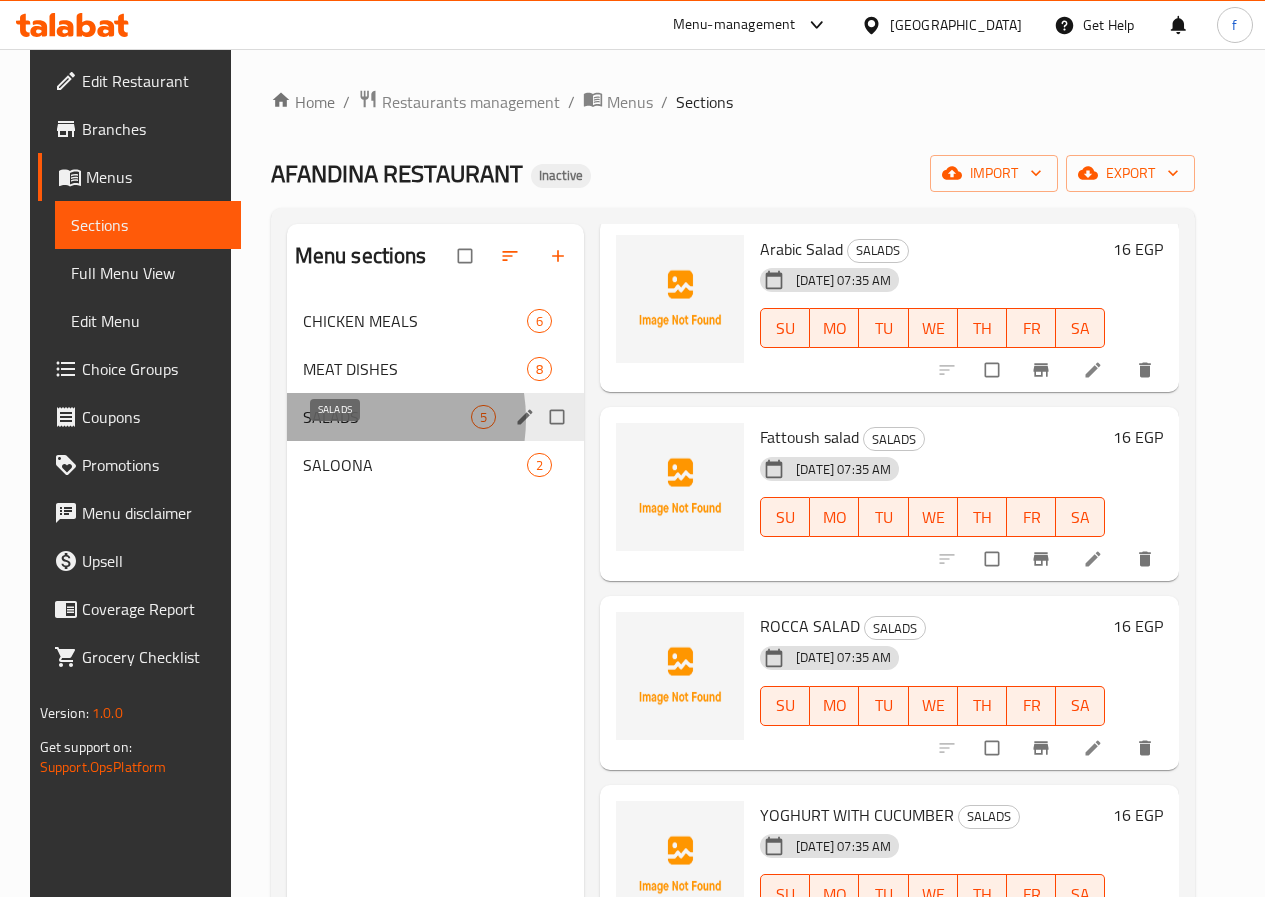 click on "SALADS" at bounding box center (387, 417) 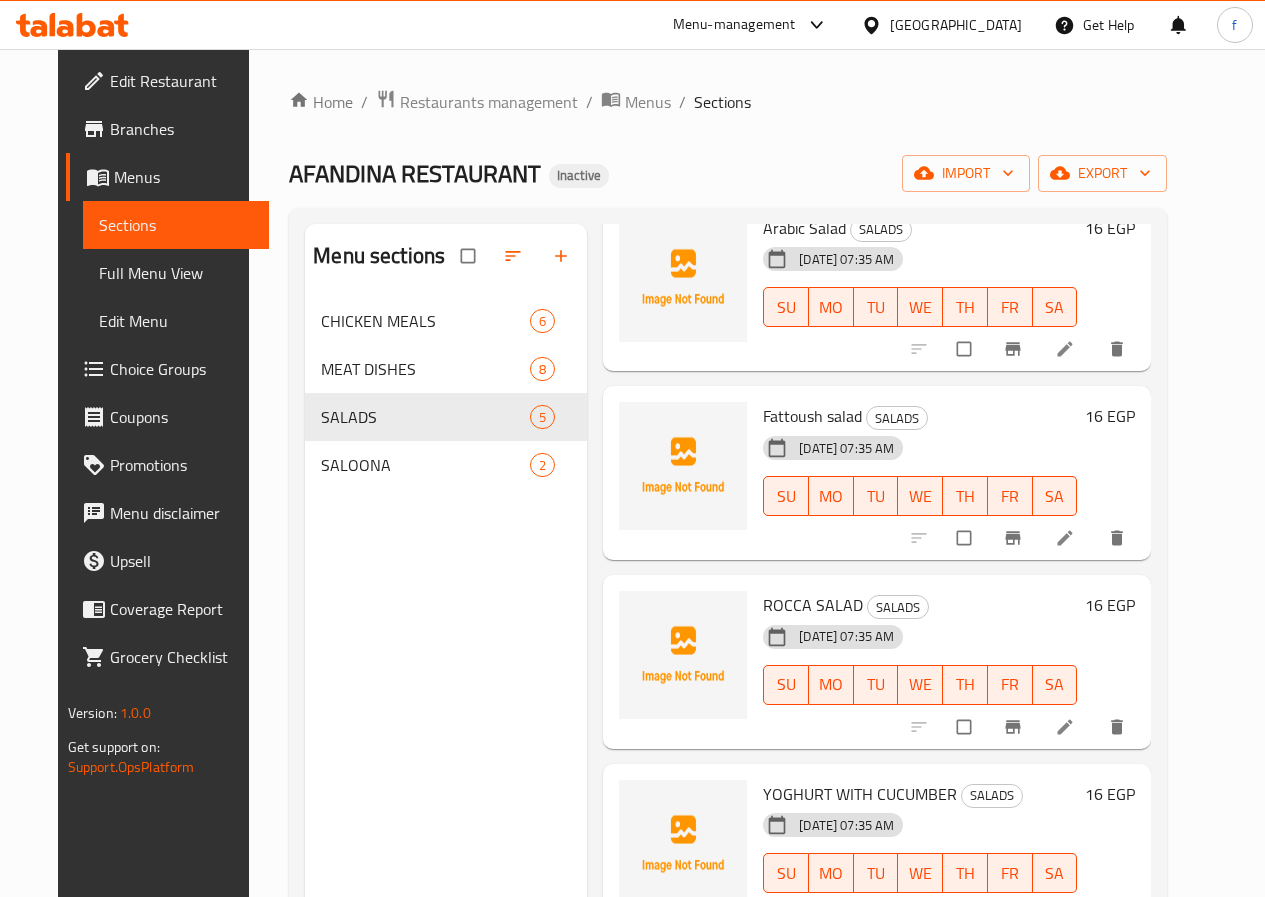 scroll, scrollTop: 126, scrollLeft: 0, axis: vertical 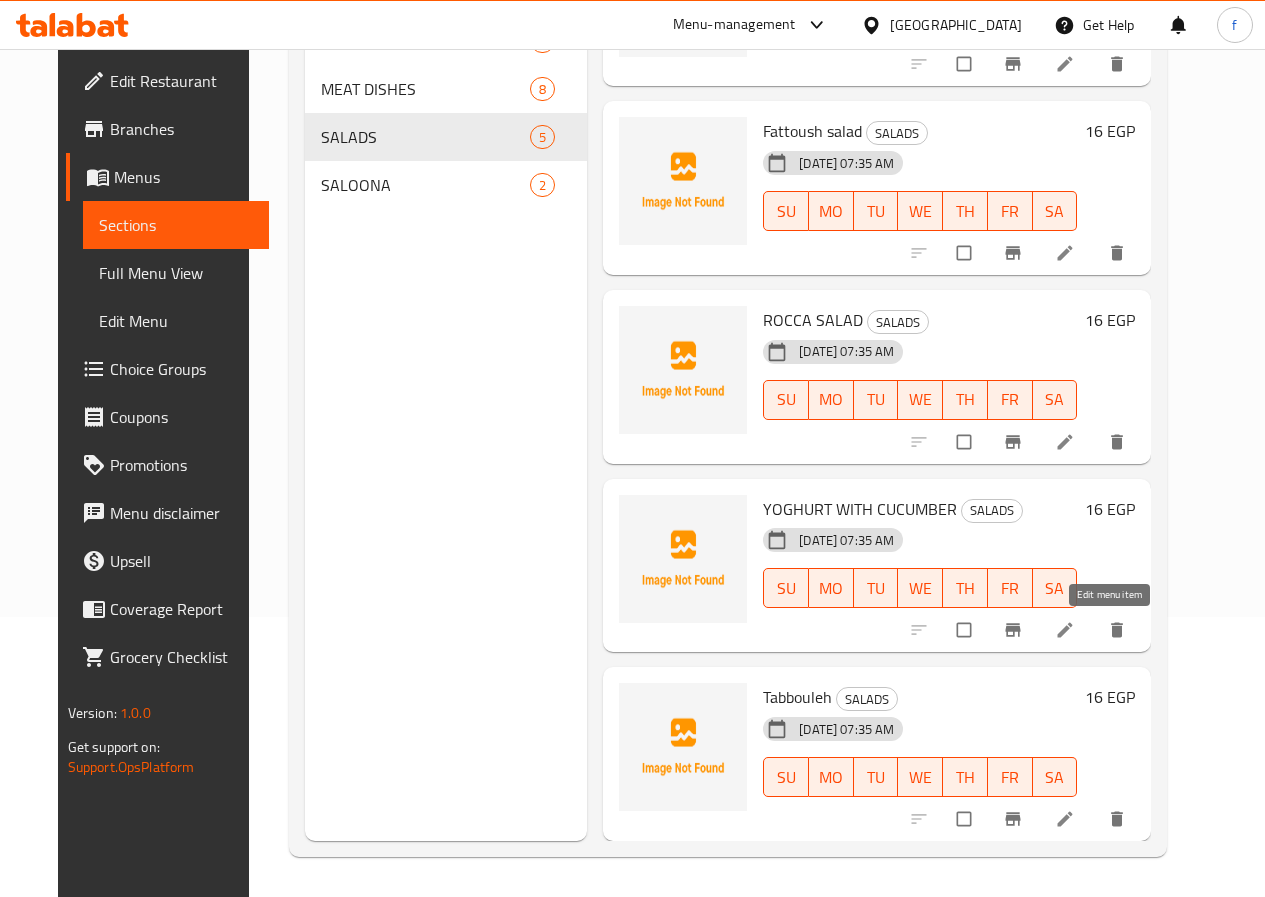 click 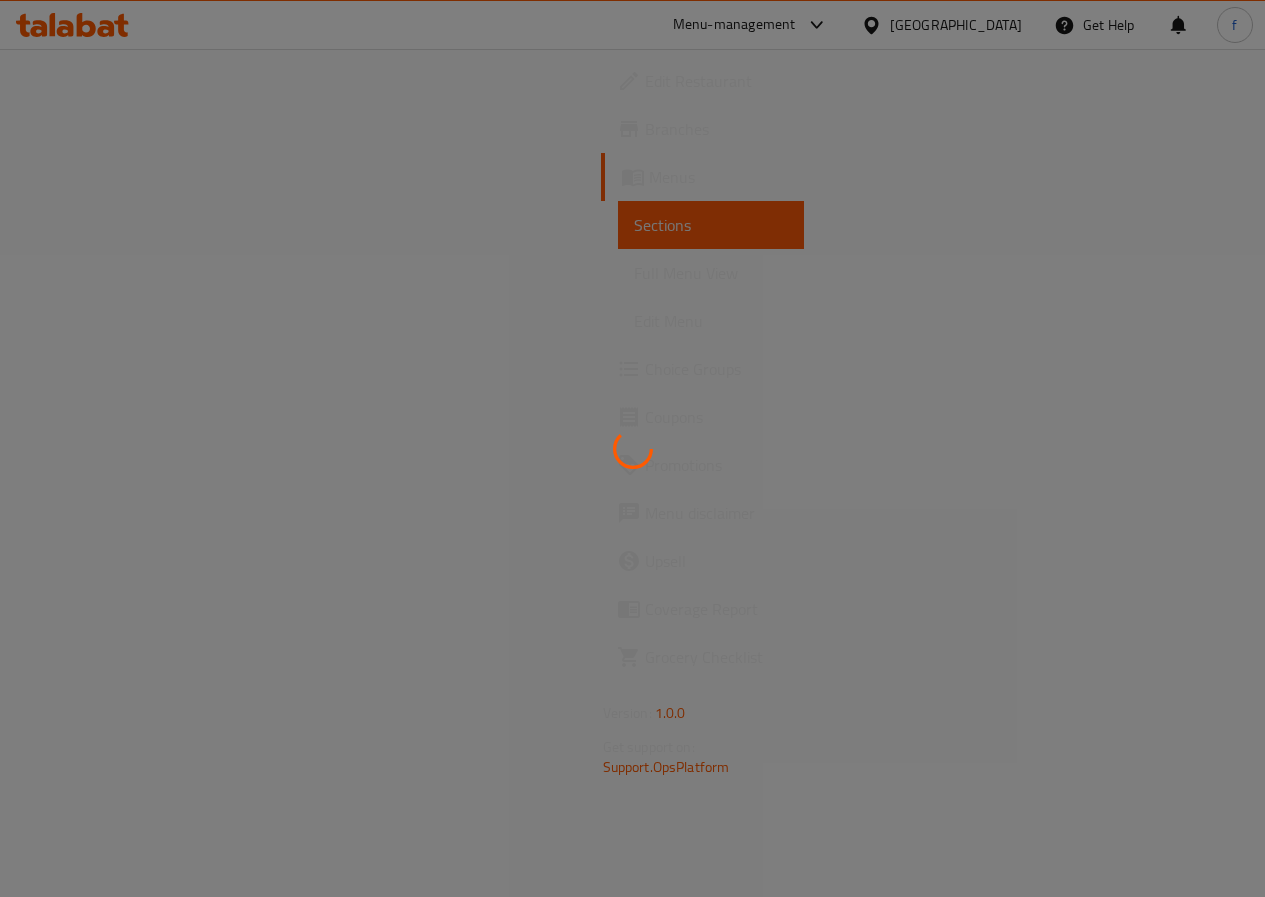 scroll, scrollTop: 0, scrollLeft: 0, axis: both 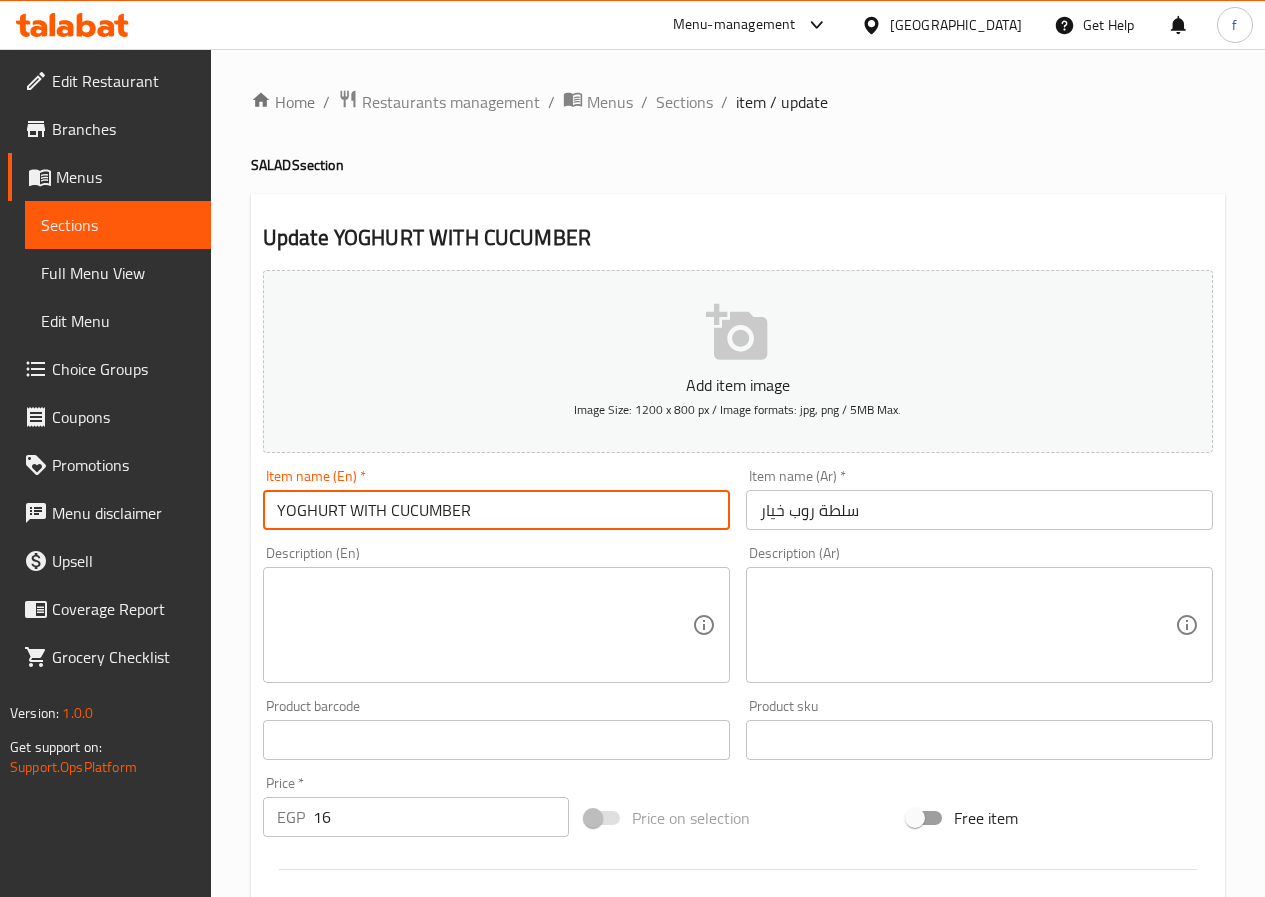 click on "YOGHURT WITH CUCUMBER" at bounding box center (496, 510) 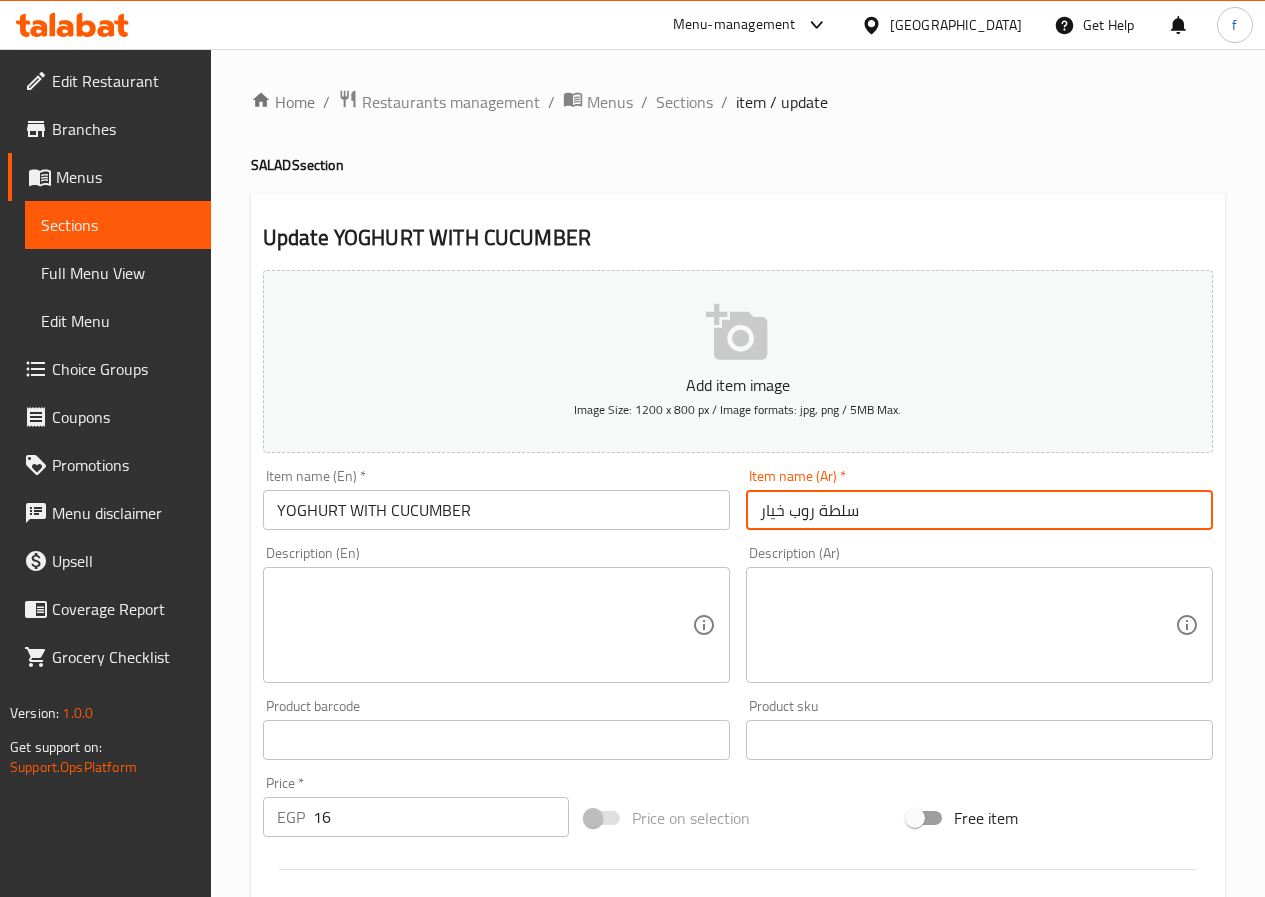 click on "سلطة روب خيار" at bounding box center [979, 510] 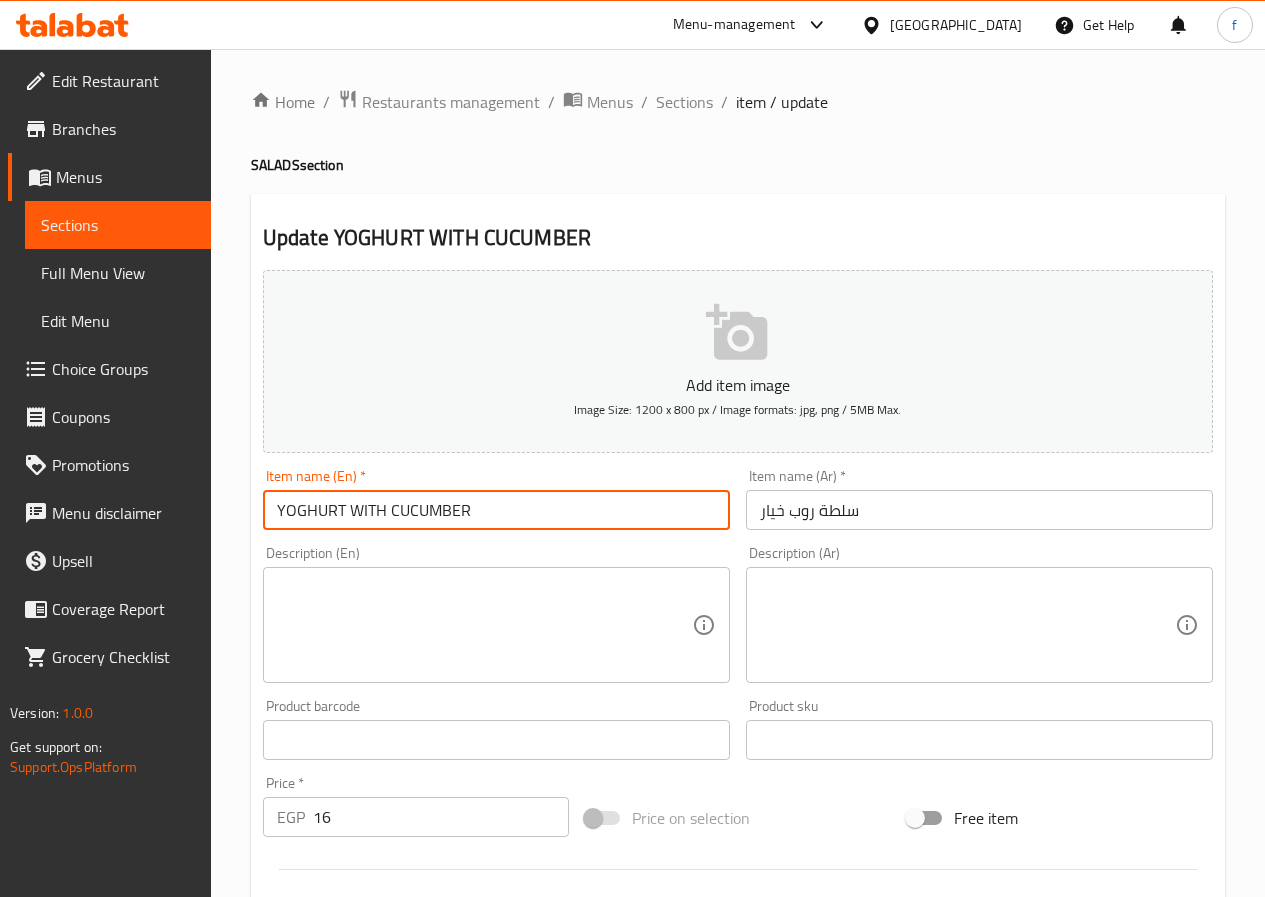 click on "YOGHURT WITH CUCUMBER" at bounding box center (496, 510) 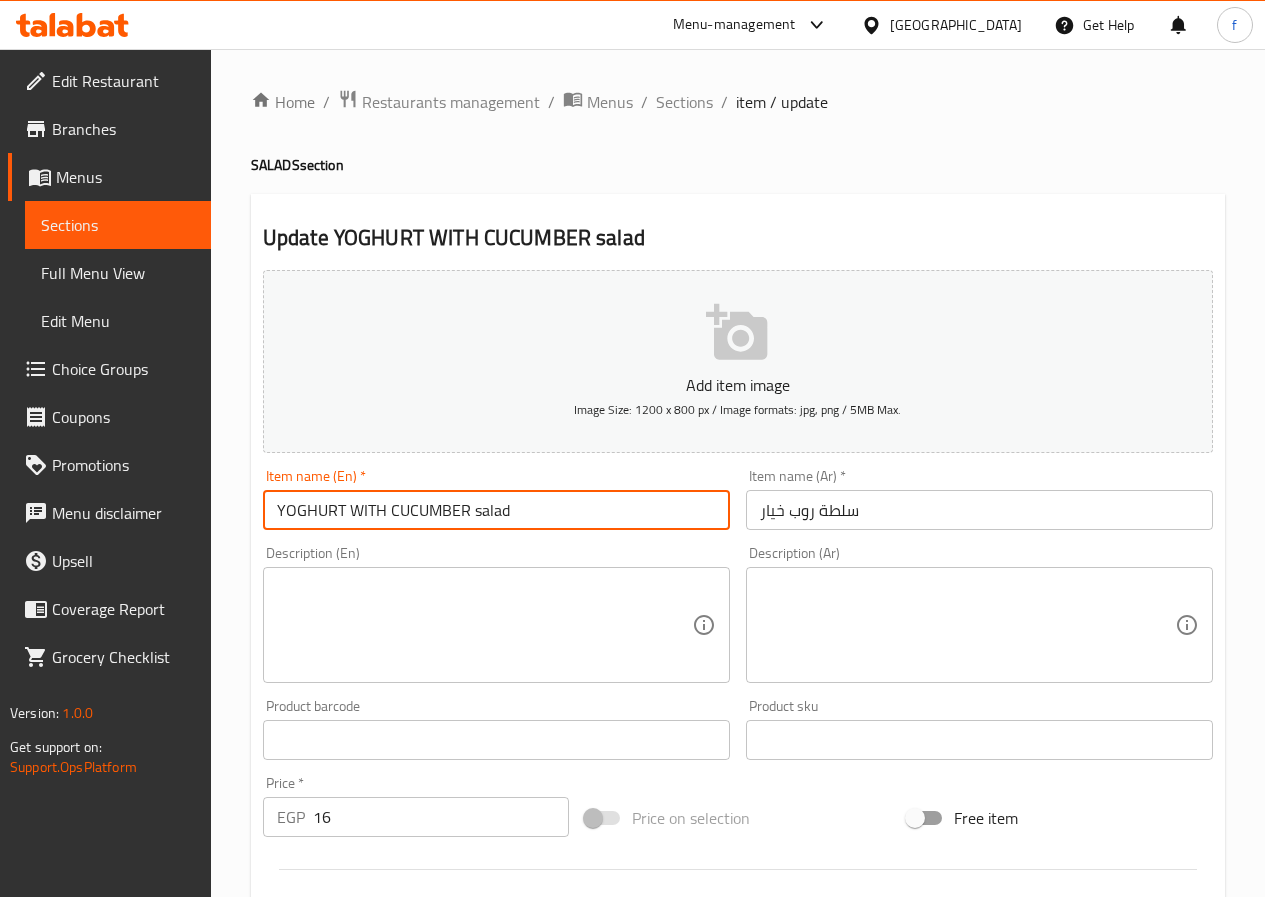 click on "YOGHURT WITH CUCUMBER salad" at bounding box center (496, 510) 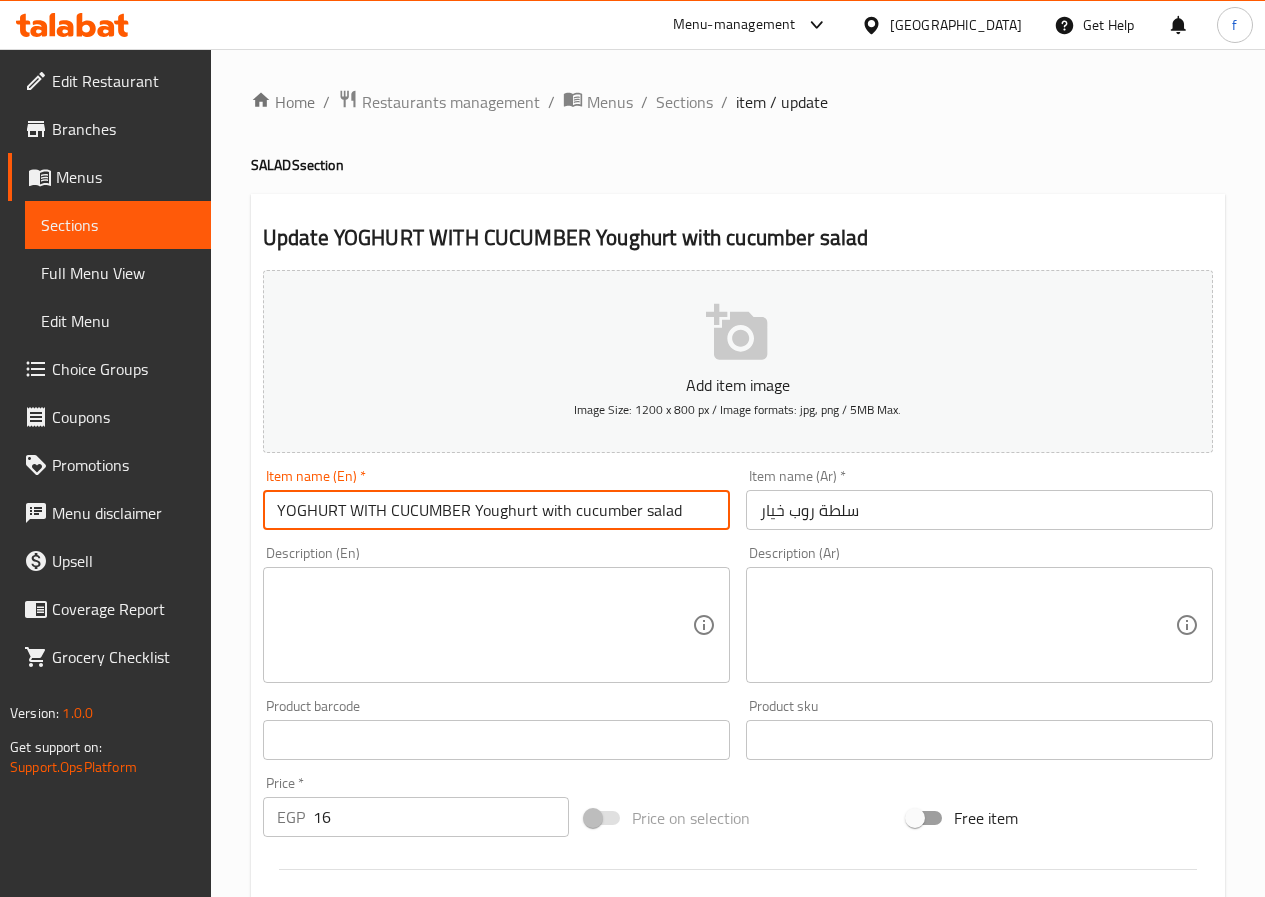 drag, startPoint x: 471, startPoint y: 512, endPoint x: 249, endPoint y: 516, distance: 222.03603 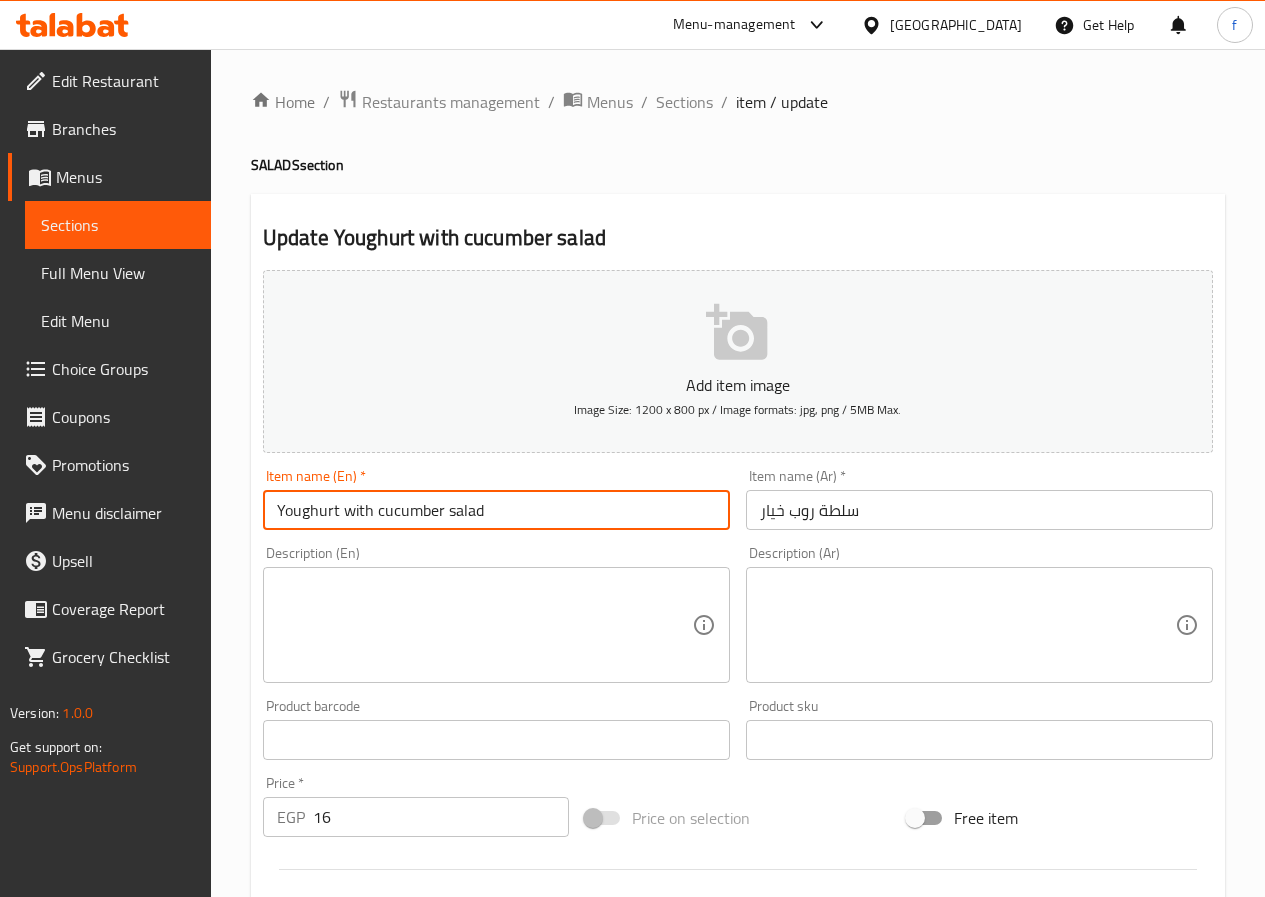 click on "Youghurt with cucumber salad" at bounding box center (496, 510) 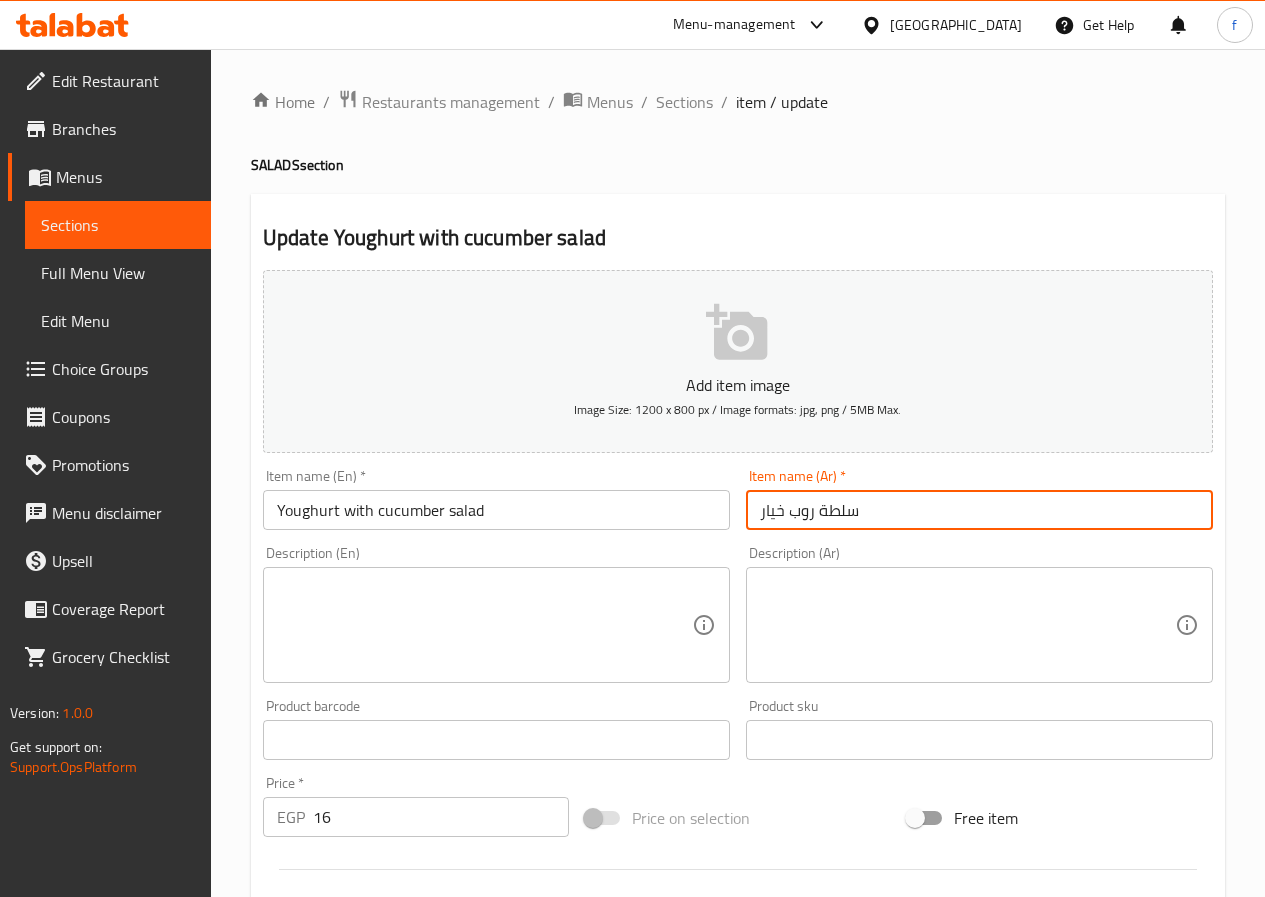 drag, startPoint x: 814, startPoint y: 514, endPoint x: 788, endPoint y: 513, distance: 26.019224 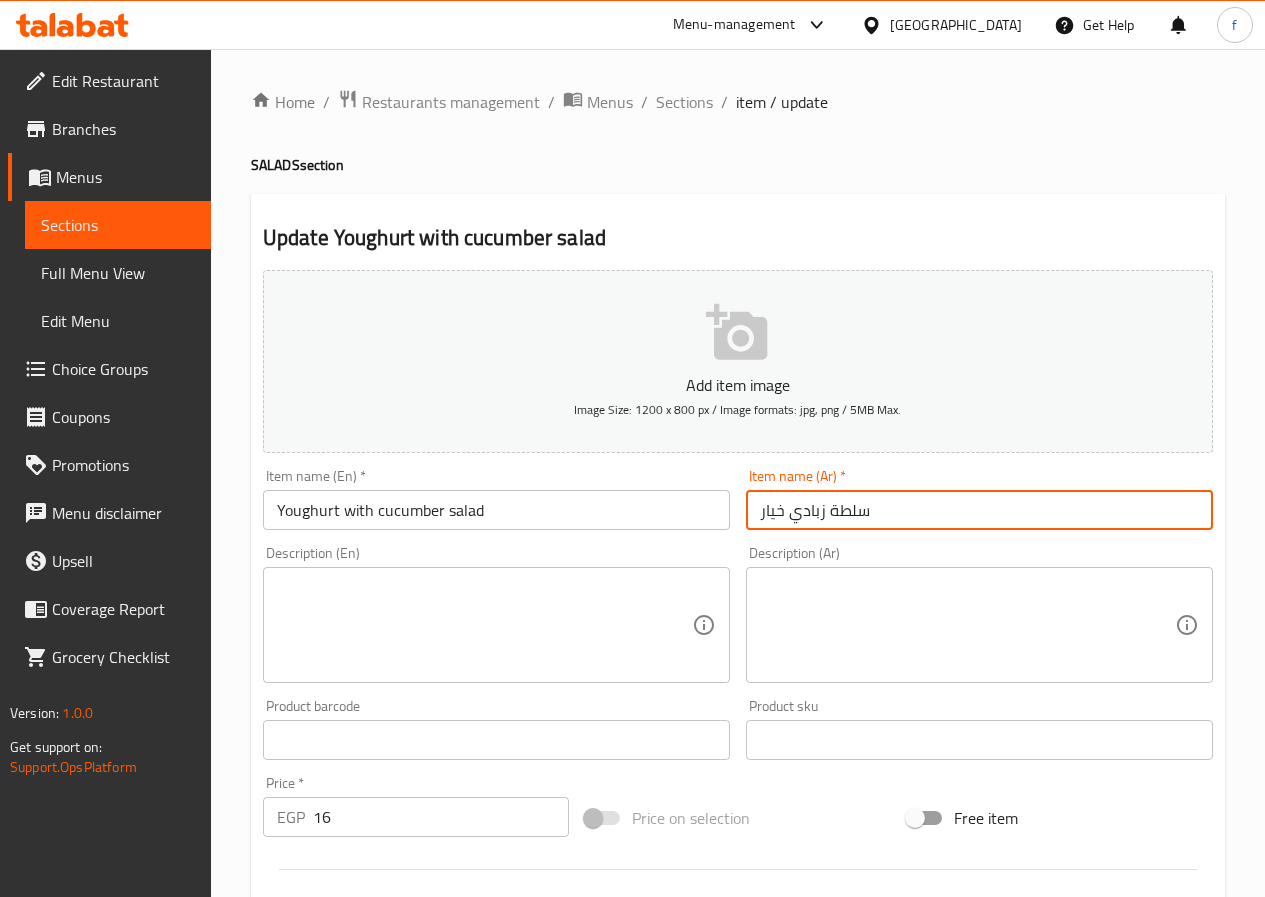 drag, startPoint x: 825, startPoint y: 510, endPoint x: 794, endPoint y: 519, distance: 32.280025 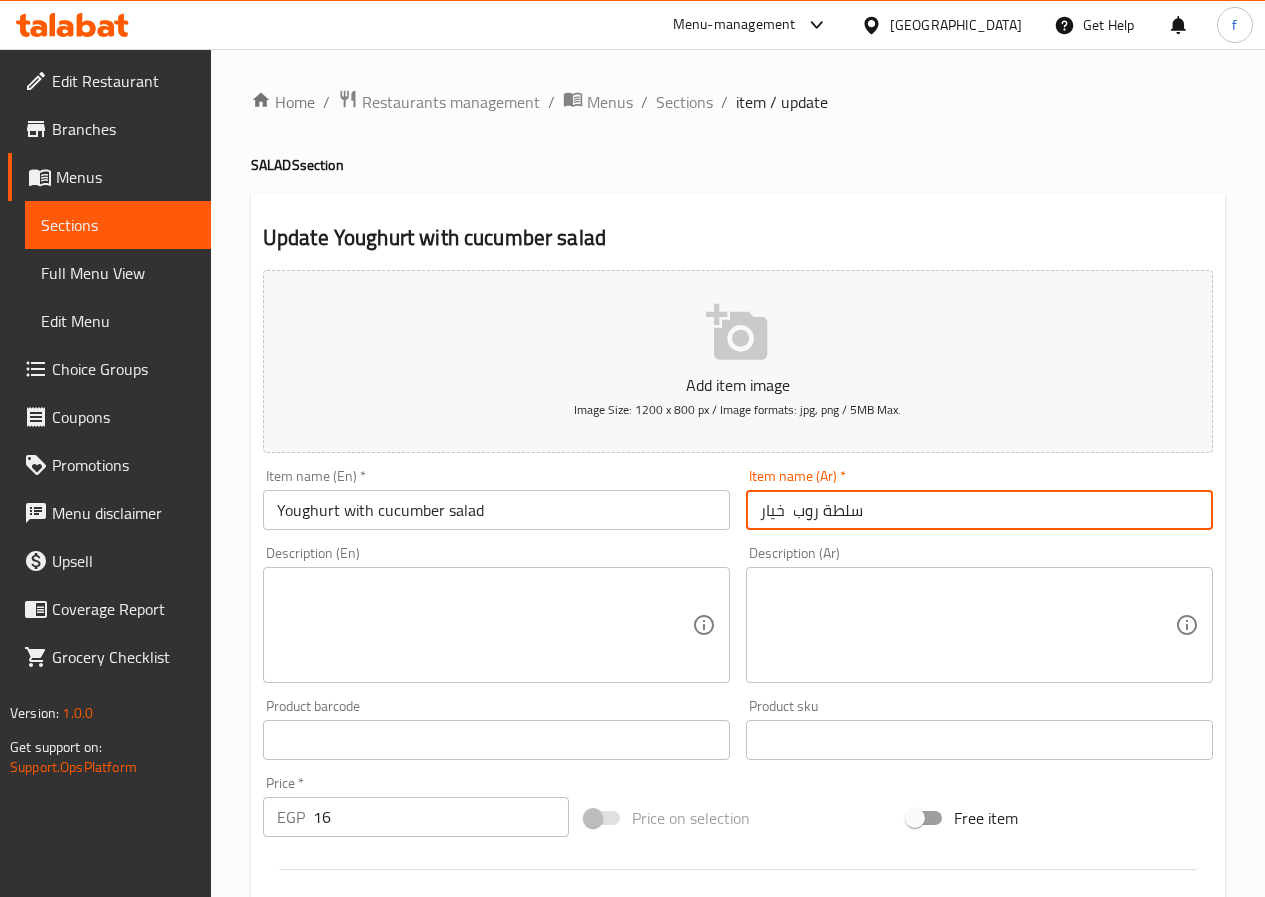 type on "سلطة روب خيار" 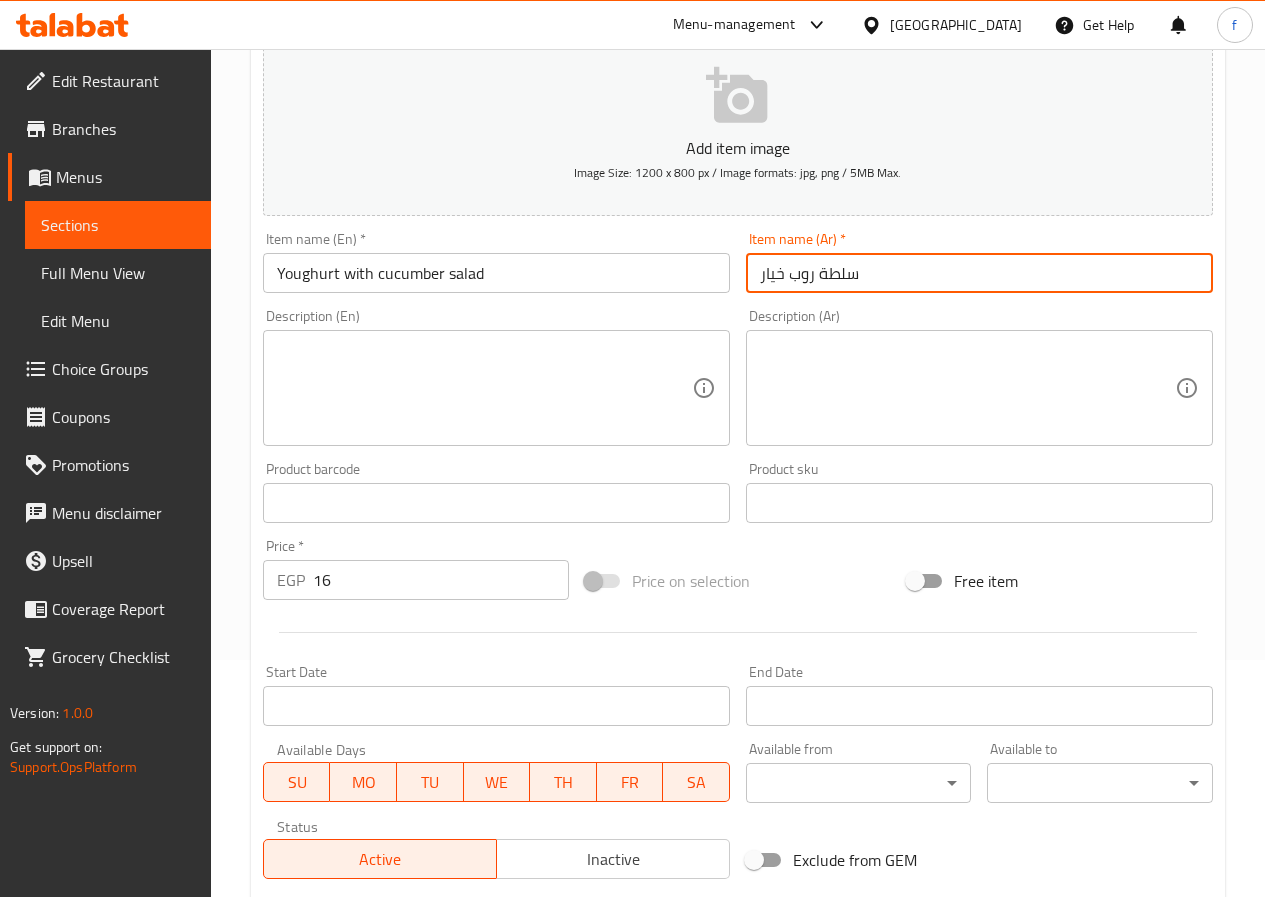 scroll, scrollTop: 516, scrollLeft: 0, axis: vertical 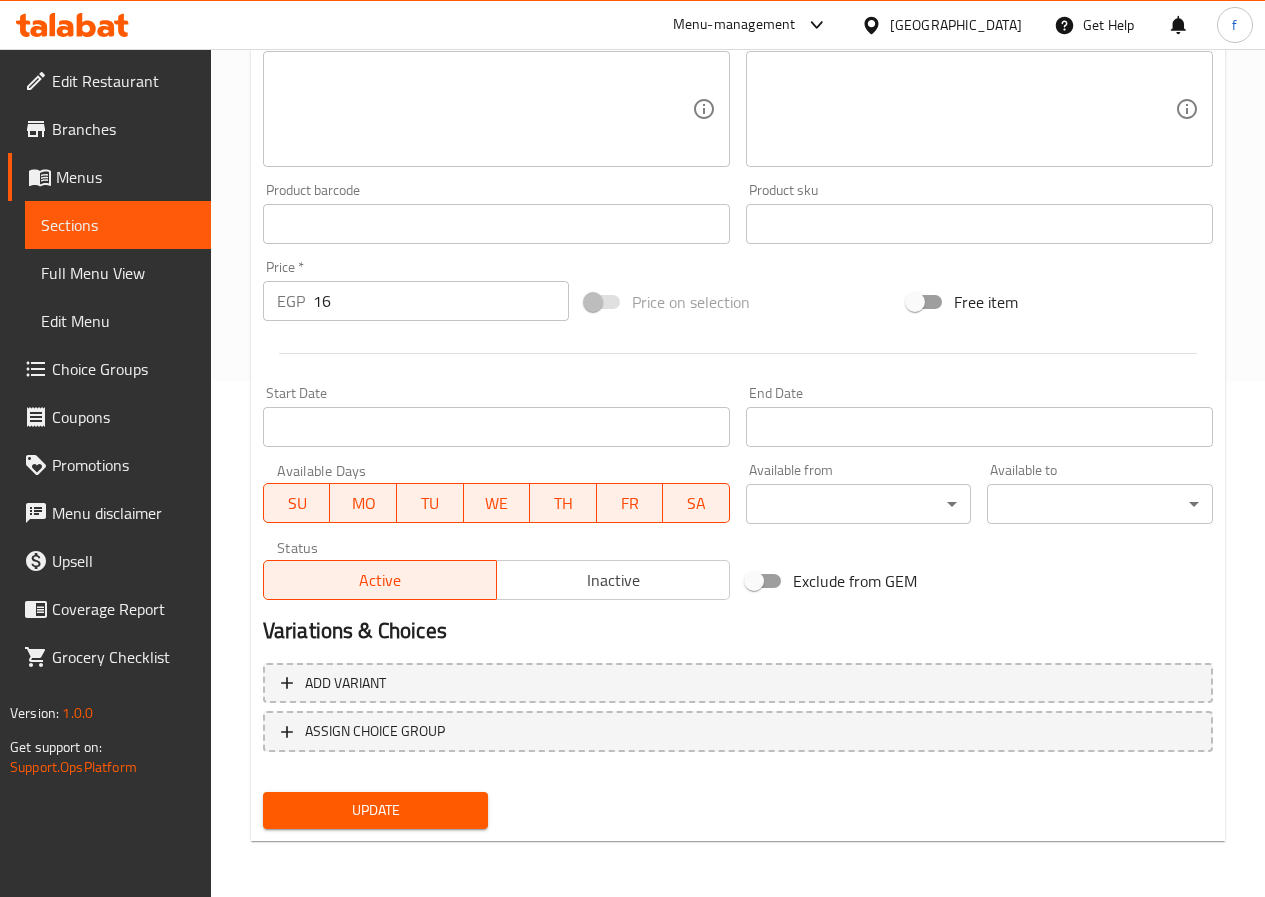 click on "Update" at bounding box center [376, 810] 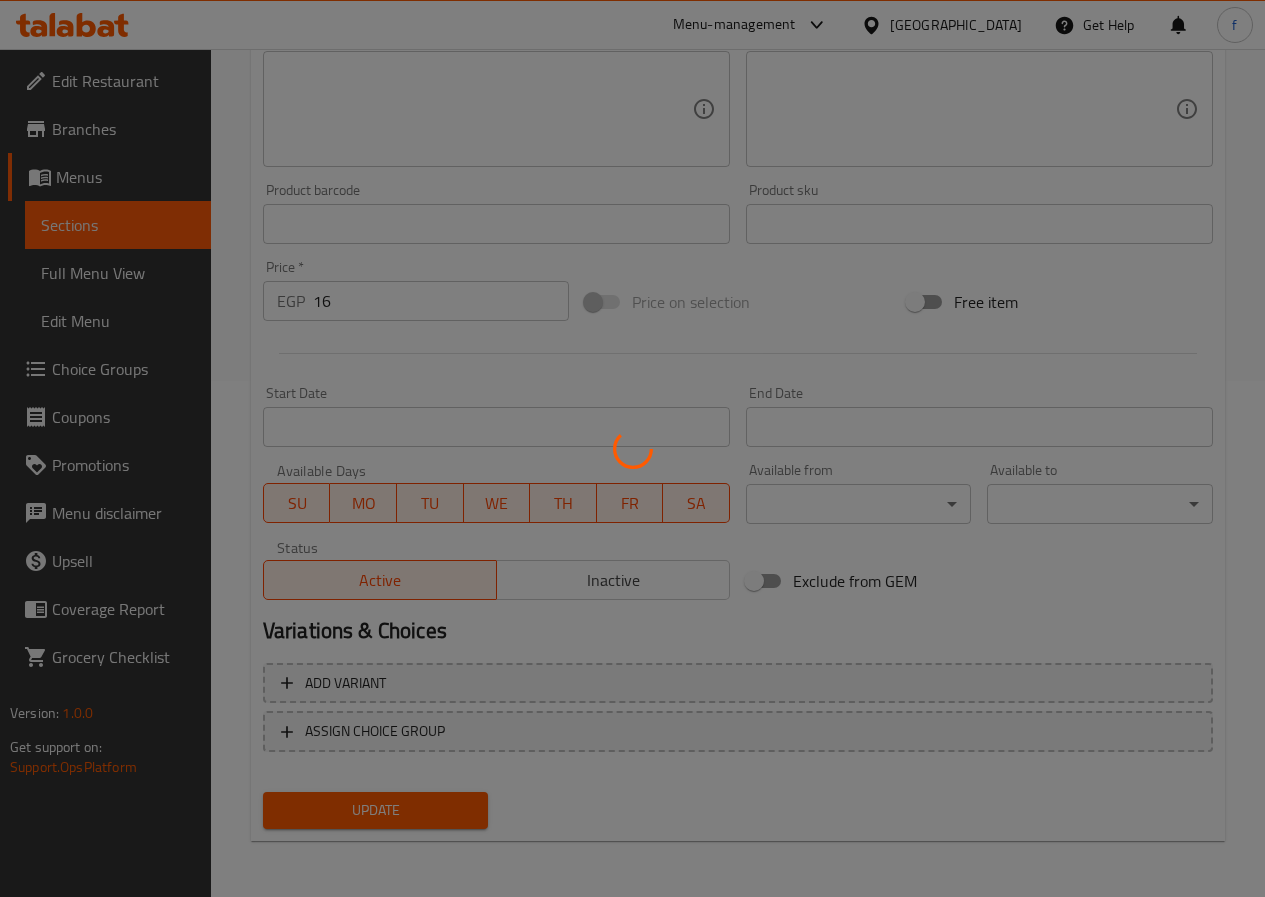 scroll, scrollTop: 0, scrollLeft: 0, axis: both 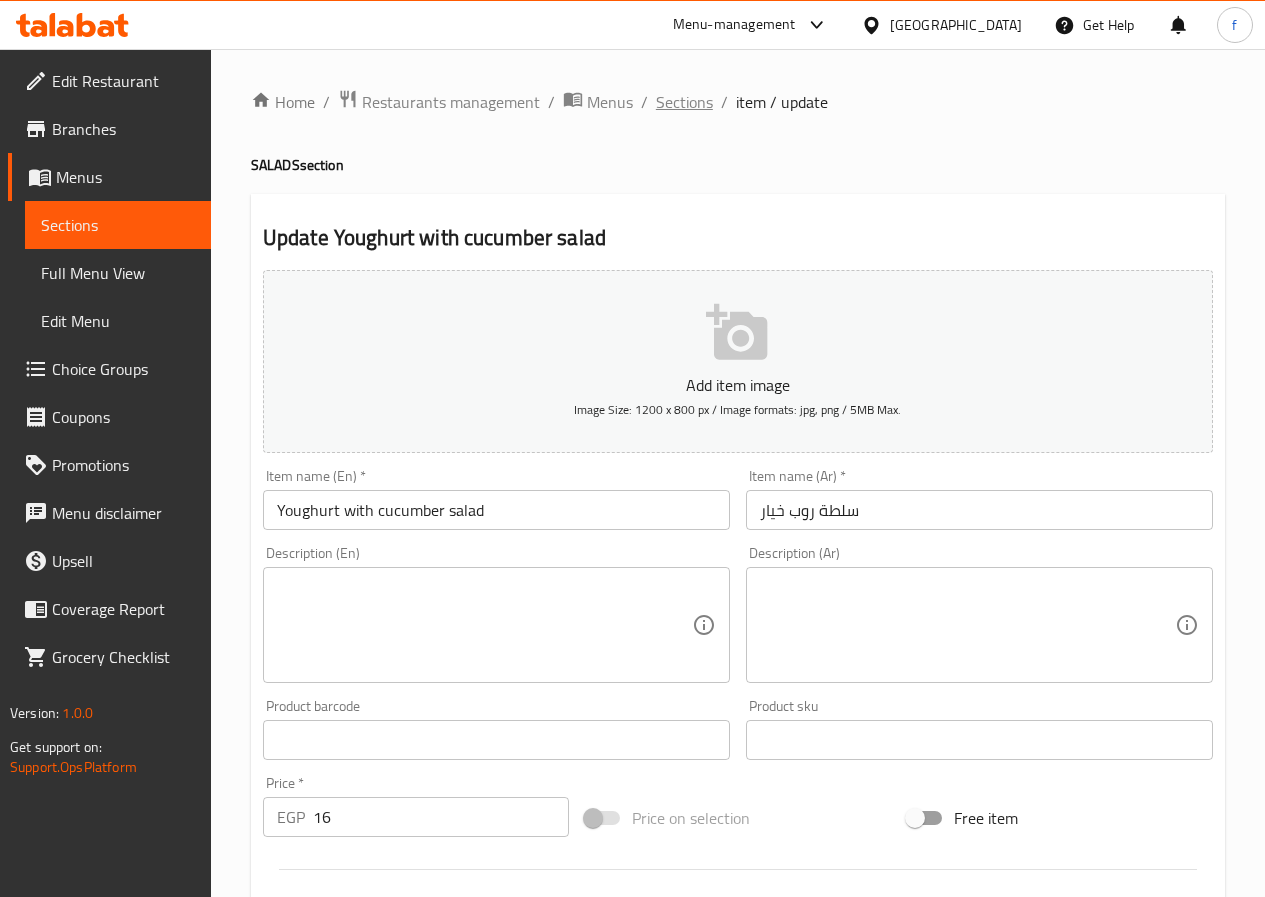 click on "Sections" at bounding box center [684, 102] 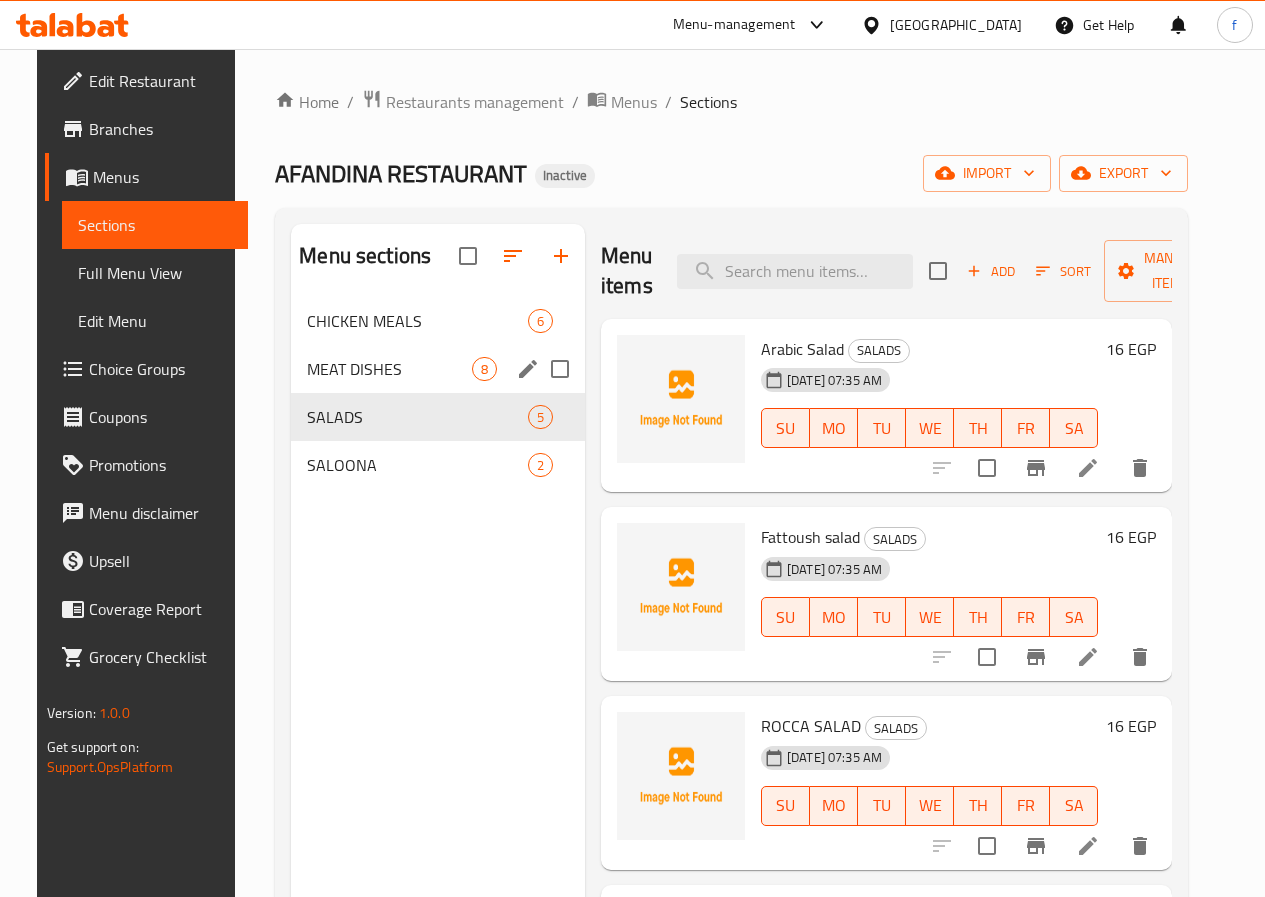 click on "MEAT DISHES 8" at bounding box center (438, 369) 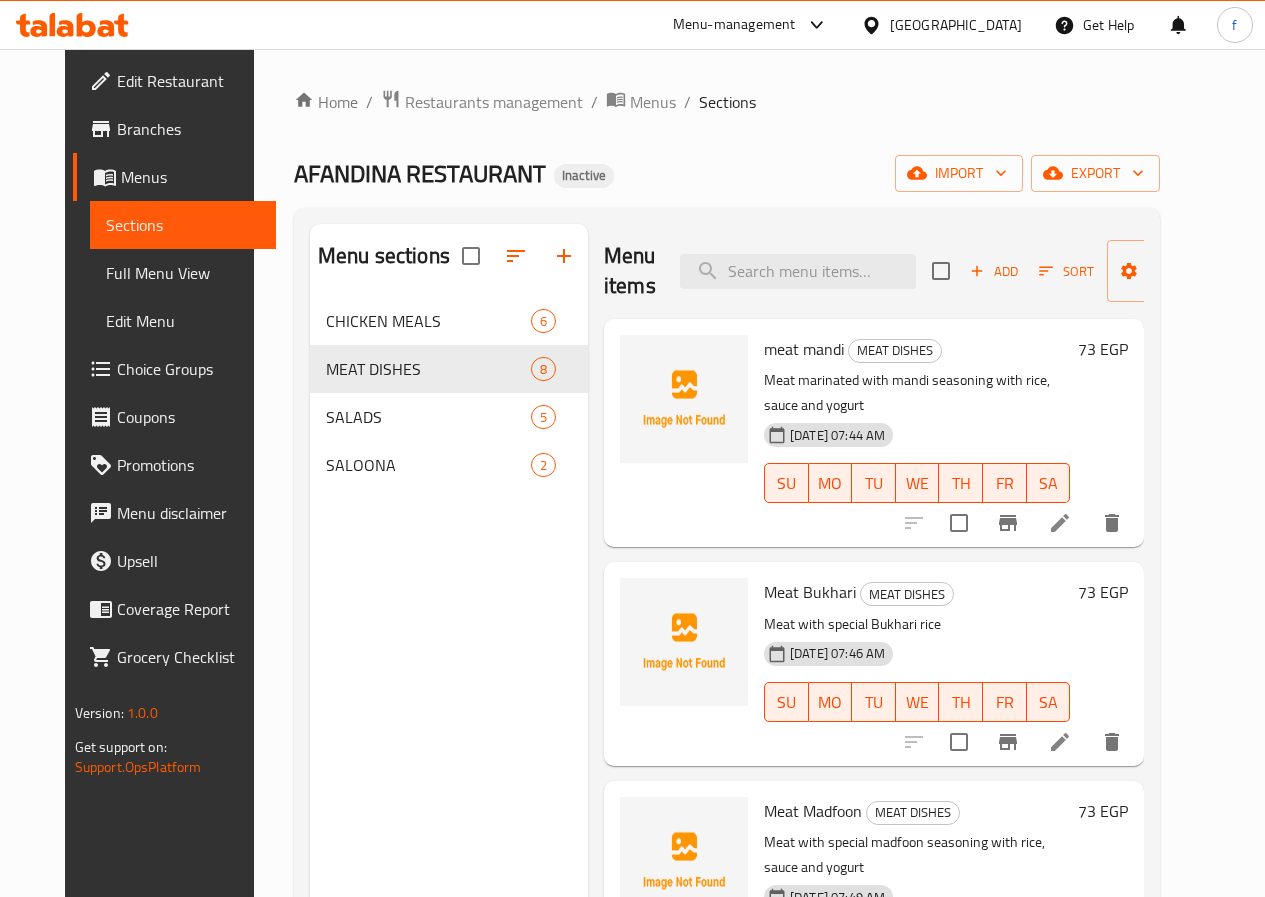 click at bounding box center [1060, 523] 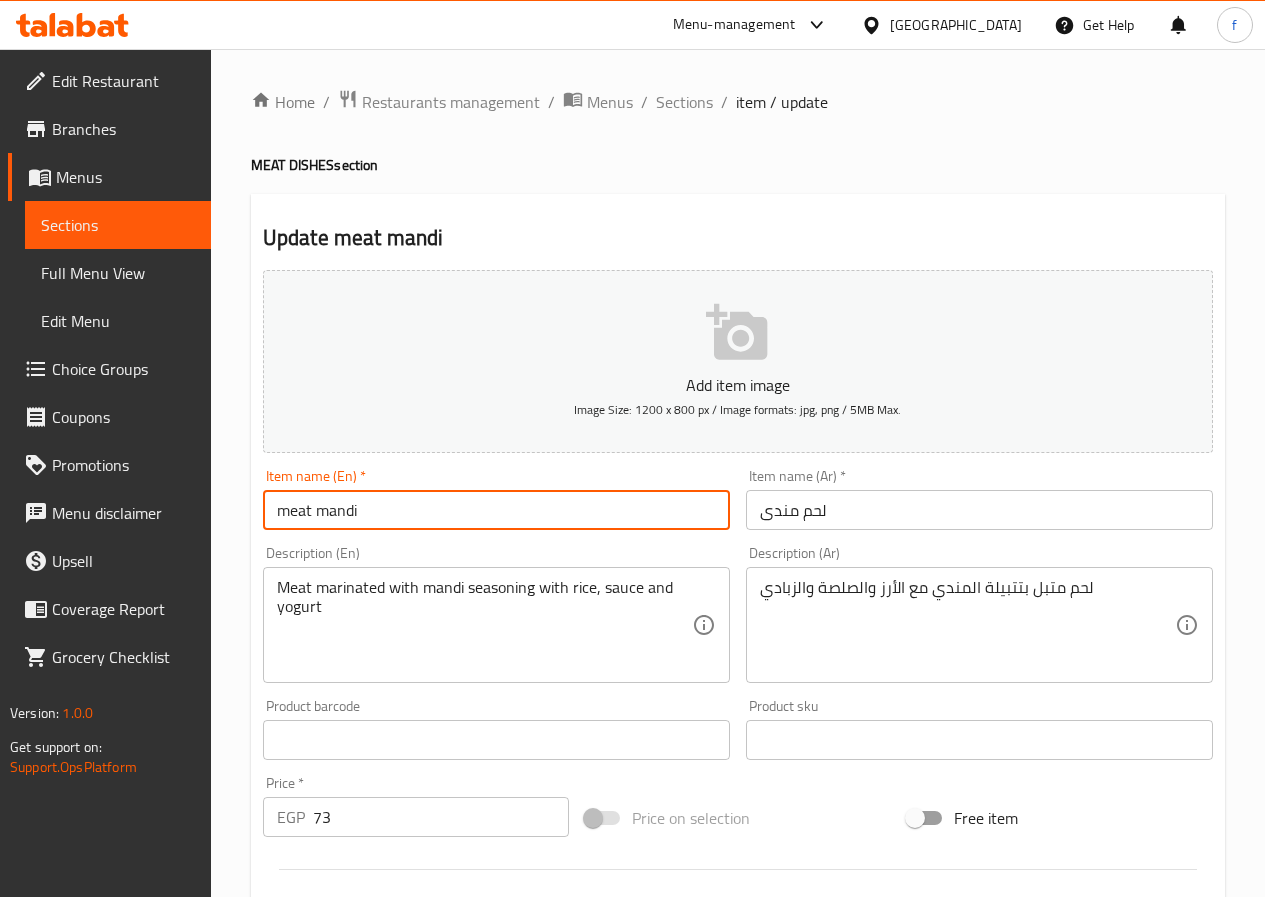 drag, startPoint x: 312, startPoint y: 507, endPoint x: 246, endPoint y: 500, distance: 66.37017 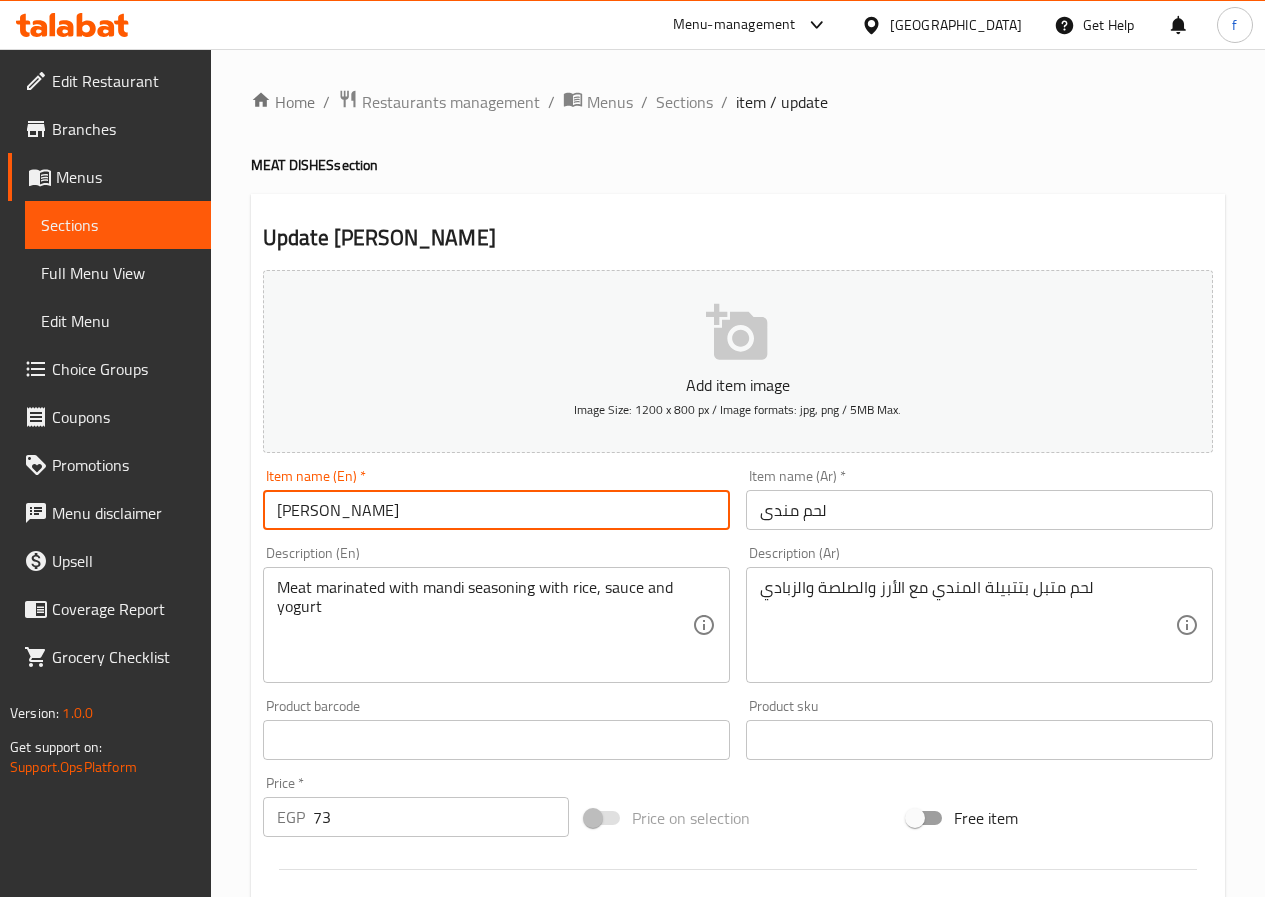 type on "[PERSON_NAME]" 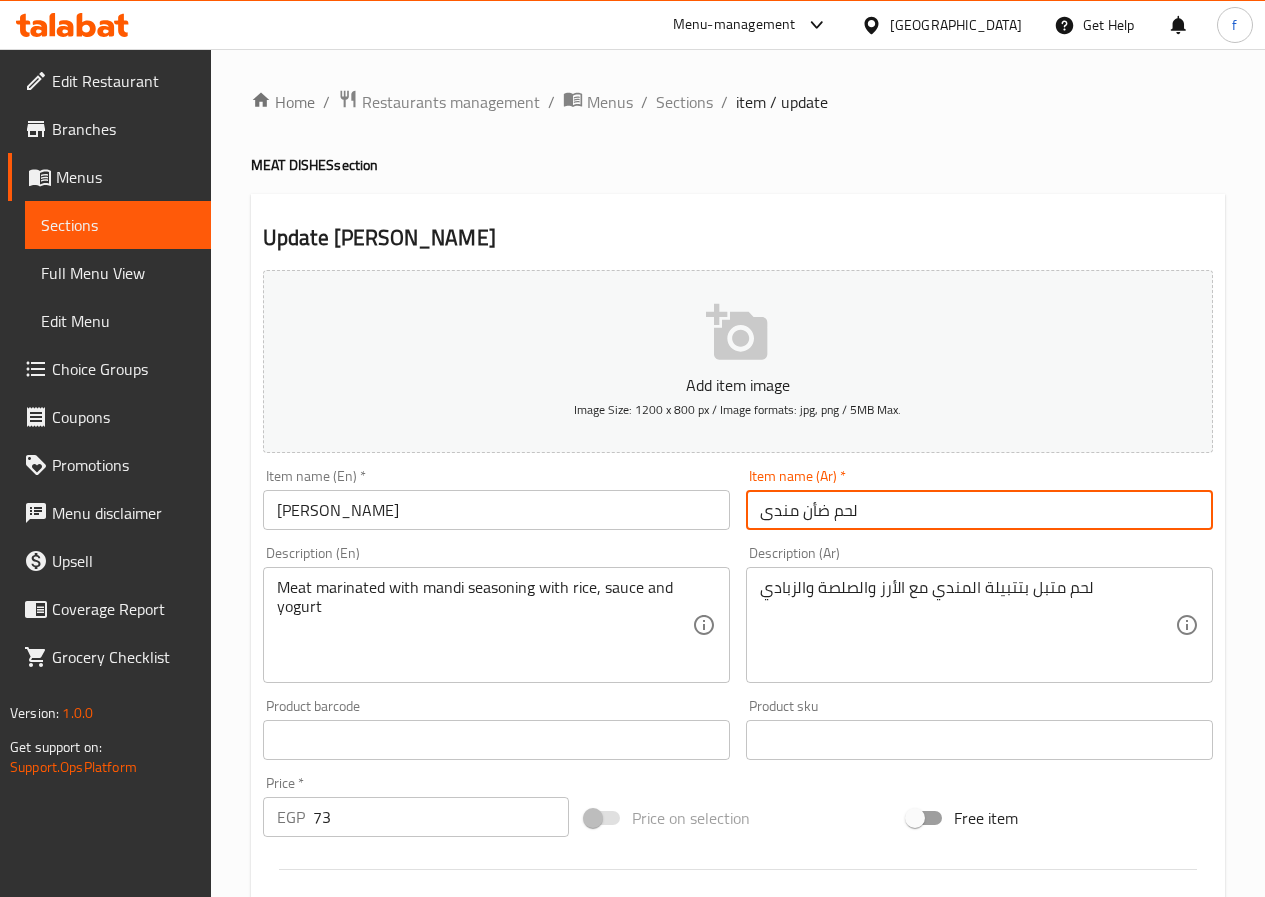 type on "لحم ضأن مندى" 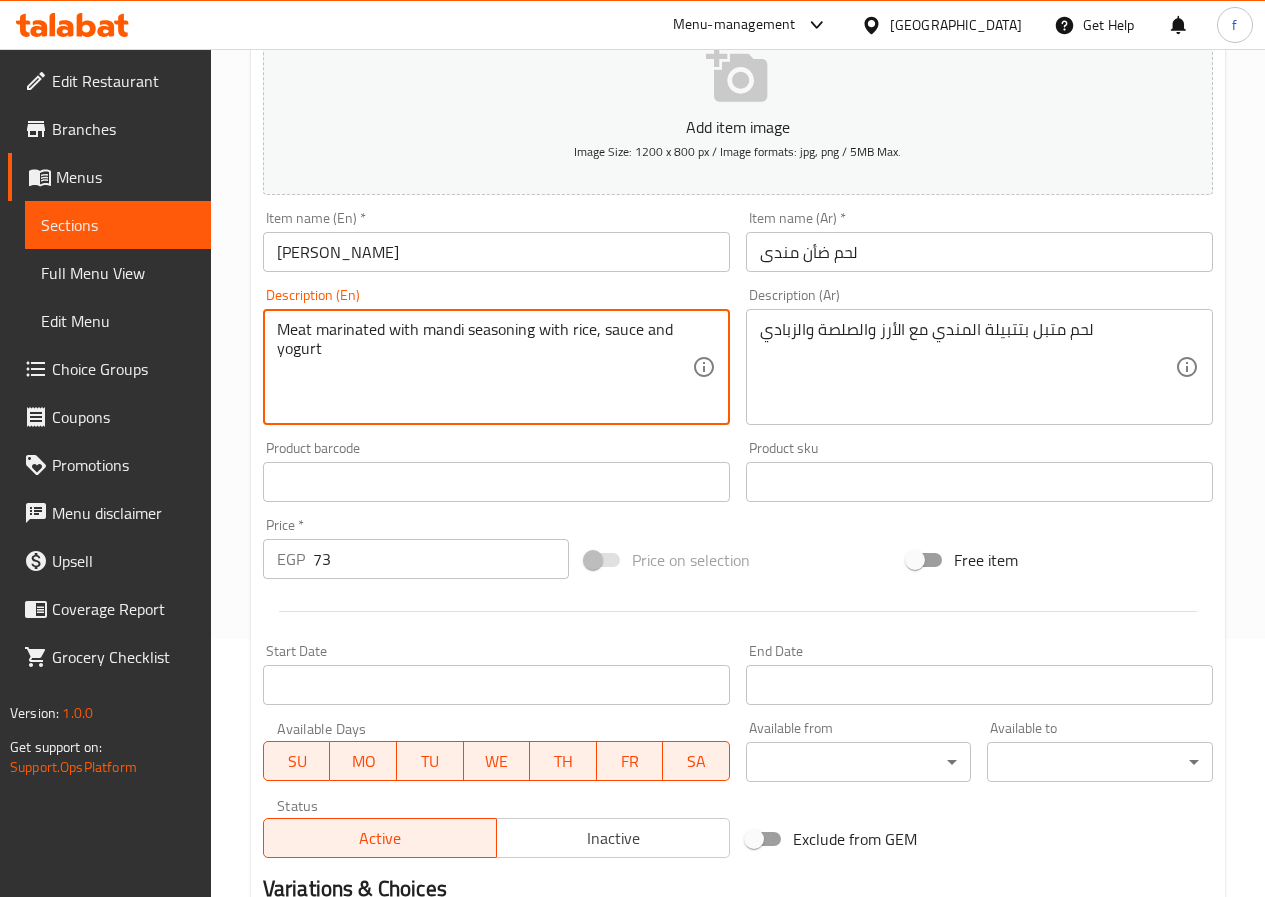 scroll, scrollTop: 516, scrollLeft: 0, axis: vertical 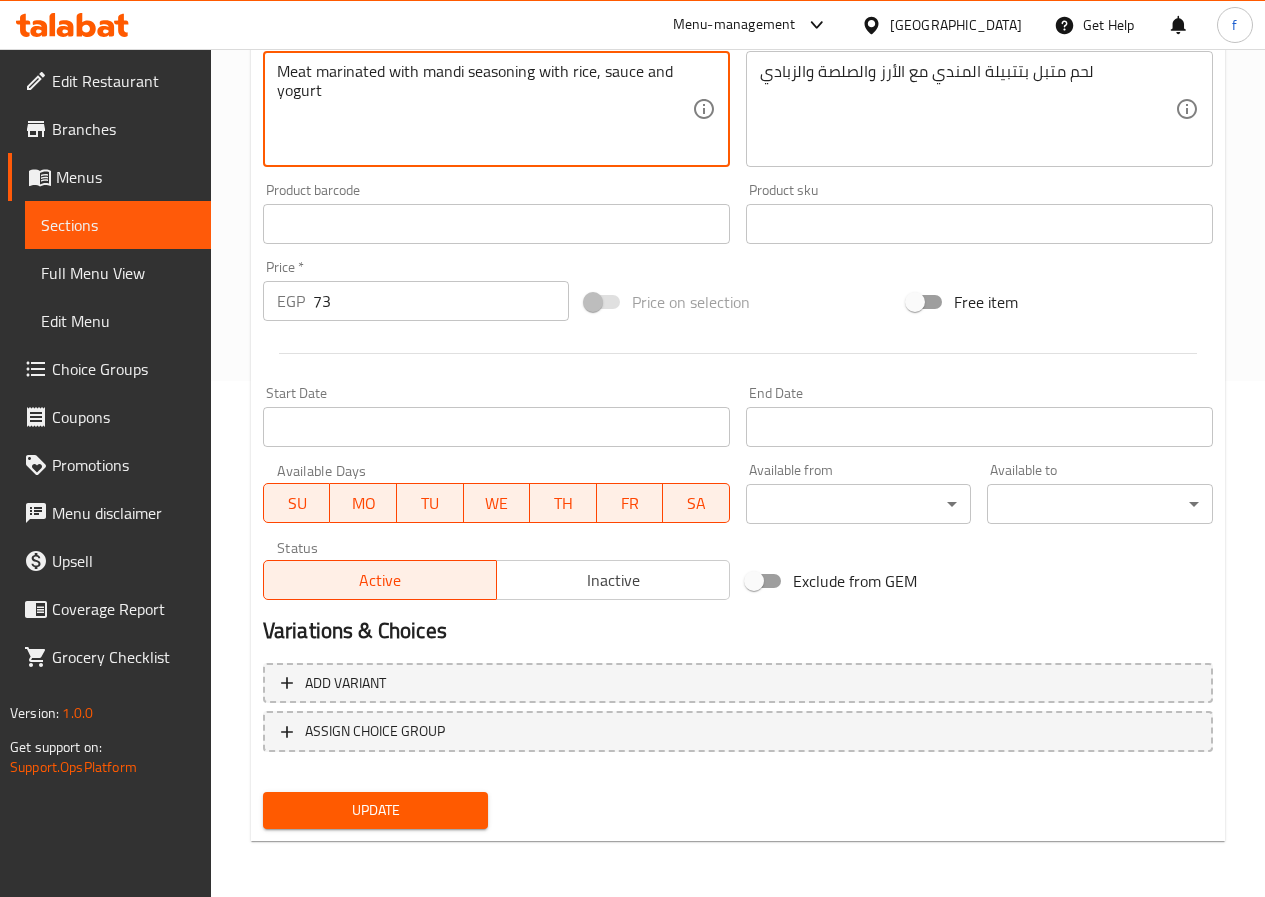 click on "Update" at bounding box center (376, 810) 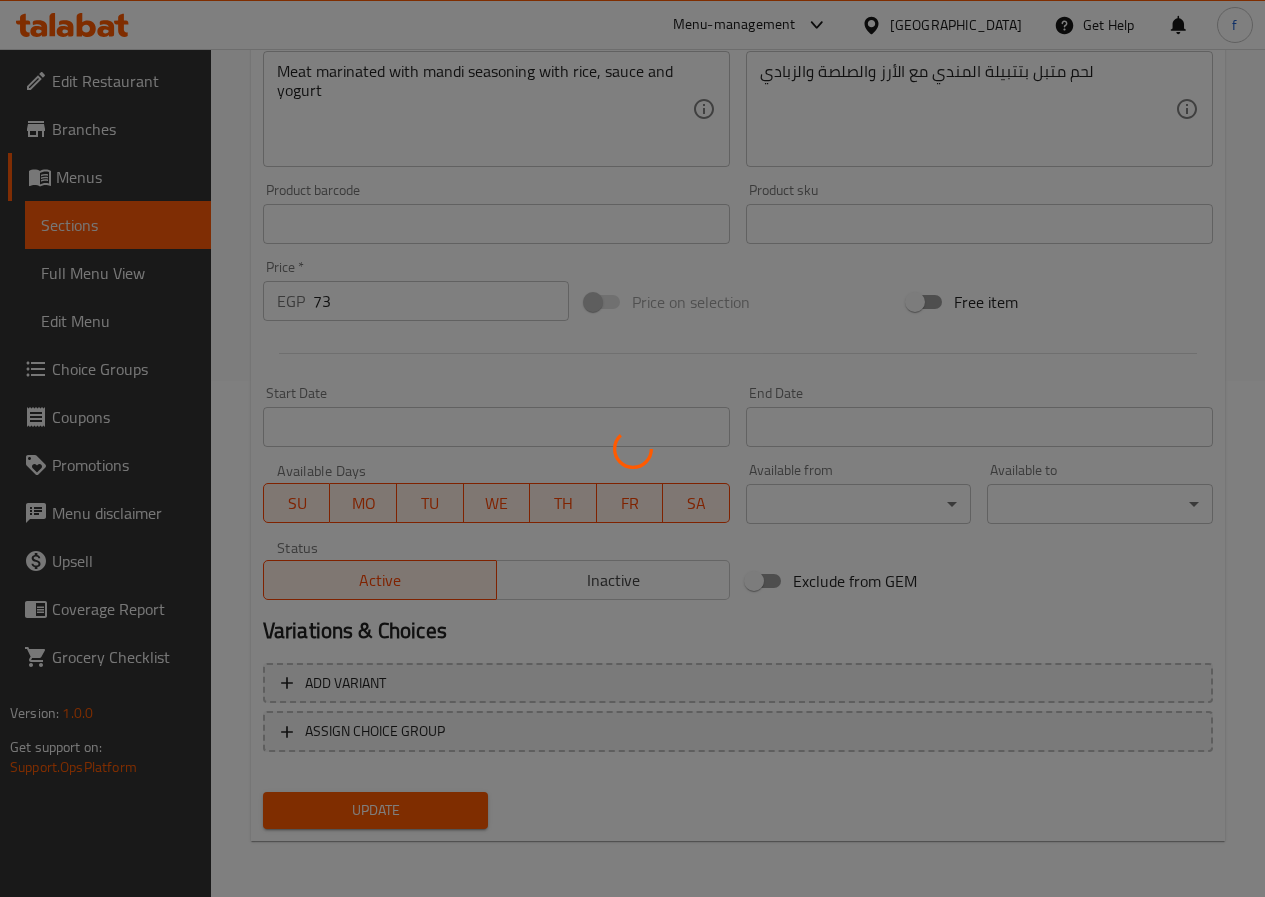 scroll, scrollTop: 0, scrollLeft: 0, axis: both 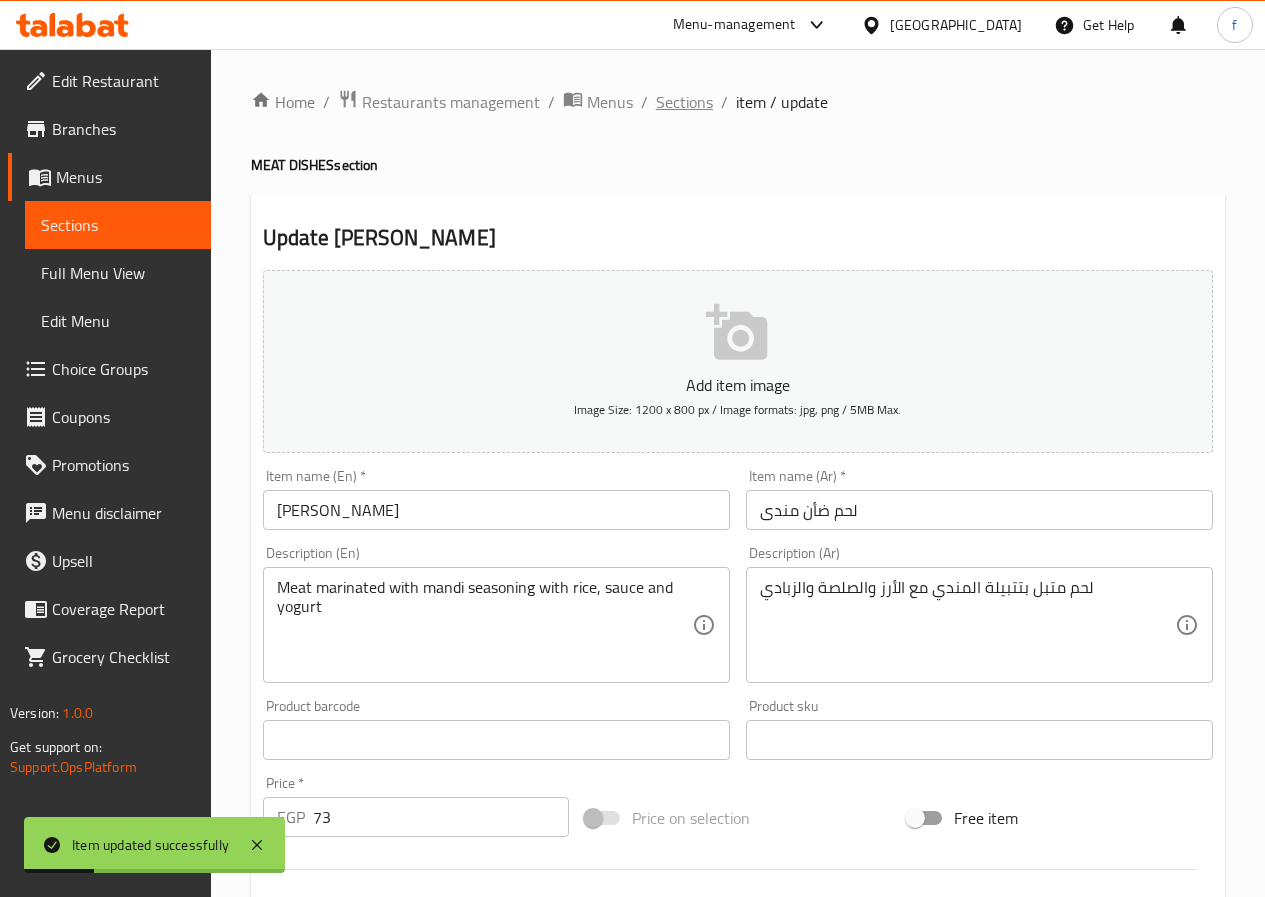 click on "Sections" at bounding box center [684, 102] 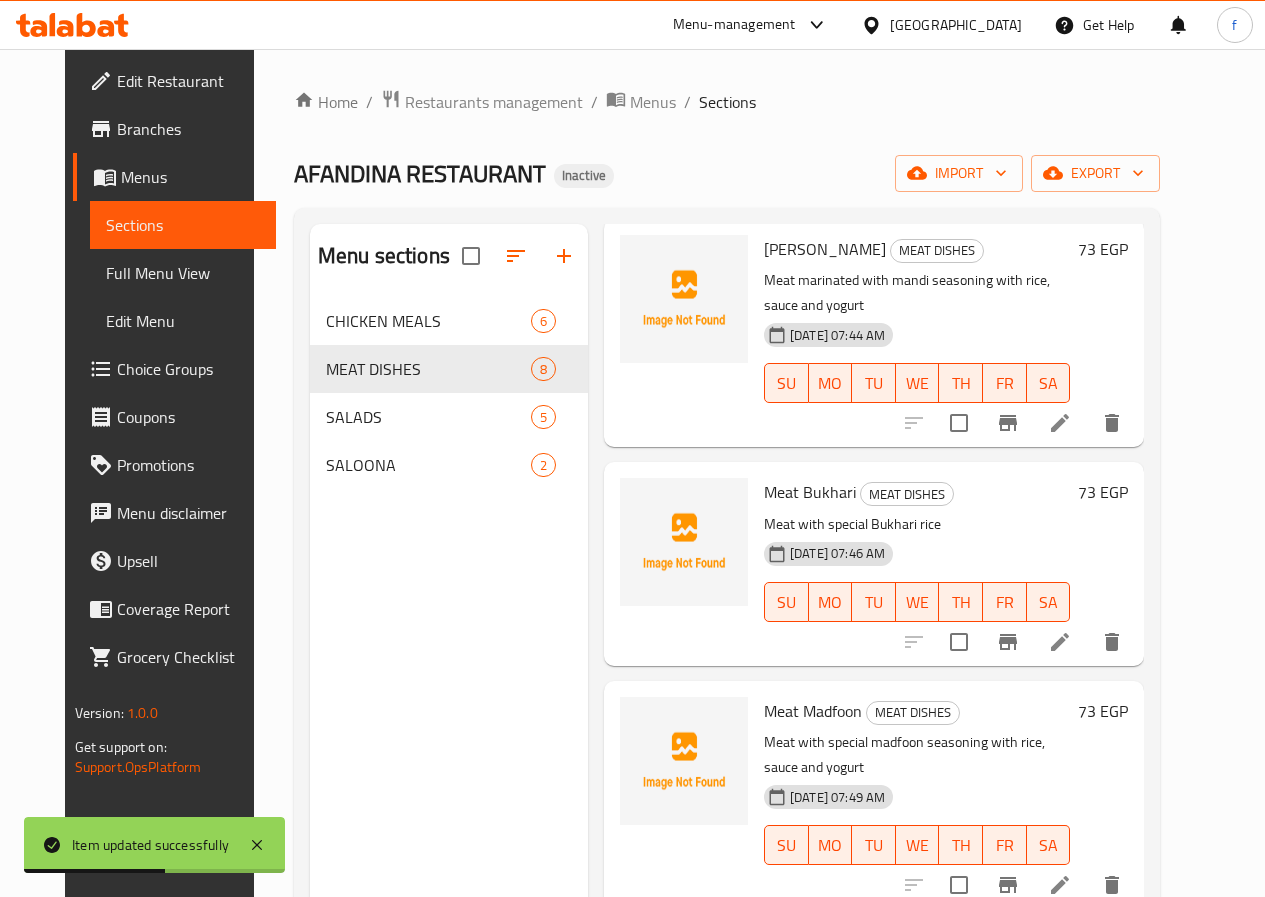 scroll, scrollTop: 200, scrollLeft: 0, axis: vertical 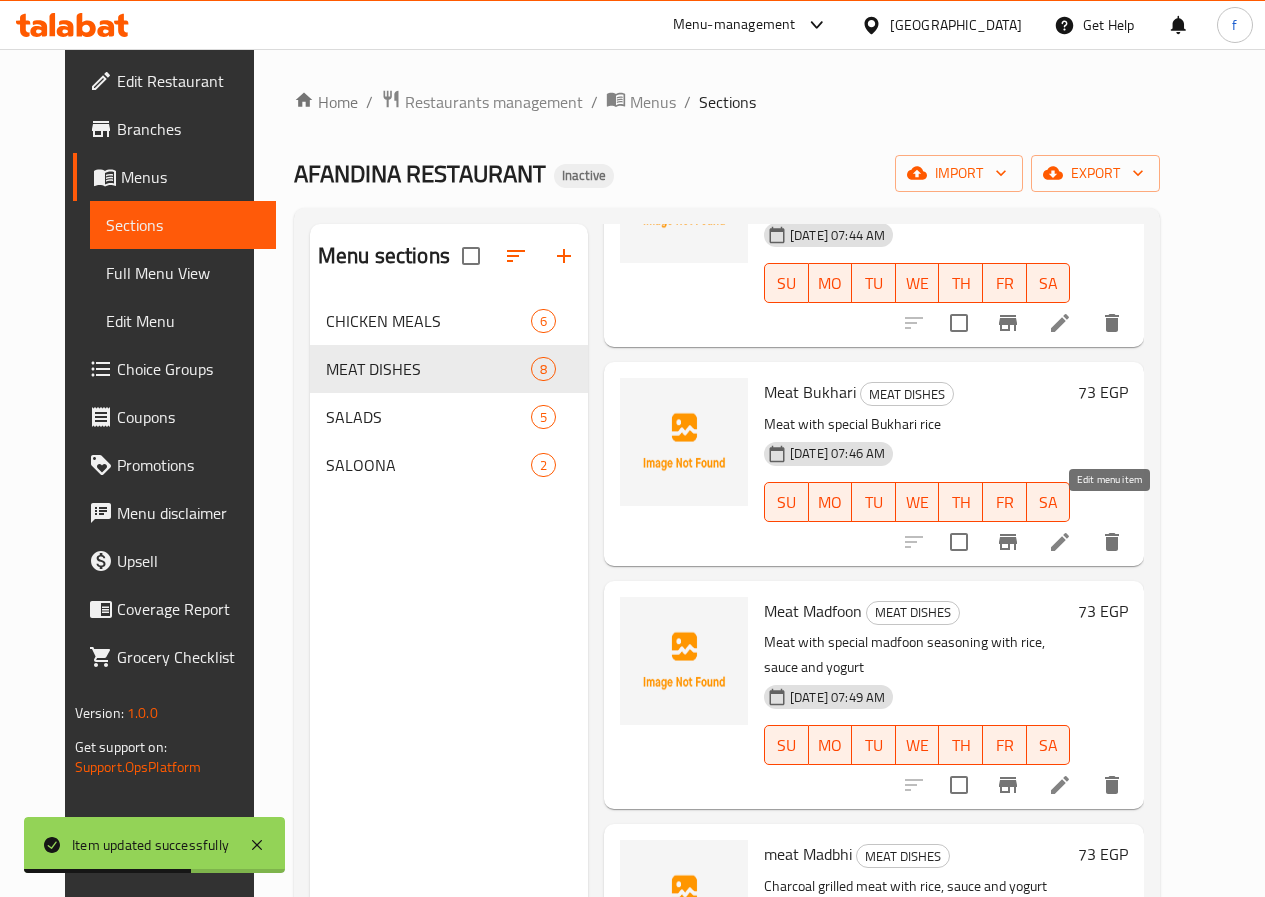 click 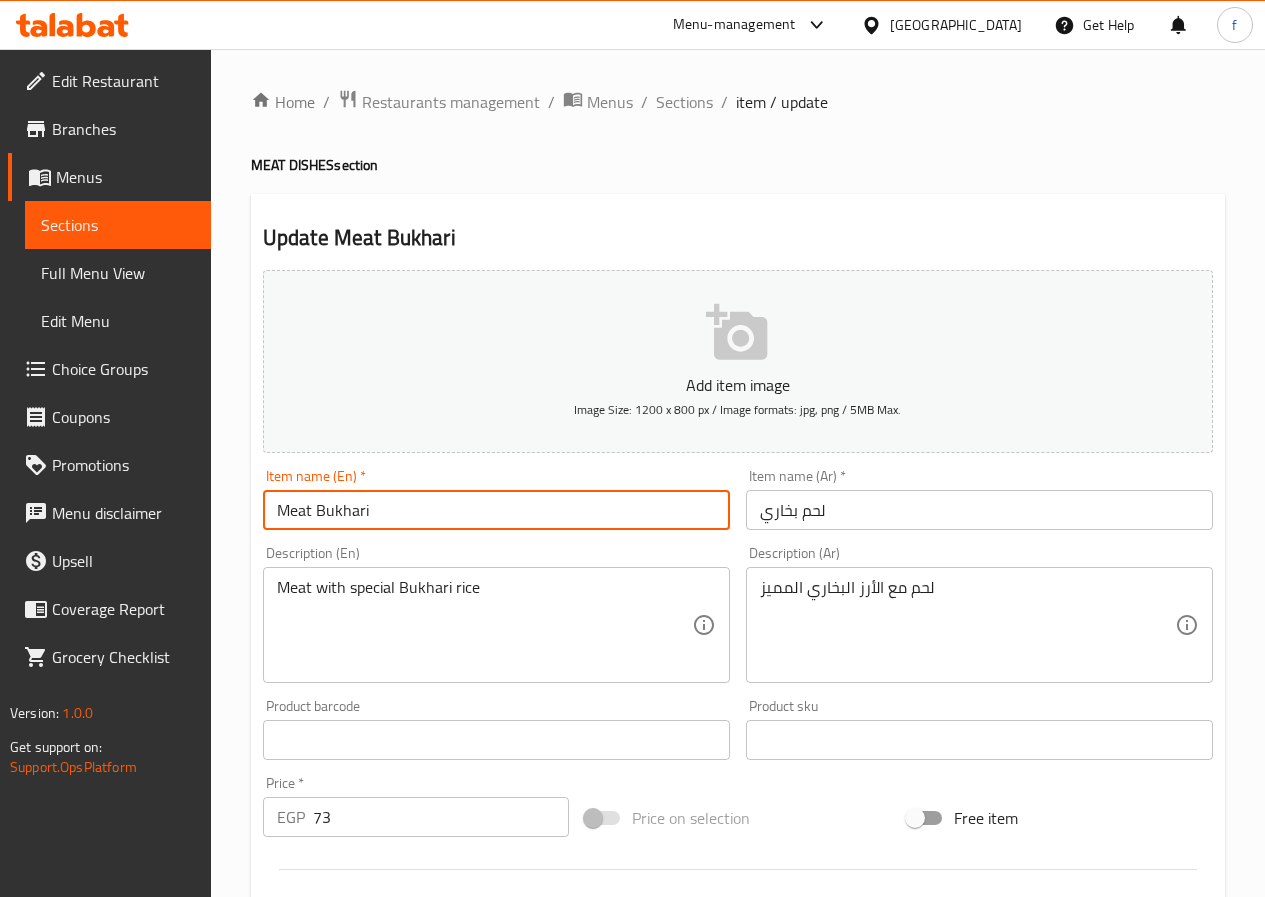 drag, startPoint x: 311, startPoint y: 509, endPoint x: 238, endPoint y: 501, distance: 73.43705 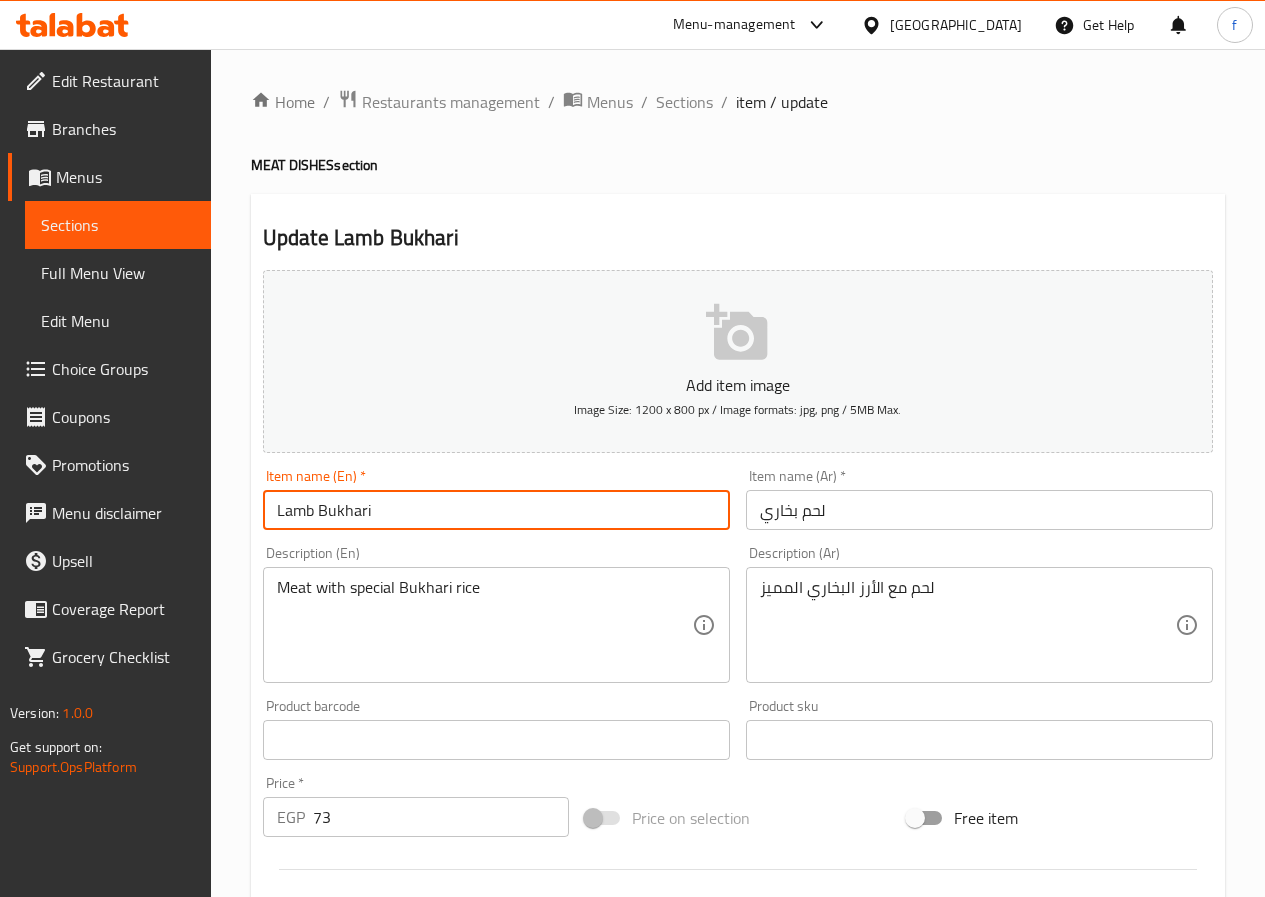 type on "Lamb Bukhari" 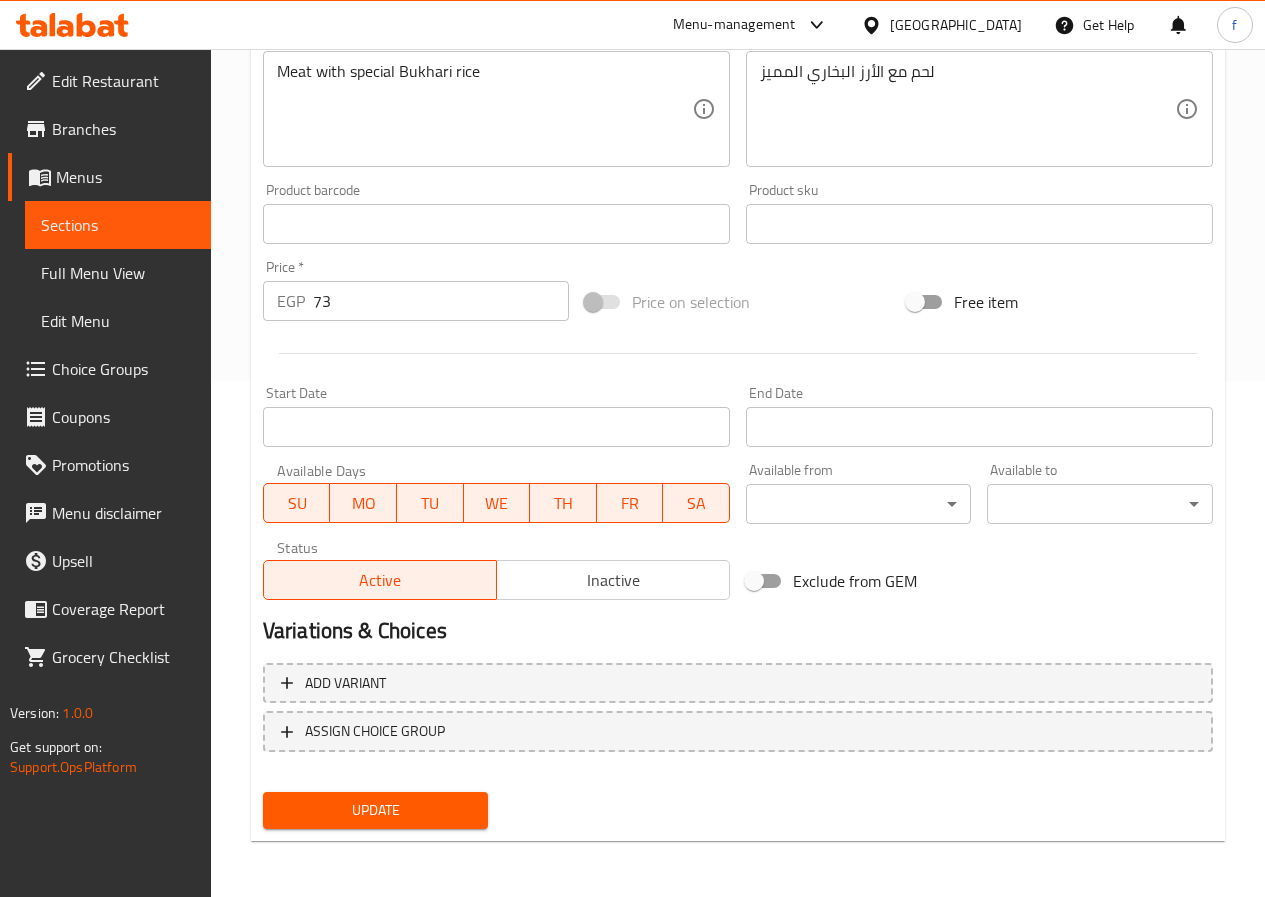 type on "لحم ضأن بخاري" 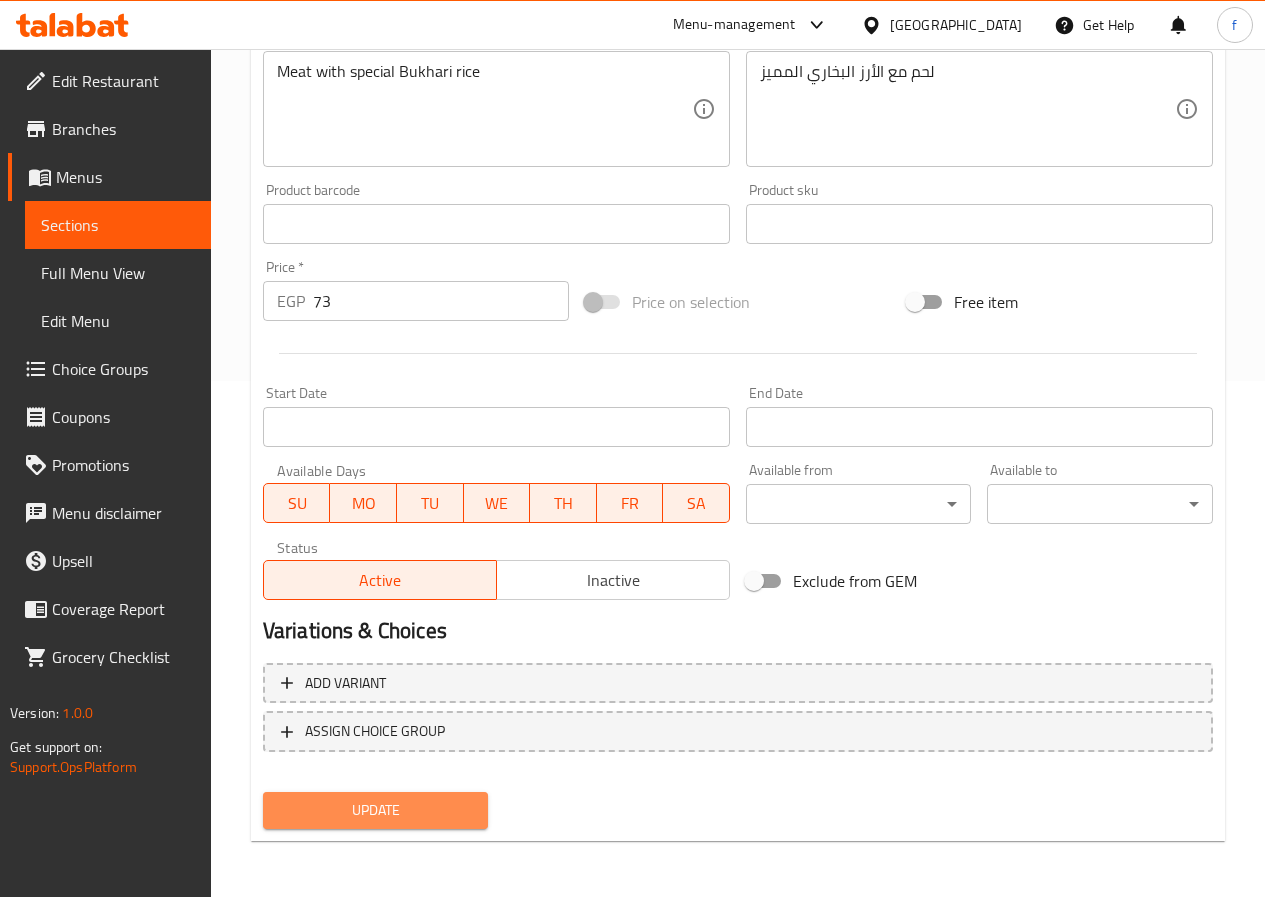 click on "Update" at bounding box center [376, 810] 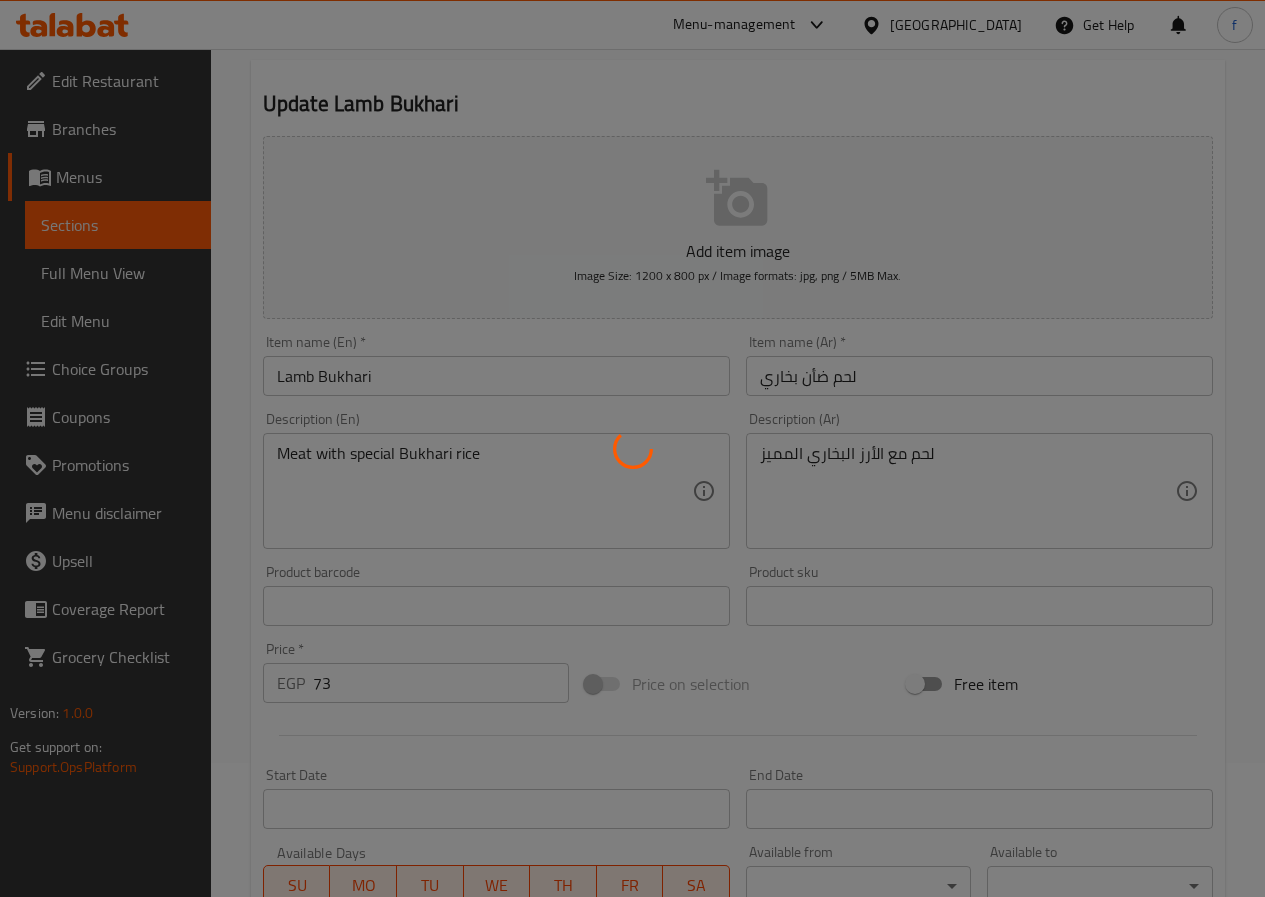 scroll, scrollTop: 0, scrollLeft: 0, axis: both 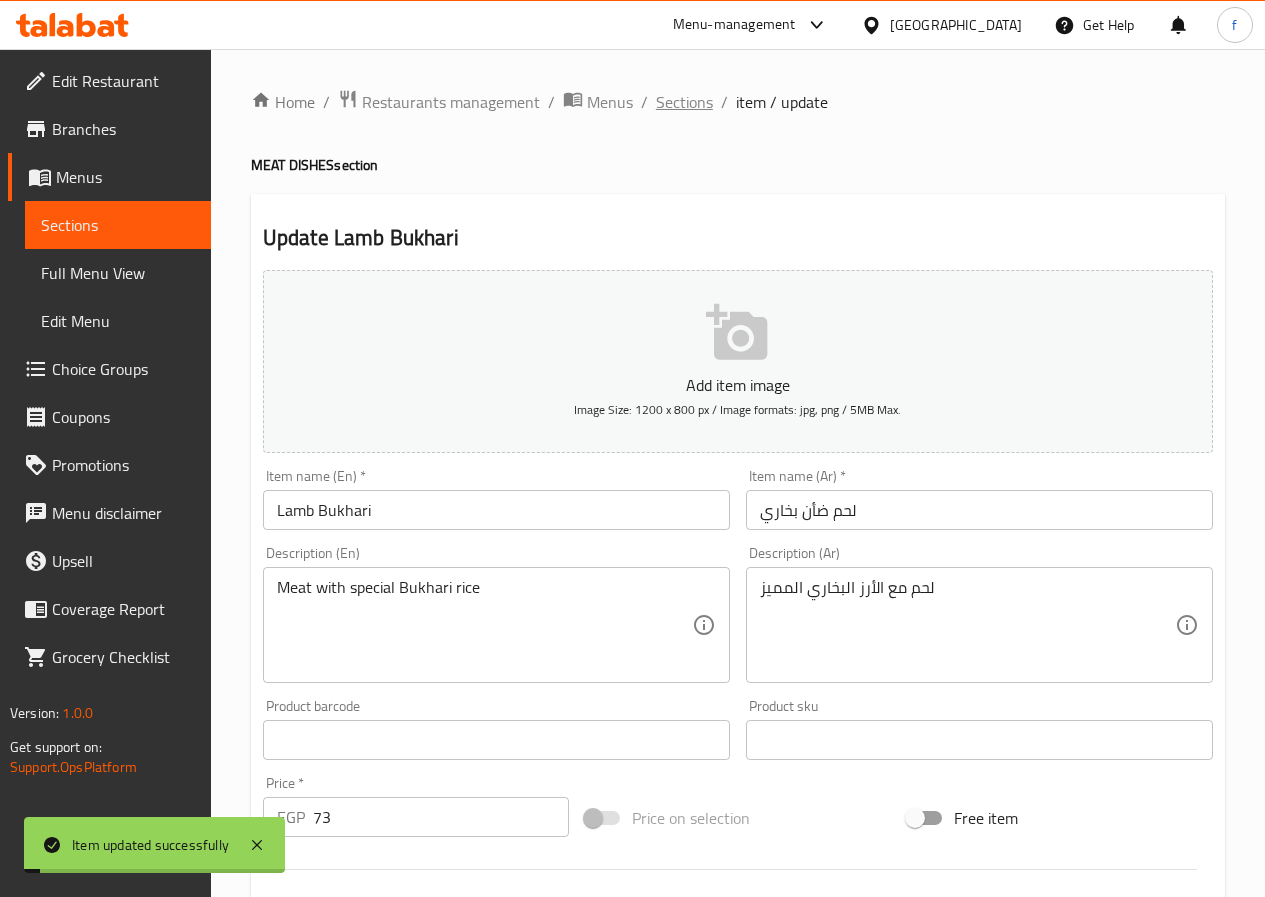 click on "Sections" at bounding box center [684, 102] 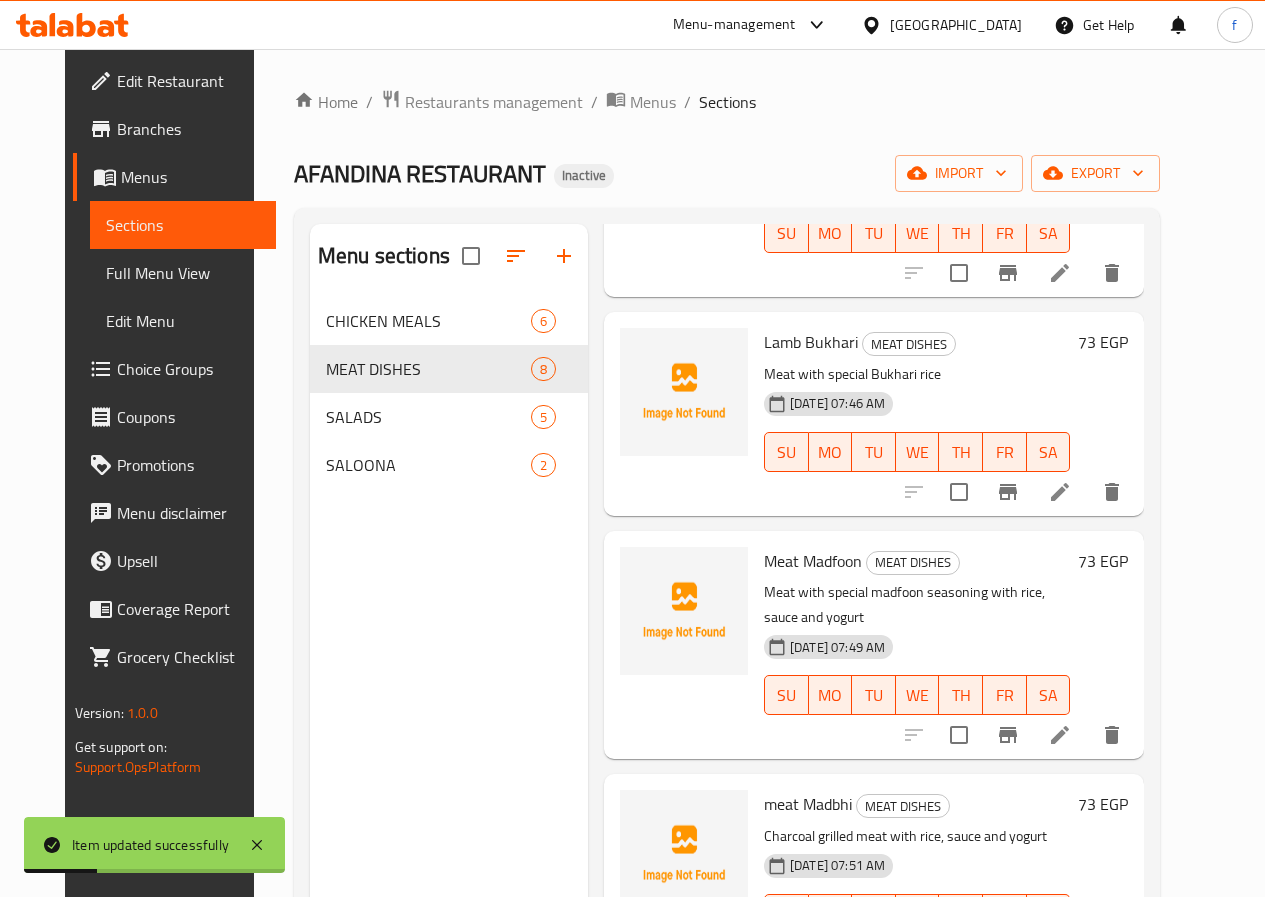 scroll, scrollTop: 400, scrollLeft: 0, axis: vertical 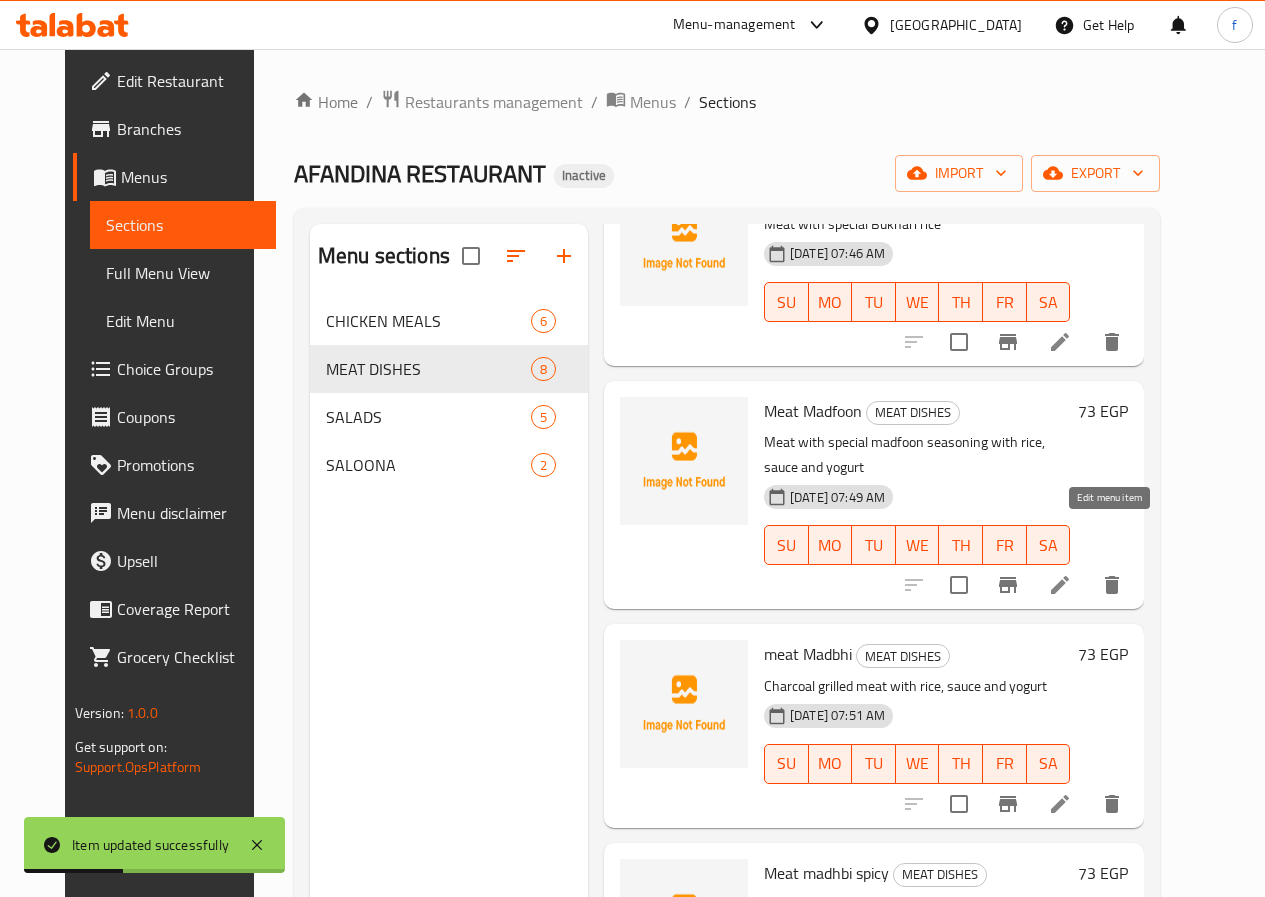 click 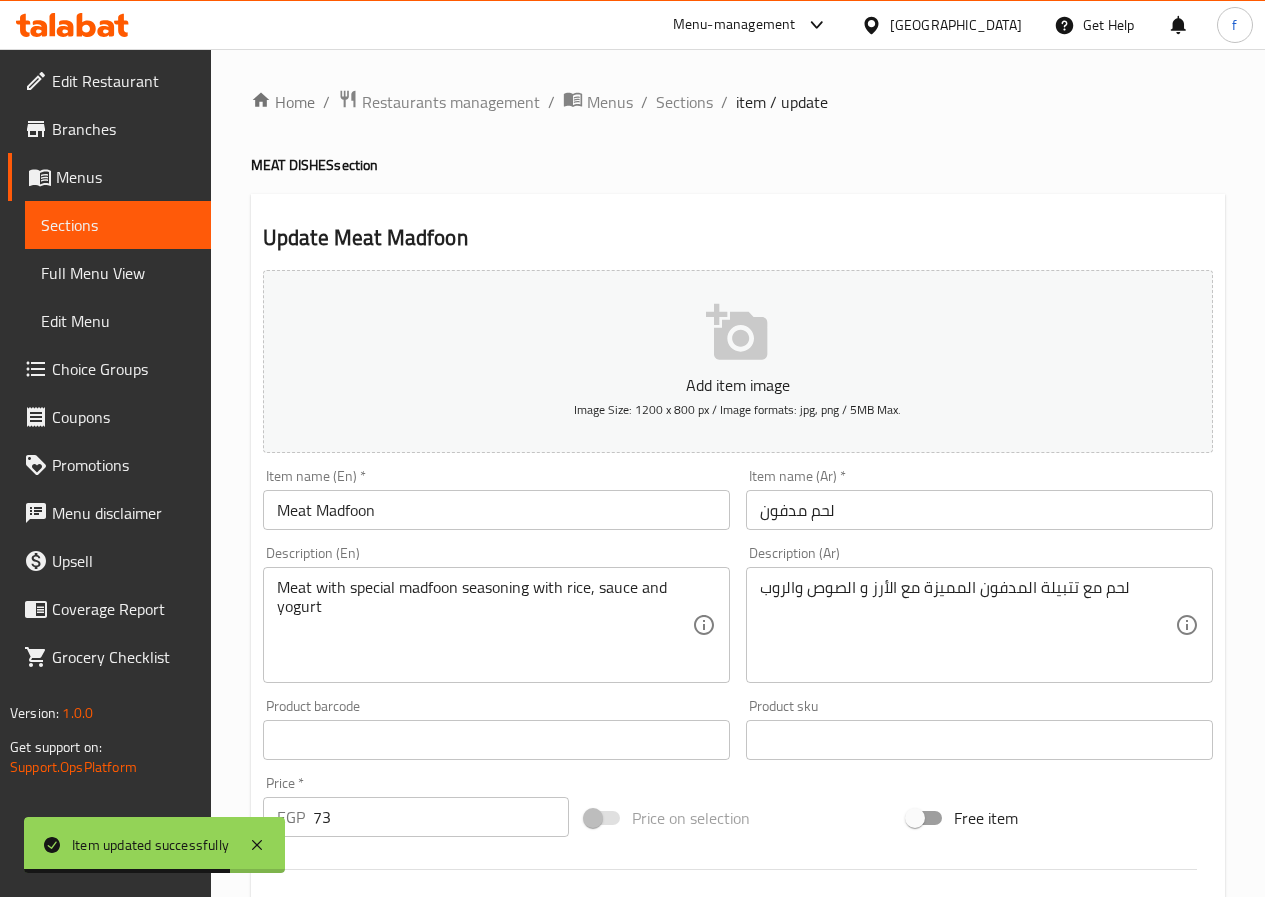 click on "لحم مدفون" at bounding box center (979, 510) 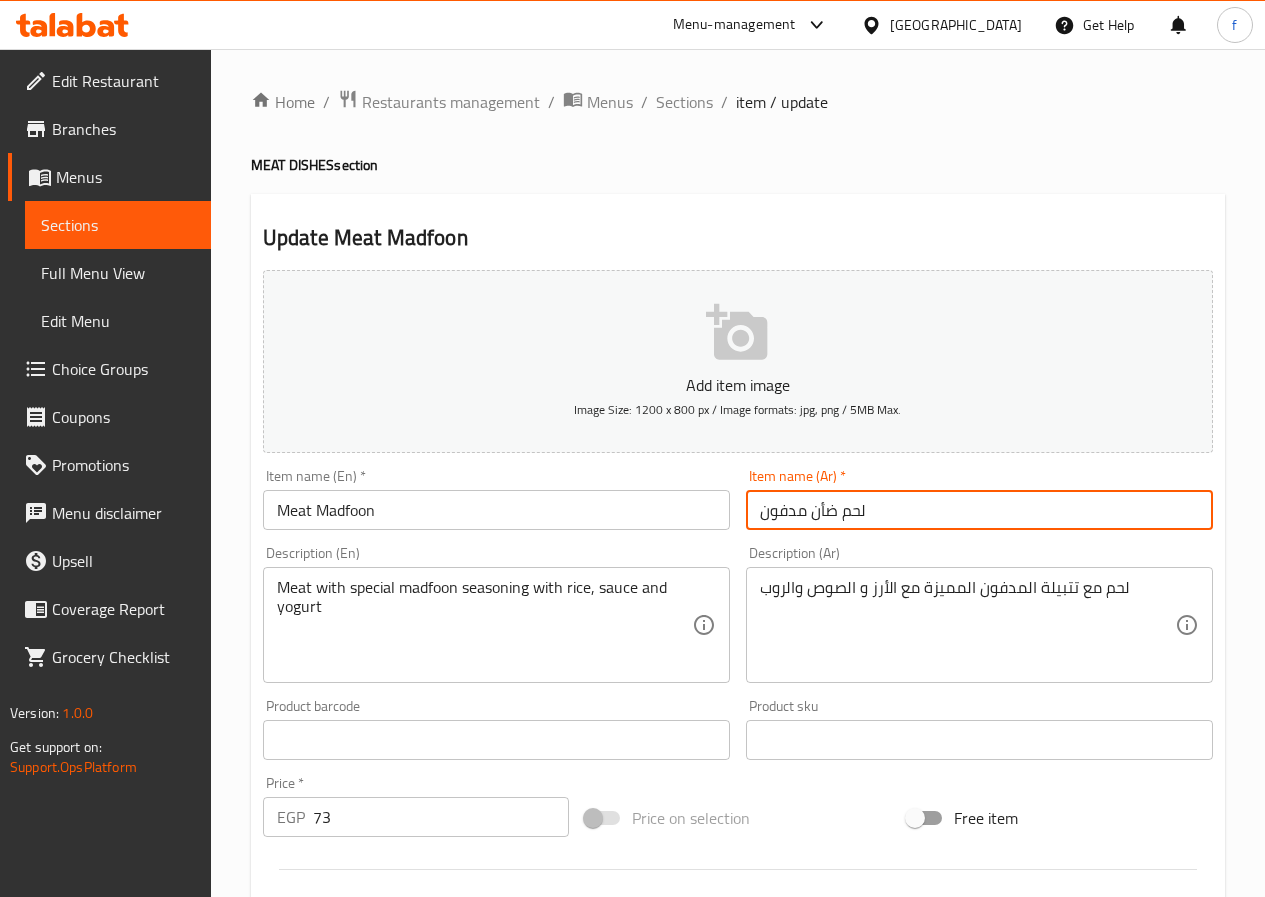 type on "لحم ضأن مدفون" 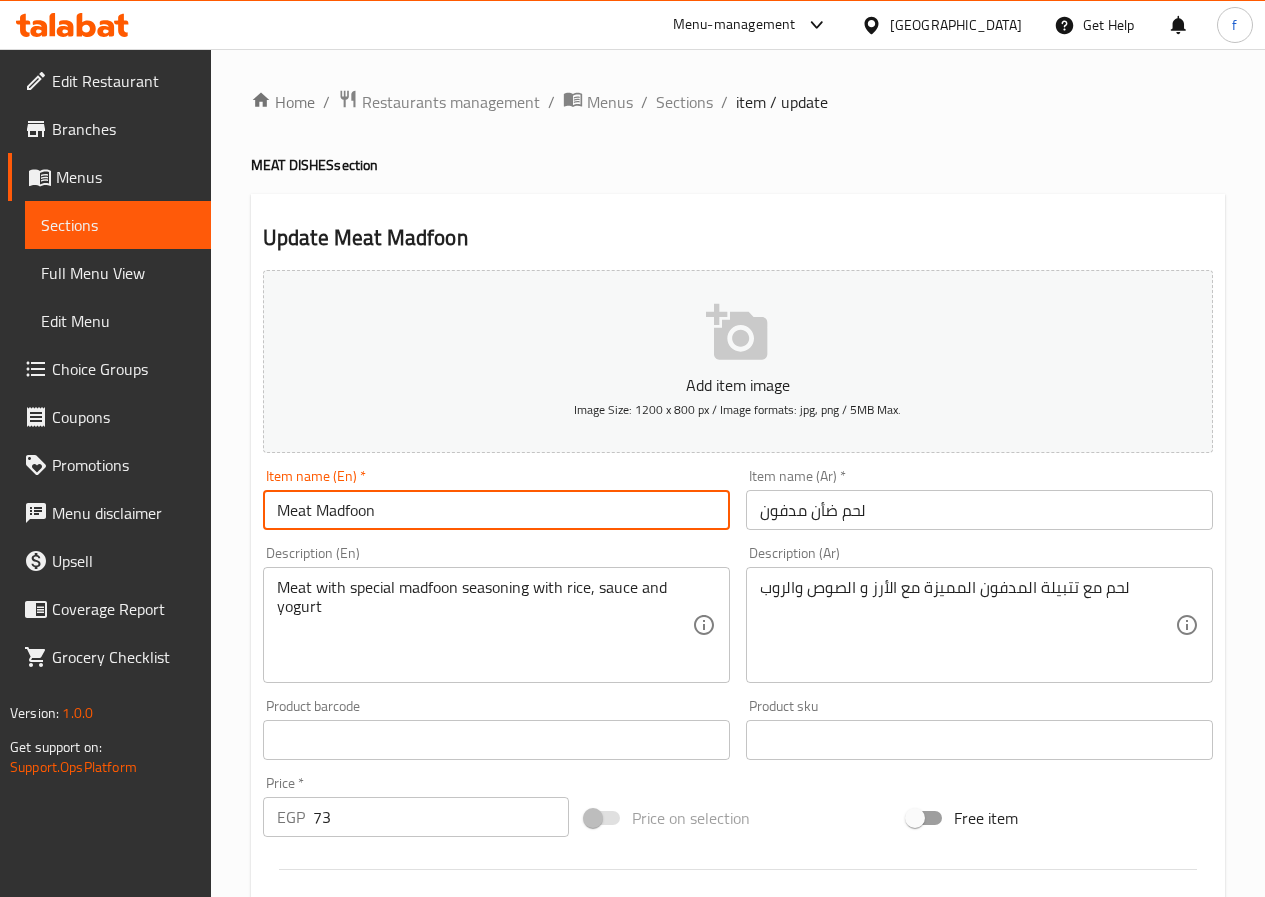 drag, startPoint x: 310, startPoint y: 509, endPoint x: 237, endPoint y: 514, distance: 73.171036 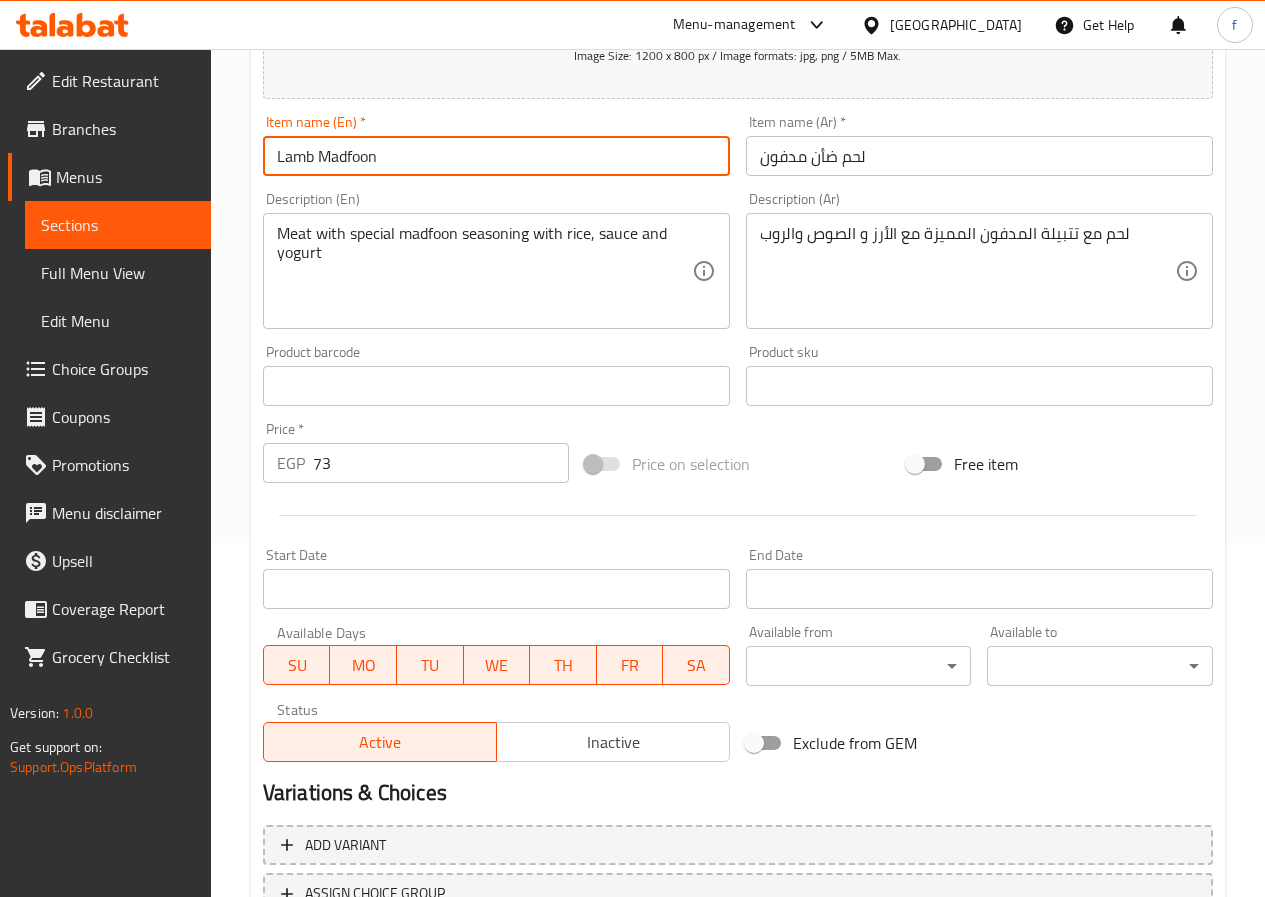 scroll, scrollTop: 516, scrollLeft: 0, axis: vertical 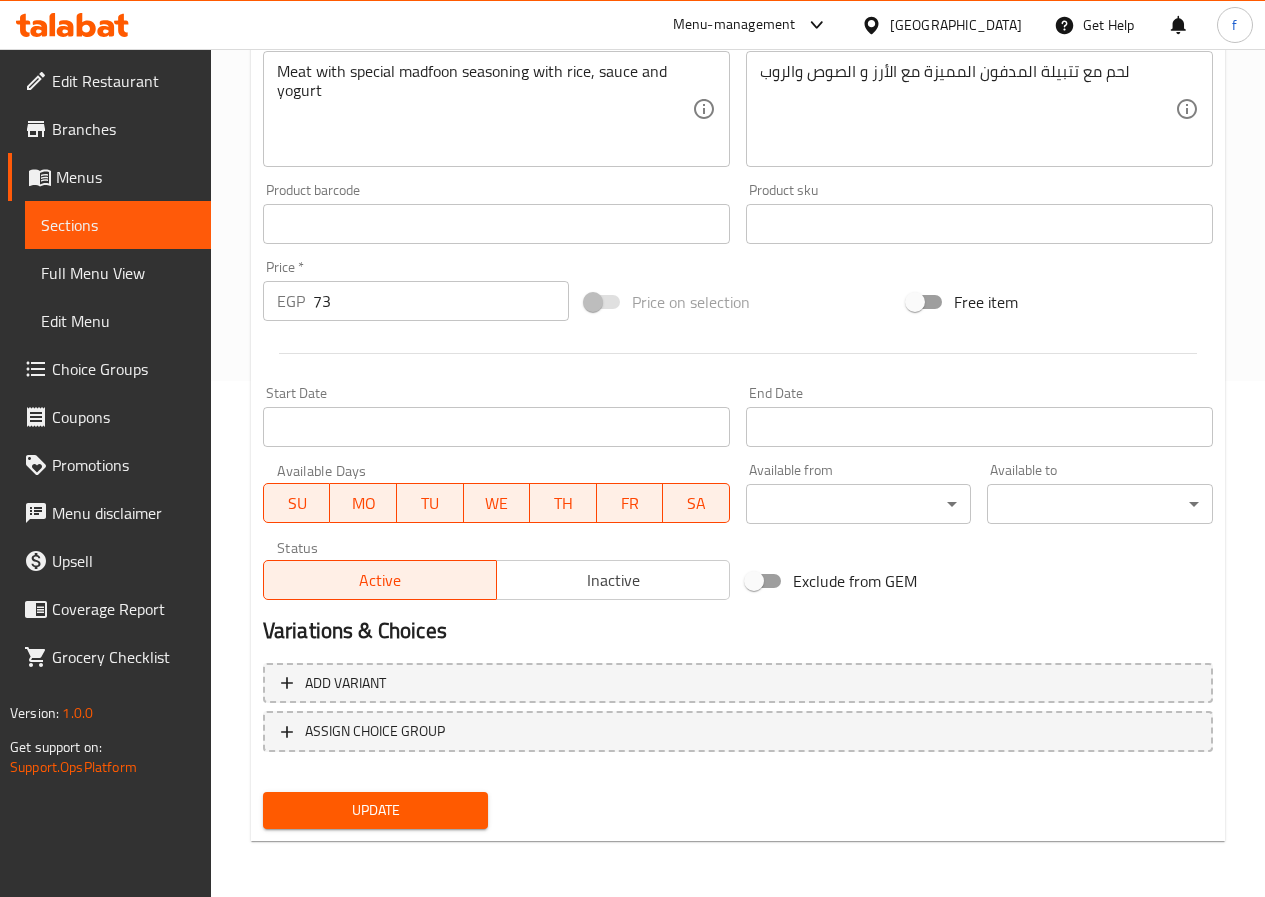 type on "Lamb Madfoon" 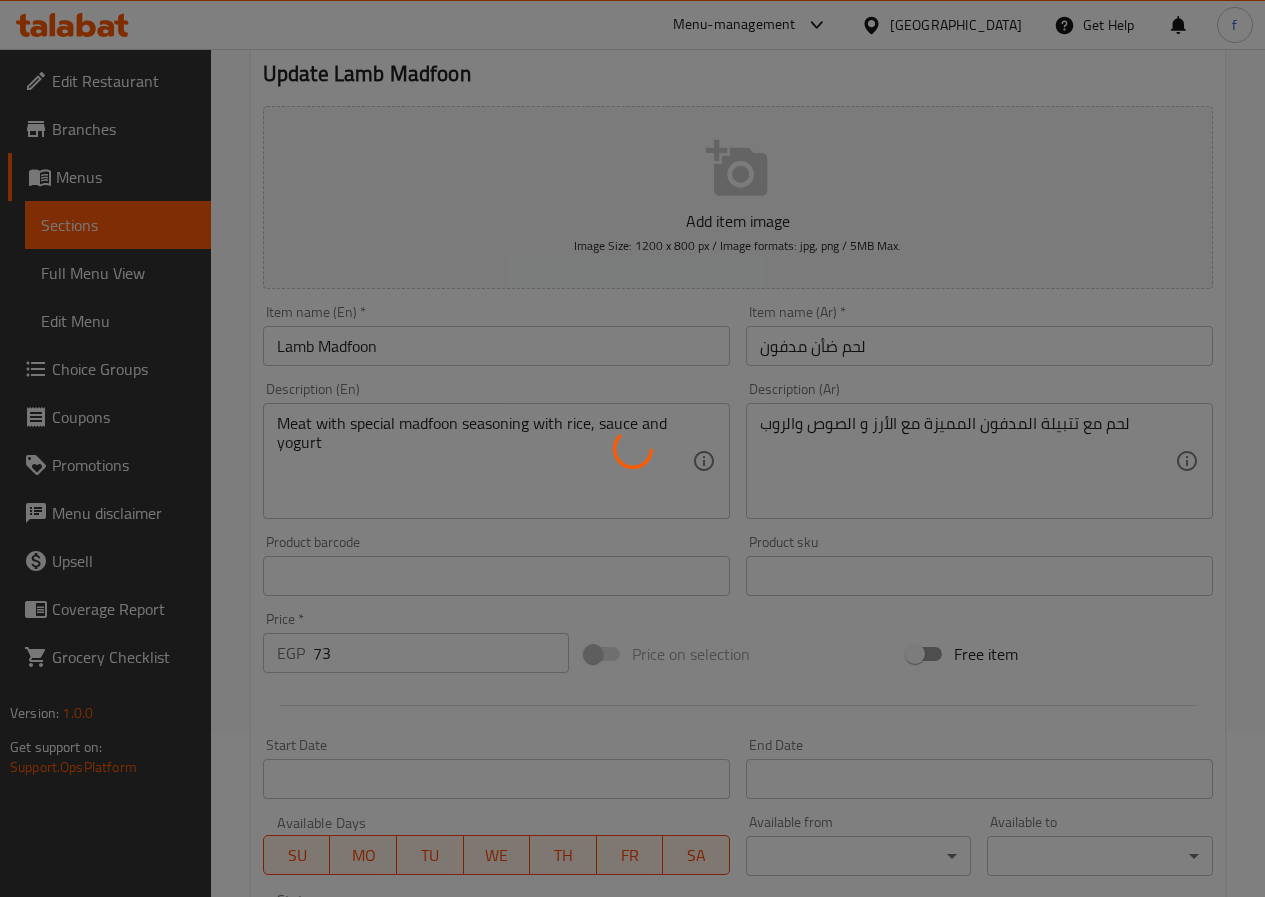 scroll, scrollTop: 0, scrollLeft: 0, axis: both 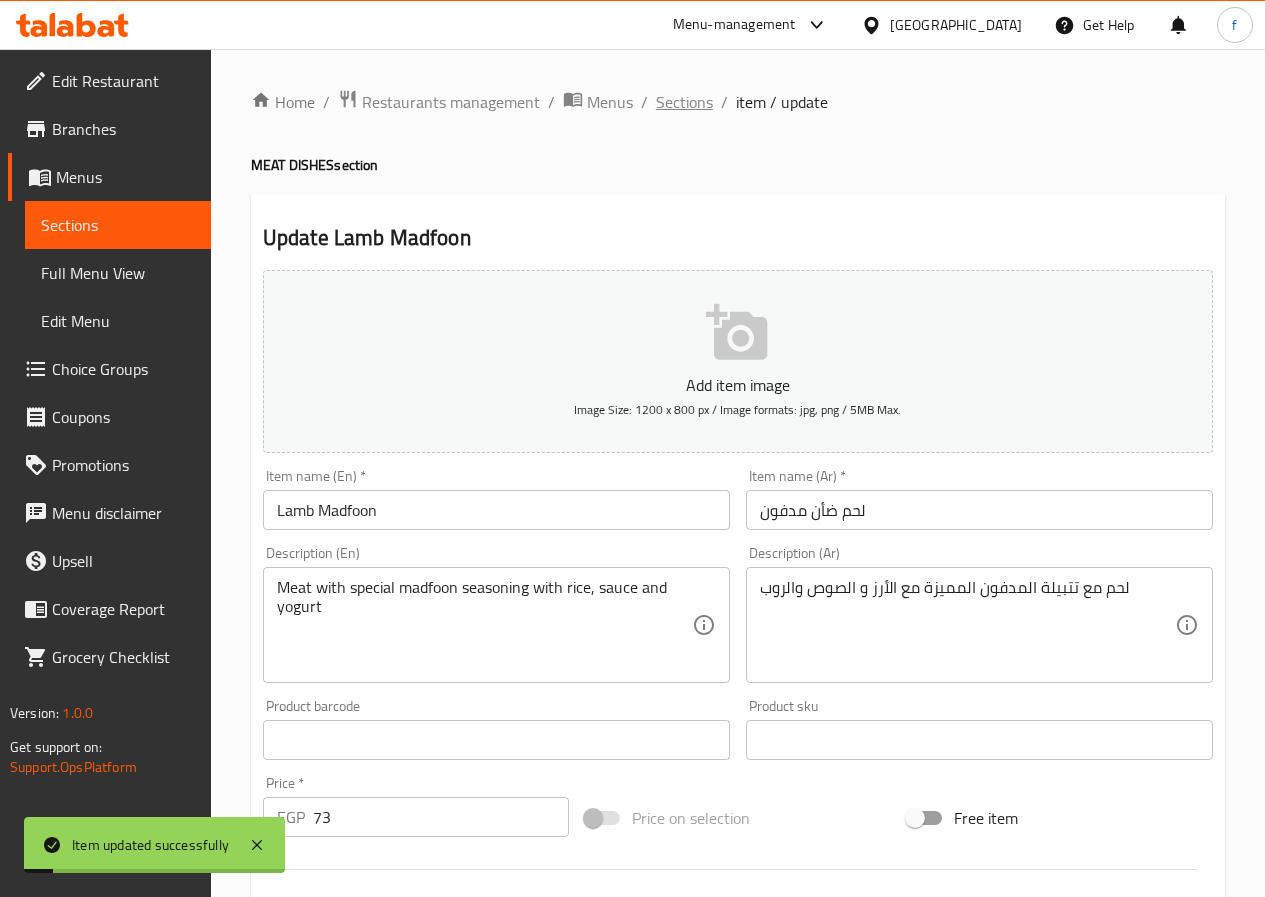 click on "Sections" at bounding box center [684, 102] 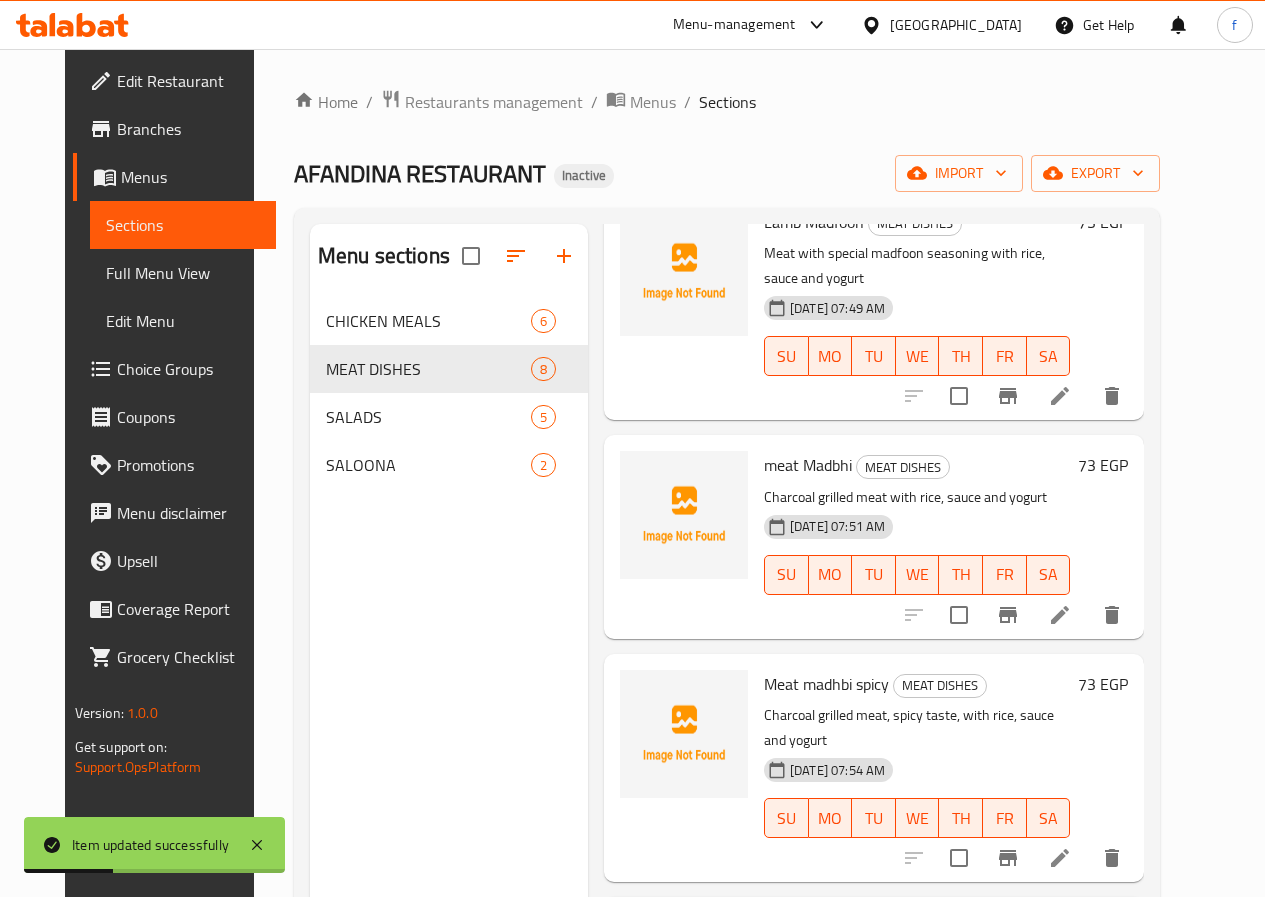 scroll, scrollTop: 700, scrollLeft: 0, axis: vertical 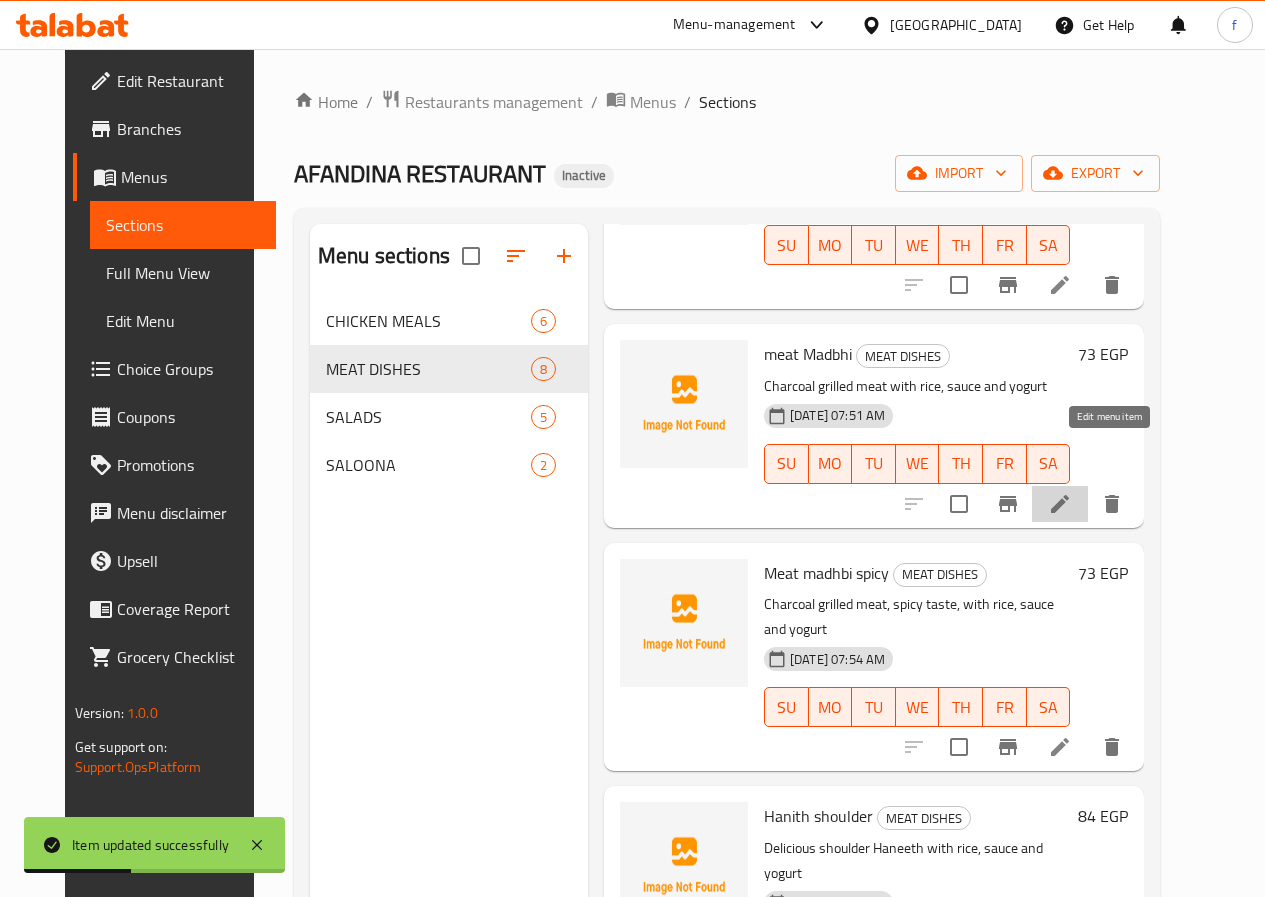 click 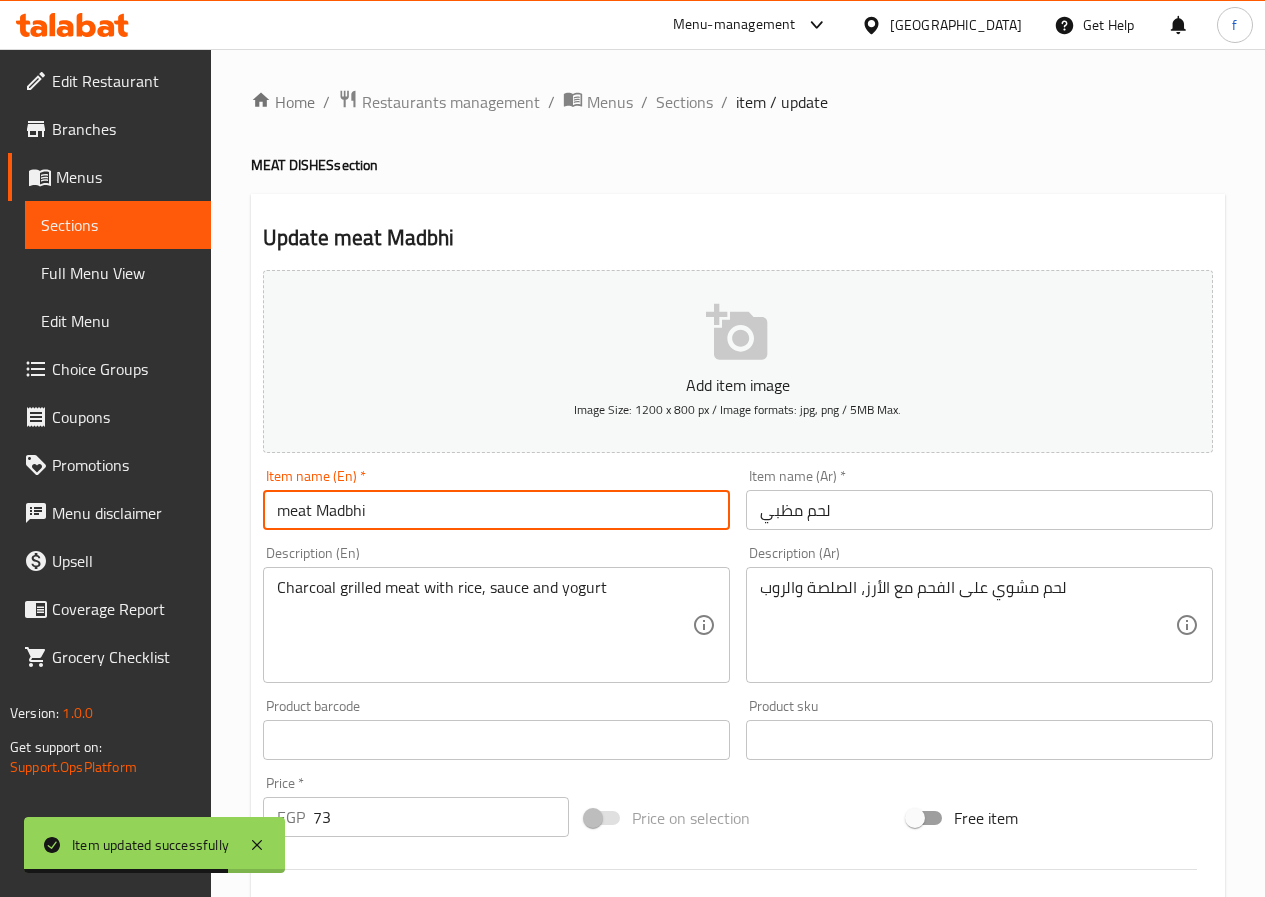 drag, startPoint x: 311, startPoint y: 508, endPoint x: 223, endPoint y: 497, distance: 88.68484 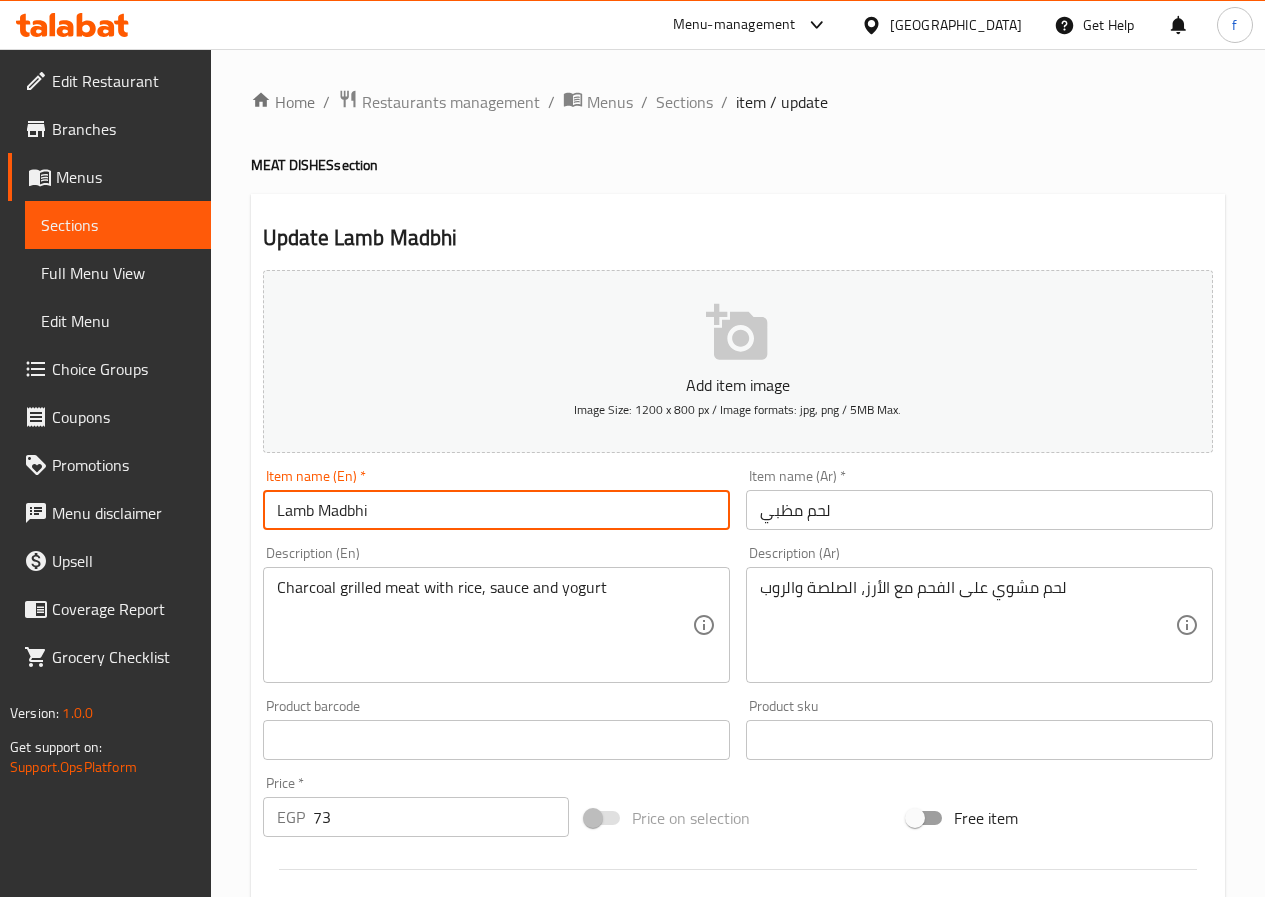 type on "Lamb Madbhi" 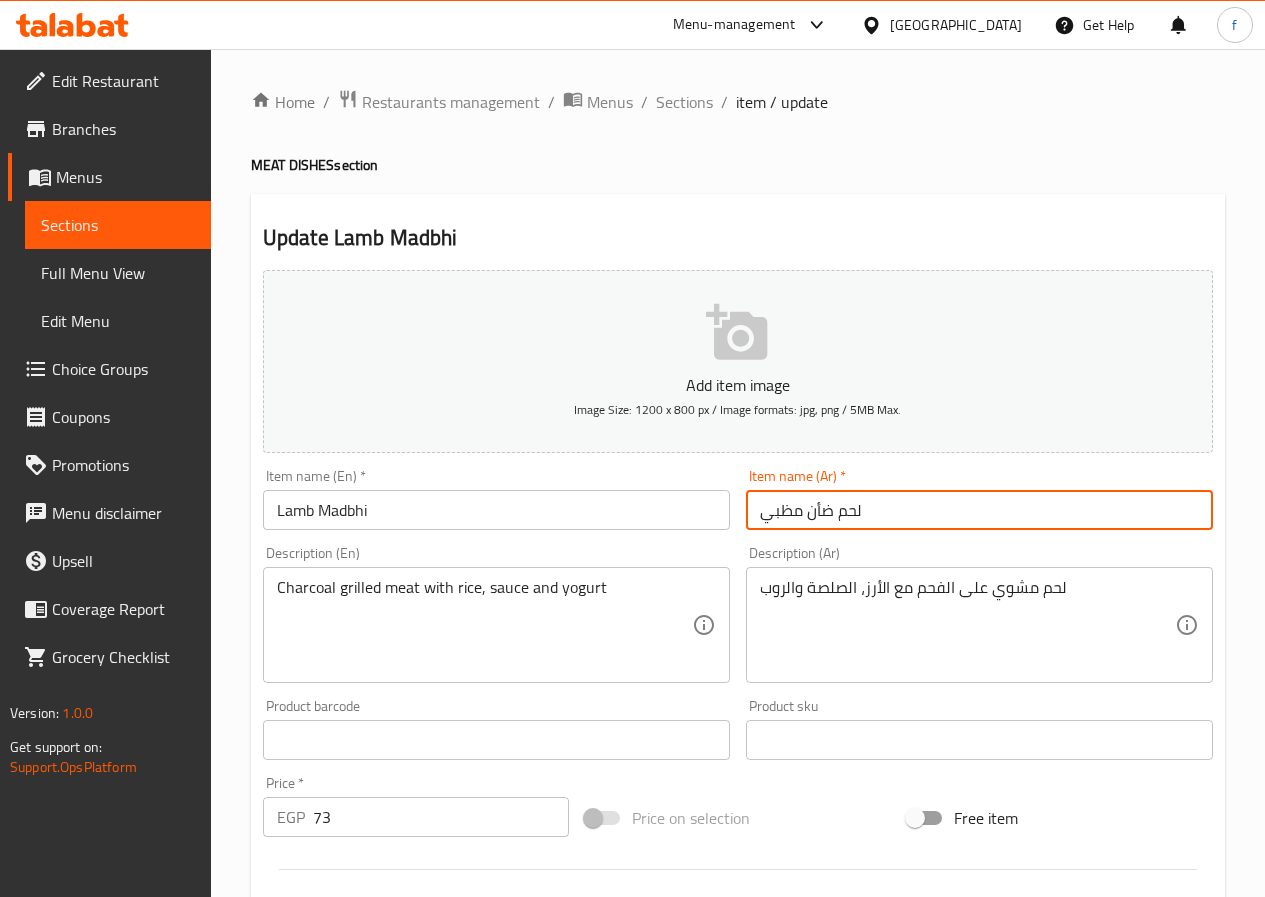 type on "لحم ضأن مظبي" 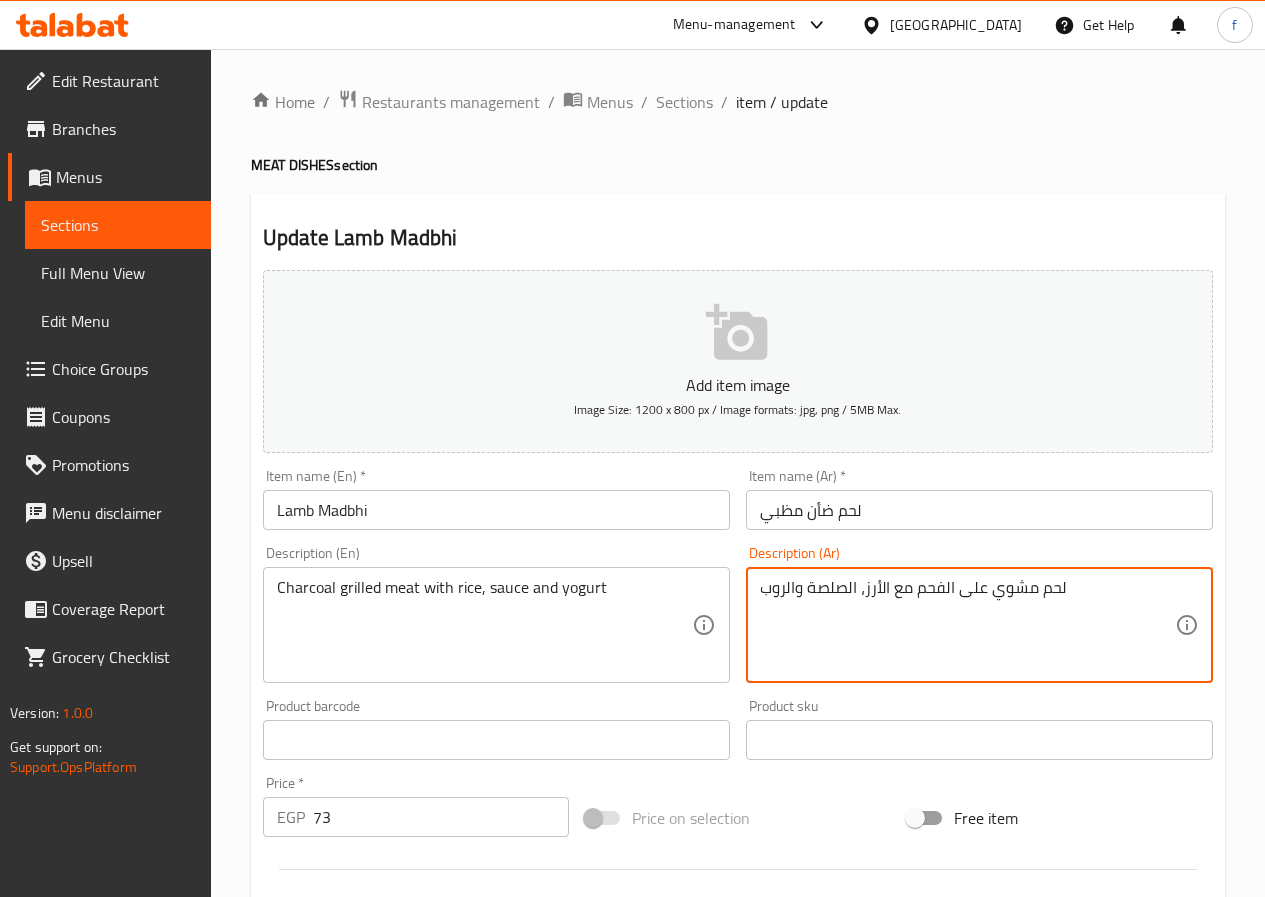 drag, startPoint x: 788, startPoint y: 589, endPoint x: 736, endPoint y: 587, distance: 52.03845 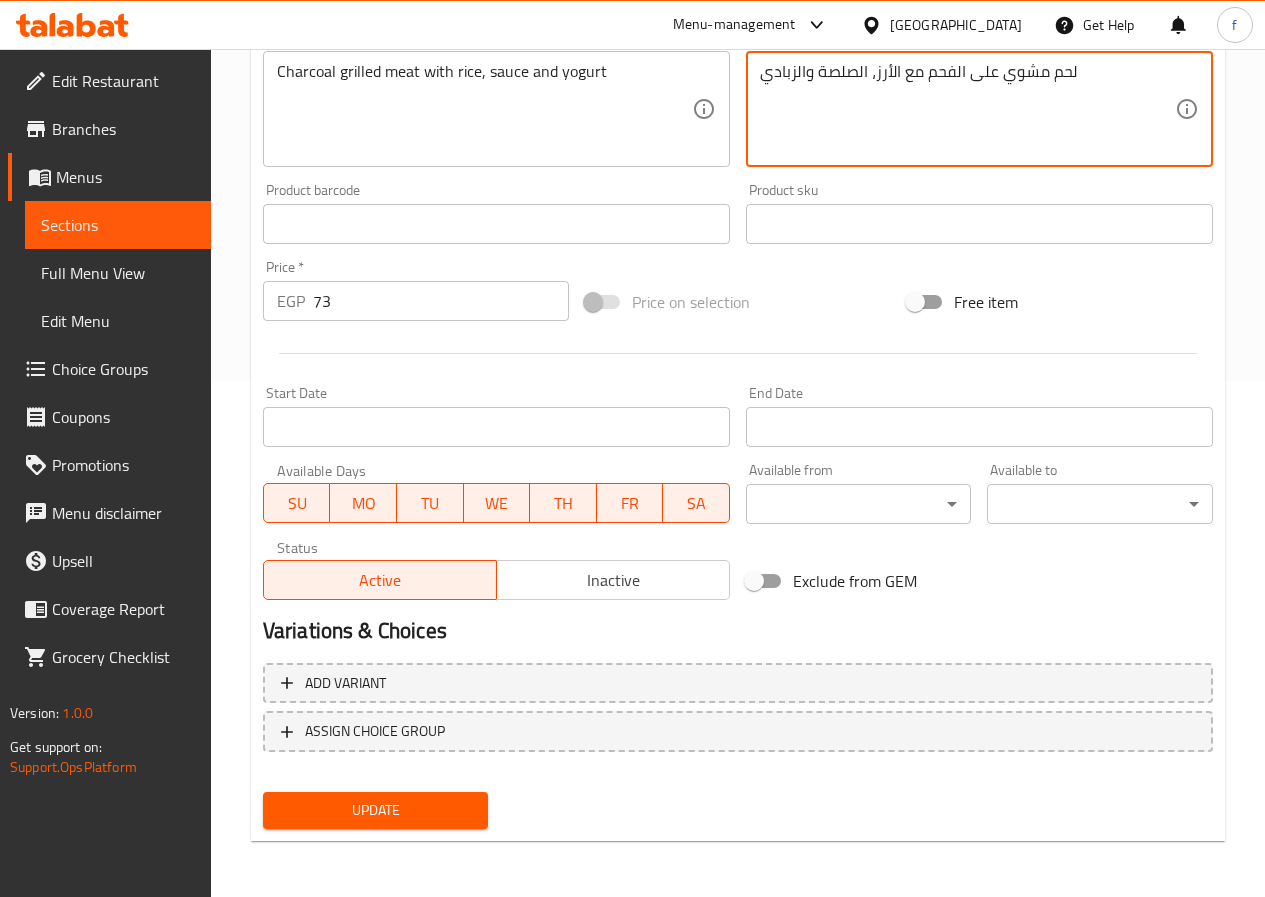 type on "لحم مشوي على الفحم مع الأرز، الصلصة والزبادي" 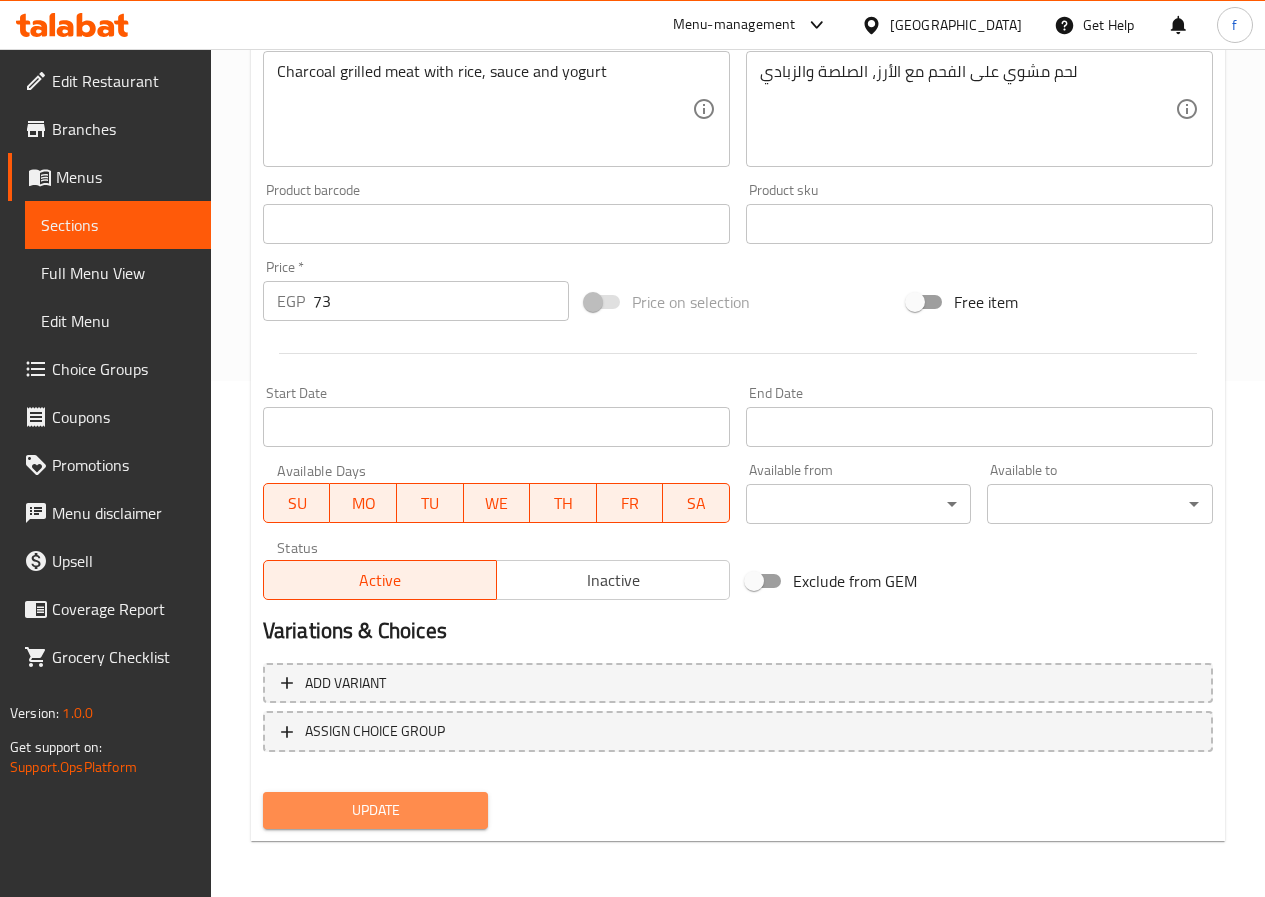 click on "Update" at bounding box center (376, 810) 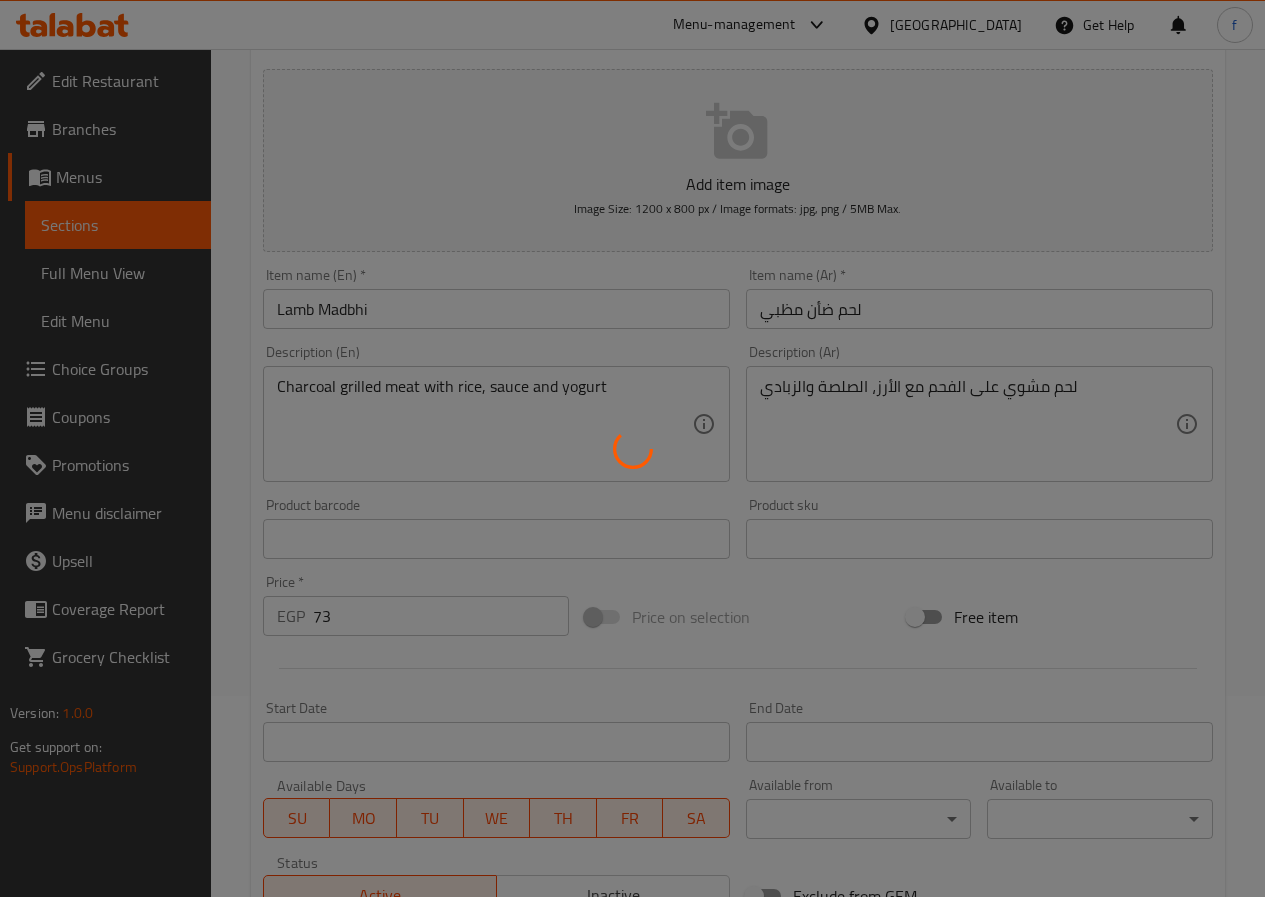 scroll, scrollTop: 0, scrollLeft: 0, axis: both 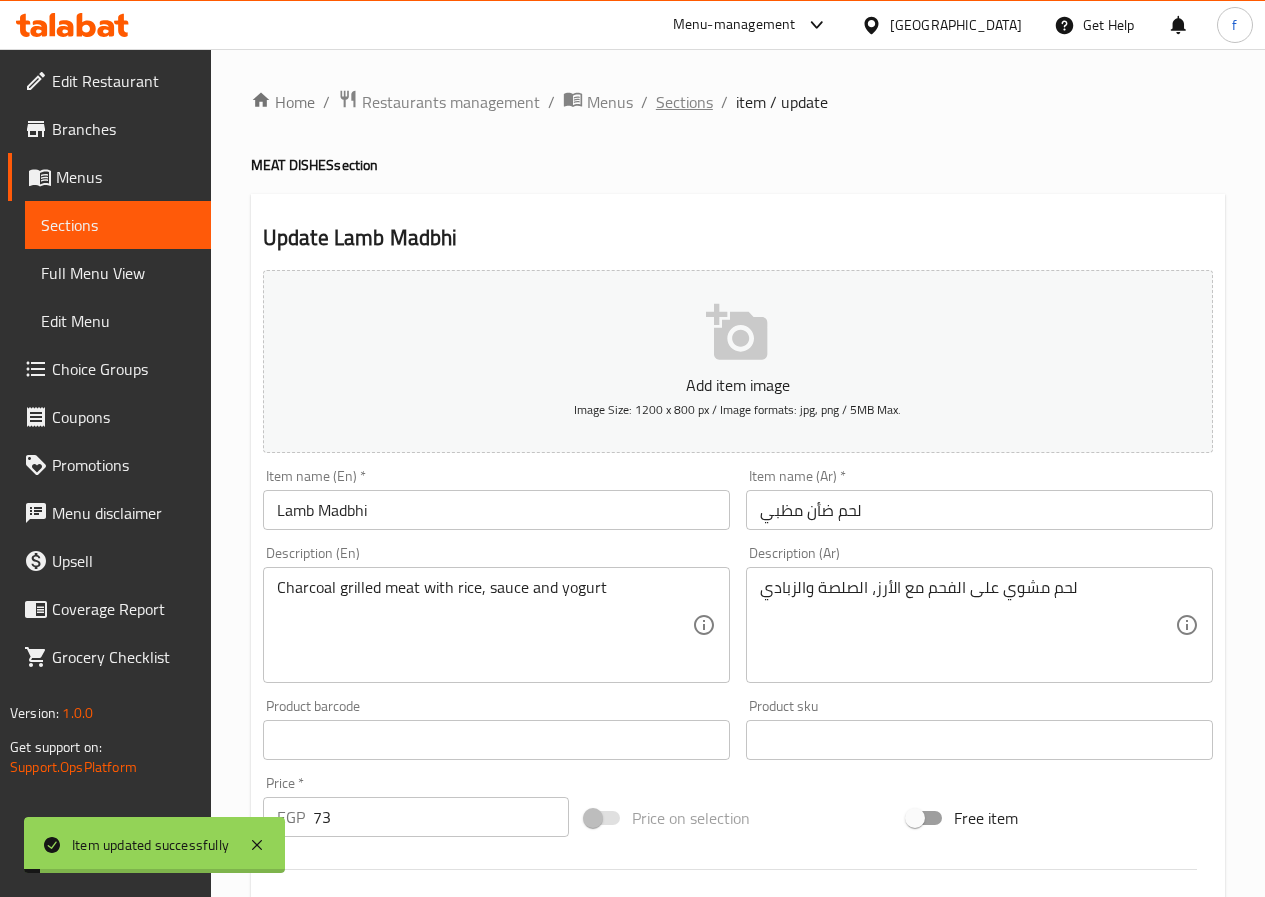 click on "Sections" at bounding box center [684, 102] 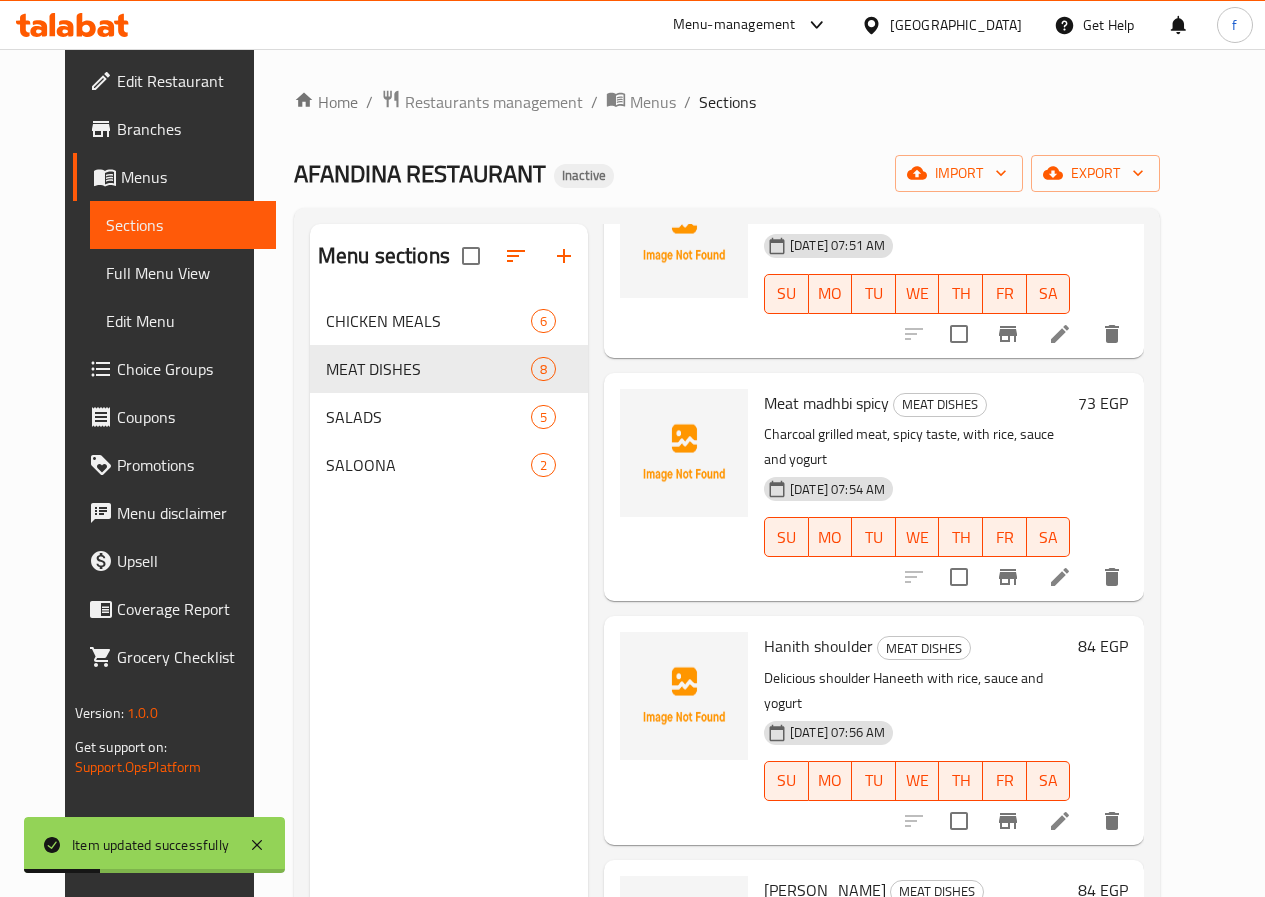 scroll, scrollTop: 900, scrollLeft: 0, axis: vertical 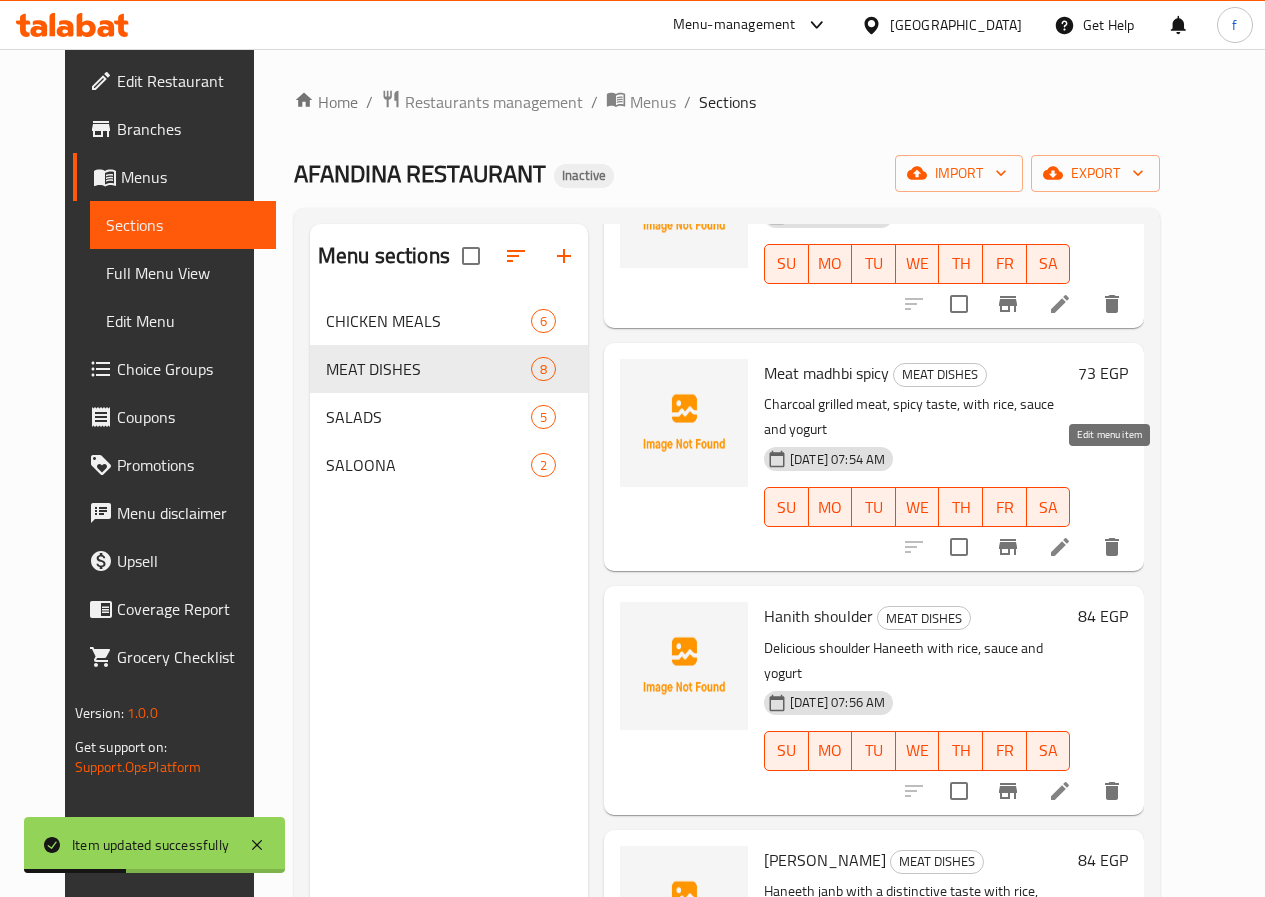 click 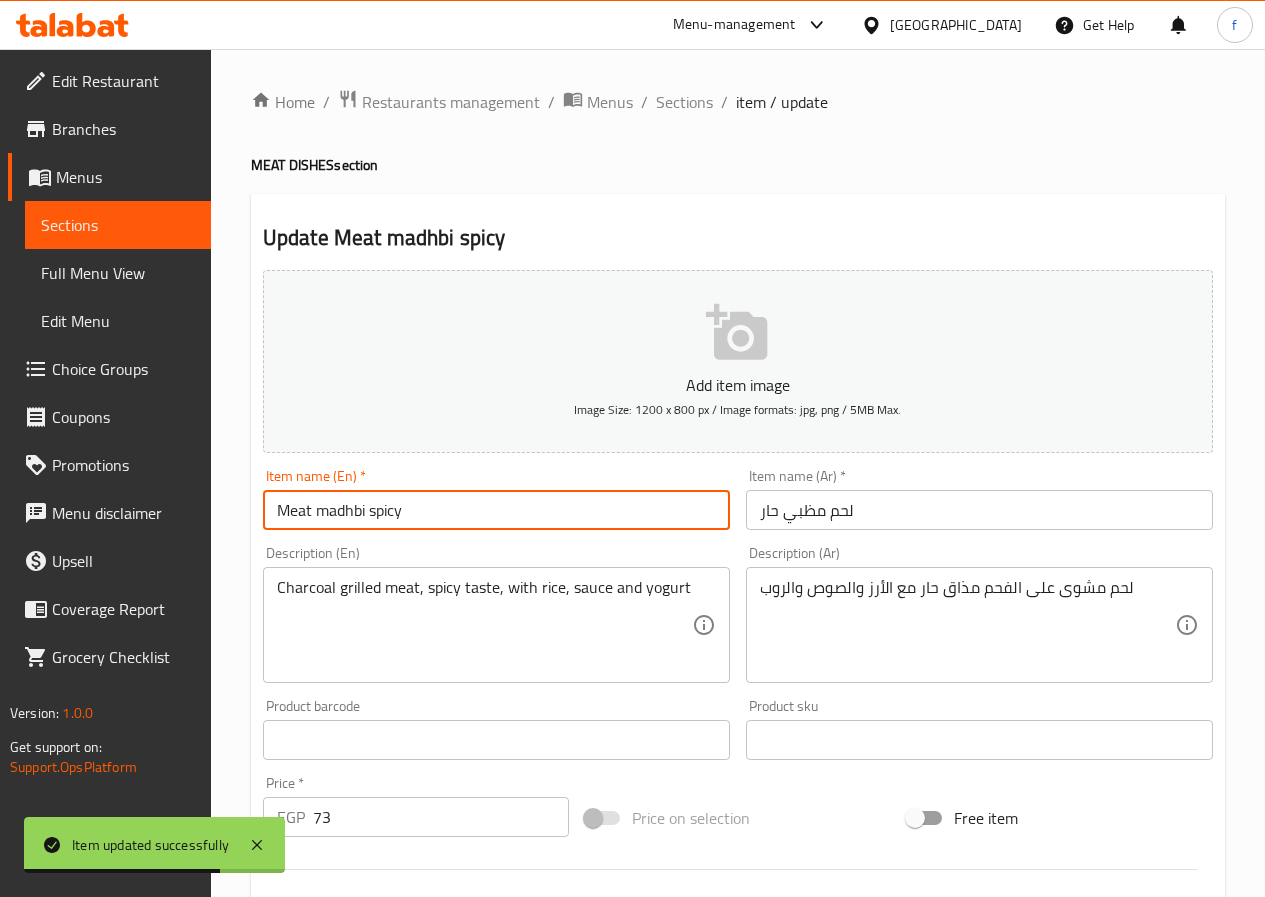 drag, startPoint x: 313, startPoint y: 509, endPoint x: 245, endPoint y: 516, distance: 68.359344 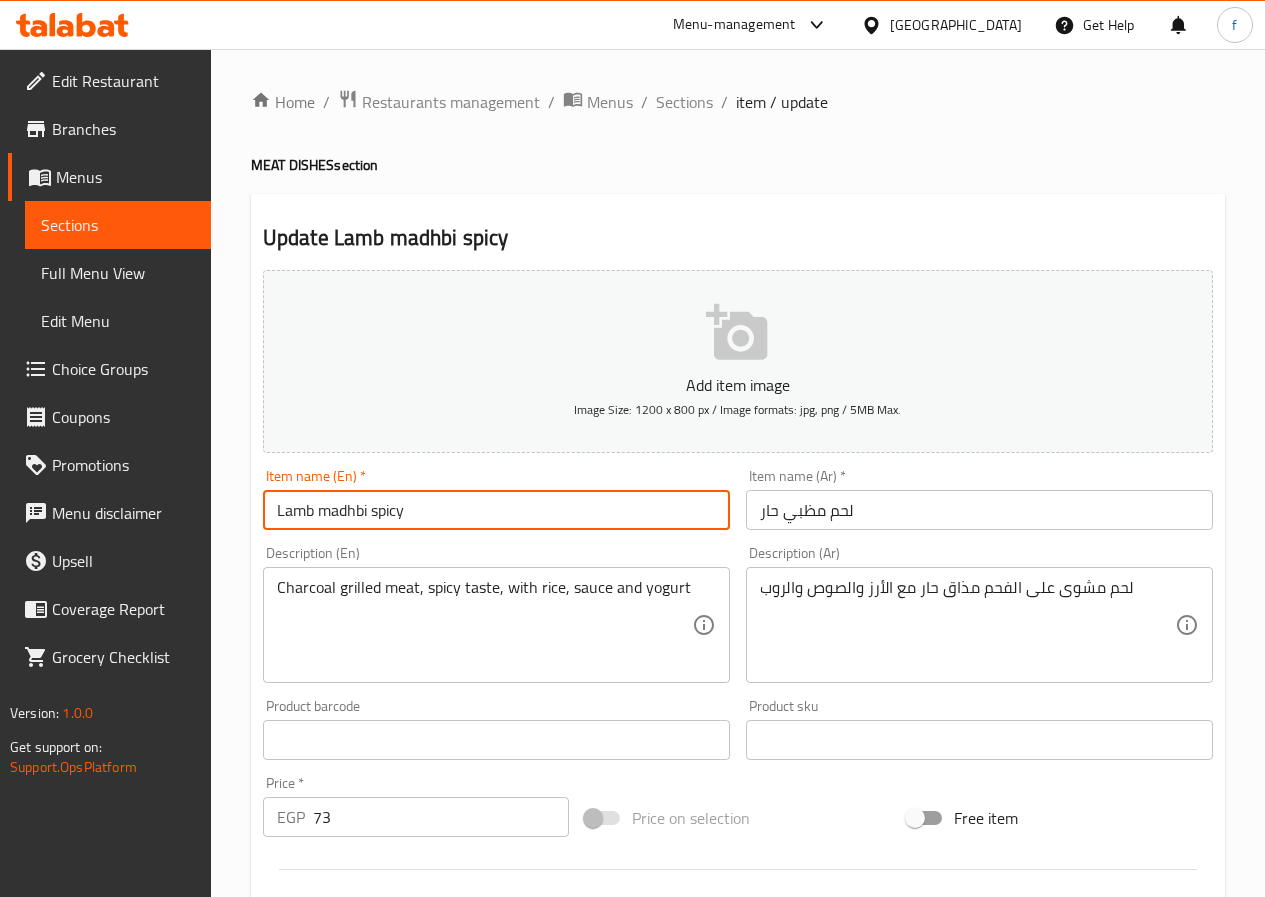 type on "Lamb madhbi spicy" 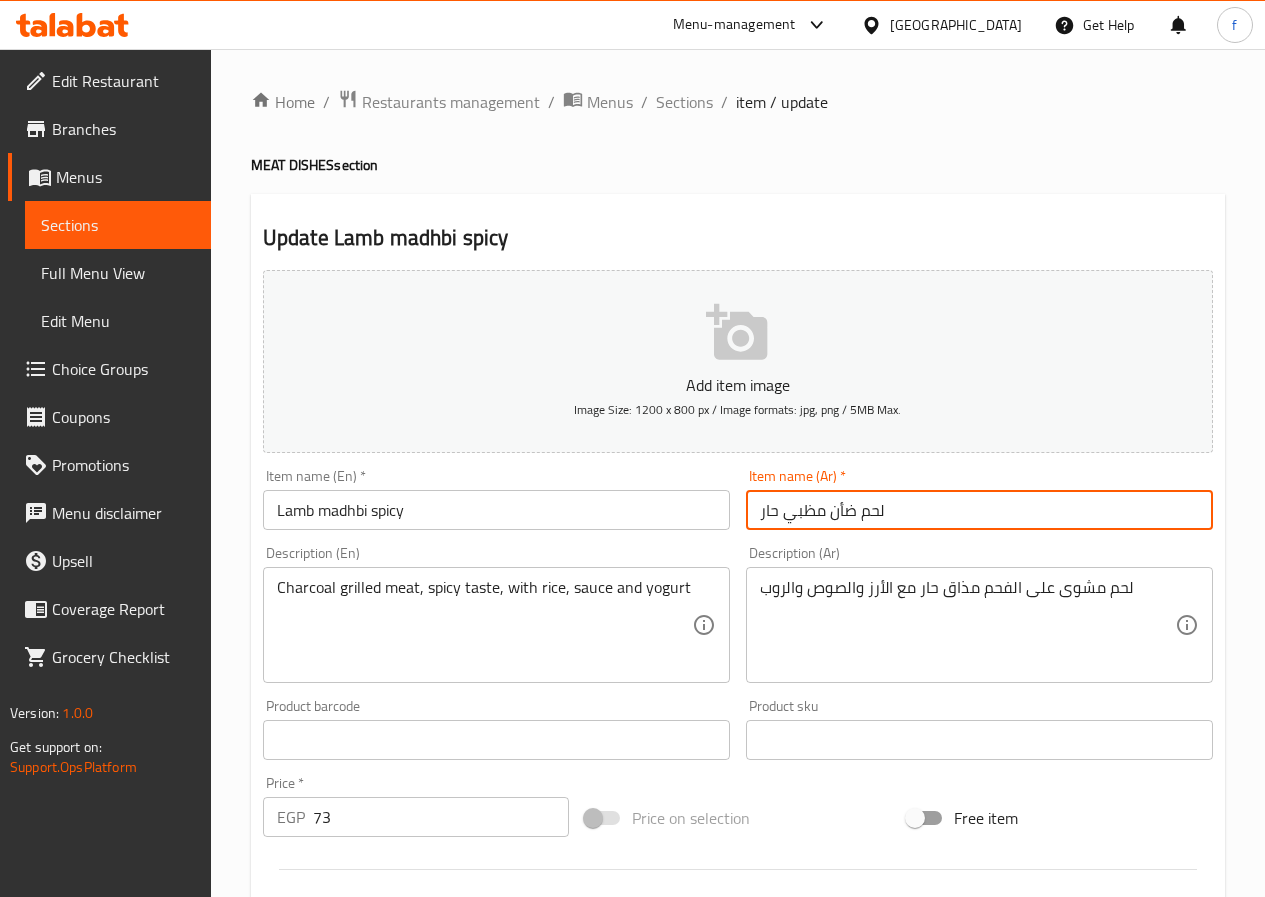 type on "لحم ضأن مظبي حار" 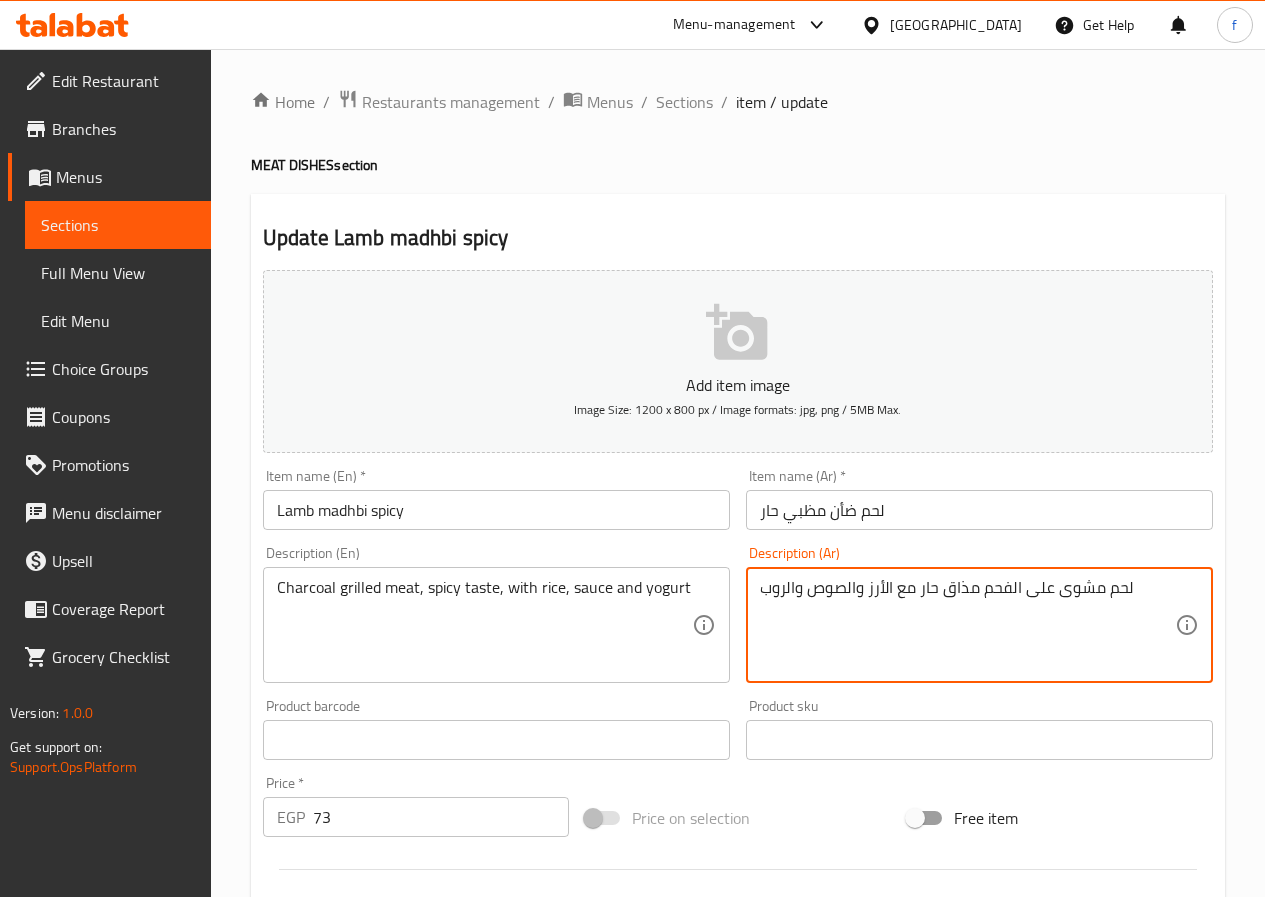 drag, startPoint x: 788, startPoint y: 586, endPoint x: 744, endPoint y: 599, distance: 45.88028 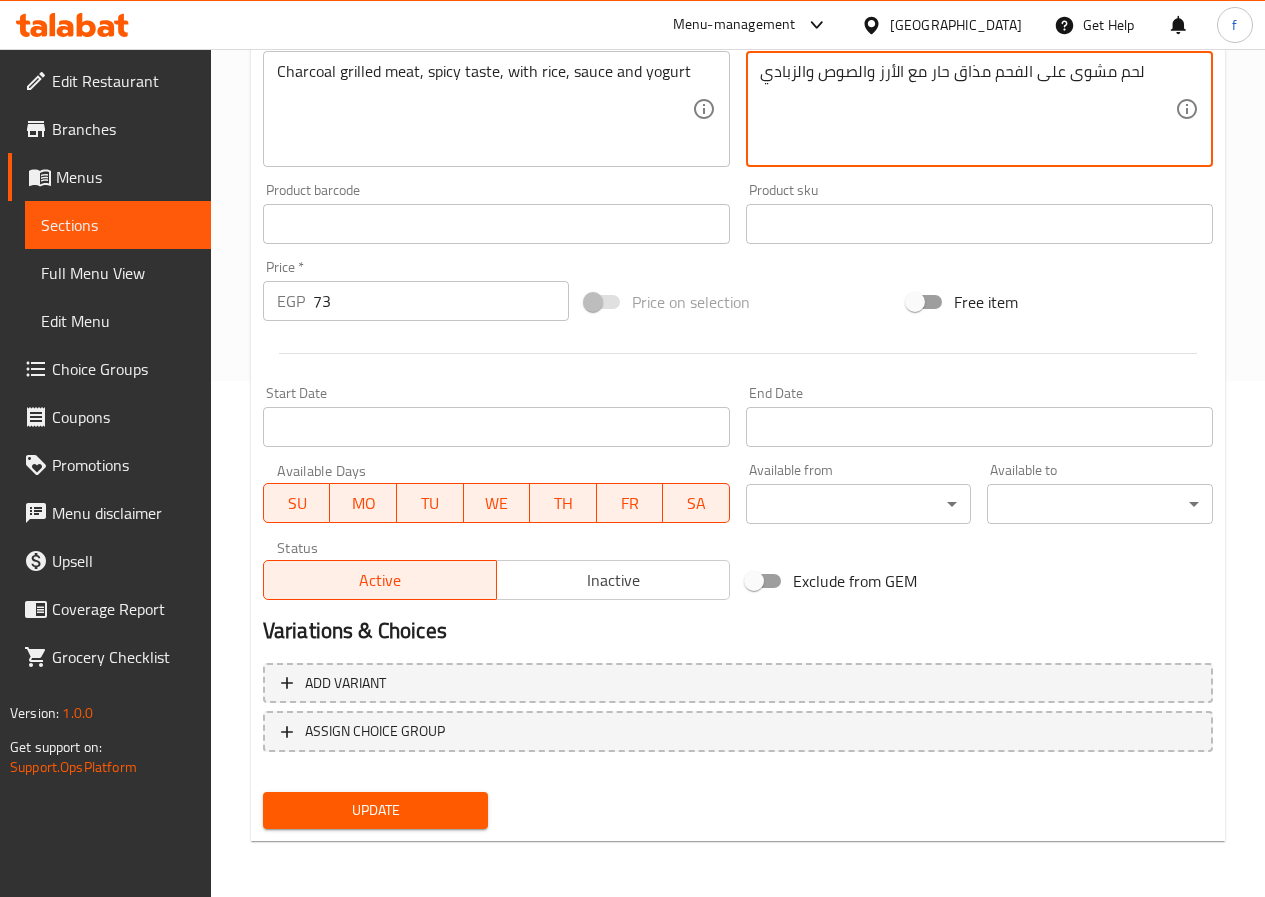 type on "لحم مشوى على الفحم مذاق حار مع الأرز والصوص والزبادي" 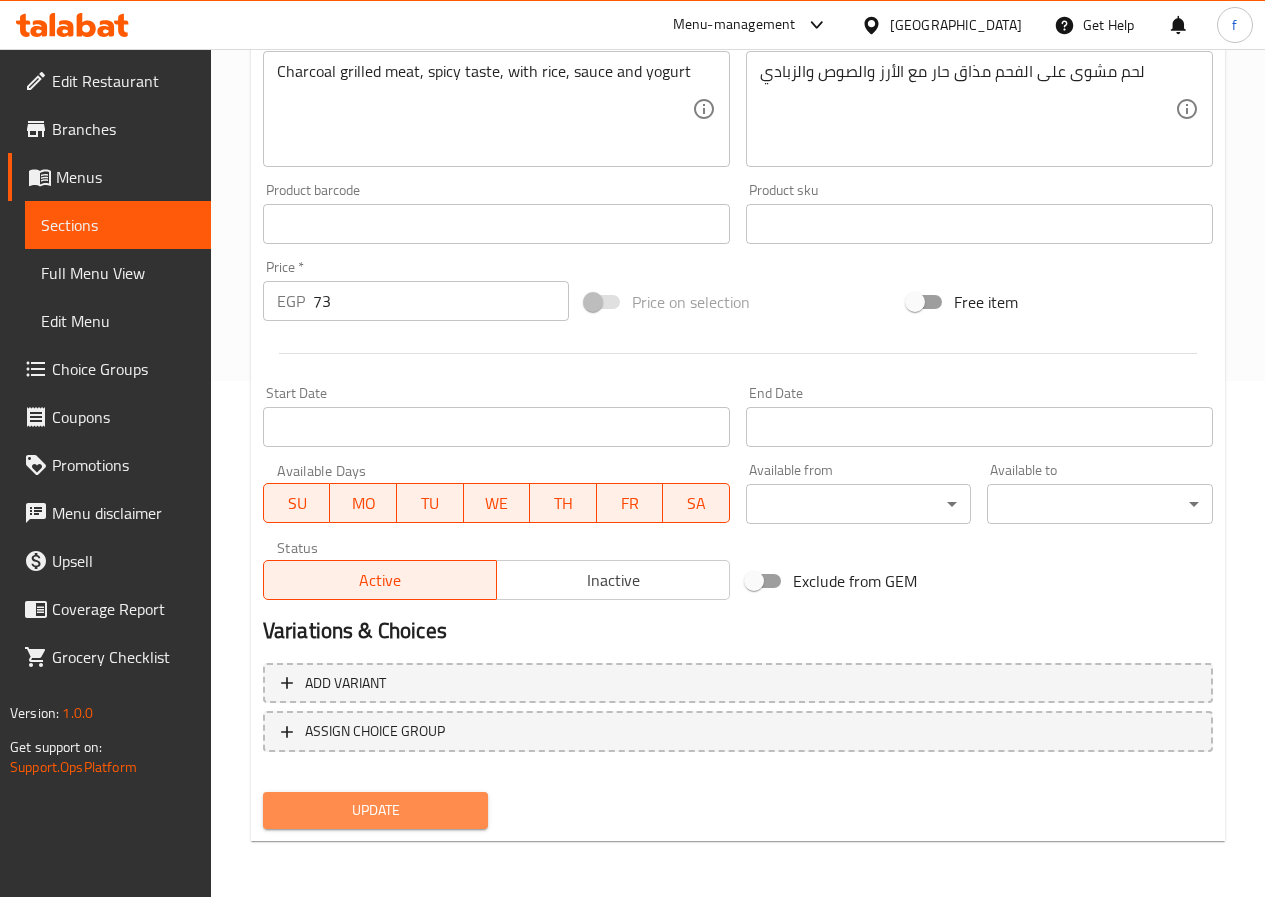 click on "Update" at bounding box center (376, 810) 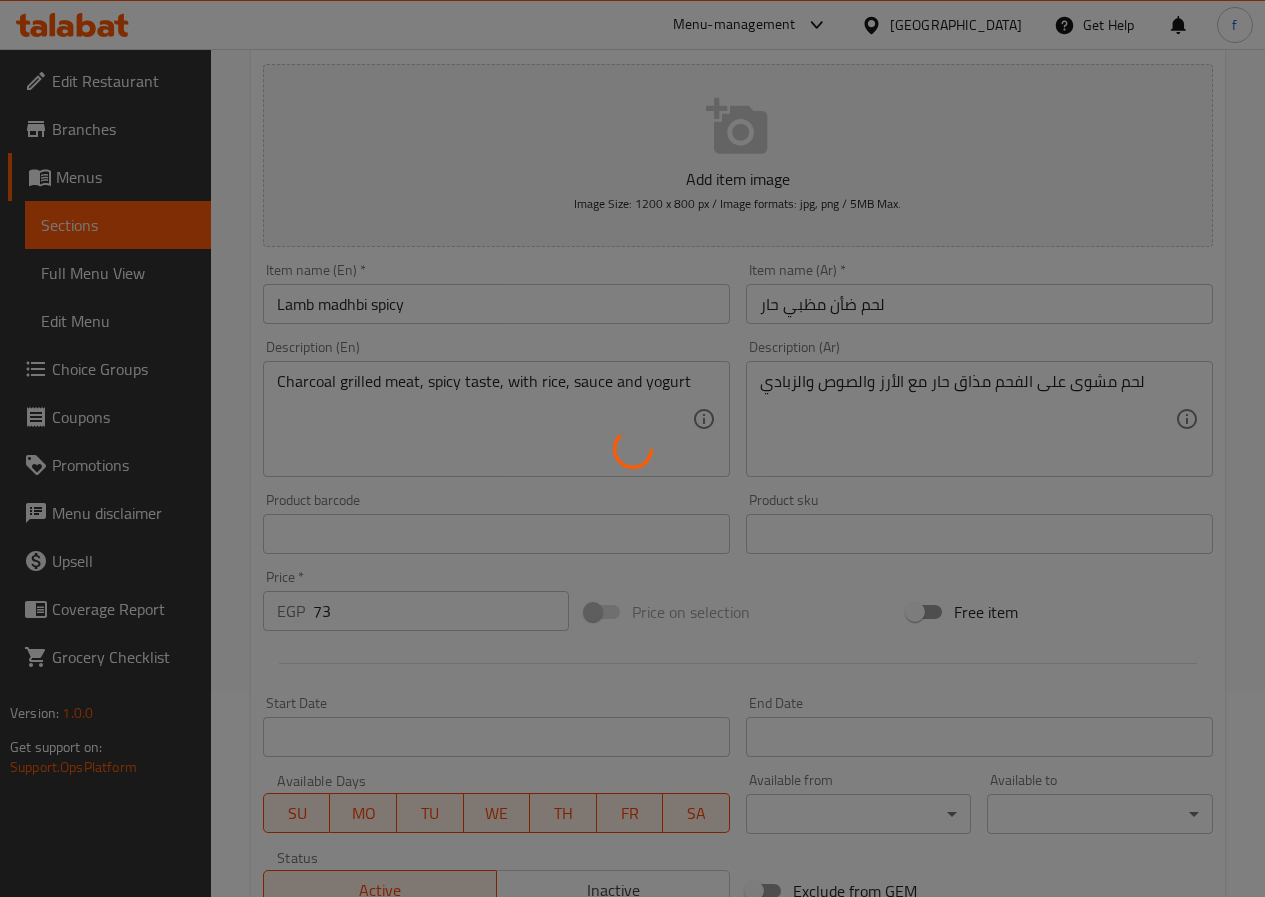 scroll, scrollTop: 0, scrollLeft: 0, axis: both 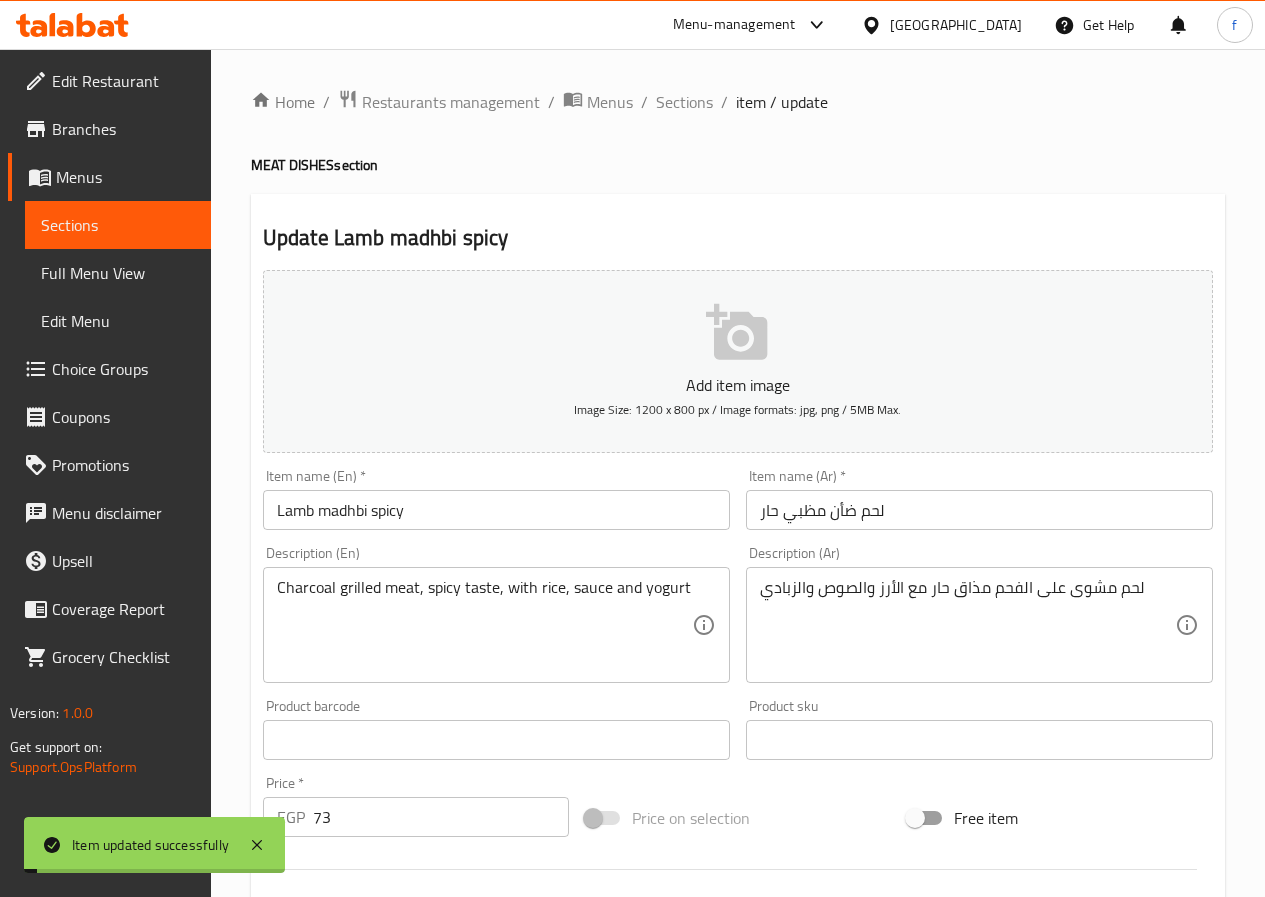 click on "Sections" at bounding box center (684, 102) 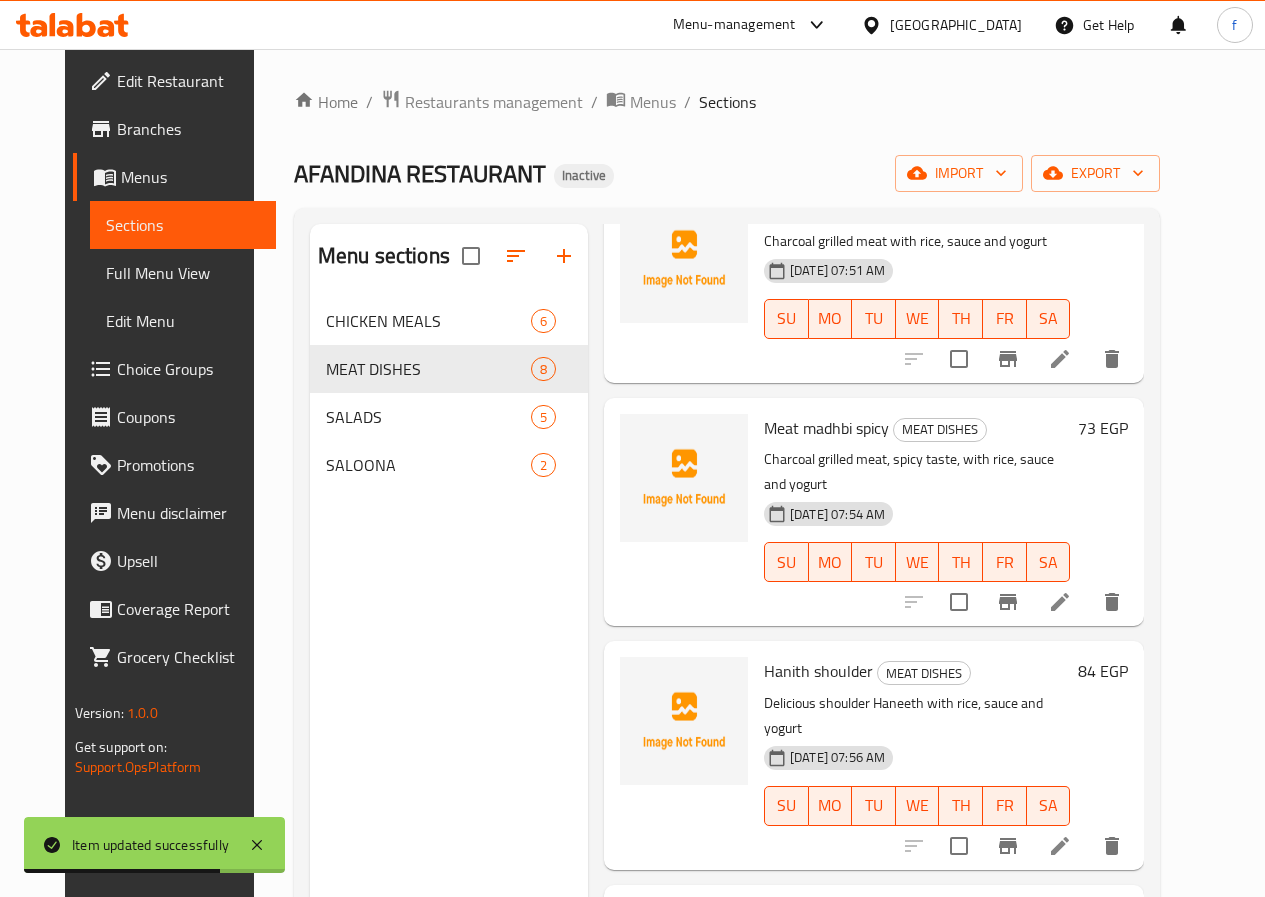 scroll, scrollTop: 931, scrollLeft: 0, axis: vertical 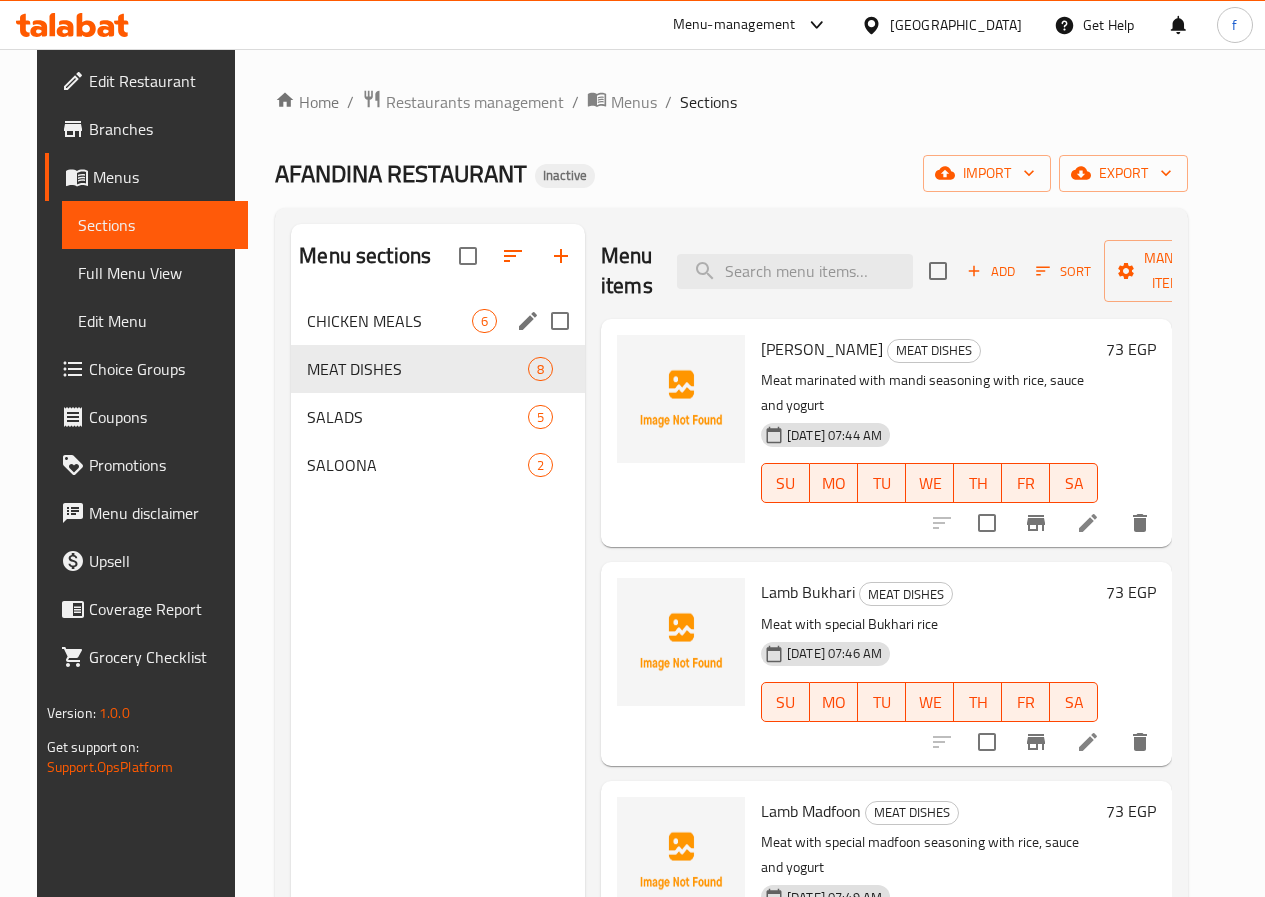 click on "CHICKEN MEALS 6" at bounding box center [438, 321] 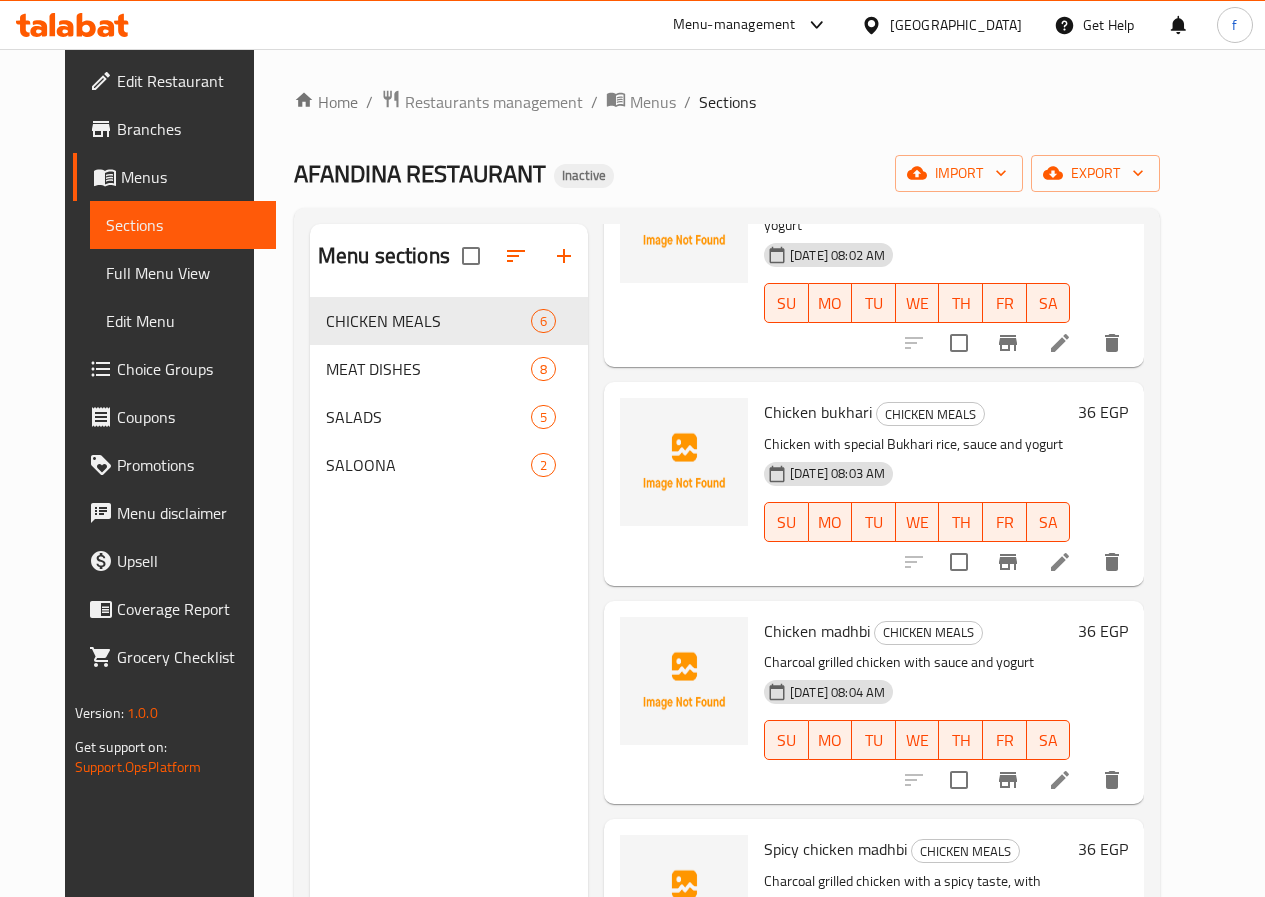 scroll, scrollTop: 200, scrollLeft: 0, axis: vertical 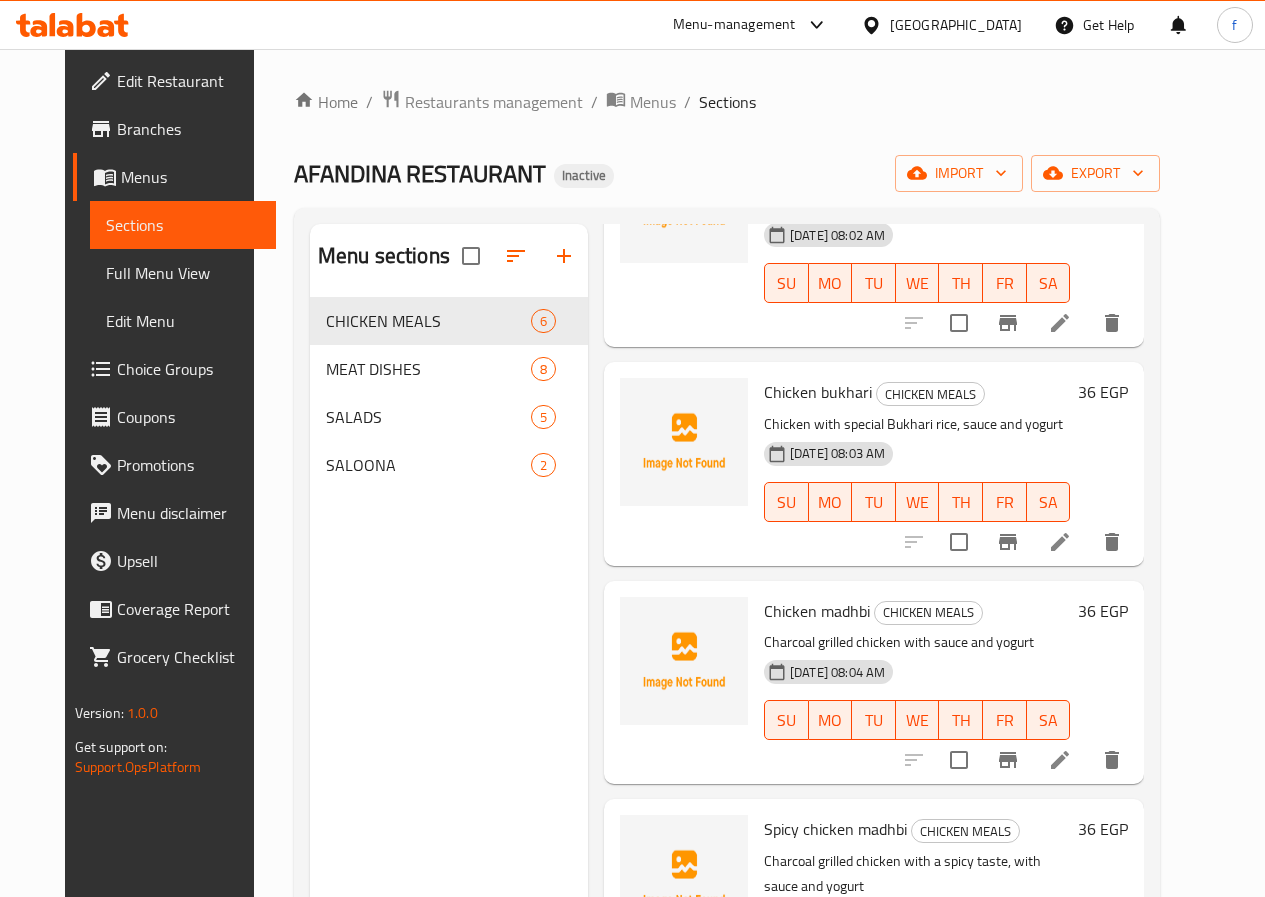 click at bounding box center [1060, 542] 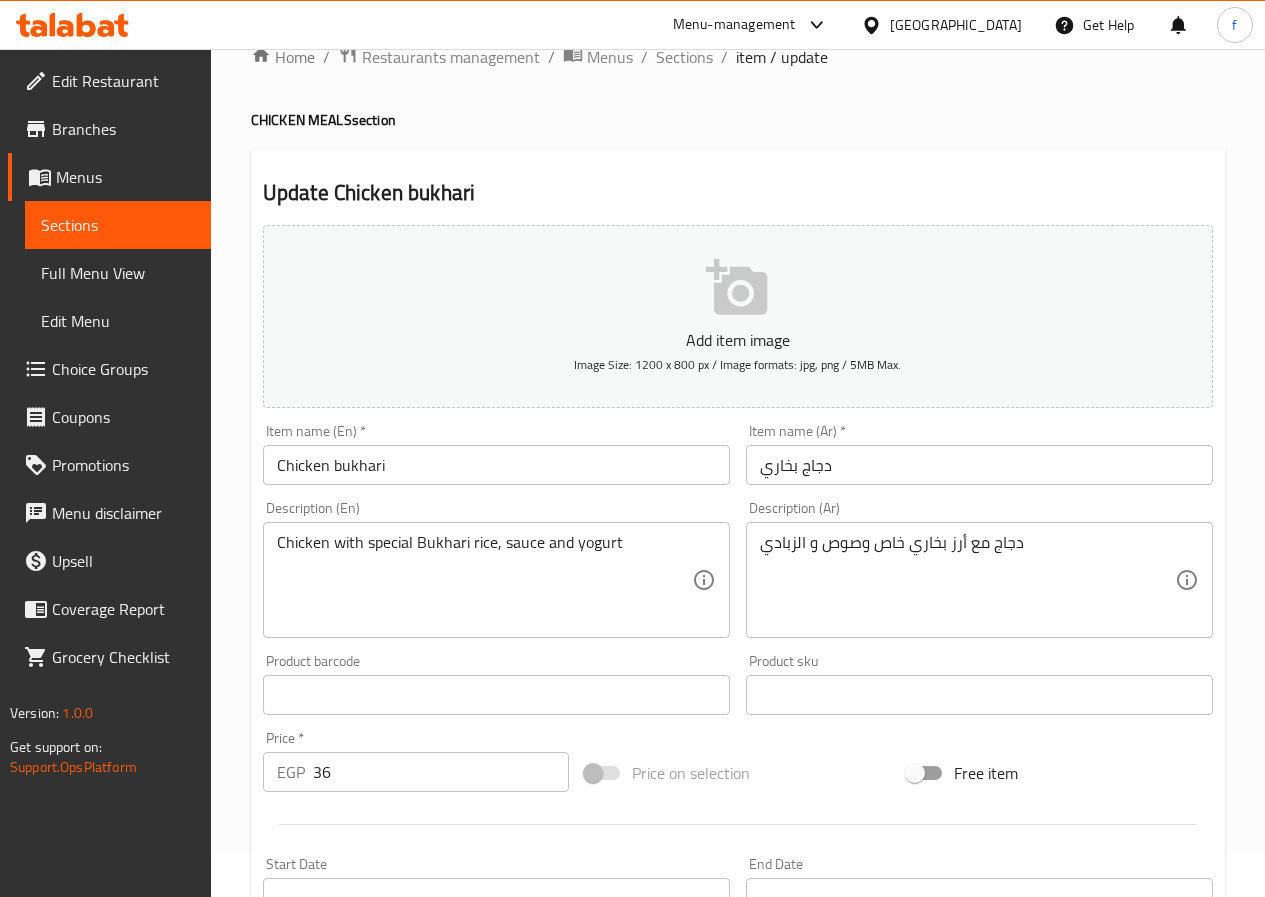 scroll, scrollTop: 0, scrollLeft: 0, axis: both 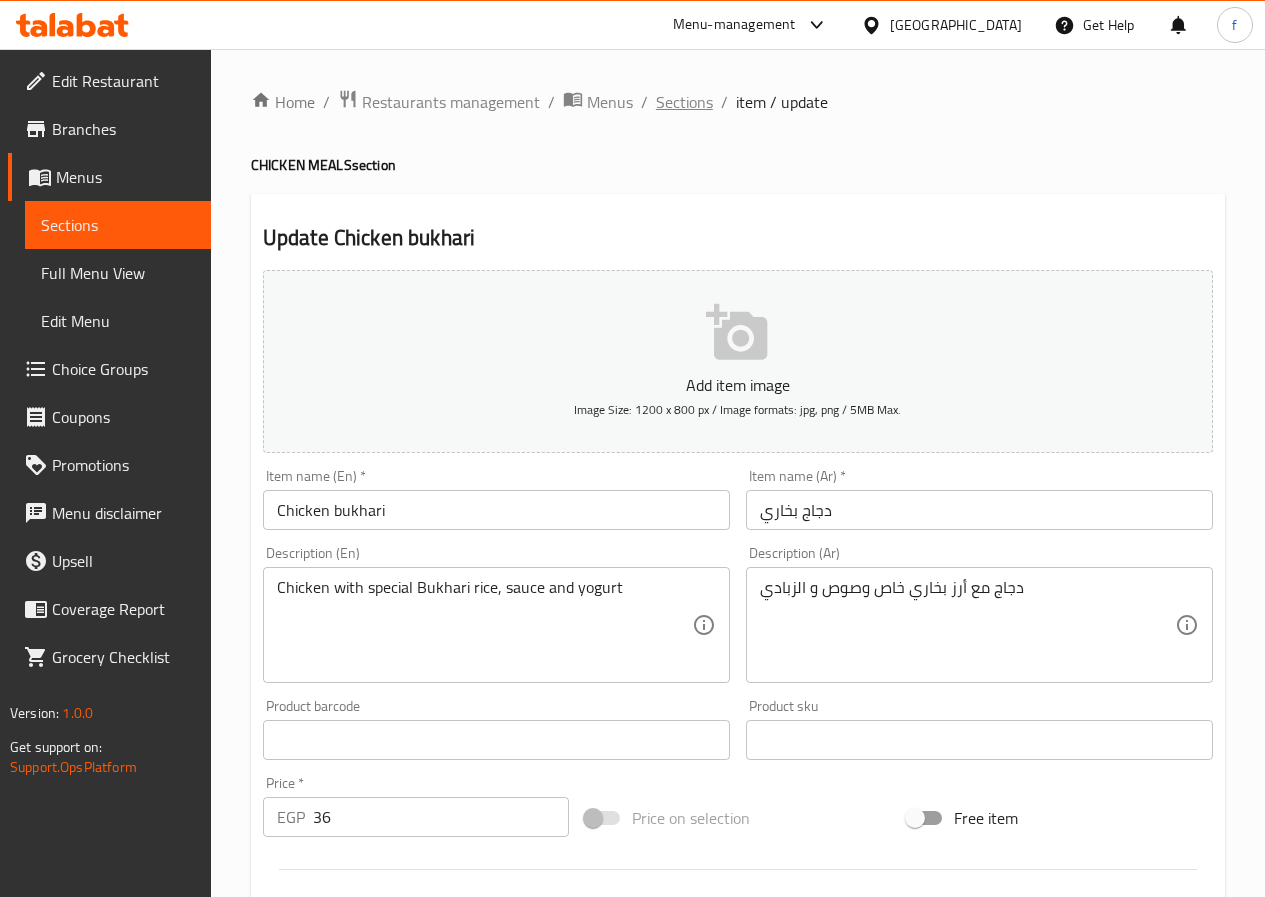click on "Sections" at bounding box center [684, 102] 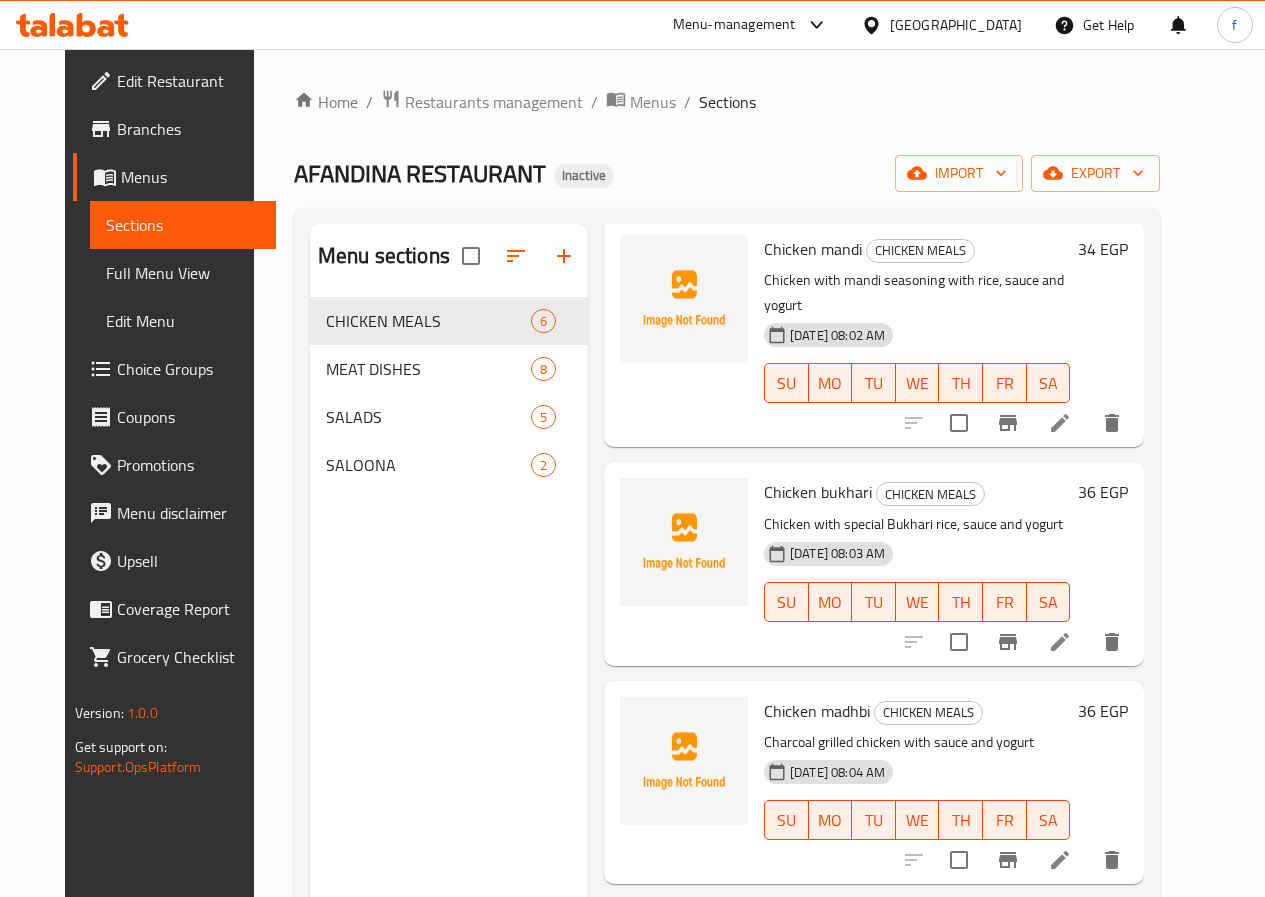 scroll, scrollTop: 494, scrollLeft: 0, axis: vertical 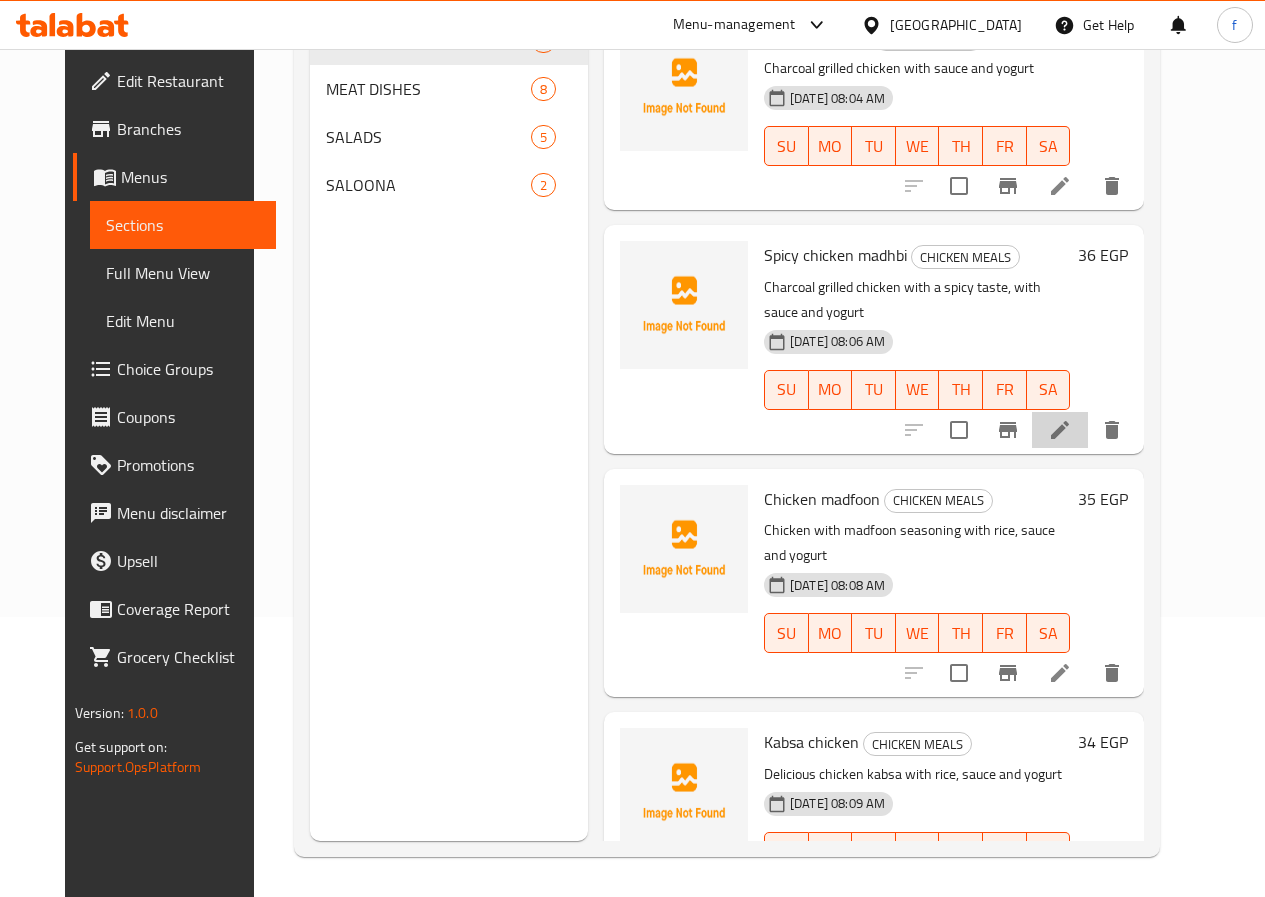 click at bounding box center [1060, 430] 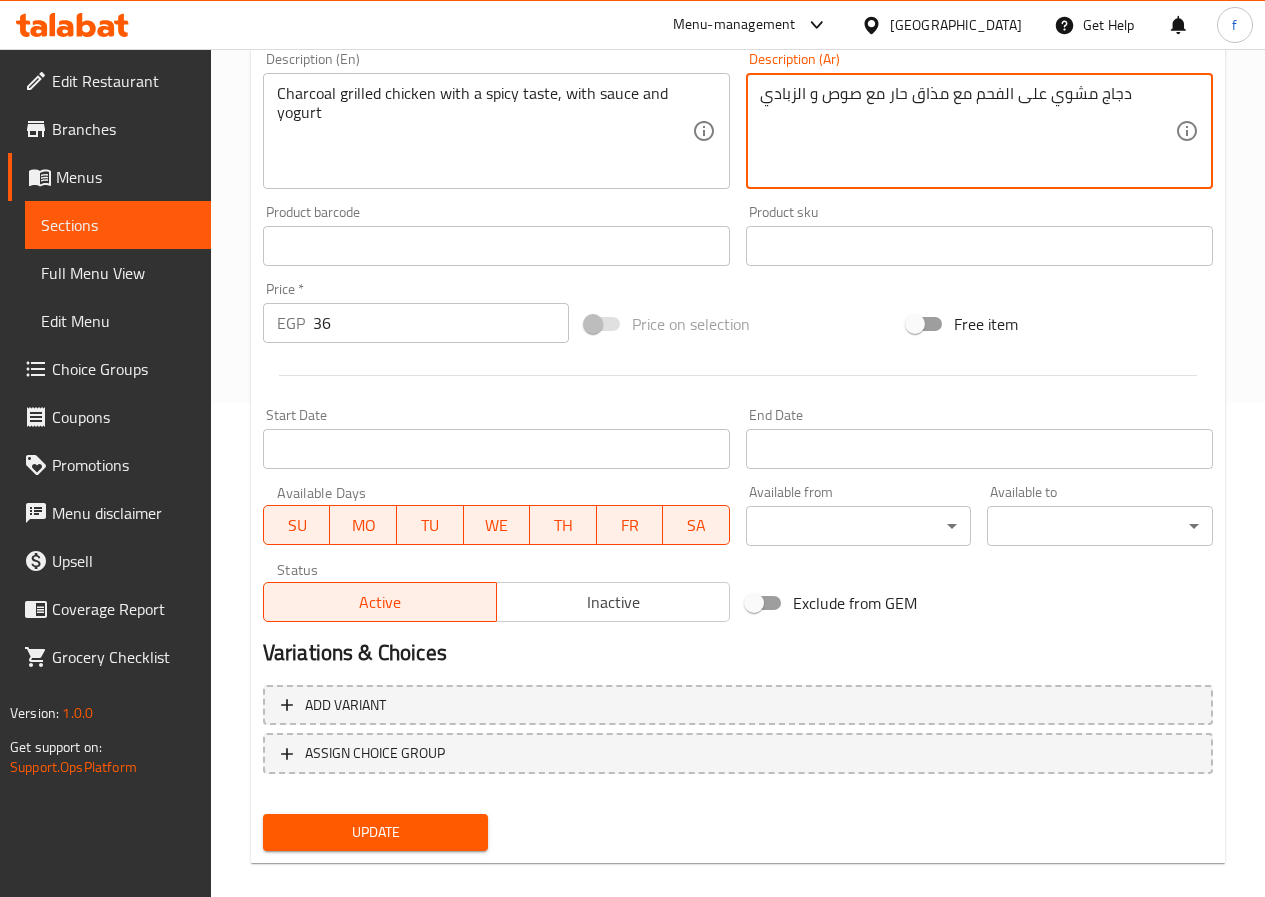 scroll, scrollTop: 516, scrollLeft: 0, axis: vertical 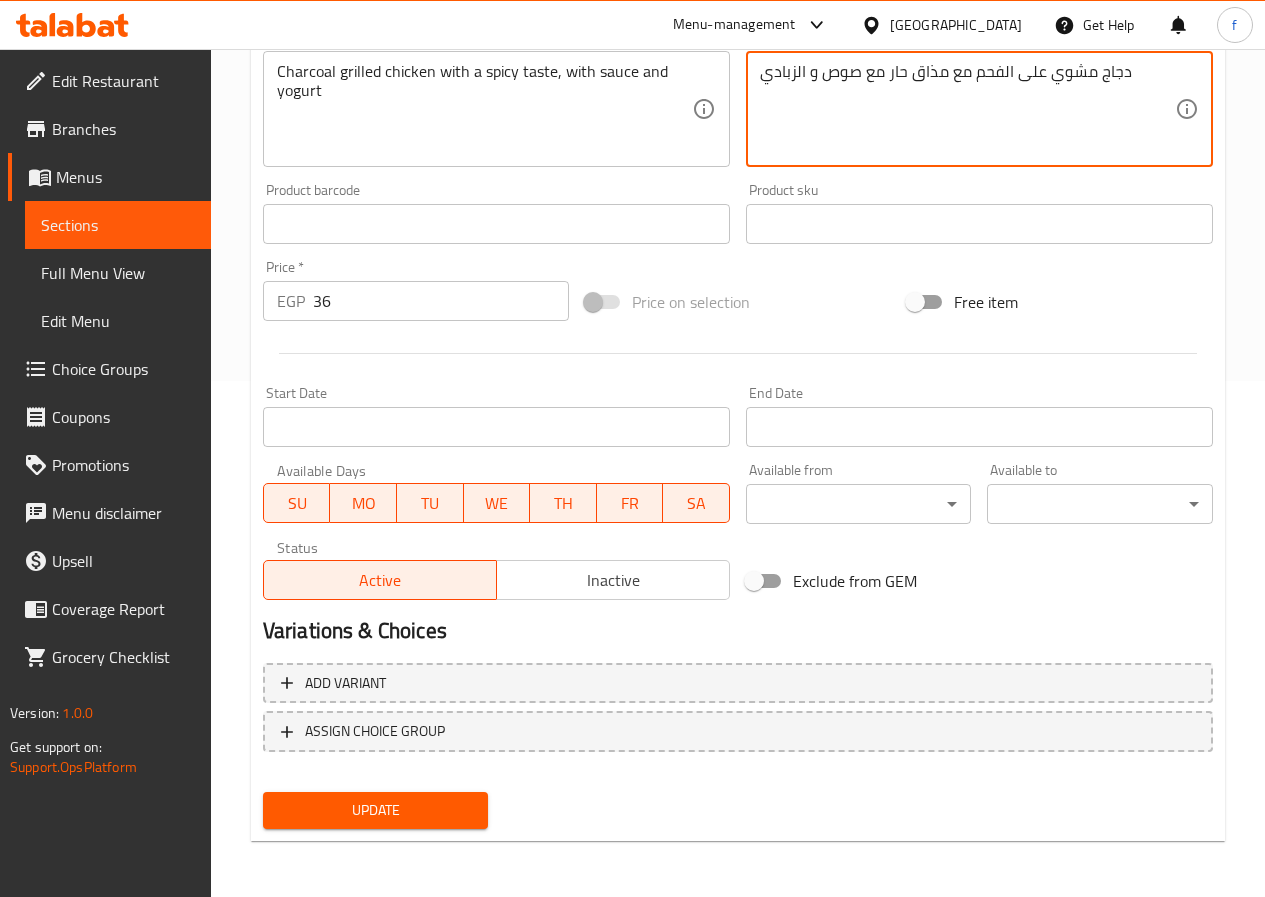type on "دجاج مشوي على الفحم مع مذاق حار مع صوص و الزبادي" 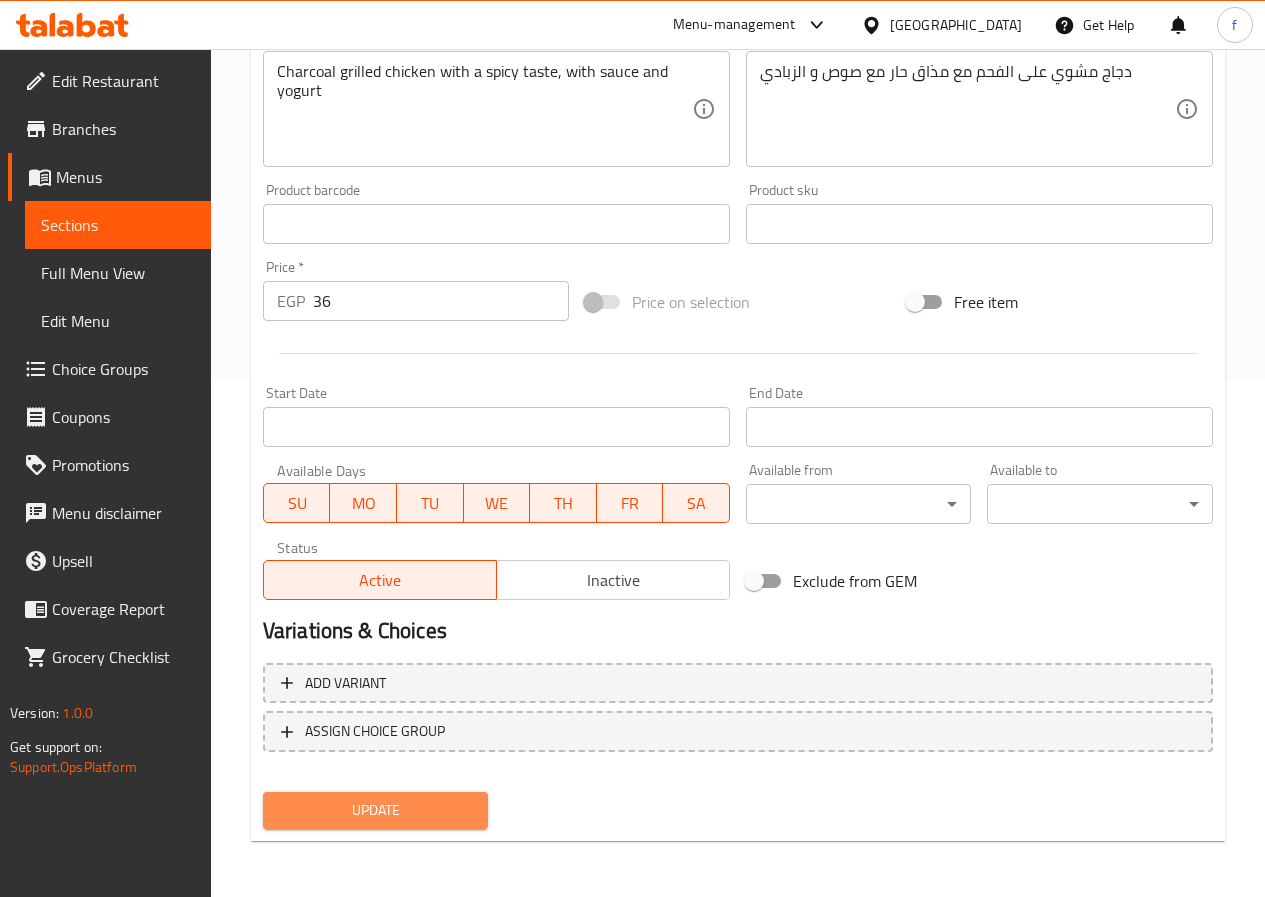 click on "Update" at bounding box center [376, 810] 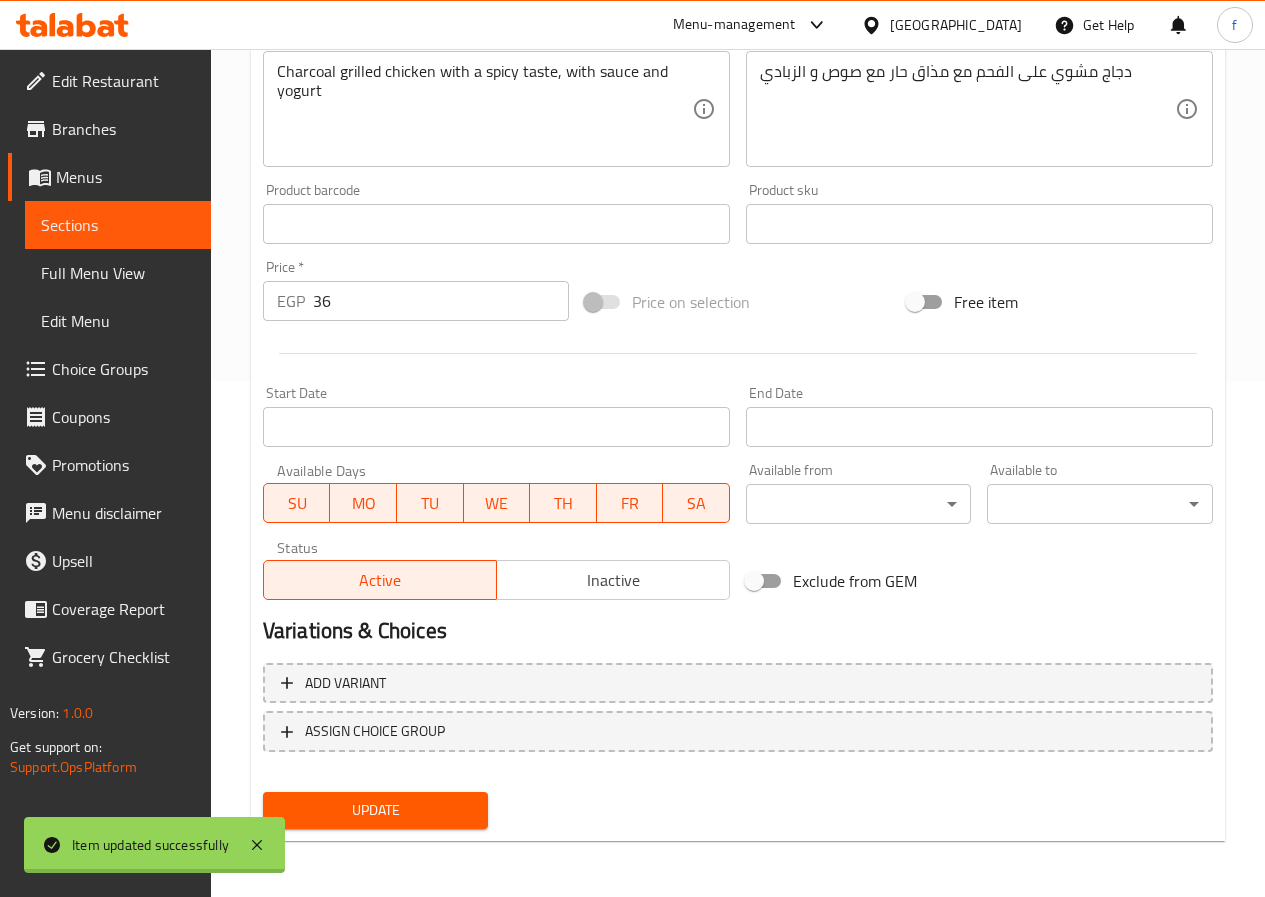 scroll, scrollTop: 0, scrollLeft: 0, axis: both 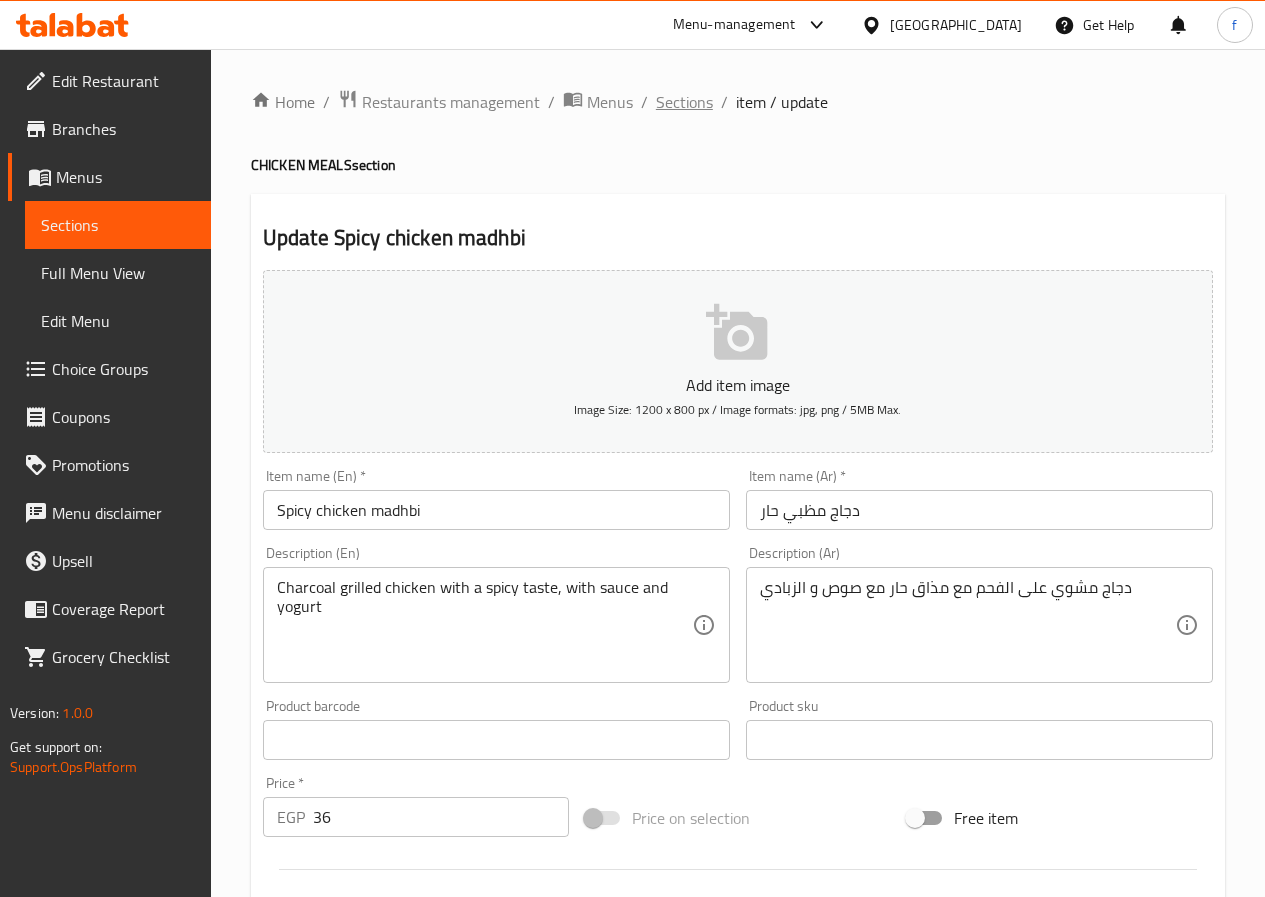 click on "Sections" at bounding box center [684, 102] 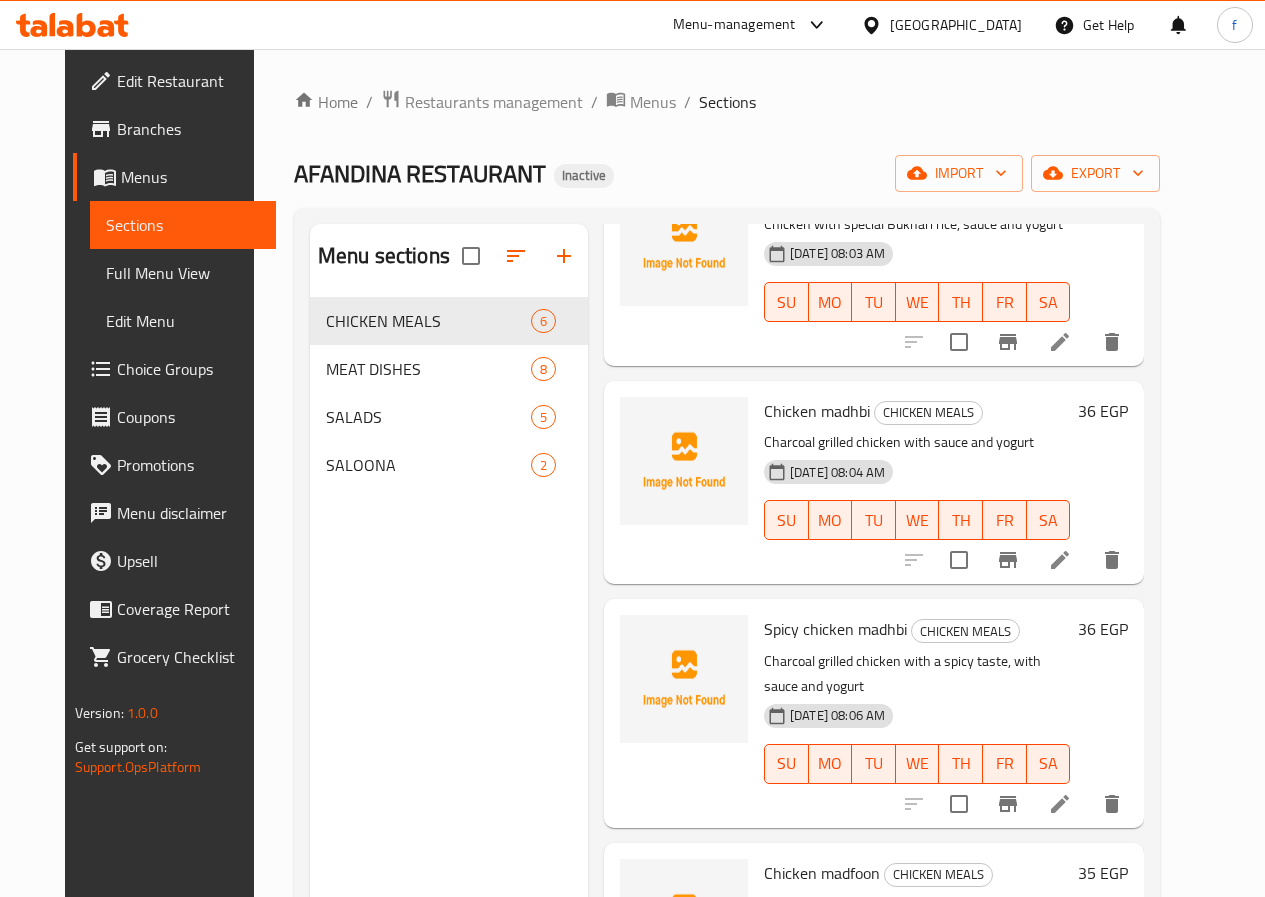 scroll, scrollTop: 494, scrollLeft: 0, axis: vertical 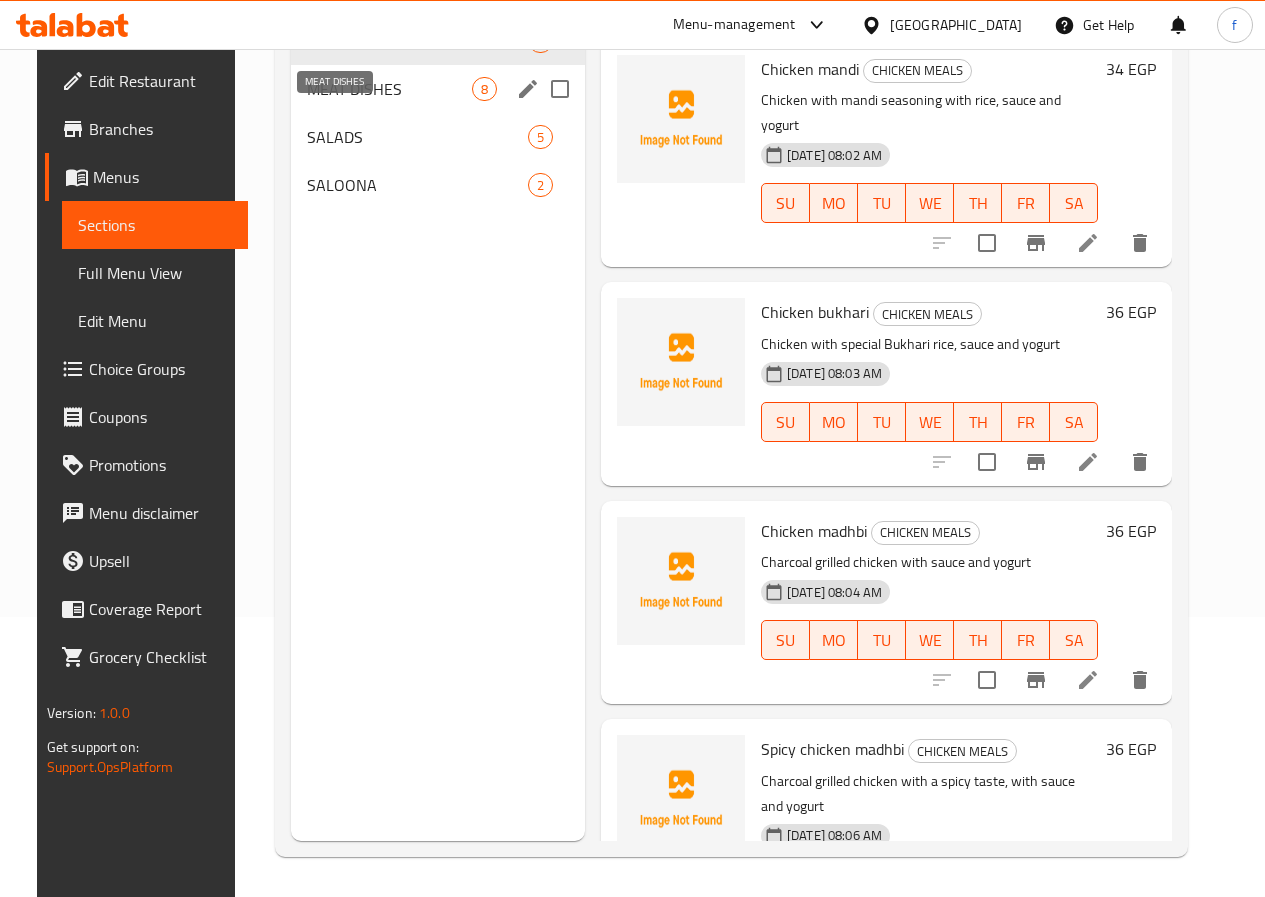 click on "MEAT DISHES" at bounding box center [389, 89] 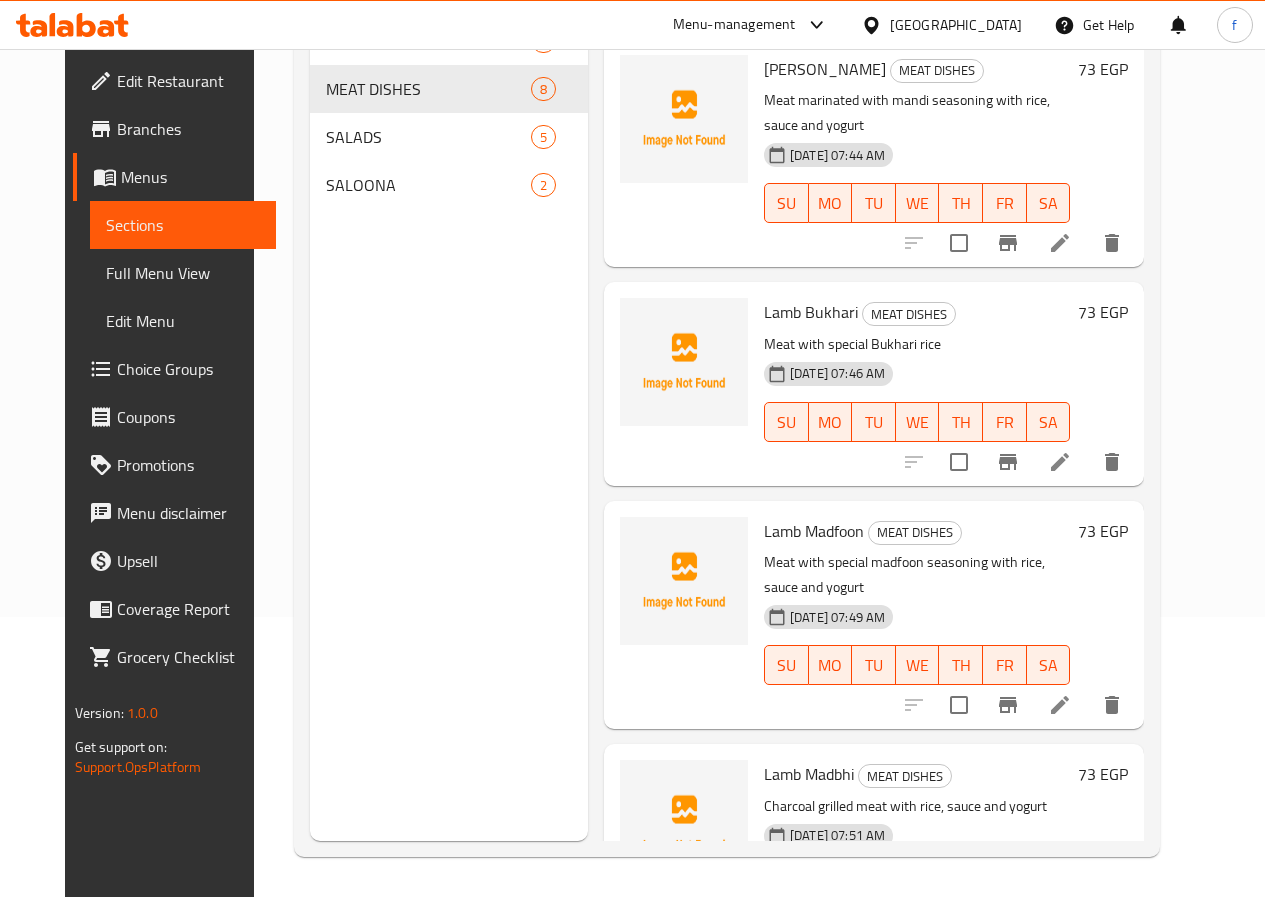 scroll, scrollTop: 0, scrollLeft: 0, axis: both 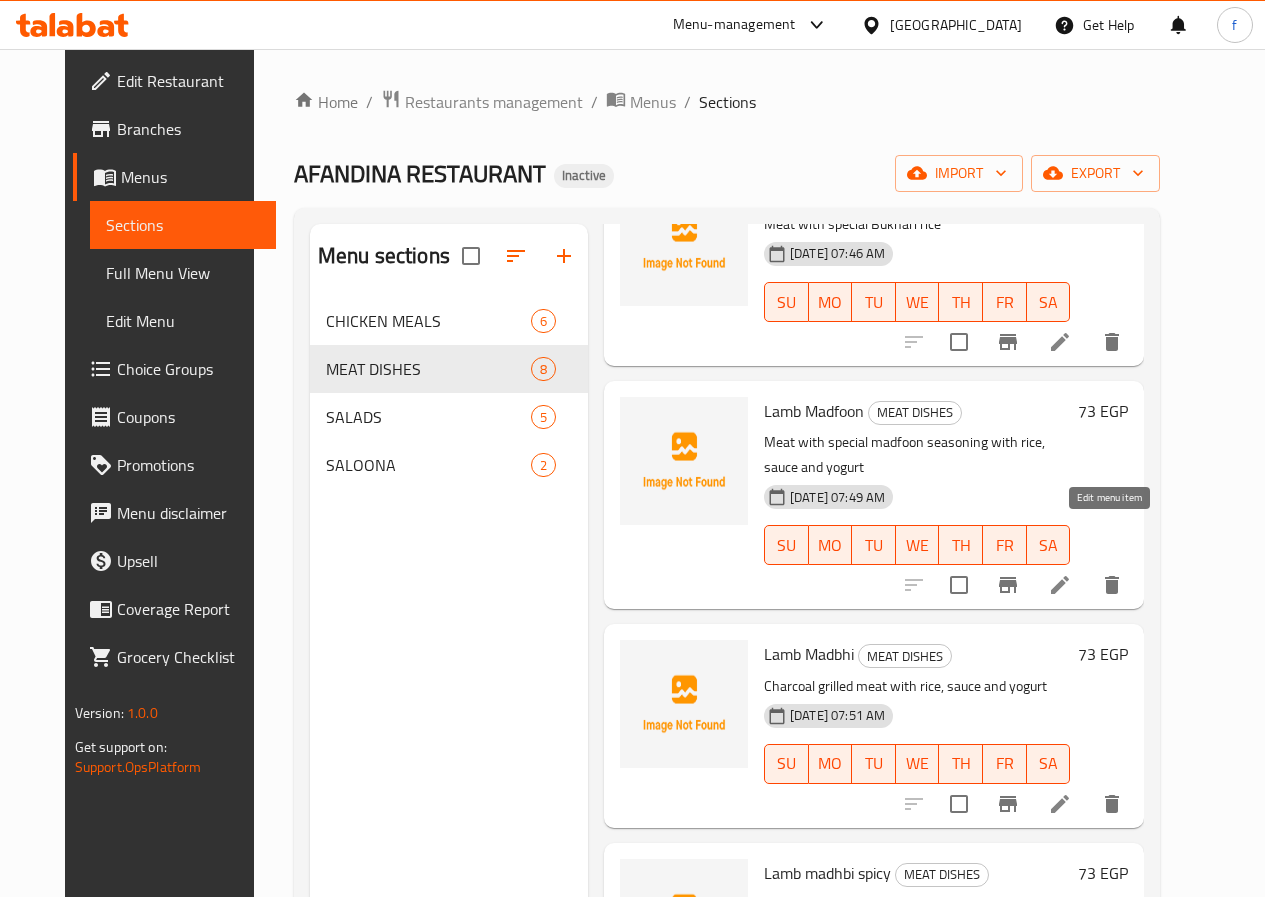click 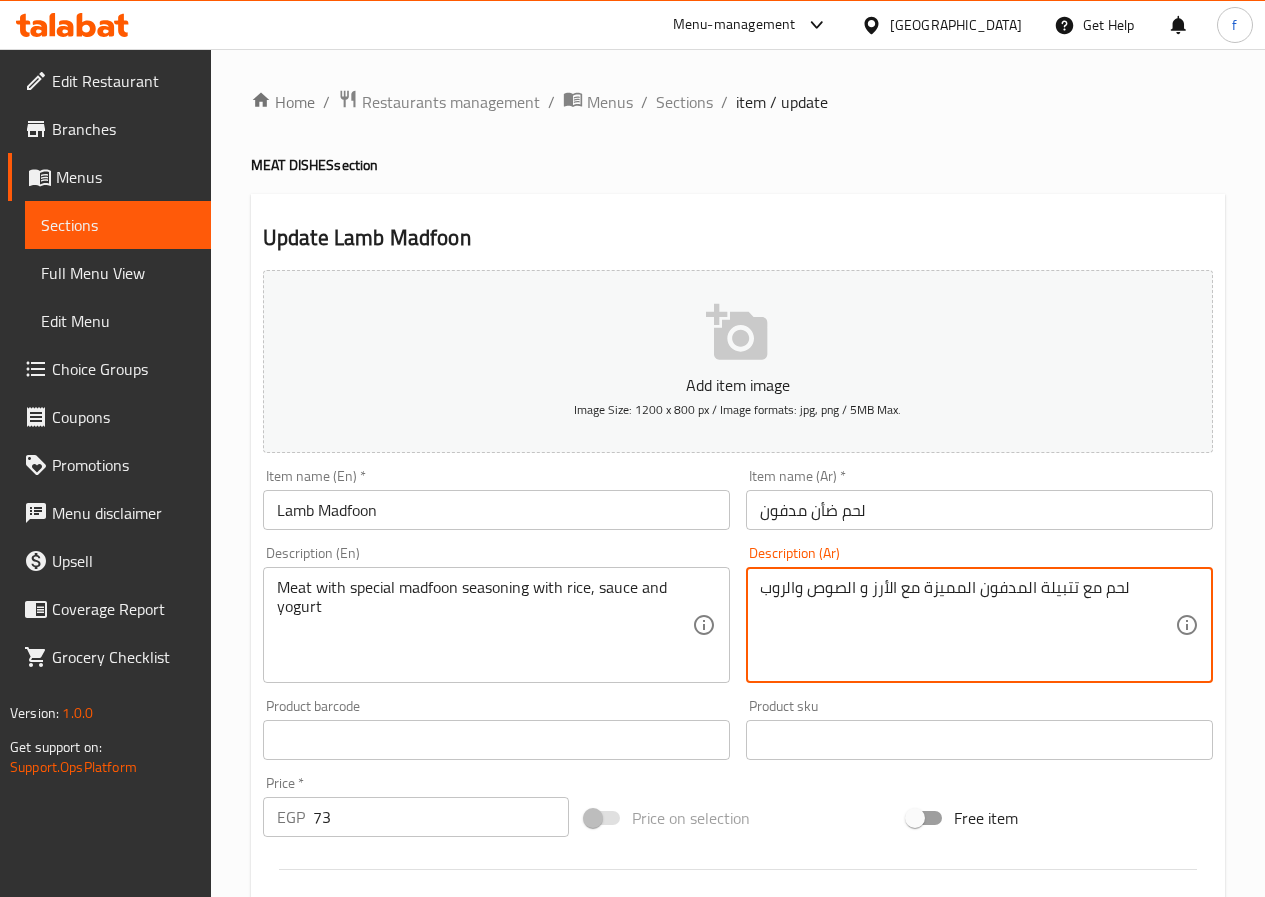drag, startPoint x: 787, startPoint y: 590, endPoint x: 751, endPoint y: 582, distance: 36.878178 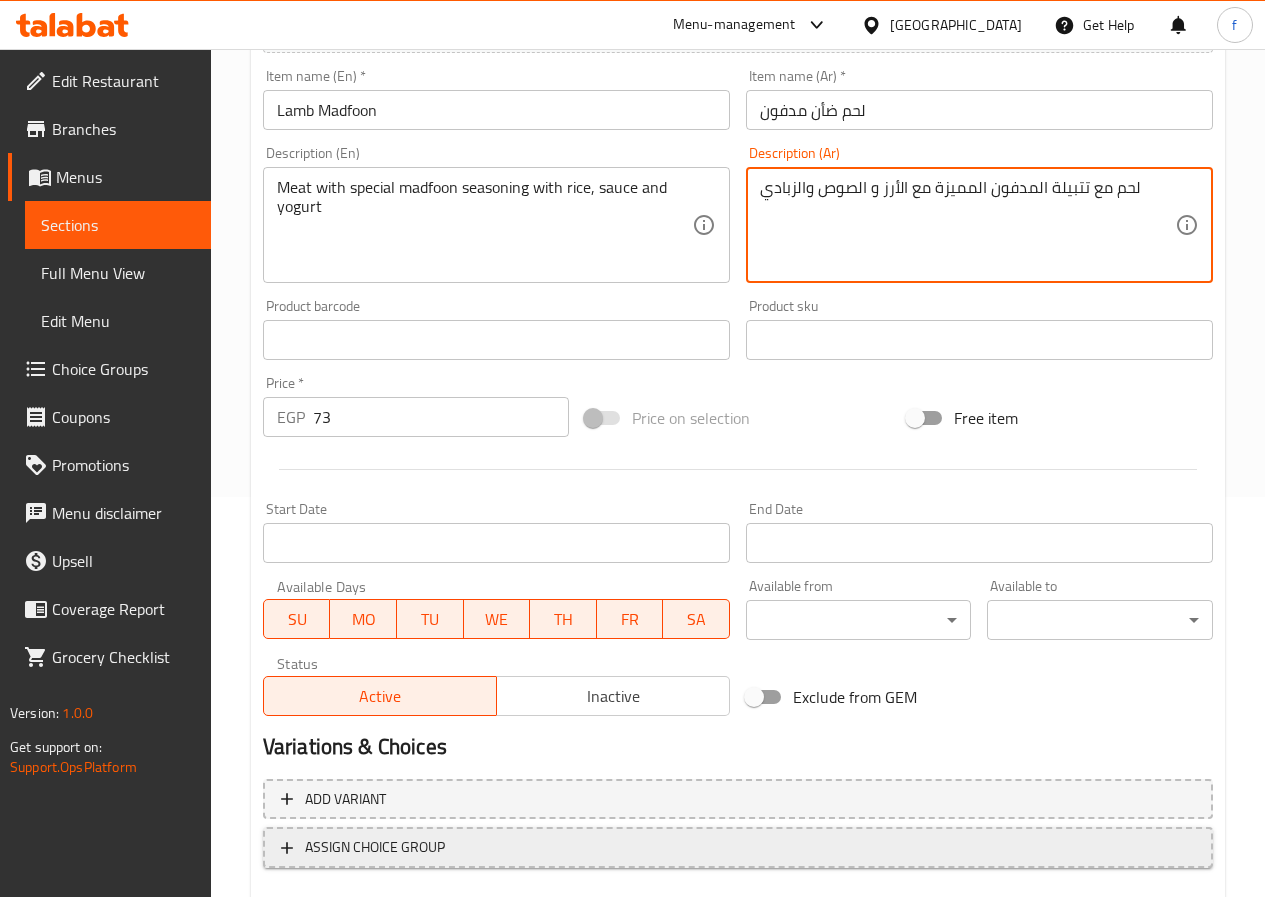 scroll, scrollTop: 516, scrollLeft: 0, axis: vertical 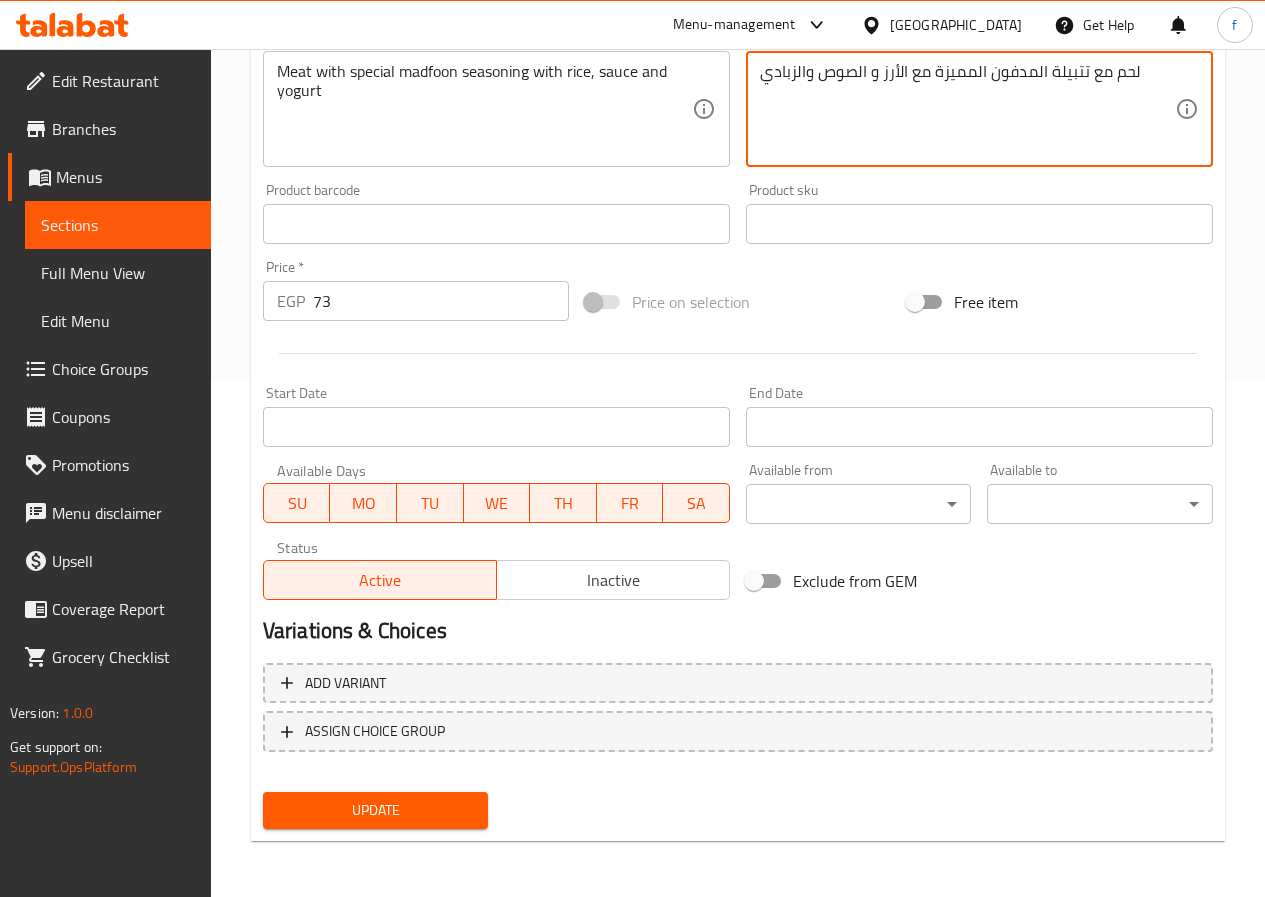 type on "لحم مع تتبيلة المدفون المميزة مع الأرز و الصوص والزبادي" 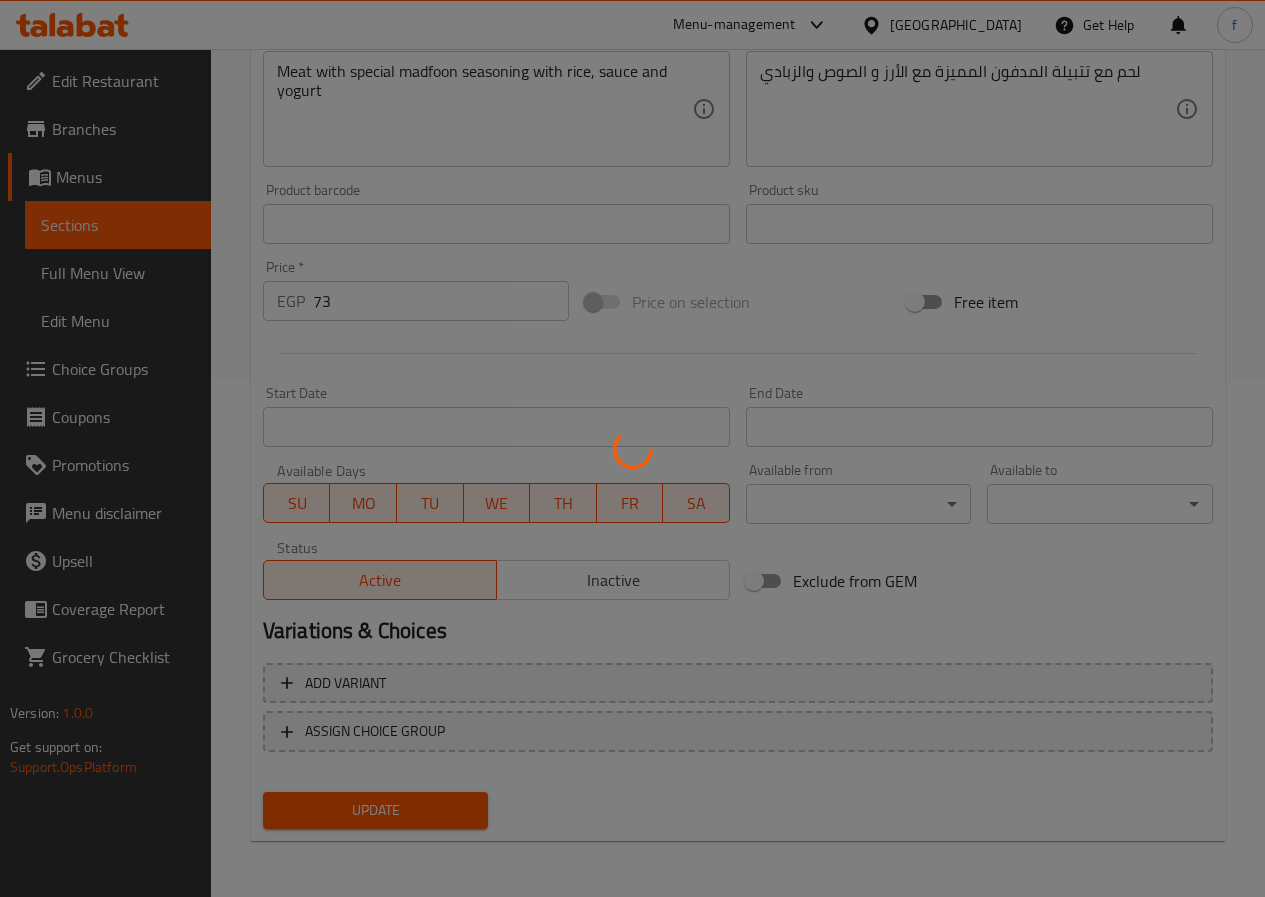 scroll, scrollTop: 0, scrollLeft: 0, axis: both 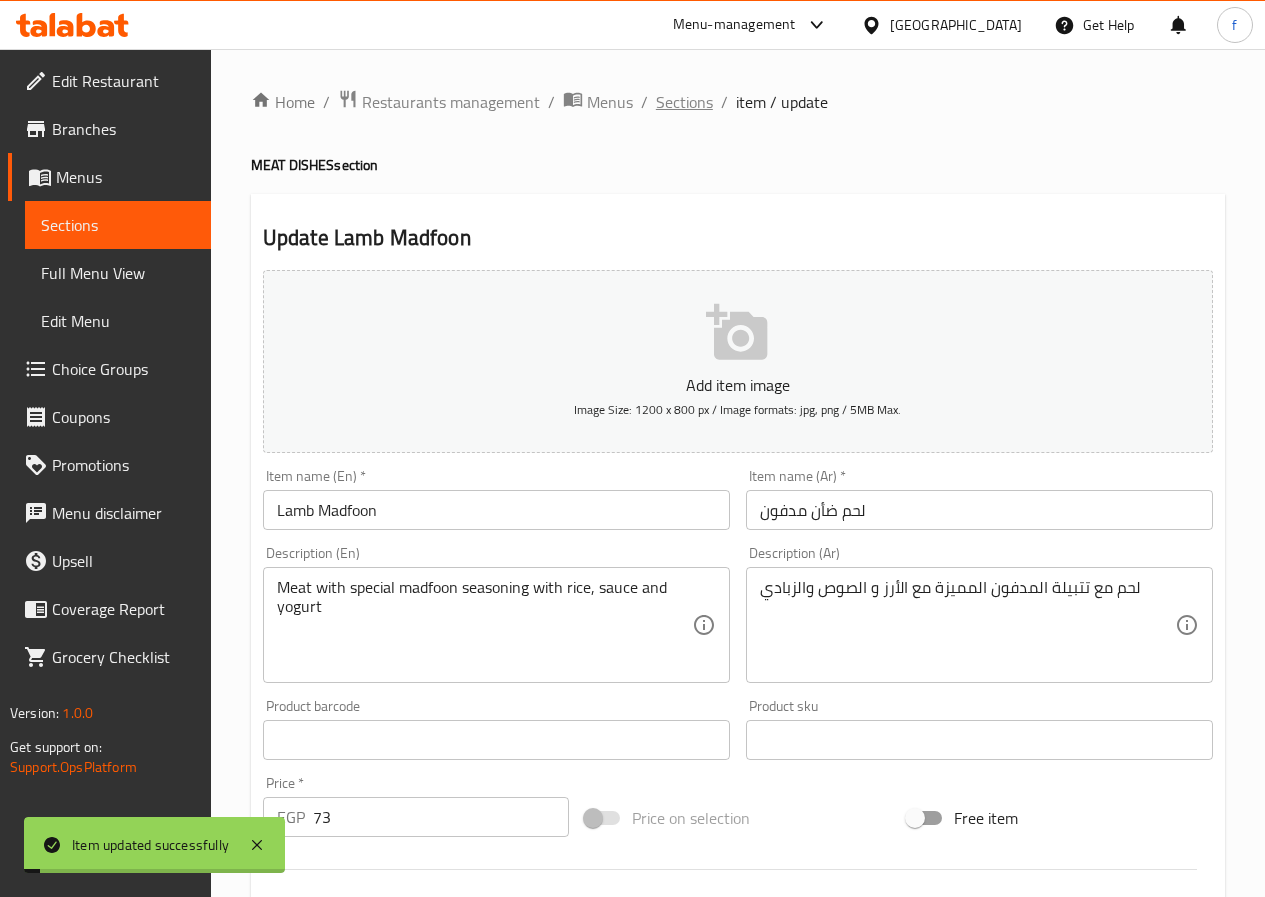 click on "Sections" at bounding box center (684, 102) 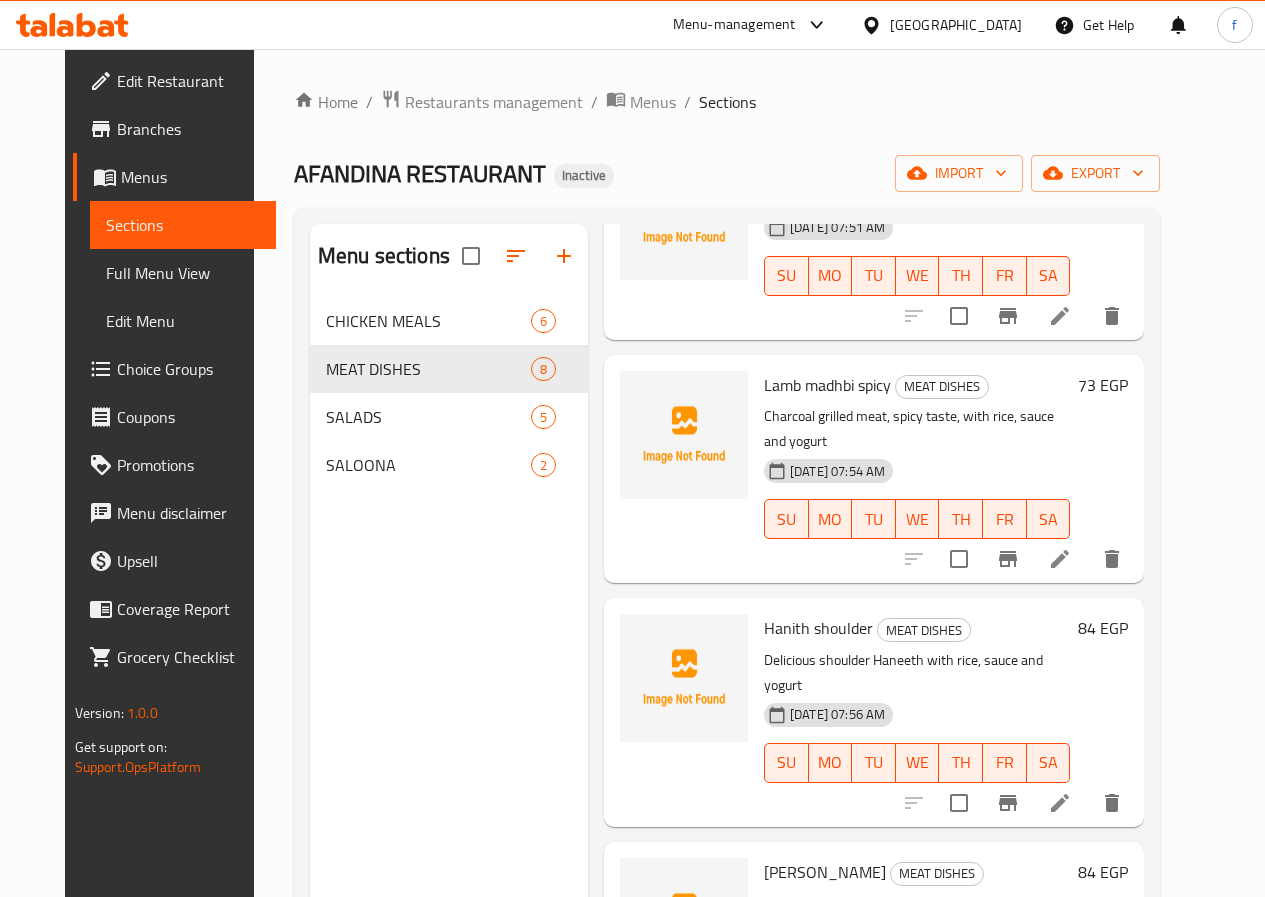 scroll, scrollTop: 931, scrollLeft: 0, axis: vertical 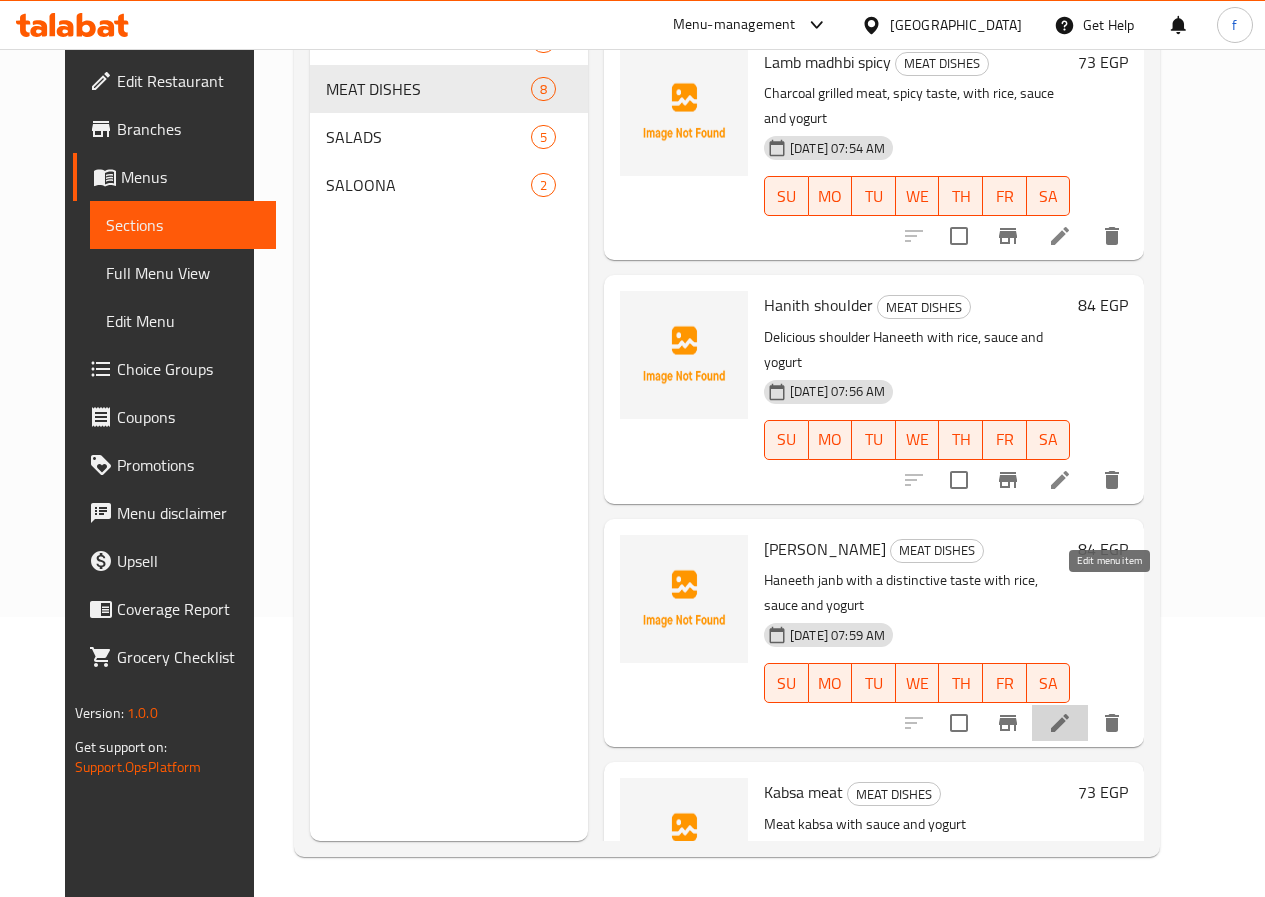 click 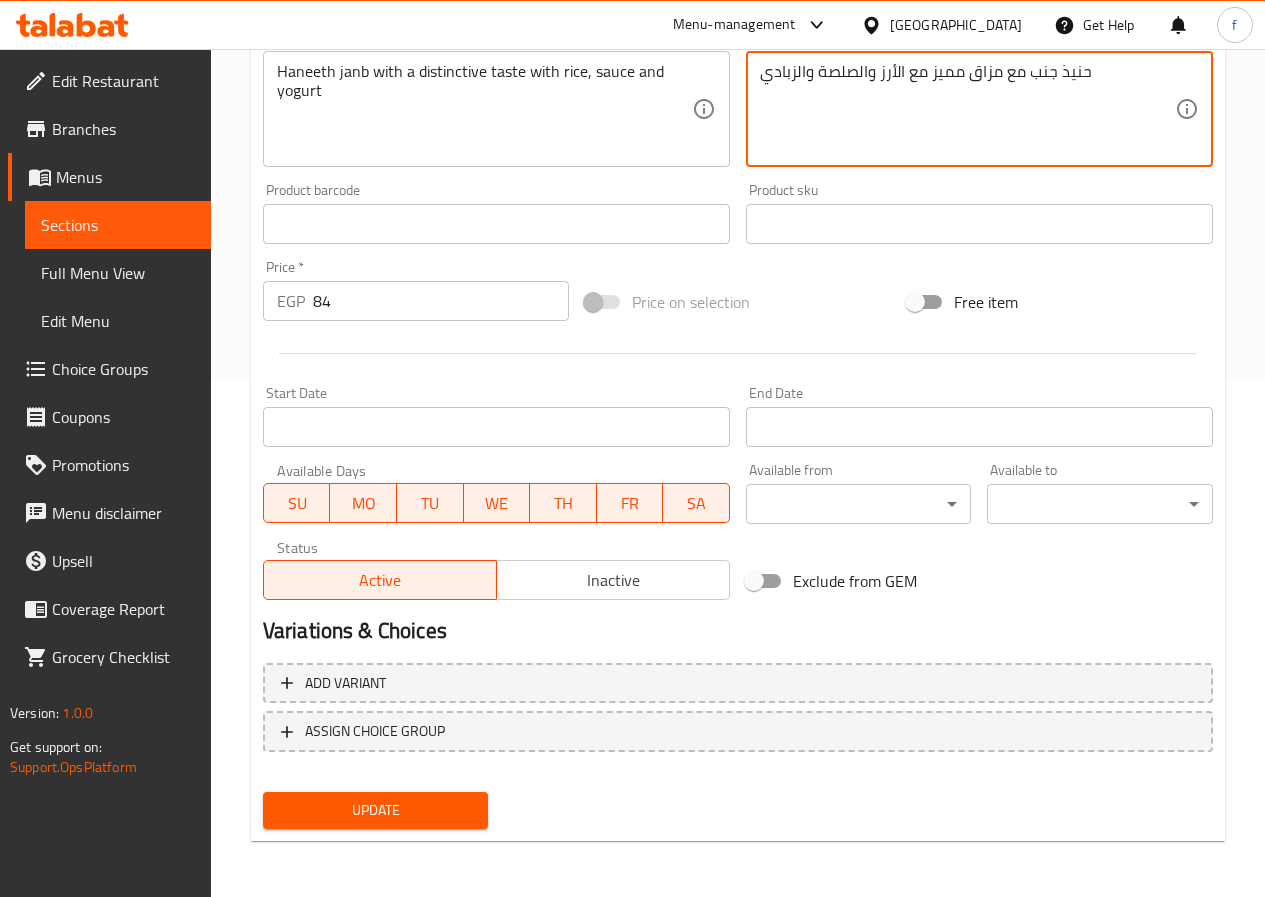 type on "حنيذ جنب مع مزاق مميز مع الأرز والصلصة والزبادي" 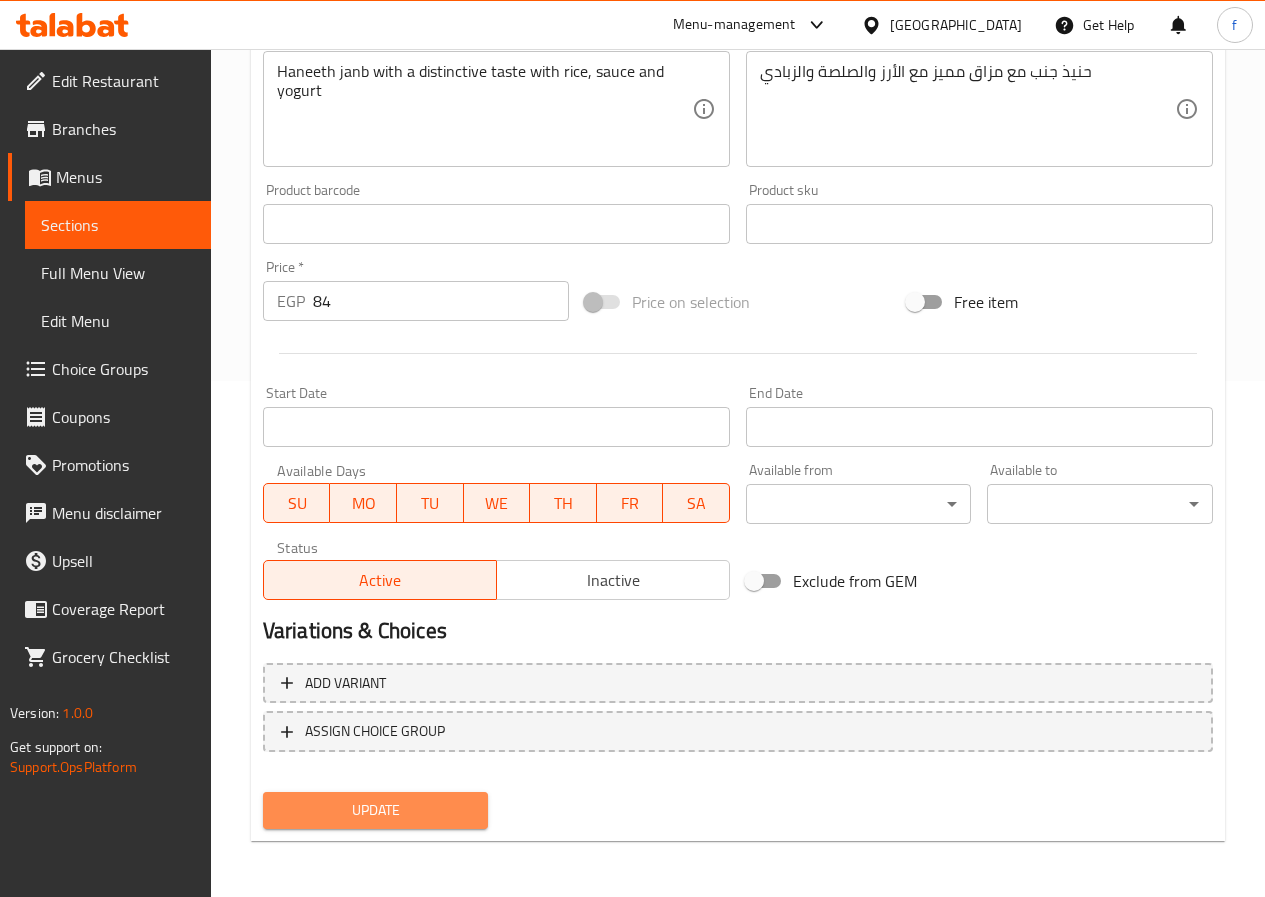 click on "Update" at bounding box center [376, 810] 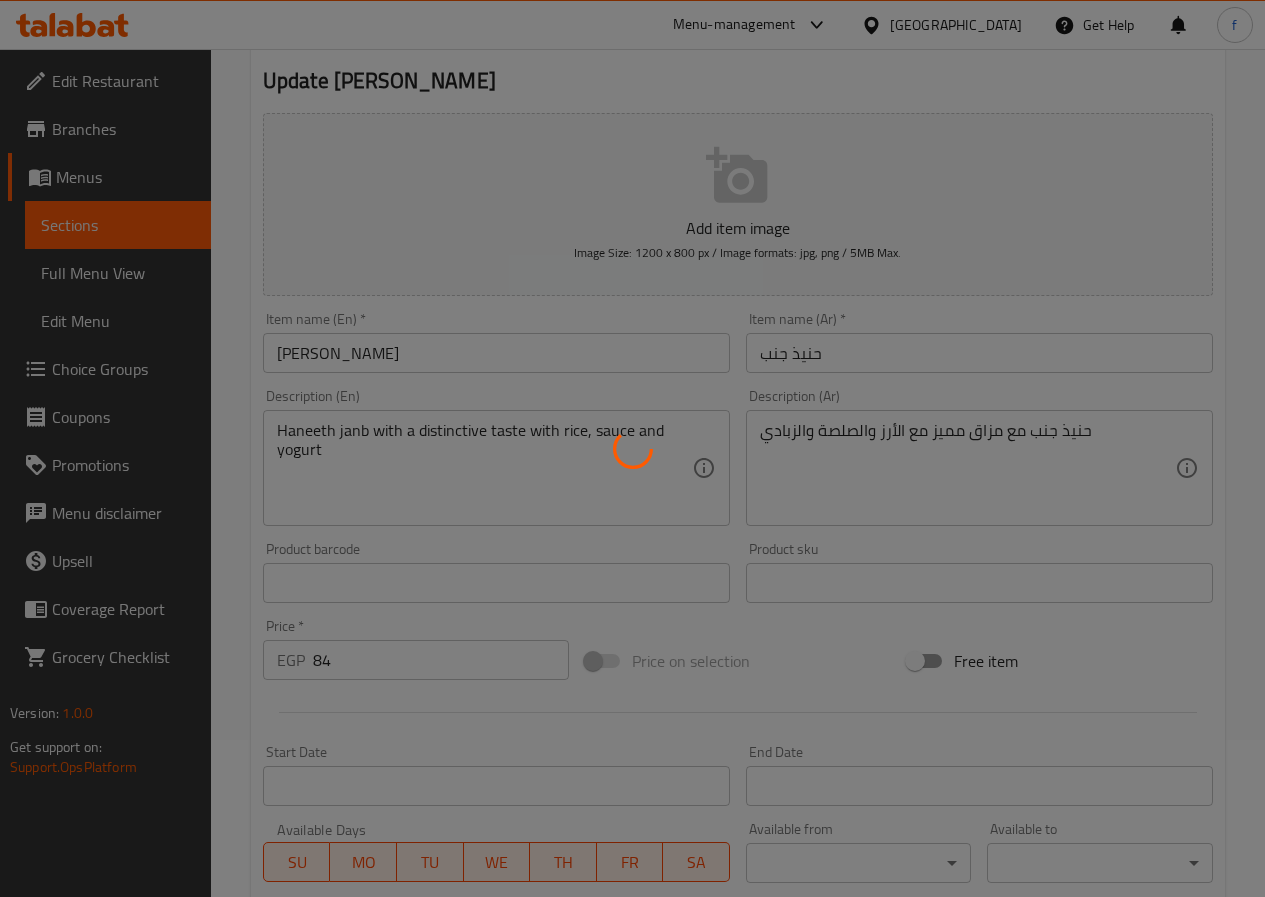scroll, scrollTop: 16, scrollLeft: 0, axis: vertical 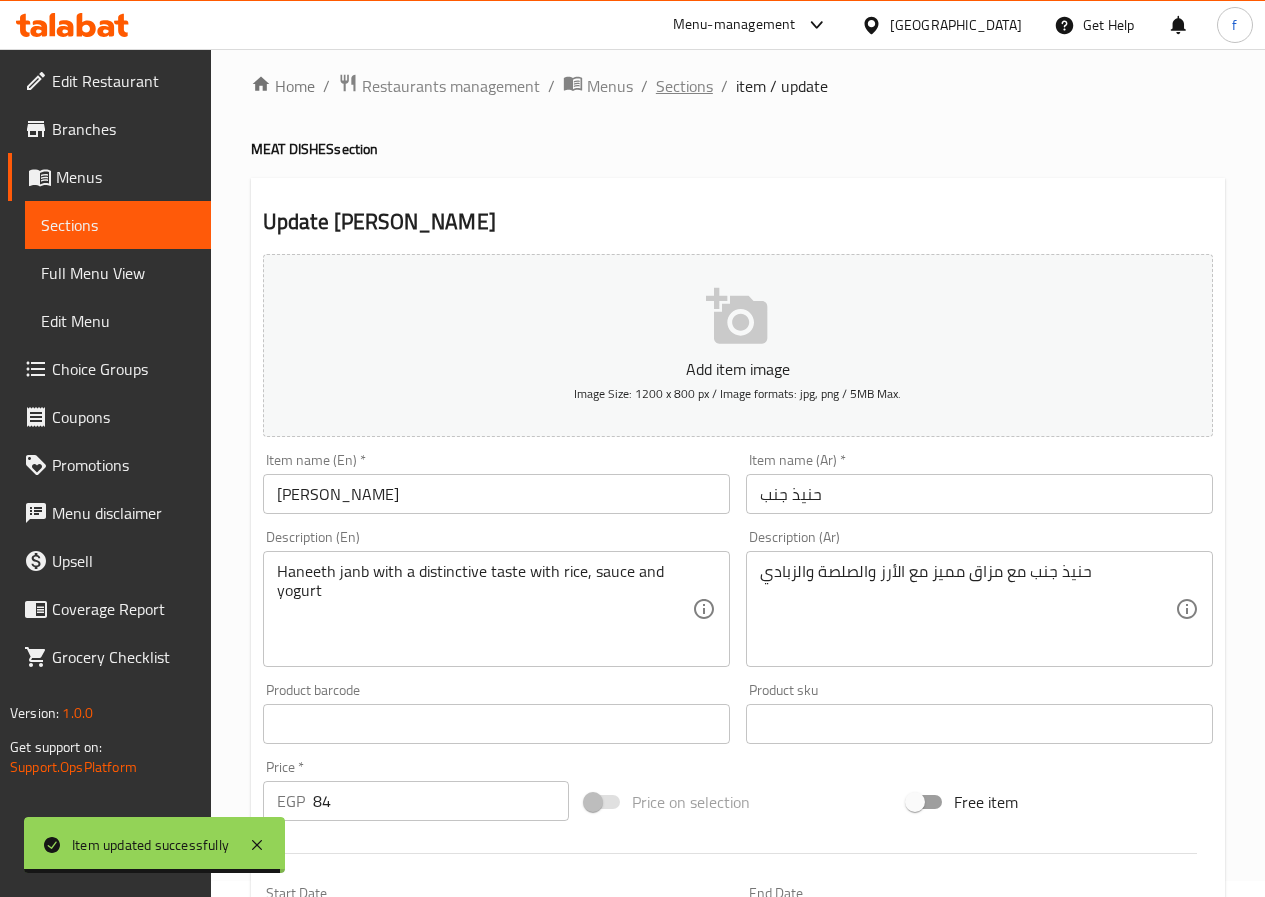 click on "Sections" at bounding box center [684, 86] 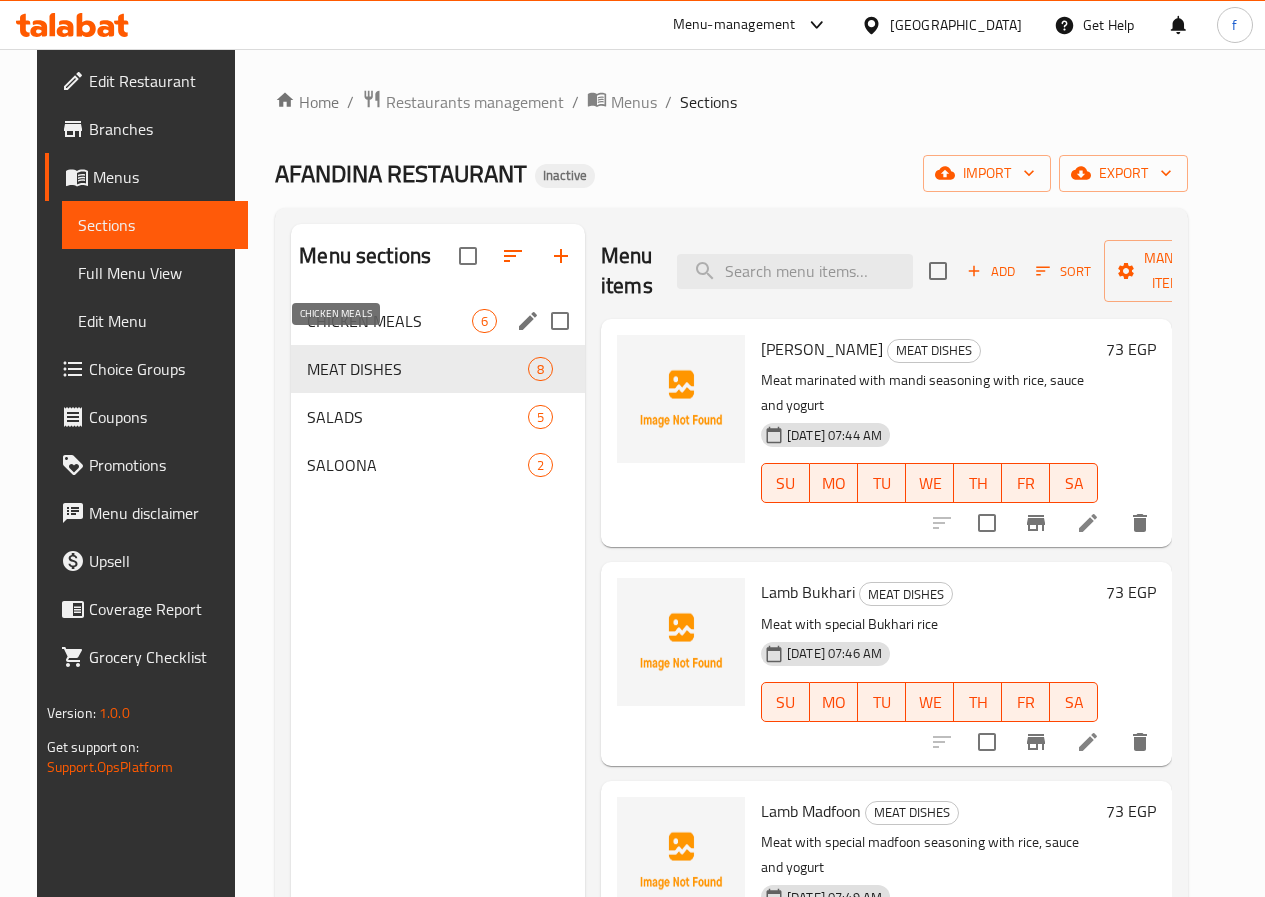 click on "CHICKEN MEALS" at bounding box center [389, 321] 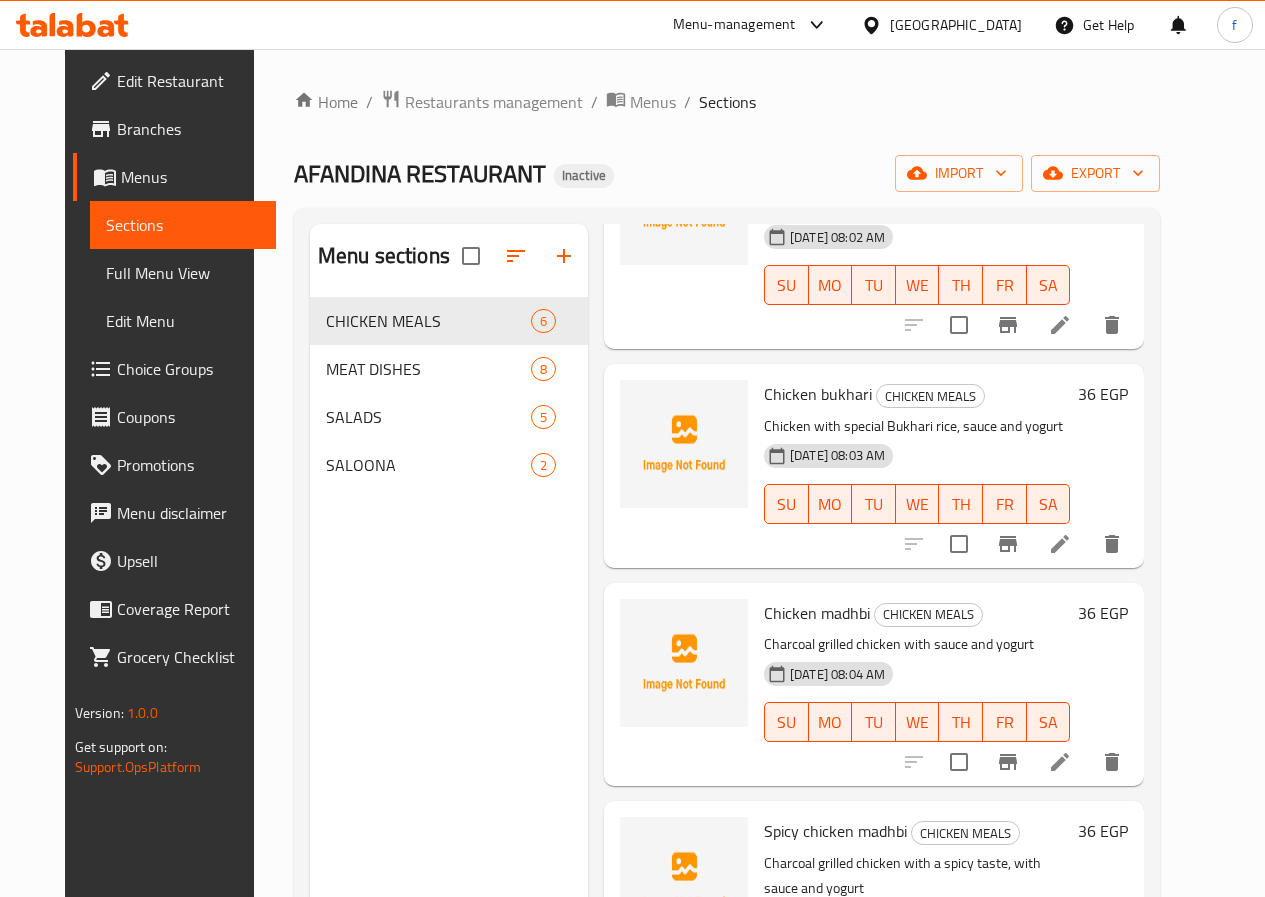 scroll, scrollTop: 200, scrollLeft: 0, axis: vertical 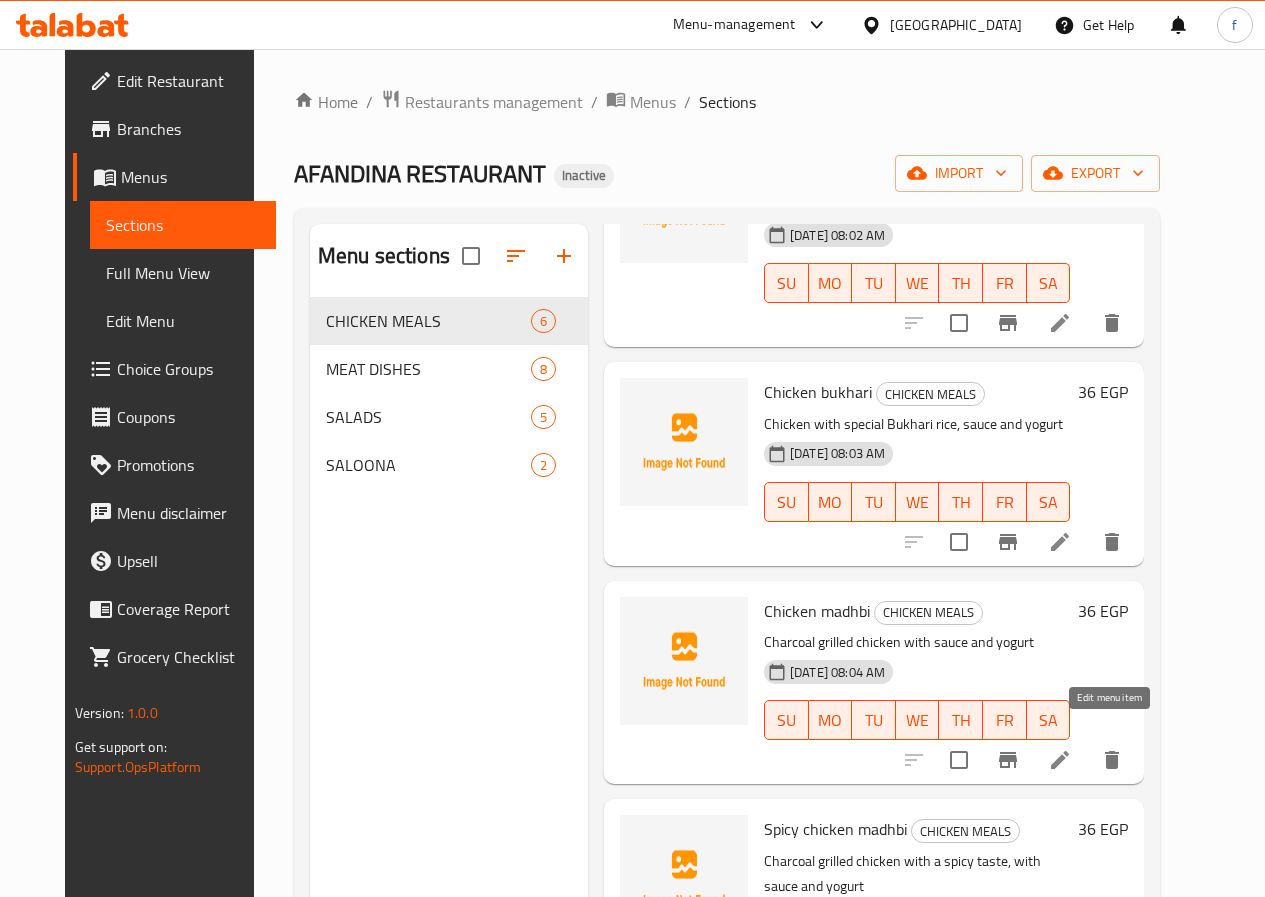 click 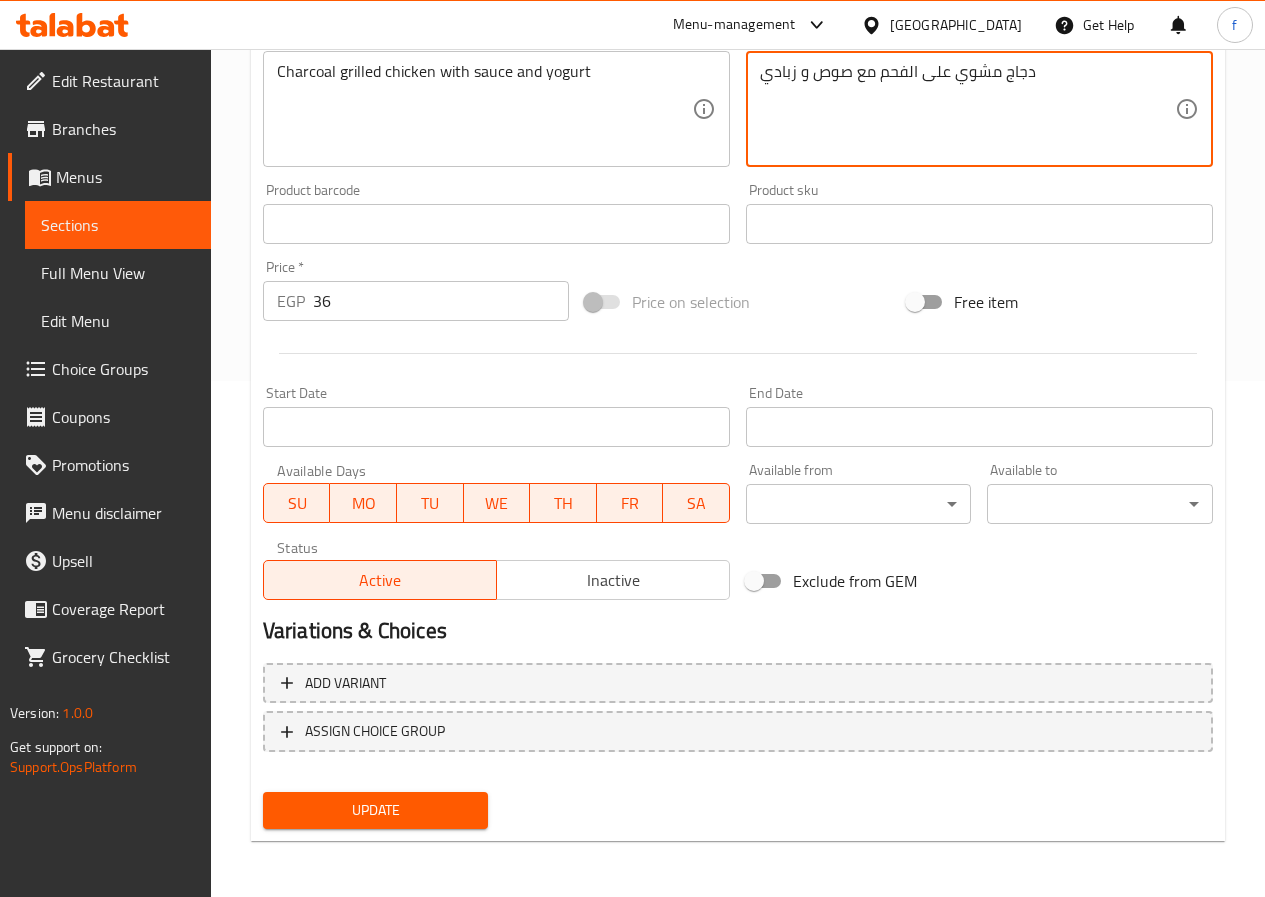 type on "دجاج مشوي على الفحم مع صوص و زبادي" 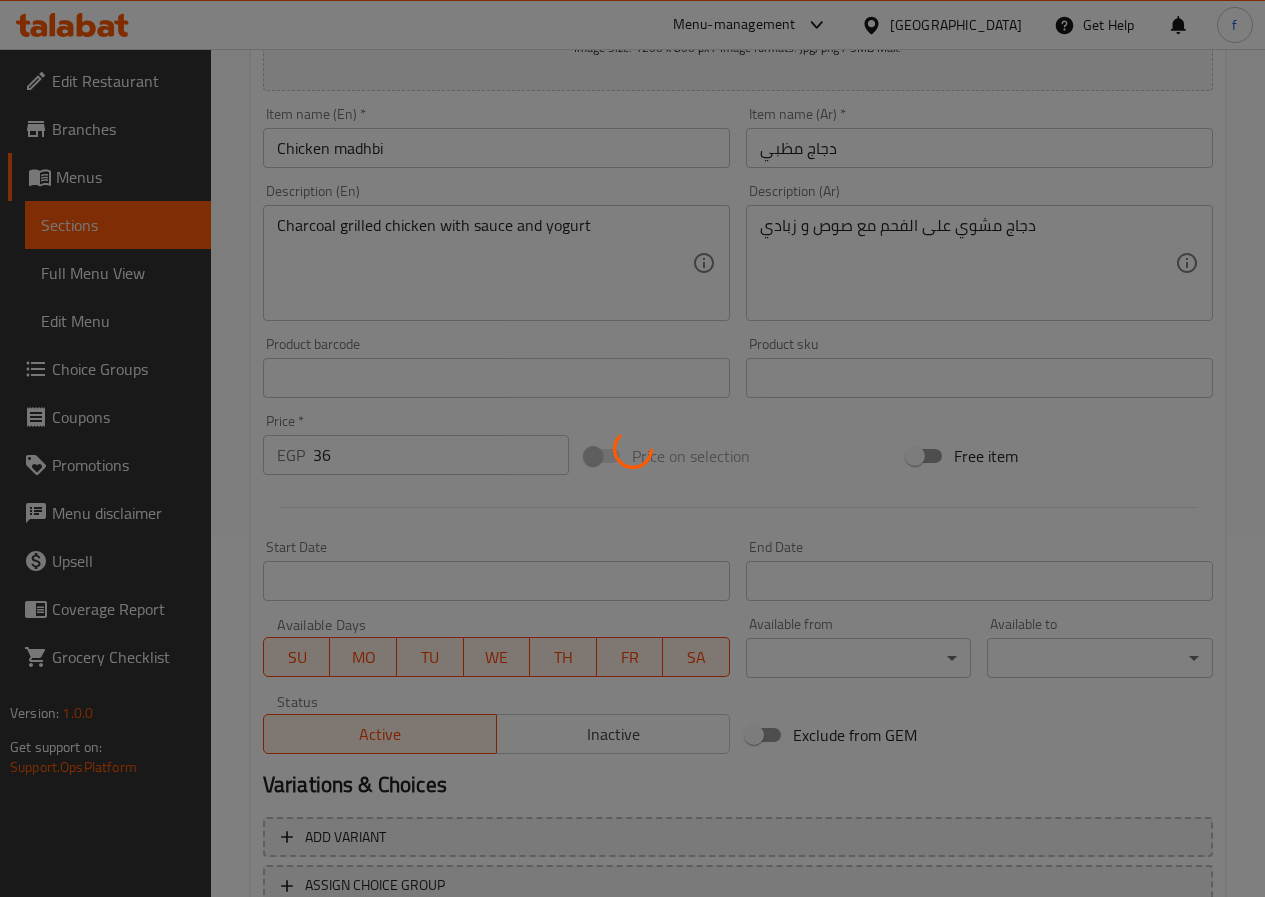 scroll, scrollTop: 16, scrollLeft: 0, axis: vertical 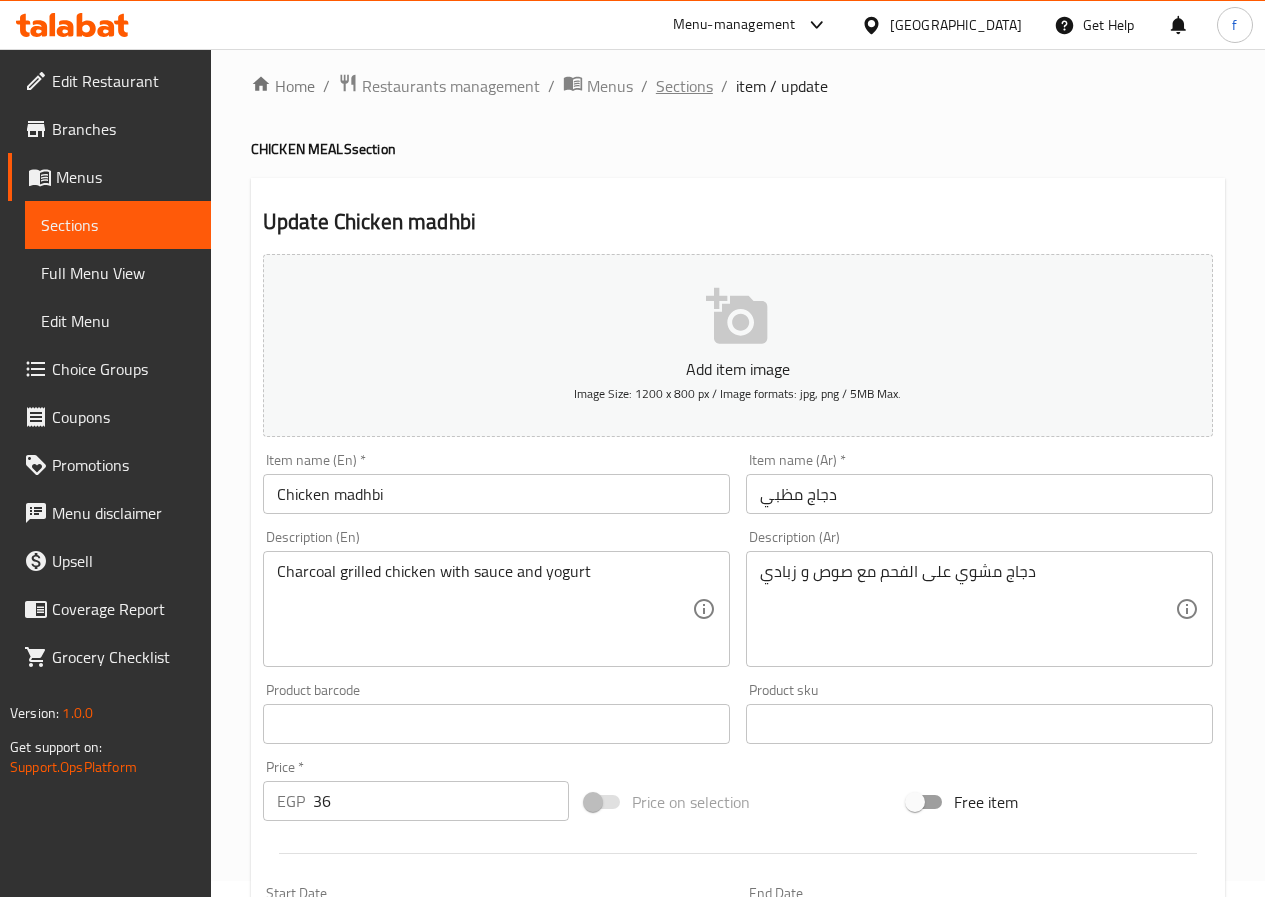 click on "Sections" at bounding box center (684, 86) 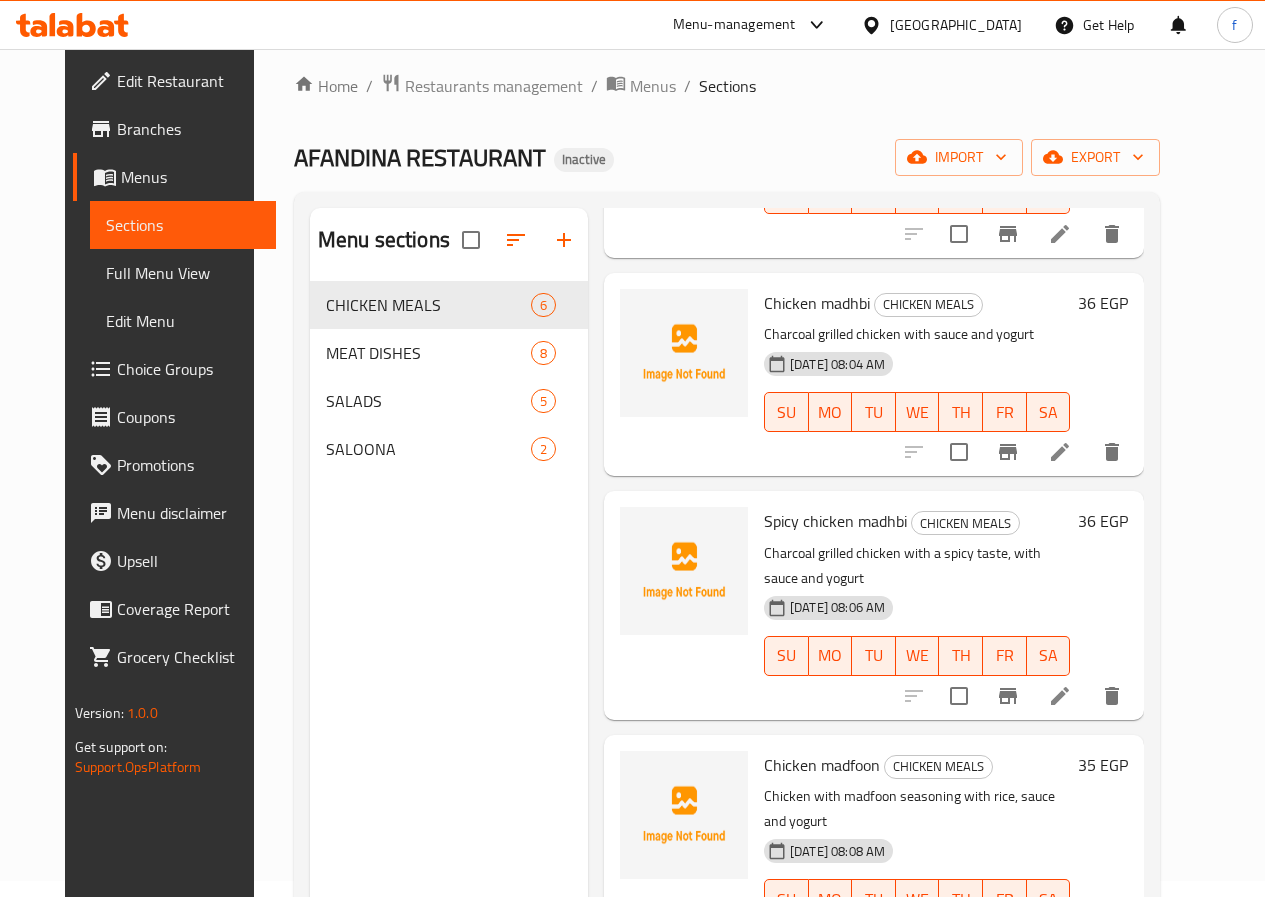 scroll, scrollTop: 494, scrollLeft: 0, axis: vertical 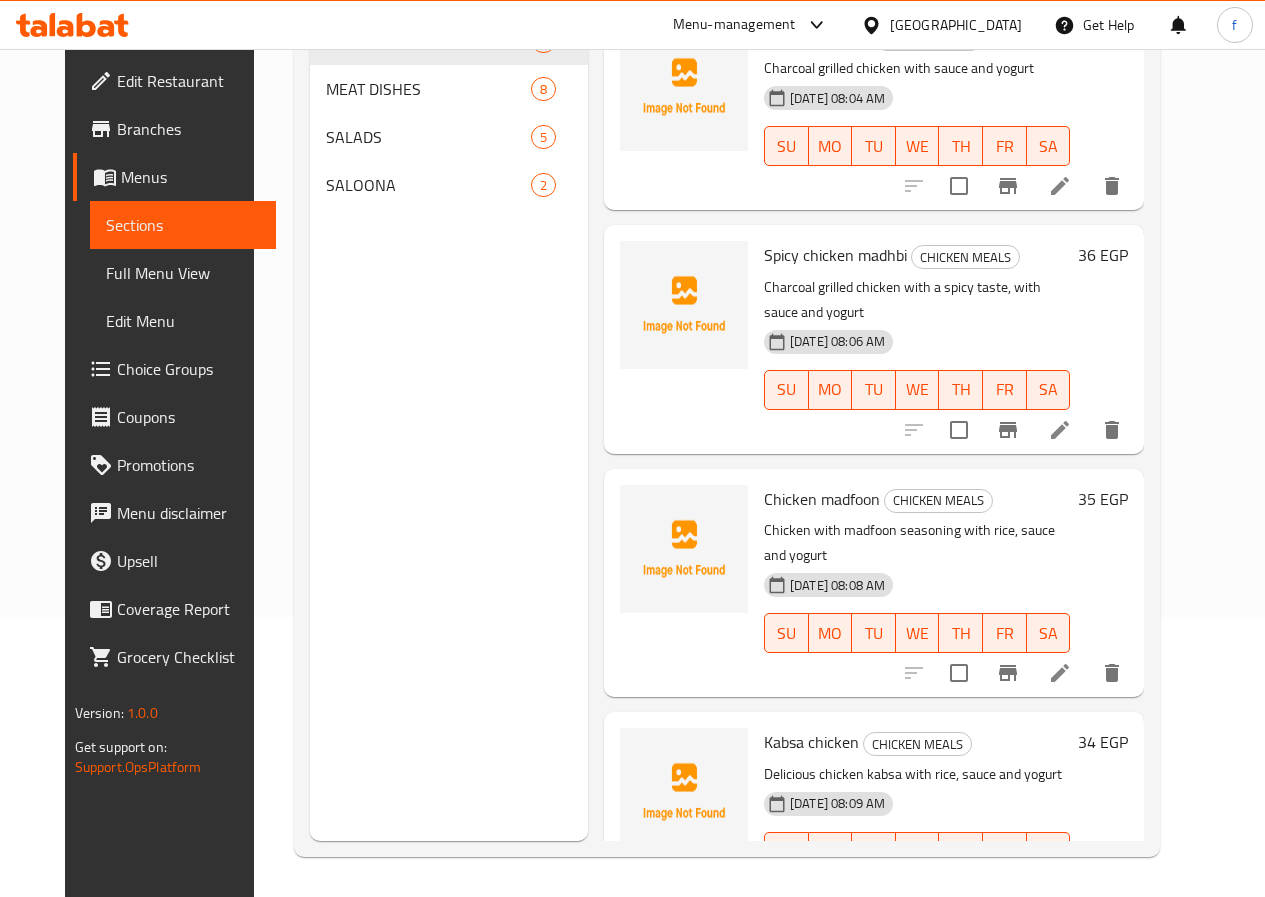 click at bounding box center [1060, 892] 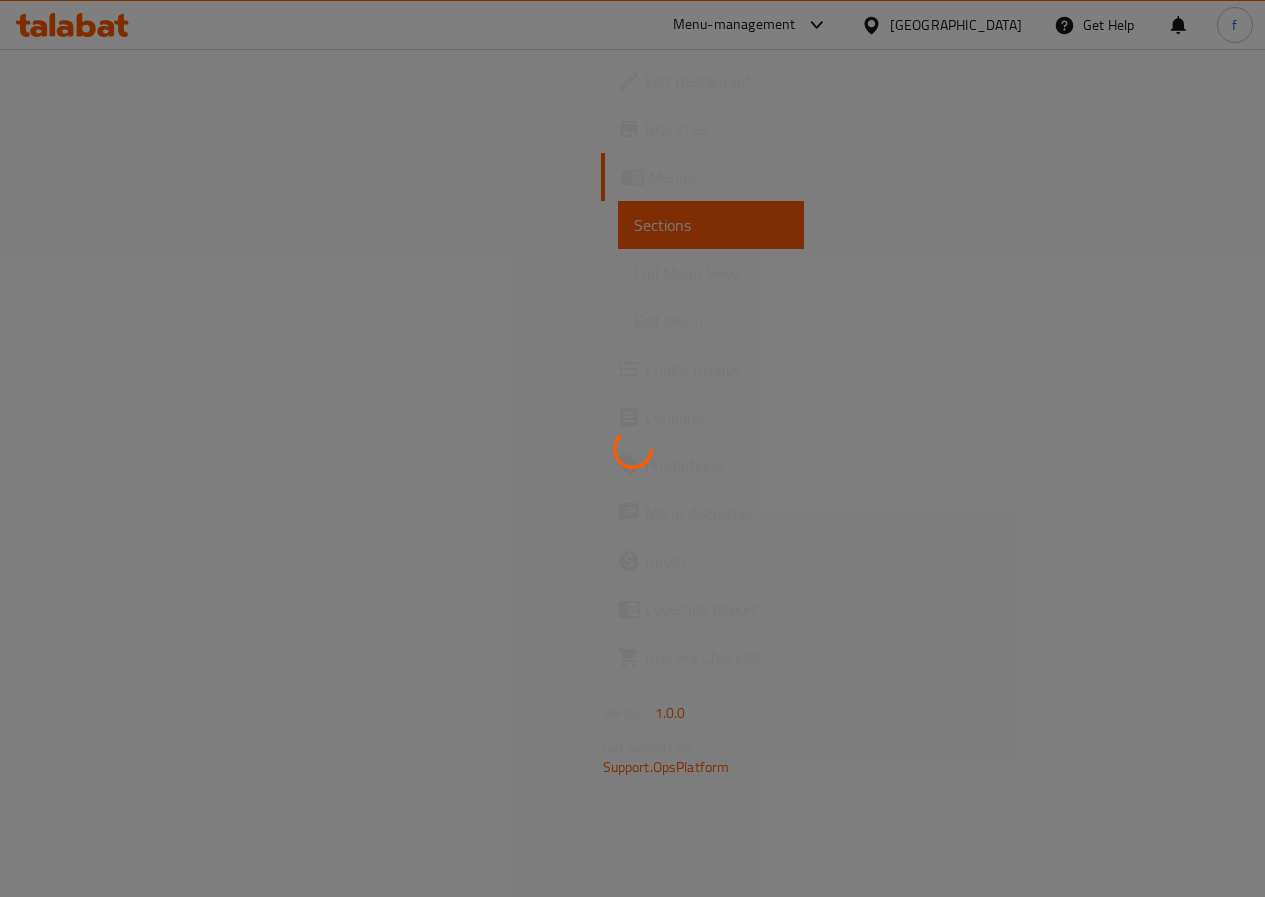 scroll, scrollTop: 0, scrollLeft: 0, axis: both 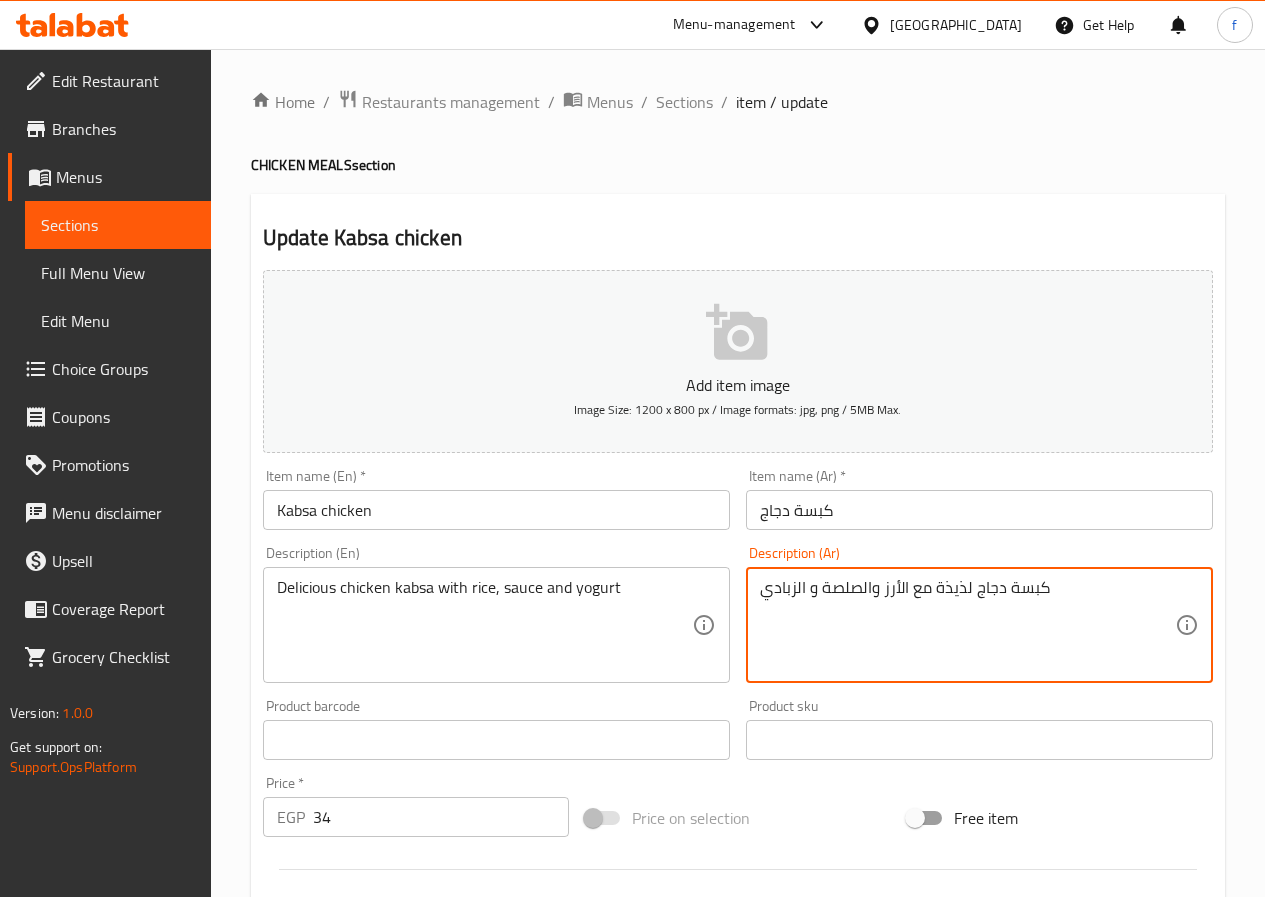 drag, startPoint x: 847, startPoint y: 586, endPoint x: 825, endPoint y: 581, distance: 22.561028 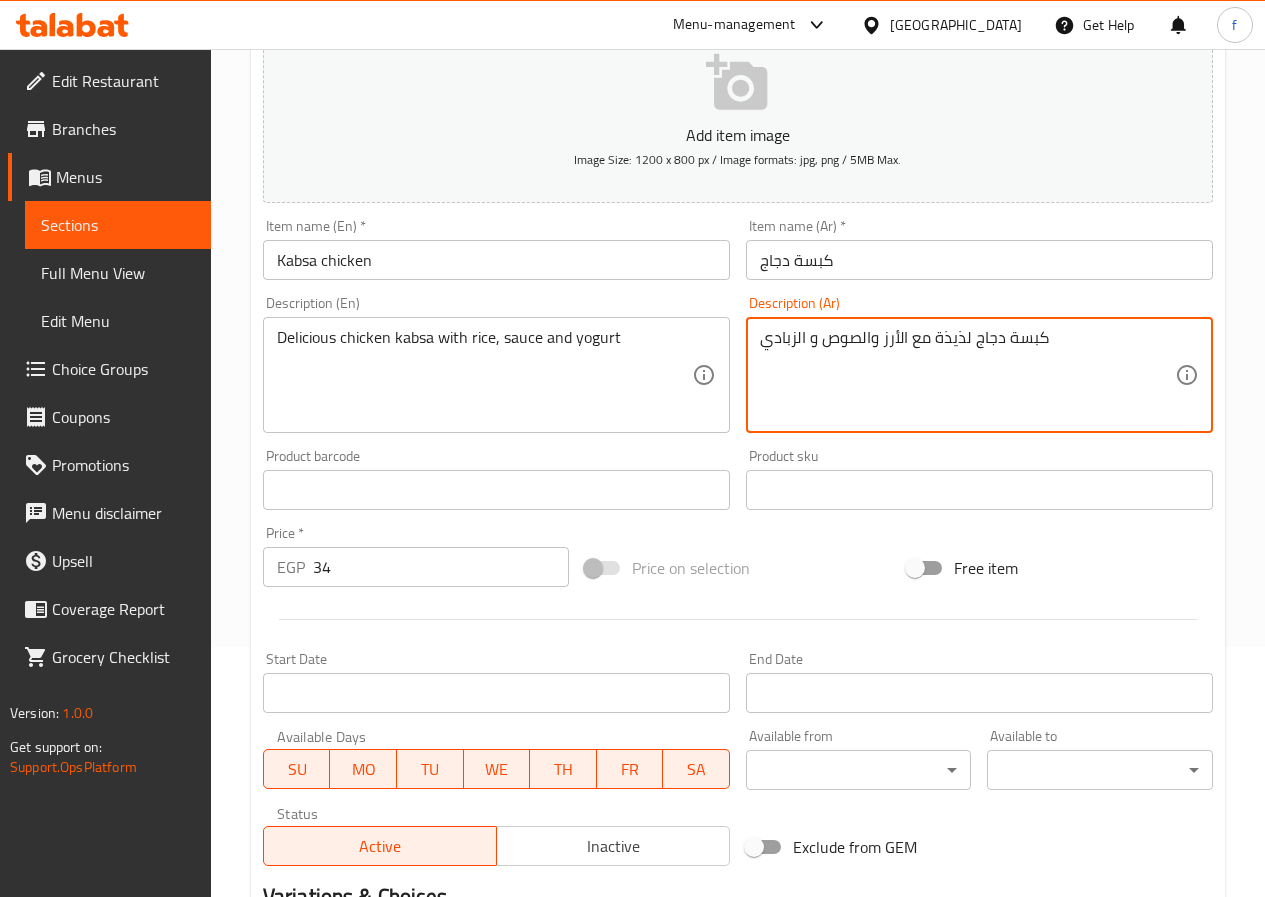 scroll, scrollTop: 516, scrollLeft: 0, axis: vertical 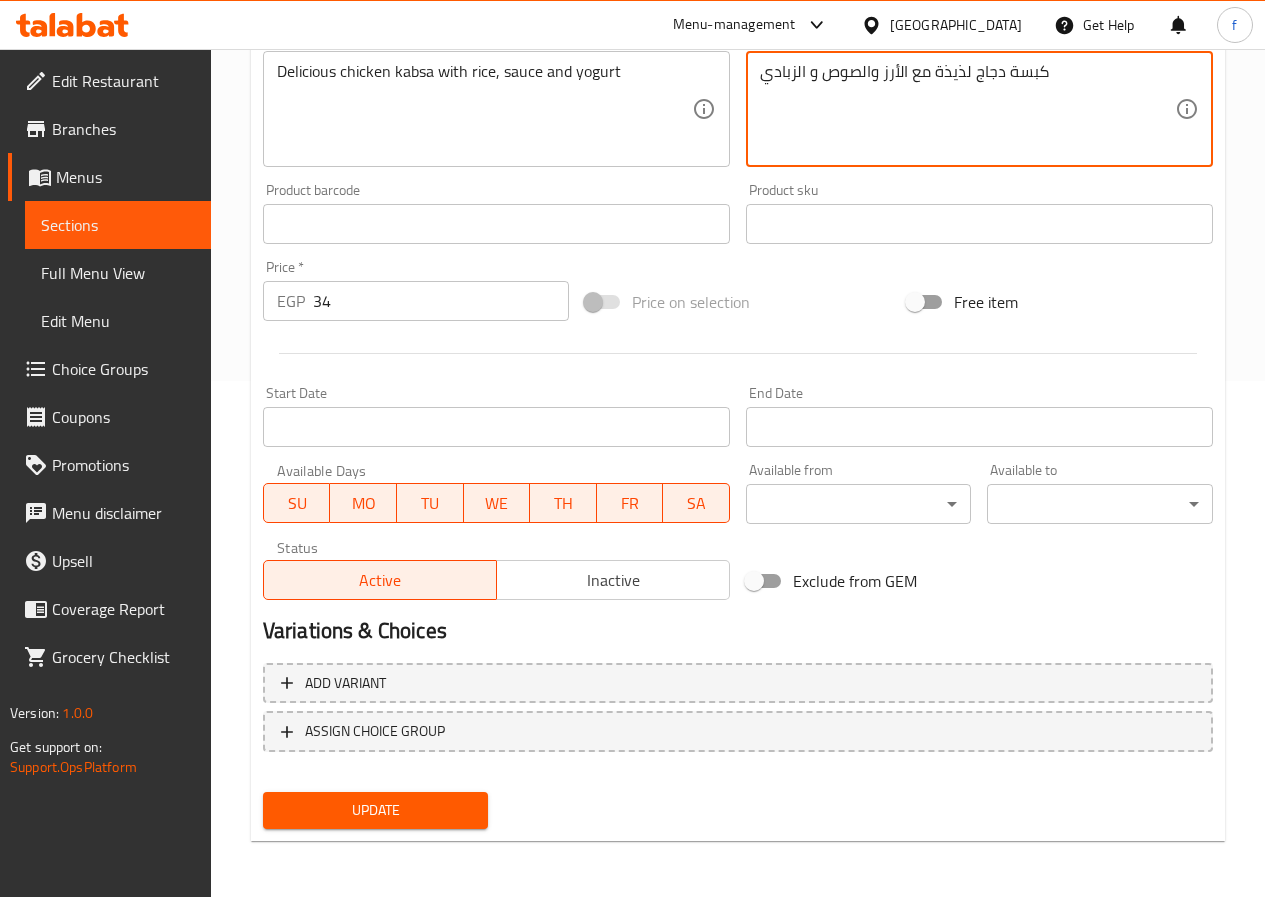 type on "كبسة دجاج لذيذة مع الأرز والصوص و الزبادي" 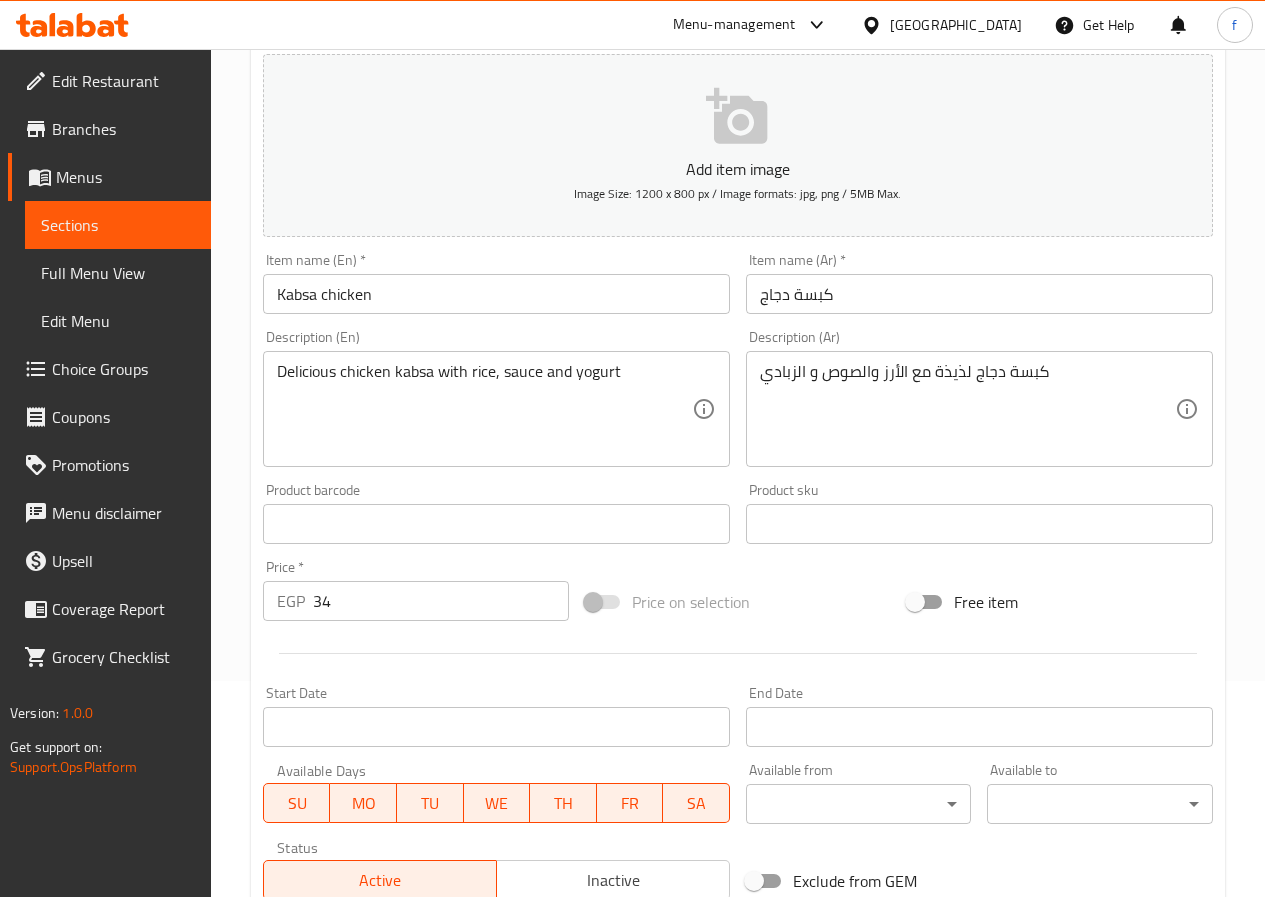 scroll, scrollTop: 0, scrollLeft: 0, axis: both 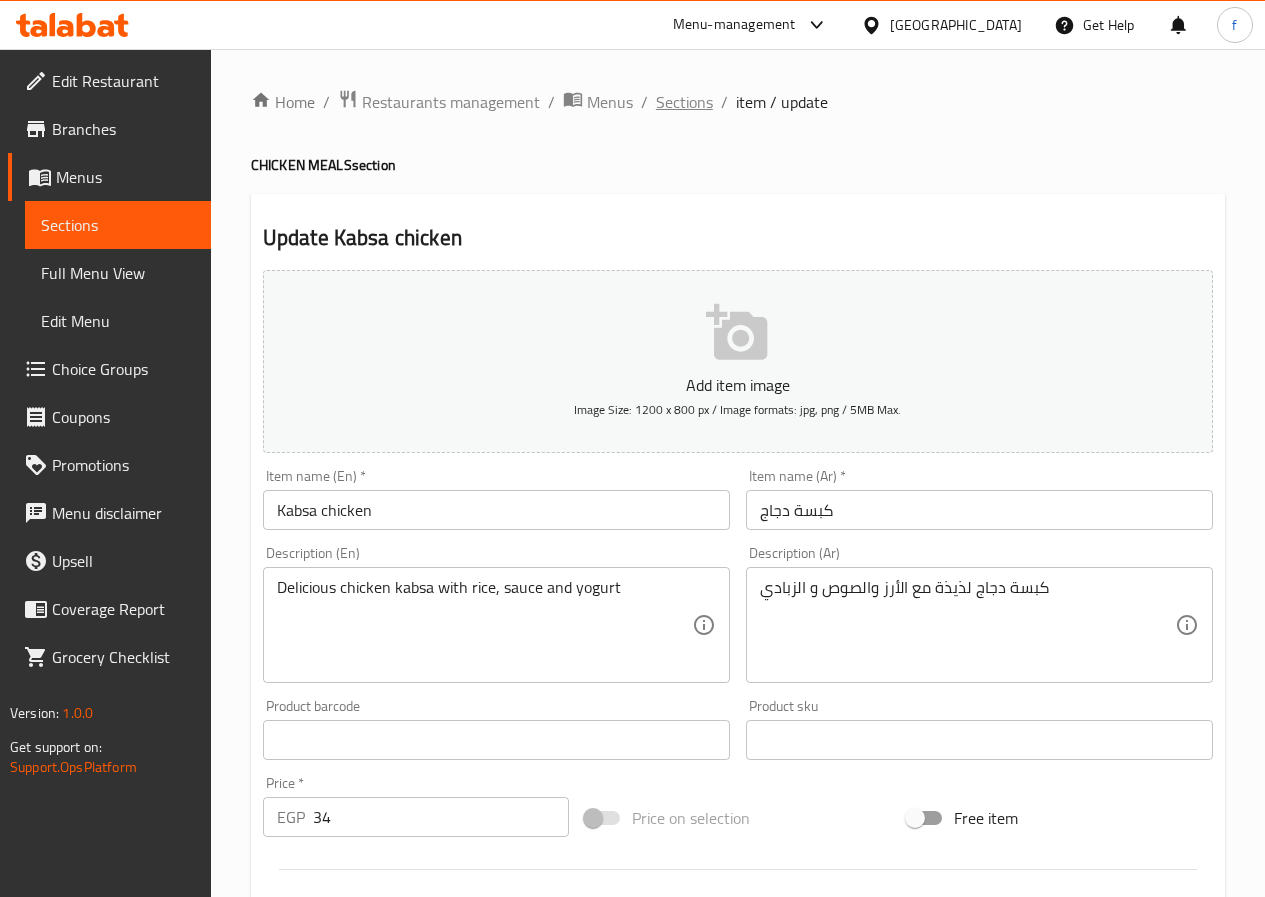 click on "Sections" at bounding box center [684, 102] 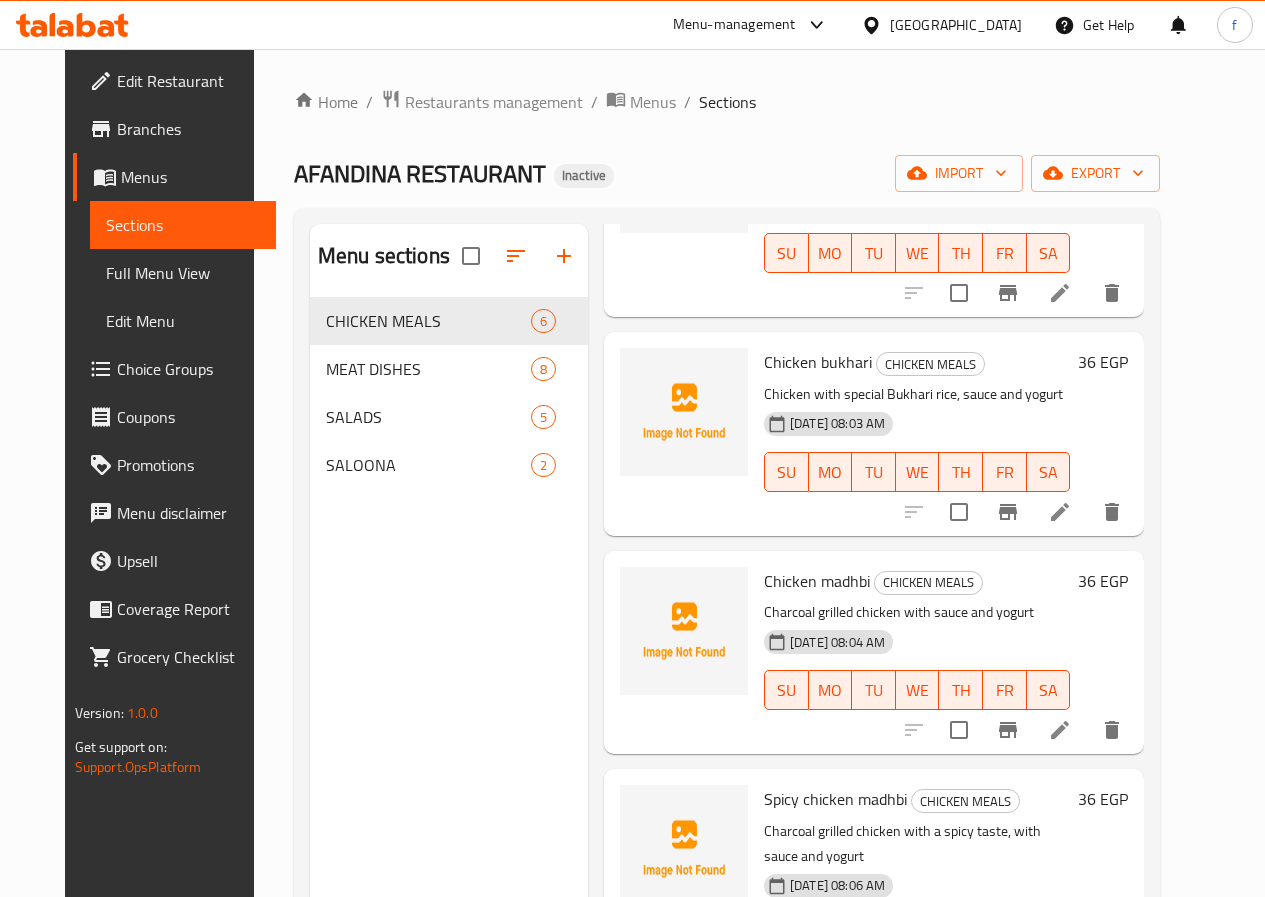 scroll, scrollTop: 494, scrollLeft: 0, axis: vertical 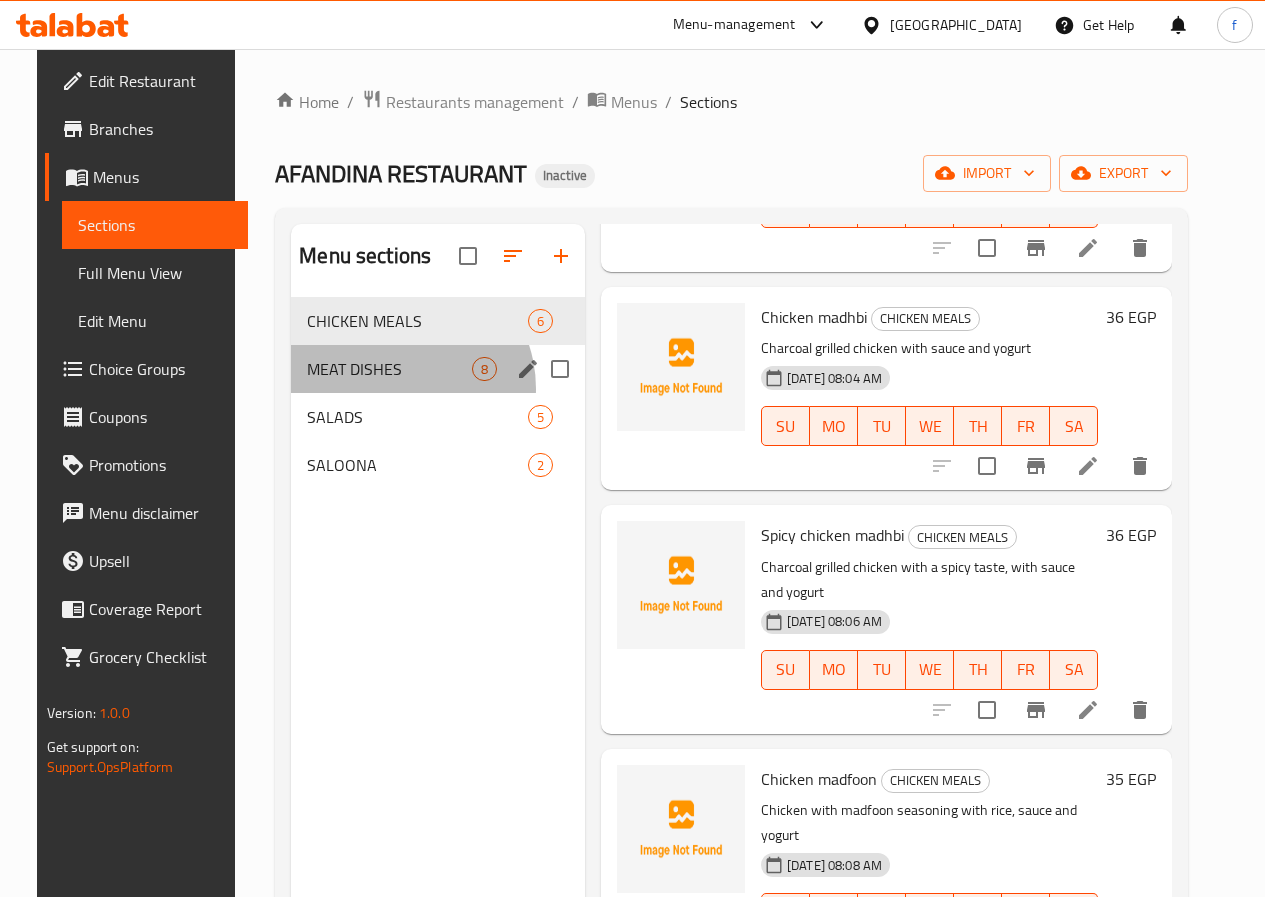 click on "MEAT DISHES 8" at bounding box center [438, 369] 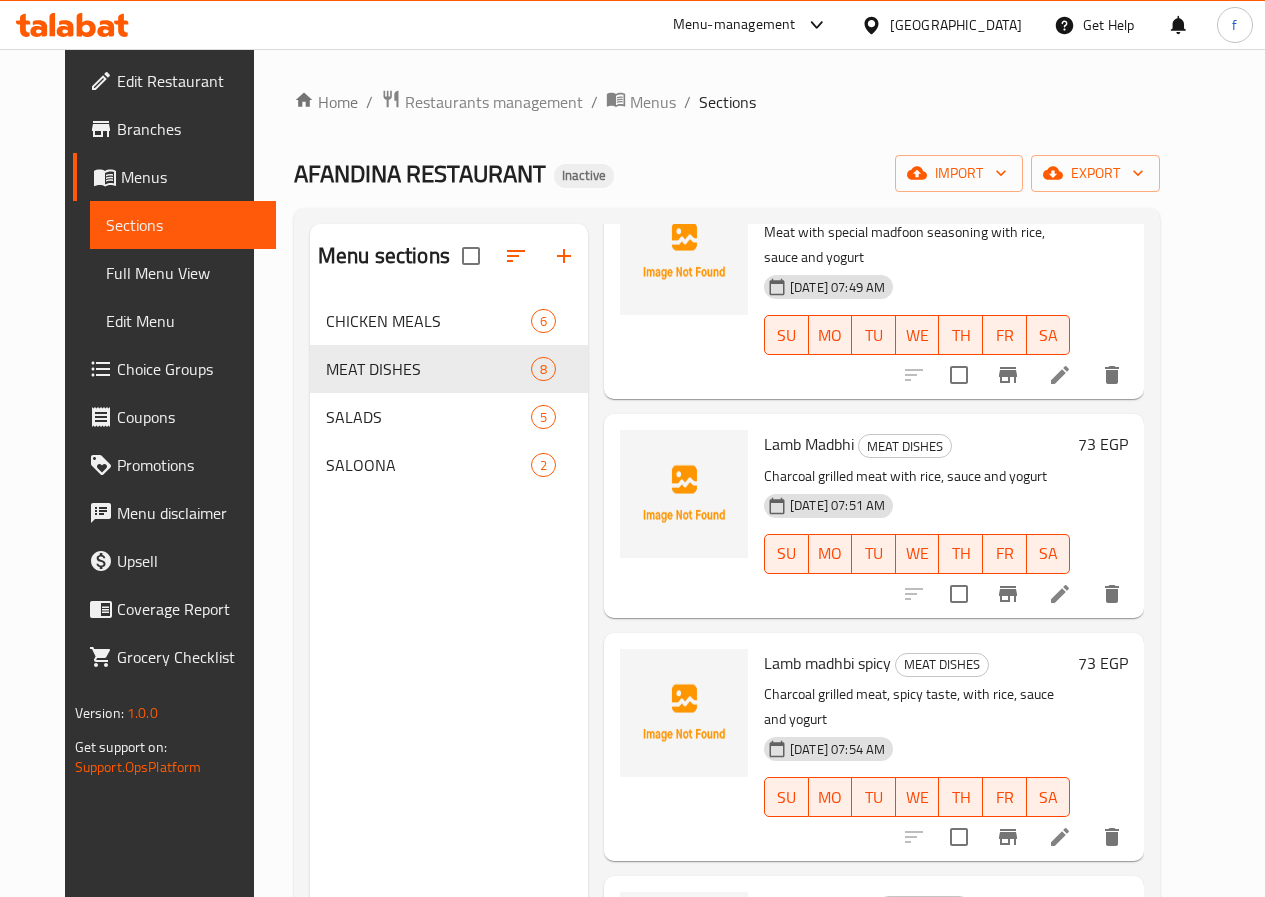scroll, scrollTop: 594, scrollLeft: 0, axis: vertical 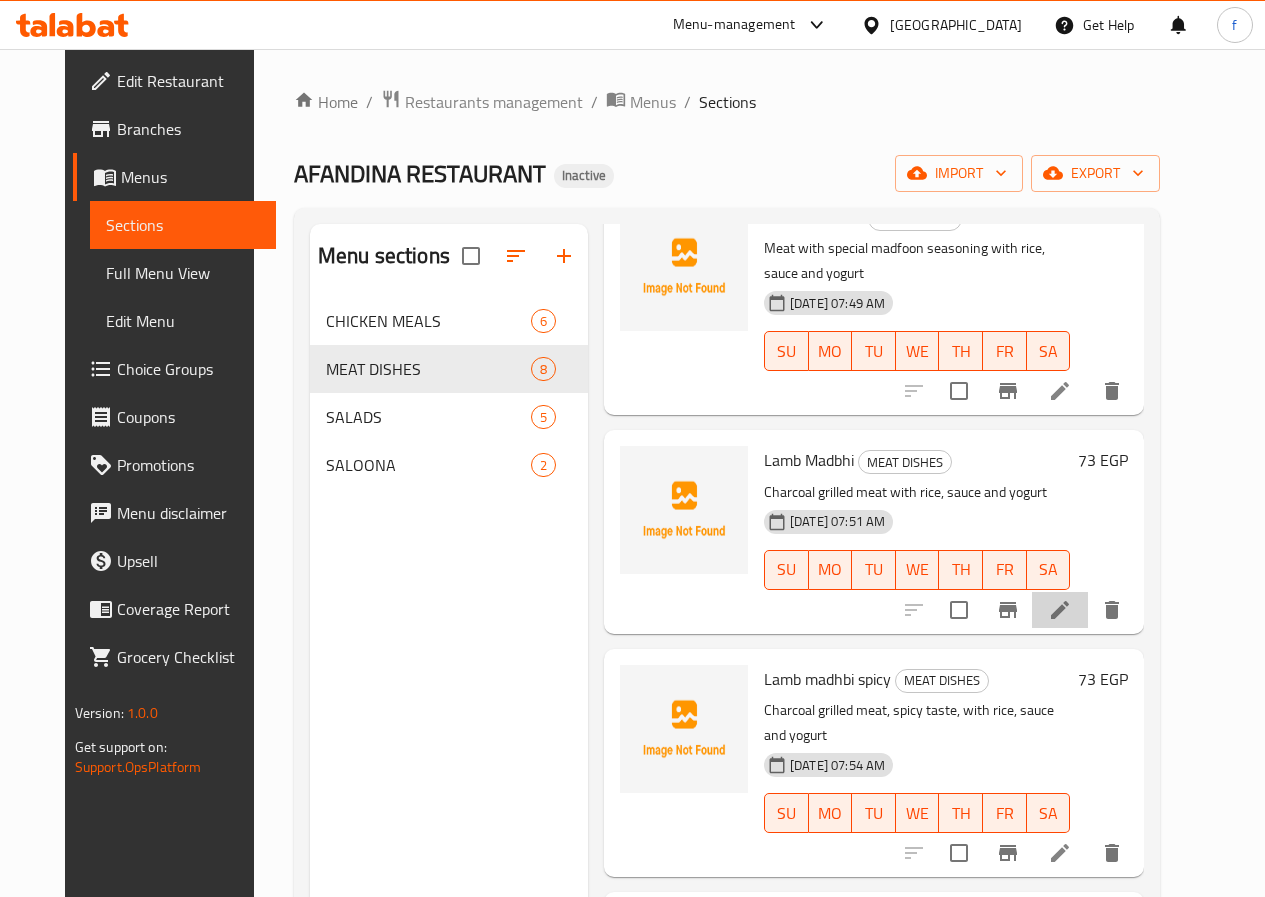 click at bounding box center (1060, 610) 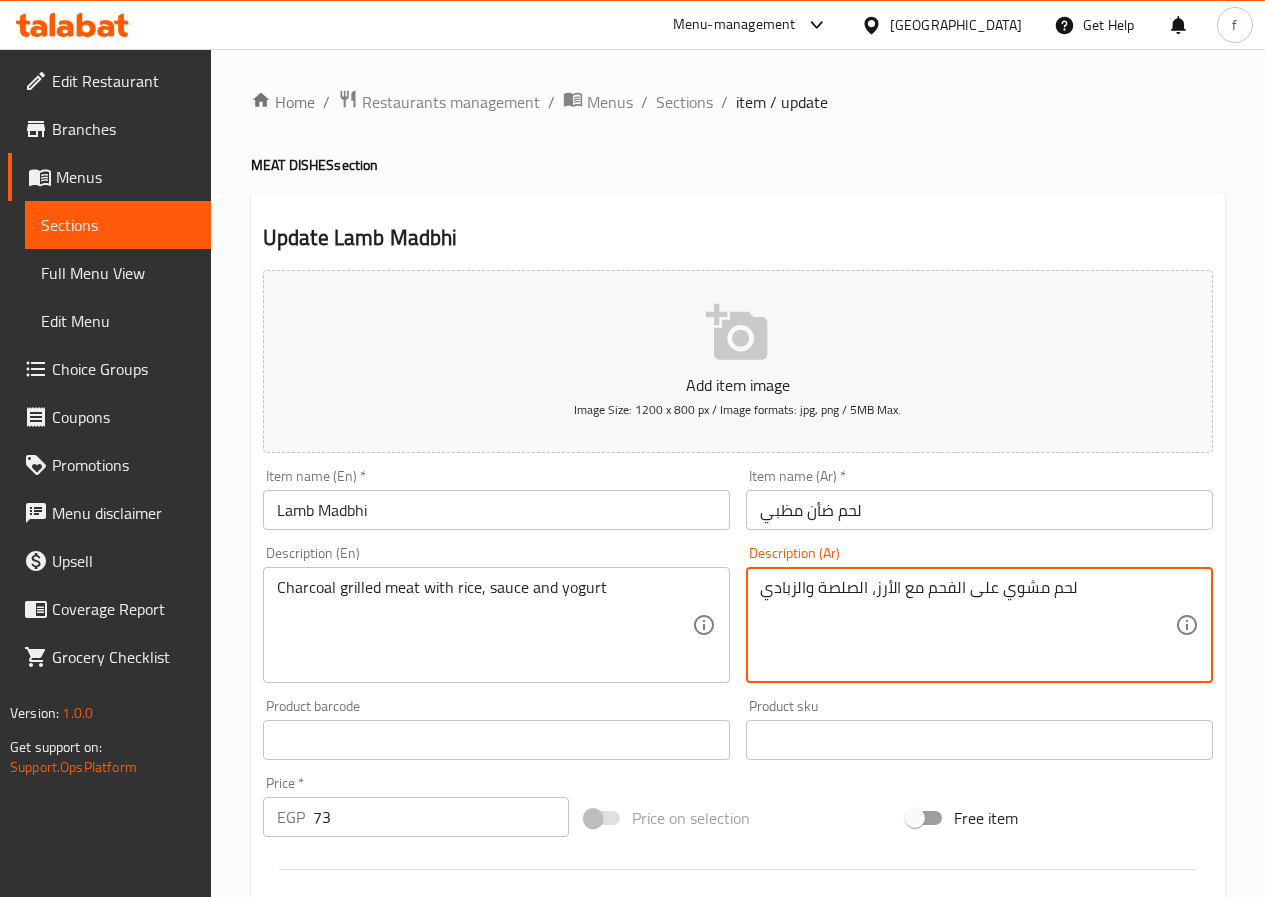 drag, startPoint x: 844, startPoint y: 587, endPoint x: 820, endPoint y: 580, distance: 25 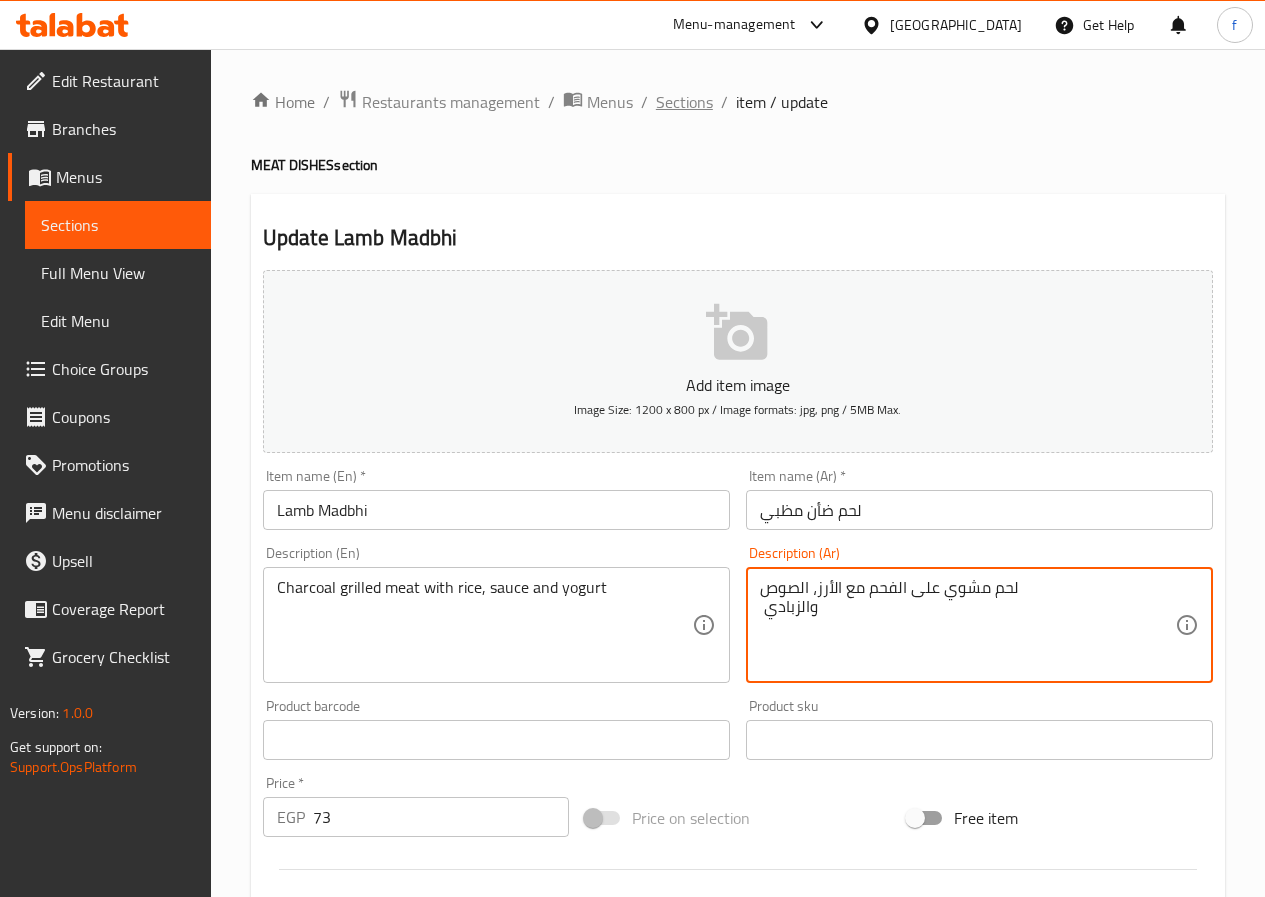 type on "لحم مشوي على الفحم مع الأرز، الصوص
والزبادي" 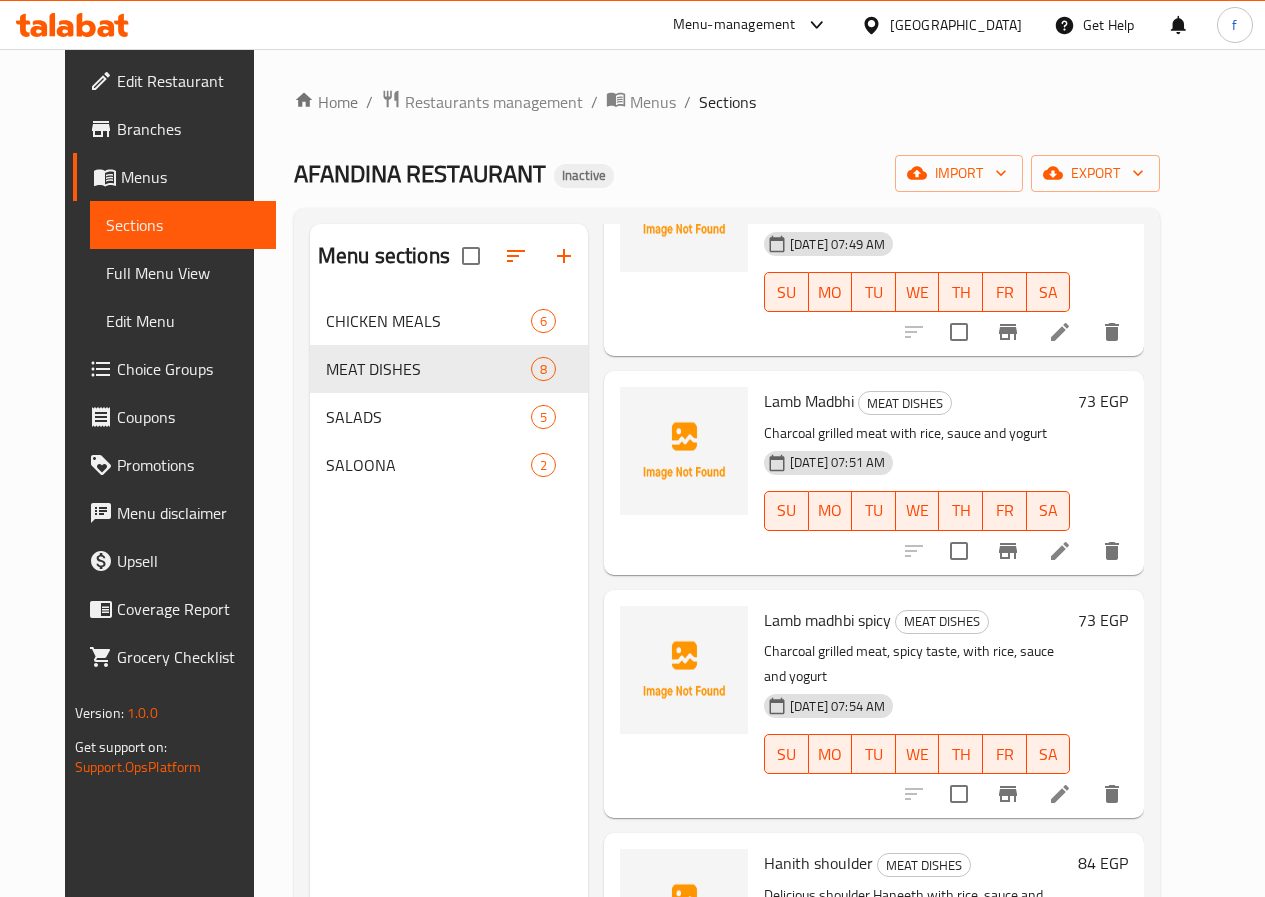 scroll, scrollTop: 700, scrollLeft: 0, axis: vertical 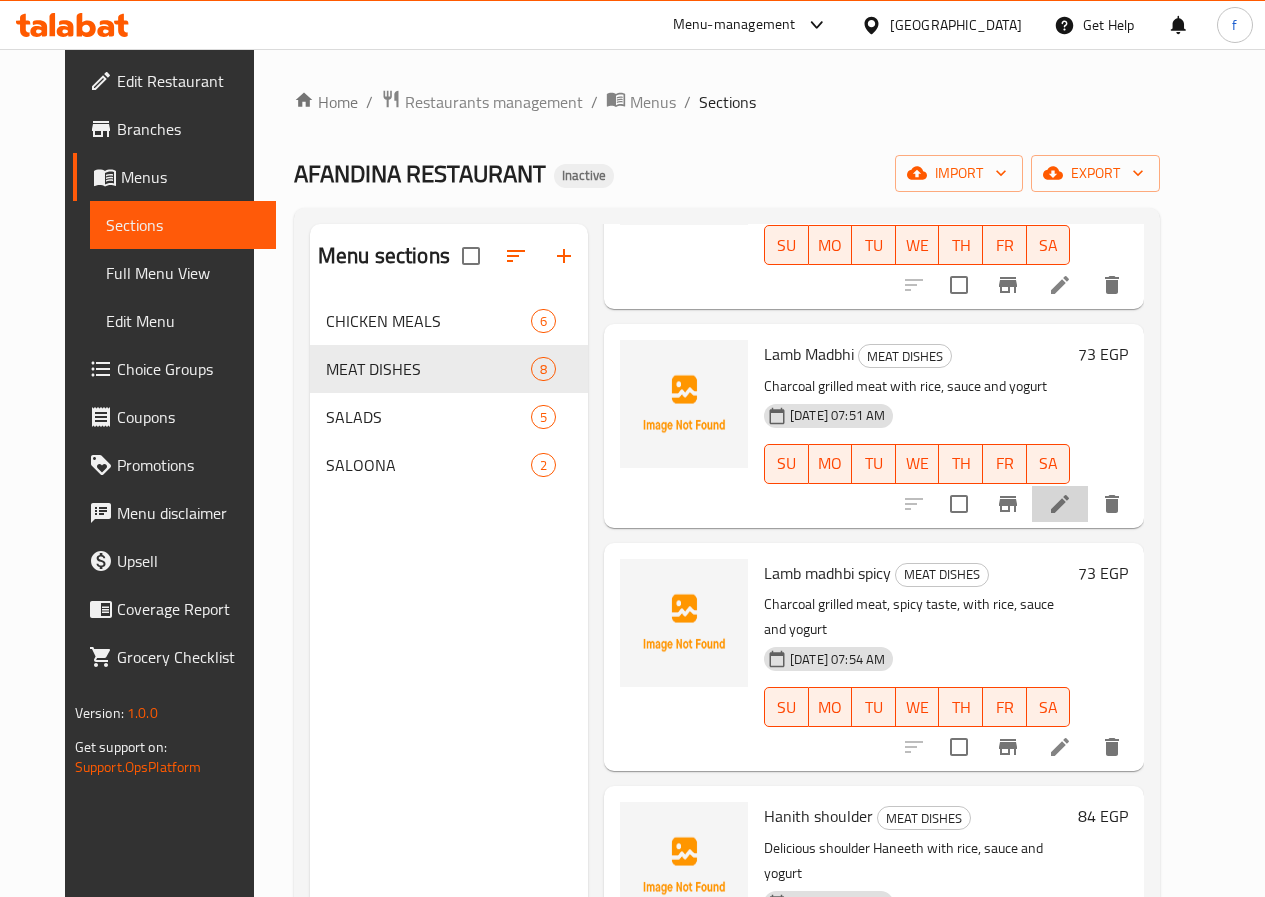 click at bounding box center [1060, 504] 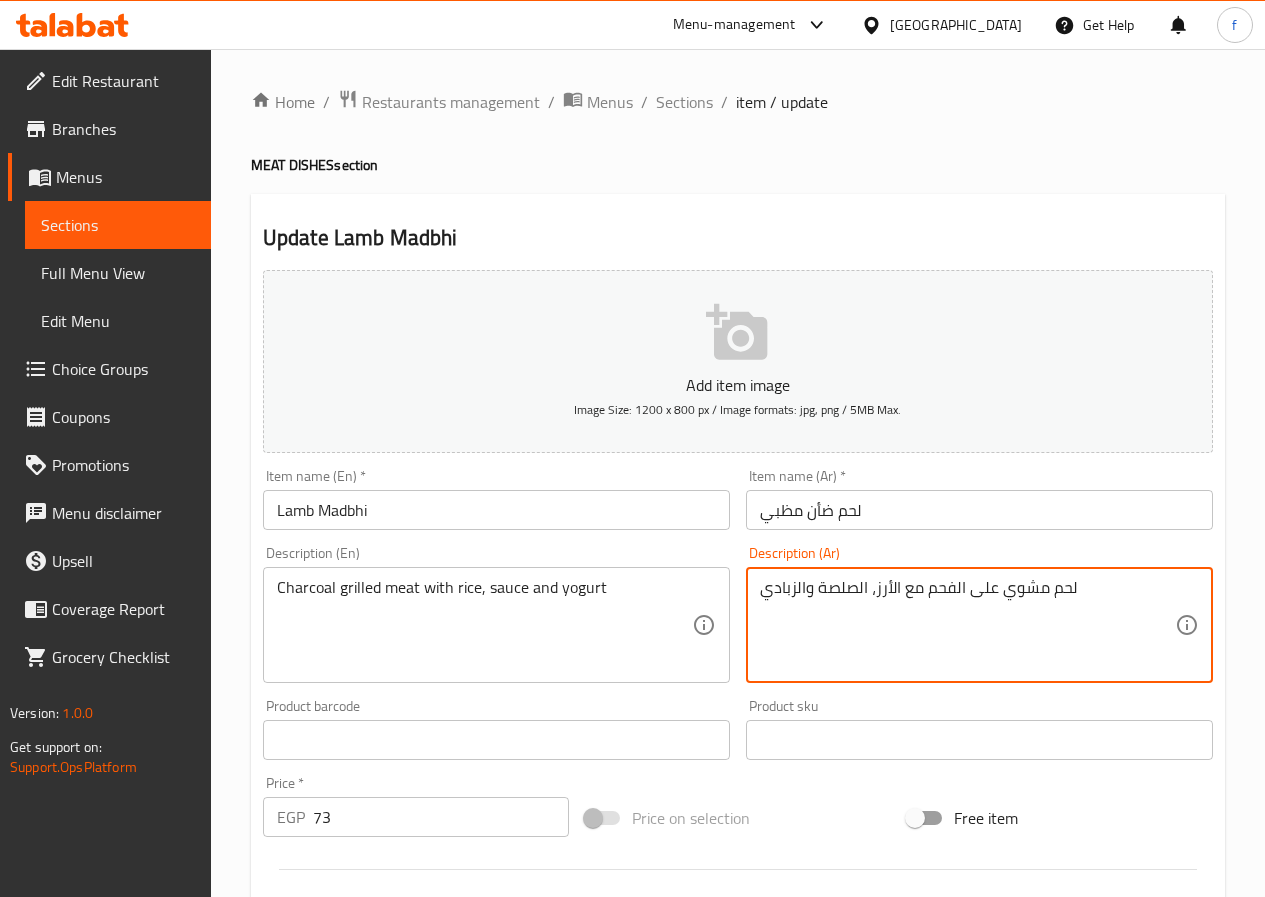 drag, startPoint x: 847, startPoint y: 588, endPoint x: 819, endPoint y: 584, distance: 28.284271 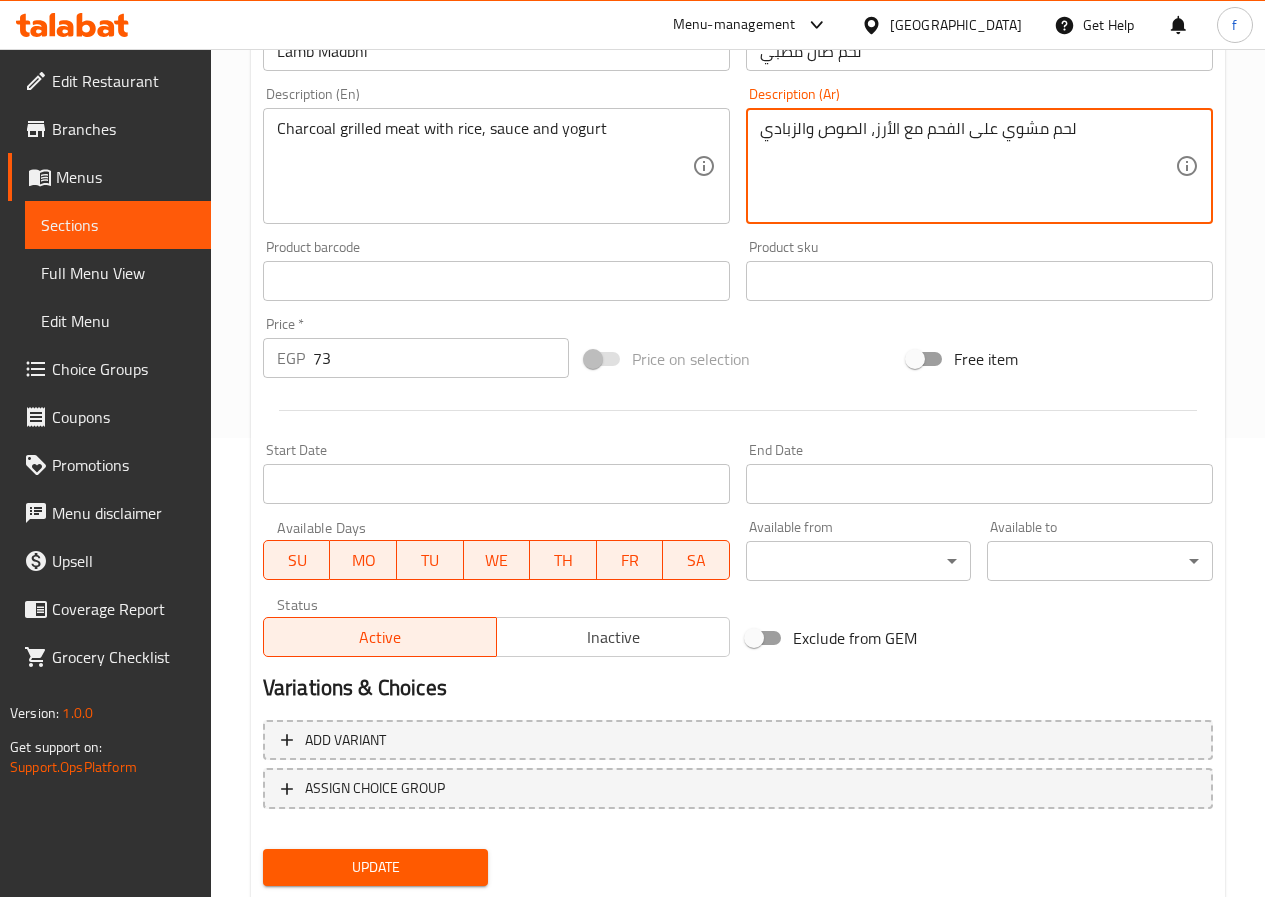 scroll, scrollTop: 516, scrollLeft: 0, axis: vertical 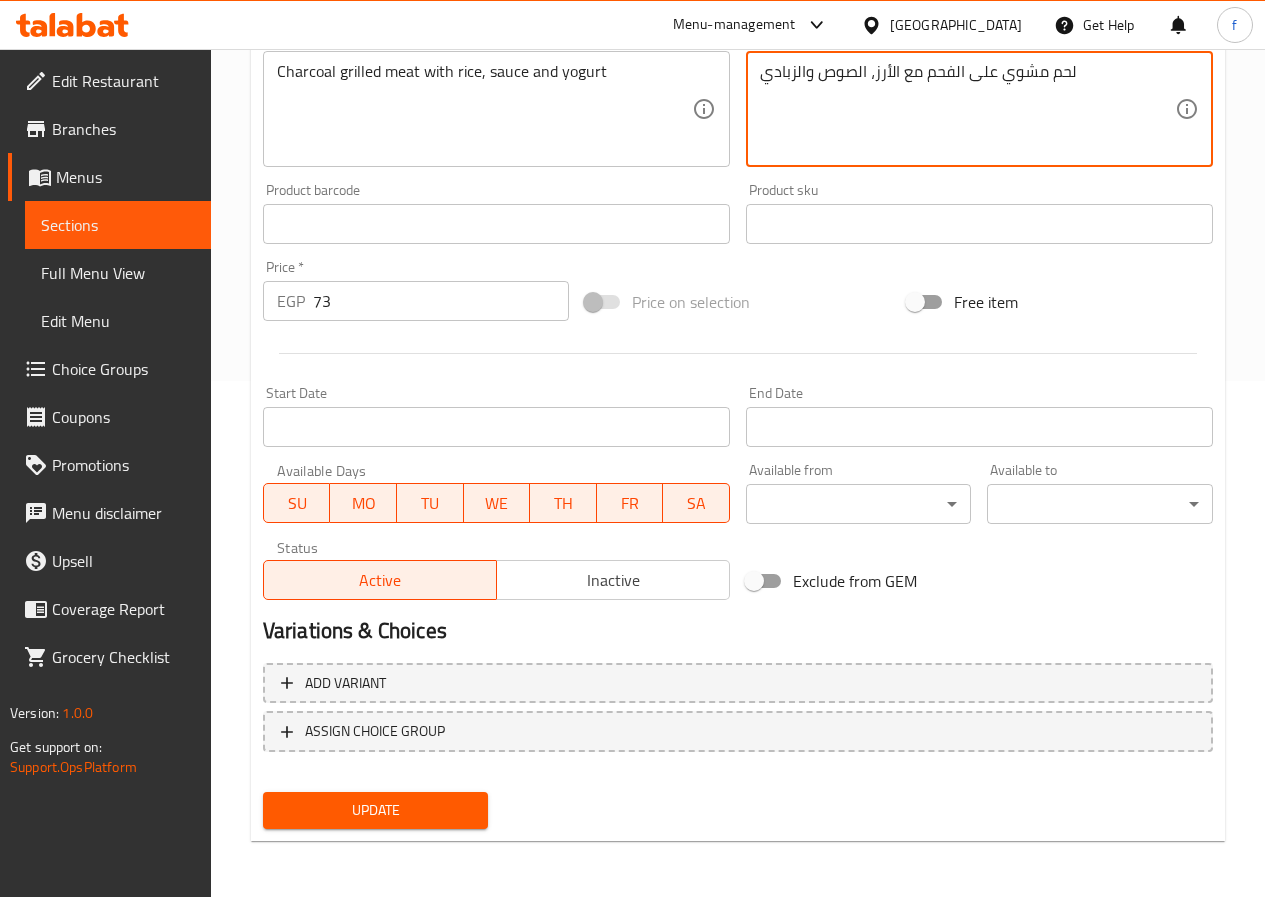 type on "لحم مشوي على الفحم مع الأرز، الصوص والزبادي" 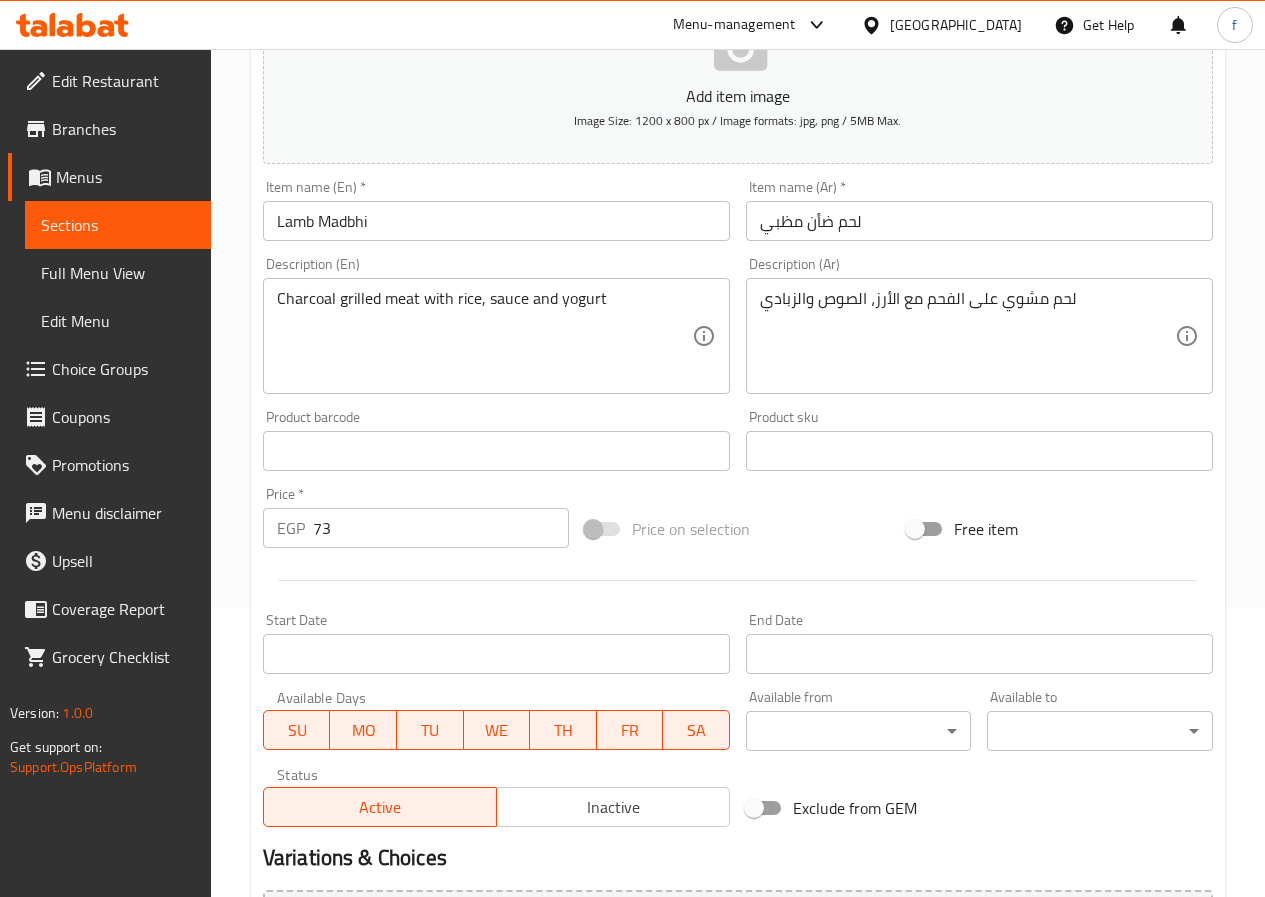 scroll, scrollTop: 16, scrollLeft: 0, axis: vertical 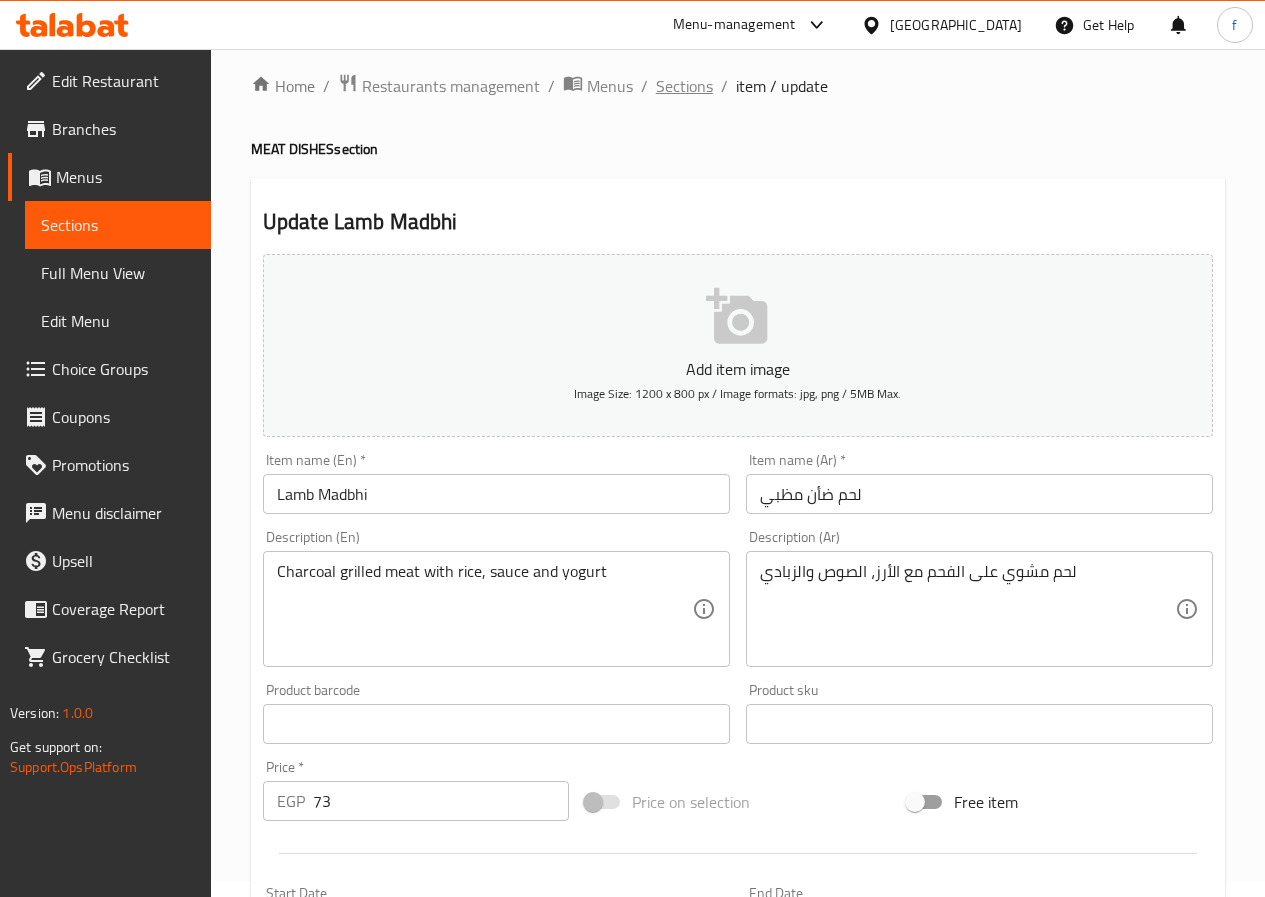 click on "Sections" at bounding box center (684, 86) 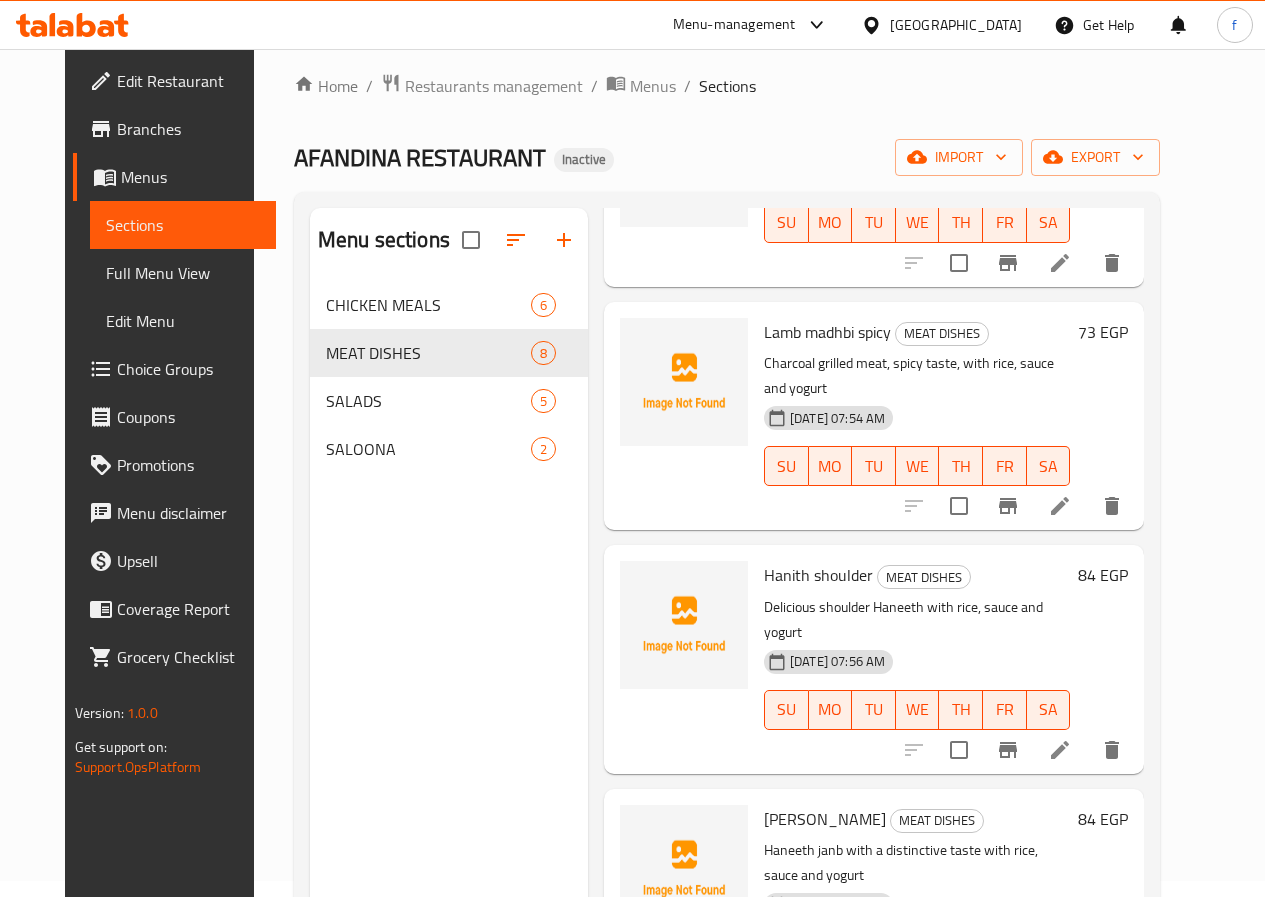scroll, scrollTop: 931, scrollLeft: 0, axis: vertical 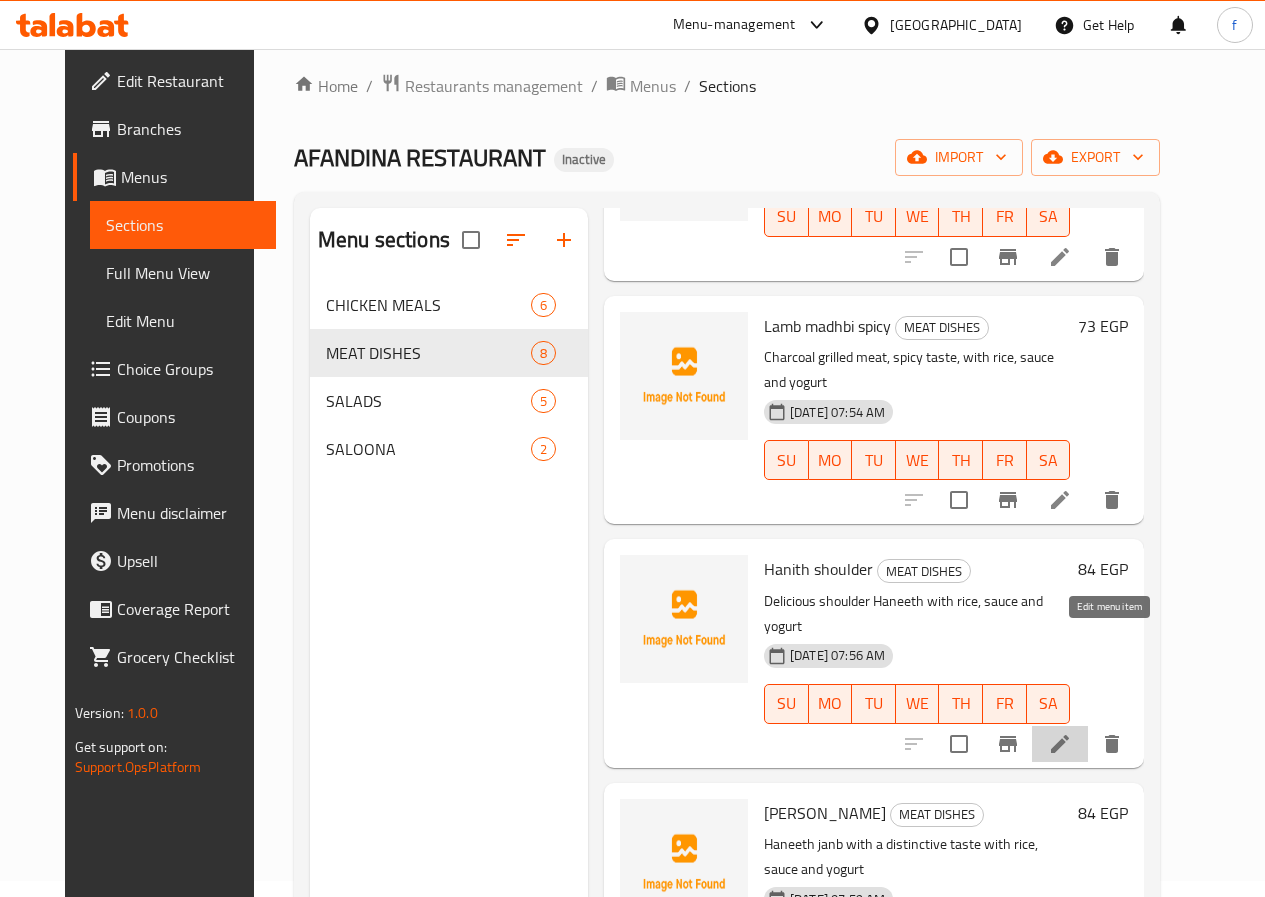 click 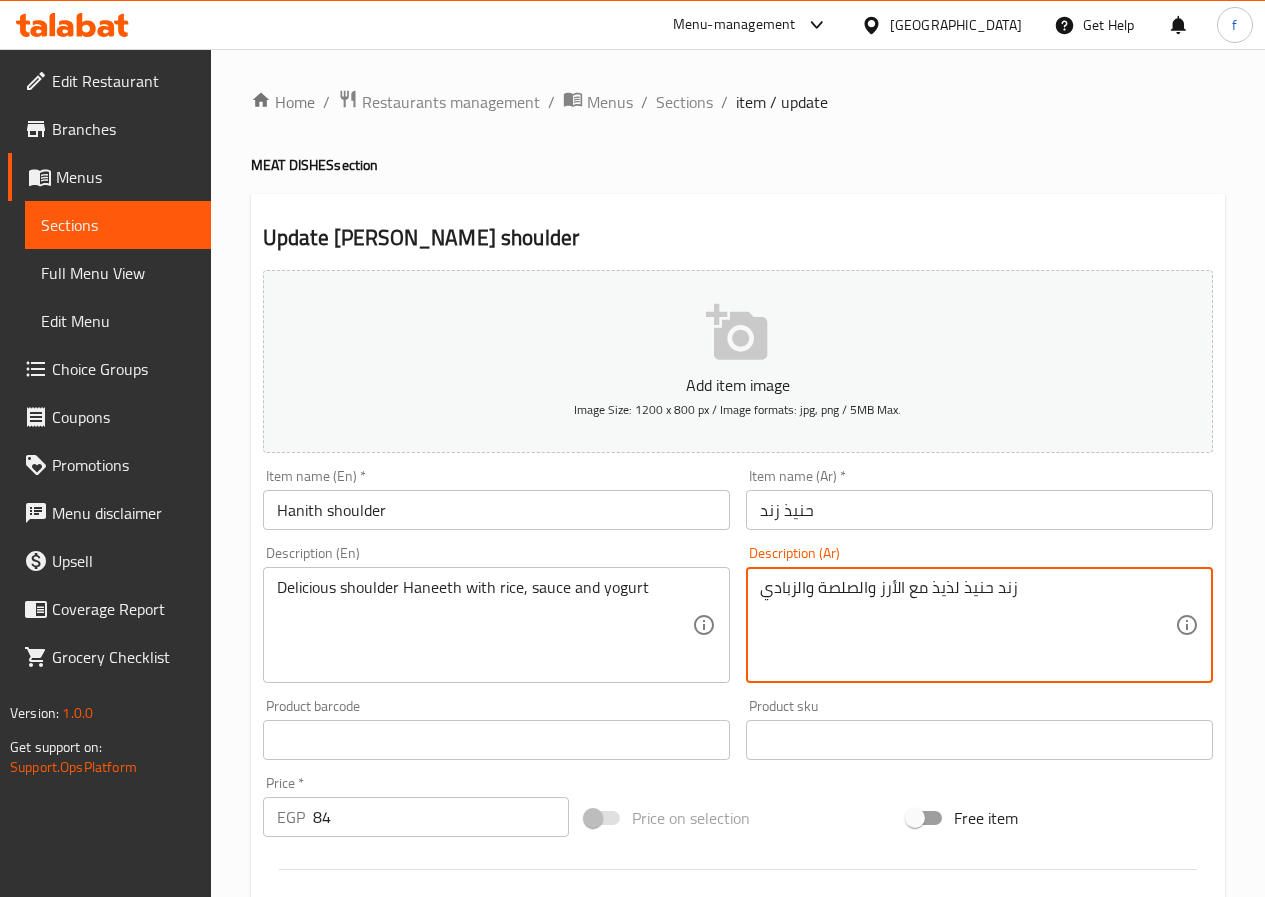 drag, startPoint x: 848, startPoint y: 590, endPoint x: 823, endPoint y: 588, distance: 25.079872 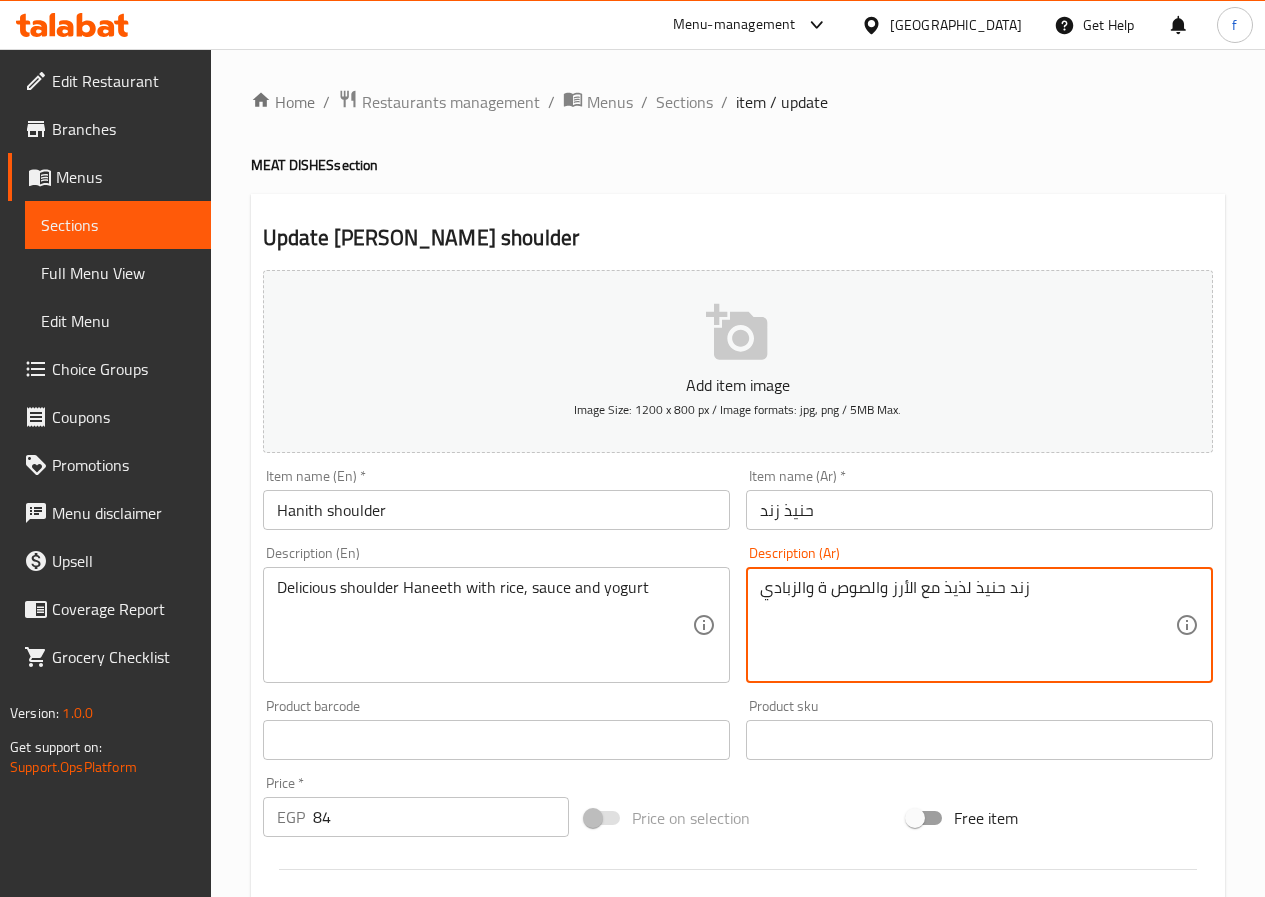 click on "زند حنيذ لذيذ مع الأرز والصوص ة والزبادي" at bounding box center [967, 625] 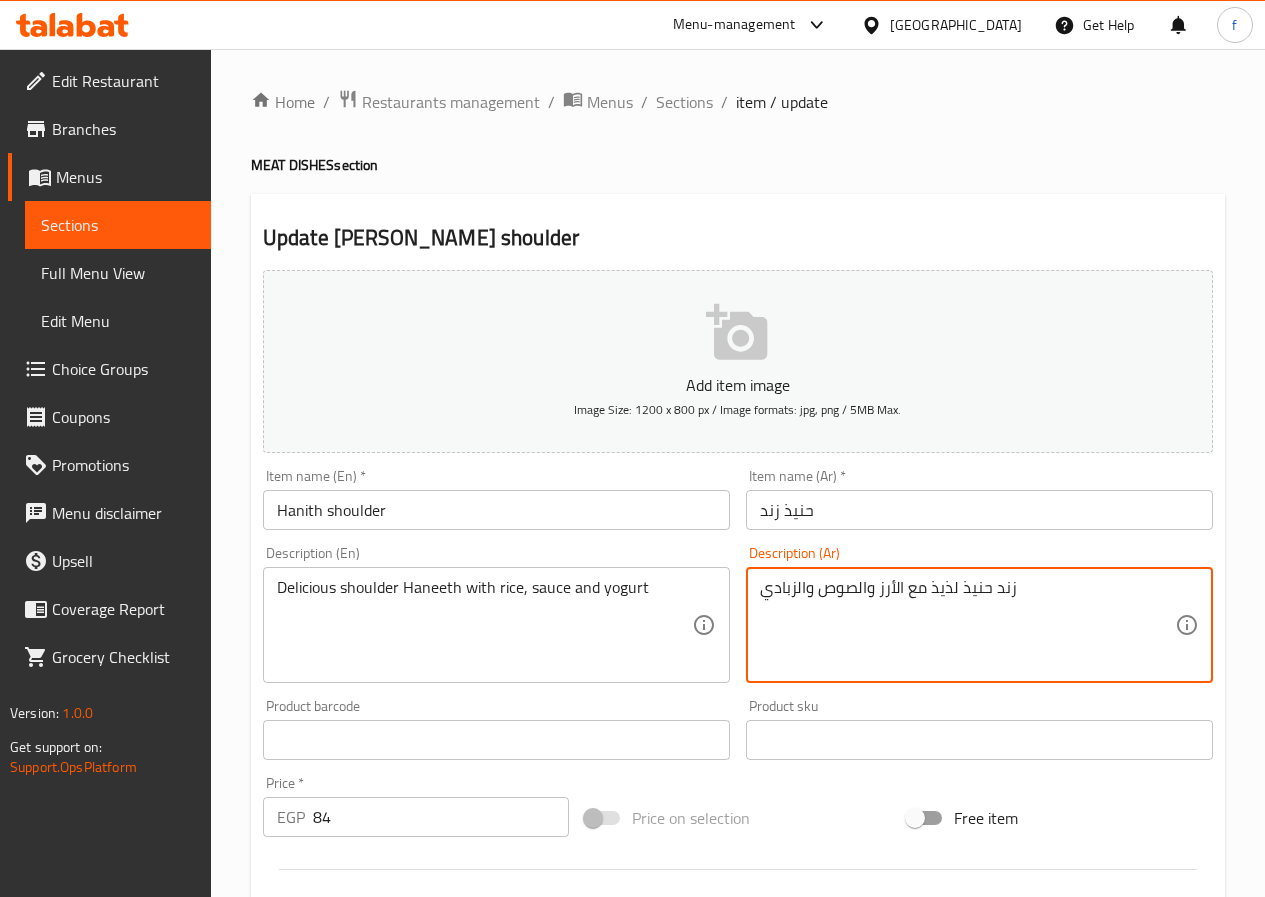 click on "زند حنيذ لذيذ مع الأرز والصوص والزبادي" at bounding box center (967, 625) 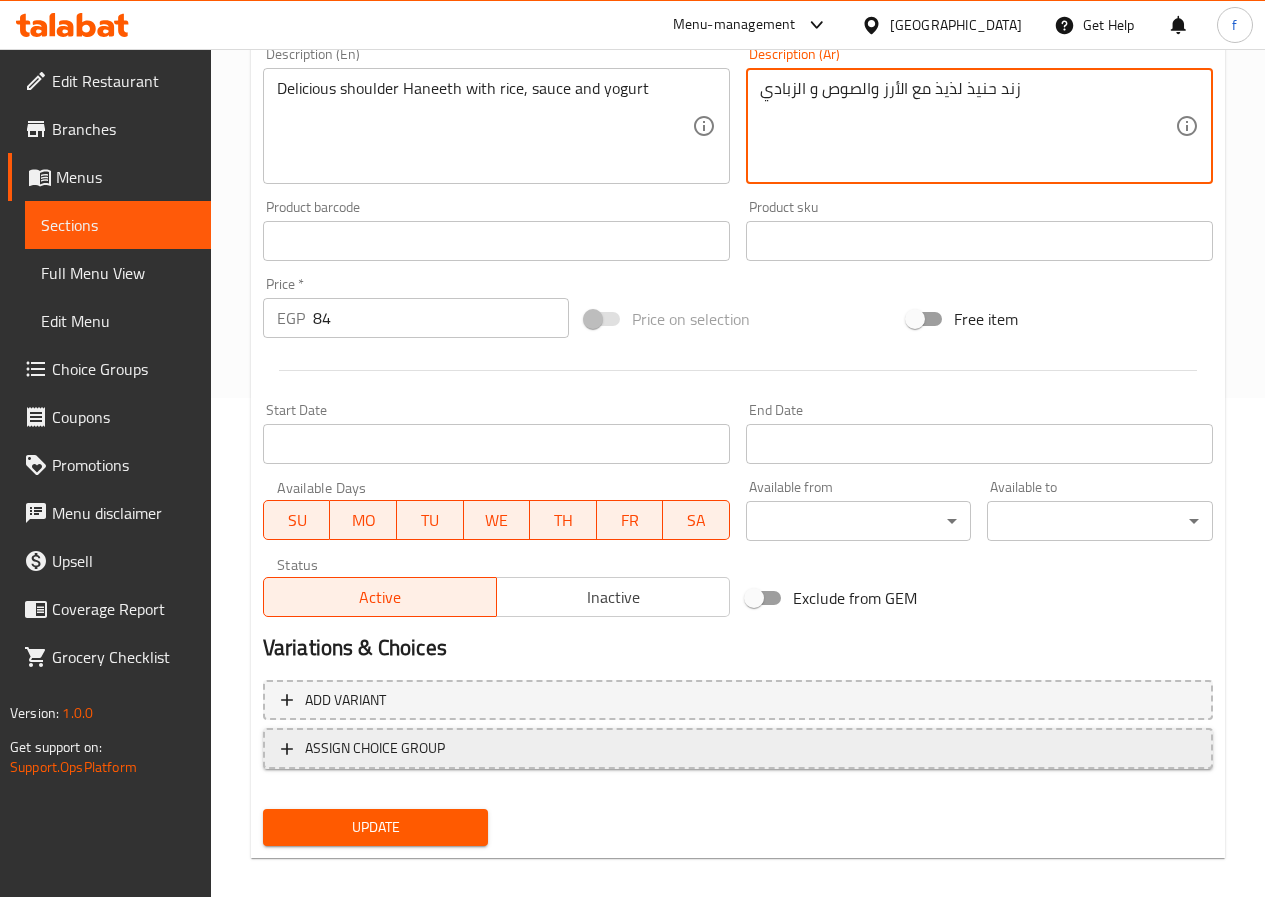 scroll, scrollTop: 516, scrollLeft: 0, axis: vertical 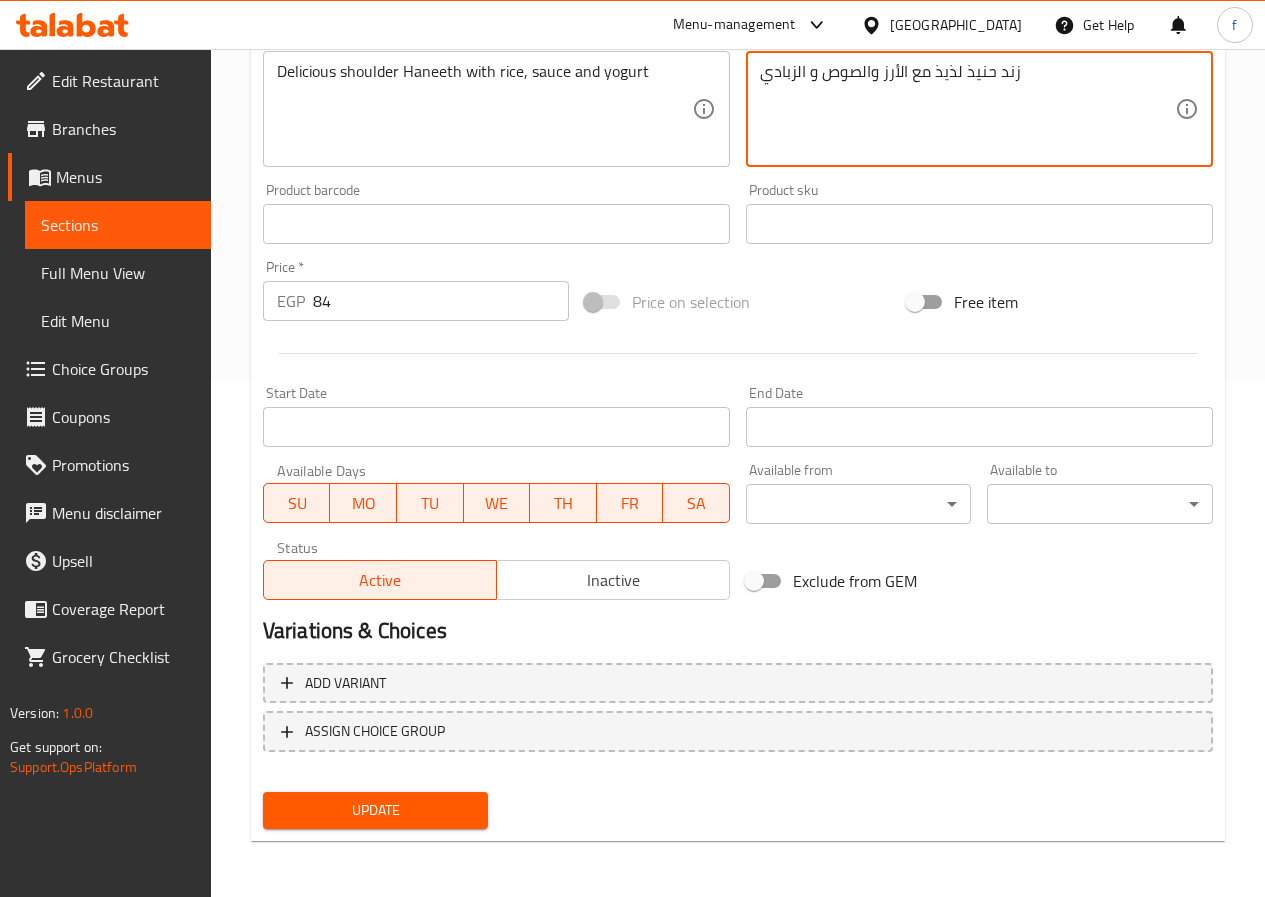 type on "زند حنيذ لذيذ مع الأرز والصوص و الزبادي" 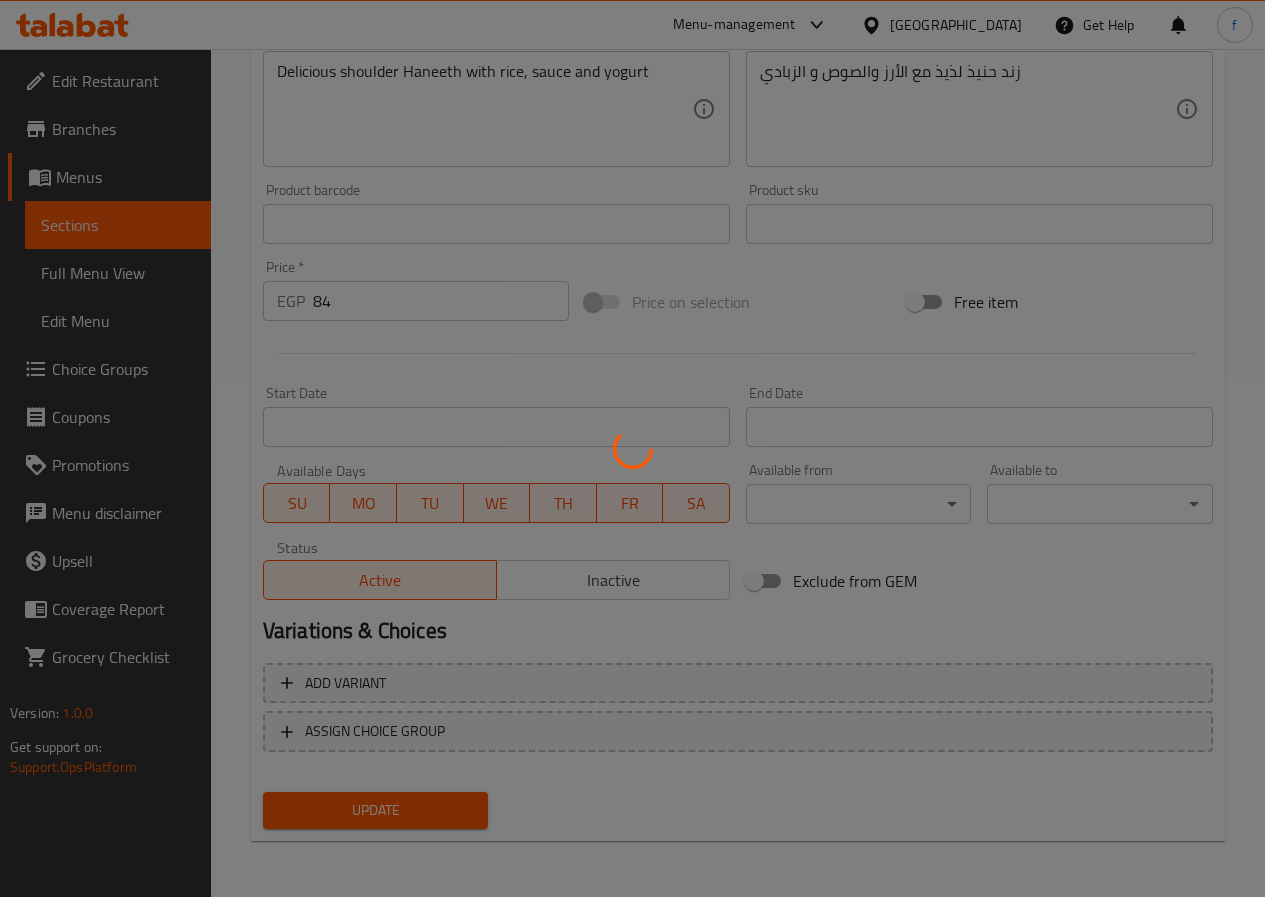 scroll, scrollTop: 0, scrollLeft: 0, axis: both 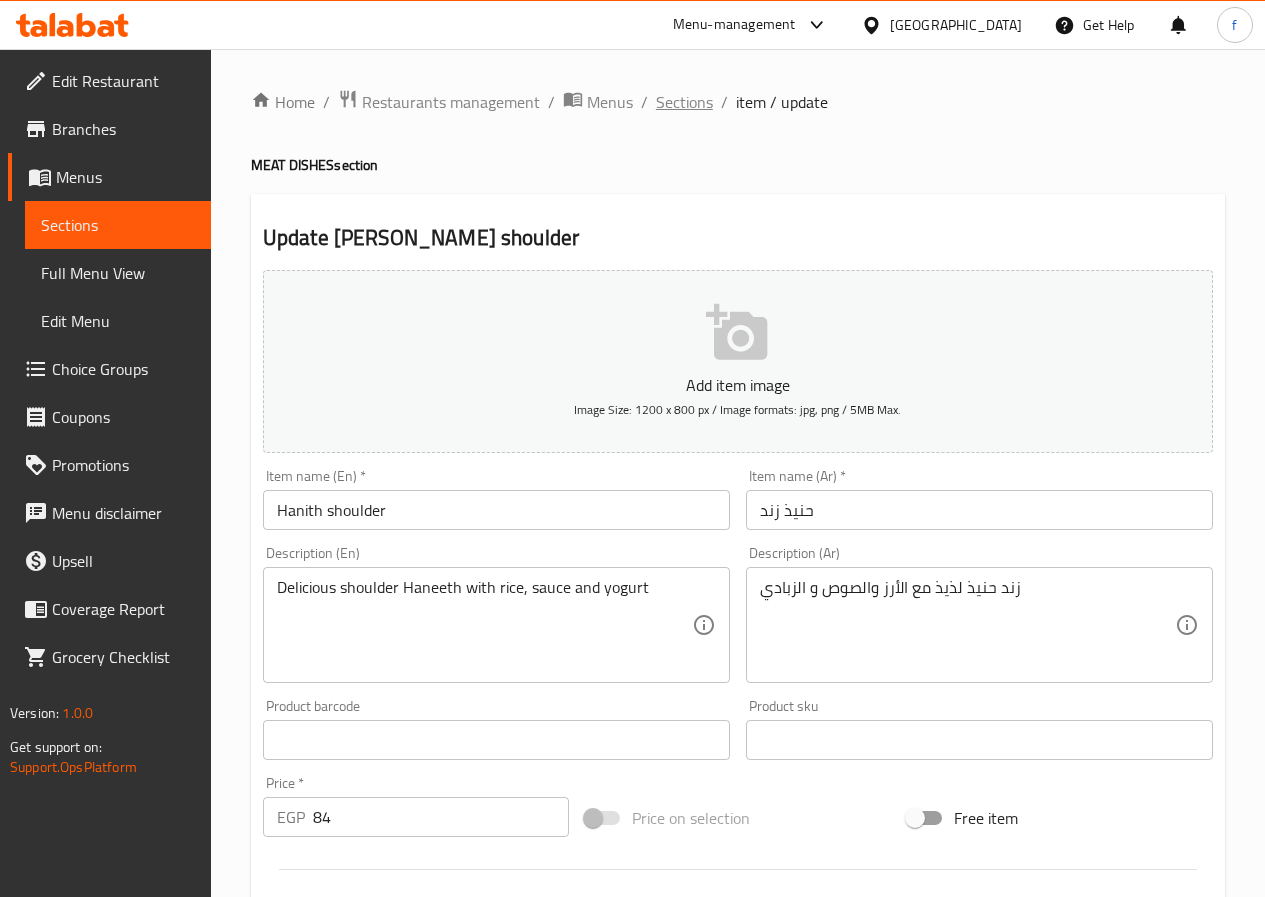 click on "Sections" at bounding box center [684, 102] 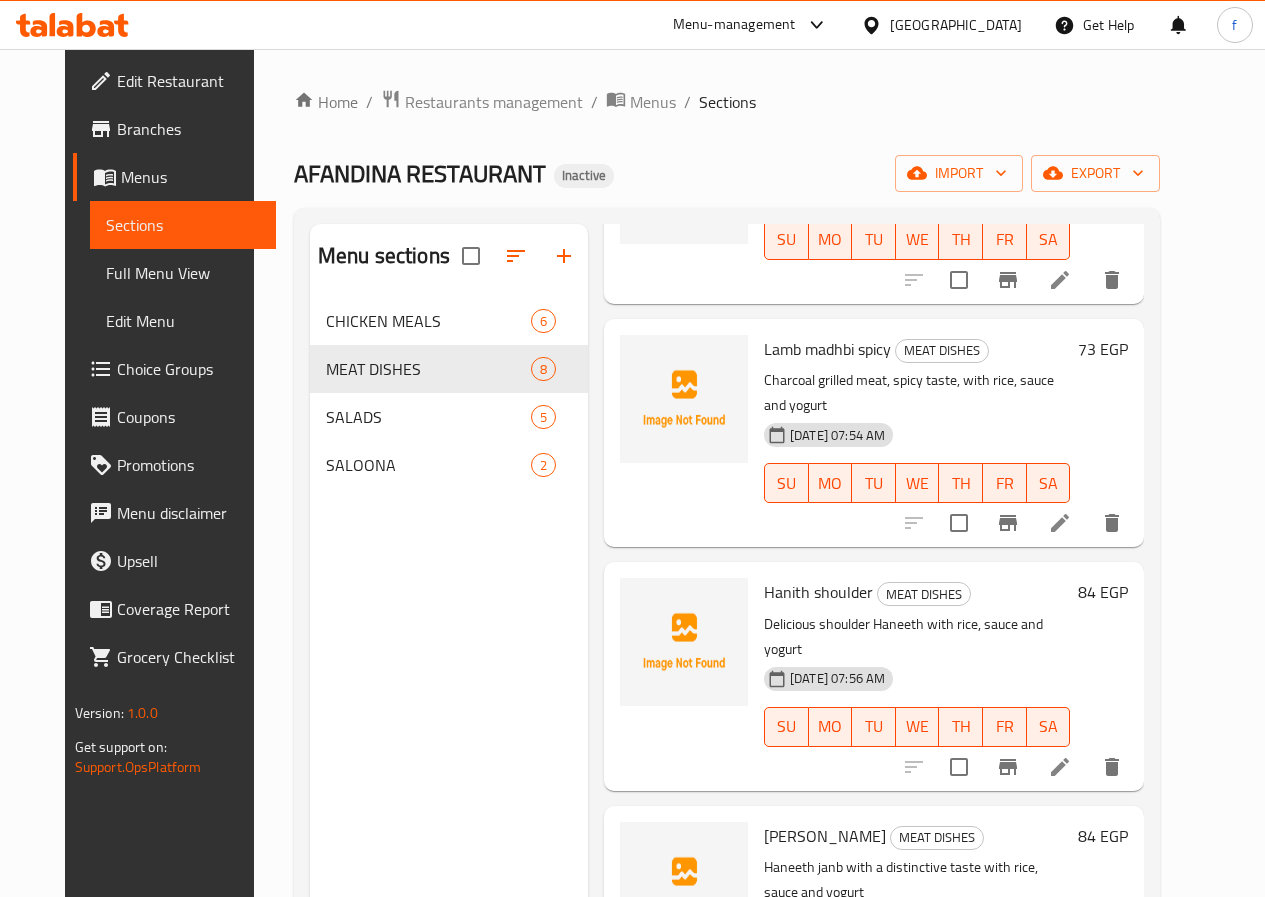 scroll, scrollTop: 931, scrollLeft: 0, axis: vertical 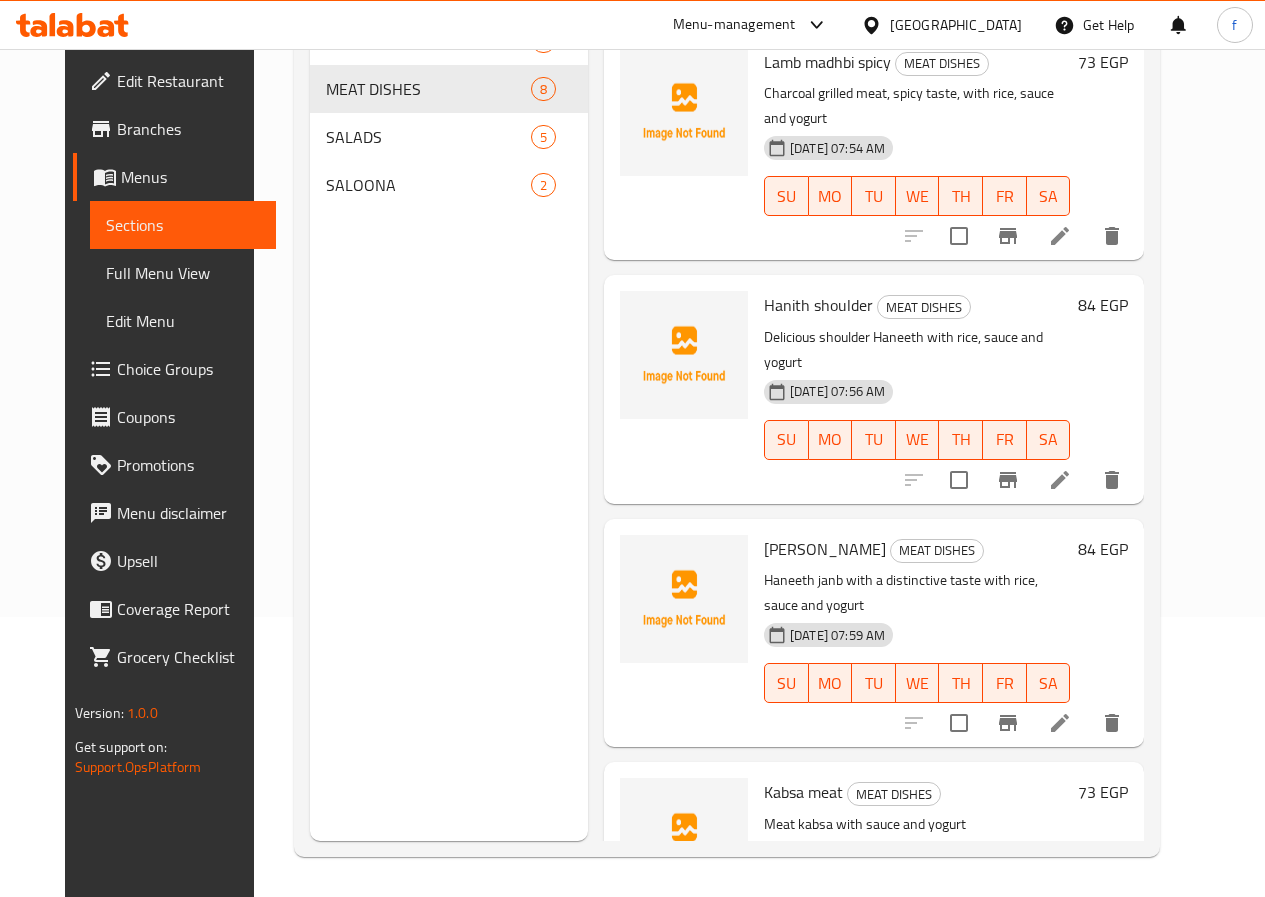 click at bounding box center [1060, 480] 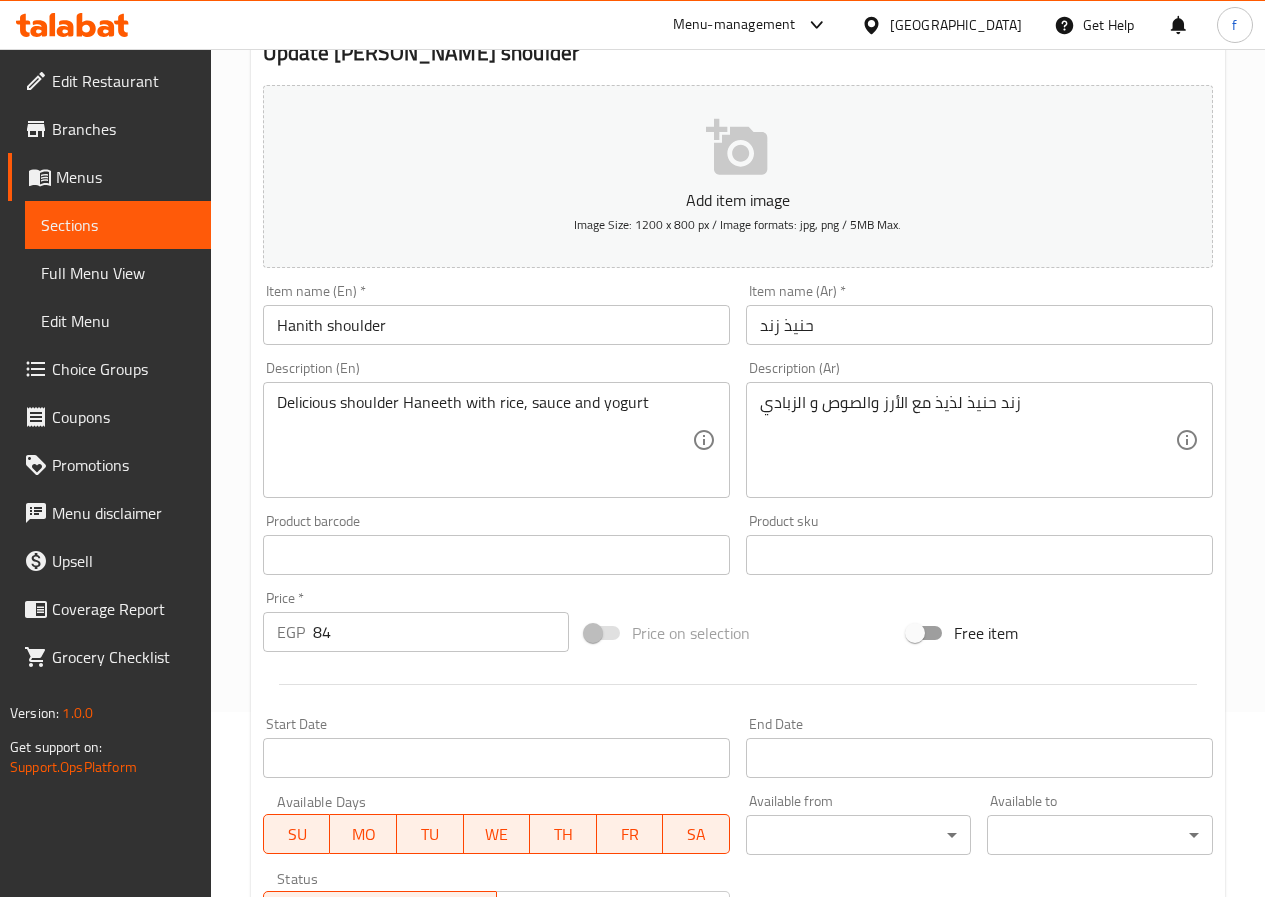 scroll, scrollTop: 516, scrollLeft: 0, axis: vertical 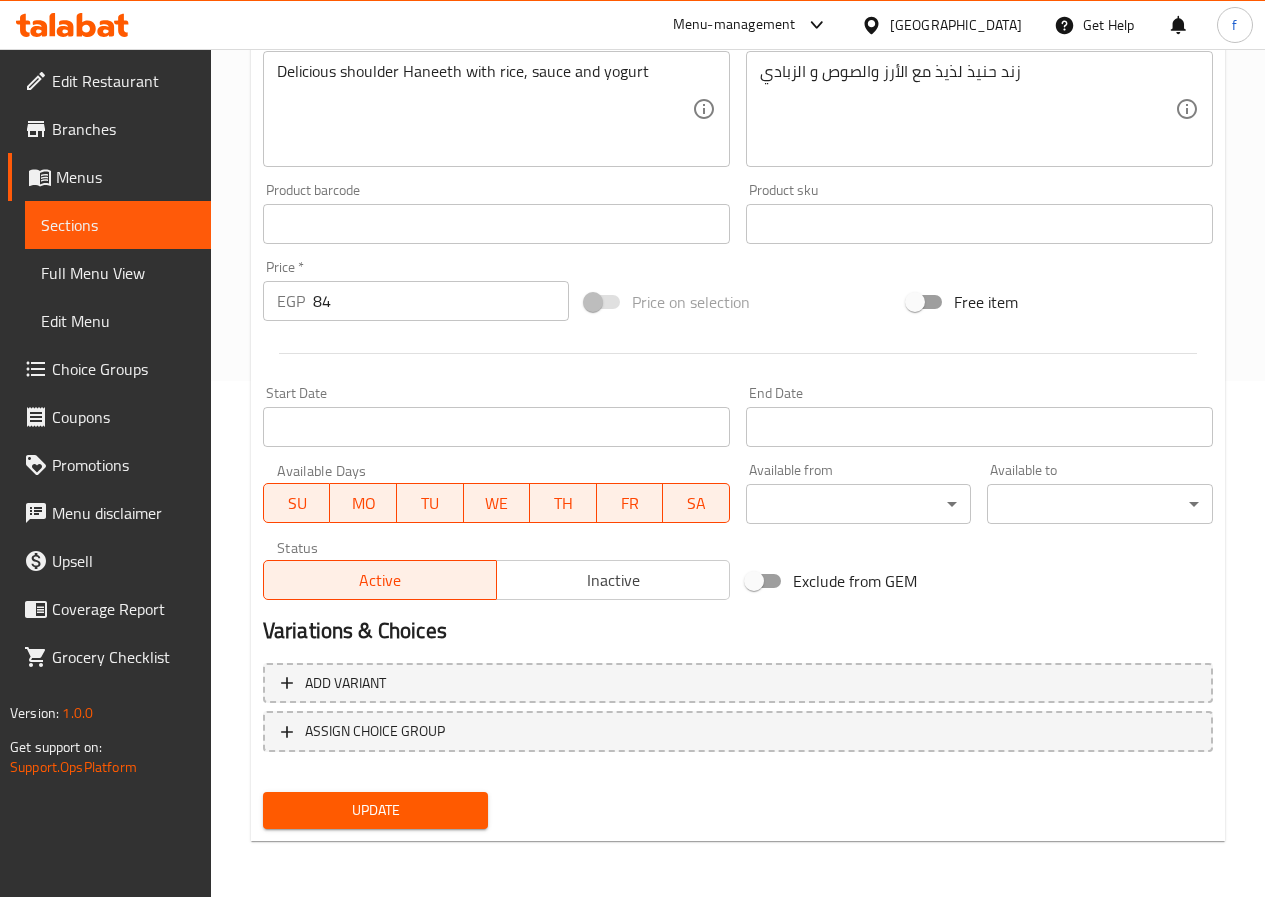 click on "Update" at bounding box center (376, 810) 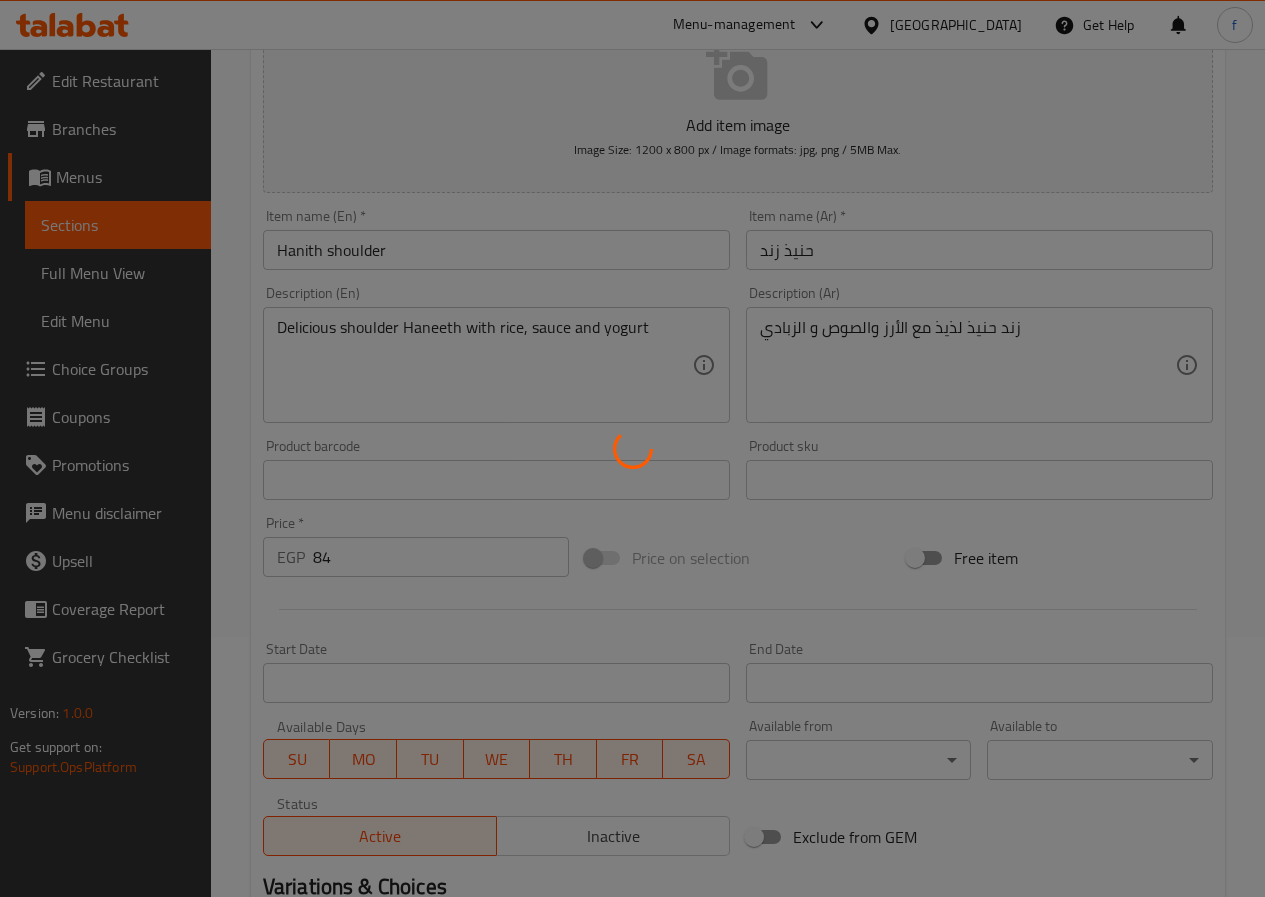 scroll, scrollTop: 0, scrollLeft: 0, axis: both 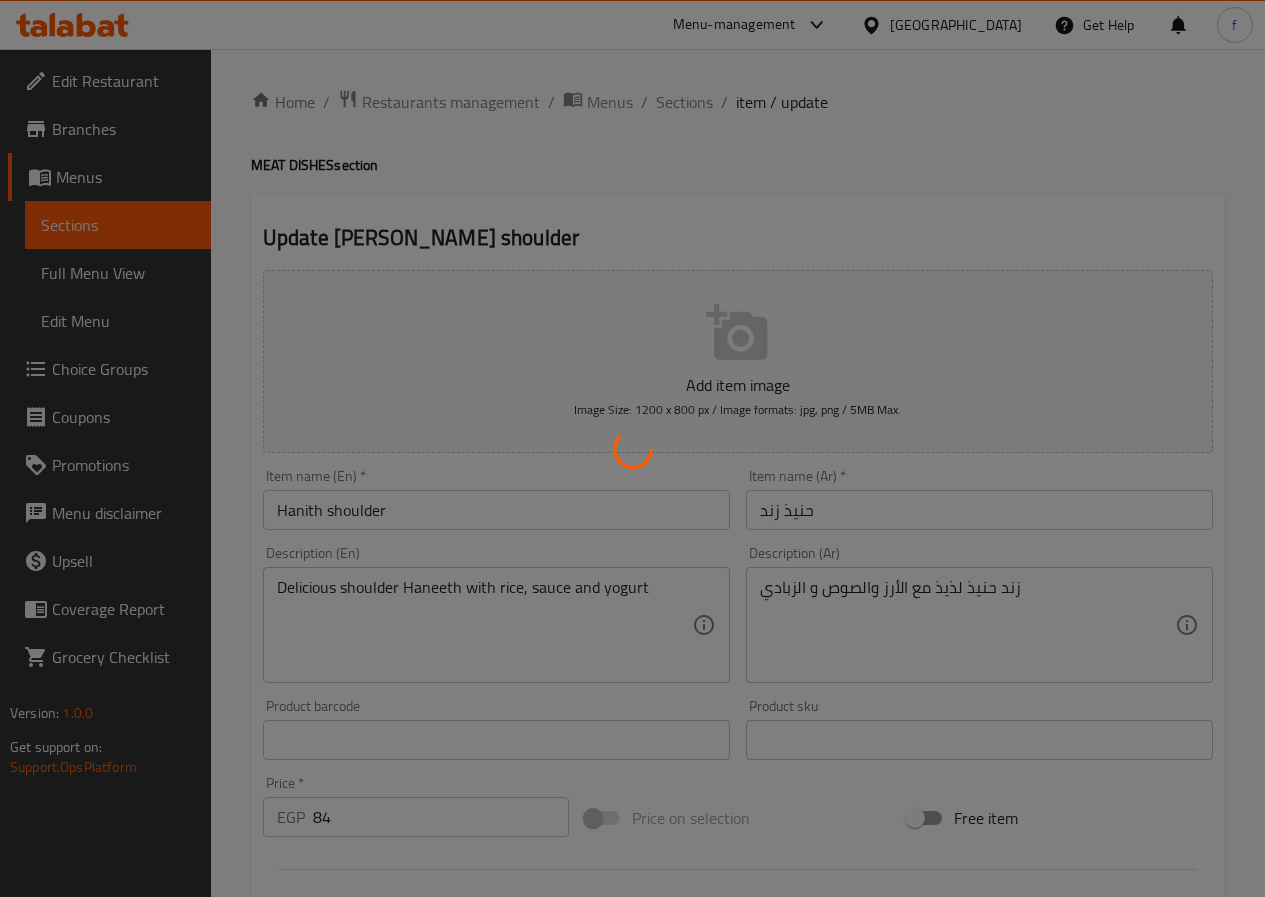 click at bounding box center (632, 448) 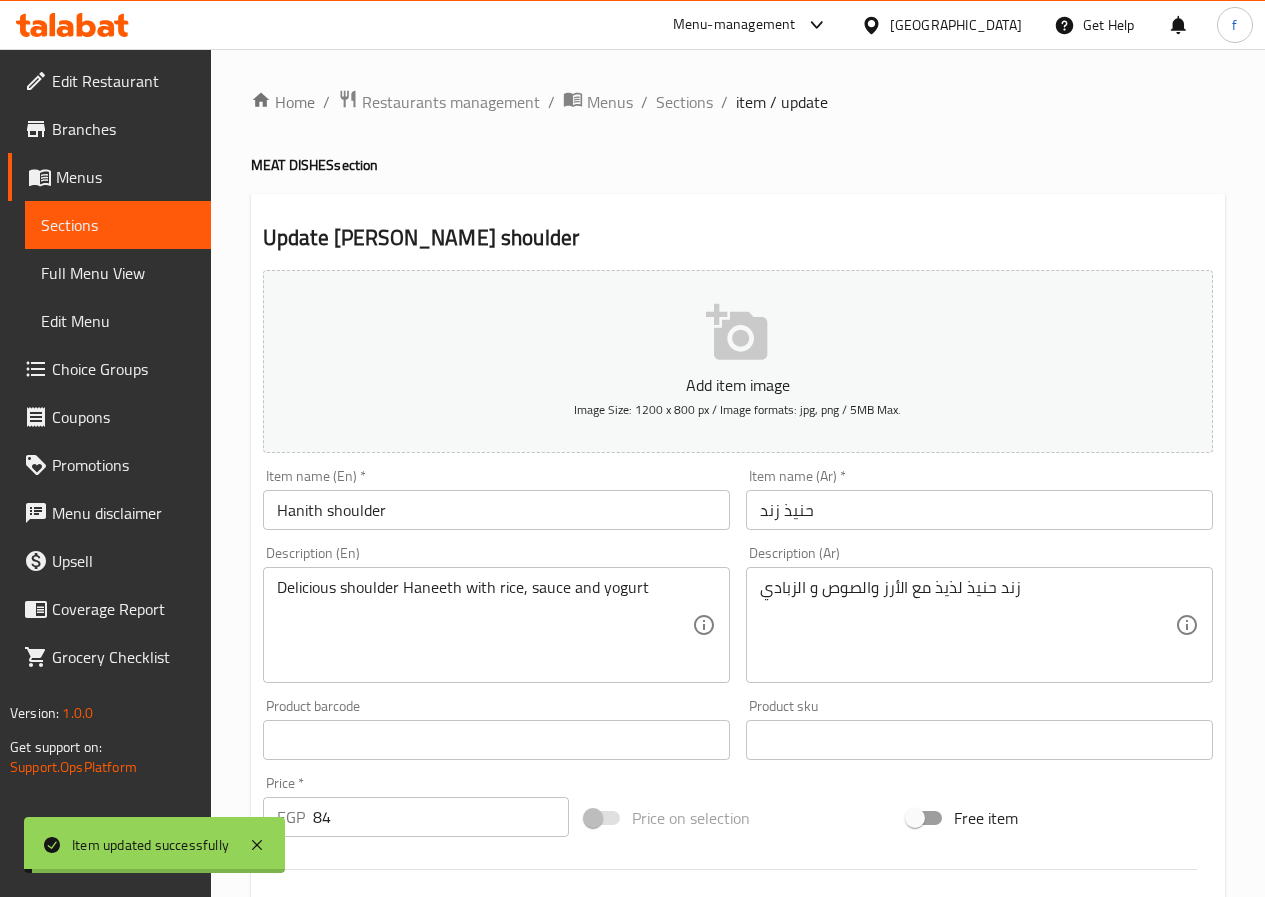 click on "Sections" at bounding box center [684, 102] 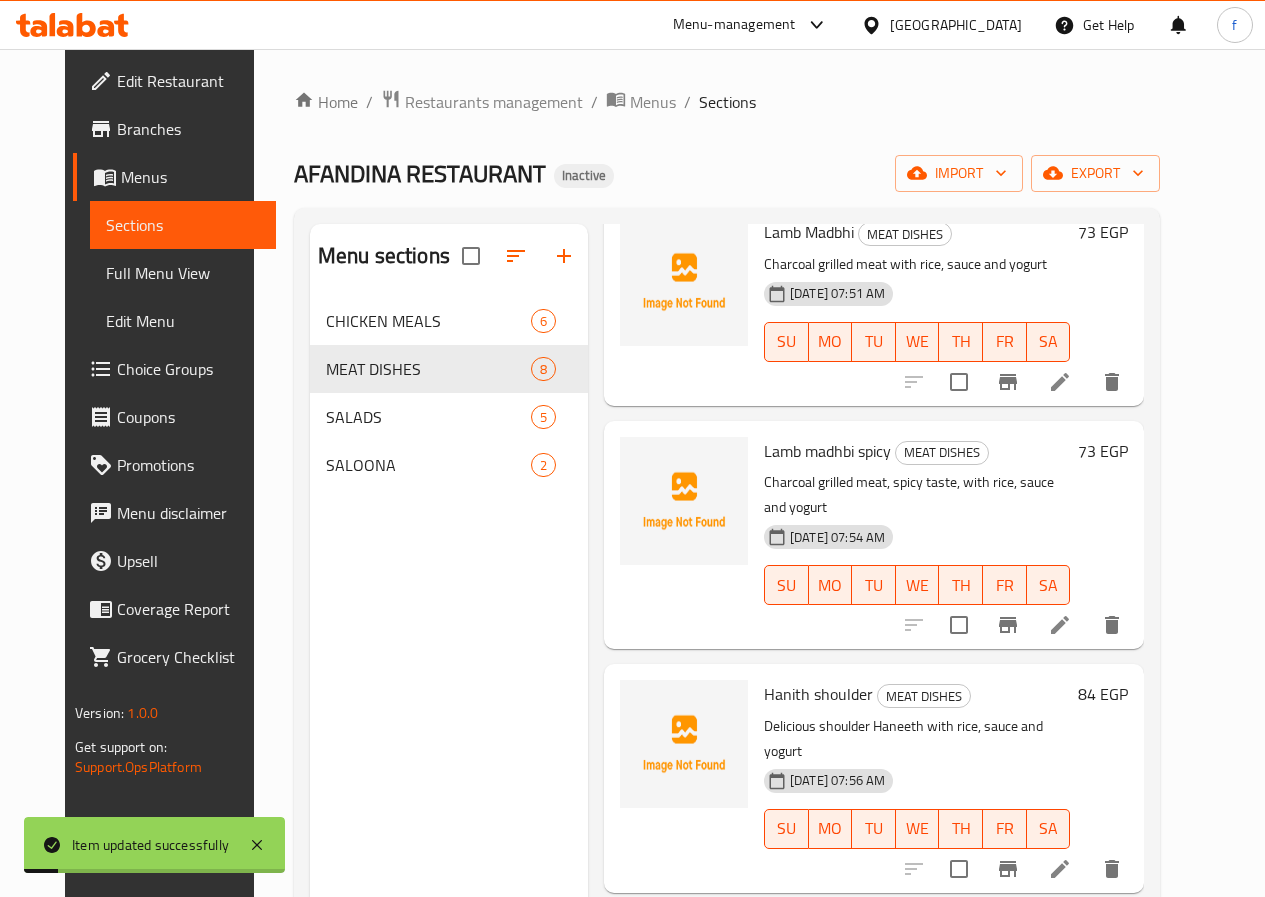 scroll, scrollTop: 931, scrollLeft: 0, axis: vertical 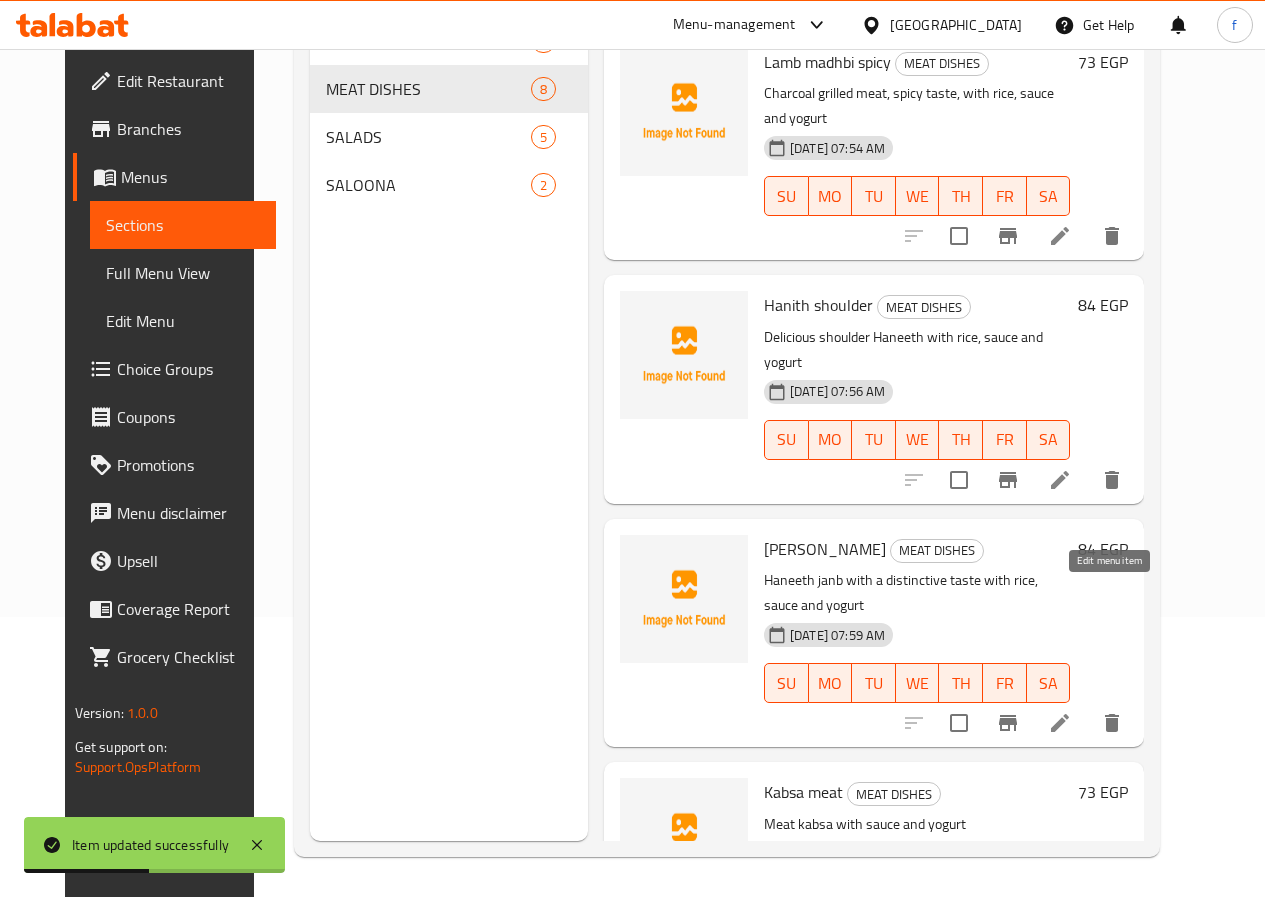 click 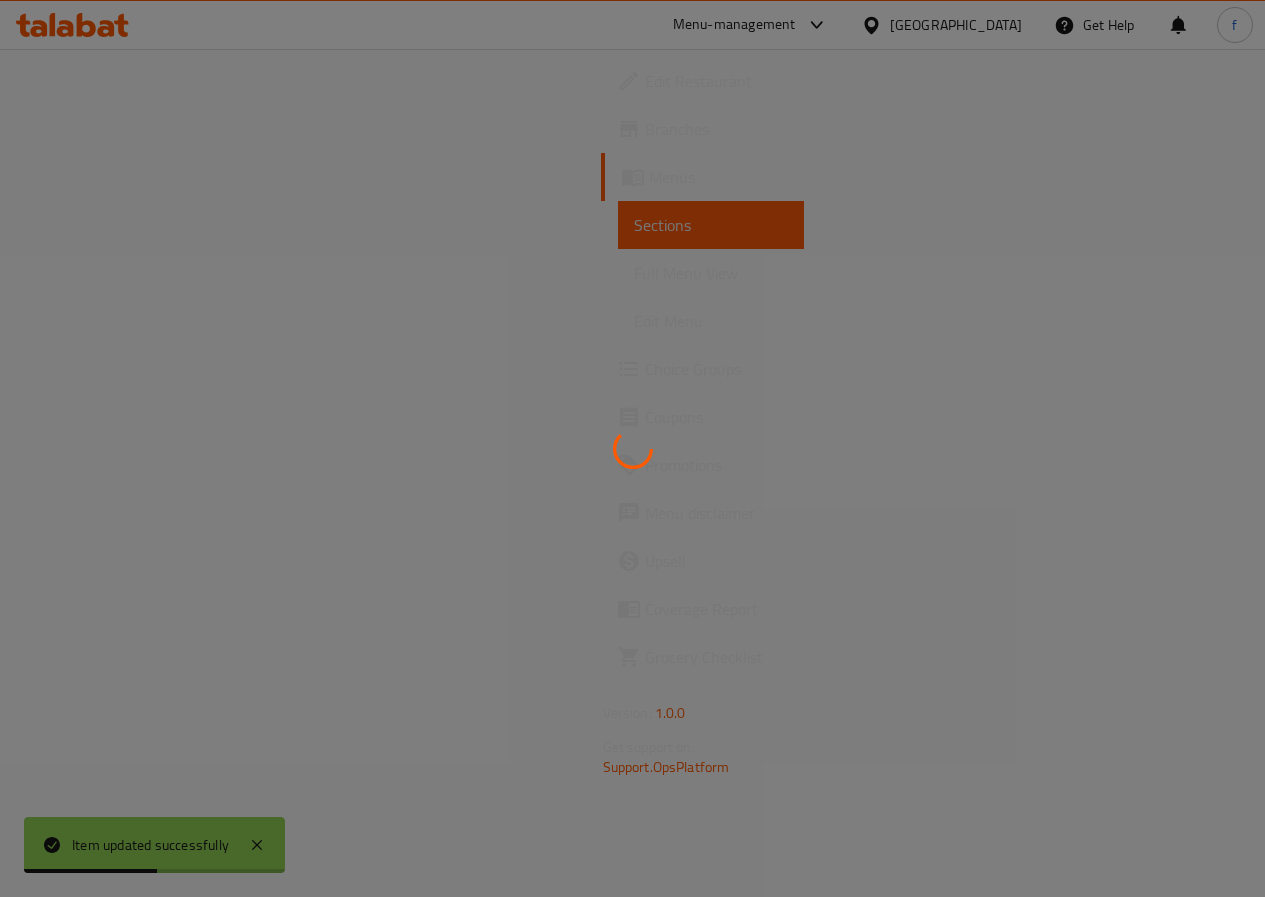 scroll, scrollTop: 0, scrollLeft: 0, axis: both 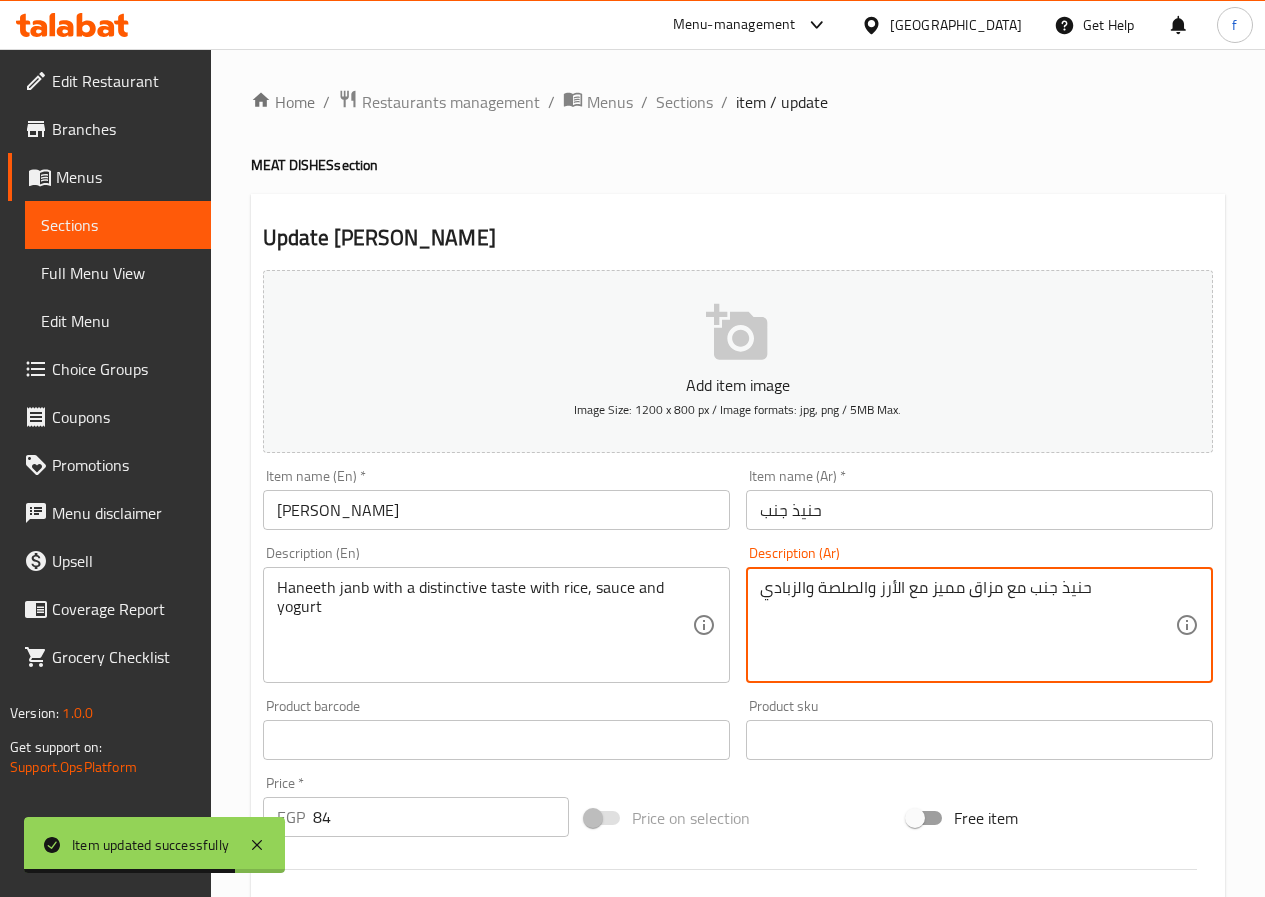 drag, startPoint x: 845, startPoint y: 588, endPoint x: 818, endPoint y: 603, distance: 30.88689 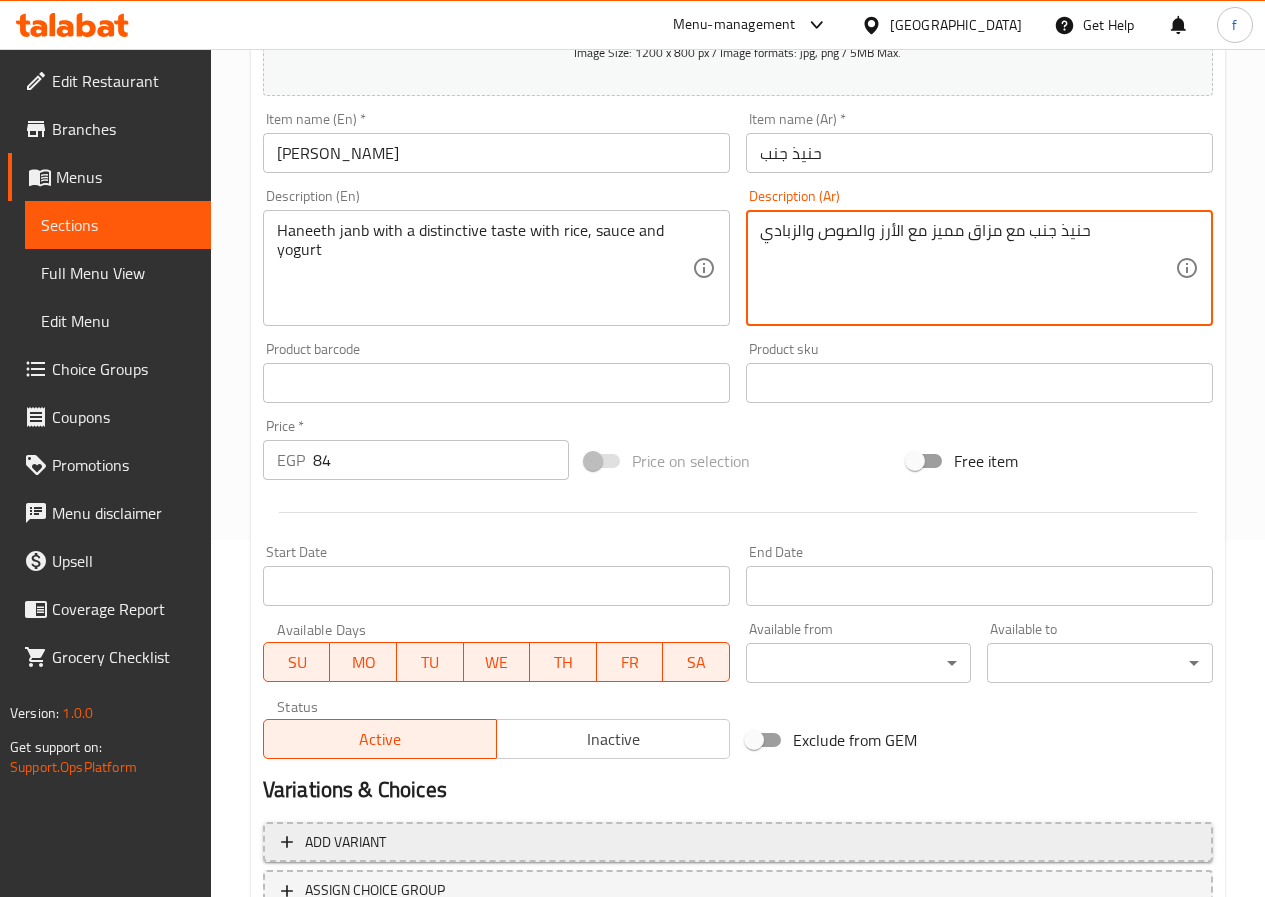 scroll, scrollTop: 516, scrollLeft: 0, axis: vertical 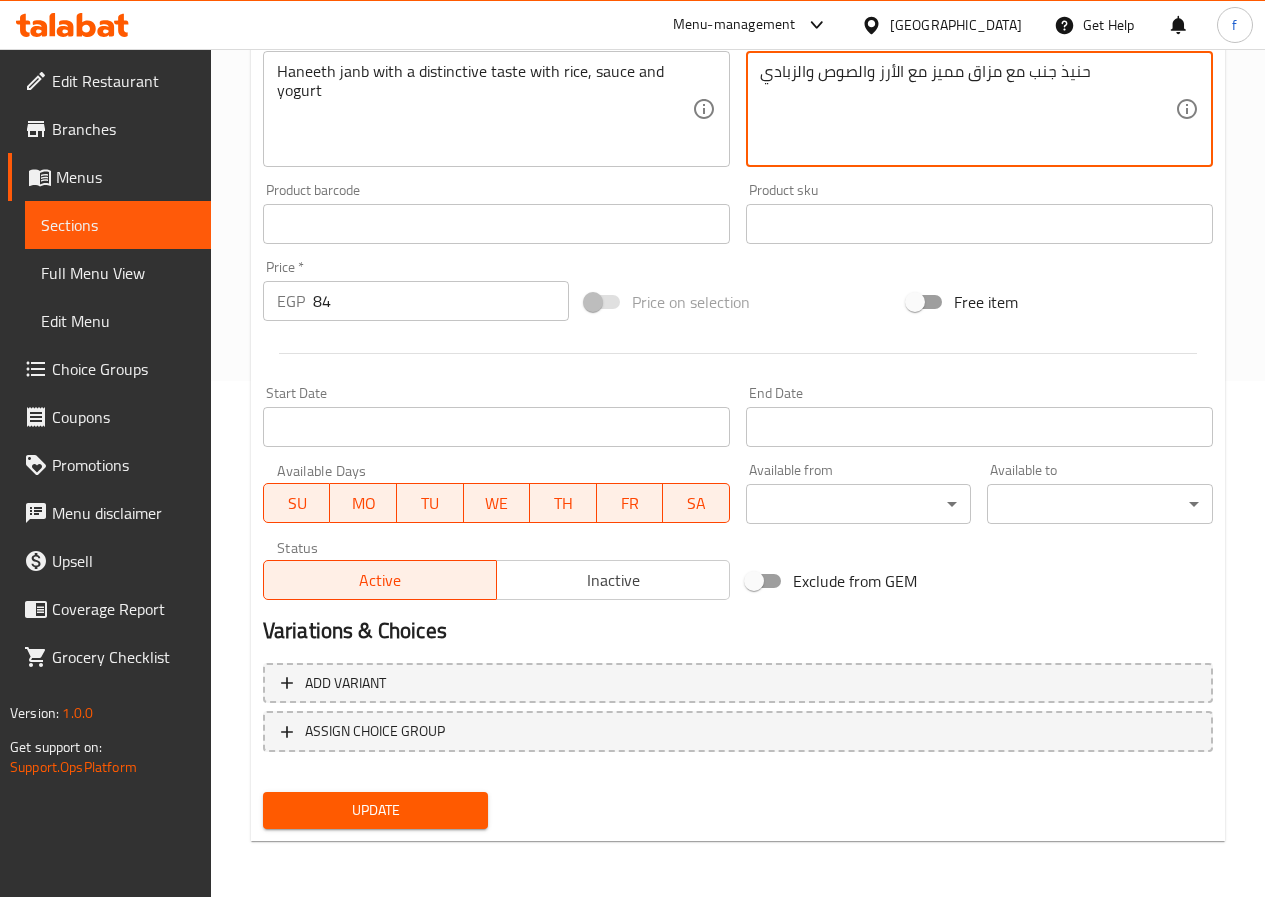 type on "حنيذ جنب مع مزاق مميز مع الأرز والصوص والزبادي" 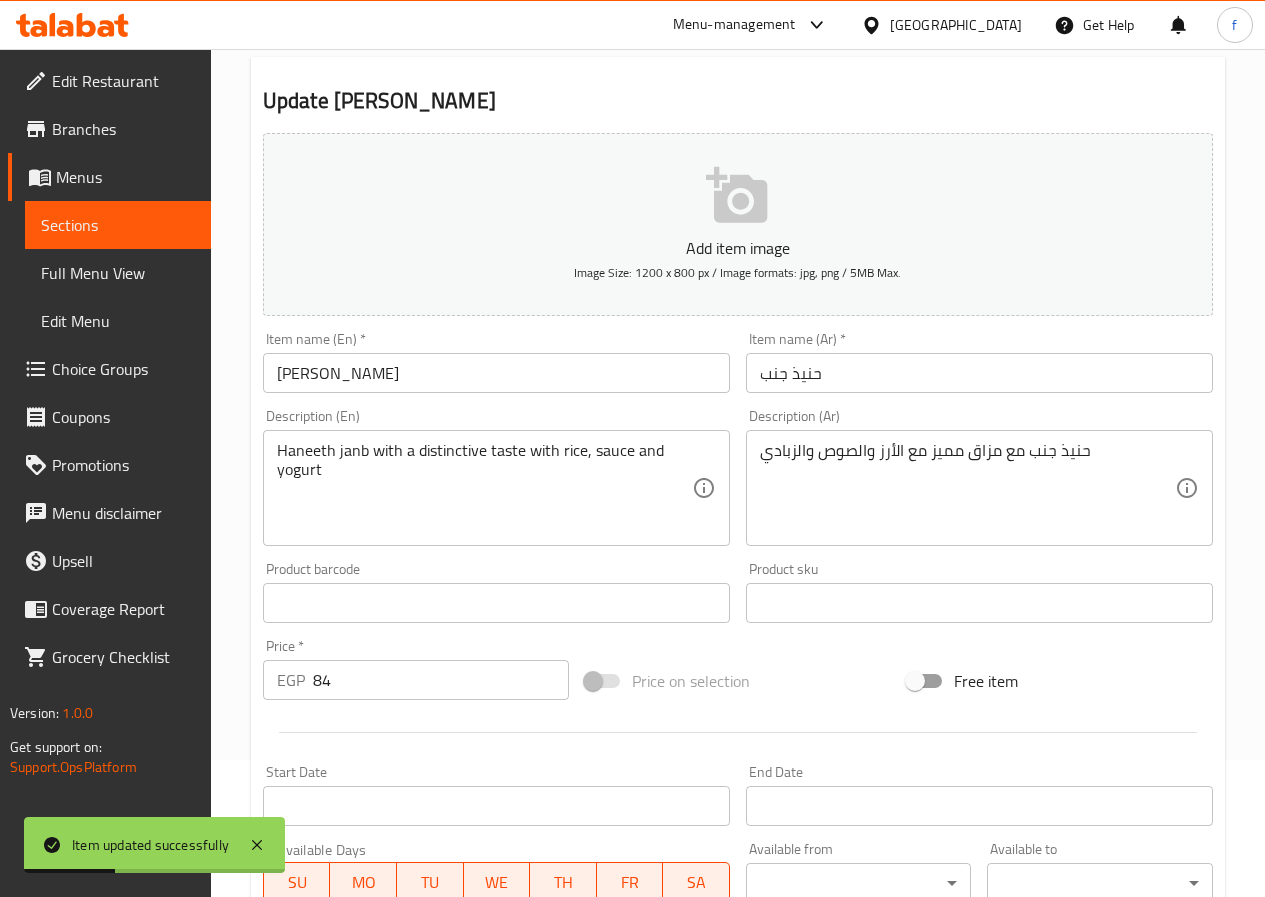 scroll, scrollTop: 0, scrollLeft: 0, axis: both 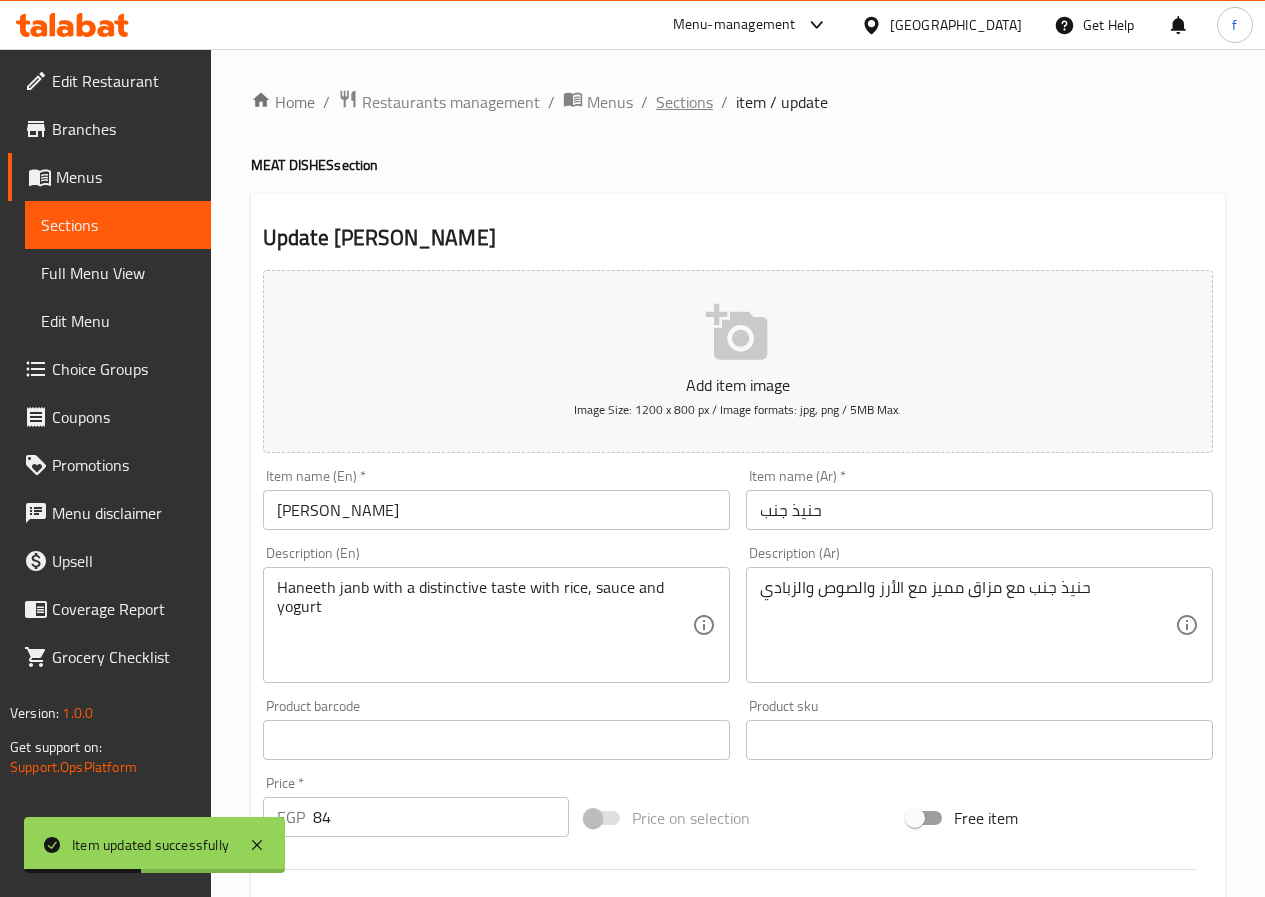click on "Sections" at bounding box center [684, 102] 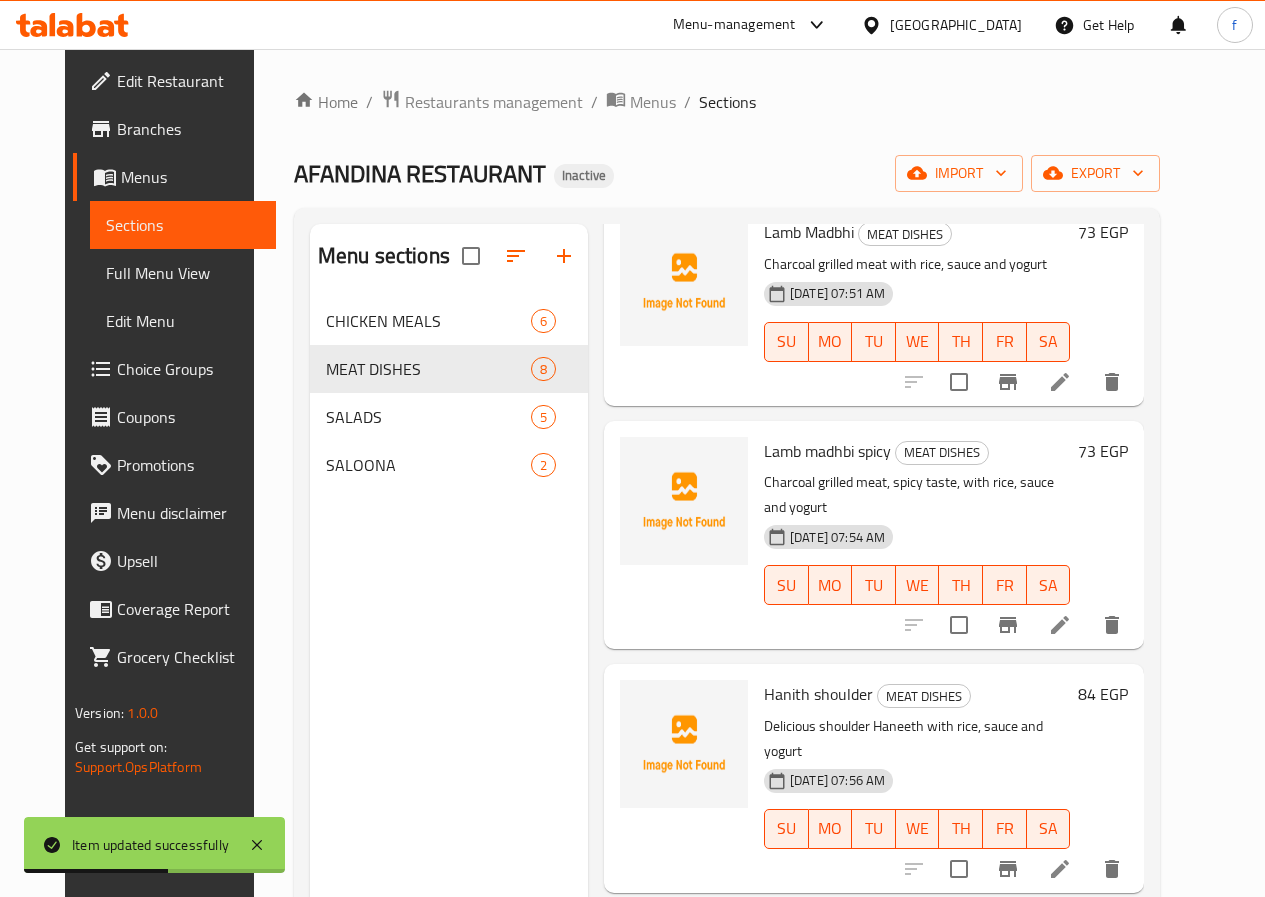 scroll, scrollTop: 931, scrollLeft: 0, axis: vertical 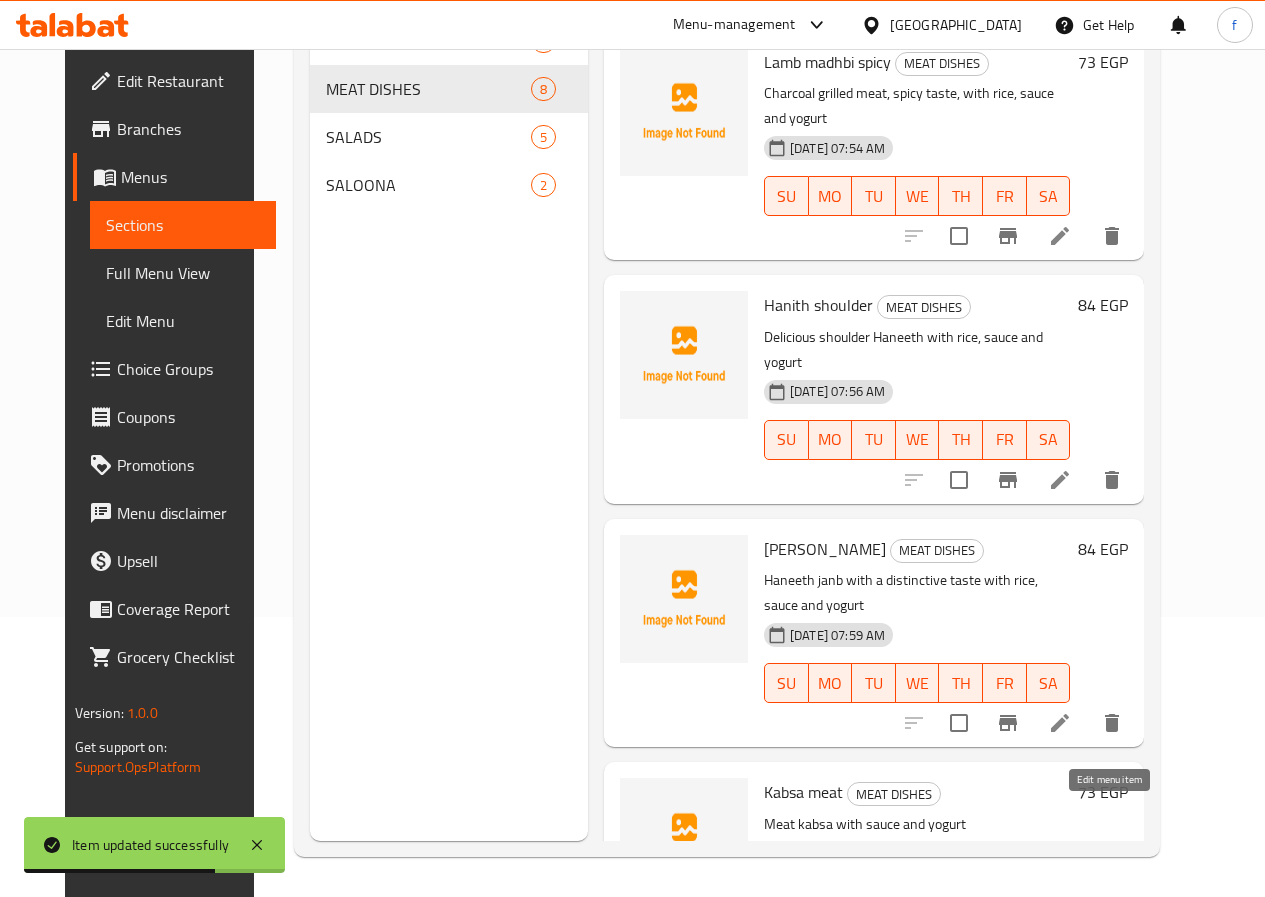 click 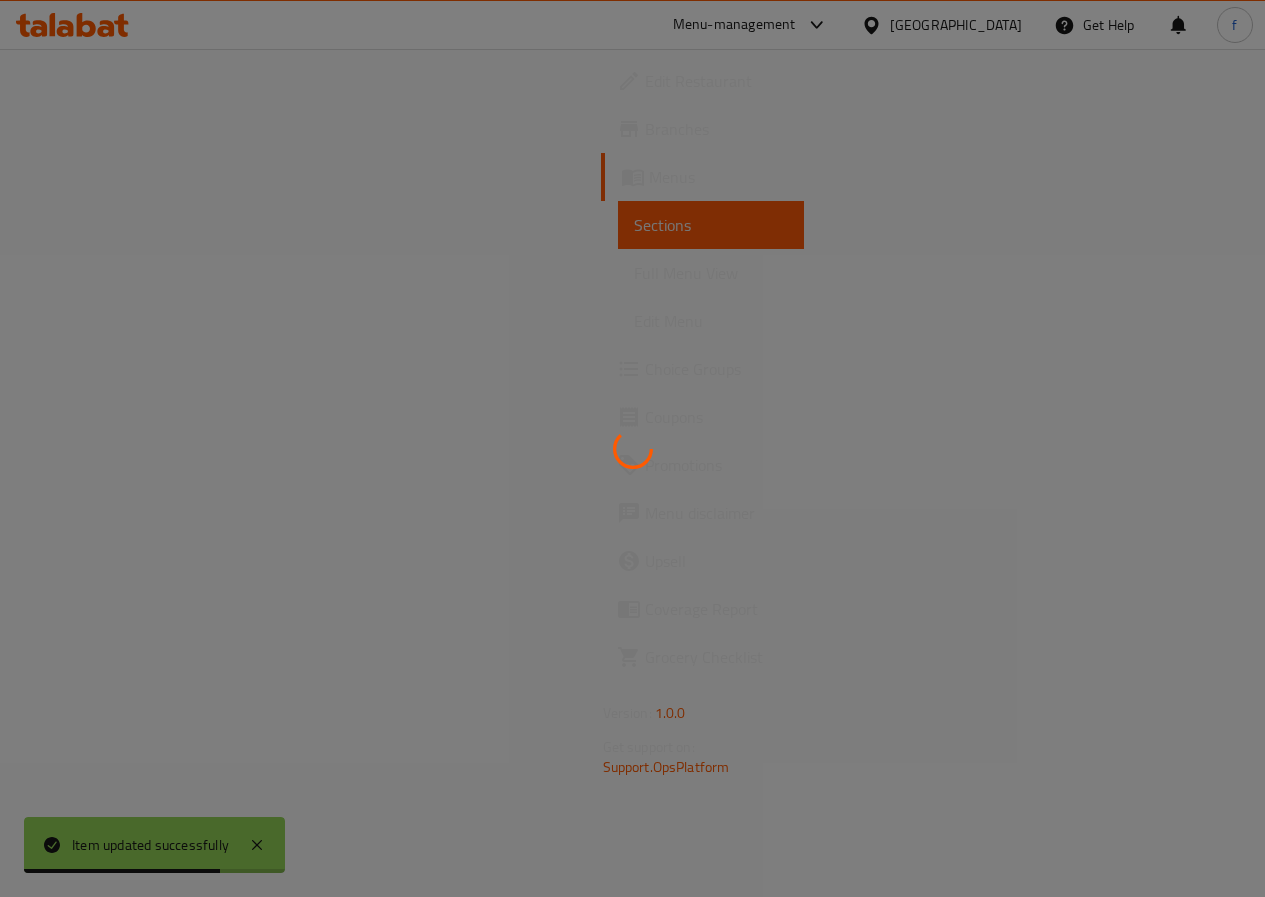 scroll, scrollTop: 0, scrollLeft: 0, axis: both 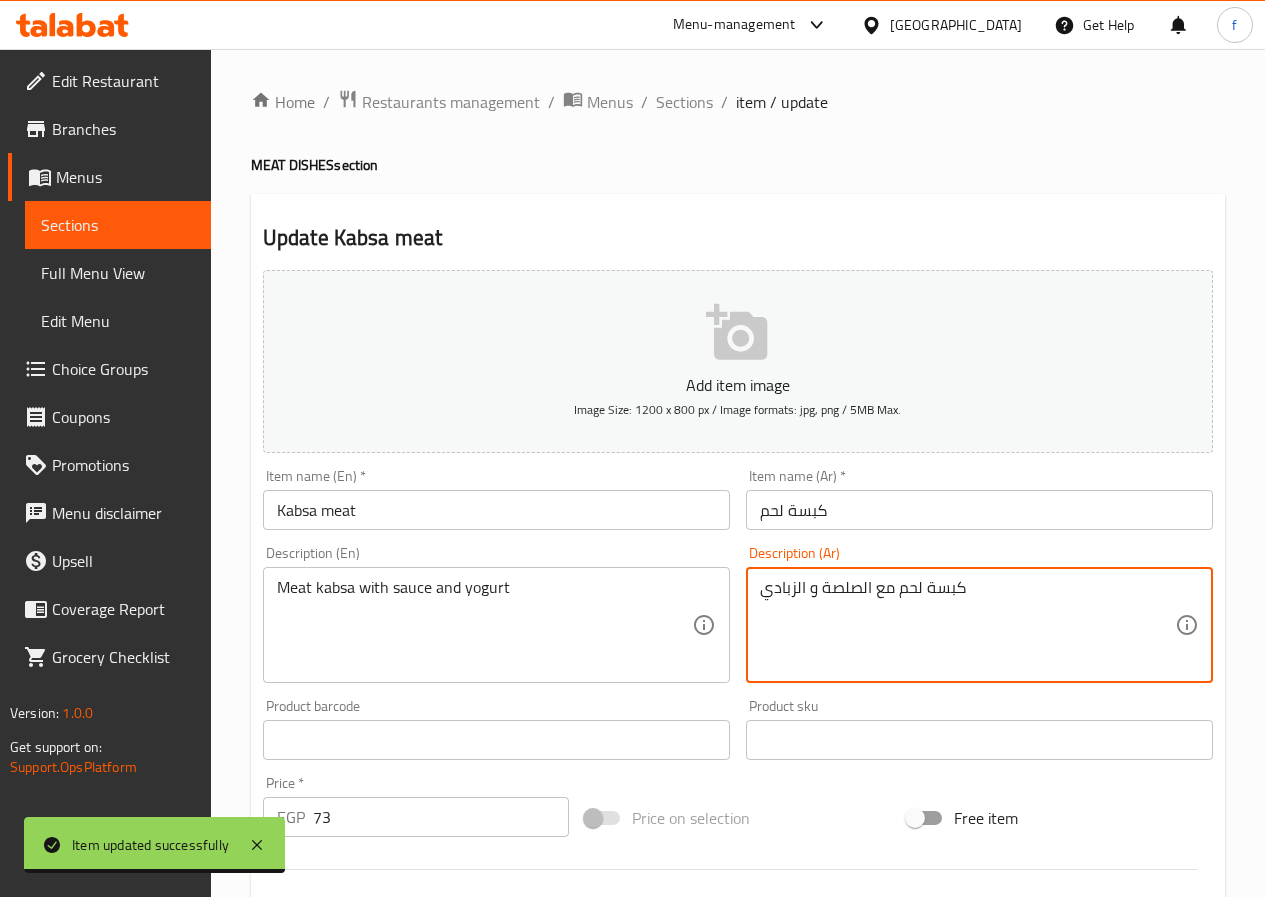 drag, startPoint x: 850, startPoint y: 589, endPoint x: 823, endPoint y: 585, distance: 27.294687 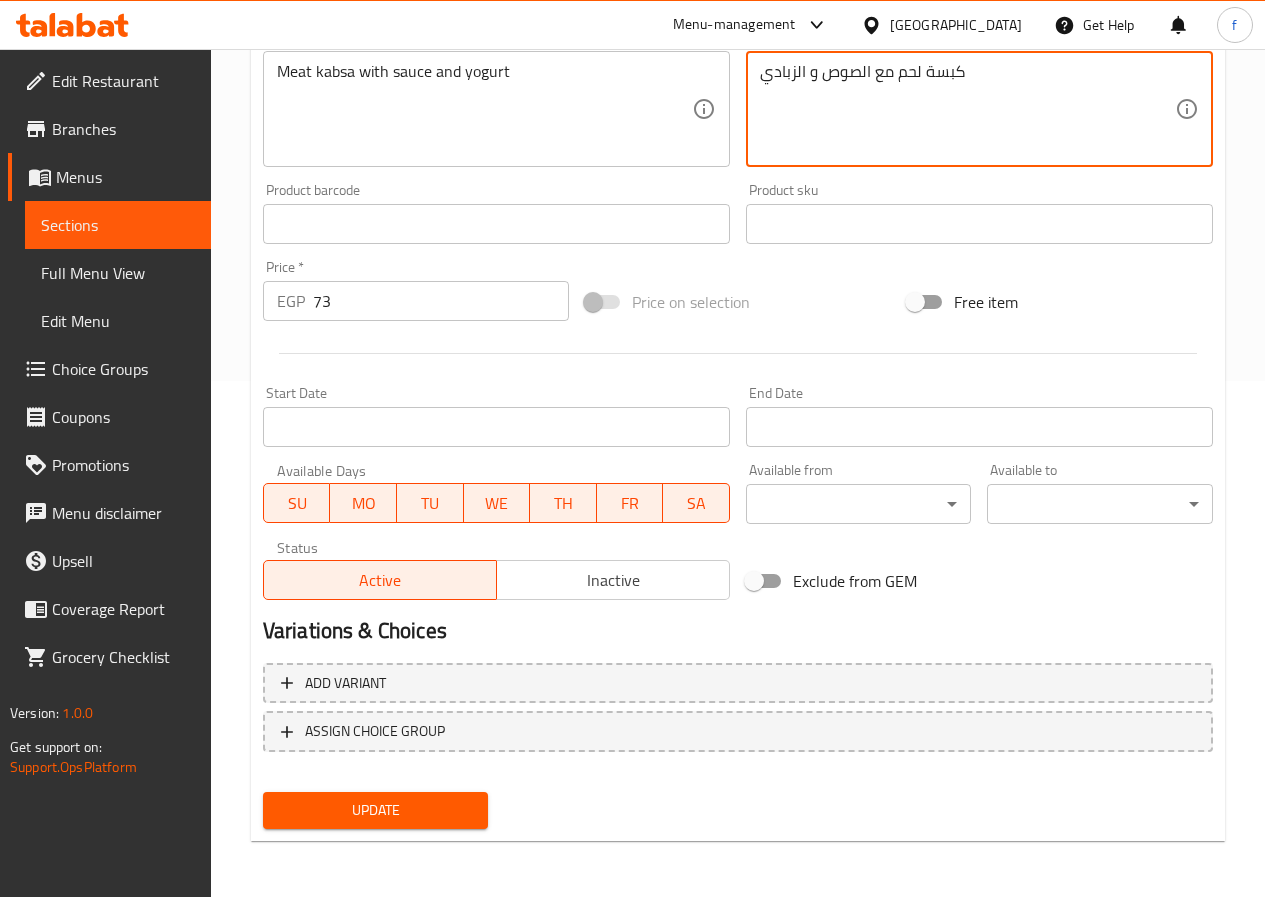 type on "كبسة لحم مع الصوص و الزبادي" 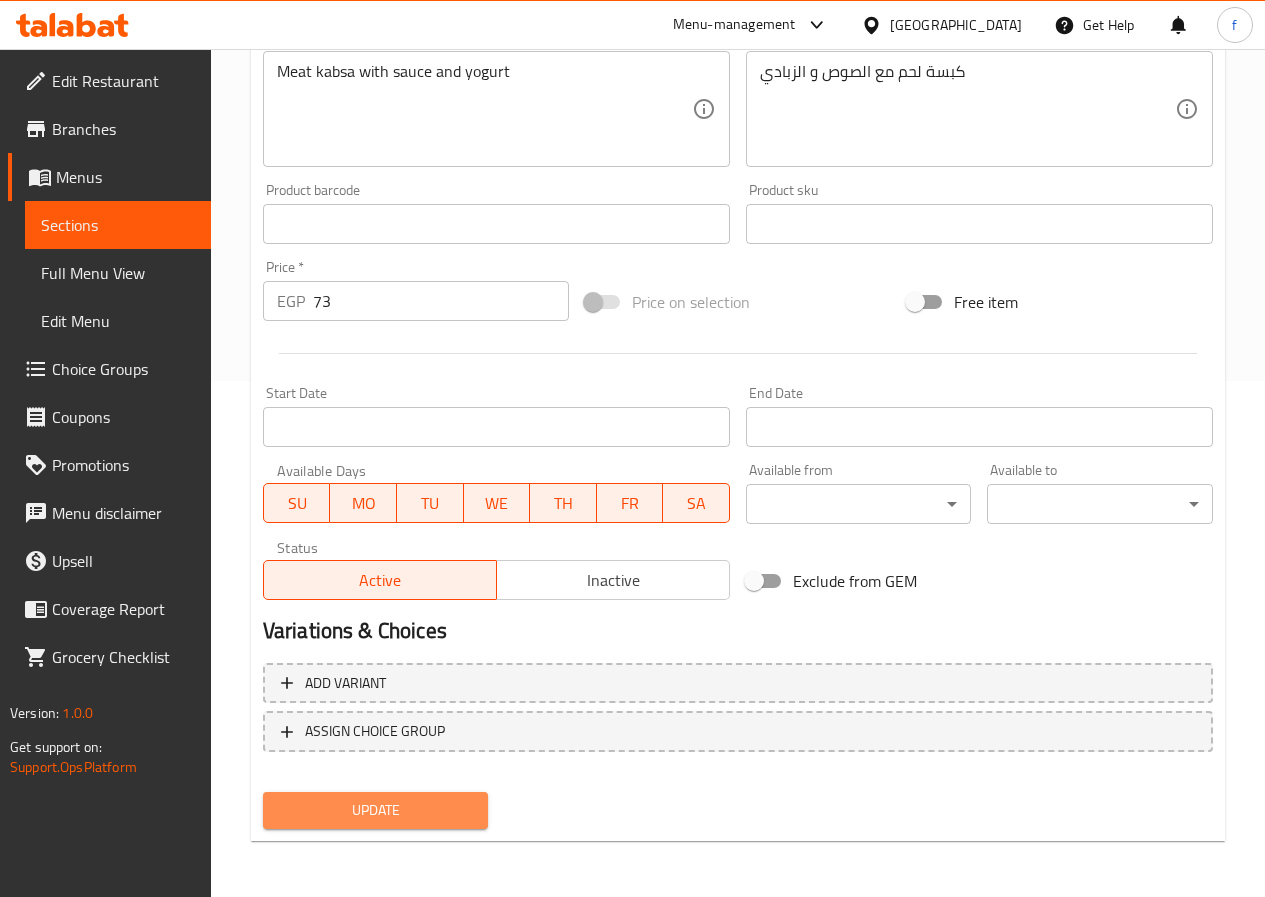 click on "Update" at bounding box center (376, 810) 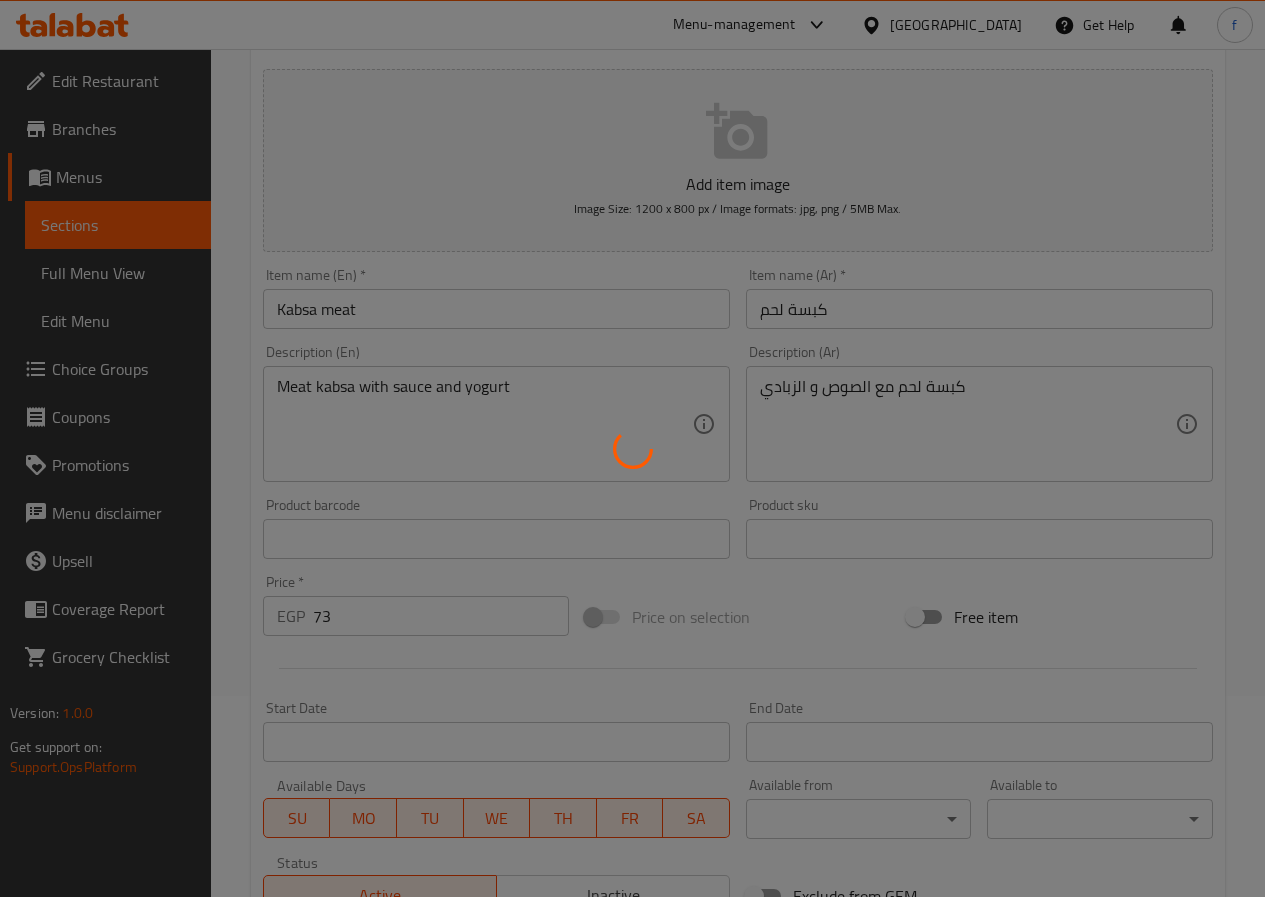 scroll, scrollTop: 0, scrollLeft: 0, axis: both 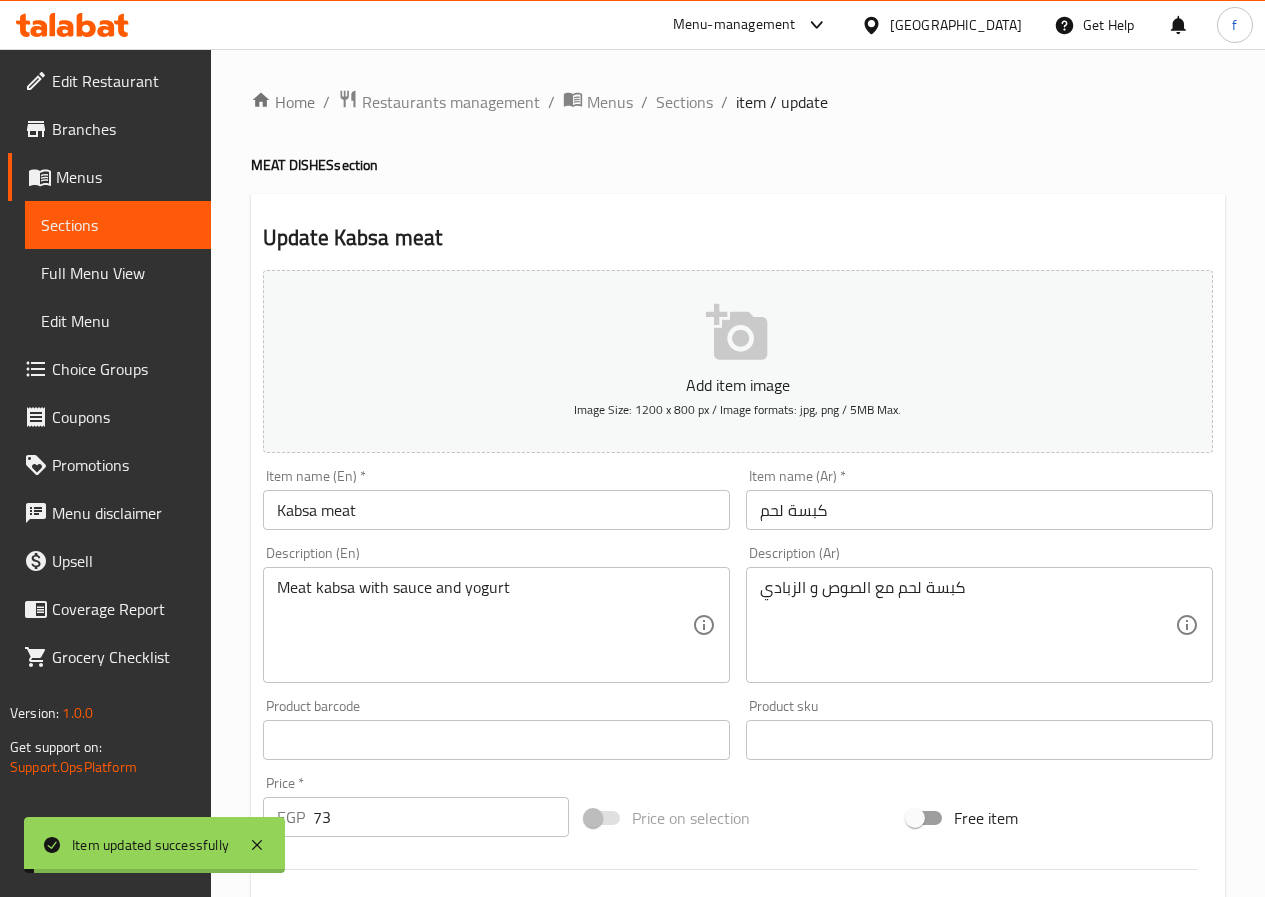 click on "Home / Restaurants management / Menus / Sections / item / update MEAT DISHES  section Update Kabsa meat Add item image Image Size: 1200 x 800 px / Image formats: jpg, png / 5MB Max. Item name (En)   * Kabsa meat Item name (En)  * Item name (Ar)   * كبسة لحم Item name (Ar)  * Description (En) Meat kabsa with sauce and yogurt Description (En) Description (Ar) كبسة لحم مع الصوص و الزبادي Description (Ar) Product barcode Product barcode Product sku Product sku Price   * EGP 73 Price  * Price on selection Free item Start Date Start Date End Date End Date Available Days SU MO TU WE TH FR SA Available from ​ ​ Available to ​ ​ Status Active Inactive Exclude from GEM Variations & Choices Add variant ASSIGN CHOICE GROUP Update" at bounding box center [738, 731] 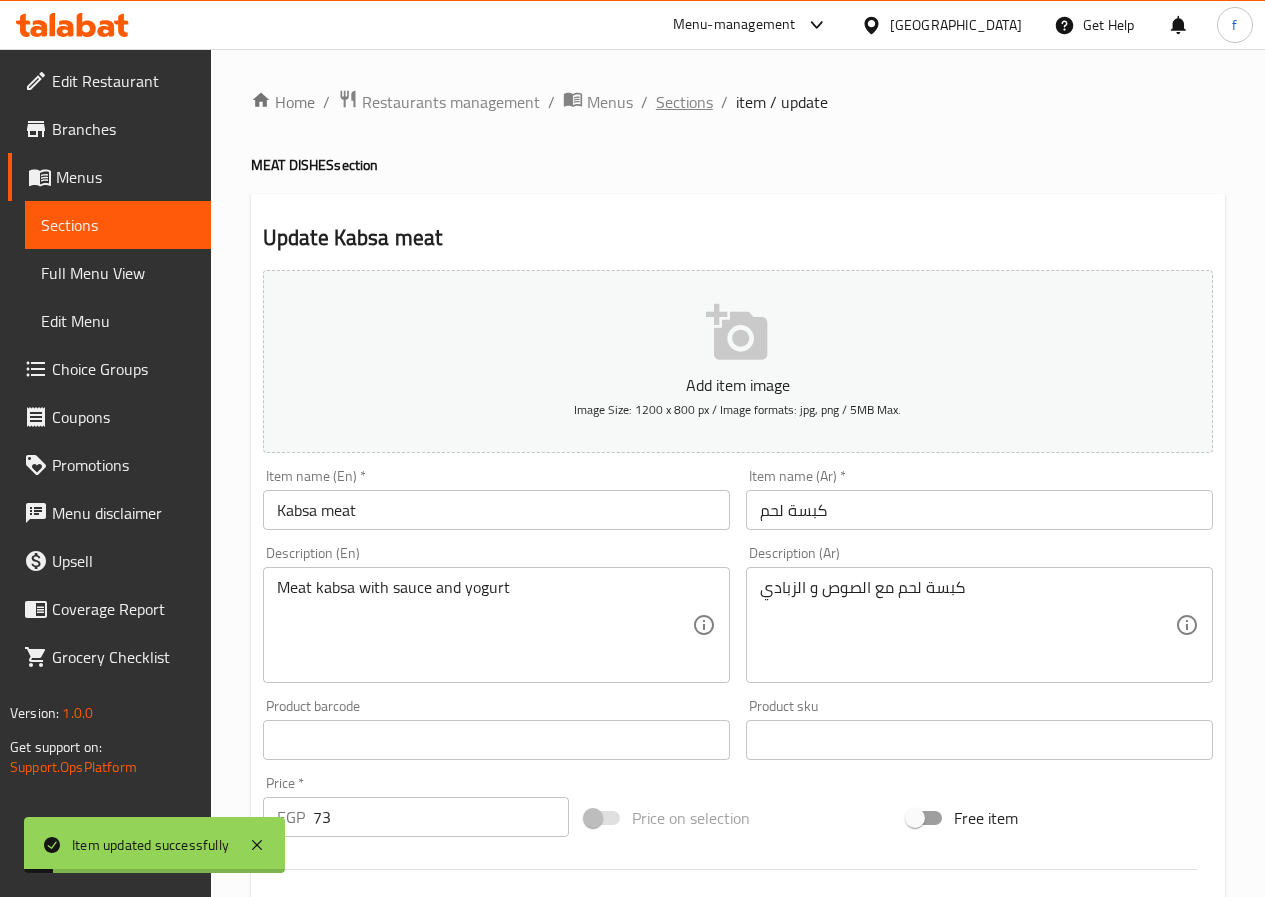 click on "Sections" at bounding box center (684, 102) 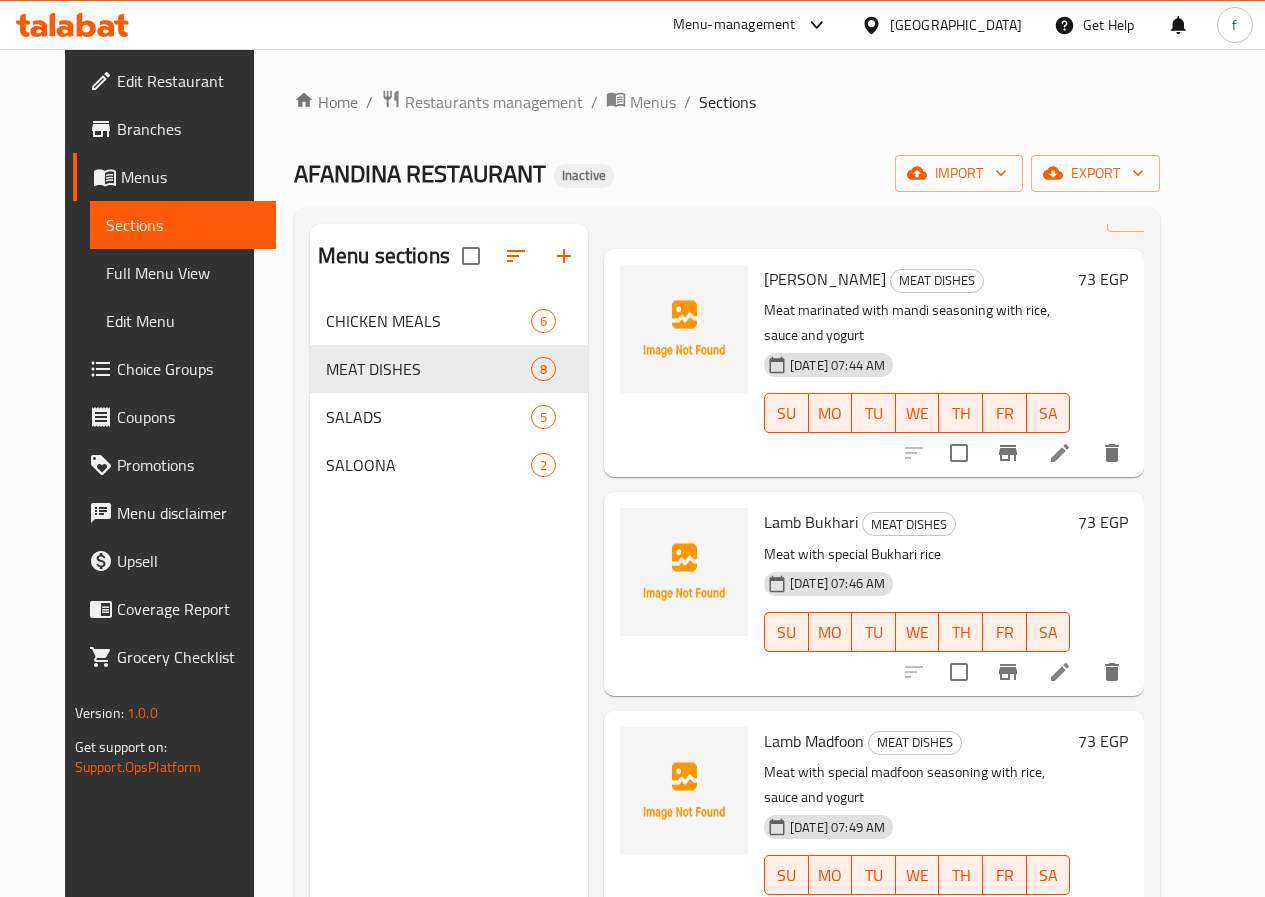 scroll, scrollTop: 0, scrollLeft: 0, axis: both 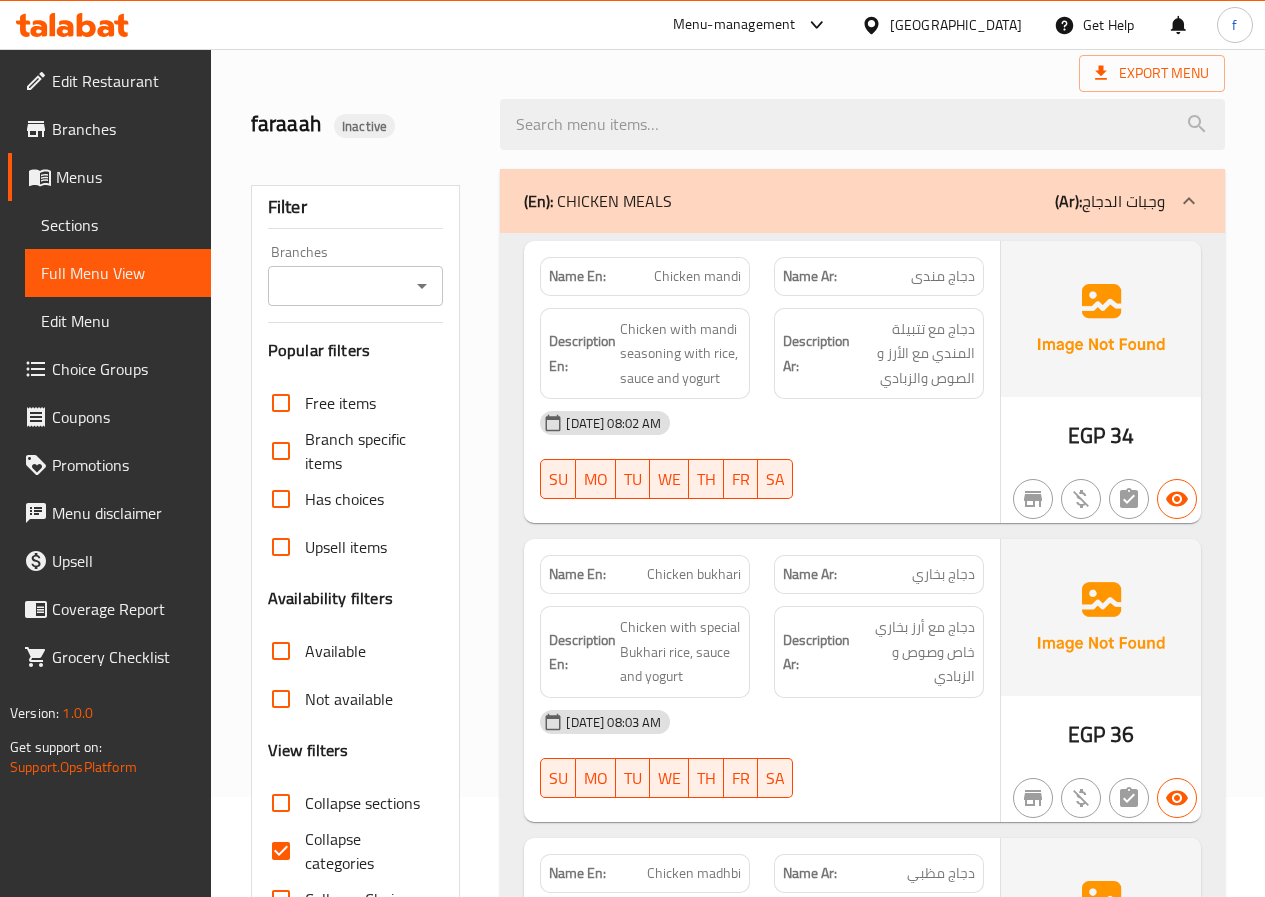 click on "(En):   CHICKEN MEALS (Ar): وجبات الدجاج" at bounding box center (862, 201) 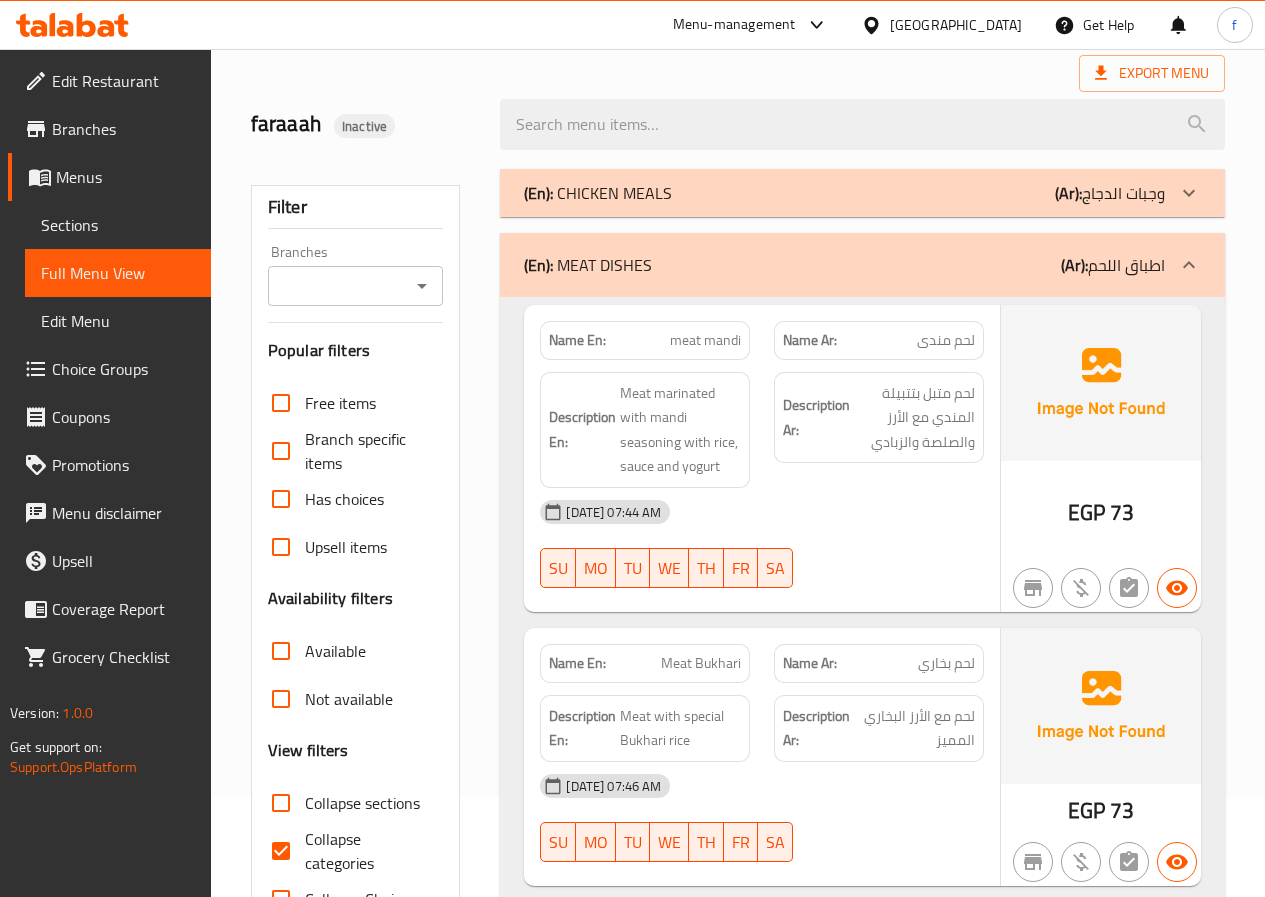 click on "(En):   MEAT DISHES (Ar): اطباق اللحم" at bounding box center [844, 265] 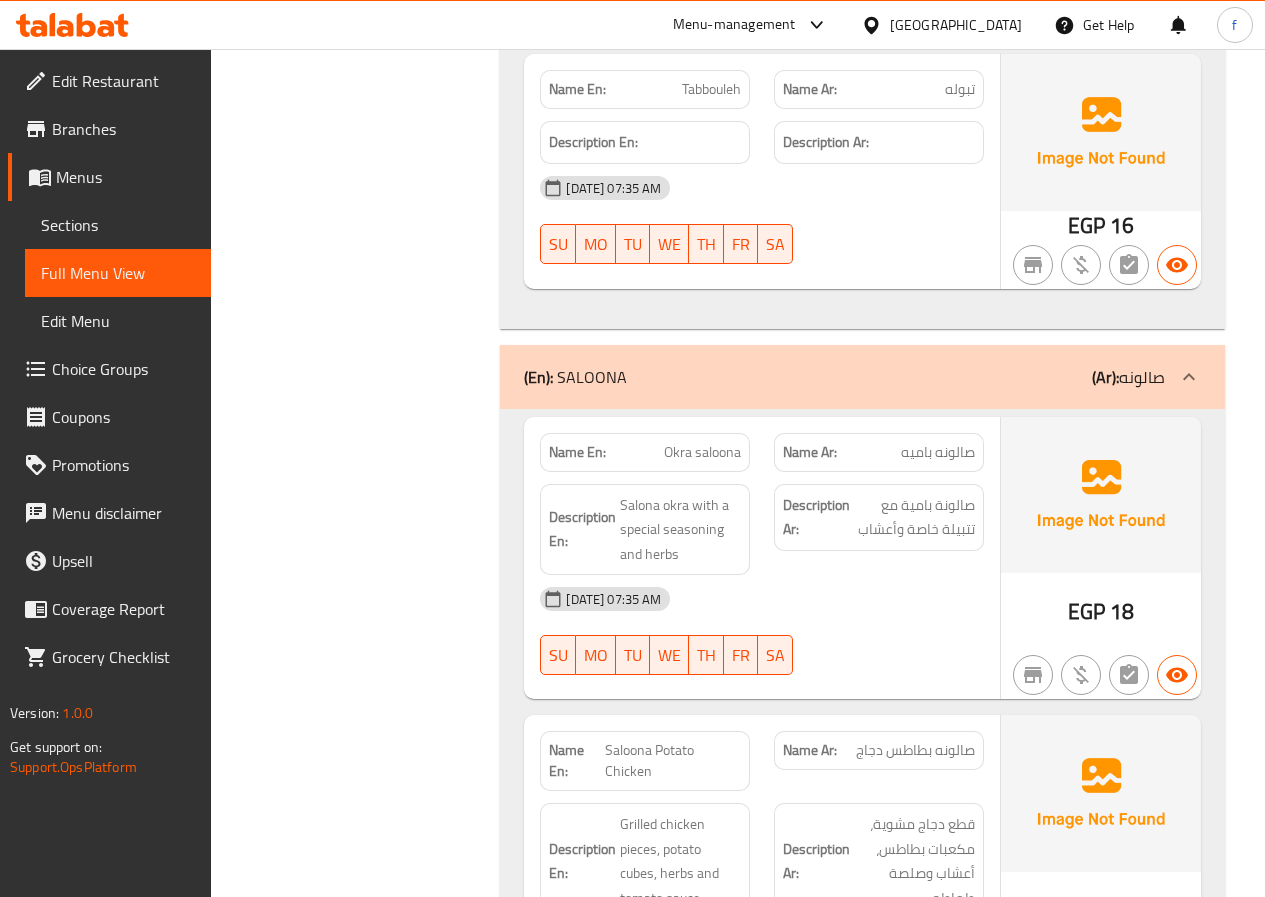 scroll, scrollTop: 1500, scrollLeft: 0, axis: vertical 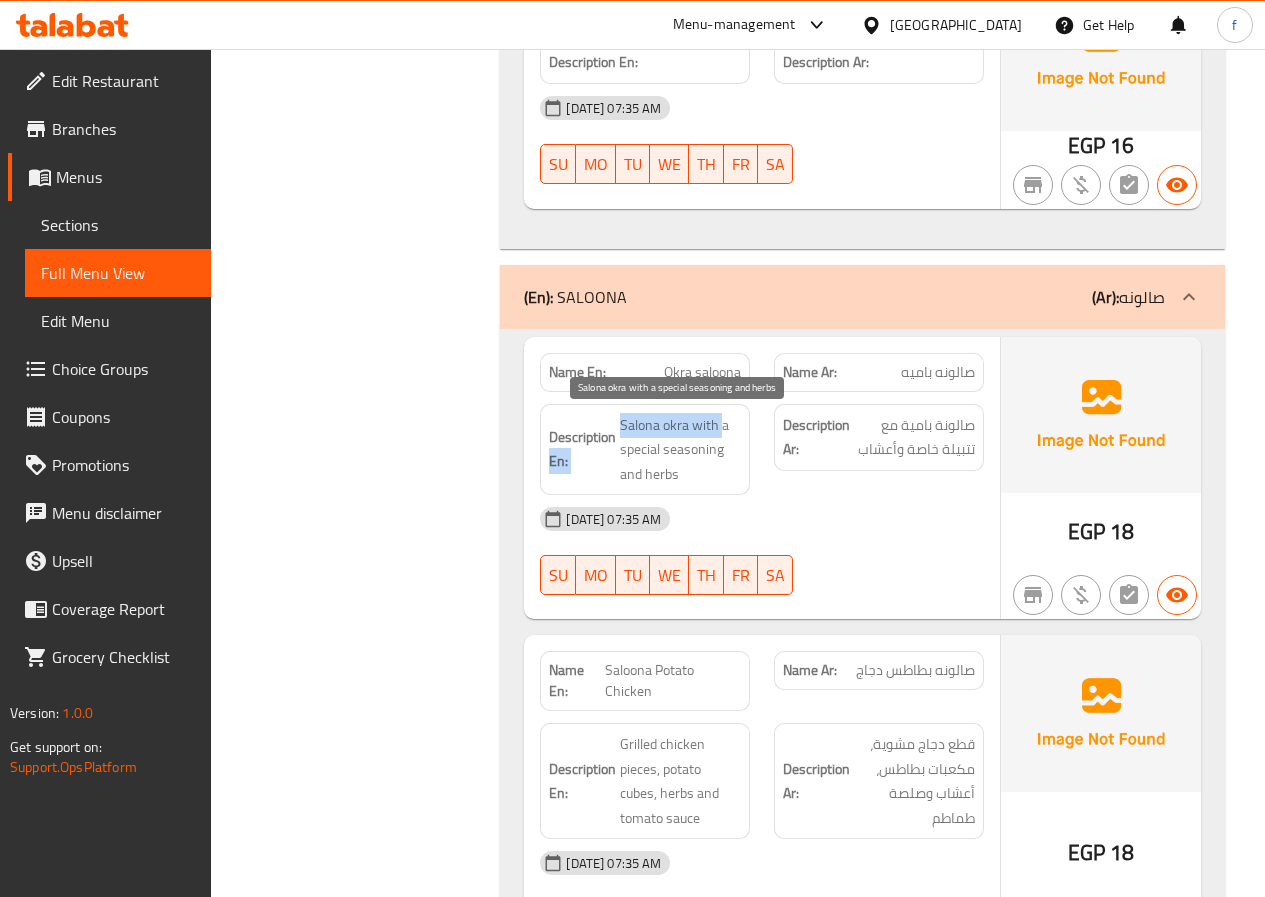 drag, startPoint x: 616, startPoint y: 424, endPoint x: 806, endPoint y: 439, distance: 190.59119 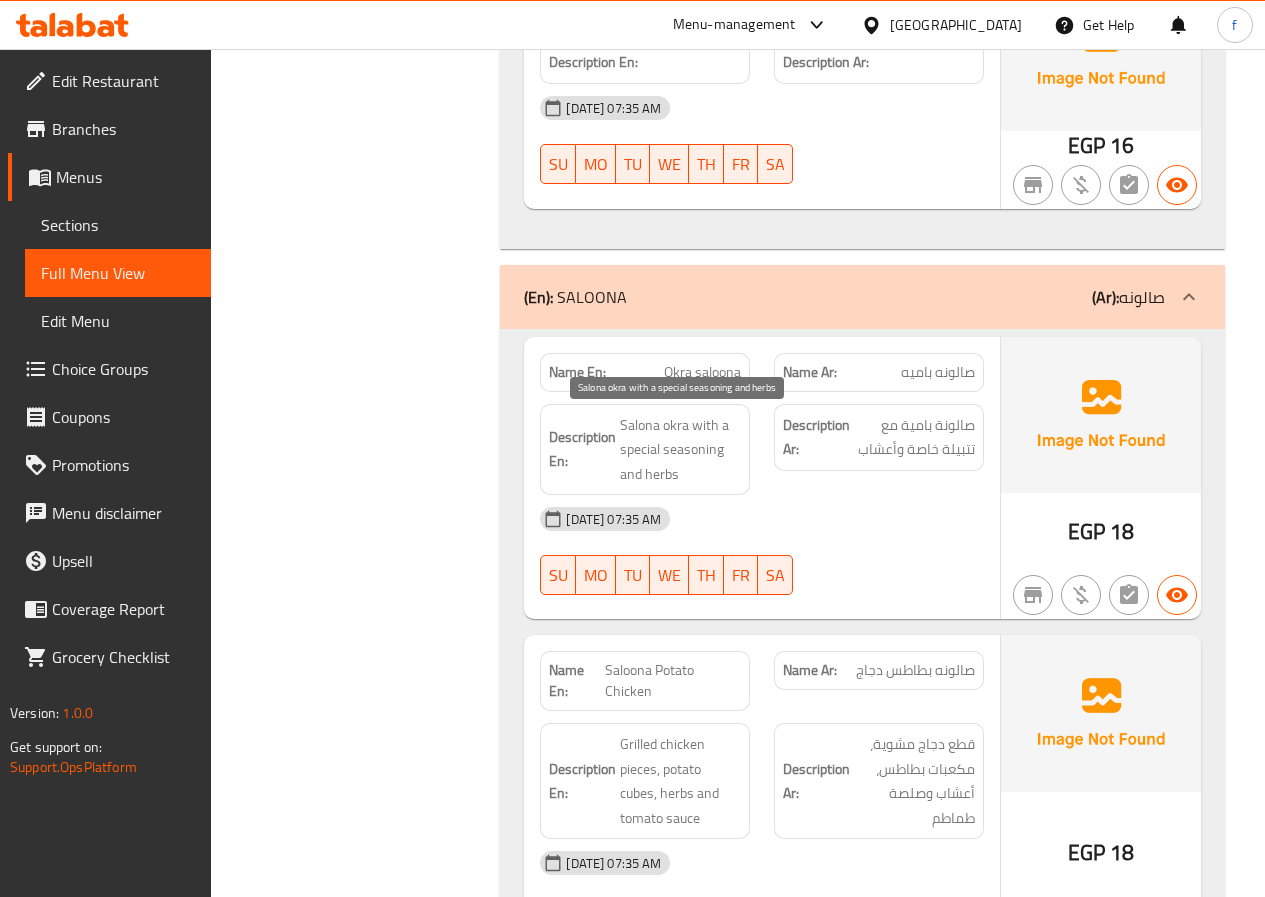 click on "Salona okra with a special seasoning and herbs" at bounding box center [680, 450] 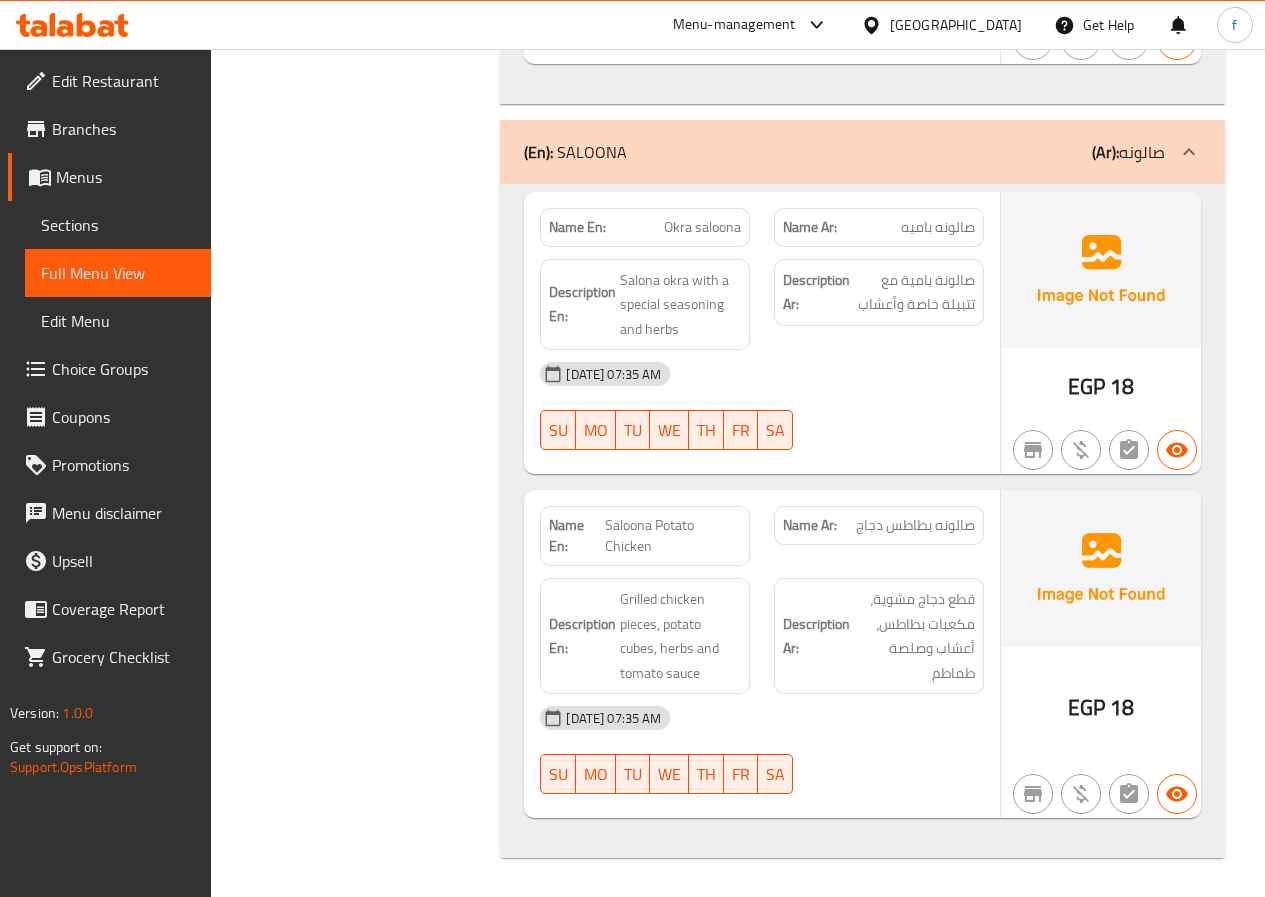 scroll, scrollTop: 1646, scrollLeft: 0, axis: vertical 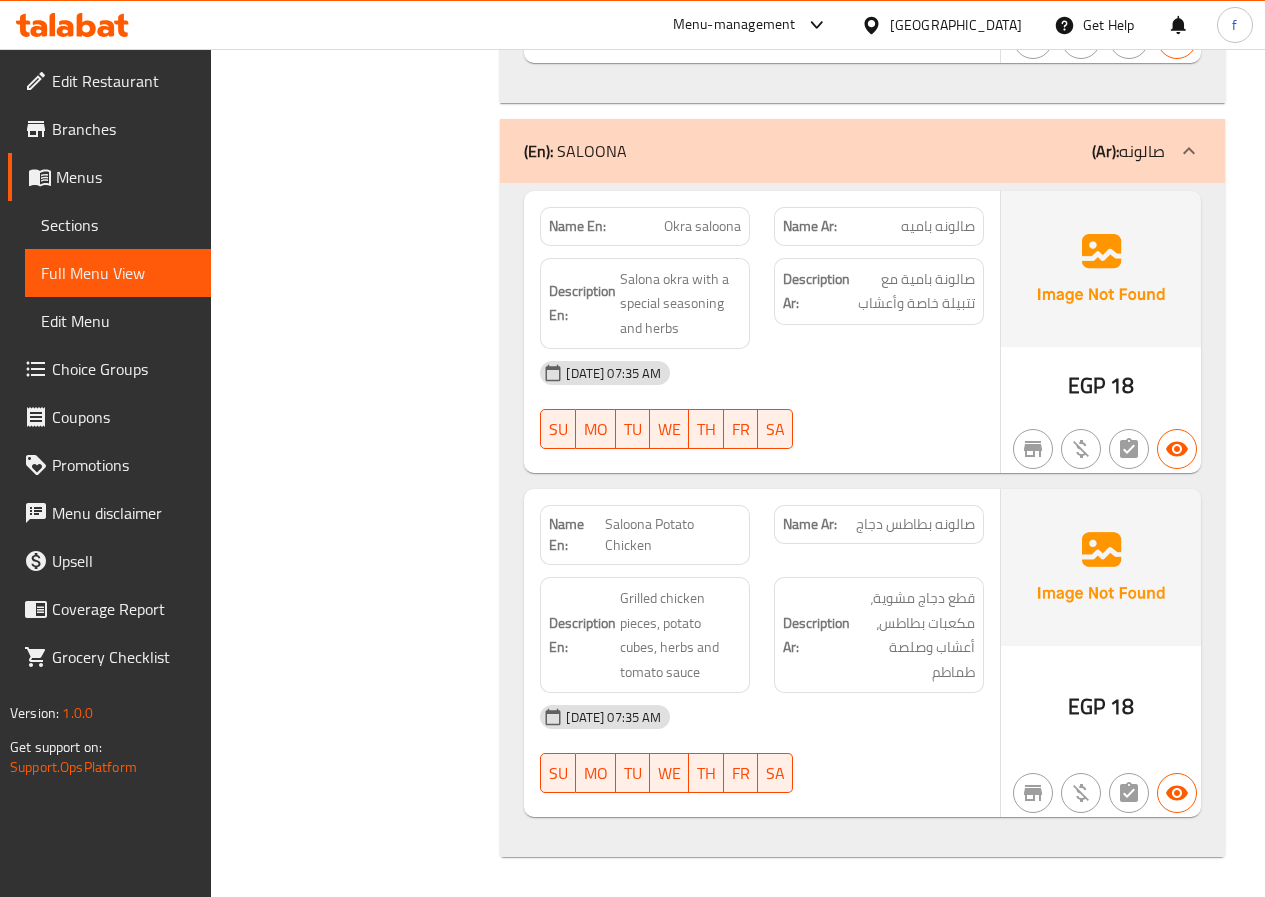 click on "(En):   SALOONA  (Ar): صالونه" at bounding box center [844, -1233] 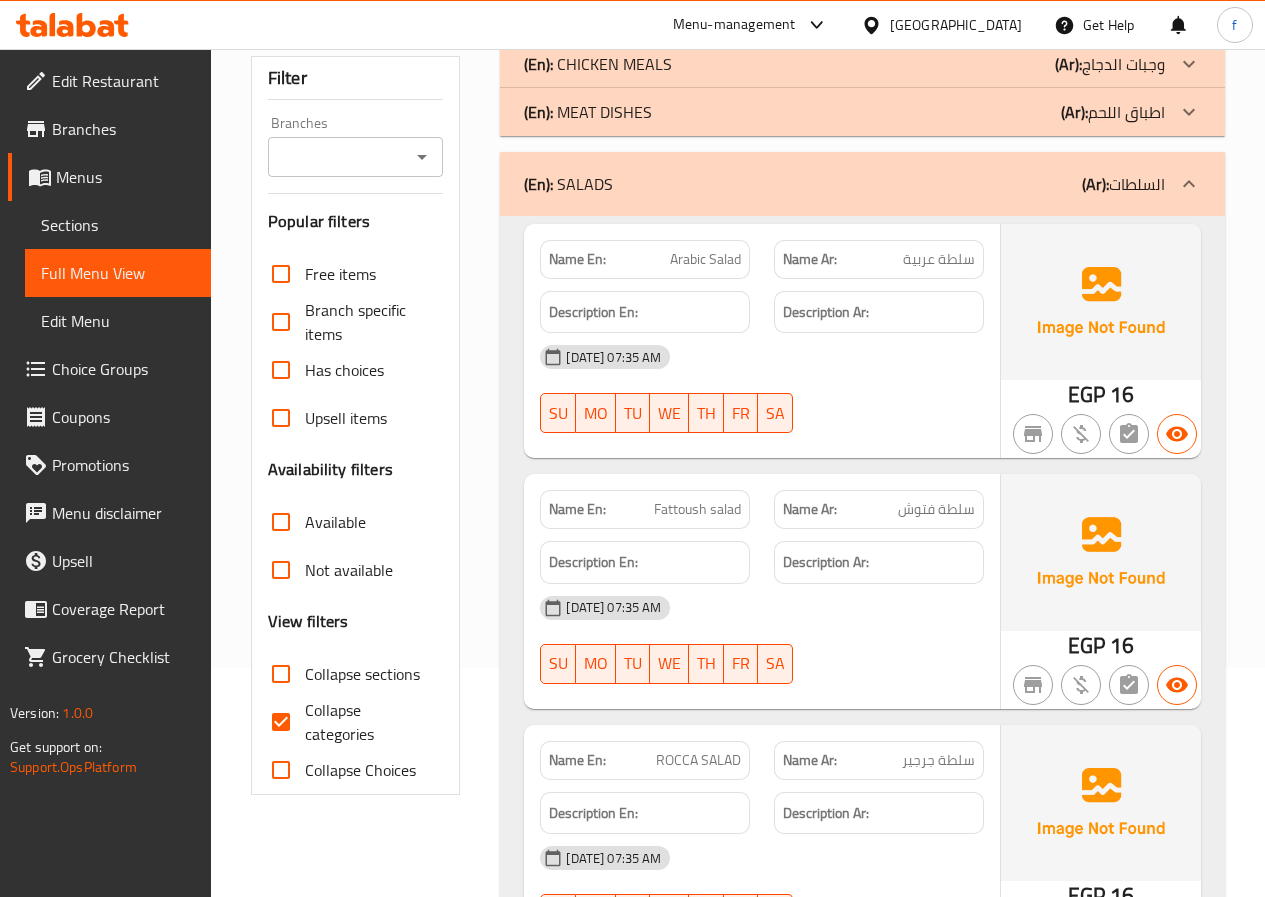 scroll, scrollTop: 0, scrollLeft: 0, axis: both 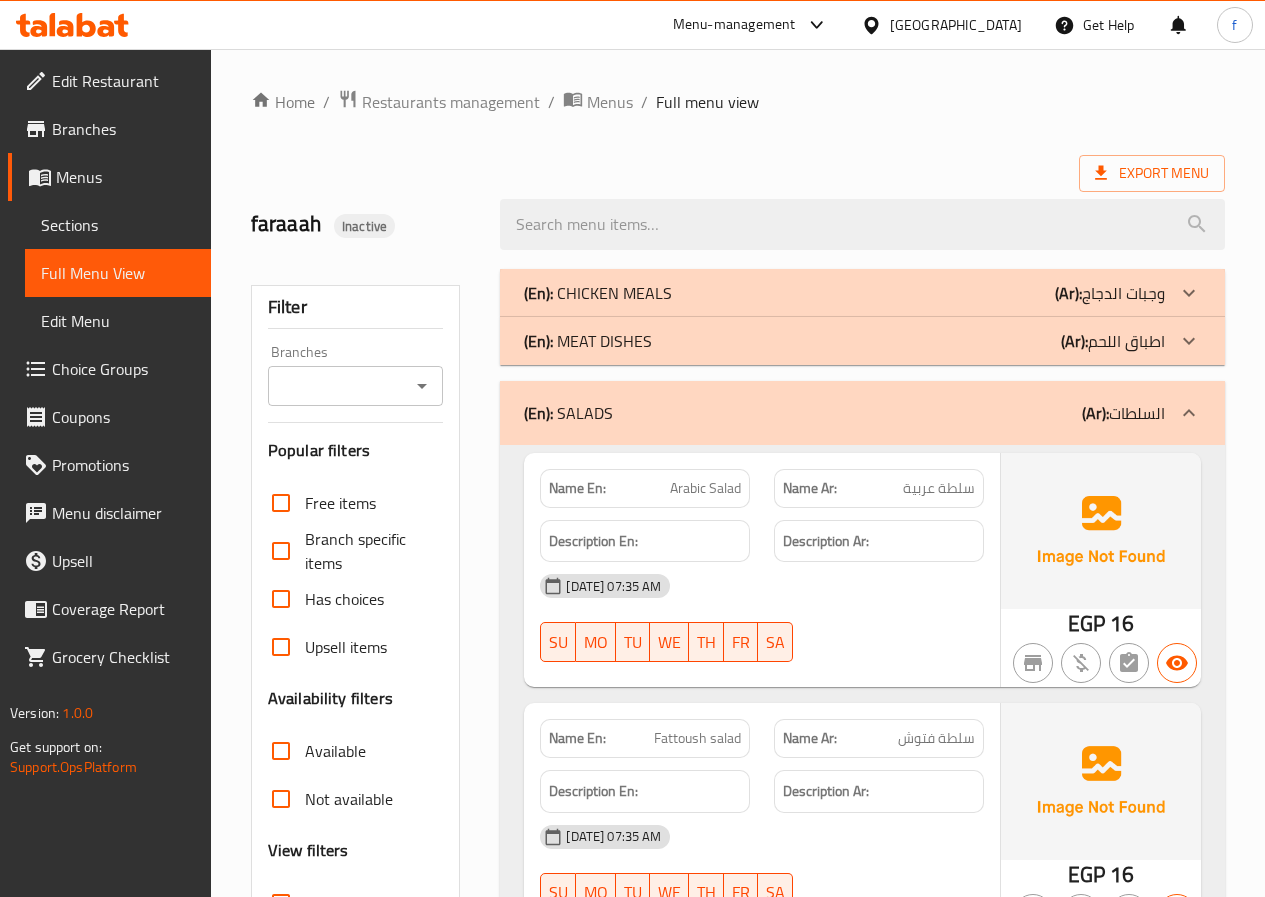 click on "(En):   SALADS (Ar): السلطات" at bounding box center (844, 413) 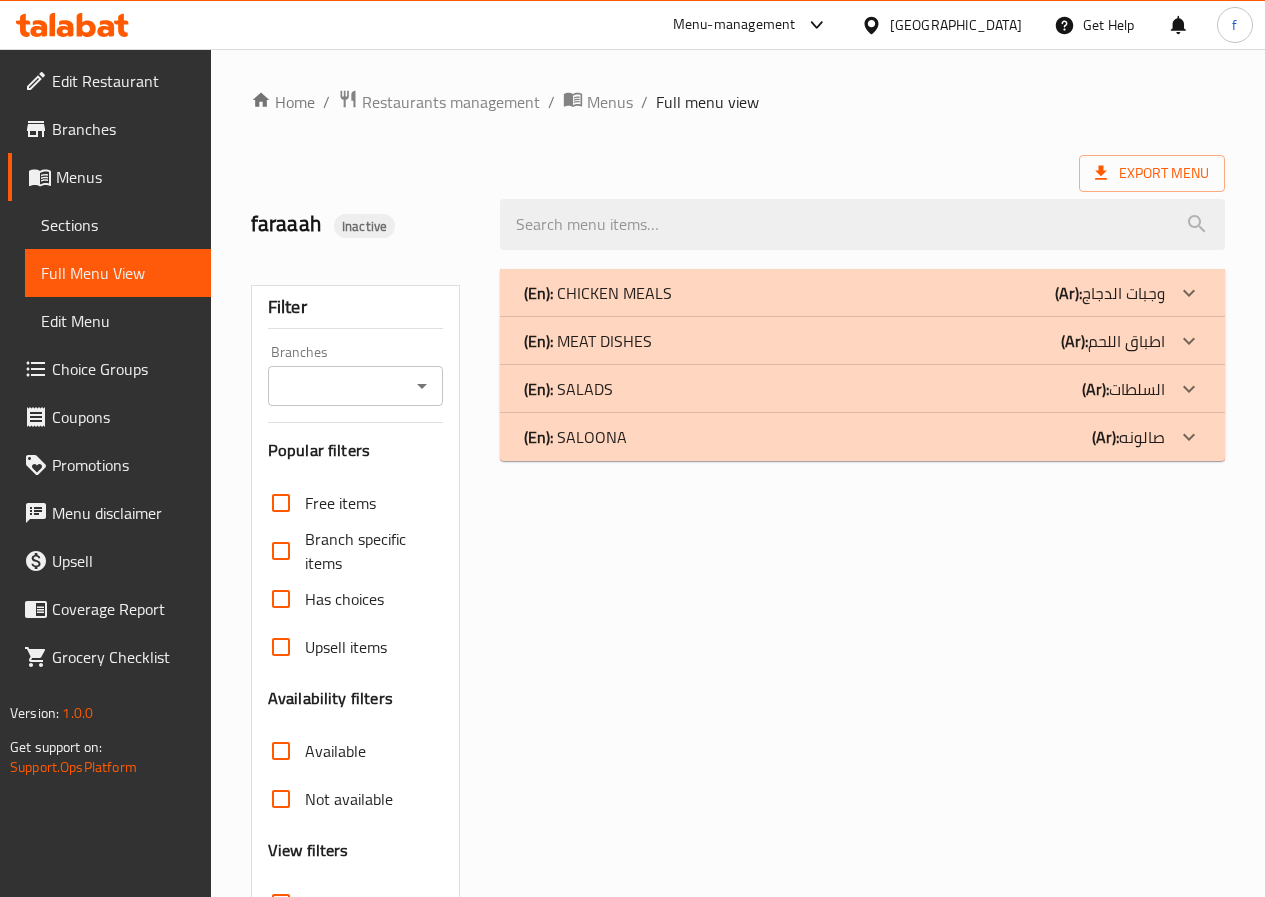 click on "(En):   MEAT DISHES (Ar): اطباق اللحم" at bounding box center [862, 293] 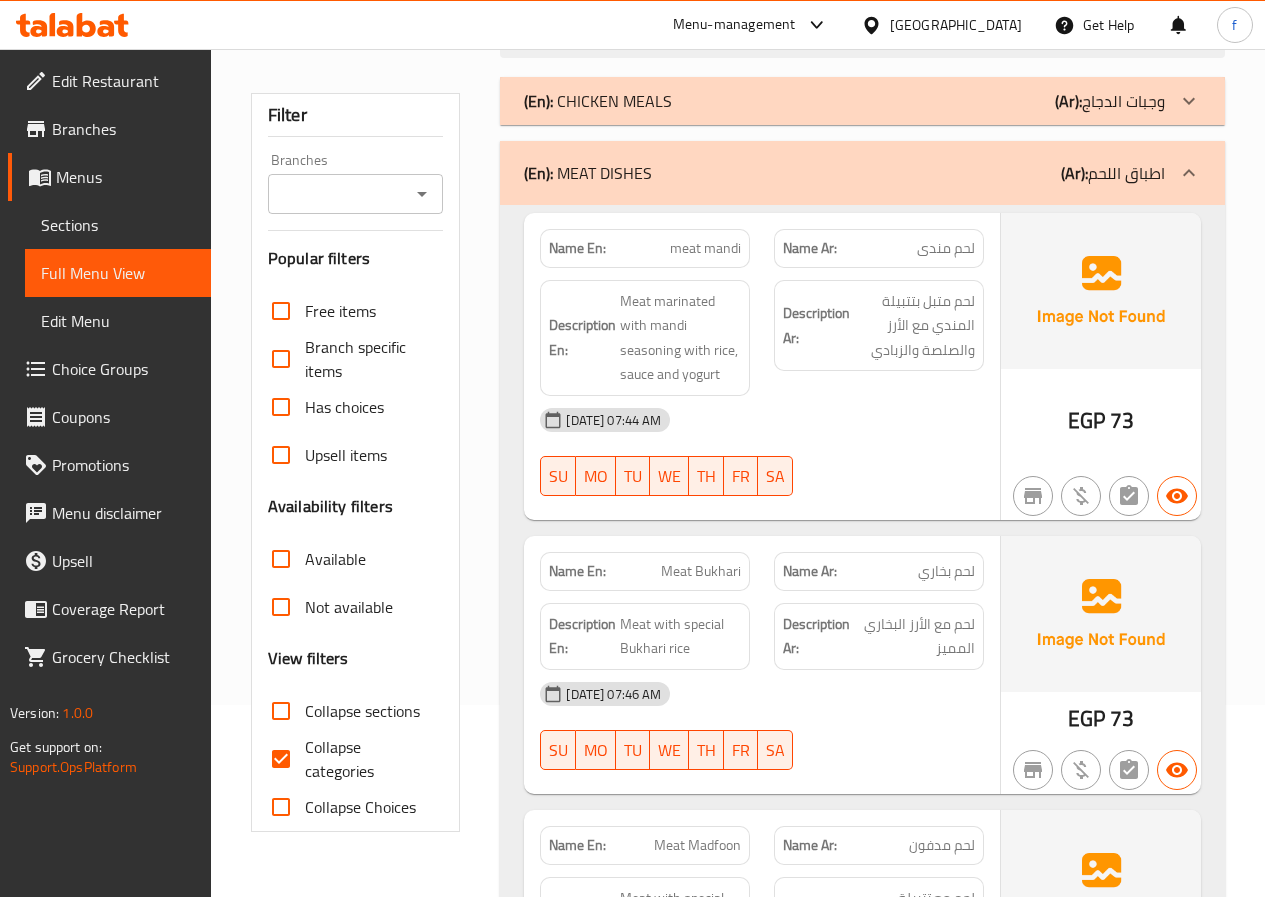 scroll, scrollTop: 200, scrollLeft: 0, axis: vertical 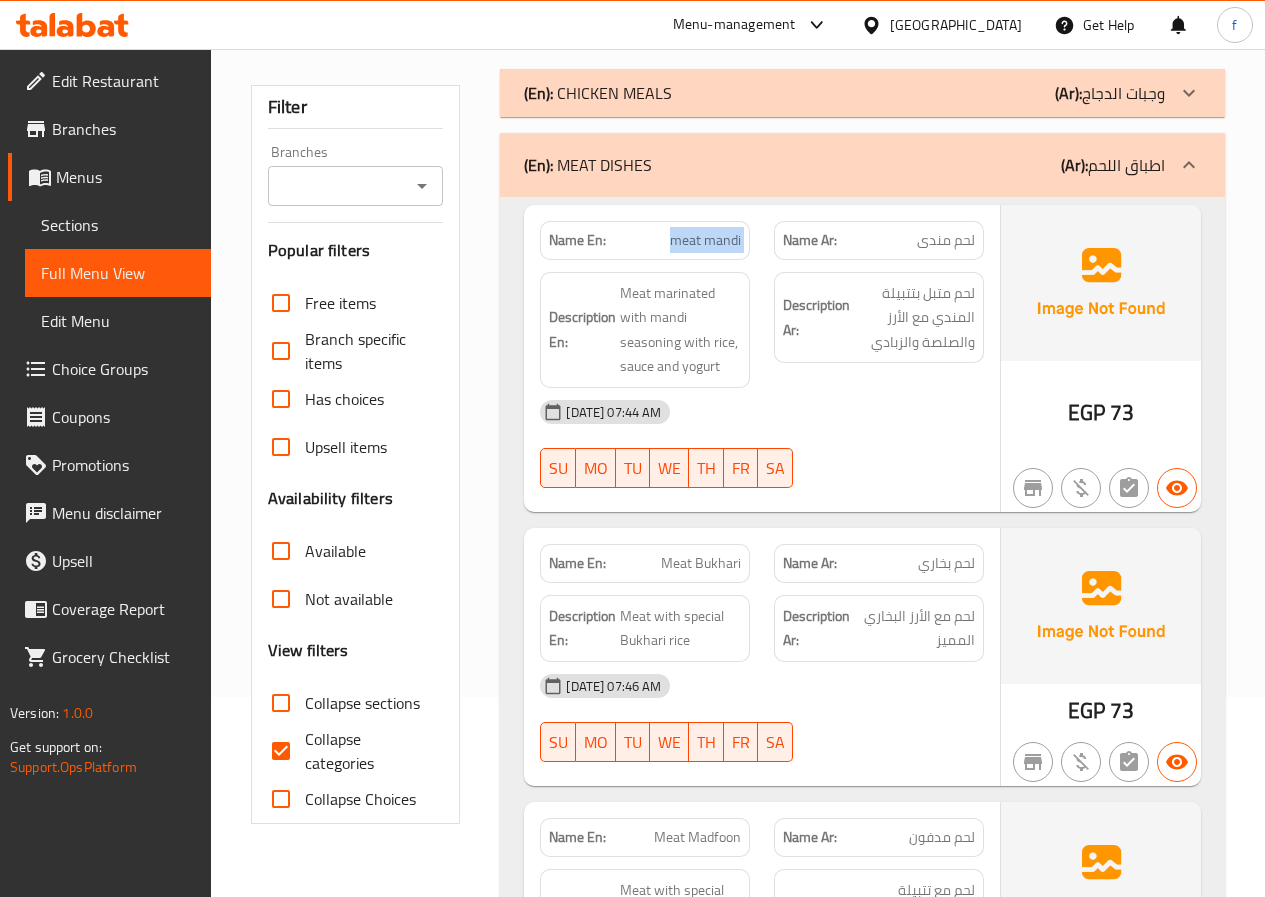 drag, startPoint x: 668, startPoint y: 236, endPoint x: 790, endPoint y: 253, distance: 123.178734 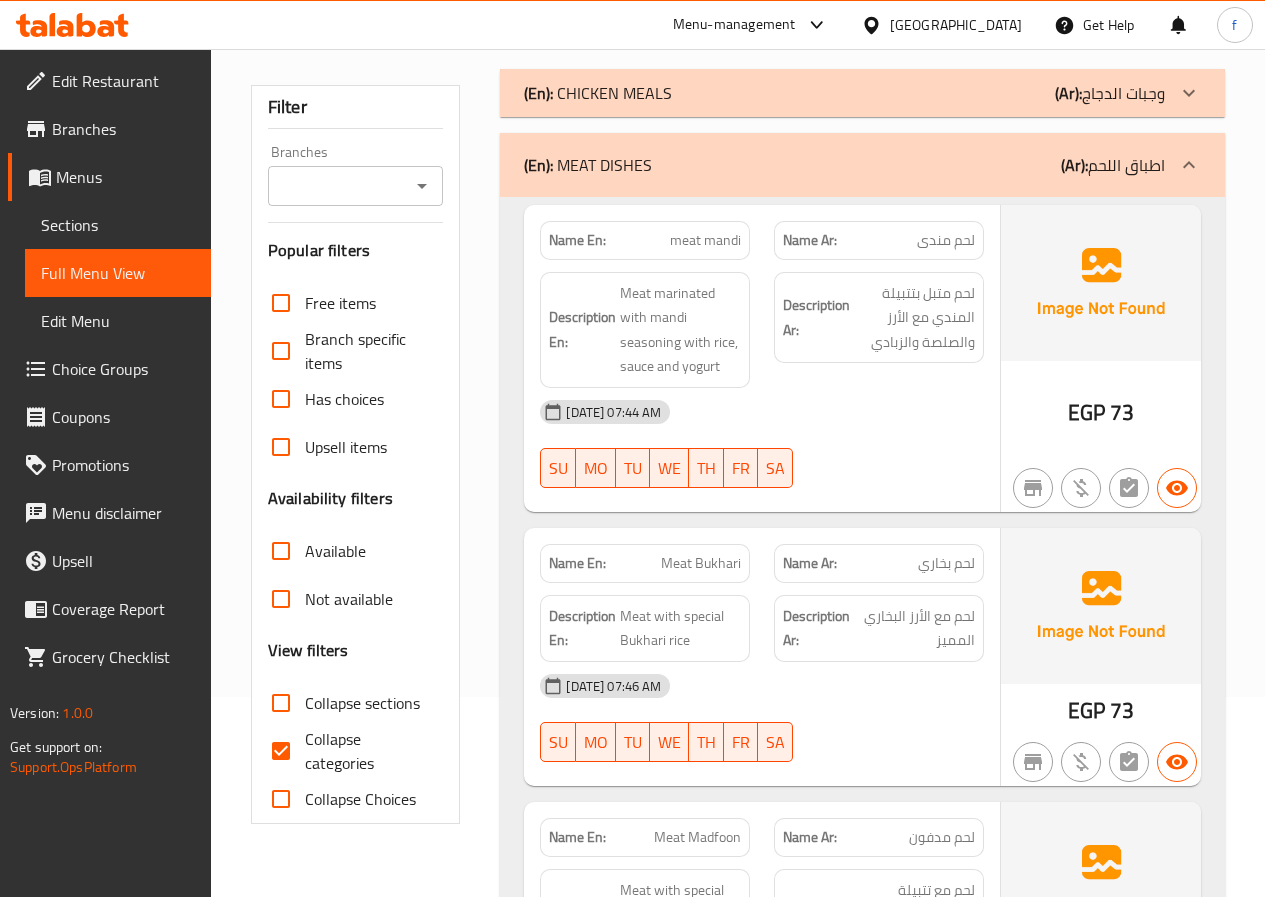 click on "لحم مندى" at bounding box center [946, 240] 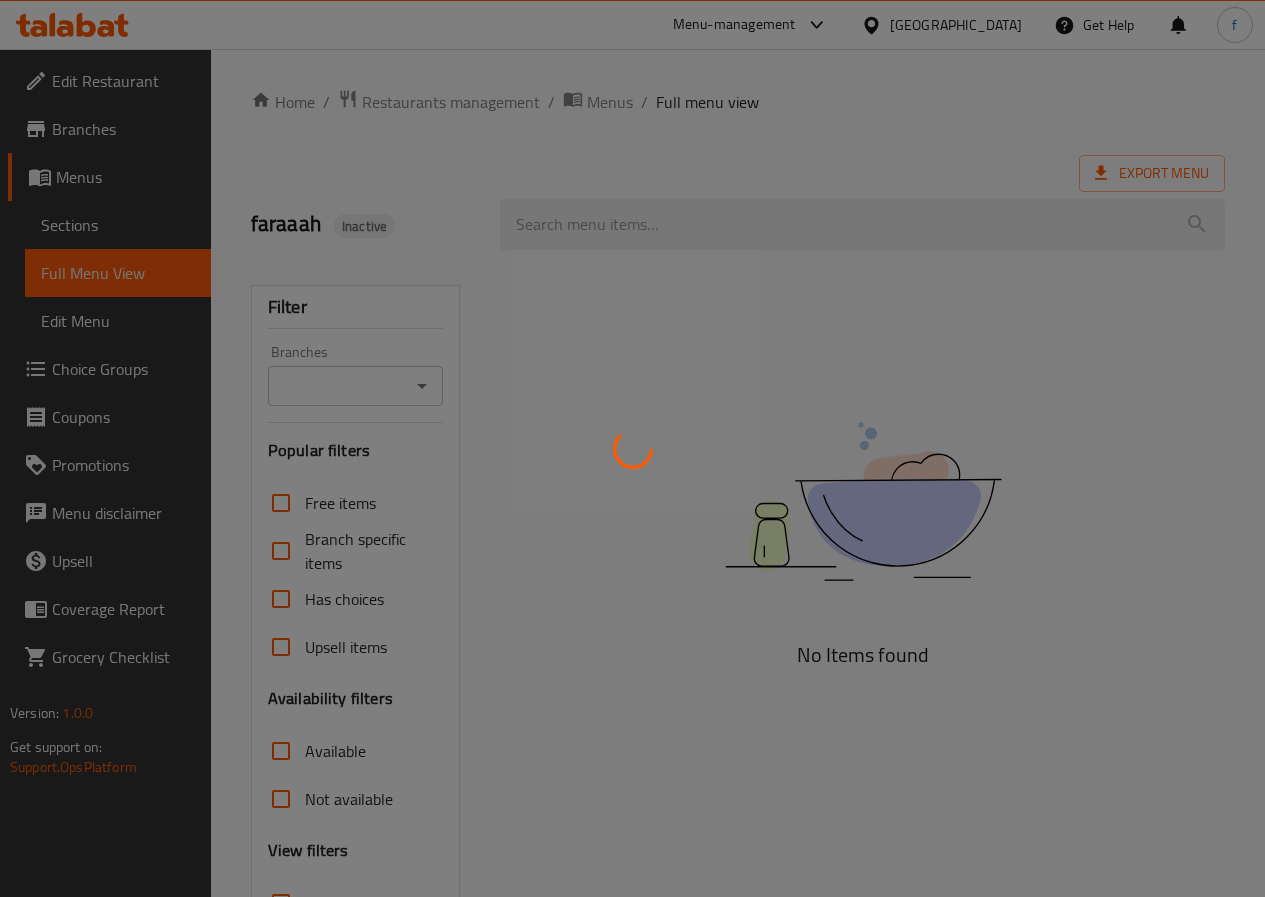 scroll, scrollTop: 0, scrollLeft: 0, axis: both 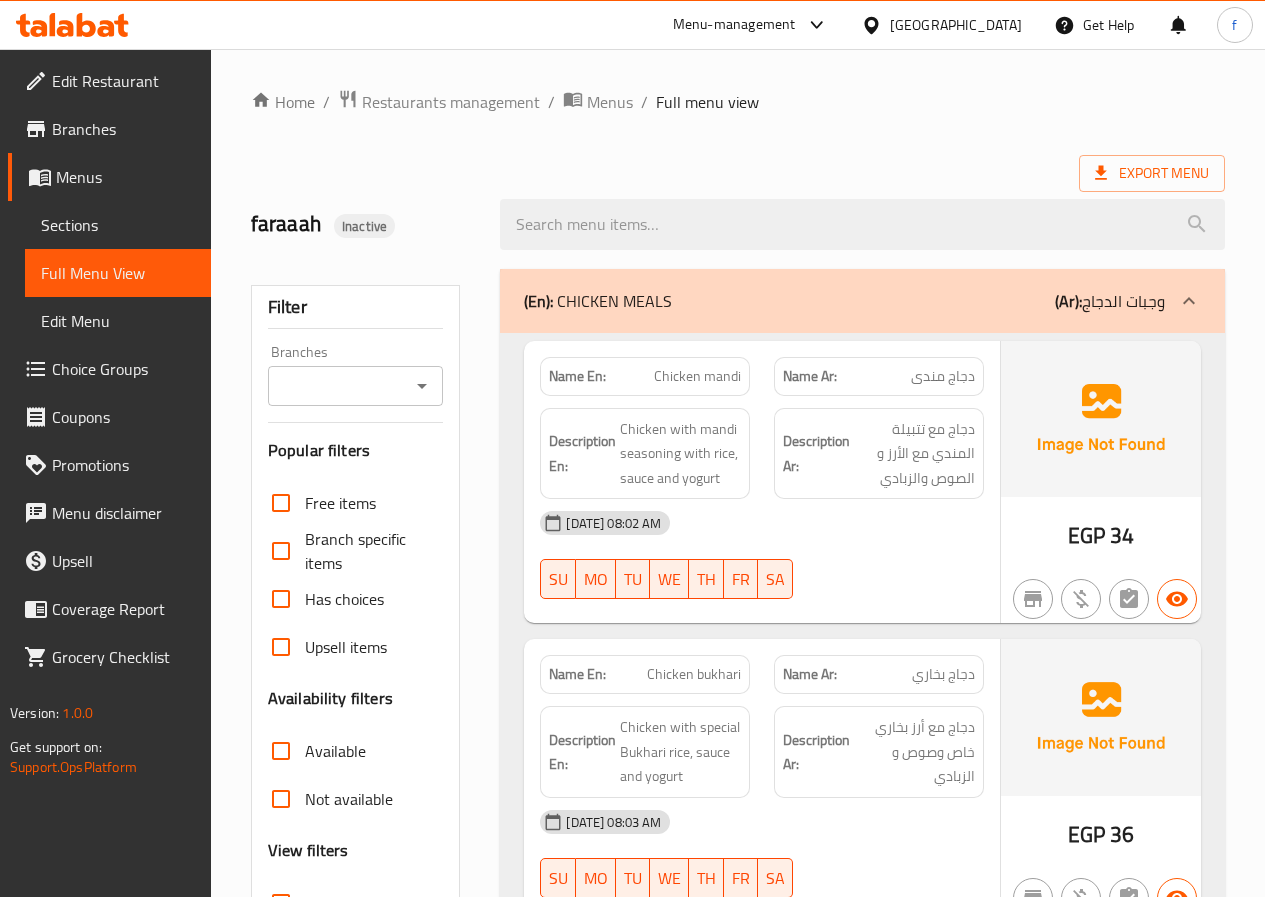 click on "(En):   CHICKEN MEALS (Ar): وجبات الدجاج" at bounding box center [862, 301] 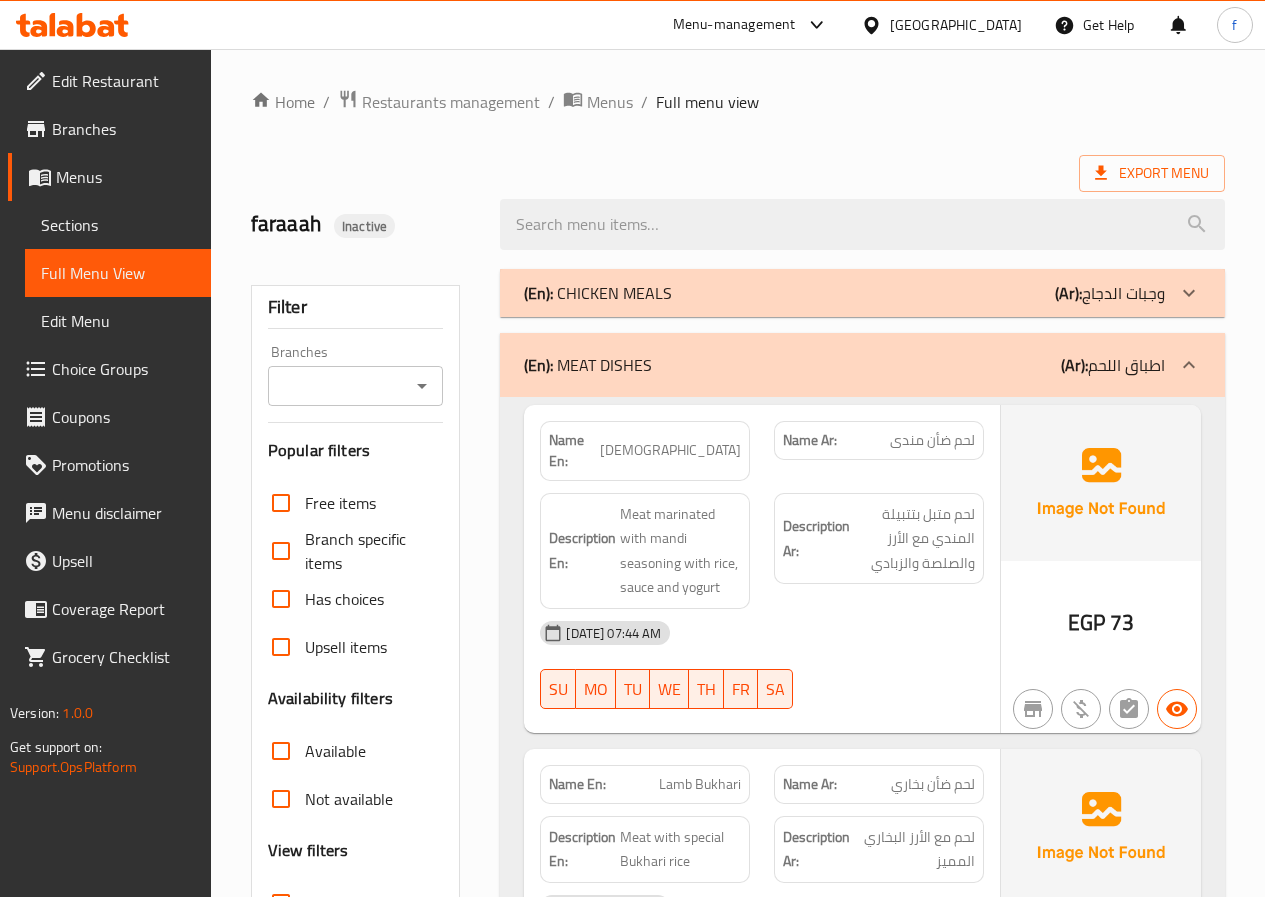 click on "(En):   MEAT DISHES (Ar): اطباق اللحم" at bounding box center [862, 365] 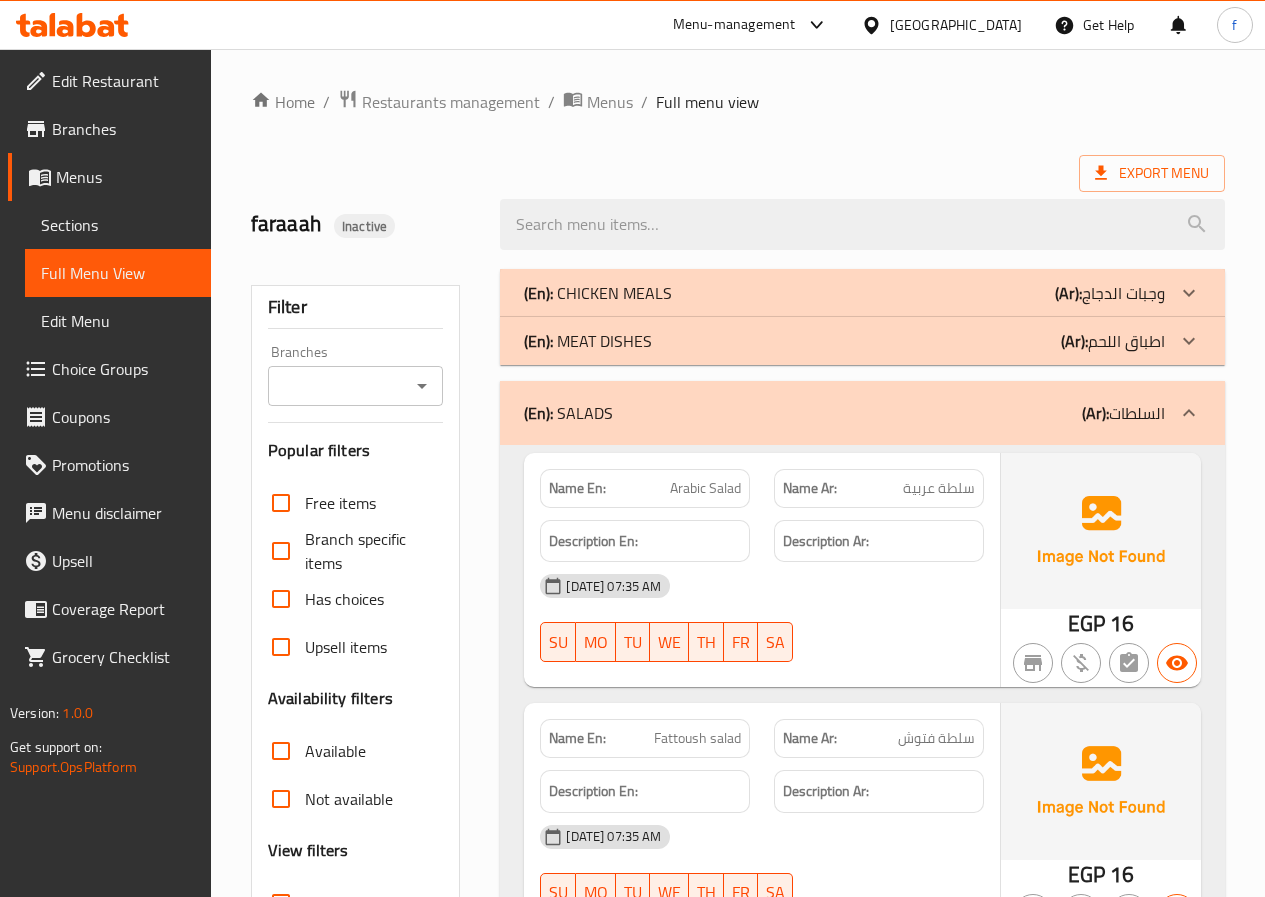 click on "(En):   SALADS (Ar): السلطات" at bounding box center [862, 413] 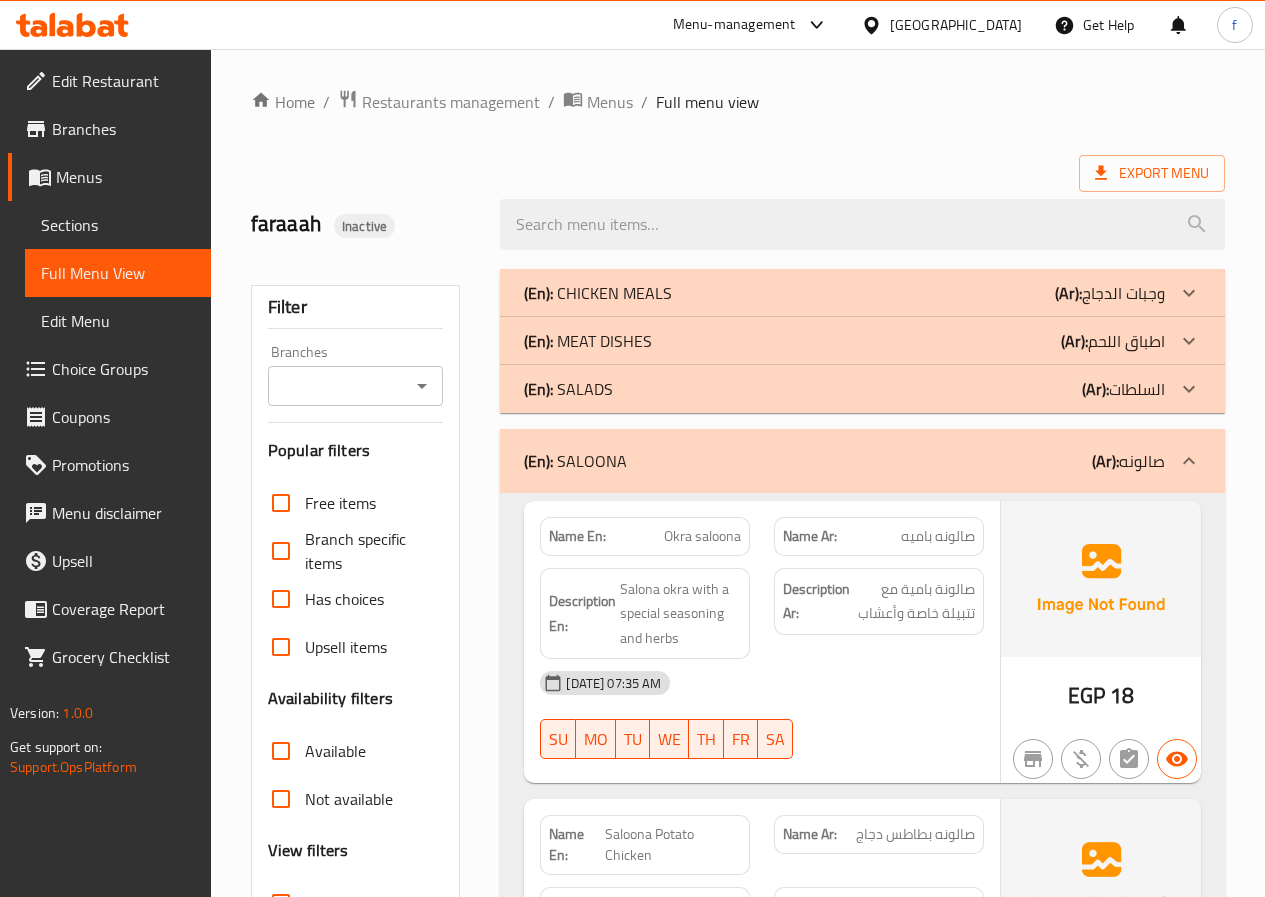 click on "(En):   SALOONA  (Ar): صالونه" at bounding box center [862, 461] 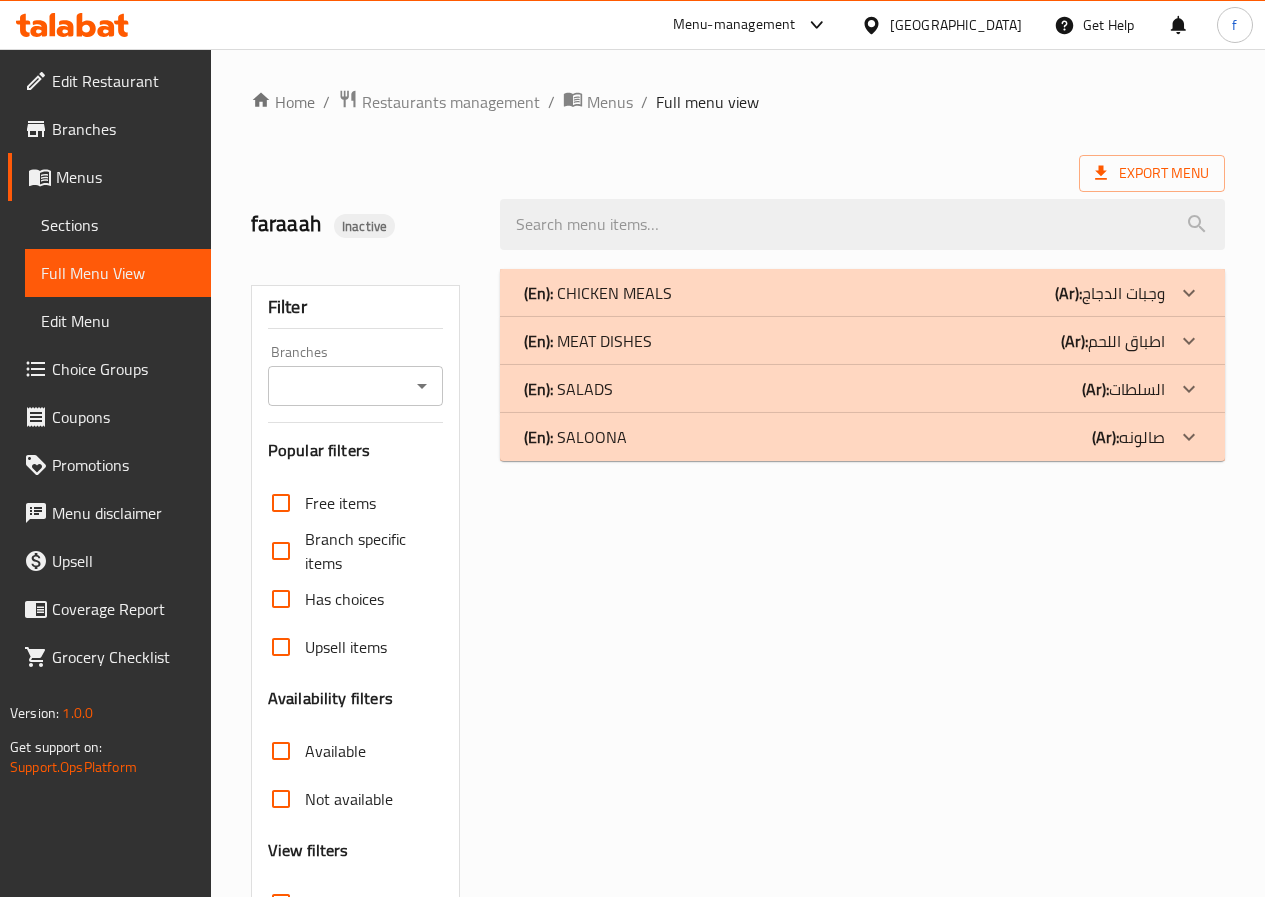 click on "(En):   CHICKEN MEALS (Ar): وجبات الدجاج" at bounding box center (862, 293) 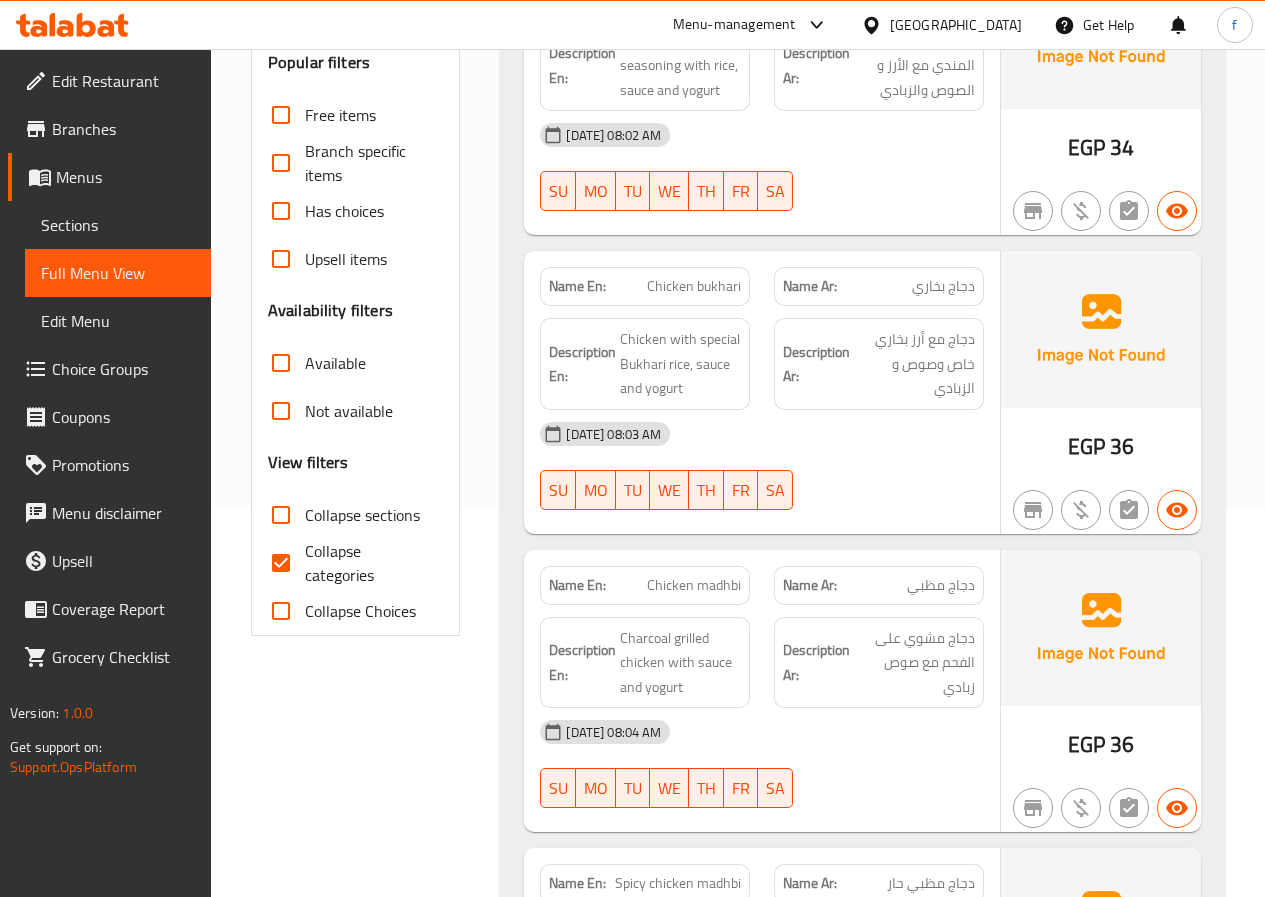 scroll, scrollTop: 400, scrollLeft: 0, axis: vertical 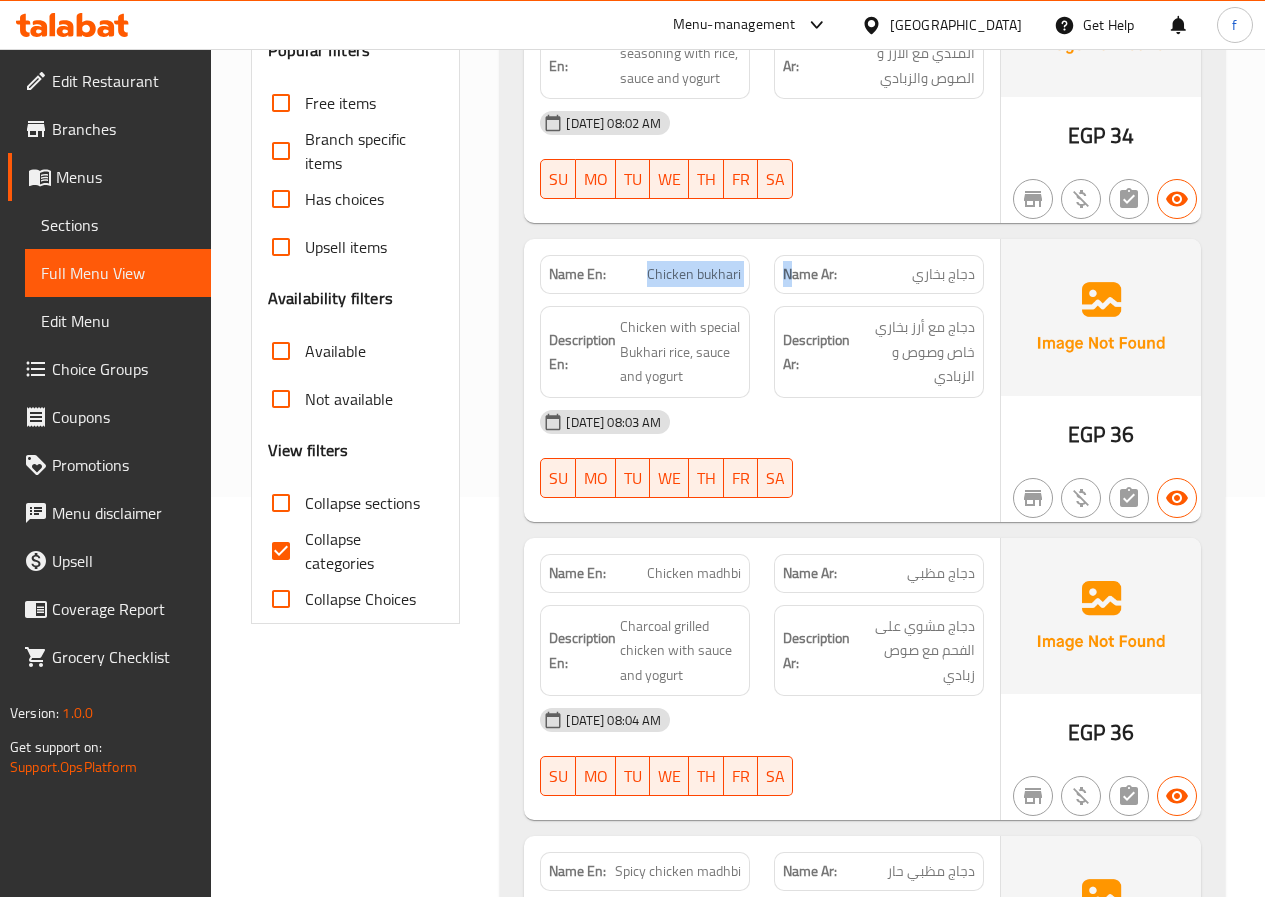 drag, startPoint x: 647, startPoint y: 271, endPoint x: 795, endPoint y: 283, distance: 148.48569 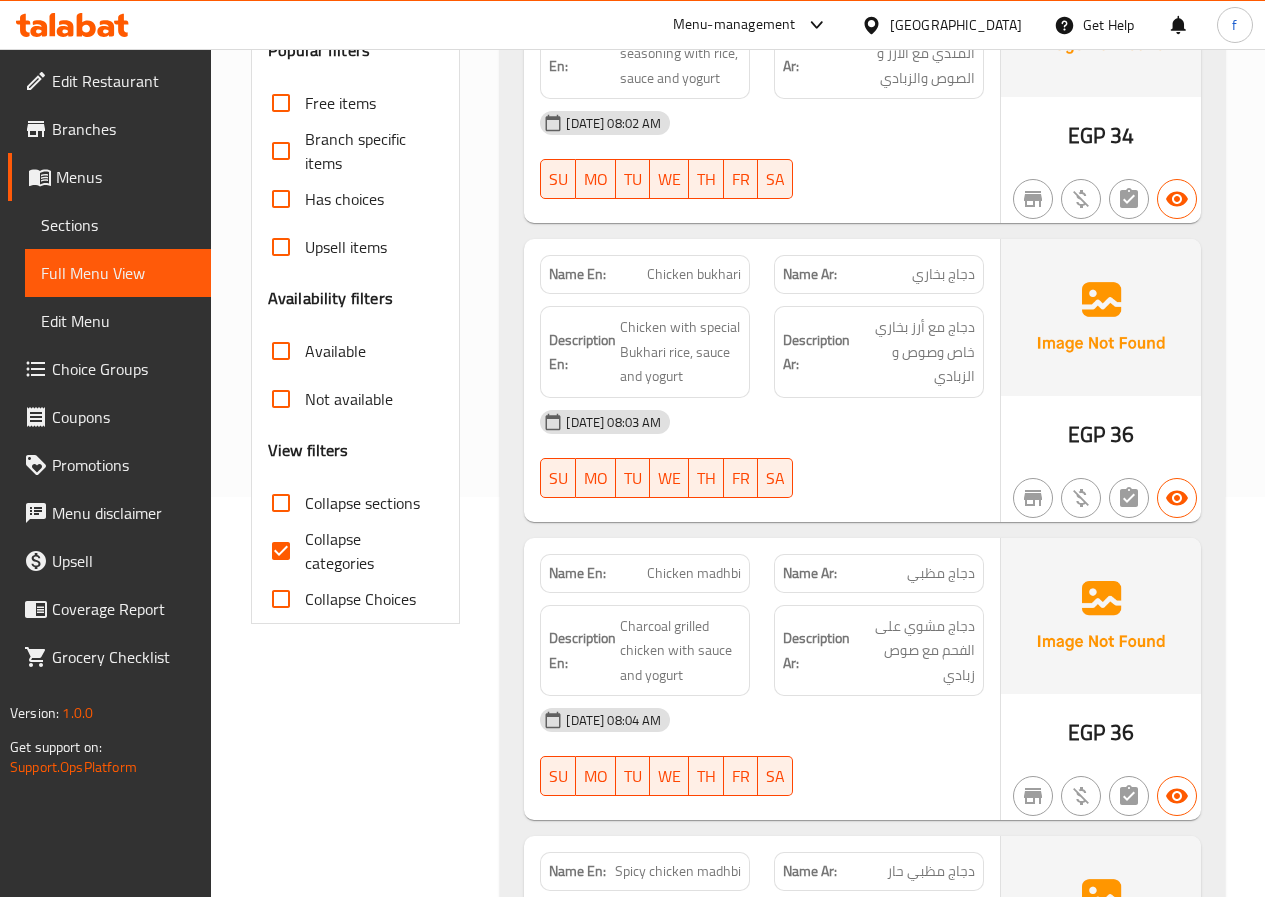 click on "Name Ar: دجاج بخاري" at bounding box center (879, 274) 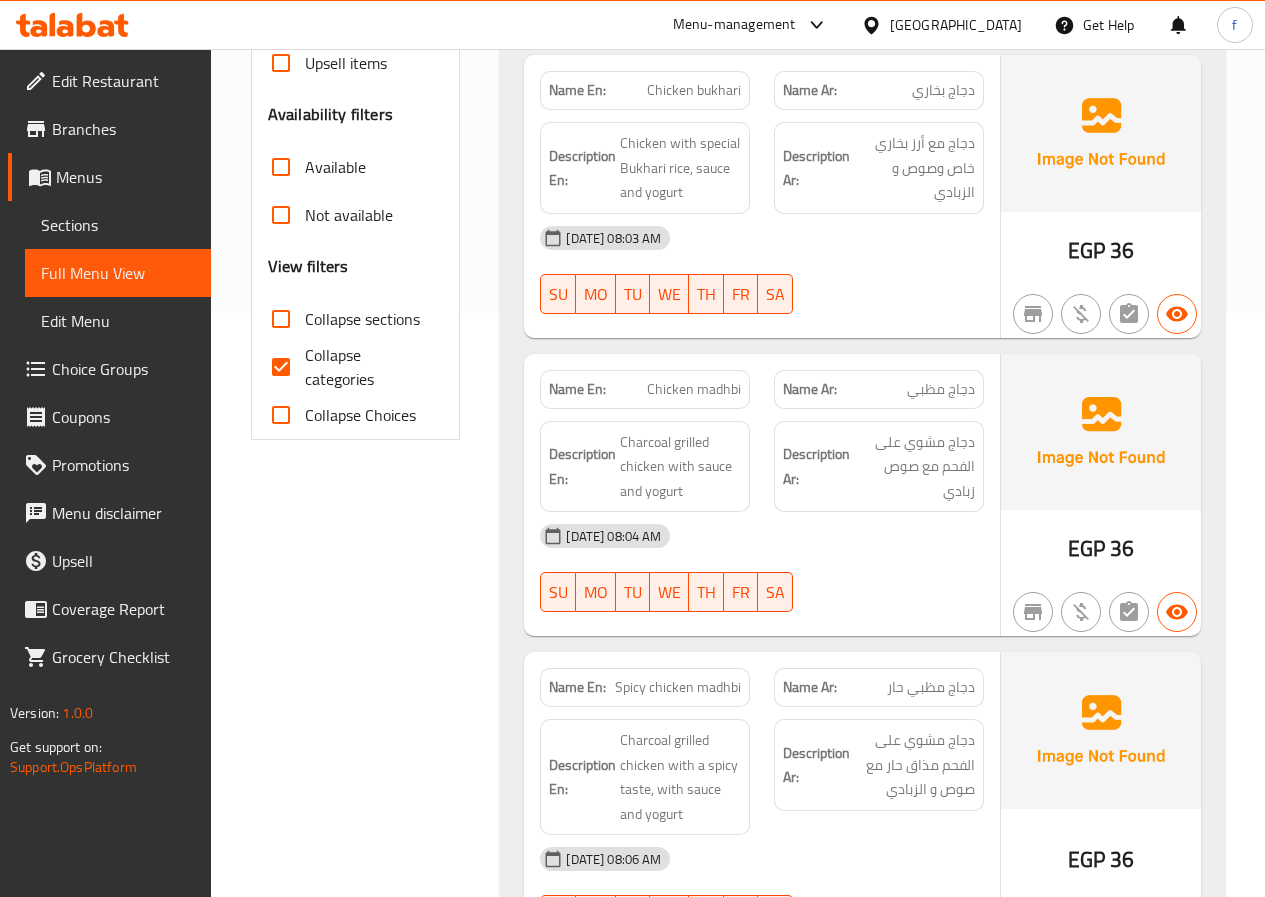 scroll, scrollTop: 600, scrollLeft: 0, axis: vertical 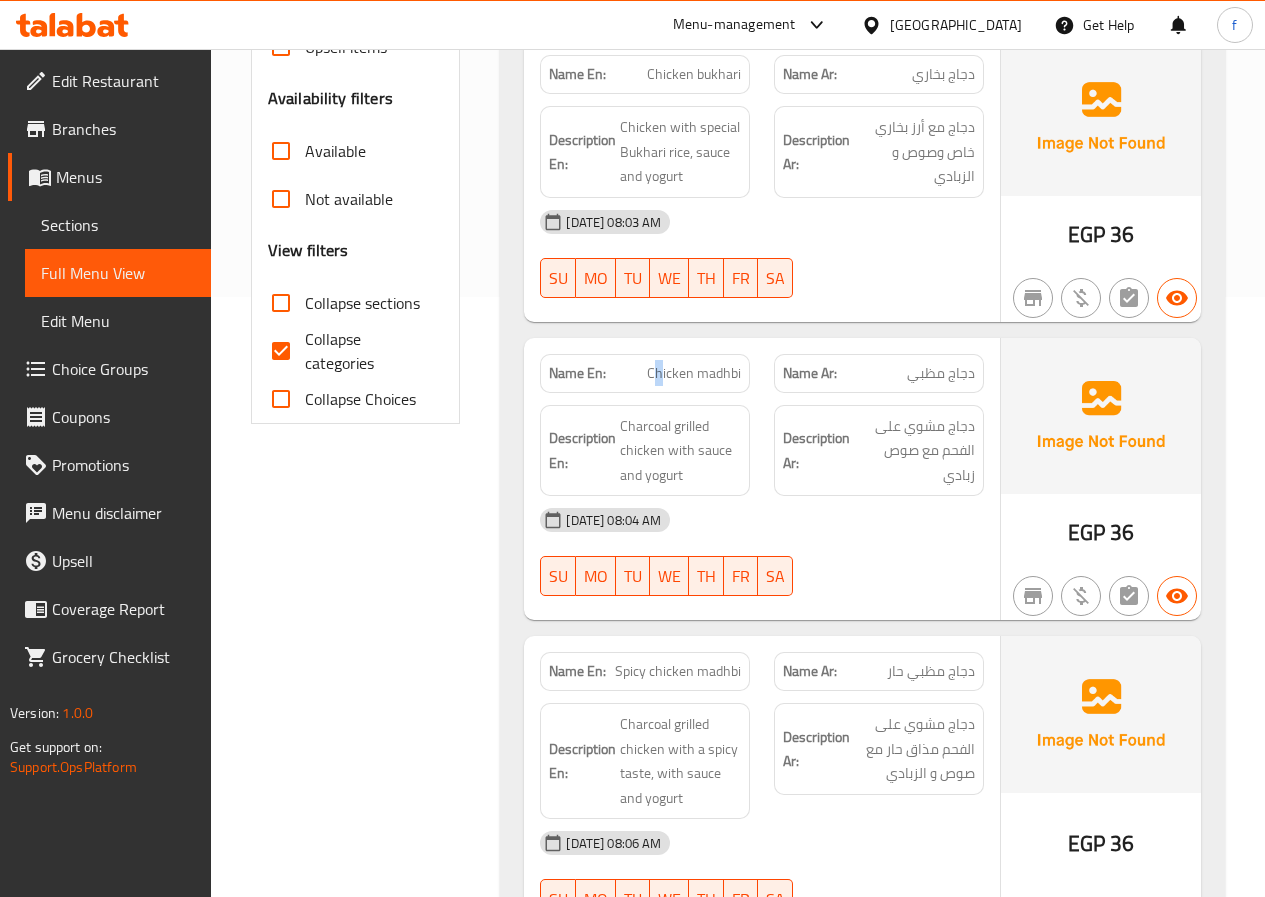 click on "Chicken madhbi" at bounding box center (694, 373) 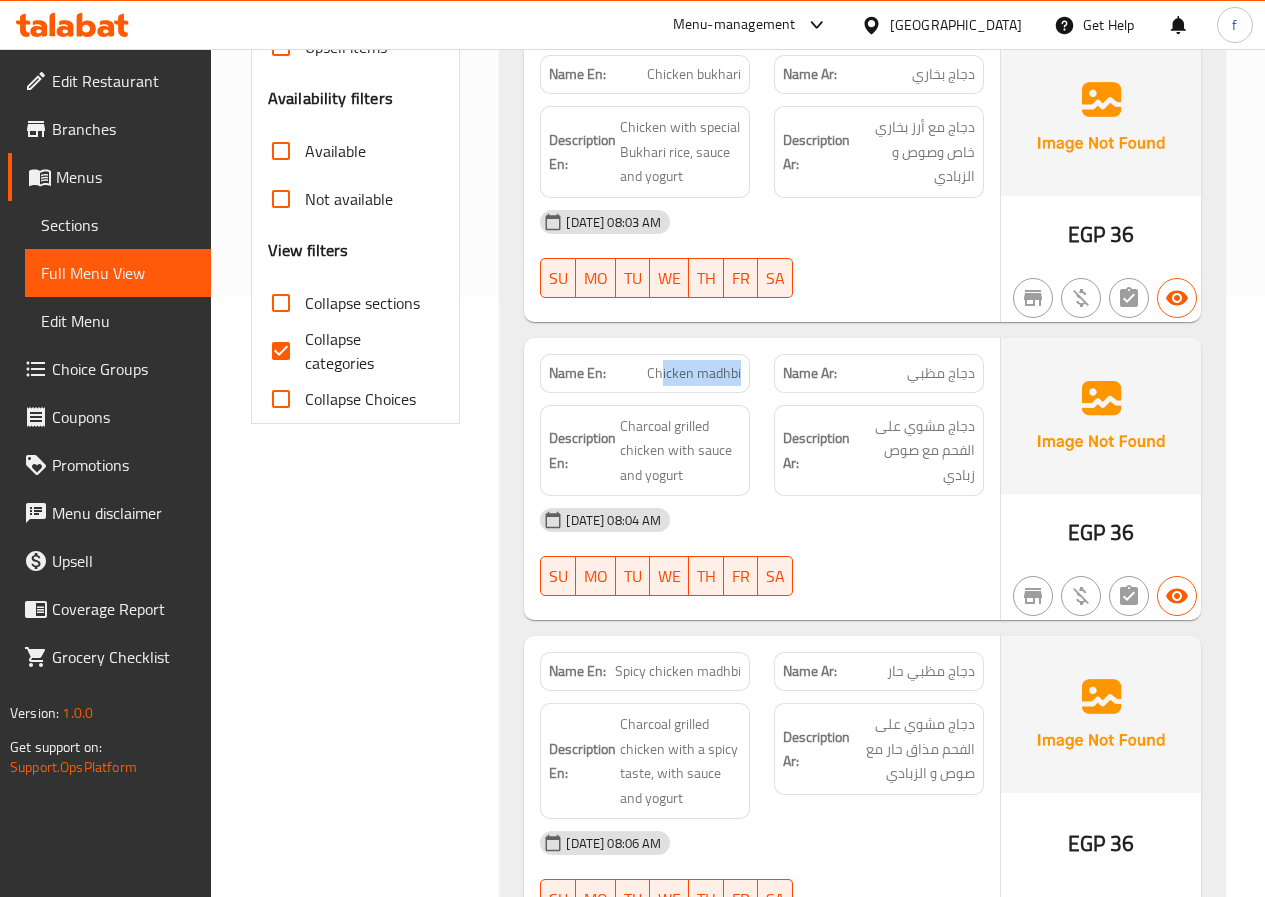 drag, startPoint x: 651, startPoint y: 363, endPoint x: 735, endPoint y: 376, distance: 85 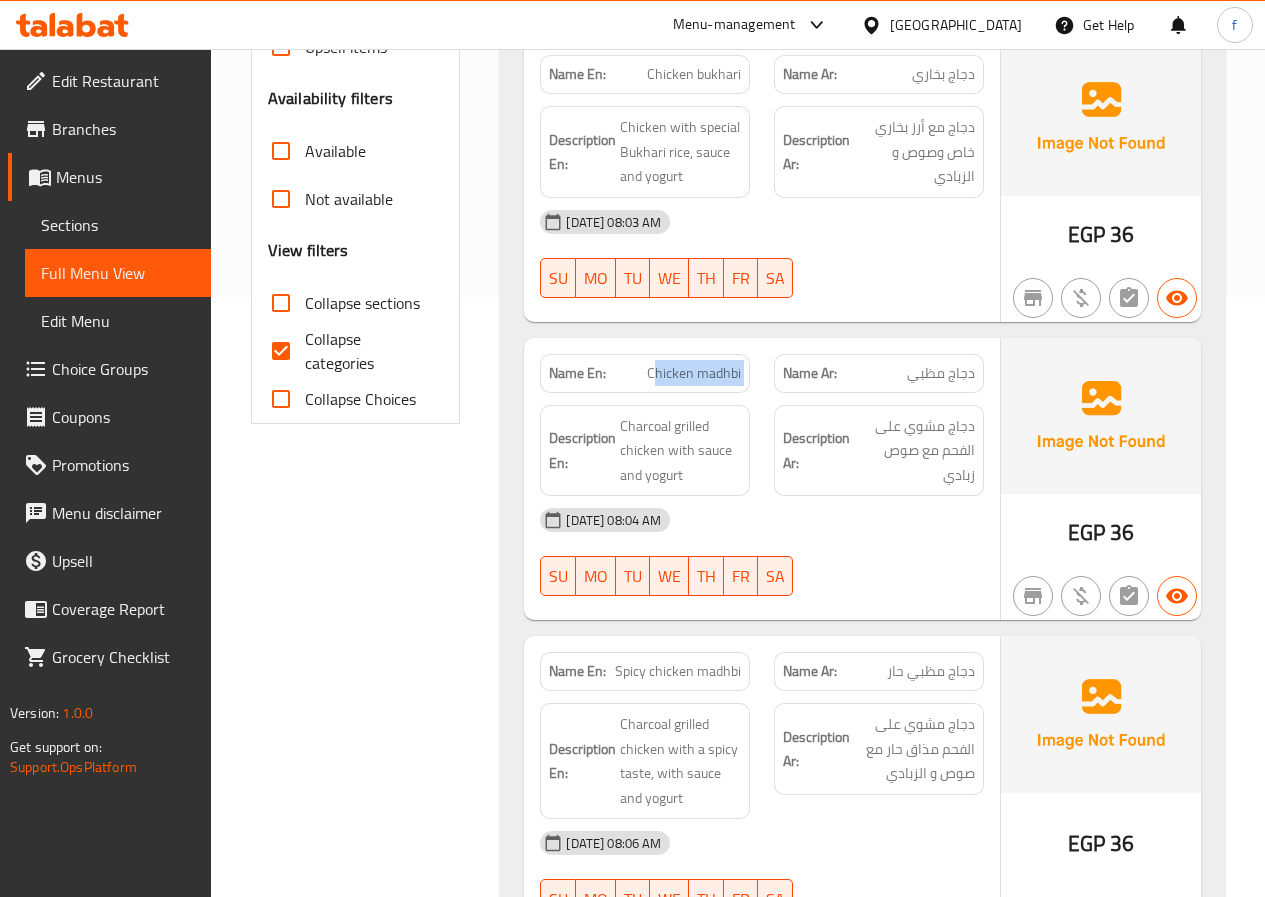 drag, startPoint x: 643, startPoint y: 372, endPoint x: 787, endPoint y: 388, distance: 144.88617 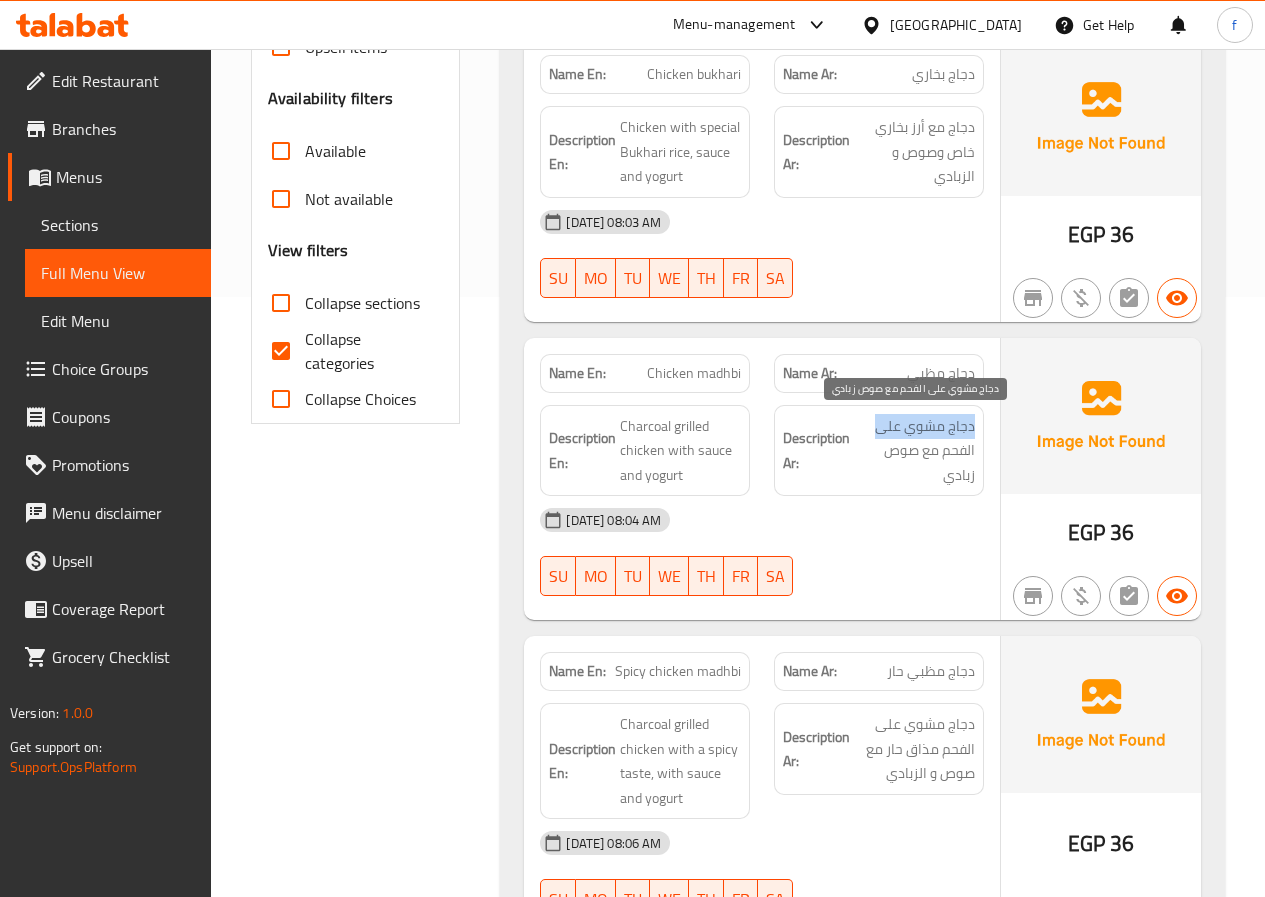 drag, startPoint x: 975, startPoint y: 428, endPoint x: 872, endPoint y: 424, distance: 103.077644 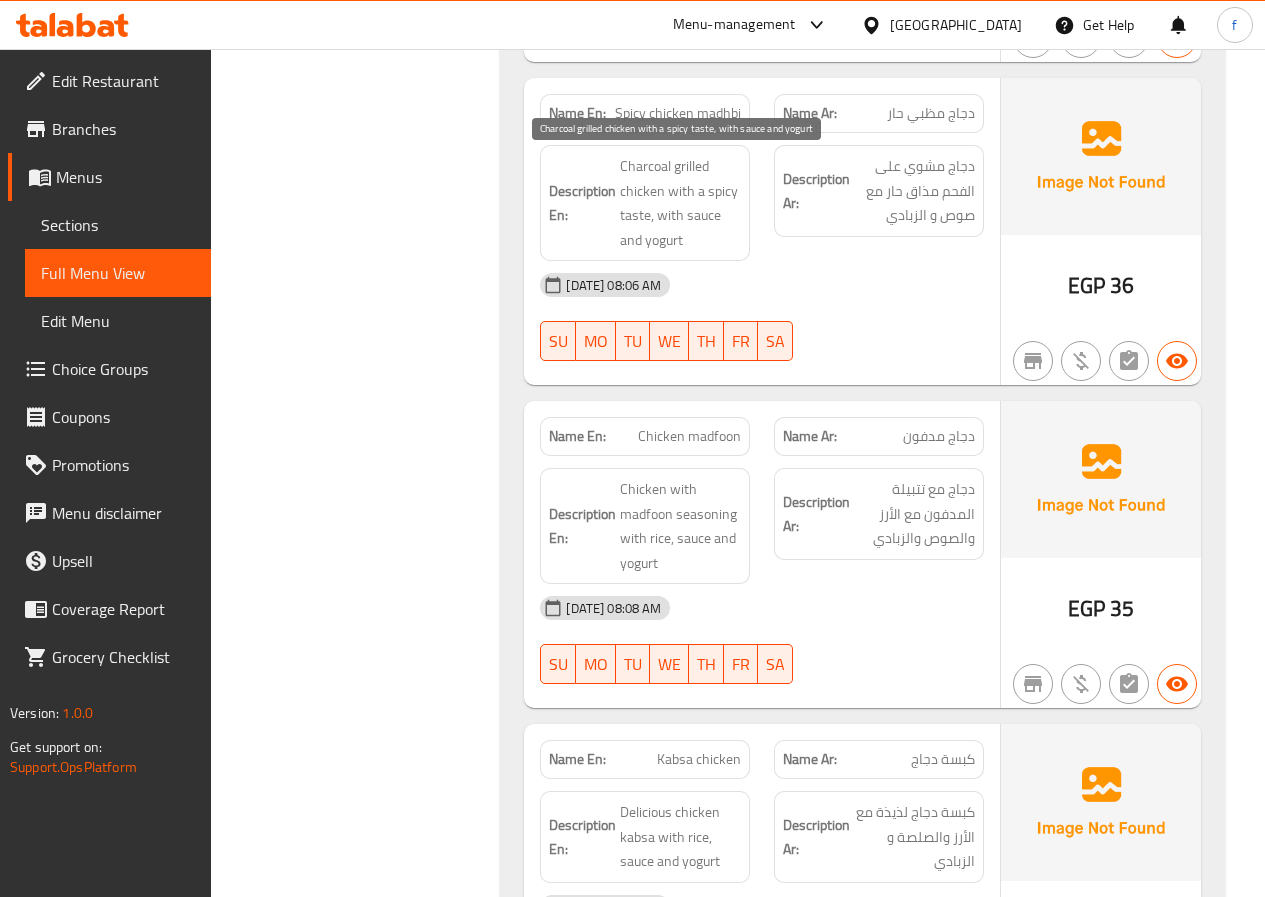 scroll, scrollTop: 1200, scrollLeft: 0, axis: vertical 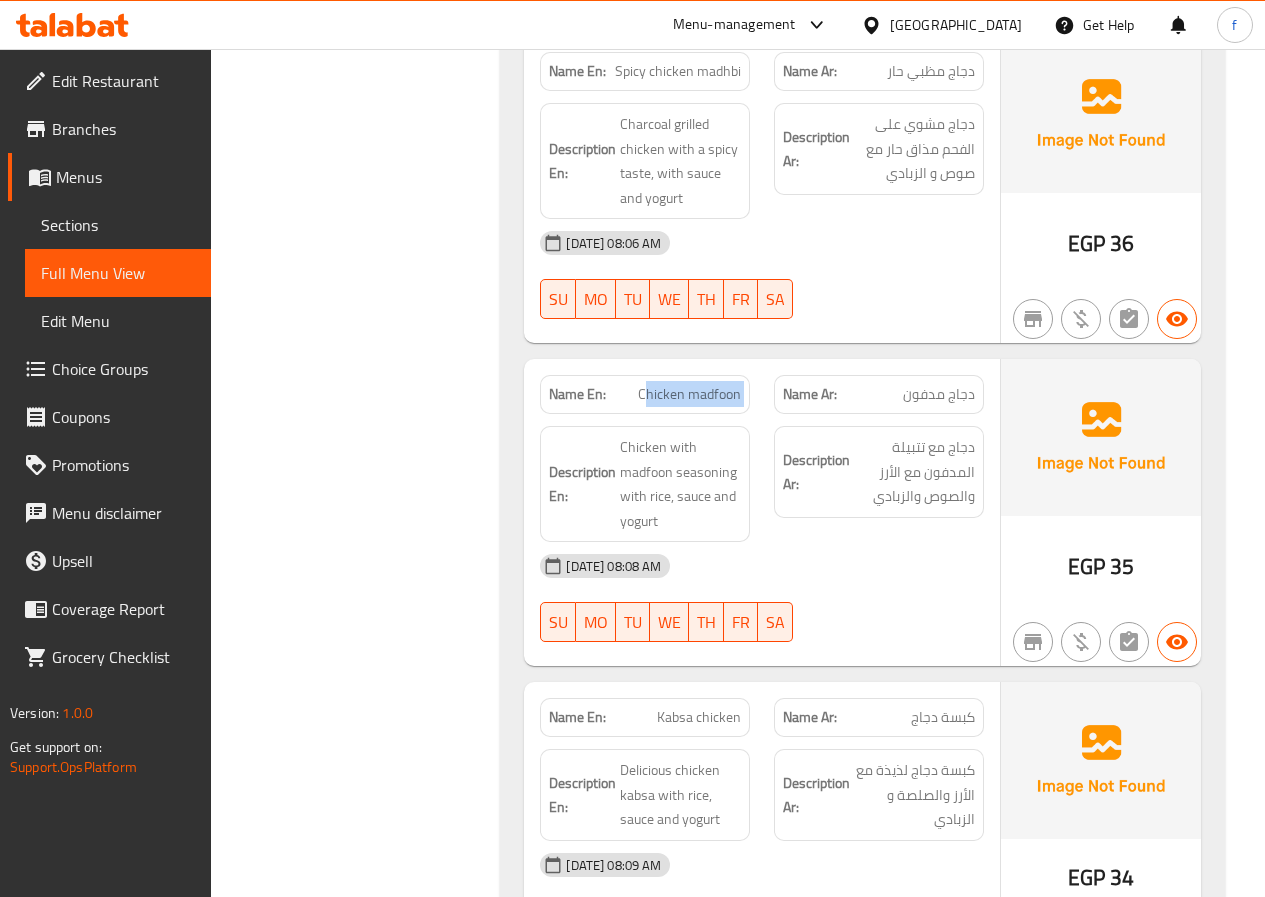 drag, startPoint x: 635, startPoint y: 391, endPoint x: 767, endPoint y: 405, distance: 132.74034 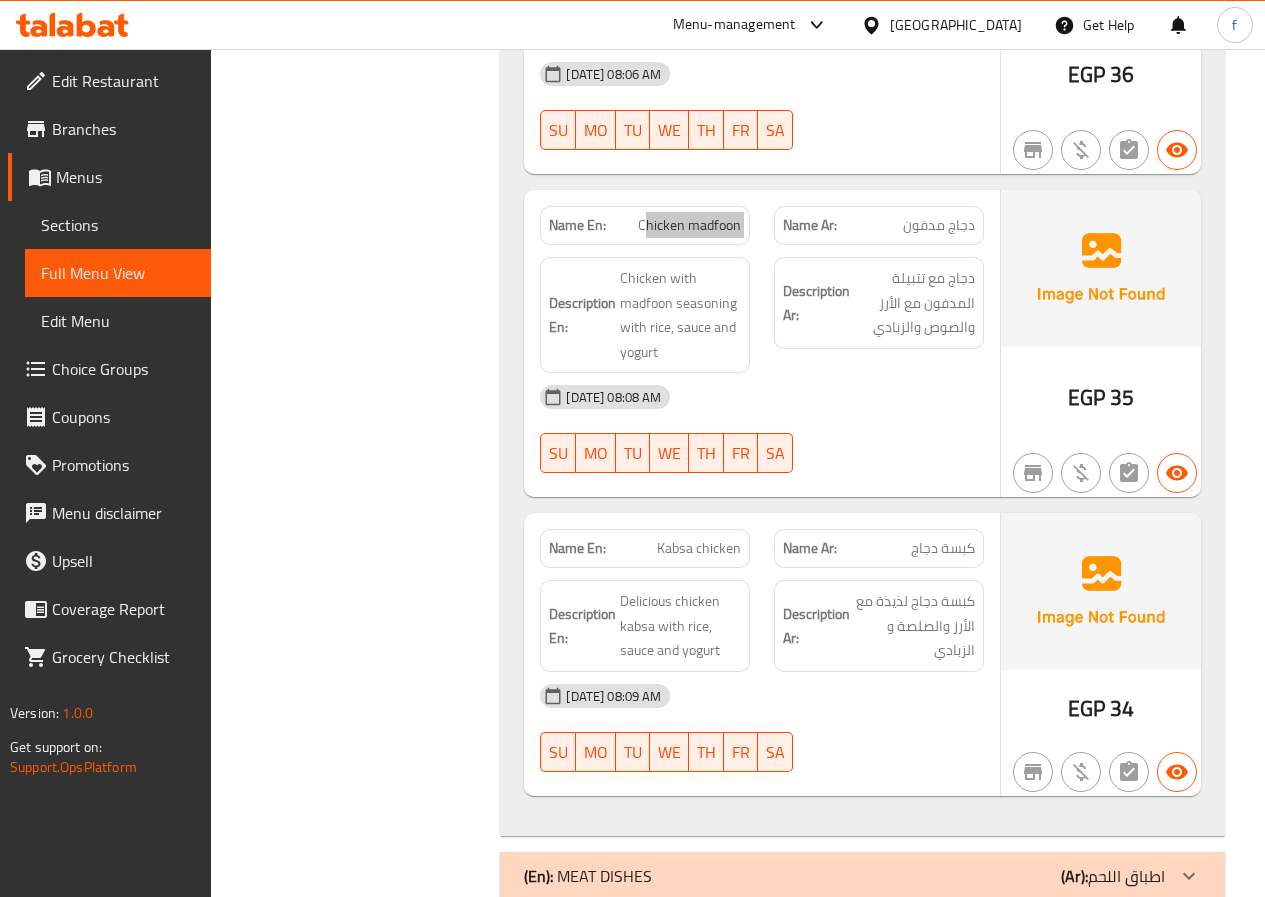 scroll, scrollTop: 1508, scrollLeft: 0, axis: vertical 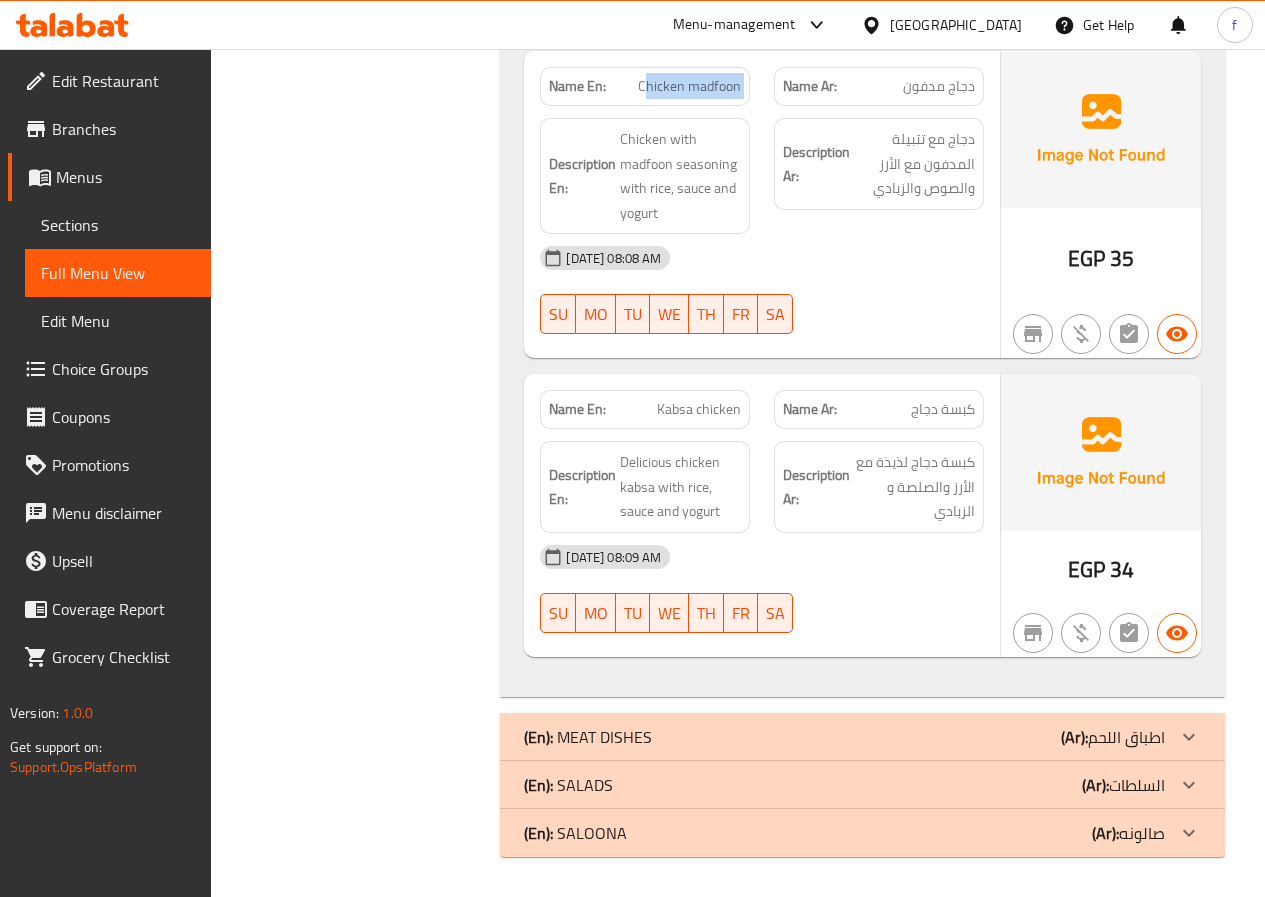 click on "(En):   MEAT DISHES (Ar): اطباق اللحم" at bounding box center [844, -1207] 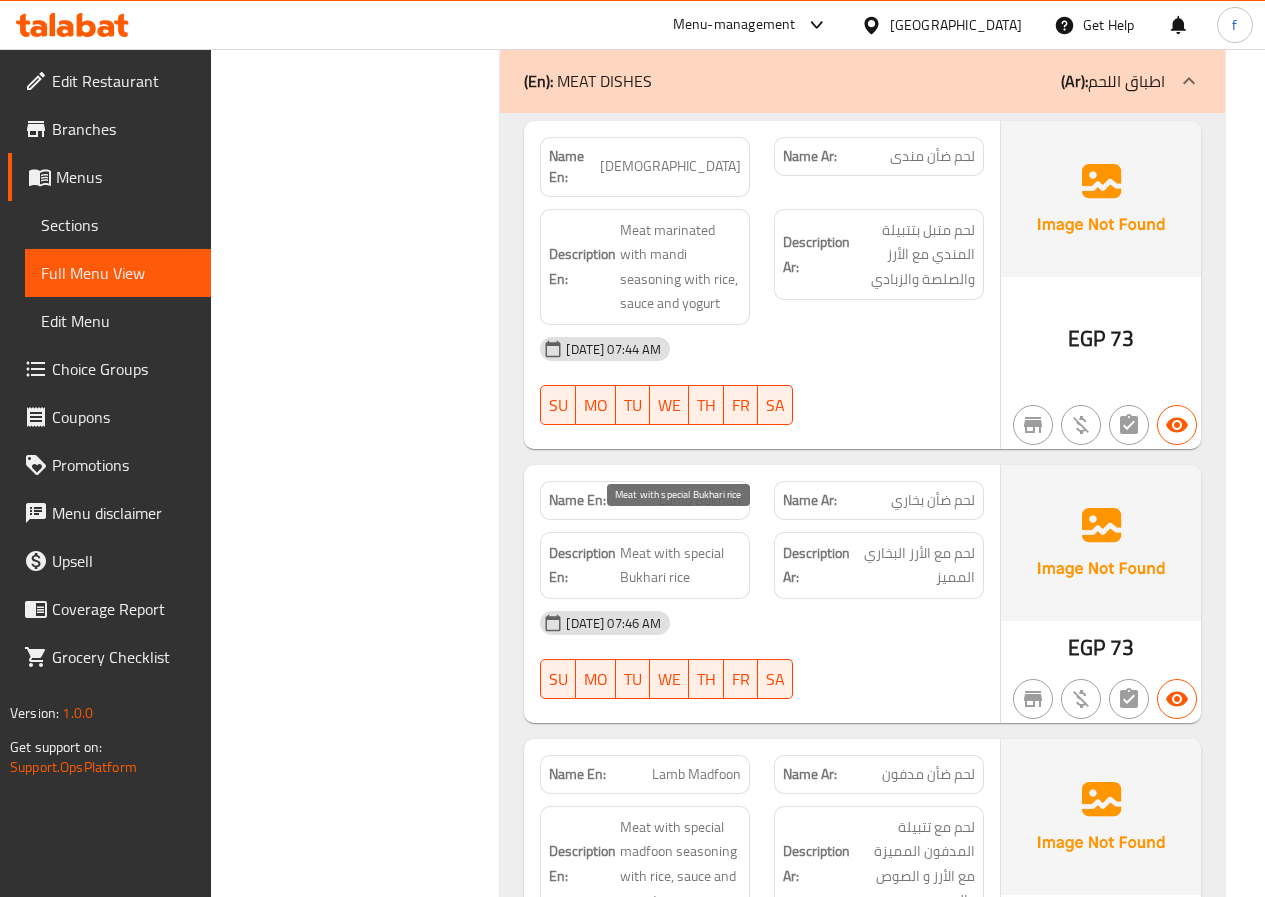scroll, scrollTop: 2208, scrollLeft: 0, axis: vertical 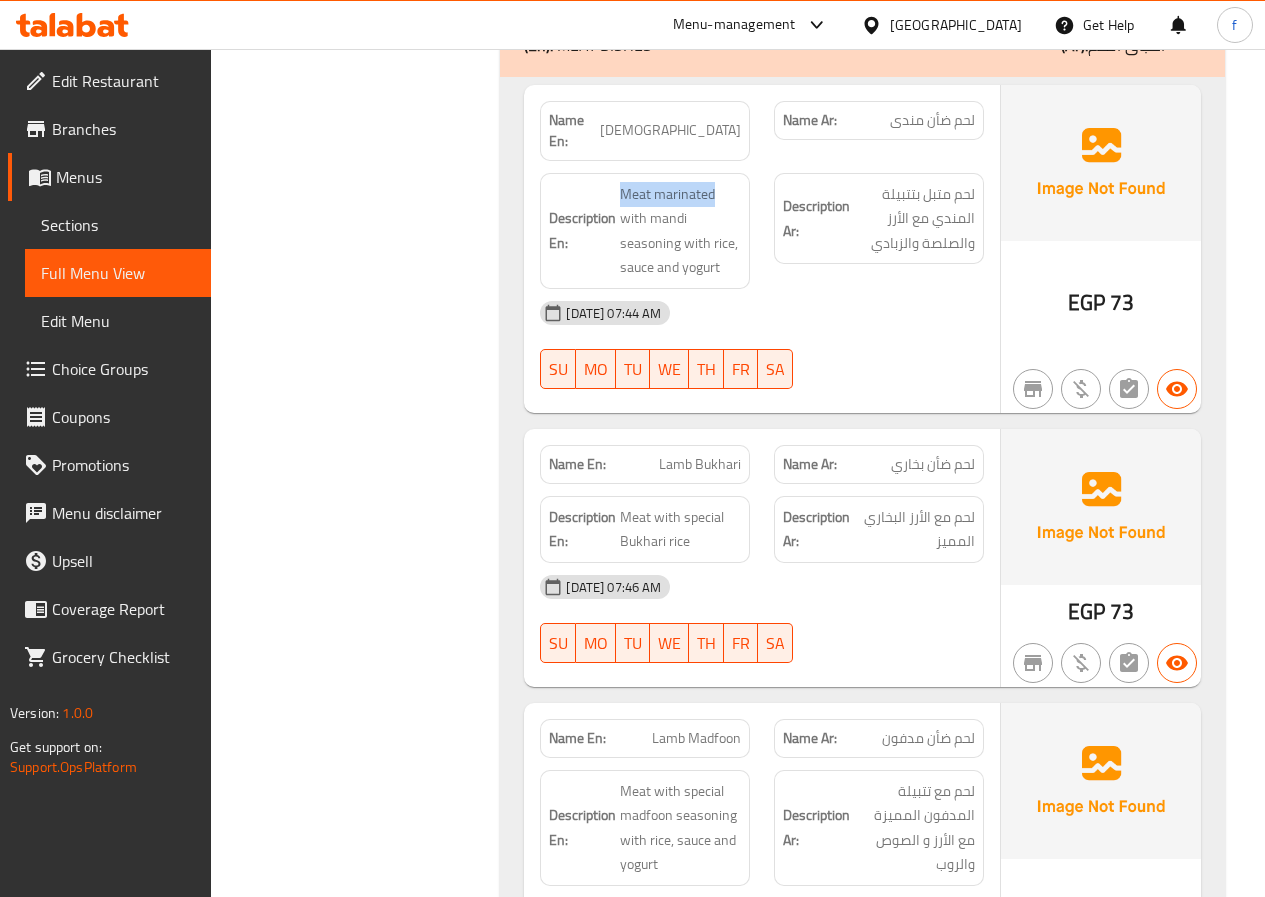 drag, startPoint x: 620, startPoint y: 175, endPoint x: 746, endPoint y: 172, distance: 126.035706 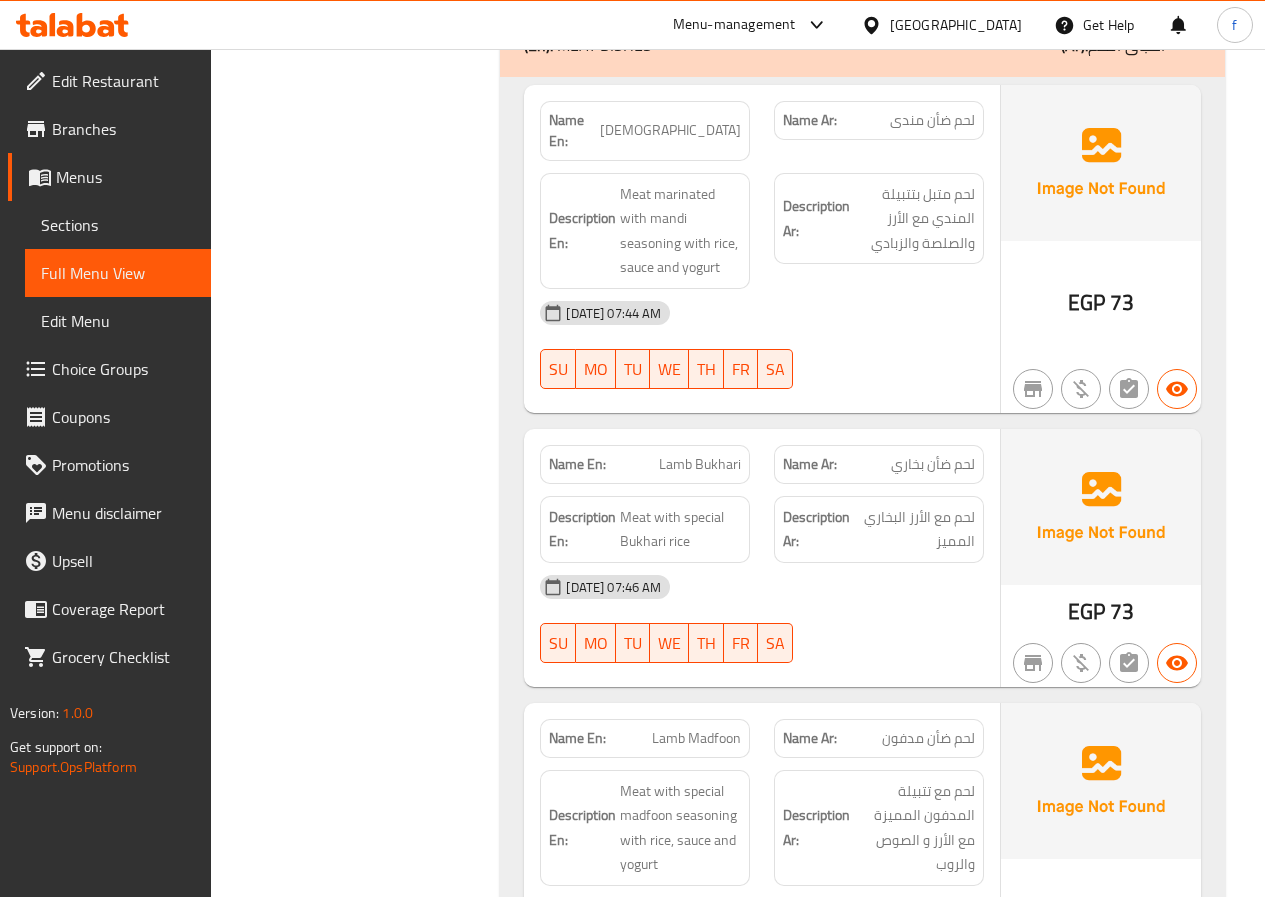 click on "Description Ar:" at bounding box center [816, -1755] 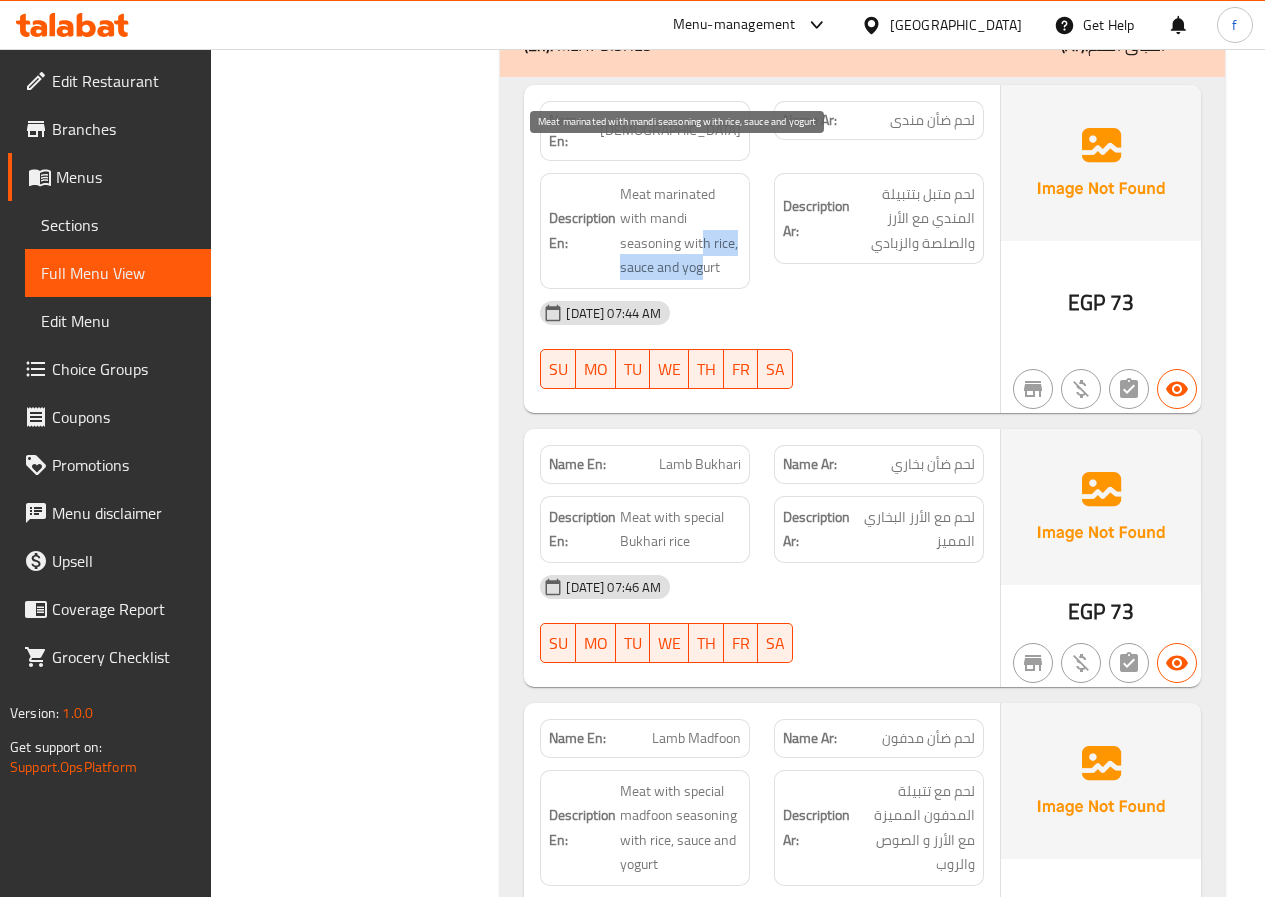 drag, startPoint x: 704, startPoint y: 227, endPoint x: 705, endPoint y: 243, distance: 16.03122 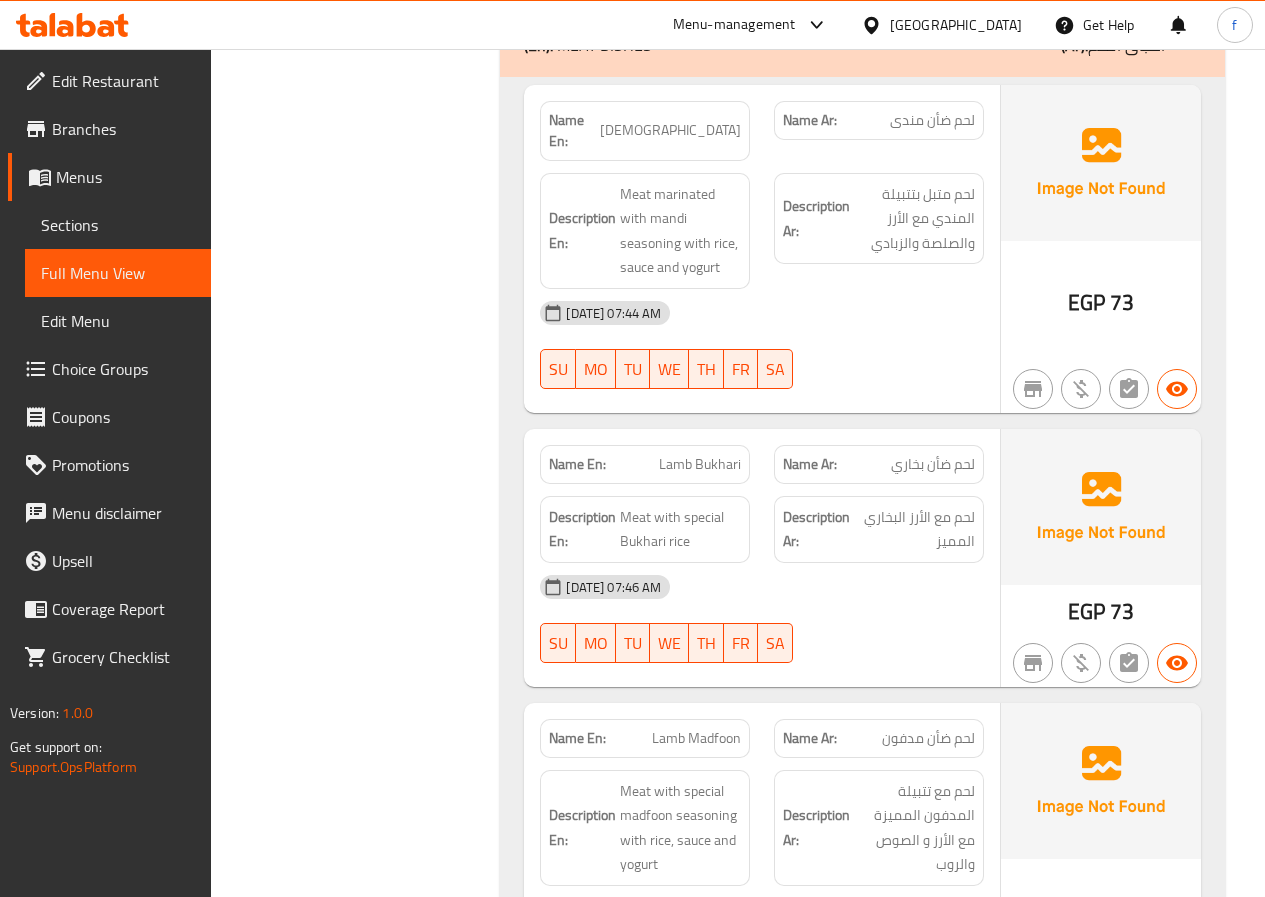 click on "Description Ar:" at bounding box center (816, -1755) 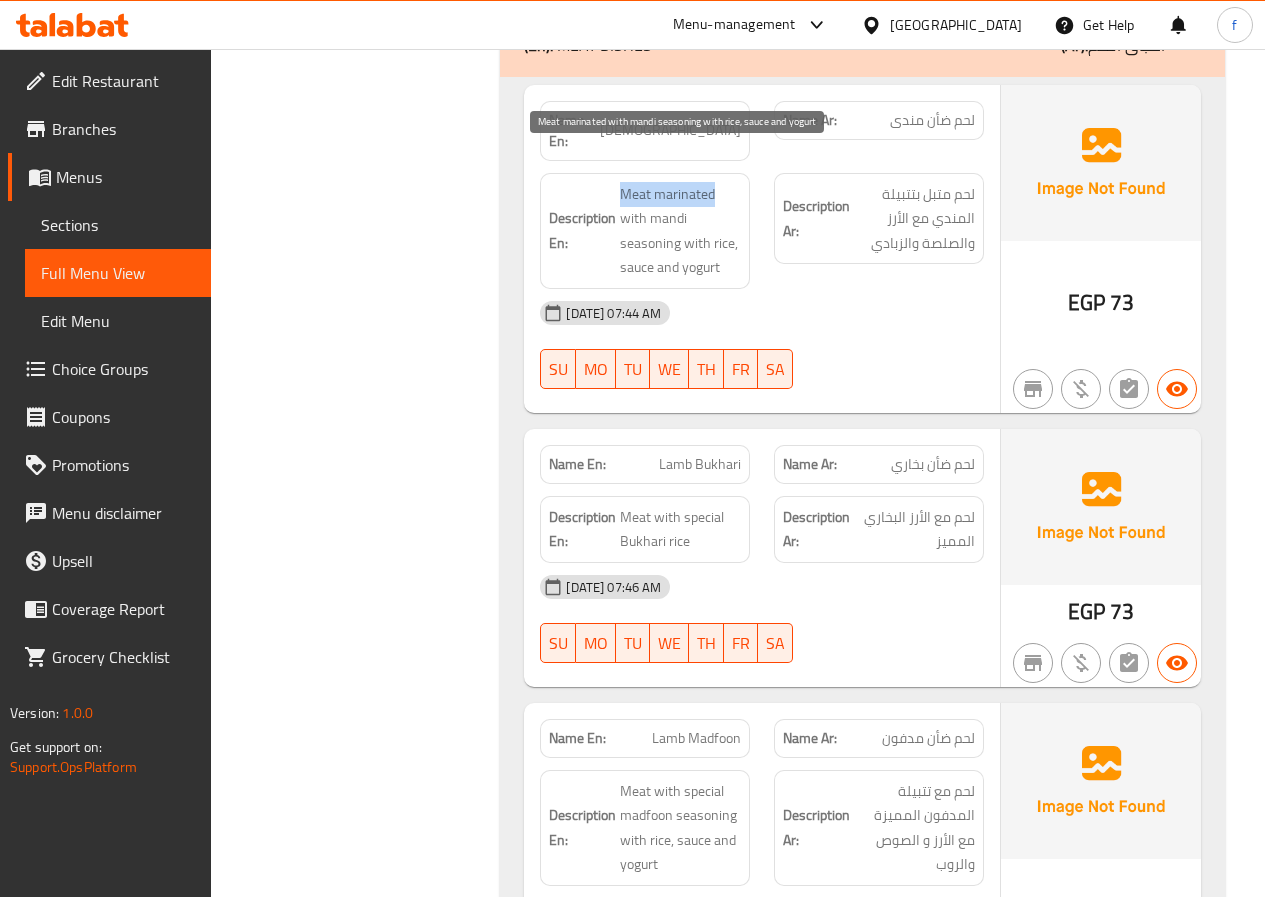 drag, startPoint x: 620, startPoint y: 171, endPoint x: 718, endPoint y: 173, distance: 98.02041 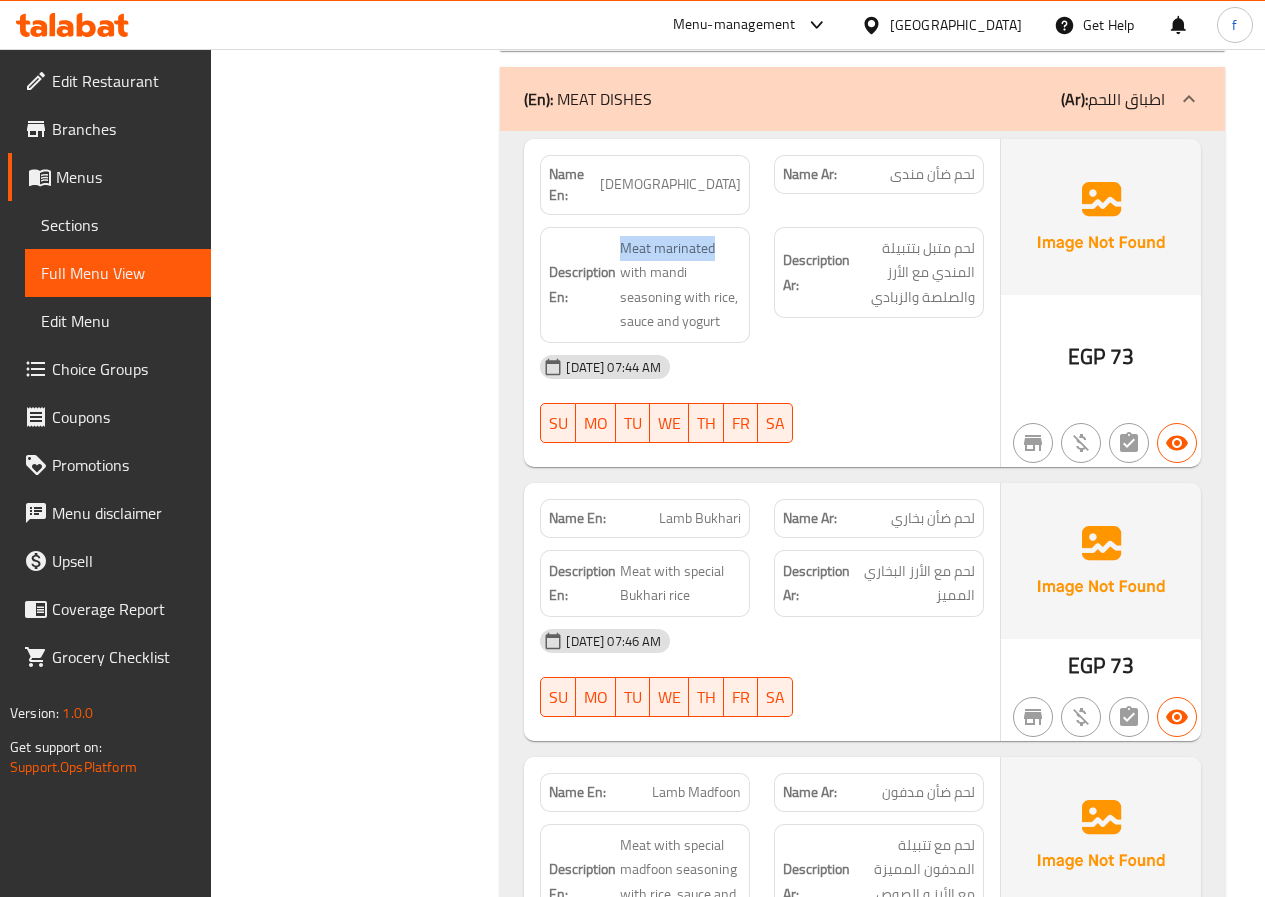 scroll, scrollTop: 2108, scrollLeft: 0, axis: vertical 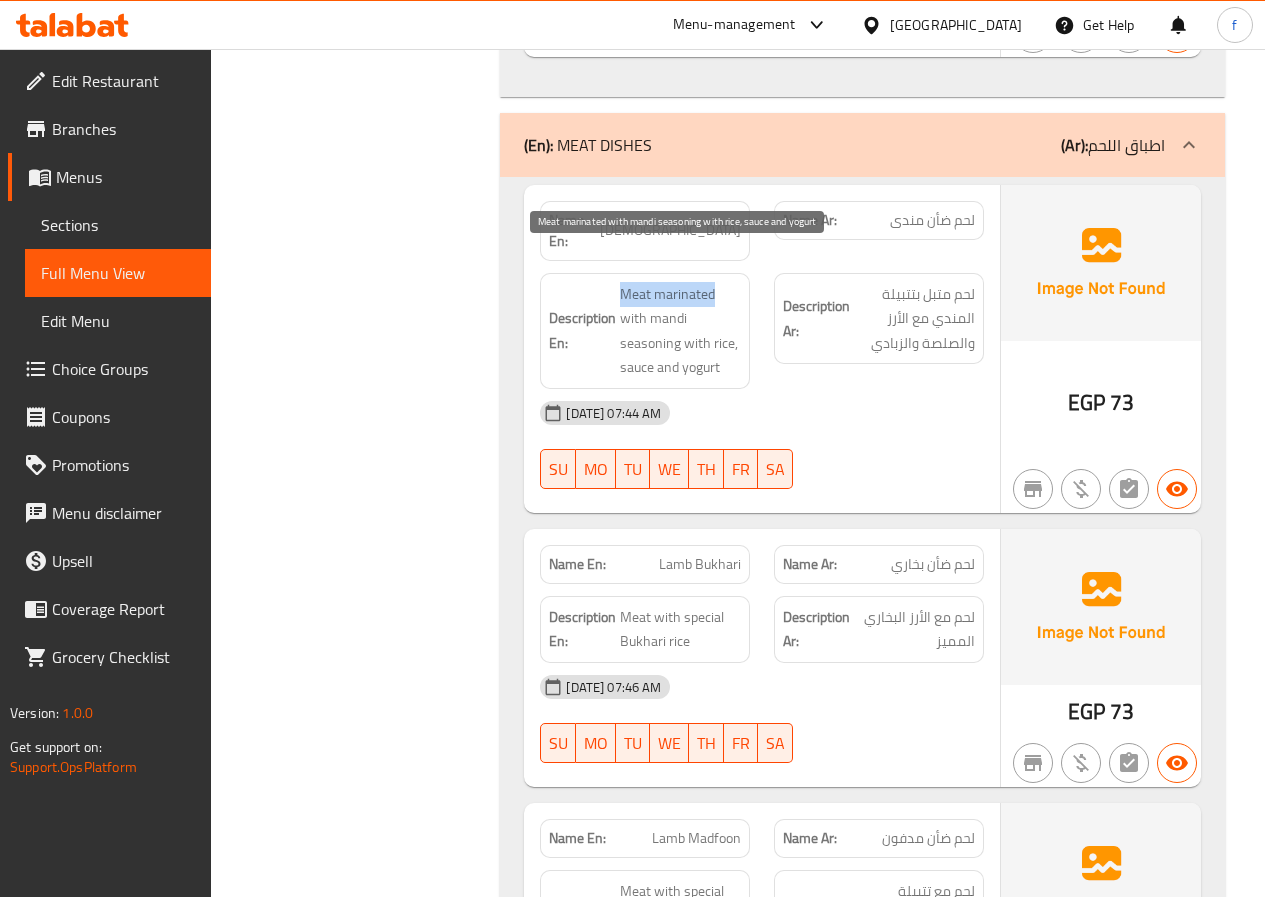 click on "Meat marinated with mandi seasoning with rice, sauce and yogurt" at bounding box center [680, 331] 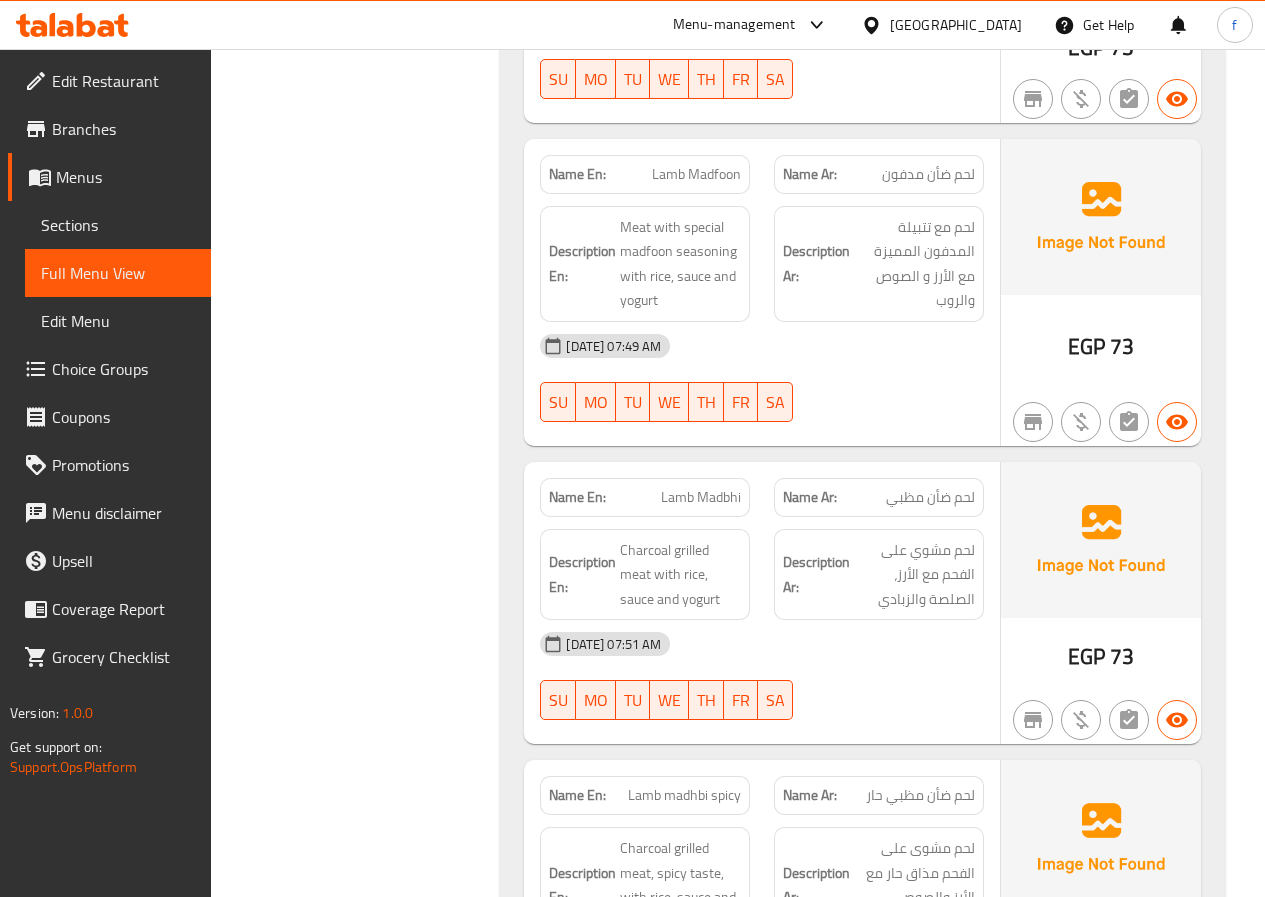 scroll, scrollTop: 2808, scrollLeft: 0, axis: vertical 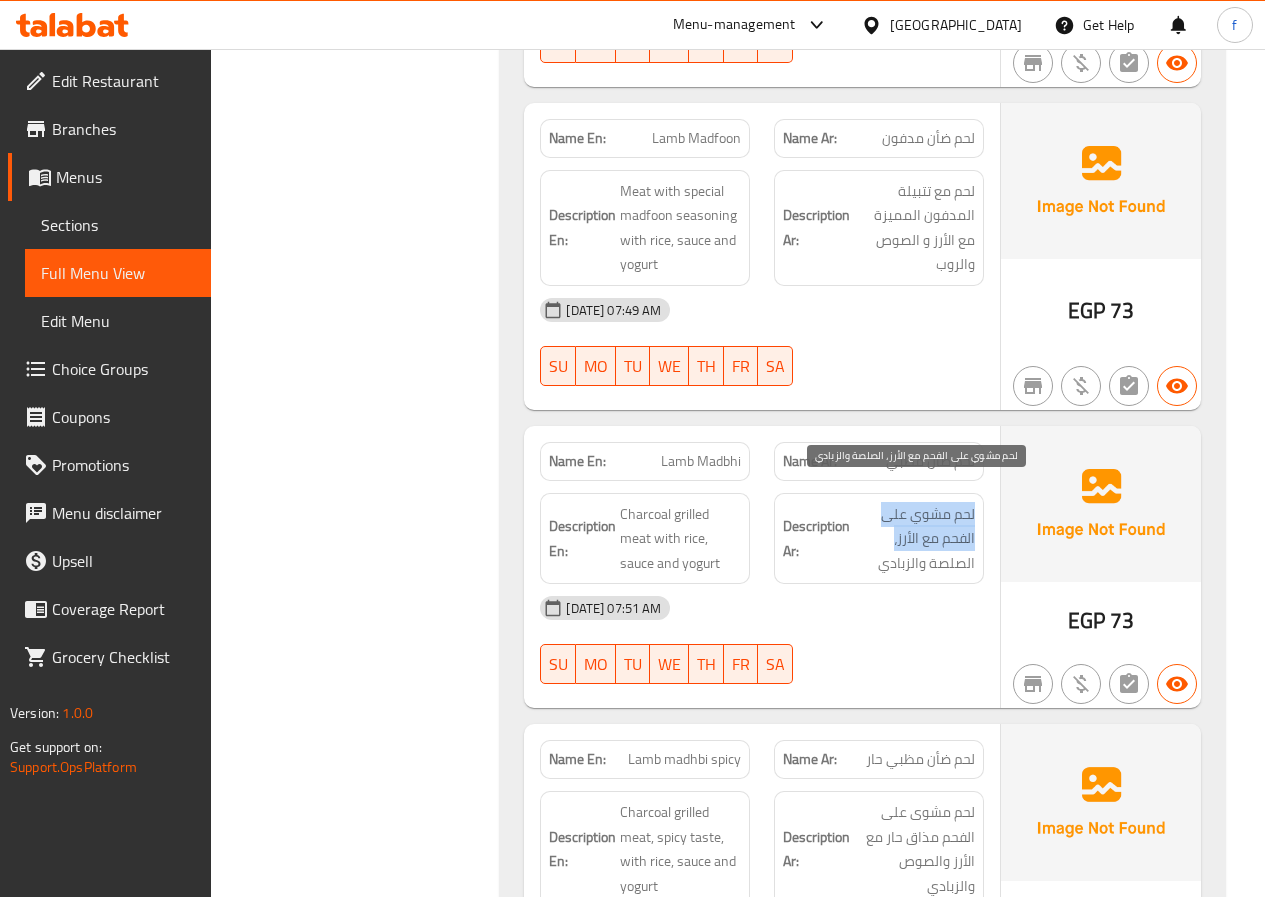 drag, startPoint x: 975, startPoint y: 494, endPoint x: 878, endPoint y: 519, distance: 100.16985 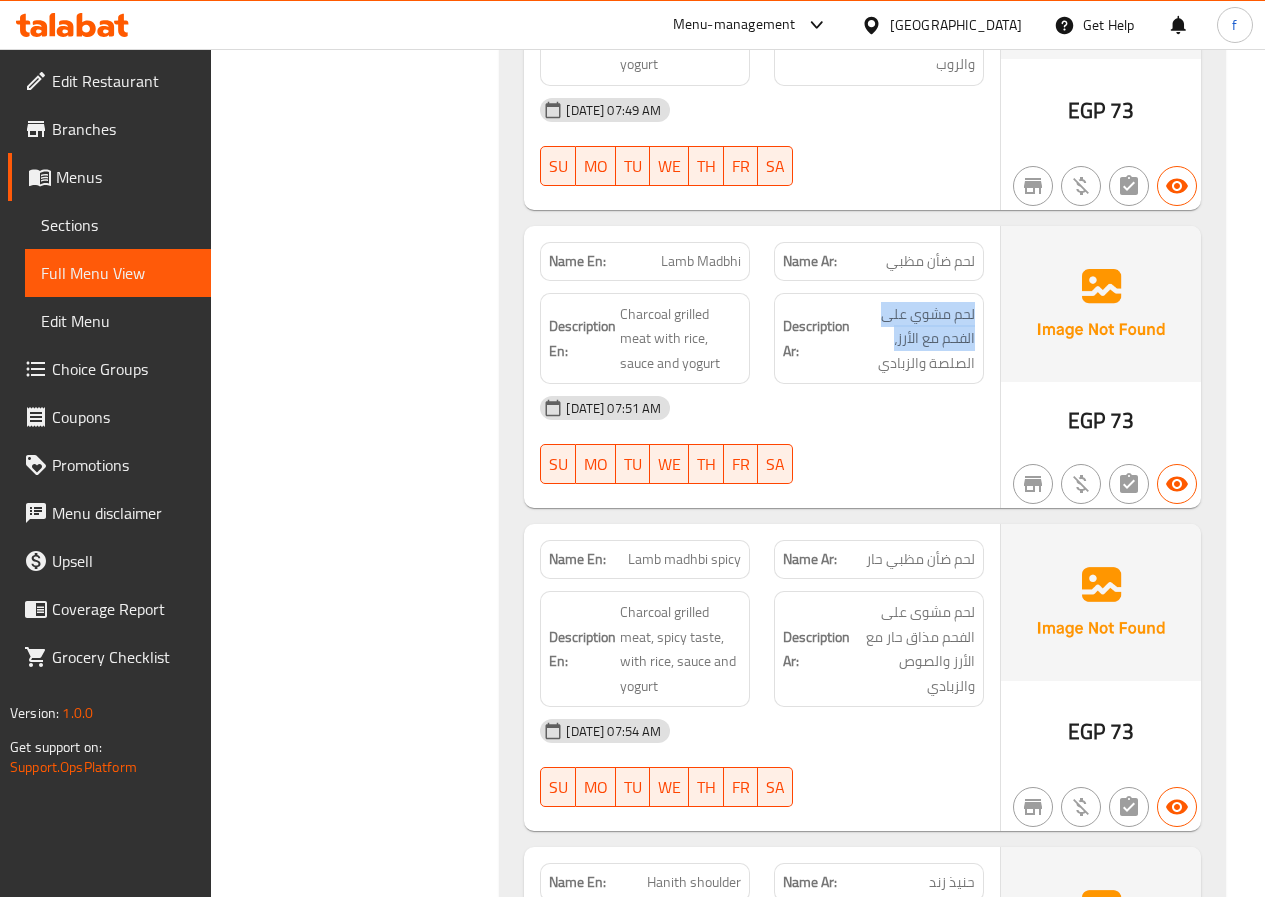 scroll, scrollTop: 3108, scrollLeft: 0, axis: vertical 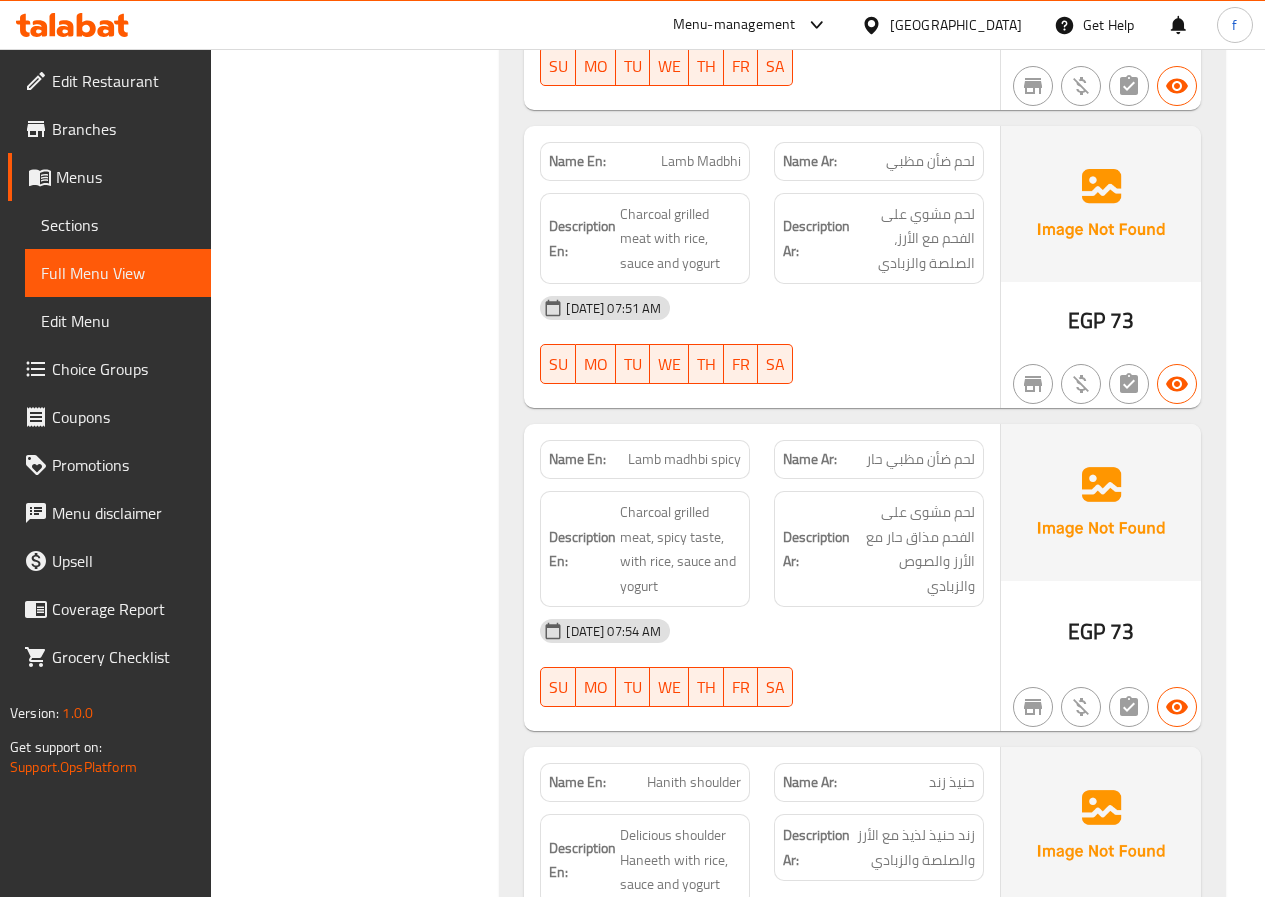 click on "Lamb madhbi spicy" at bounding box center (689, -1514) 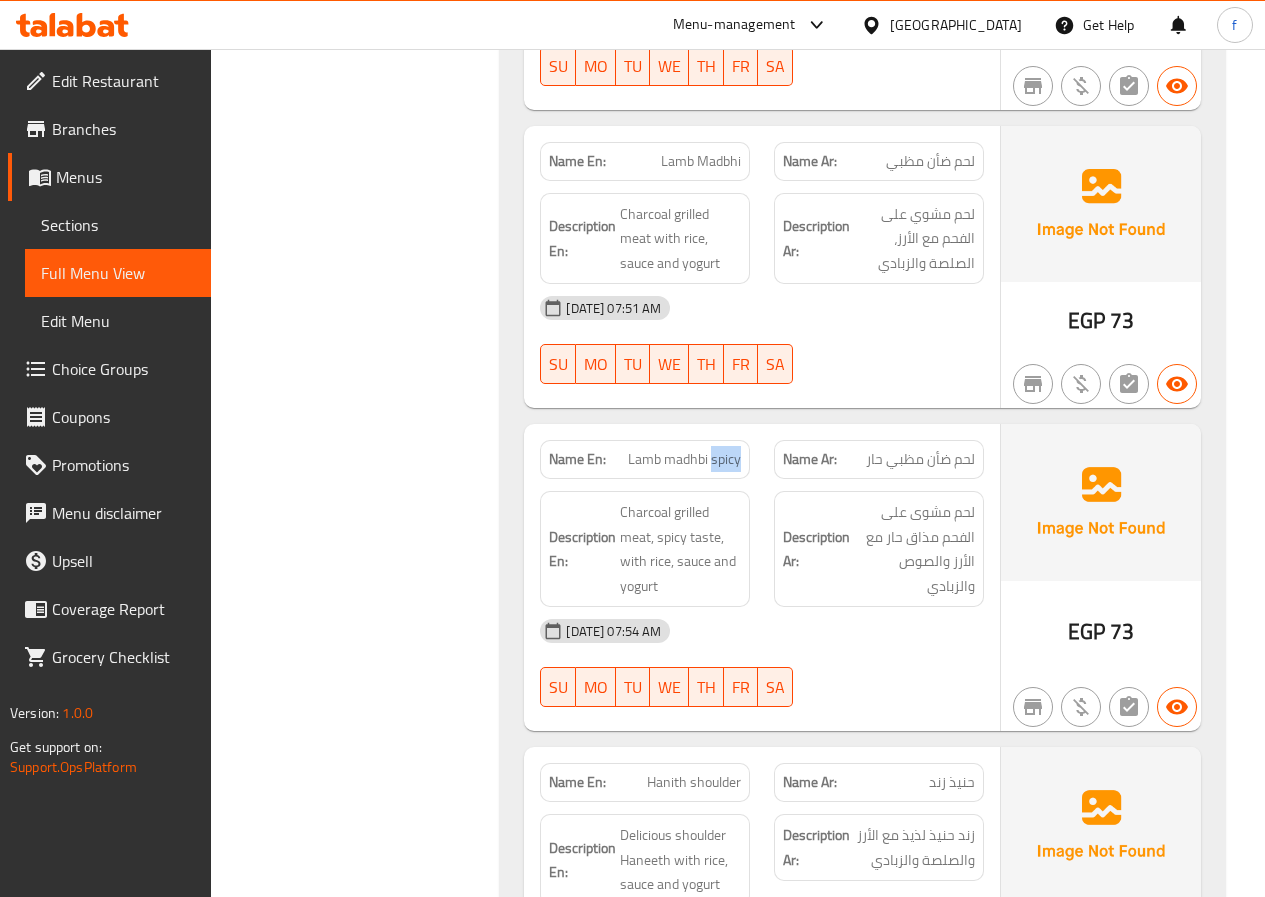 click on "Lamb madhbi spicy" at bounding box center (689, -1514) 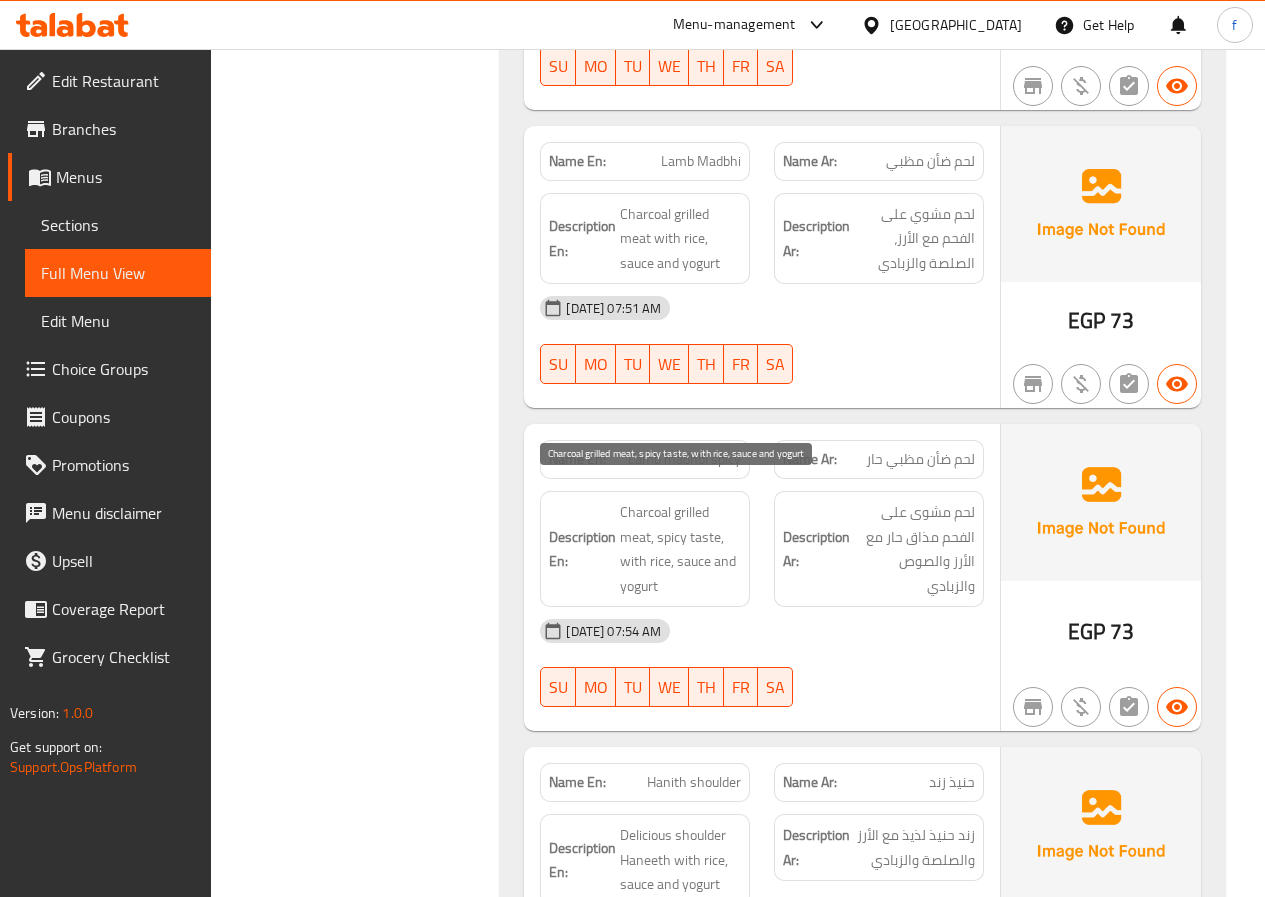 click on "Charcoal grilled meat, spicy taste, with rice, sauce and yogurt" at bounding box center (680, 549) 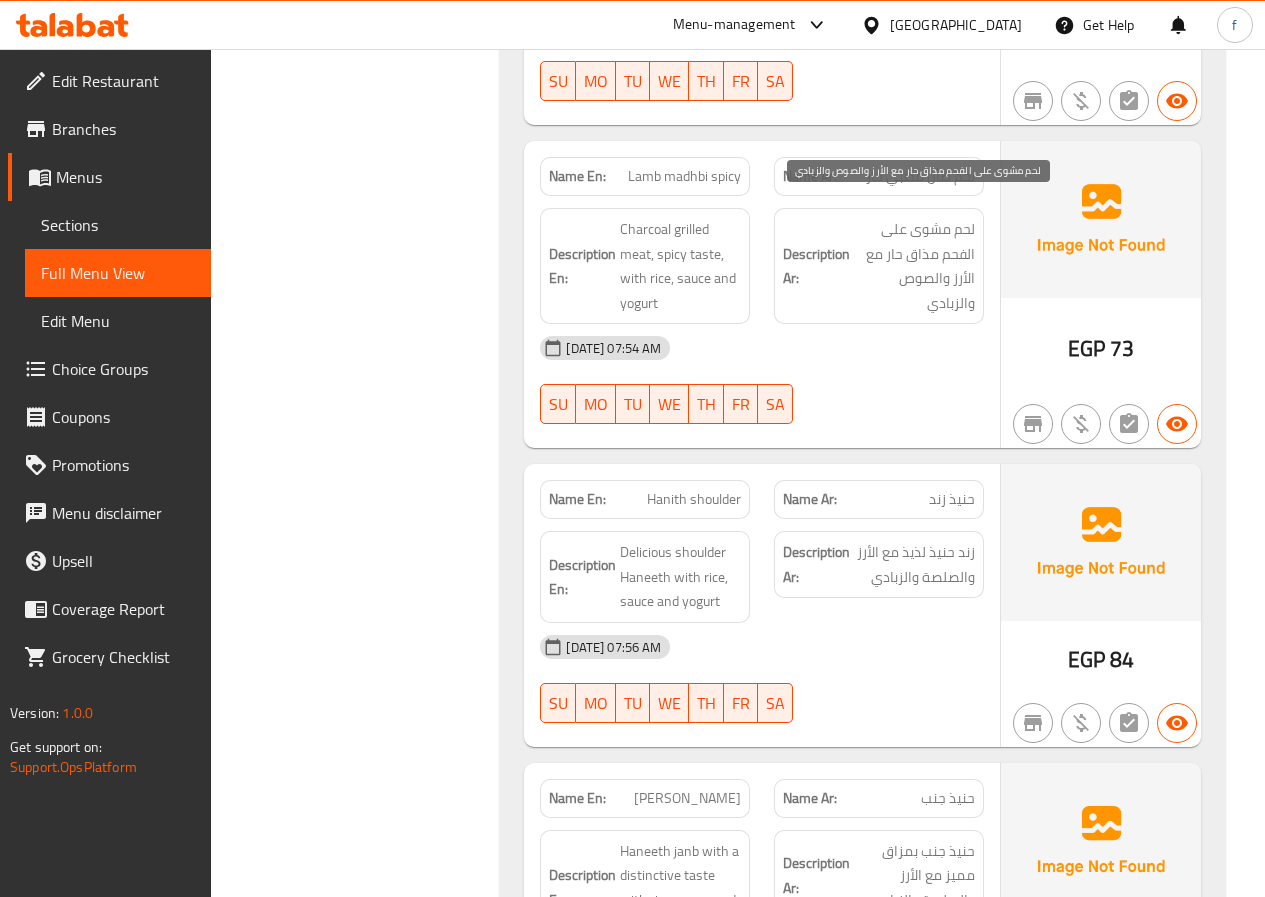 scroll, scrollTop: 3408, scrollLeft: 0, axis: vertical 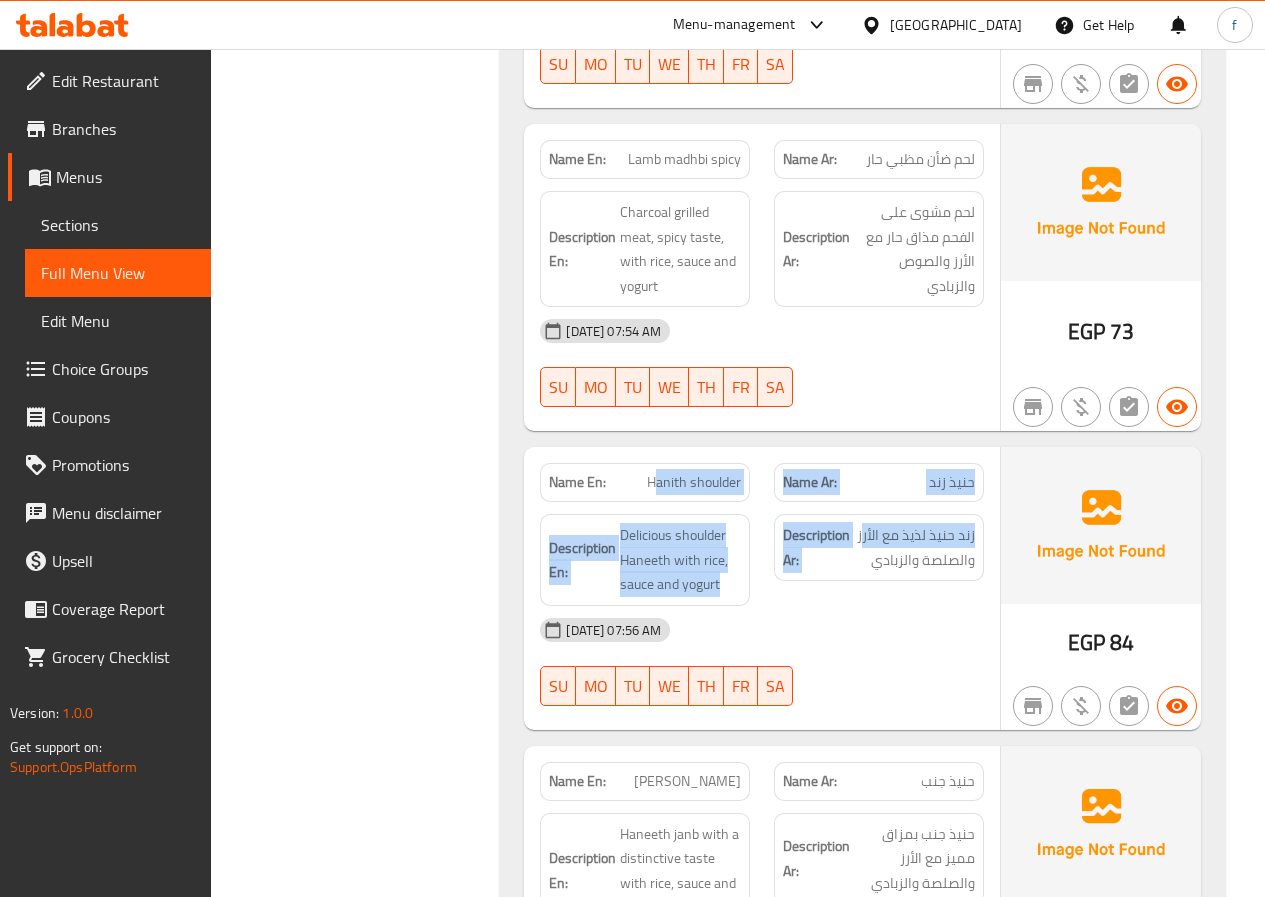 drag, startPoint x: 632, startPoint y: 454, endPoint x: 918, endPoint y: 523, distance: 294.20572 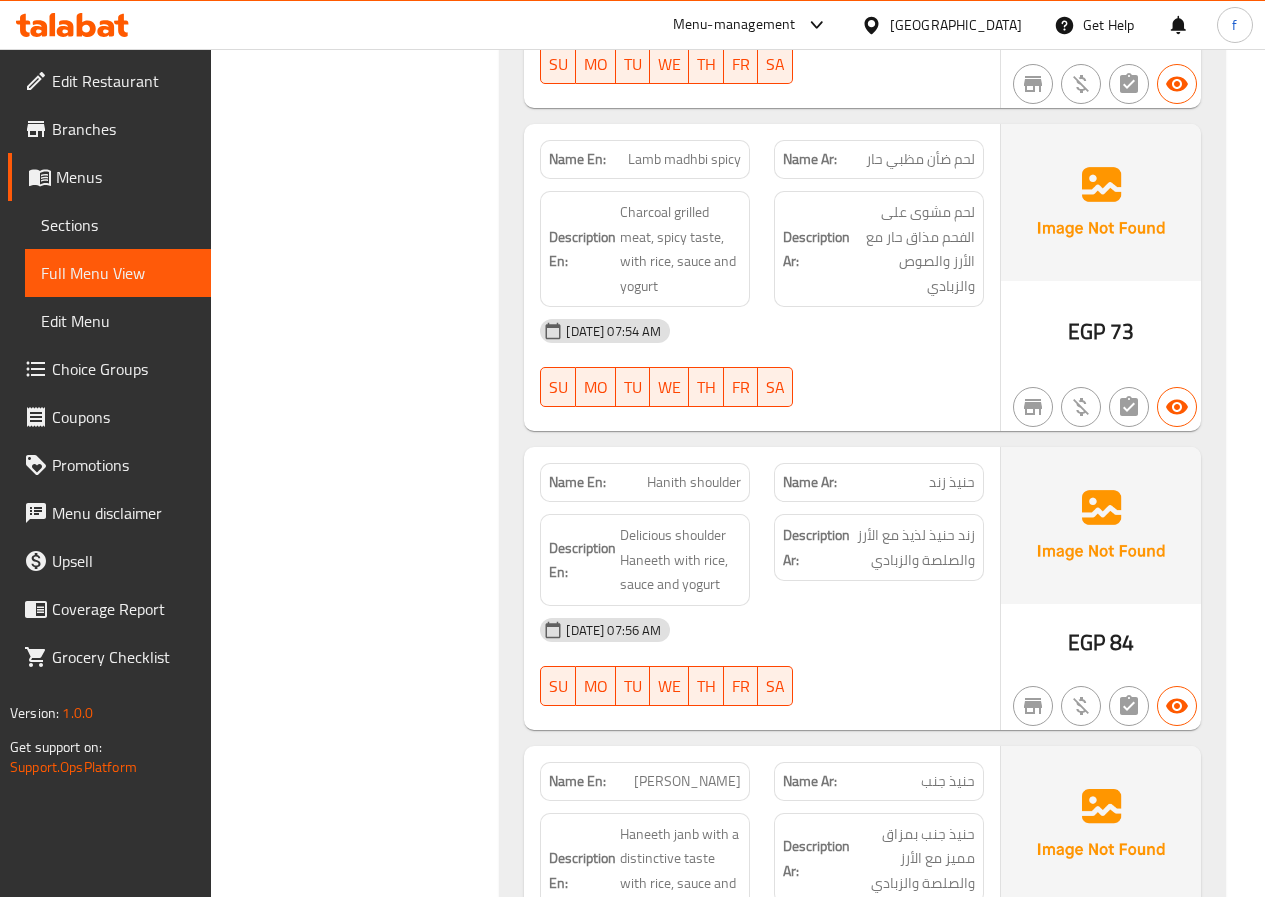 click on "Description Ar: زند حنيذ لذيذ مع الأرز والصلصة والزبادي" at bounding box center (879, -1413) 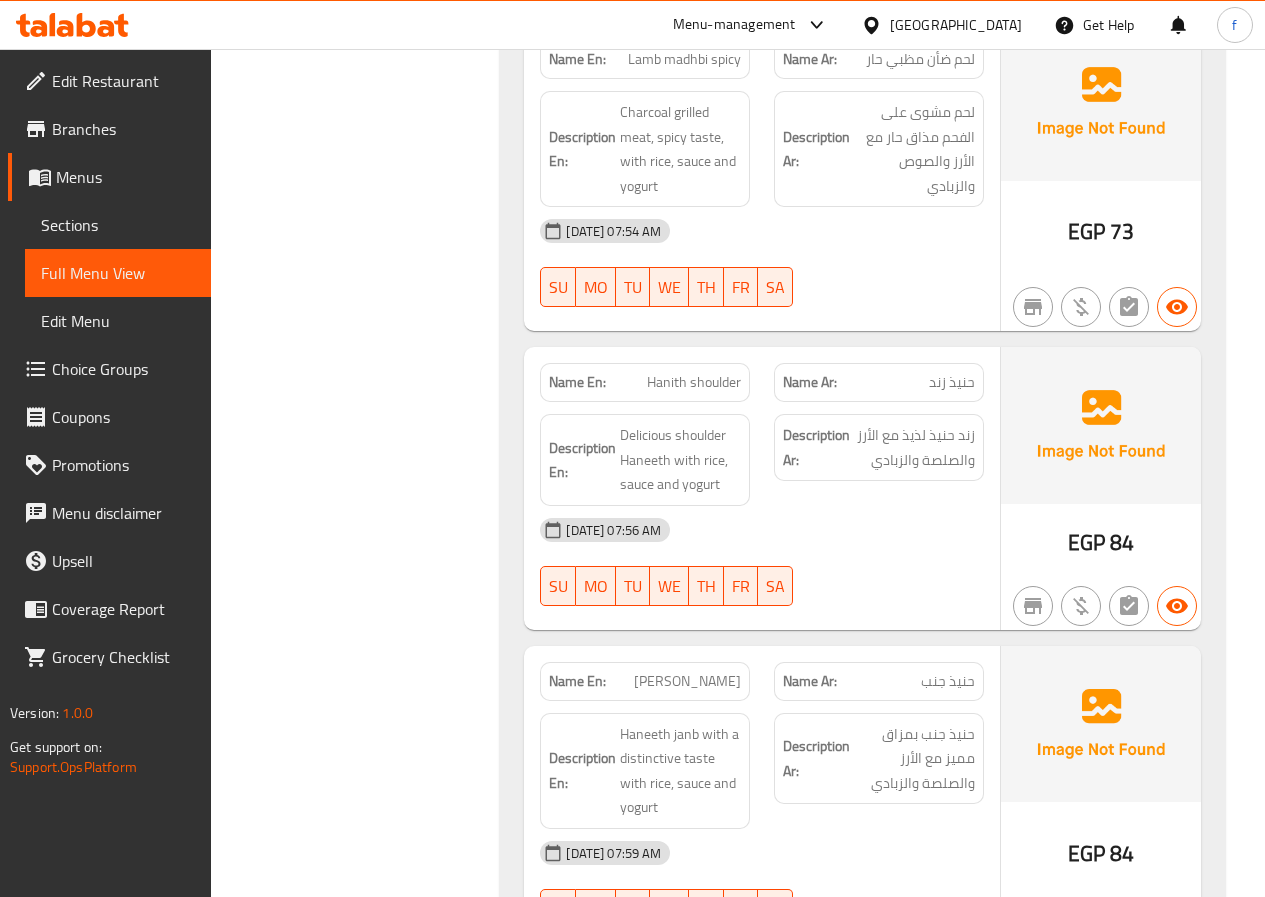 scroll, scrollTop: 3608, scrollLeft: 0, axis: vertical 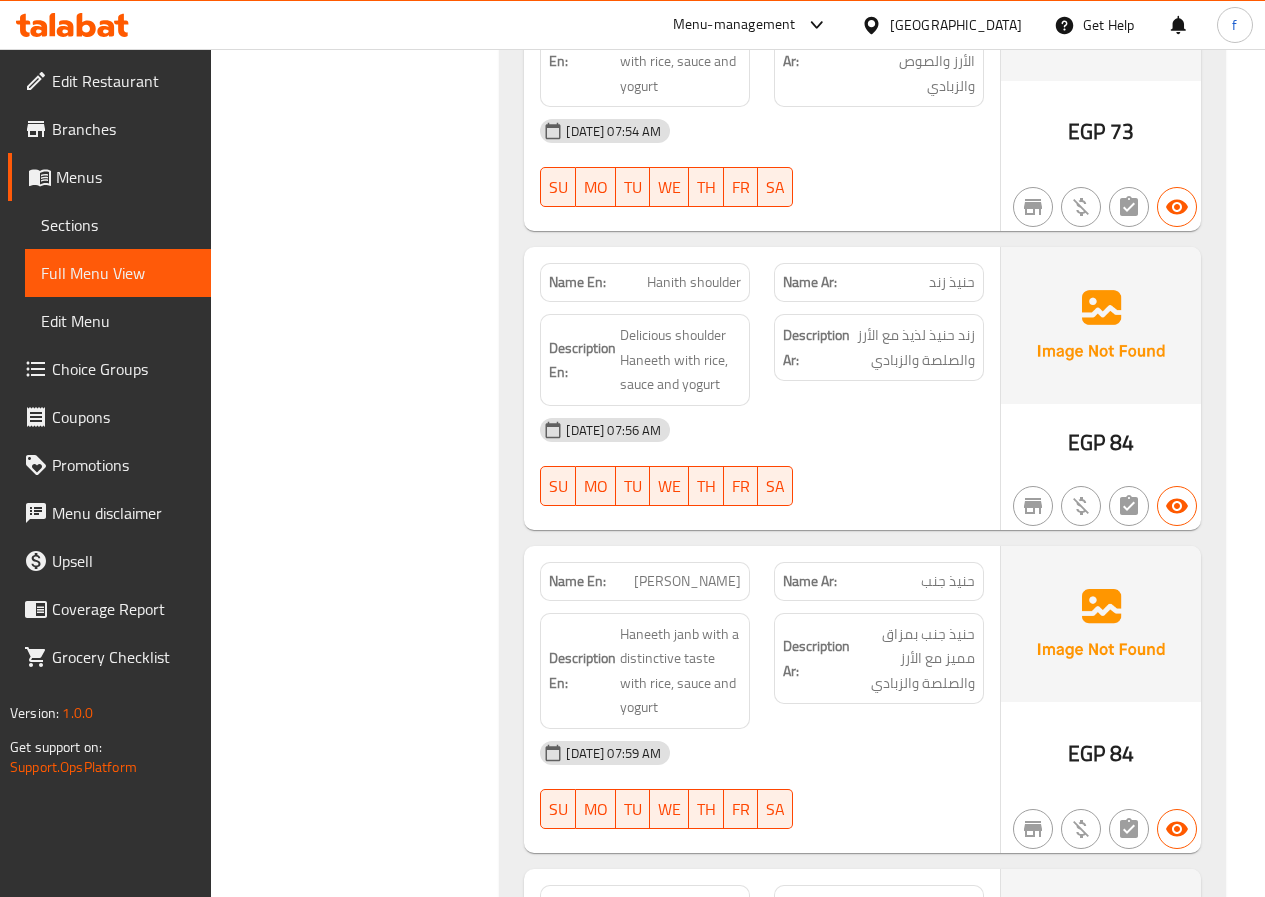 click on "[PERSON_NAME]" at bounding box center [687, 581] 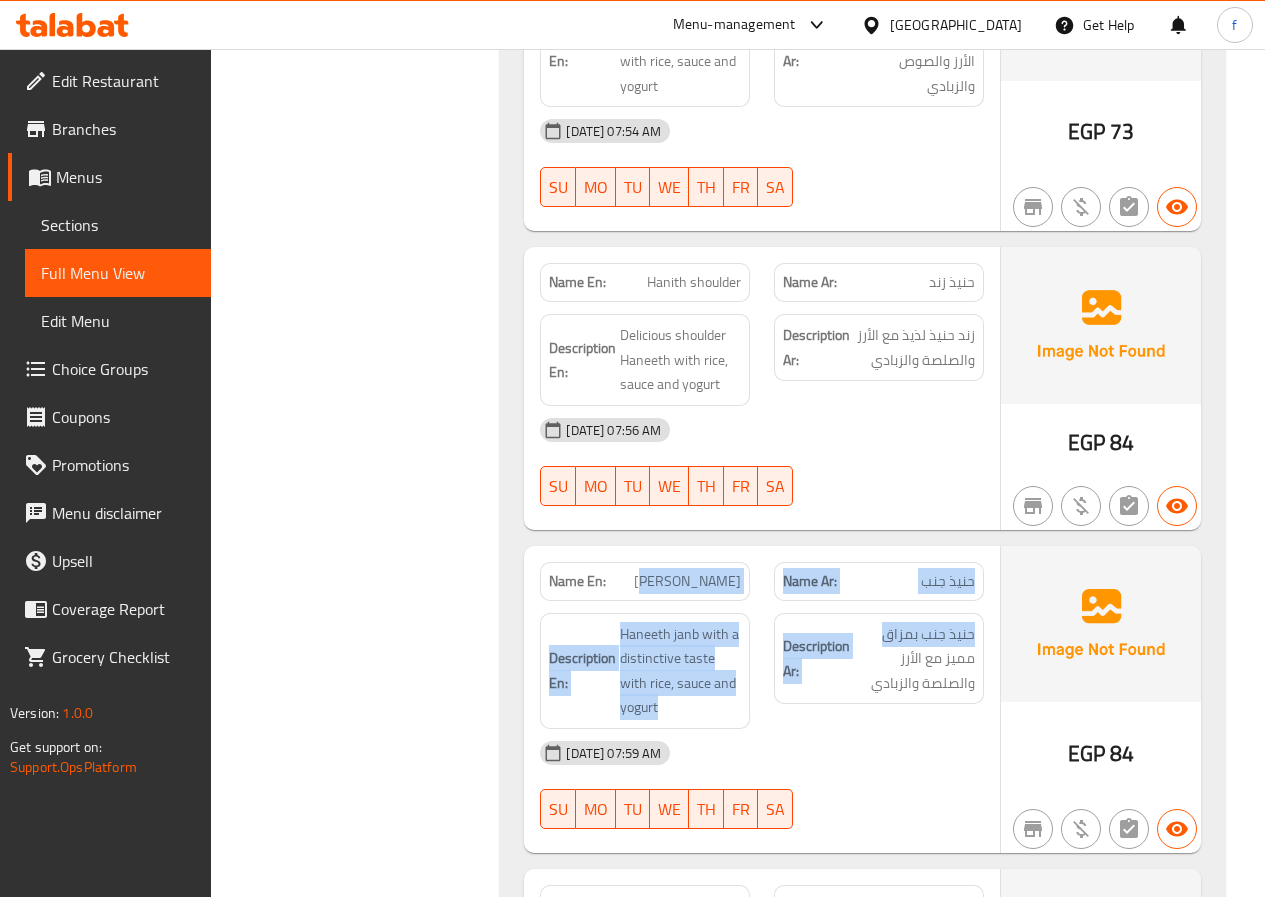 drag, startPoint x: 674, startPoint y: 560, endPoint x: 858, endPoint y: 586, distance: 185.82788 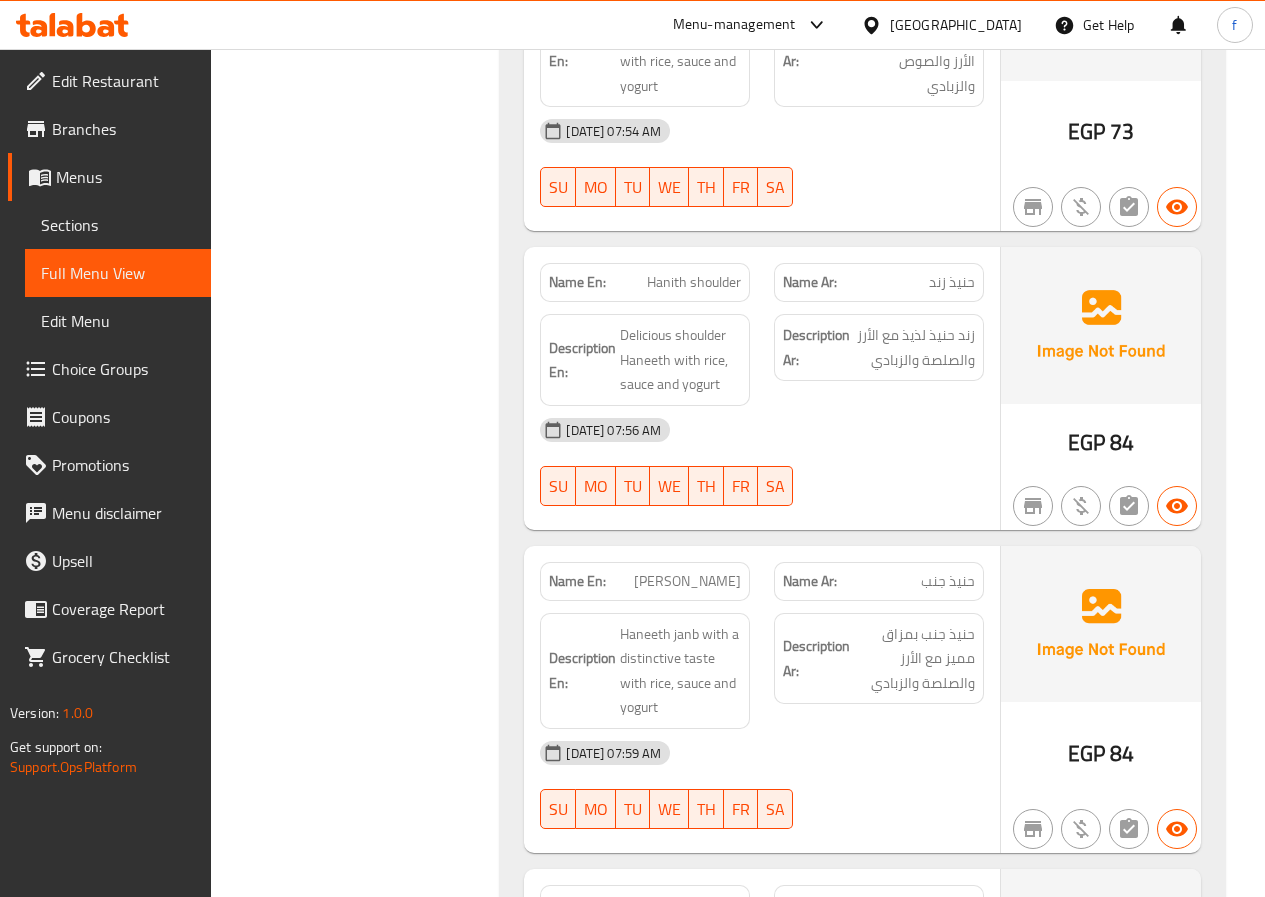 click on "[PERSON_NAME]" at bounding box center [687, 581] 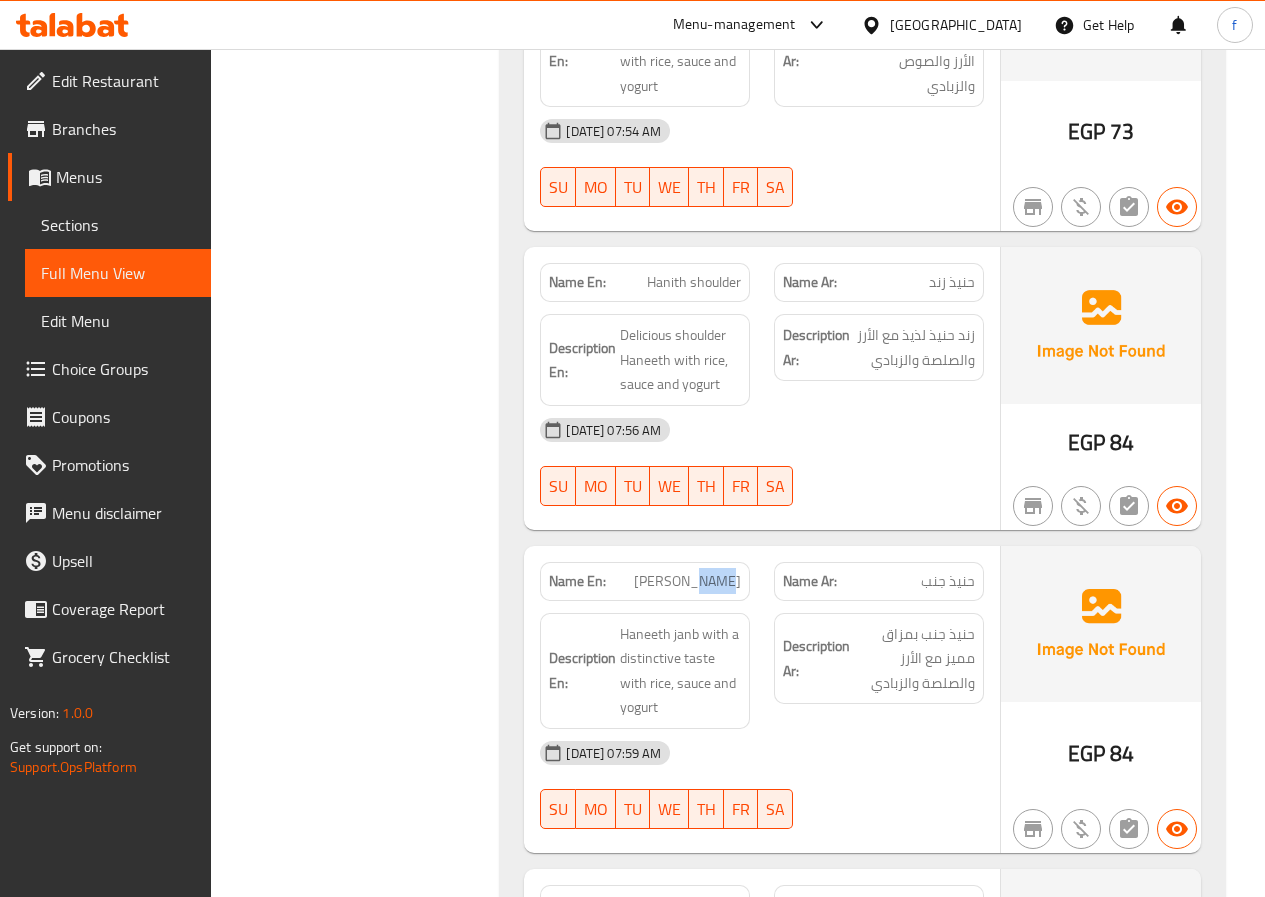 click on "[PERSON_NAME]" at bounding box center [687, 581] 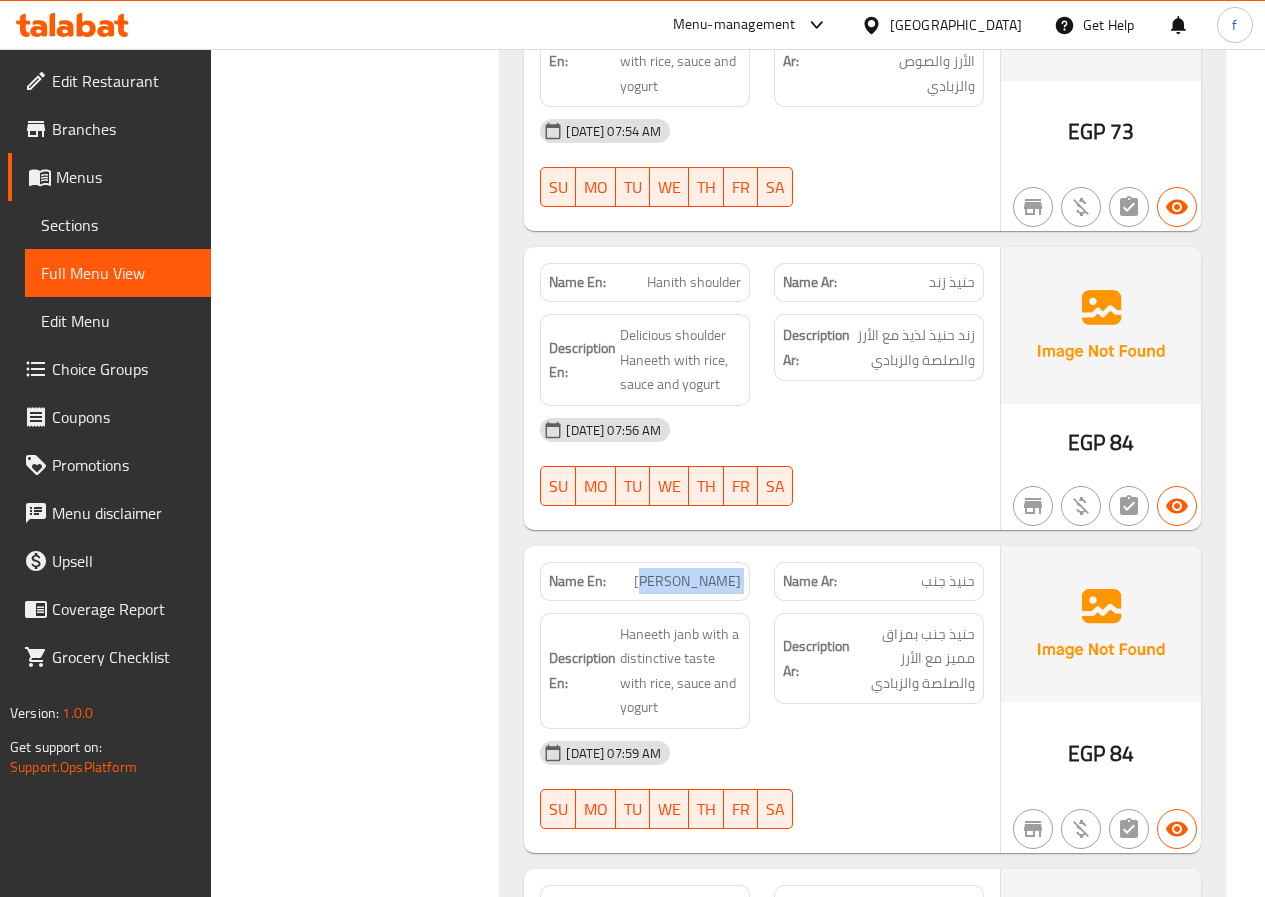 click on "[PERSON_NAME]" at bounding box center [687, 581] 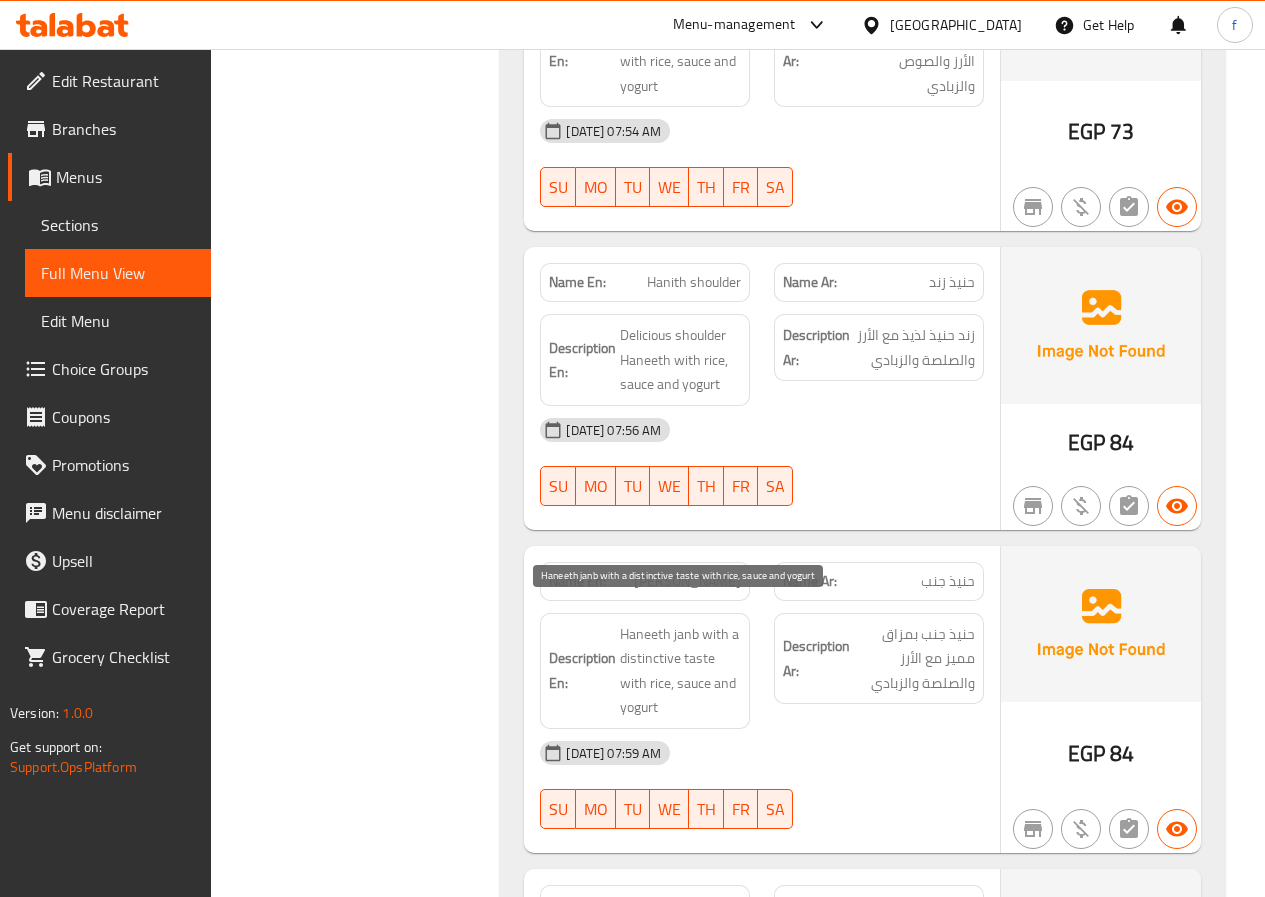 click on "Haneeth janb with a distinctive taste with rice, sauce and yogurt" at bounding box center (680, 671) 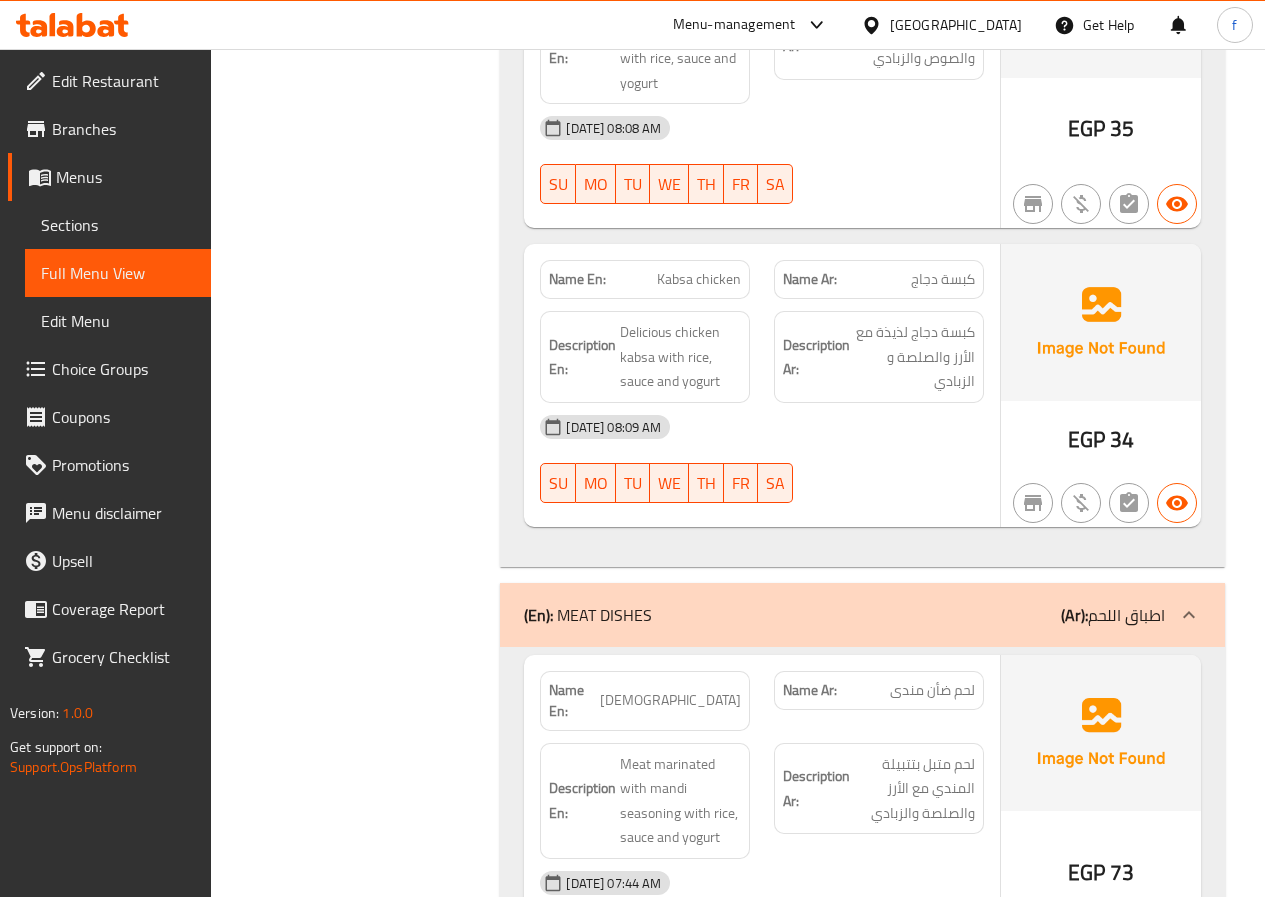 scroll, scrollTop: 1809, scrollLeft: 0, axis: vertical 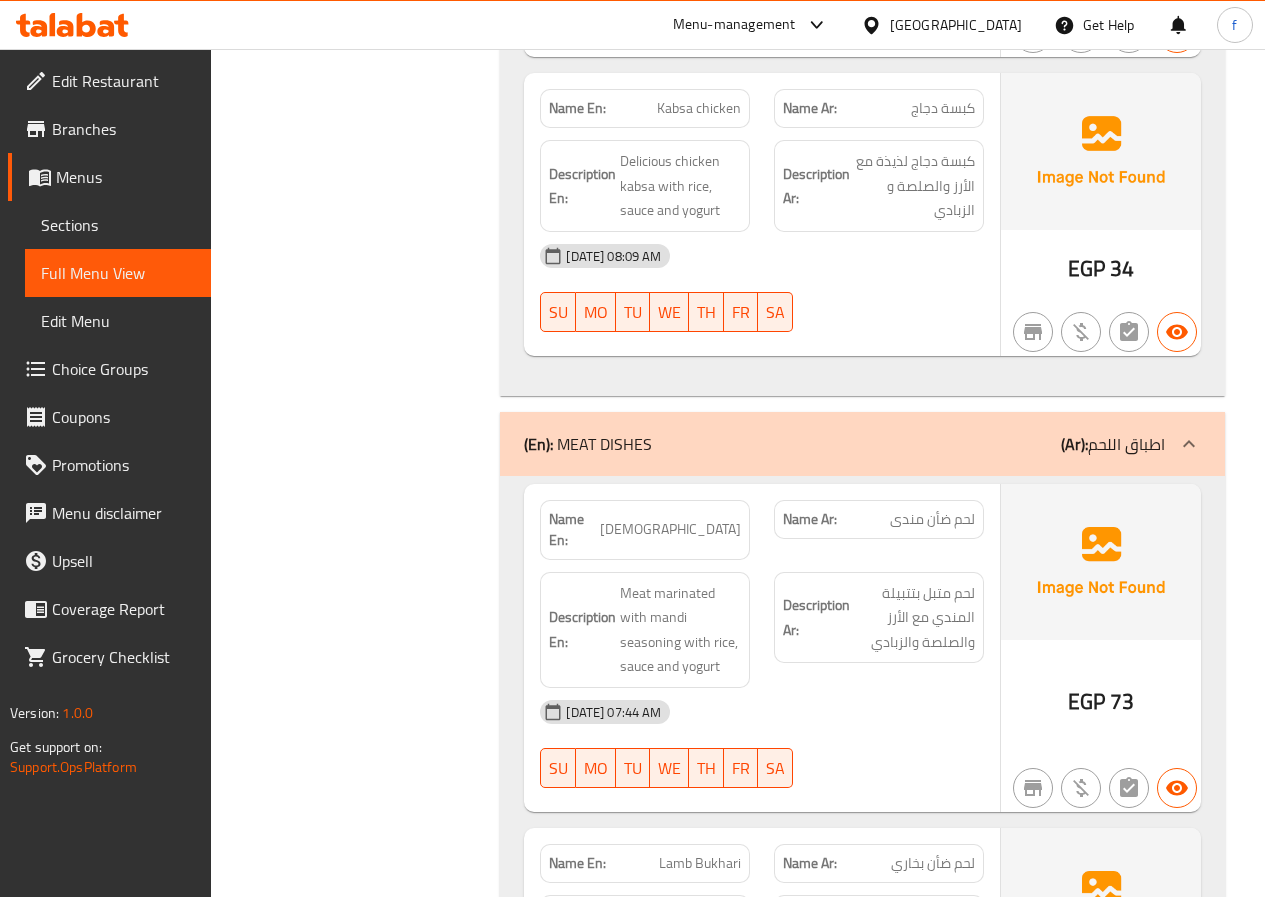 click on "(En):   MEAT DISHES (Ar): اطباق اللحم" at bounding box center [862, -1508] 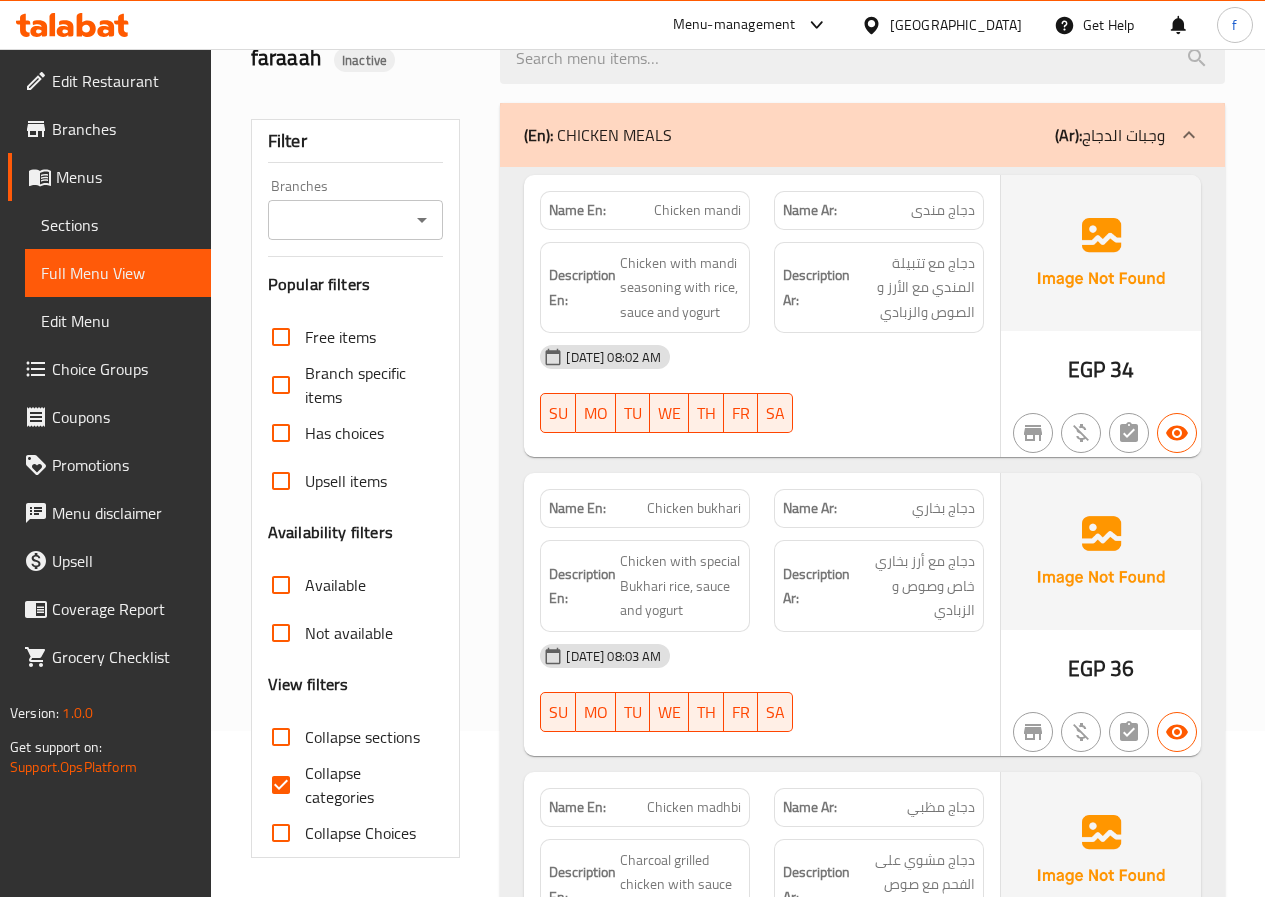 scroll, scrollTop: 37, scrollLeft: 0, axis: vertical 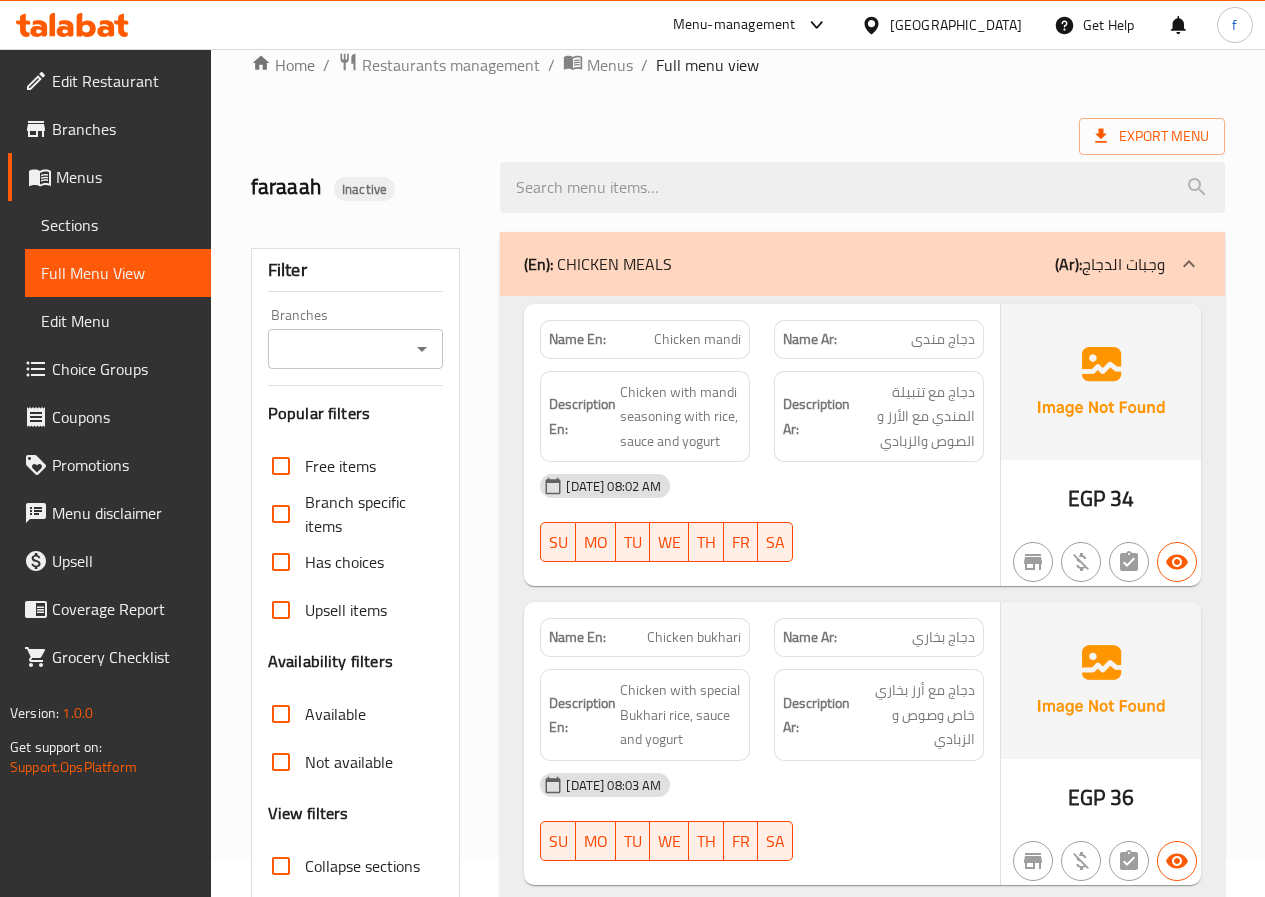 click on "(En):   CHICKEN MEALS (Ar): وجبات الدجاج" at bounding box center (844, 264) 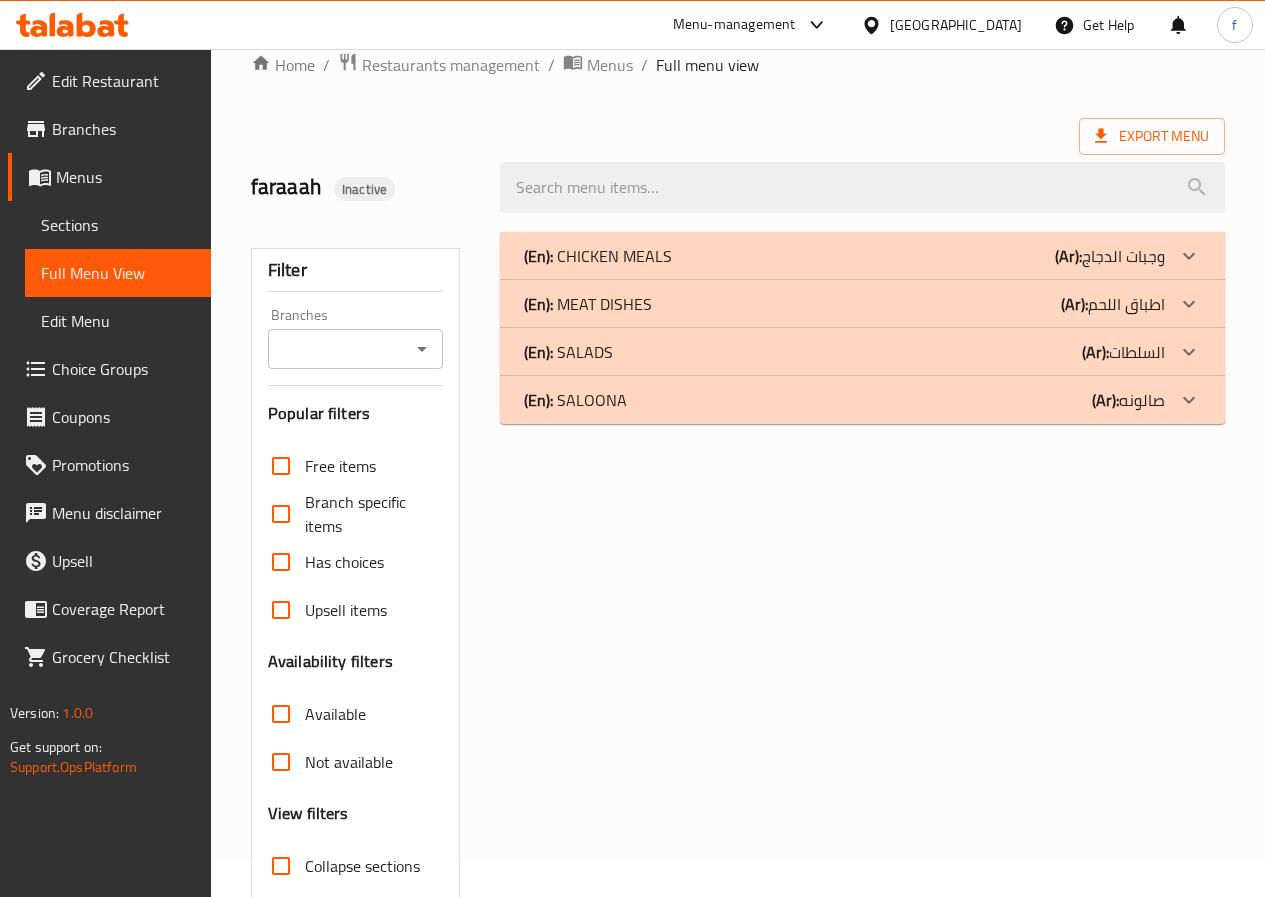 scroll, scrollTop: 35, scrollLeft: 0, axis: vertical 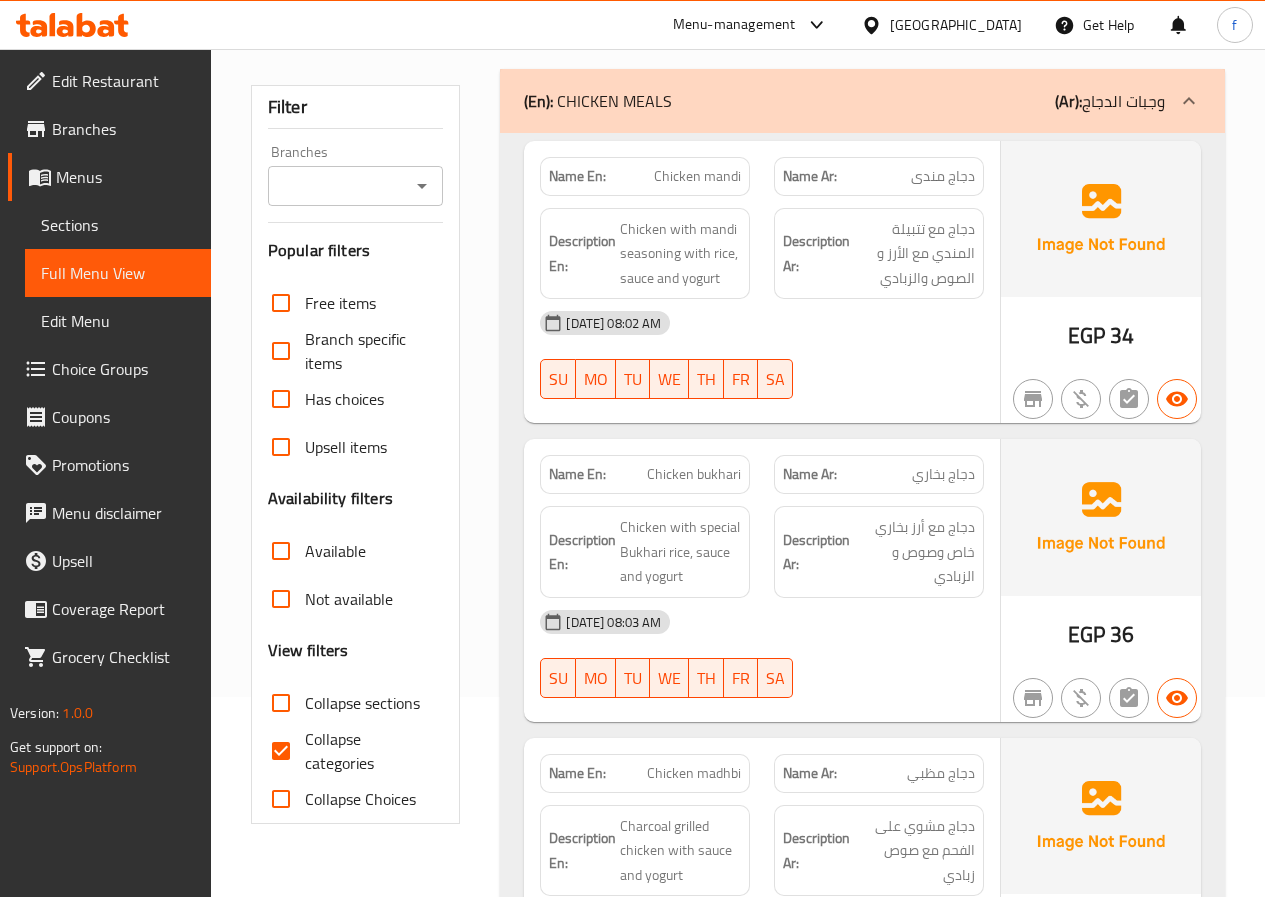 click on "Chicken mandi" at bounding box center (697, 176) 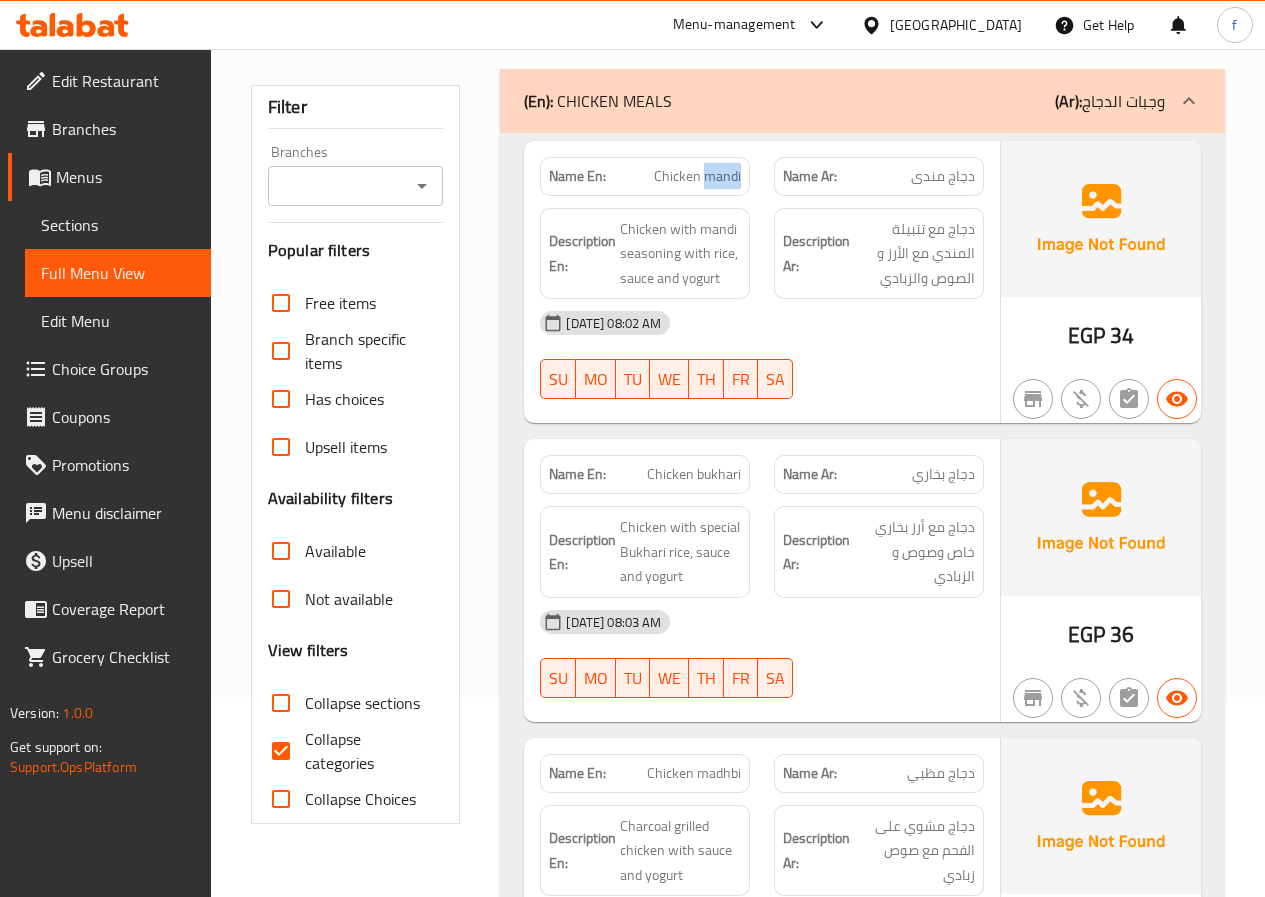 click on "Chicken mandi" at bounding box center (697, 176) 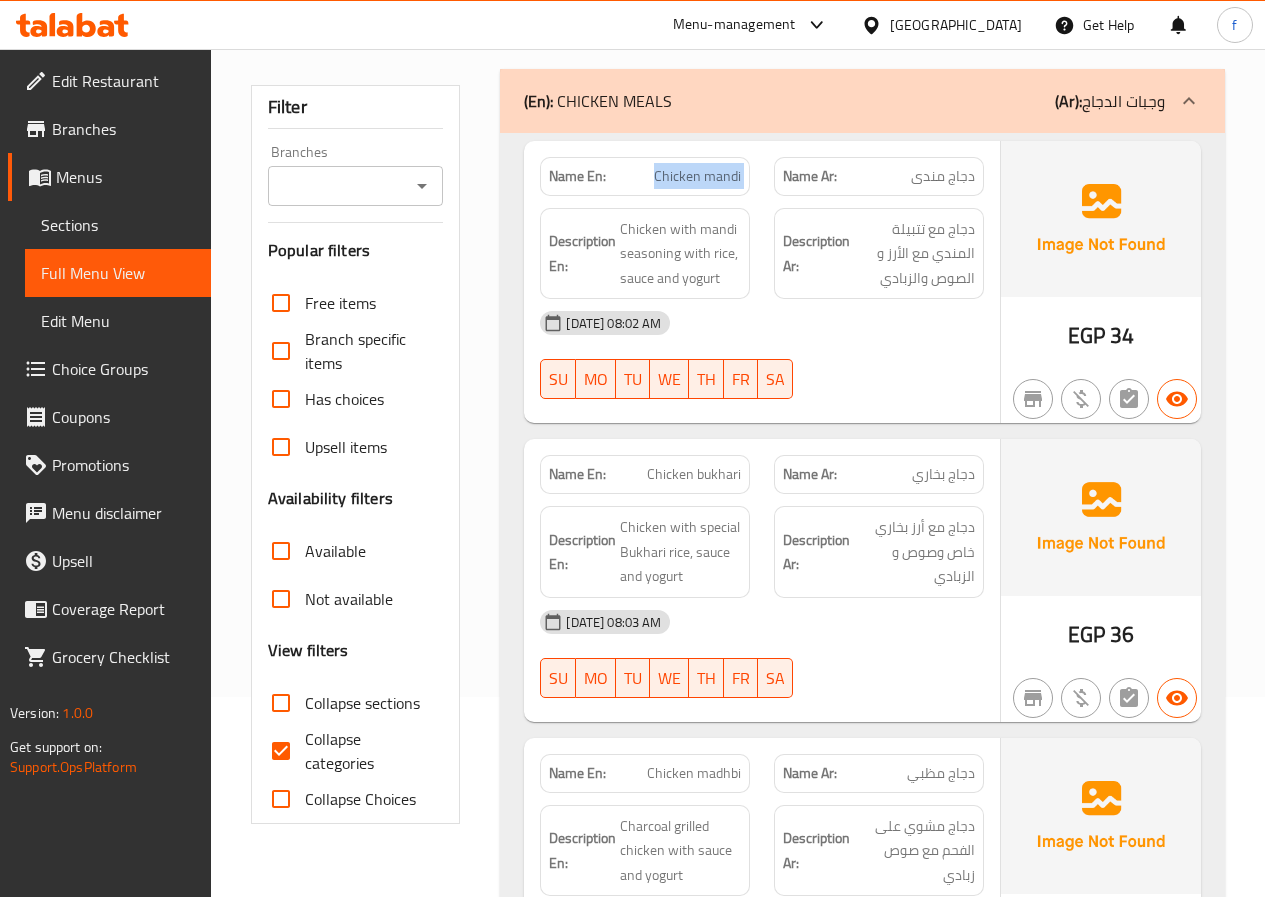 click on "Chicken mandi" at bounding box center (697, 176) 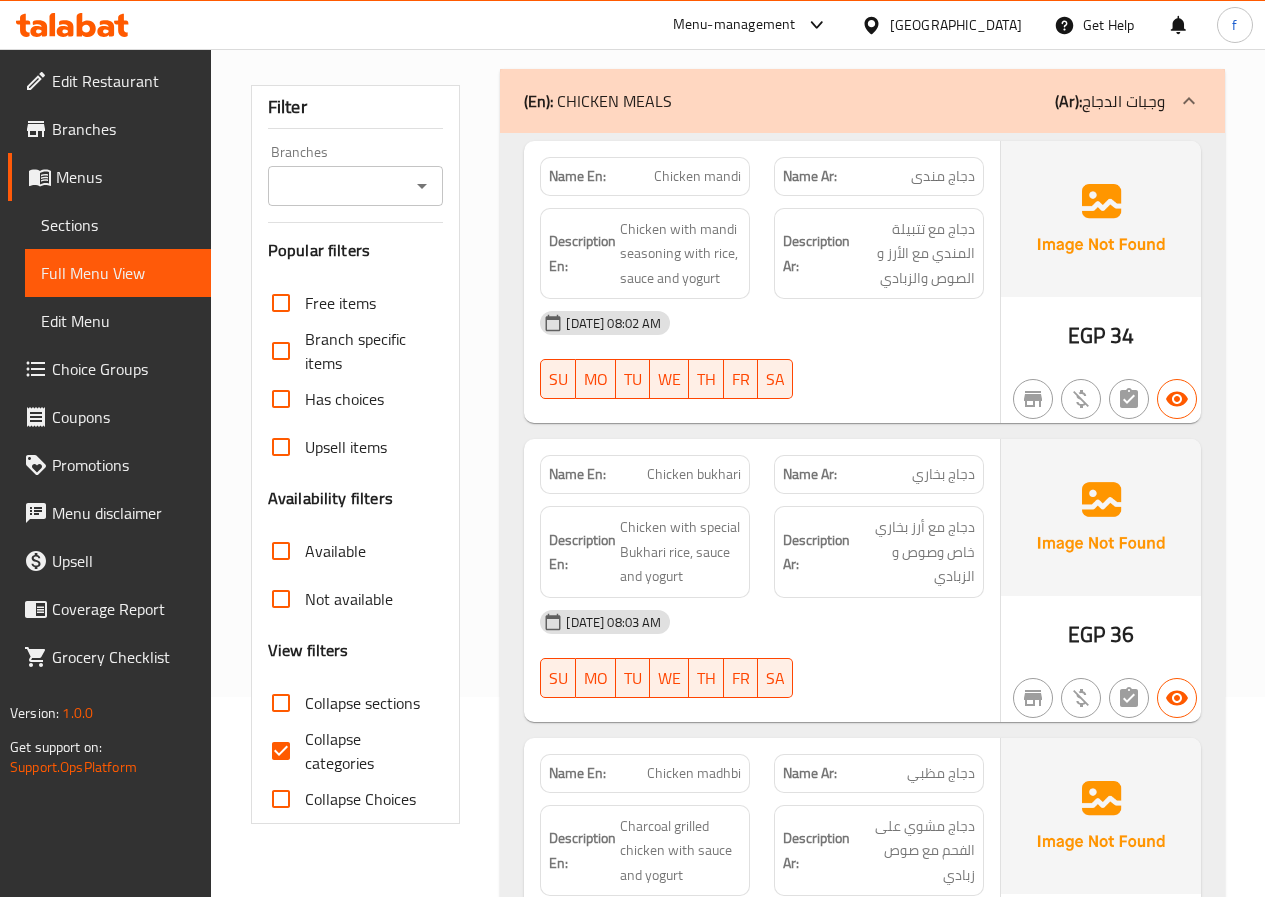 click on "دجاج مندى" at bounding box center [943, 176] 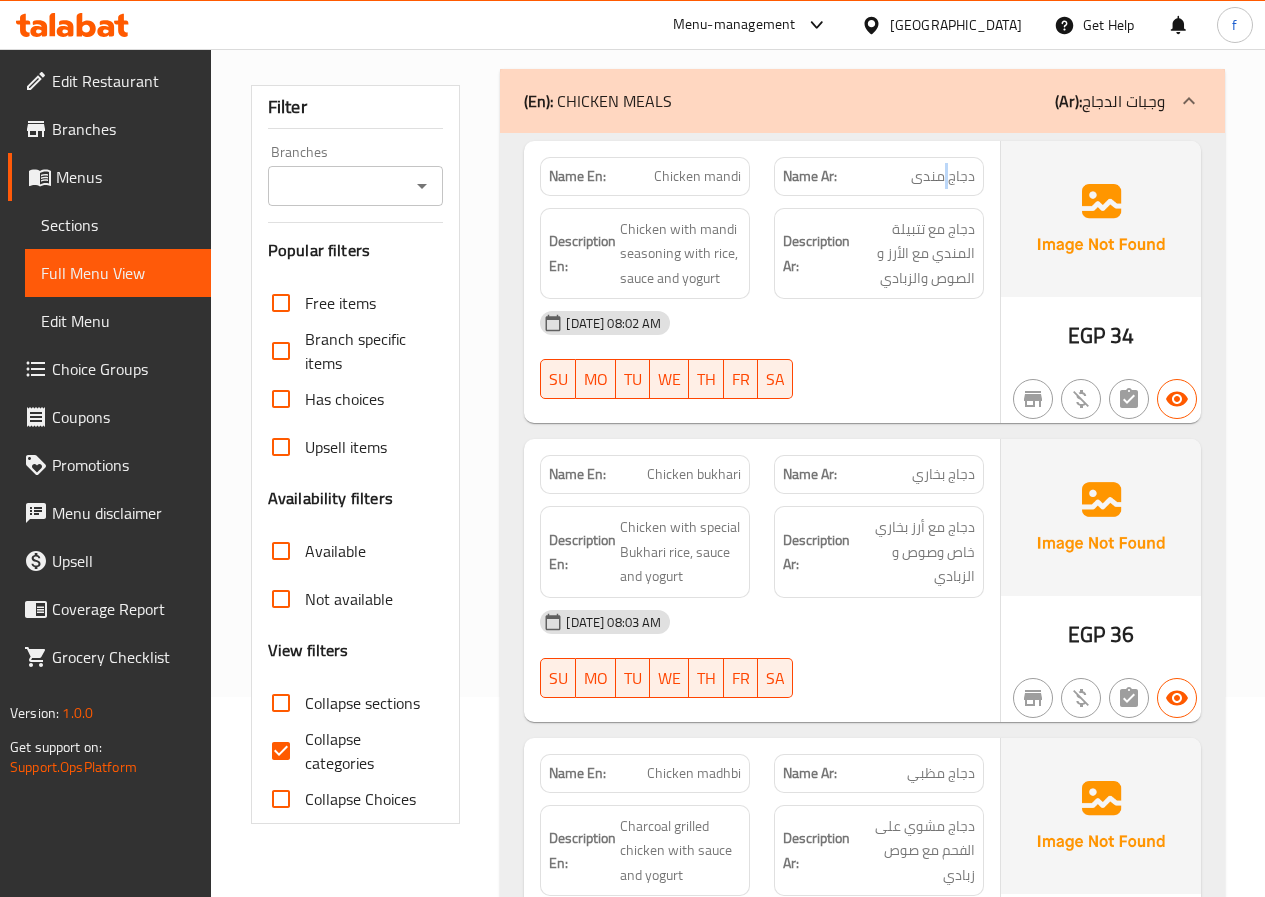 click on "دجاج مندى" at bounding box center [943, 176] 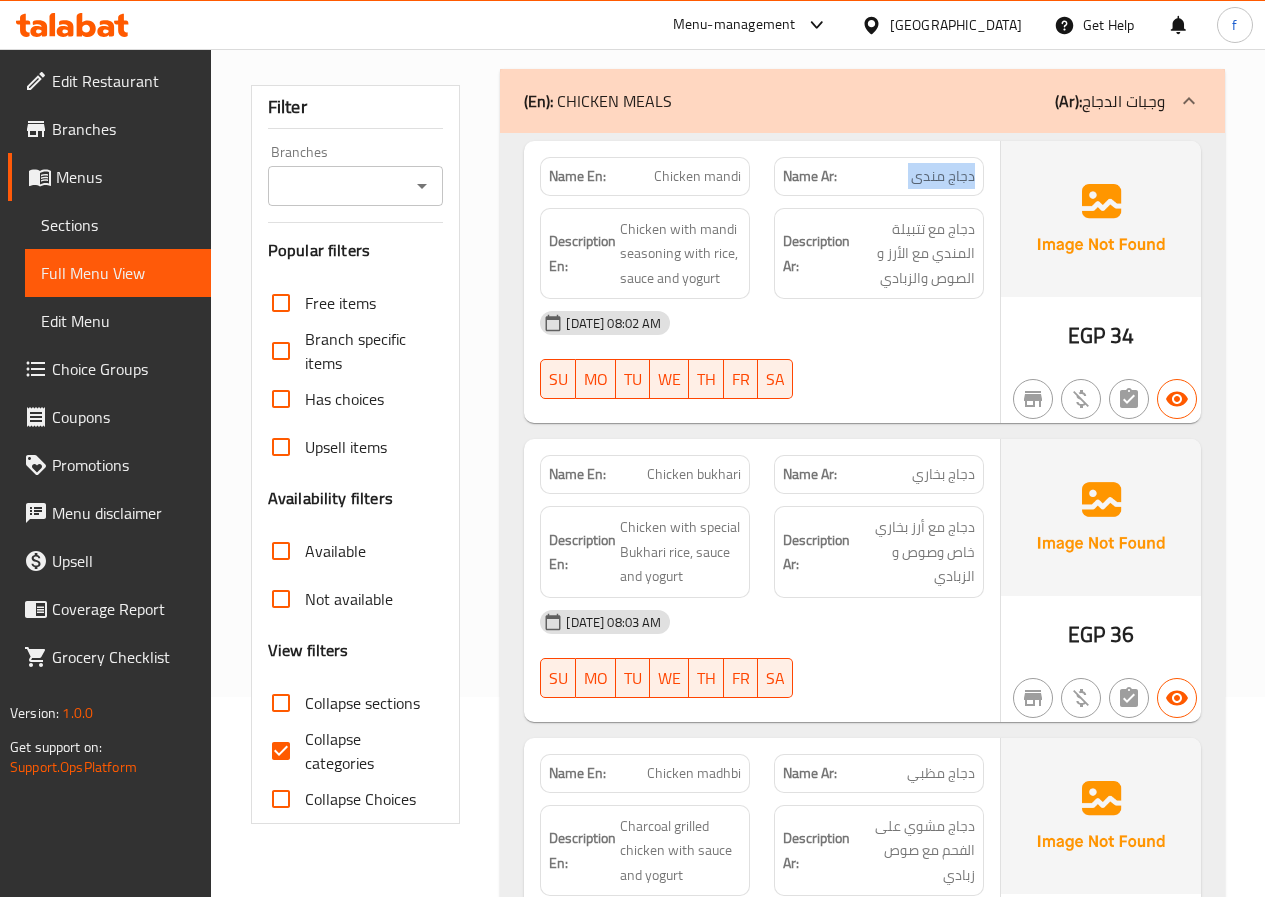 click on "دجاج مندى" at bounding box center [943, 176] 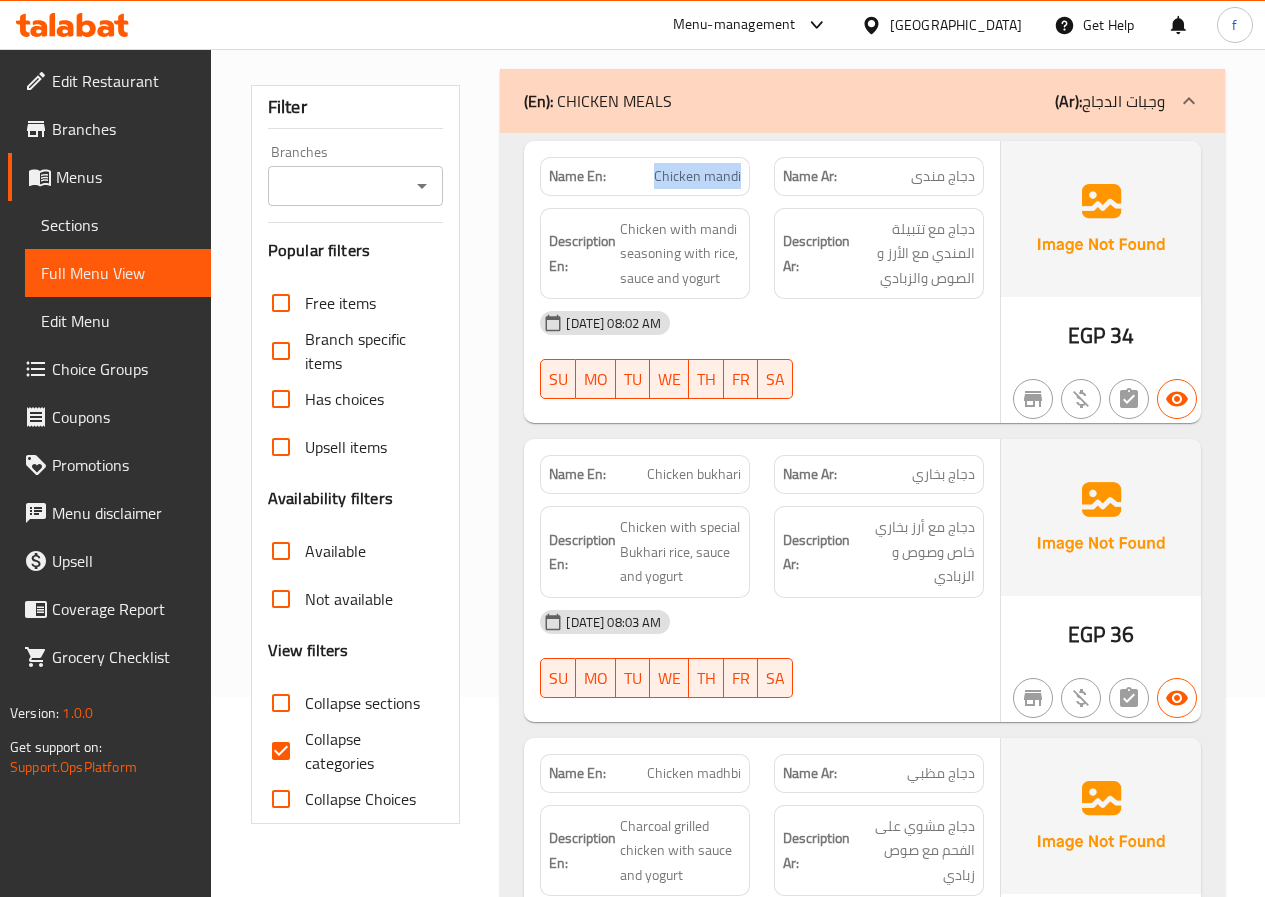 drag, startPoint x: 649, startPoint y: 176, endPoint x: 742, endPoint y: 181, distance: 93.13431 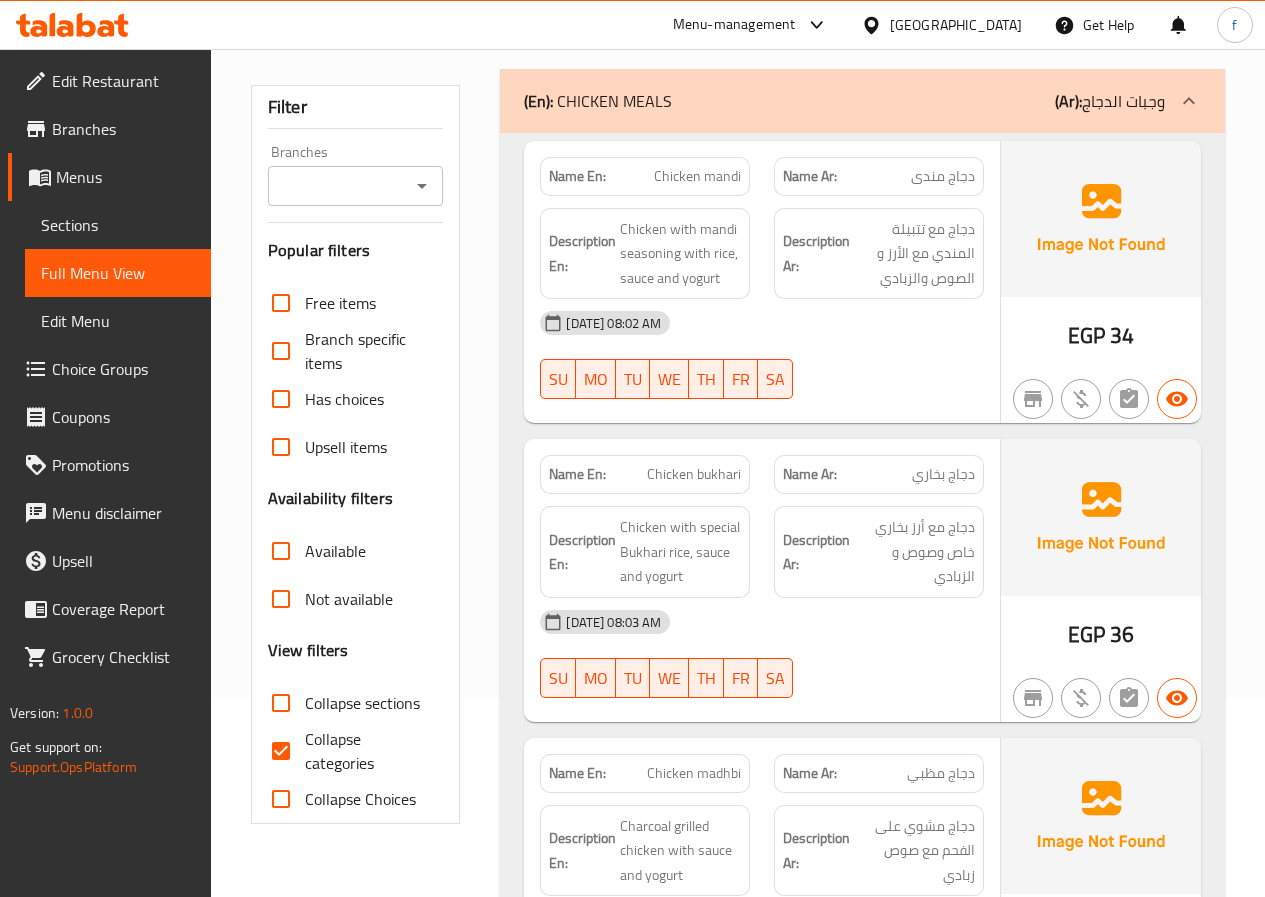 click on "Name Ar: دجاج مندى" at bounding box center (879, 176) 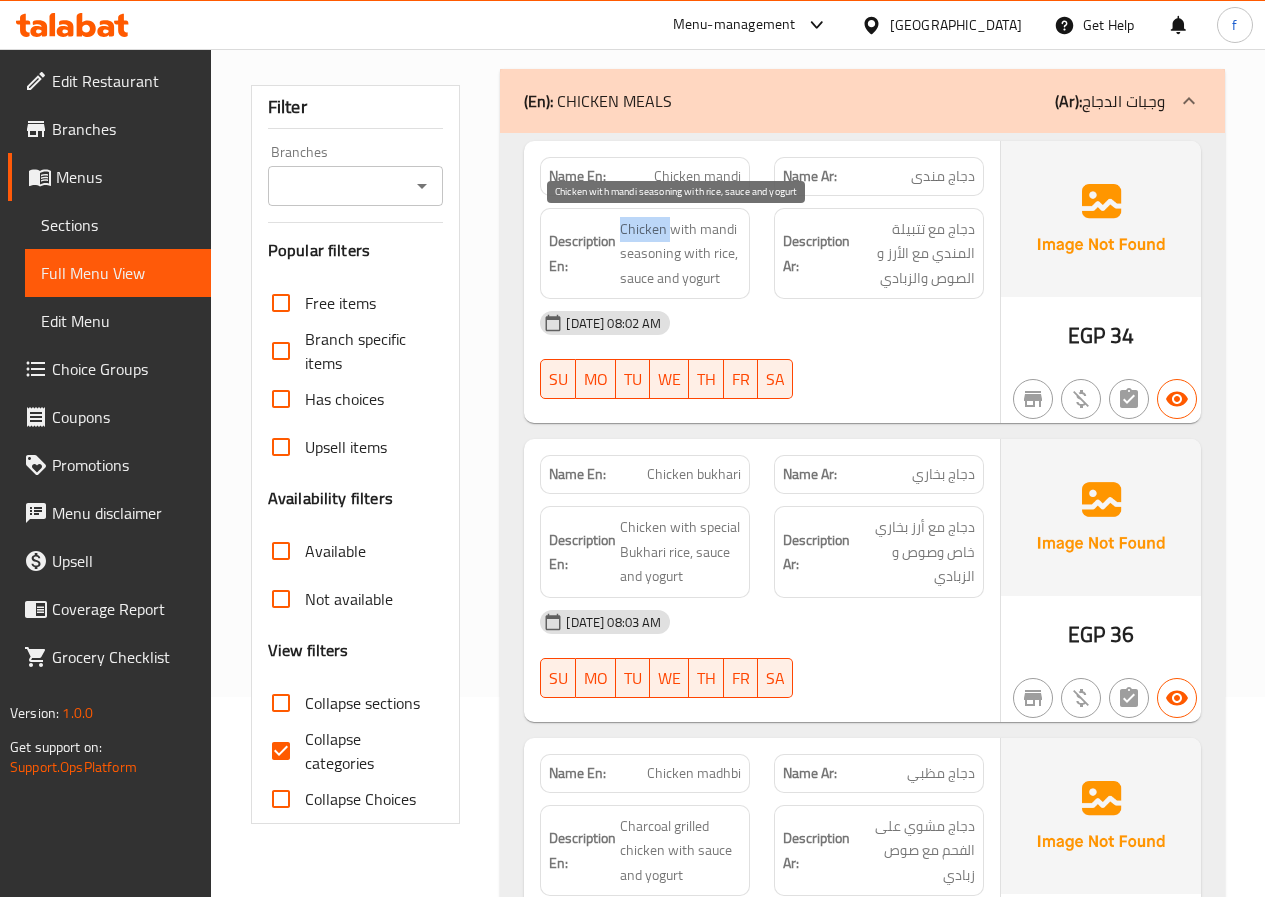 drag, startPoint x: 620, startPoint y: 230, endPoint x: 669, endPoint y: 234, distance: 49.162994 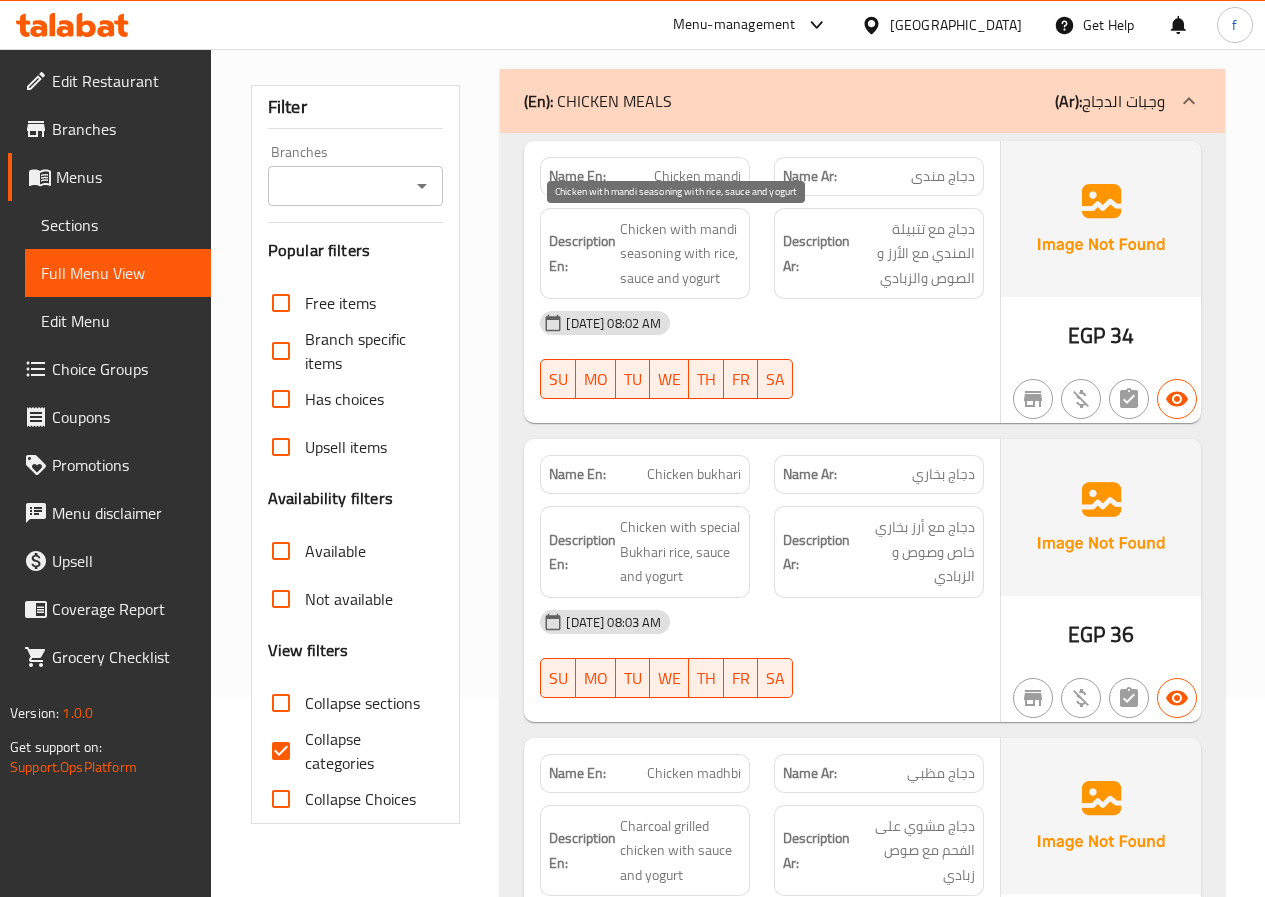 click on "Chicken with mandi seasoning with rice, sauce and yogurt" at bounding box center (680, 254) 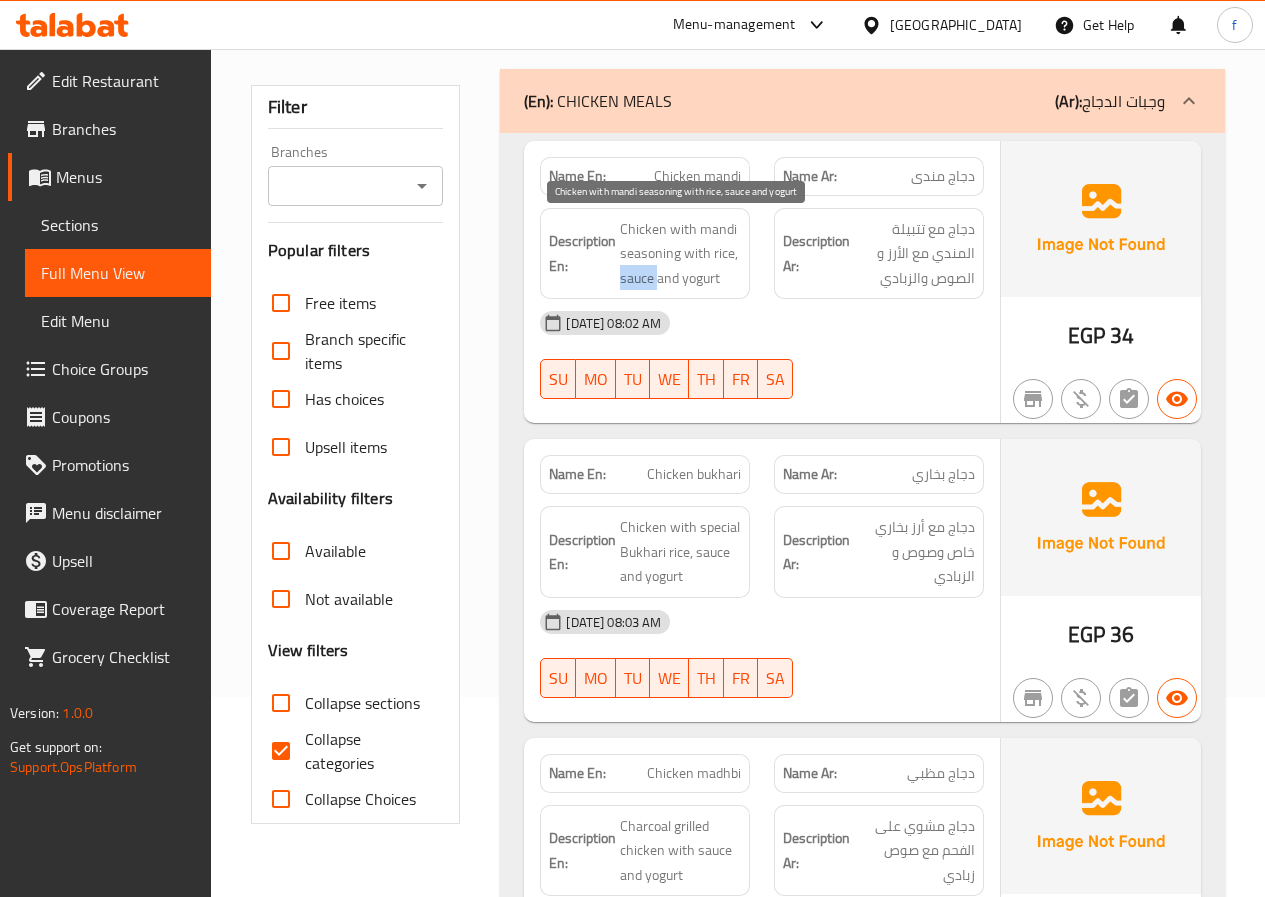 click on "Chicken with mandi seasoning with rice, sauce and yogurt" at bounding box center [680, 254] 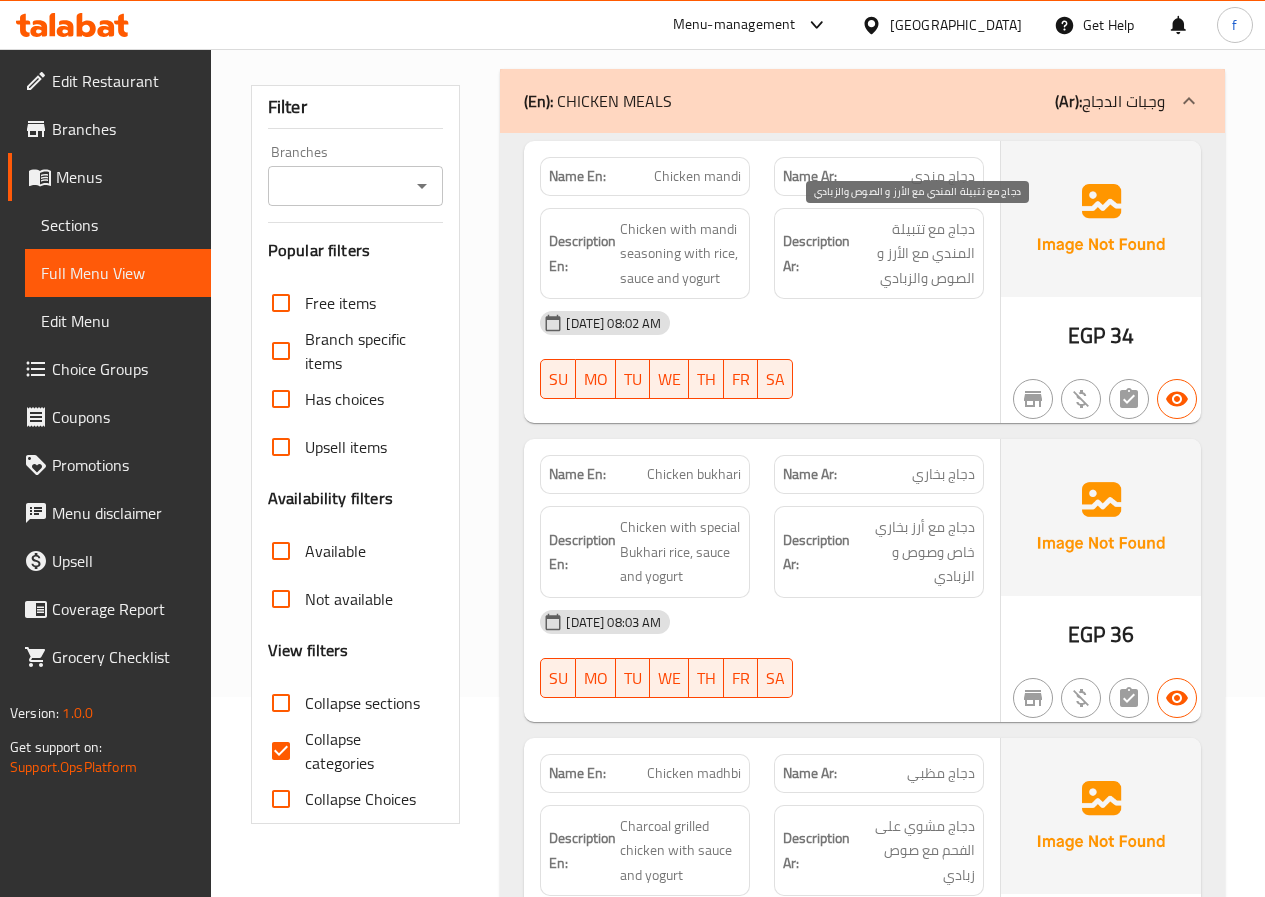 click on "دجاج مع تتبيلة المندي مع الأرز و الصوص والزبادي" at bounding box center [914, 254] 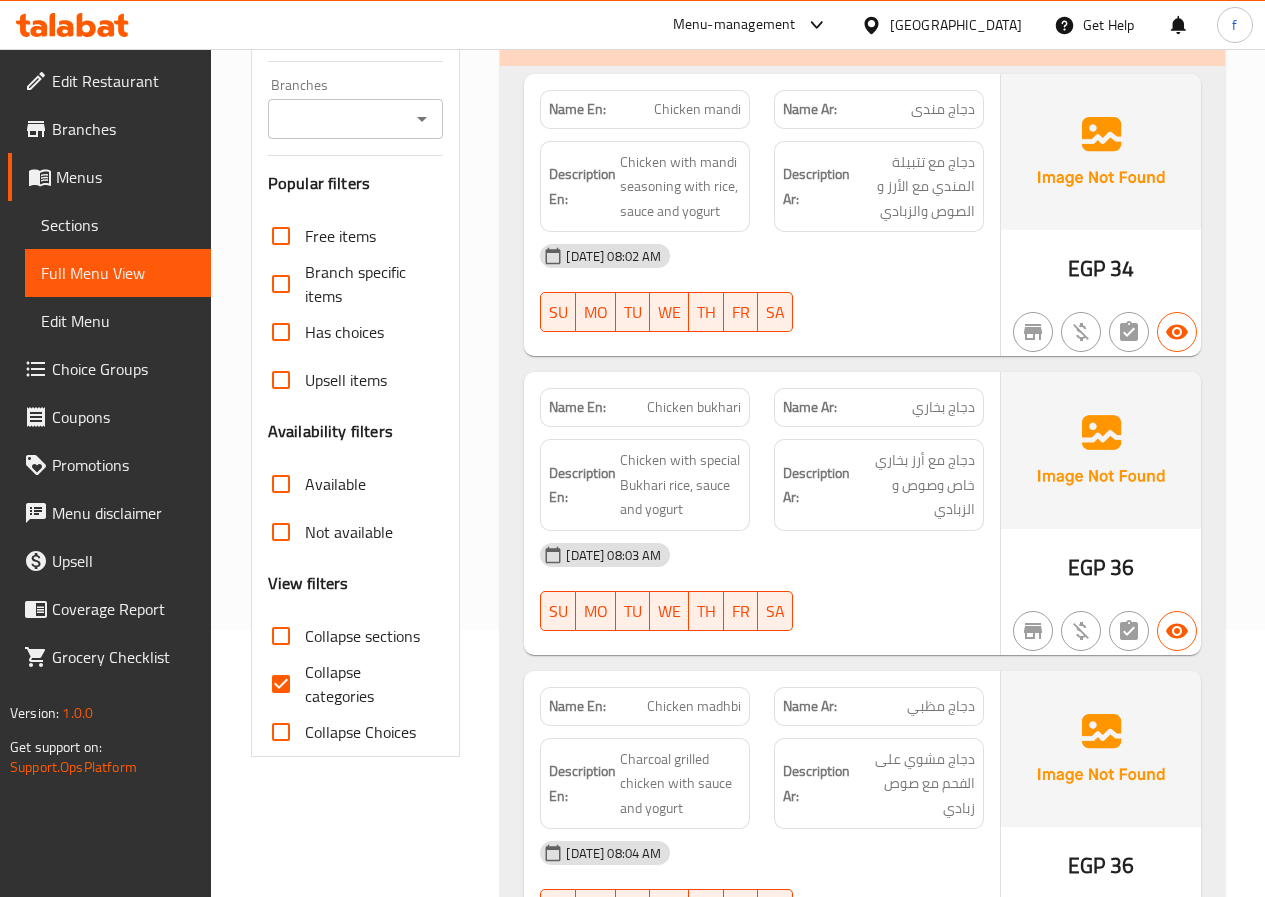 scroll, scrollTop: 300, scrollLeft: 0, axis: vertical 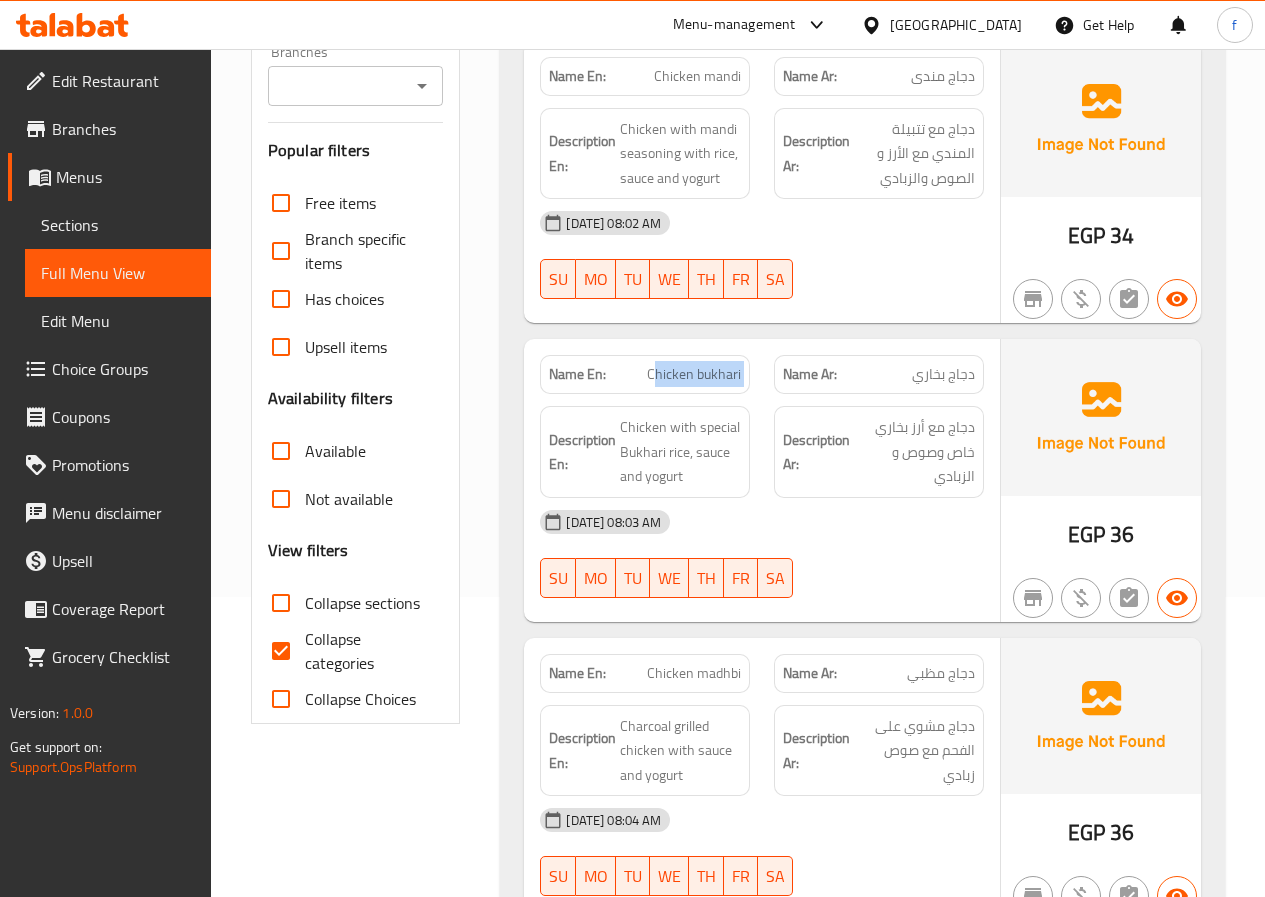 drag, startPoint x: 657, startPoint y: 368, endPoint x: 781, endPoint y: 368, distance: 124 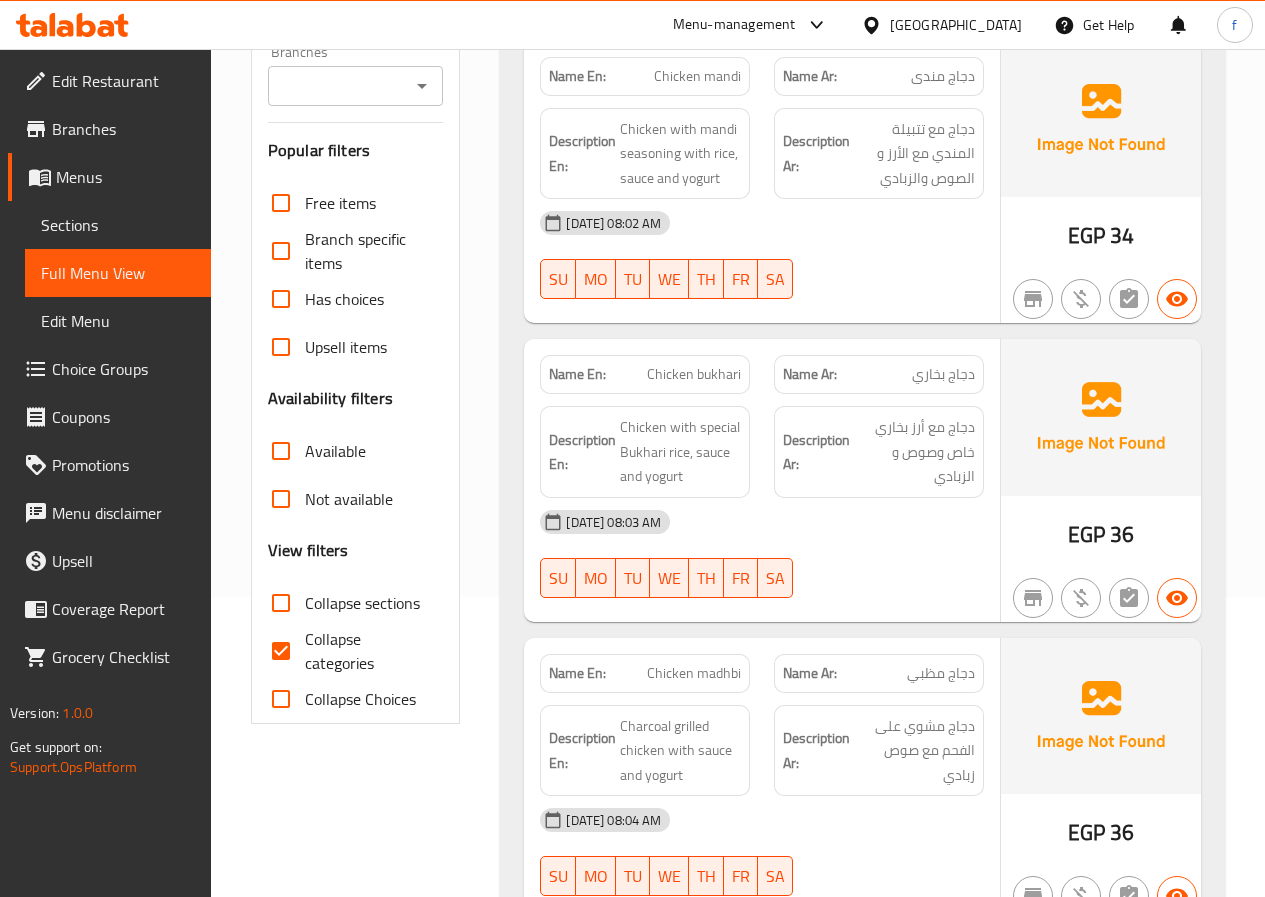 click on "Name En: Chicken bukhari" at bounding box center [645, 374] 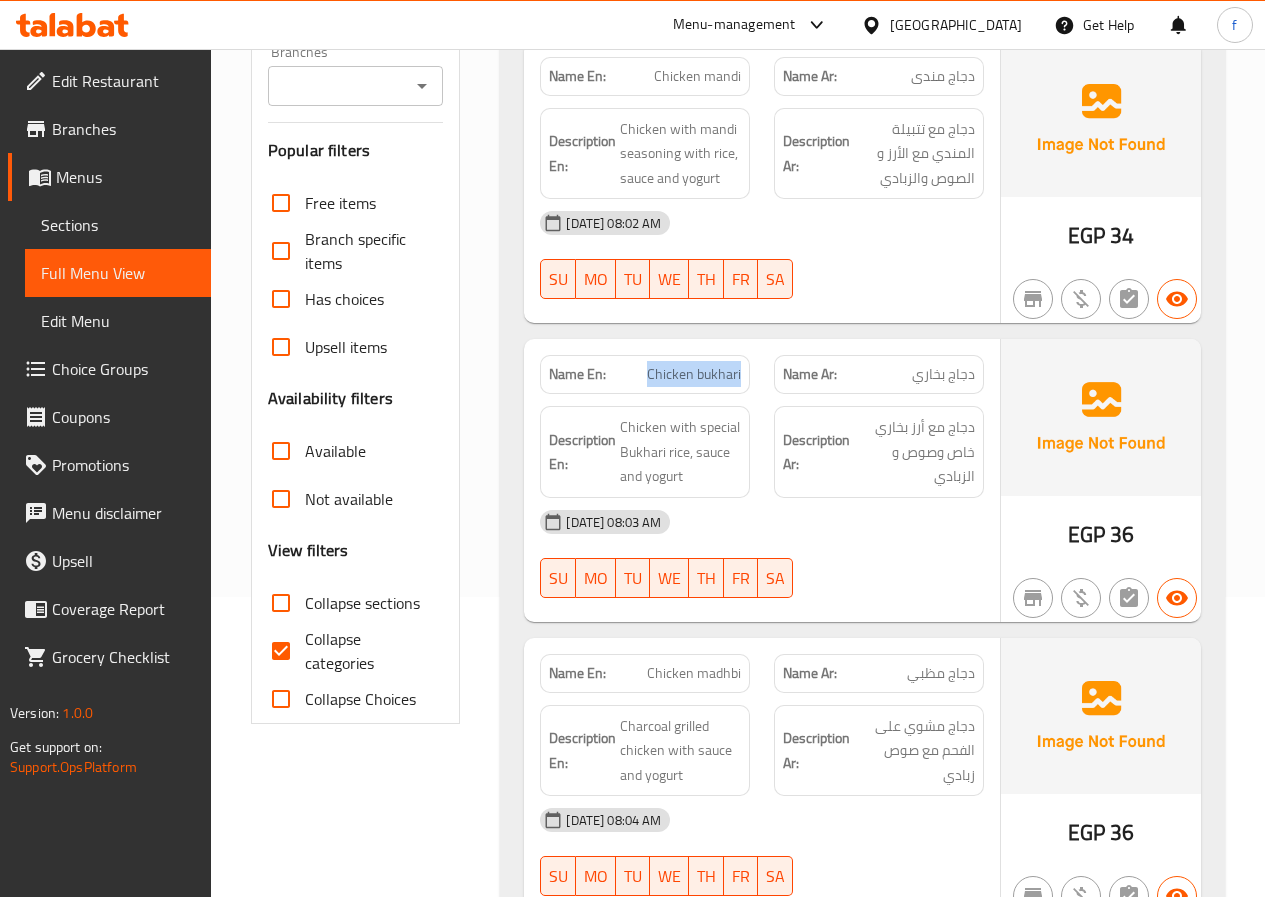 drag, startPoint x: 650, startPoint y: 374, endPoint x: 791, endPoint y: 373, distance: 141.00354 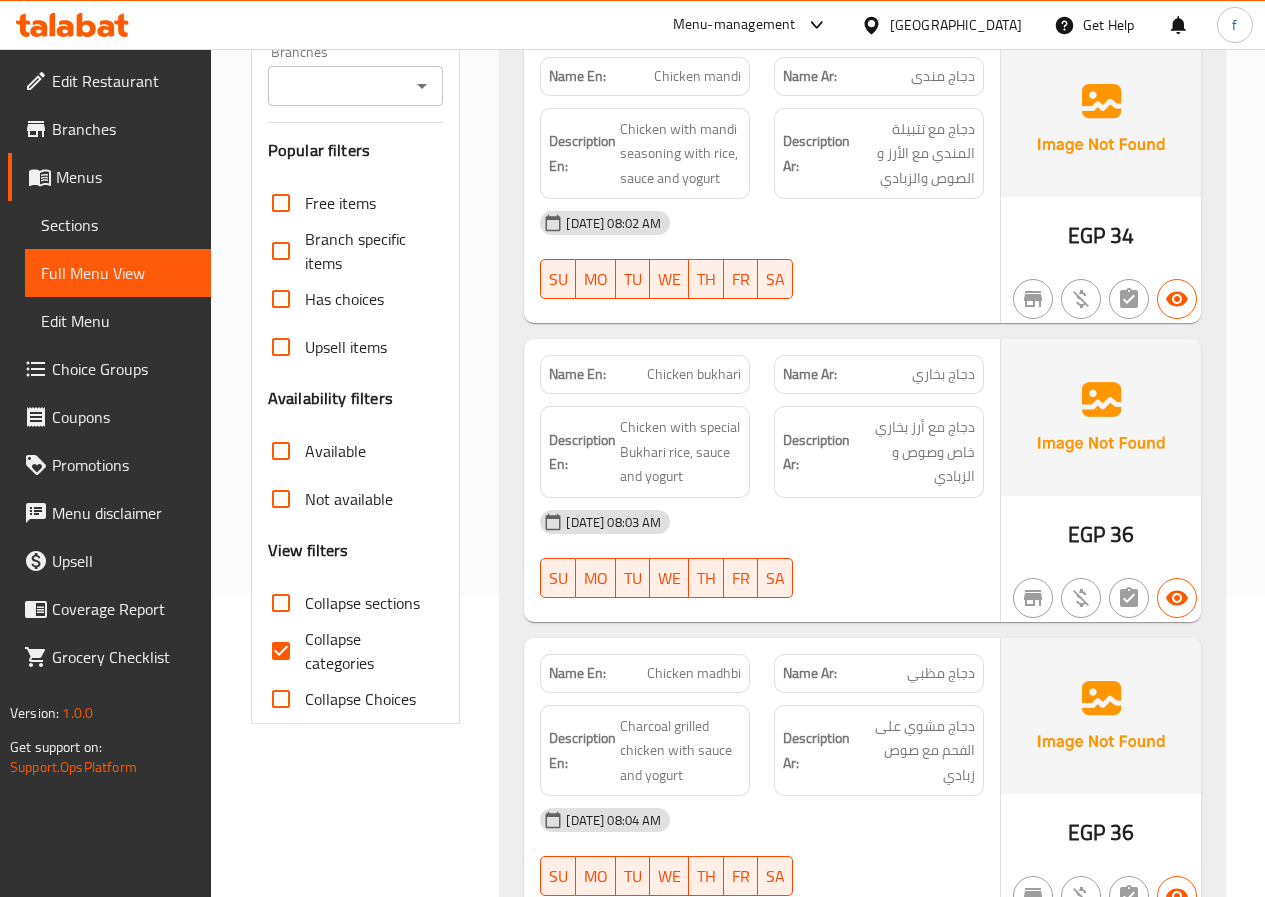 click on "Name Ar: دجاج بخاري" at bounding box center (879, 374) 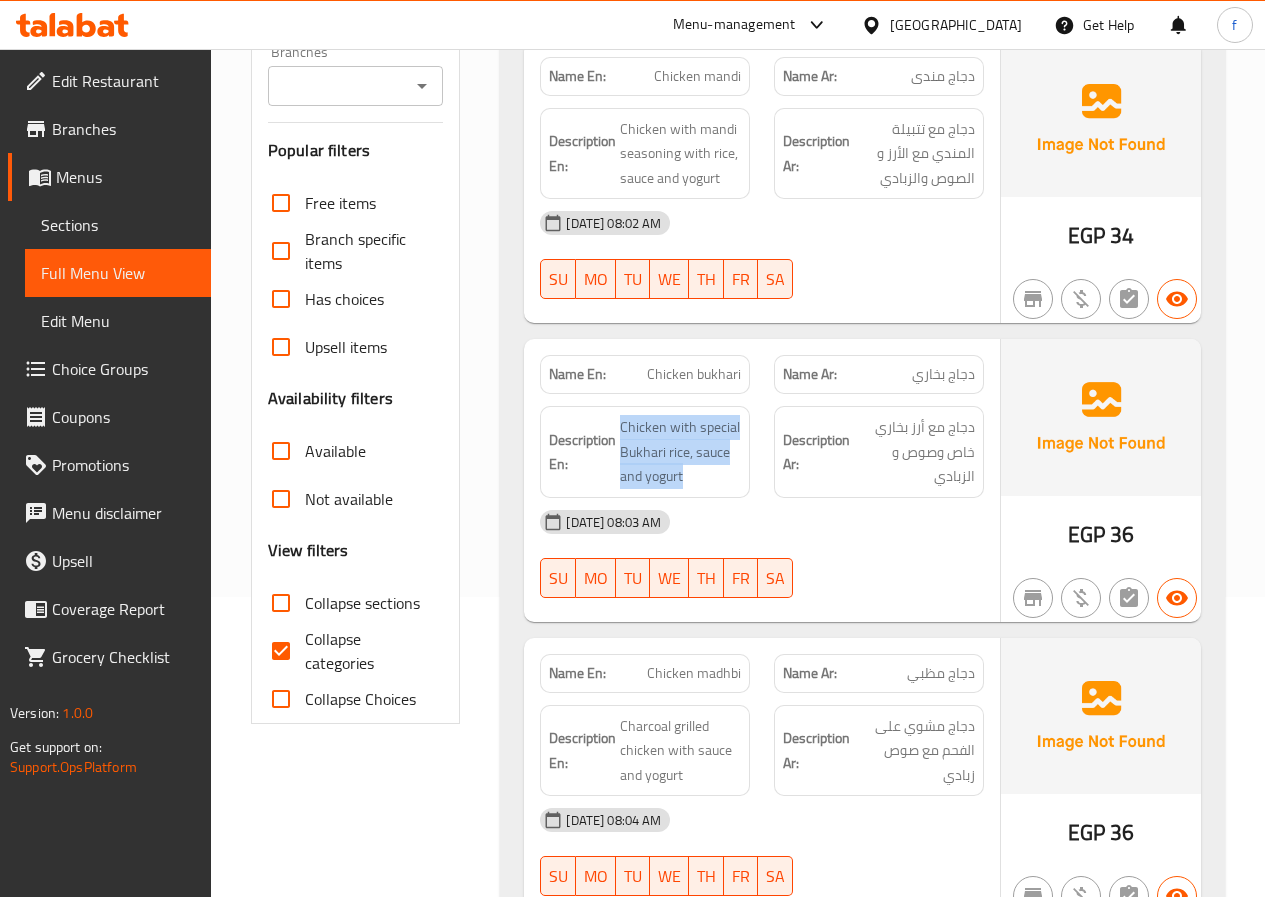 drag, startPoint x: 621, startPoint y: 429, endPoint x: 766, endPoint y: 435, distance: 145.12408 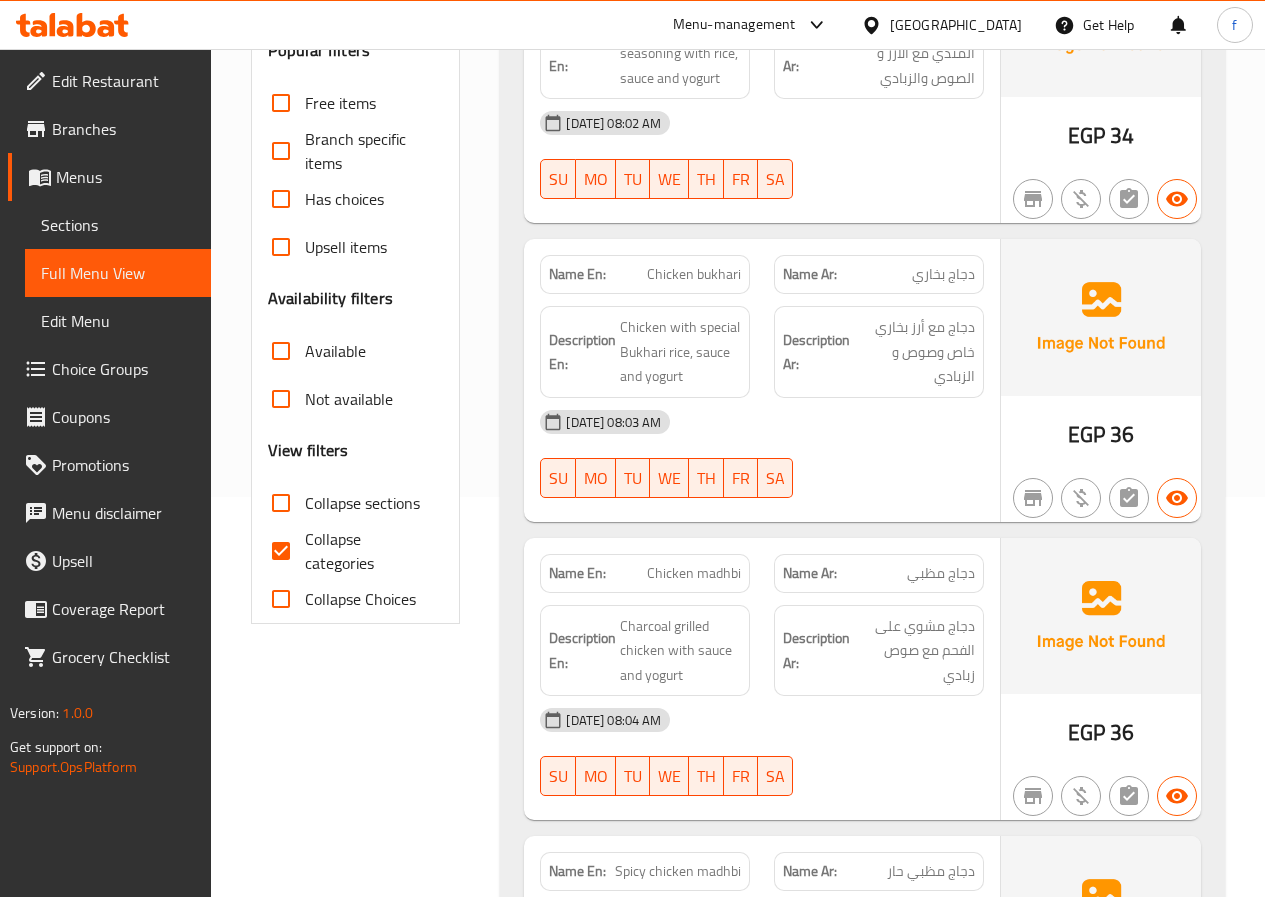 click on "Chicken bukhari" at bounding box center (694, 274) 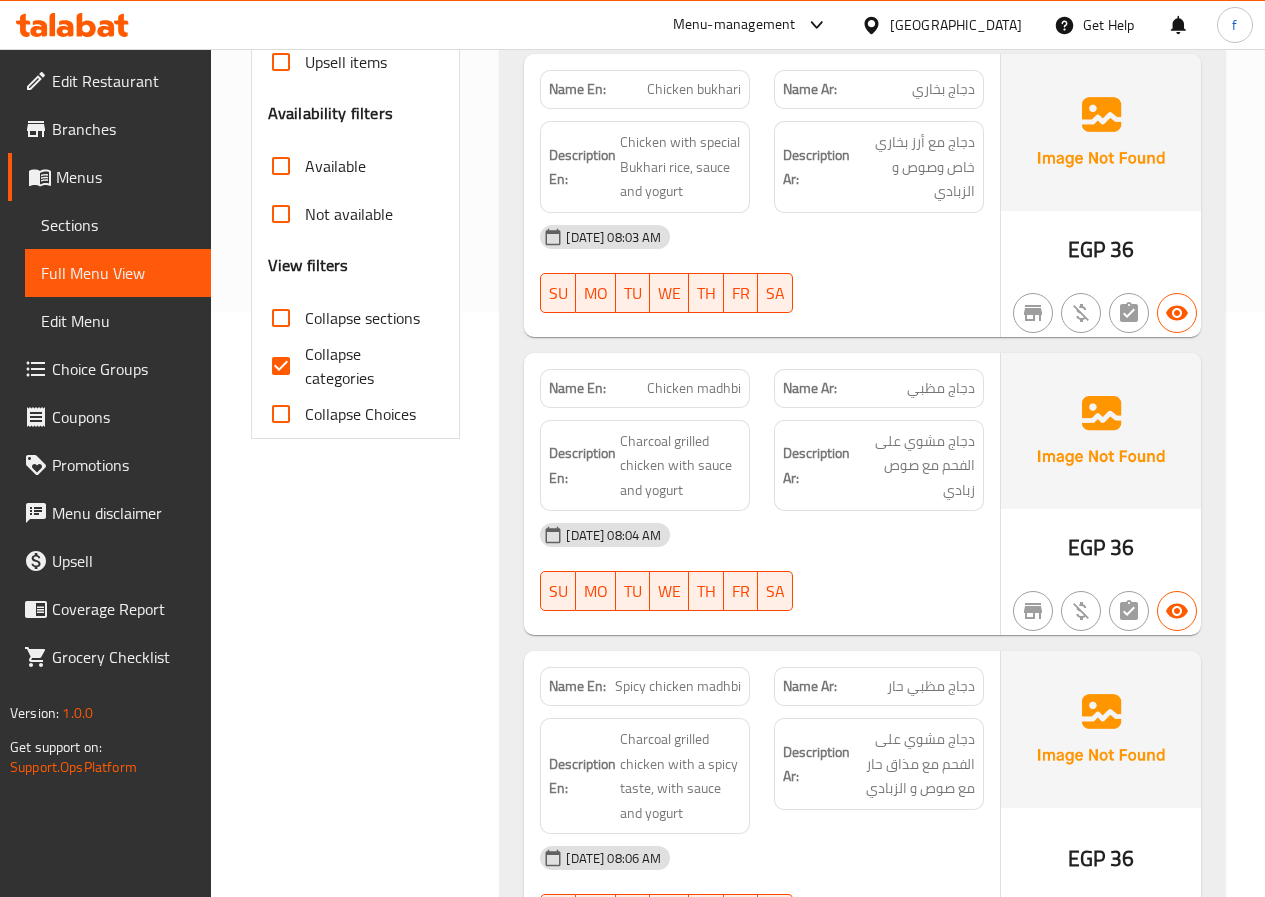 scroll, scrollTop: 600, scrollLeft: 0, axis: vertical 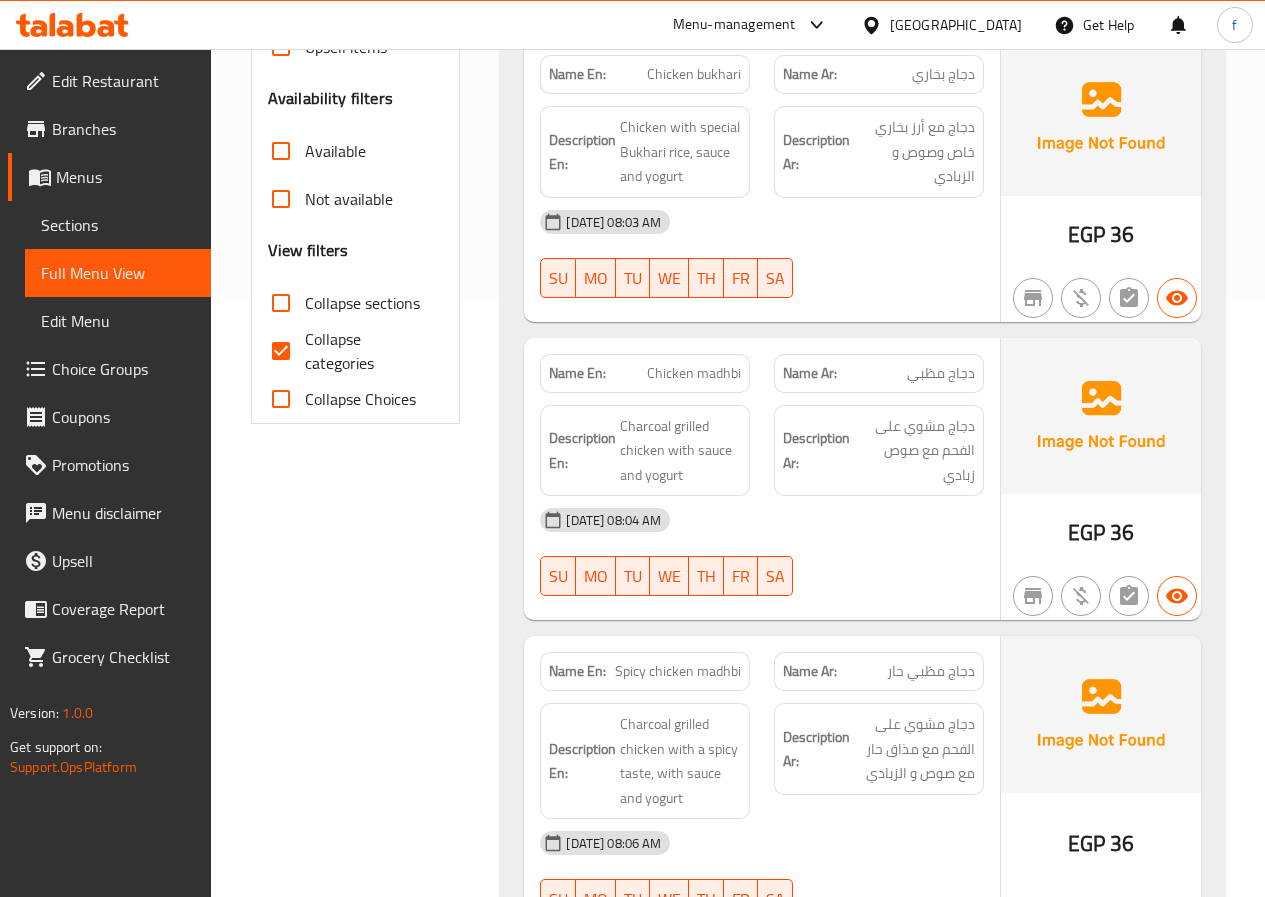 click on "دجاج مظبي" at bounding box center (941, 373) 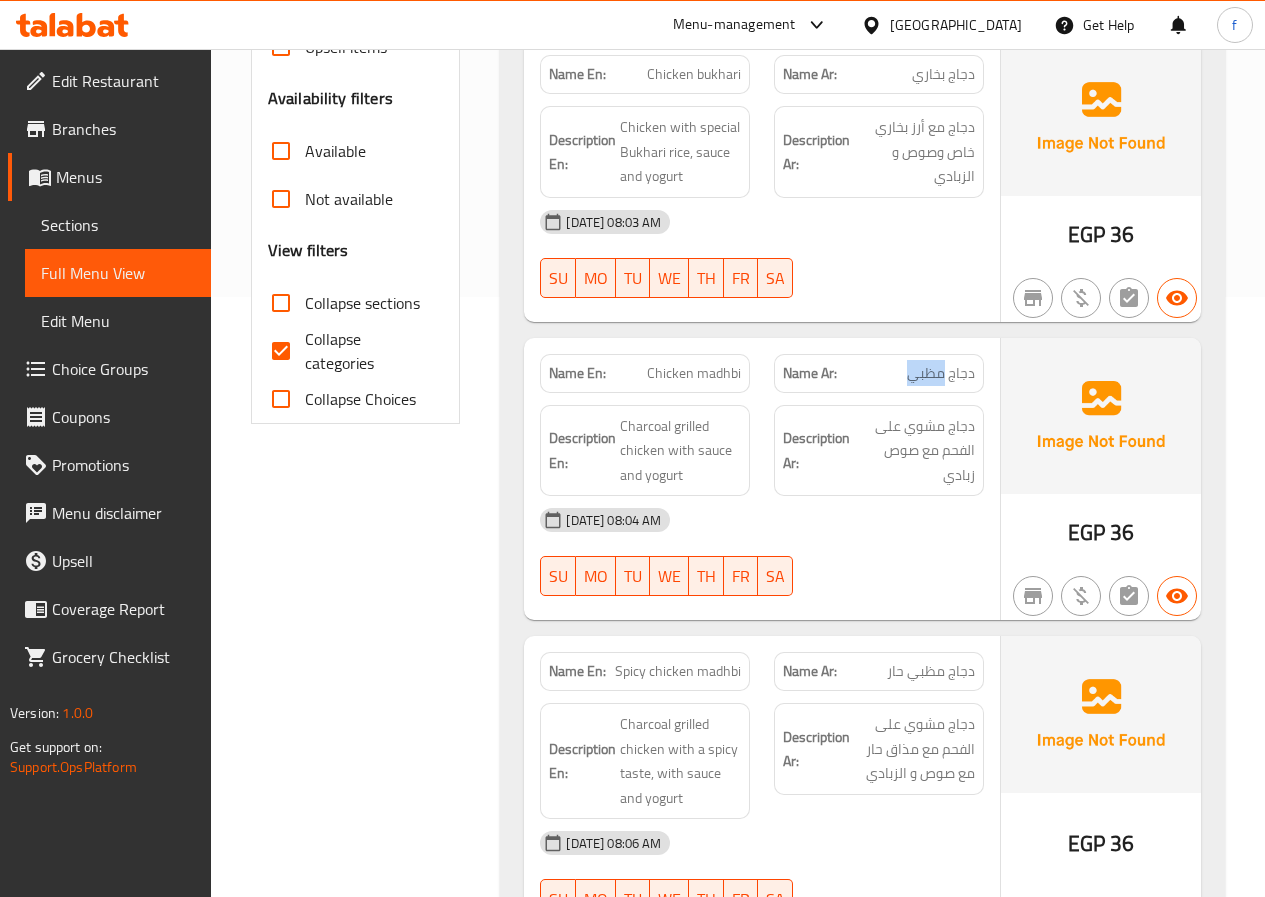 click on "دجاج مظبي" at bounding box center (941, 373) 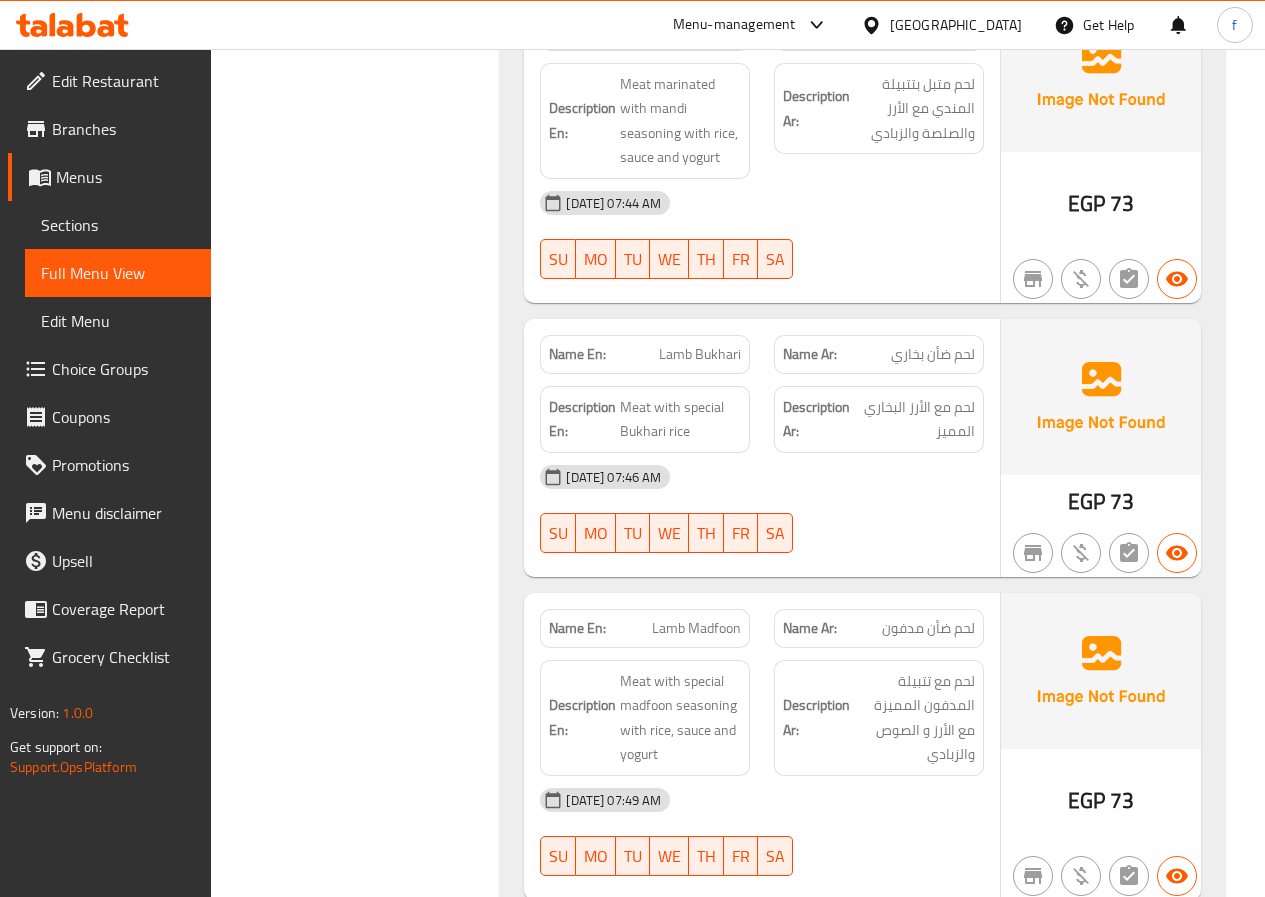 scroll, scrollTop: 2300, scrollLeft: 0, axis: vertical 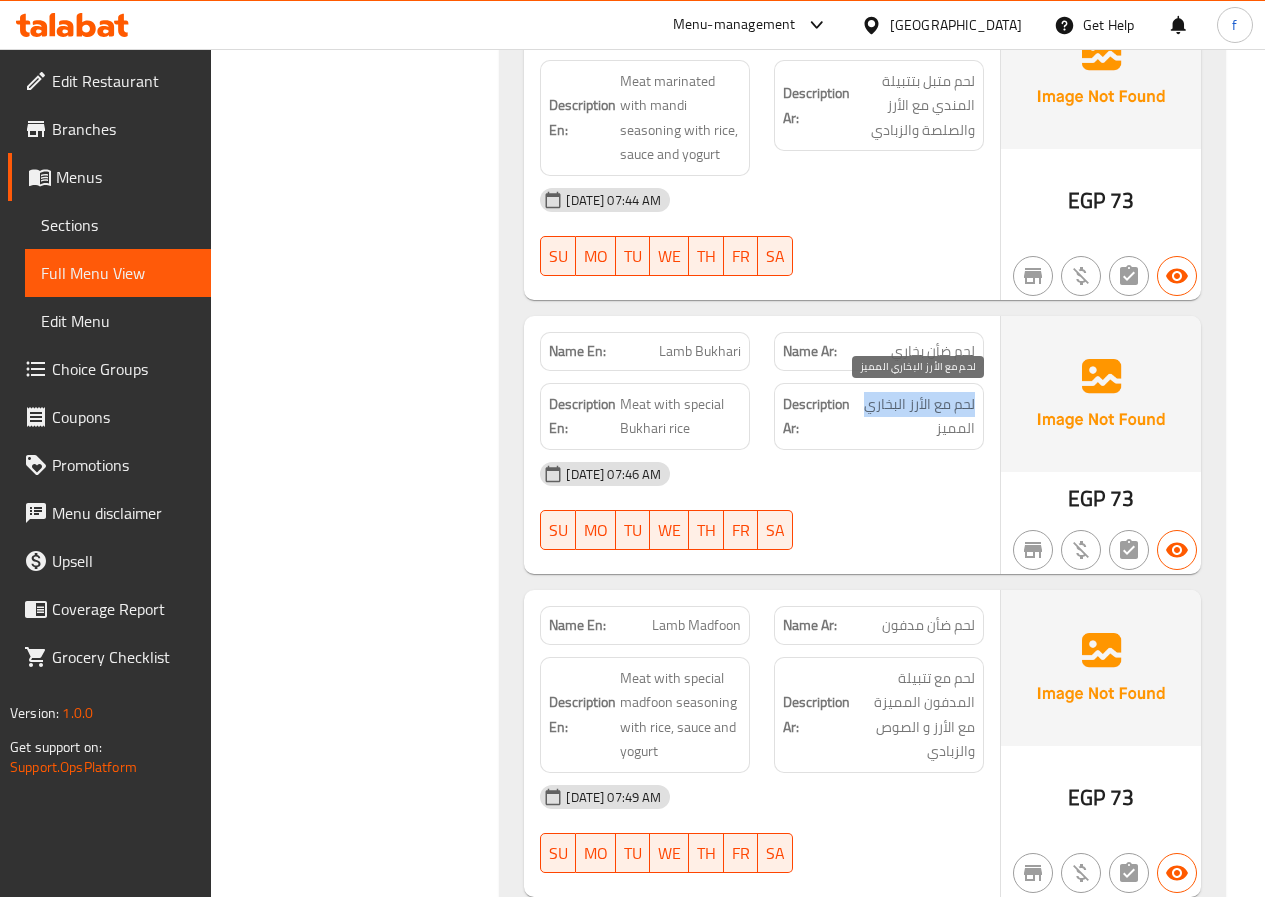 drag, startPoint x: 975, startPoint y: 406, endPoint x: 867, endPoint y: 405, distance: 108.00463 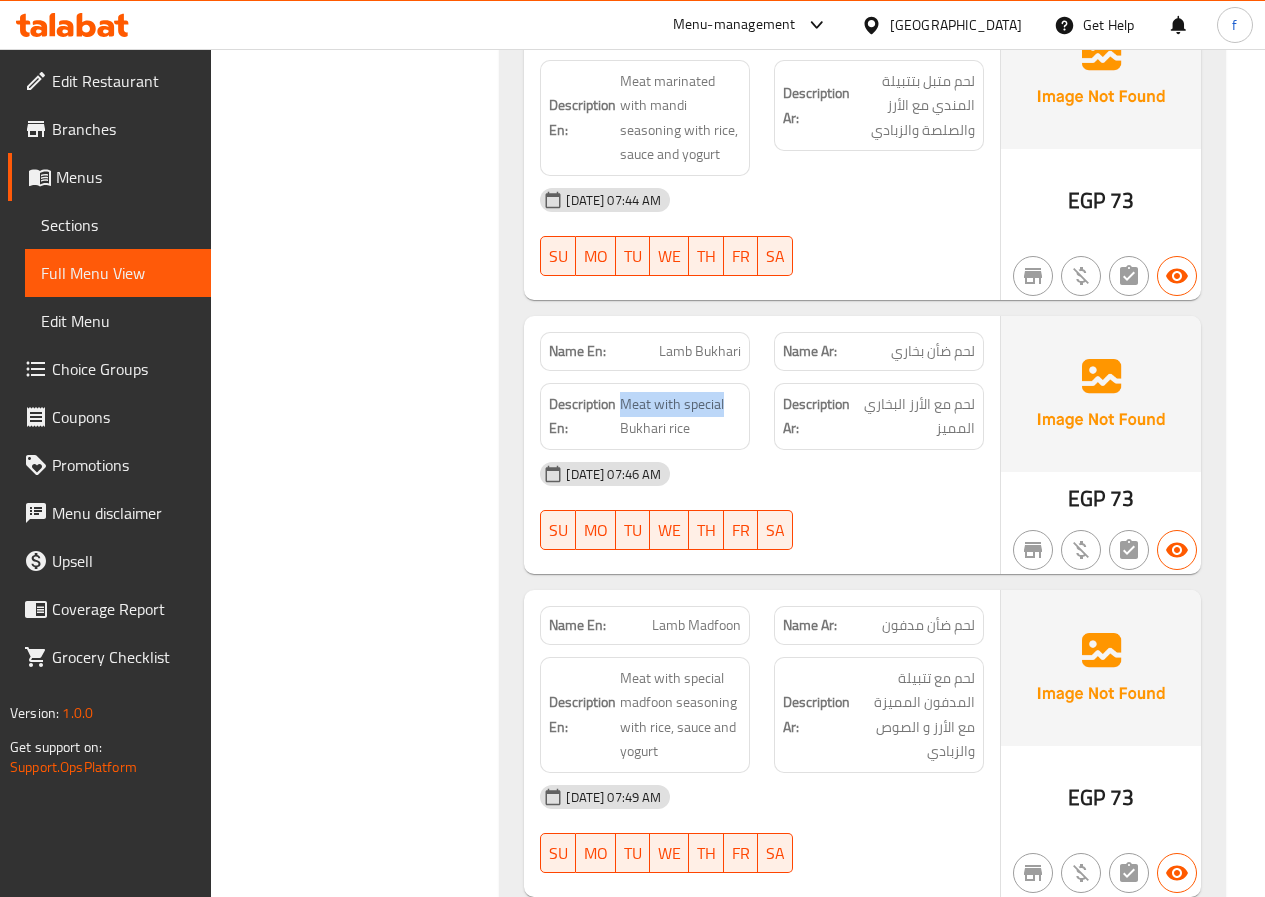 drag, startPoint x: 618, startPoint y: 400, endPoint x: 746, endPoint y: 401, distance: 128.0039 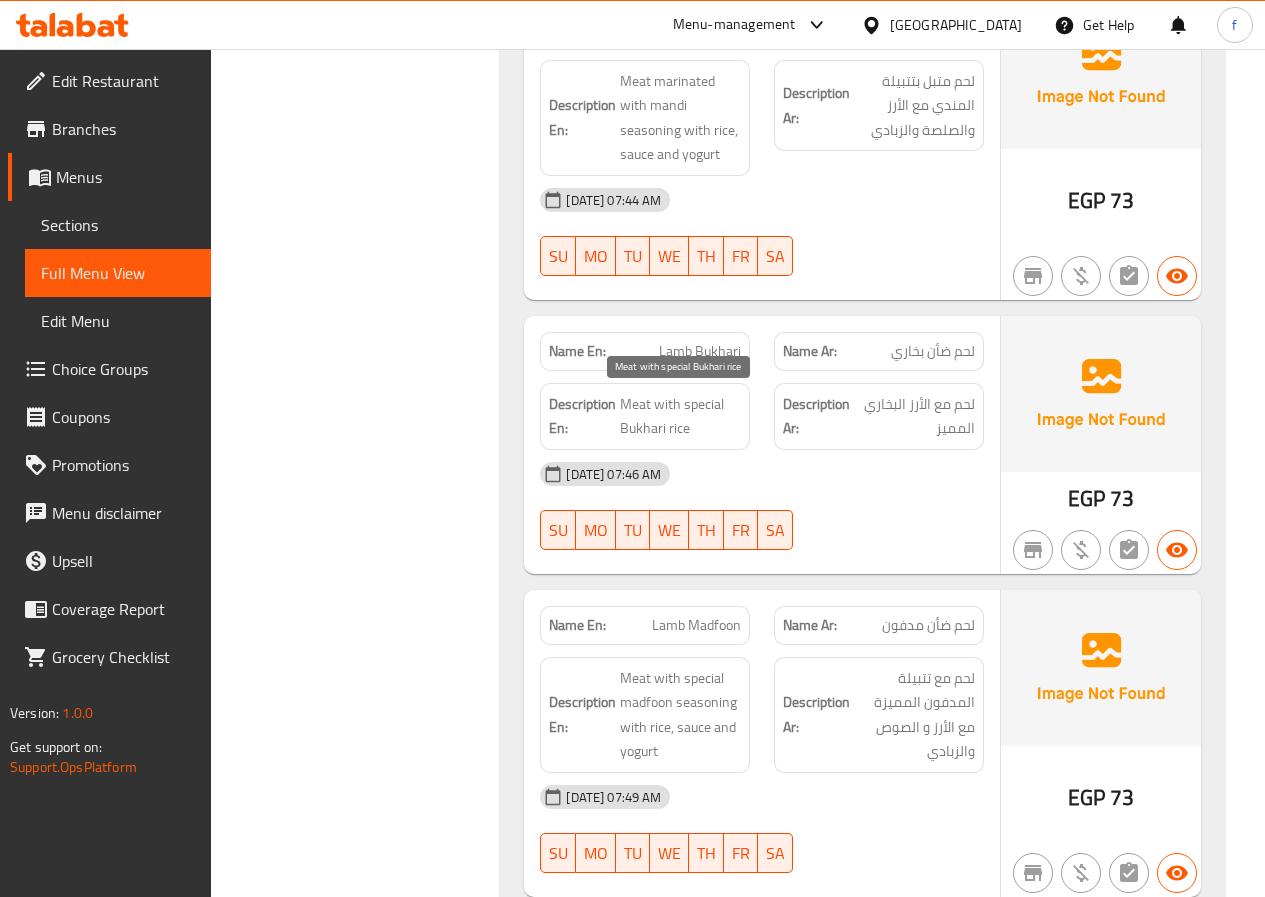 click on "Meat with special Bukhari rice" at bounding box center [680, 416] 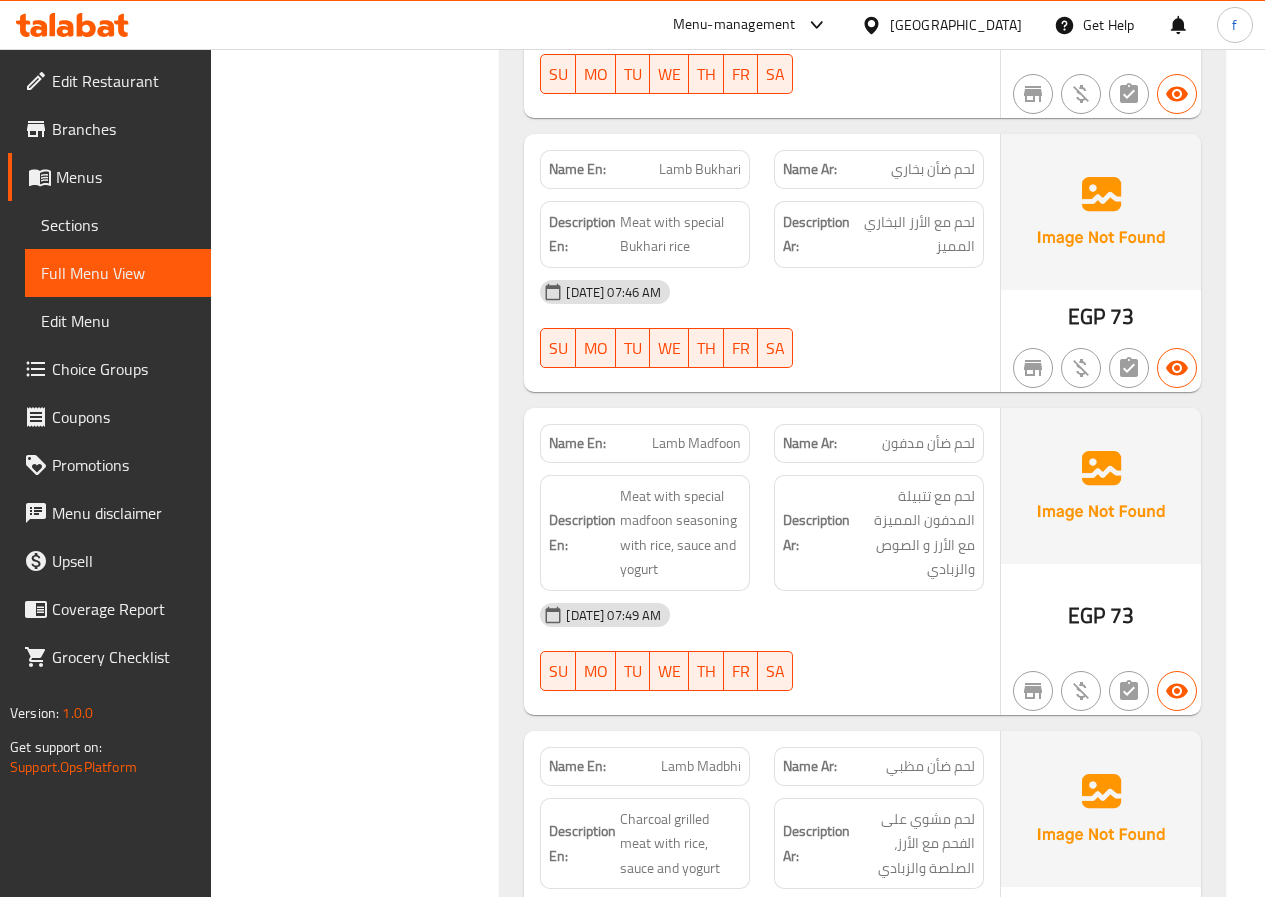 scroll, scrollTop: 2500, scrollLeft: 0, axis: vertical 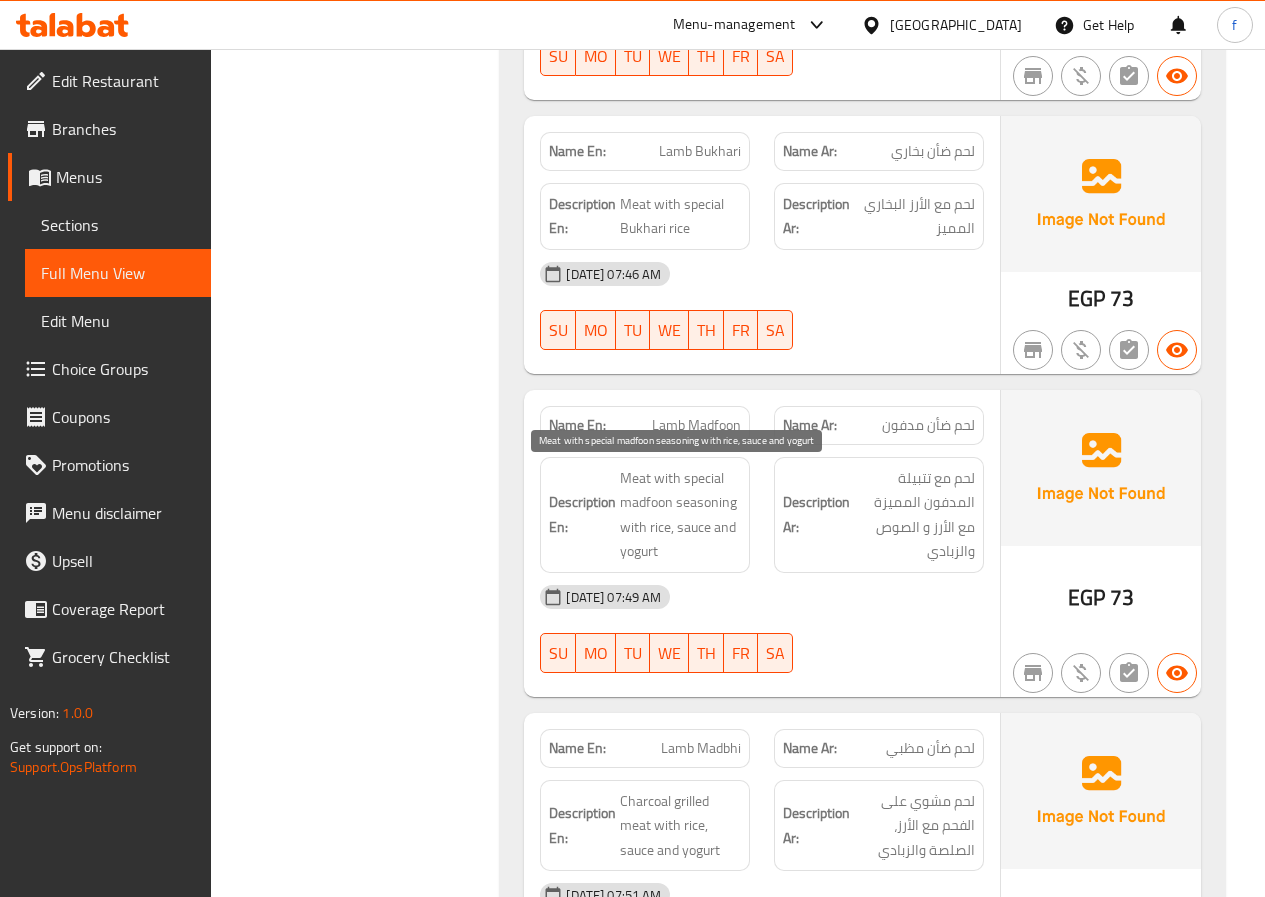 click on "Meat with special madfoon seasoning with rice, sauce and yogurt" at bounding box center [680, 515] 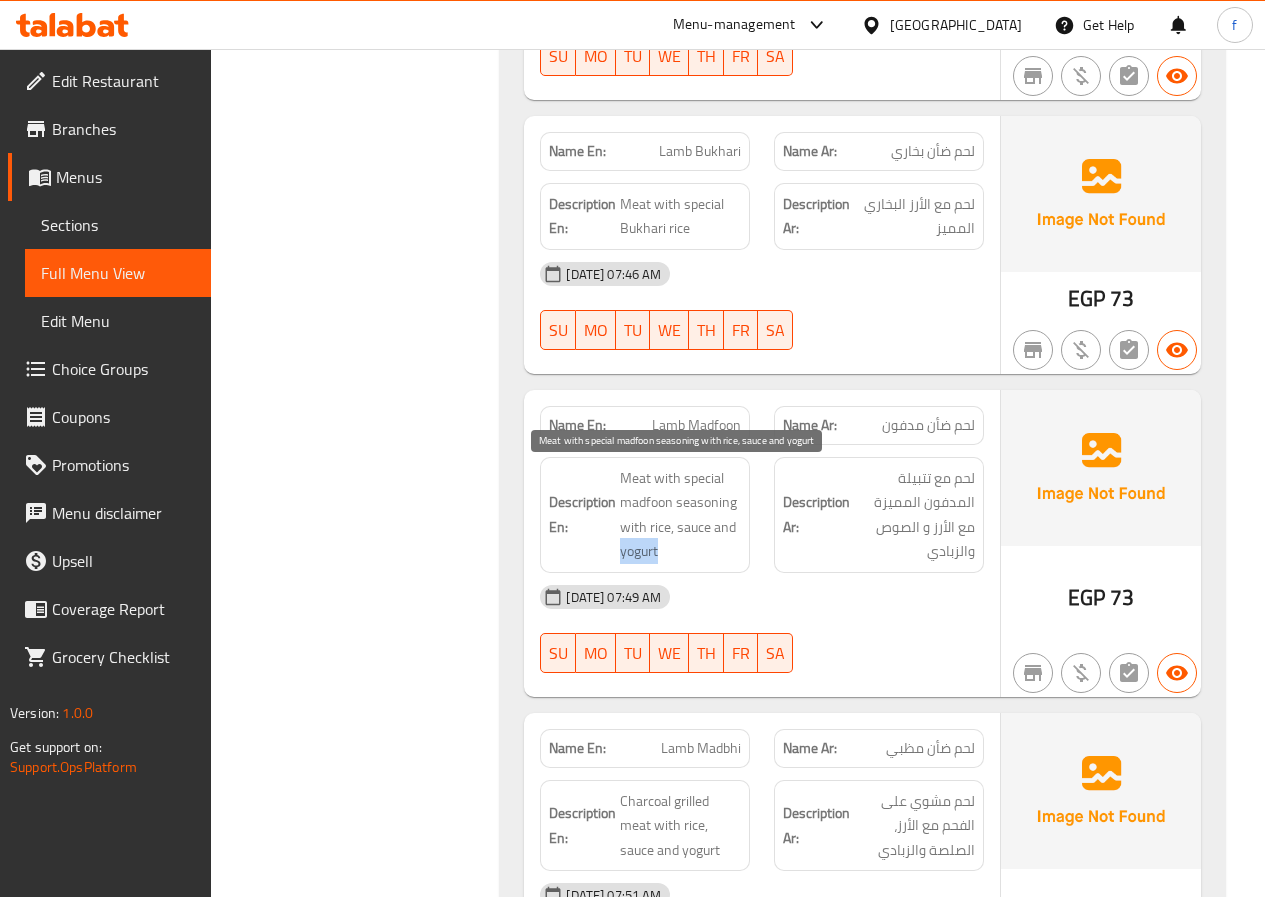 click on "Meat with special madfoon seasoning with rice, sauce and yogurt" at bounding box center [680, 515] 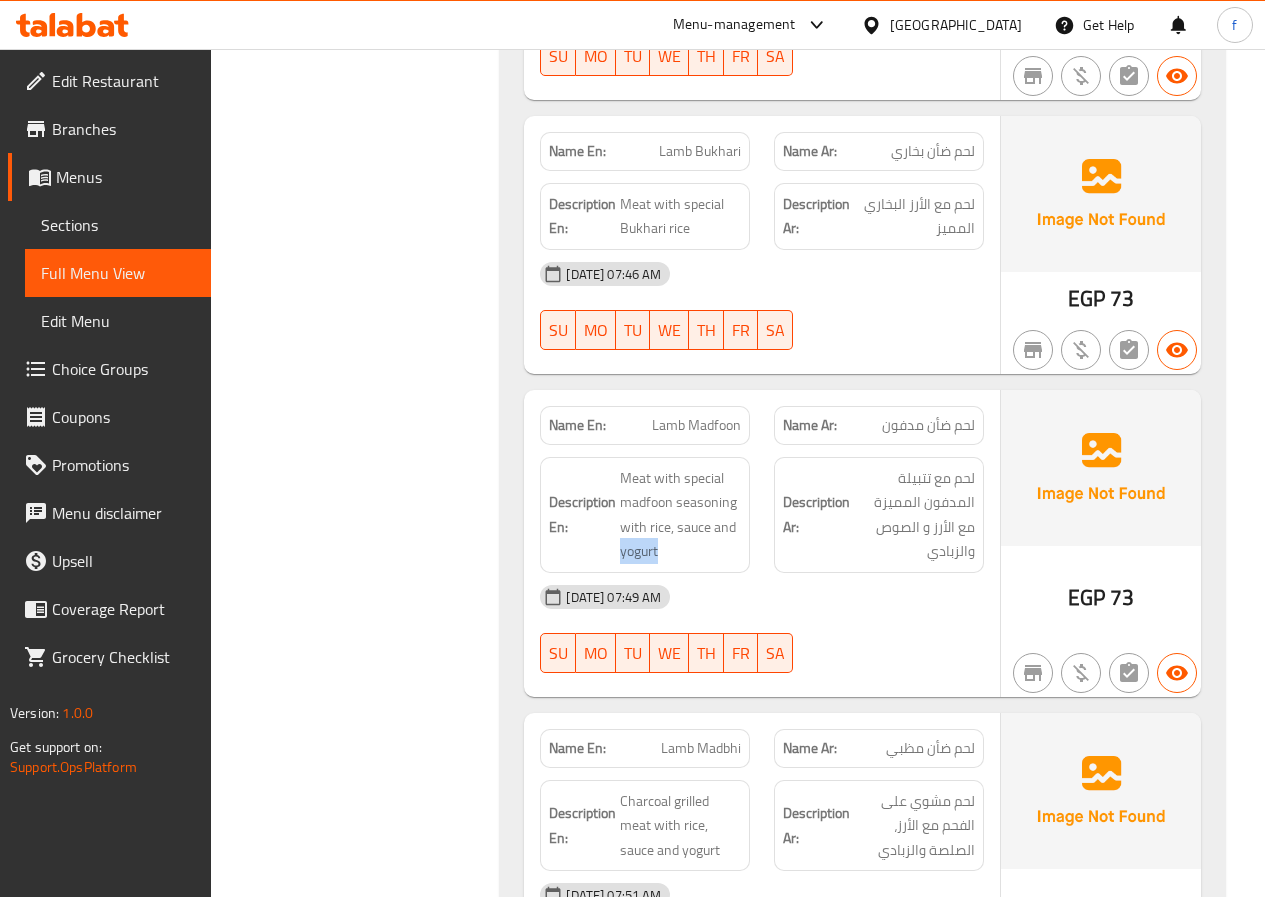 copy on "yogurt" 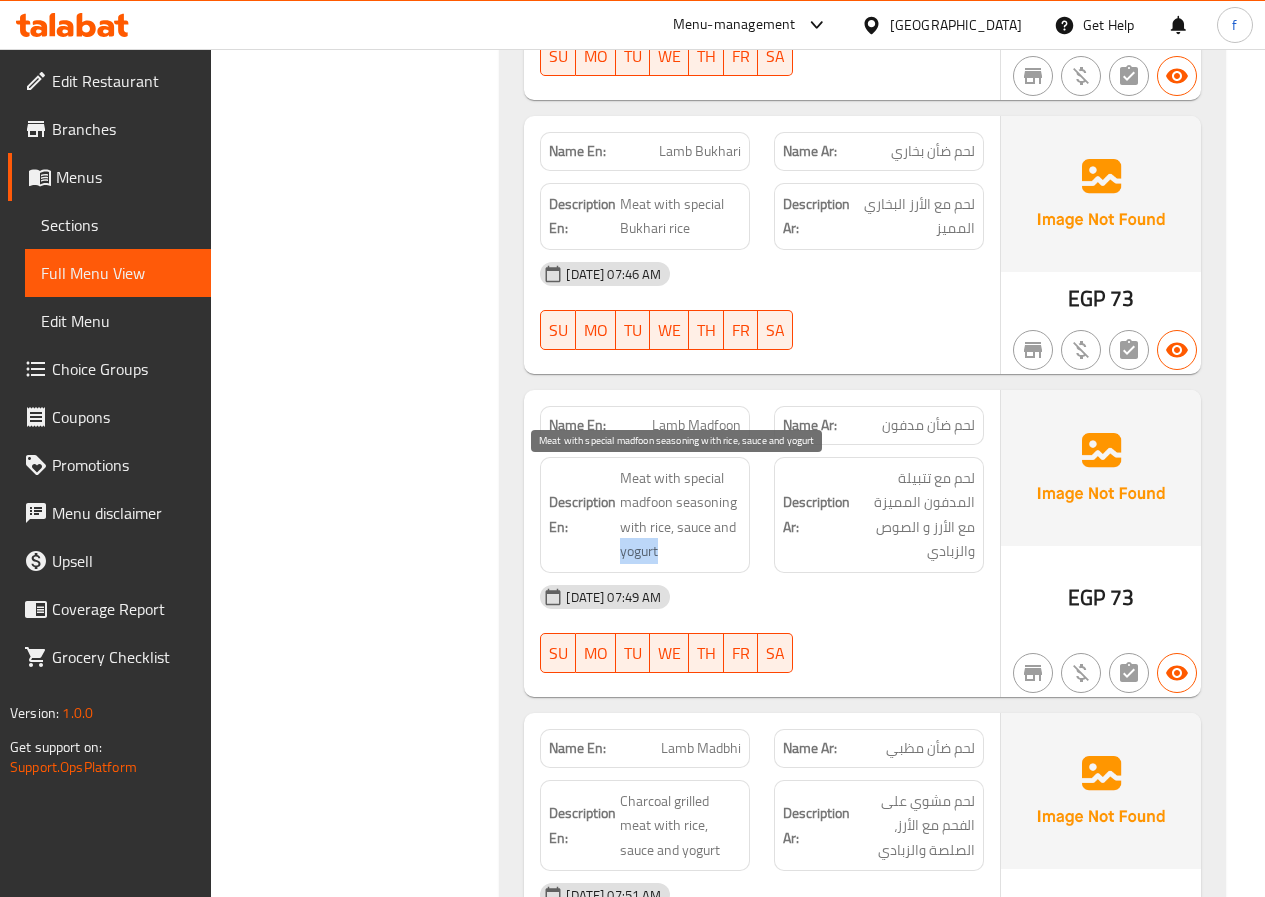 click on "Meat with special madfoon seasoning with rice, sauce and yogurt" at bounding box center [680, 515] 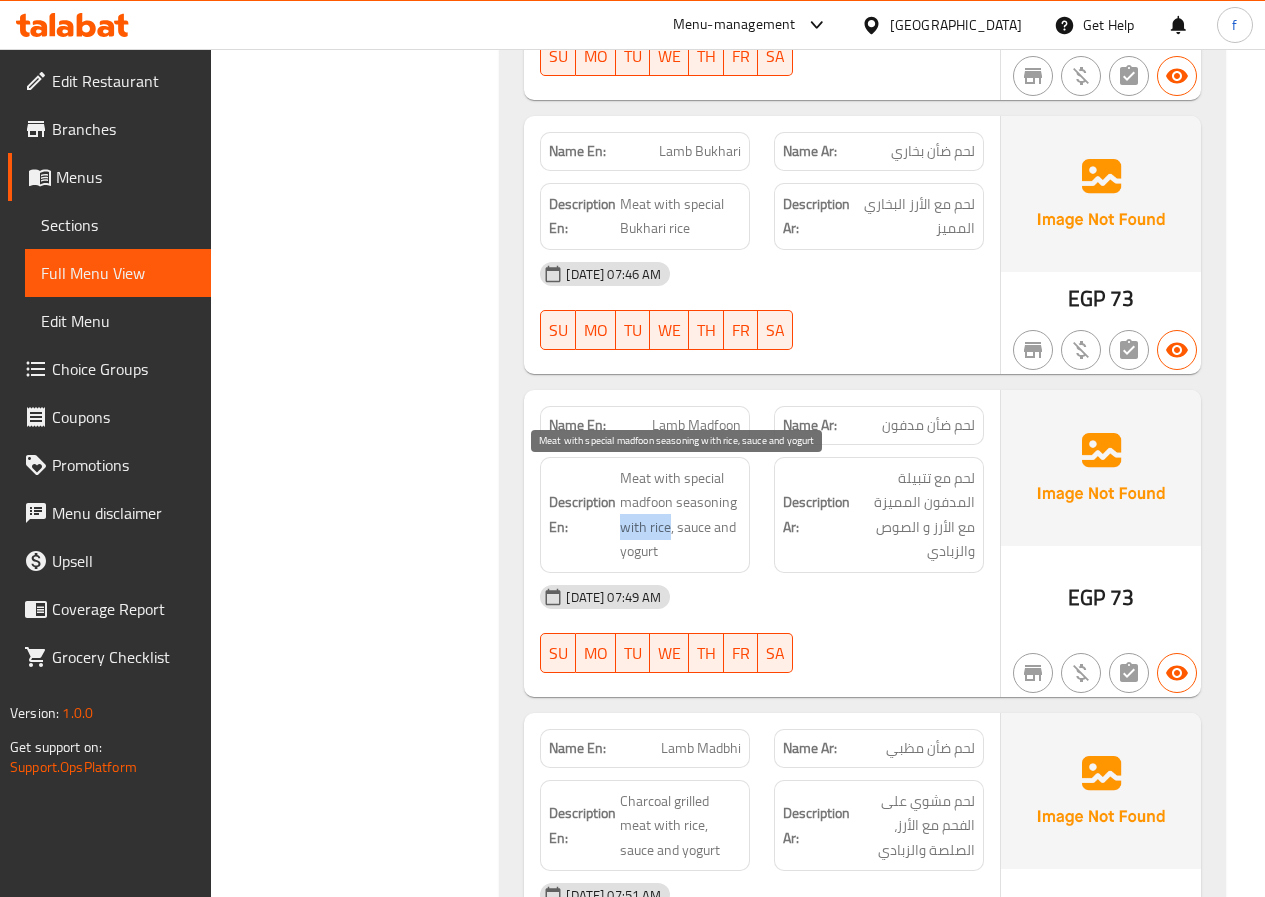drag, startPoint x: 618, startPoint y: 528, endPoint x: 669, endPoint y: 532, distance: 51.156624 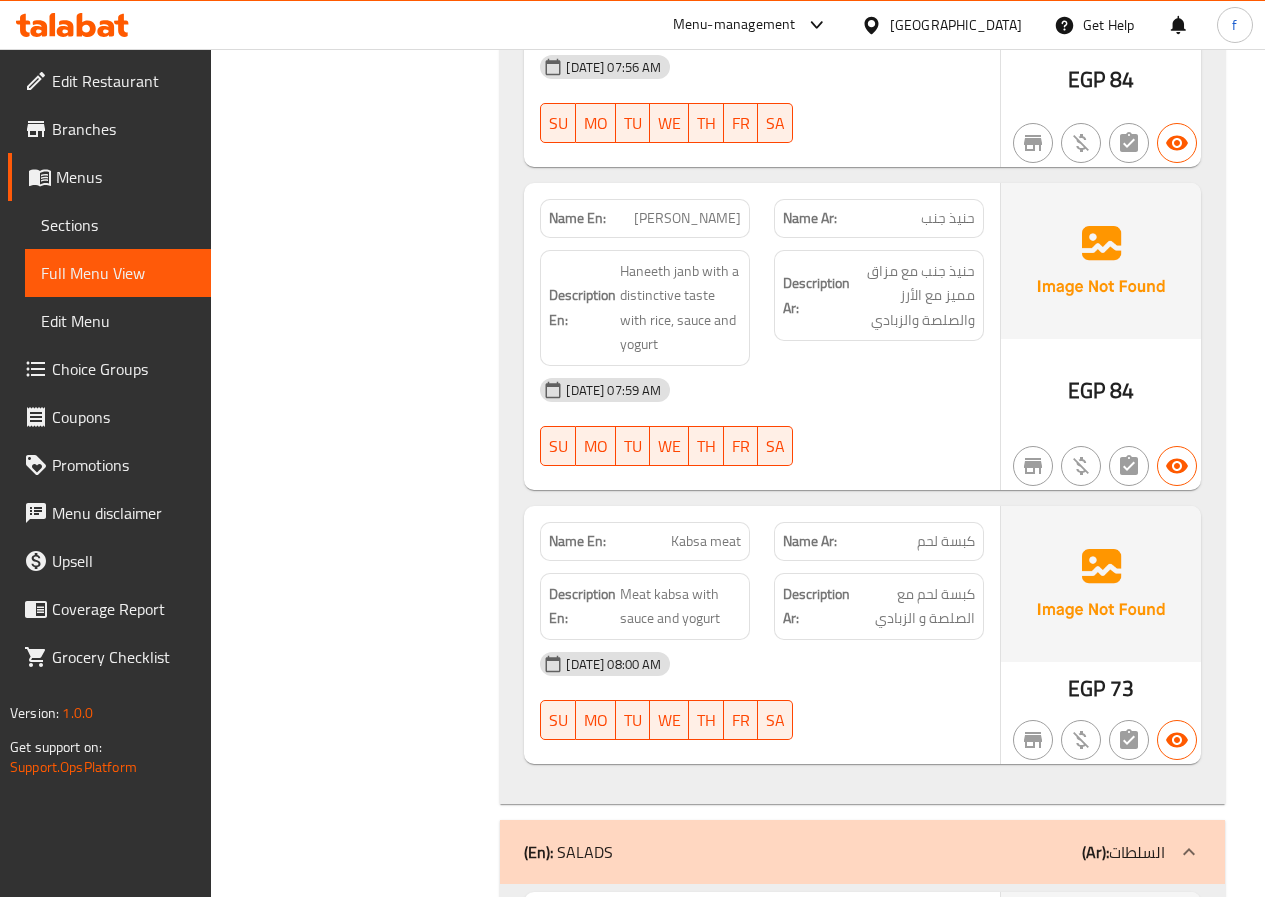 scroll, scrollTop: 3900, scrollLeft: 0, axis: vertical 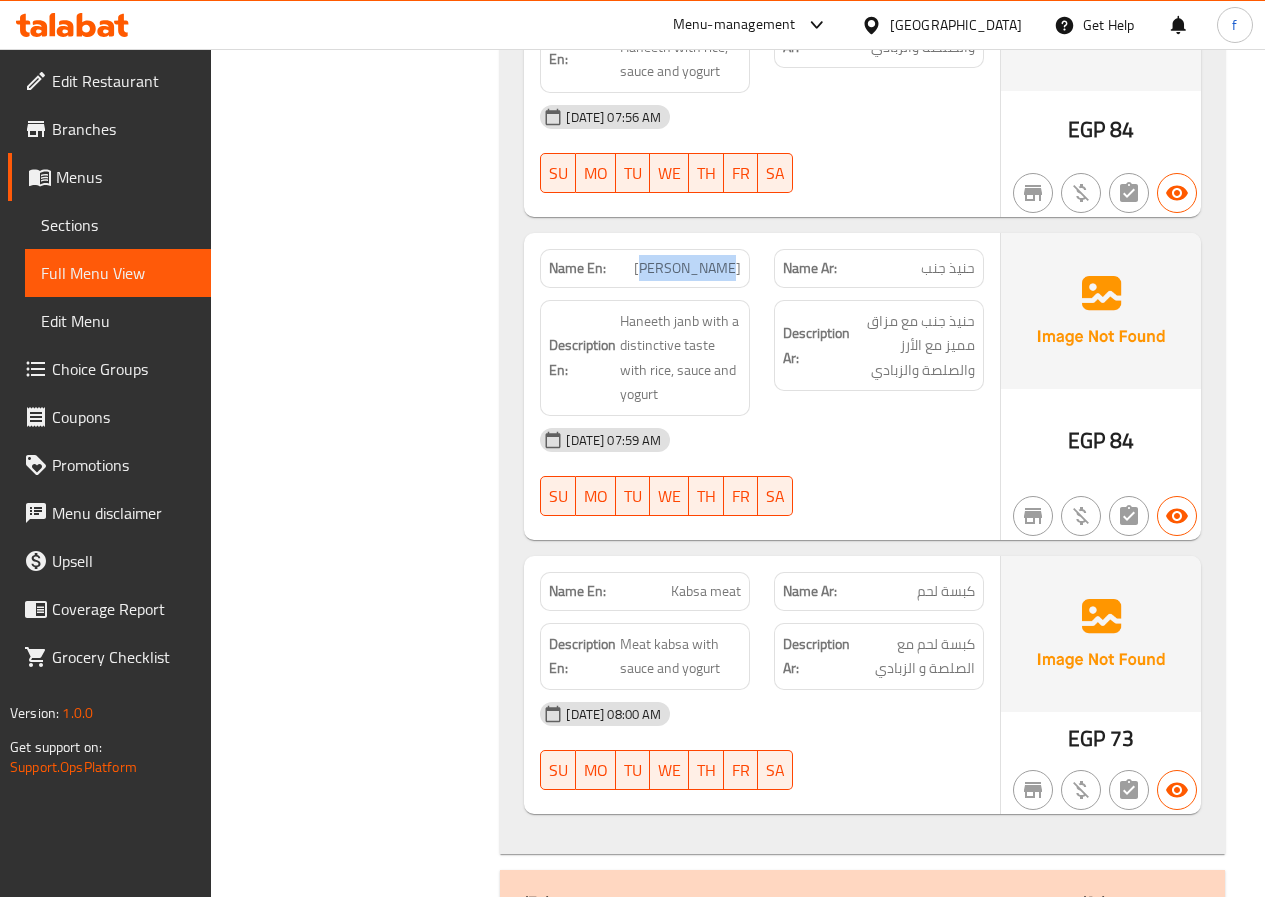 drag, startPoint x: 667, startPoint y: 266, endPoint x: 758, endPoint y: 267, distance: 91.00549 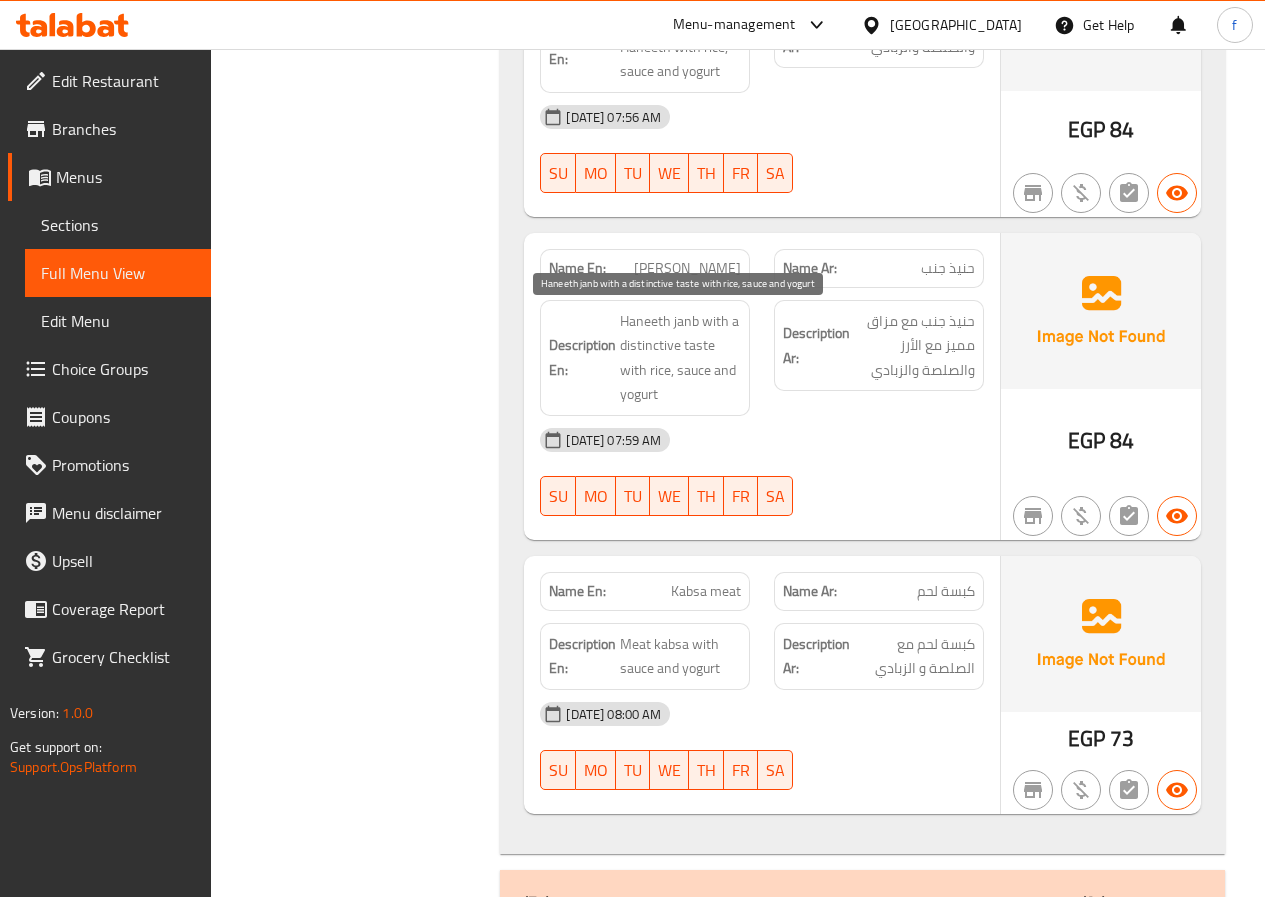 click on "Haneeth janb with a distinctive taste with rice, sauce and yogurt" at bounding box center (680, 358) 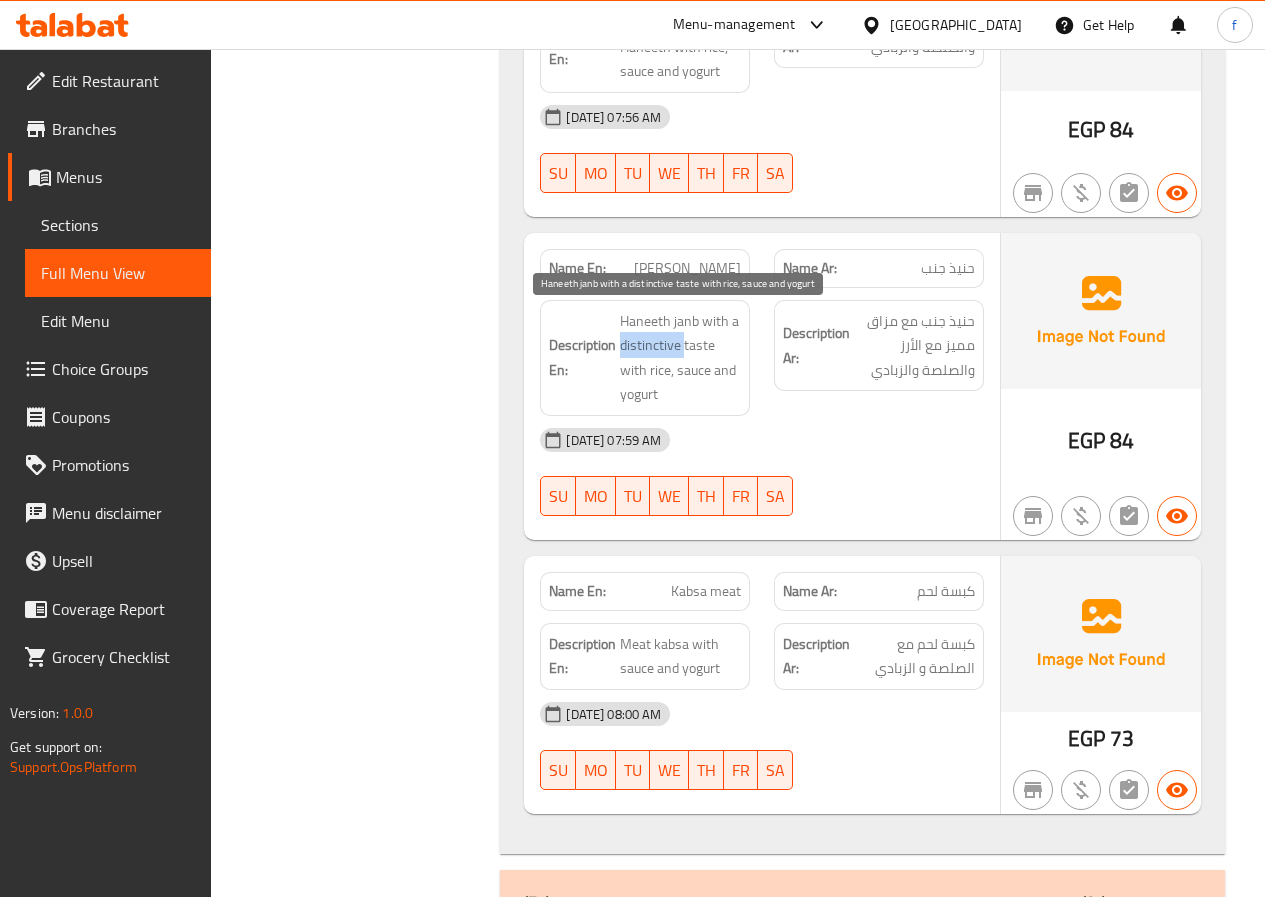 click on "Haneeth janb with a distinctive taste with rice, sauce and yogurt" at bounding box center (680, 358) 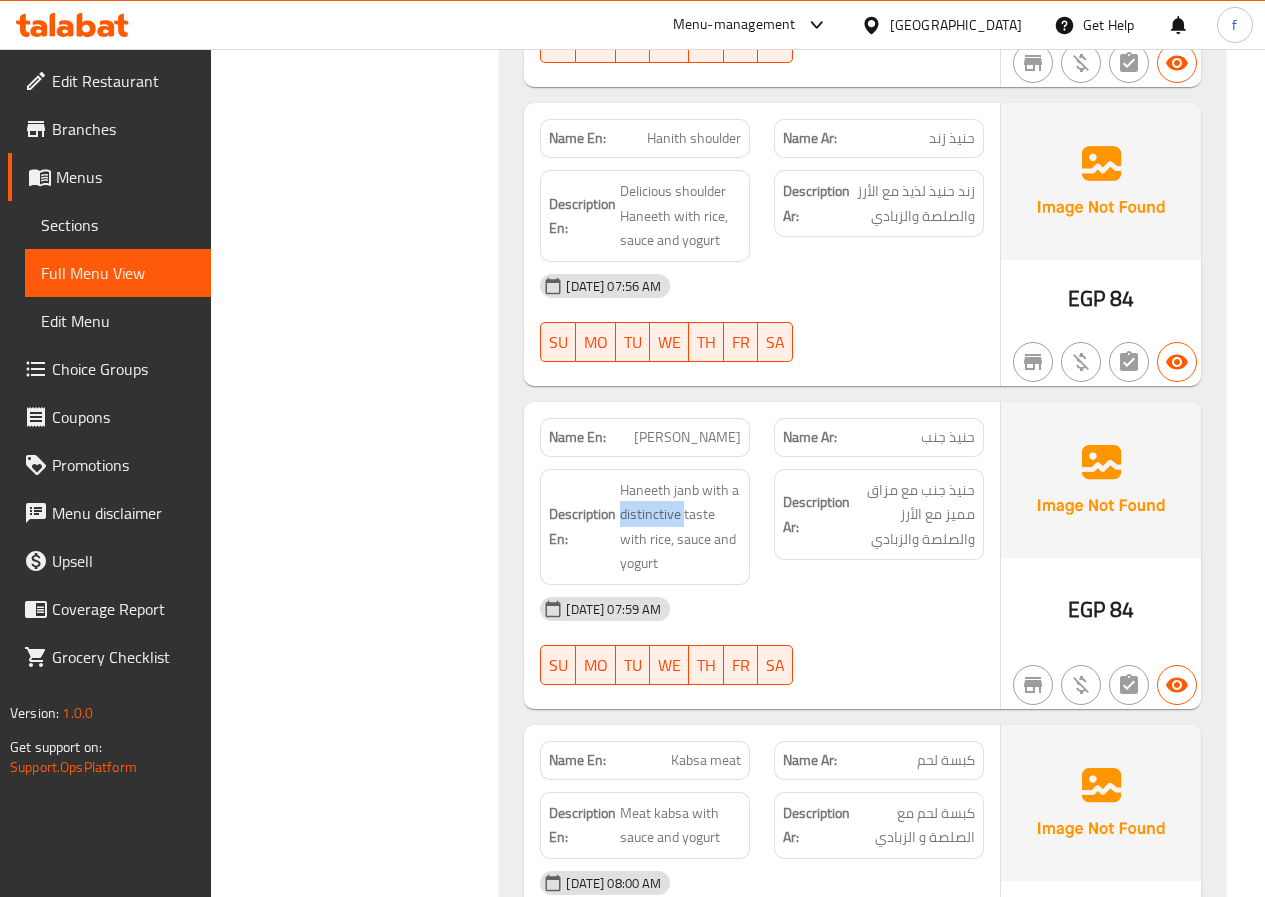 scroll, scrollTop: 3700, scrollLeft: 0, axis: vertical 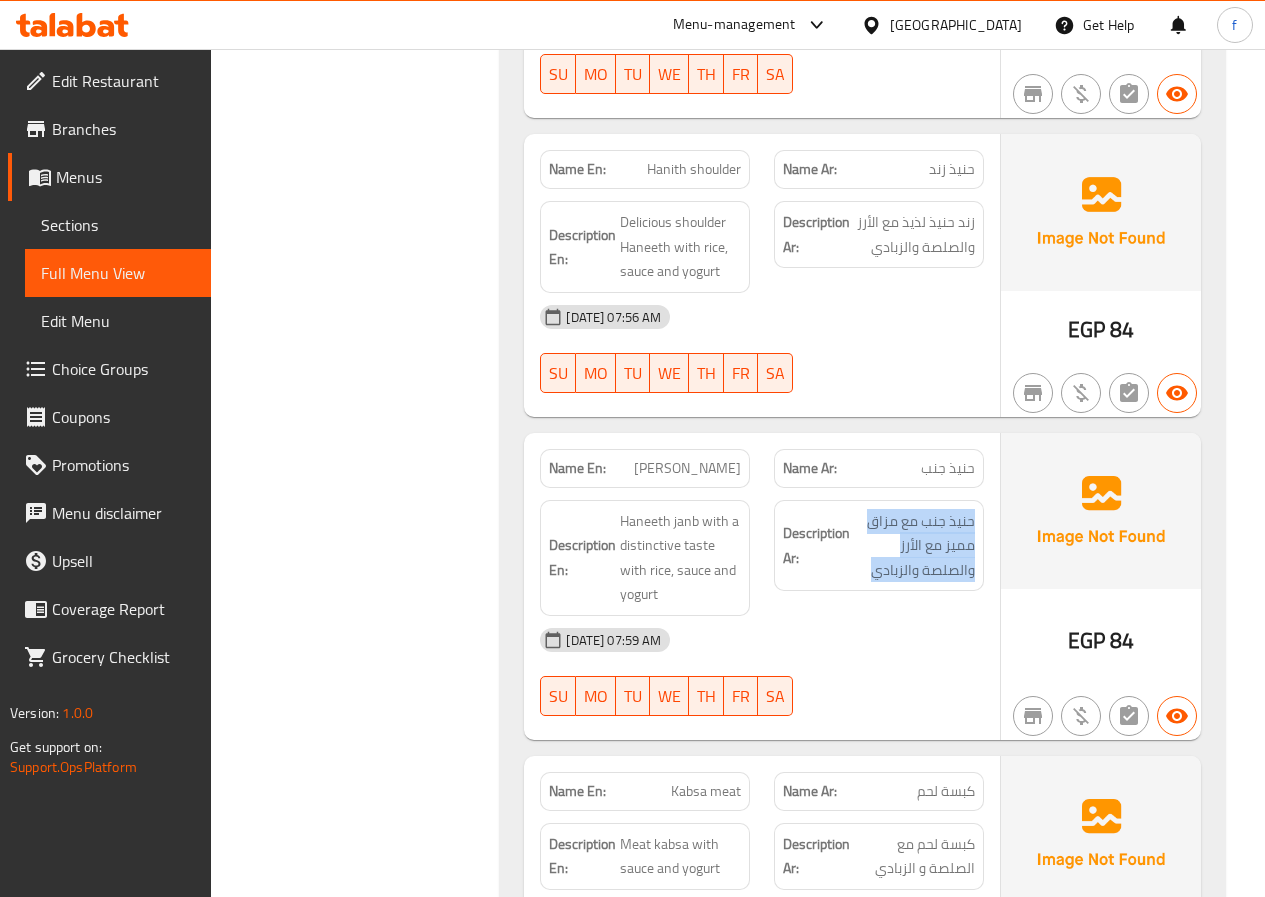 drag, startPoint x: 974, startPoint y: 517, endPoint x: 798, endPoint y: 586, distance: 189.04233 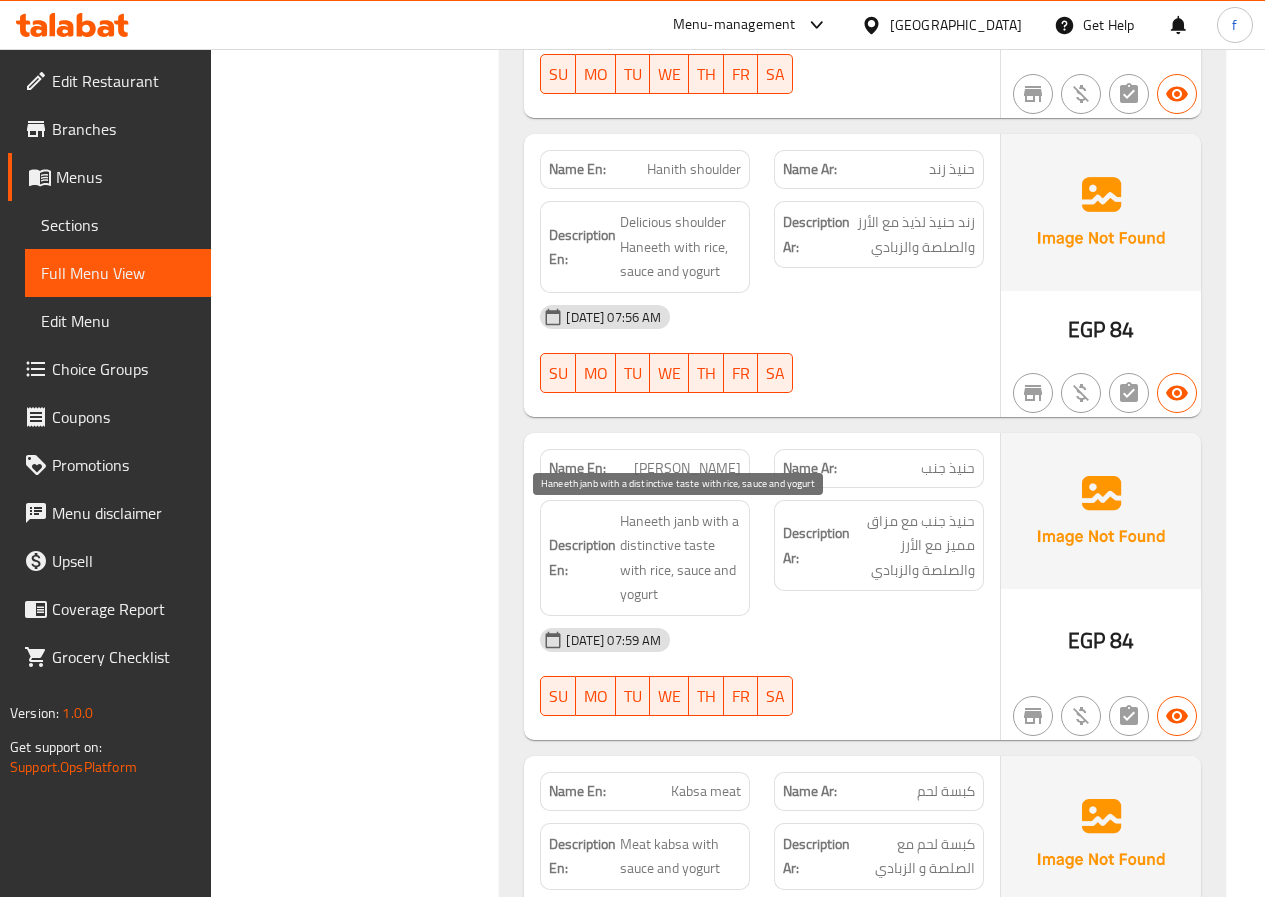 click on "Haneeth janb with a distinctive taste with rice, sauce and yogurt" at bounding box center (680, 558) 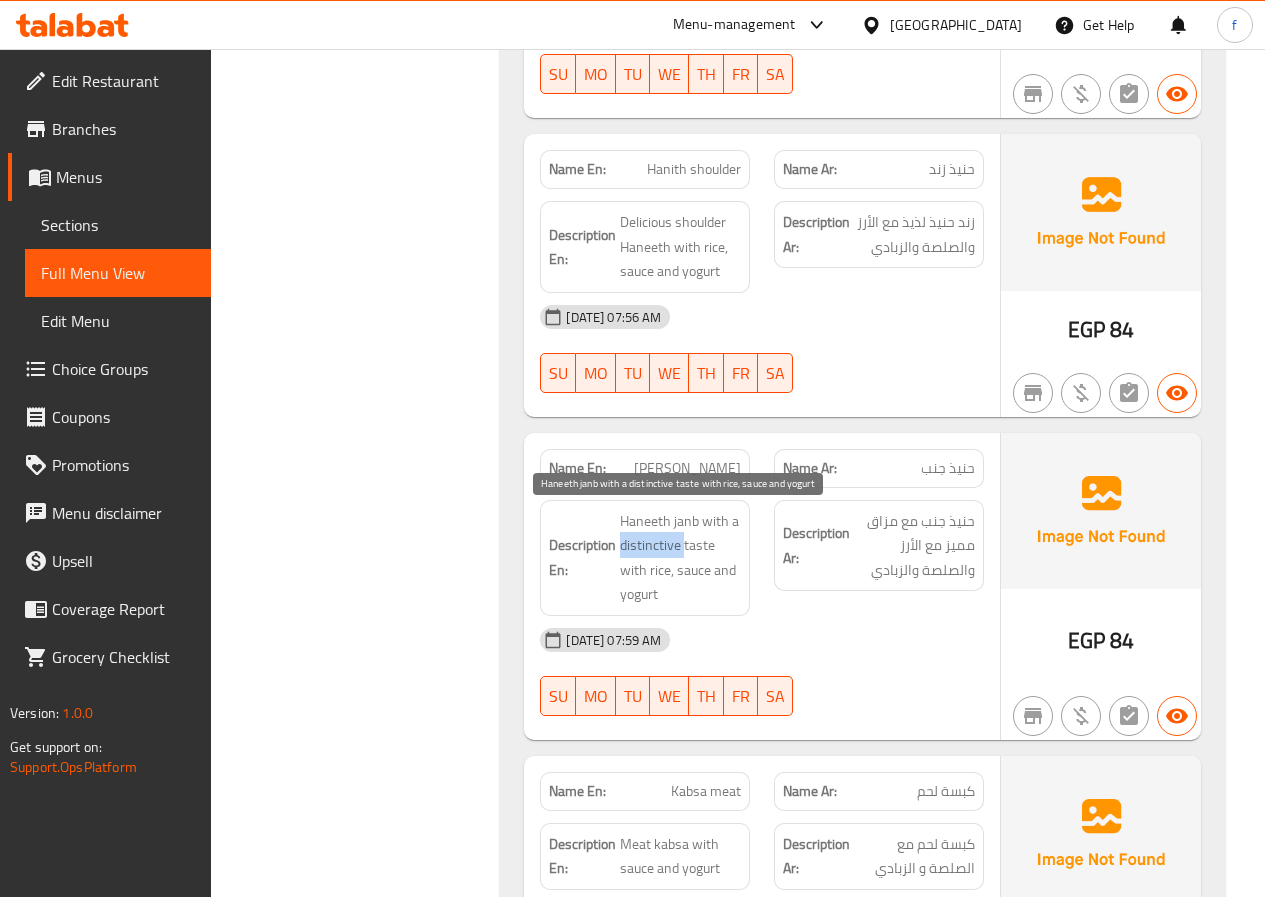 click on "Haneeth janb with a distinctive taste with rice, sauce and yogurt" at bounding box center (680, 558) 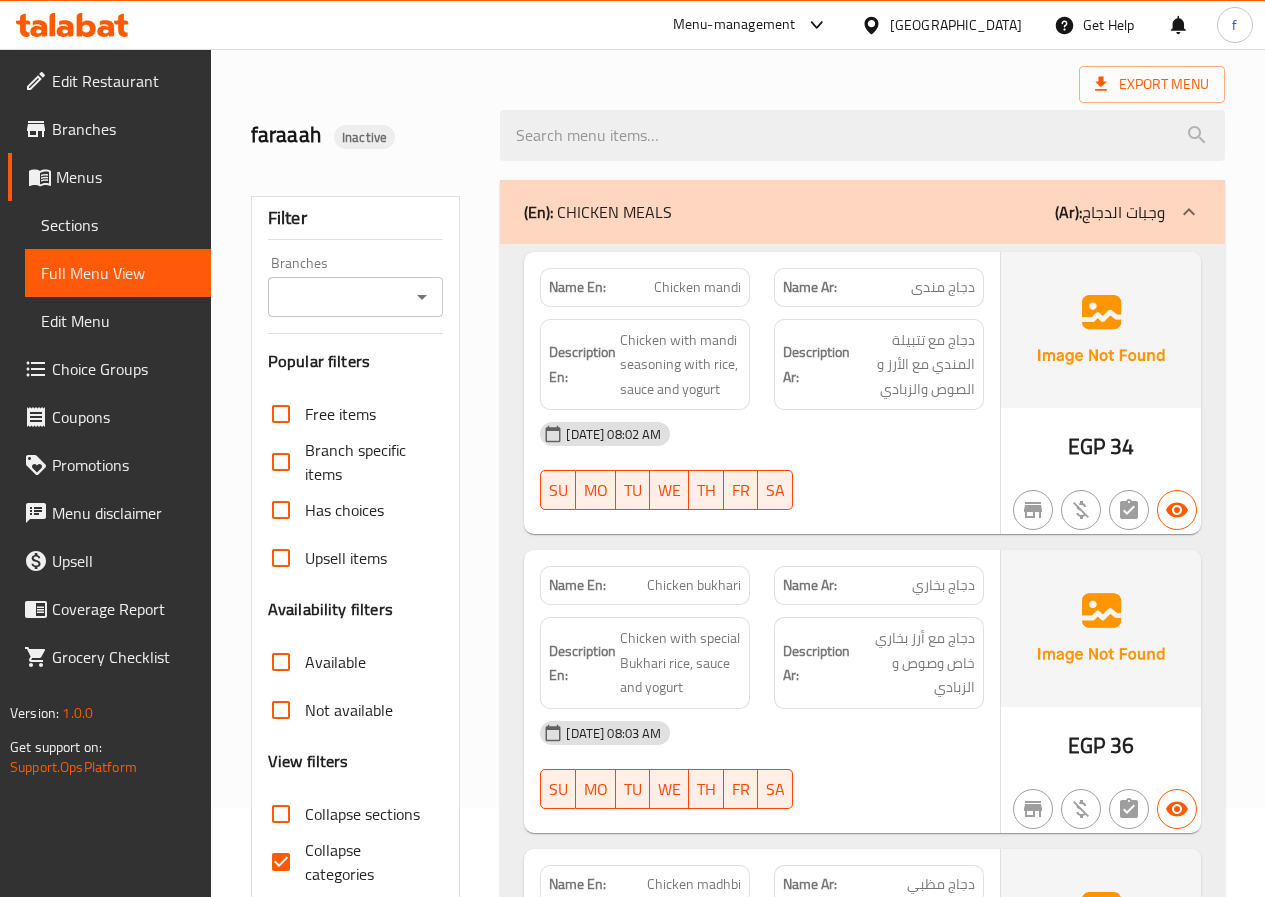 scroll, scrollTop: 0, scrollLeft: 0, axis: both 